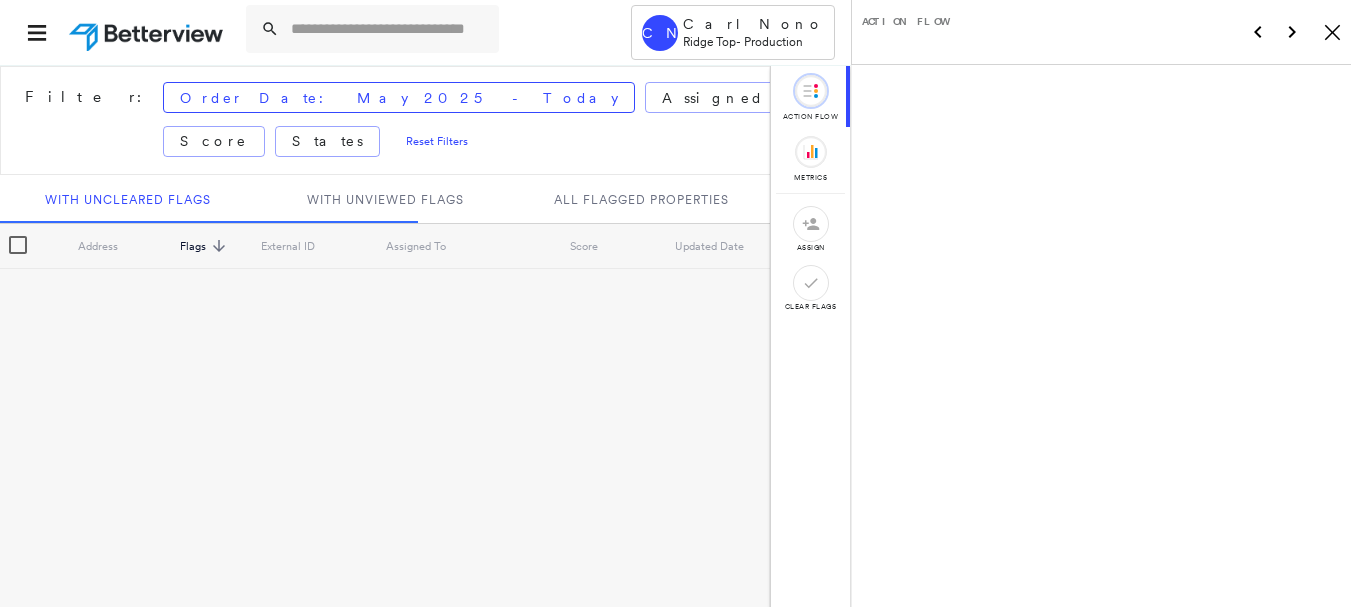scroll, scrollTop: 0, scrollLeft: 0, axis: both 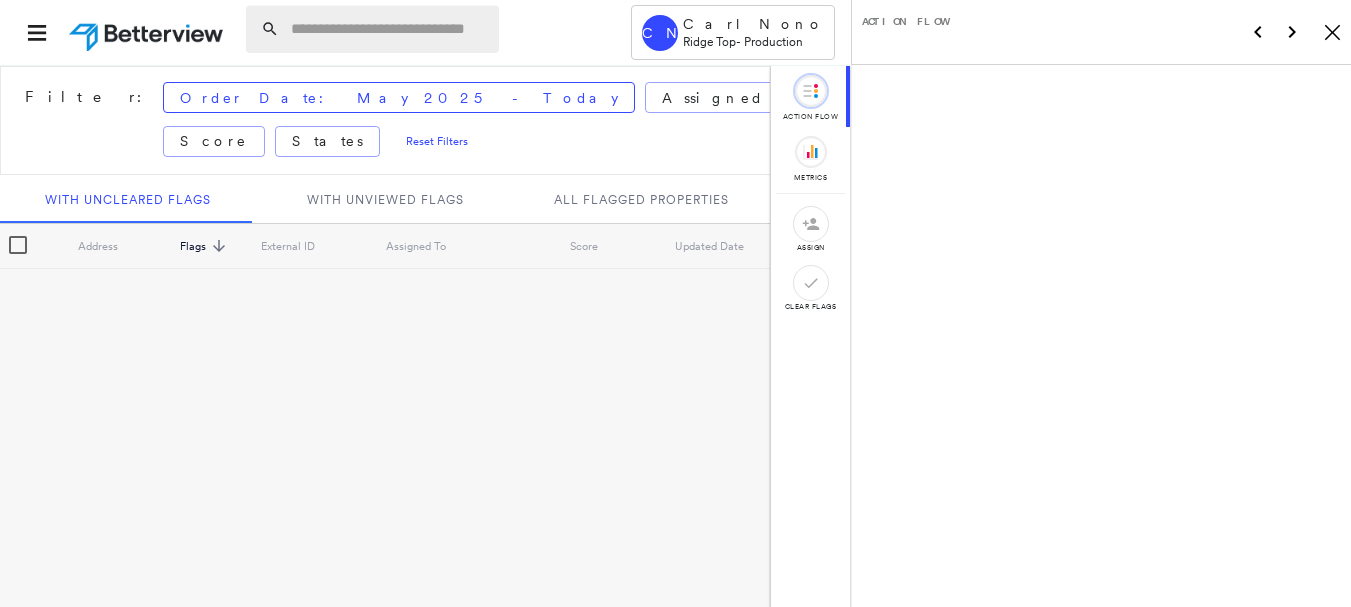 click at bounding box center [389, 29] 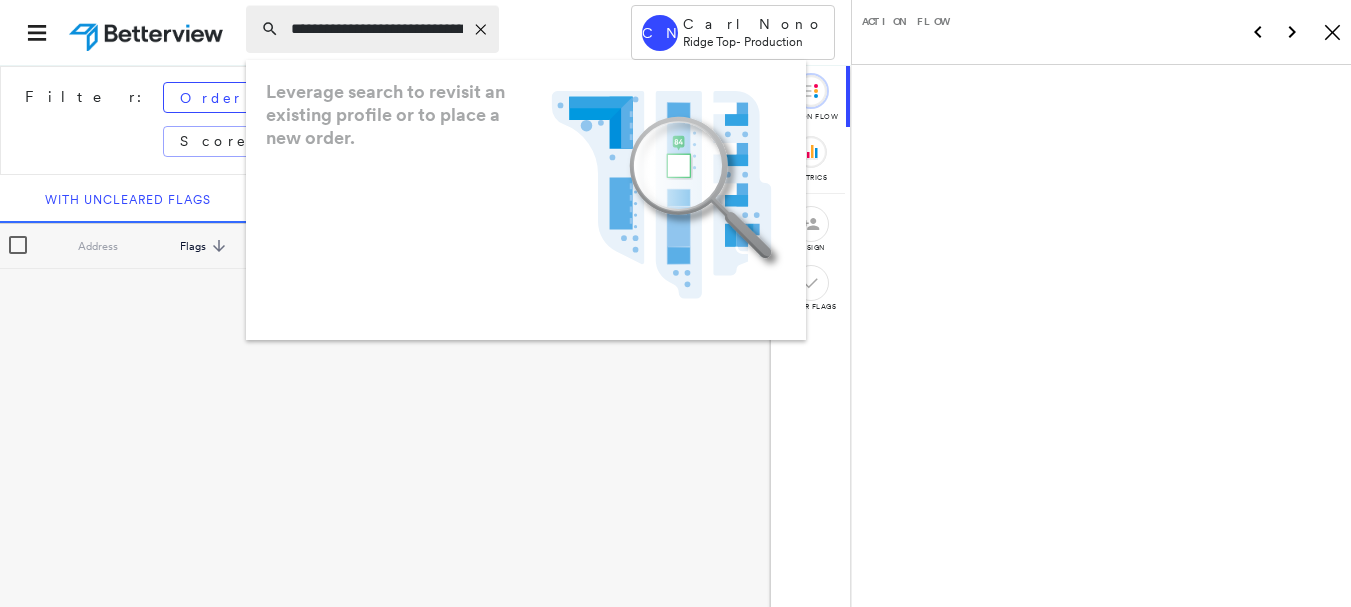 type on "**********" 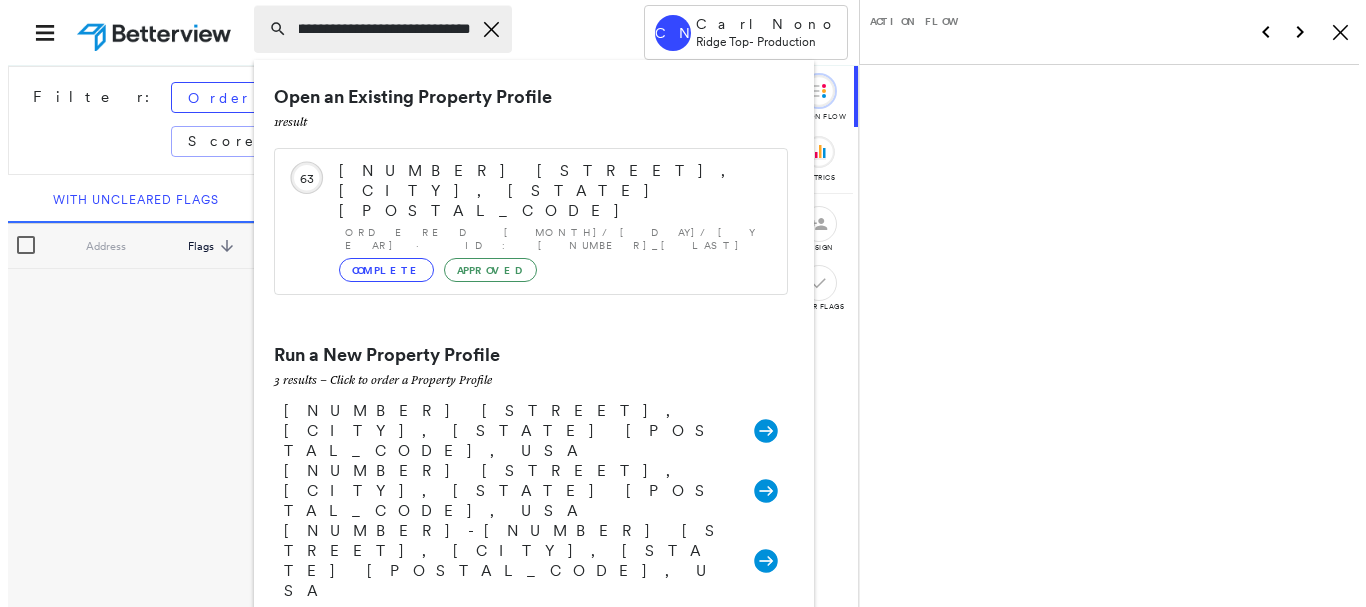 scroll, scrollTop: 0, scrollLeft: 0, axis: both 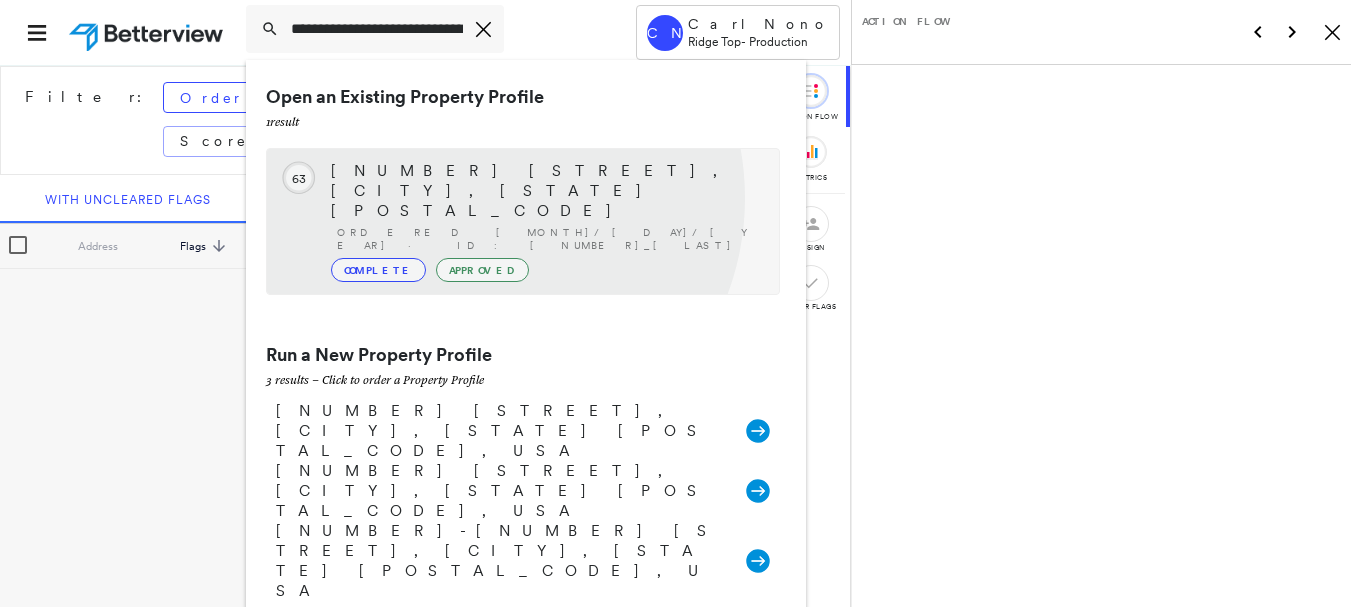 click on "Ordered 08/02/25 · ID: 782057_Byrne" at bounding box center (548, 239) 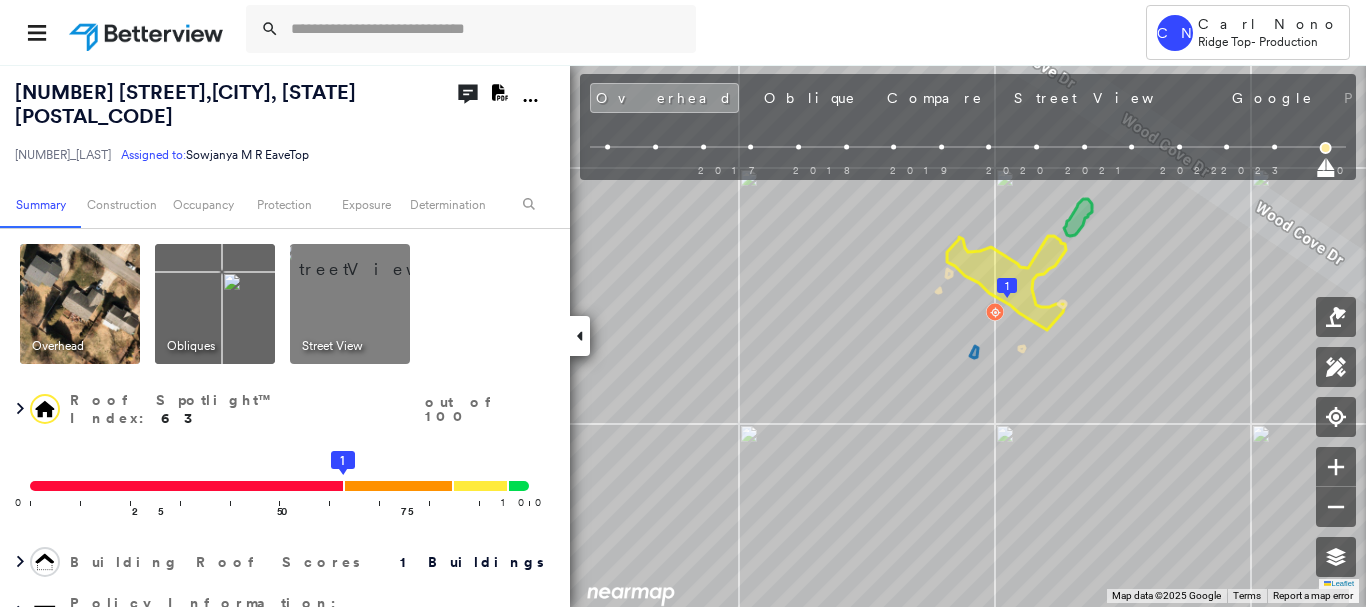 click 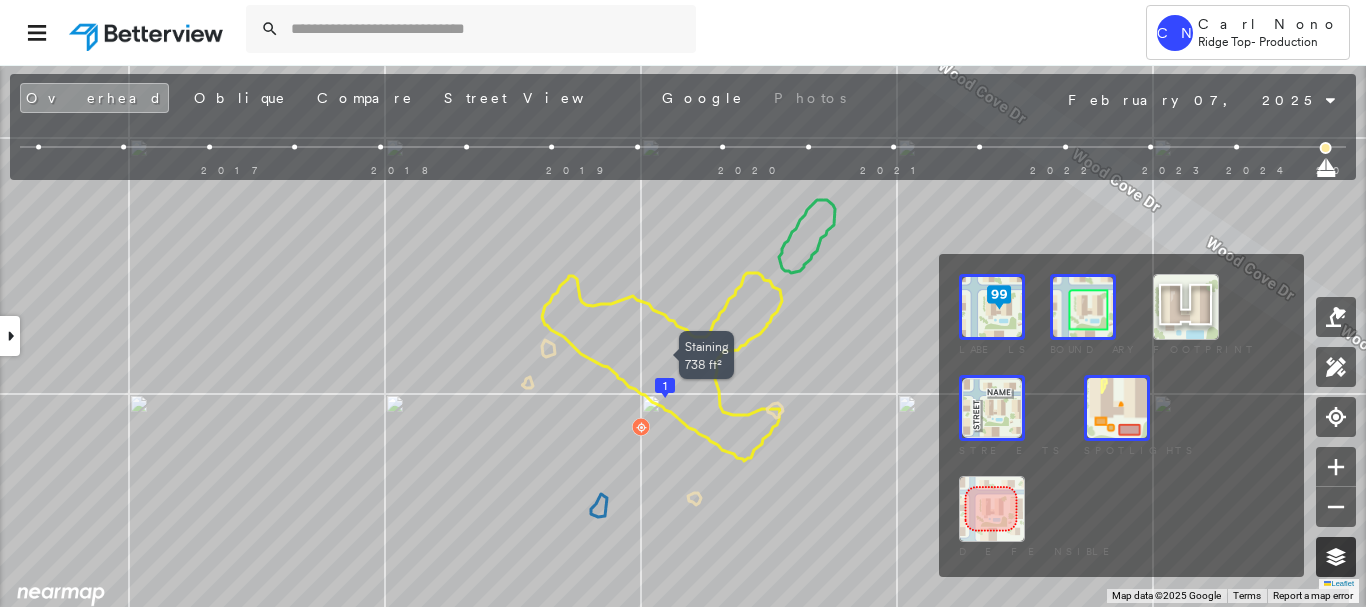 click at bounding box center (1336, 557) 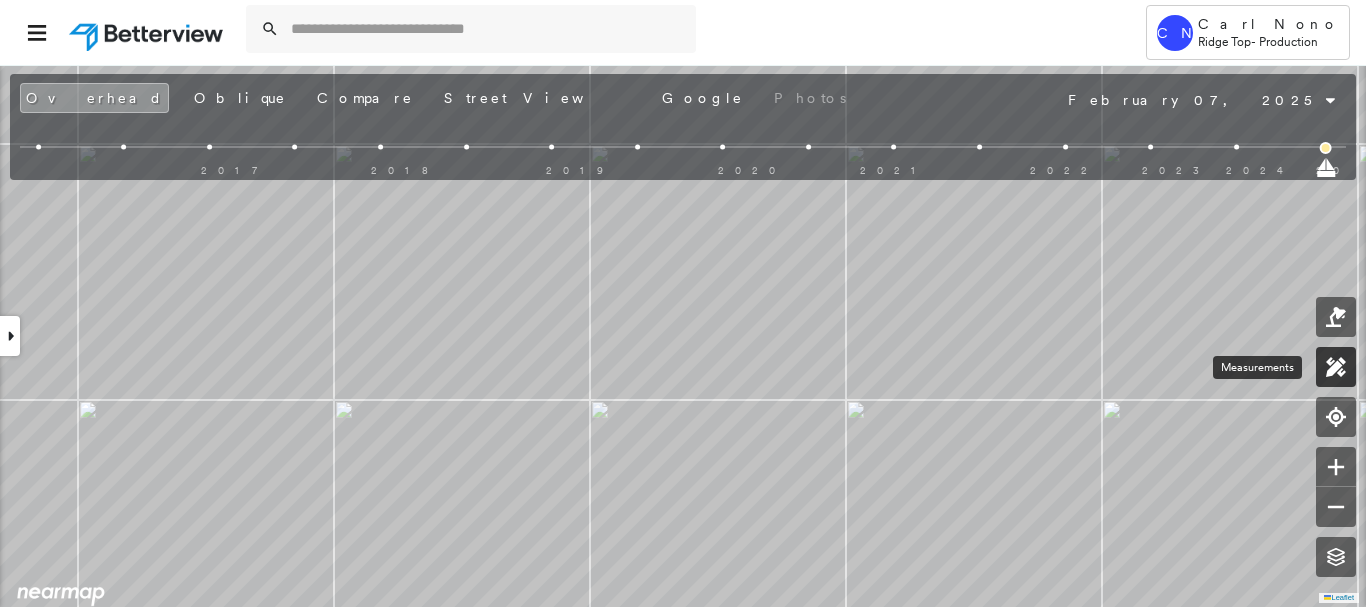 click 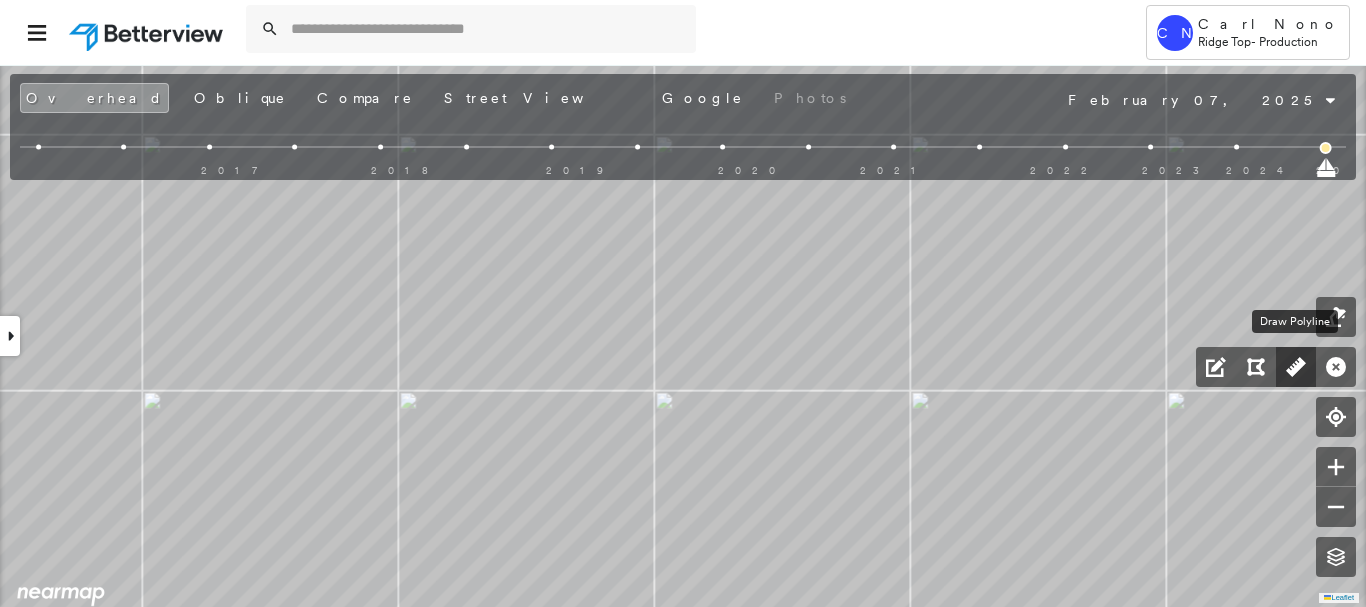 click 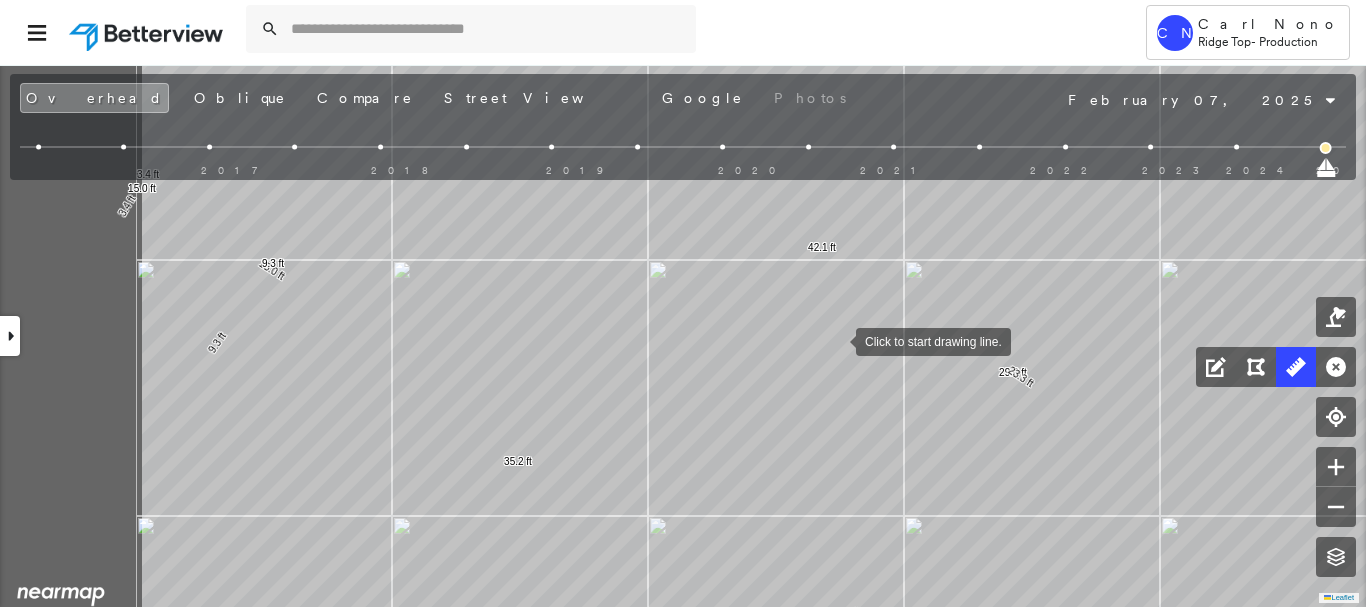 drag, startPoint x: 558, startPoint y: 313, endPoint x: 836, endPoint y: 340, distance: 279.30807 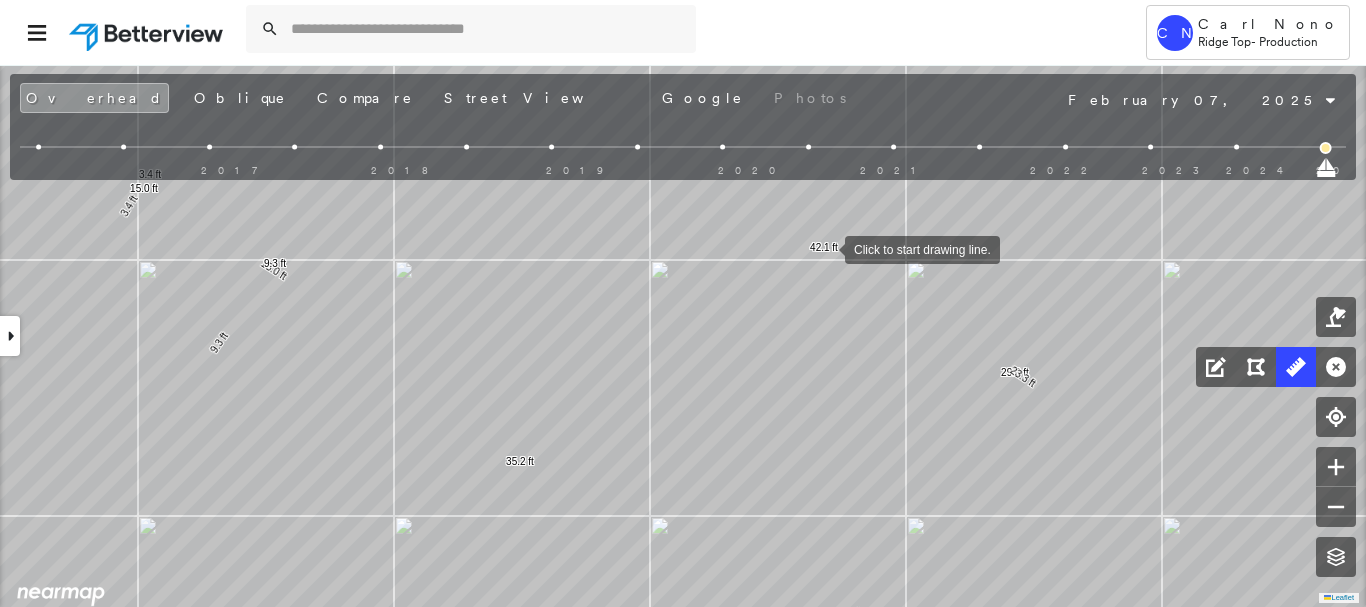 click at bounding box center [825, 248] 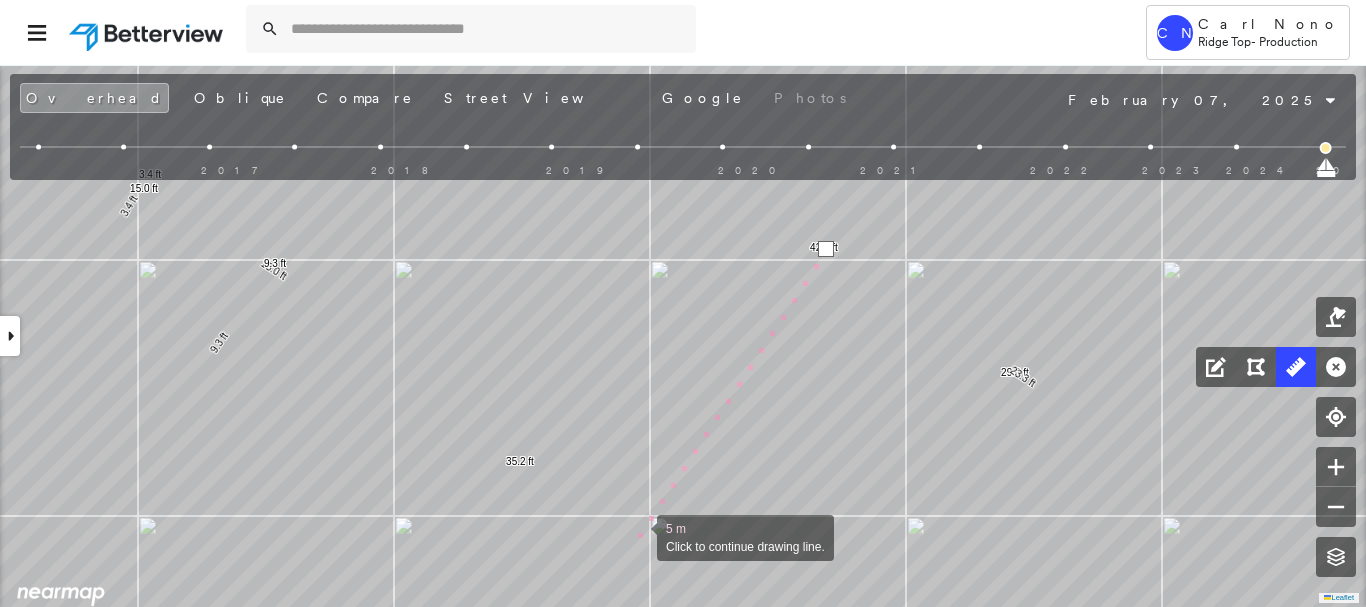 click at bounding box center [637, 536] 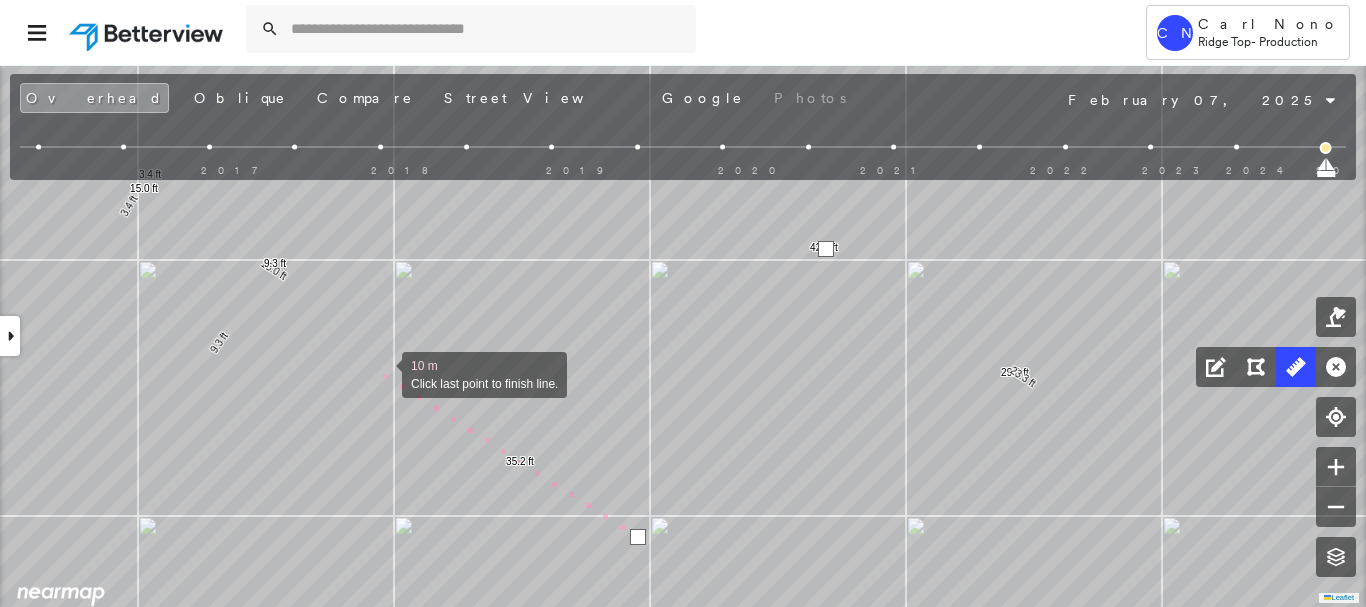 drag, startPoint x: 382, startPoint y: 373, endPoint x: 389, endPoint y: 363, distance: 12.206555 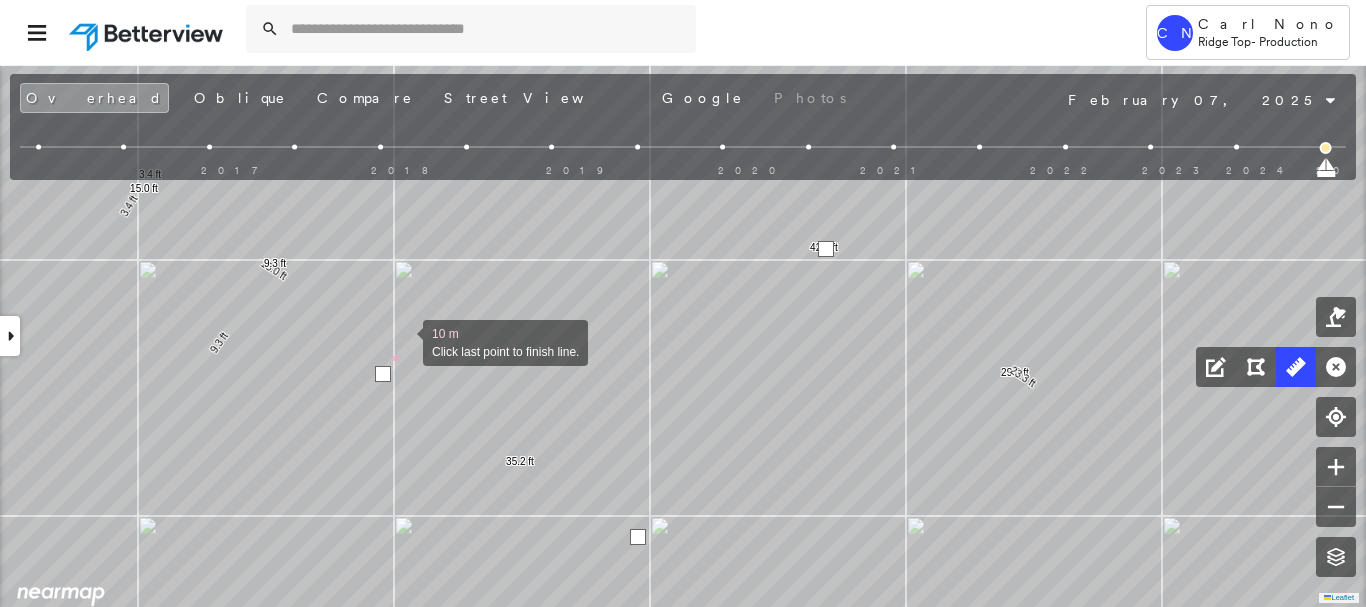 click at bounding box center (403, 341) 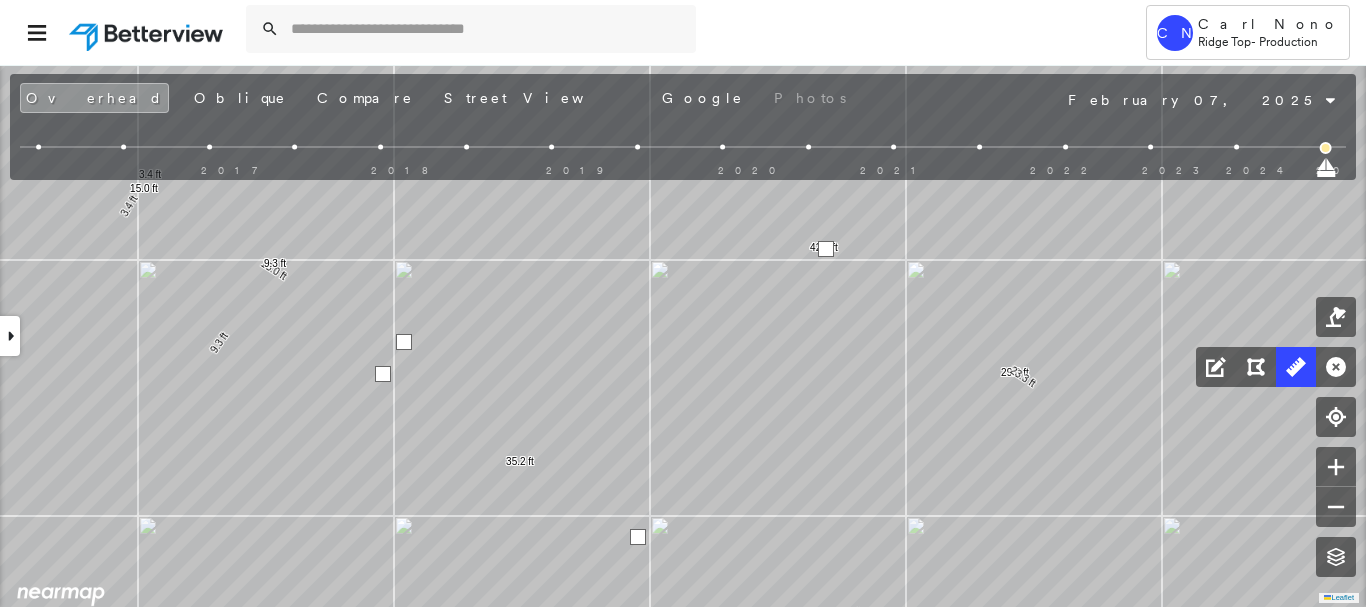 click at bounding box center (404, 342) 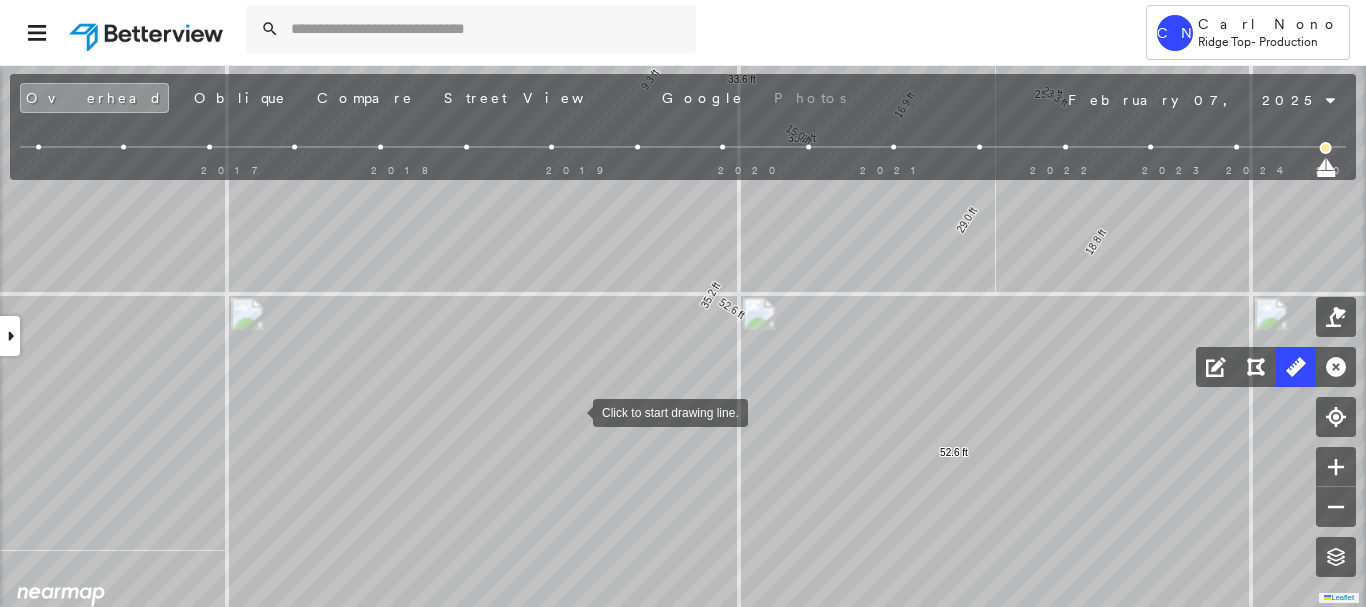 drag, startPoint x: 573, startPoint y: 411, endPoint x: 612, endPoint y: 346, distance: 75.802376 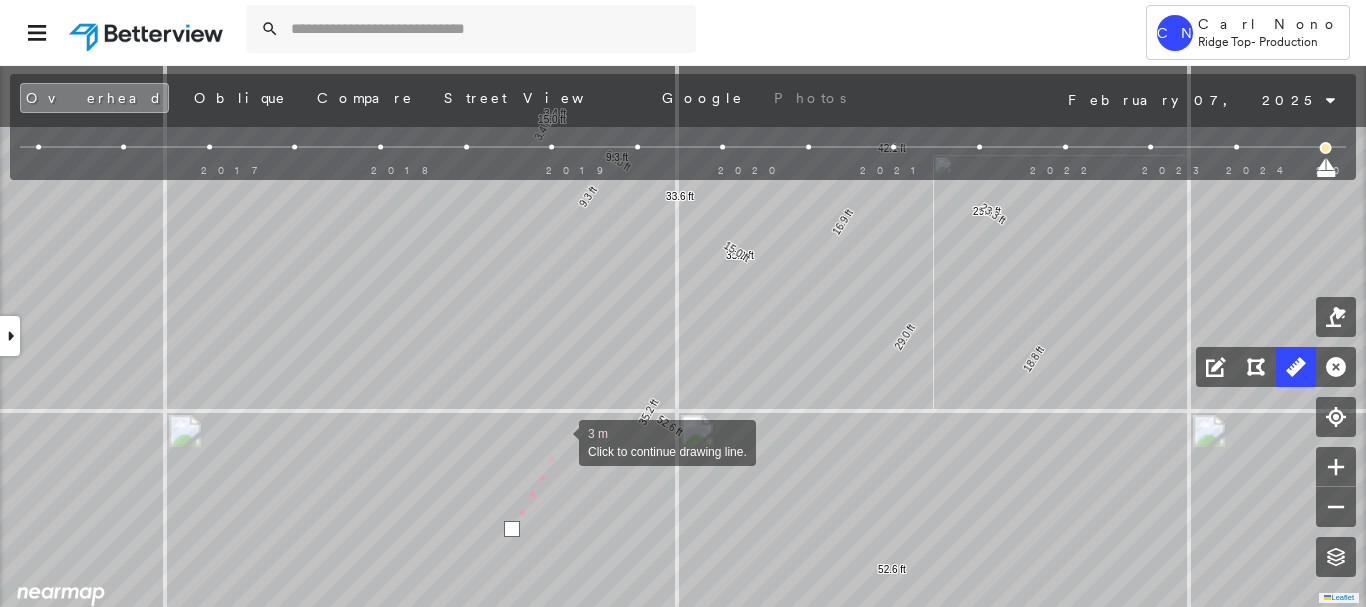 drag, startPoint x: 617, startPoint y: 330, endPoint x: 593, endPoint y: 386, distance: 60.926186 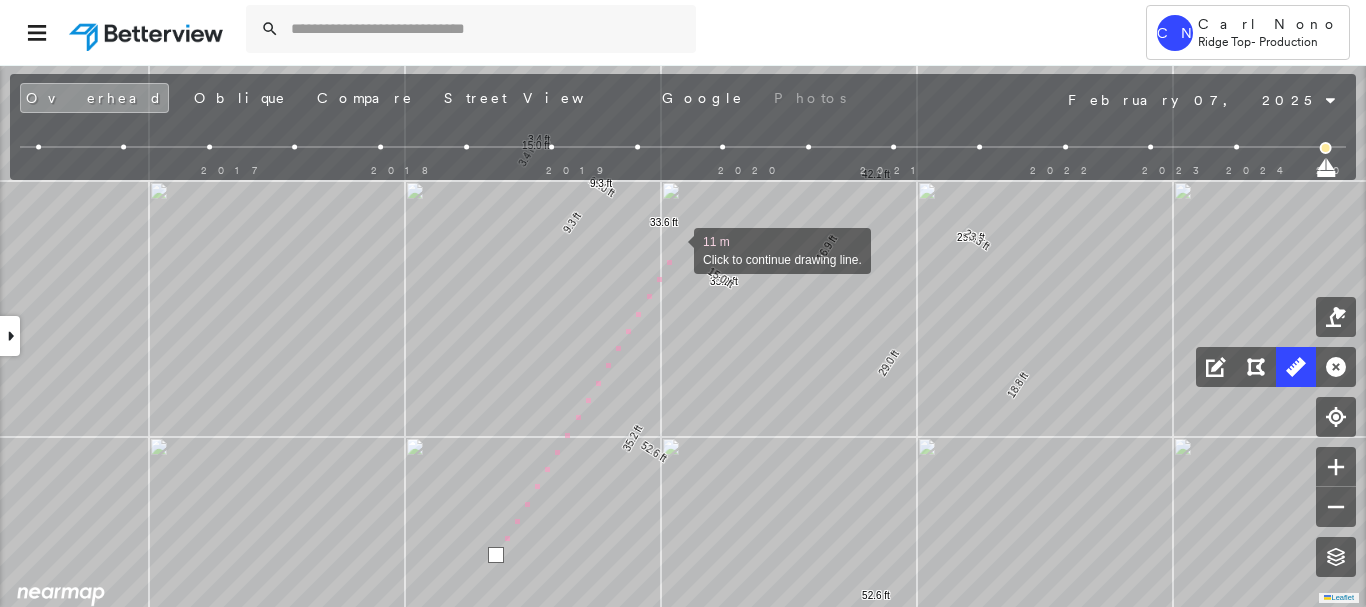click at bounding box center (674, 249) 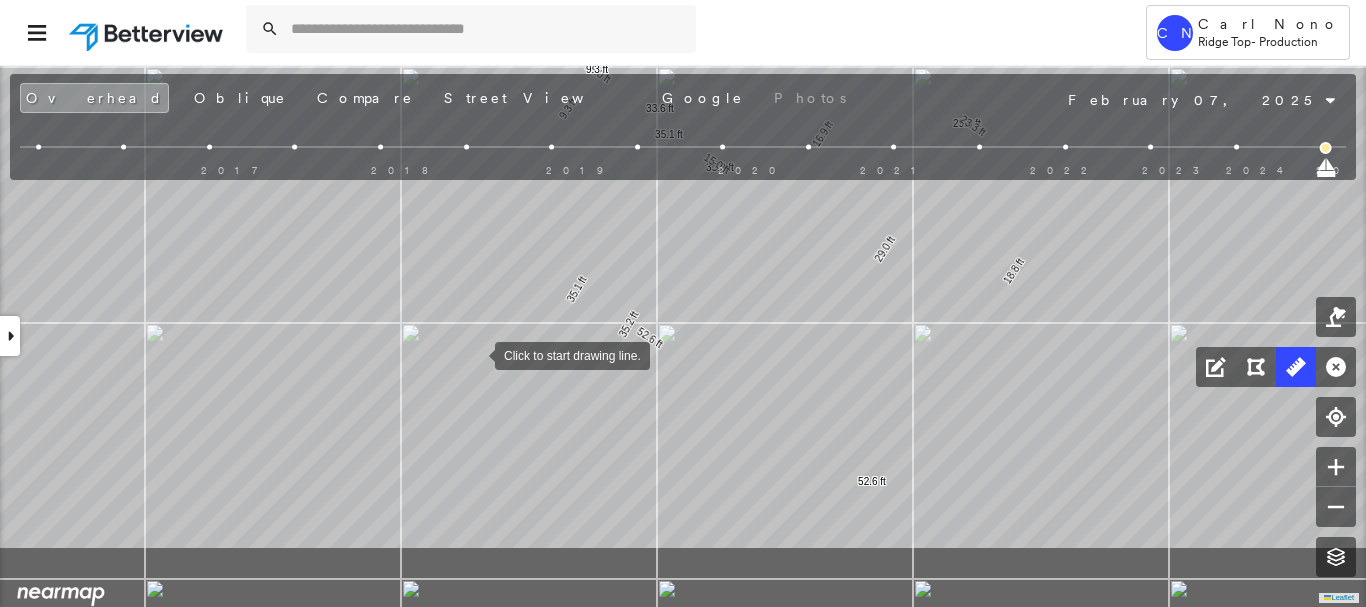 drag, startPoint x: 475, startPoint y: 376, endPoint x: 475, endPoint y: 365, distance: 11 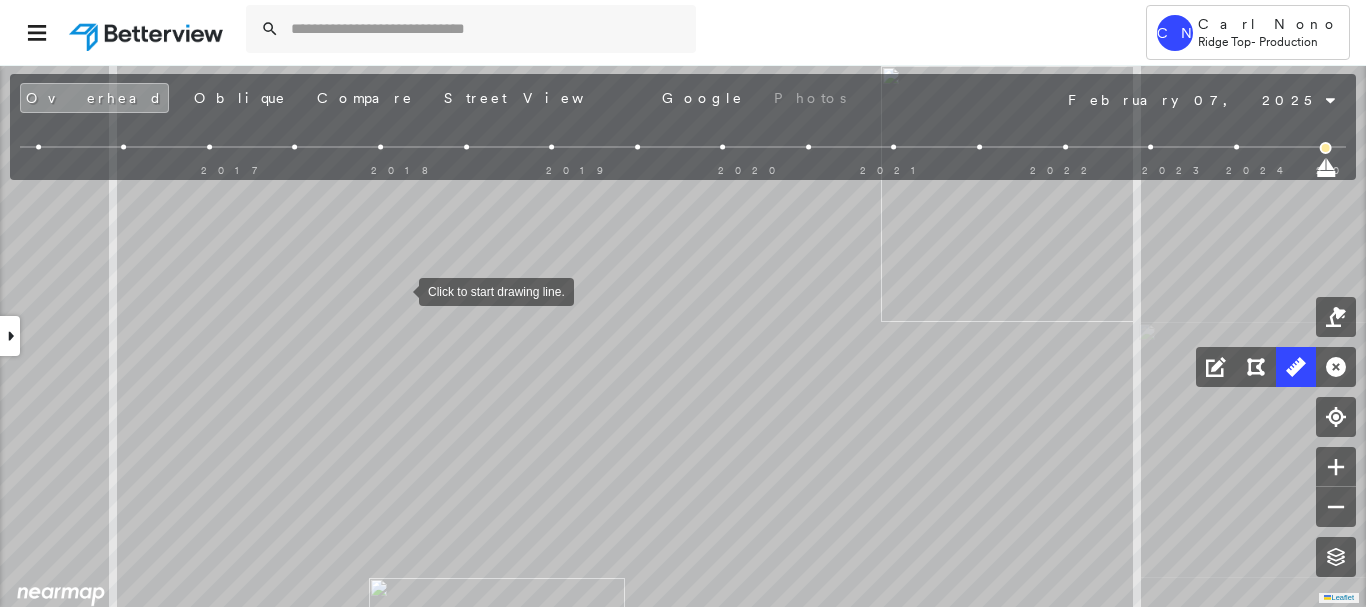 click at bounding box center [399, 290] 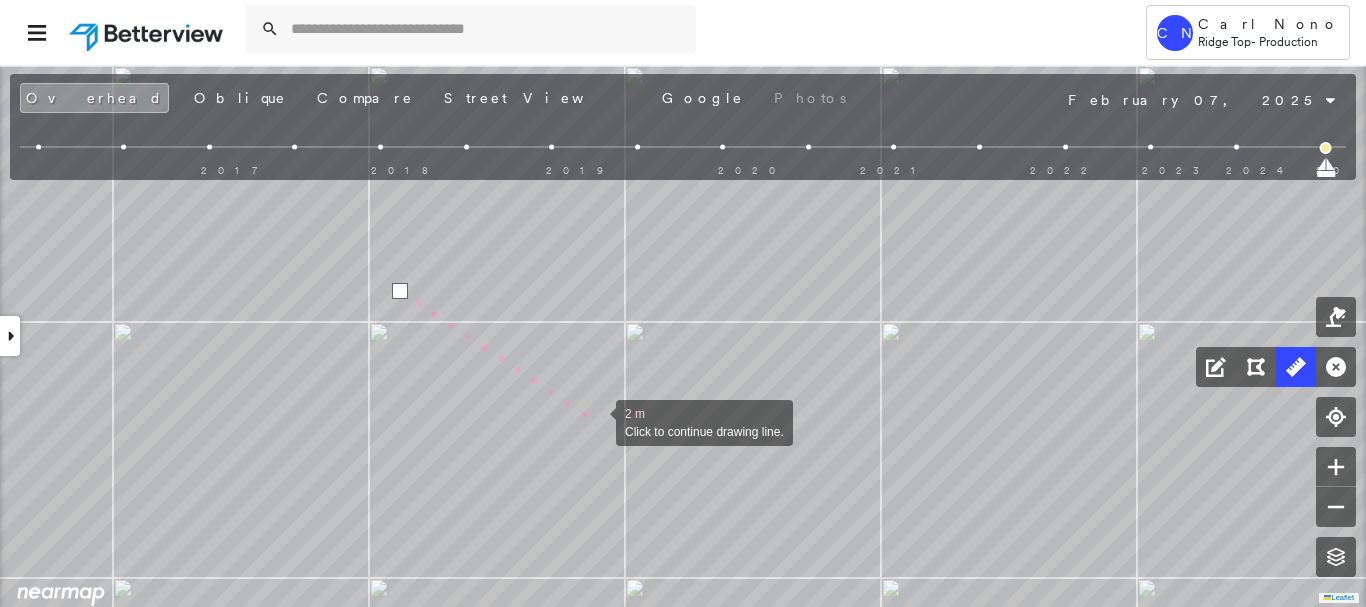 click at bounding box center (596, 421) 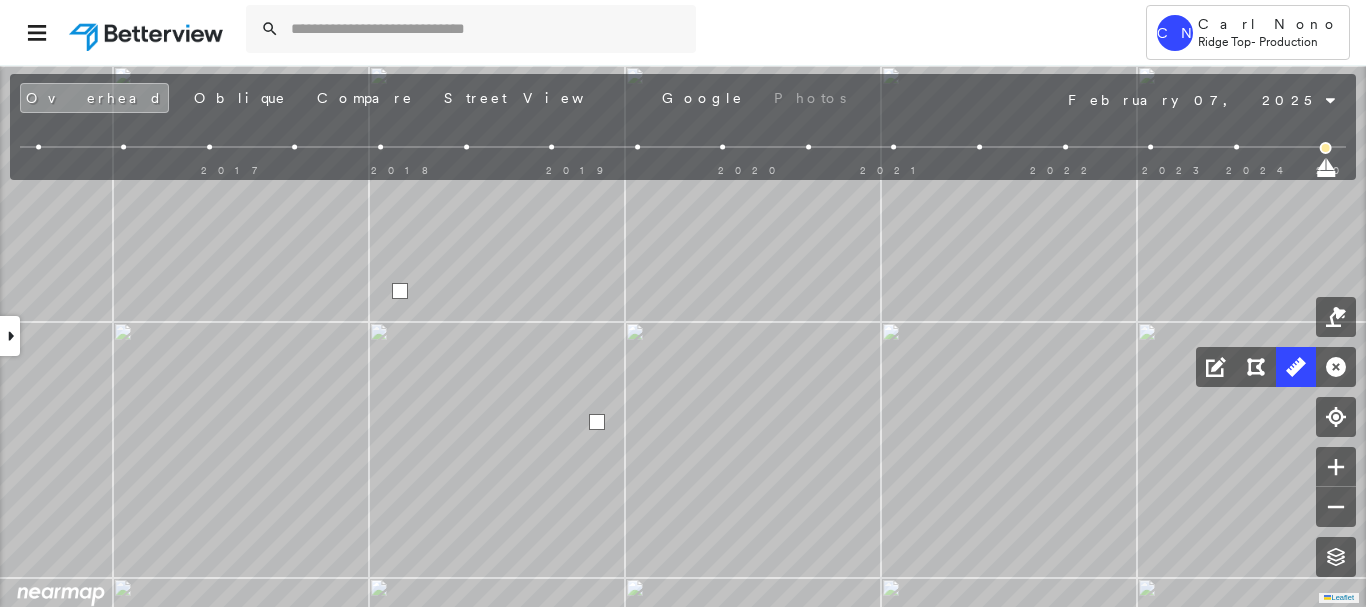 click at bounding box center [597, 422] 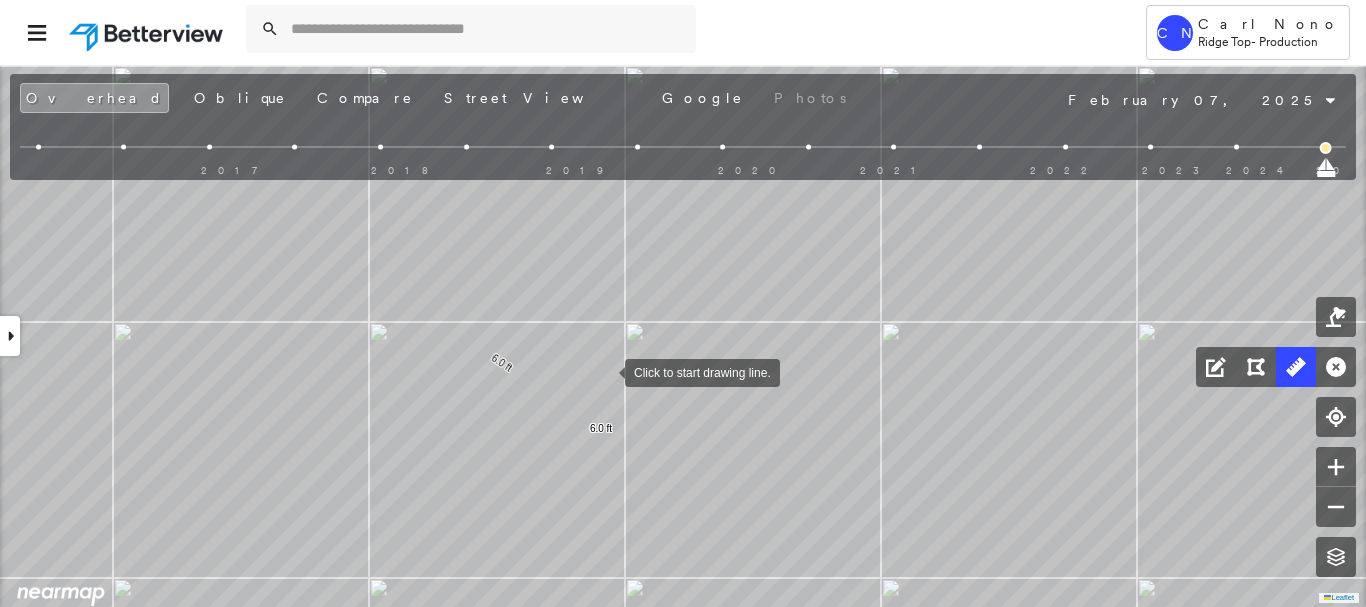 click at bounding box center (605, 371) 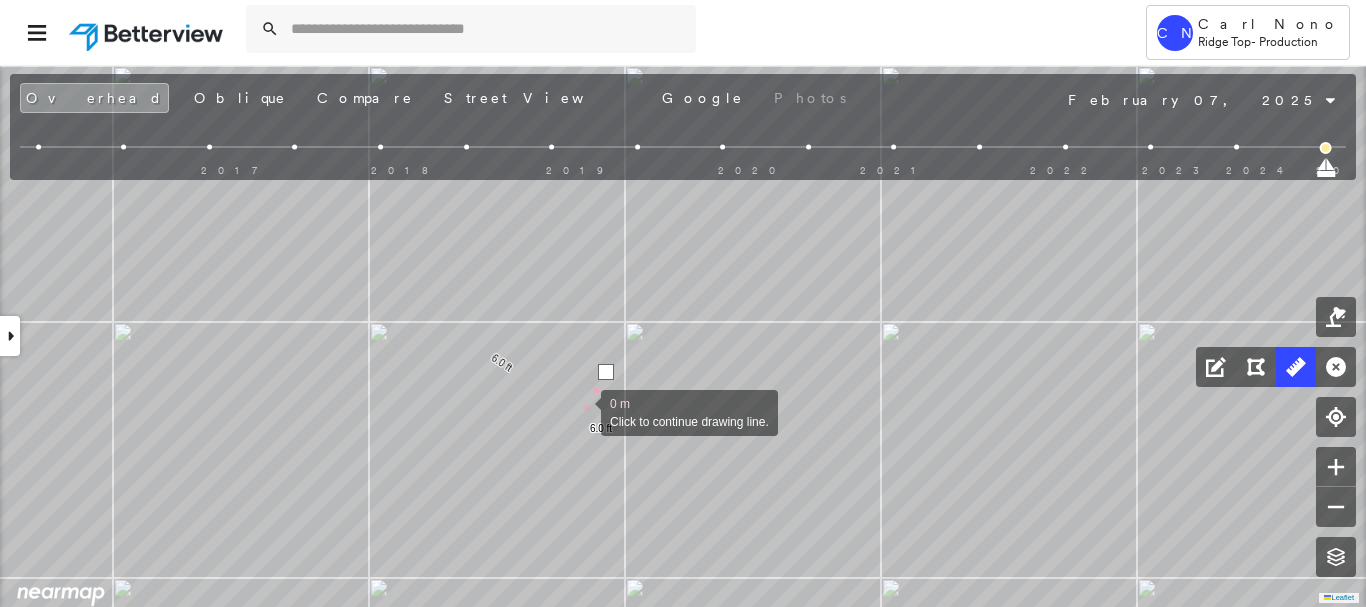 click at bounding box center (581, 411) 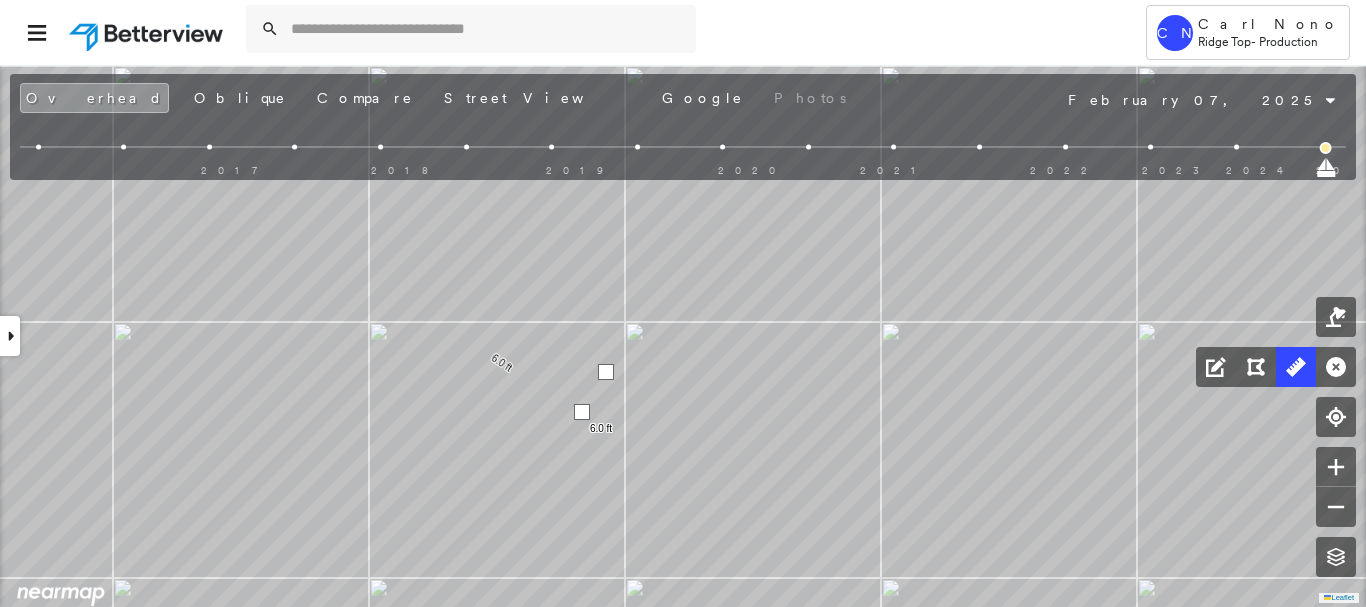 click at bounding box center (582, 412) 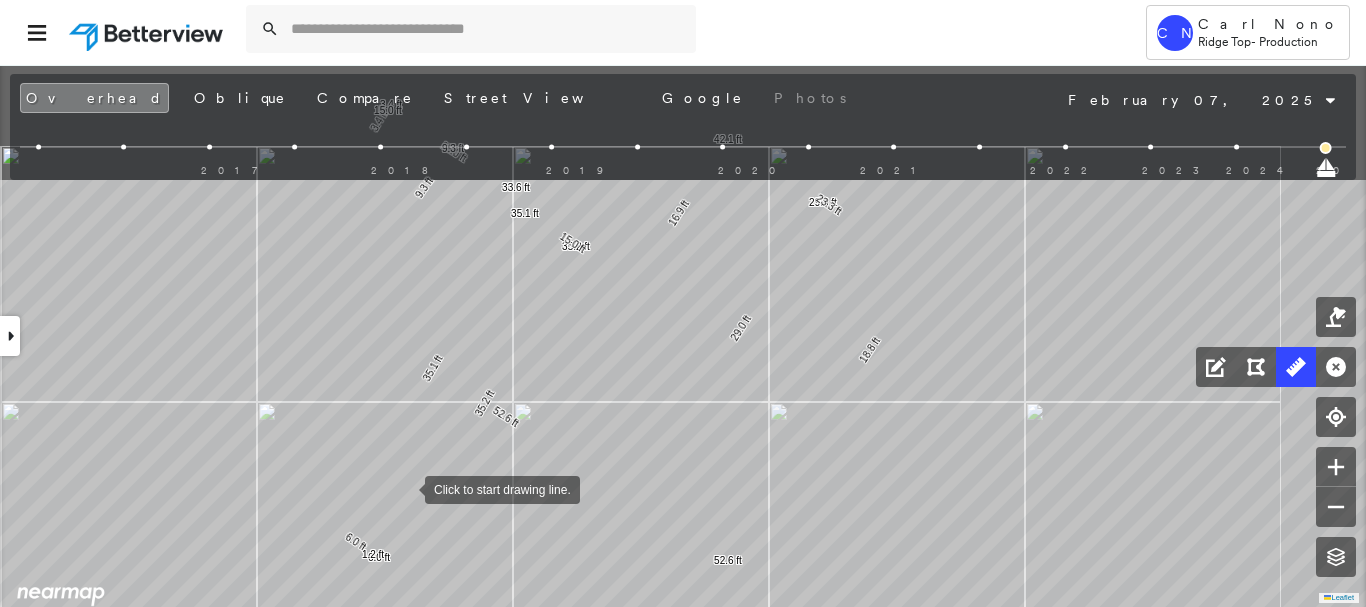 drag, startPoint x: 492, startPoint y: 317, endPoint x: 406, endPoint y: 487, distance: 190.51509 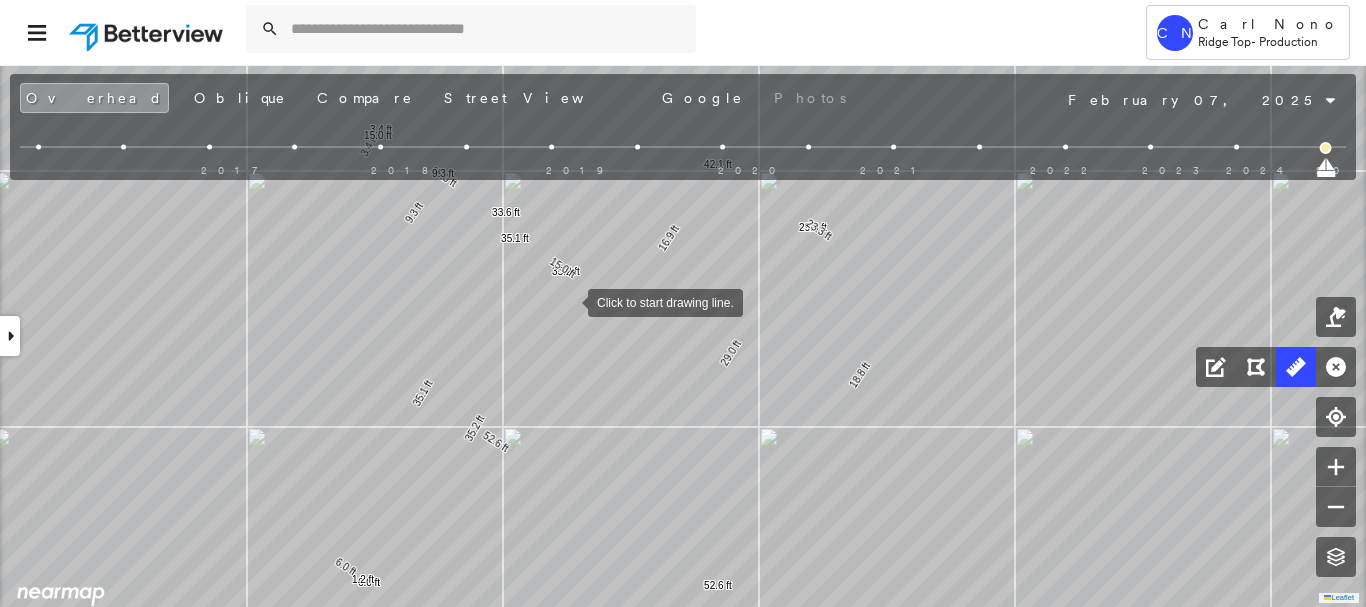 drag, startPoint x: 572, startPoint y: 290, endPoint x: 552, endPoint y: 362, distance: 74.726166 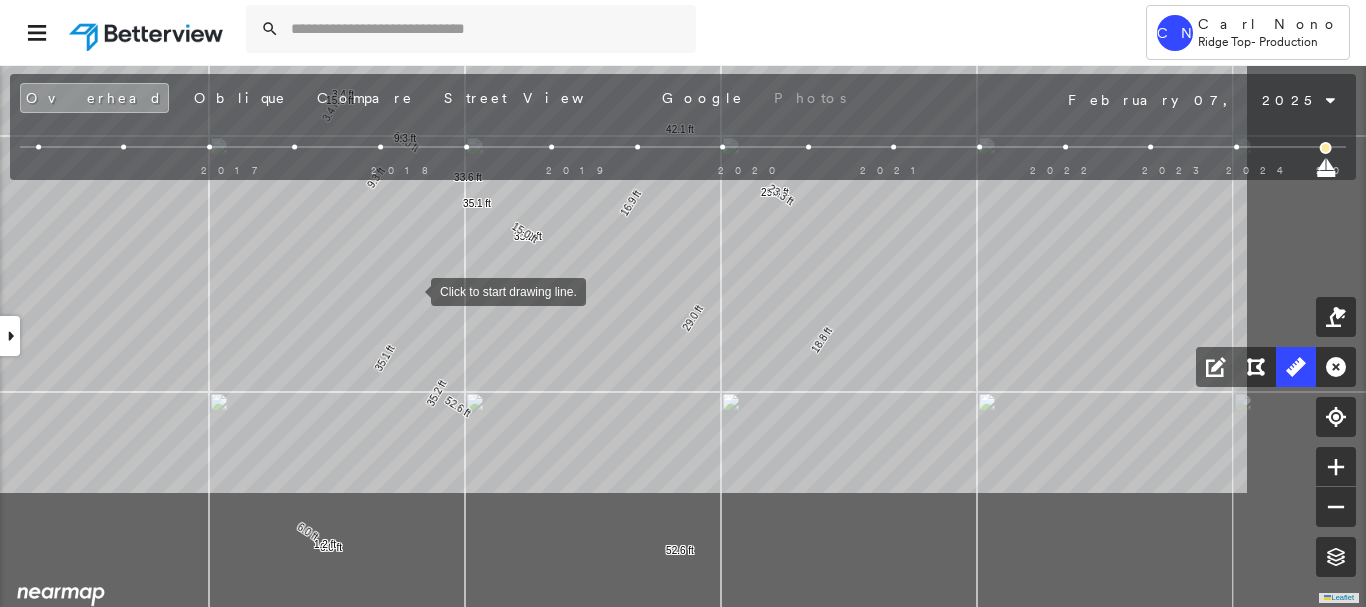 drag, startPoint x: 465, startPoint y: 328, endPoint x: 415, endPoint y: 292, distance: 61.611687 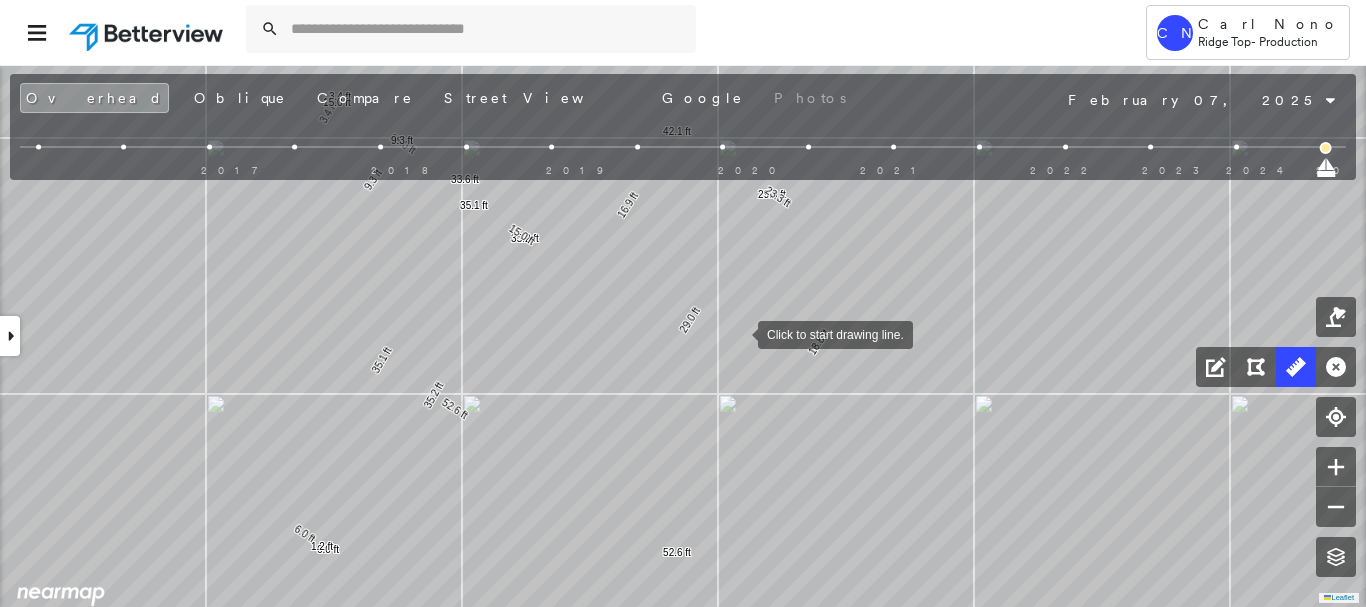 drag, startPoint x: 739, startPoint y: 332, endPoint x: 733, endPoint y: 341, distance: 10.816654 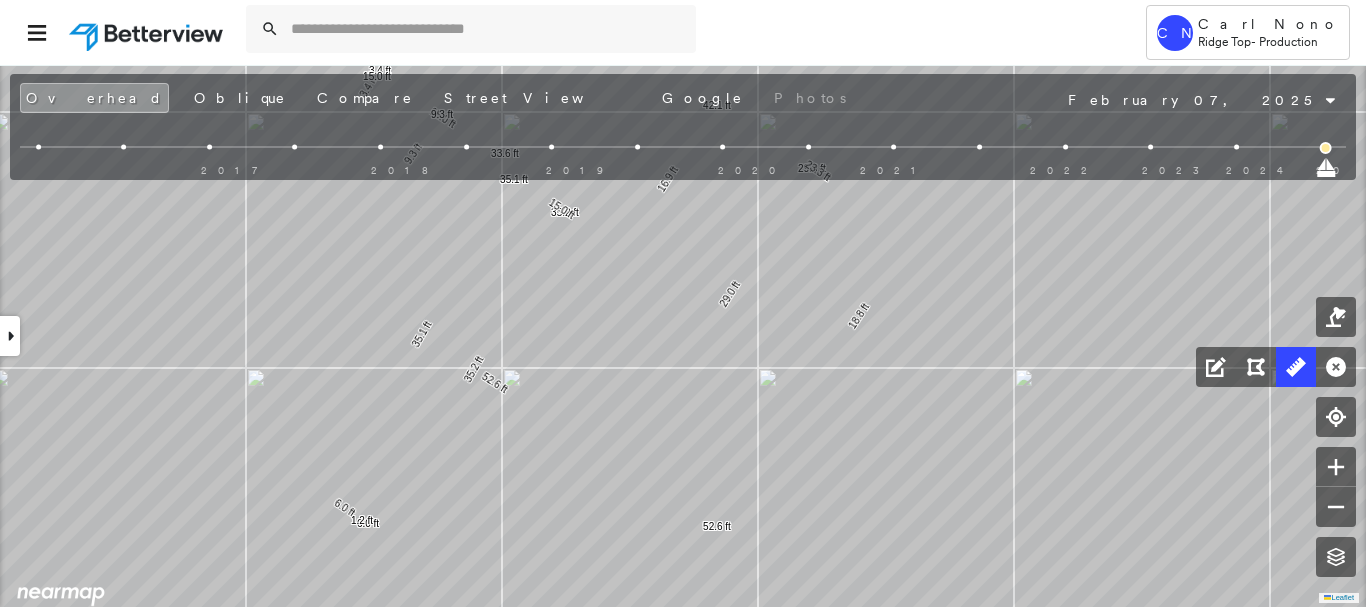 drag, startPoint x: 268, startPoint y: 221, endPoint x: 382, endPoint y: 154, distance: 132.23087 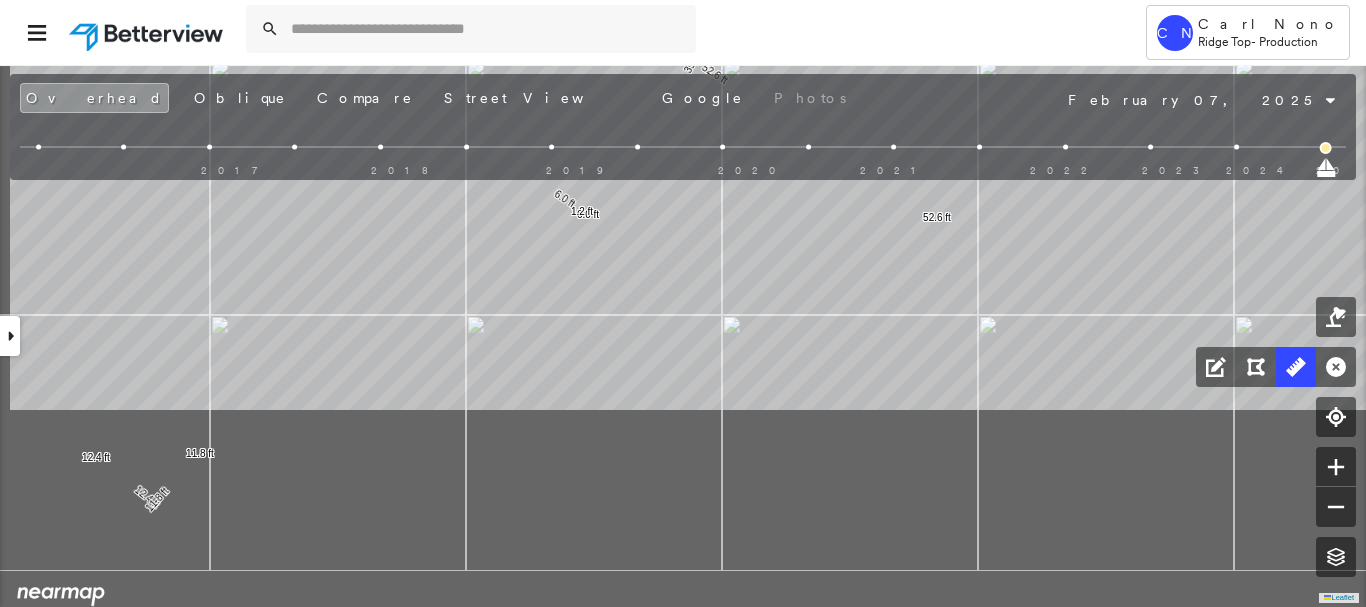 click on "35.2 ft 35.2 ft 52.6 ft 52.6 ft 3.4 ft 3.4 ft 15.0 ft 15.0 ft 9.3 ft 9.3 ft 29.0 ft 29.0 ft 18.8 ft 23.3 ft 42.1 ft 12.4 ft 12.4 ft 11.8 ft 11.8 ft 16.9 ft 15.0 ft 33.6 ft 35.1 ft 35.1 ft 6.0 ft 6.0 ft 1.2 ft Click to start drawing line." at bounding box center (122, -275) 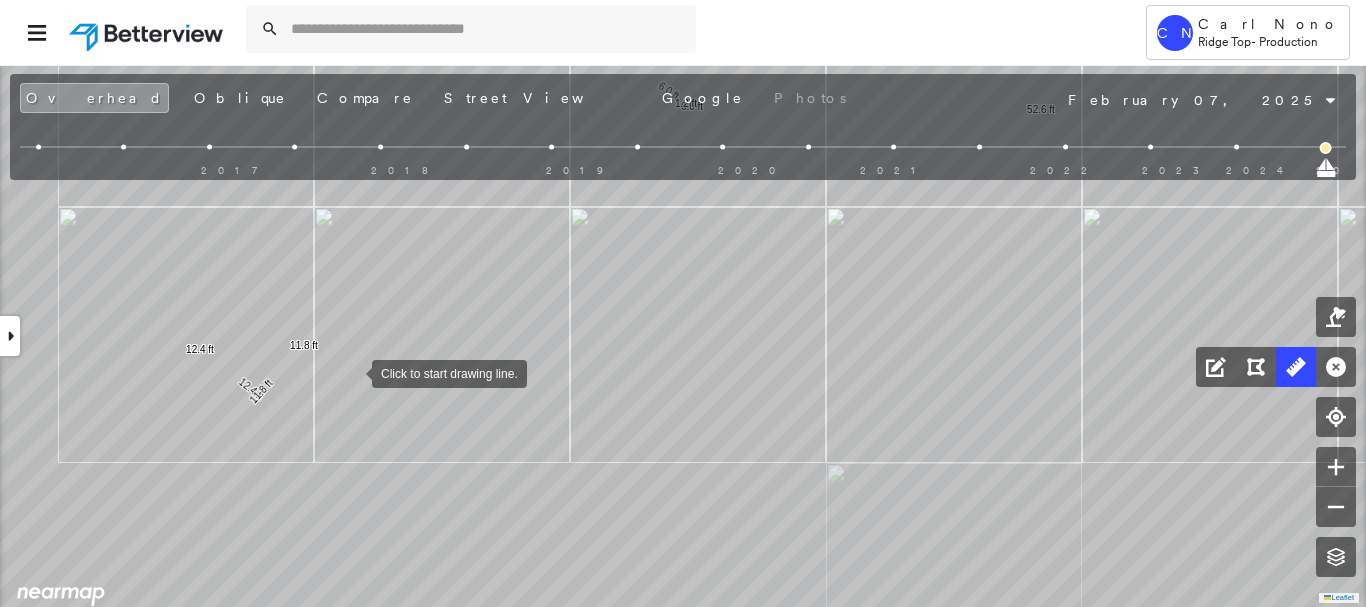 click at bounding box center [352, 372] 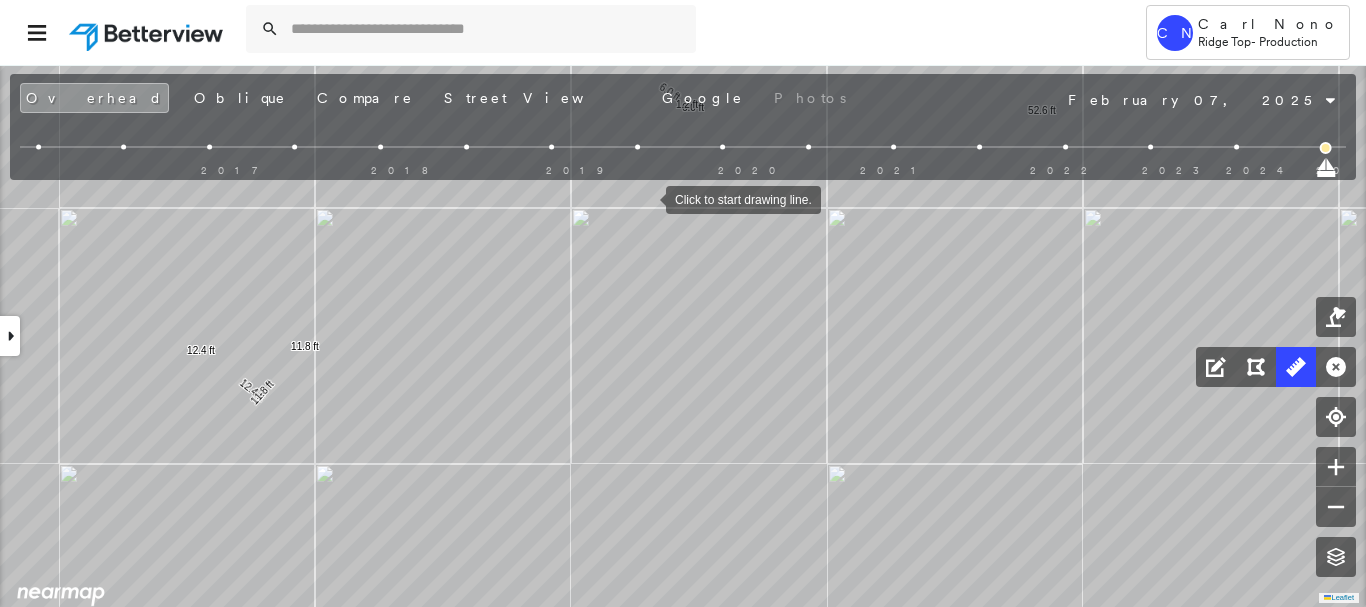 click at bounding box center (1236, 147) 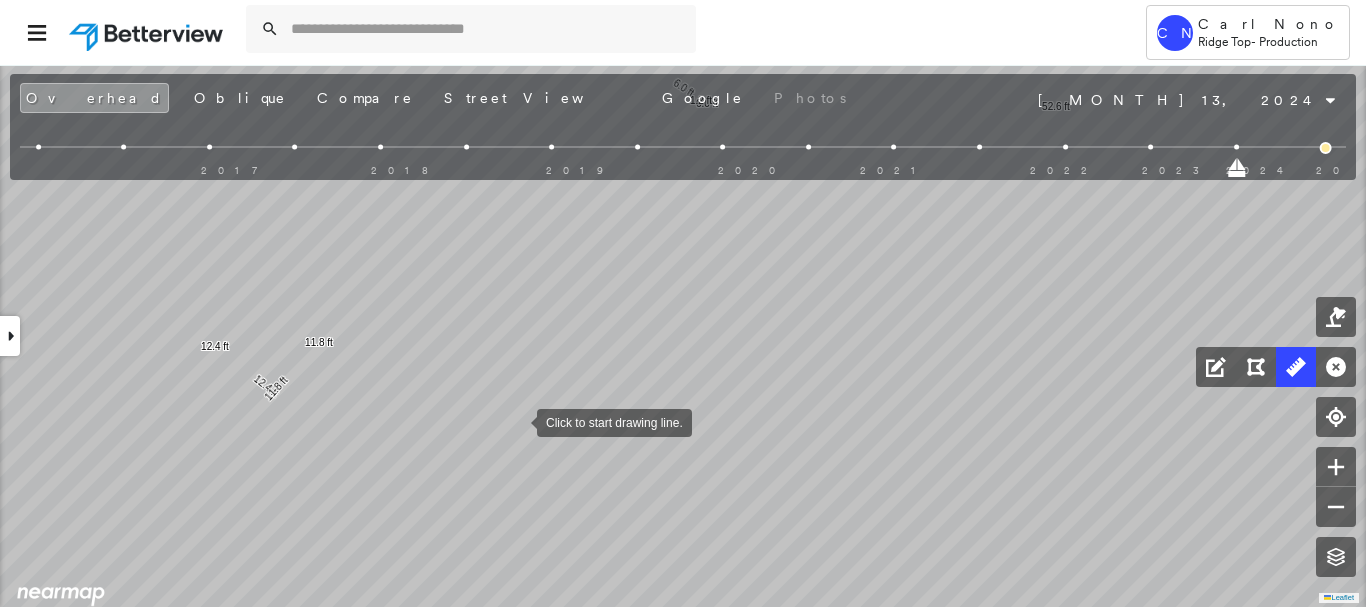drag, startPoint x: 501, startPoint y: 425, endPoint x: 601, endPoint y: 387, distance: 106.97663 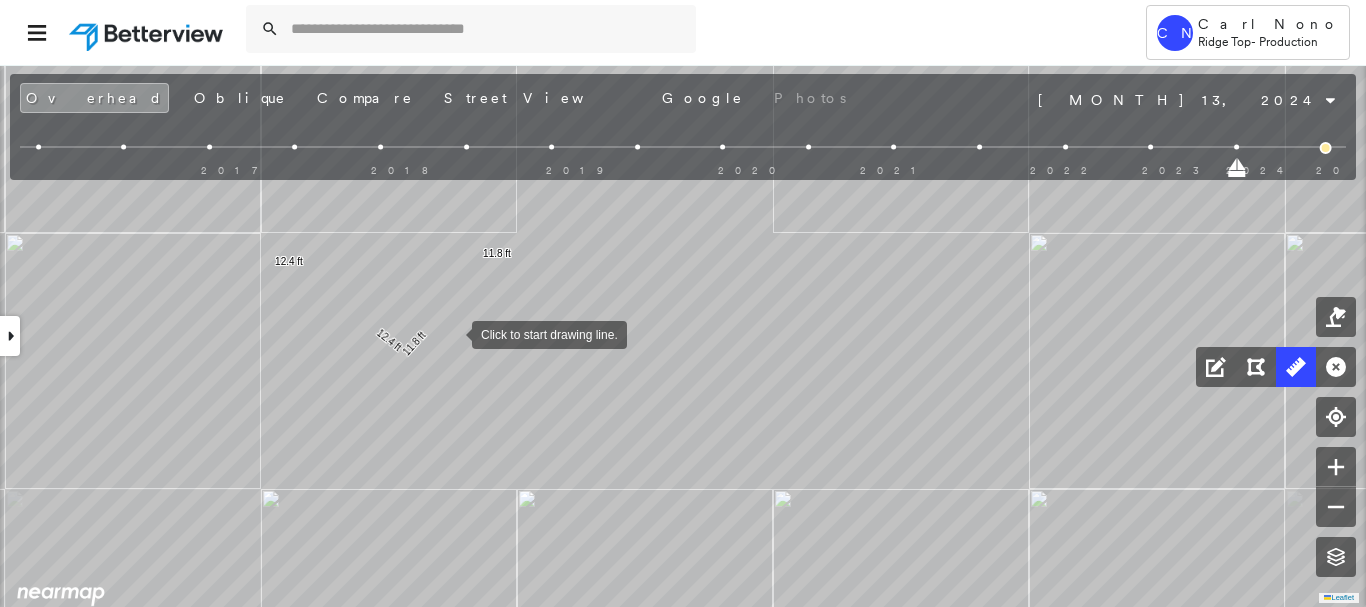 click at bounding box center (452, 333) 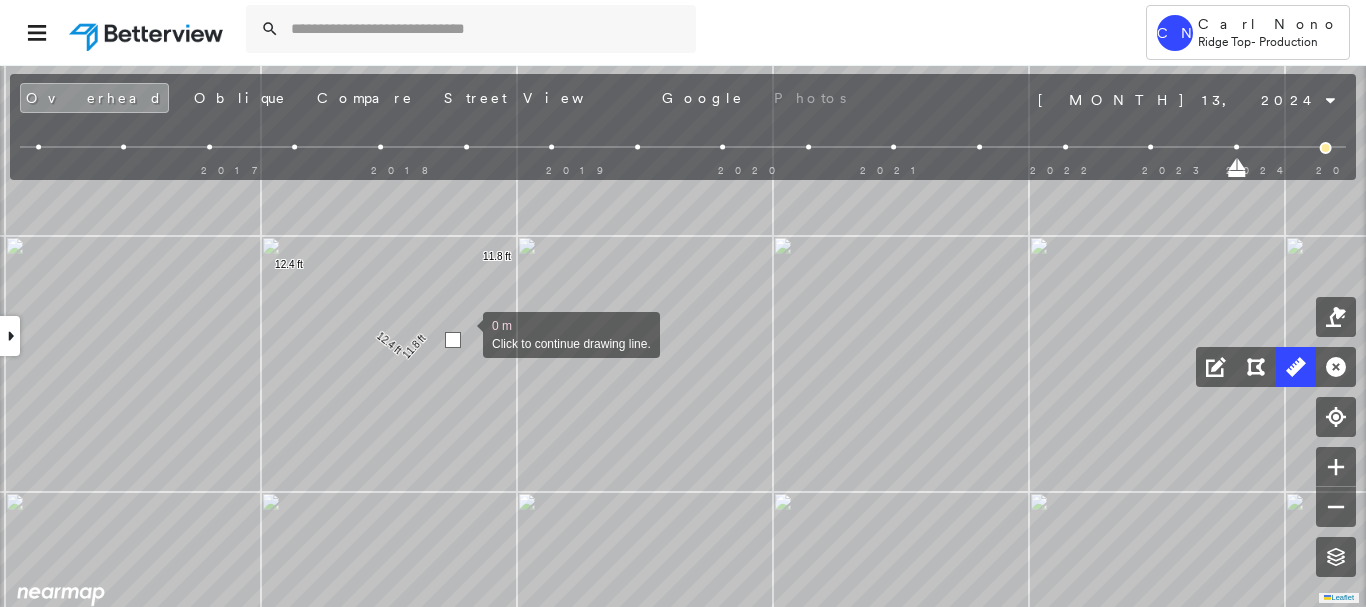 click at bounding box center [463, 333] 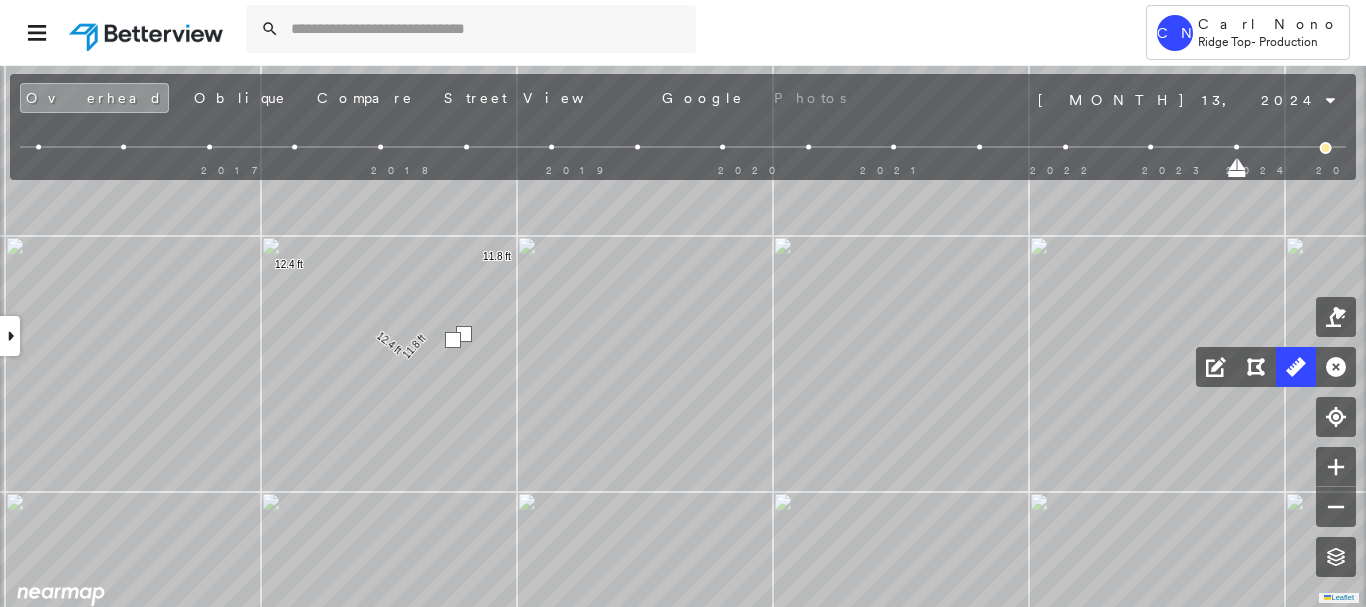 click at bounding box center (464, 334) 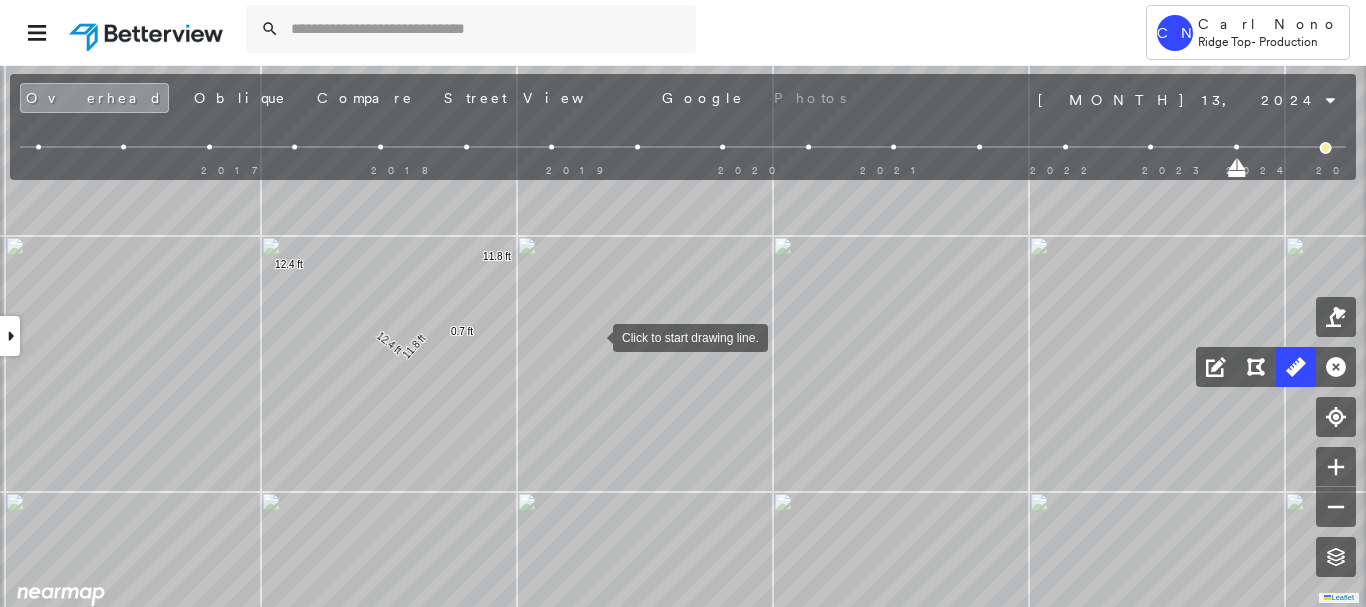 click at bounding box center (593, 336) 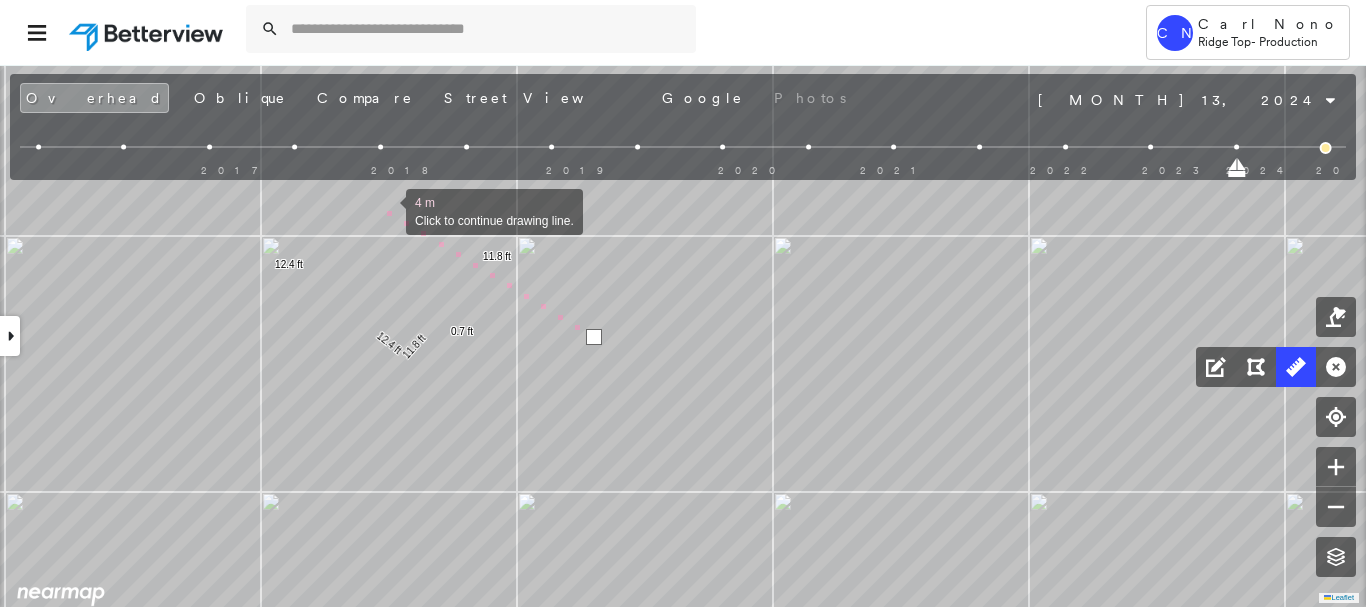 click at bounding box center (386, 210) 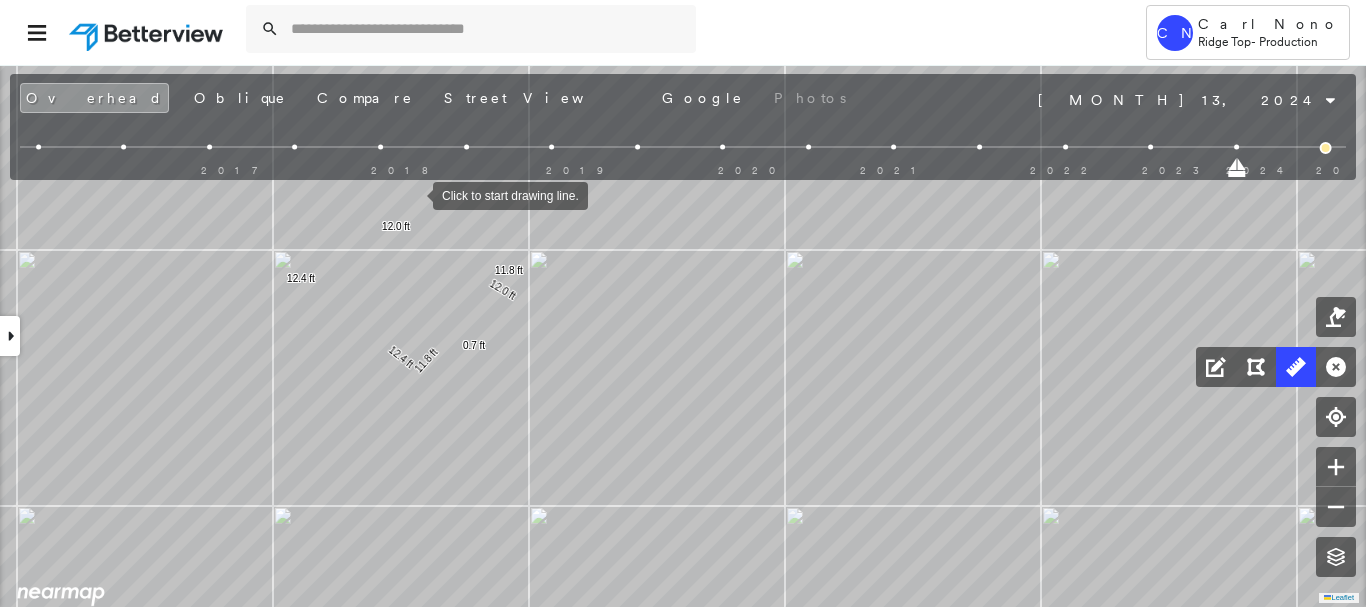 click at bounding box center [413, 194] 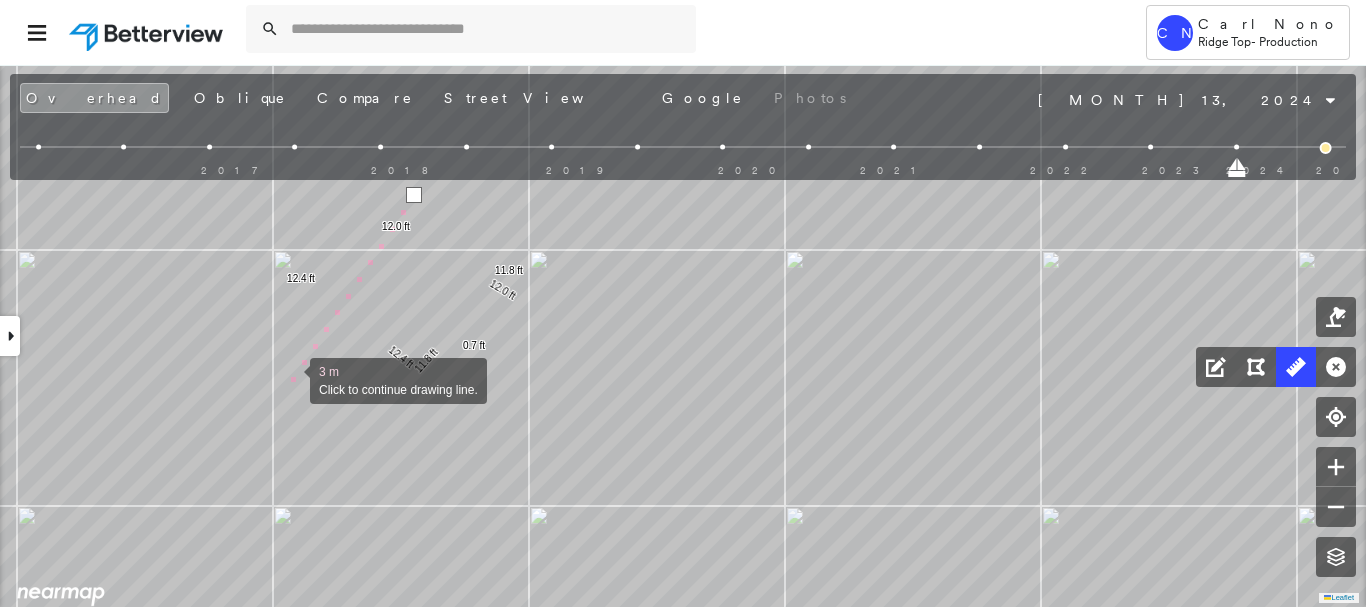 click at bounding box center (290, 379) 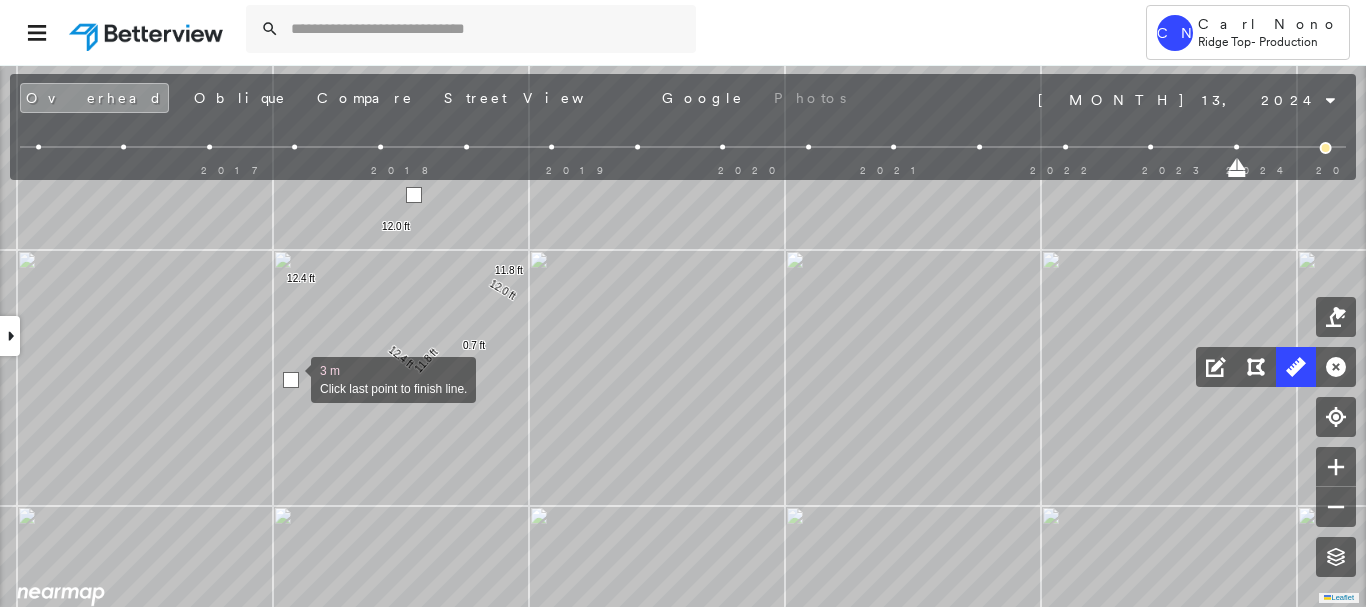 click at bounding box center [291, 380] 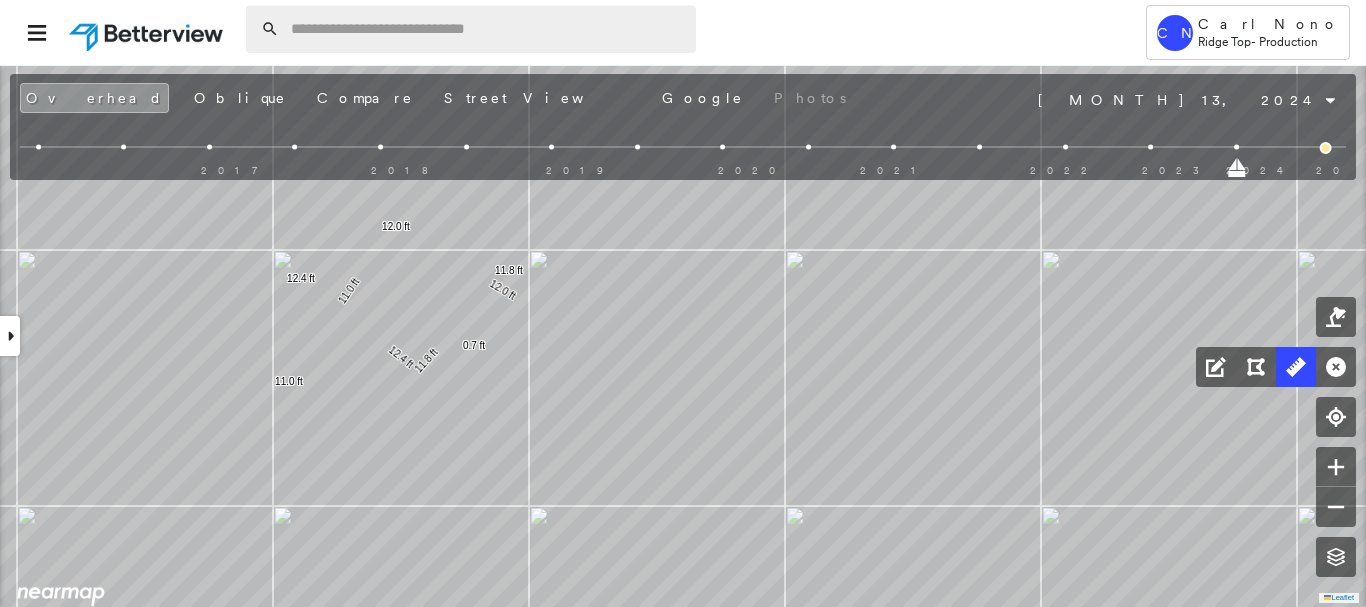 click at bounding box center [487, 29] 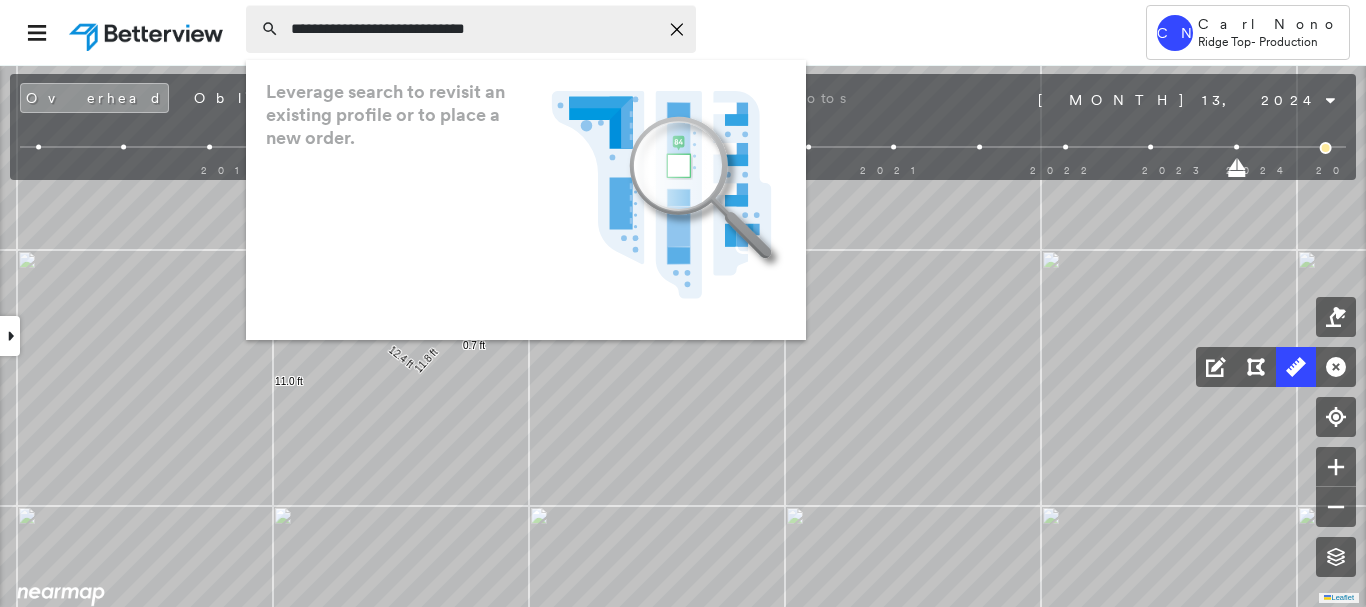 type on "**********" 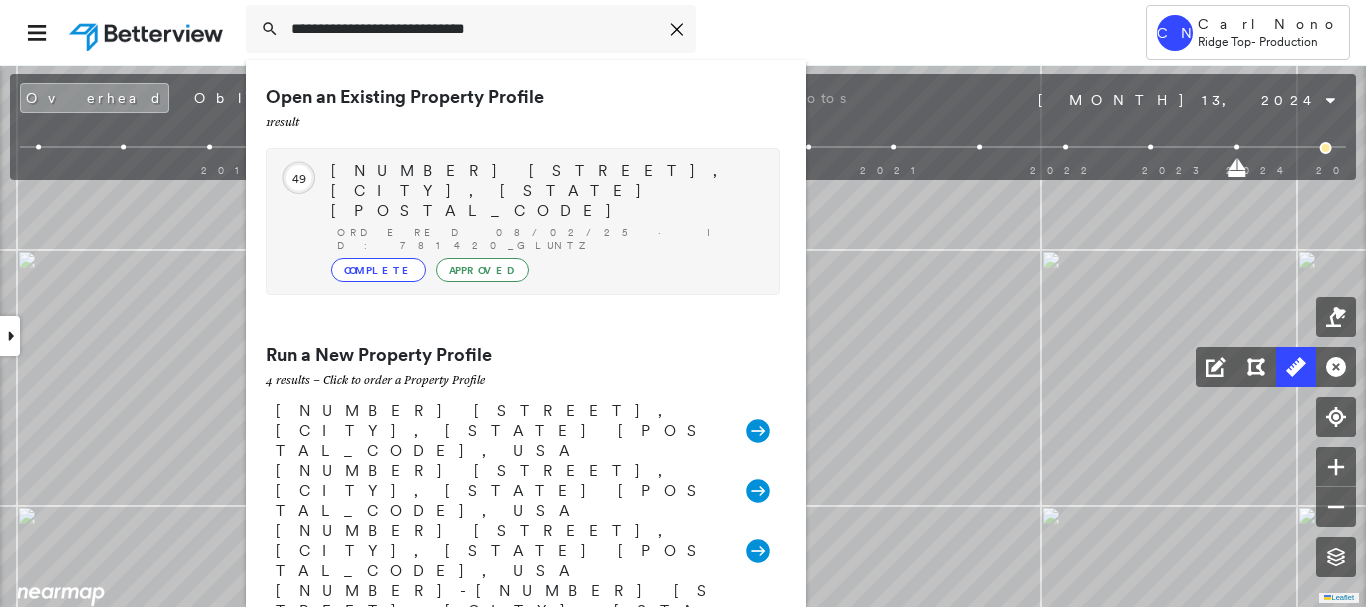 click on "Complete Approved" at bounding box center [545, 270] 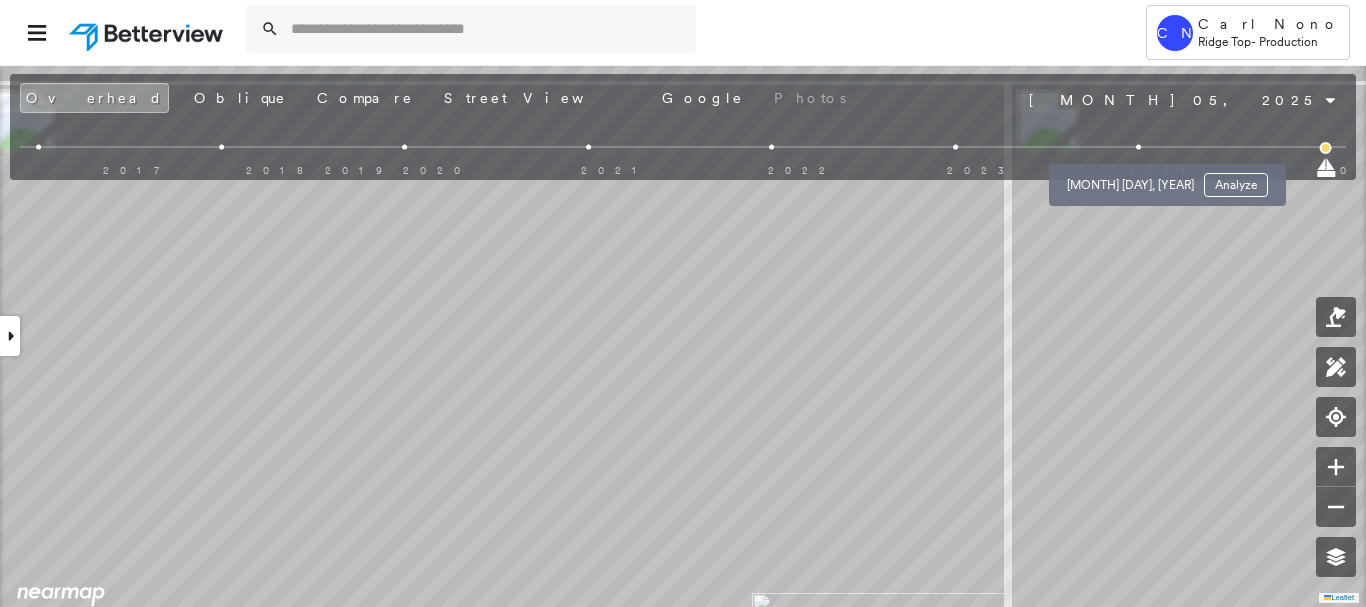 click at bounding box center (1138, 147) 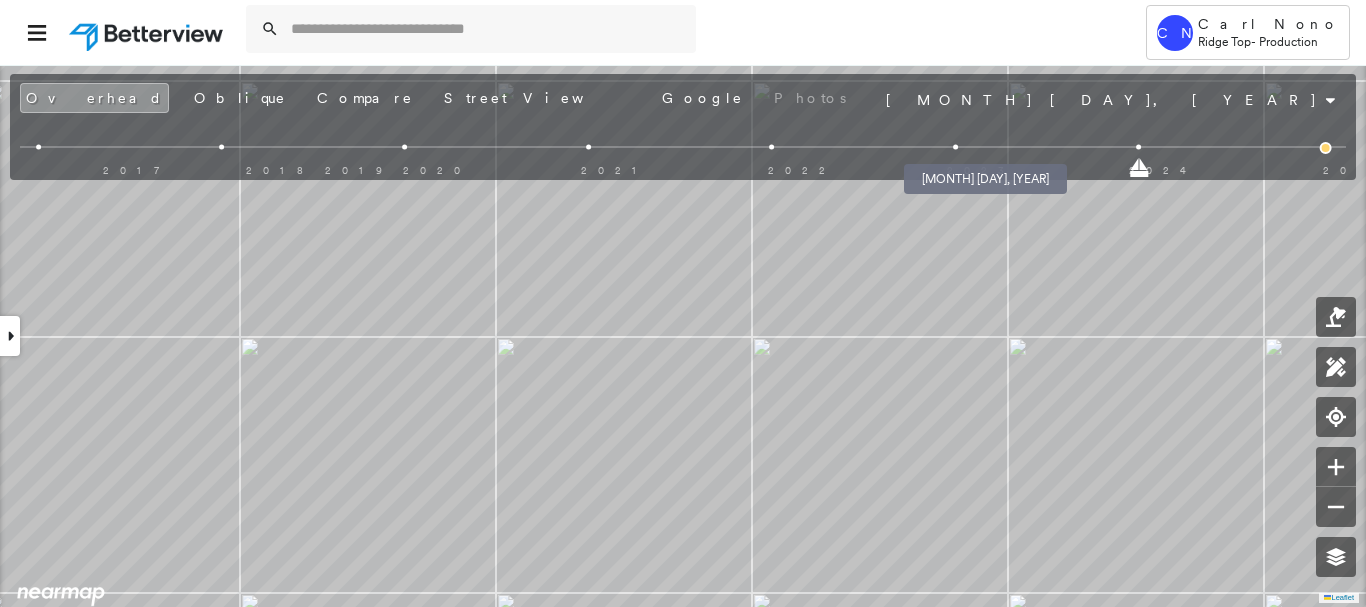 click at bounding box center [955, 147] 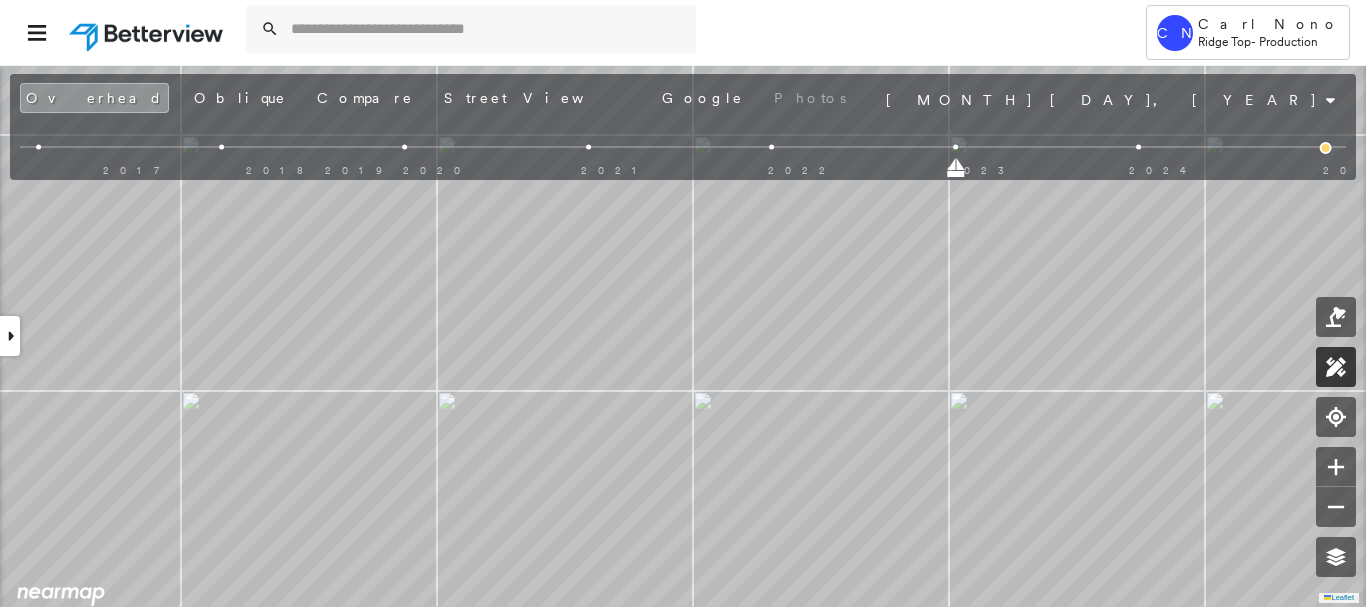 click 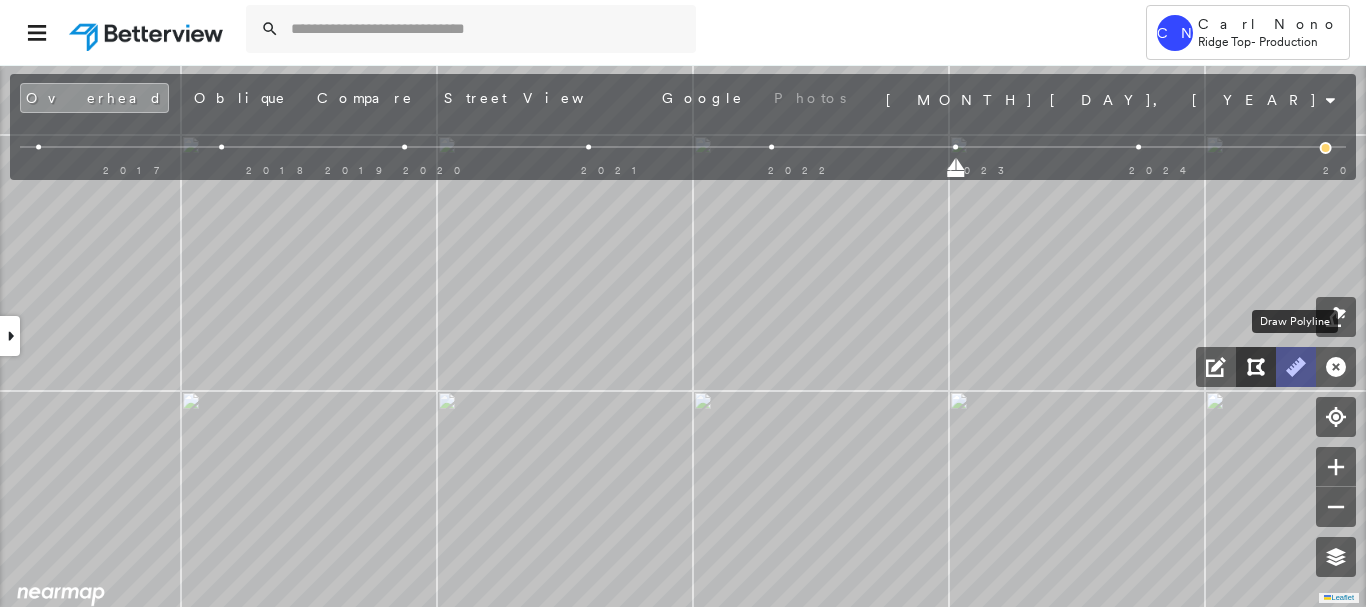 drag, startPoint x: 1308, startPoint y: 370, endPoint x: 1250, endPoint y: 365, distance: 58.21512 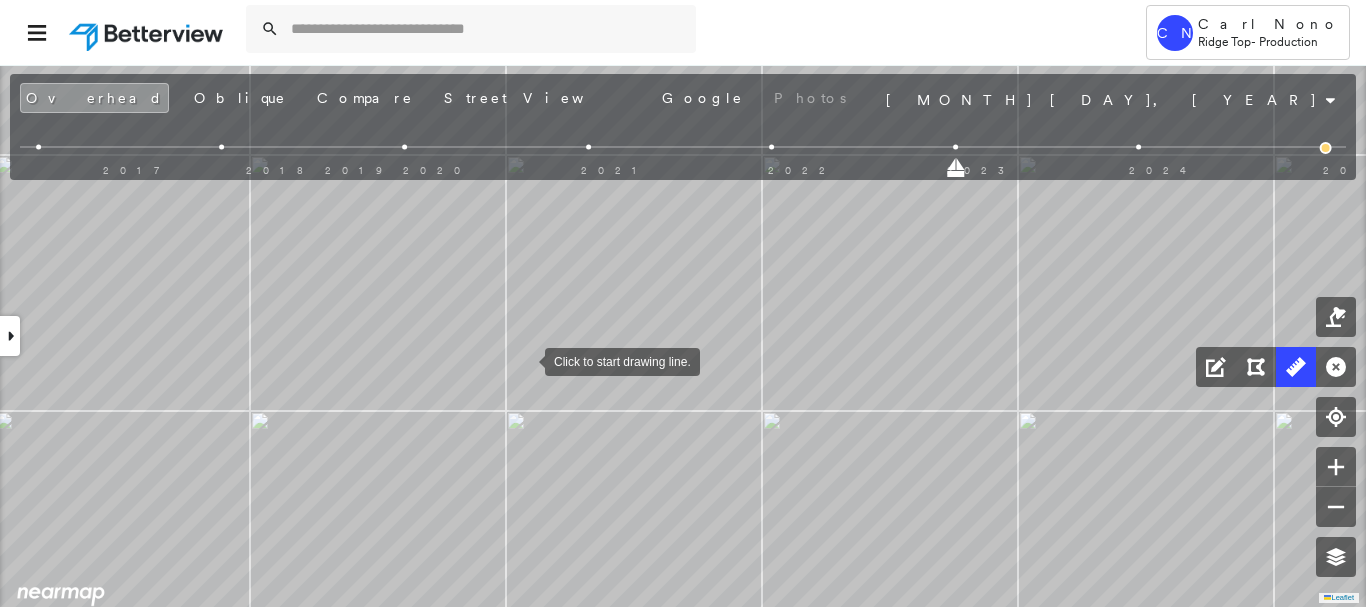 drag, startPoint x: 456, startPoint y: 339, endPoint x: 525, endPoint y: 359, distance: 71.8401 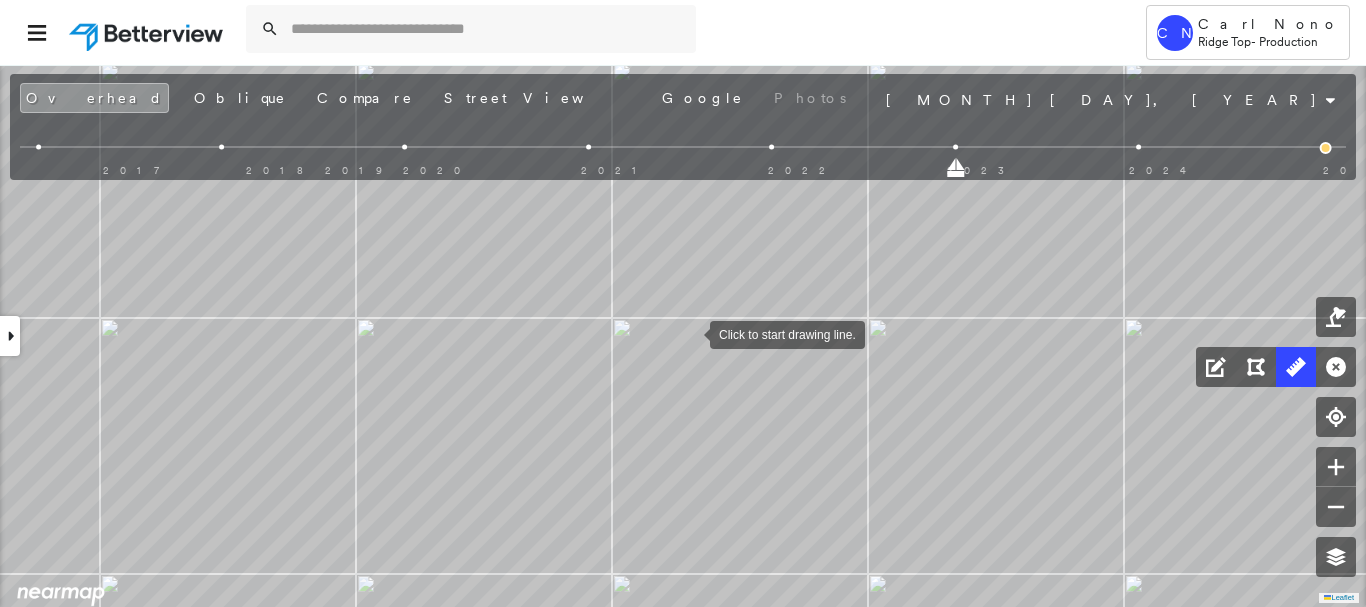 drag, startPoint x: 690, startPoint y: 333, endPoint x: 669, endPoint y: 336, distance: 21.213203 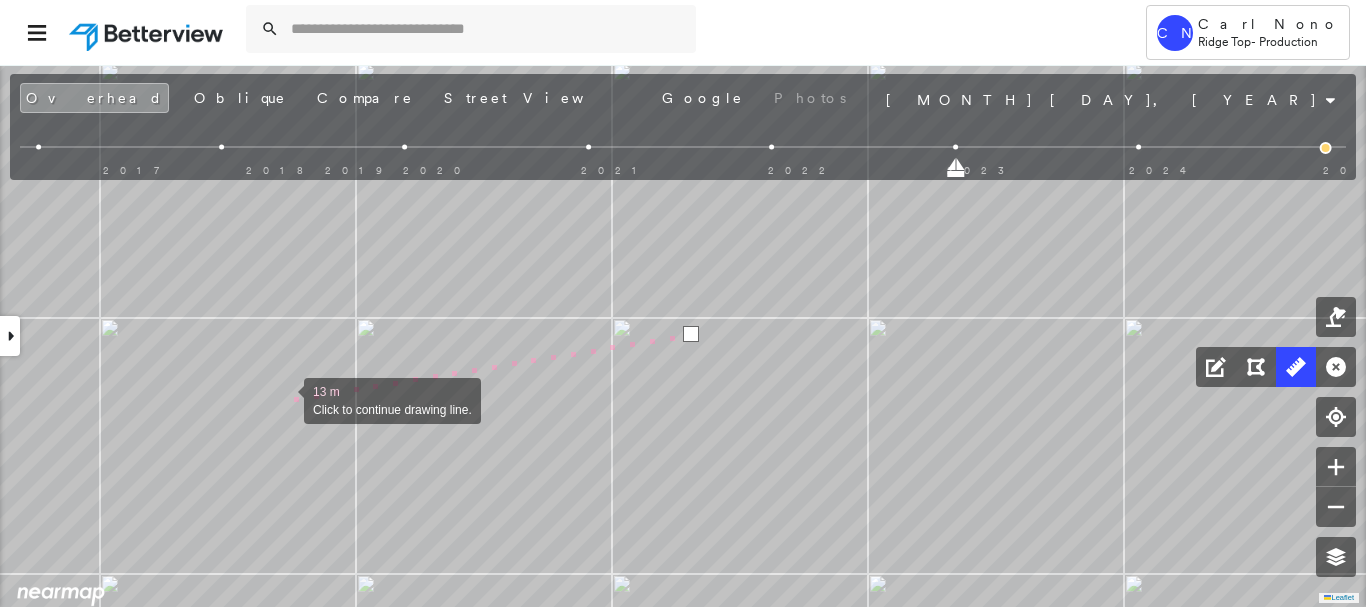 click at bounding box center [284, 399] 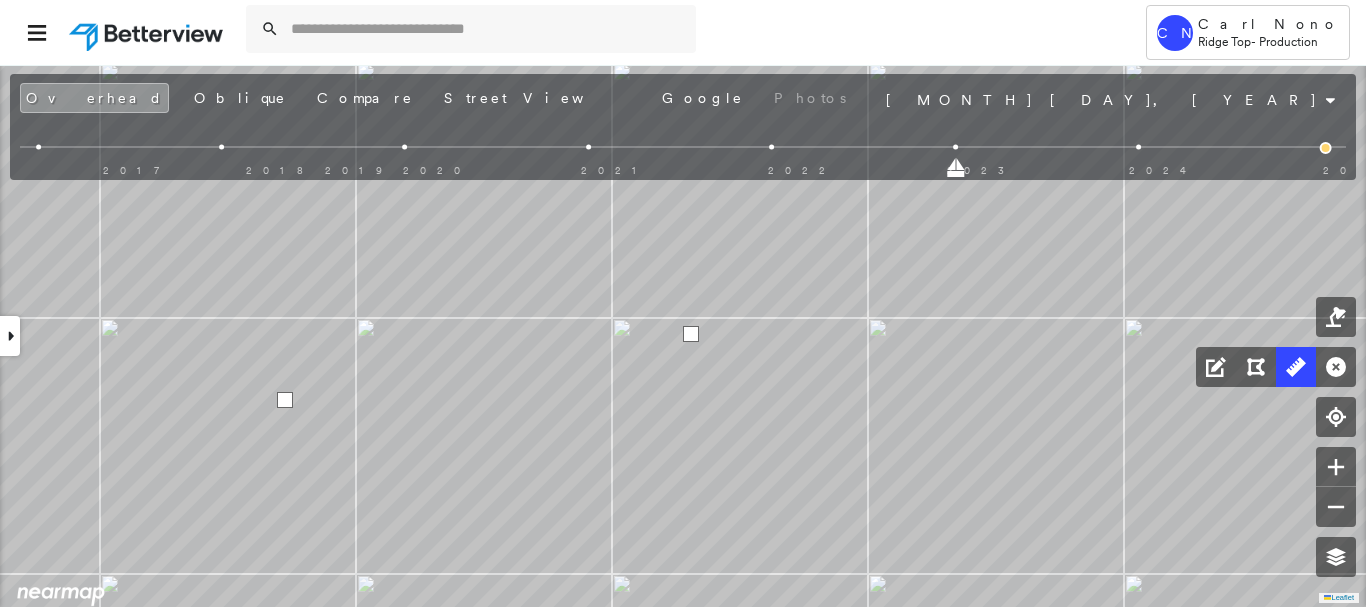 click at bounding box center [285, 400] 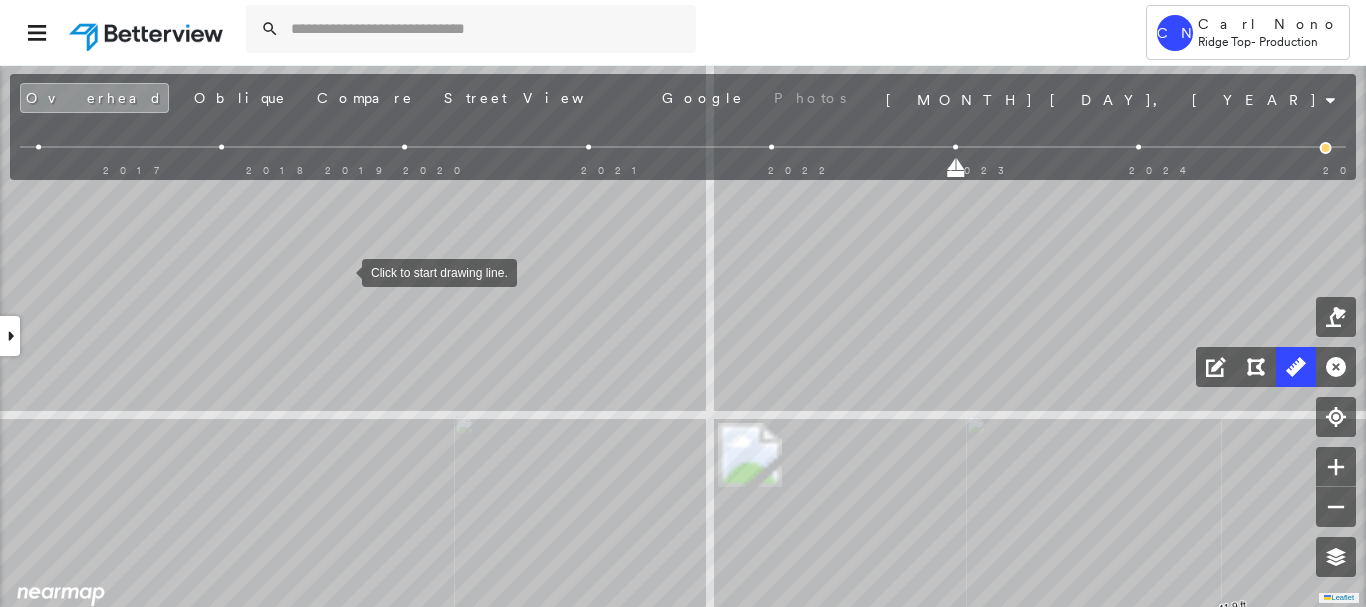 click at bounding box center (342, 271) 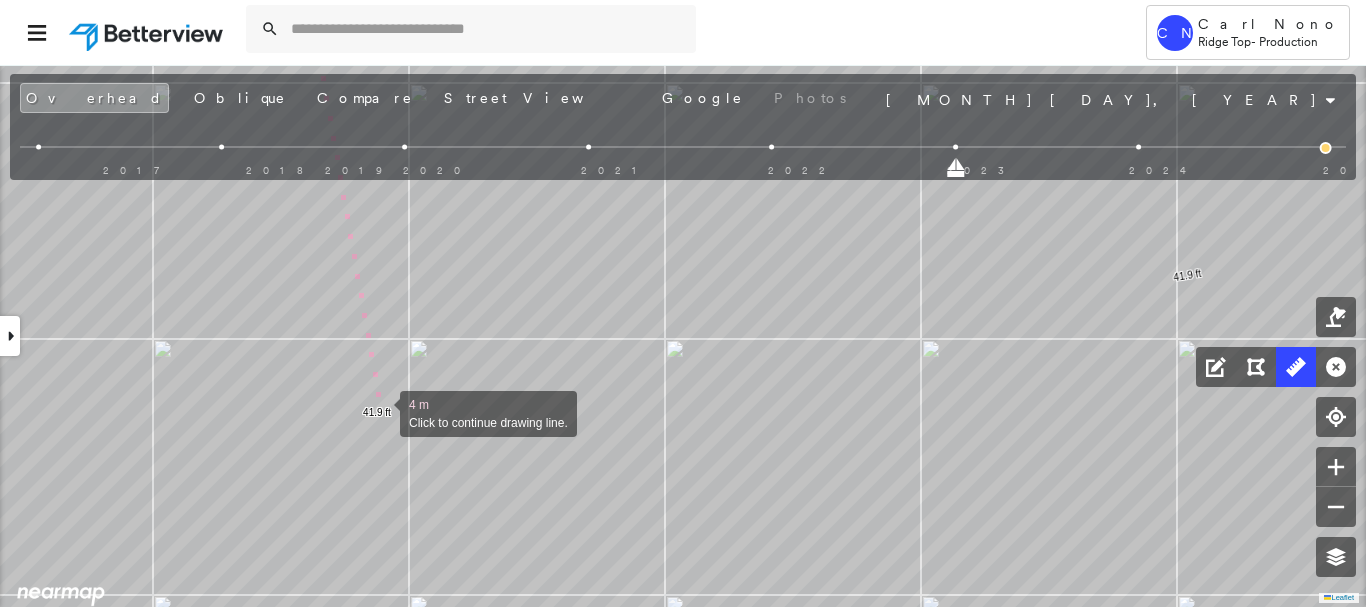 click at bounding box center (380, 412) 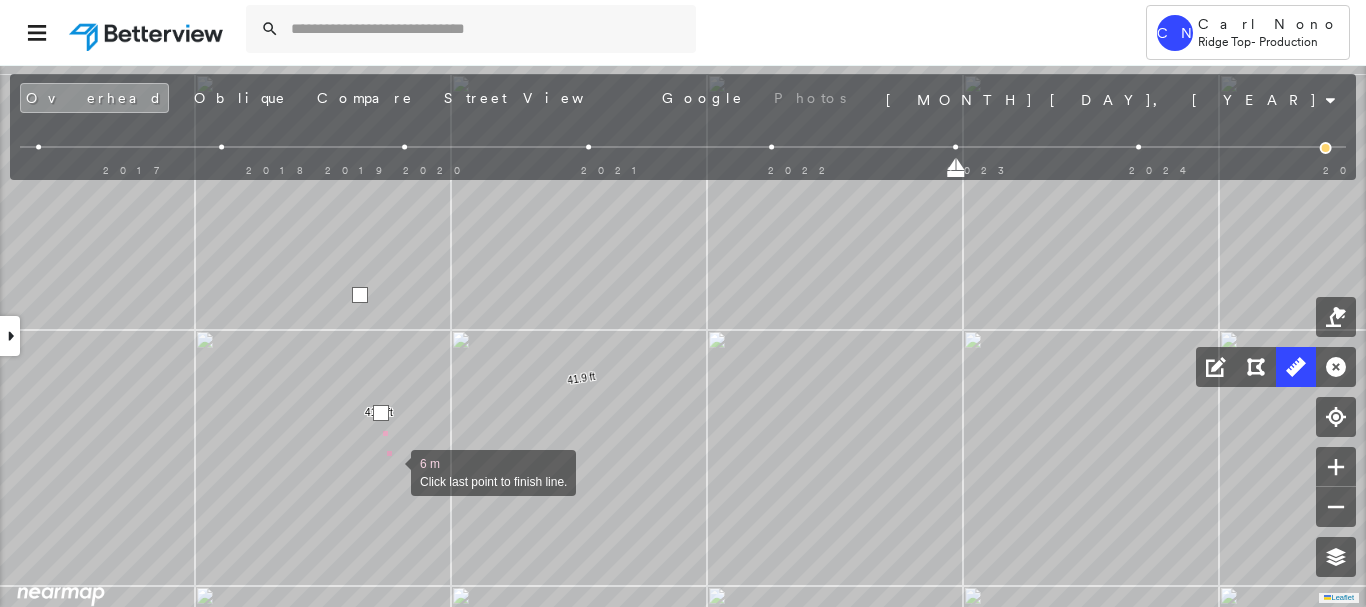 drag, startPoint x: 391, startPoint y: 471, endPoint x: 374, endPoint y: 248, distance: 223.64705 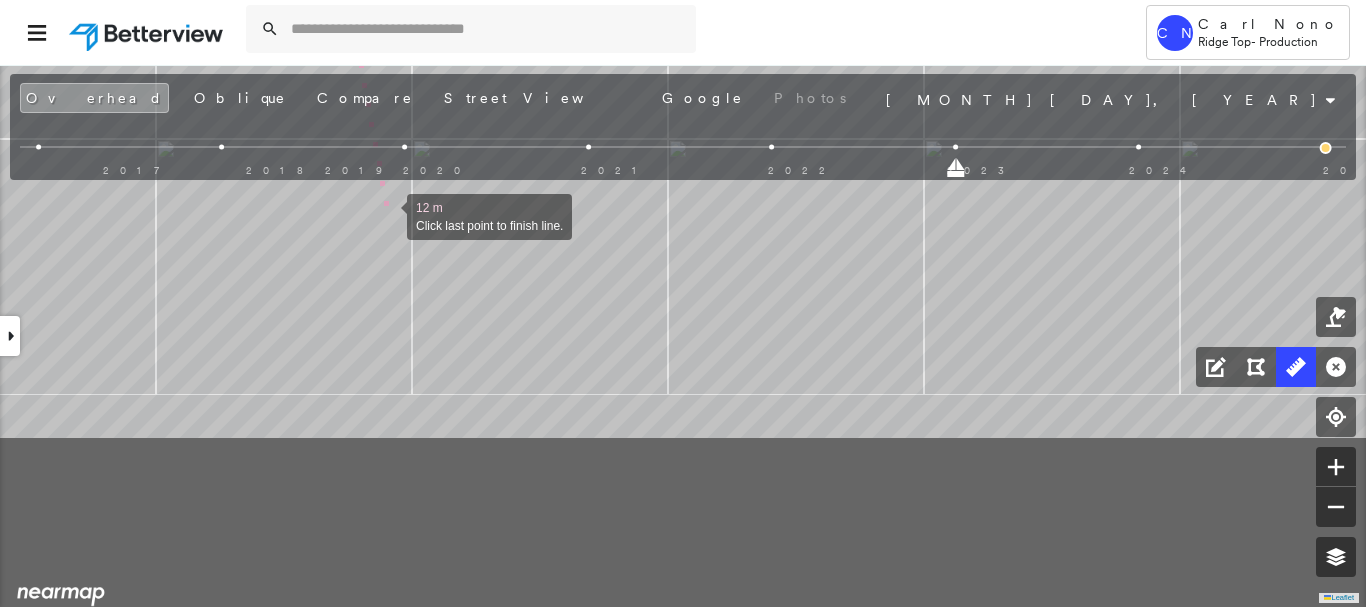 drag, startPoint x: 409, startPoint y: 442, endPoint x: 387, endPoint y: 241, distance: 202.2004 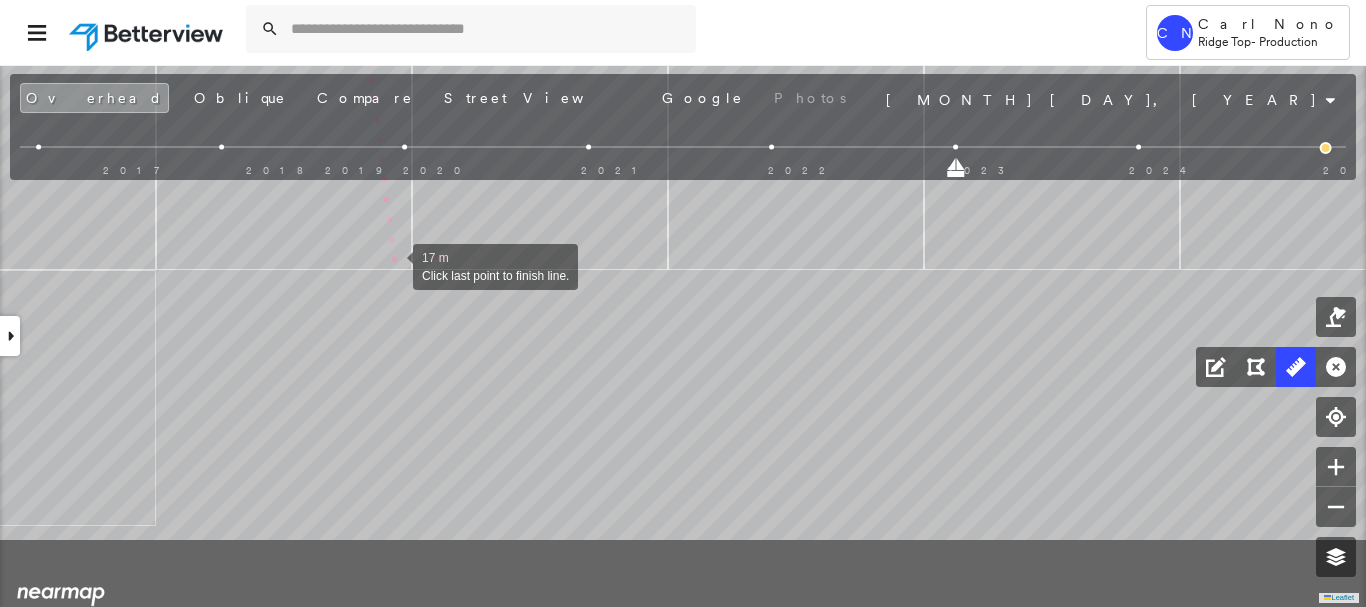 click at bounding box center [393, 265] 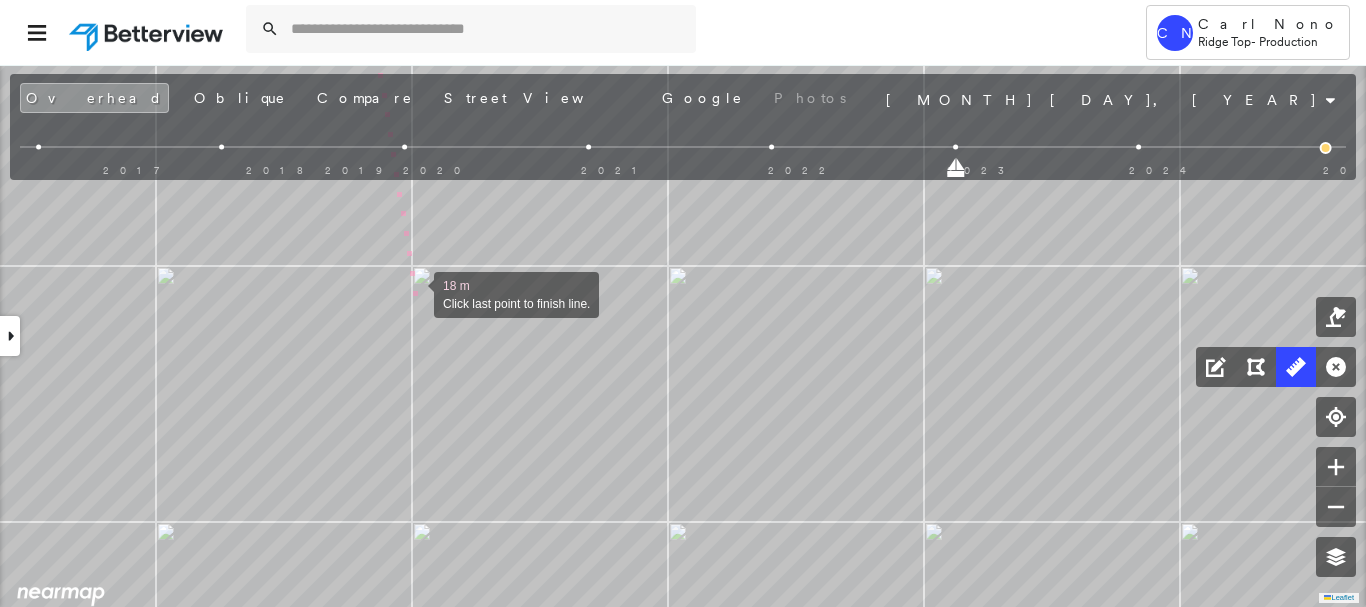 click at bounding box center (414, 293) 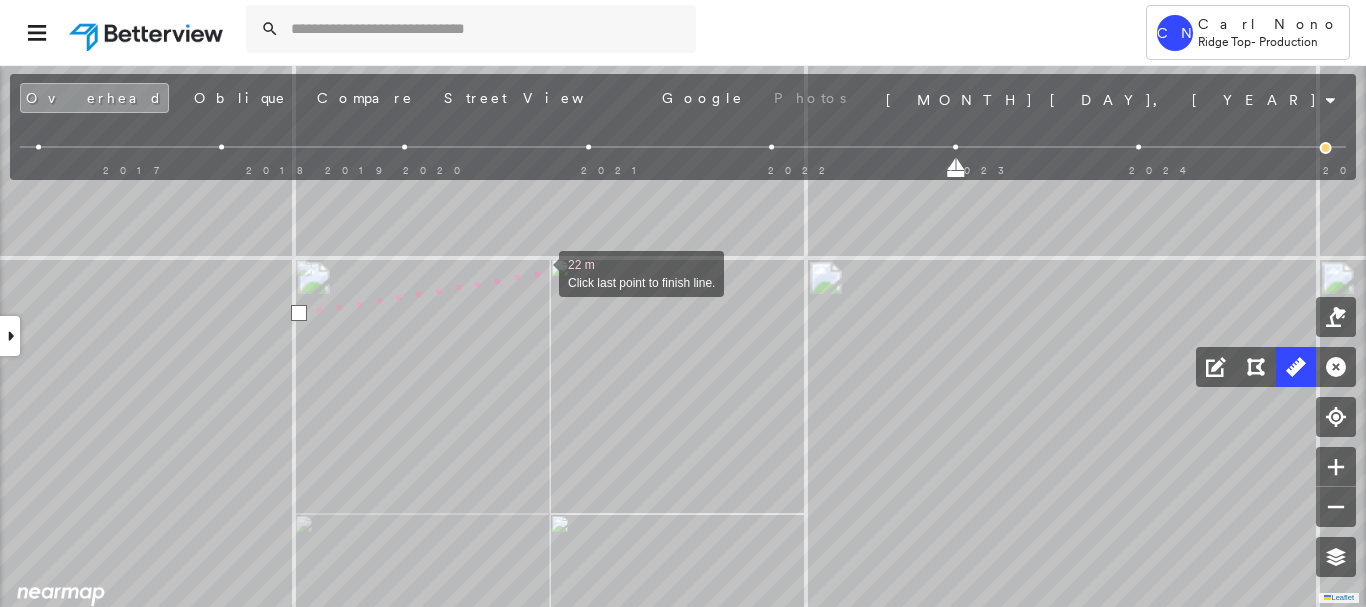 click at bounding box center [539, 272] 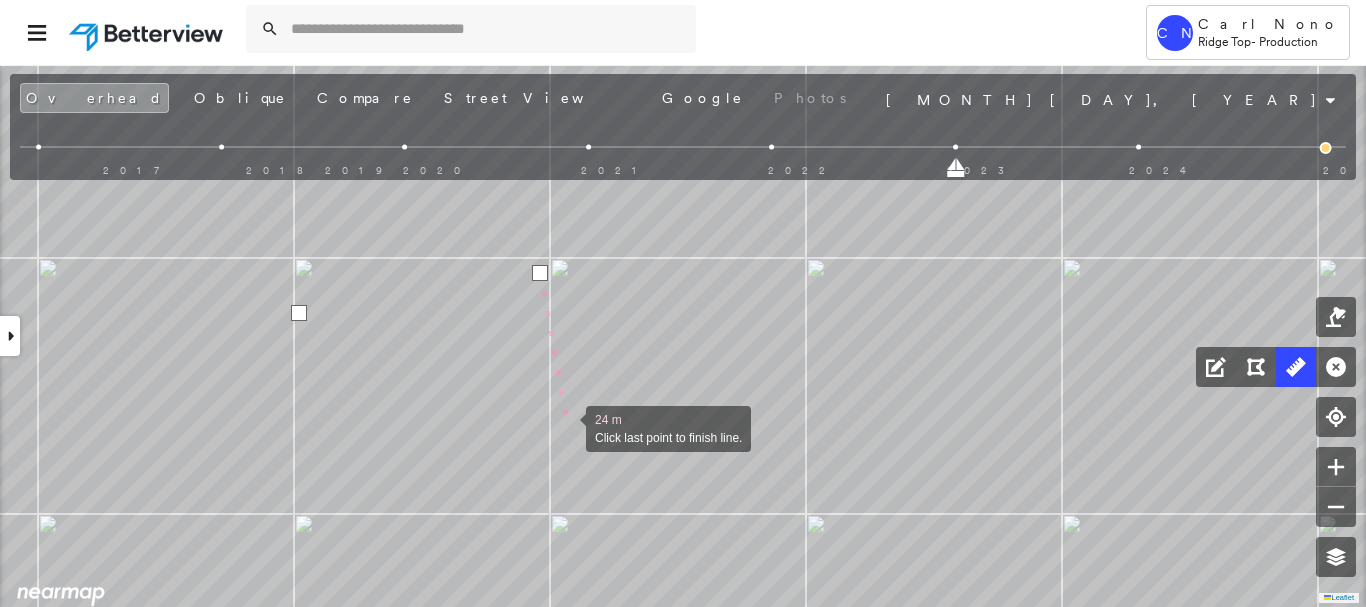 click at bounding box center (566, 427) 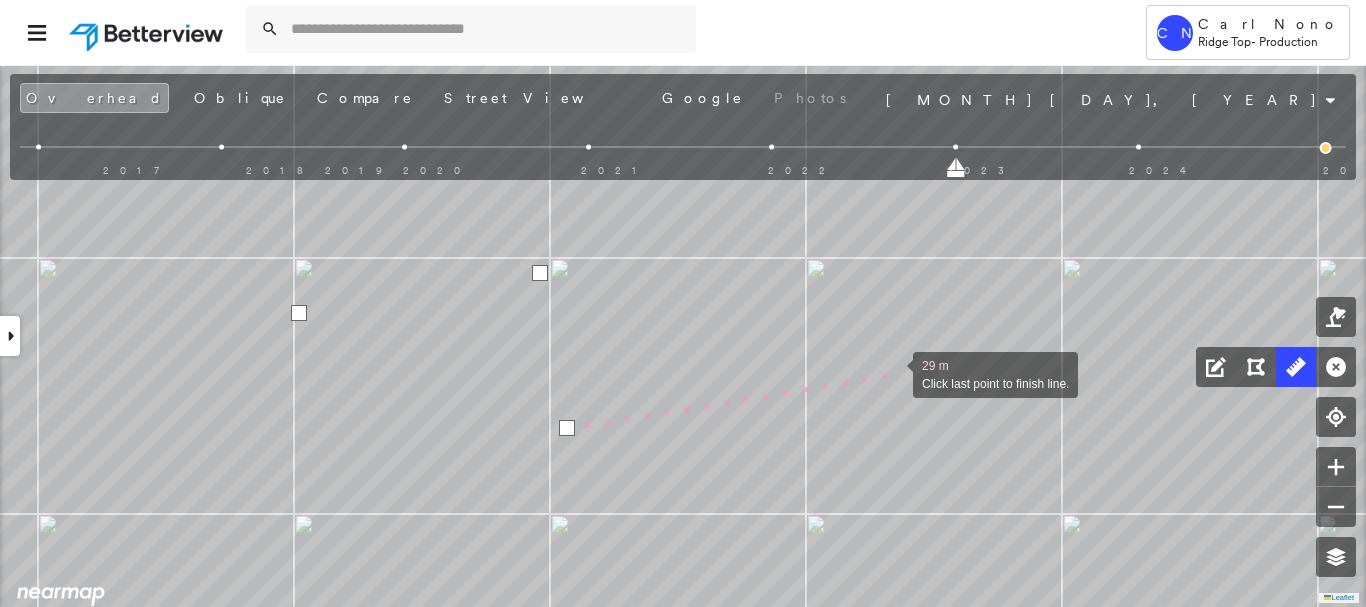 click at bounding box center [893, 373] 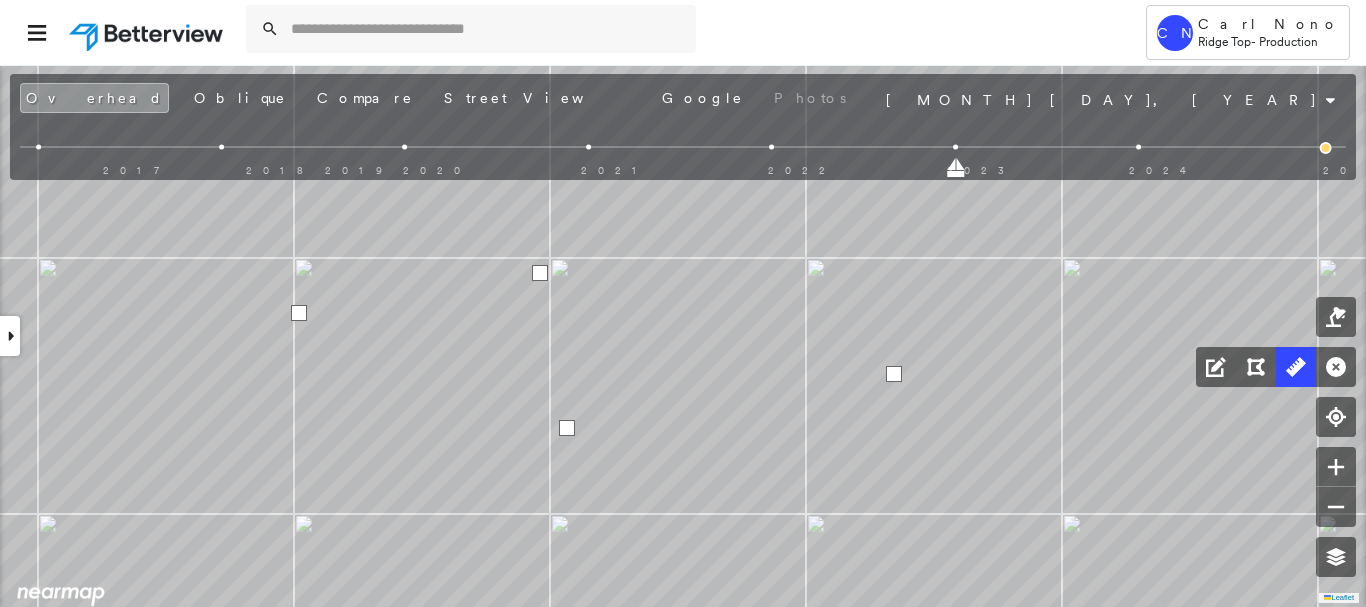 click at bounding box center (894, 374) 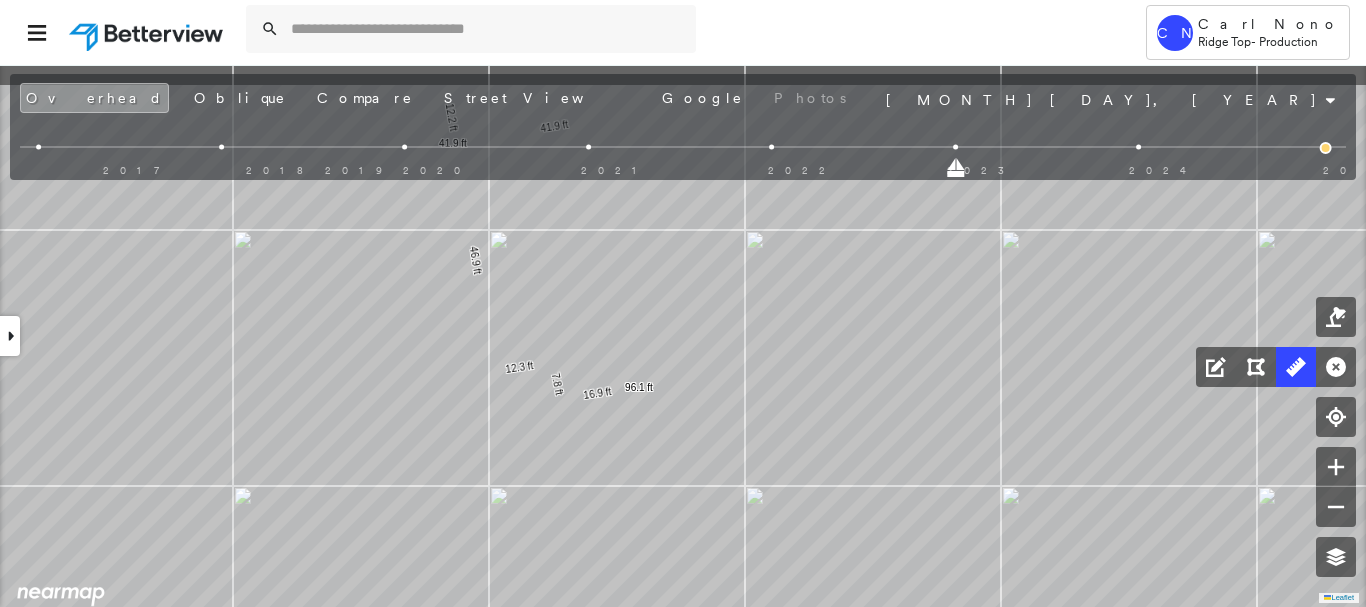 drag, startPoint x: 609, startPoint y: 259, endPoint x: 521, endPoint y: 531, distance: 285.8811 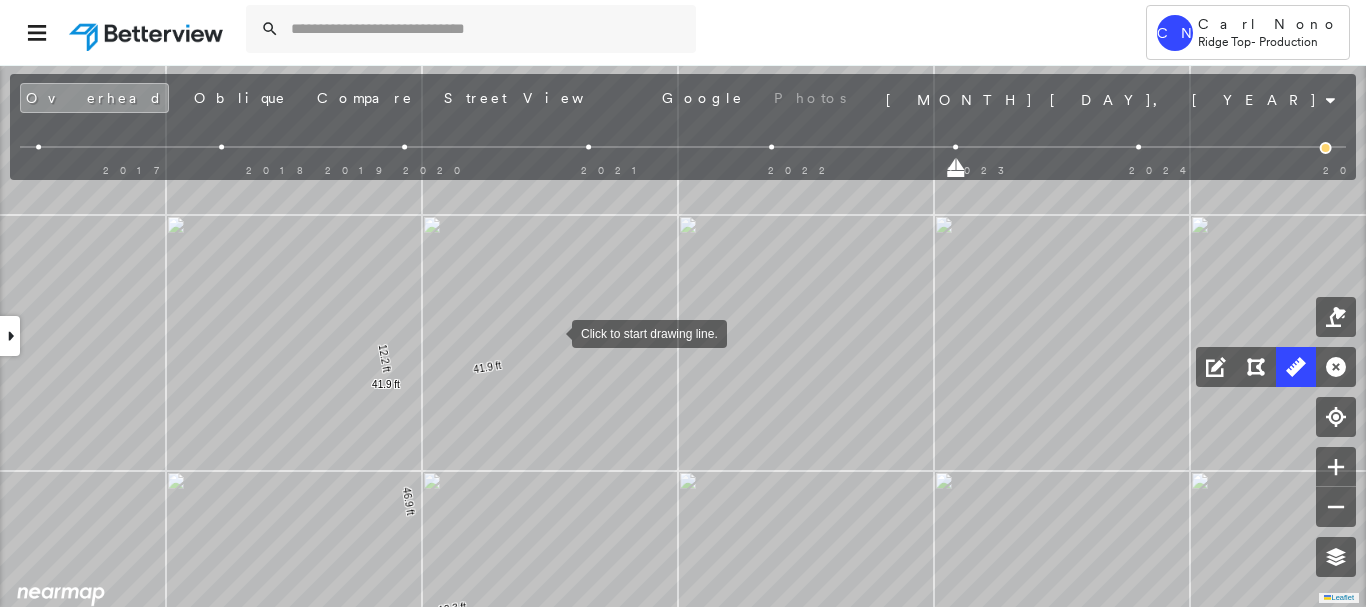 drag, startPoint x: 552, startPoint y: 332, endPoint x: 527, endPoint y: 514, distance: 183.70901 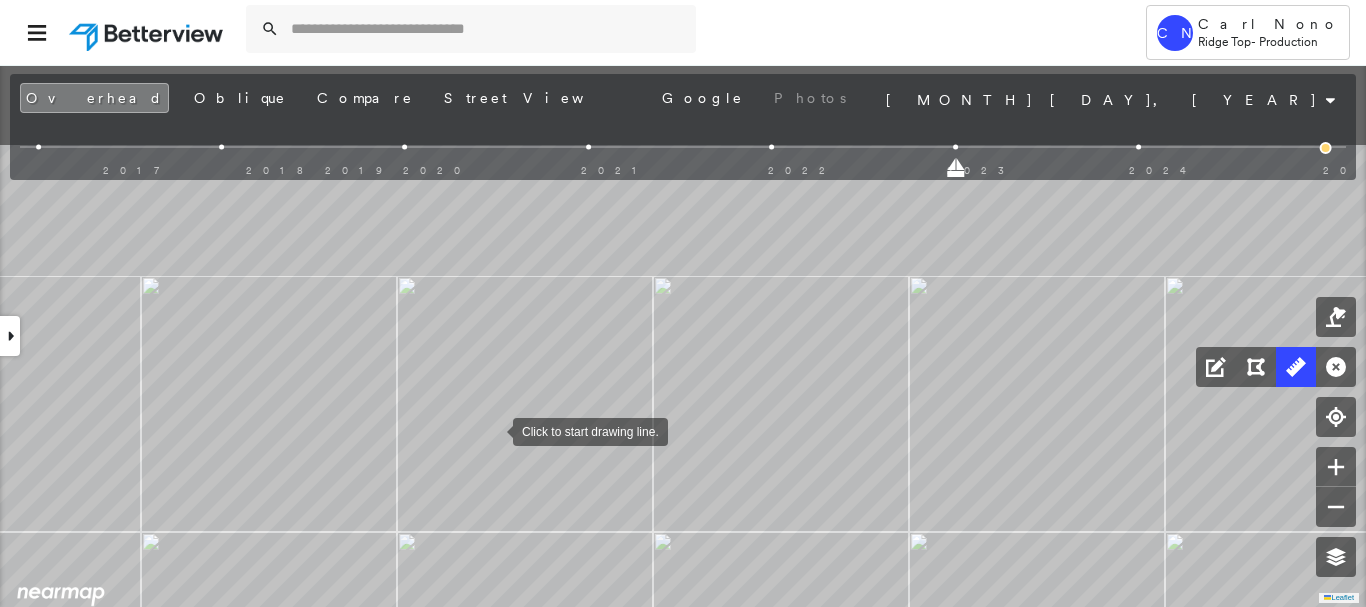 drag, startPoint x: 493, startPoint y: 293, endPoint x: 493, endPoint y: 428, distance: 135 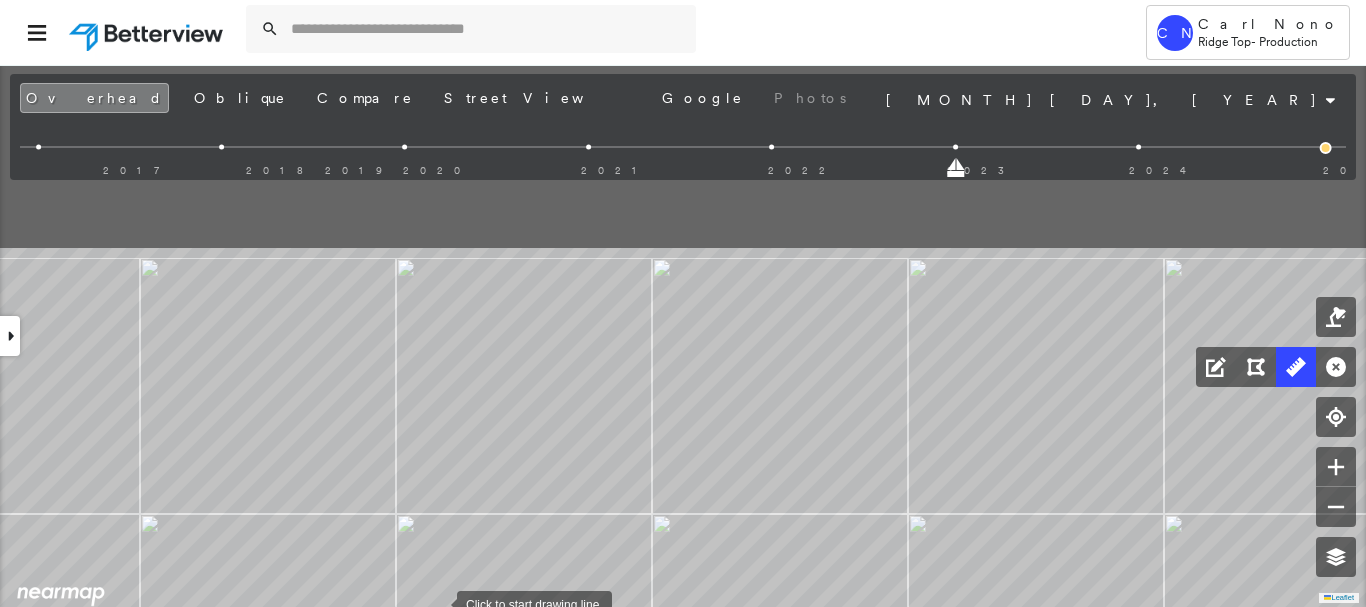 drag, startPoint x: 438, startPoint y: 363, endPoint x: 437, endPoint y: 601, distance: 238.0021 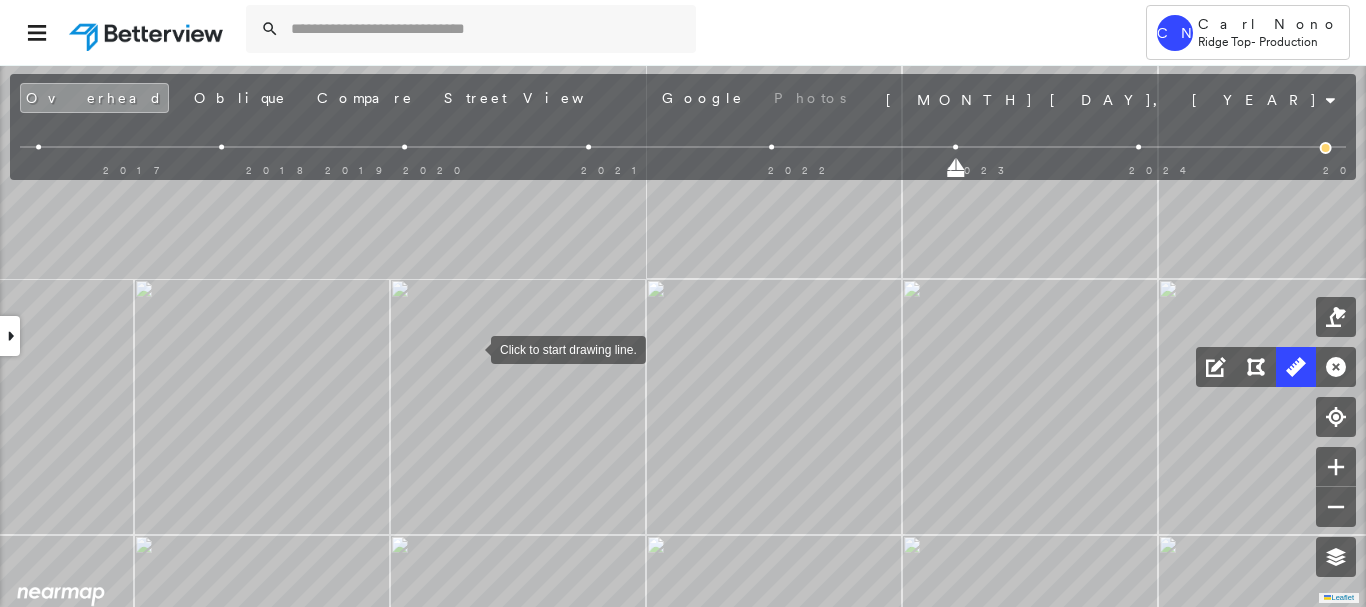 drag, startPoint x: 480, startPoint y: 317, endPoint x: 474, endPoint y: 345, distance: 28.635643 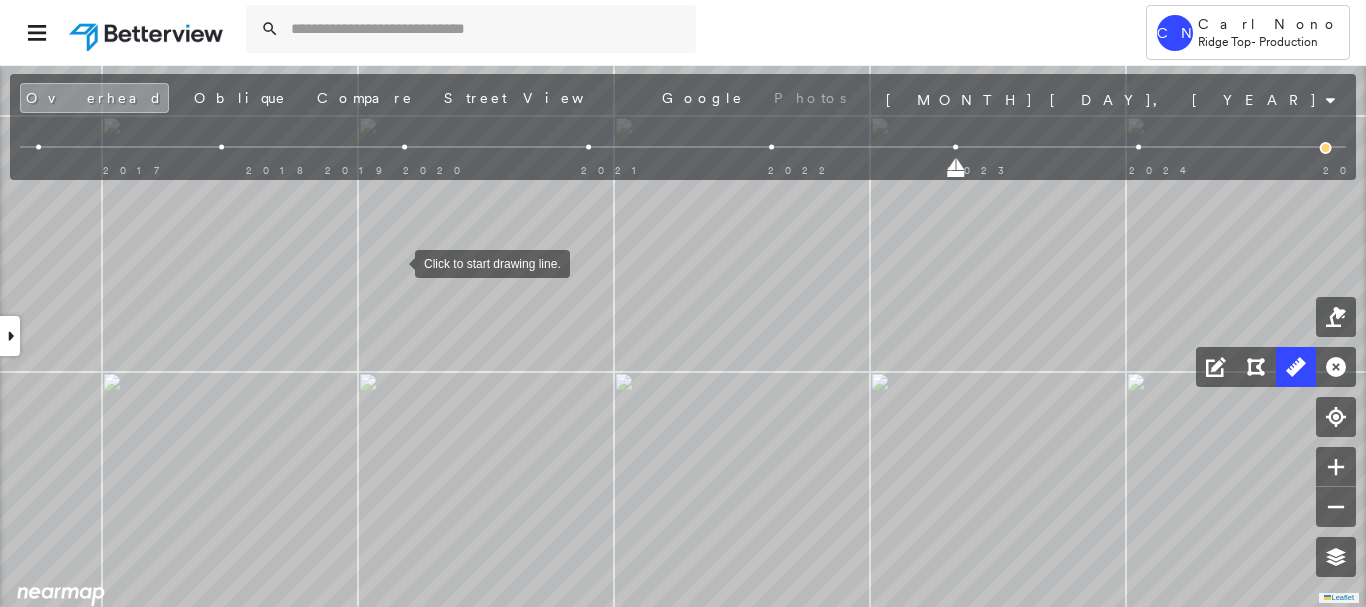 click at bounding box center (395, 262) 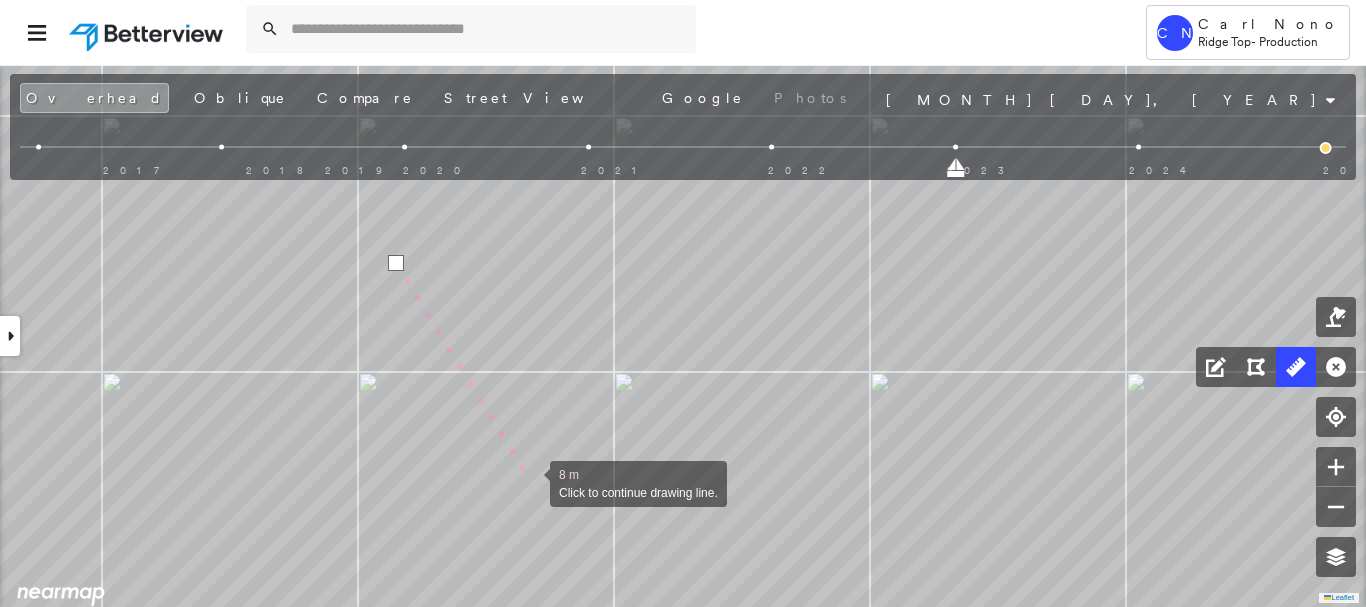 click at bounding box center (530, 482) 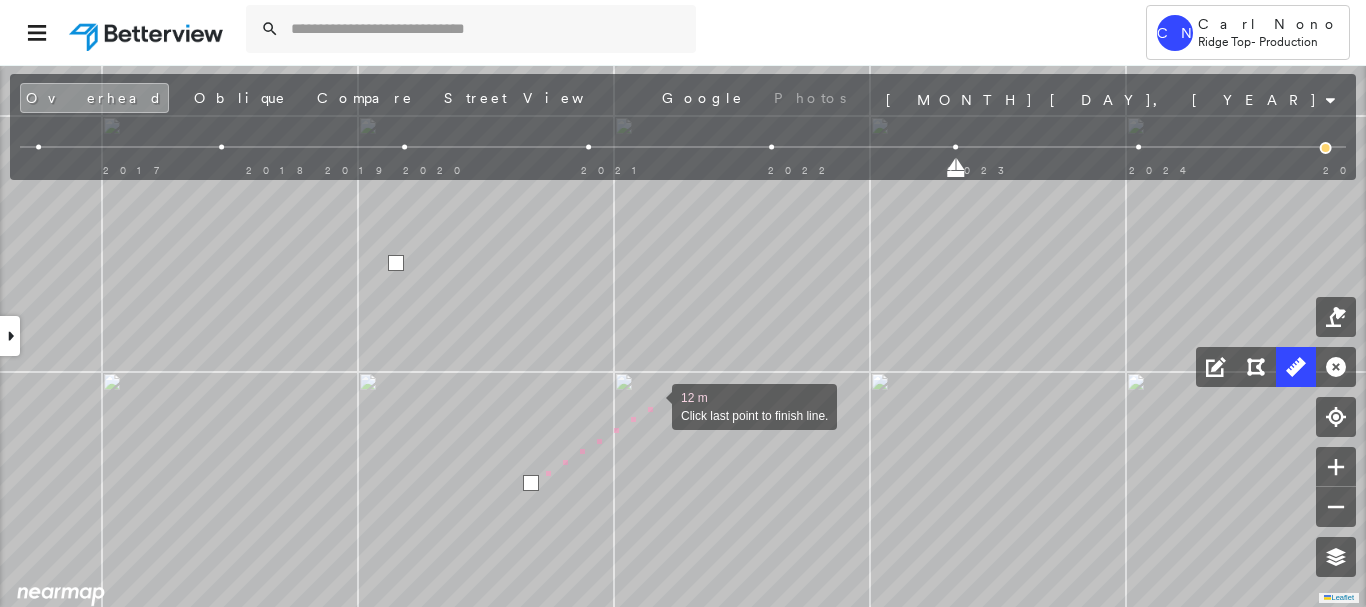 click at bounding box center (652, 405) 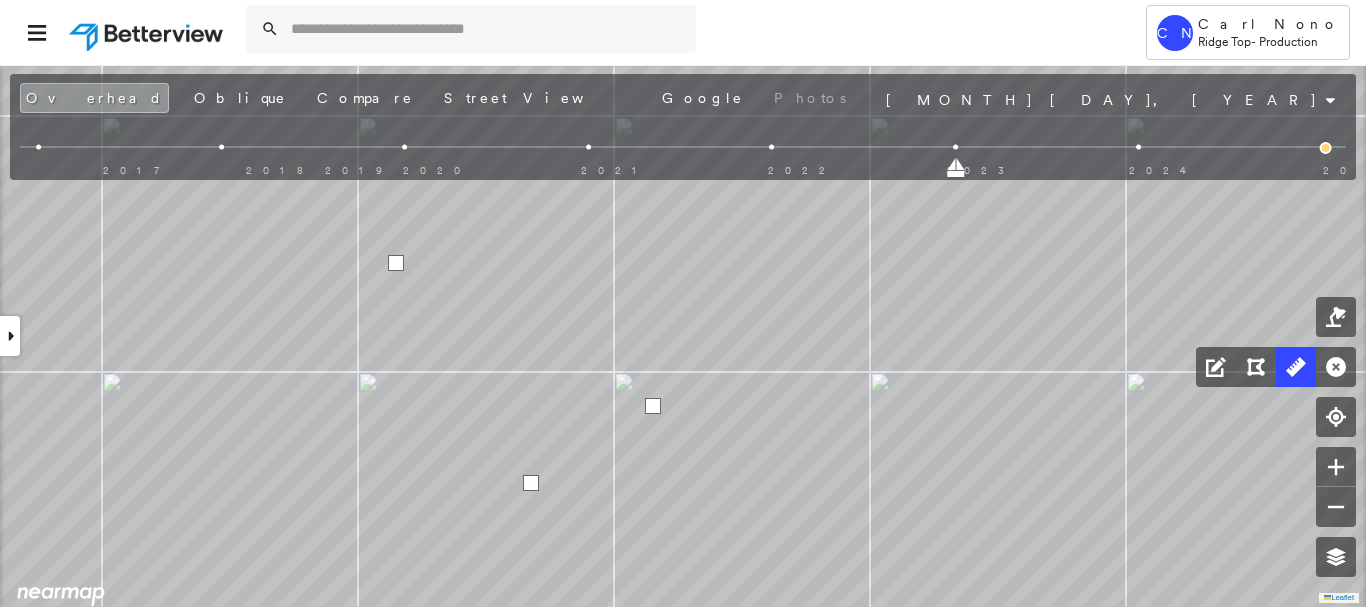 click at bounding box center [653, 406] 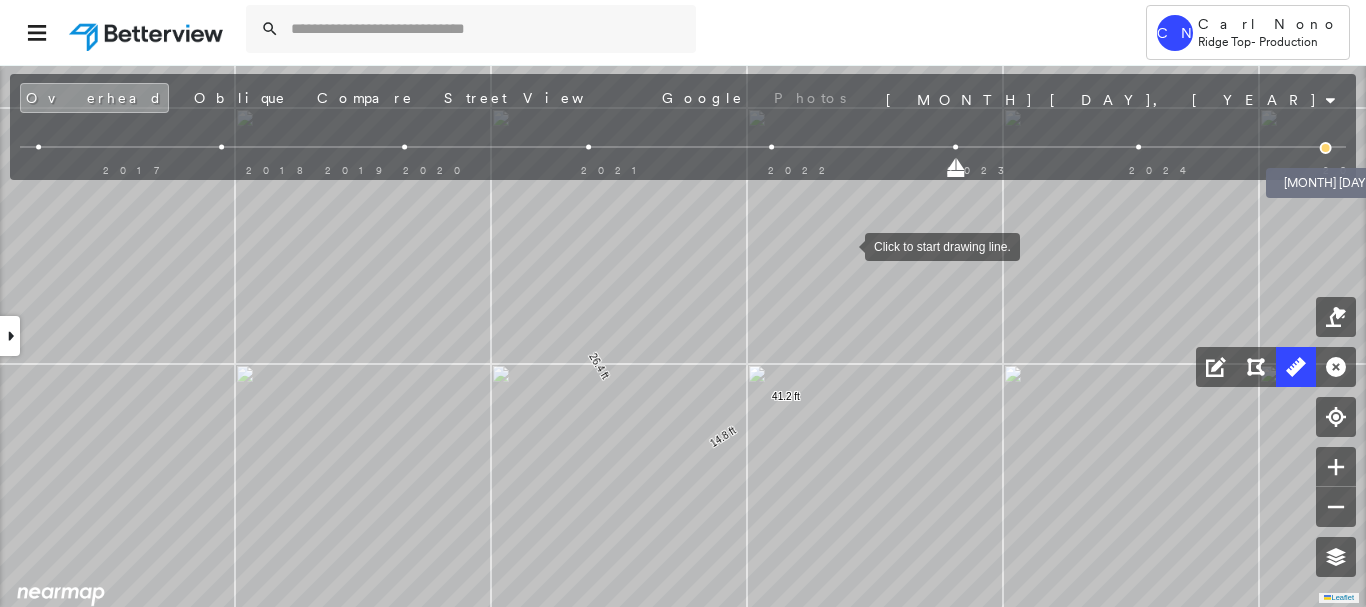 click at bounding box center [1326, 148] 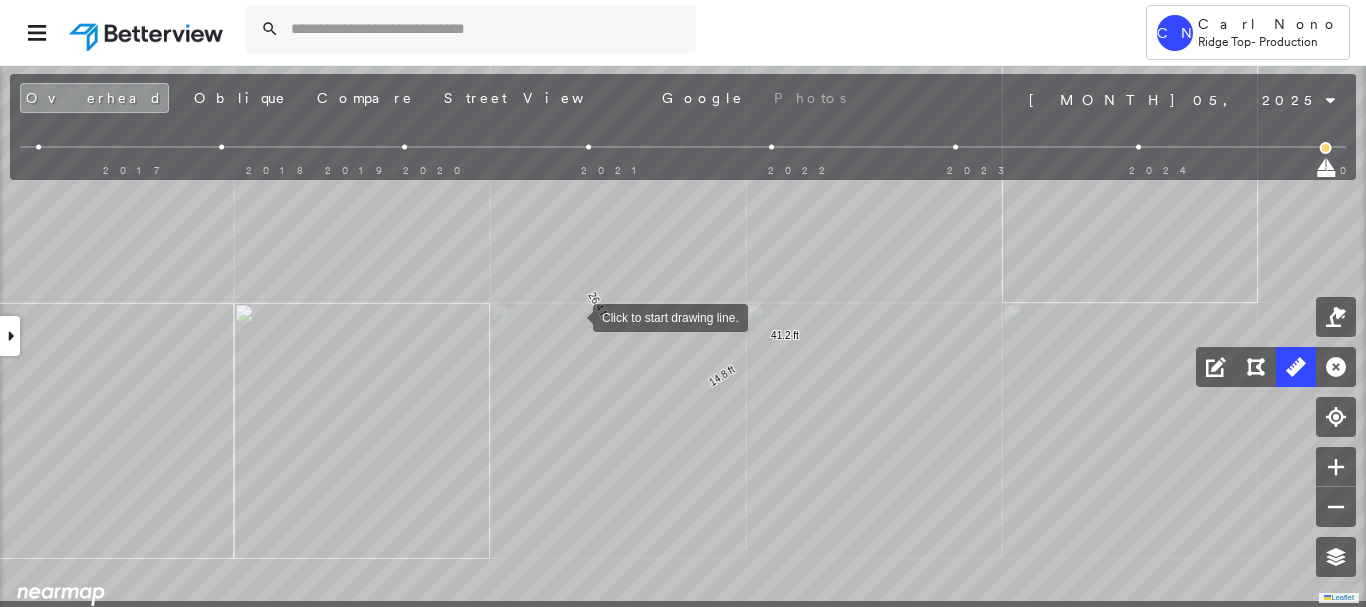 drag, startPoint x: 573, startPoint y: 347, endPoint x: 577, endPoint y: 285, distance: 62.1289 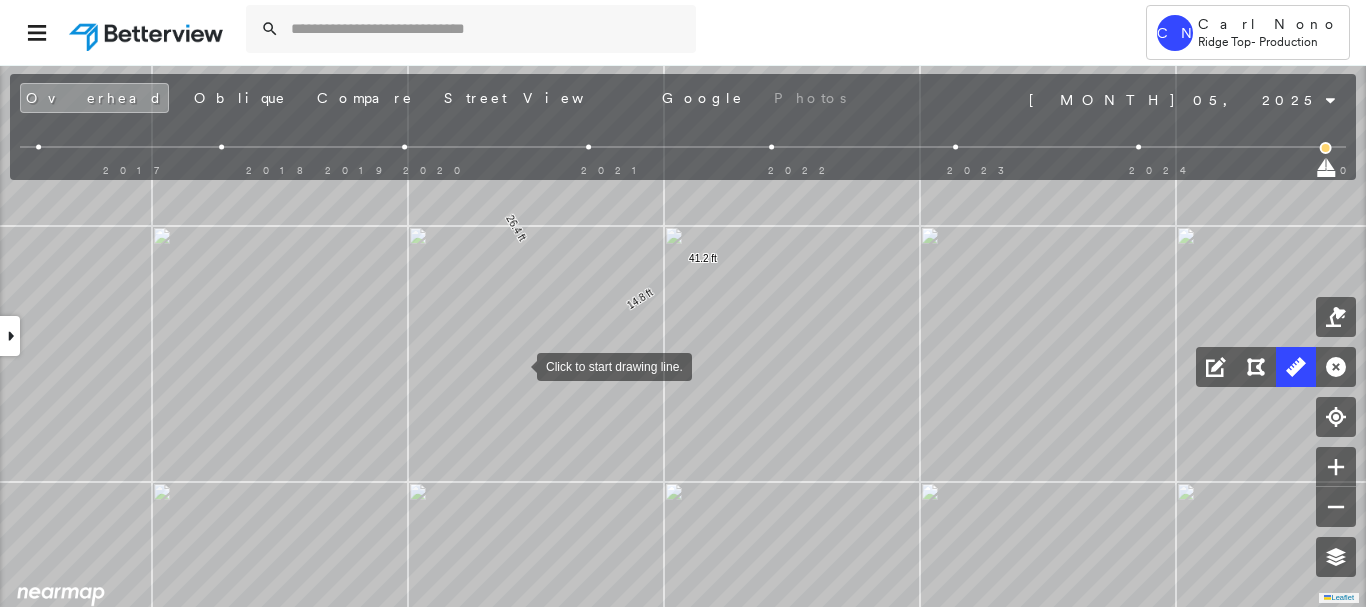 drag, startPoint x: 596, startPoint y: 413, endPoint x: 518, endPoint y: 365, distance: 91.58602 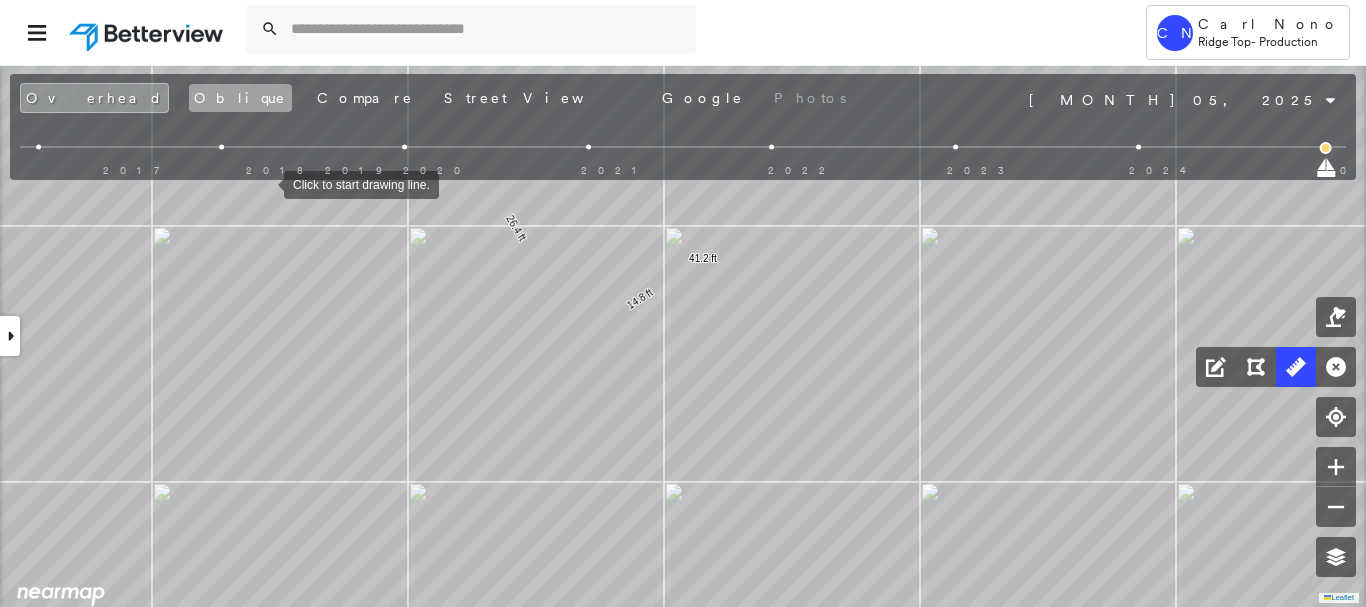 click on "Oblique" at bounding box center (240, 98) 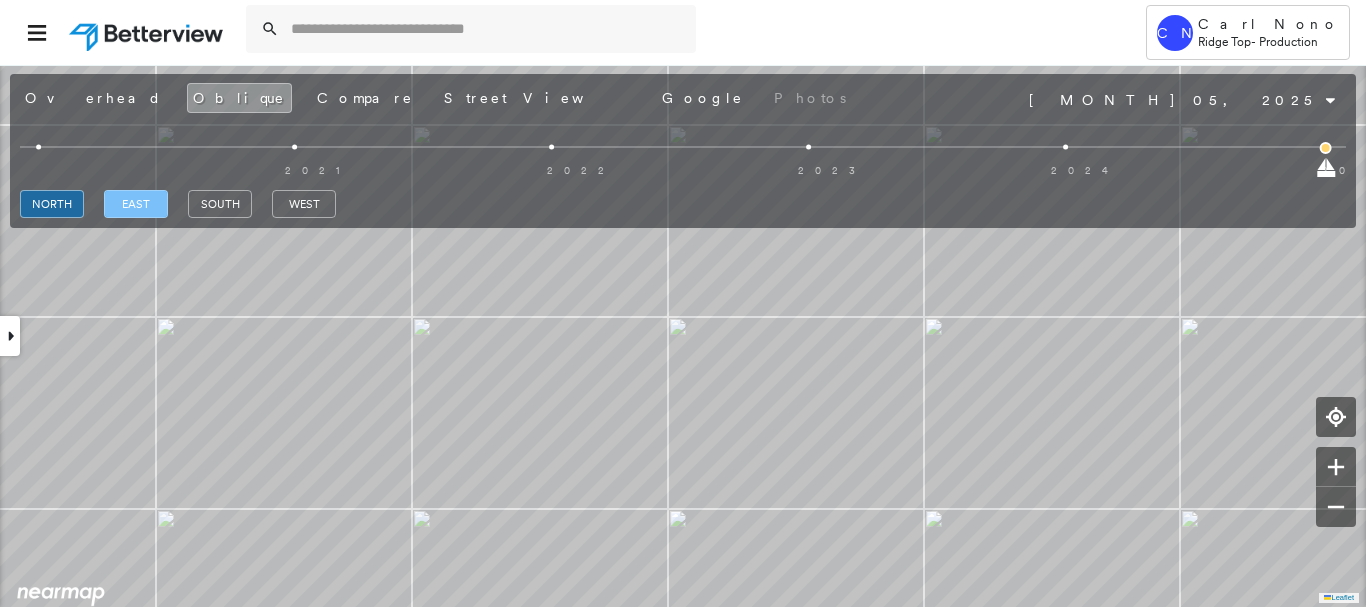 click on "east" at bounding box center (136, 204) 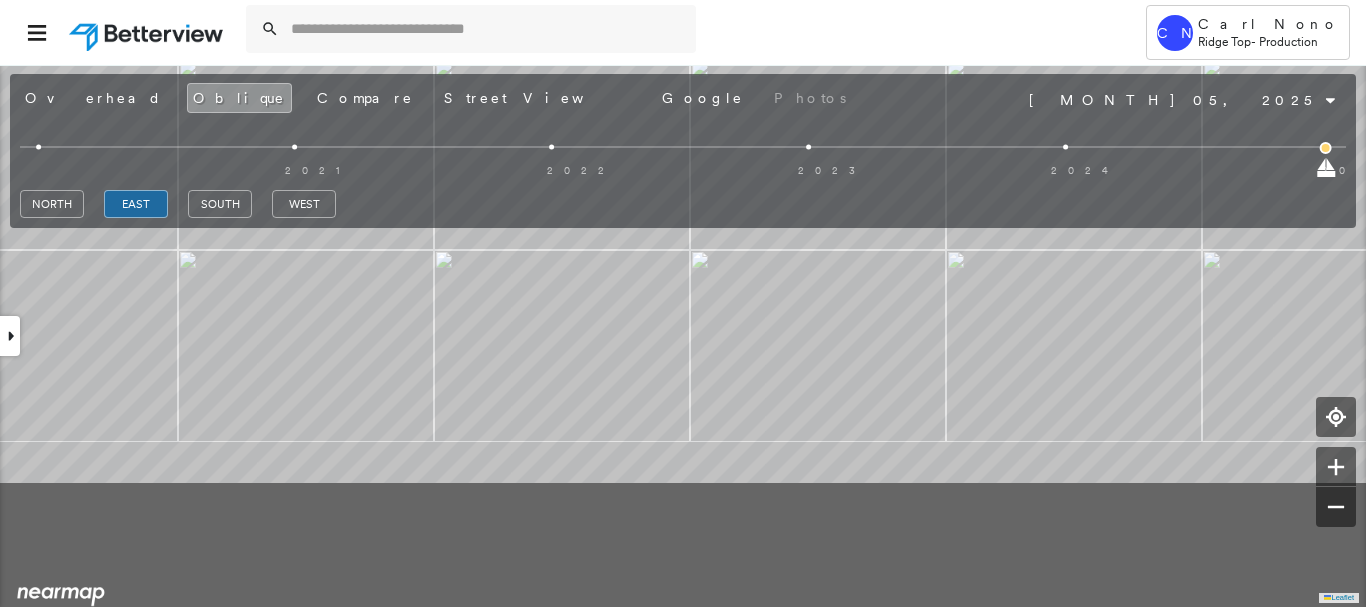 click on "5816 Rosewood Dr ,  Myrtle Beach, SC 29588 781420_GLUNTZ Assigned to:  Geetha T Assigned to:  Geetha T 781420_GLUNTZ Assigned to:  Geetha T Open Comments Download PDF Report Summary Construction Occupancy Protection Exposure Determination Overhead Obliques Street View Roof Spotlight™ Index :  49 out of 100 0 100 25 50 1 75 Building Roof Scores 1 Buildings Policy Information :  781420_GLUNTZ Flags :  1 (0 cleared, 1 uncleared) Construction Roof Spotlights :  Staining, Overhang, Vent Property Features :  Boat, Water Hazard, Disintegrated Pavement, Significantly Stained Pavement Roof Size & Shape :  1 building  - Gable | Asphalt Shingle Occupancy Protection Exposure Determination Flags :  1 (0 cleared, 1 uncleared) Uncleared Flags (1) Cleared Flags  (0) Betterview Property Flagged 08/02/25 Clear Action Taken New Entry History Quote/New Business Terms & Conditions Added ACV Endorsement Added Cosmetic Endorsement Inspection/Loss Control Report Information Added to Inspection Survey Onsite Inspection Ordered Save" at bounding box center [683, 335] 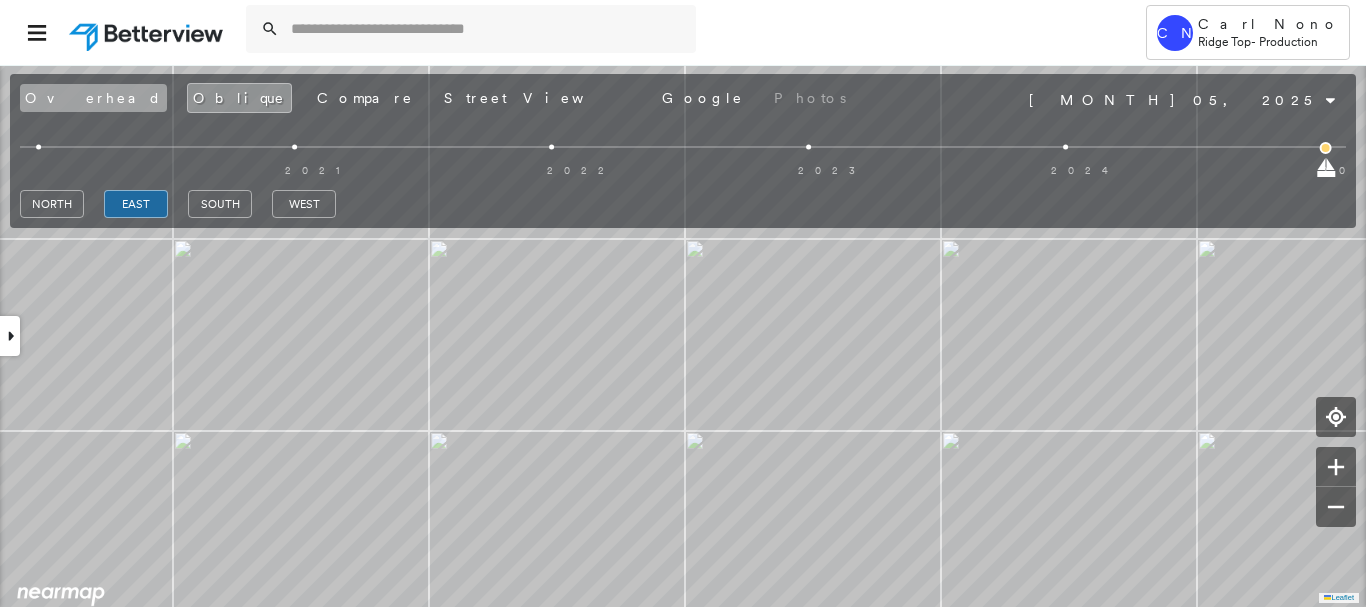 click on "Overhead" at bounding box center (93, 98) 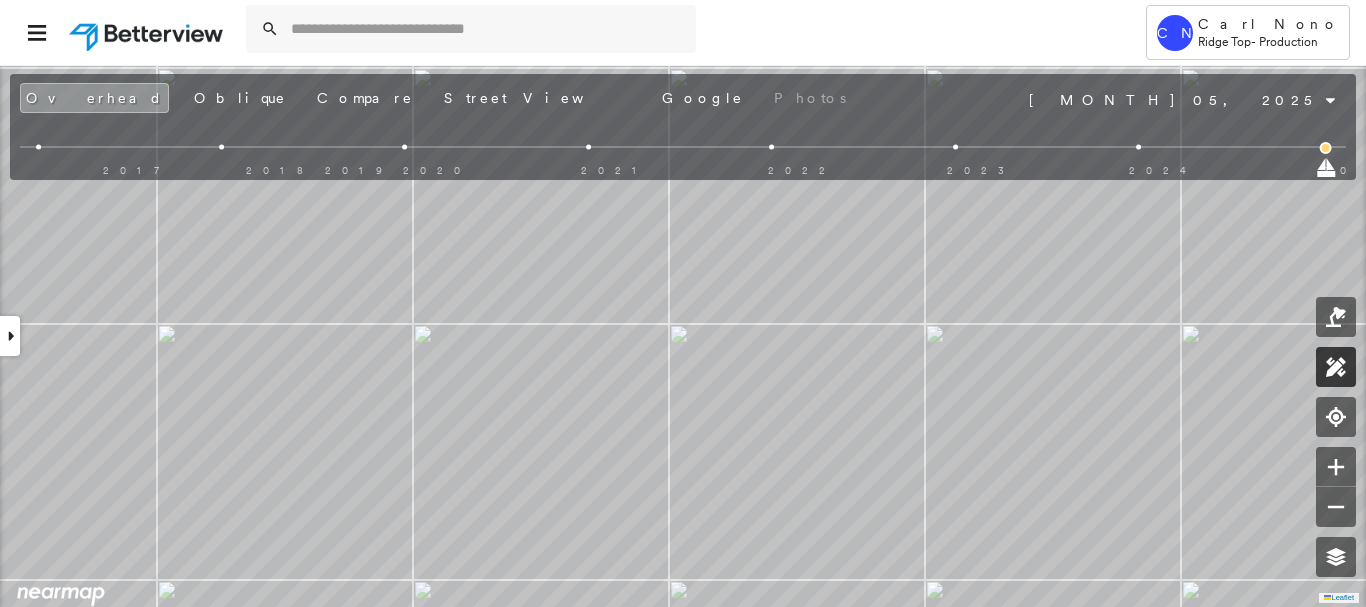 click 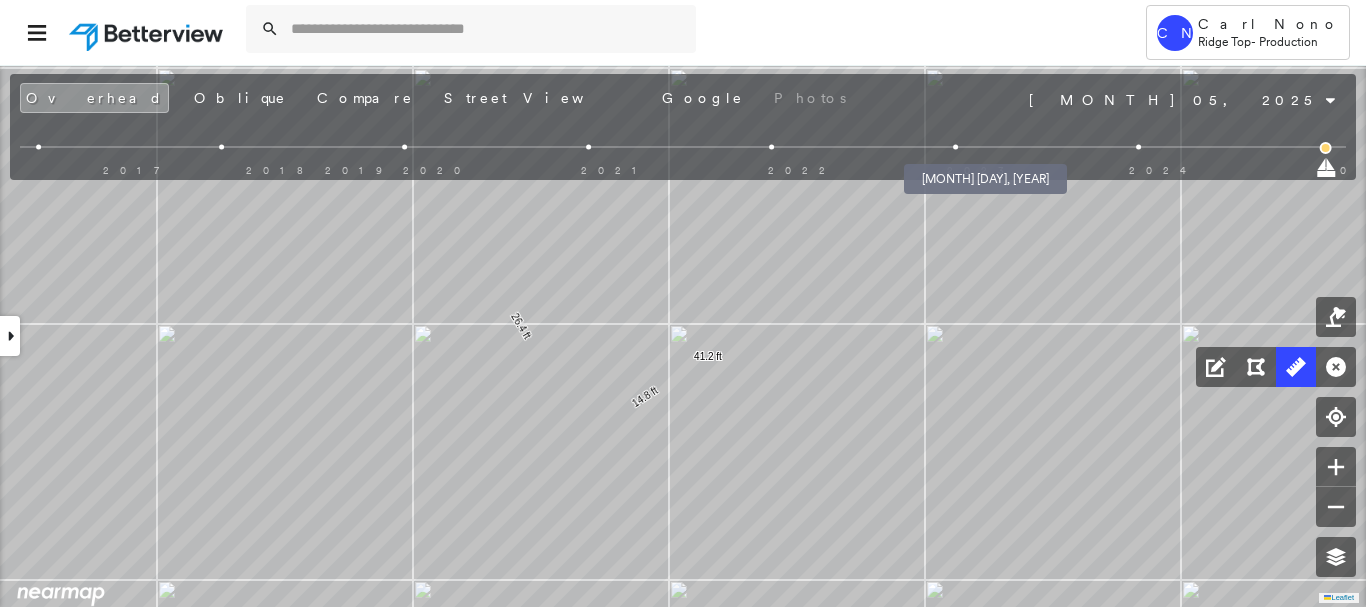 click at bounding box center (955, 147) 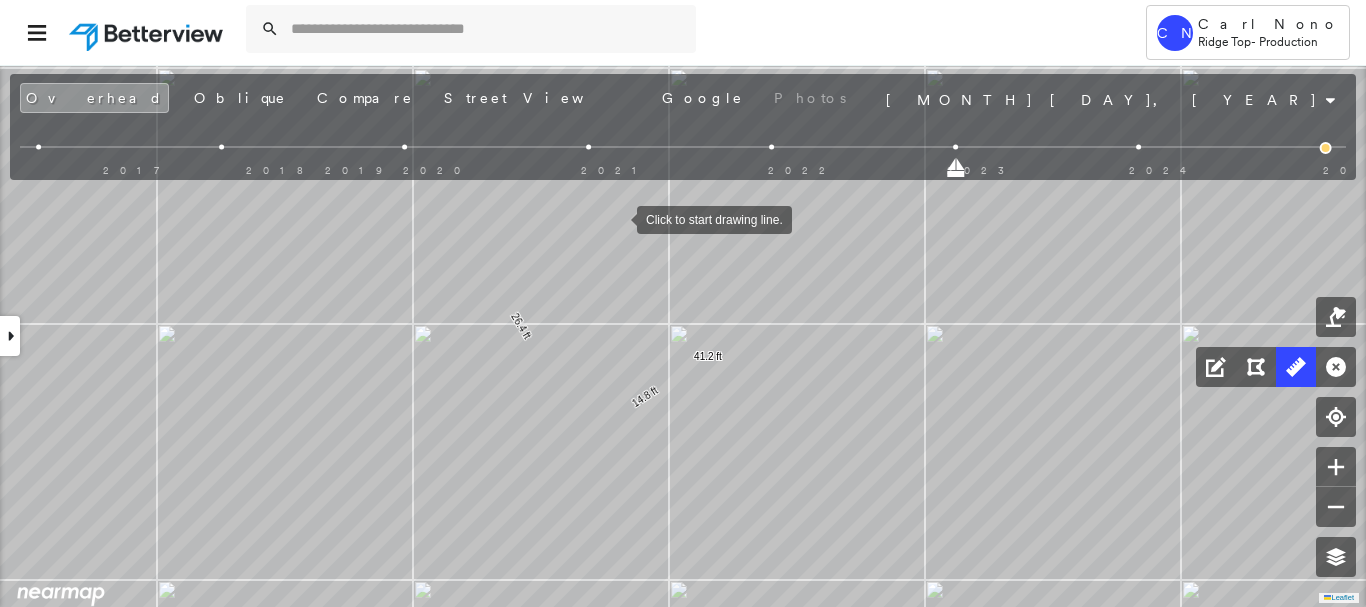 drag, startPoint x: 617, startPoint y: 218, endPoint x: 647, endPoint y: 245, distance: 40.36087 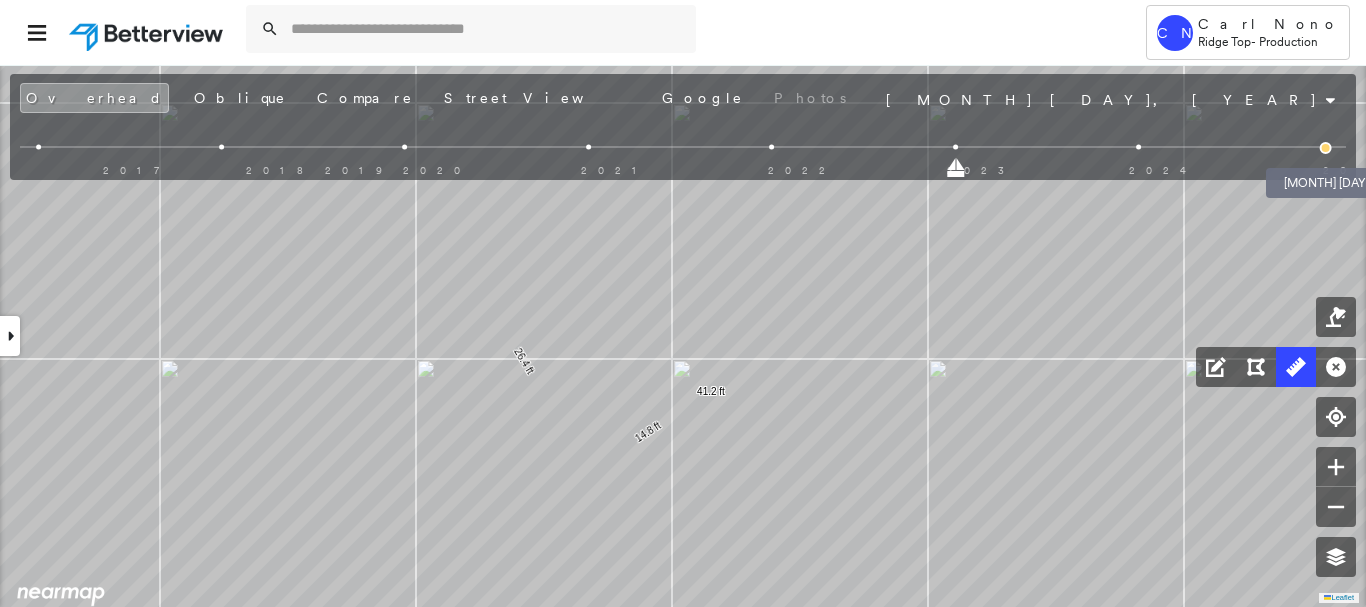 click at bounding box center (1326, 148) 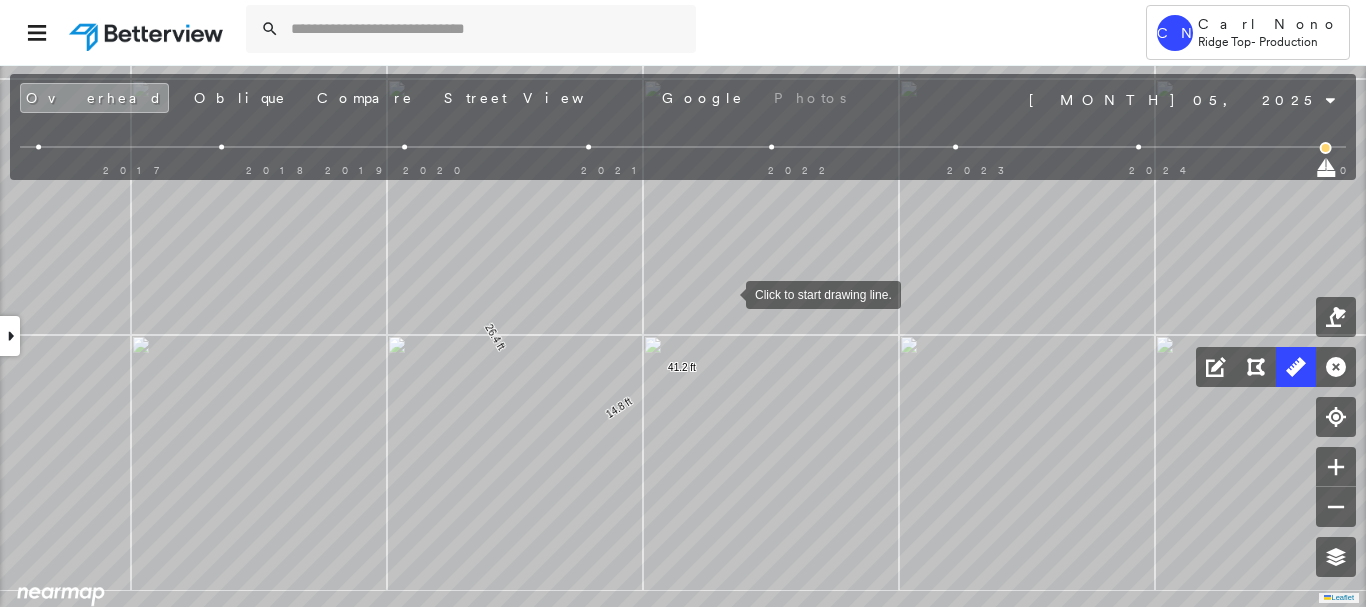 drag, startPoint x: 752, startPoint y: 320, endPoint x: 701, endPoint y: 259, distance: 79.51101 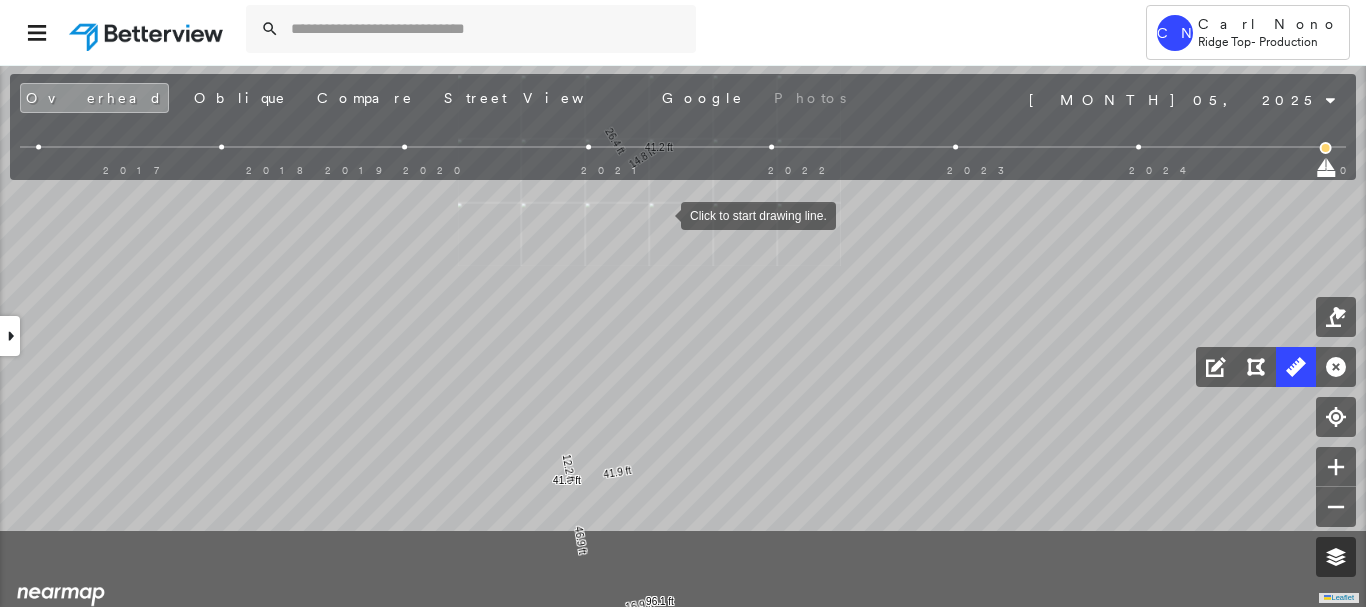 drag, startPoint x: 691, startPoint y: 354, endPoint x: 662, endPoint y: 235, distance: 122.48265 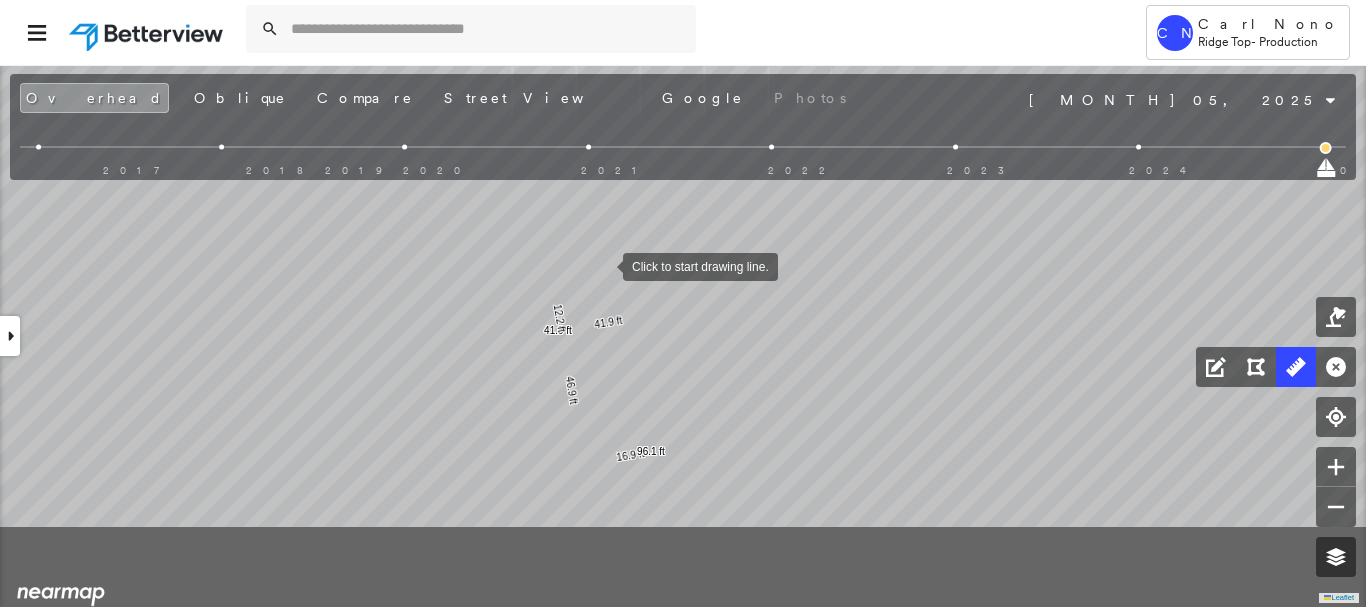 drag, startPoint x: 614, startPoint y: 405, endPoint x: 610, endPoint y: 277, distance: 128.06248 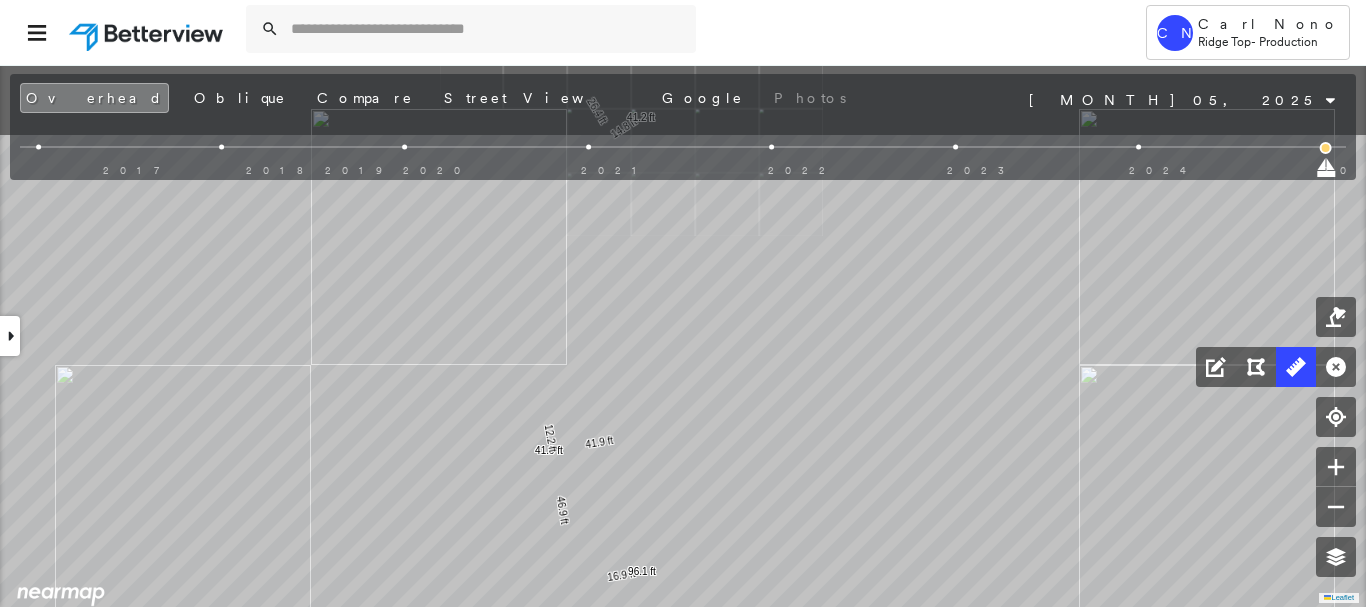 click on "41.9 ft 41.9 ft 12.2 ft 46.9 ft 16.9 ft 96.1 ft 26.4 ft 14.8 ft 41.2 ft Click to start drawing line." at bounding box center [-356, 42] 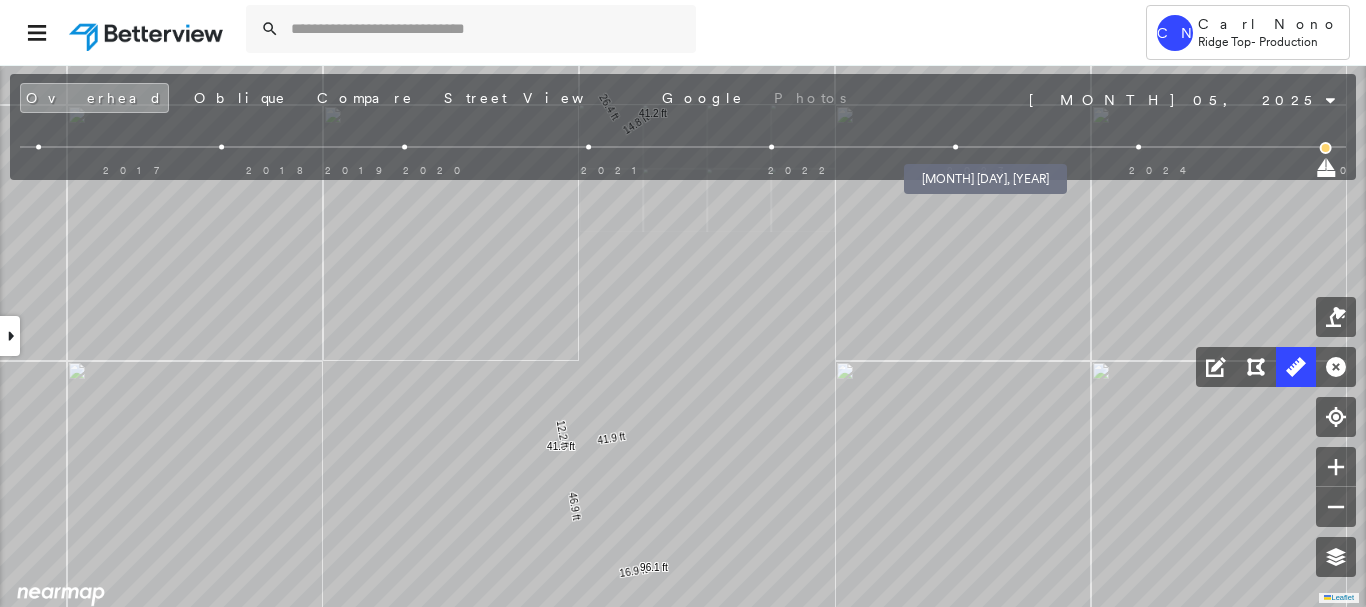 click at bounding box center (955, 147) 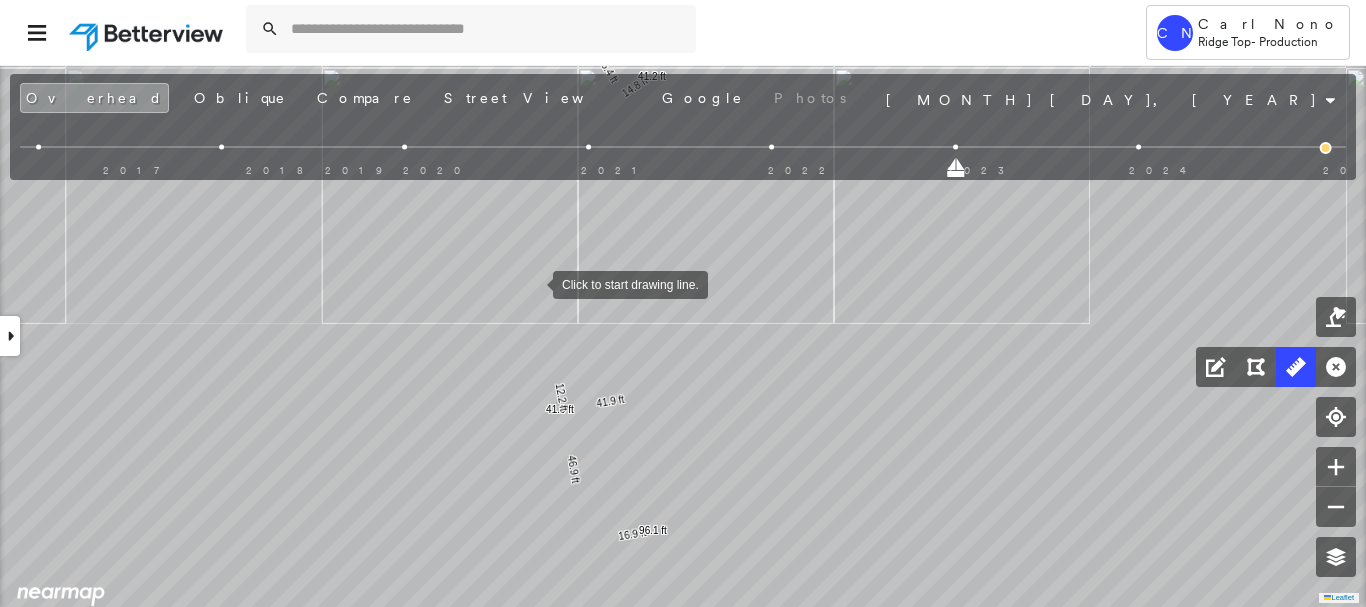 drag, startPoint x: 535, startPoint y: 328, endPoint x: 530, endPoint y: 263, distance: 65.192024 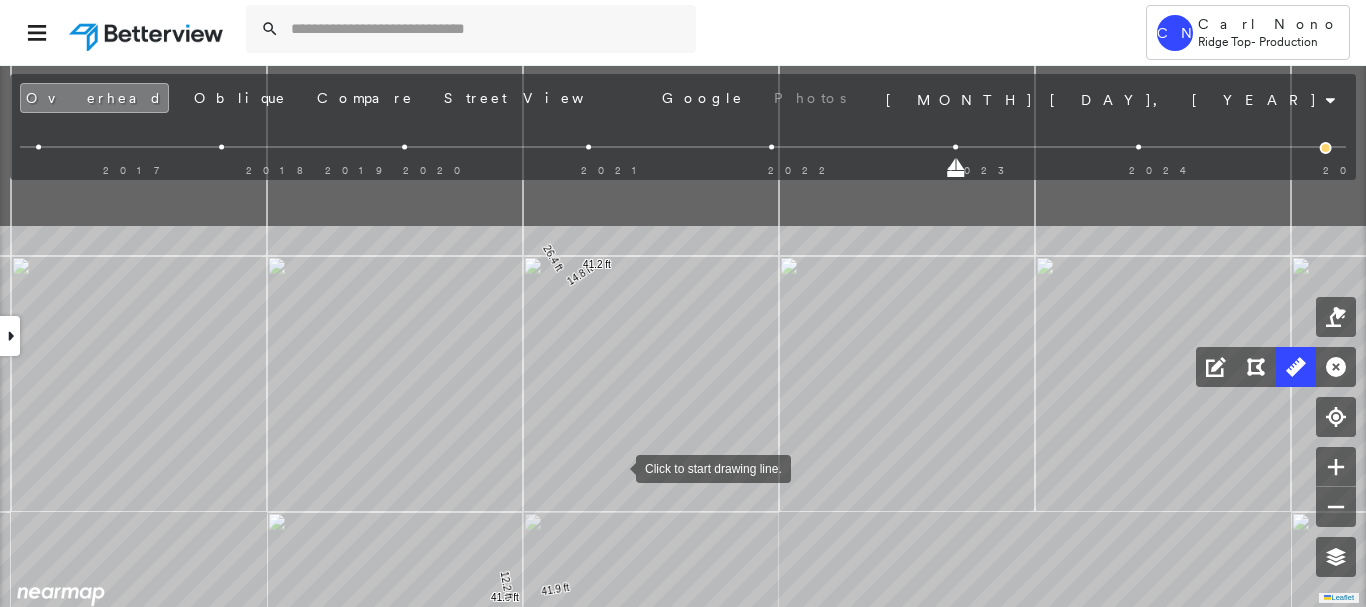 drag, startPoint x: 628, startPoint y: 435, endPoint x: 609, endPoint y: 454, distance: 26.870058 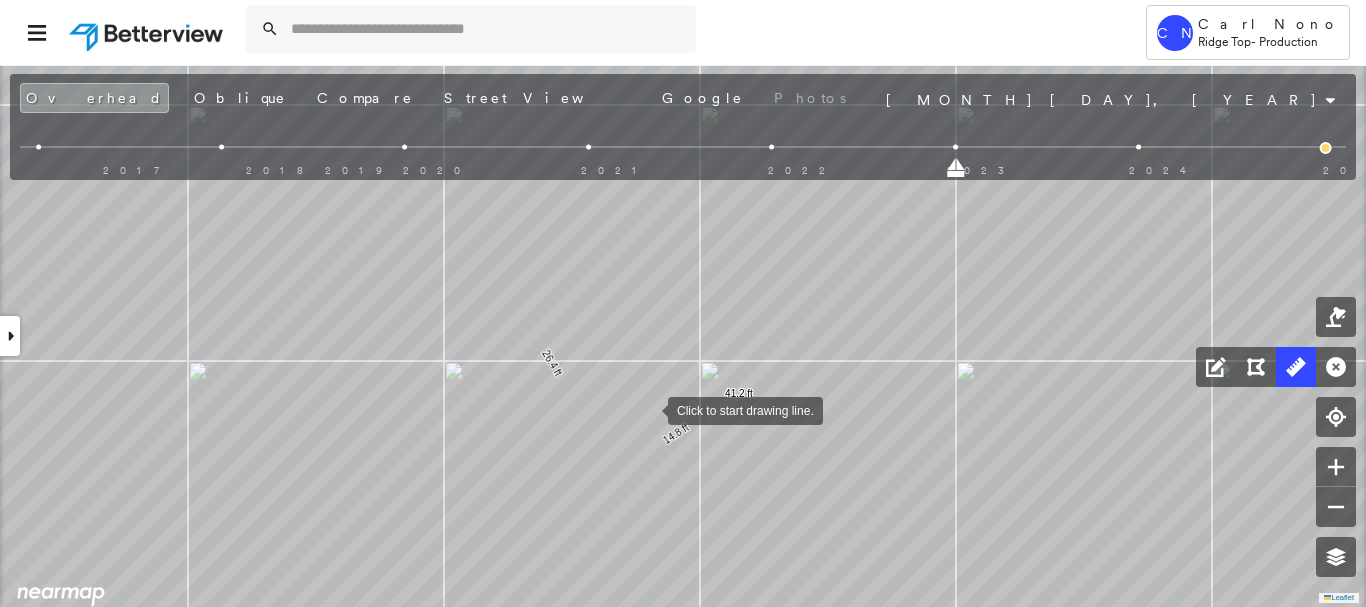 drag, startPoint x: 667, startPoint y: 424, endPoint x: 606, endPoint y: 363, distance: 86.26703 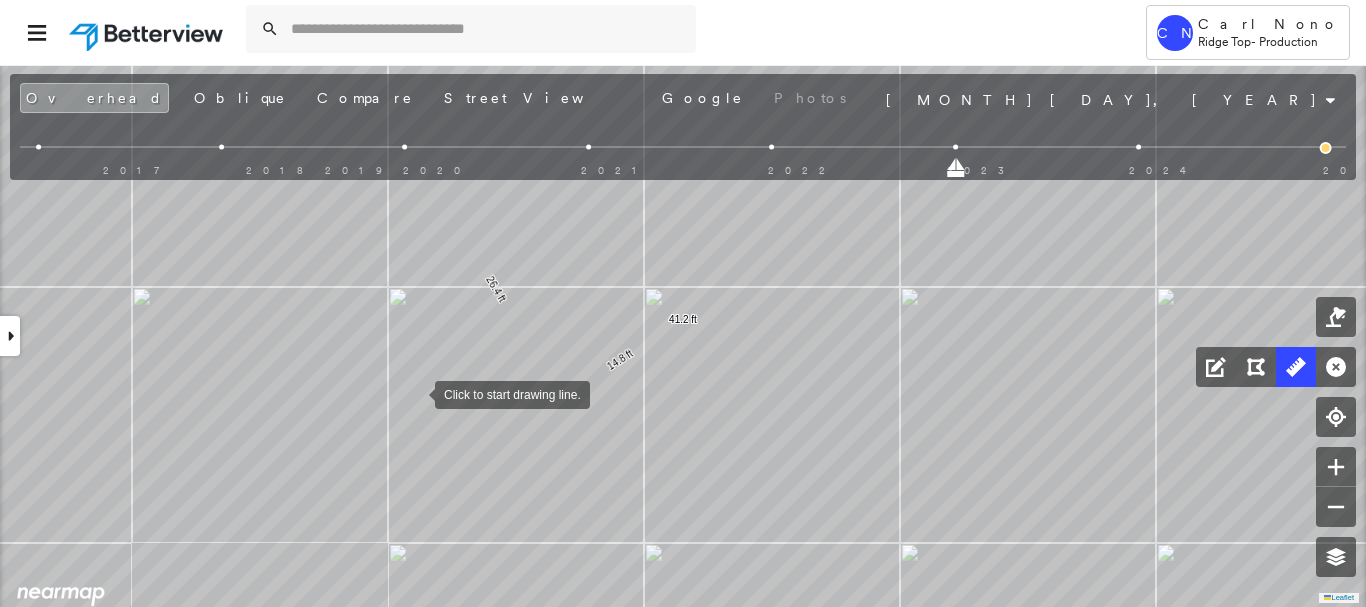 drag, startPoint x: 428, startPoint y: 430, endPoint x: 394, endPoint y: 257, distance: 176.30939 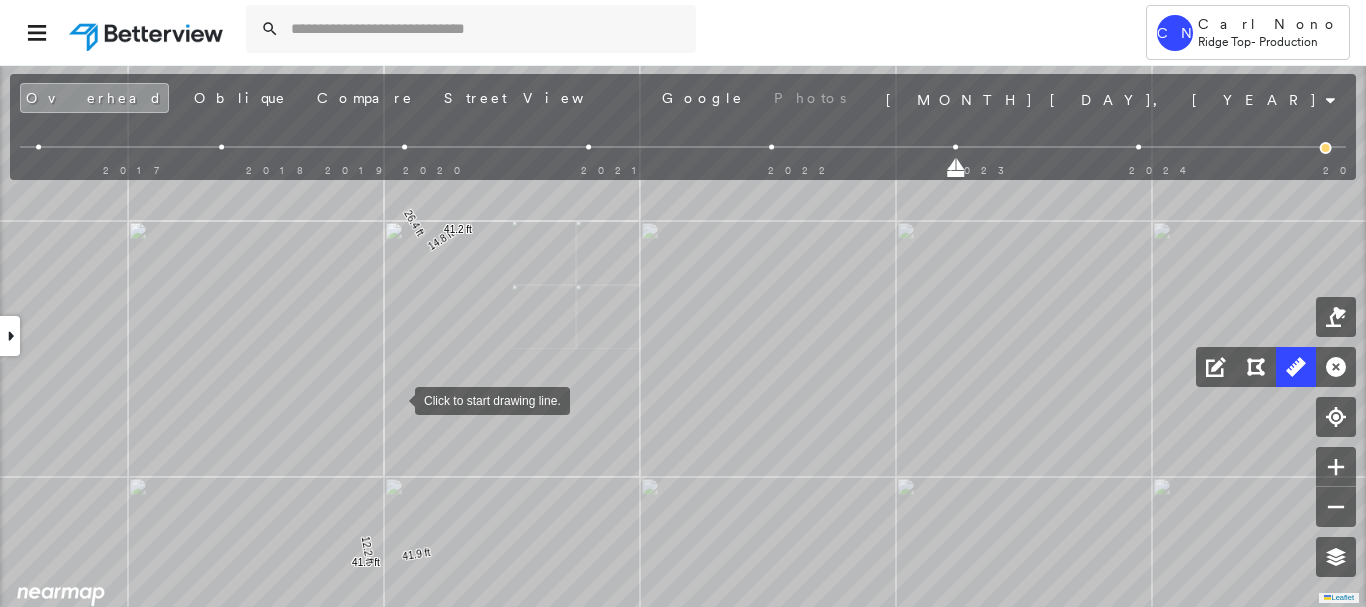 drag, startPoint x: 395, startPoint y: 403, endPoint x: 405, endPoint y: 347, distance: 56.88585 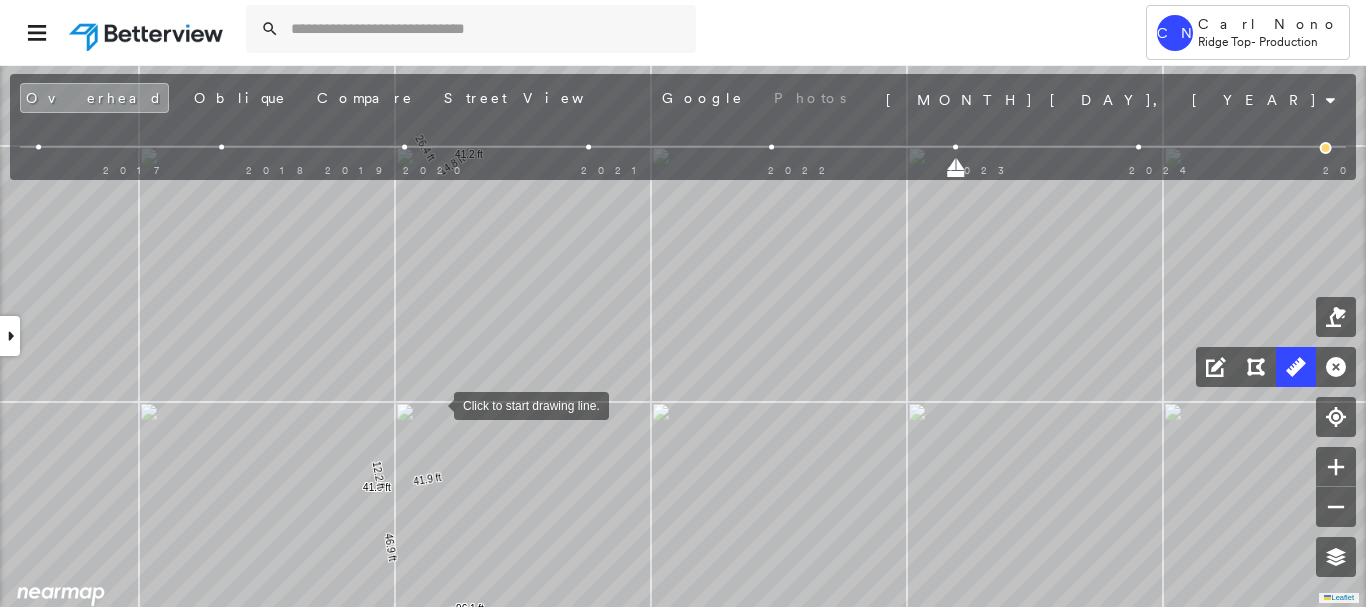 drag, startPoint x: 431, startPoint y: 423, endPoint x: 462, endPoint y: 258, distance: 167.88687 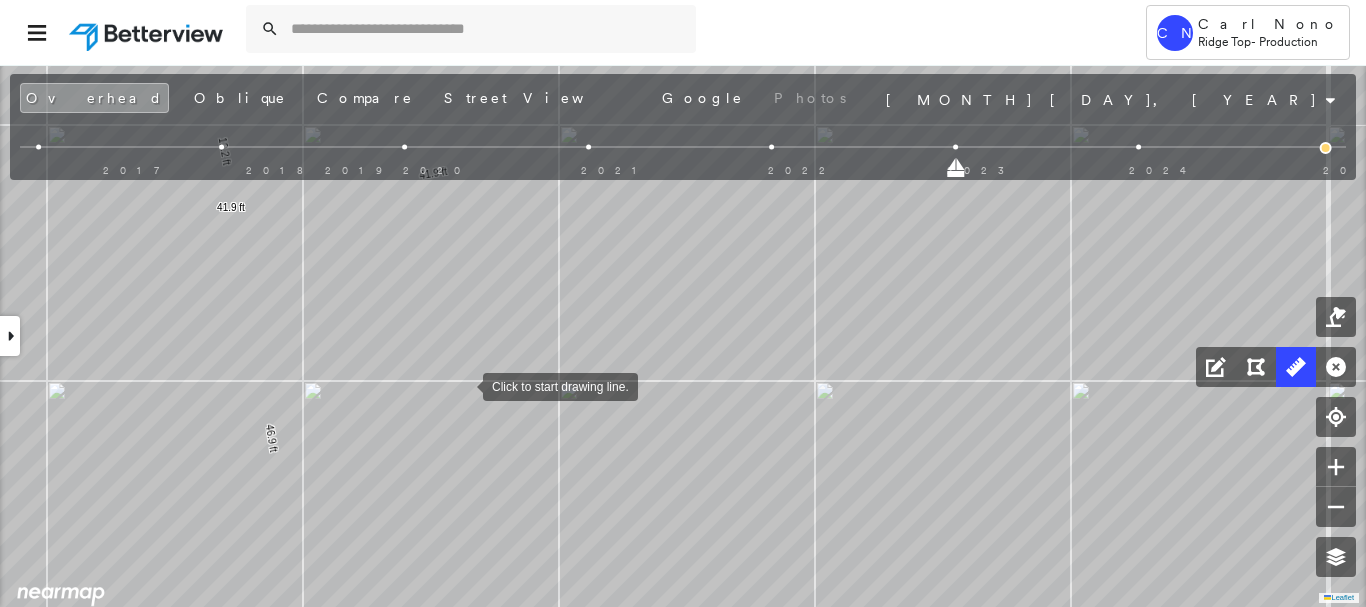 drag, startPoint x: 472, startPoint y: 362, endPoint x: 462, endPoint y: 384, distance: 24.166092 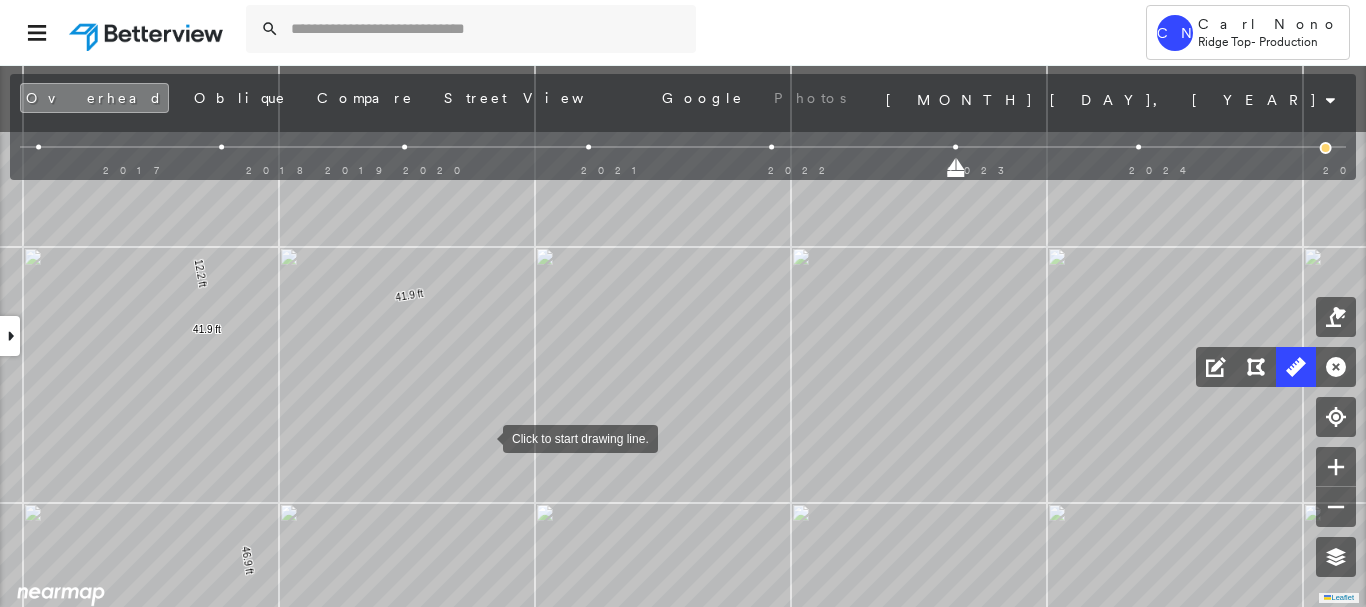 drag, startPoint x: 507, startPoint y: 314, endPoint x: 483, endPoint y: 436, distance: 124.33825 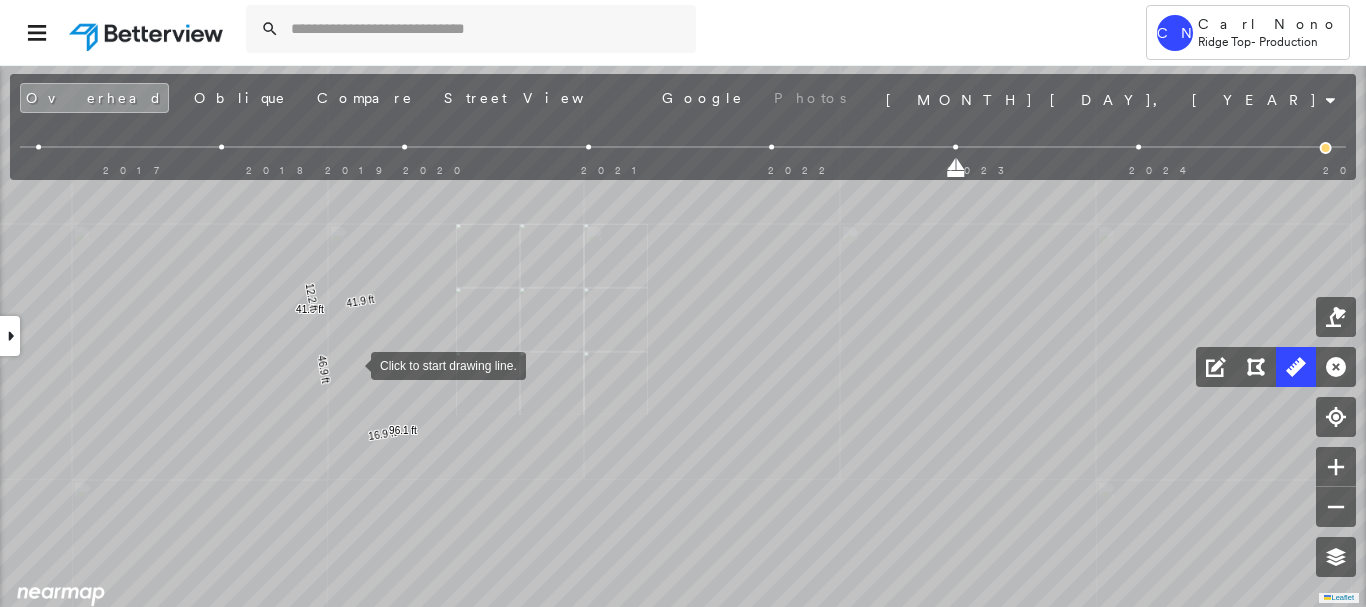 click at bounding box center (351, 364) 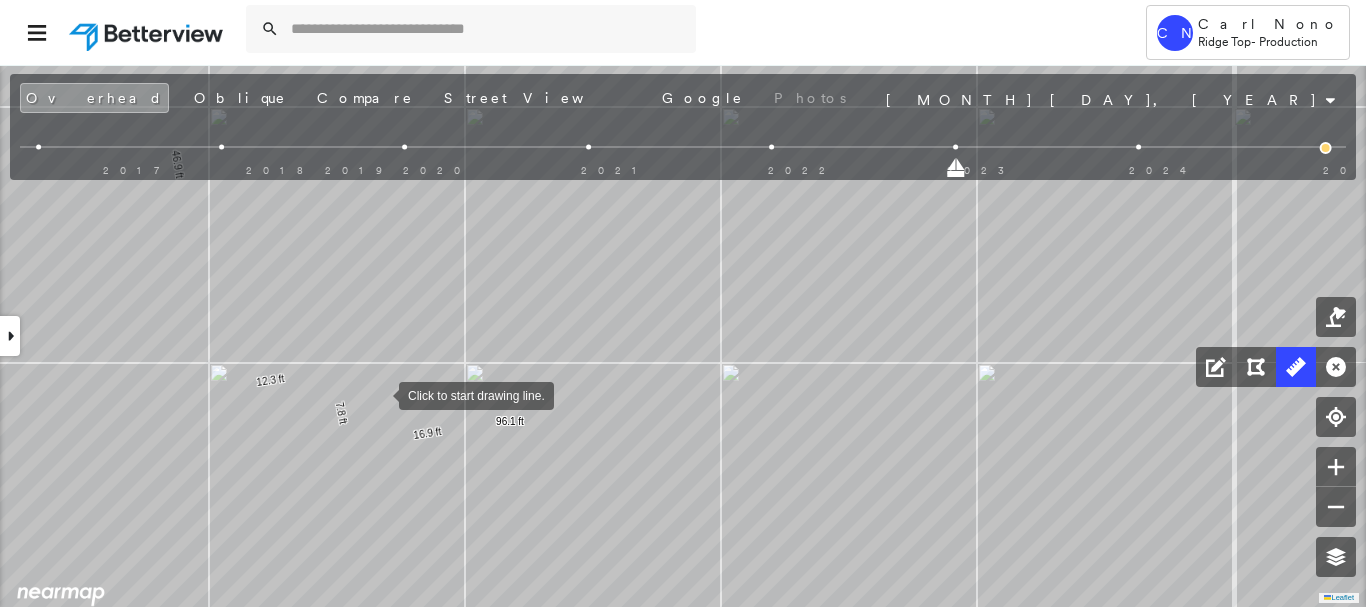 drag, startPoint x: 379, startPoint y: 407, endPoint x: 379, endPoint y: 391, distance: 16 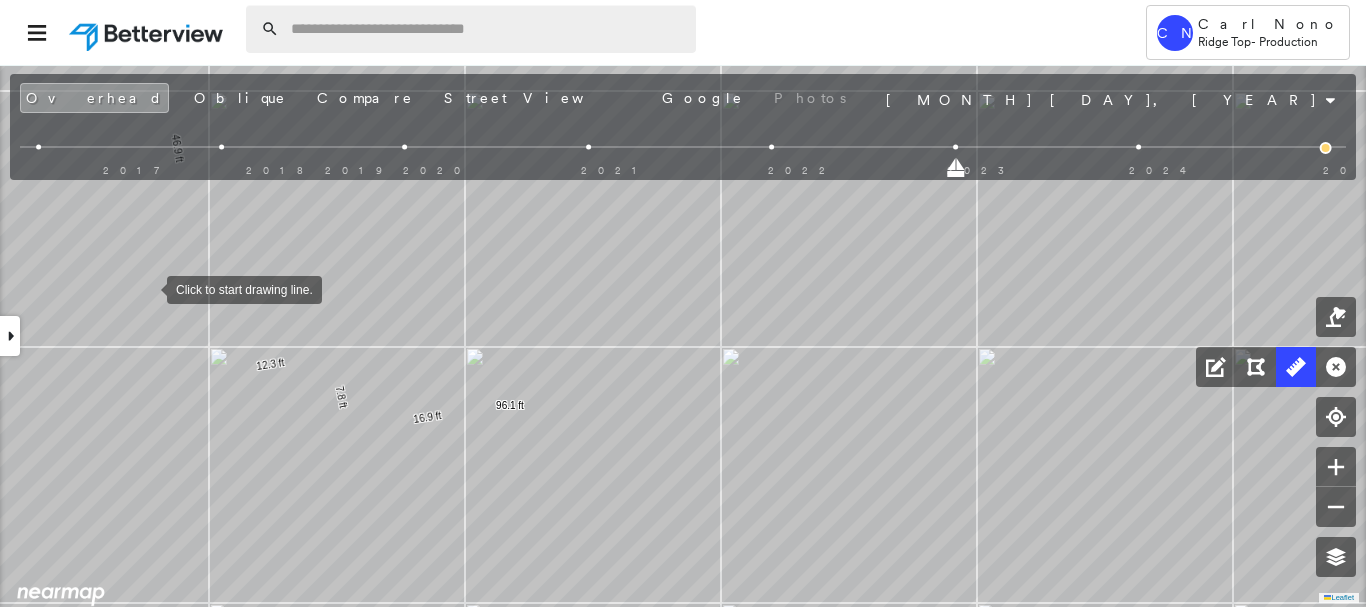 click at bounding box center (487, 29) 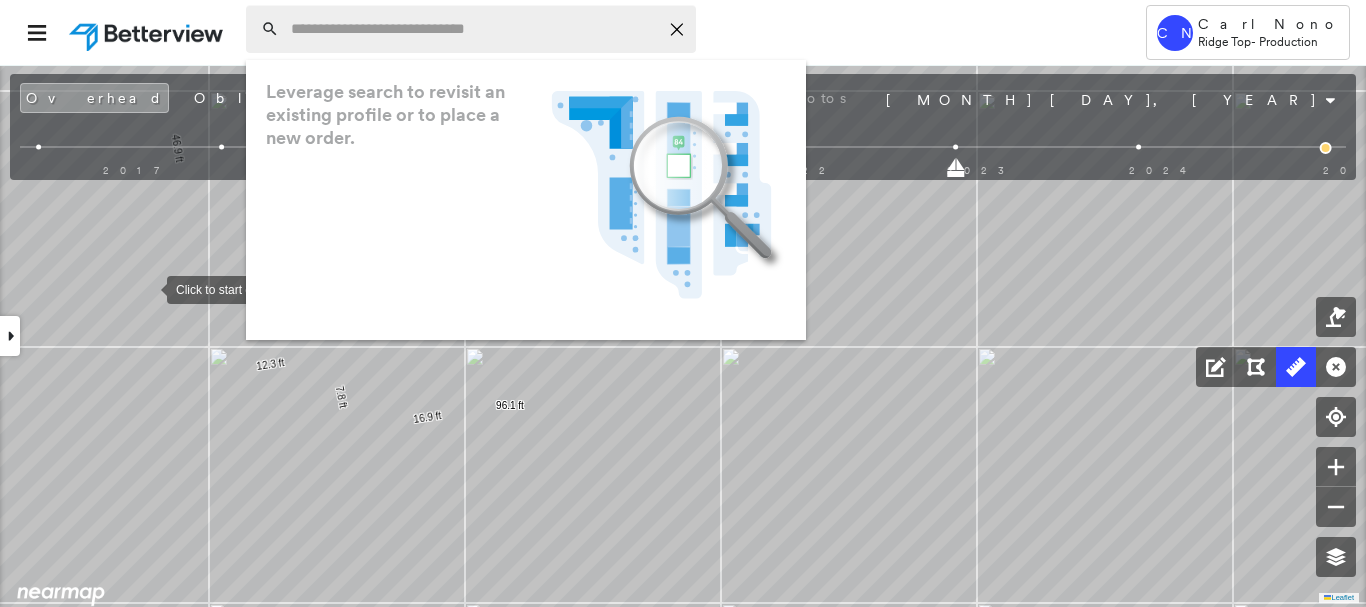 paste on "**********" 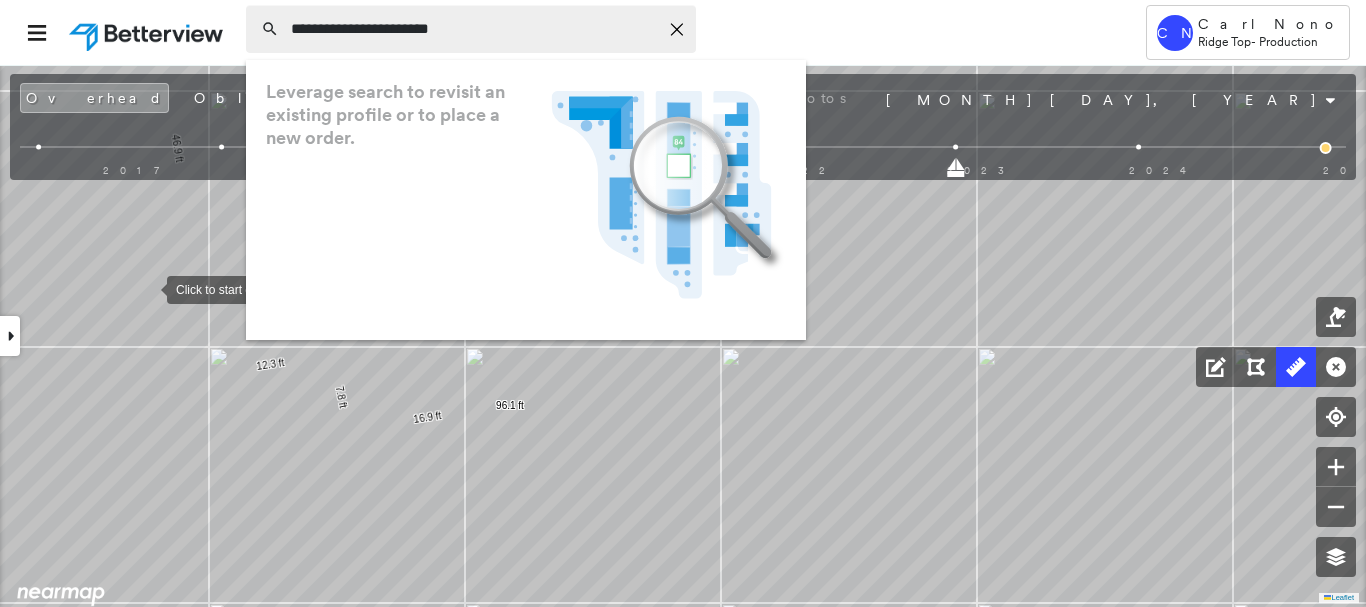 type on "**********" 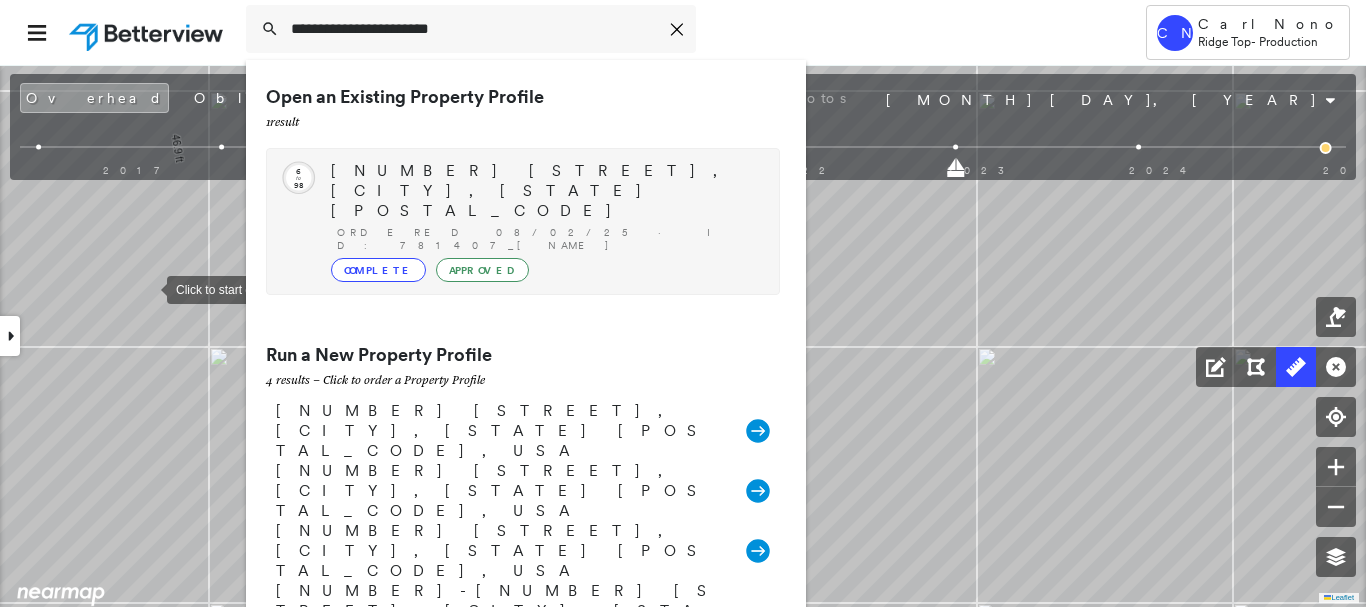 click on "6914 Ellington Rd, Quincy, IL 62305" at bounding box center [545, 191] 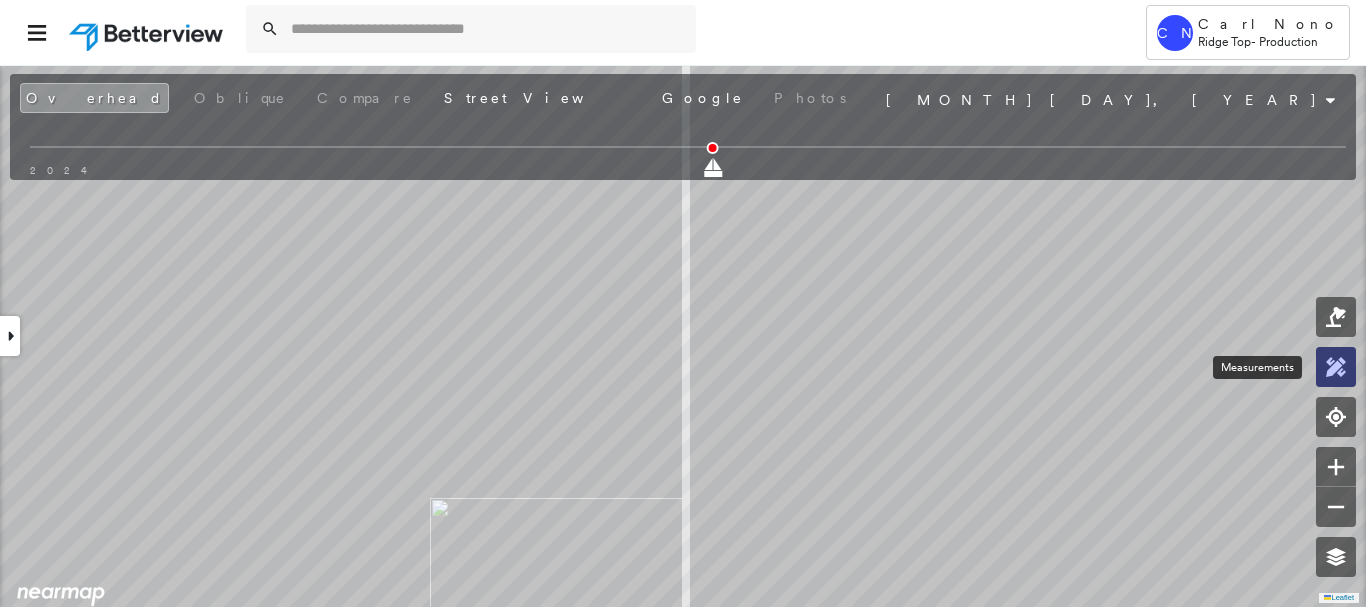 click 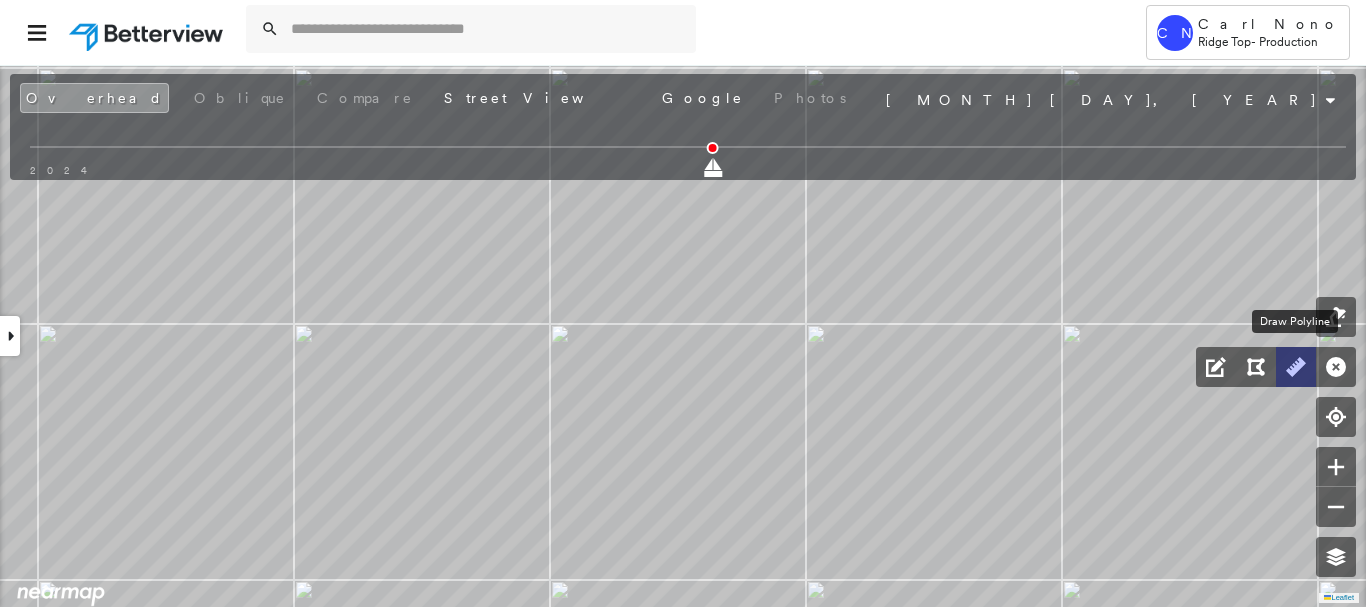 click 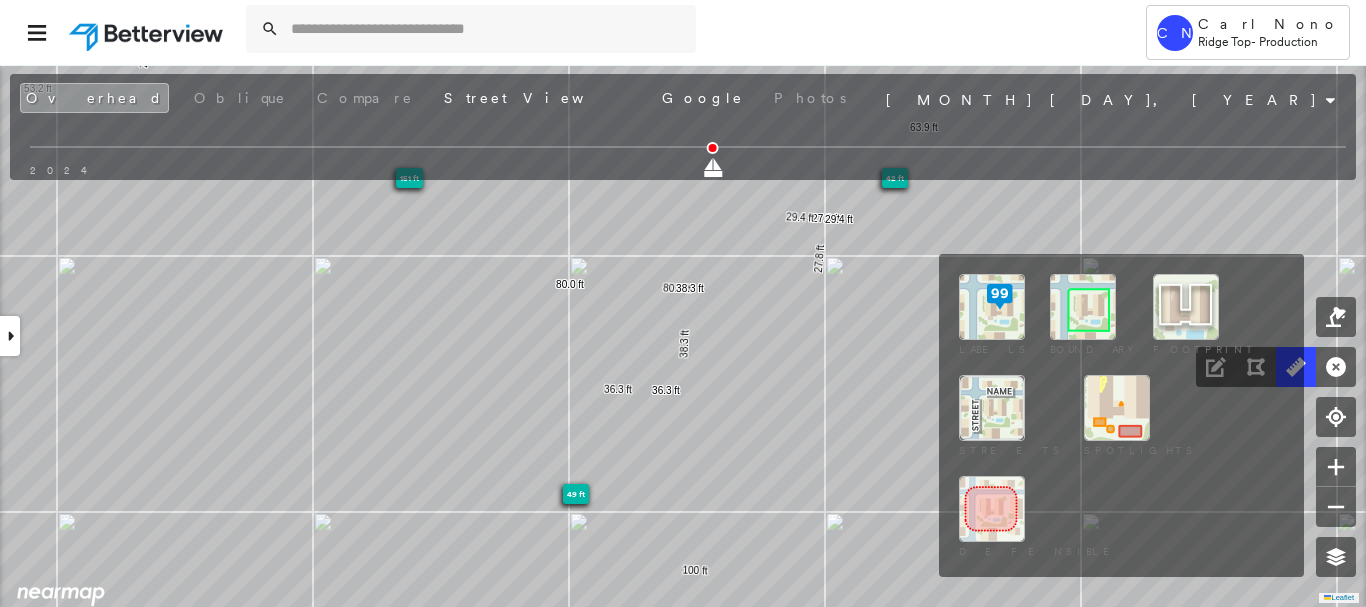 drag, startPoint x: 1327, startPoint y: 539, endPoint x: 1304, endPoint y: 533, distance: 23.769728 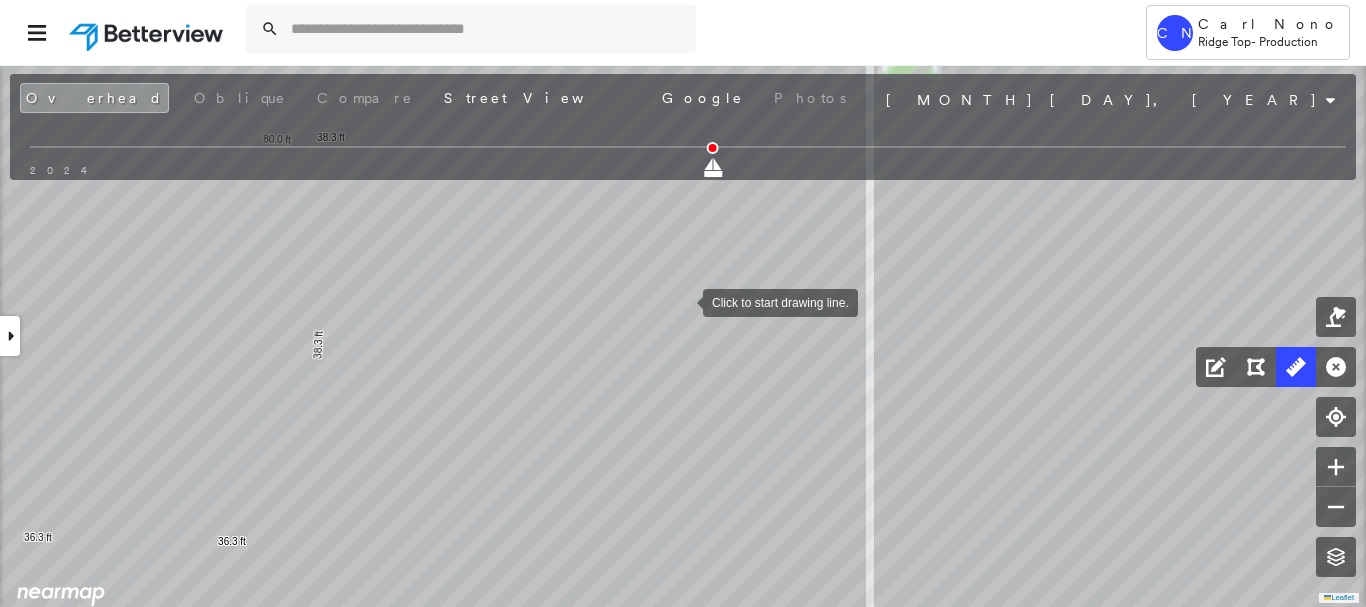 drag, startPoint x: 683, startPoint y: 301, endPoint x: 609, endPoint y: 431, distance: 149.58609 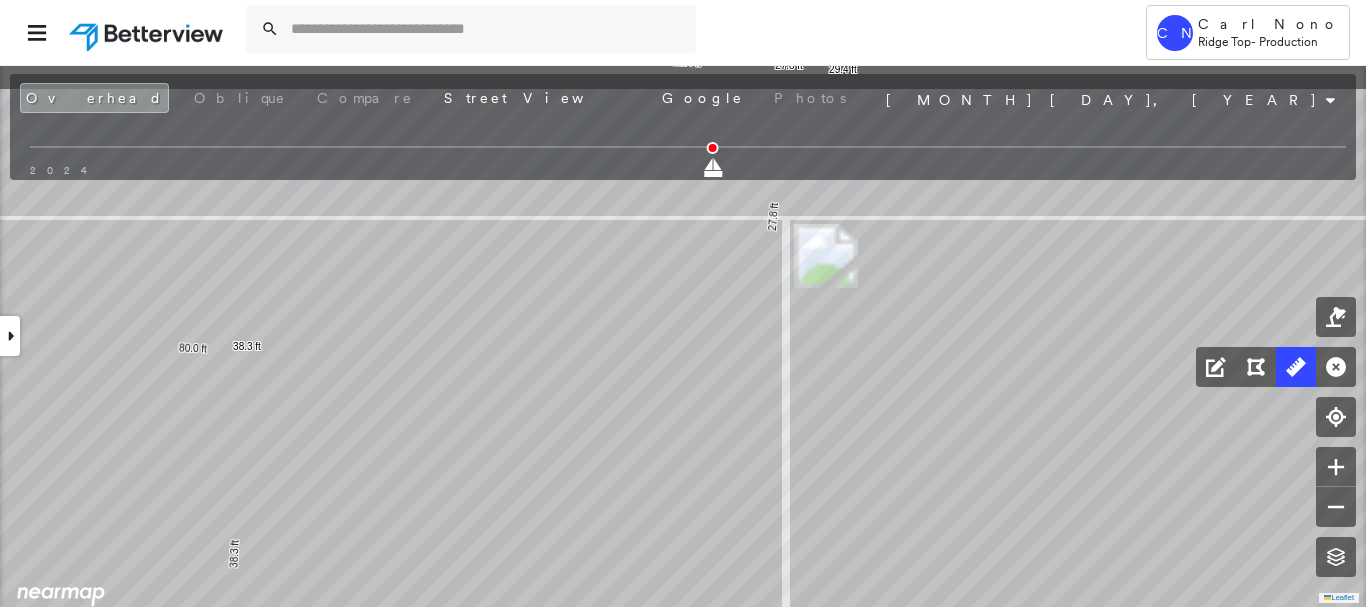 drag, startPoint x: 715, startPoint y: 355, endPoint x: 665, endPoint y: 479, distance: 133.70116 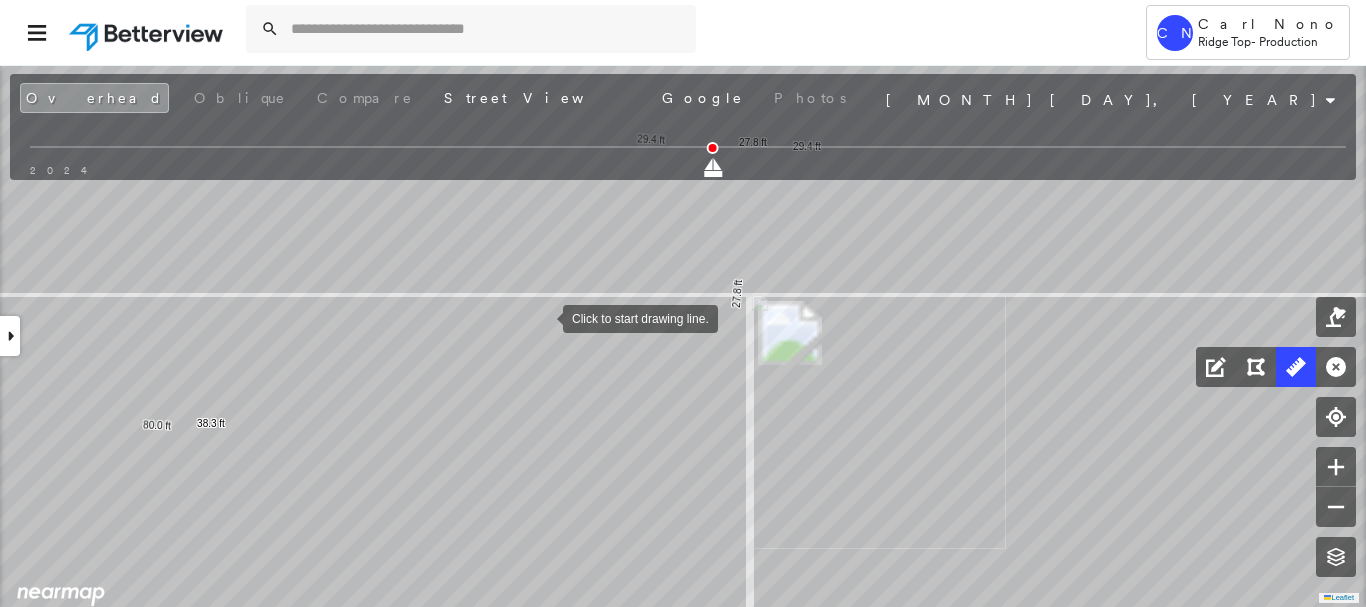 drag, startPoint x: 543, startPoint y: 317, endPoint x: 570, endPoint y: 390, distance: 77.83315 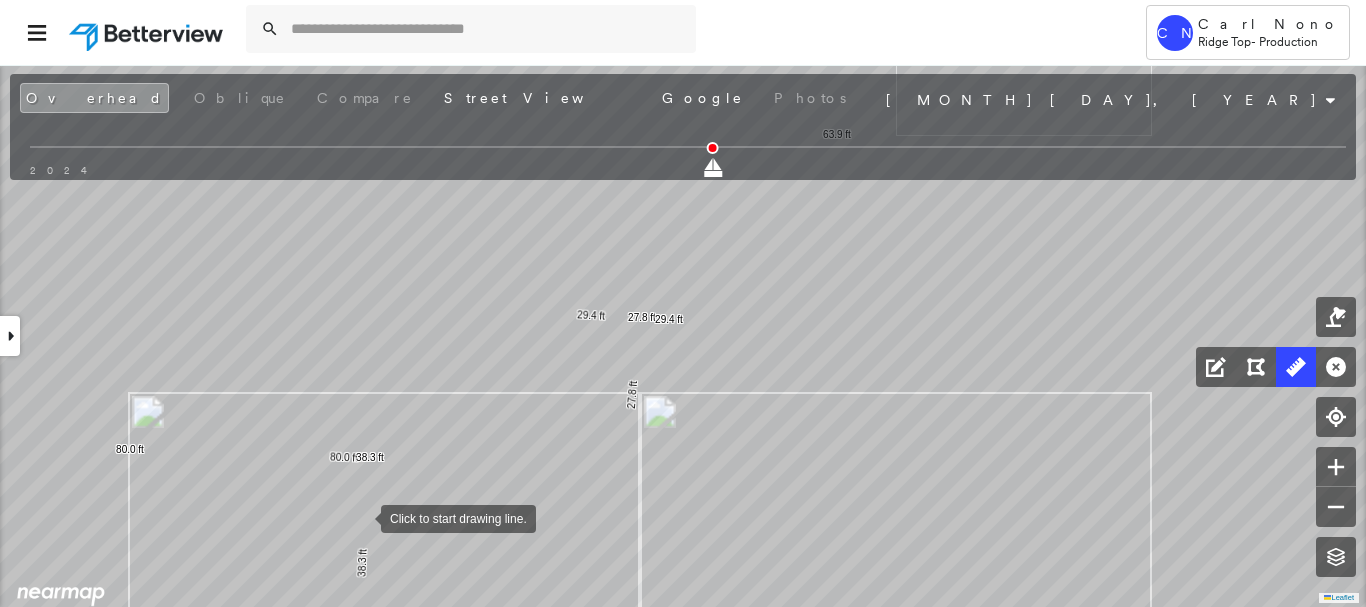 click at bounding box center (361, 517) 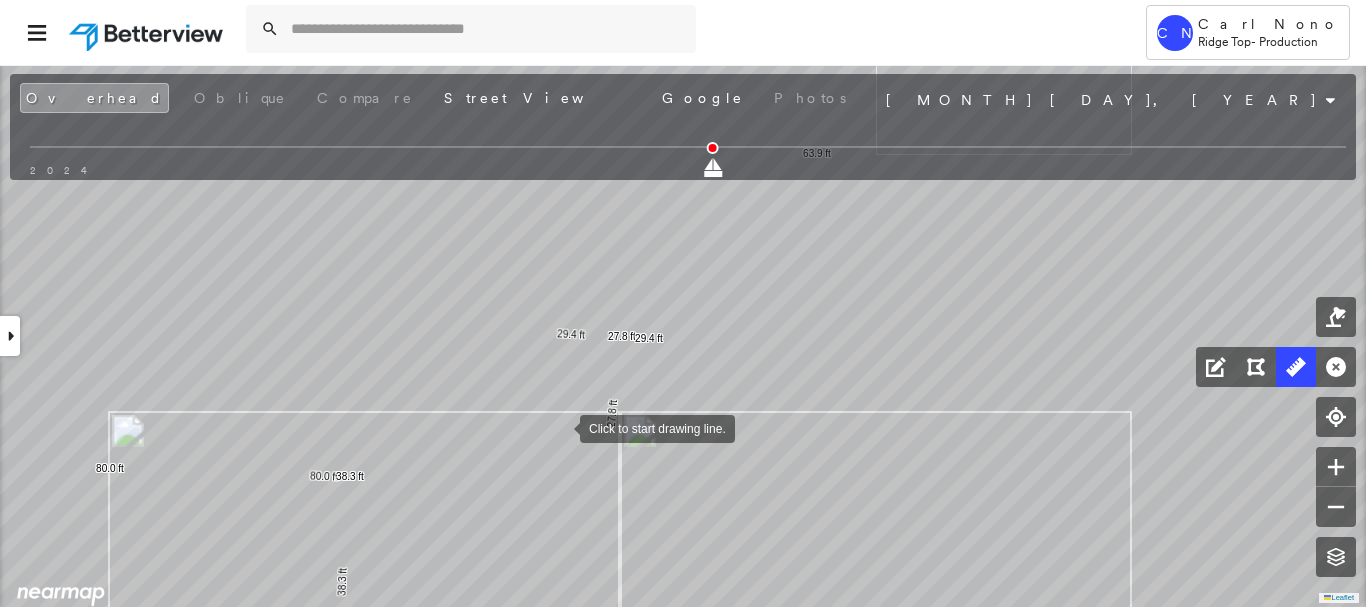 drag, startPoint x: 578, startPoint y: 414, endPoint x: 560, endPoint y: 427, distance: 22.203604 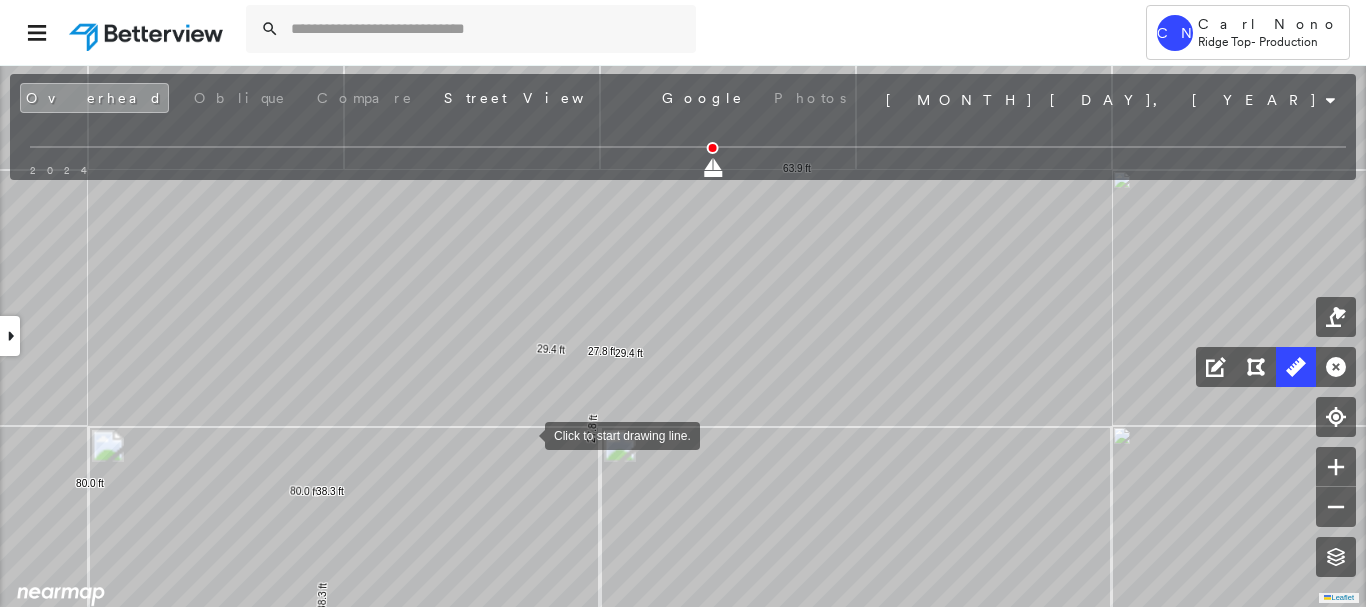 drag, startPoint x: 545, startPoint y: 419, endPoint x: 525, endPoint y: 434, distance: 25 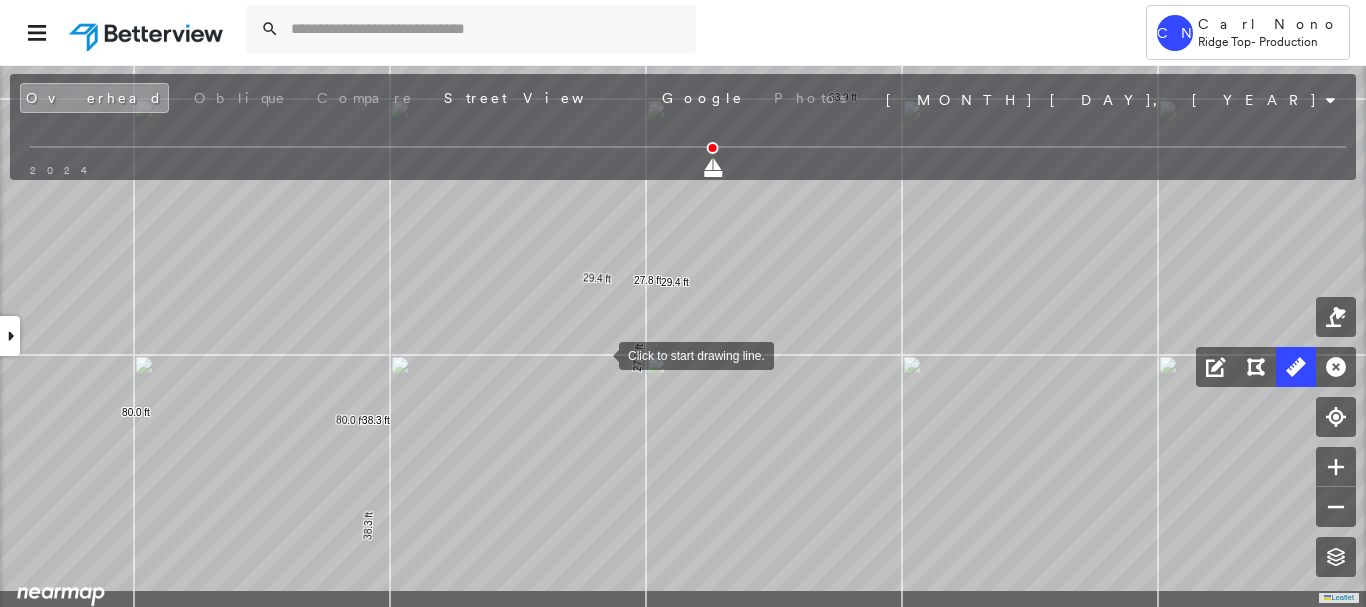 drag, startPoint x: 549, startPoint y: 432, endPoint x: 601, endPoint y: 350, distance: 97.097885 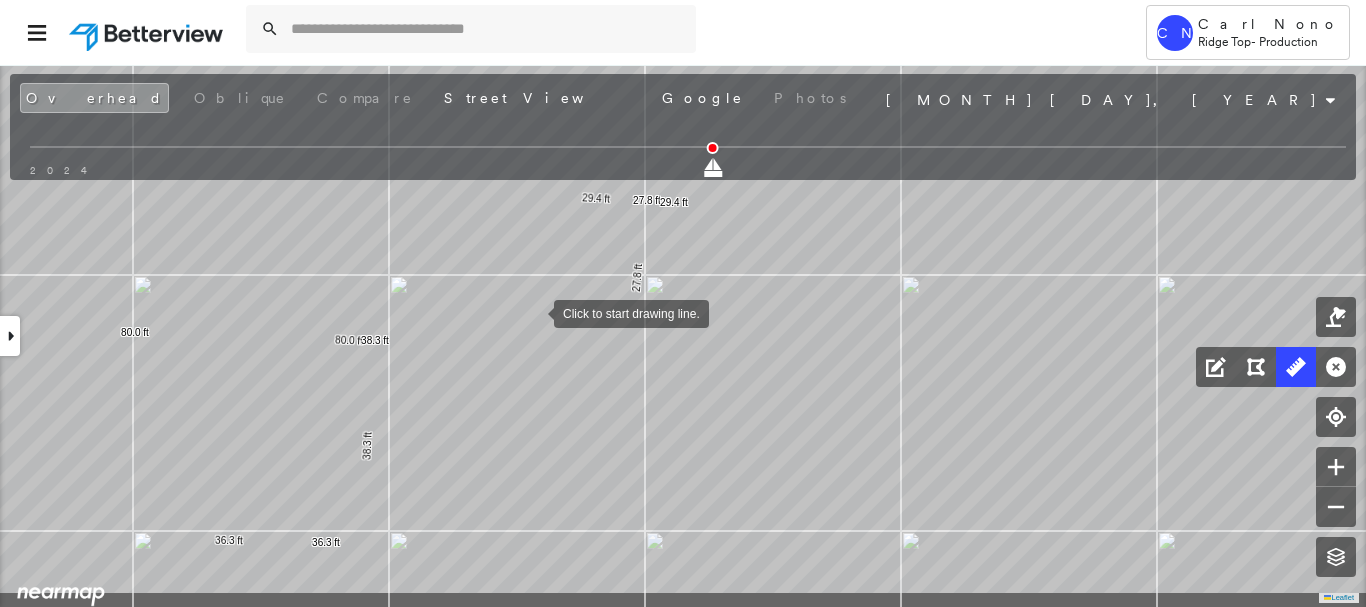 drag, startPoint x: 541, startPoint y: 353, endPoint x: 534, endPoint y: 314, distance: 39.623226 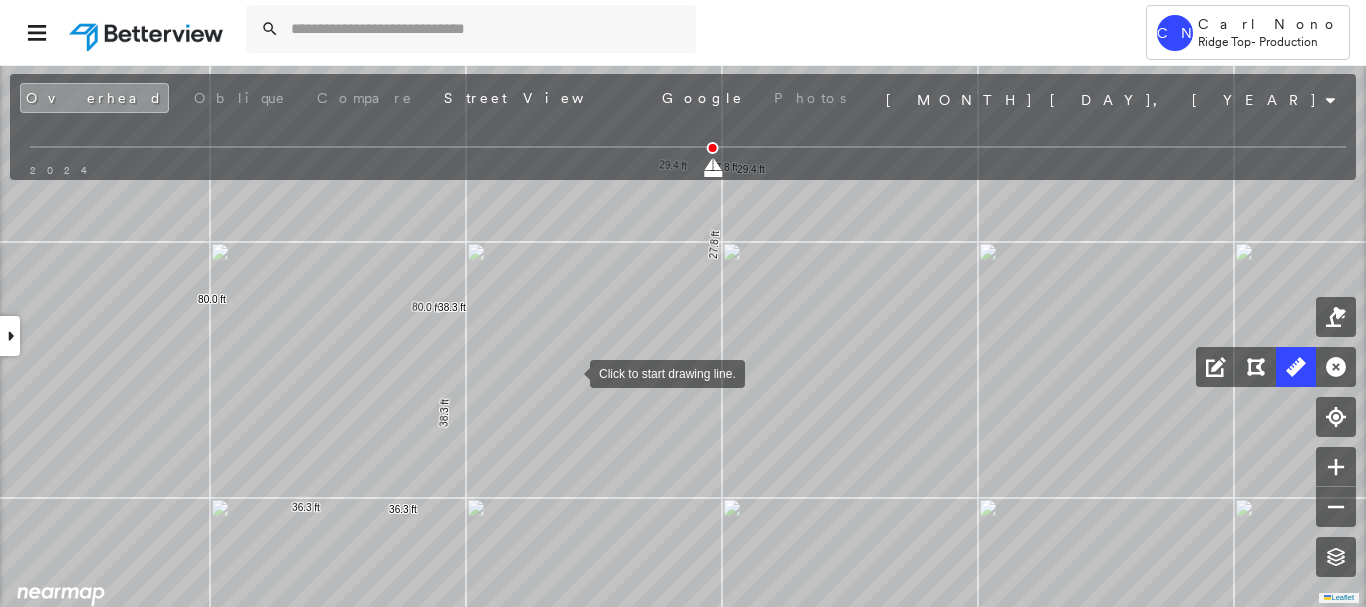 drag, startPoint x: 539, startPoint y: 390, endPoint x: 561, endPoint y: 374, distance: 27.202942 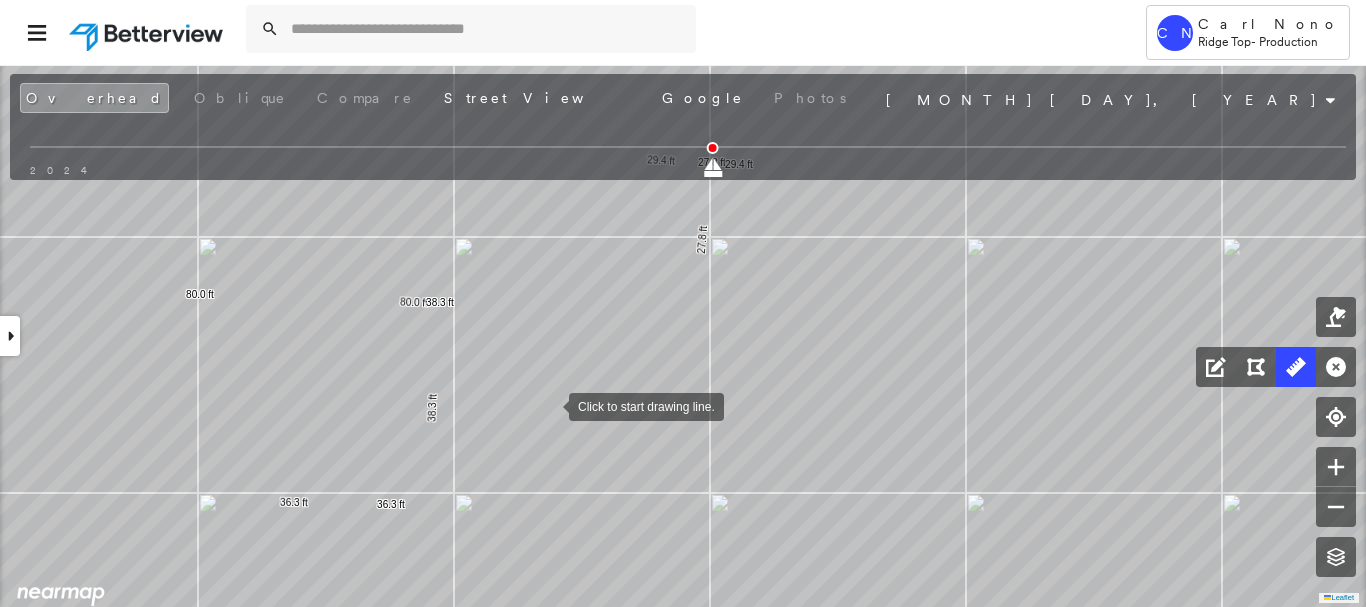 drag, startPoint x: 555, startPoint y: 411, endPoint x: 548, endPoint y: 397, distance: 15.652476 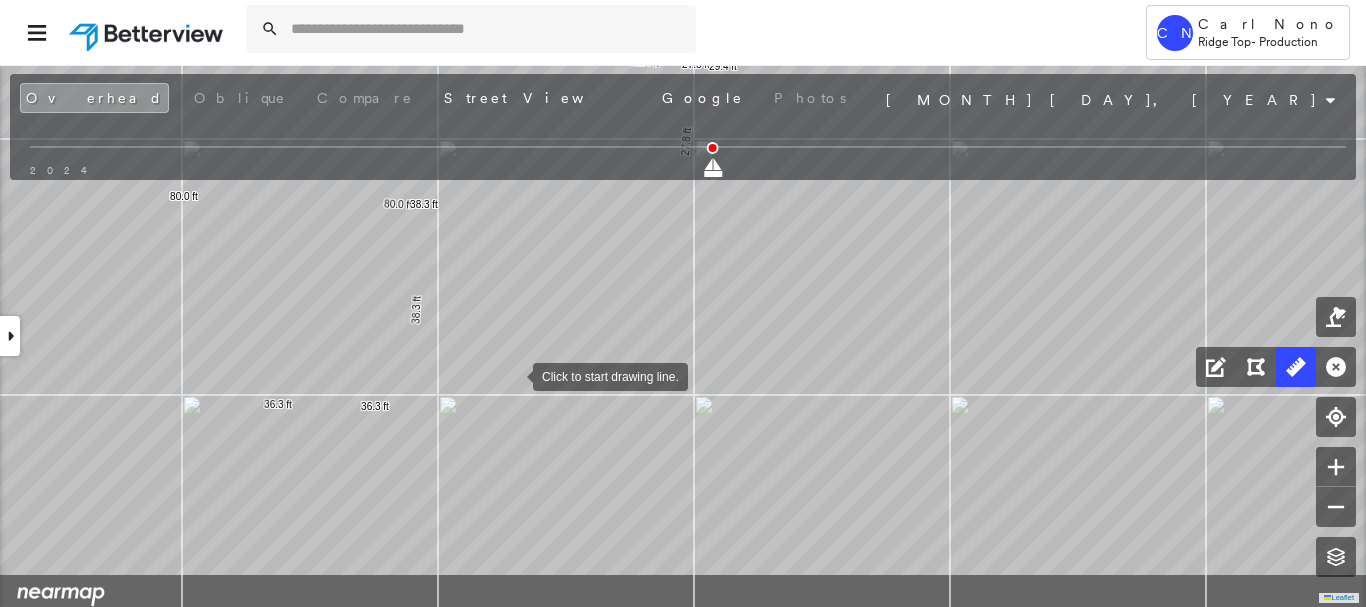 drag, startPoint x: 509, startPoint y: 389, endPoint x: 512, endPoint y: 375, distance: 14.3178215 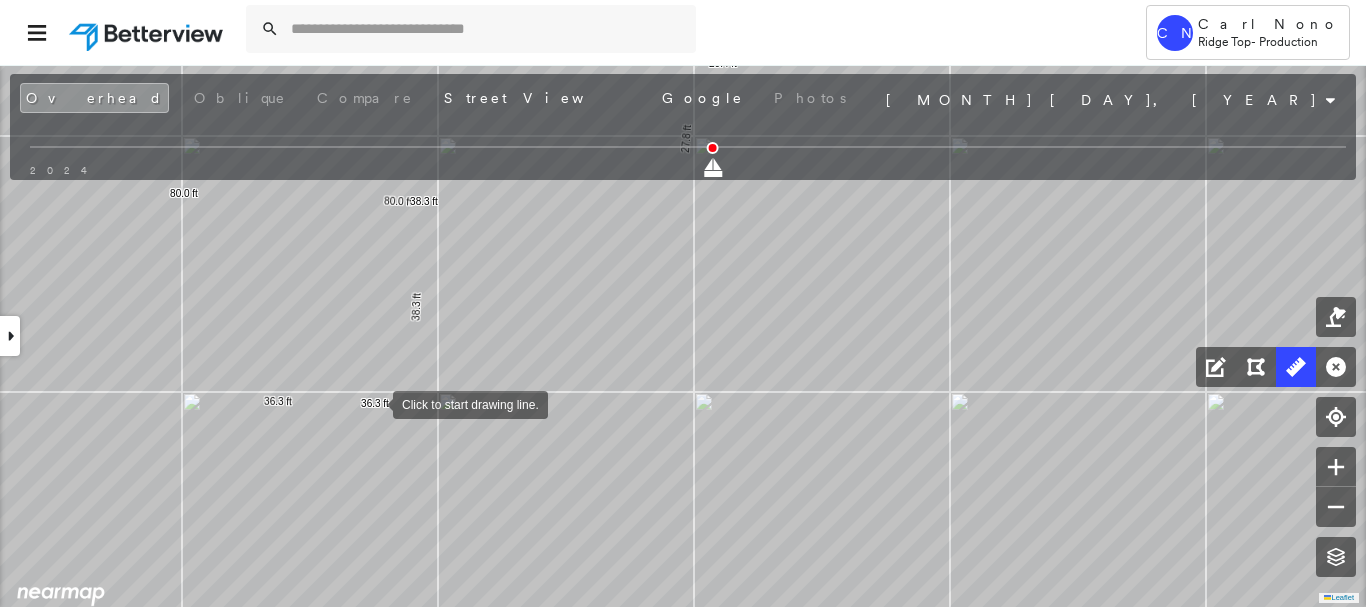 click at bounding box center [373, 403] 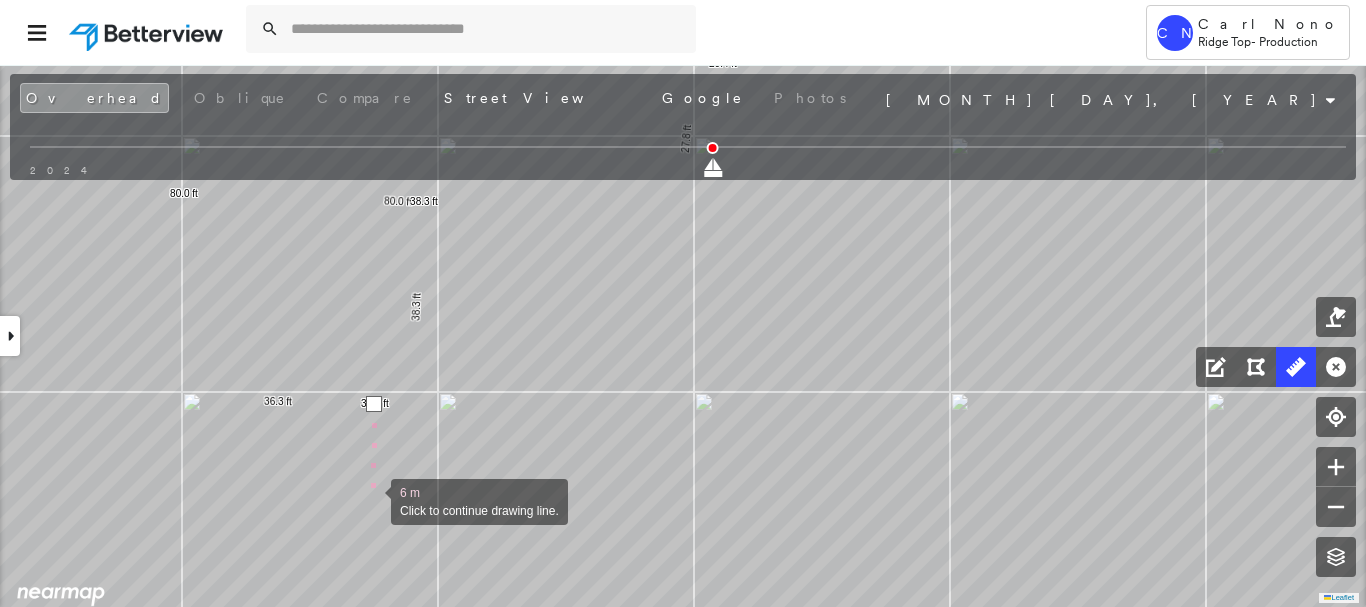 click at bounding box center [371, 500] 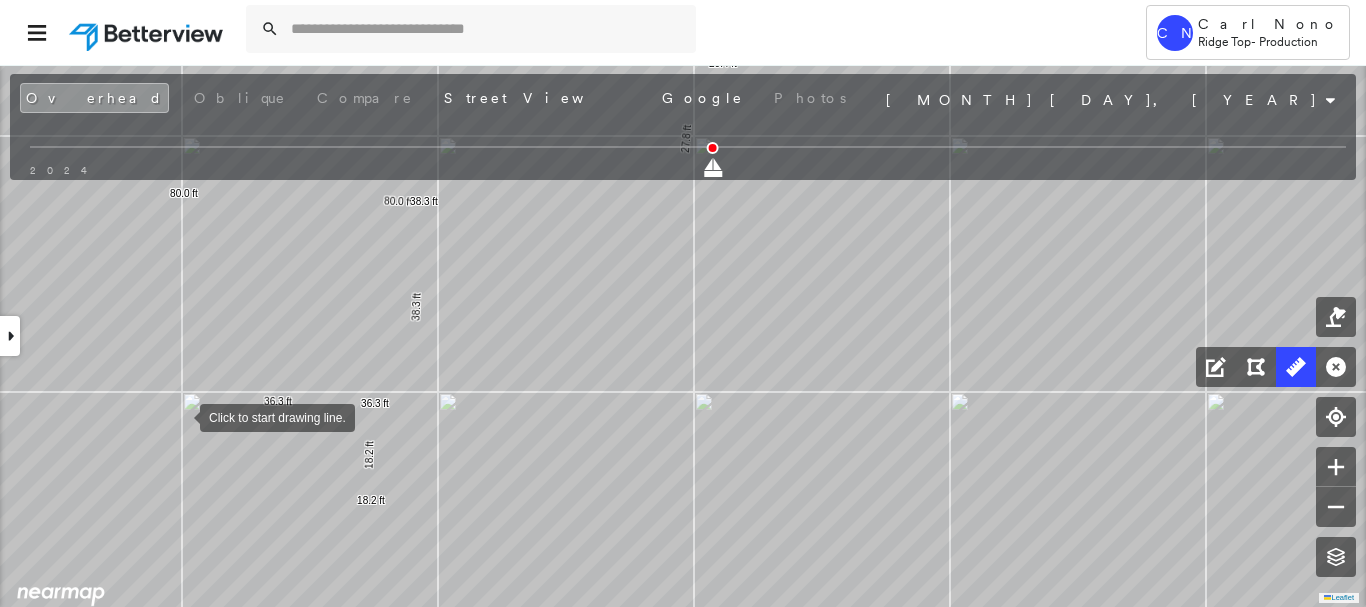 click at bounding box center (180, 416) 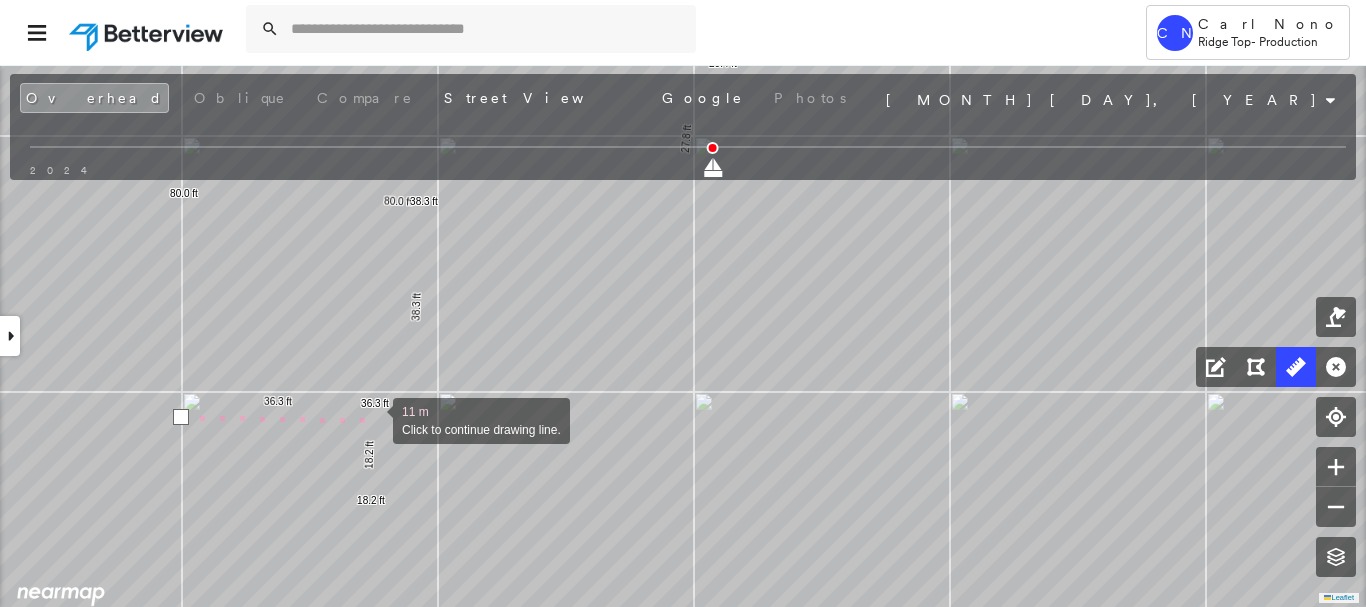 click at bounding box center (373, 419) 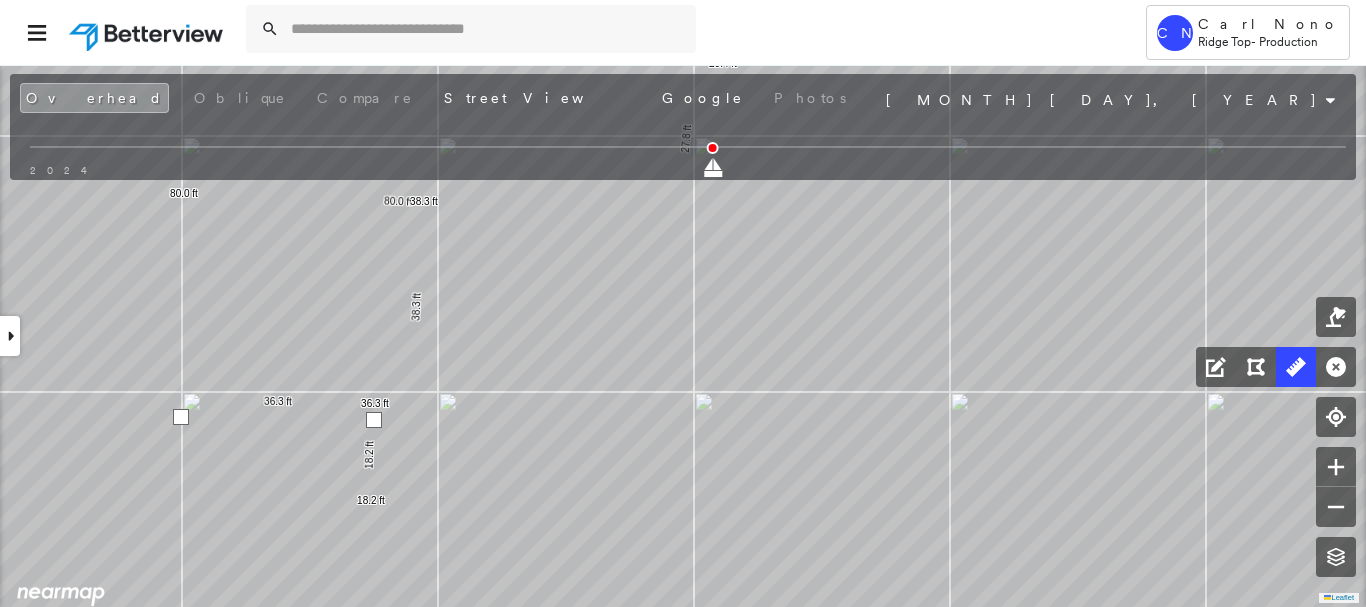 click at bounding box center (374, 420) 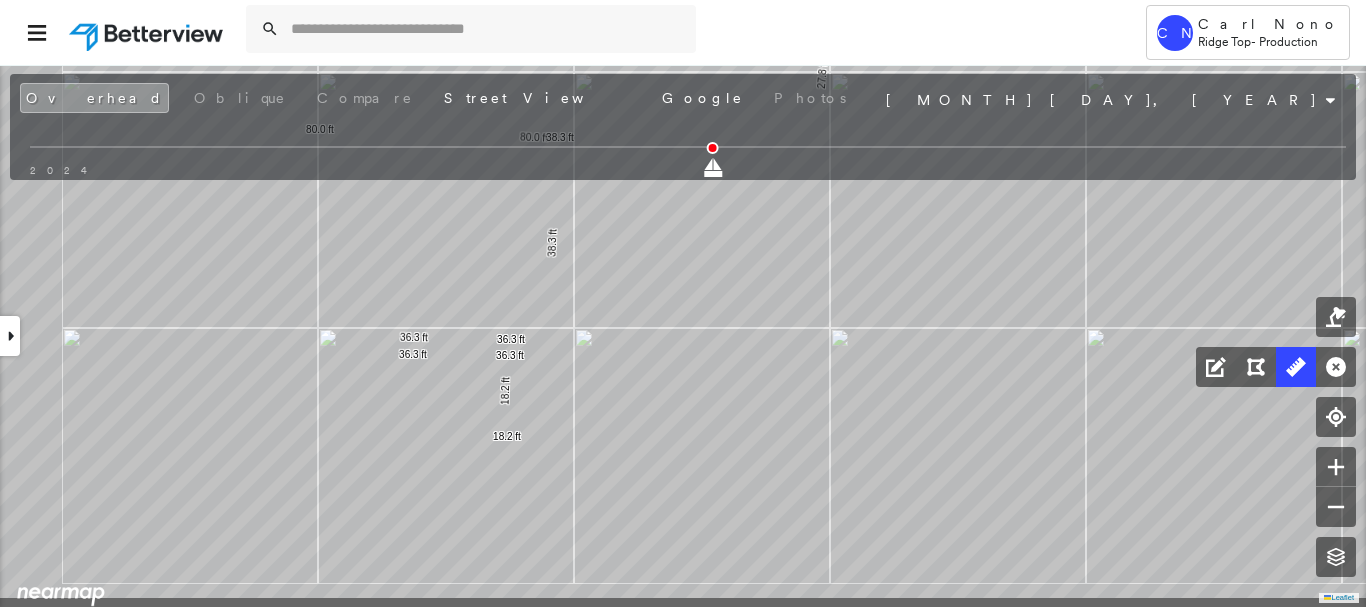 click on "16.4 ft 16.4 ft 36.9 ft 36.9 ft 83.6 ft 83.6 ft 22.1 ft 27.0 ft 49.1 ft 25.9 ft 25.9 ft 25.5 ft 25.5 ft 30.3 ft 30.3 ft 12.8 ft 12.8 ft 3.1 ft 37.9 ft 37.9 ft 32.5 ft 32.5 ft 32.5 ft 32.5 ft 12.8 ft 12.8 ft 9.9 ft 9.9 ft 36.9 ft 36.9 ft 46.7 ft 46.7 ft 21.9 ft 21.9 ft 31.9 ft 31.9 ft 35.4 ft 35.4 ft 35.2 ft 35.2 ft 43.7 ft 43.7 ft 28.5 ft 28.5 ft 53.2 ft 53.2 ft 28.8 ft 28.8 ft 50.1 ft 50.1 ft 29.6 ft 29.6 ft 17.3 ft 17.3 ft 13.1 ft 13.1 ft 19.0 ft 19.0 ft 15.7 ft 15.7 ft 31.9 ft 31.9 ft 63.9 ft 63.9 ft 12.6 ft 12.6 ft 27.8 ft 27.8 ft 29.4 ft 29.4 ft 80.0 ft 80.0 ft 38.3 ft 38.3 ft 36.3 ft 36.3 ft 100 ft 41.3 ft 141 ft 100 ft 41.2 ft 141 ft 44.7 ft 44.7 ft 11.5 ft 18.2 ft 29.7 ft 13.8 ft 12.5 ft 26.2 ft 53.6 ft 53.6 ft 18.2 ft 18.2 ft 36.3 ft 36.3 ft Click to start drawing line." at bounding box center (113, 68) 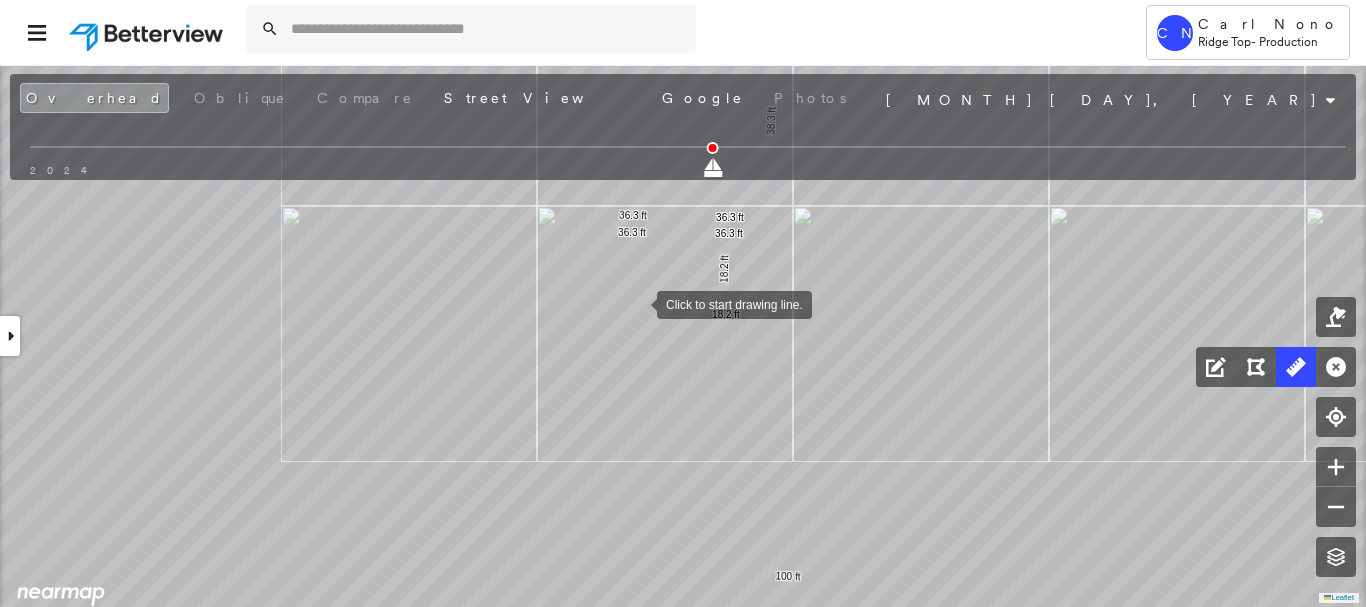 click at bounding box center [637, 303] 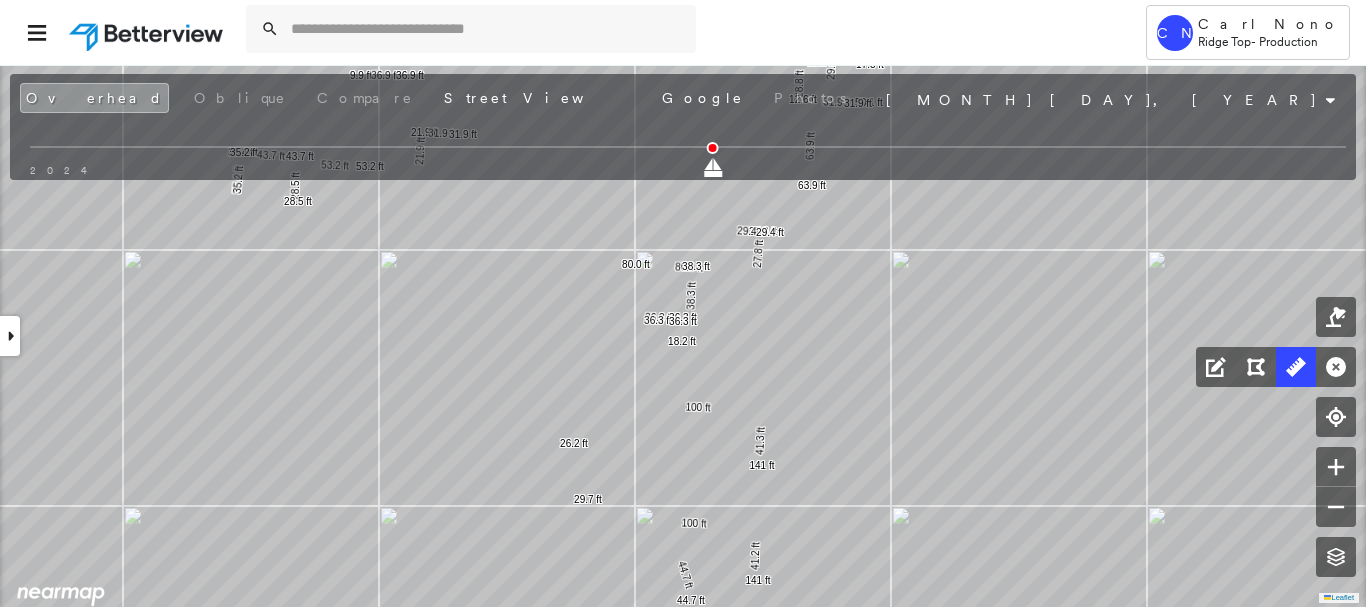 drag, startPoint x: 608, startPoint y: 353, endPoint x: 667, endPoint y: 460, distance: 122.18838 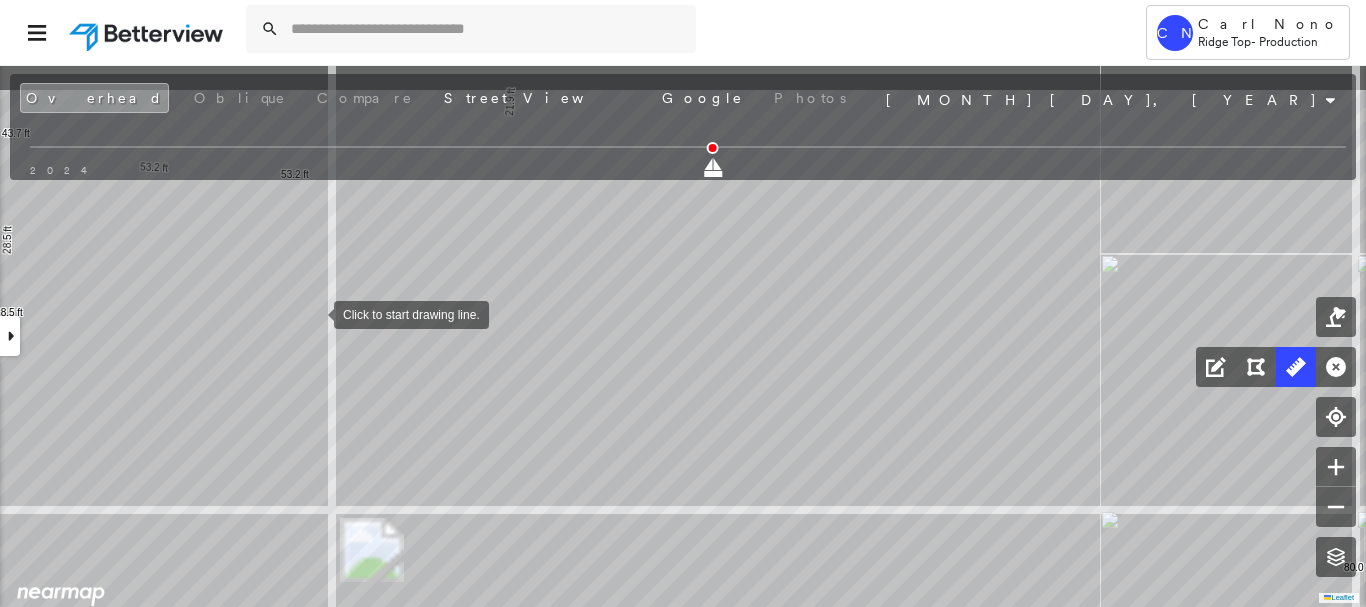 drag, startPoint x: 277, startPoint y: 251, endPoint x: 290, endPoint y: 277, distance: 29.068884 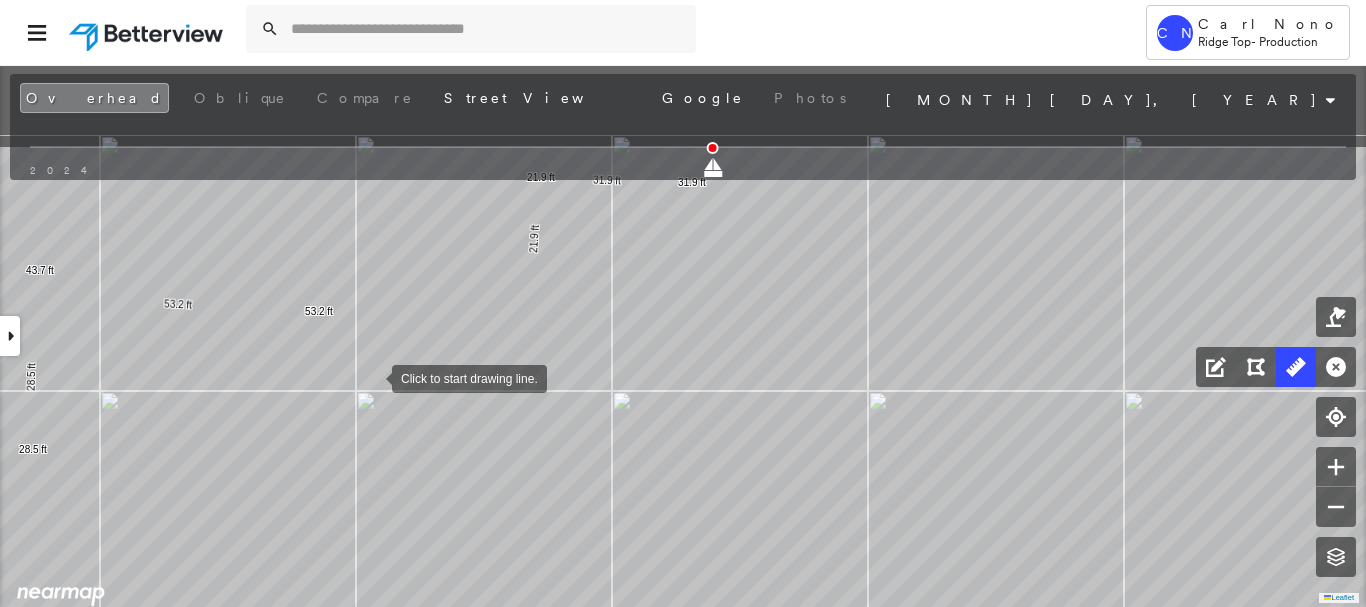 drag, startPoint x: 353, startPoint y: 275, endPoint x: 372, endPoint y: 375, distance: 101.788994 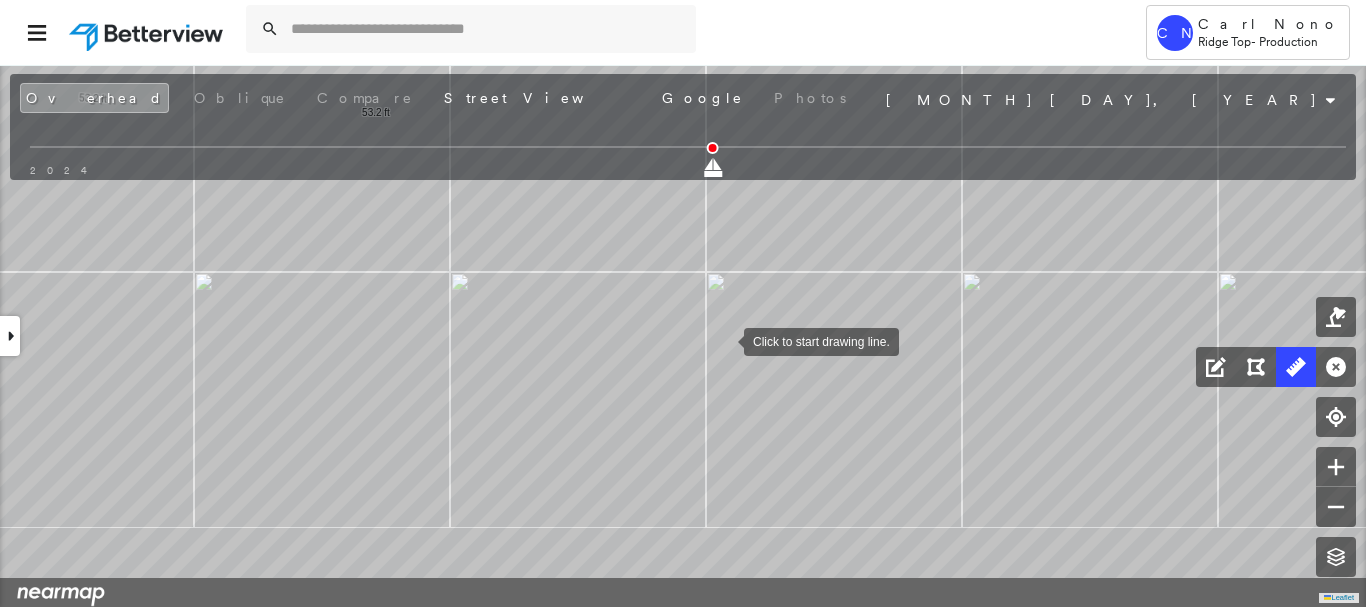 drag, startPoint x: 698, startPoint y: 354, endPoint x: 723, endPoint y: 340, distance: 28.653097 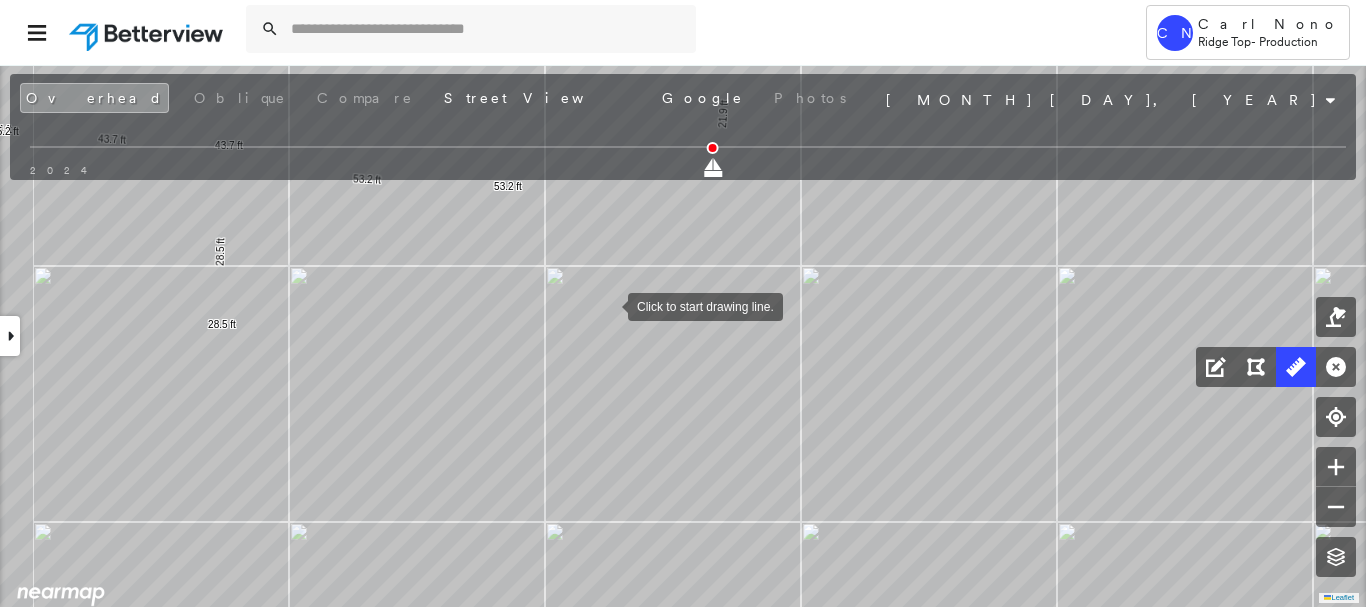 drag, startPoint x: 598, startPoint y: 378, endPoint x: 614, endPoint y: 286, distance: 93.38094 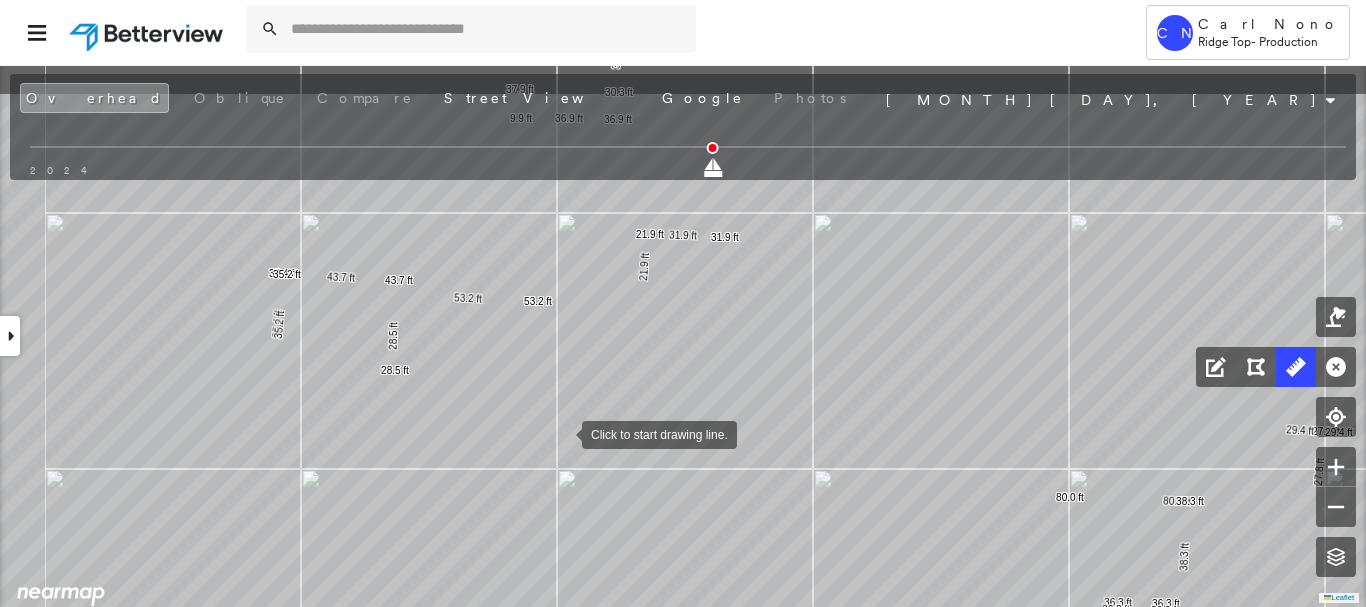 drag, startPoint x: 589, startPoint y: 350, endPoint x: 563, endPoint y: 430, distance: 84.118965 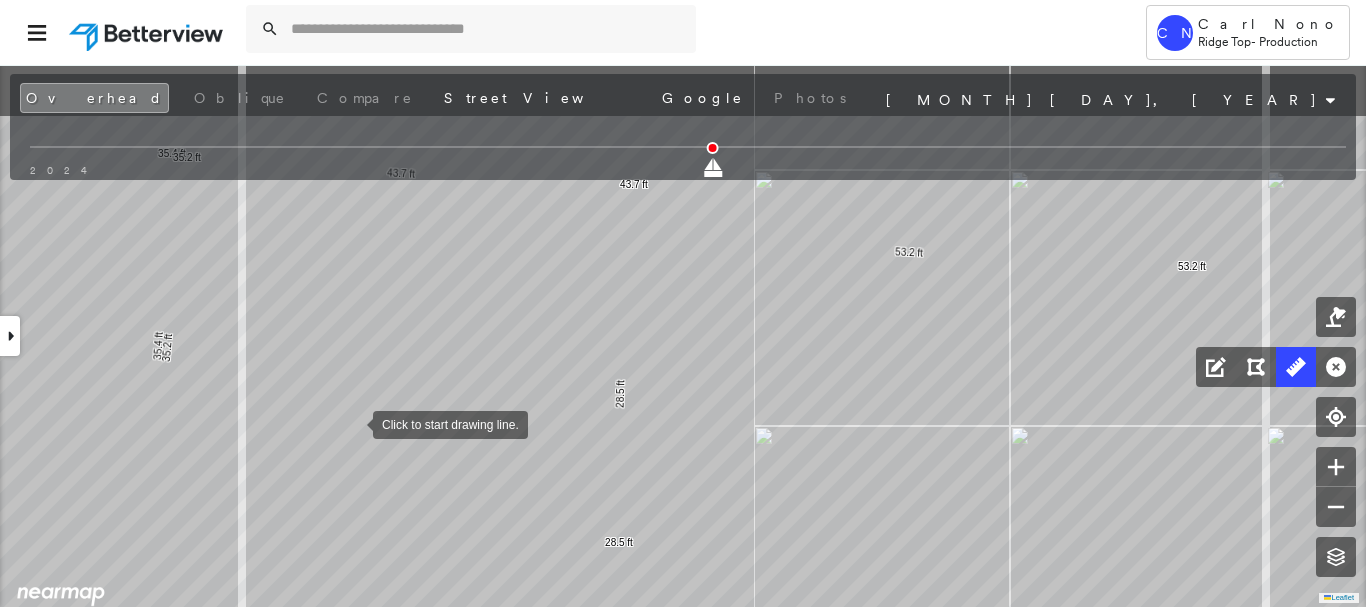 drag, startPoint x: 334, startPoint y: 316, endPoint x: 348, endPoint y: 443, distance: 127.769325 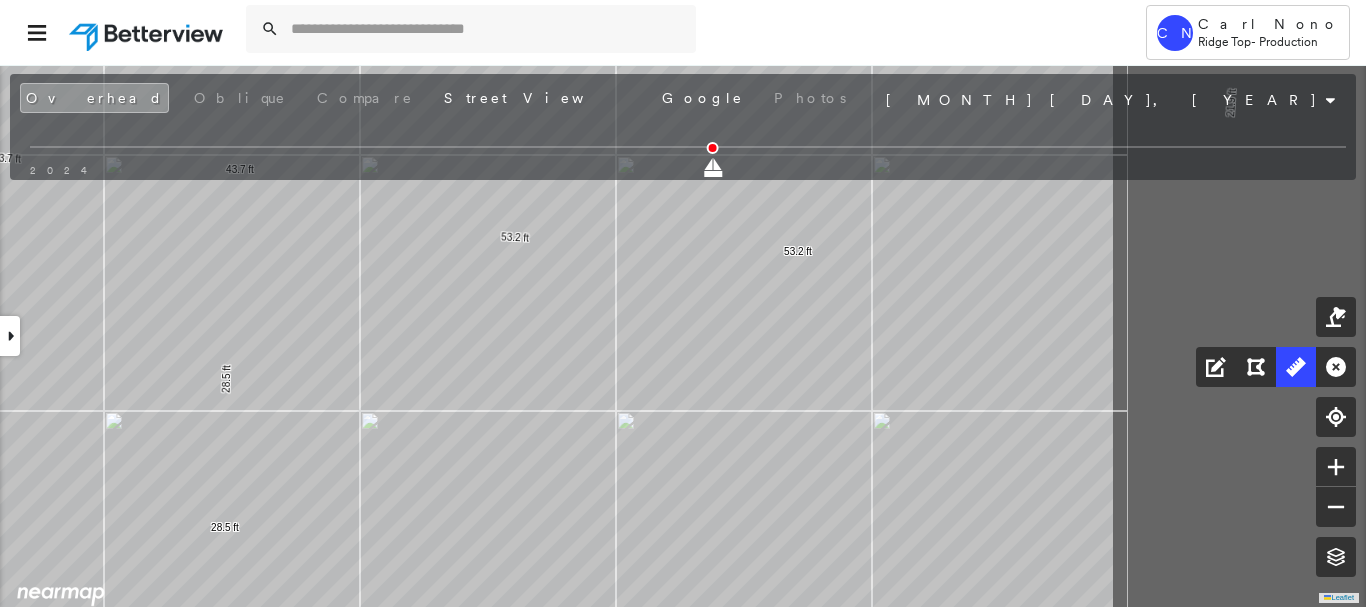 drag, startPoint x: 627, startPoint y: 343, endPoint x: 246, endPoint y: 306, distance: 382.79236 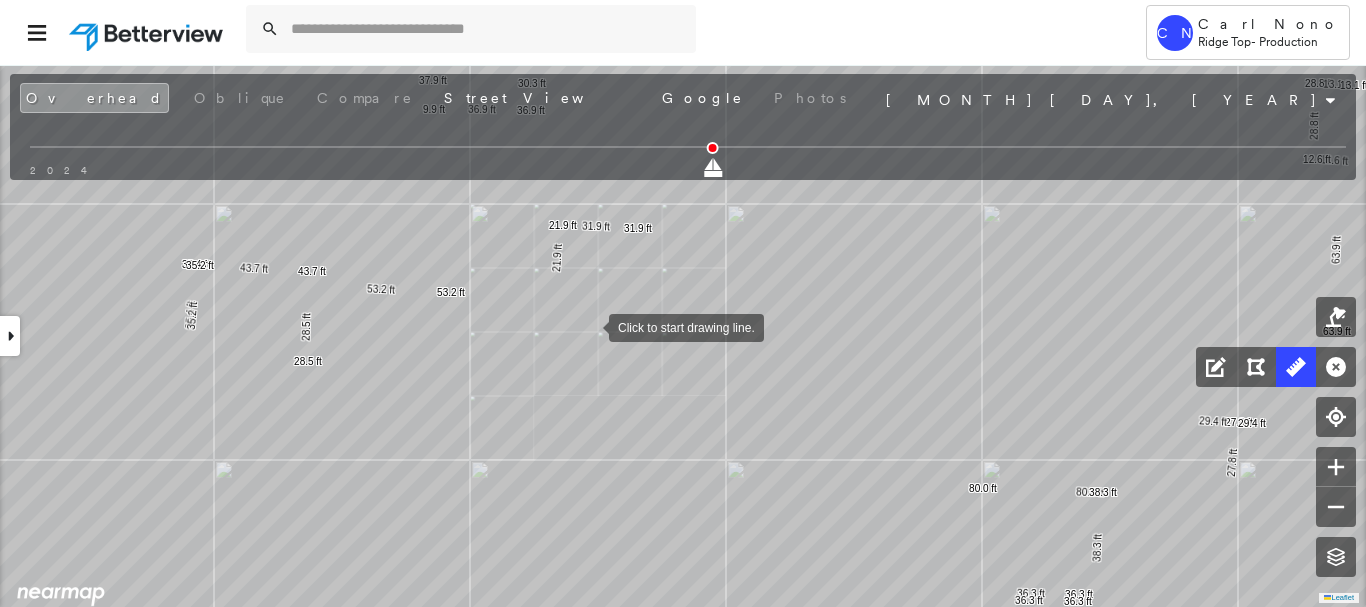 drag, startPoint x: 589, startPoint y: 326, endPoint x: 559, endPoint y: 328, distance: 30.066593 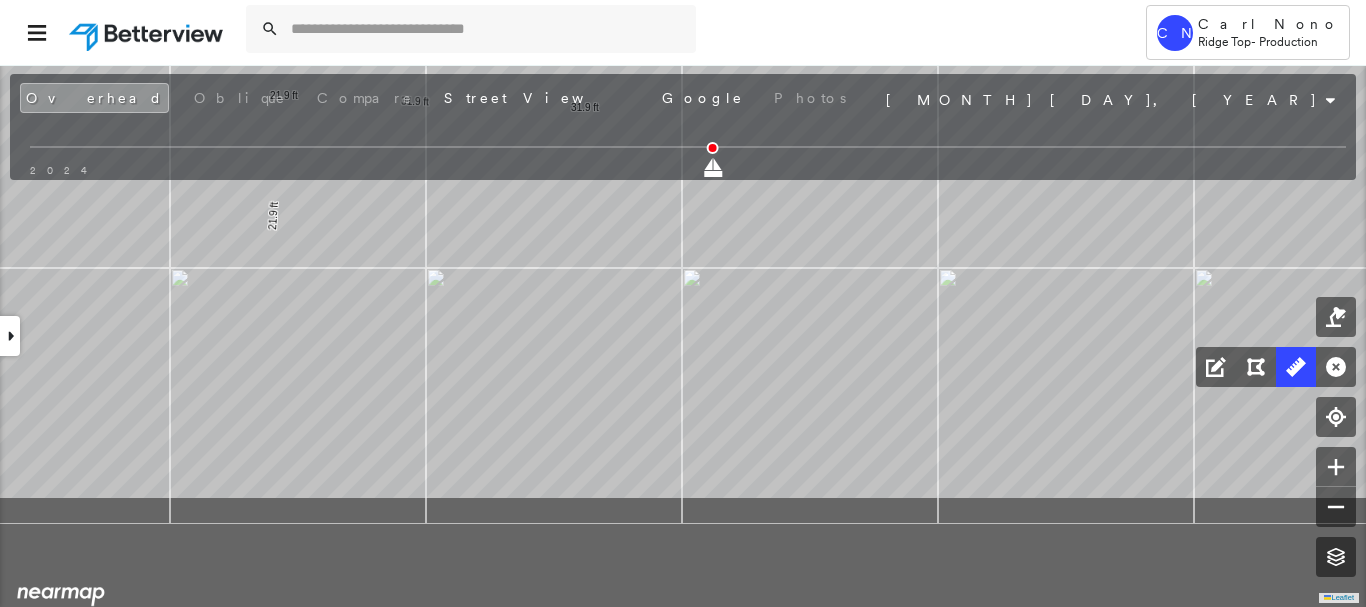 drag, startPoint x: 564, startPoint y: 450, endPoint x: 518, endPoint y: 306, distance: 151.16878 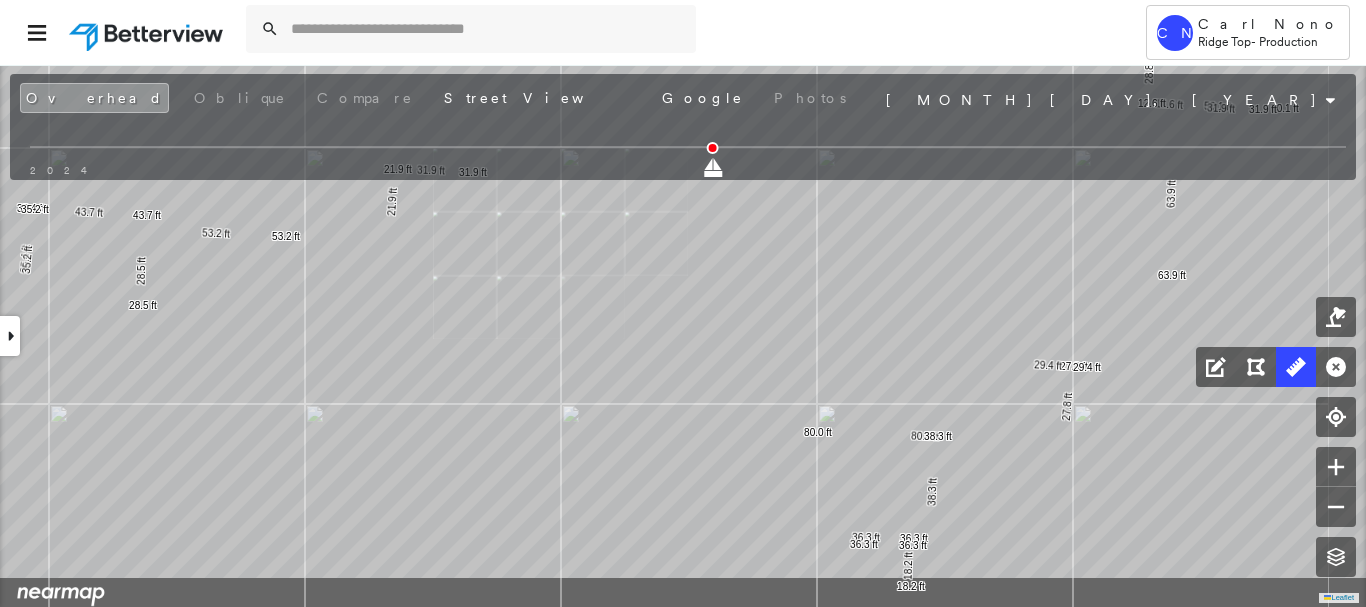 click on "16.4 ft 16.4 ft 36.9 ft 36.9 ft 83.6 ft 83.6 ft 22.1 ft 27.0 ft 49.1 ft 25.9 ft 25.9 ft 25.5 ft 25.5 ft 30.3 ft 30.3 ft 12.8 ft 12.8 ft 3.1 ft 37.9 ft 37.9 ft 32.5 ft 32.5 ft 32.5 ft 32.5 ft 12.8 ft 12.8 ft 9.9 ft 36.9 ft 36.9 ft 46.7 ft 46.7 ft 21.9 ft 21.9 ft 31.9 ft 31.9 ft 35.4 ft 35.4 ft 35.2 ft 35.2 ft 43.7 ft 43.7 ft 28.5 ft 28.5 ft 53.2 ft 53.2 ft 28.8 ft 28.8 ft 50.1 ft 50.1 ft 29.6 ft 29.6 ft 17.3 ft 17.3 ft 13.1 ft 13.1 ft 19.0 ft 19.0 ft 15.7 ft 15.7 ft 31.9 ft 31.9 ft 63.9 ft 63.9 ft 12.6 ft 12.6 ft 27.8 ft 27.8 ft 29.4 ft 29.4 ft 80.0 ft 80.0 ft 38.3 ft 38.3 ft 36.3 ft 36.3 ft 100 ft 41.3 ft 141 ft 100 ft 41.2 ft 141 ft 44.7 ft 44.7 ft 11.5 ft 18.2 ft 29.7 ft 13.8 ft 12.5 ft 26.2 ft 53.6 ft 53.6 ft 18.2 ft 18.2 ft 36.3 ft 36.3 ft Click to start drawing line." at bounding box center (-7, -13) 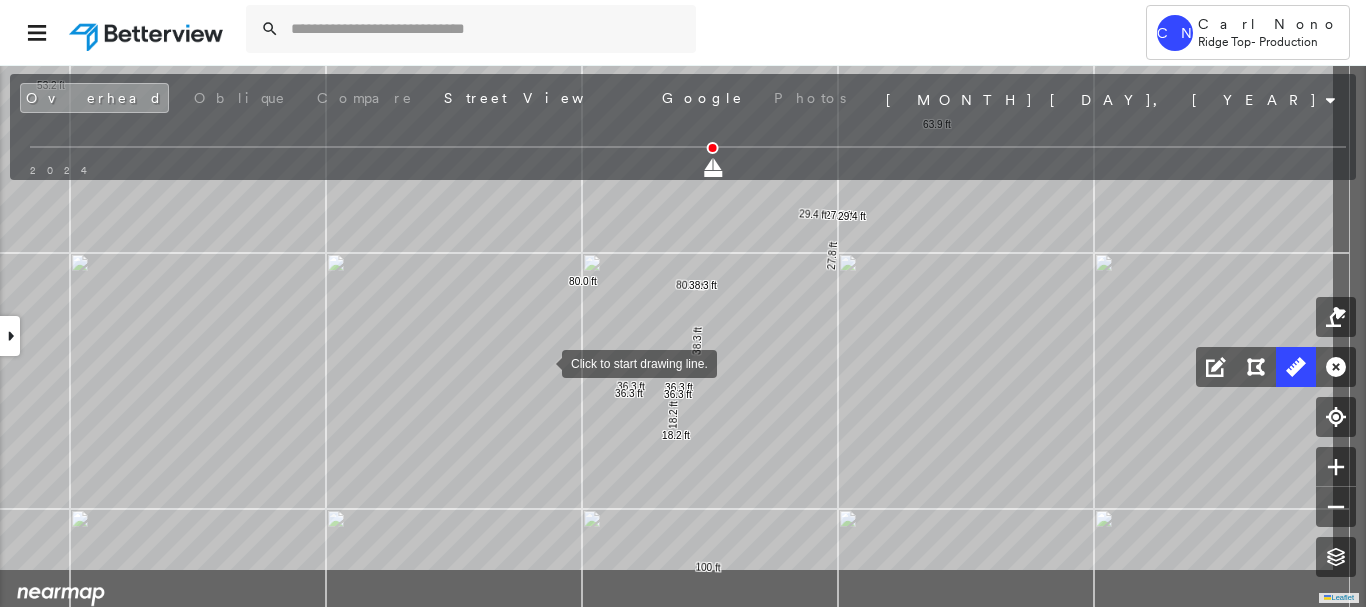 click at bounding box center [542, 362] 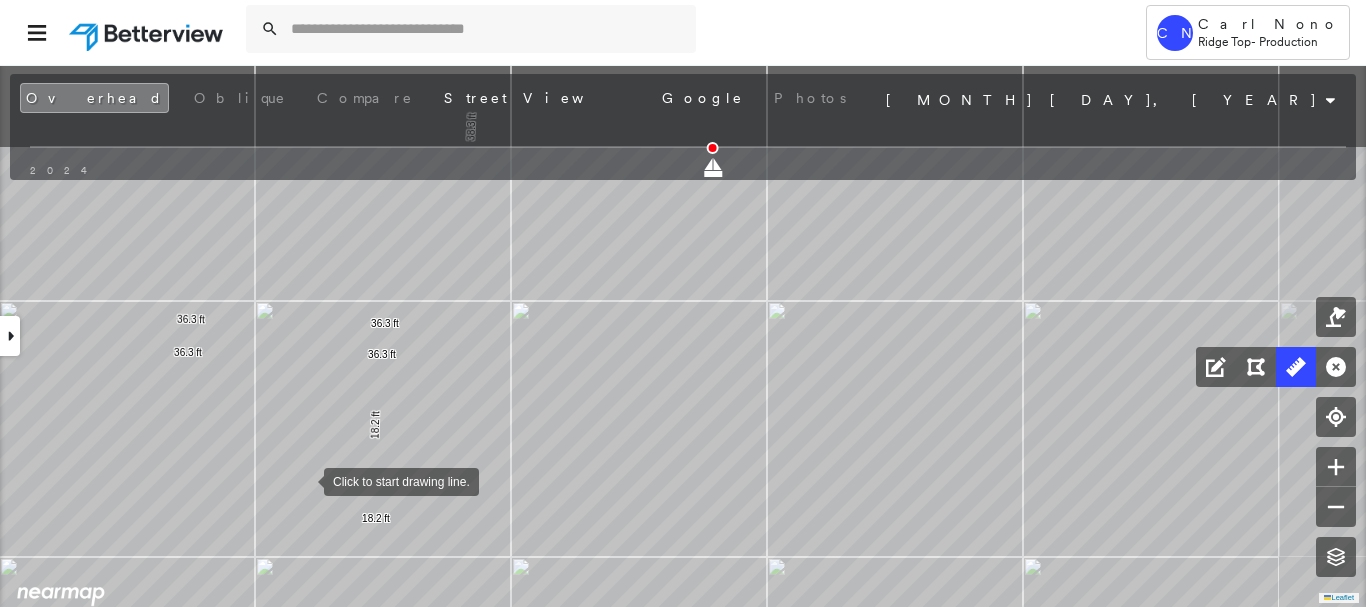 drag, startPoint x: 419, startPoint y: 356, endPoint x: 291, endPoint y: 495, distance: 188.95767 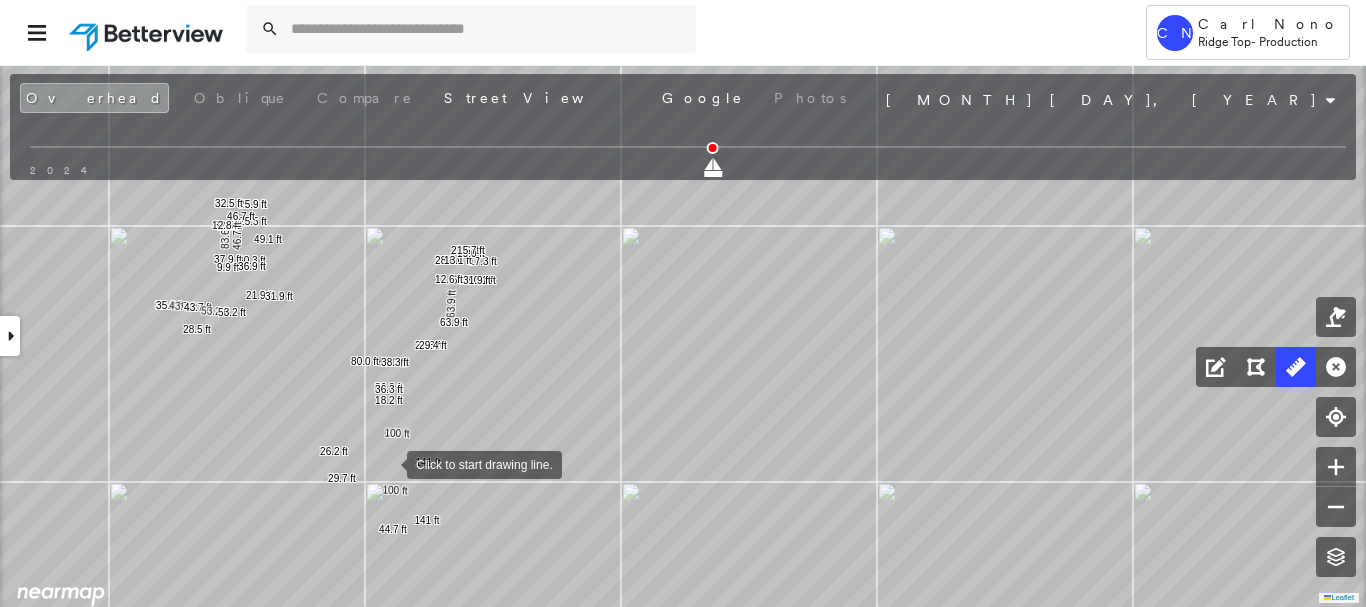 drag, startPoint x: 404, startPoint y: 471, endPoint x: 387, endPoint y: 465, distance: 18.027756 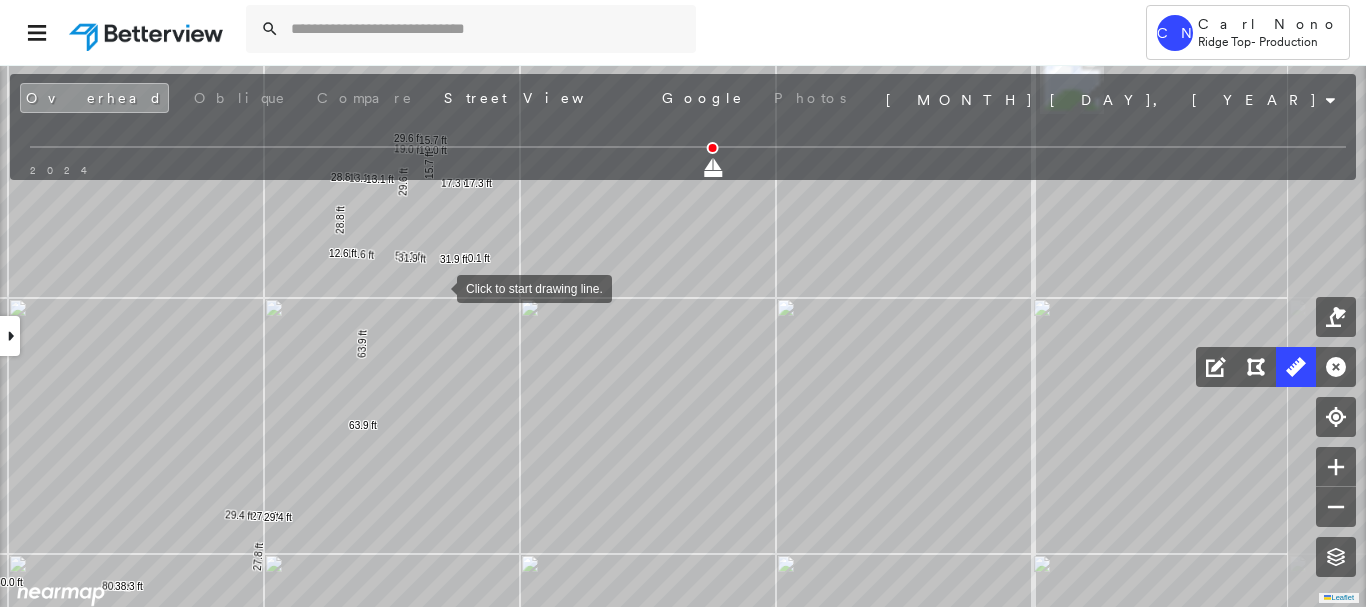 drag, startPoint x: 438, startPoint y: 285, endPoint x: 411, endPoint y: 367, distance: 86.33076 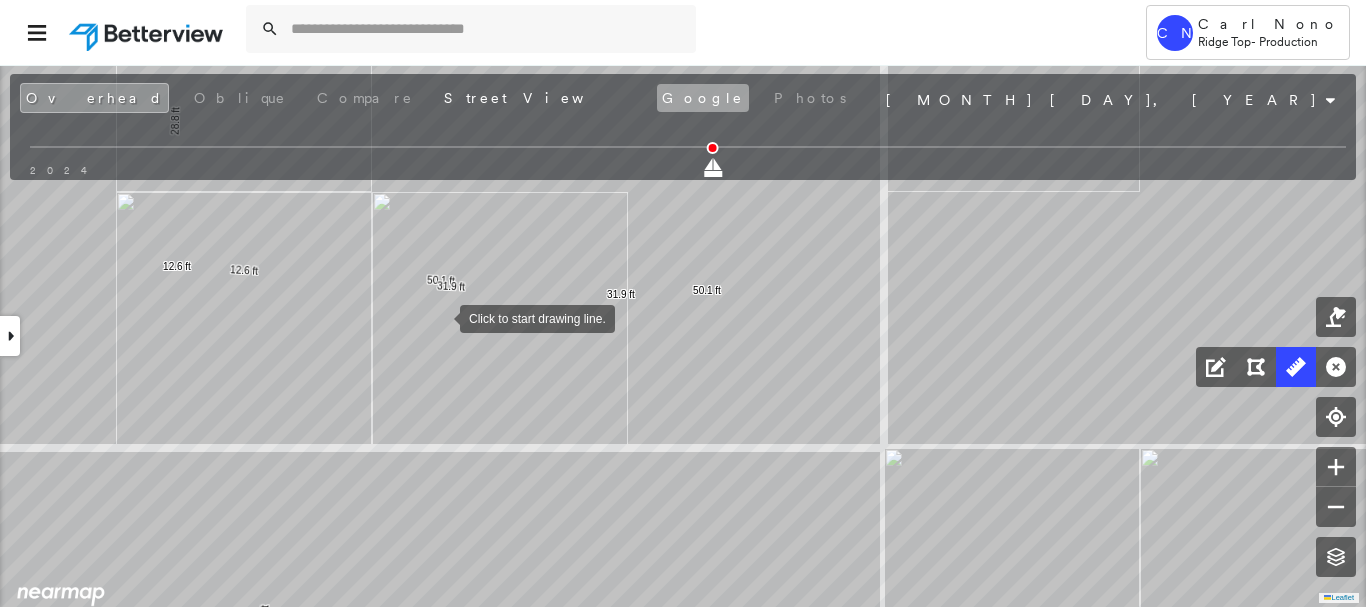 drag, startPoint x: 444, startPoint y: 331, endPoint x: 426, endPoint y: 108, distance: 223.72528 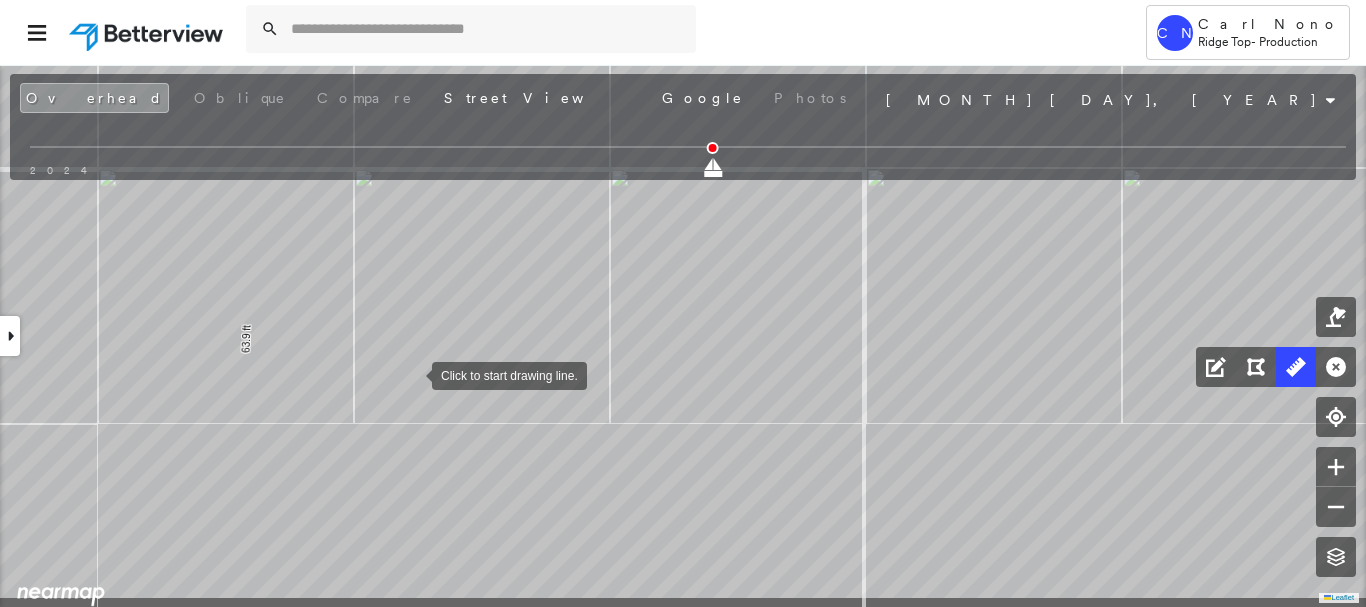 drag, startPoint x: 414, startPoint y: 440, endPoint x: 412, endPoint y: 376, distance: 64.03124 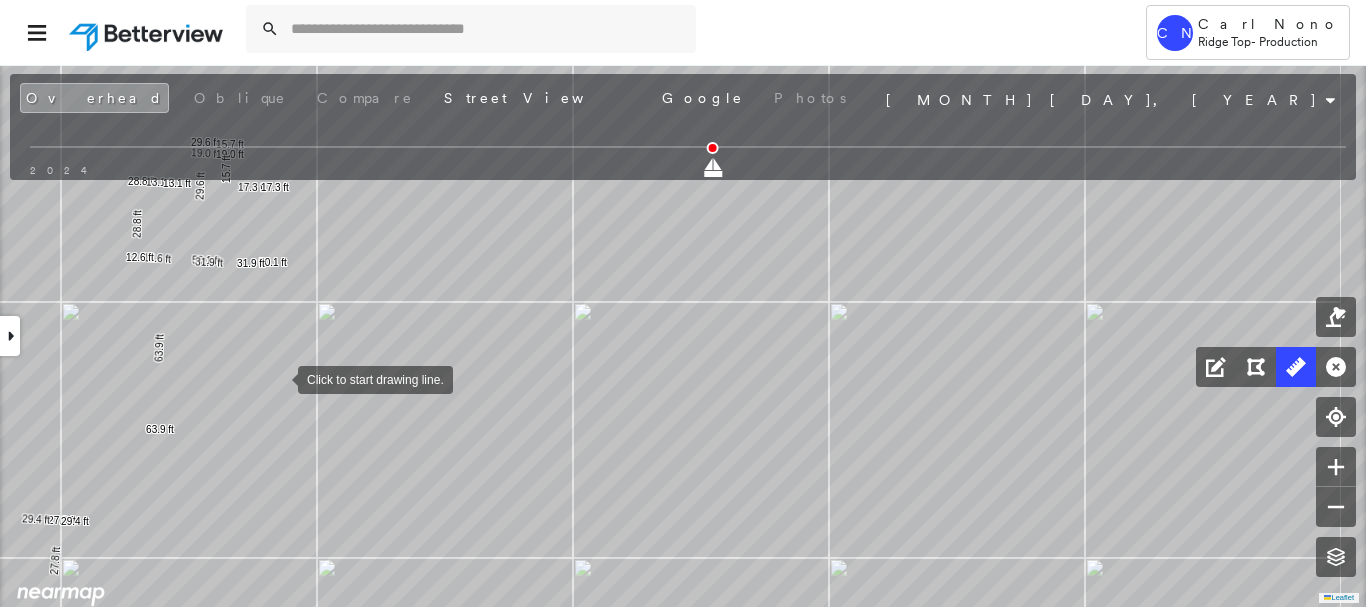 drag, startPoint x: 280, startPoint y: 406, endPoint x: 242, endPoint y: 392, distance: 40.496914 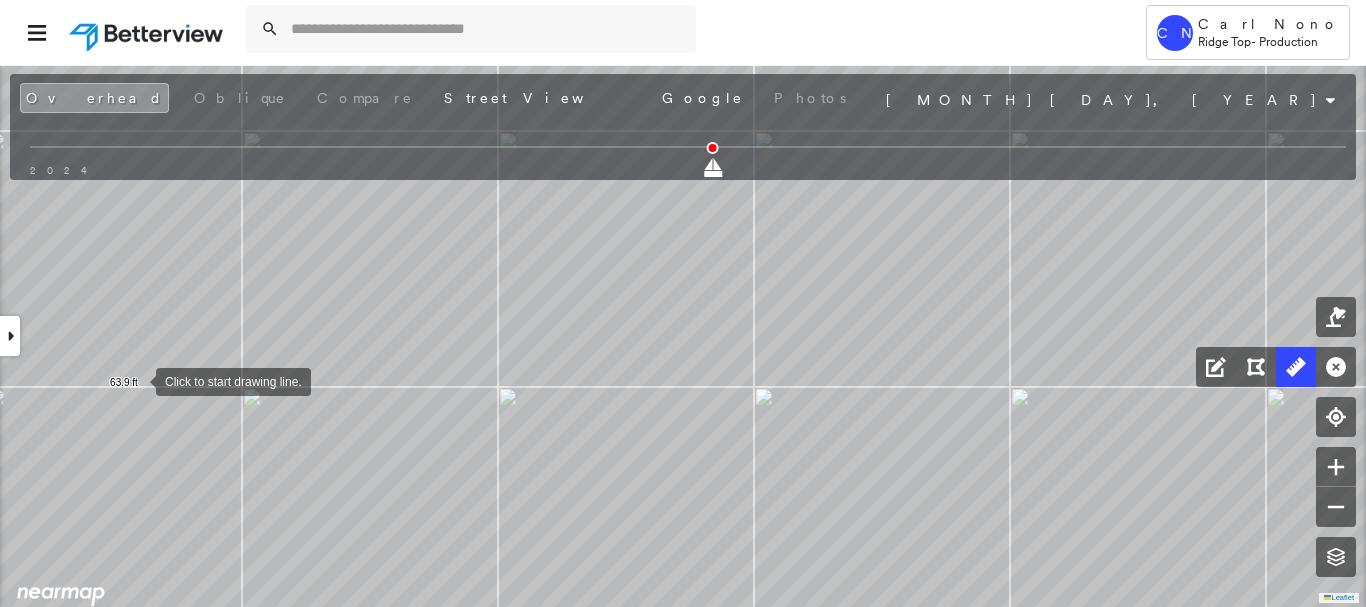 drag, startPoint x: 136, startPoint y: 380, endPoint x: 137, endPoint y: 395, distance: 15.033297 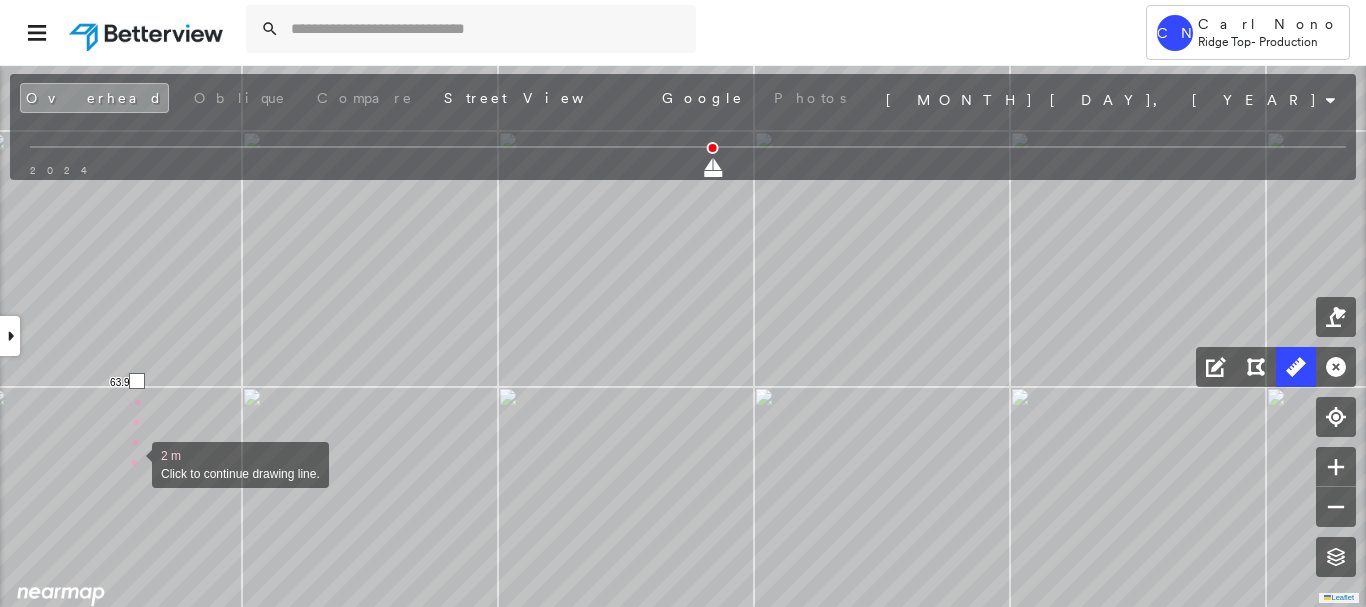 click at bounding box center [132, 463] 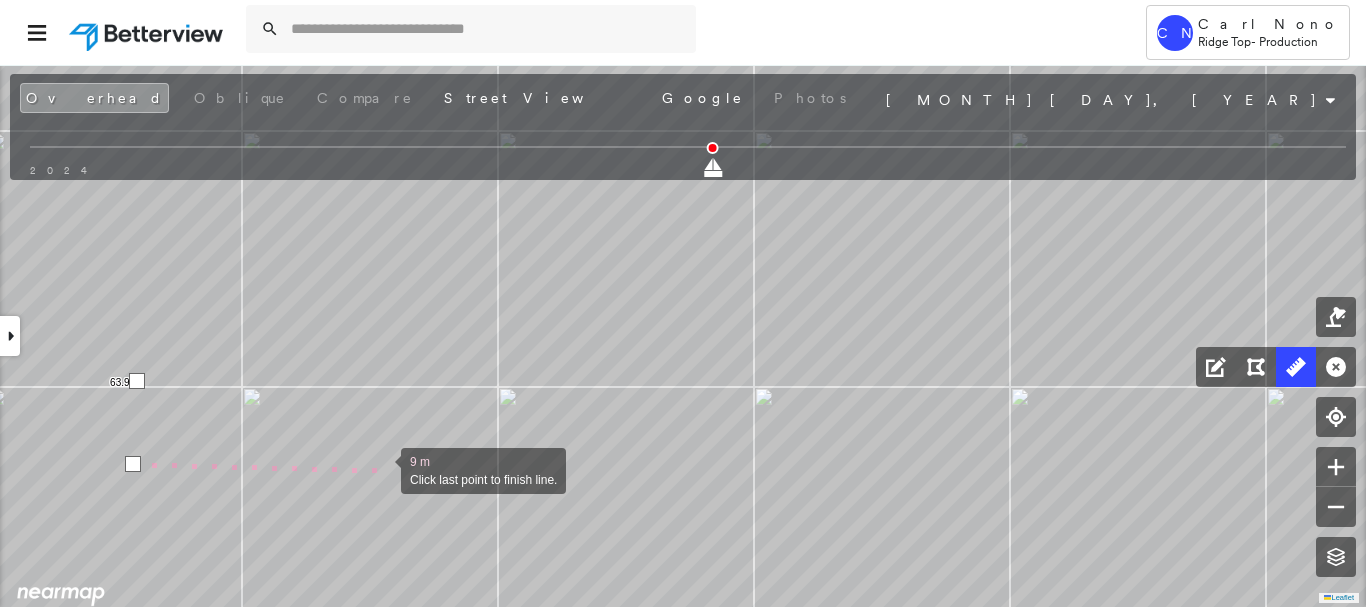 click at bounding box center (381, 469) 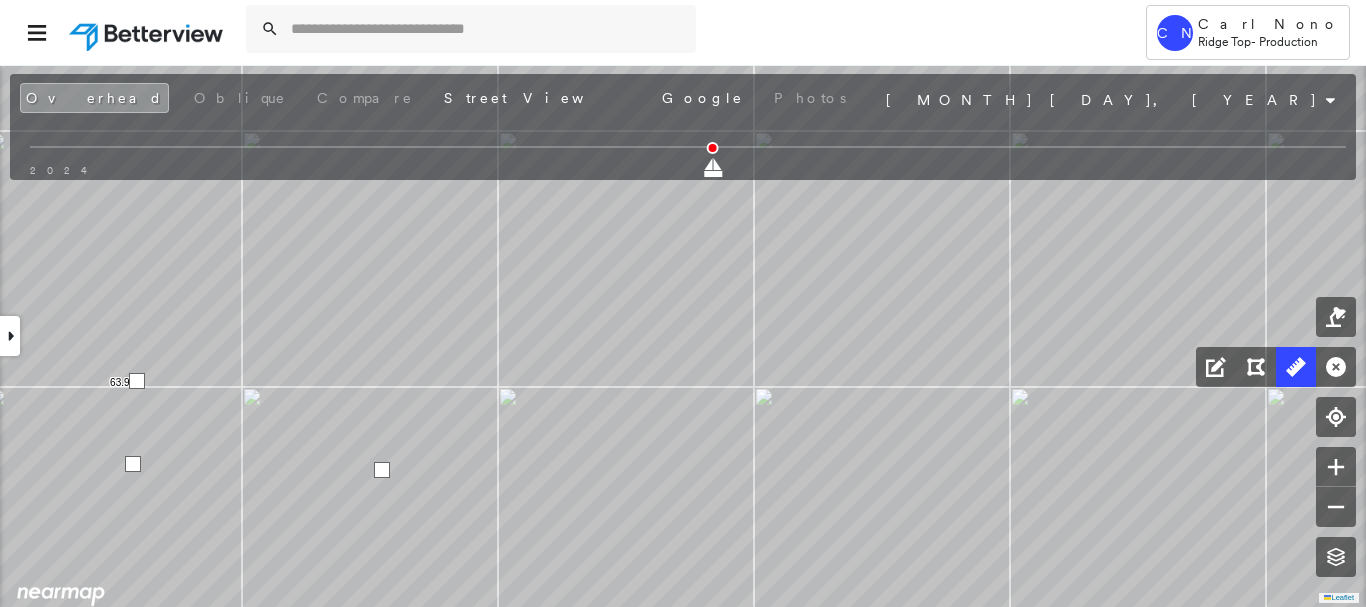 click at bounding box center [382, 470] 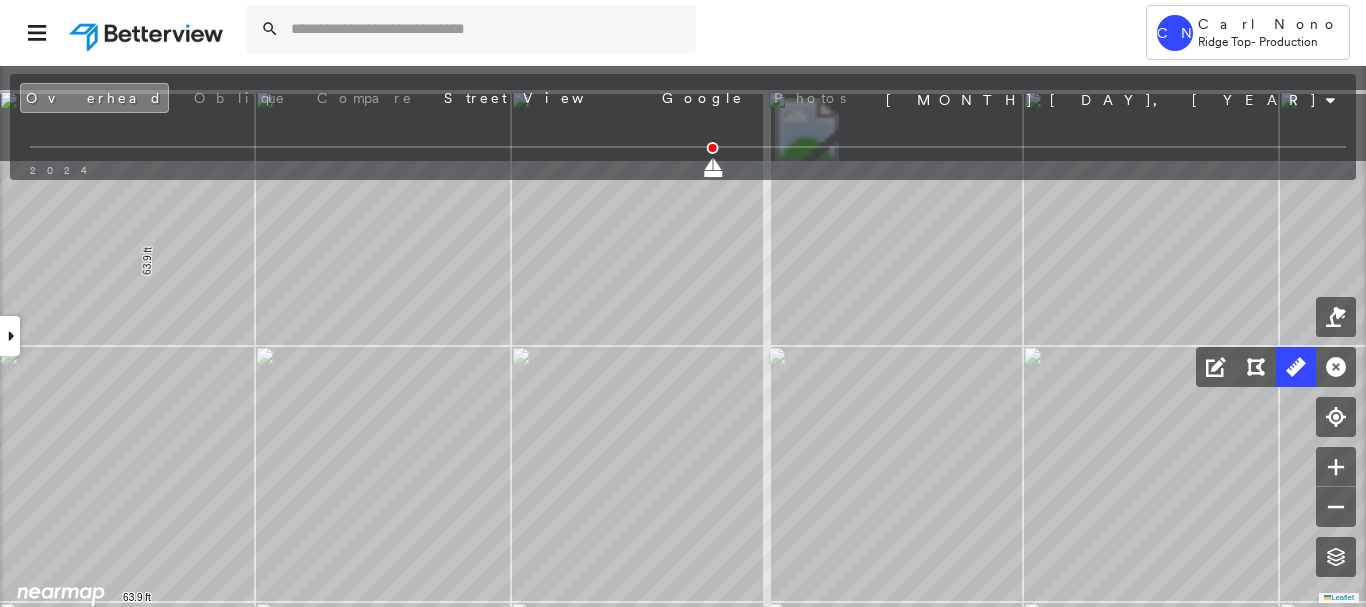 drag, startPoint x: 366, startPoint y: 367, endPoint x: 312, endPoint y: 584, distance: 223.61798 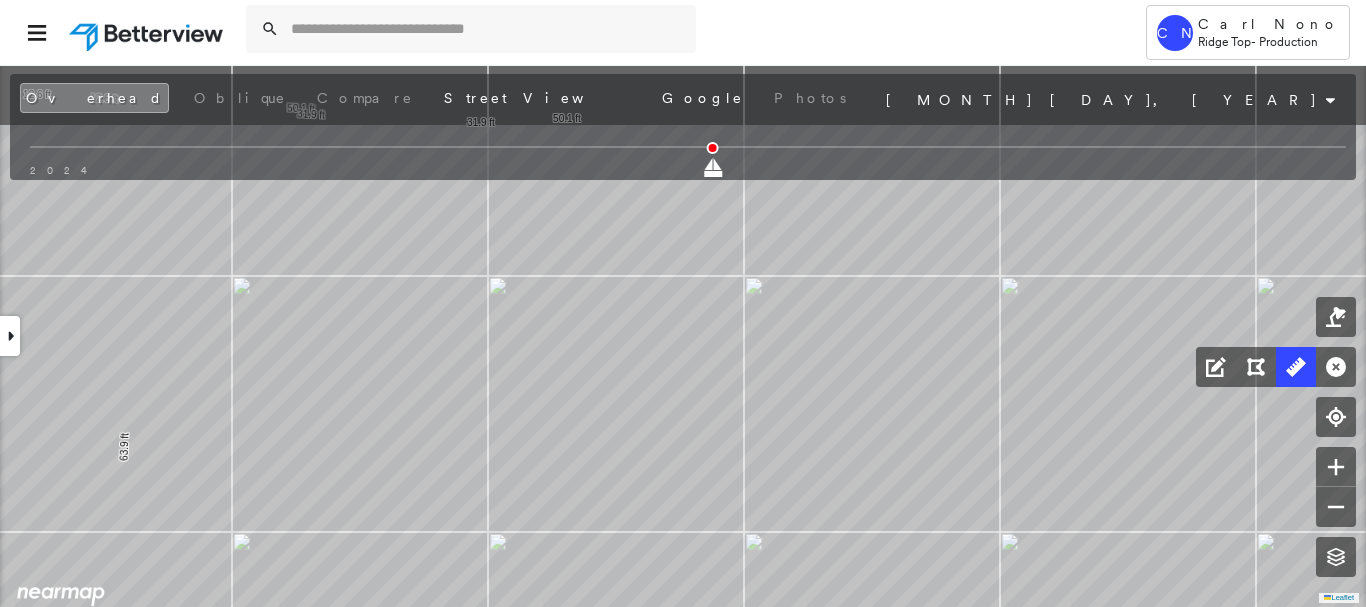 drag, startPoint x: 286, startPoint y: 453, endPoint x: 266, endPoint y: 574, distance: 122.641754 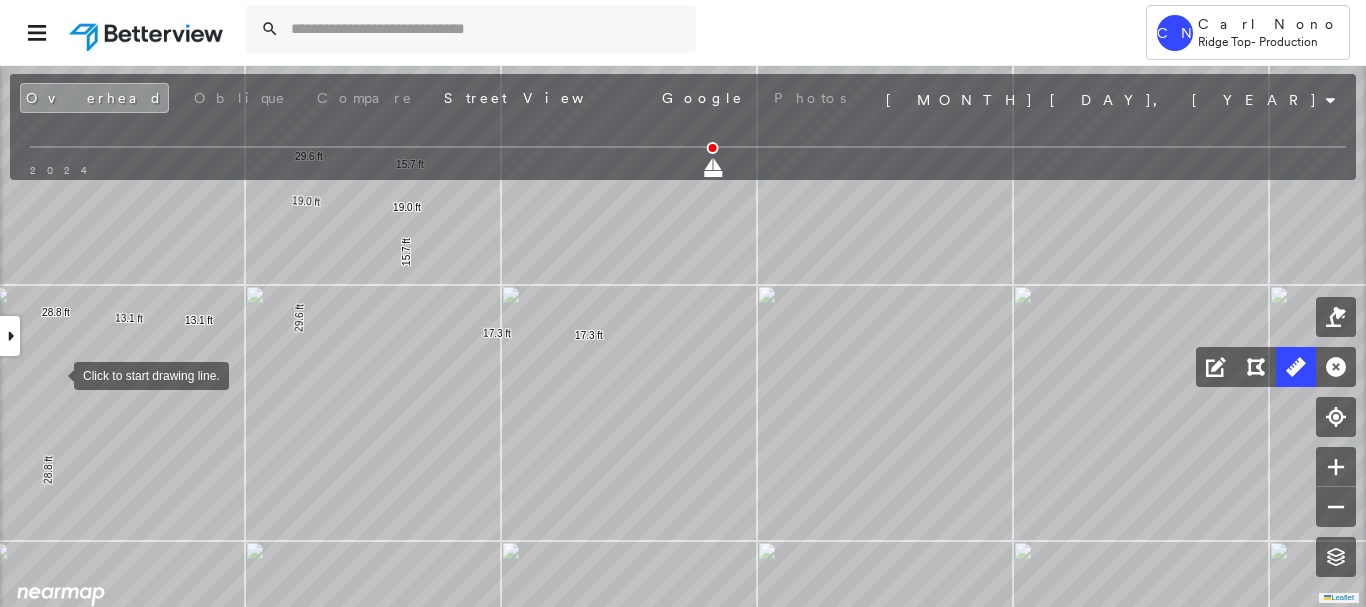 click at bounding box center (54, 374) 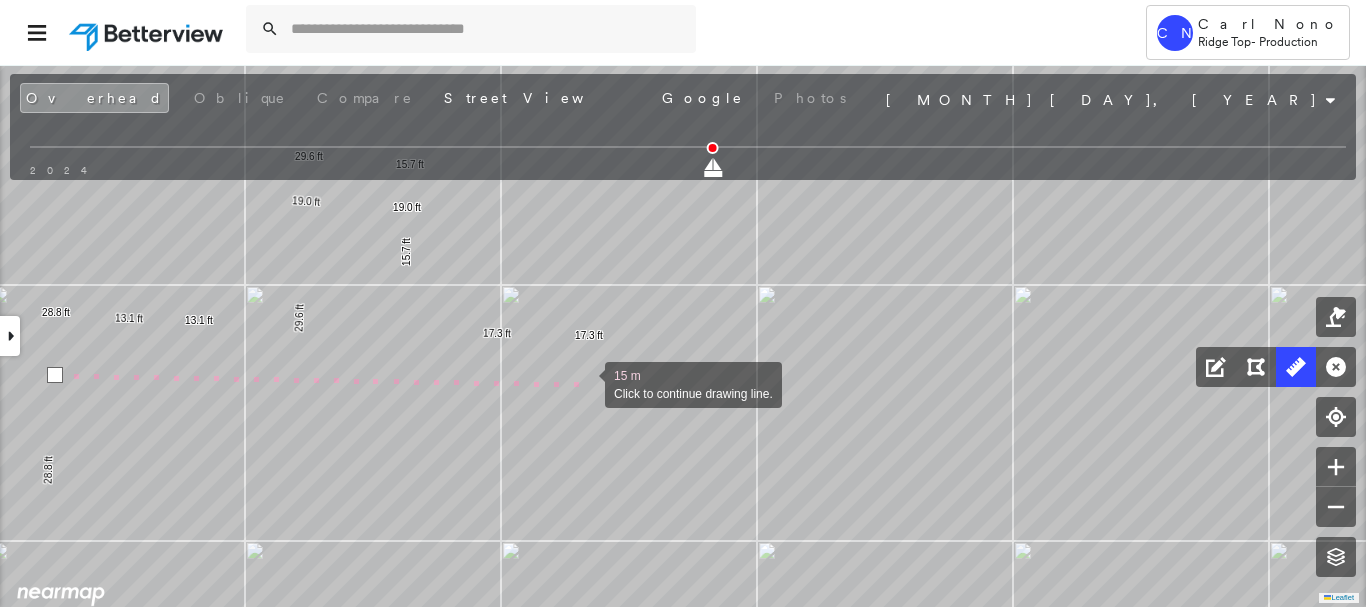 click at bounding box center (585, 383) 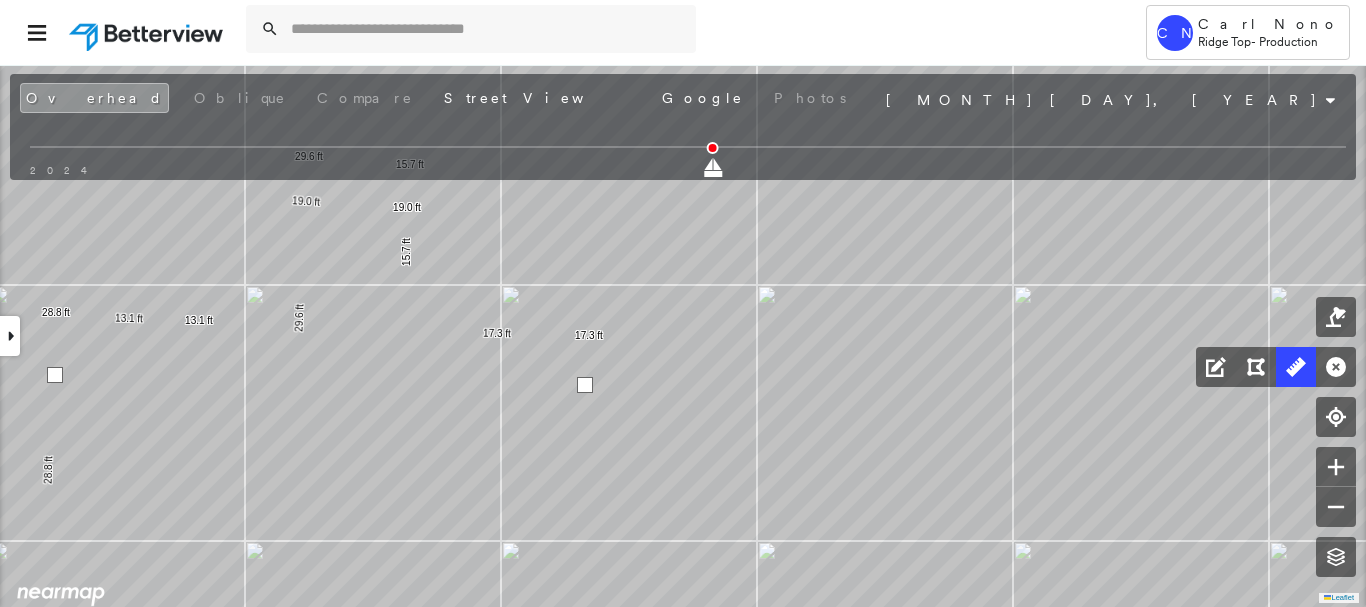 click at bounding box center (585, 385) 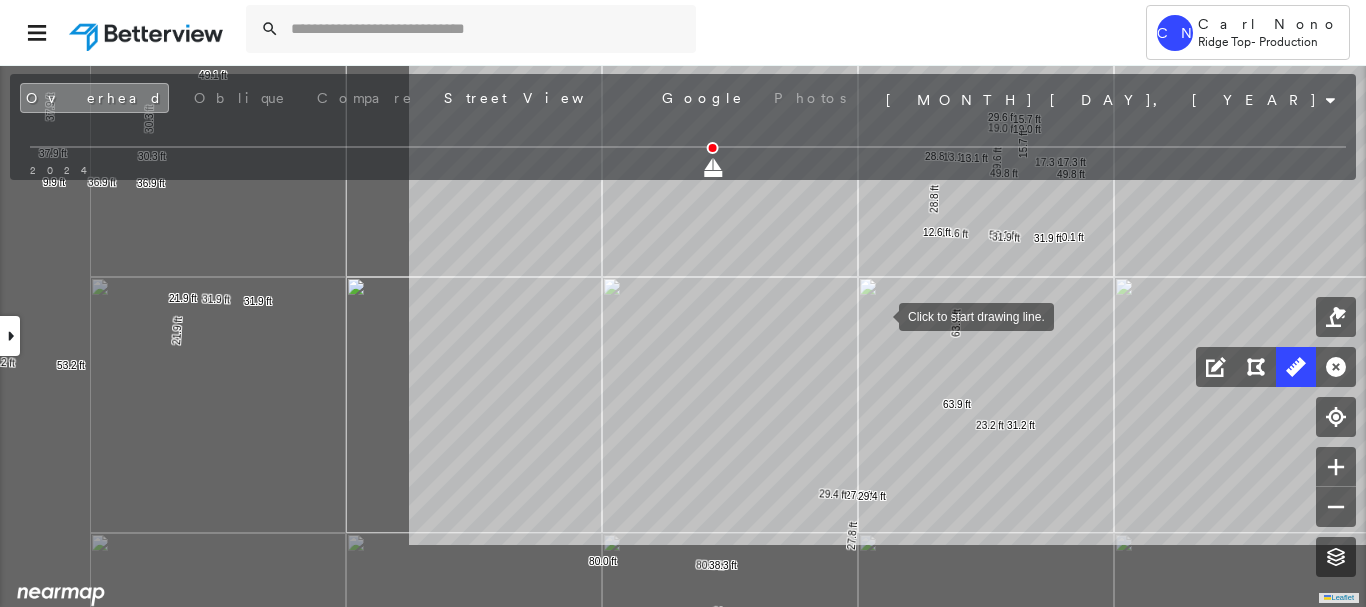 drag, startPoint x: 344, startPoint y: 424, endPoint x: 872, endPoint y: 316, distance: 538.93225 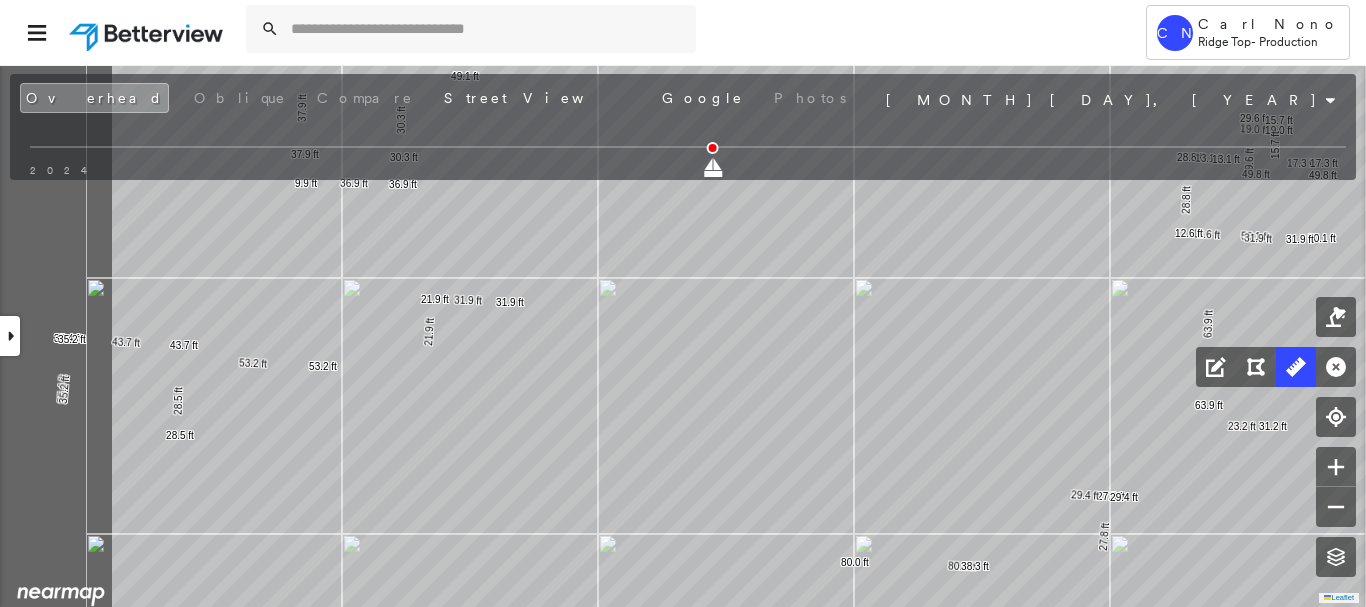 drag, startPoint x: 542, startPoint y: 328, endPoint x: 668, endPoint y: 333, distance: 126.09917 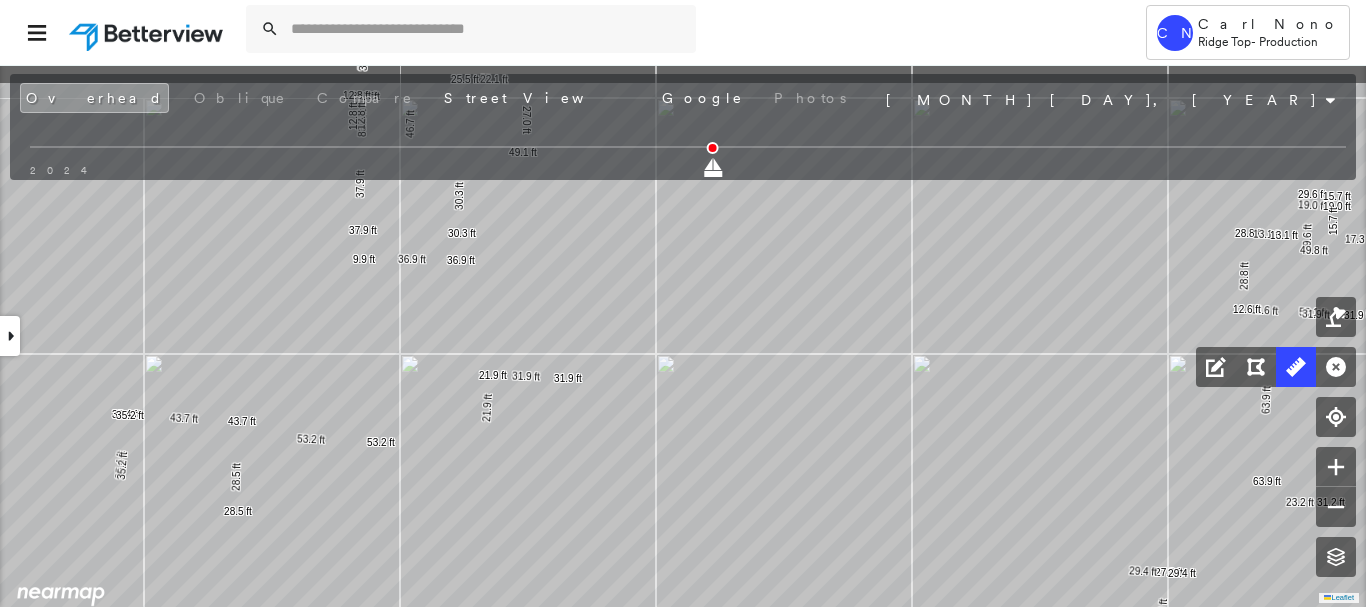 drag, startPoint x: 487, startPoint y: 305, endPoint x: 549, endPoint y: 463, distance: 169.7292 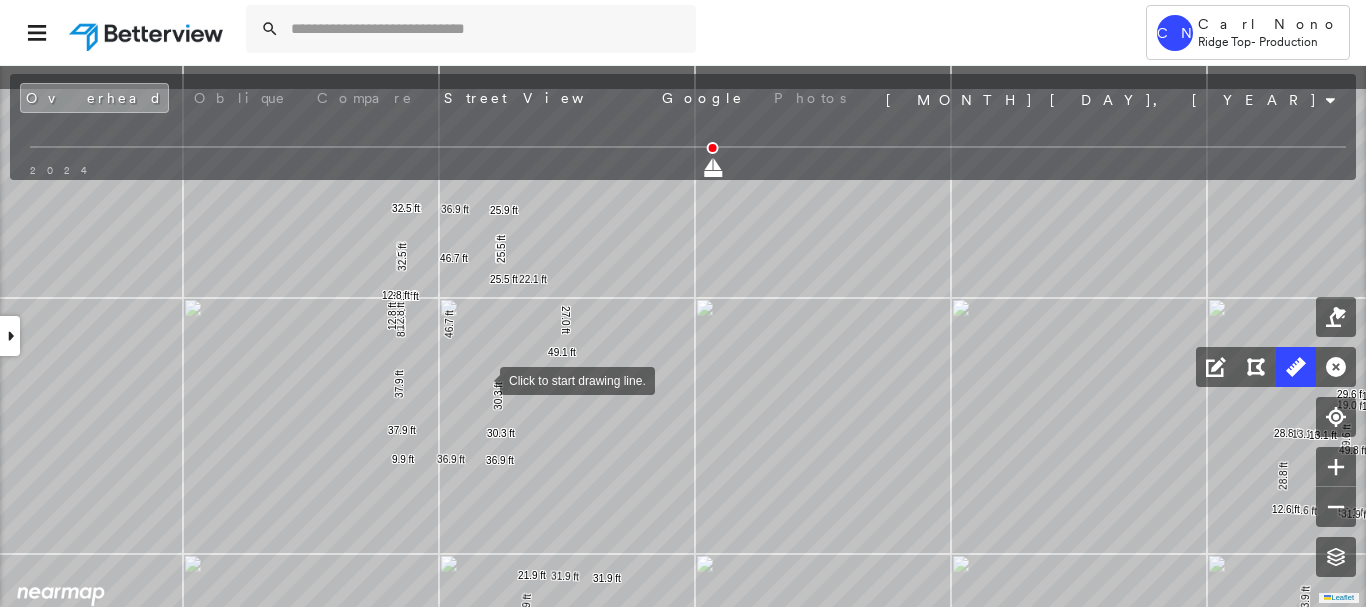 drag, startPoint x: 479, startPoint y: 294, endPoint x: 392, endPoint y: 279, distance: 88.28363 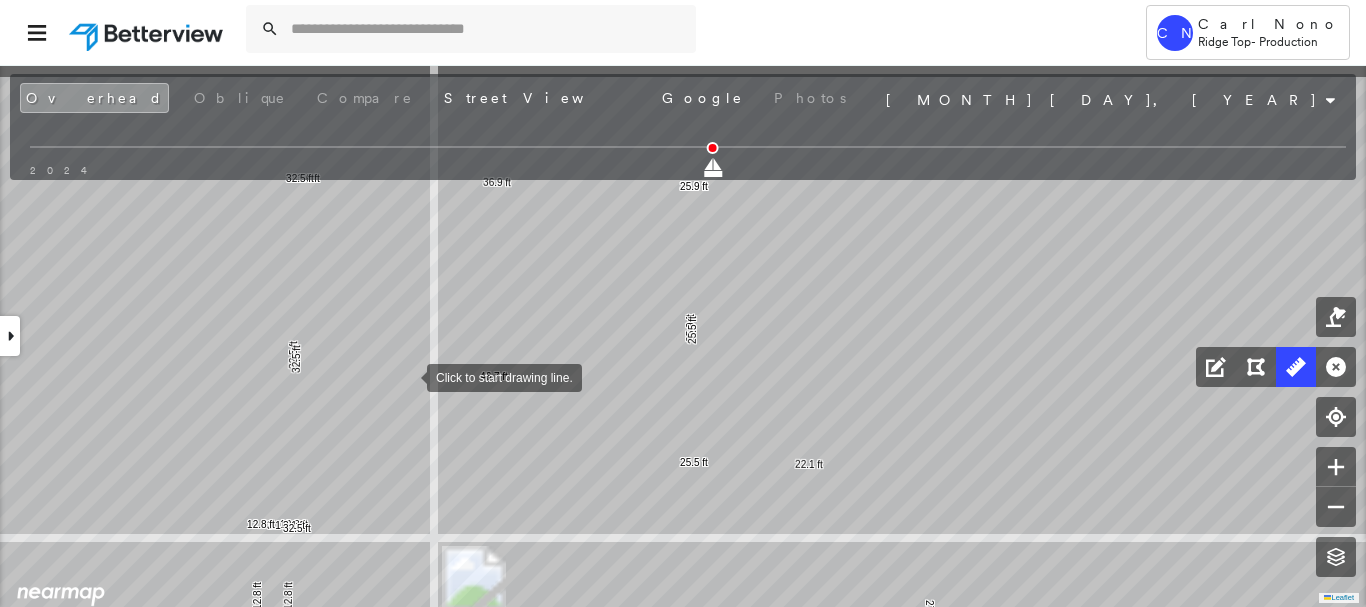 drag, startPoint x: 420, startPoint y: 366, endPoint x: 397, endPoint y: 379, distance: 26.41969 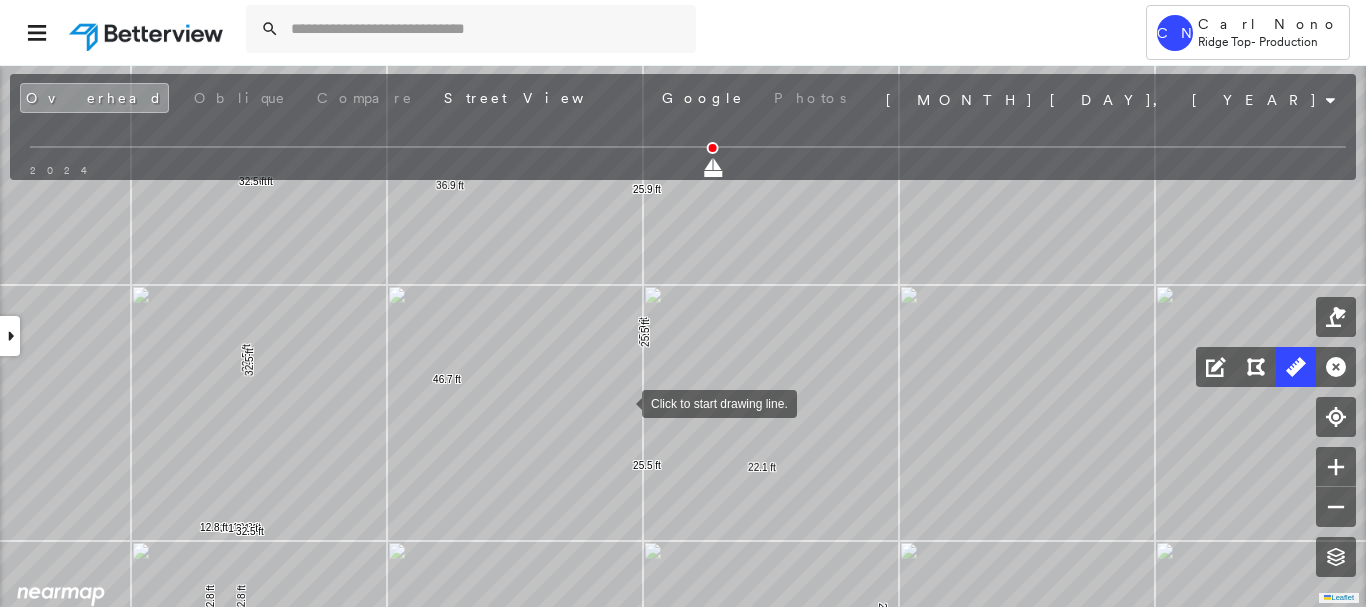 drag, startPoint x: 653, startPoint y: 415, endPoint x: 608, endPoint y: 397, distance: 48.466484 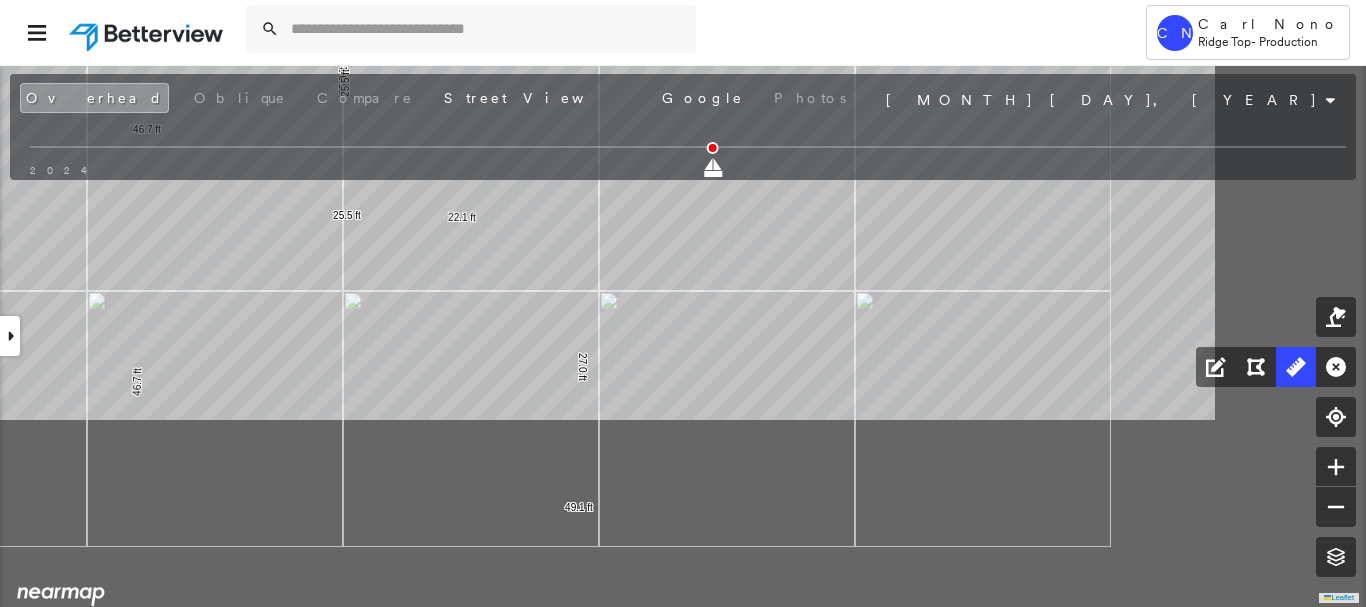 drag, startPoint x: 624, startPoint y: 408, endPoint x: 339, endPoint y: 171, distance: 370.66696 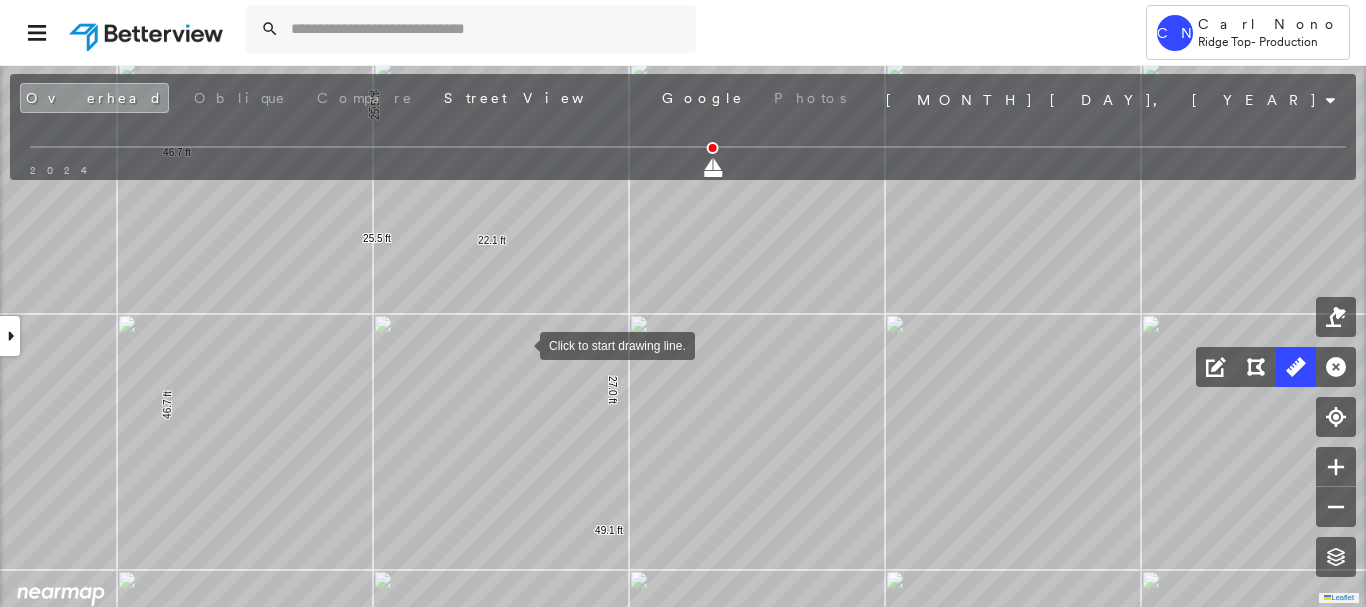 drag, startPoint x: 504, startPoint y: 335, endPoint x: 570, endPoint y: 357, distance: 69.57011 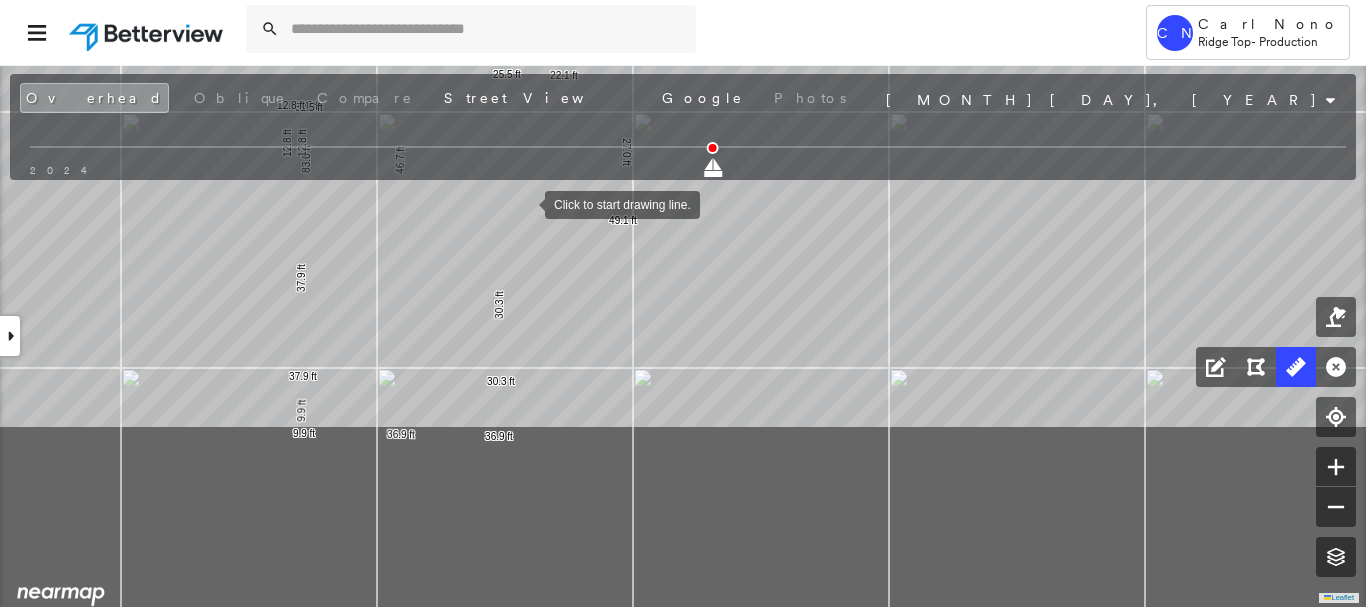drag, startPoint x: 528, startPoint y: 440, endPoint x: 525, endPoint y: 205, distance: 235.01915 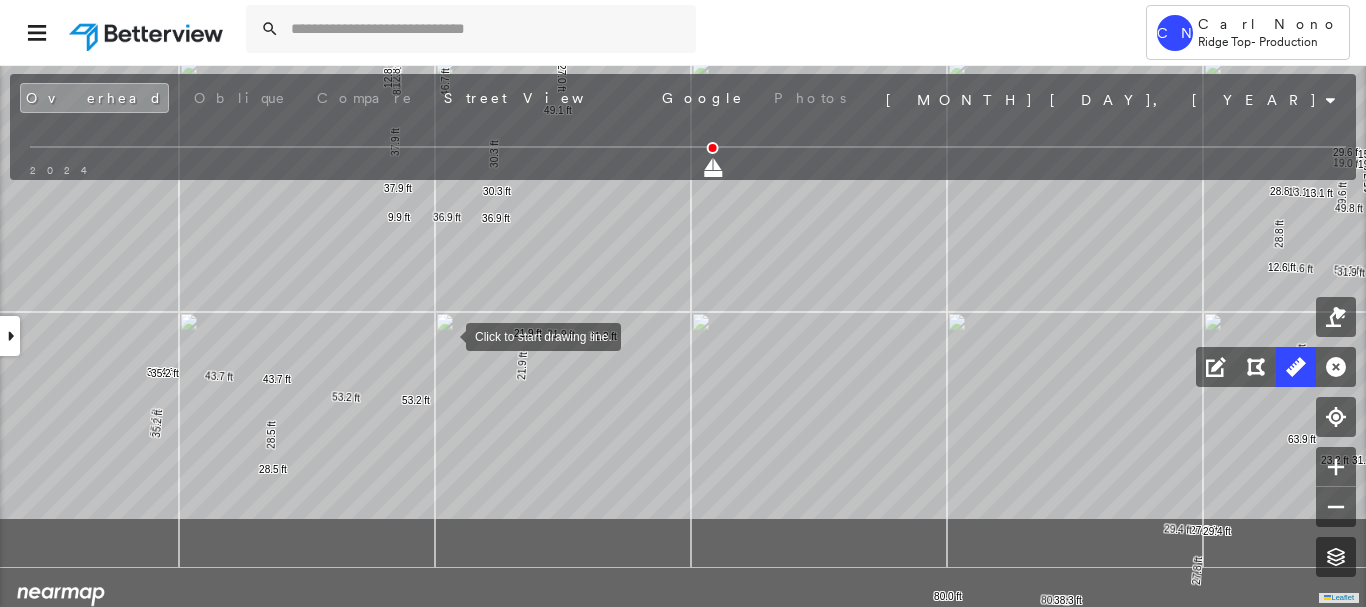 drag, startPoint x: 419, startPoint y: 435, endPoint x: 446, endPoint y: 336, distance: 102.61579 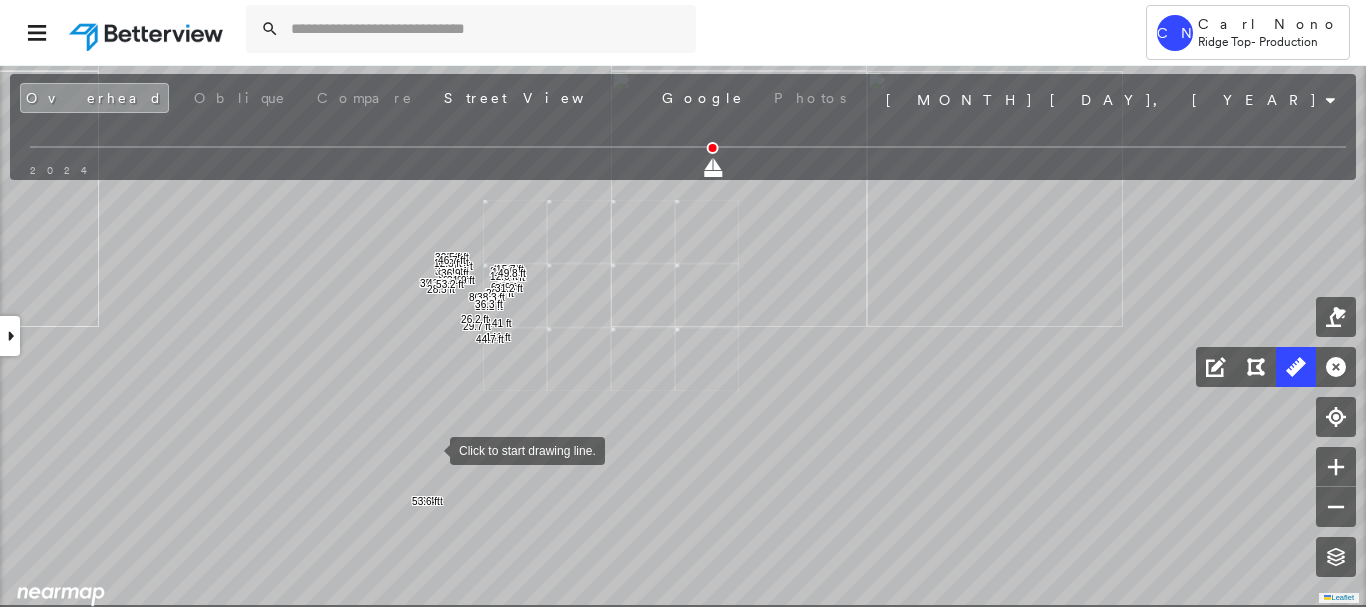 drag, startPoint x: 425, startPoint y: 504, endPoint x: 468, endPoint y: 420, distance: 94.36631 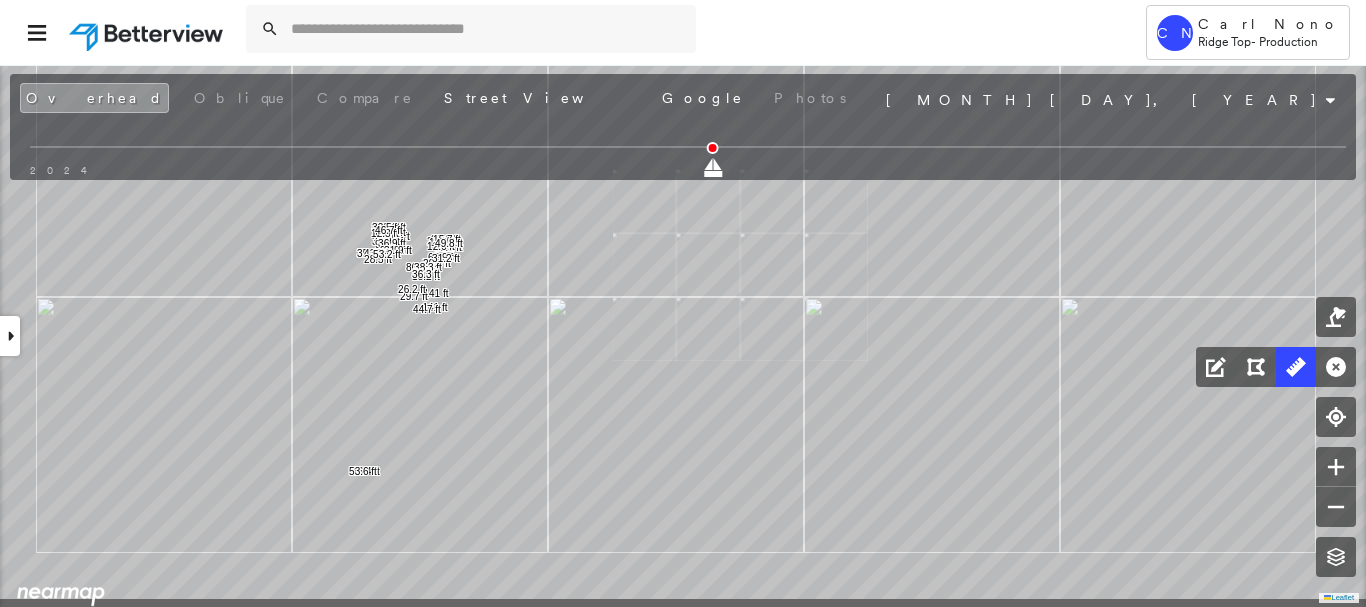 drag, startPoint x: 484, startPoint y: 433, endPoint x: 653, endPoint y: 305, distance: 212.00237 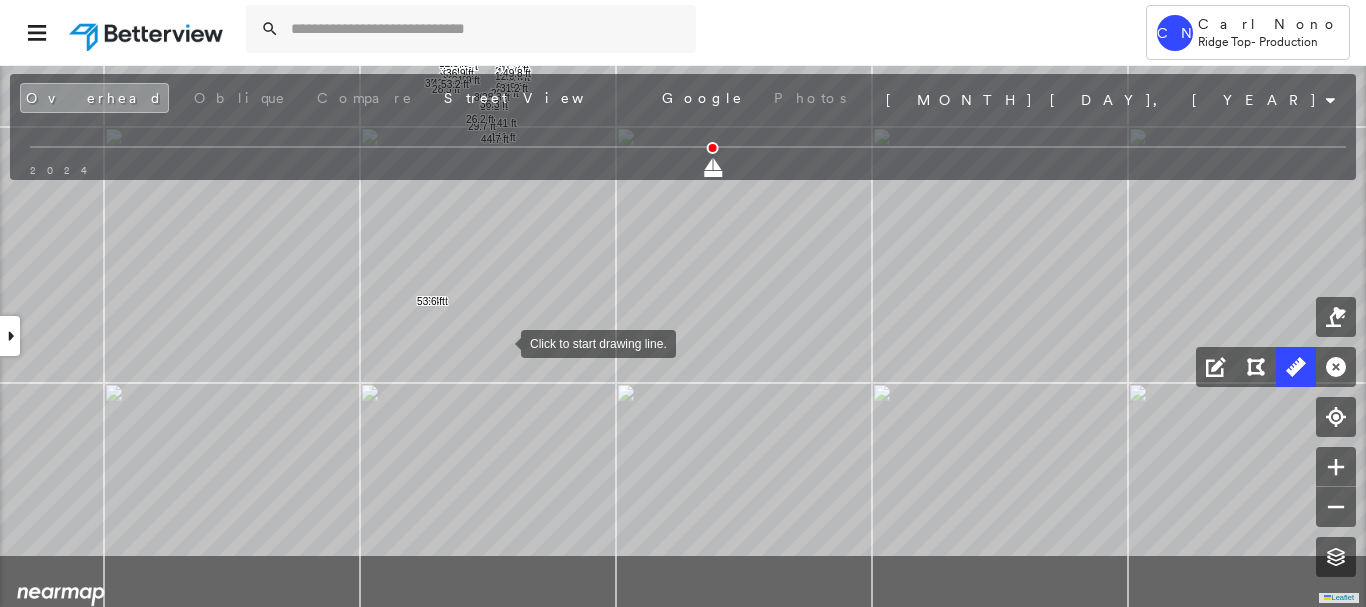 drag, startPoint x: 502, startPoint y: 449, endPoint x: 501, endPoint y: 343, distance: 106.004715 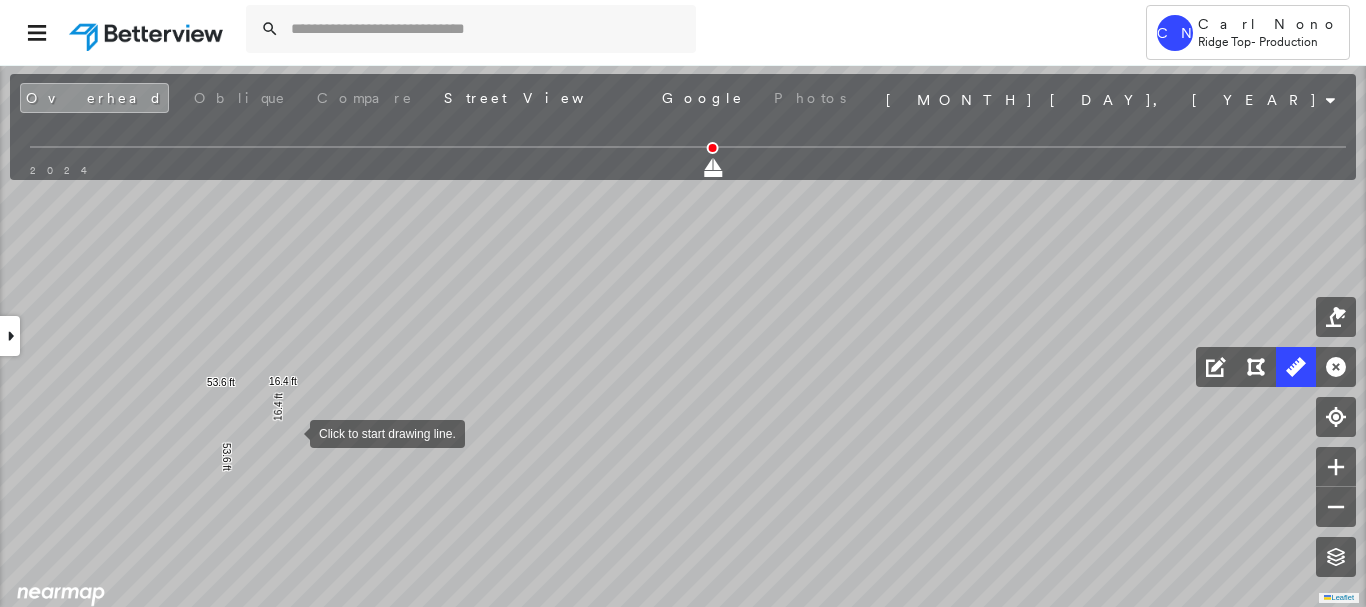 drag, startPoint x: 287, startPoint y: 434, endPoint x: 513, endPoint y: 333, distance: 247.54192 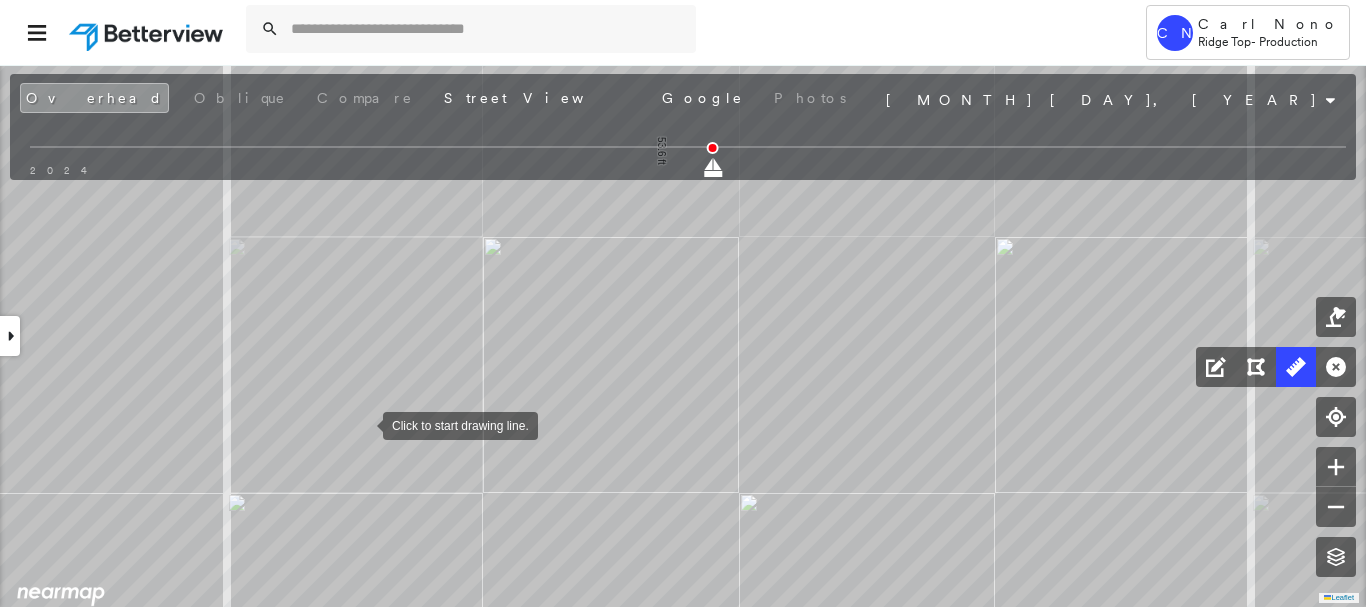drag, startPoint x: 363, startPoint y: 424, endPoint x: 391, endPoint y: 420, distance: 28.284271 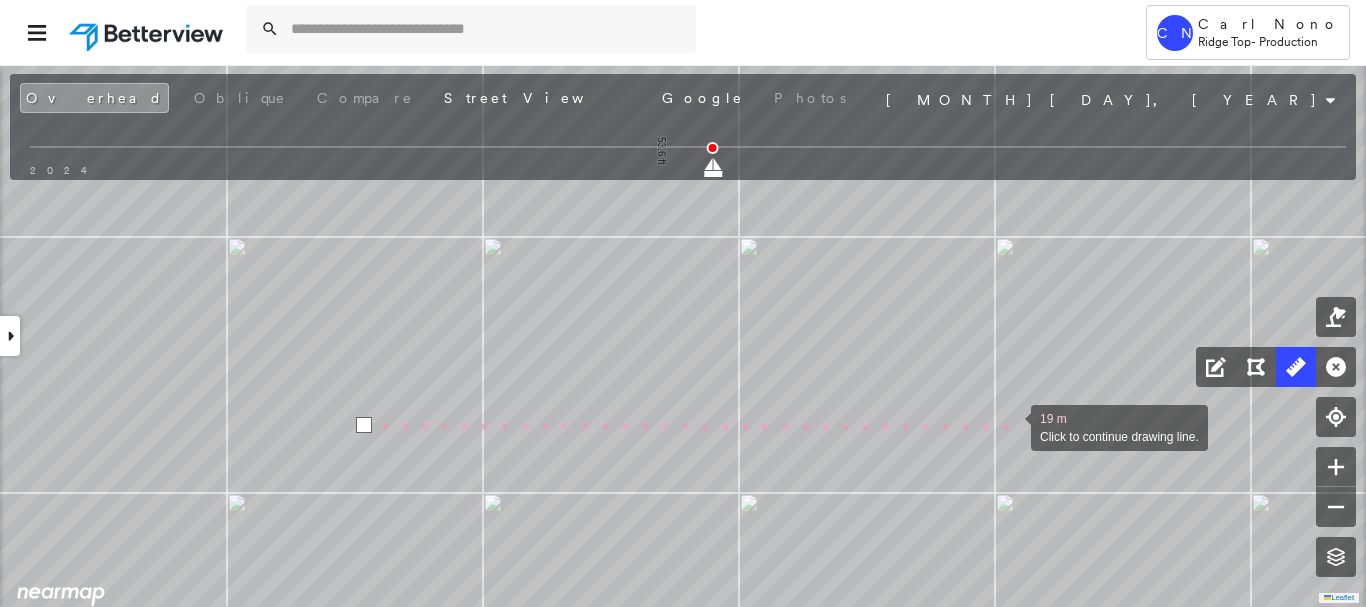 click at bounding box center (1011, 426) 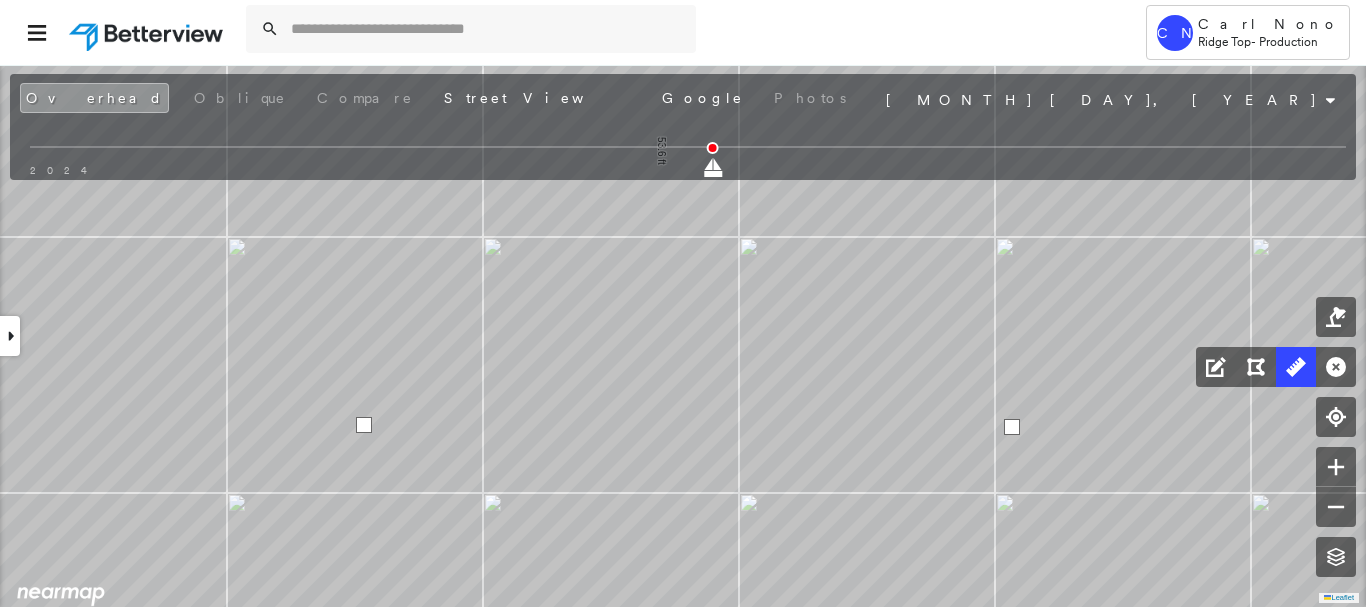click at bounding box center [1012, 427] 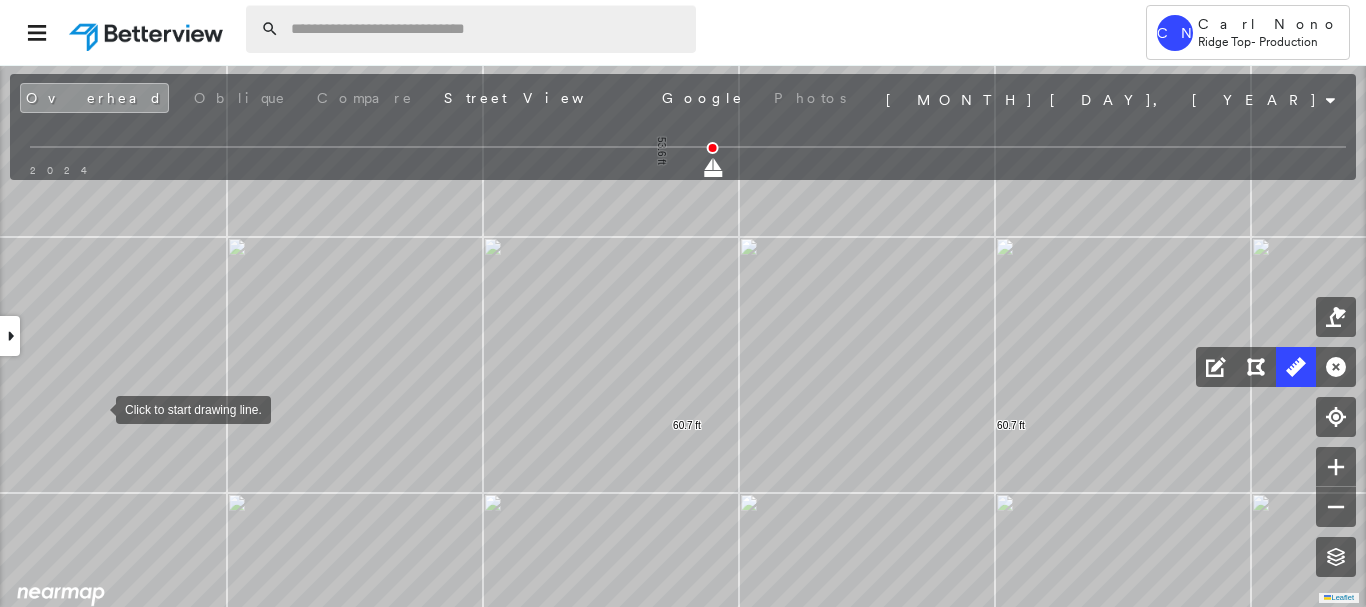 click at bounding box center (487, 29) 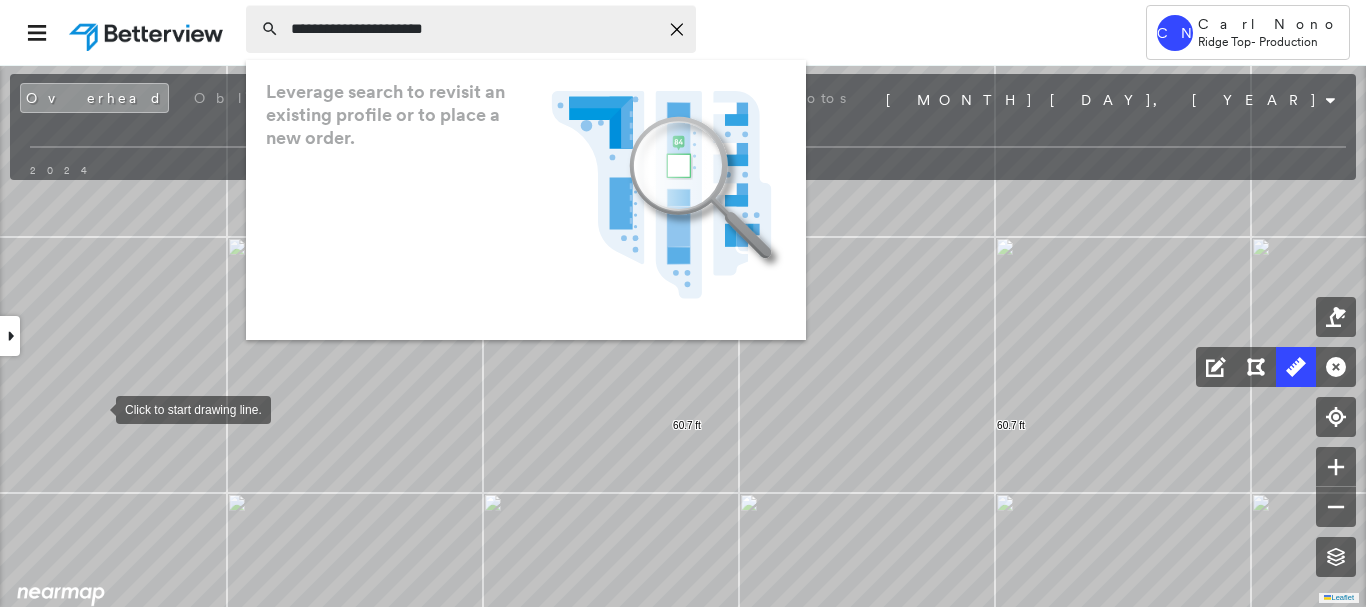 type on "**********" 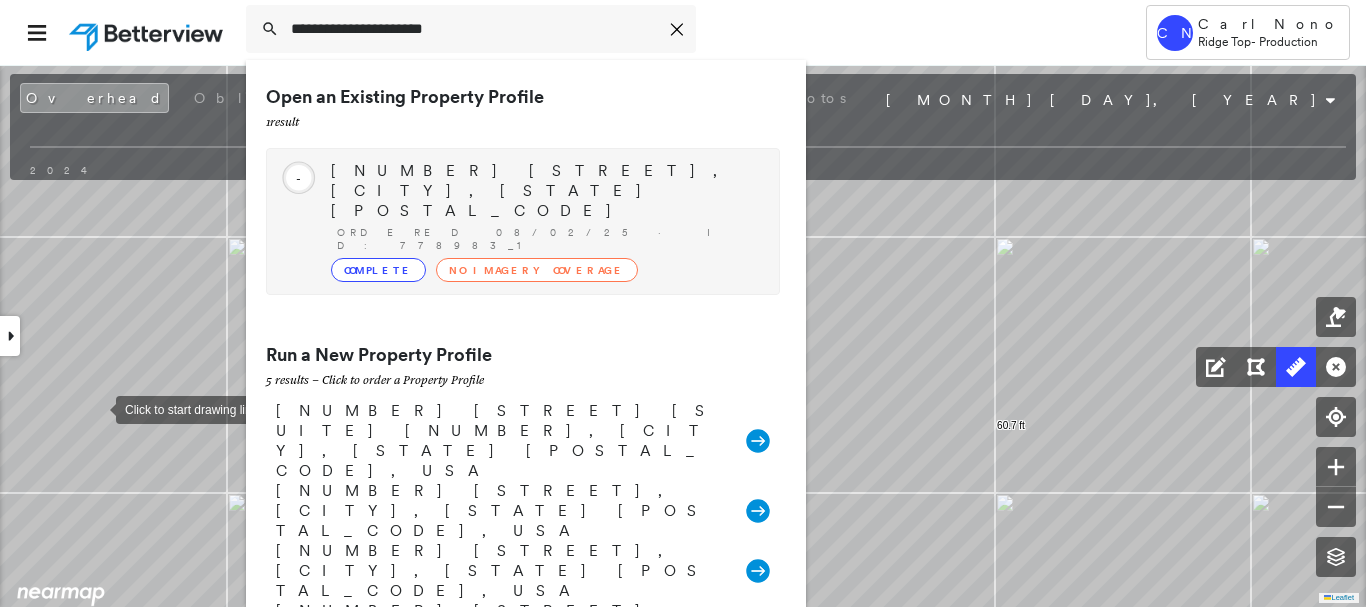 click on "406 West Blair Street, Mineola, TX 75773 Ordered 08/02/25 · ID: 778983_1 Complete No Imagery Coverage" at bounding box center [545, 221] 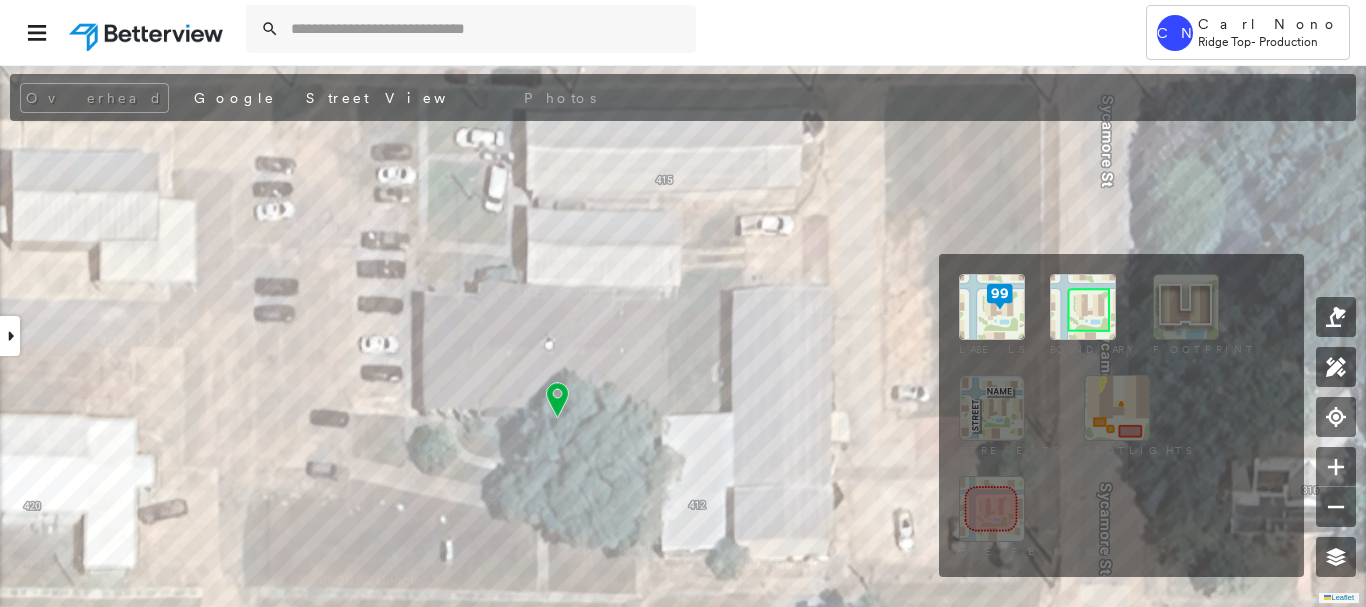 click at bounding box center [1083, 307] 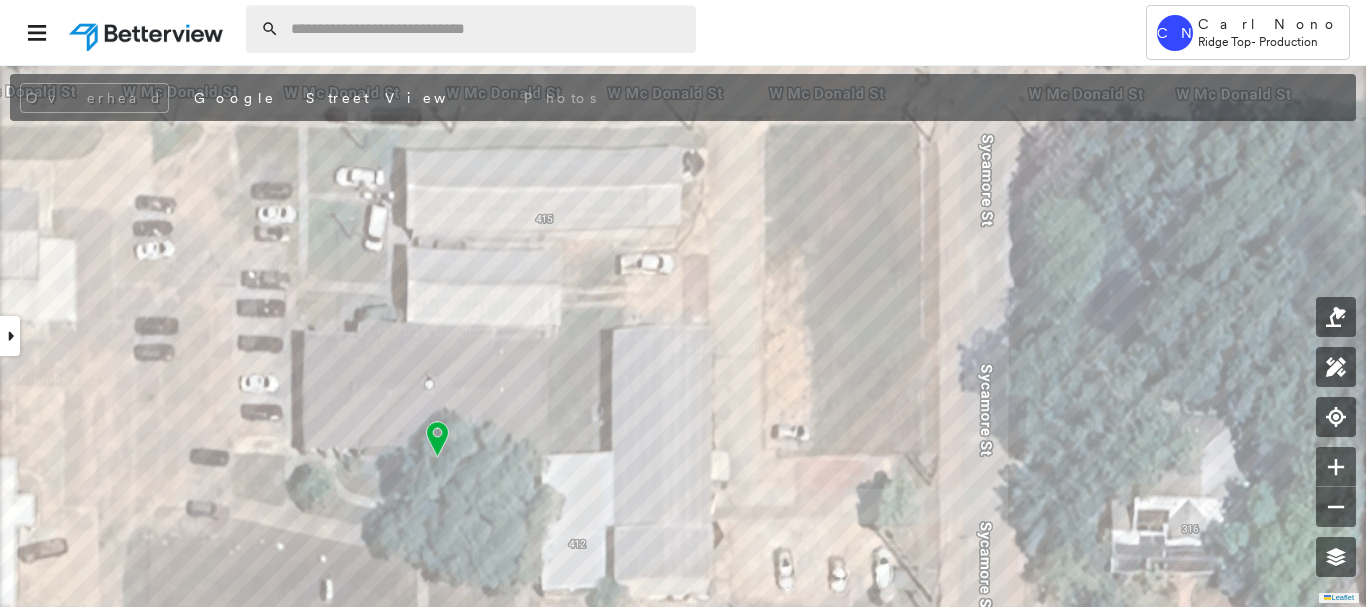 click at bounding box center (487, 29) 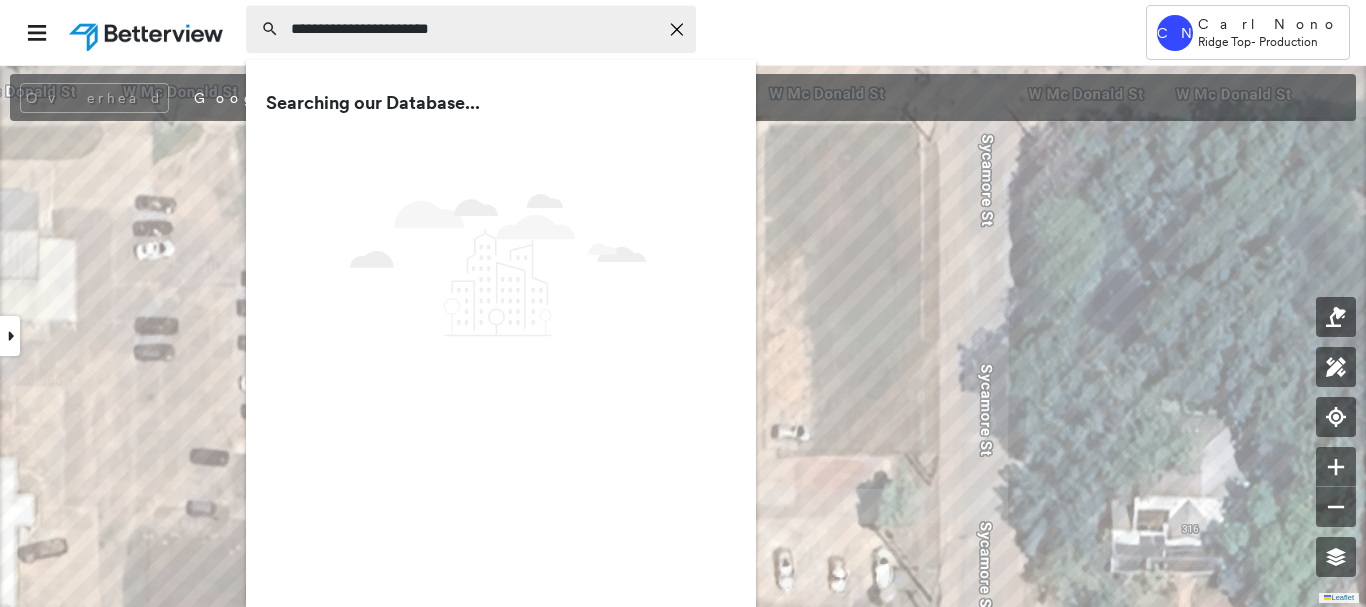 type on "**********" 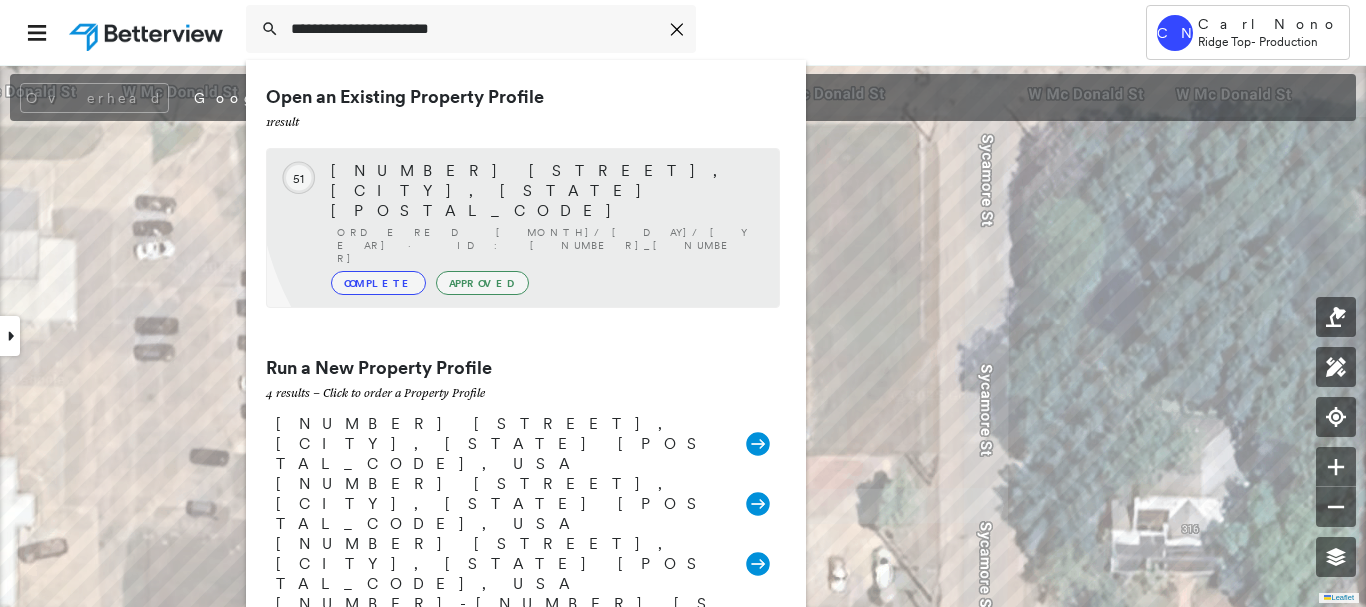 click on "4115 County Road 390, Tyler, TX 75705" at bounding box center (545, 191) 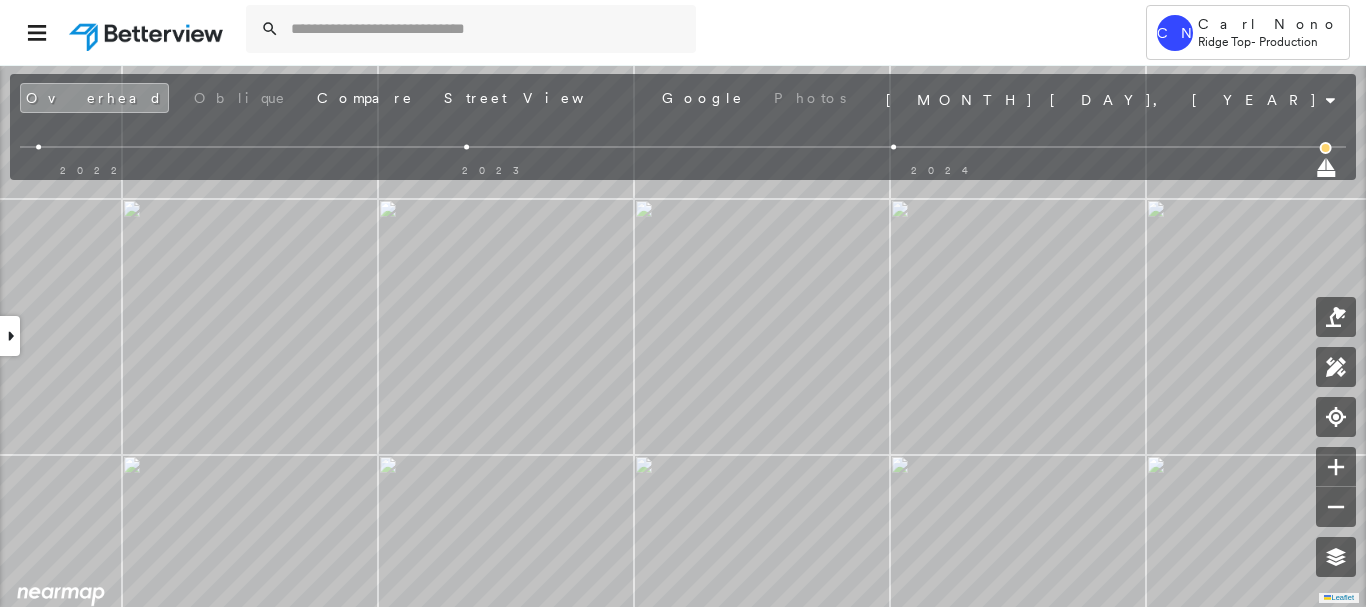 click at bounding box center (894, 147) 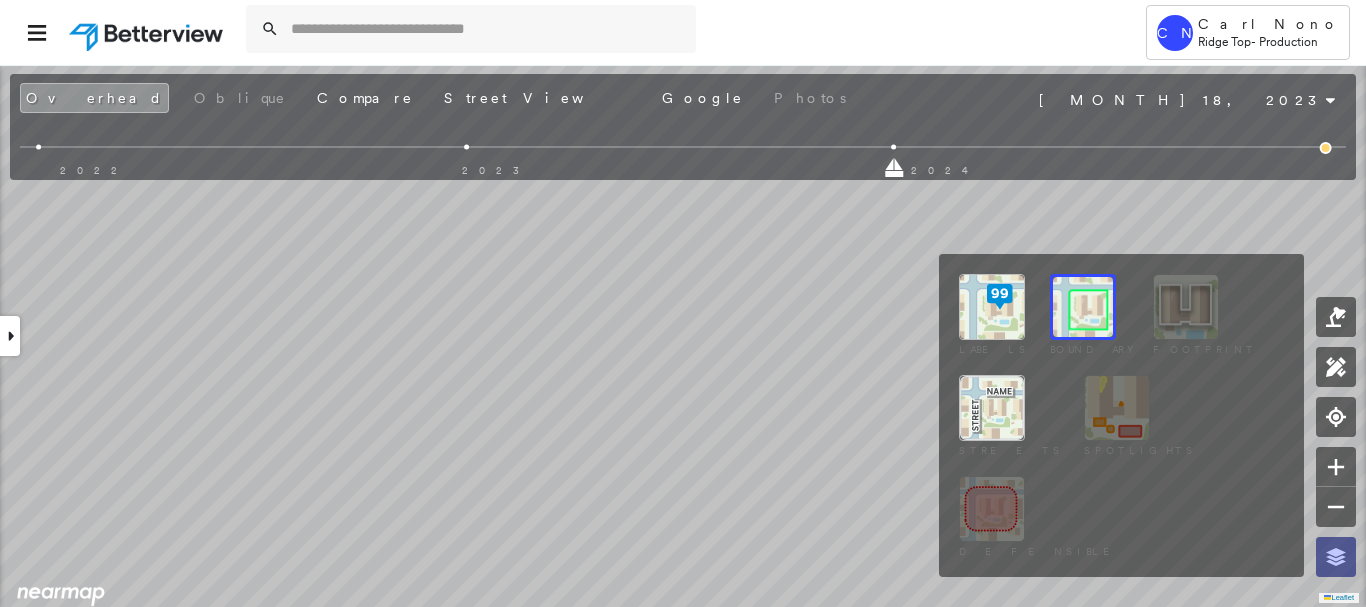 drag, startPoint x: 1340, startPoint y: 555, endPoint x: 1257, endPoint y: 415, distance: 162.75441 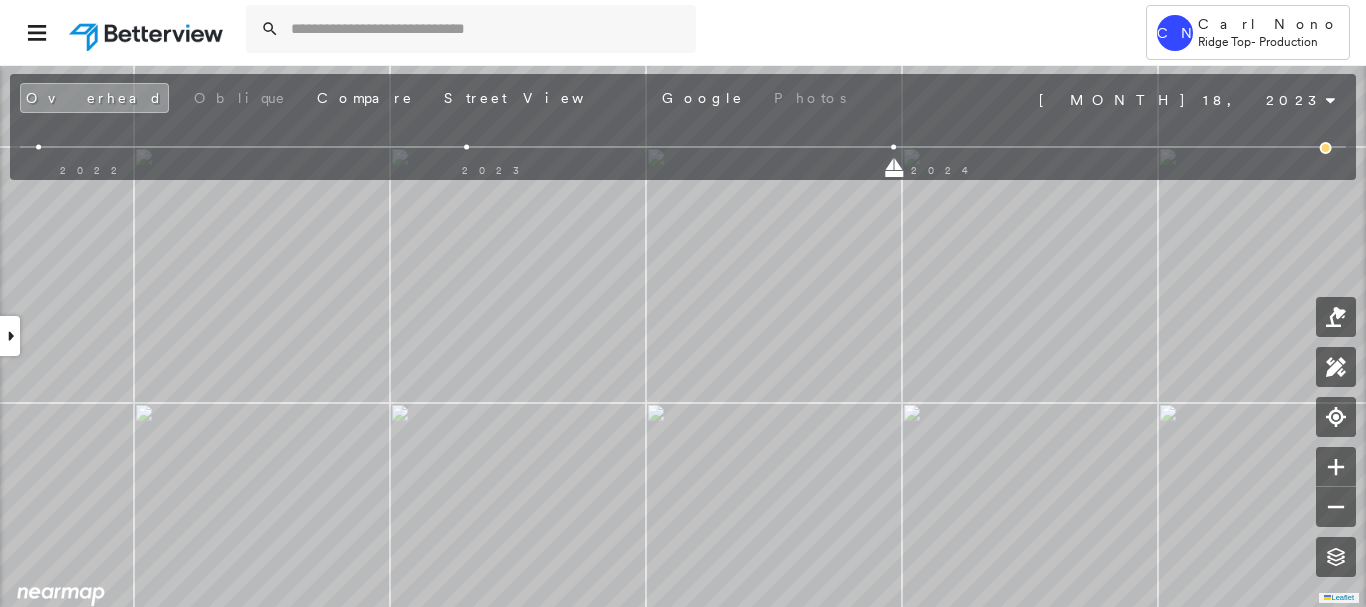 click at bounding box center [1326, 148] 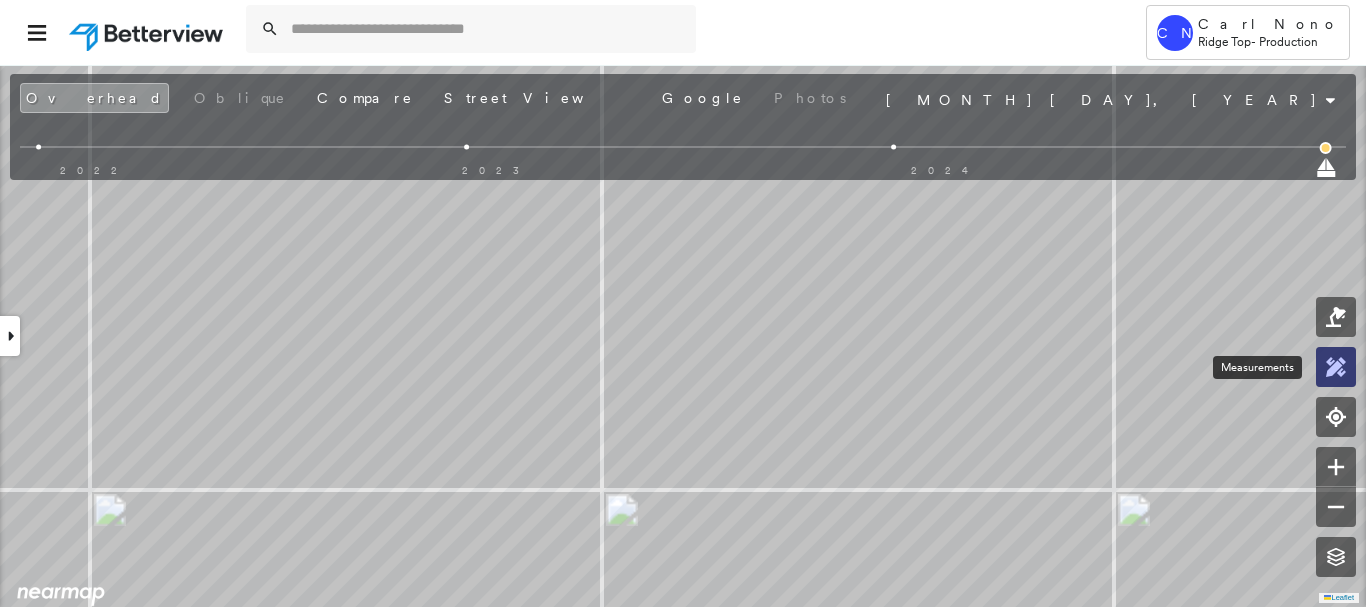 click at bounding box center [1336, 367] 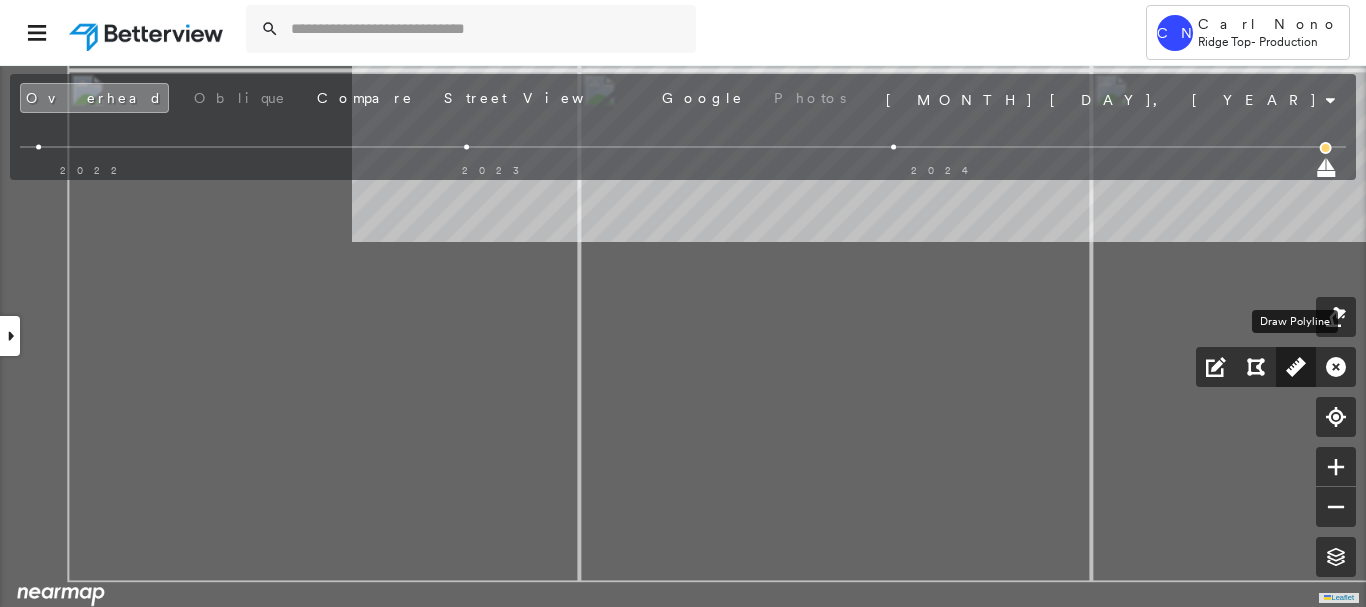 drag, startPoint x: 1321, startPoint y: 369, endPoint x: 1293, endPoint y: 369, distance: 28 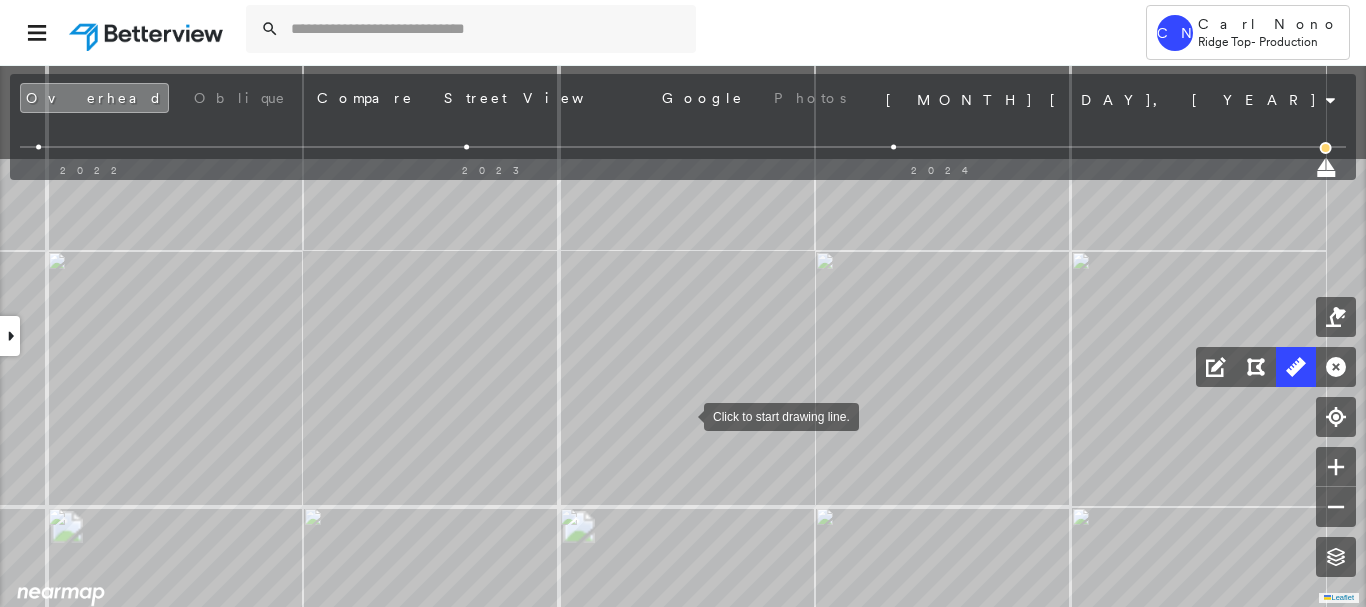 drag, startPoint x: 724, startPoint y: 267, endPoint x: 685, endPoint y: 415, distance: 153.05228 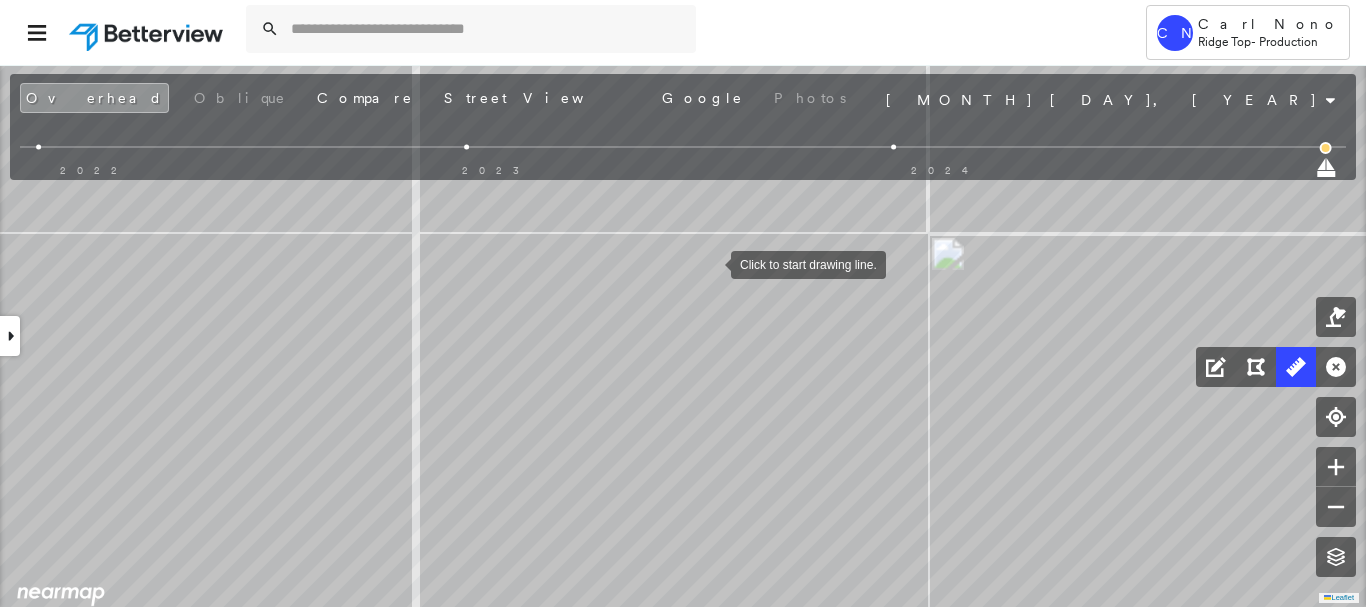click at bounding box center (711, 263) 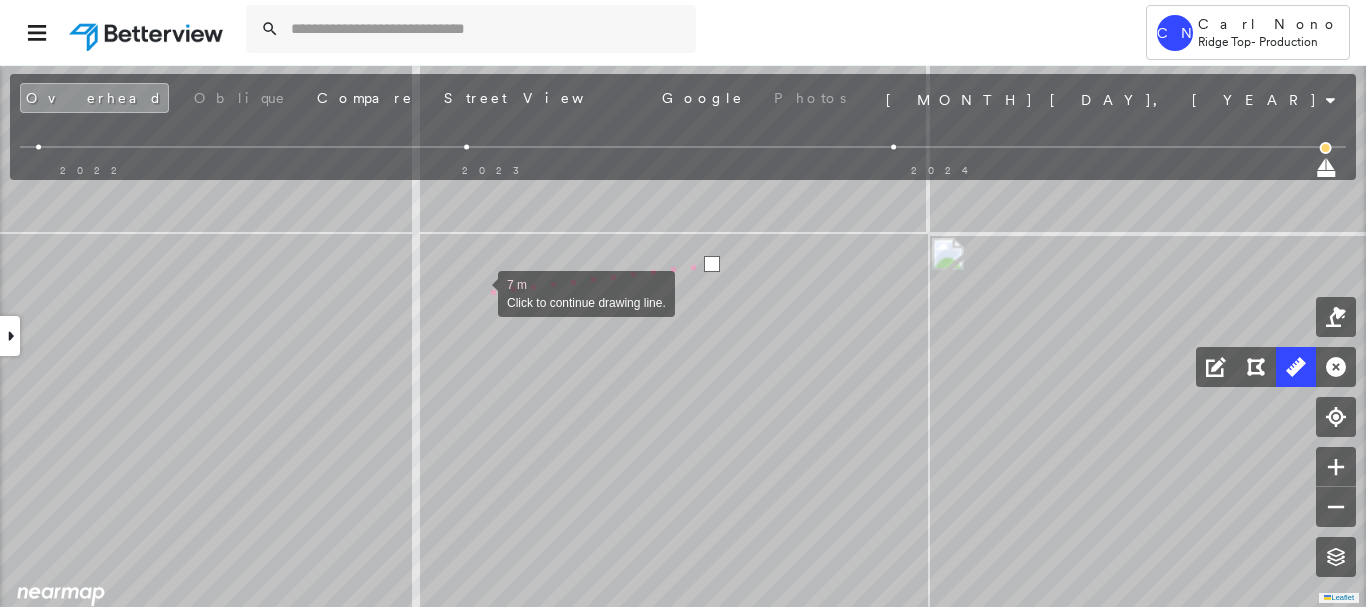 click at bounding box center [478, 292] 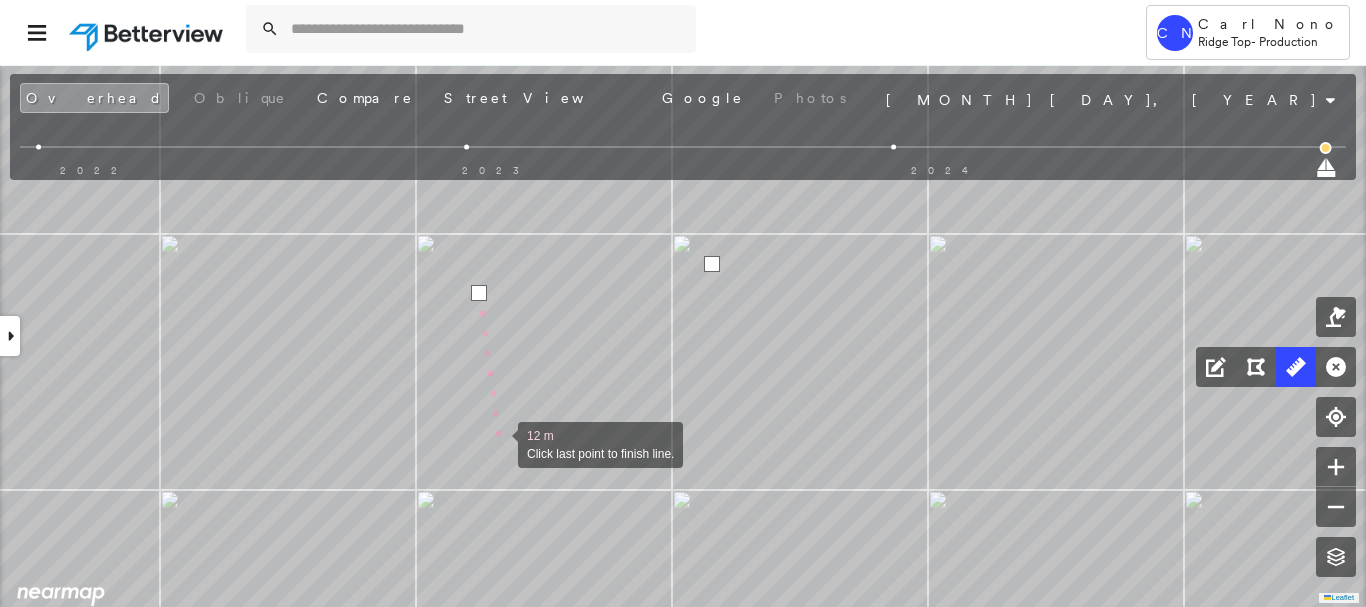 click at bounding box center (498, 443) 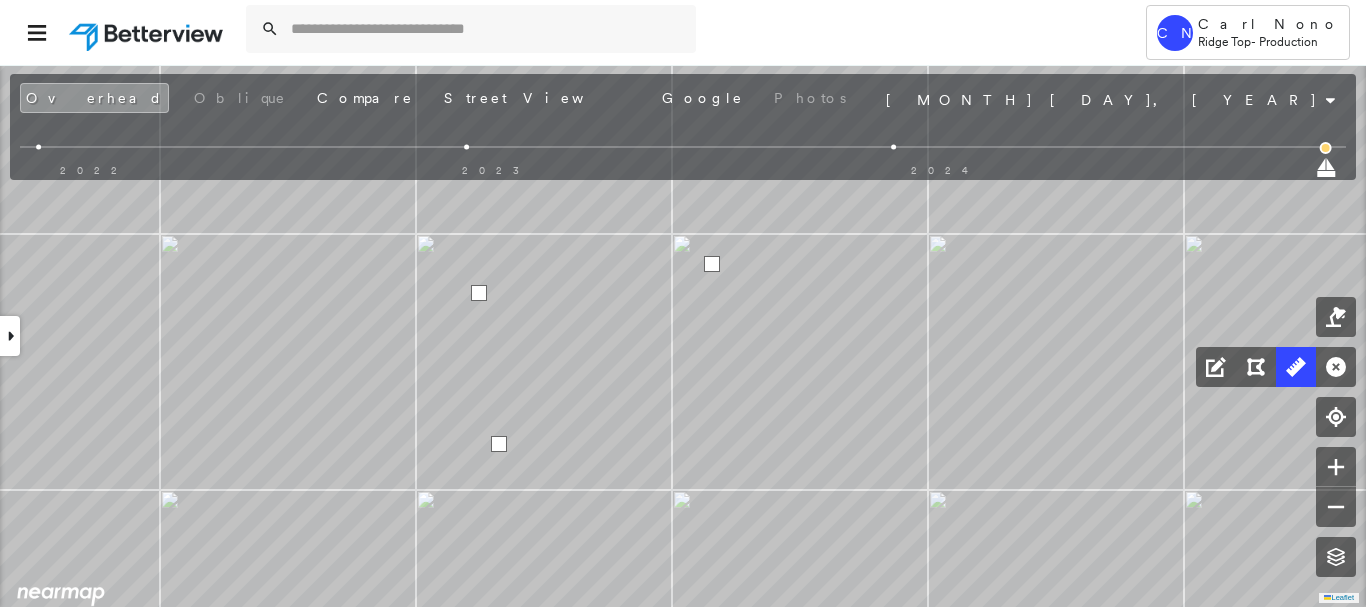 click at bounding box center [499, 444] 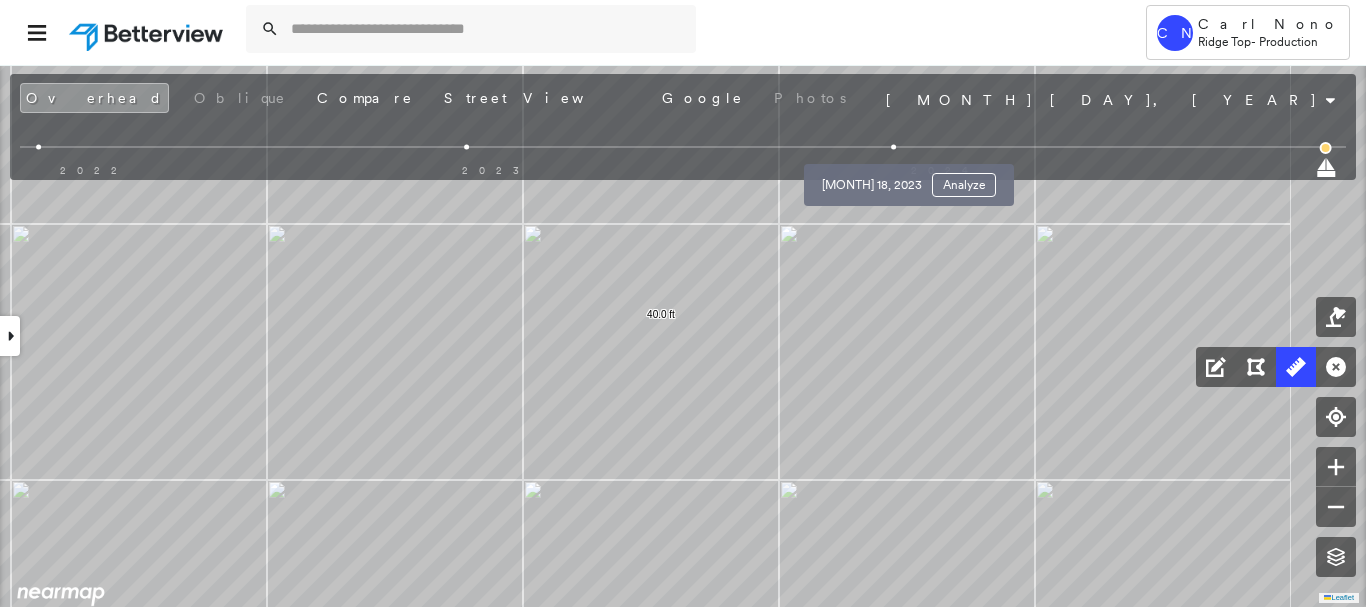 click at bounding box center (894, 147) 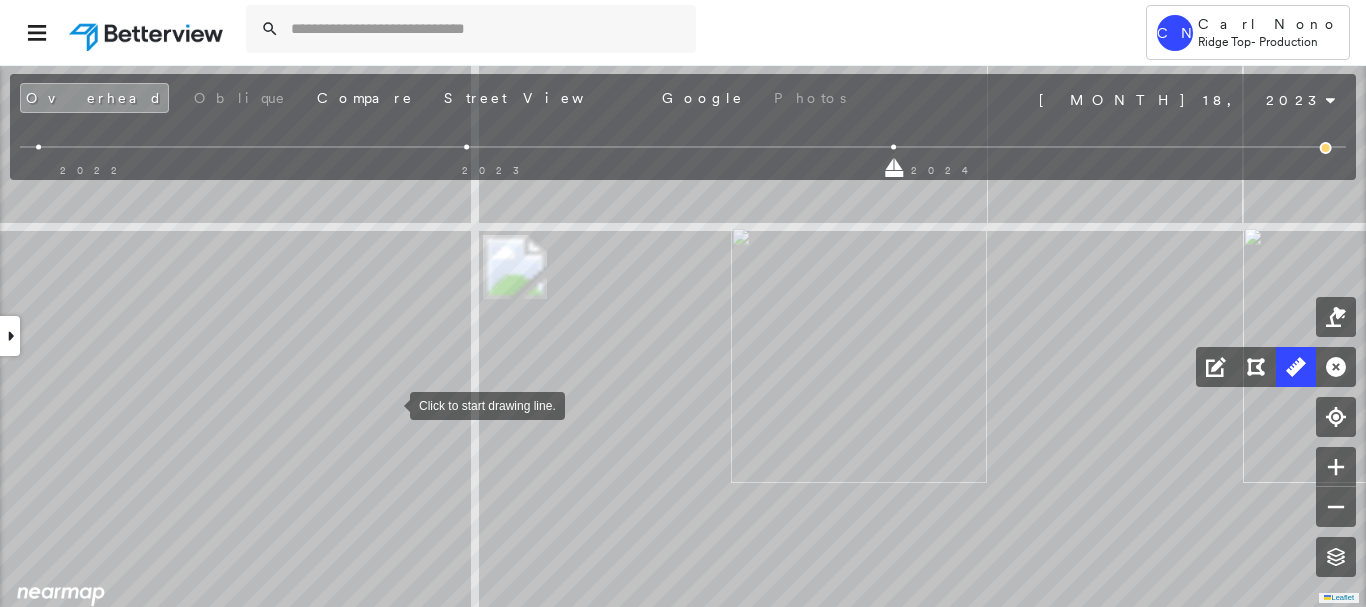 click at bounding box center (390, 404) 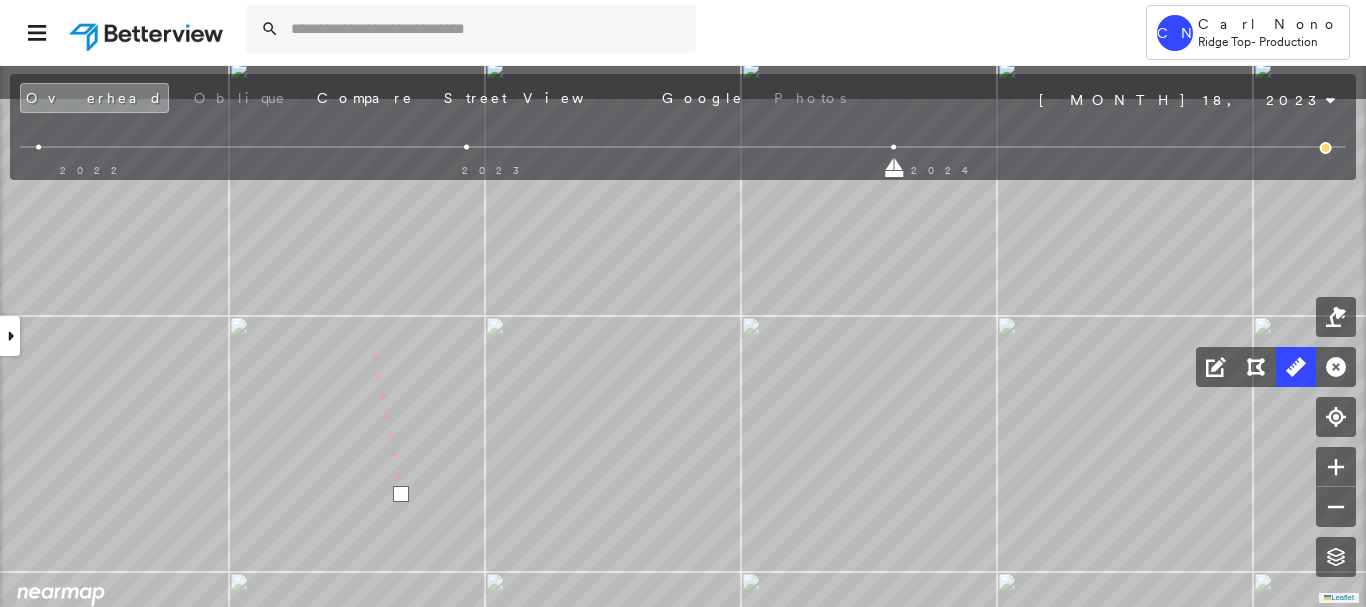 drag, startPoint x: 365, startPoint y: 314, endPoint x: 386, endPoint y: 491, distance: 178.24141 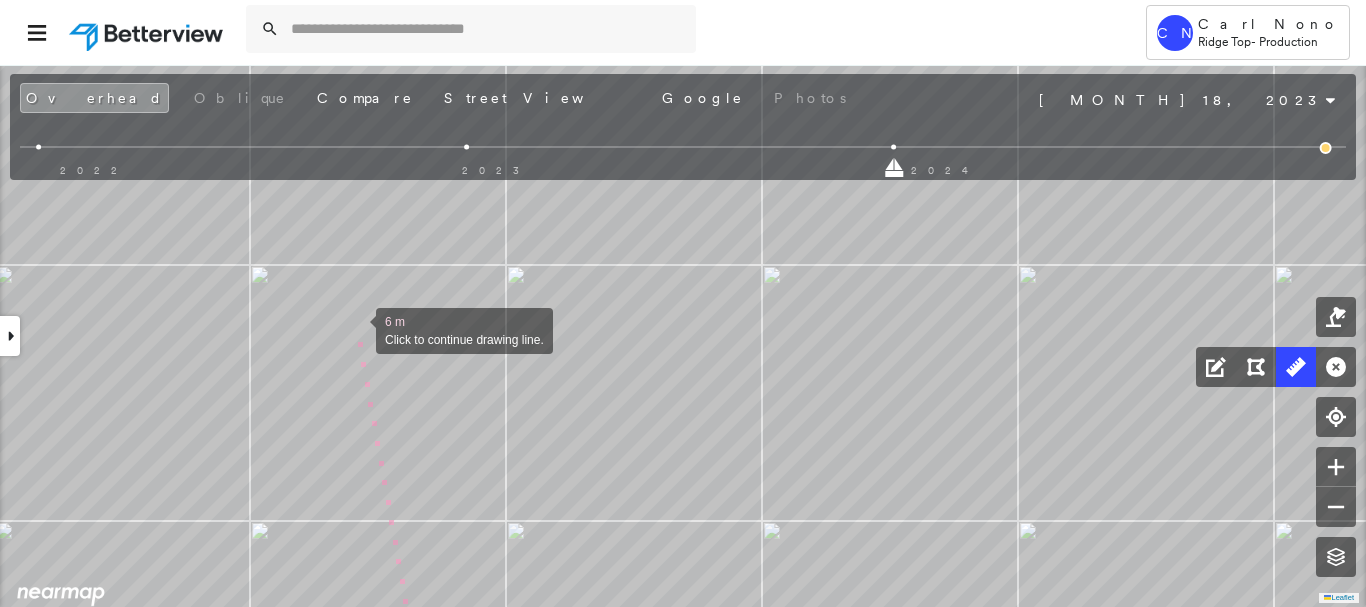 drag, startPoint x: 356, startPoint y: 329, endPoint x: 513, endPoint y: 301, distance: 159.47726 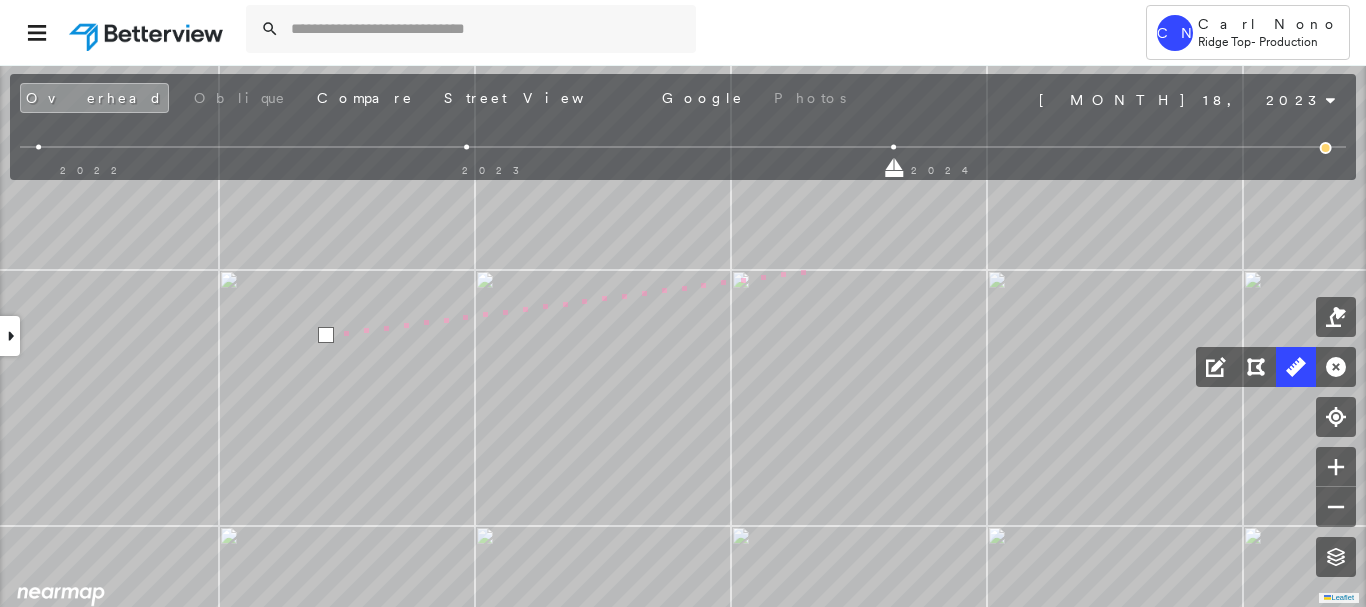 drag, startPoint x: 872, startPoint y: 258, endPoint x: 622, endPoint y: 295, distance: 252.72318 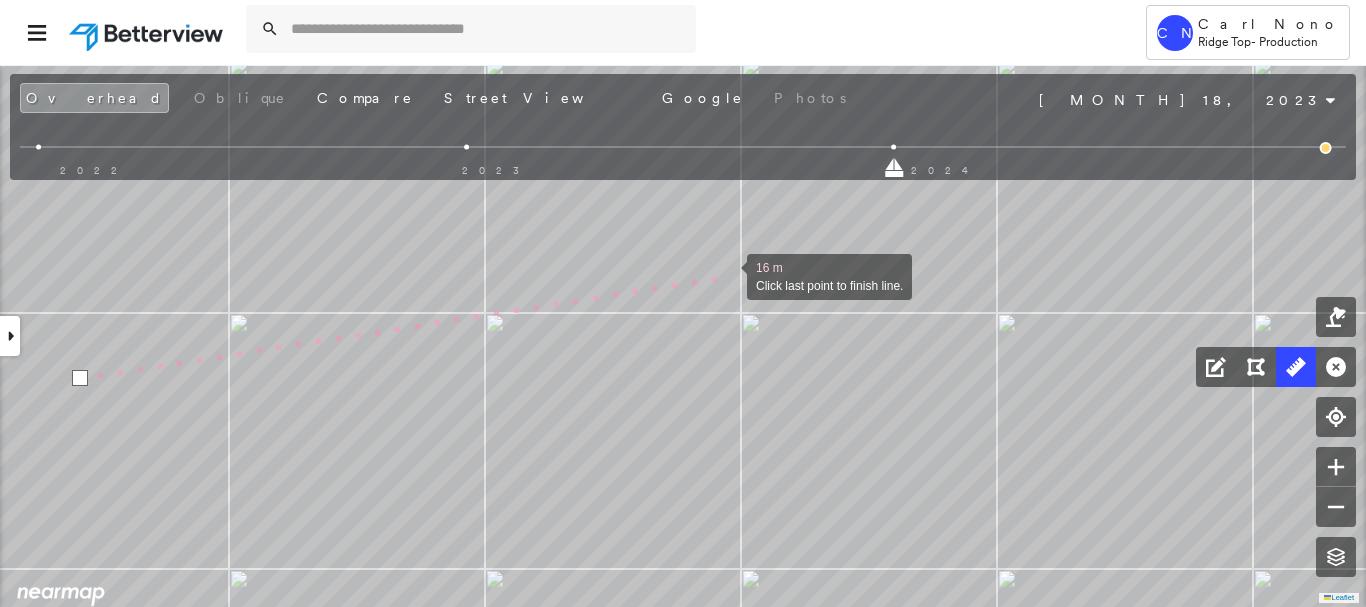 drag, startPoint x: 727, startPoint y: 275, endPoint x: 725, endPoint y: 299, distance: 24.083189 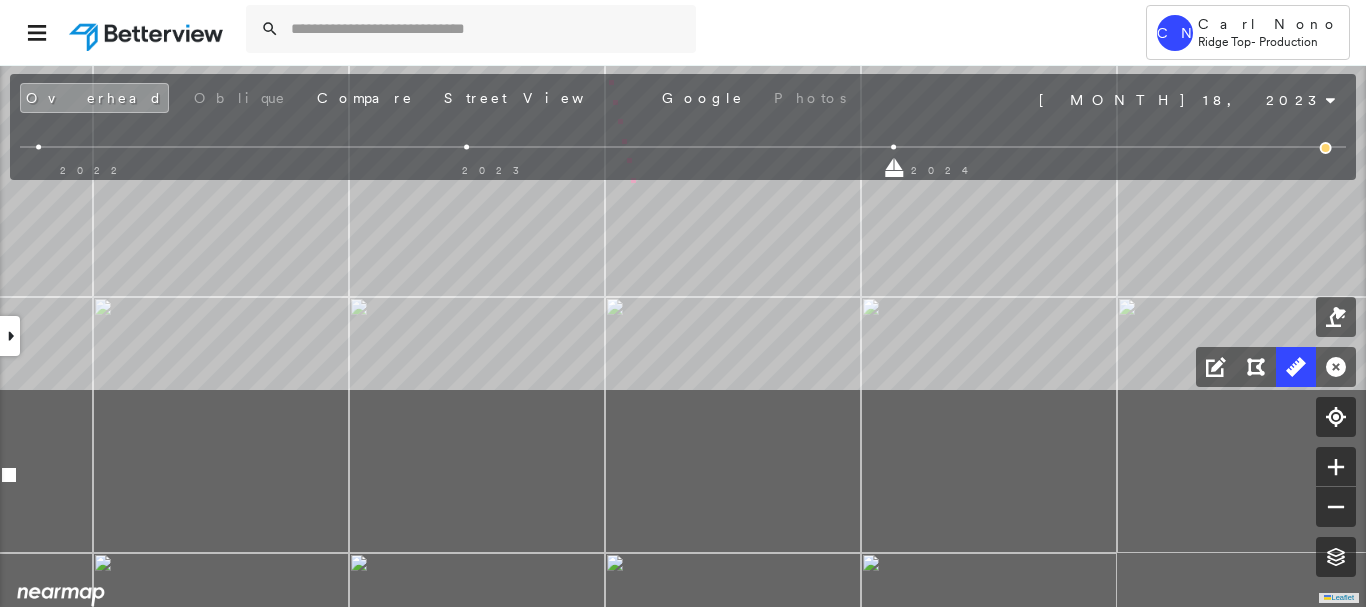 drag, startPoint x: 766, startPoint y: 458, endPoint x: 622, endPoint y: 165, distance: 326.47357 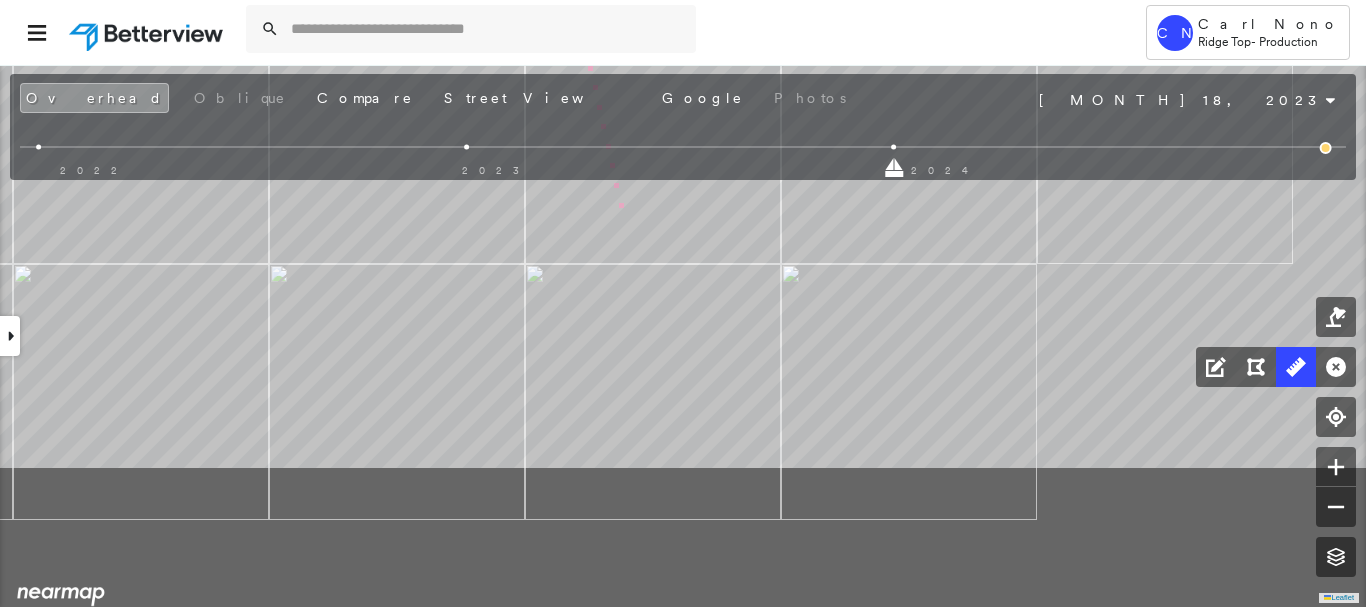 drag, startPoint x: 660, startPoint y: 423, endPoint x: 616, endPoint y: 166, distance: 260.73932 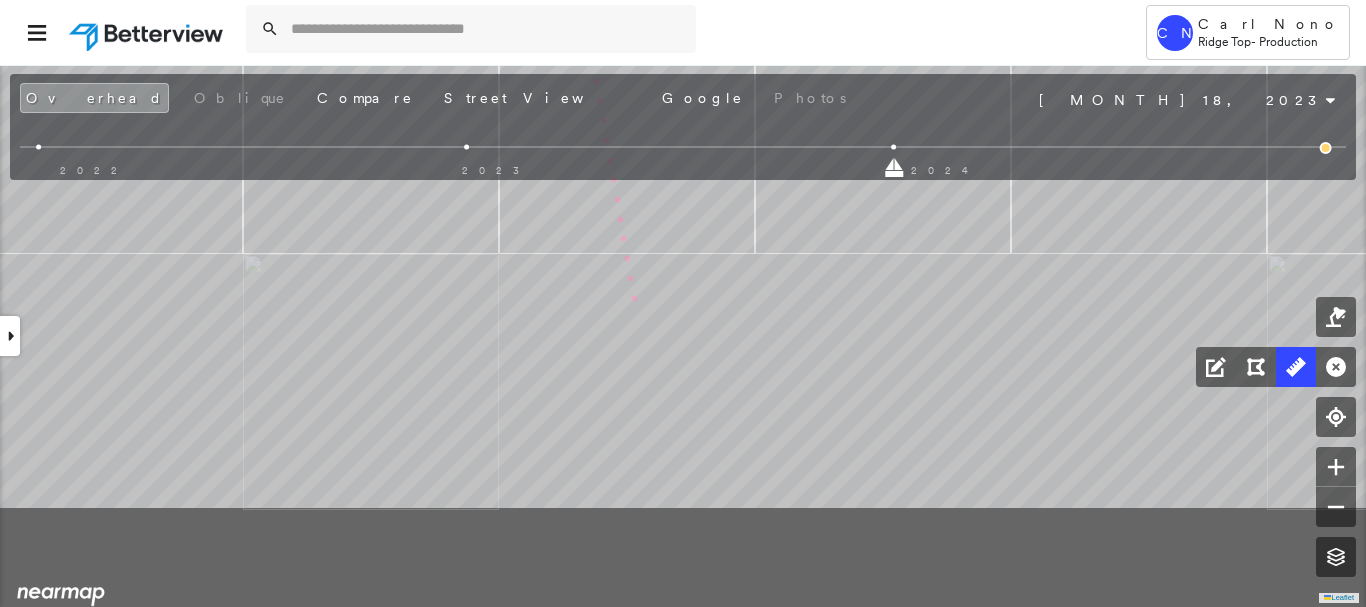 drag, startPoint x: 643, startPoint y: 445, endPoint x: 629, endPoint y: 246, distance: 199.49185 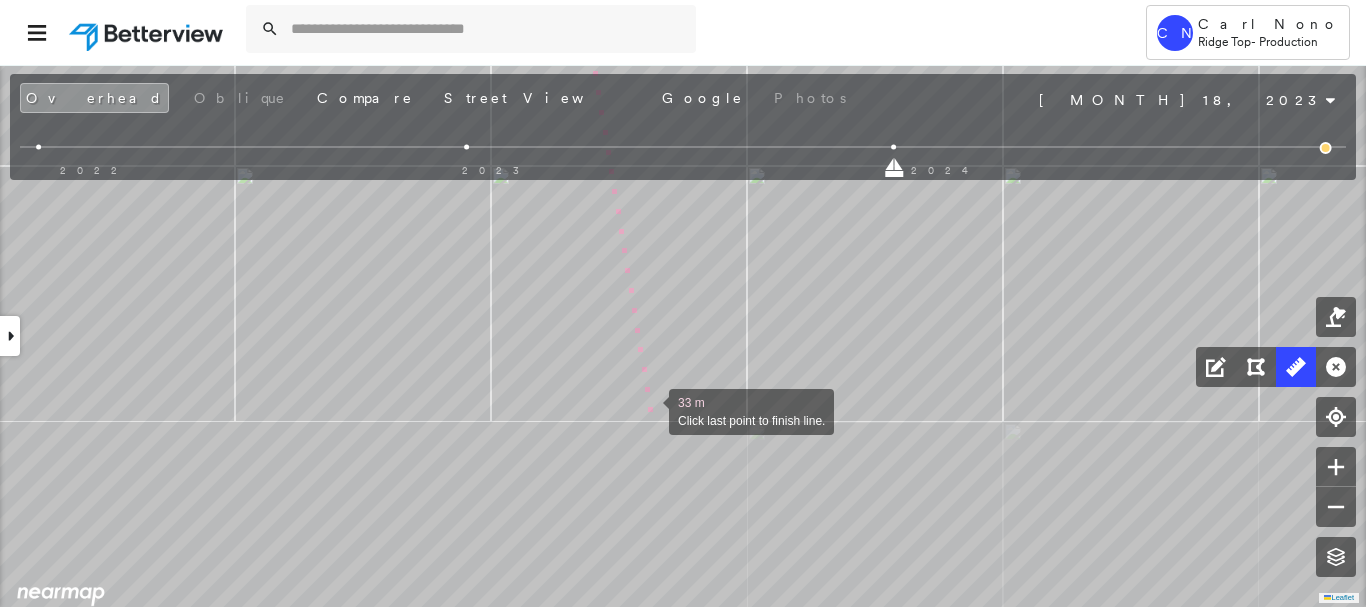 drag, startPoint x: 623, startPoint y: 260, endPoint x: 620, endPoint y: 243, distance: 17.262676 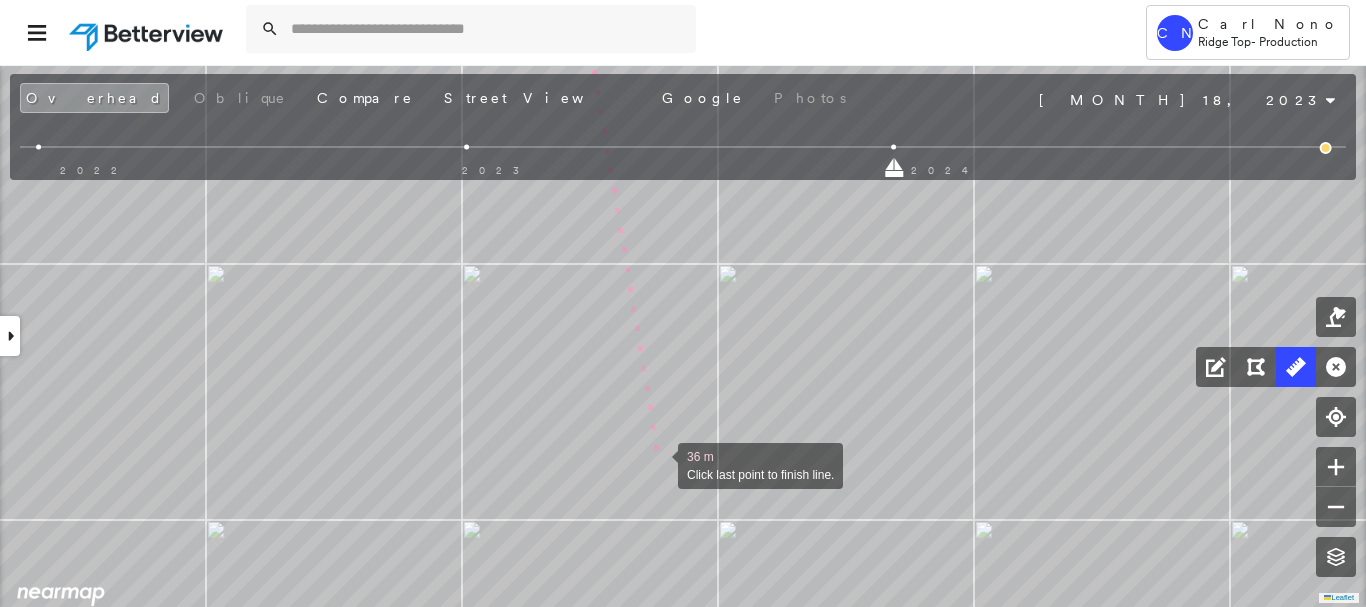 click at bounding box center (658, 464) 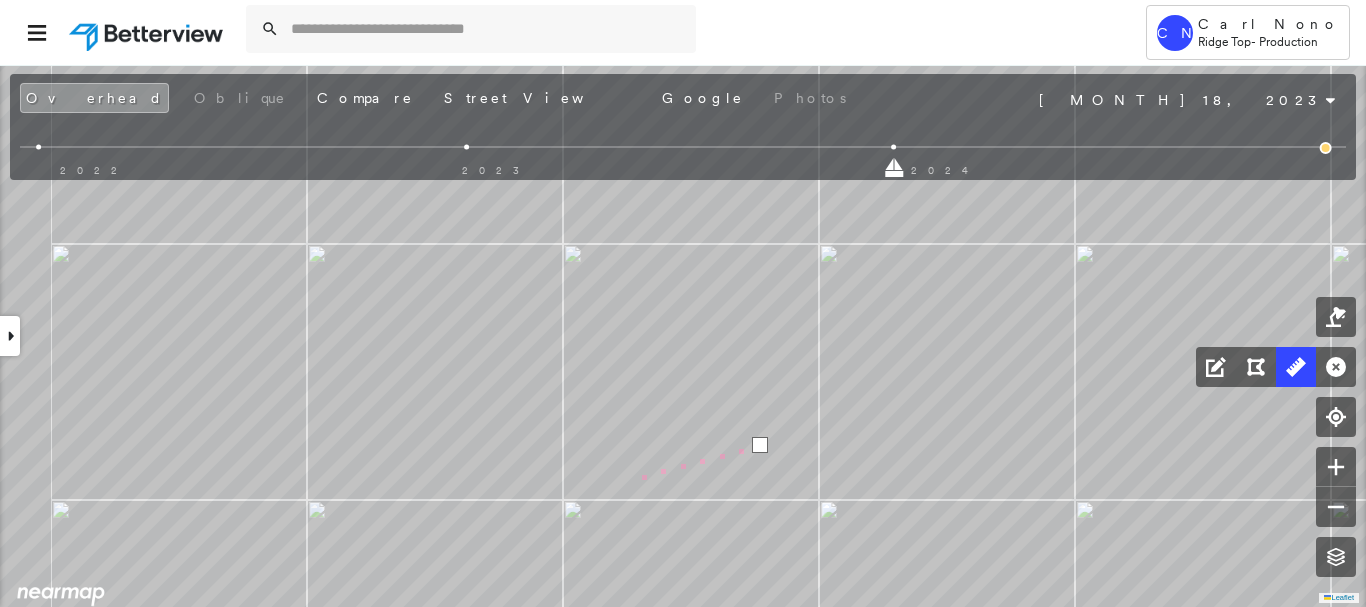 click on "24.2 ft 15.8 ft 40.0 ft 39 m Click last point to finish line." at bounding box center [-532, -608] 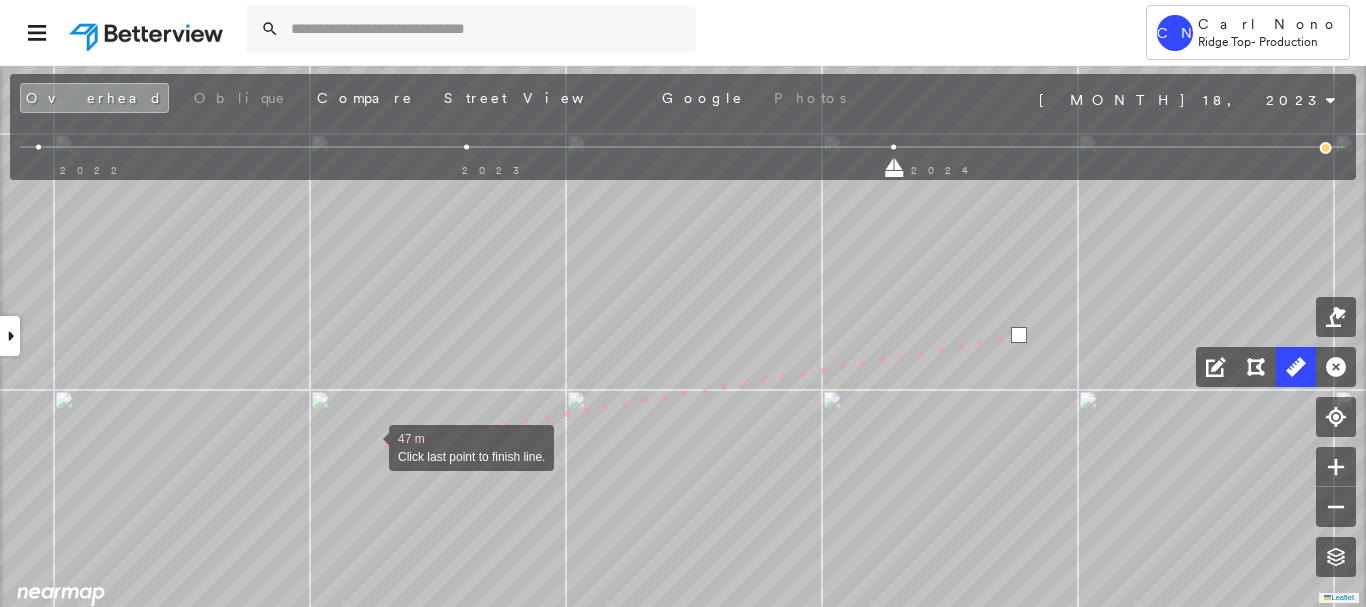 click at bounding box center (369, 446) 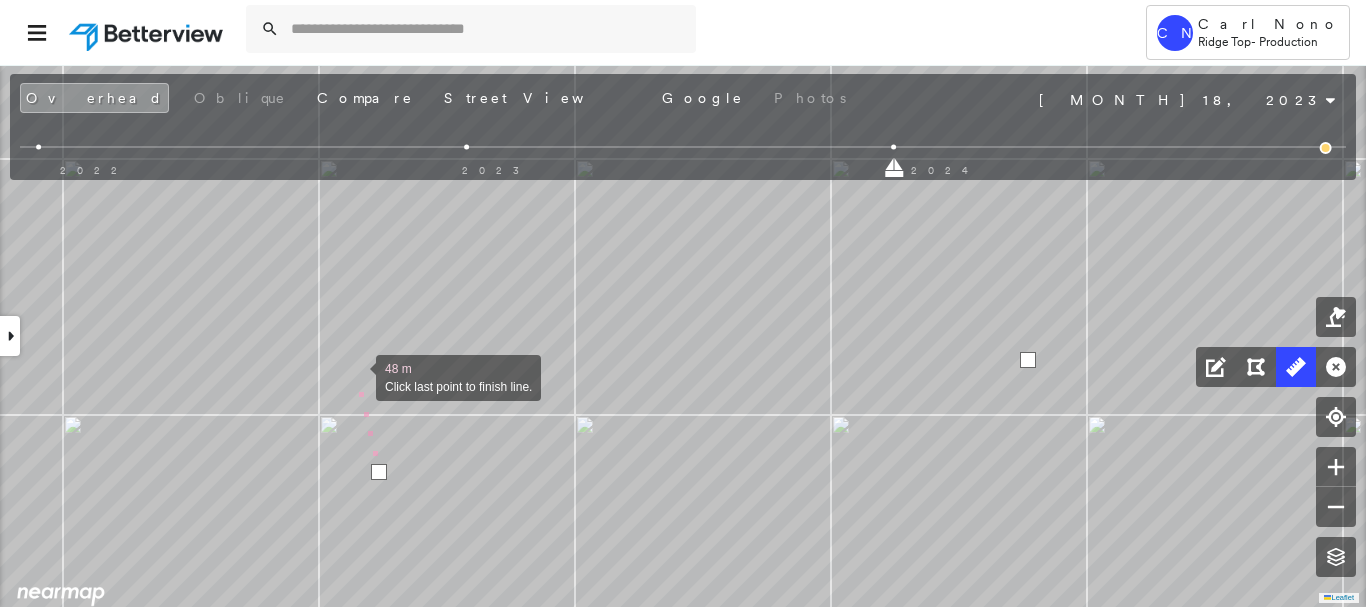 drag, startPoint x: 349, startPoint y: 360, endPoint x: 404, endPoint y: 483, distance: 134.73679 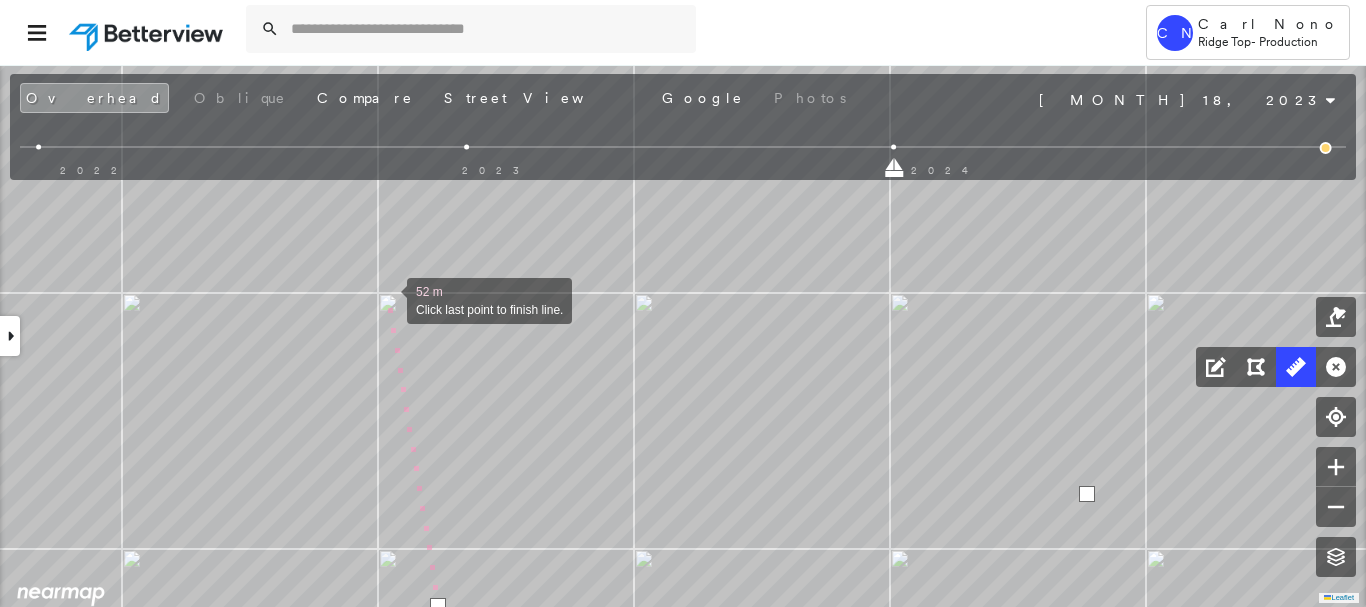 click at bounding box center (387, 299) 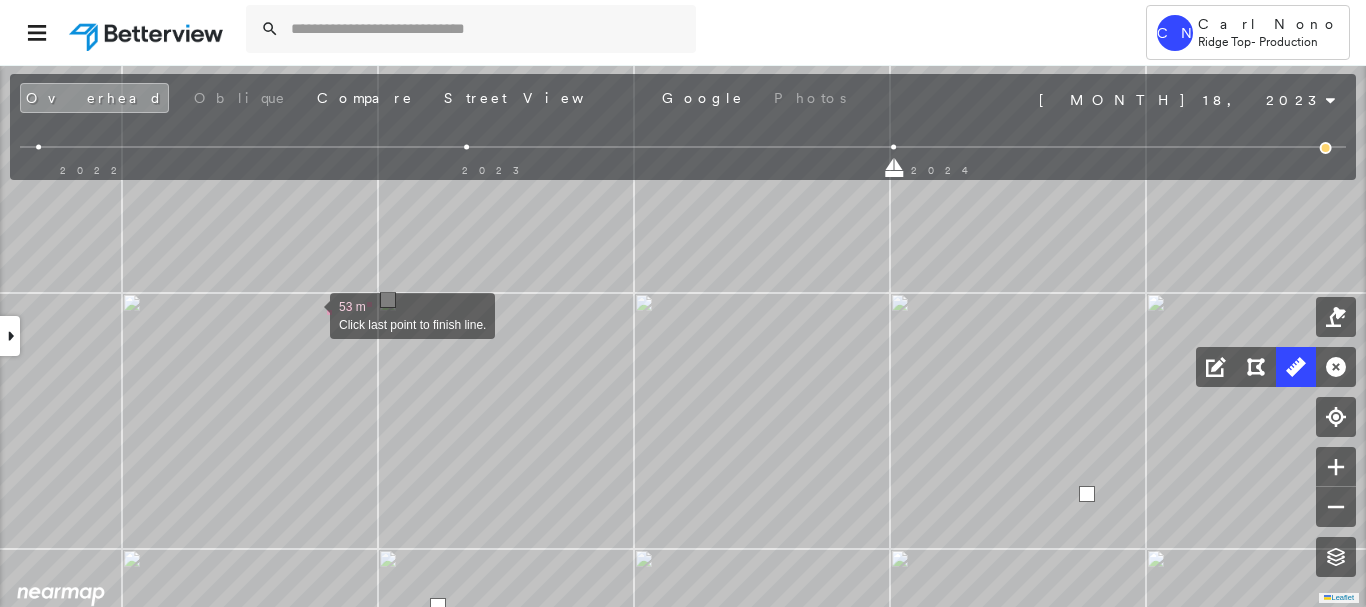 click at bounding box center [310, 314] 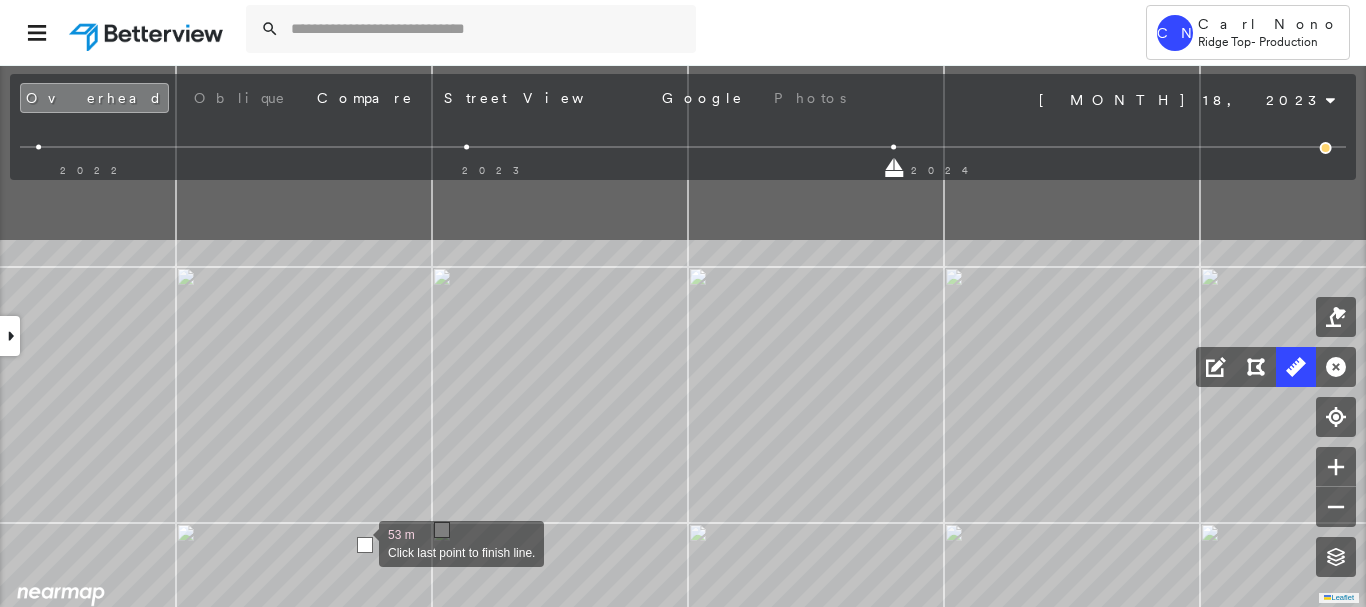 drag, startPoint x: 291, startPoint y: 293, endPoint x: 372, endPoint y: 609, distance: 326.2162 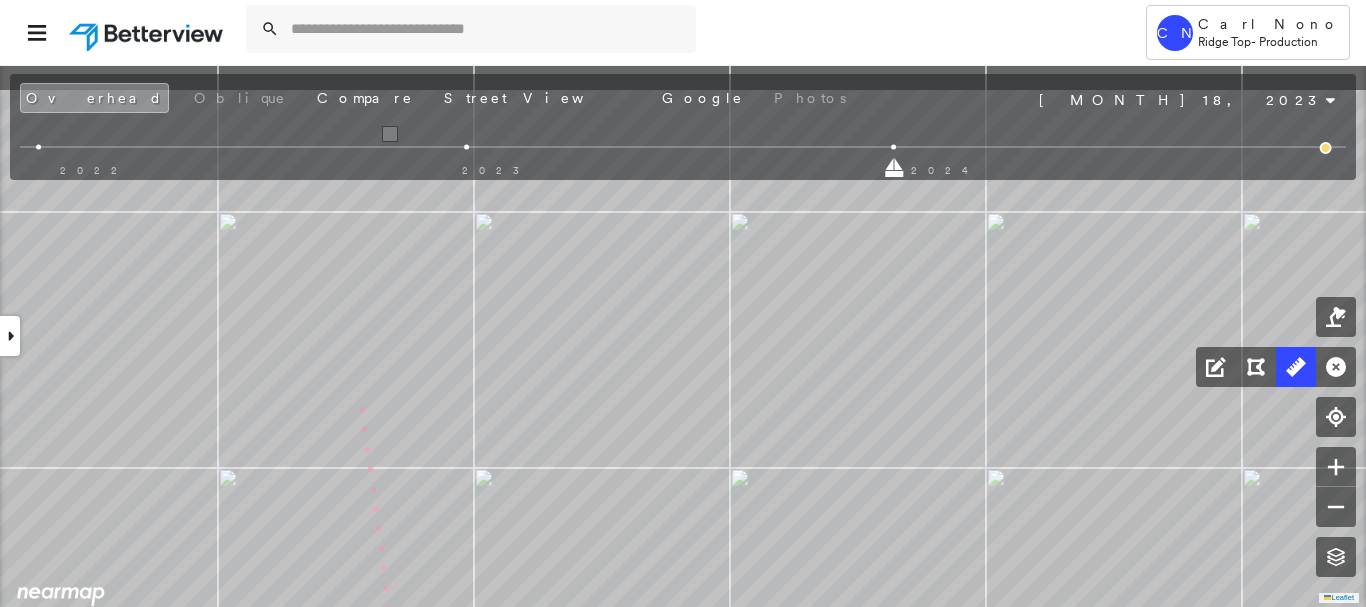 drag, startPoint x: 341, startPoint y: 302, endPoint x: 373, endPoint y: 447, distance: 148.48906 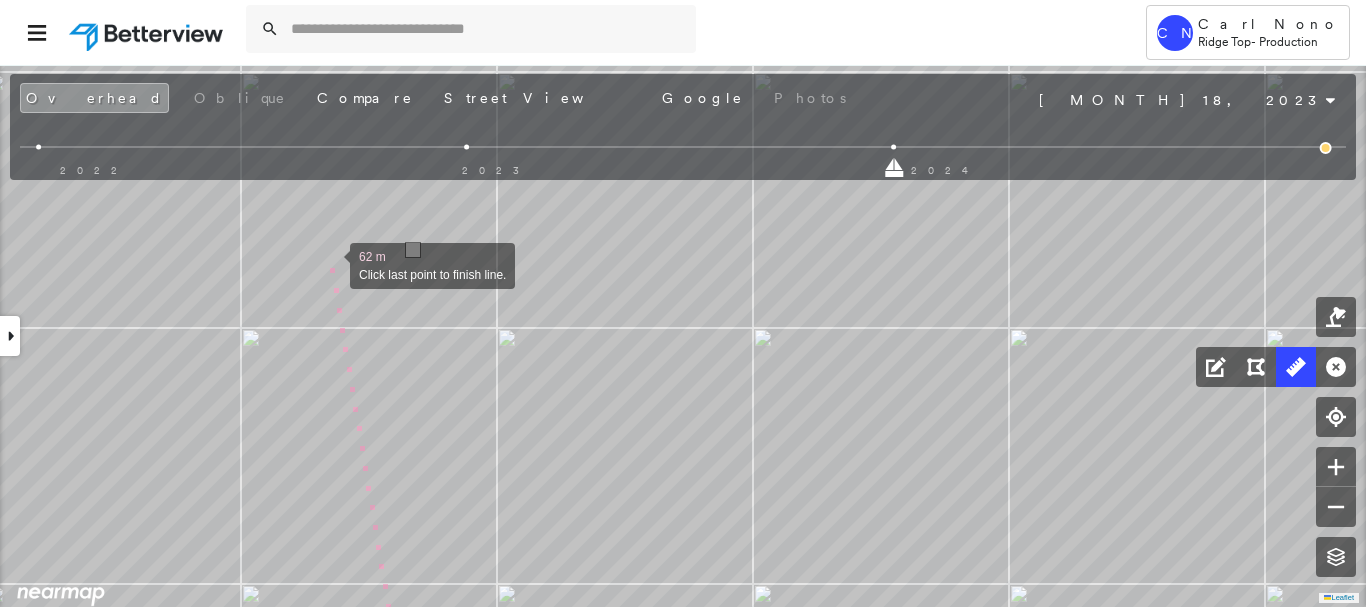 click at bounding box center [330, 264] 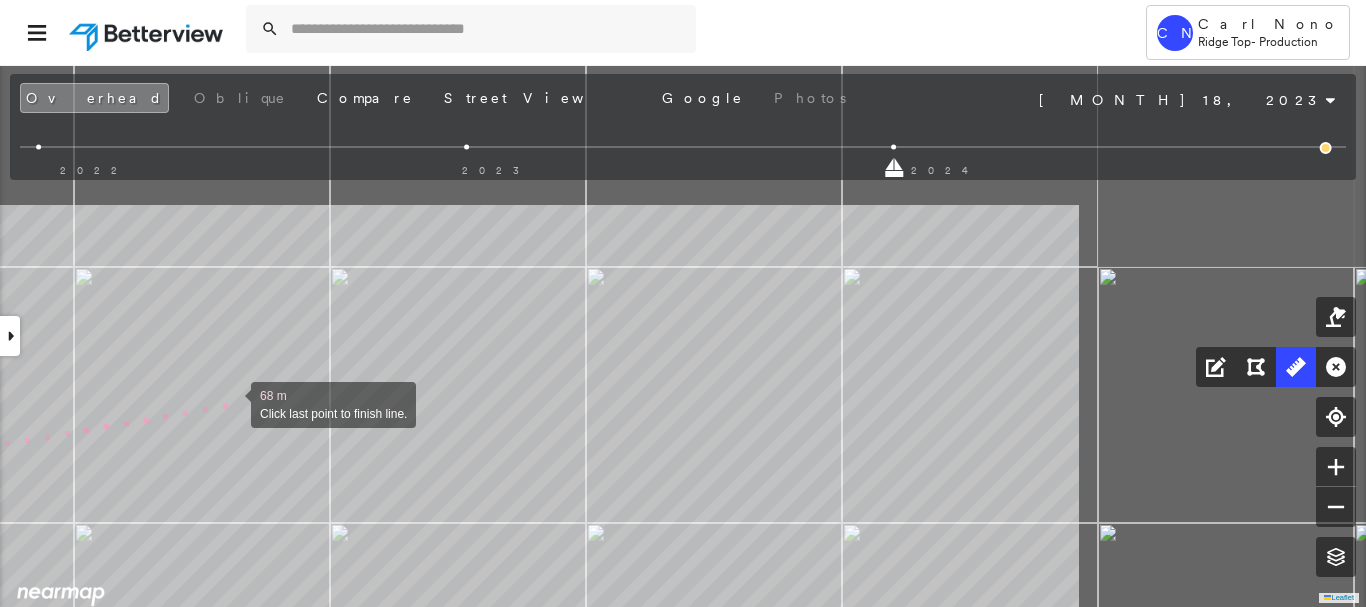 drag, startPoint x: 656, startPoint y: 206, endPoint x: 268, endPoint y: 395, distance: 431.5843 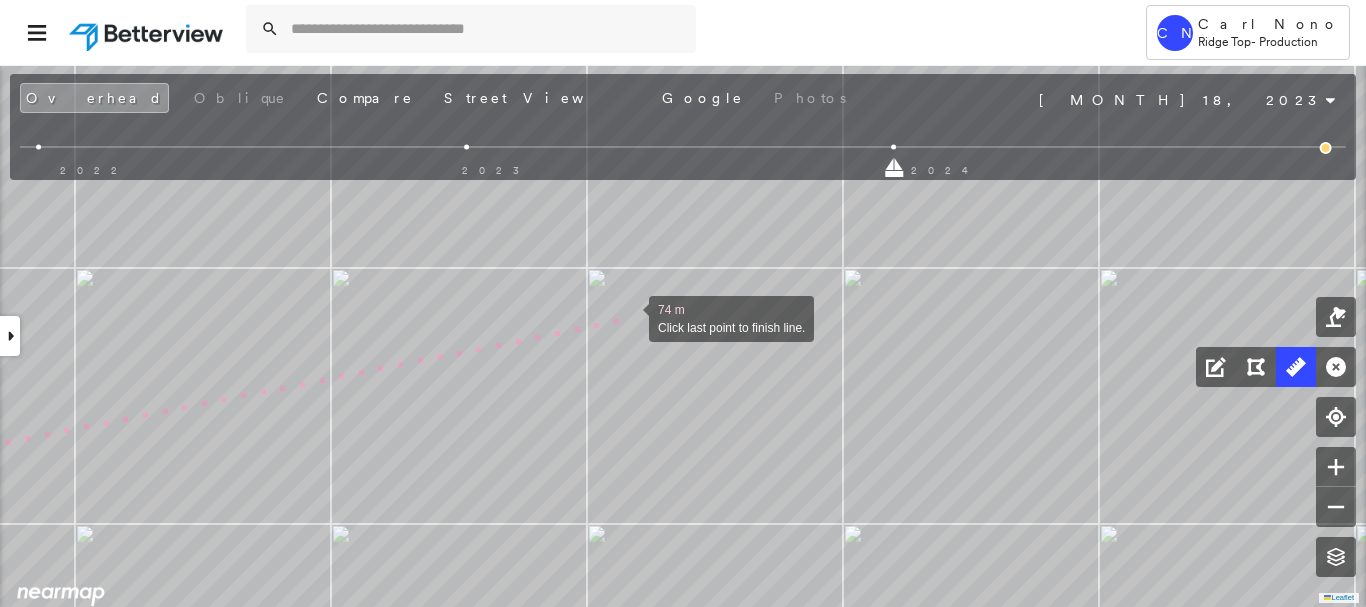 click at bounding box center [629, 317] 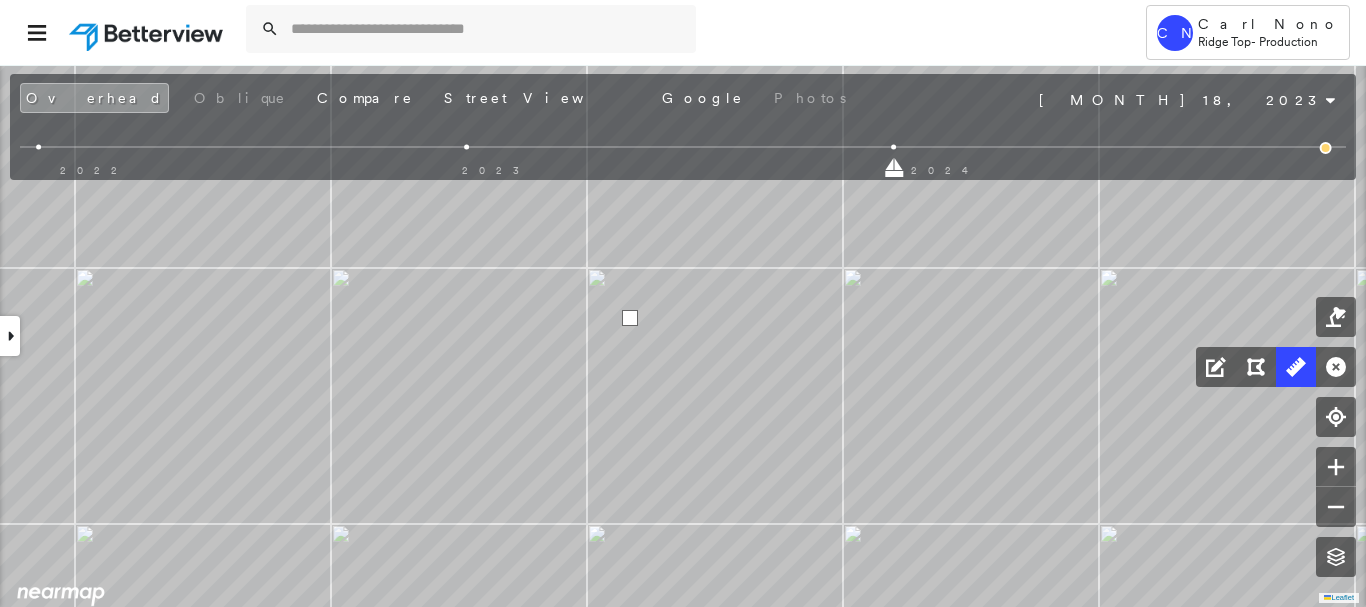 click at bounding box center [630, 318] 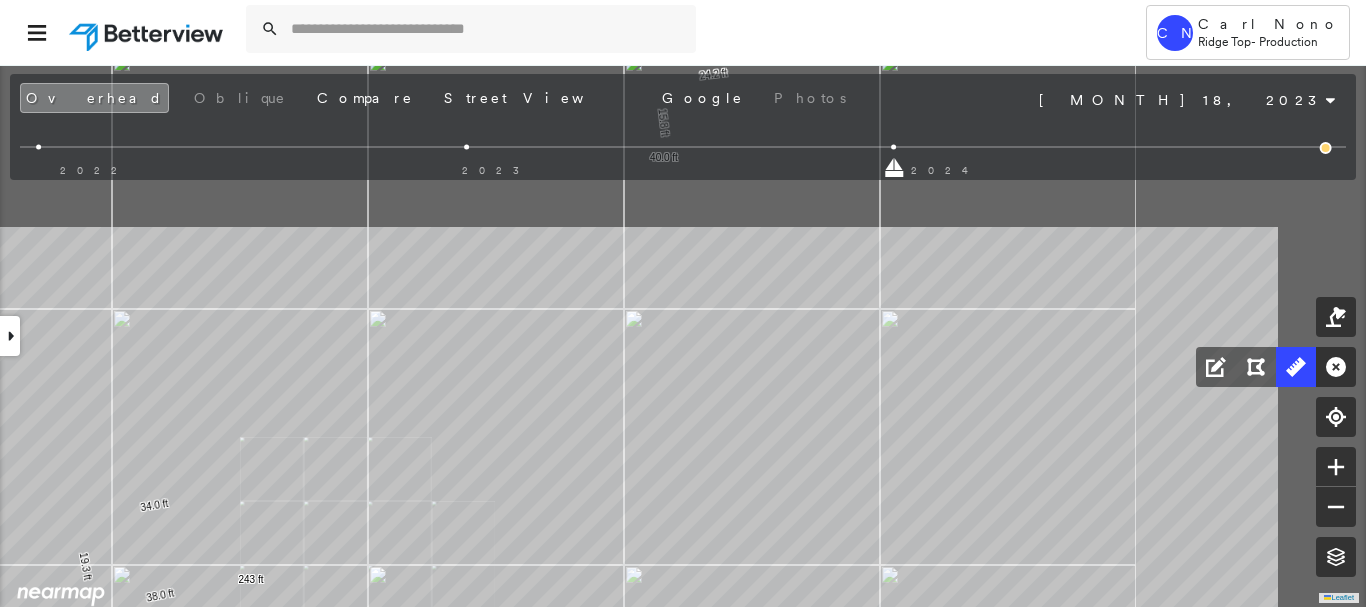 click on "24.2 ft 15.8 ft 40.0 ft 19.3 ft 34.0 ft 66.2 ft 33.8 ft 16.3 ft 31.4 ft 38.0 ft 243 ft Click to start drawing line." at bounding box center [-732, 401] 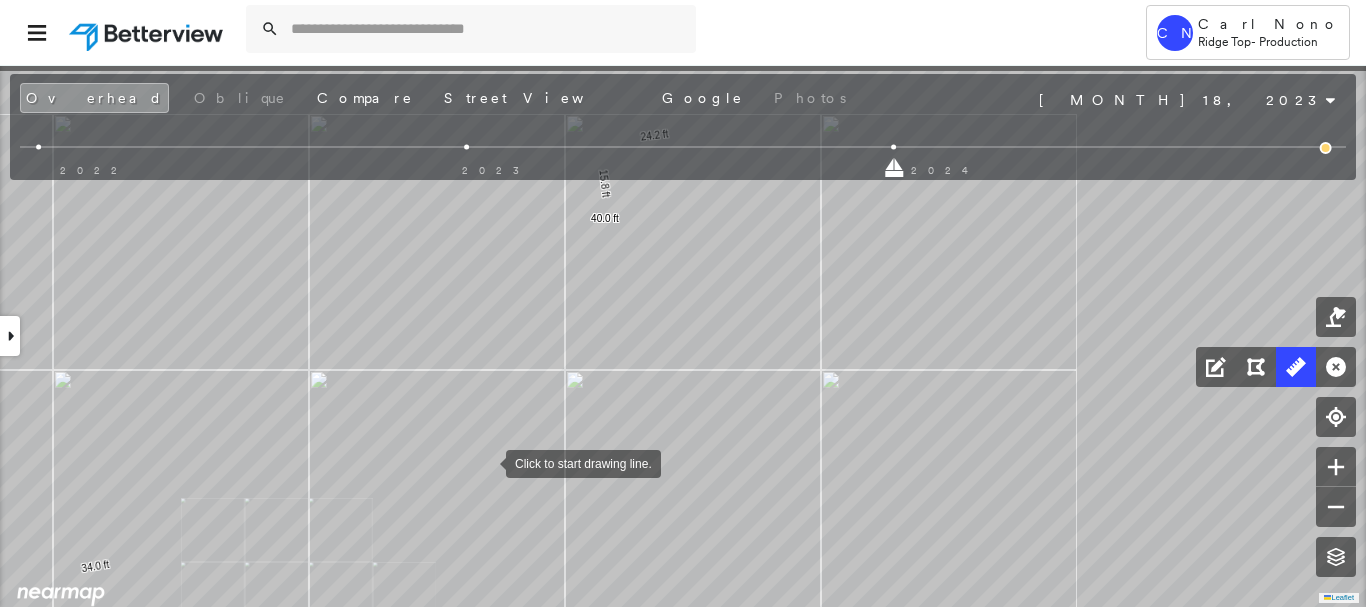 drag, startPoint x: 557, startPoint y: 390, endPoint x: 469, endPoint y: 489, distance: 132.45753 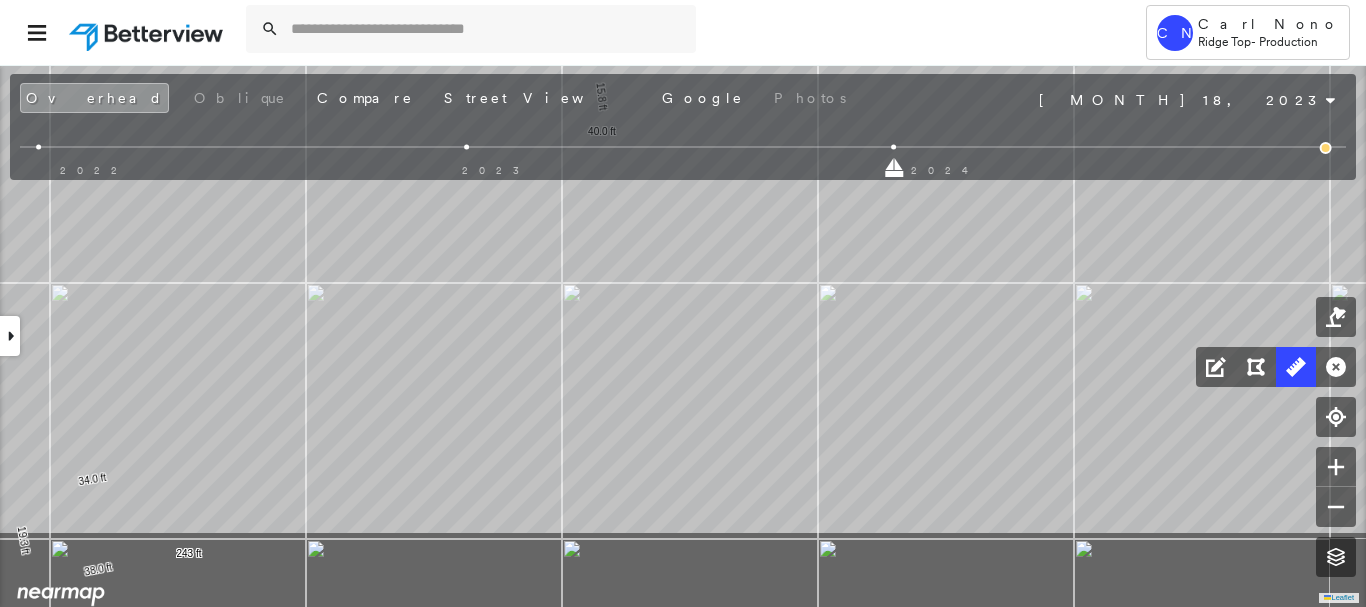 drag, startPoint x: 354, startPoint y: 317, endPoint x: 424, endPoint y: 202, distance: 134.62912 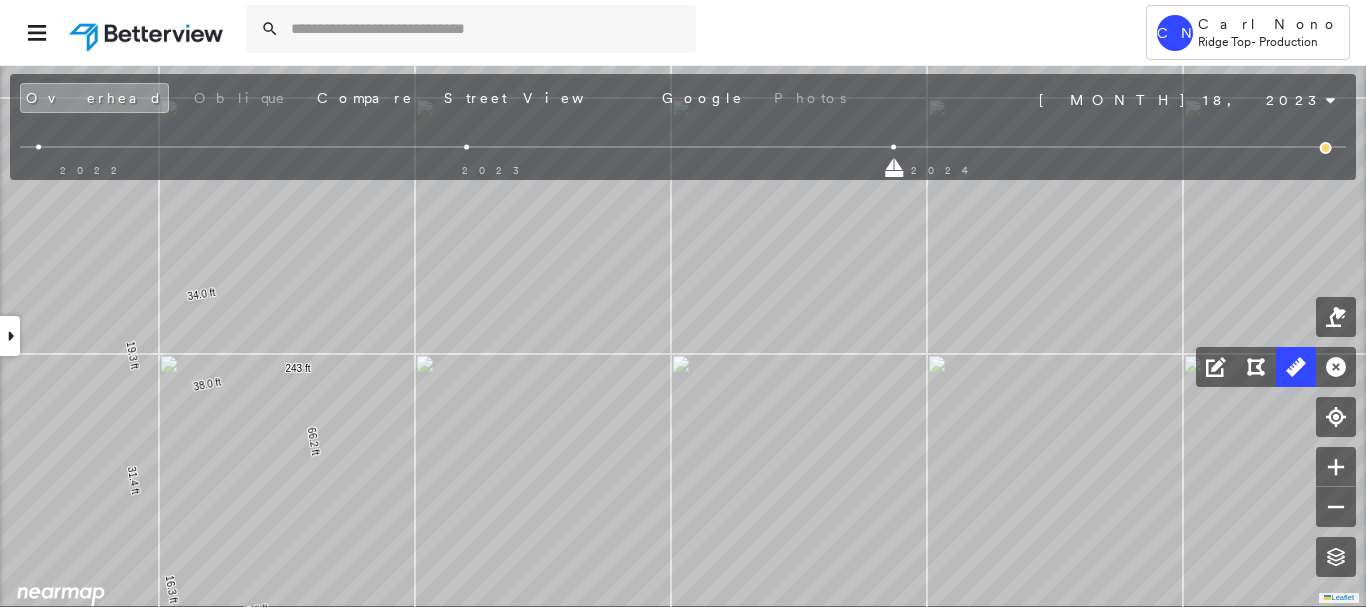 click on "24.2 ft 15.8 ft 40.0 ft 19.3 ft 34.0 ft 66.2 ft 33.8 ft 16.3 ft 31.4 ft 38.0 ft 243 ft Click to start drawing line." at bounding box center [-685, 190] 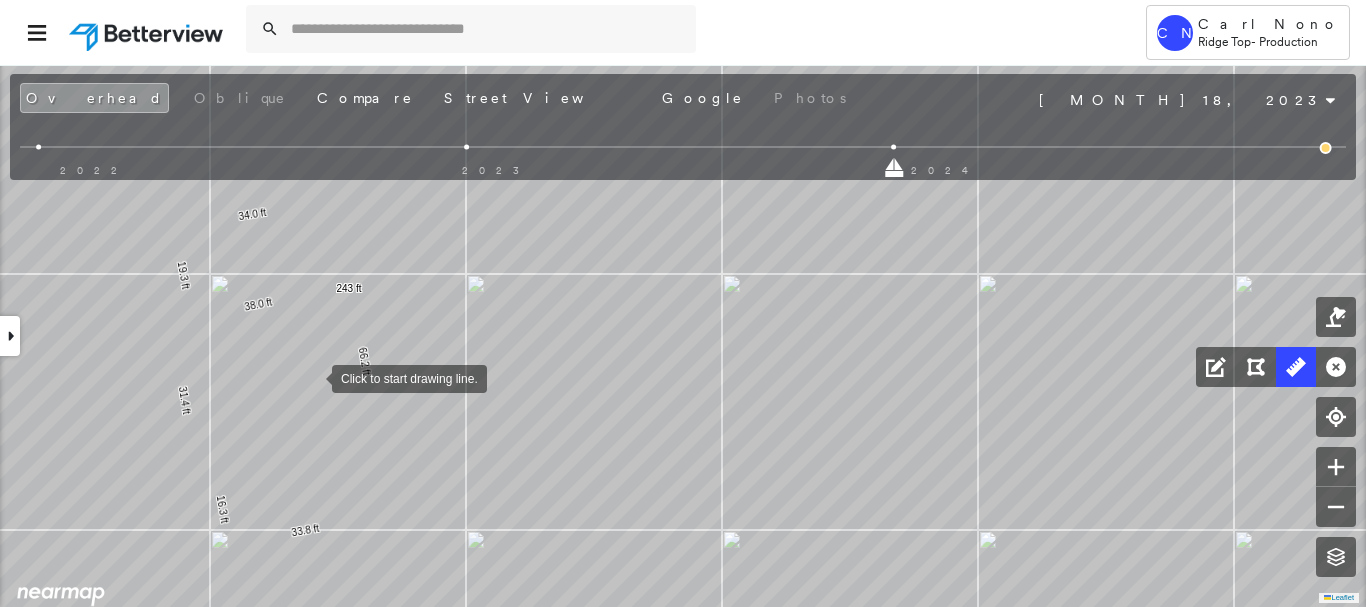 drag, startPoint x: 299, startPoint y: 373, endPoint x: 314, endPoint y: 378, distance: 15.811388 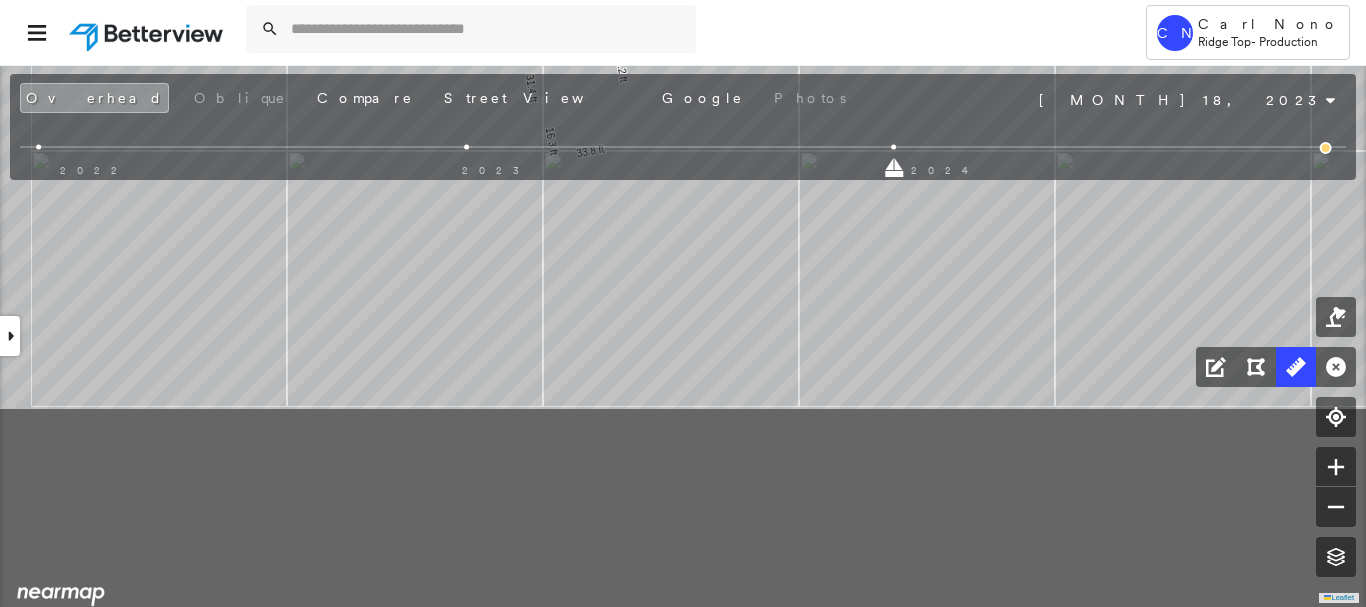 drag, startPoint x: 676, startPoint y: 407, endPoint x: 751, endPoint y: 154, distance: 263.88254 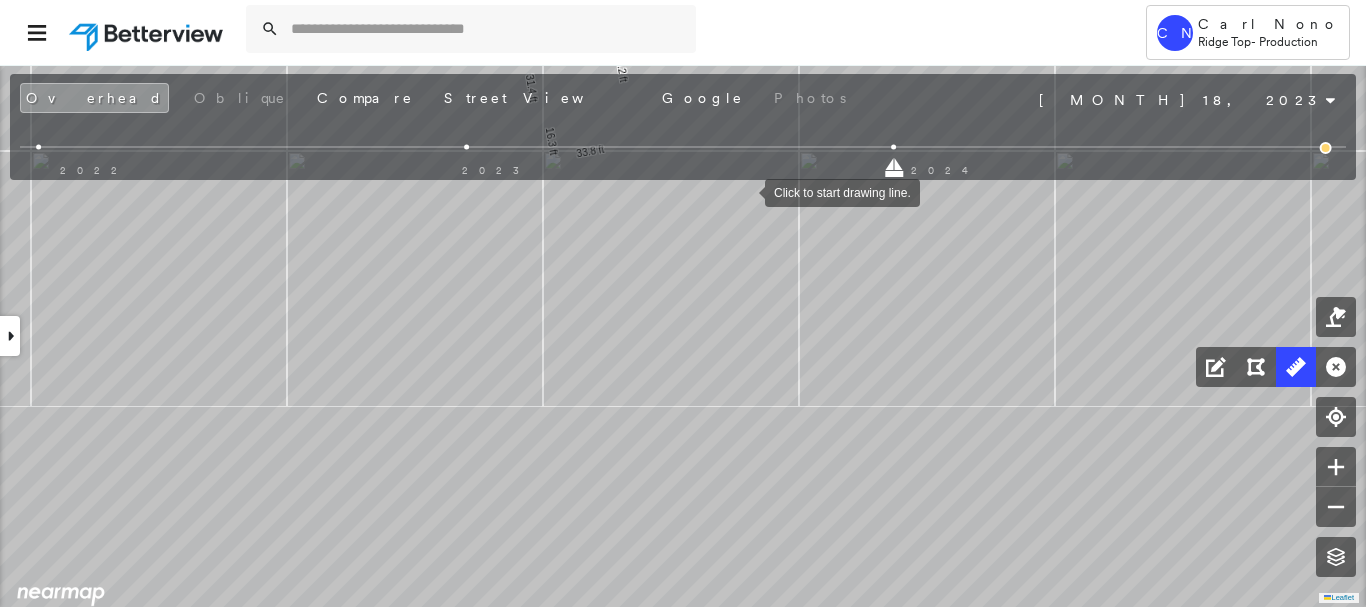 drag, startPoint x: 748, startPoint y: 177, endPoint x: 731, endPoint y: 231, distance: 56.61272 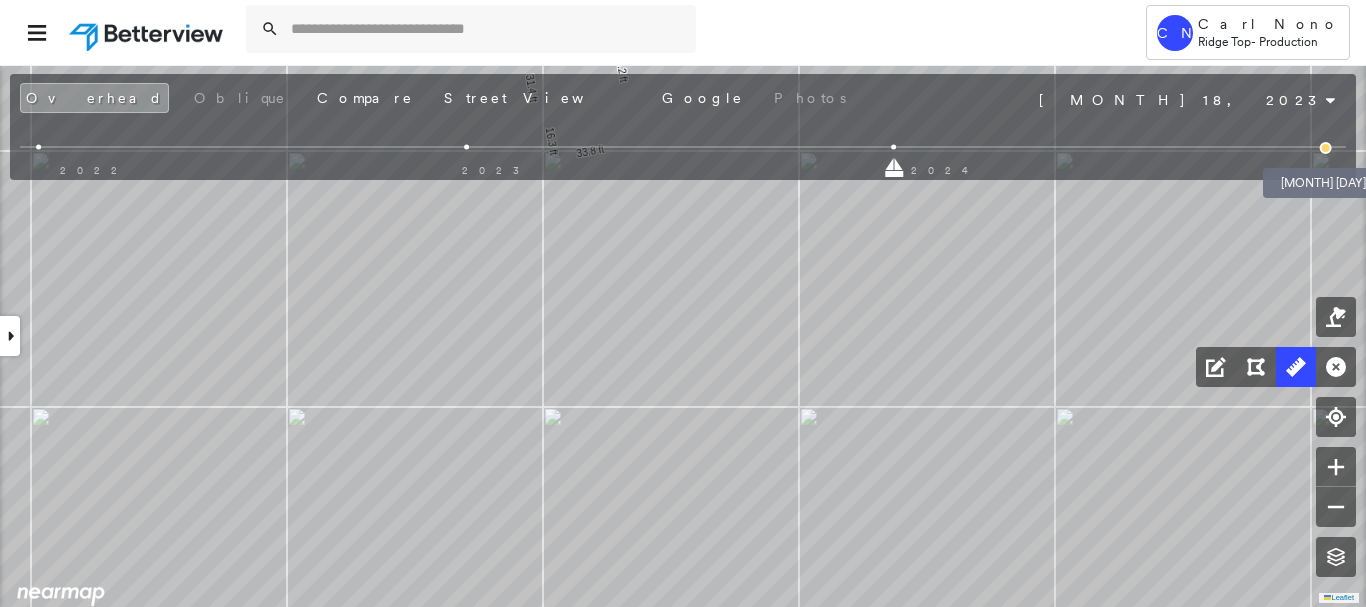 click at bounding box center [1326, 148] 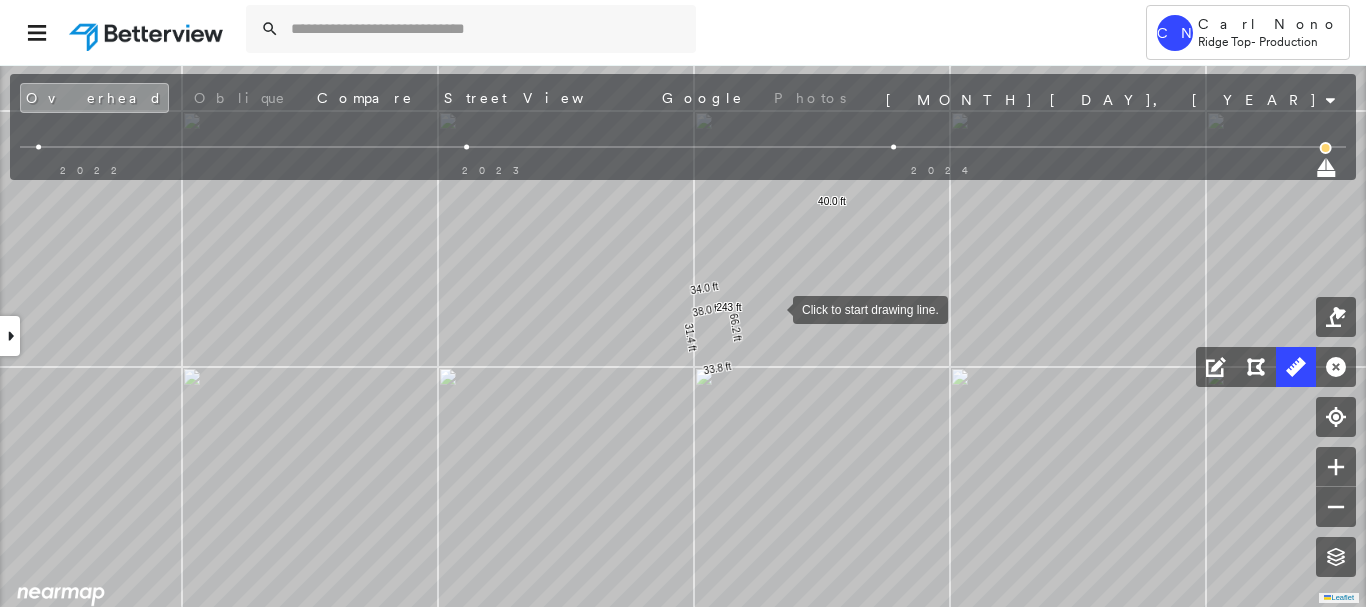 click at bounding box center [773, 308] 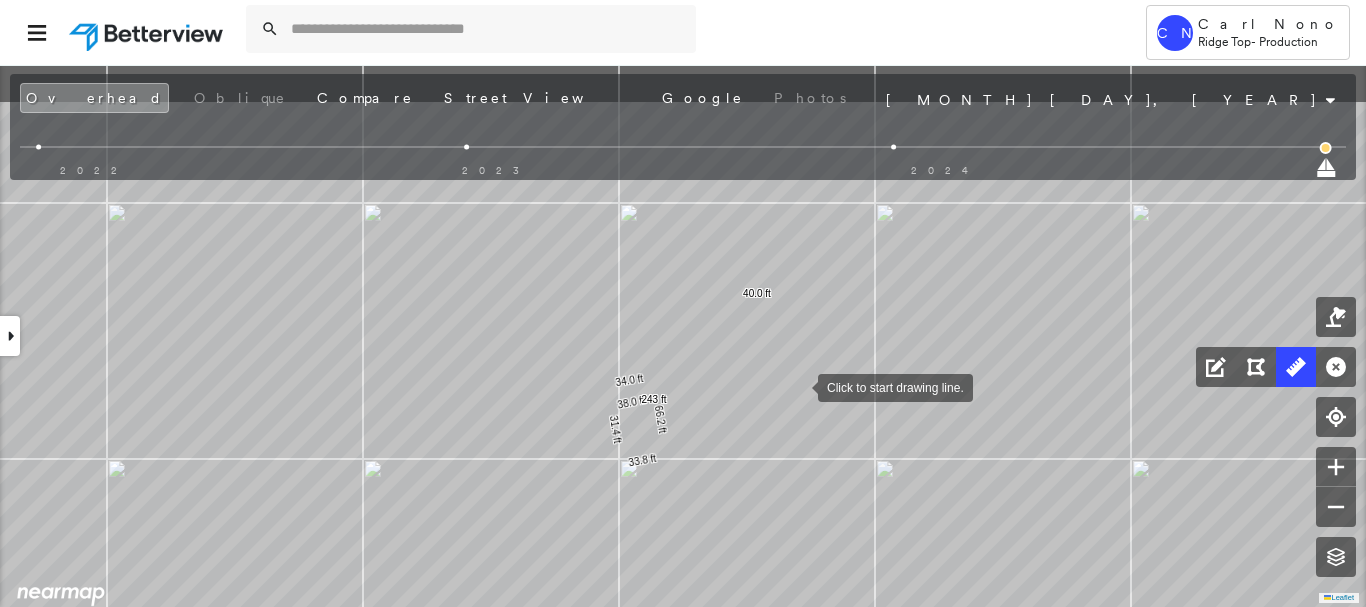 drag, startPoint x: 873, startPoint y: 294, endPoint x: 798, endPoint y: 386, distance: 118.69709 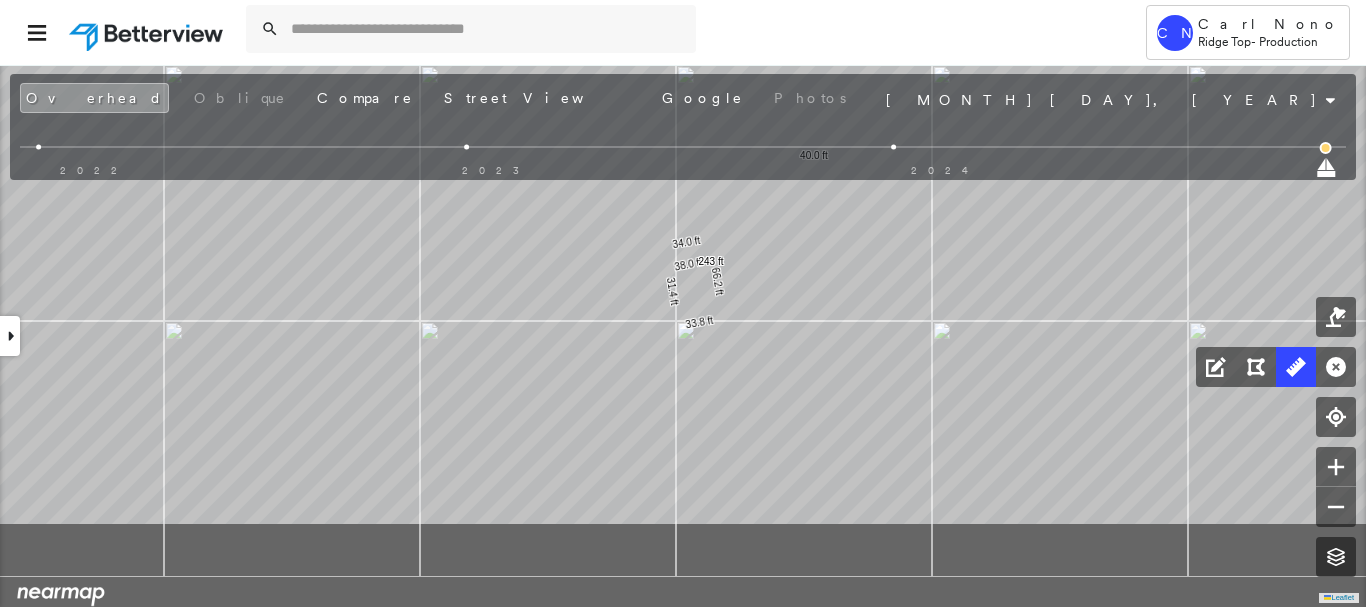 drag, startPoint x: 801, startPoint y: 278, endPoint x: 818, endPoint y: 249, distance: 33.61547 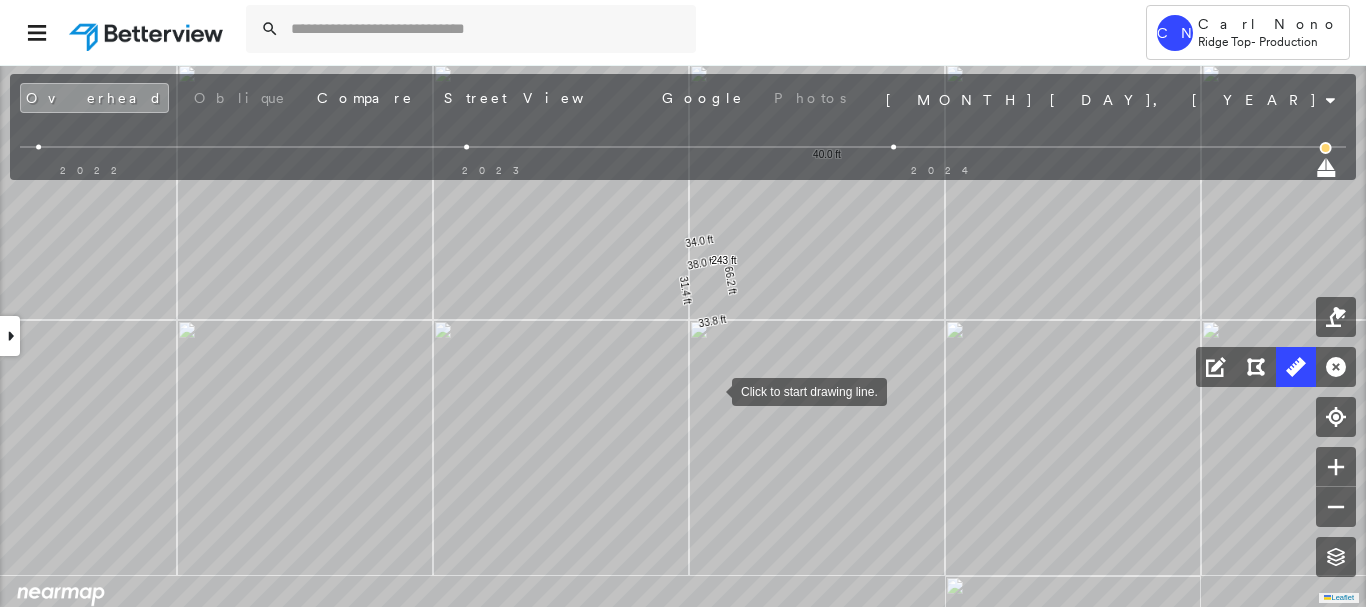 drag, startPoint x: 719, startPoint y: 348, endPoint x: 693, endPoint y: 451, distance: 106.23088 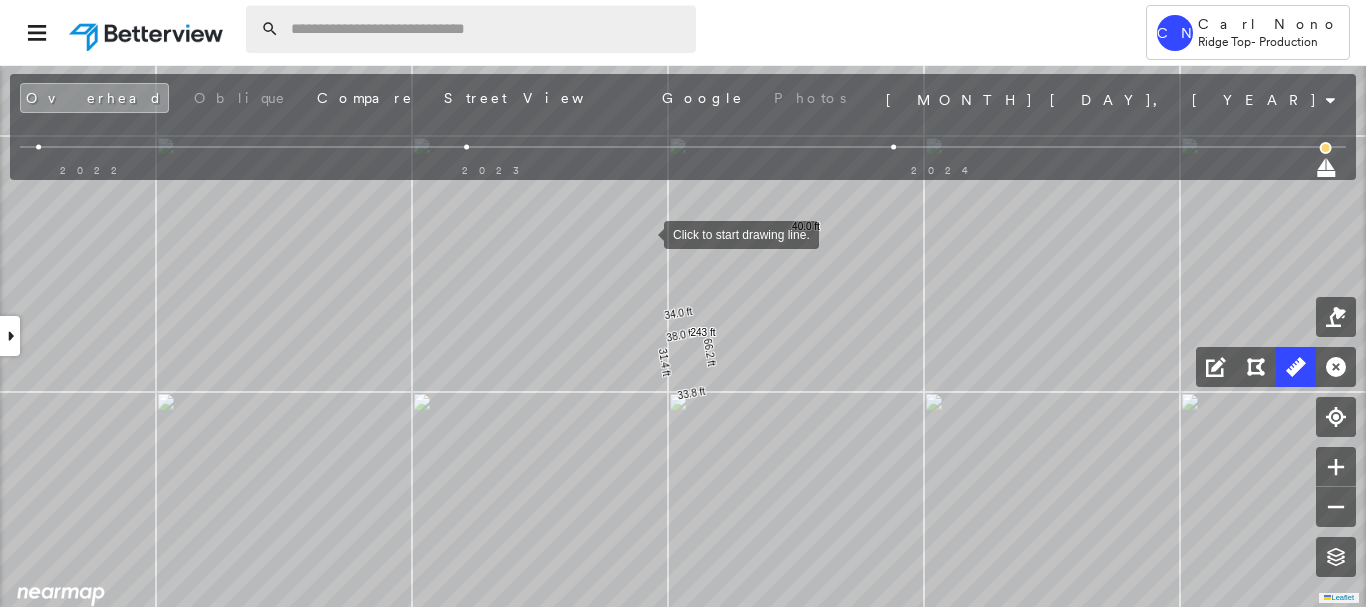 click at bounding box center (487, 29) 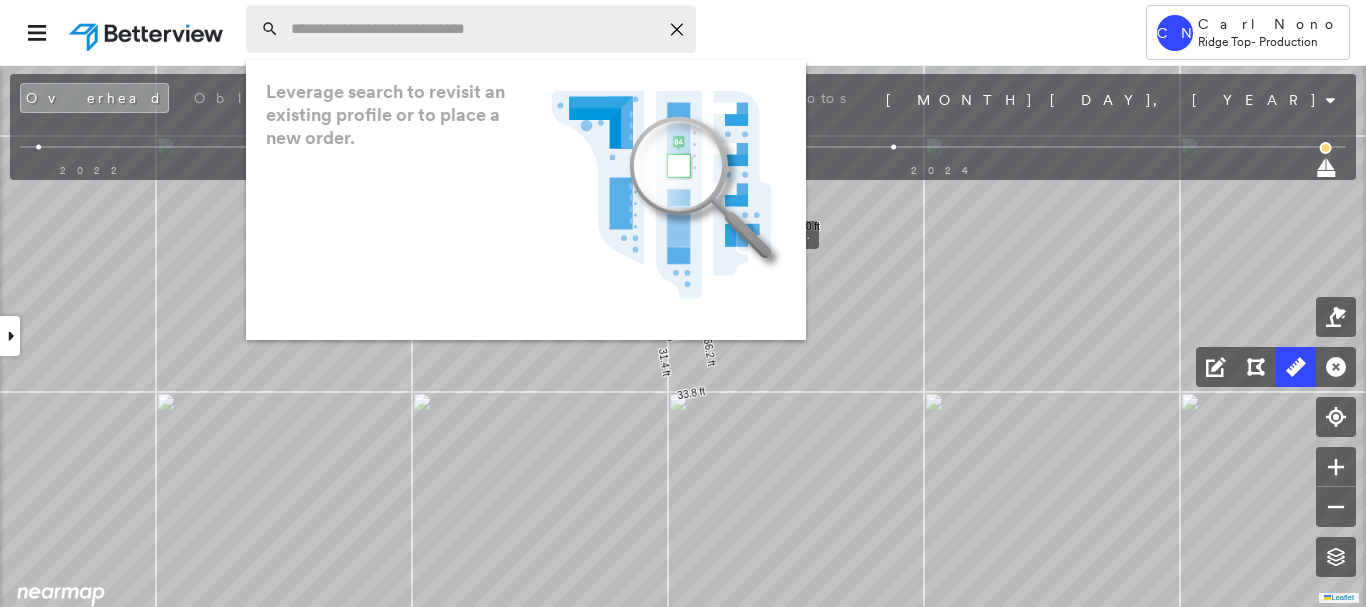 paste on "**********" 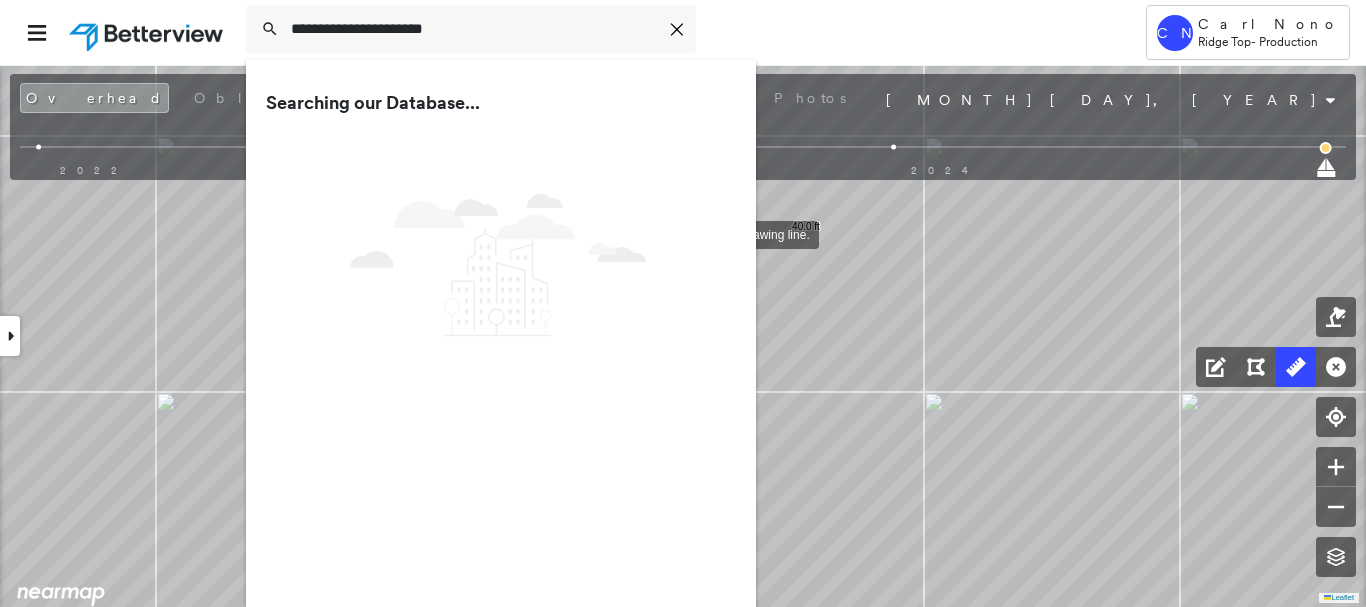 type on "**********" 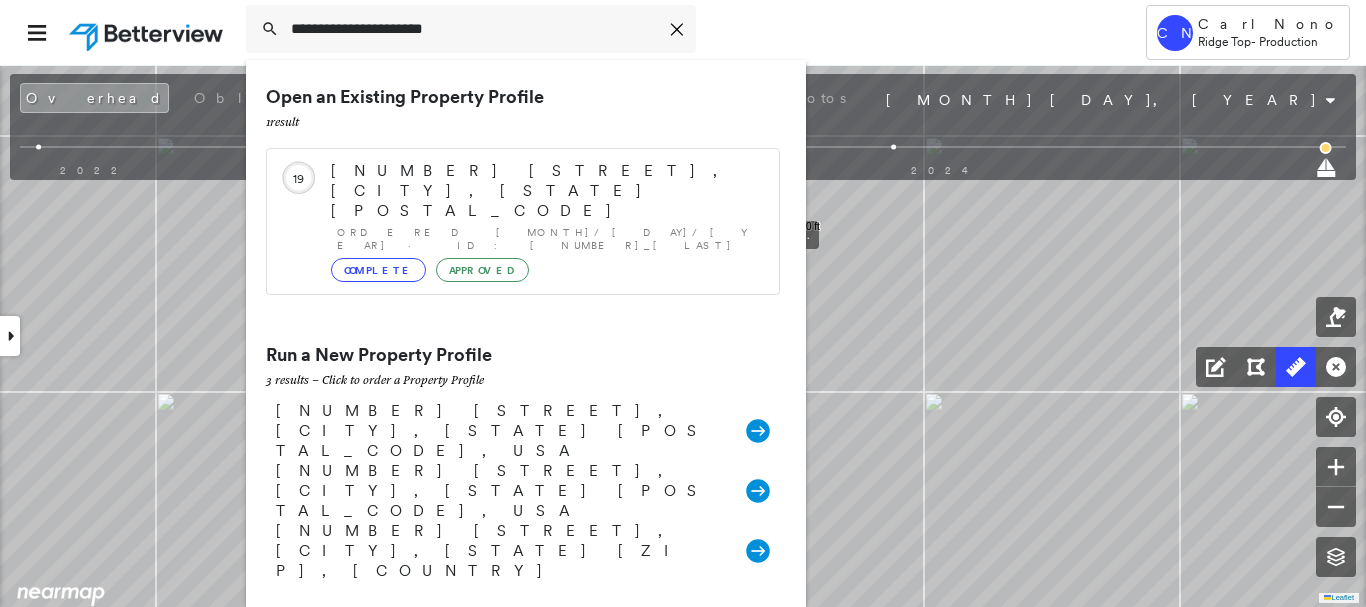 click on "8377 Drury Ln, Germantown, TN 38139" at bounding box center (545, 191) 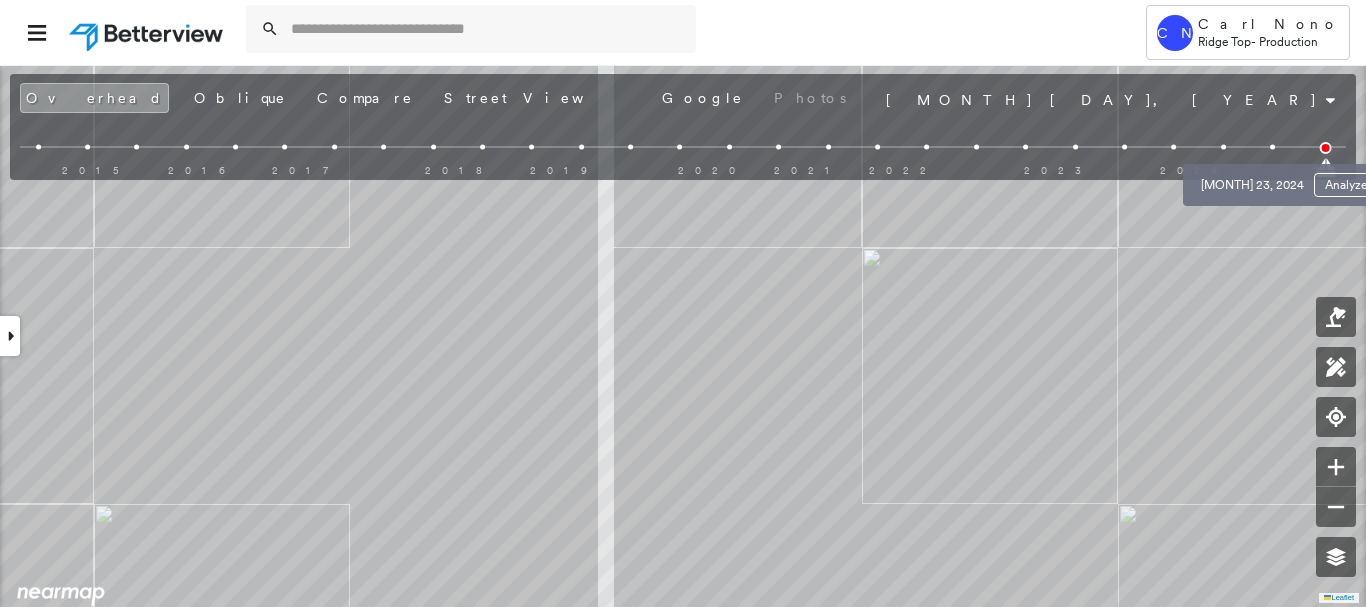 click at bounding box center [1272, 147] 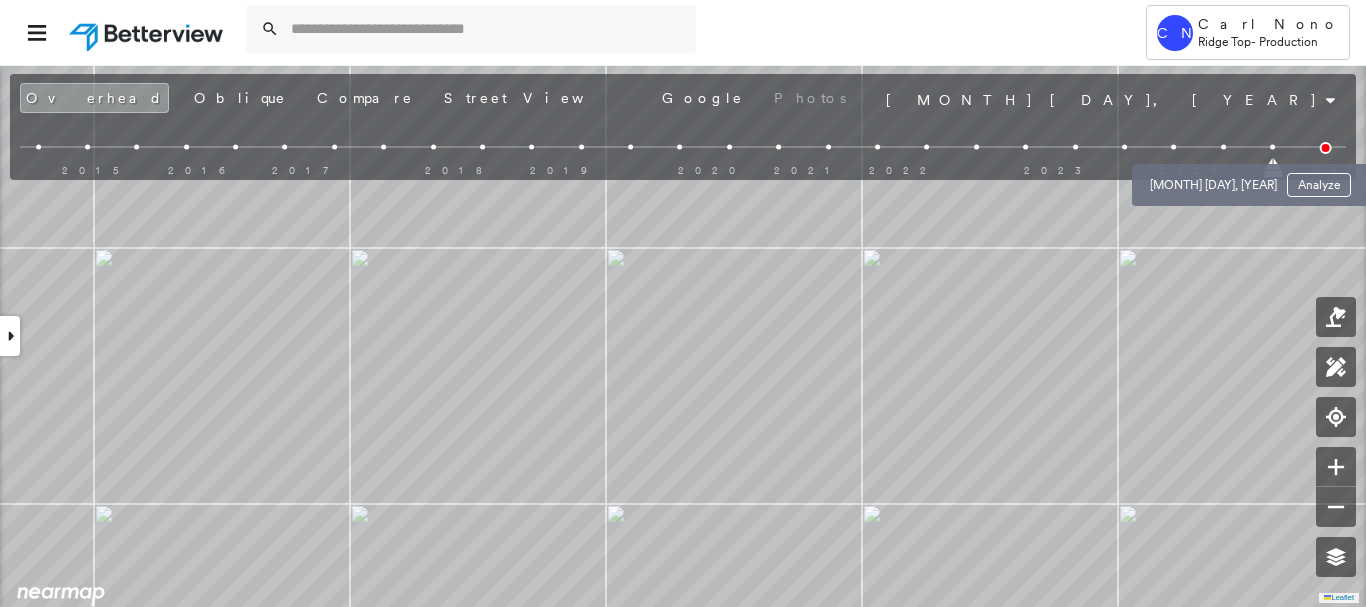 drag, startPoint x: 1222, startPoint y: 139, endPoint x: 1210, endPoint y: 145, distance: 13.416408 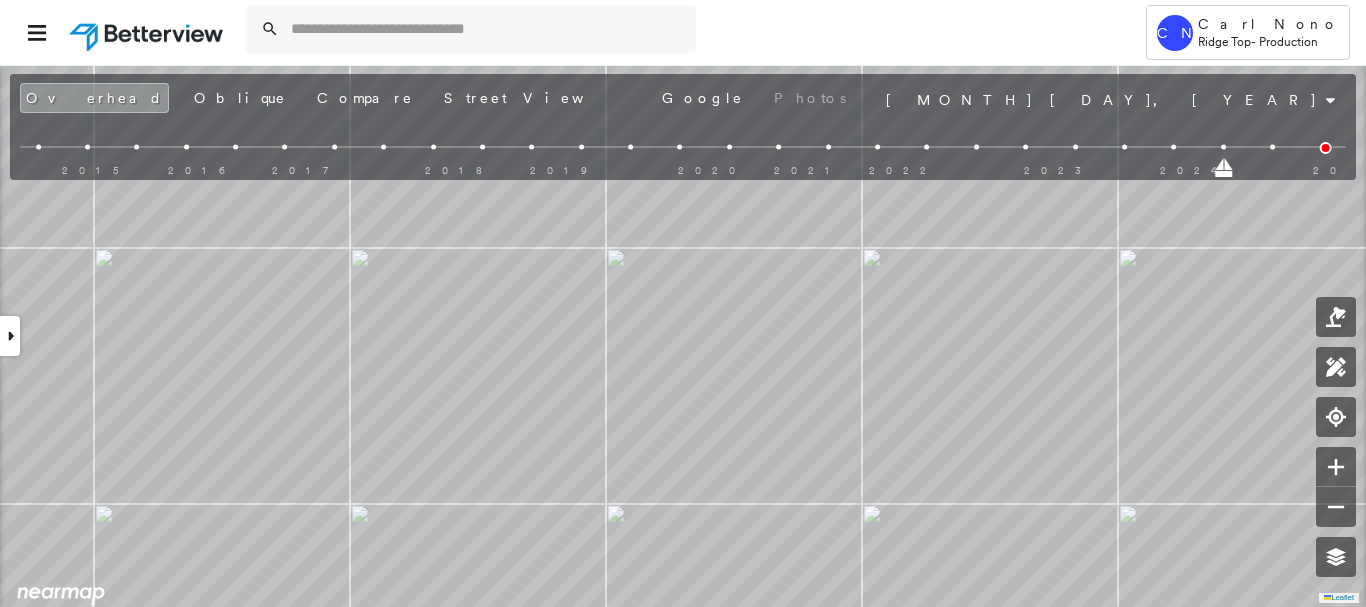 drag, startPoint x: 1170, startPoint y: 144, endPoint x: 1053, endPoint y: 153, distance: 117.34564 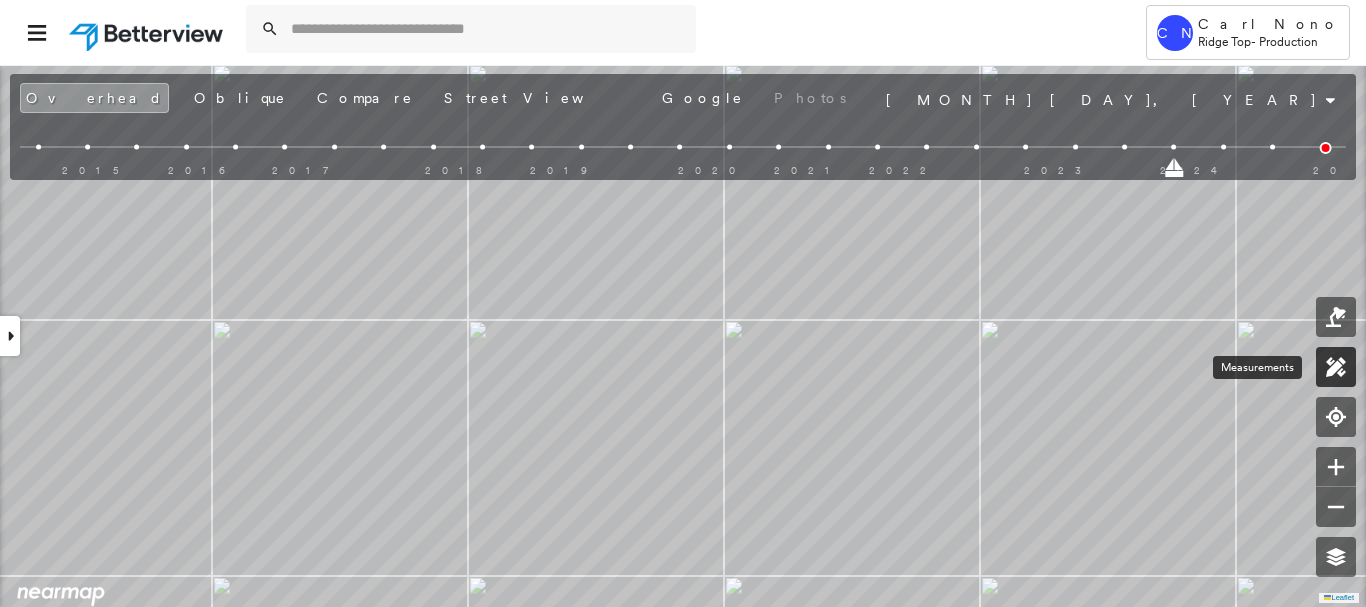click at bounding box center (1336, 367) 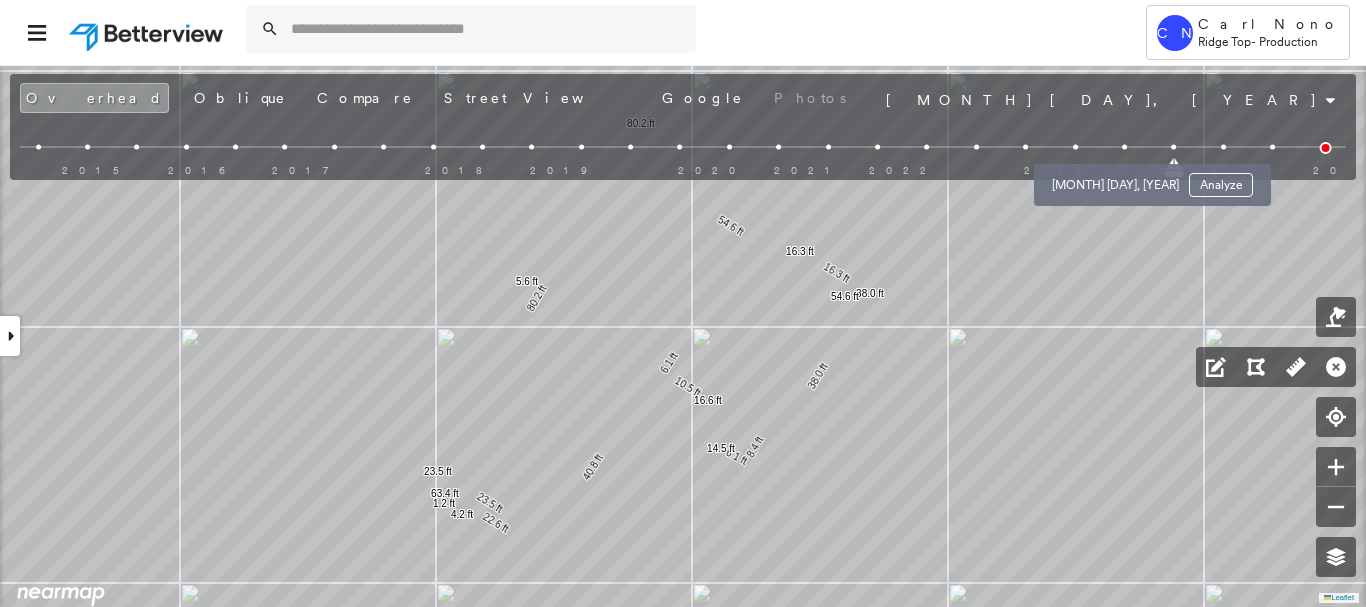 click at bounding box center (1124, 147) 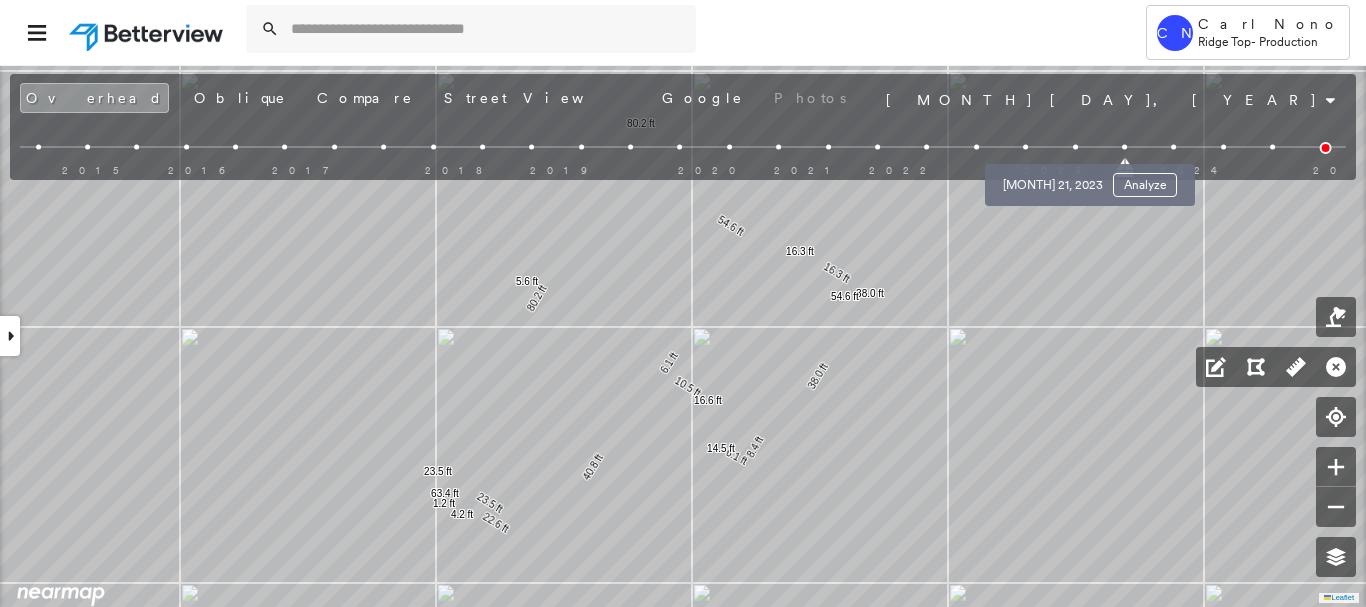 click at bounding box center [1075, 147] 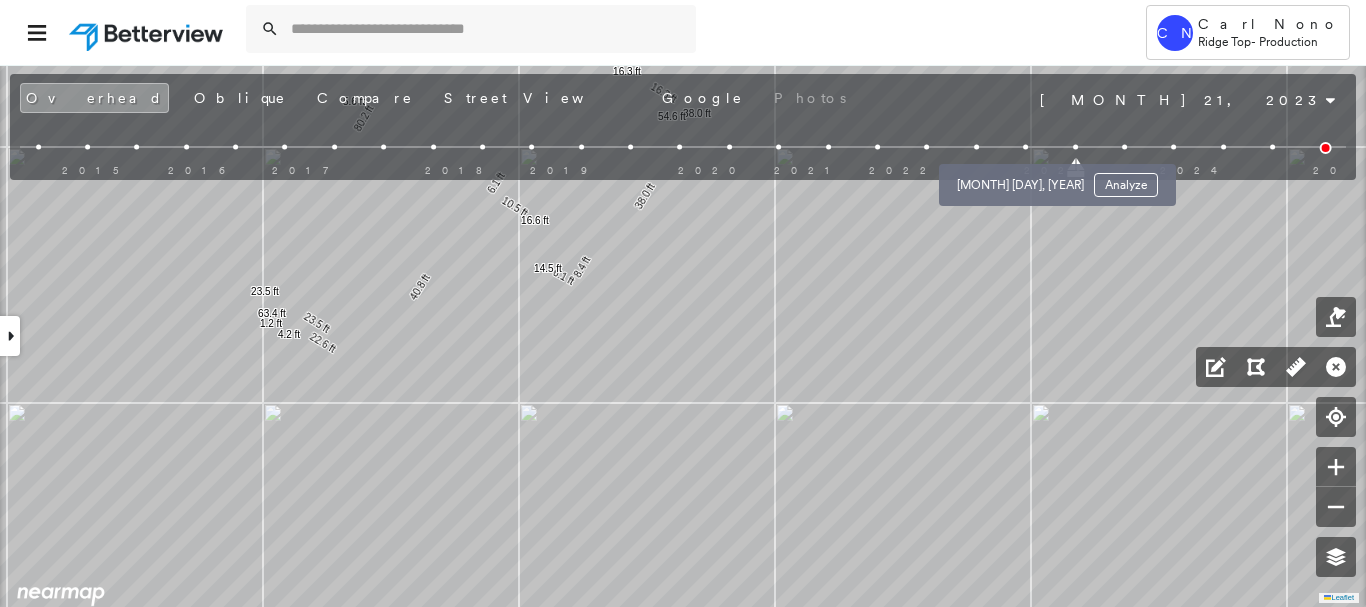 click at bounding box center [1025, 147] 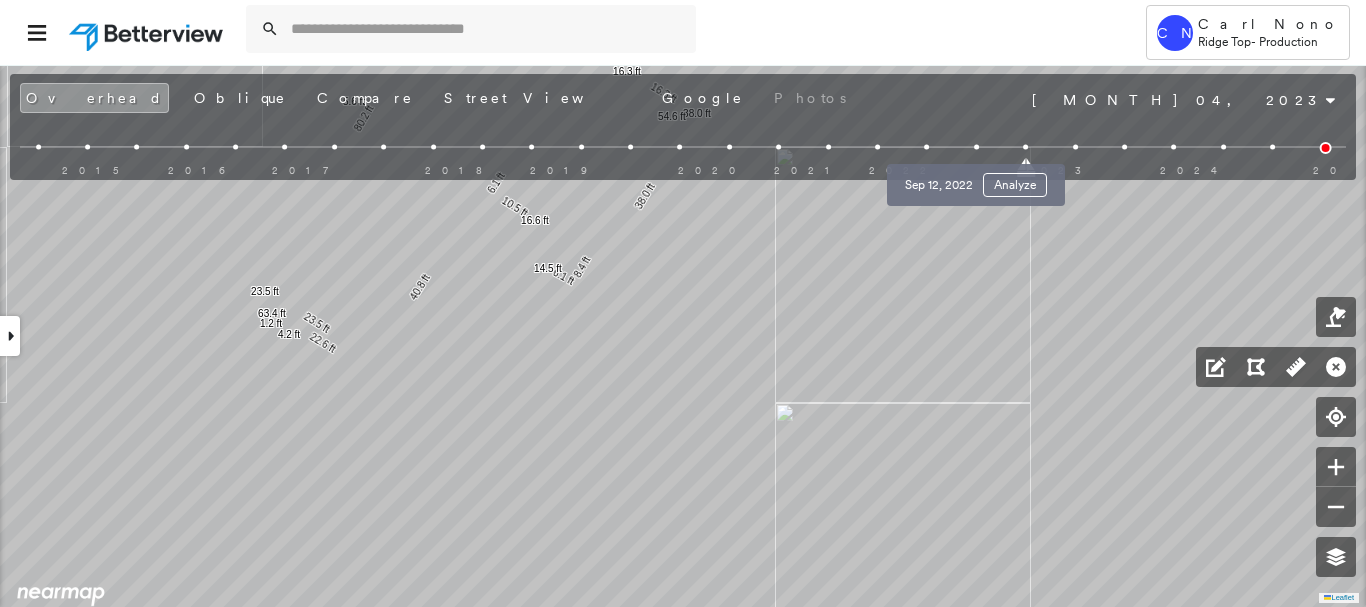 click at bounding box center (976, 147) 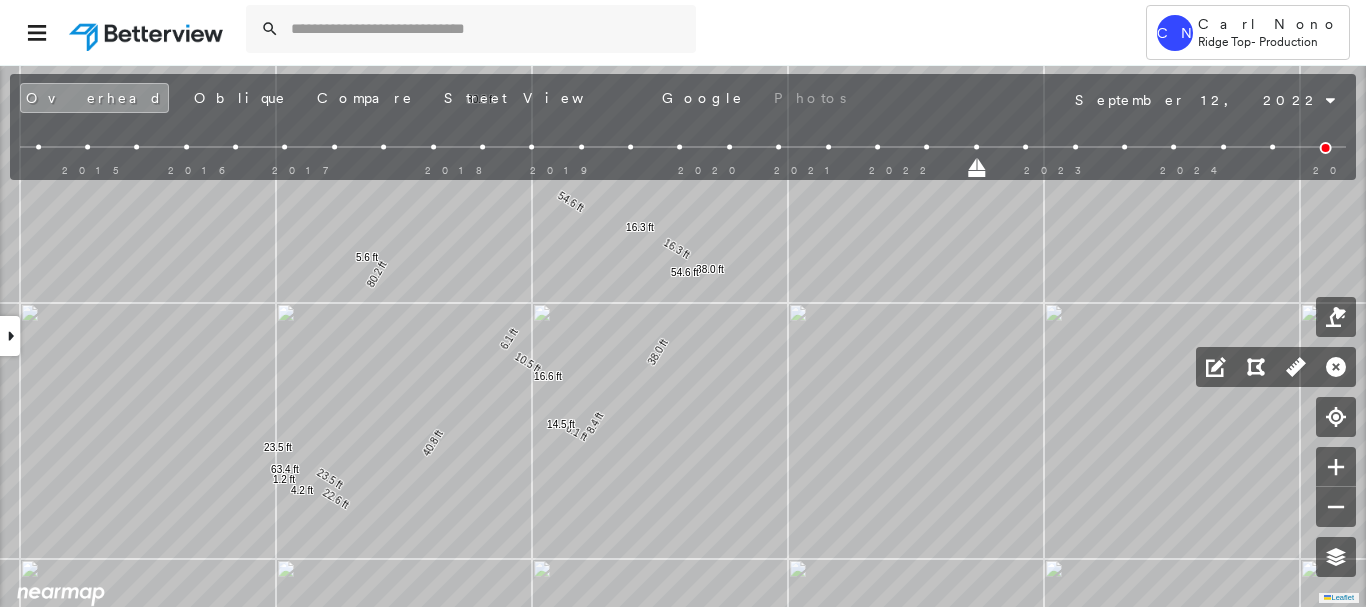 click at bounding box center (10, 336) 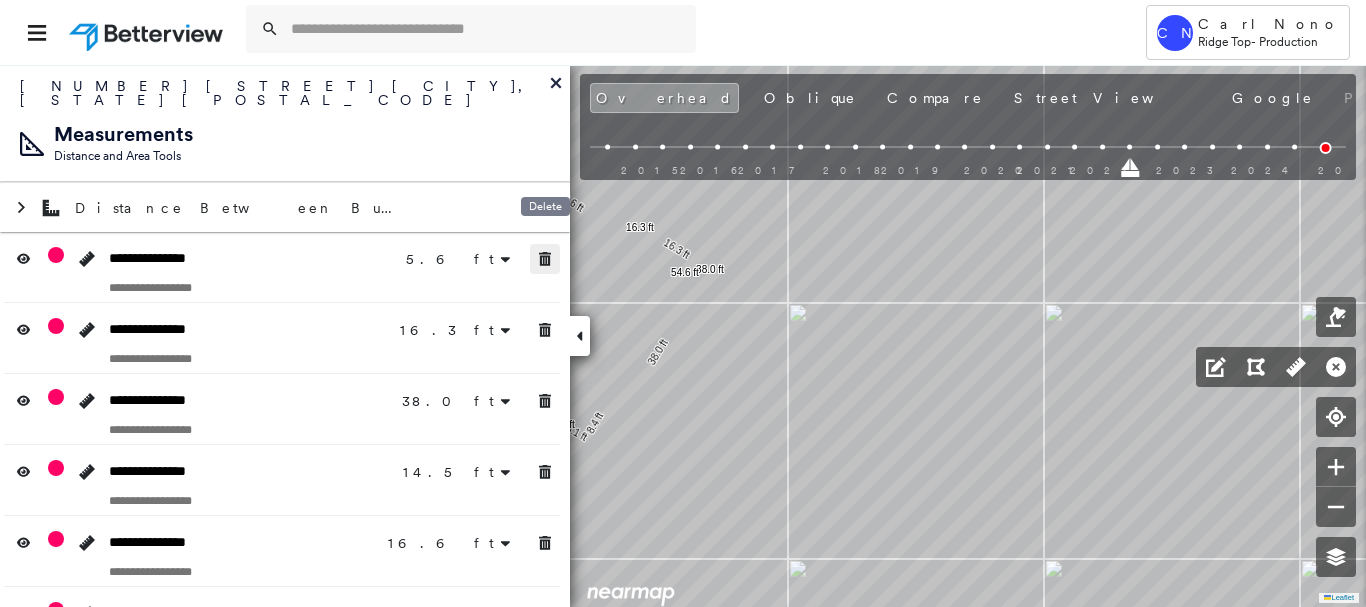 click at bounding box center (545, 259) 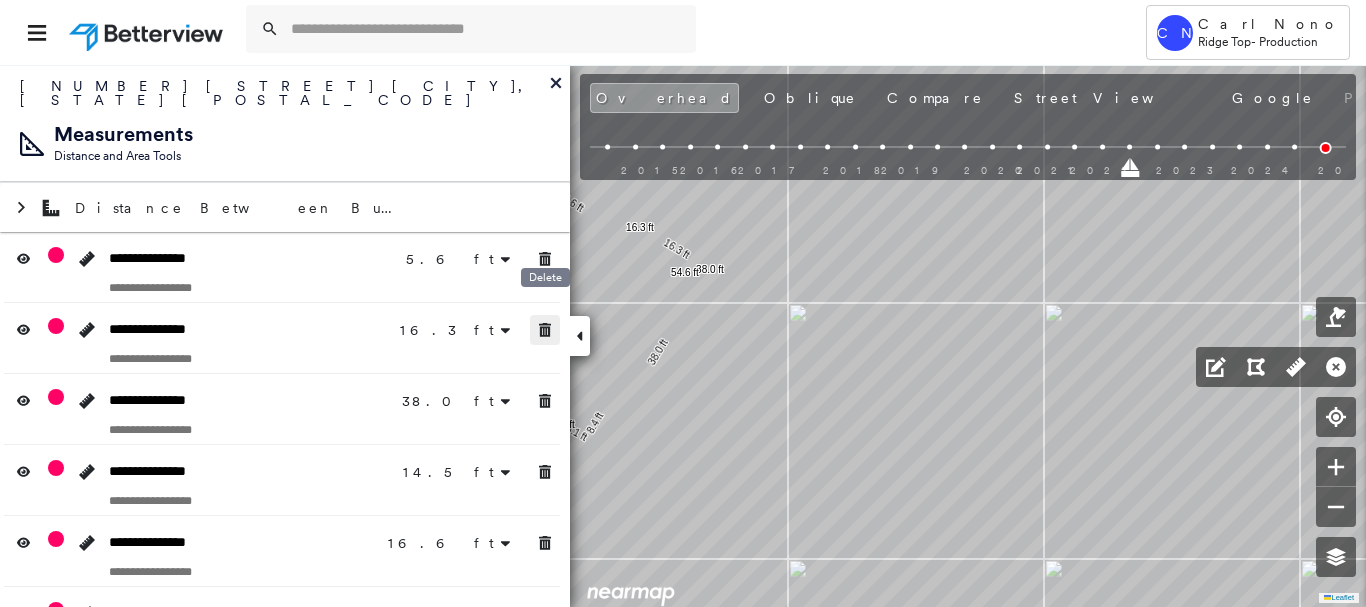 drag, startPoint x: 544, startPoint y: 325, endPoint x: 544, endPoint y: 356, distance: 31 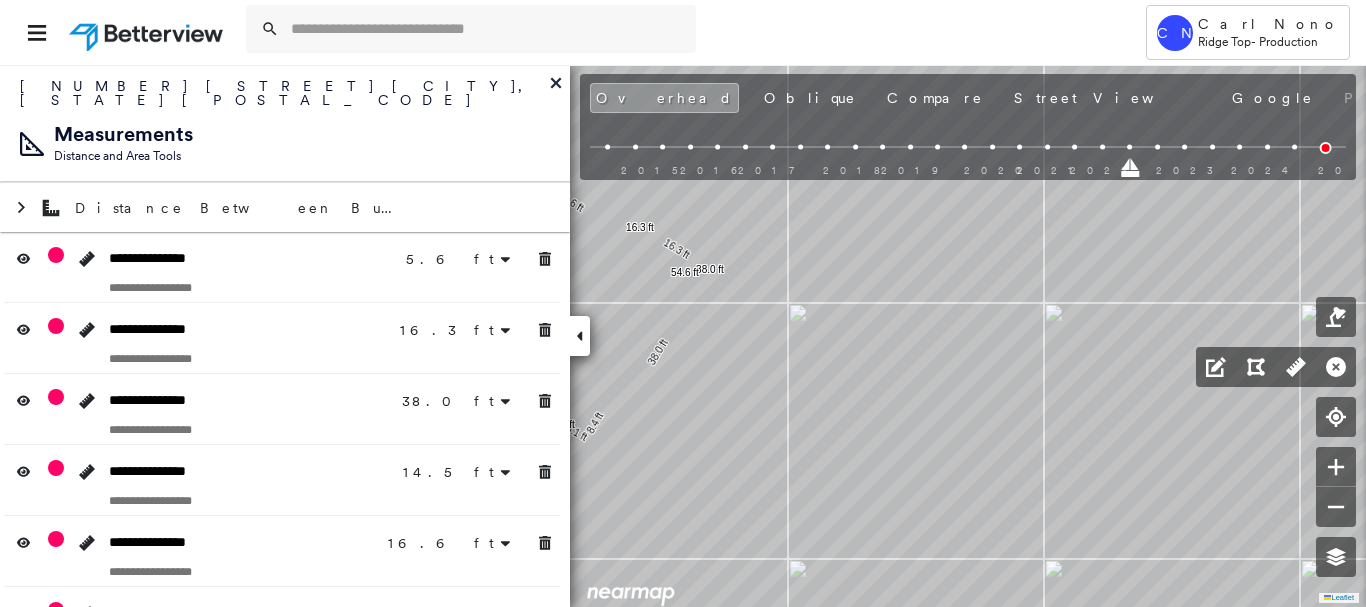 drag, startPoint x: 539, startPoint y: 415, endPoint x: 544, endPoint y: 404, distance: 12.083046 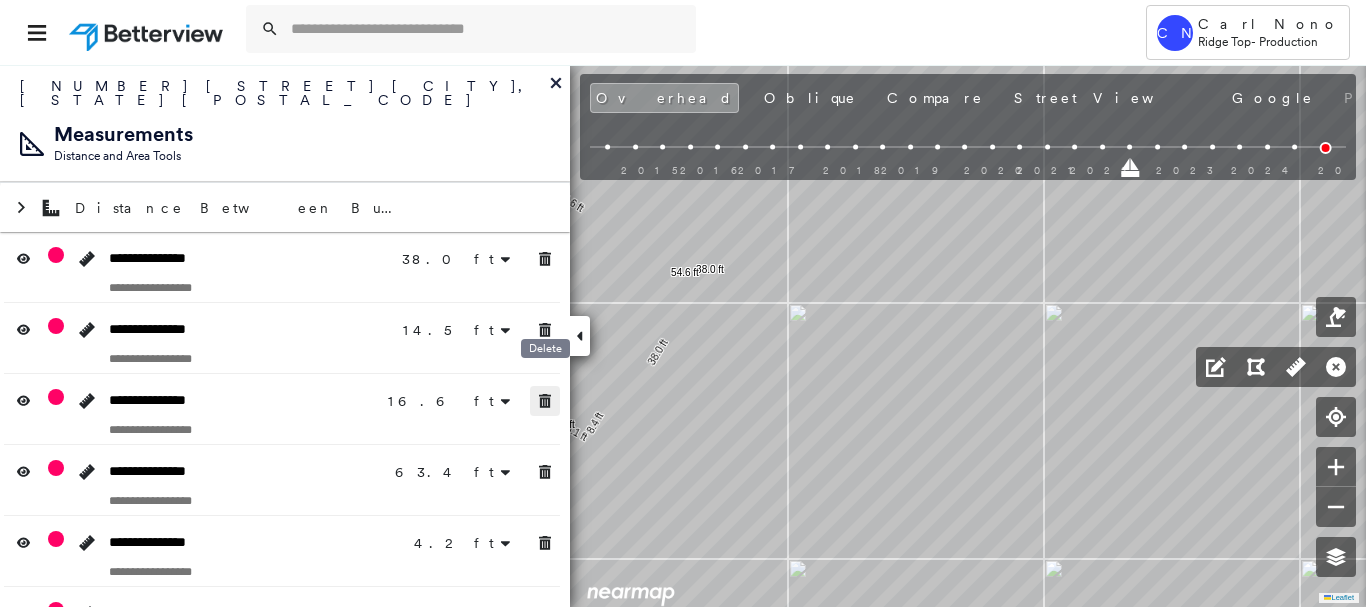 click at bounding box center [545, 401] 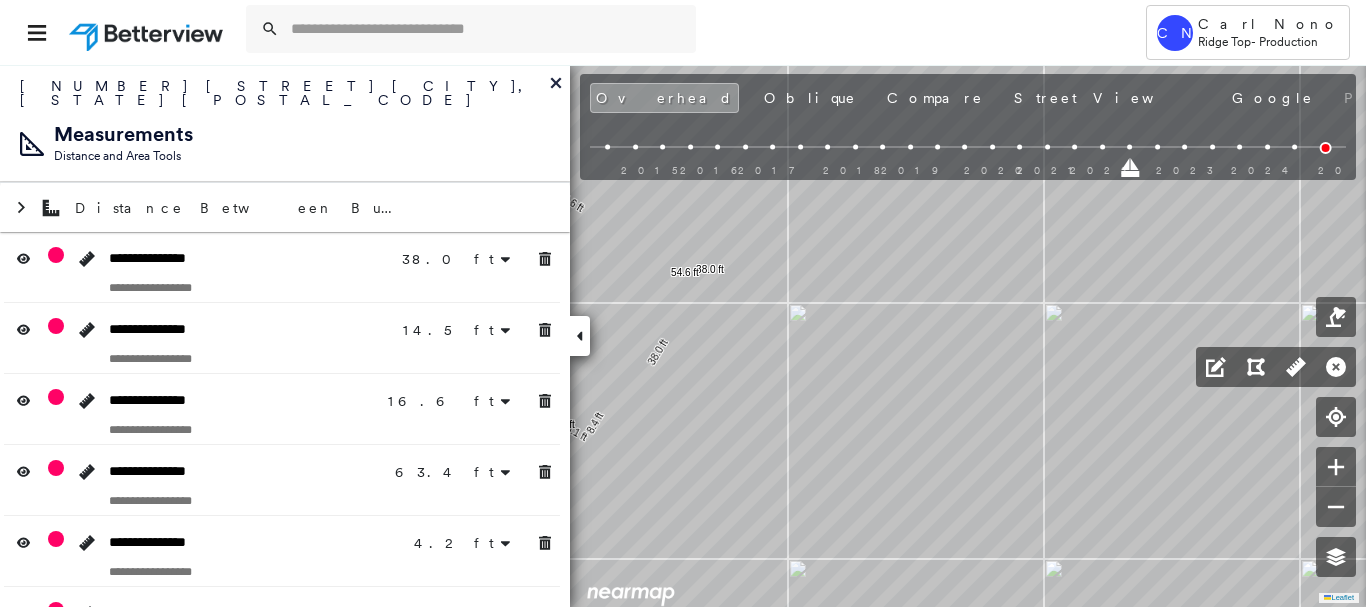 click on "**********" at bounding box center [282, 480] 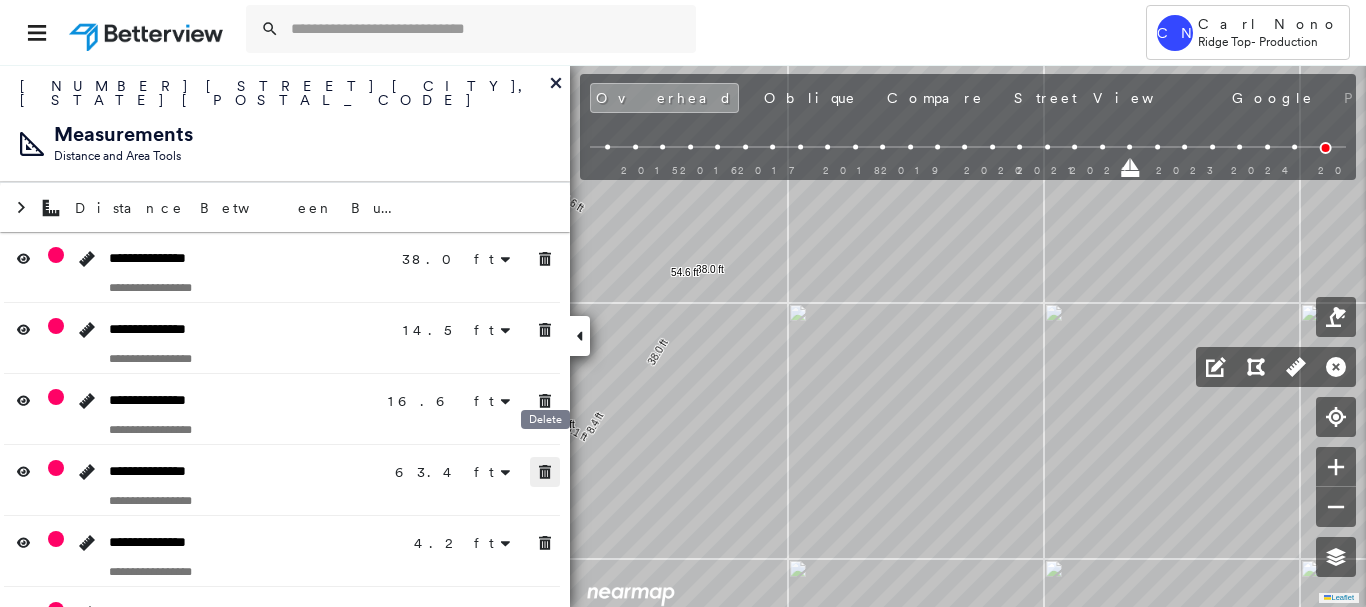click on "**********" at bounding box center [285, 551] 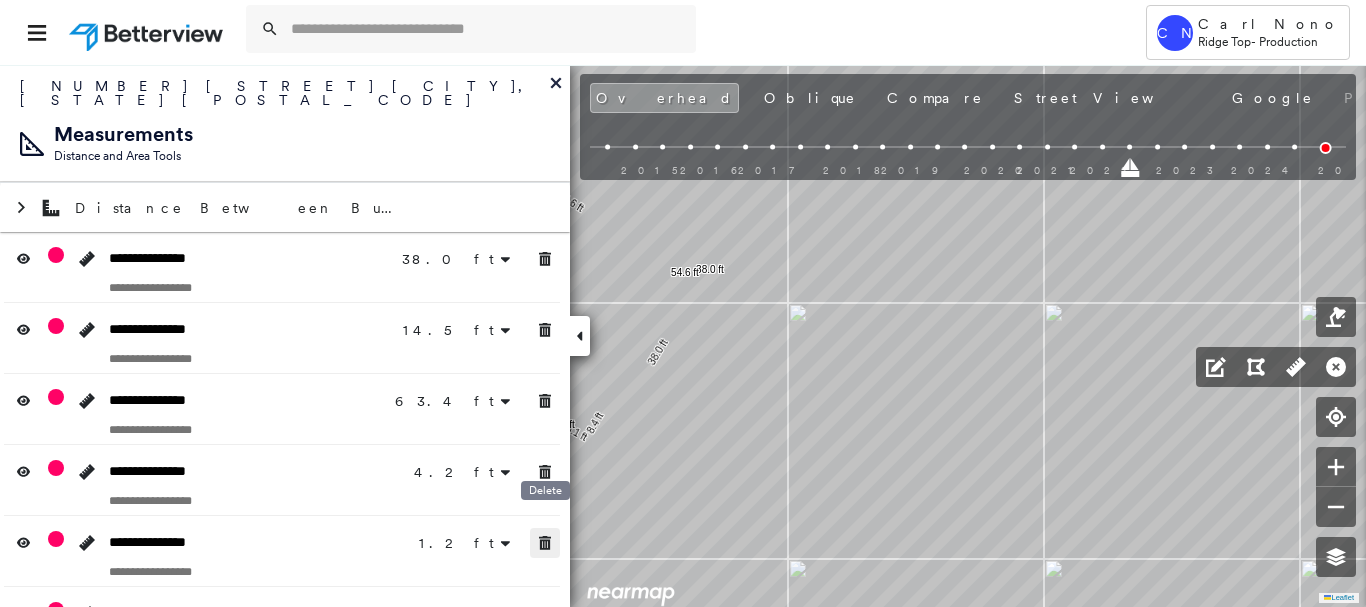 click at bounding box center (545, 543) 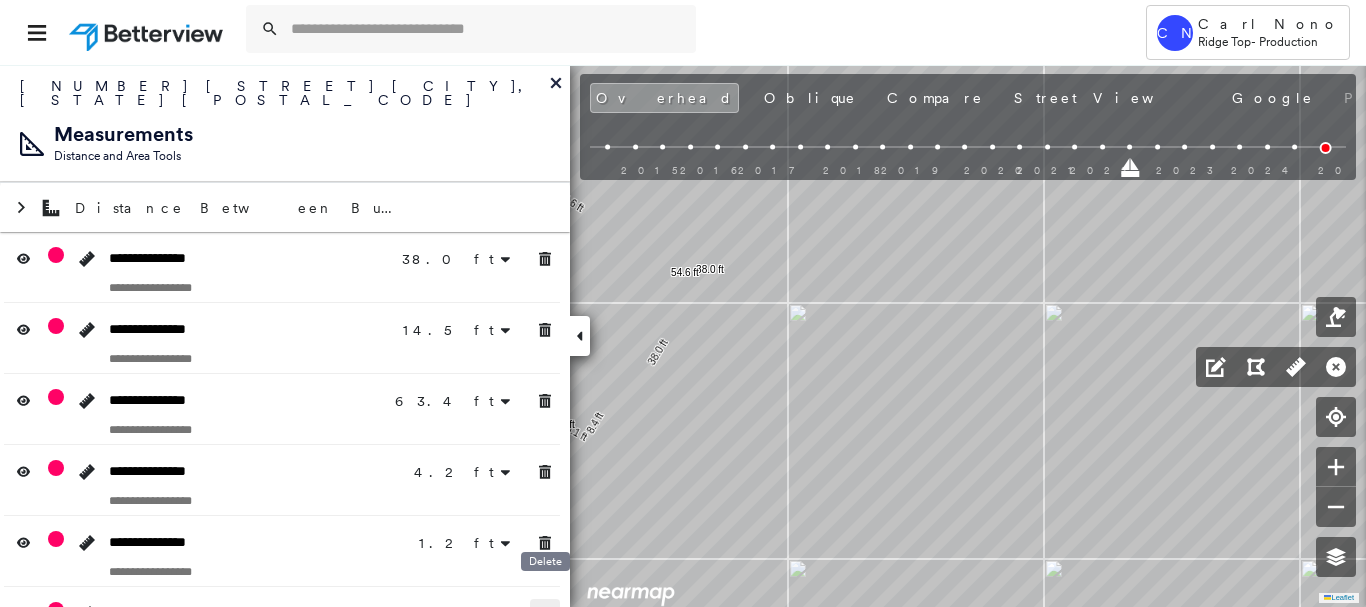 click 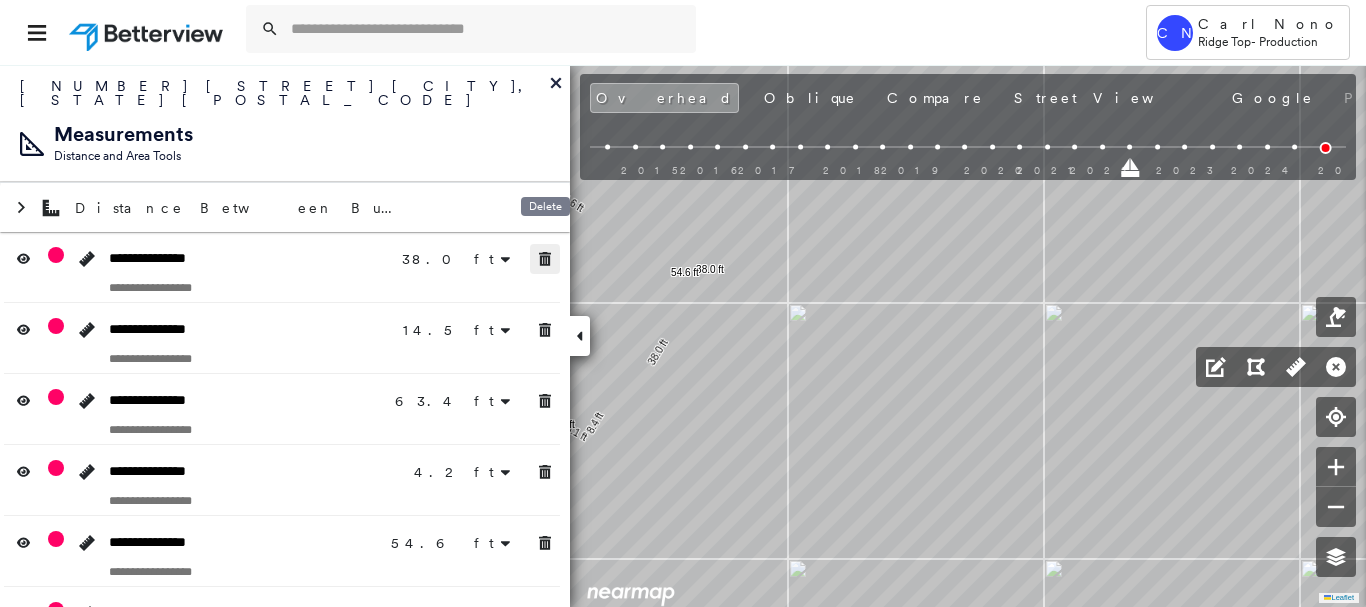 click 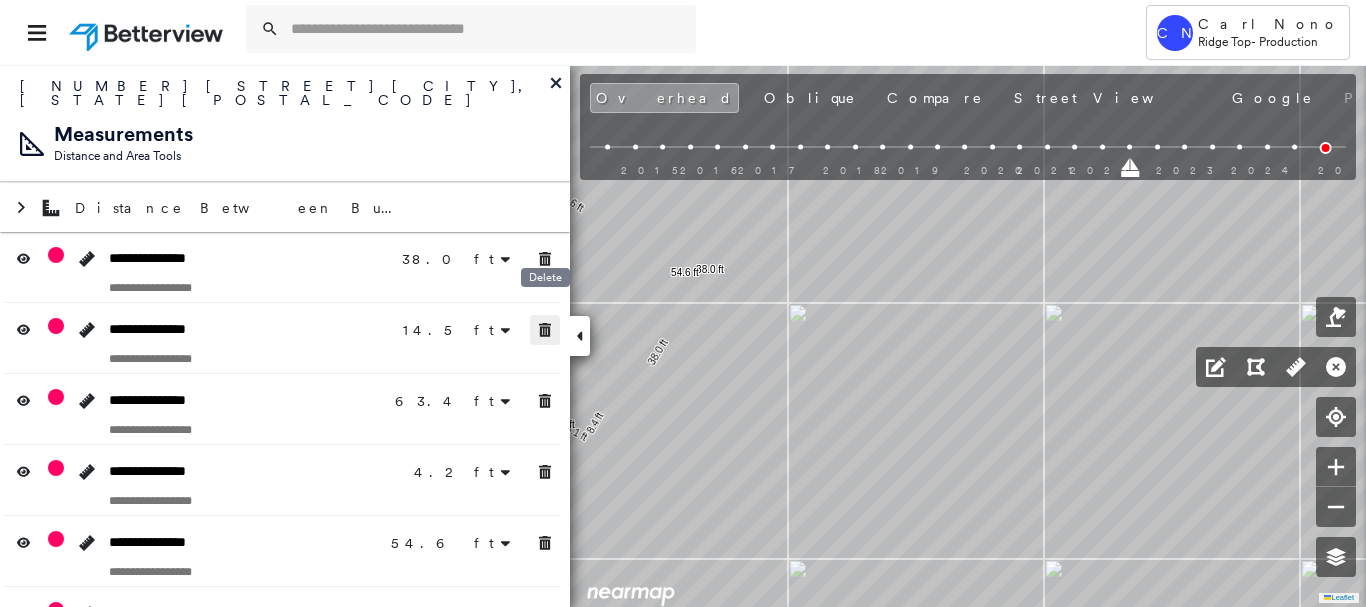 click at bounding box center (545, 330) 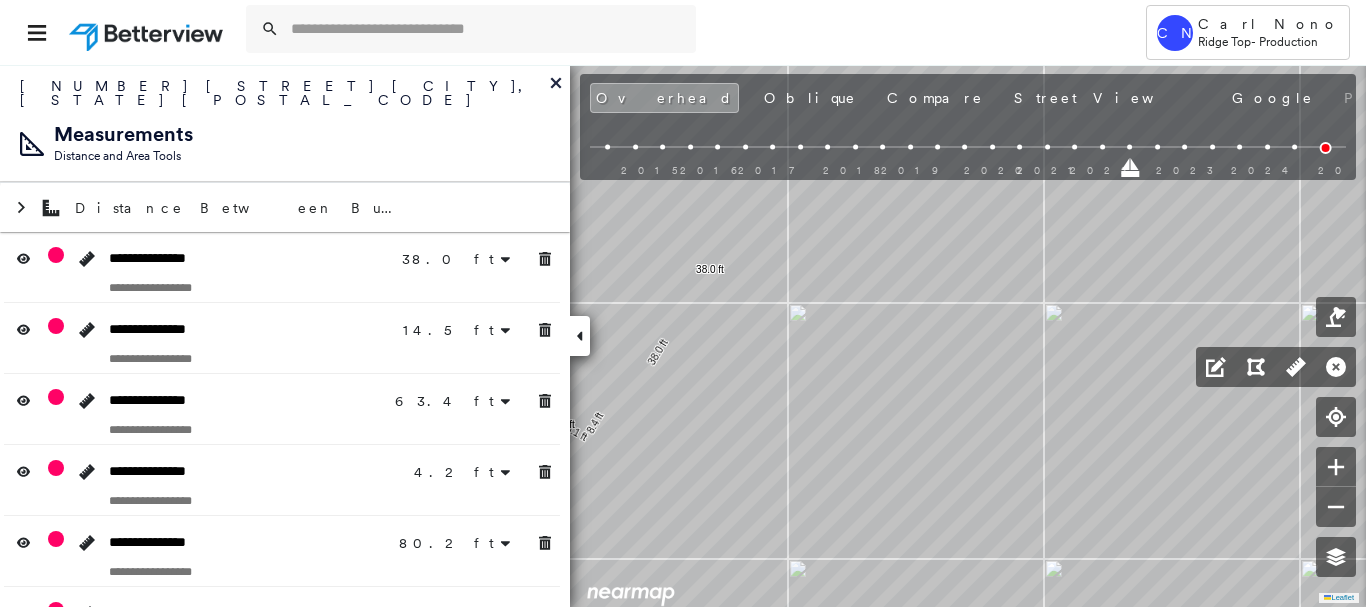 click on "**********" at bounding box center (282, 480) 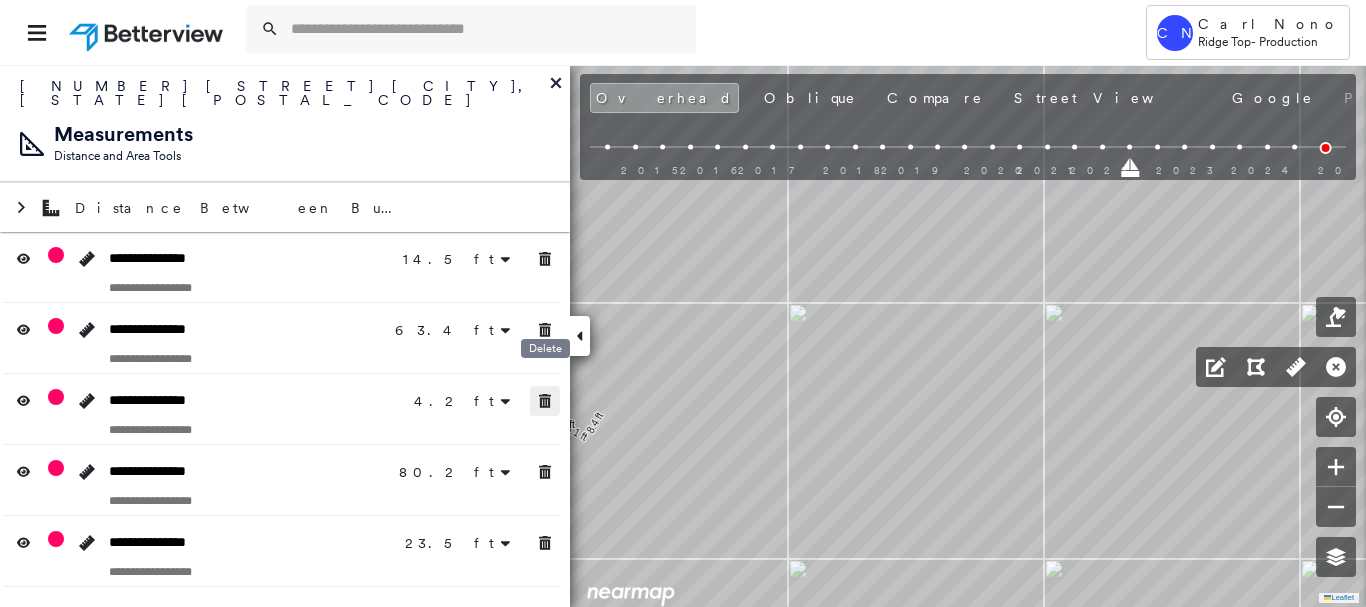 drag, startPoint x: 545, startPoint y: 396, endPoint x: 551, endPoint y: 446, distance: 50.358715 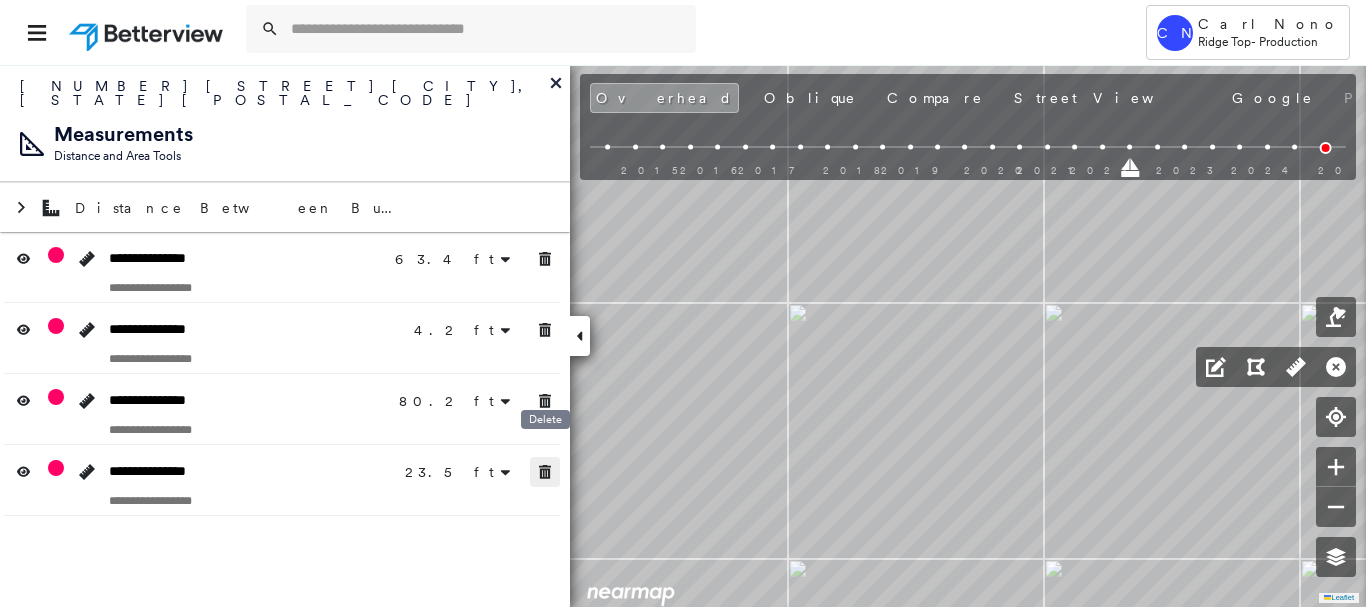 click 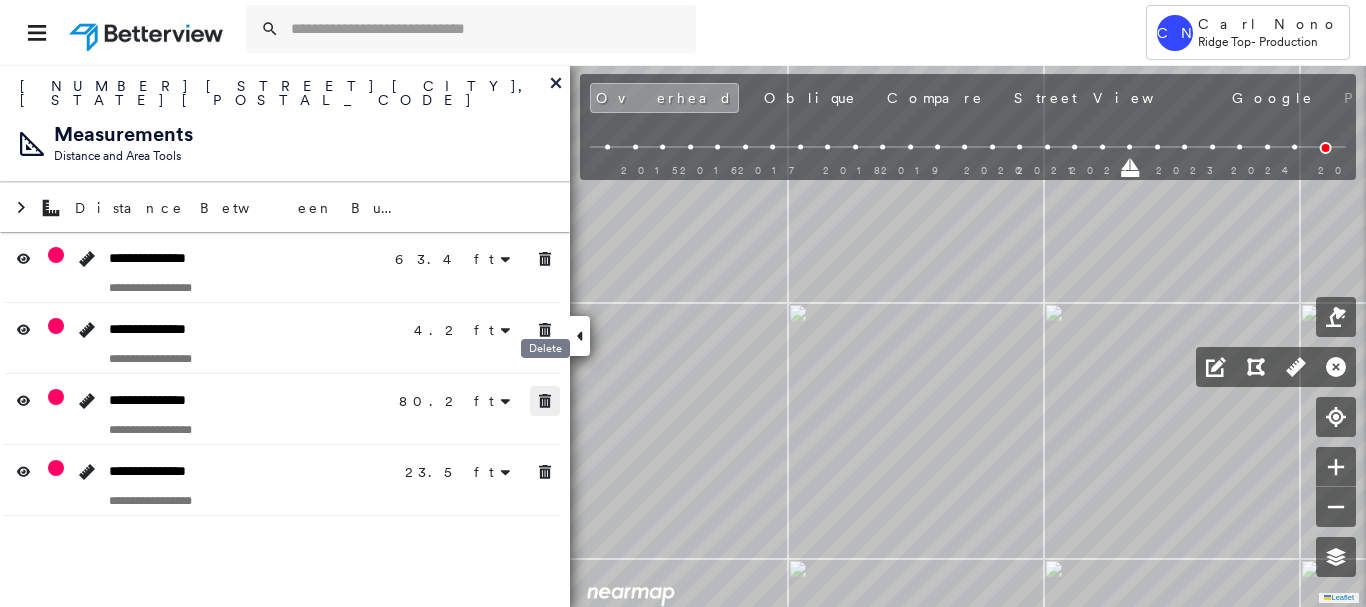 drag, startPoint x: 545, startPoint y: 386, endPoint x: 541, endPoint y: 336, distance: 50.159744 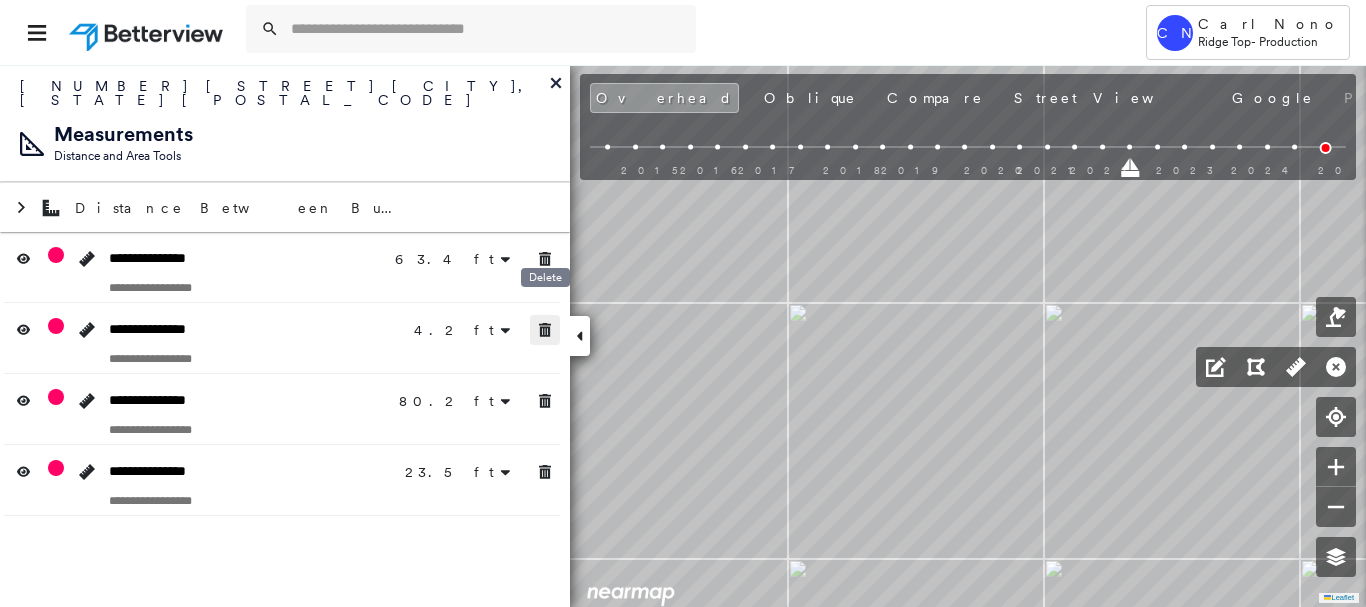 drag, startPoint x: 537, startPoint y: 319, endPoint x: 539, endPoint y: 302, distance: 17.117243 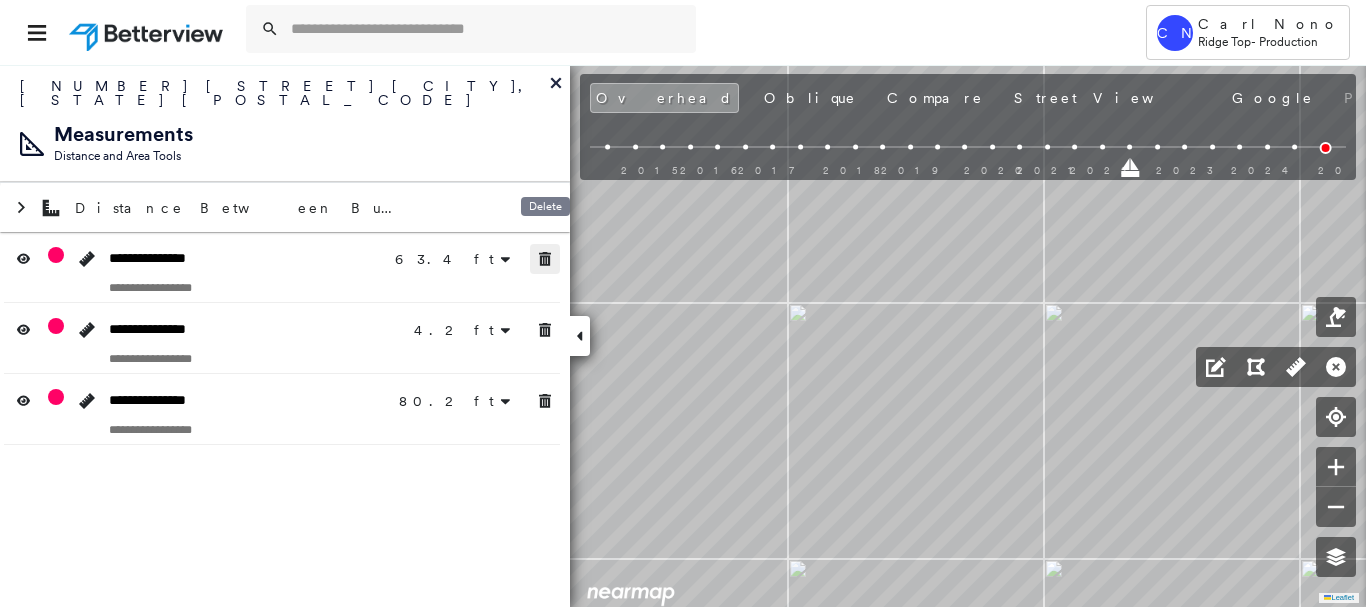 click 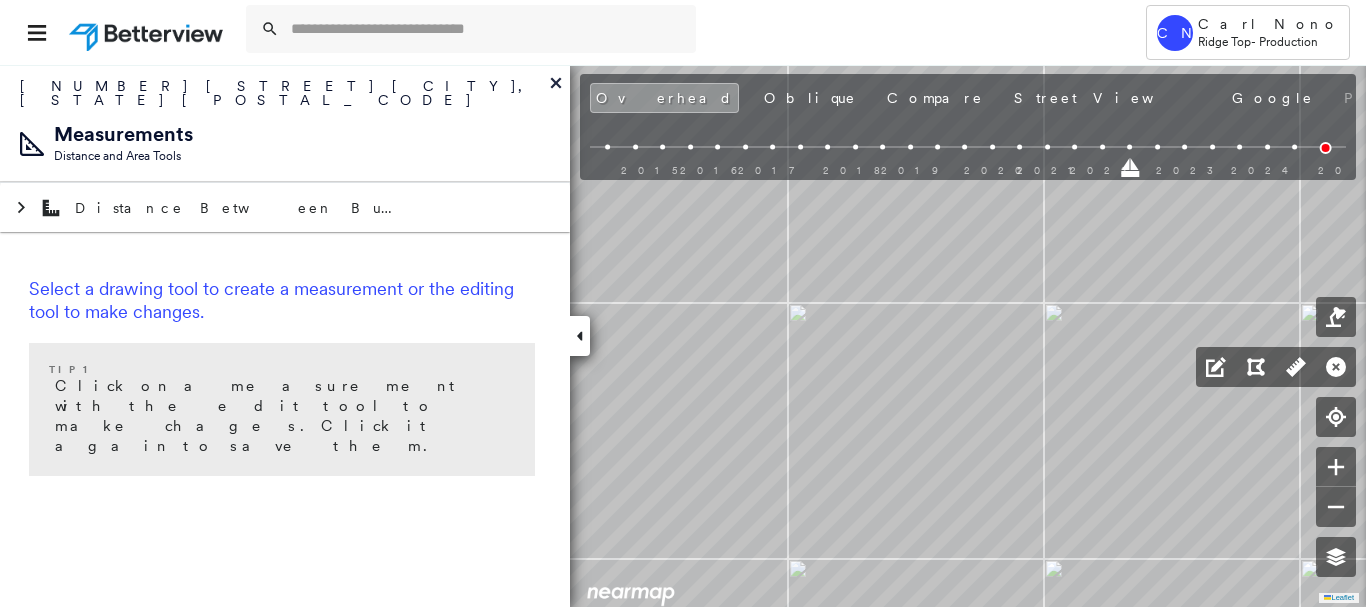 click on "Select a drawing tool to create a measurement or the editing tool to make changes. Tip 1 Click on a measurement with the edit tool to make chages. Click it again to save them." at bounding box center (285, 380) 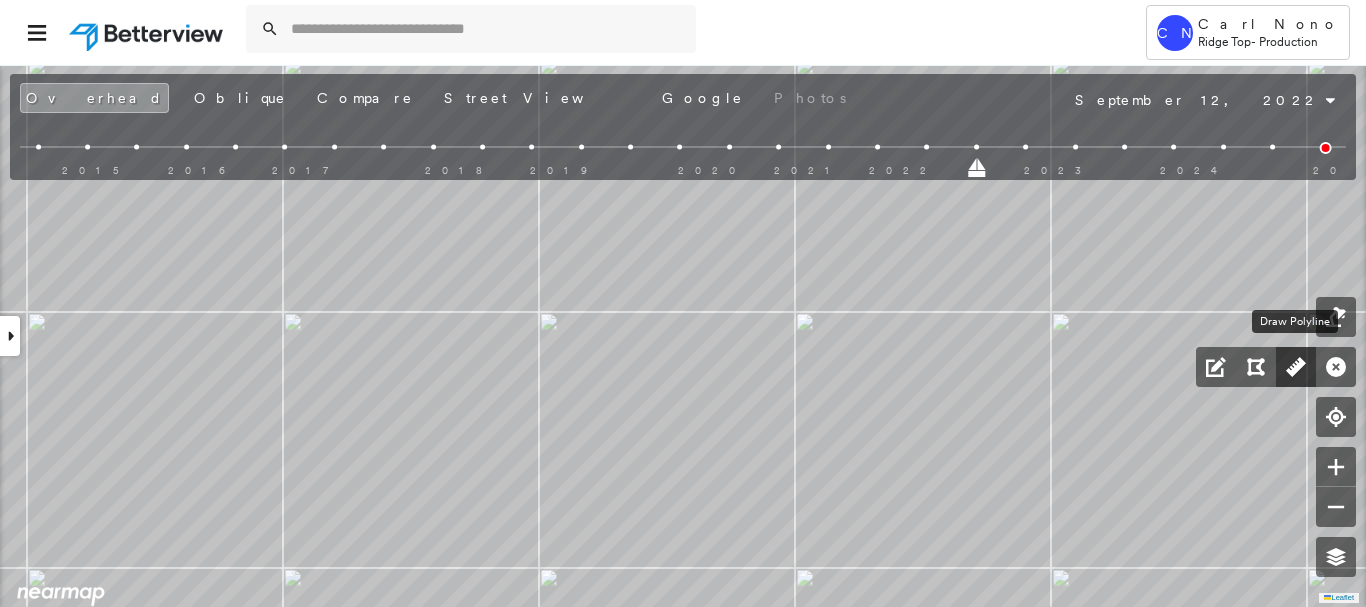 click at bounding box center [1296, 367] 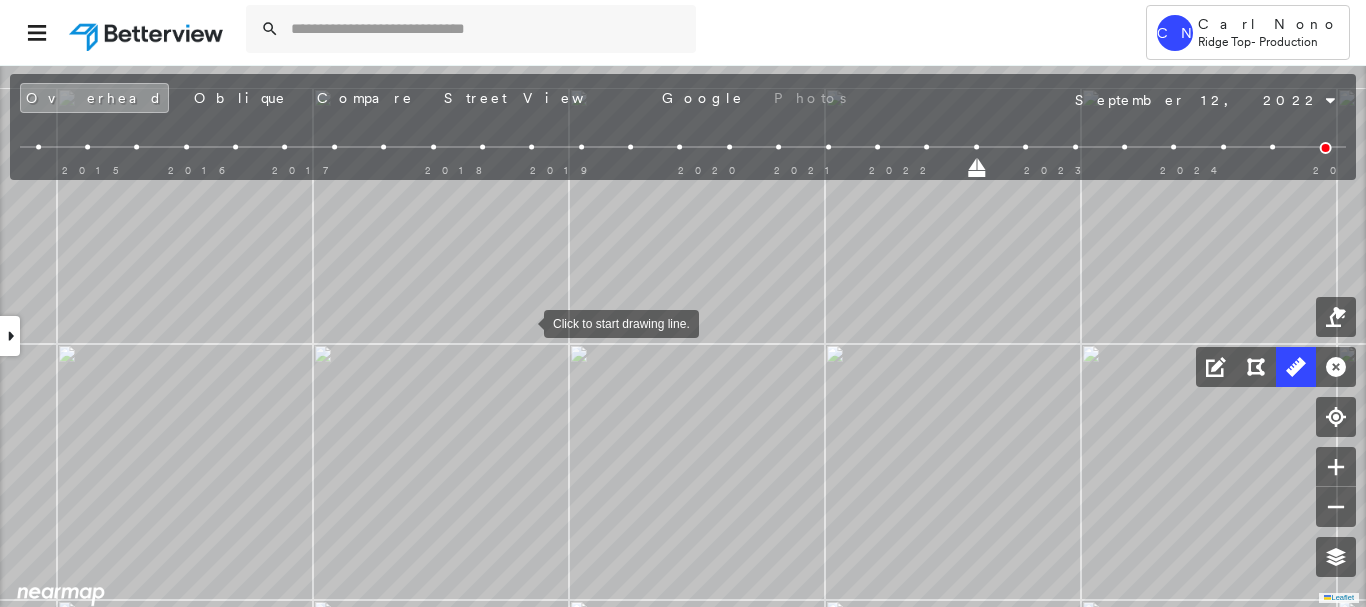 click at bounding box center [524, 322] 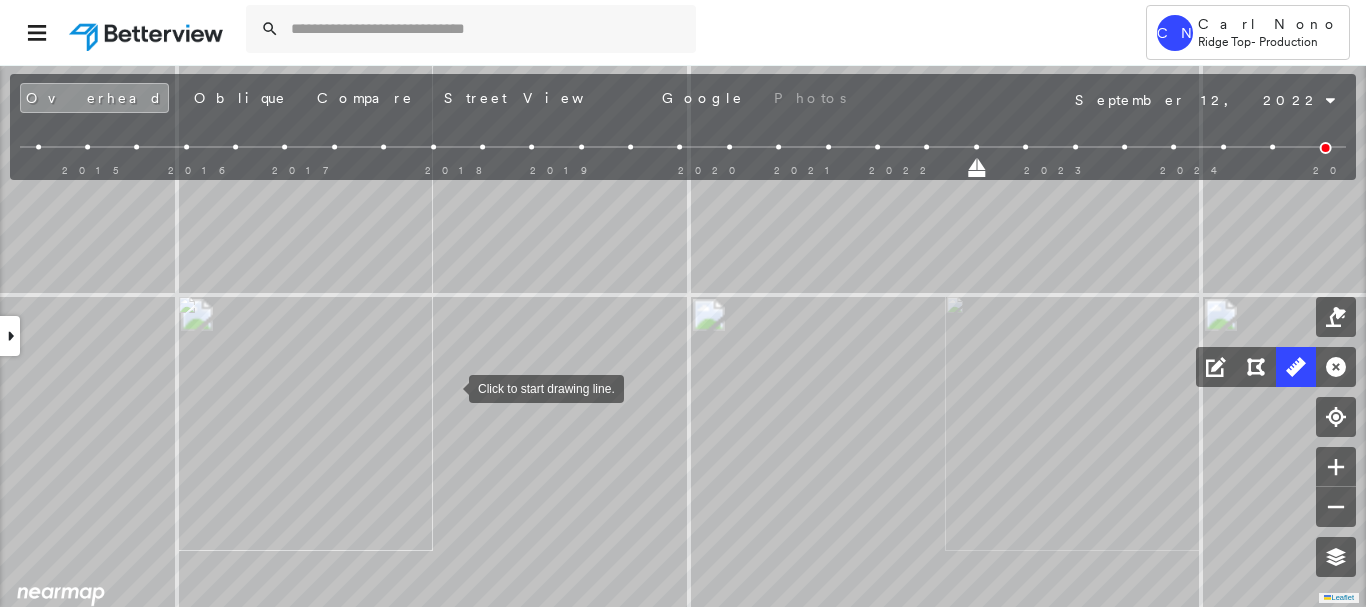 click at bounding box center (449, 387) 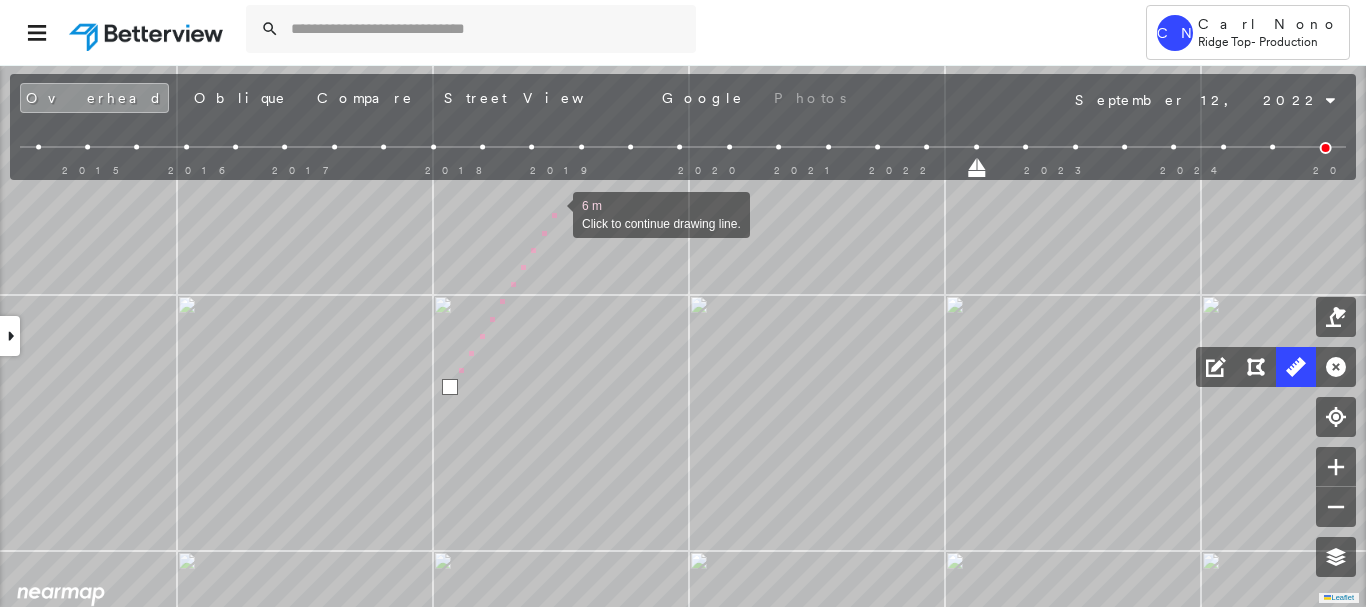 scroll, scrollTop: 0, scrollLeft: 0, axis: both 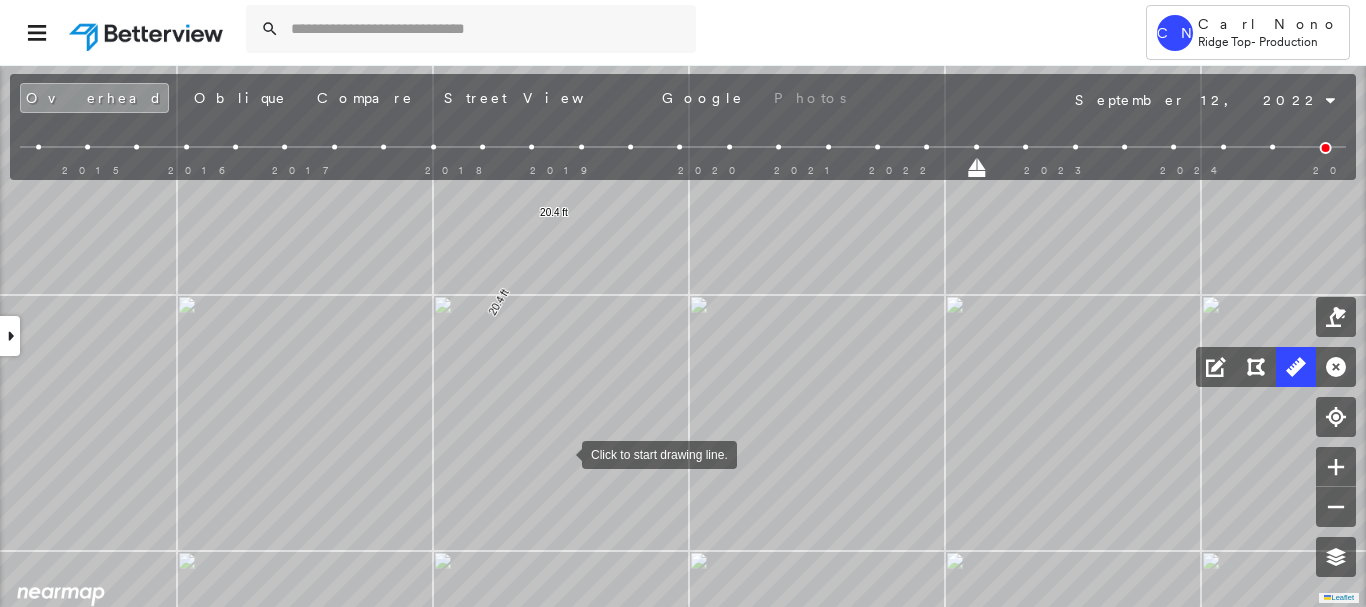 click at bounding box center [562, 453] 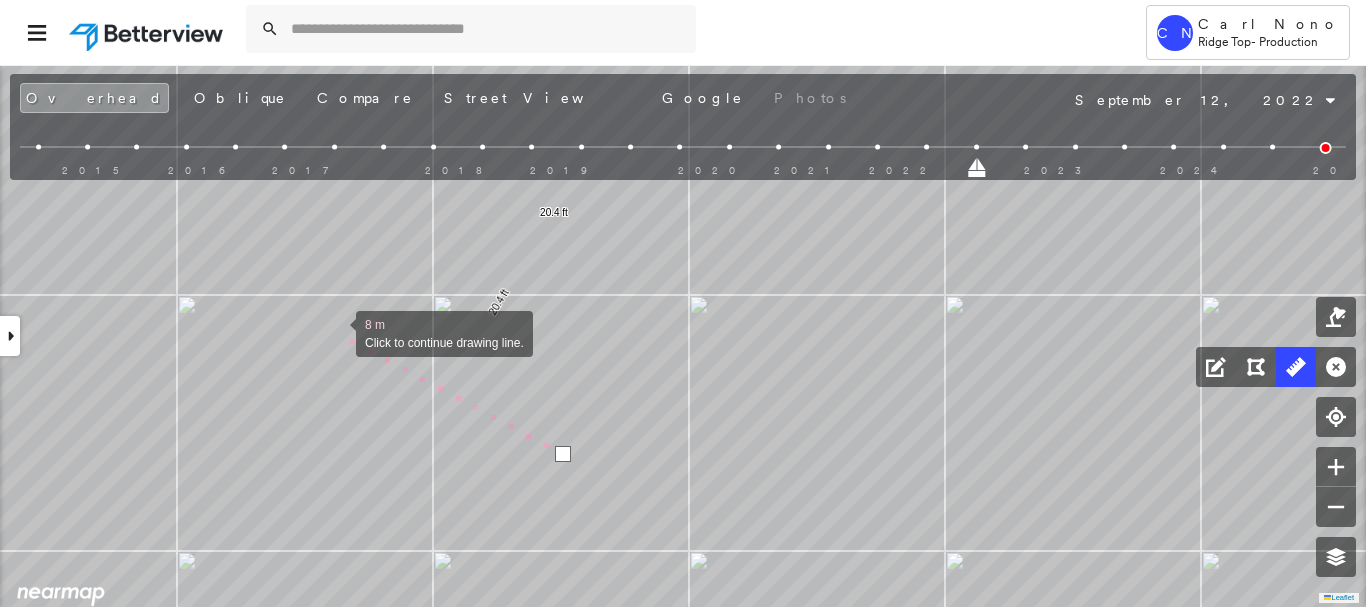drag, startPoint x: 336, startPoint y: 332, endPoint x: 346, endPoint y: 322, distance: 14.142136 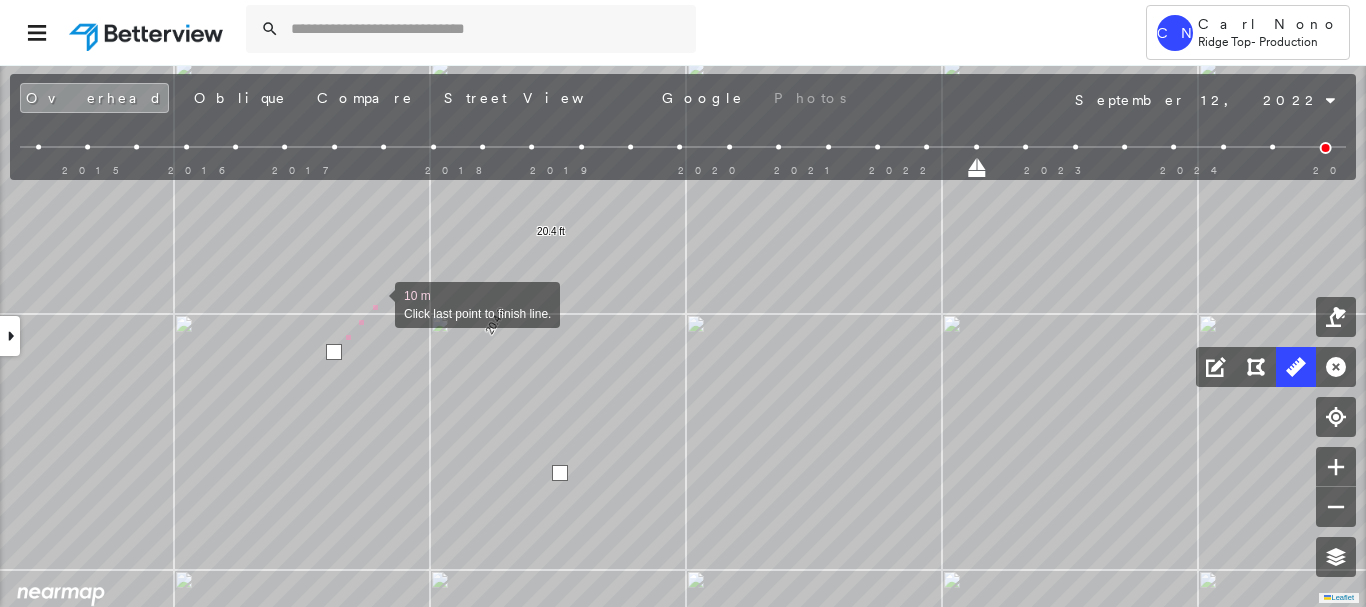 drag, startPoint x: 380, startPoint y: 273, endPoint x: 367, endPoint y: 543, distance: 270.31277 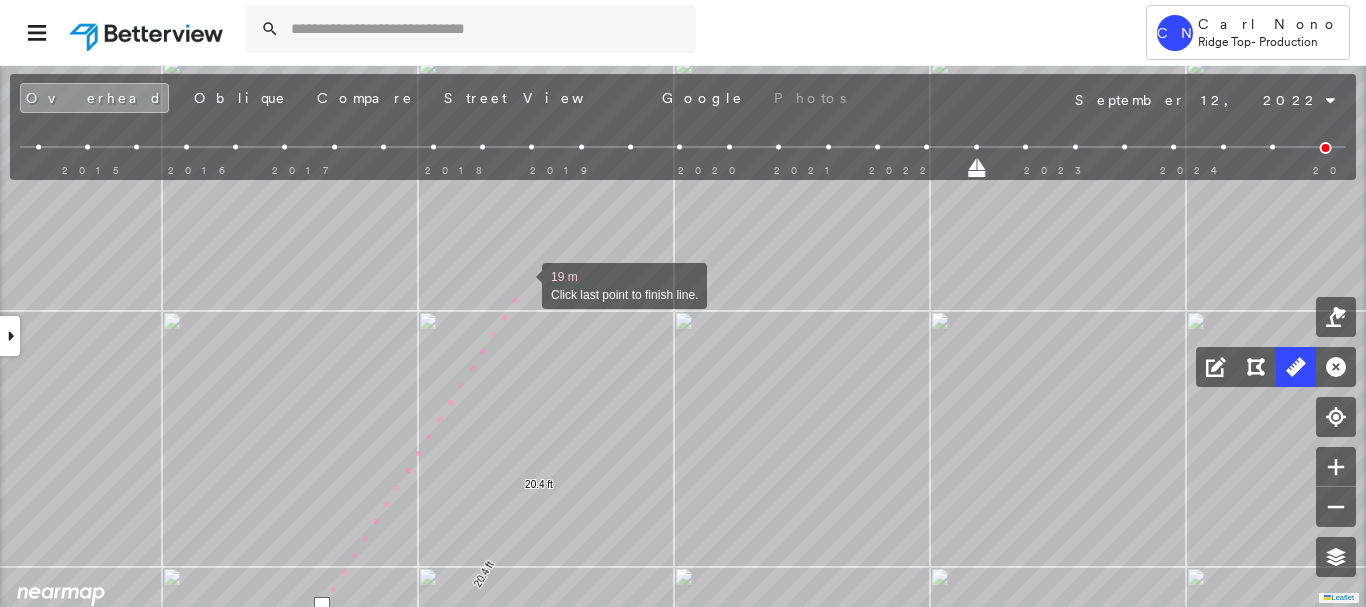 drag, startPoint x: 522, startPoint y: 284, endPoint x: 498, endPoint y: 349, distance: 69.289246 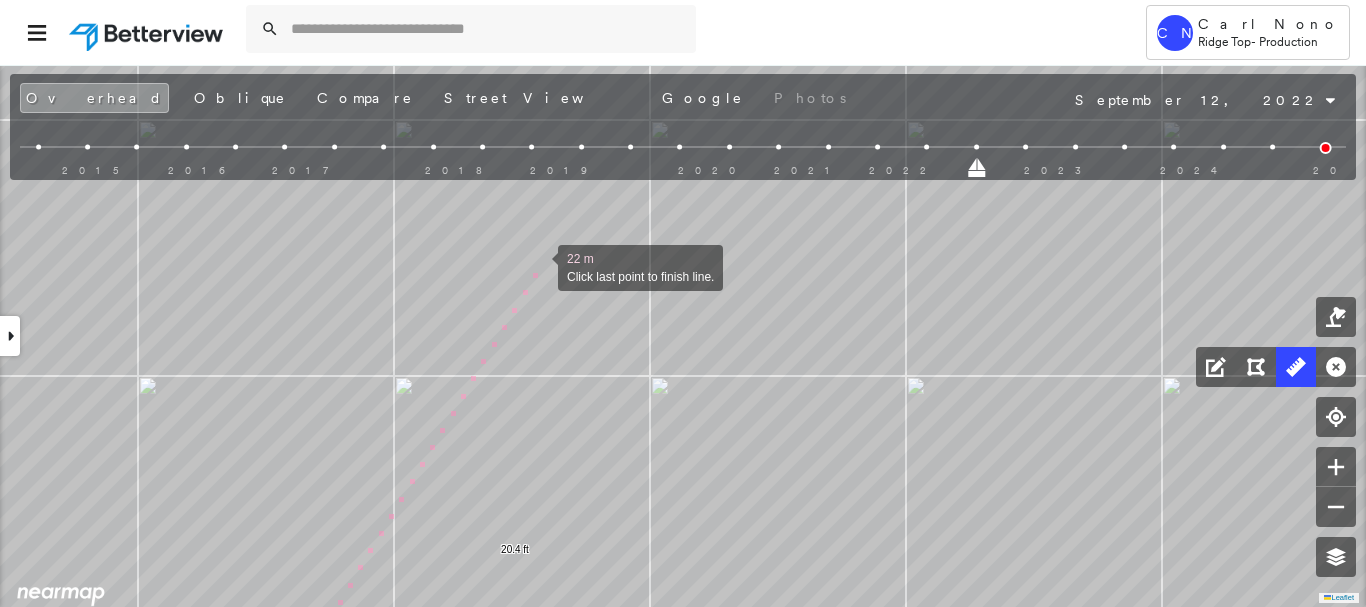 click at bounding box center [538, 266] 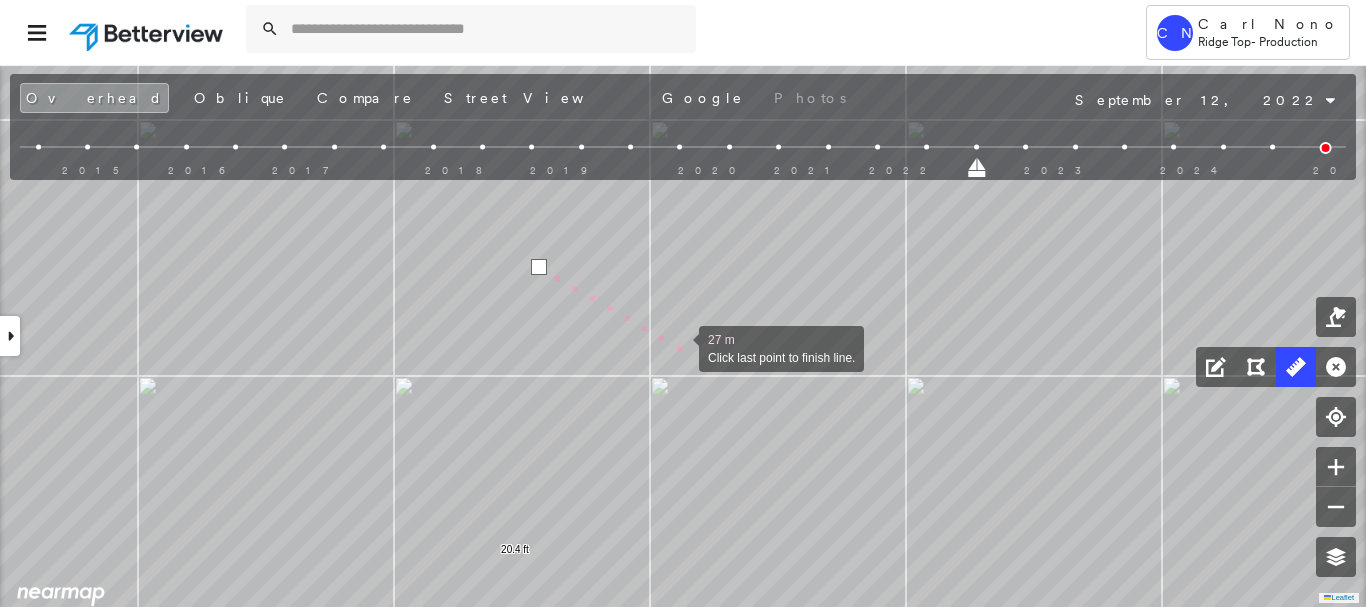 click at bounding box center [679, 347] 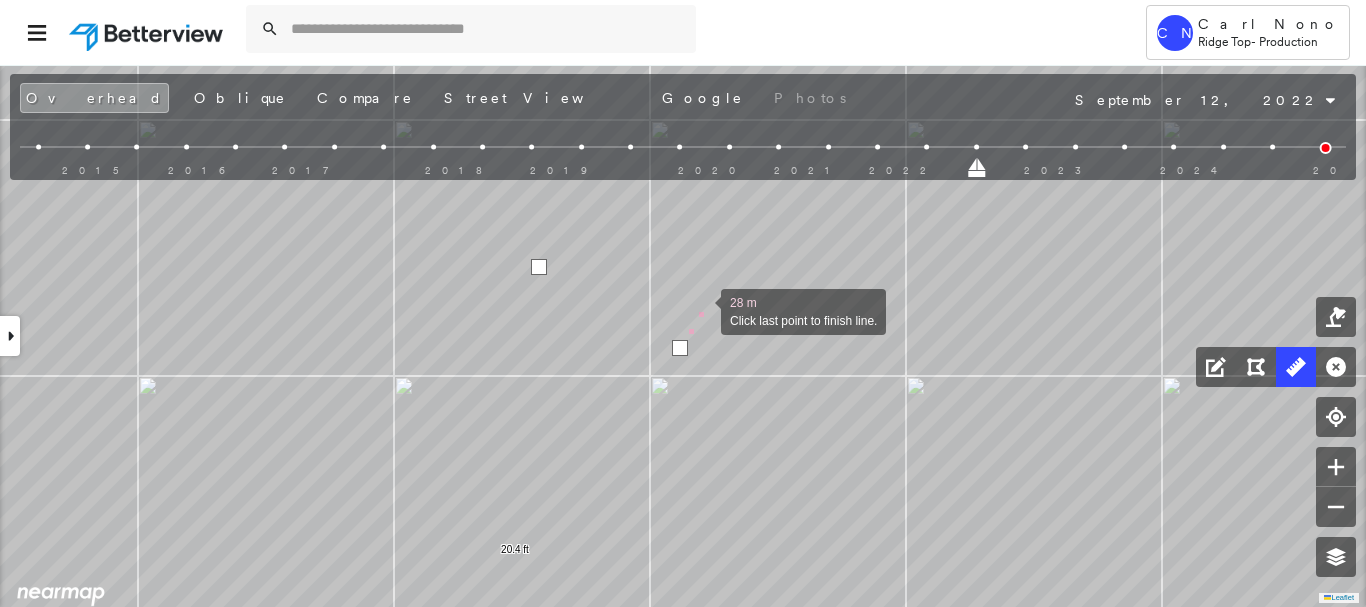 click at bounding box center (701, 310) 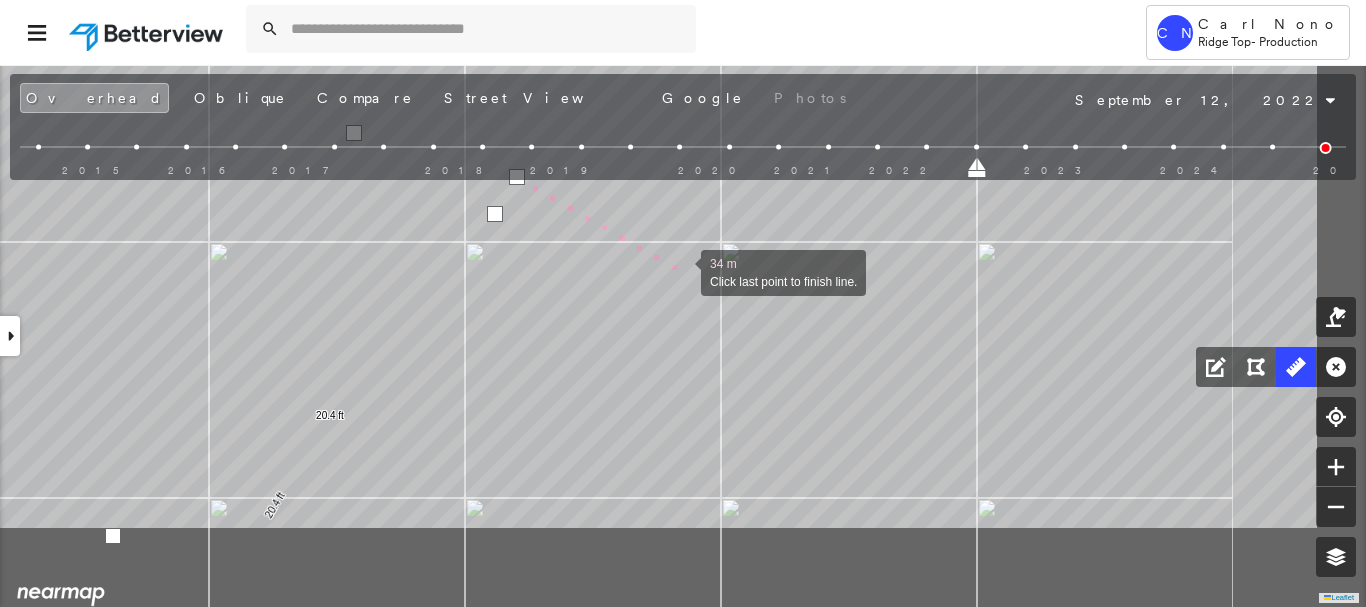 drag, startPoint x: 881, startPoint y: 417, endPoint x: 683, endPoint y: 268, distance: 247.80032 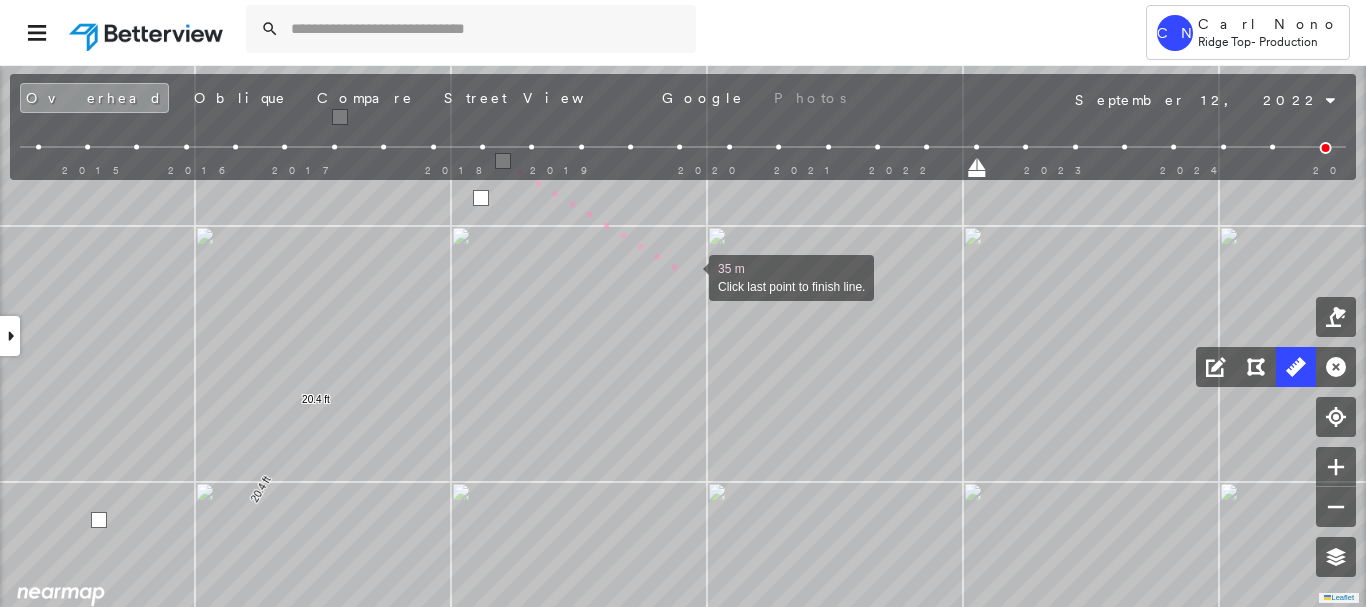 click at bounding box center [689, 276] 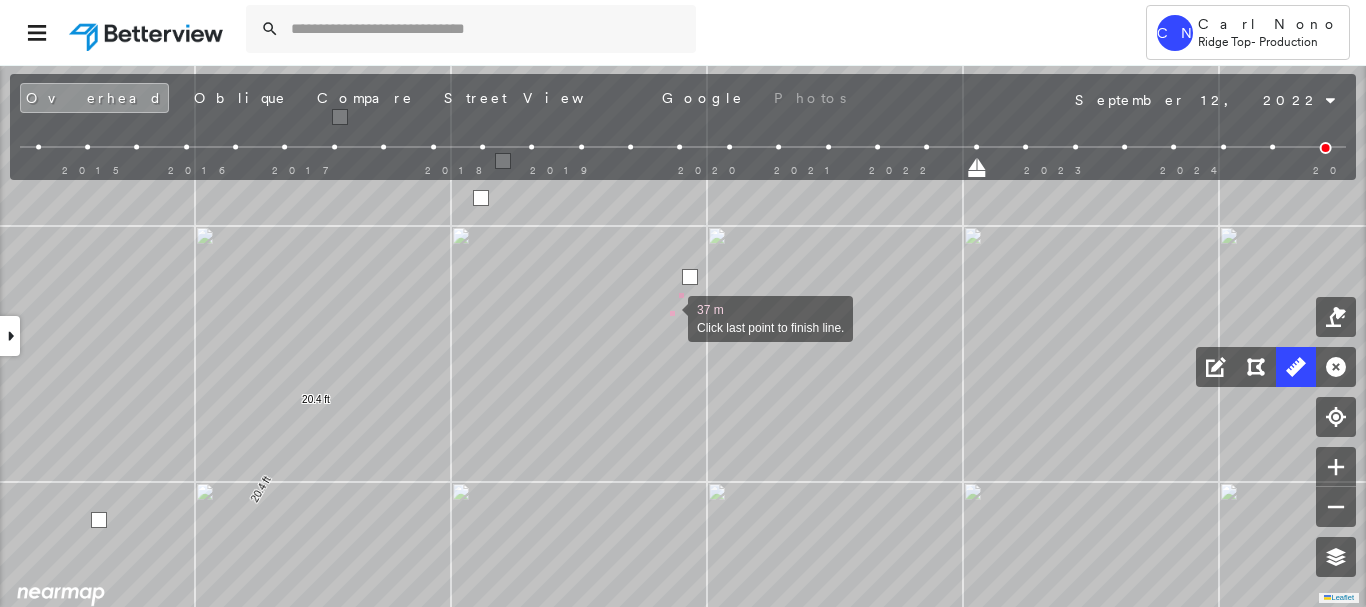 drag, startPoint x: 668, startPoint y: 317, endPoint x: 685, endPoint y: 334, distance: 24.04163 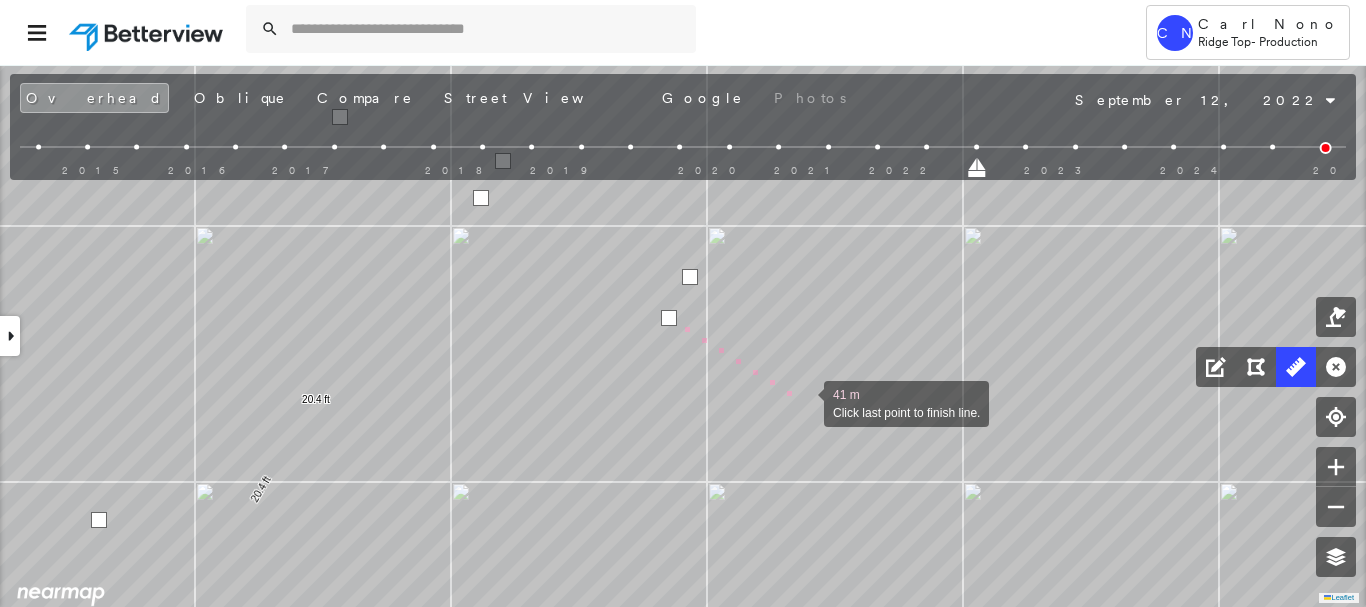 click at bounding box center (804, 402) 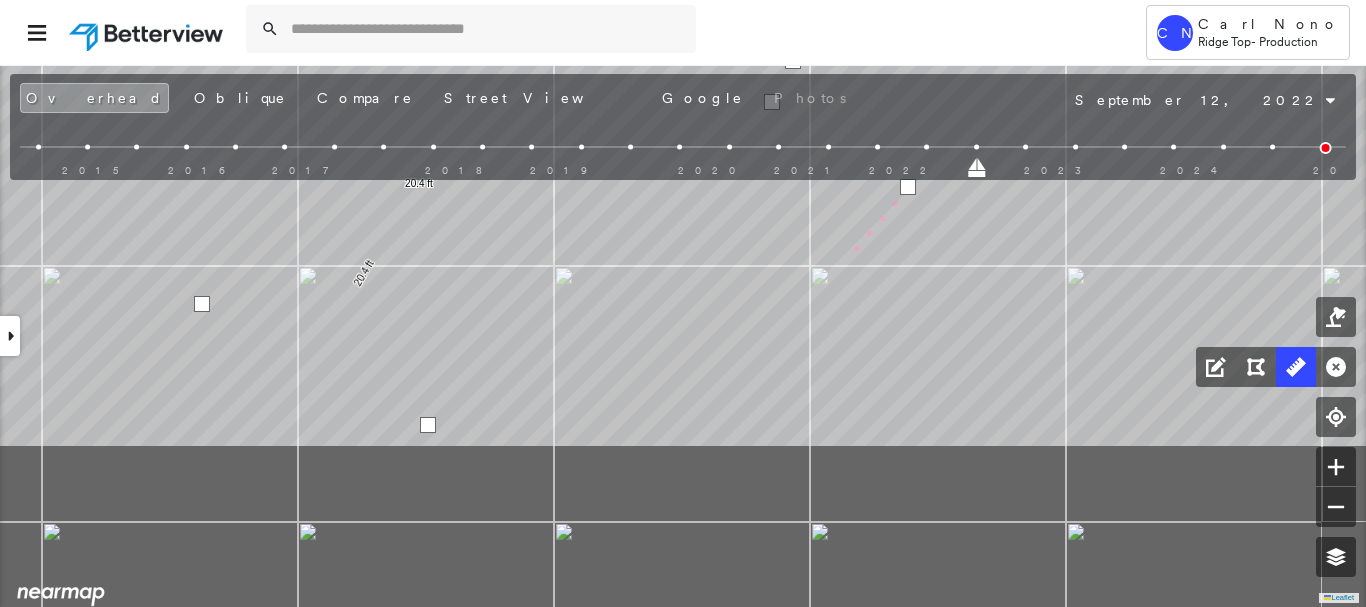 click on "20.4 ft 20.4 ft 44 m Click last point to finish line." at bounding box center (-369, 52) 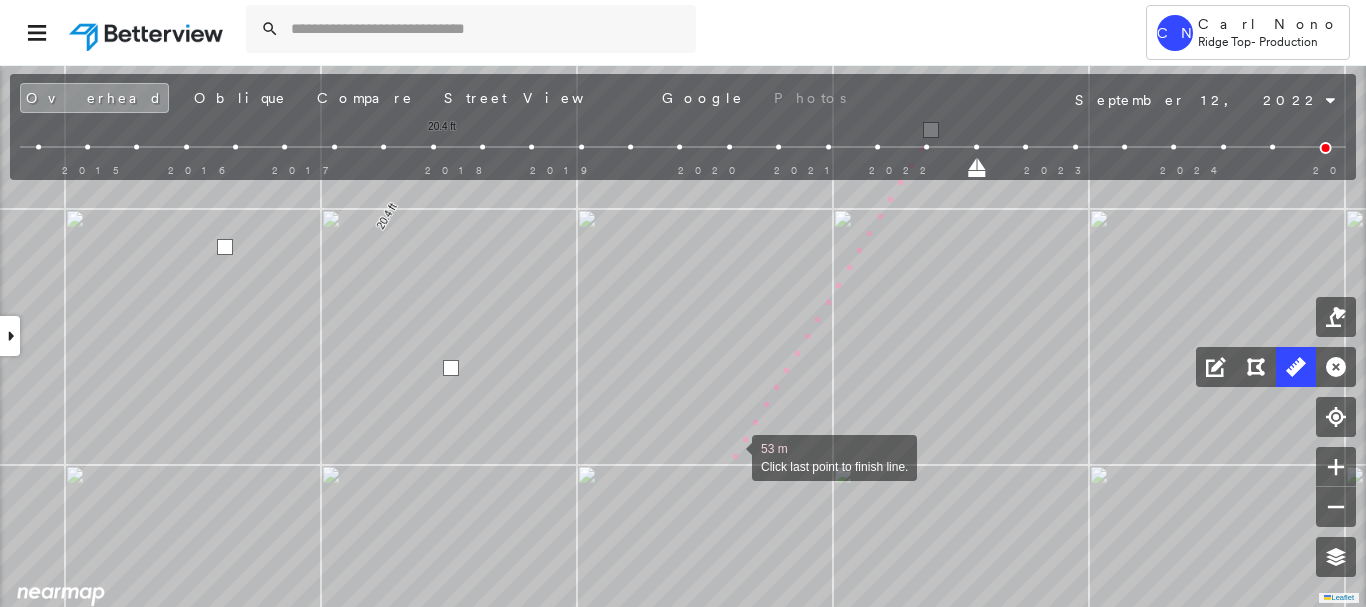 click at bounding box center (732, 456) 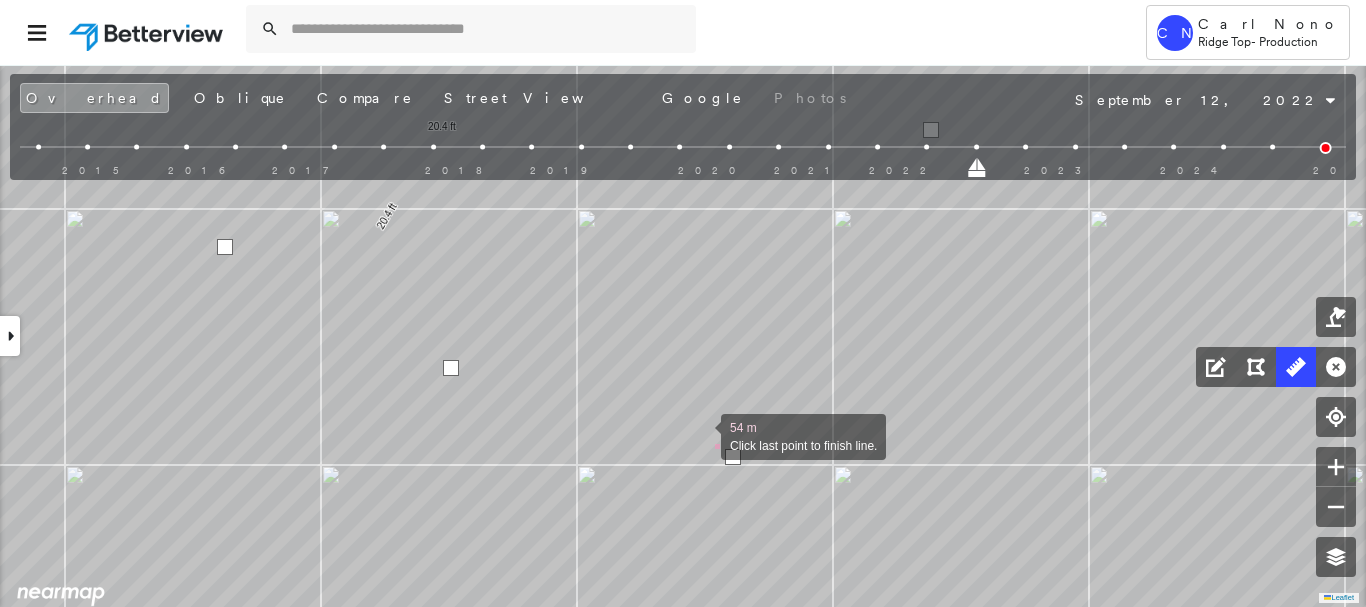 click at bounding box center [701, 435] 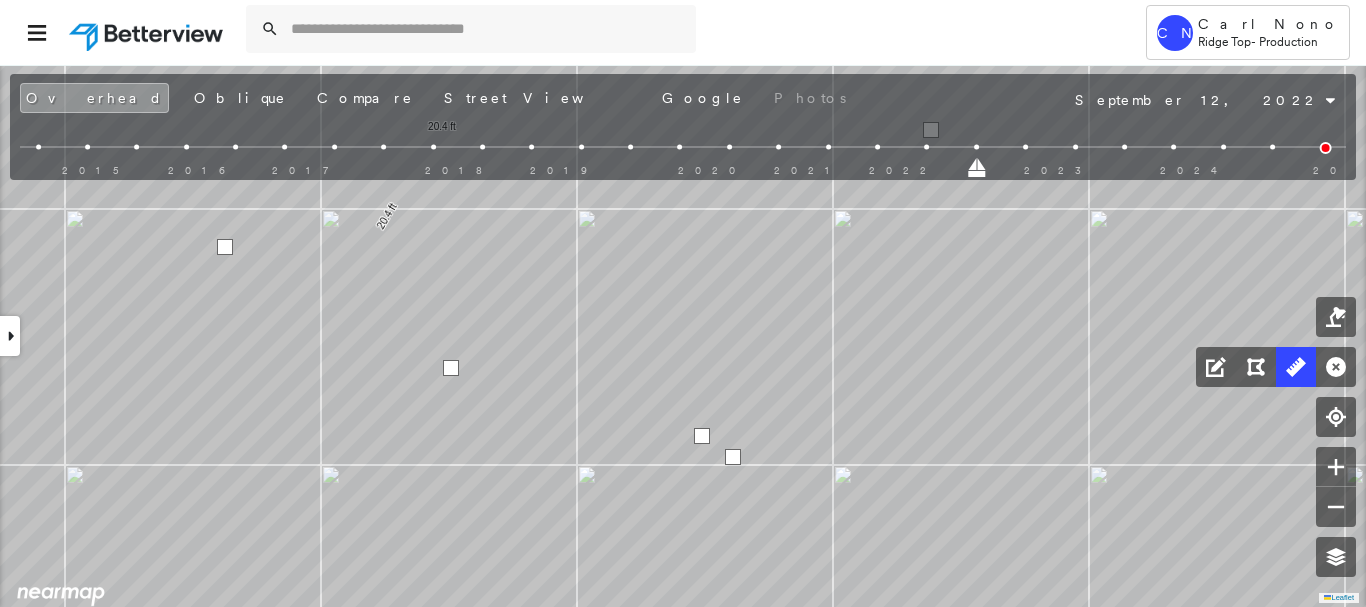 click at bounding box center (702, 436) 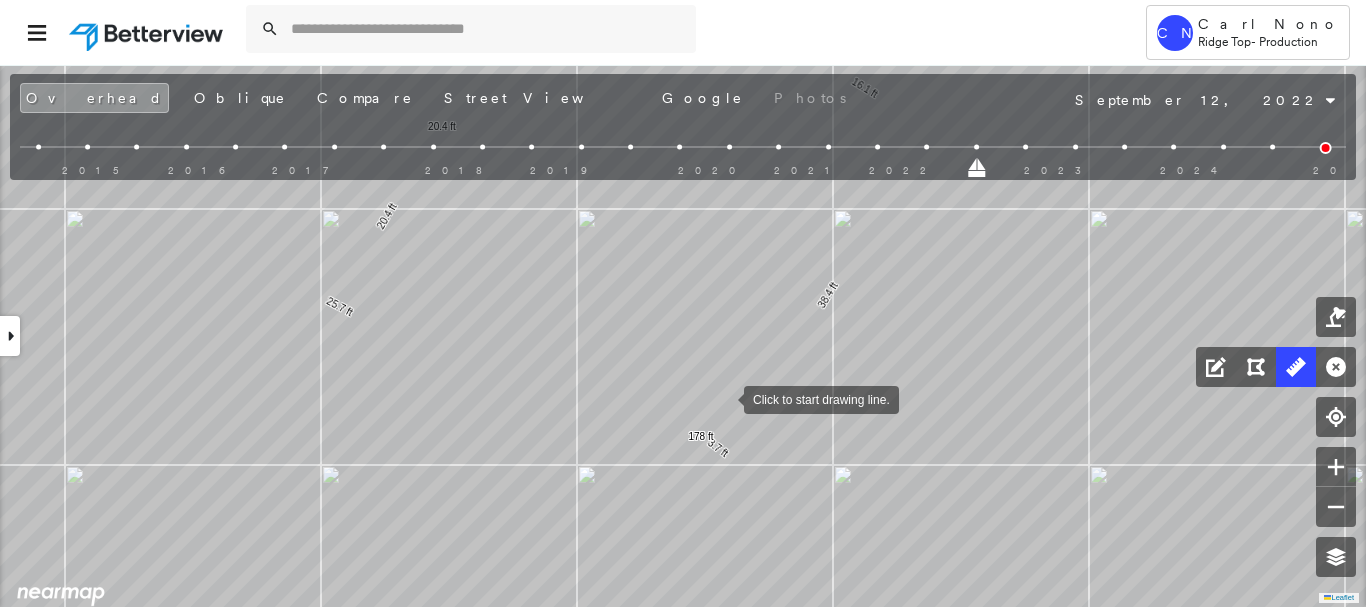 click at bounding box center [724, 398] 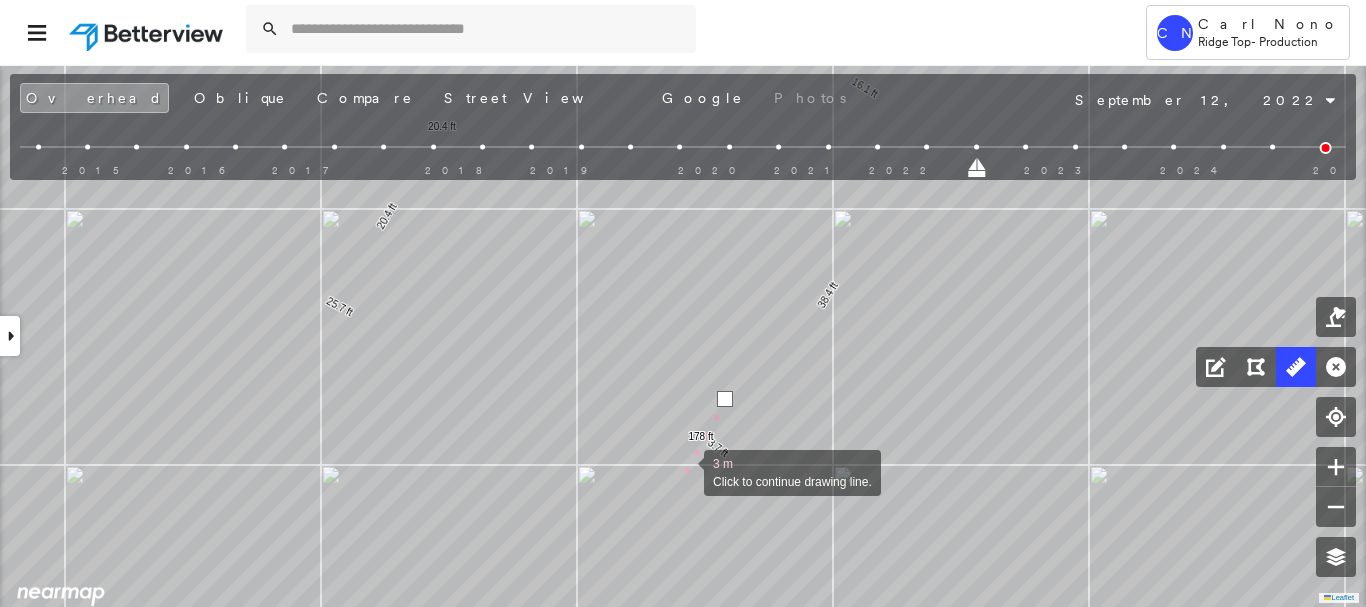 click at bounding box center [684, 471] 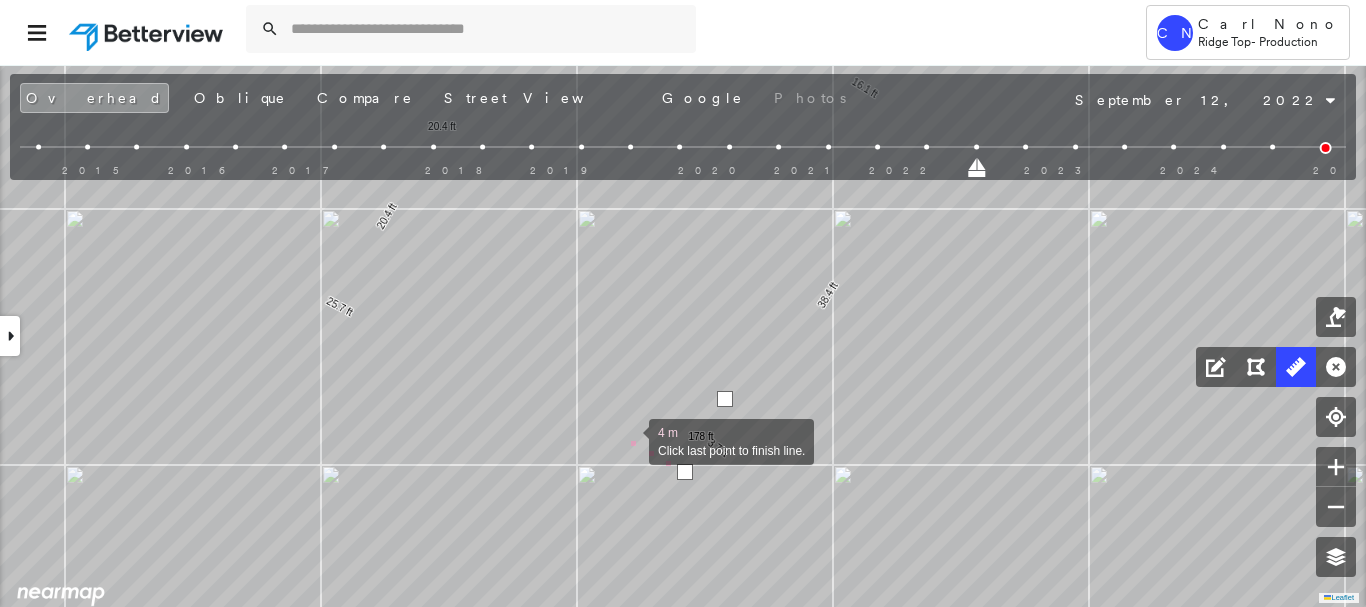 drag, startPoint x: 629, startPoint y: 440, endPoint x: 643, endPoint y: 419, distance: 25.23886 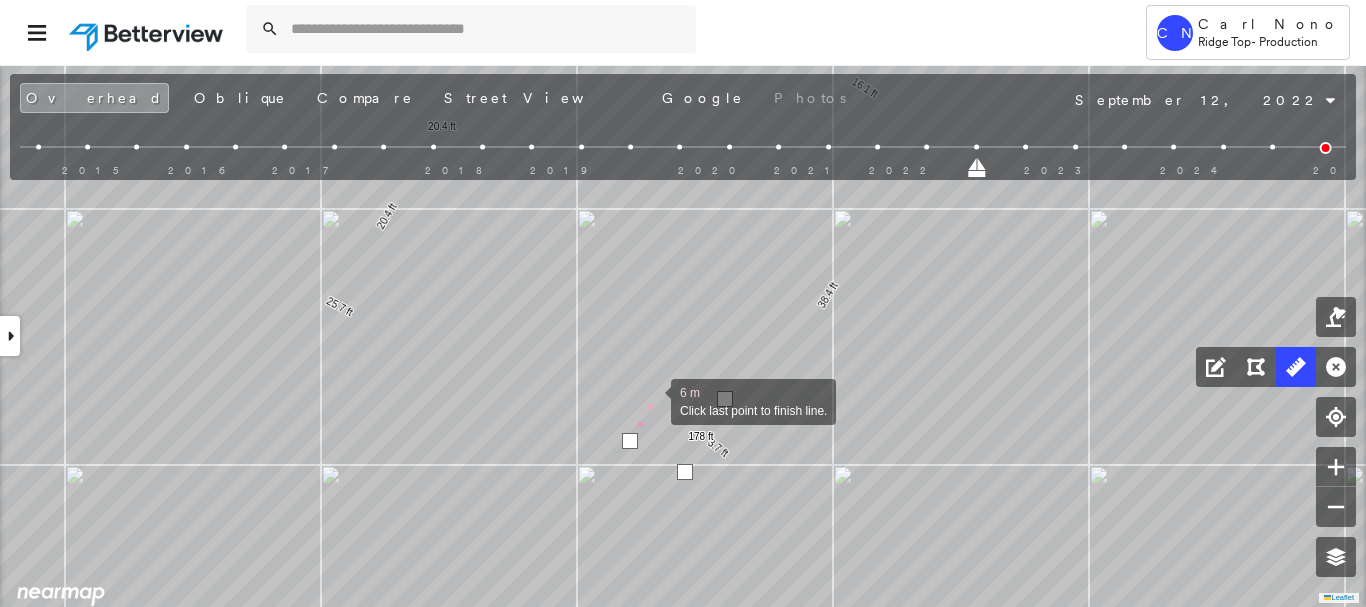 click at bounding box center (651, 400) 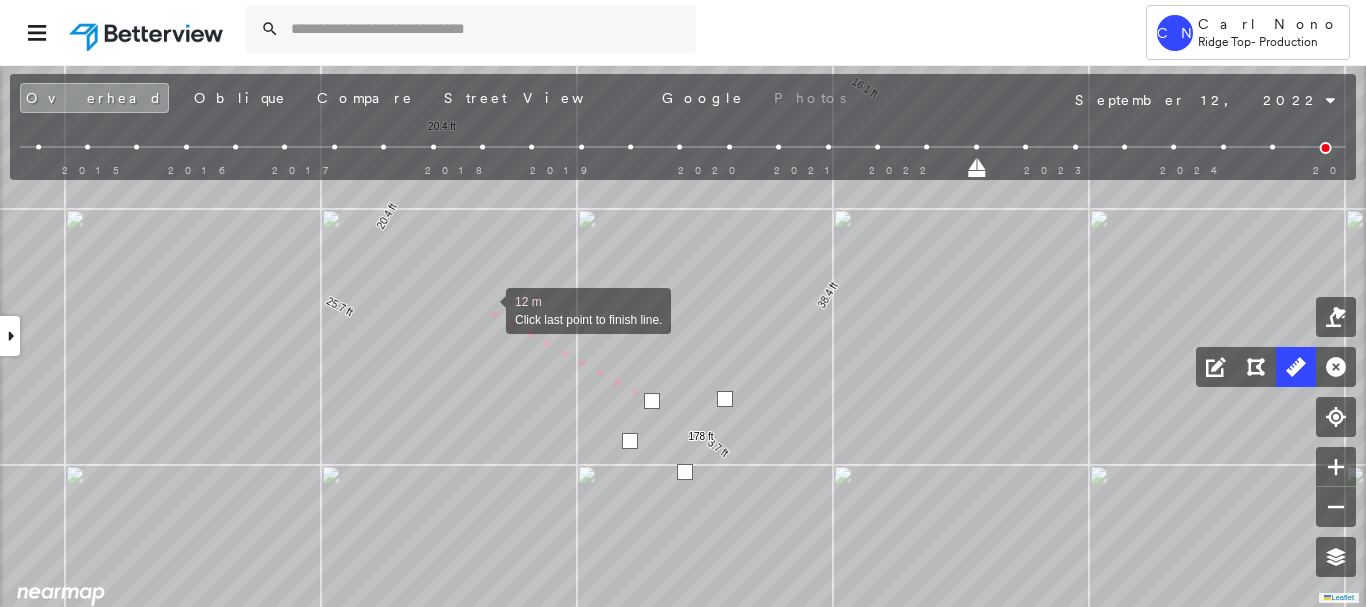 click at bounding box center [486, 309] 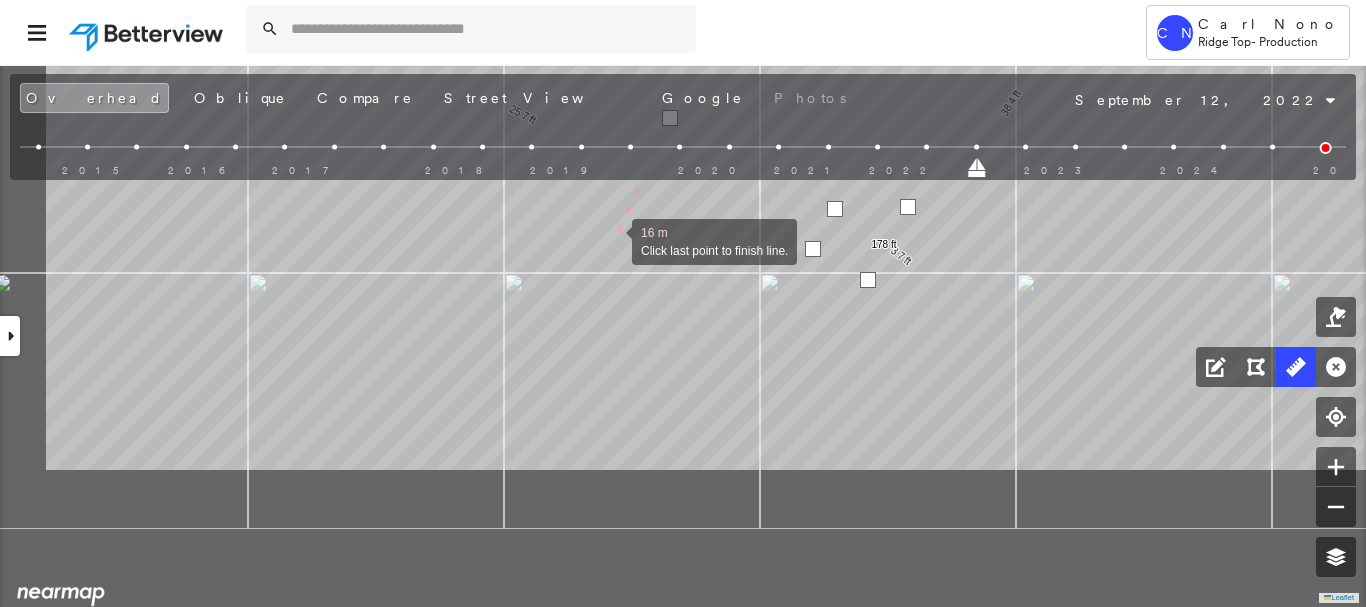 drag, startPoint x: 425, startPoint y: 435, endPoint x: 602, endPoint y: 260, distance: 248.90561 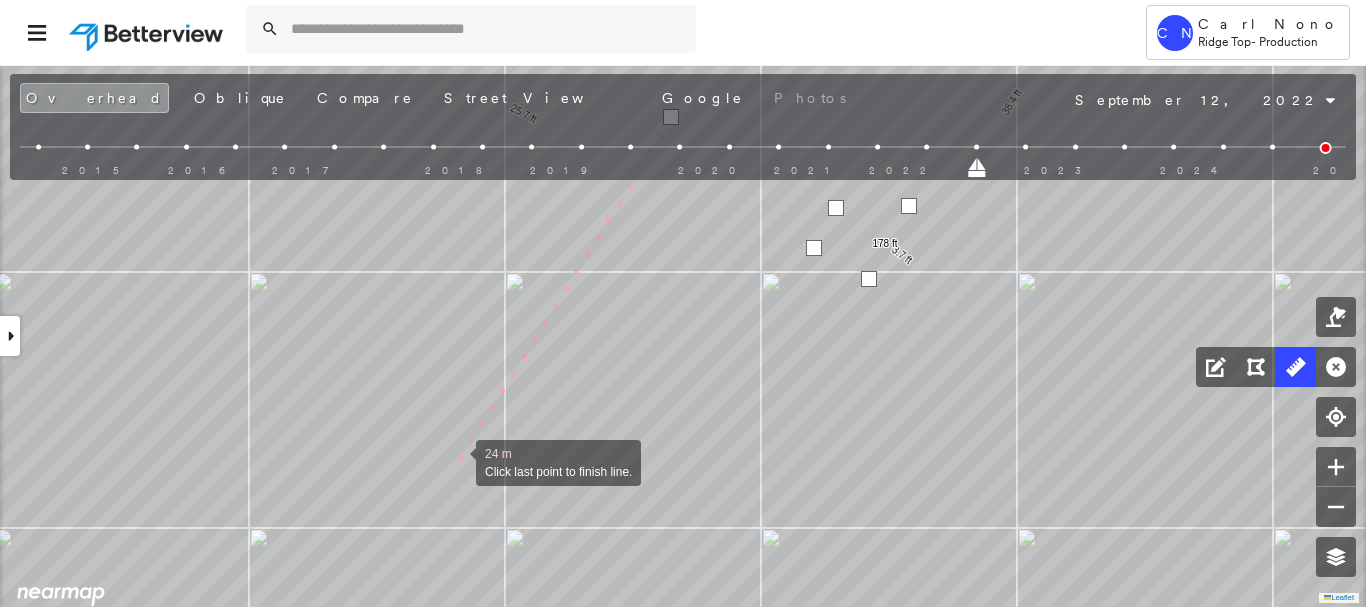 click at bounding box center (456, 461) 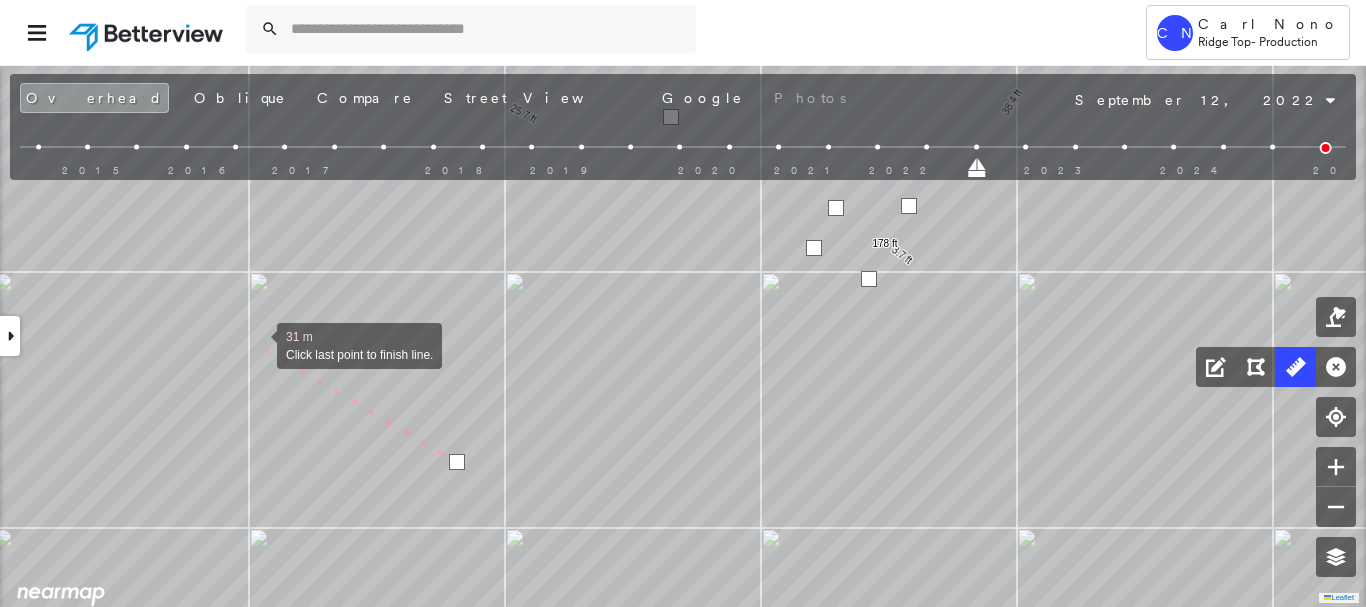 click at bounding box center [257, 344] 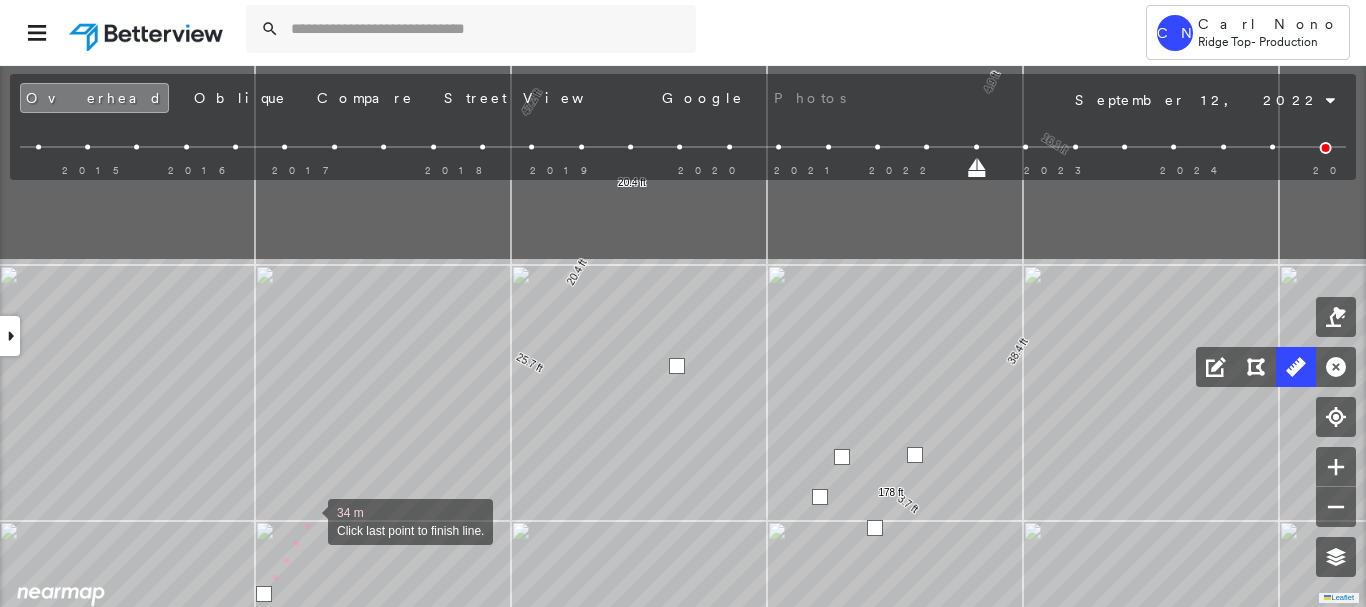 drag, startPoint x: 302, startPoint y: 271, endPoint x: 308, endPoint y: 520, distance: 249.07228 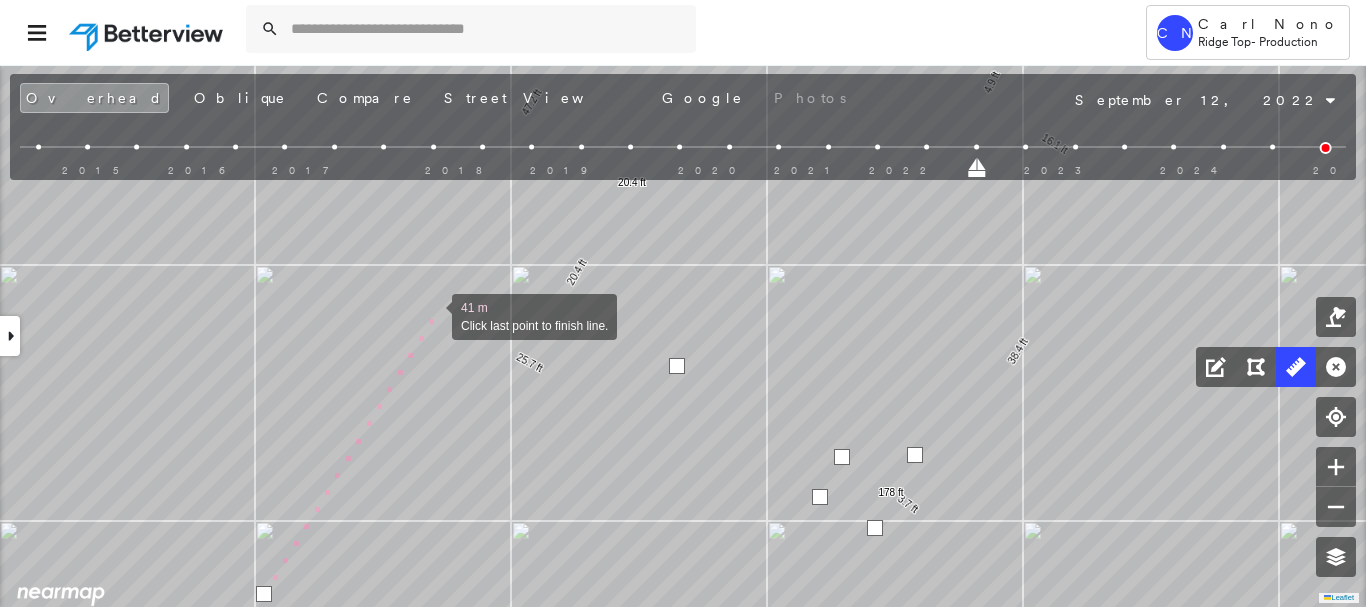 click at bounding box center (432, 315) 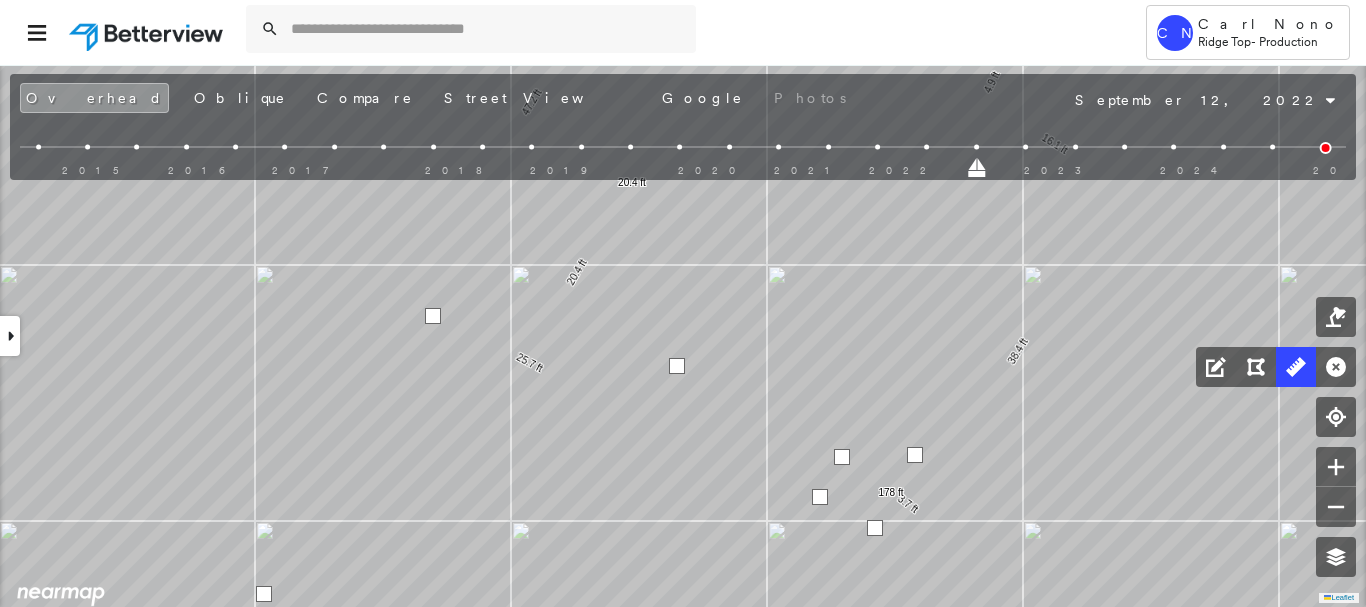 click at bounding box center [433, 316] 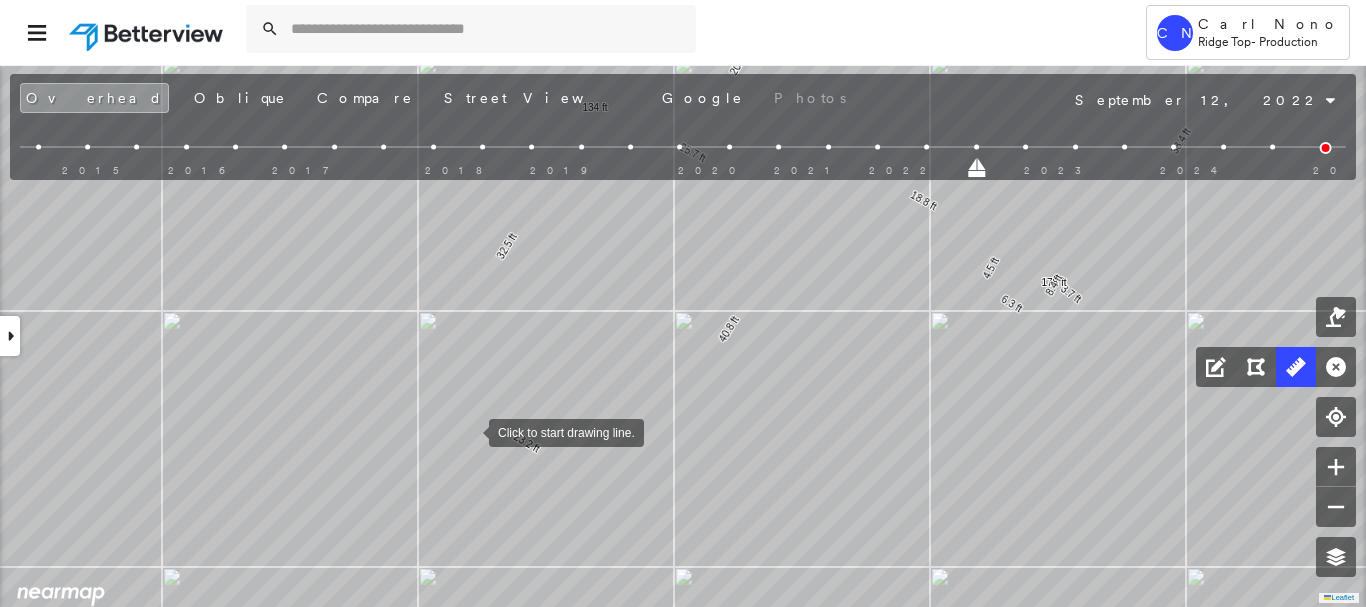 click at bounding box center (469, 431) 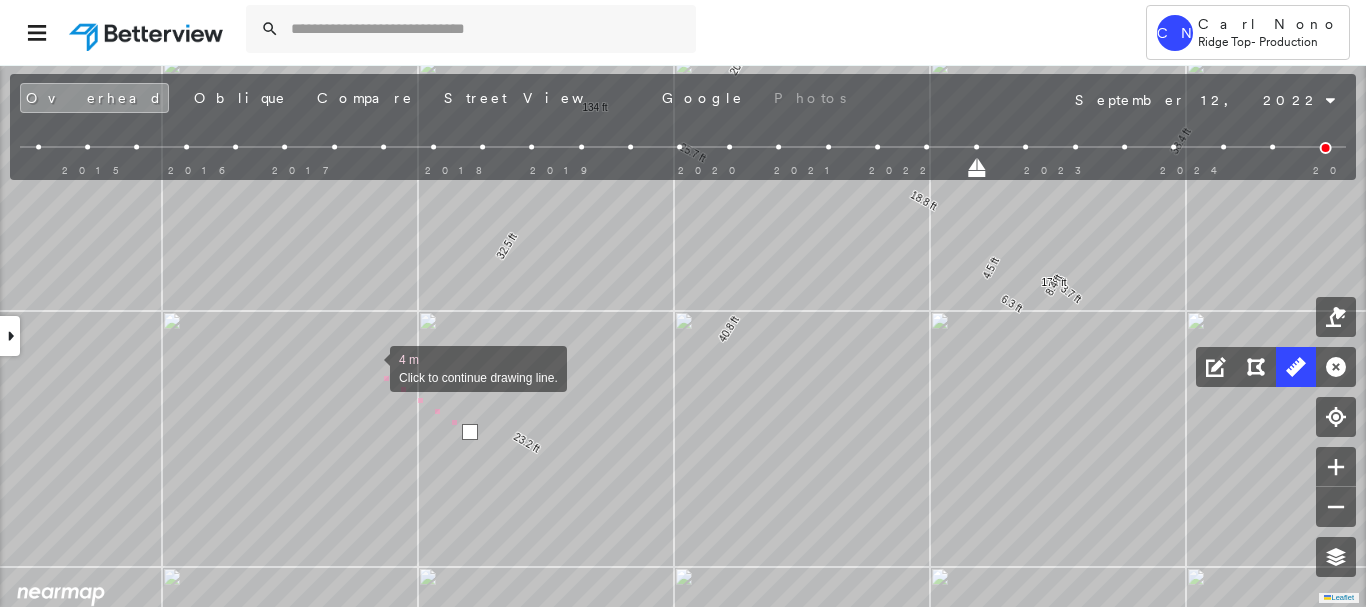 drag, startPoint x: 370, startPoint y: 367, endPoint x: 352, endPoint y: 393, distance: 31.622776 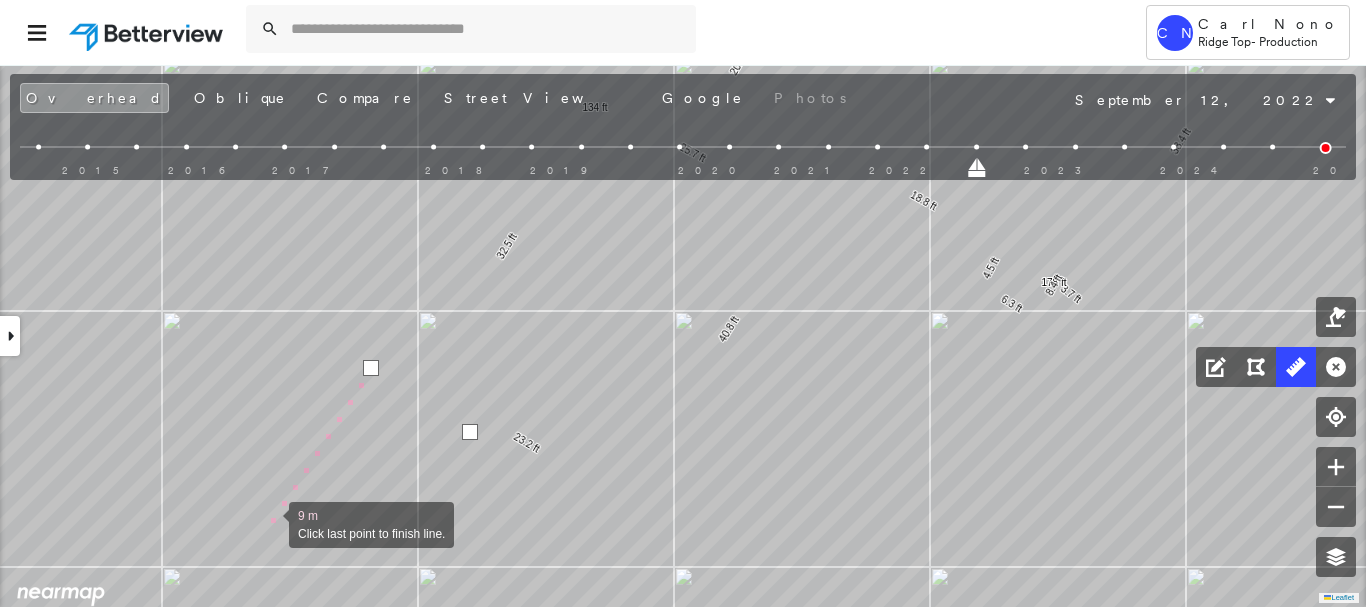 click at bounding box center [269, 523] 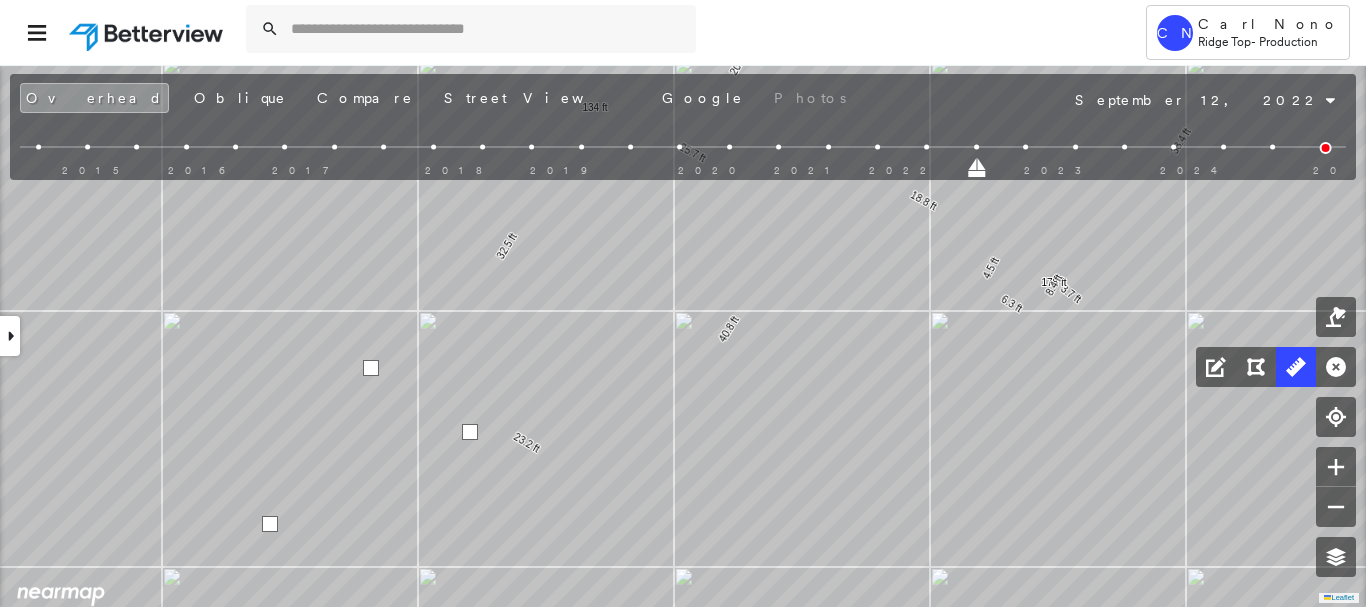 click at bounding box center (270, 524) 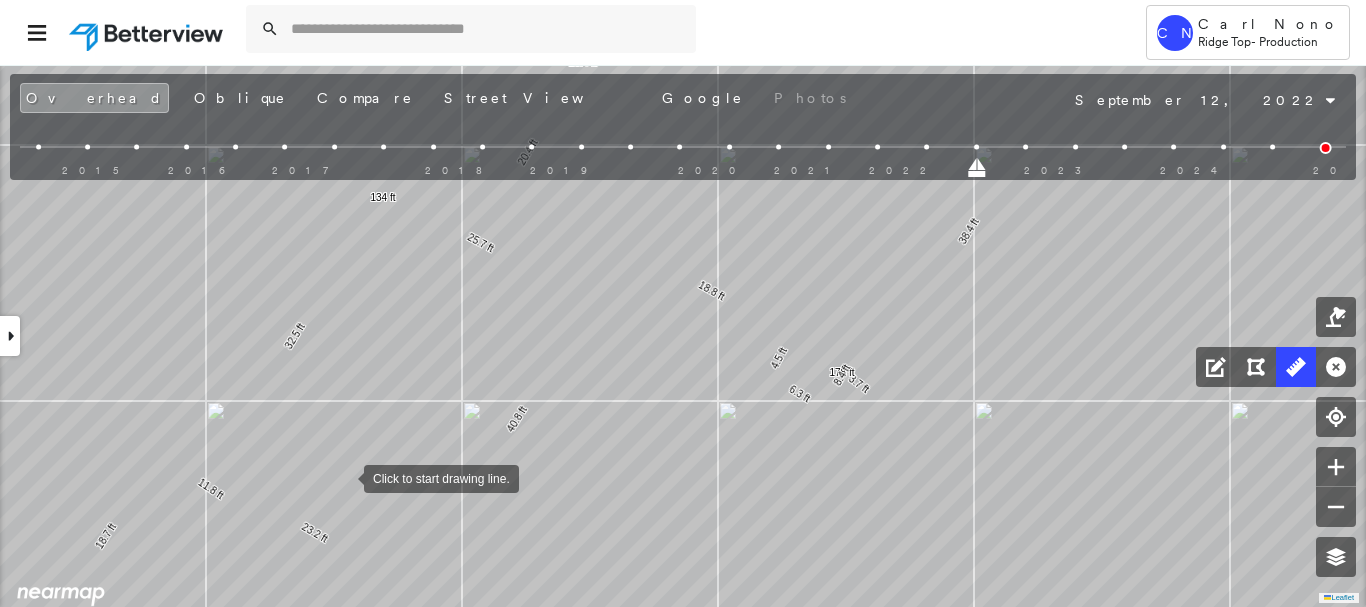 click at bounding box center (344, 477) 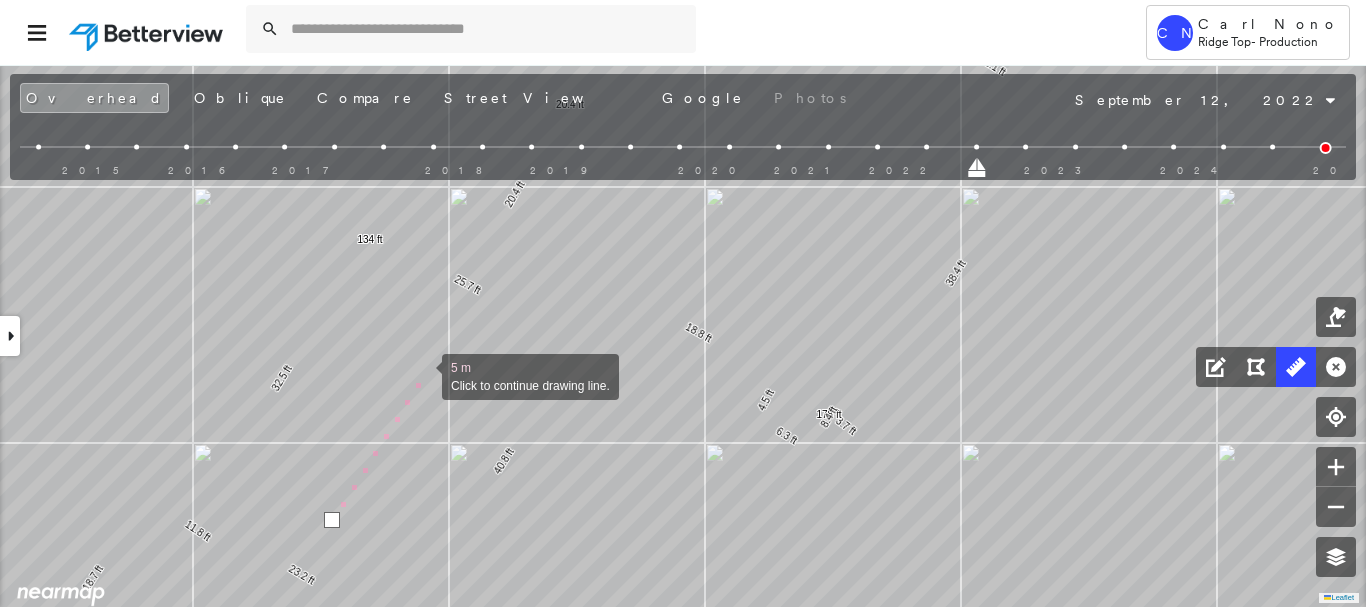 drag, startPoint x: 427, startPoint y: 355, endPoint x: 416, endPoint y: 419, distance: 64.93843 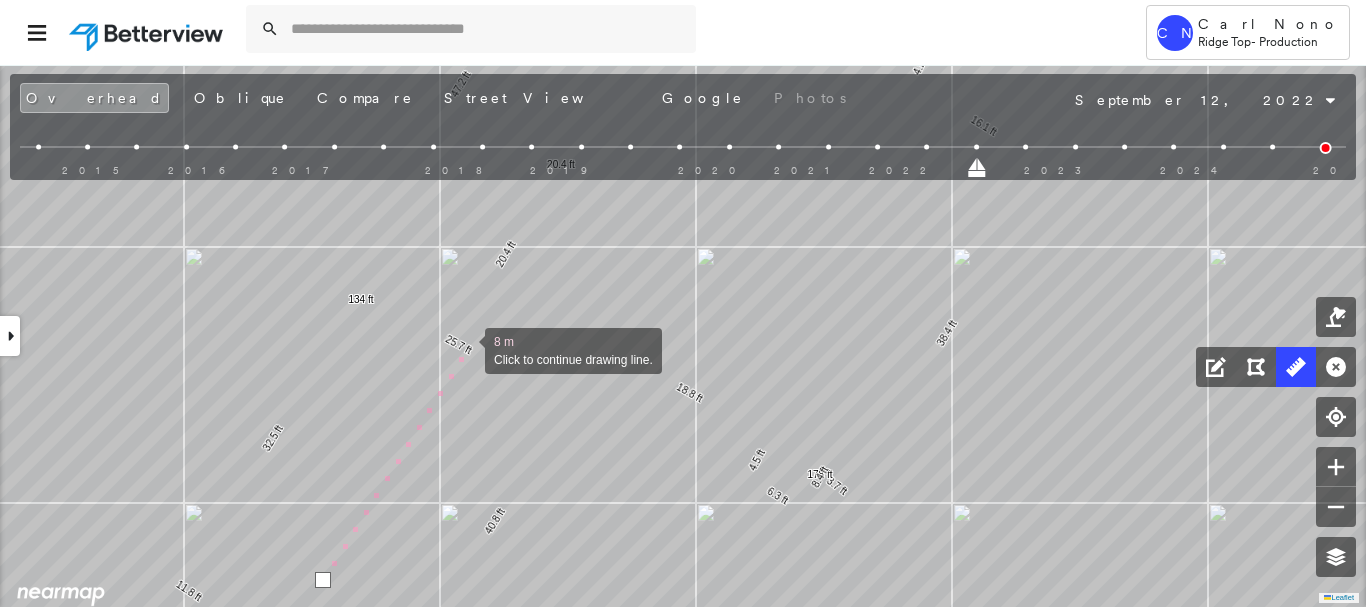 click at bounding box center [465, 349] 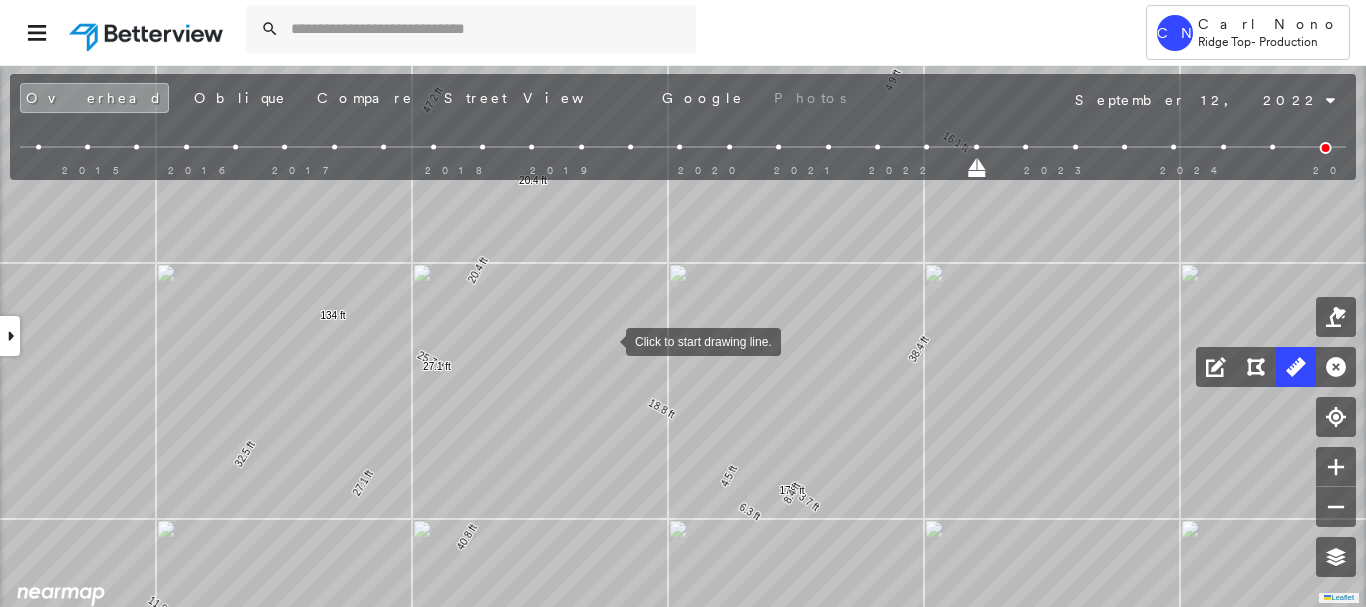drag, startPoint x: 606, startPoint y: 340, endPoint x: 647, endPoint y: 363, distance: 47.010635 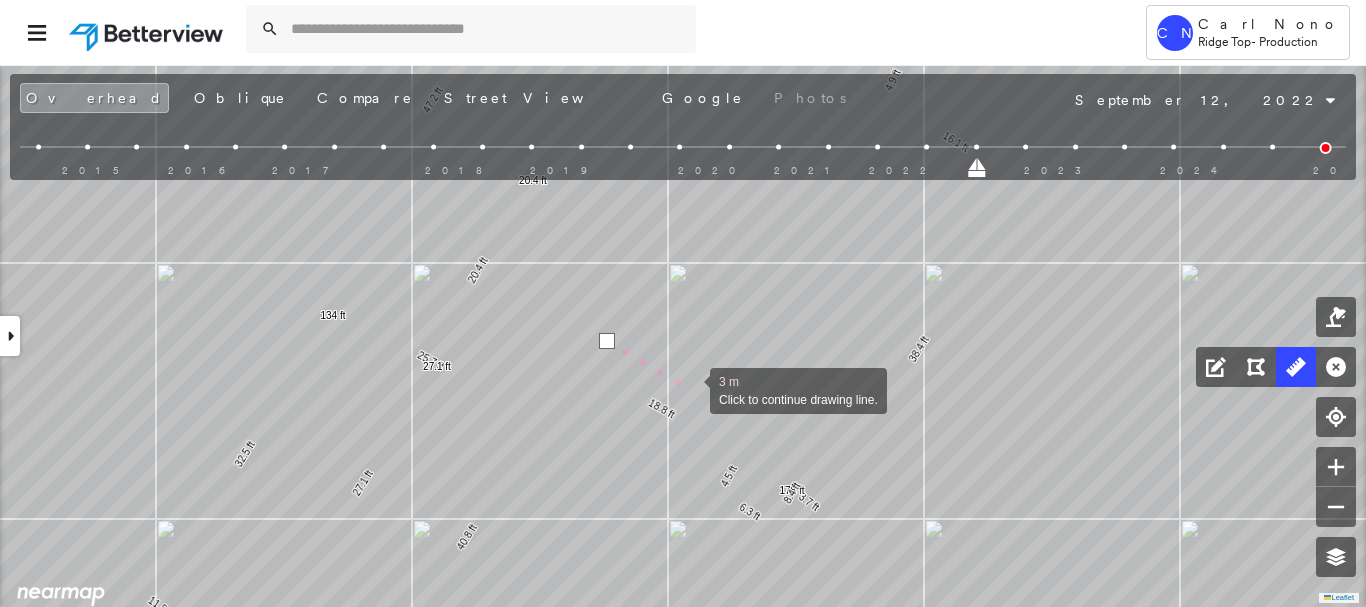 click at bounding box center (690, 389) 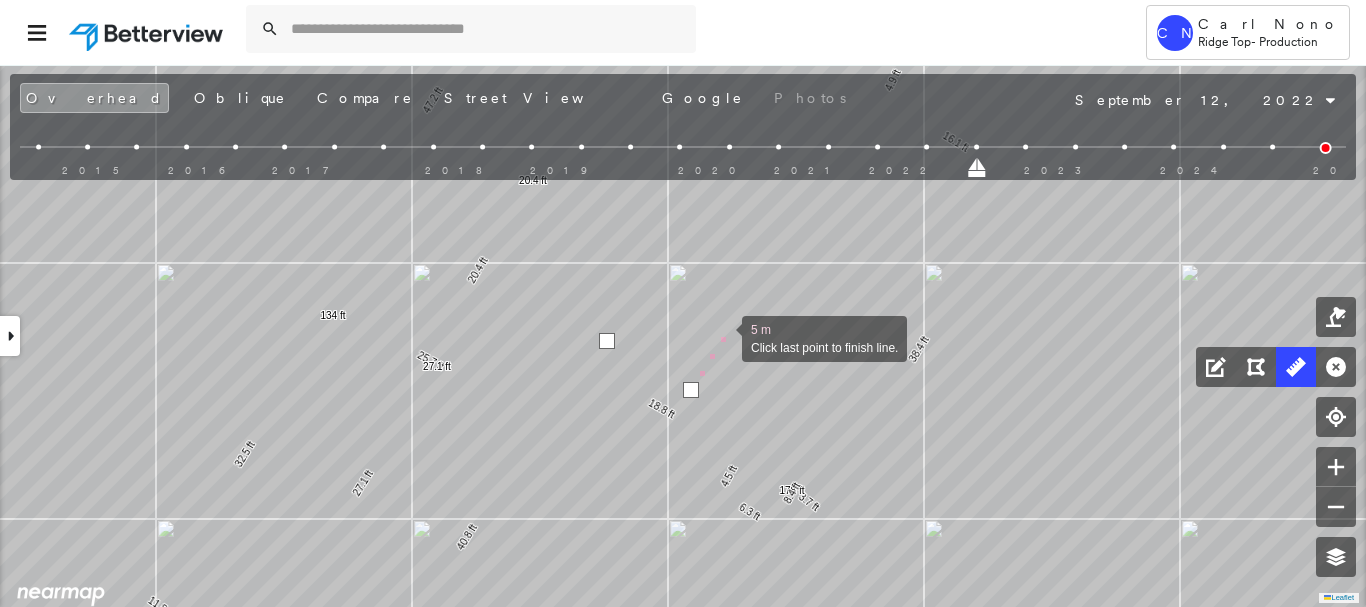 click at bounding box center [722, 337] 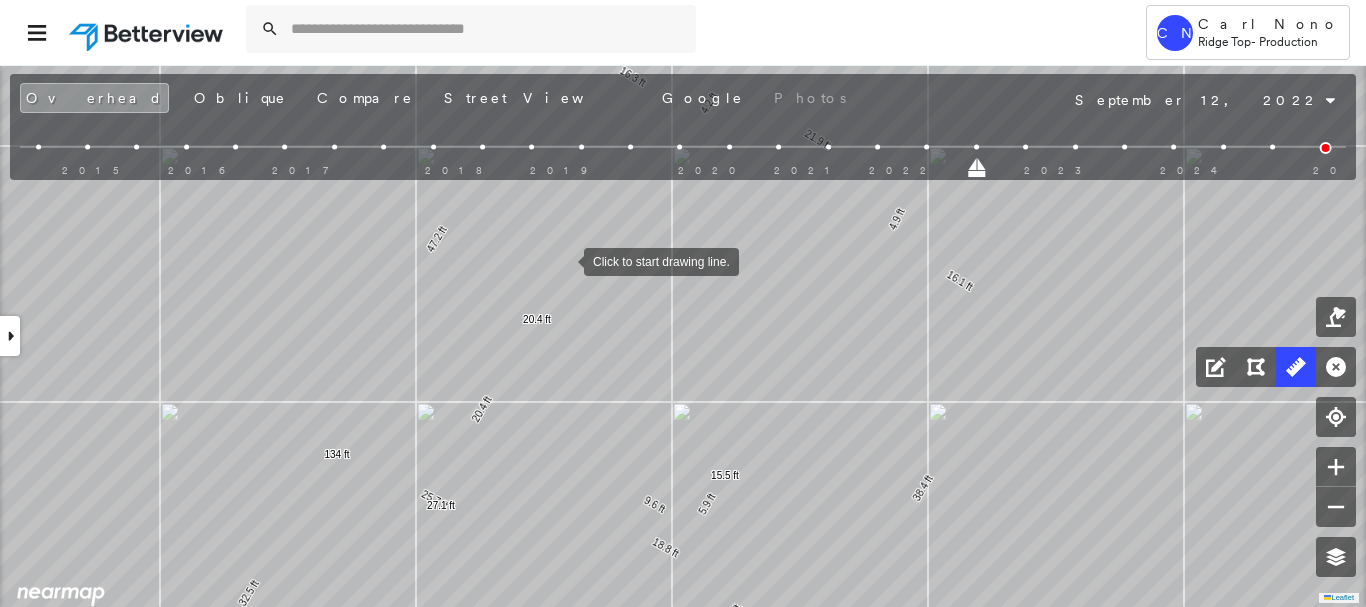 click at bounding box center (564, 260) 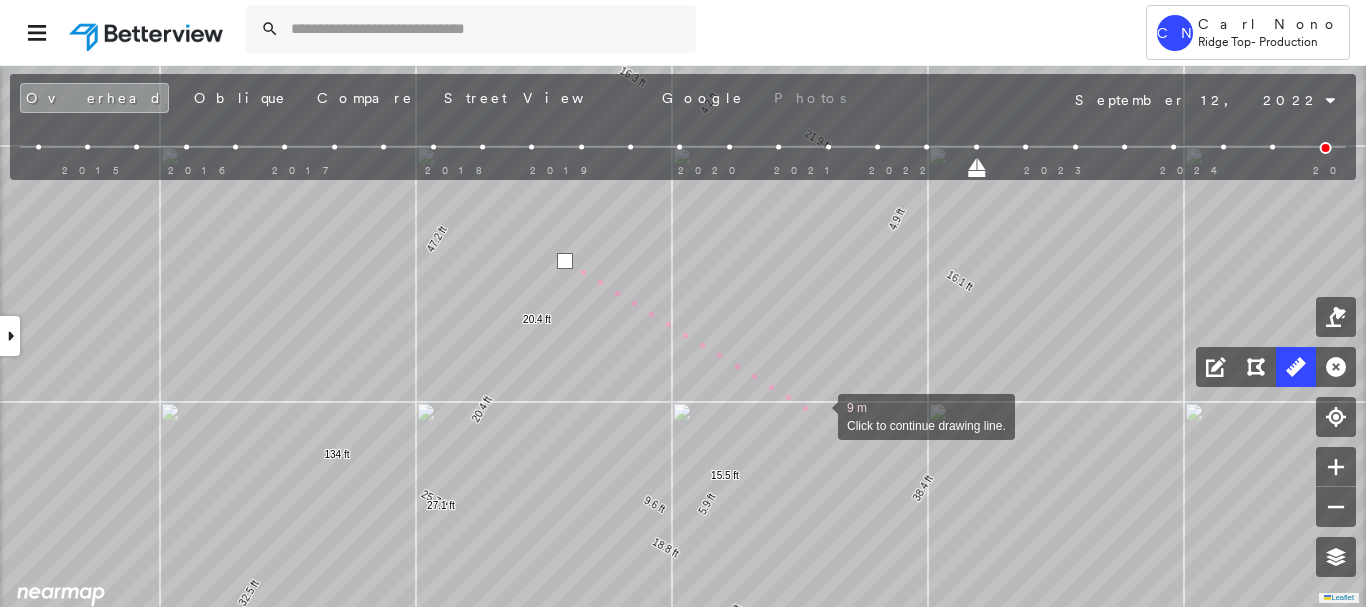click at bounding box center [818, 415] 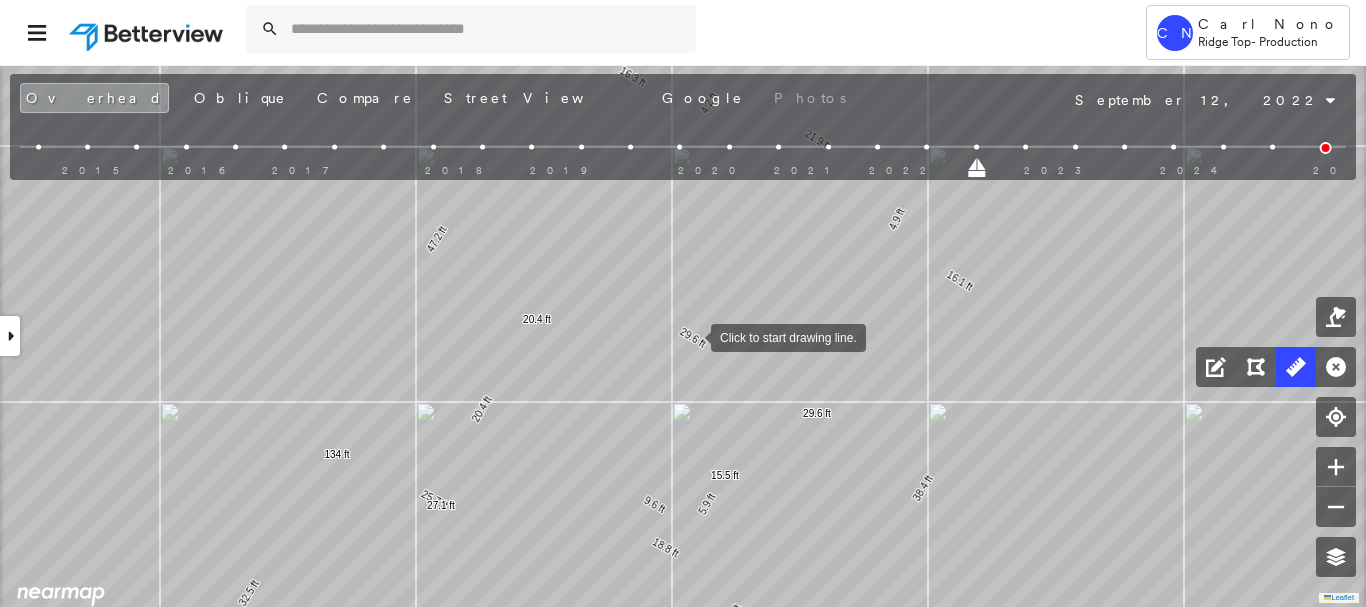 click at bounding box center (691, 336) 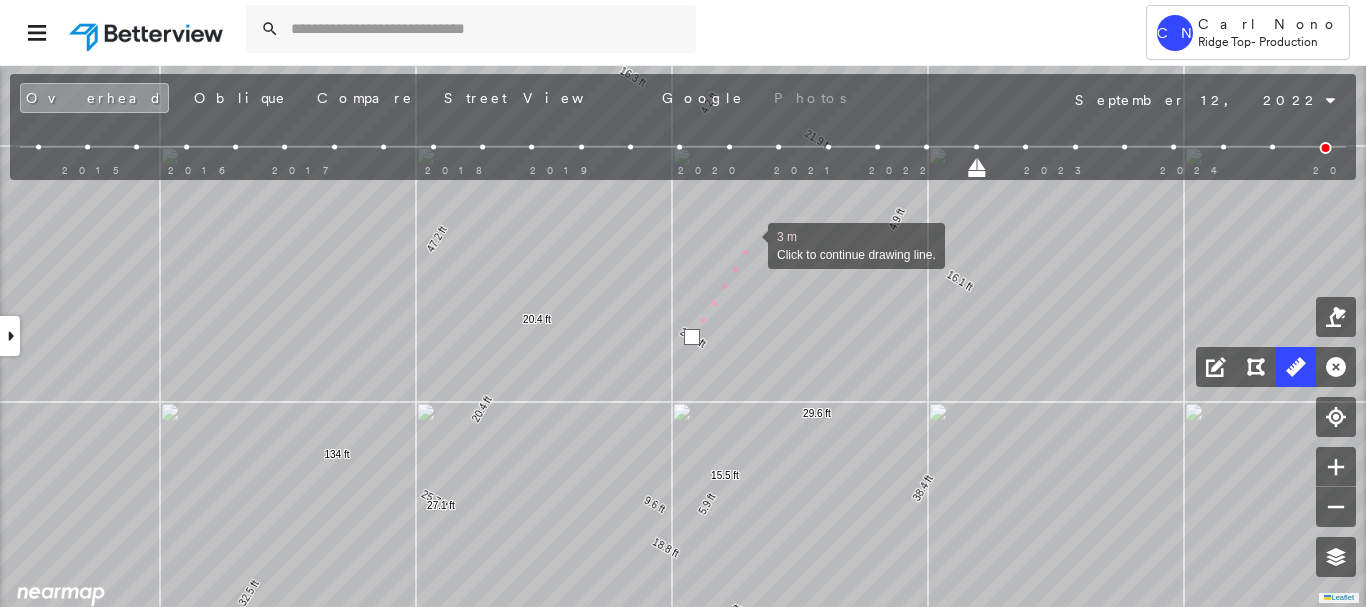 click at bounding box center (748, 244) 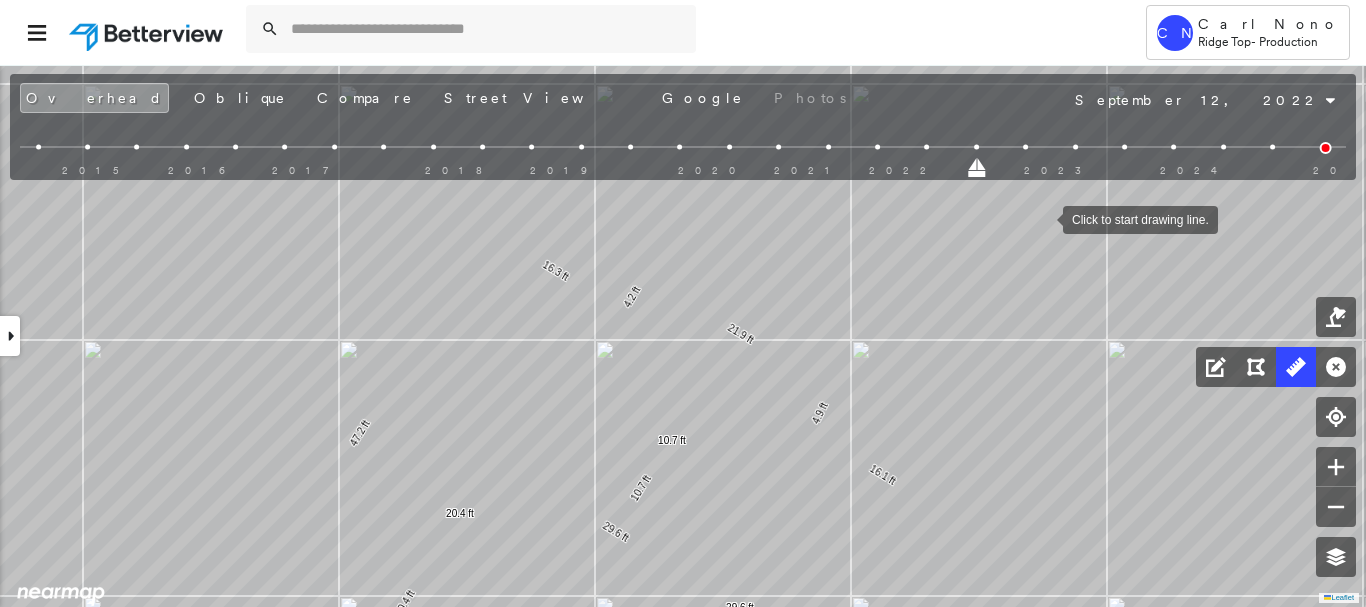 click at bounding box center (1326, 148) 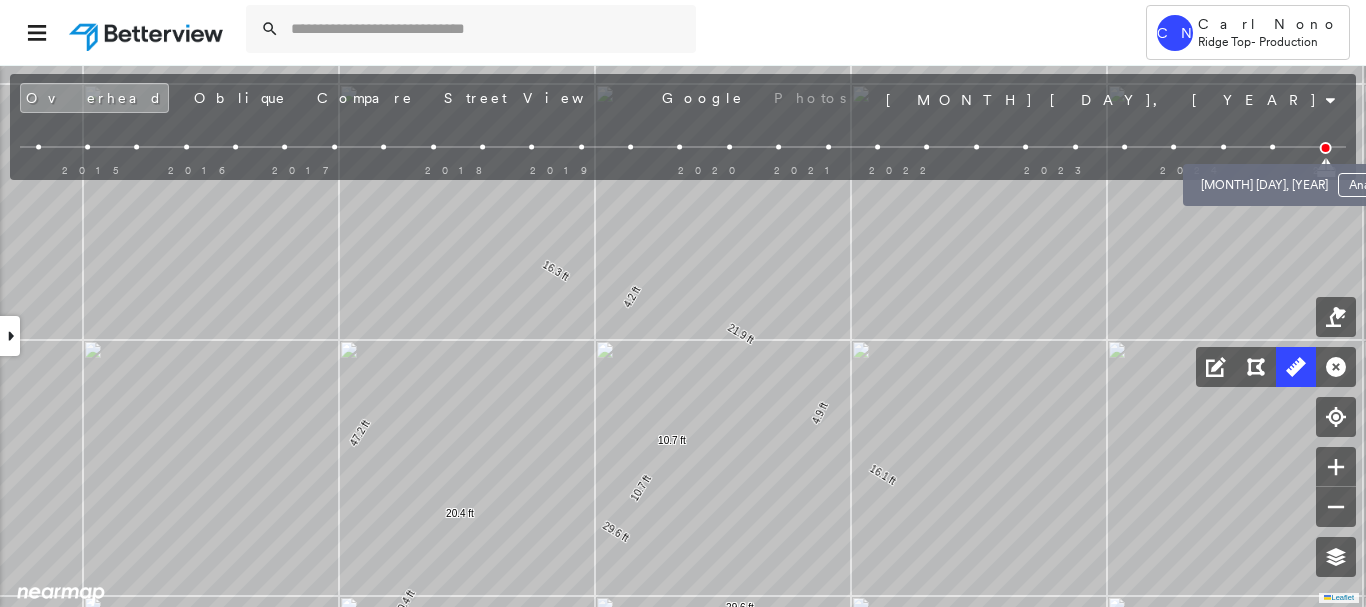 click at bounding box center (1272, 147) 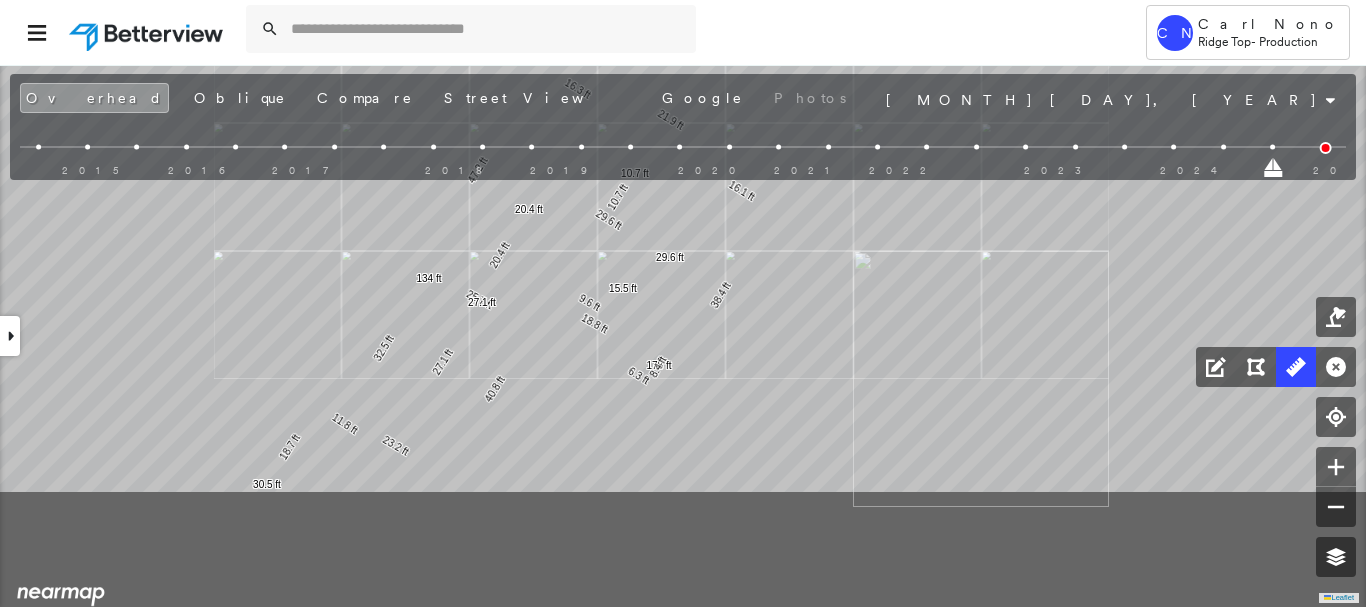 click on "8377 Drury Ln ,  Germantown, TN 38139 775308_ZHM003813813 Assigned to:  Tejesh R Assigned to:  Tejesh R 775308_ZHM003813813 Assigned to:  Tejesh R Open Comments Download PDF Report Summary Construction Occupancy Protection Exposure Determination Looking for roof spotlights? Analyze this date Overhead Obliques Street View Roof Spotlight™ Index 0 100 25 1 50 75 Building Roof Scores 0 Buildings Policy Information :  775308_ZHM003813813 Flags :  1 (0 cleared, 1 uncleared) Construction Occupancy Protection Exposure Determination Flags :  1 (0 cleared, 1 uncleared) Uncleared Flags (1) Cleared Flags  (0) Betterview Property Flagged 06/27/25 Clear Action Taken New Entry History Quote/New Business Terms & Conditions Added ACV Endorsement Added Cosmetic Endorsement Inspection/Loss Control Report Information Added to Inspection Survey Onsite Inspection Ordered Determined No Inspection Needed General Used Report to Further Agent/Insured Discussion Reject/Decline - New Business Allowed to Proceed / Policy Bound Save   *" at bounding box center [683, 335] 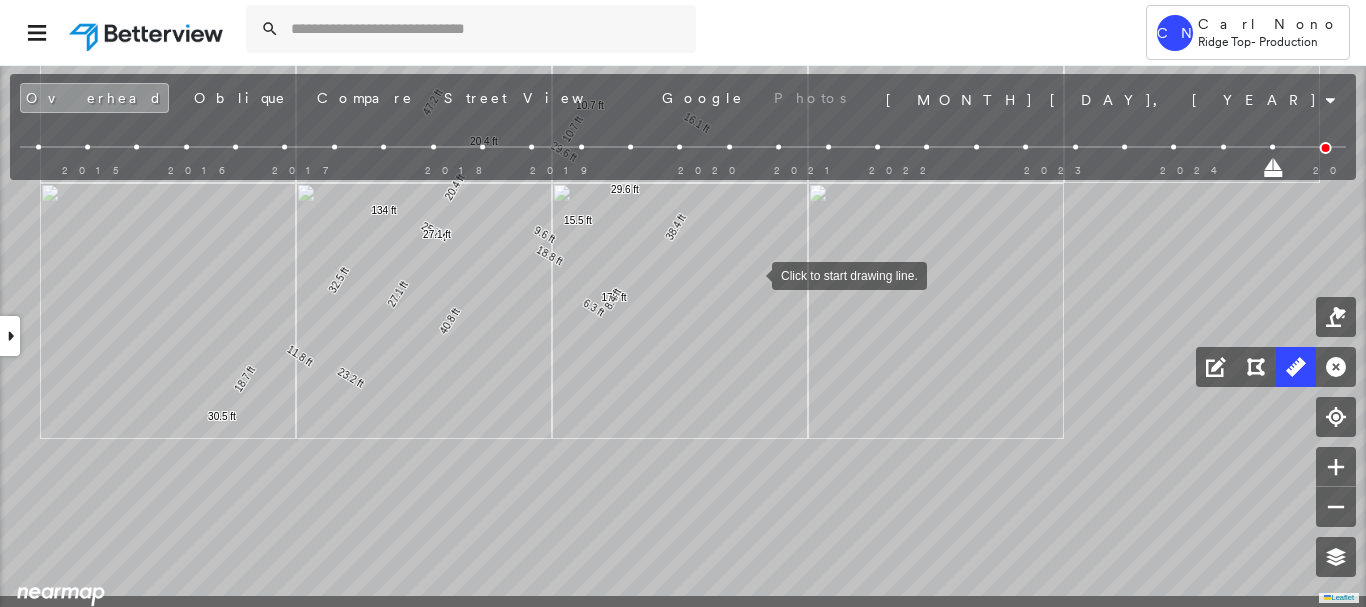 drag, startPoint x: 780, startPoint y: 306, endPoint x: 763, endPoint y: 275, distance: 35.35534 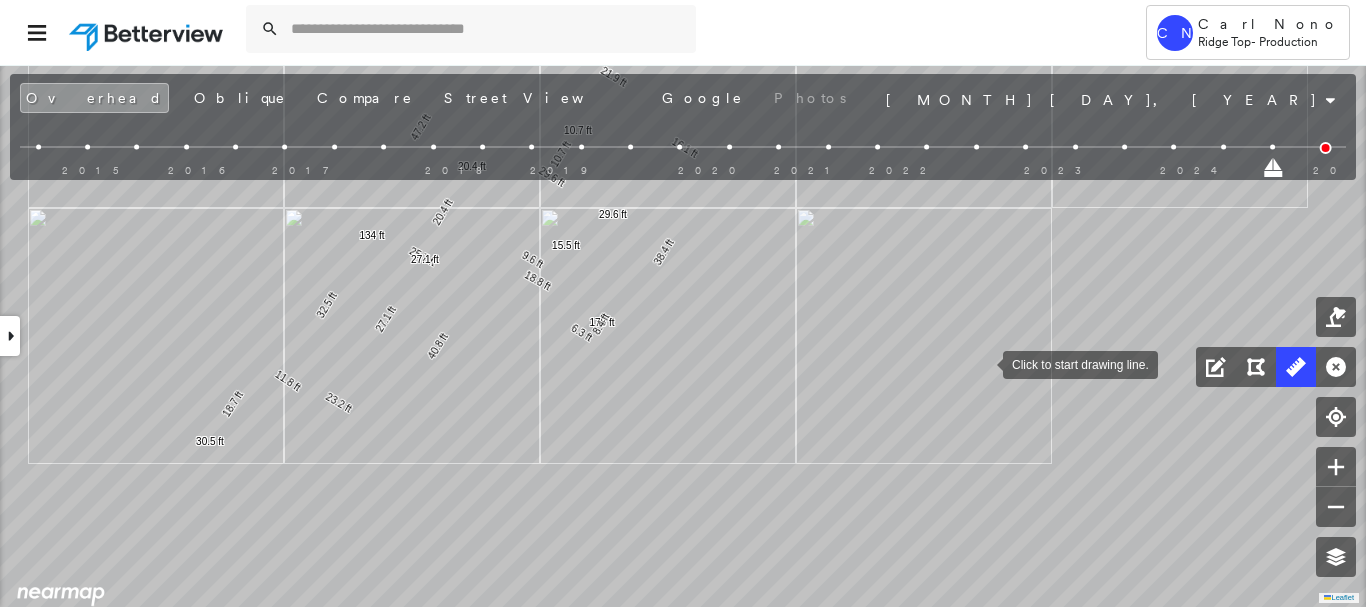 click at bounding box center [983, 363] 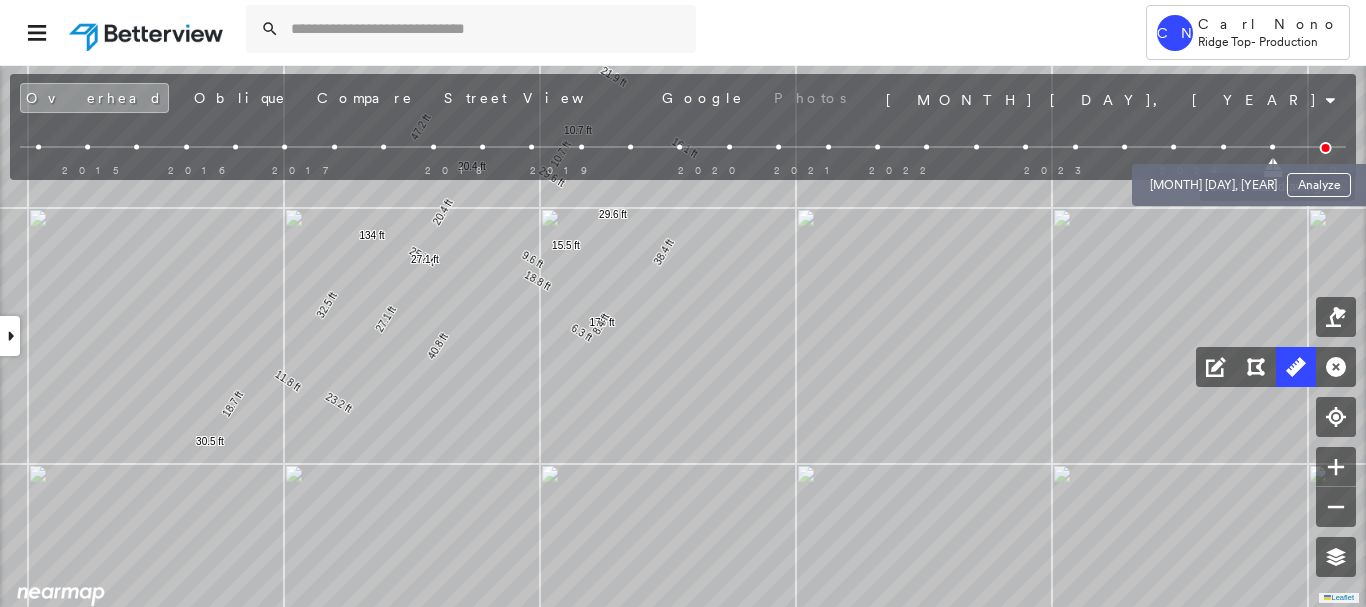 click at bounding box center [1223, 147] 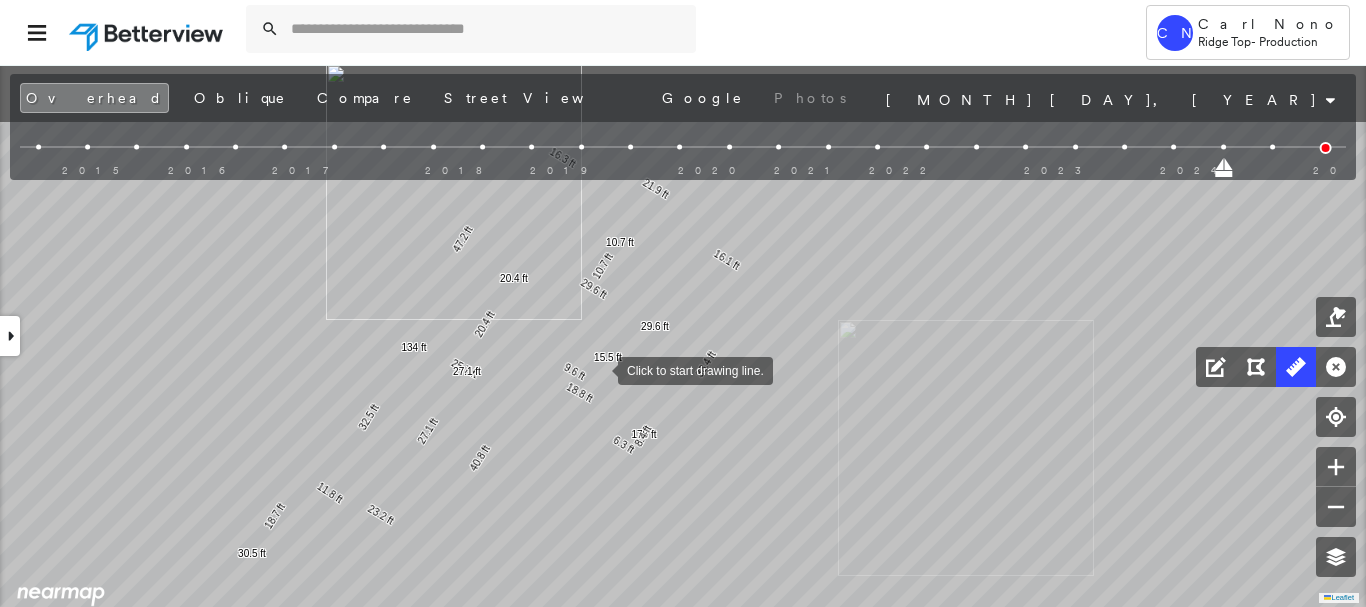 drag, startPoint x: 592, startPoint y: 352, endPoint x: 605, endPoint y: 388, distance: 38.27532 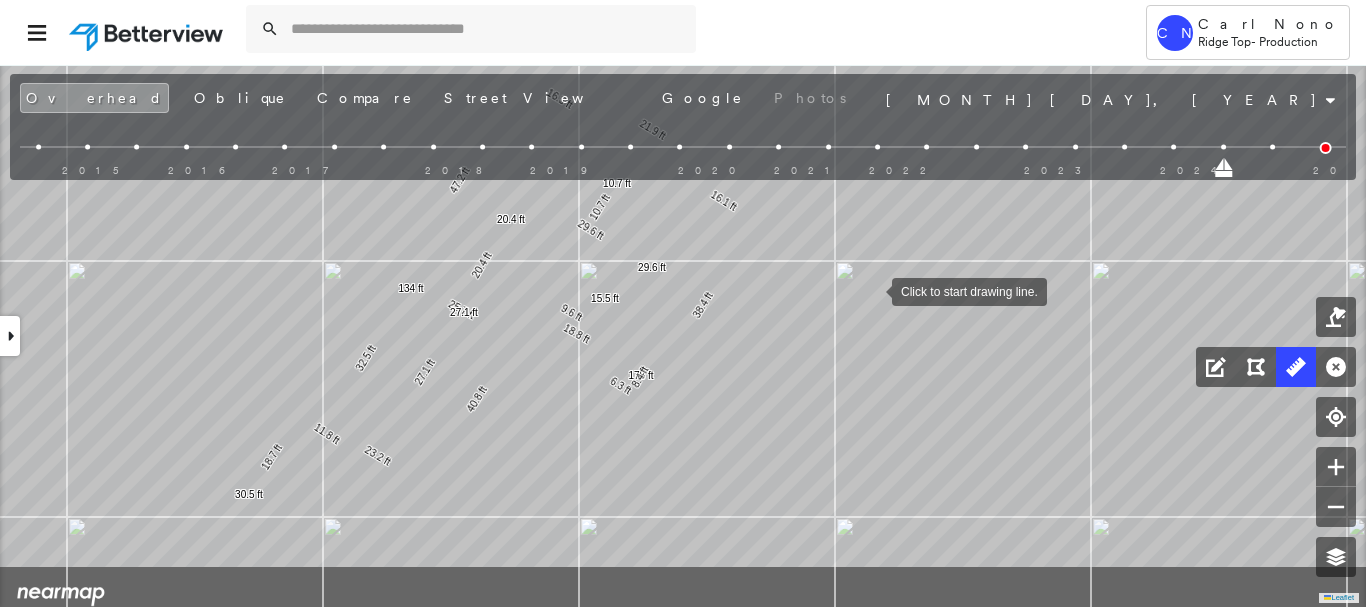 drag, startPoint x: 889, startPoint y: 385, endPoint x: 873, endPoint y: 290, distance: 96.337944 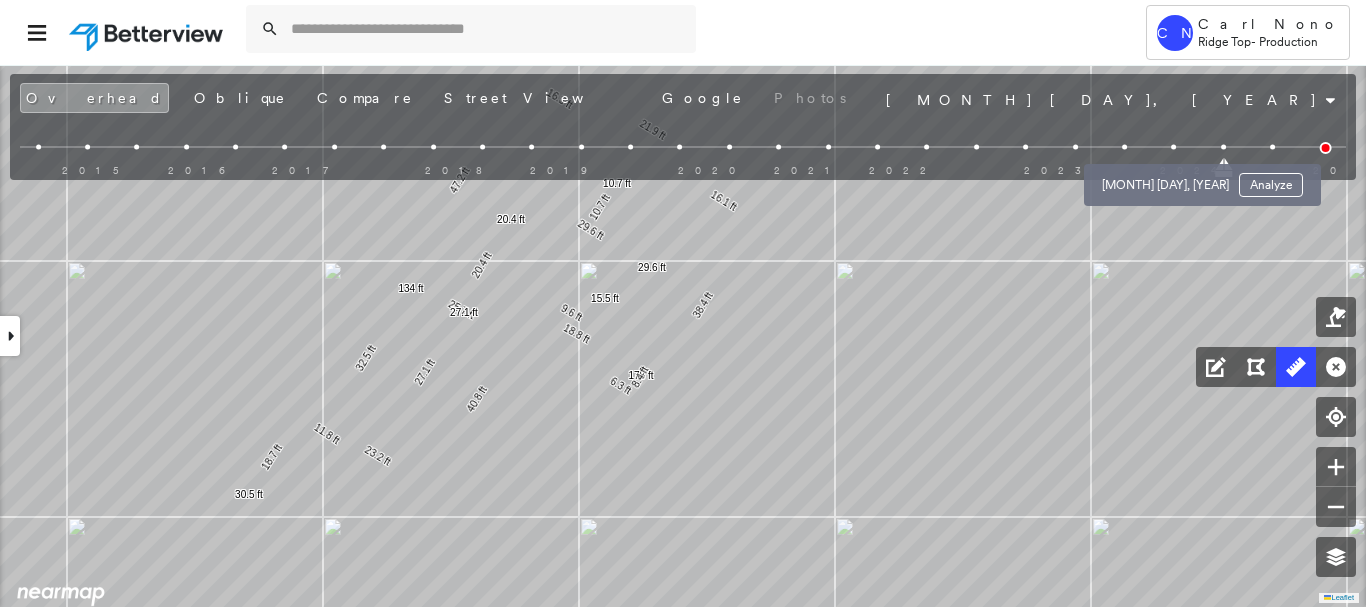 click at bounding box center [1173, 147] 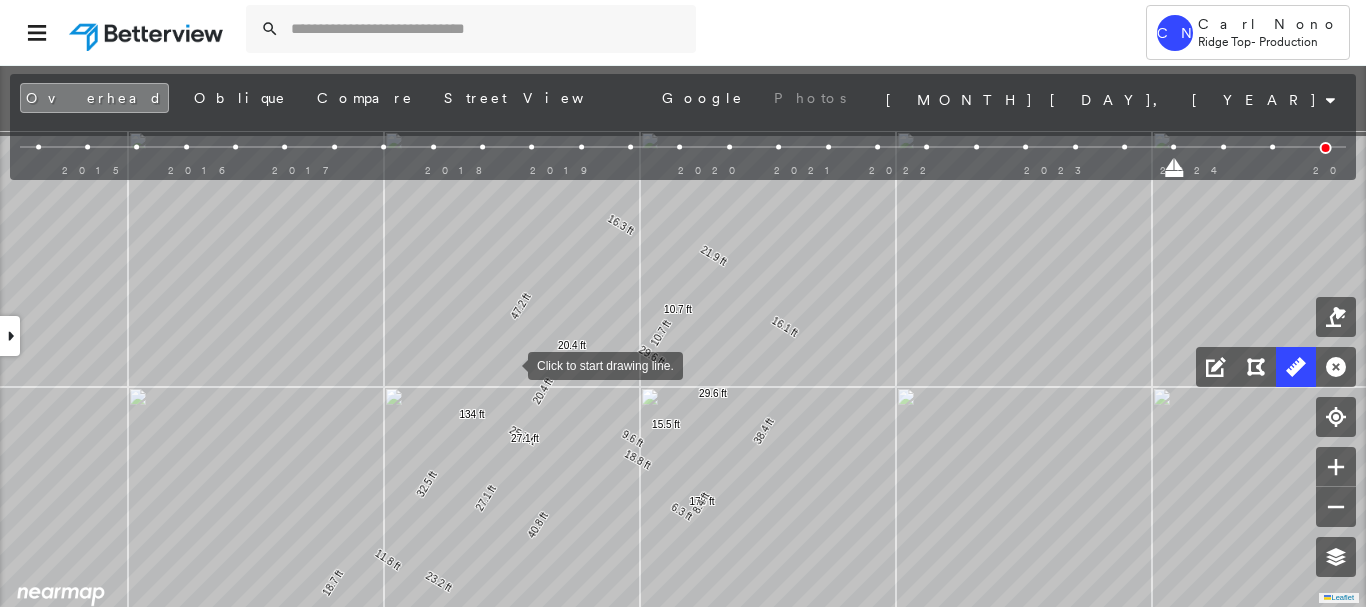 drag, startPoint x: 454, startPoint y: 250, endPoint x: 508, endPoint y: 363, distance: 125.23977 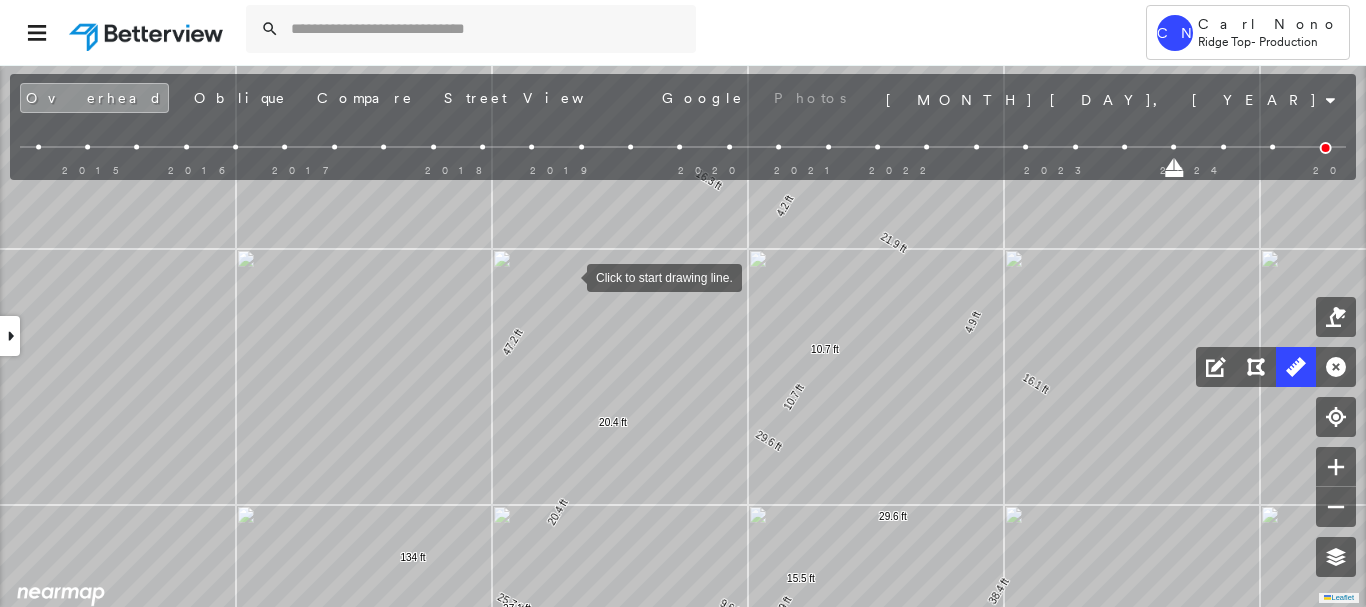 click at bounding box center [567, 276] 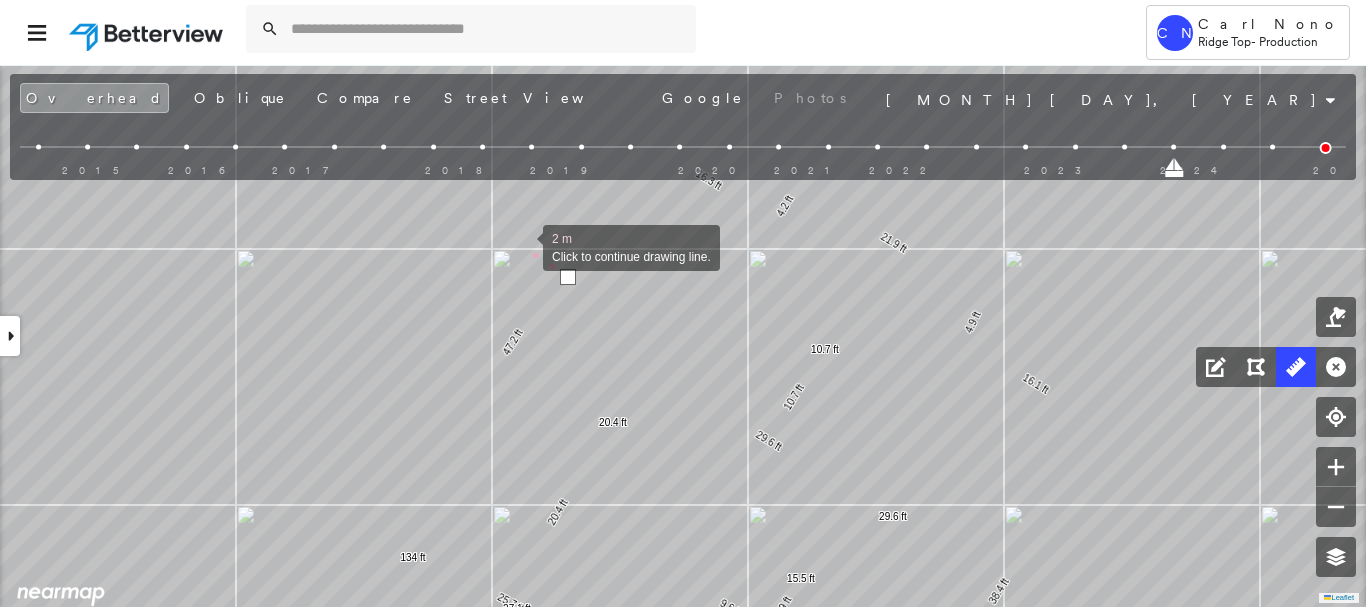 click at bounding box center [523, 246] 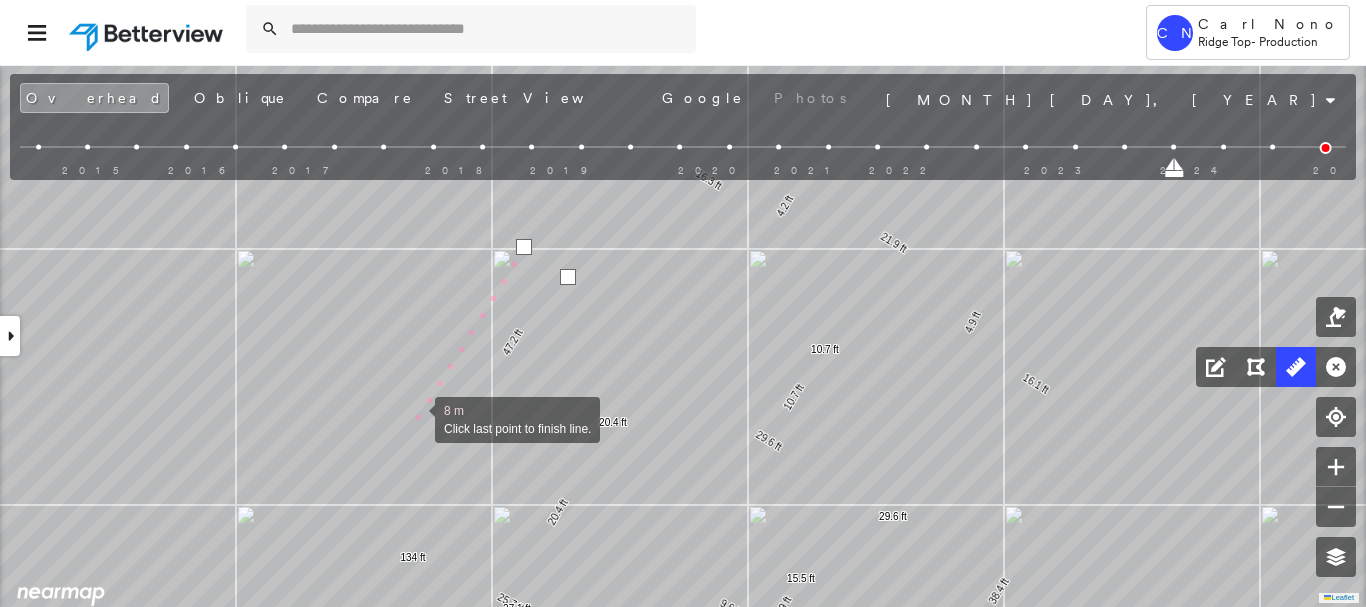 click at bounding box center (415, 418) 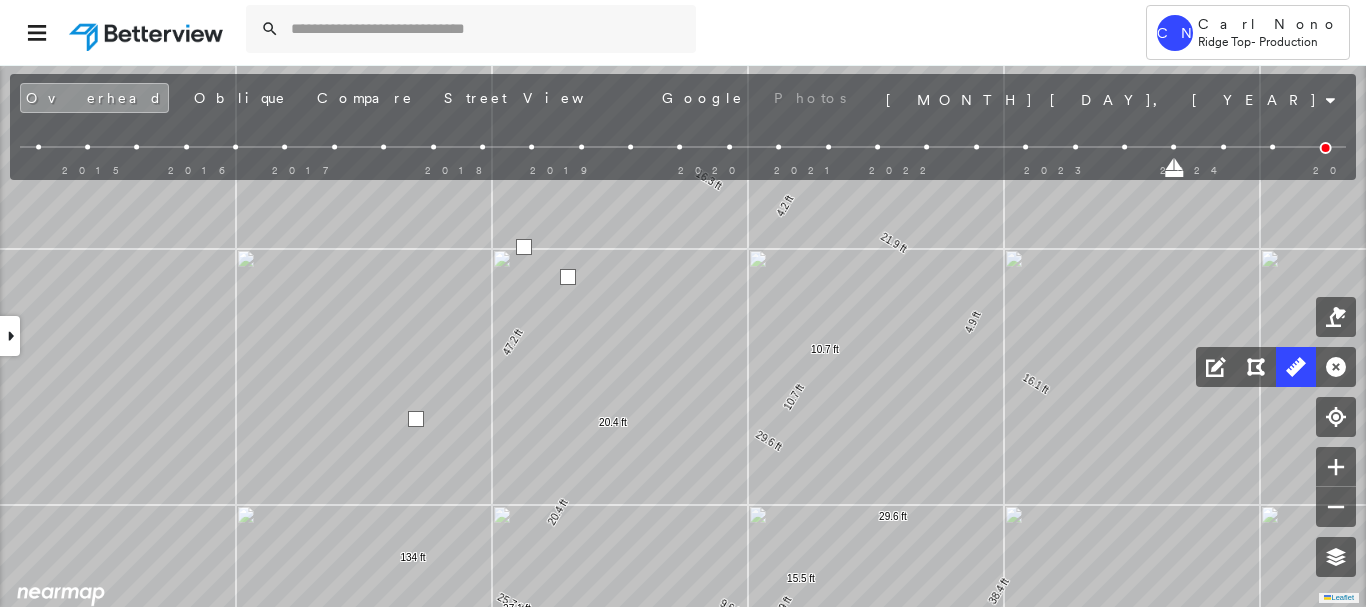 click at bounding box center (416, 419) 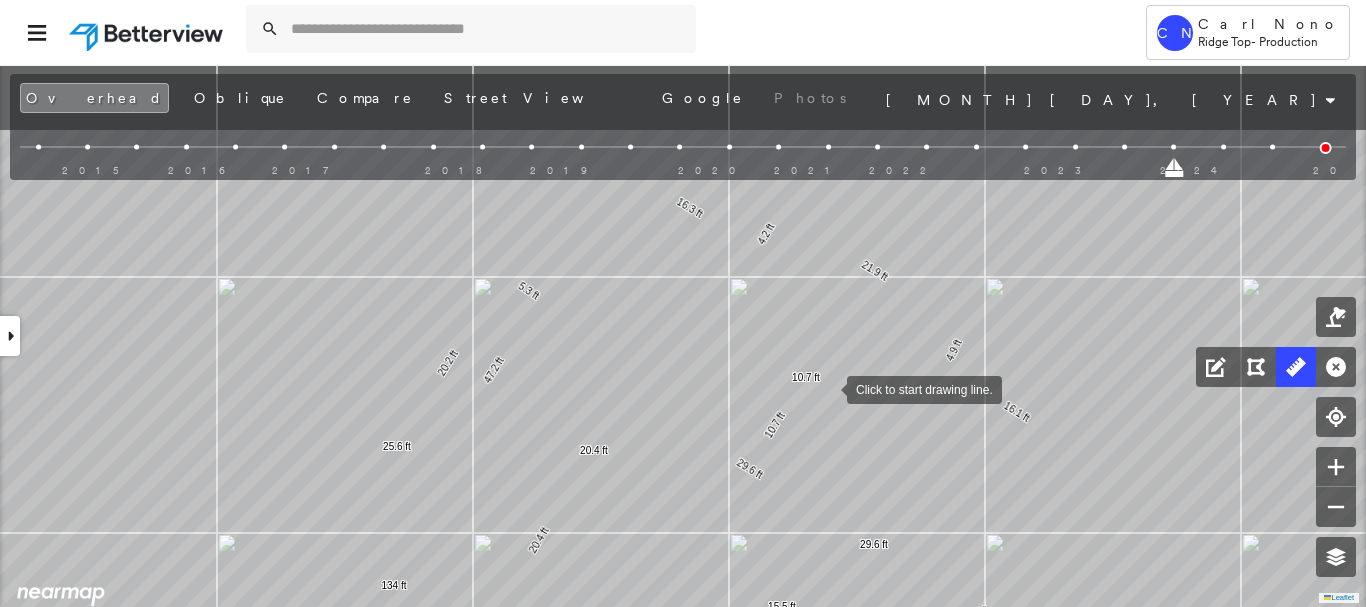 drag, startPoint x: 414, startPoint y: 418, endPoint x: 827, endPoint y: 387, distance: 414.1618 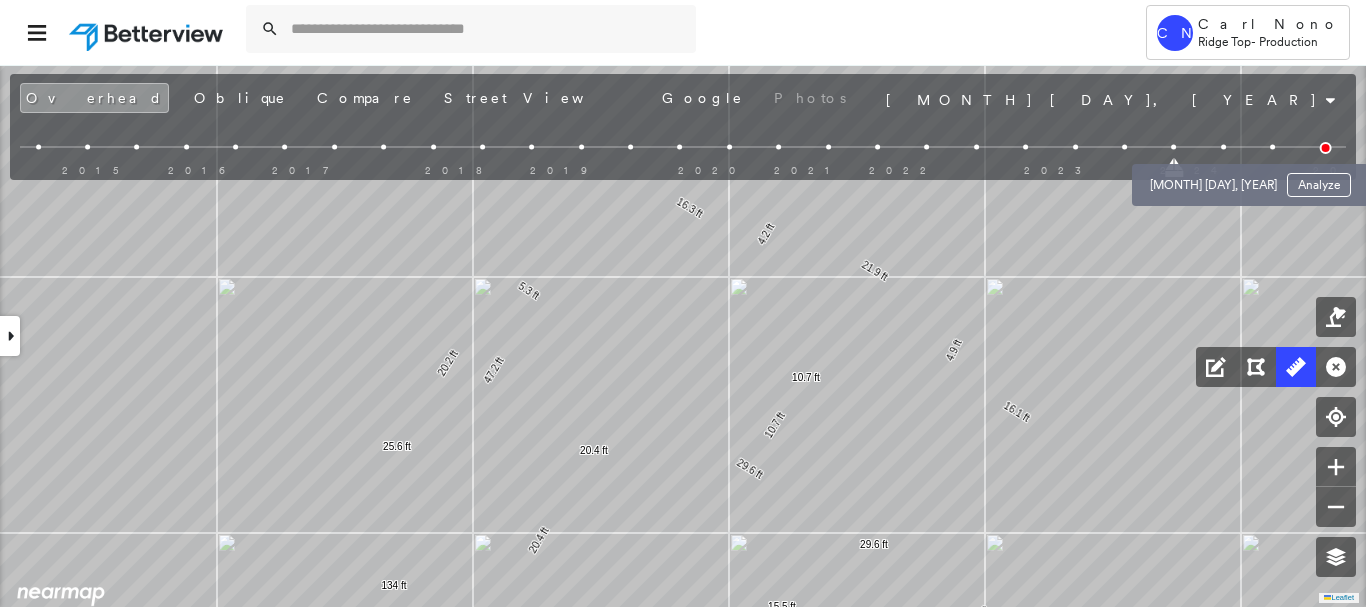 click at bounding box center (1223, 147) 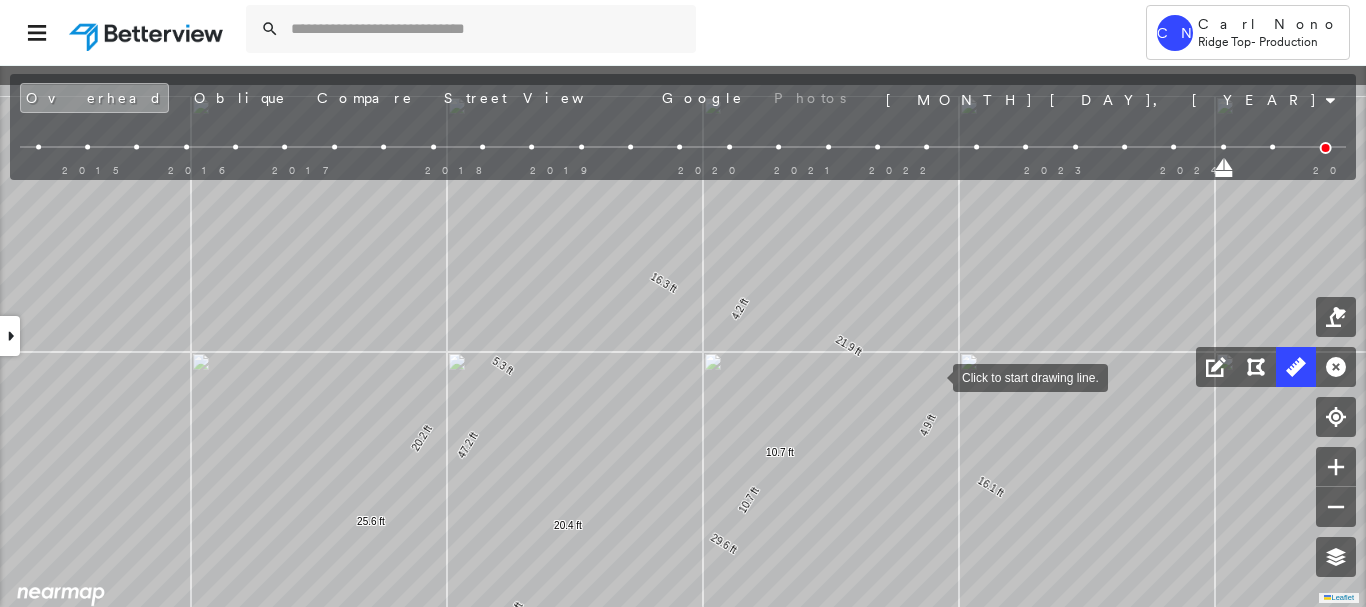 drag, startPoint x: 962, startPoint y: 293, endPoint x: 928, endPoint y: 379, distance: 92.47703 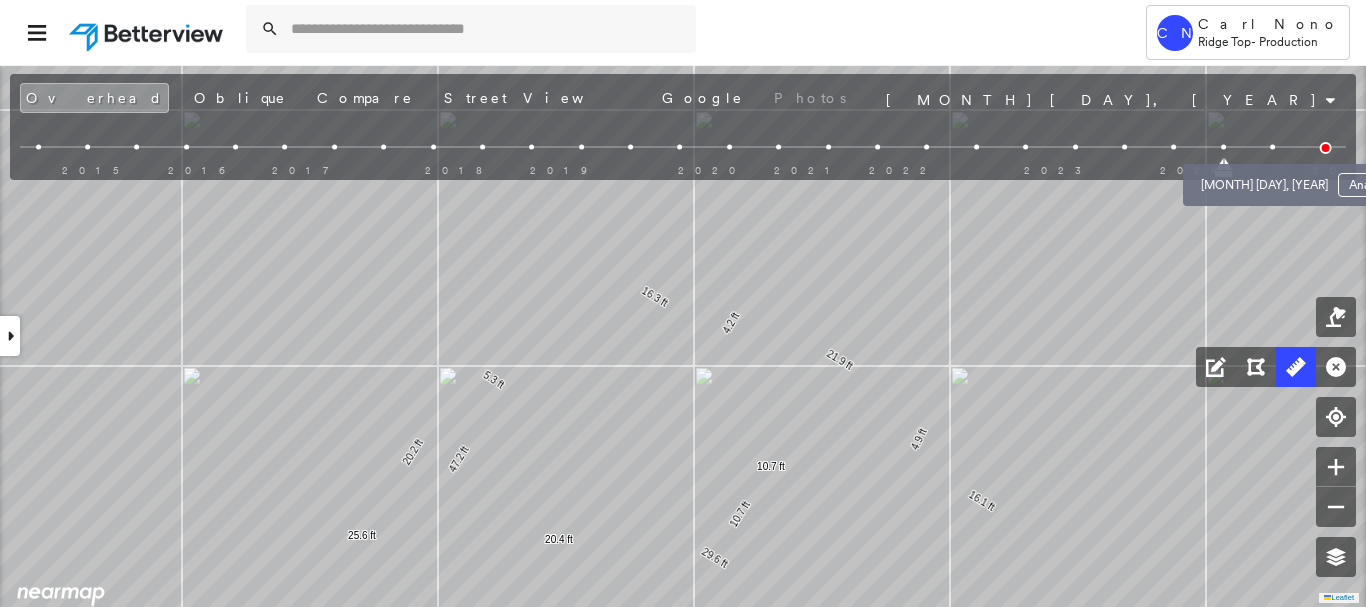click at bounding box center [1272, 147] 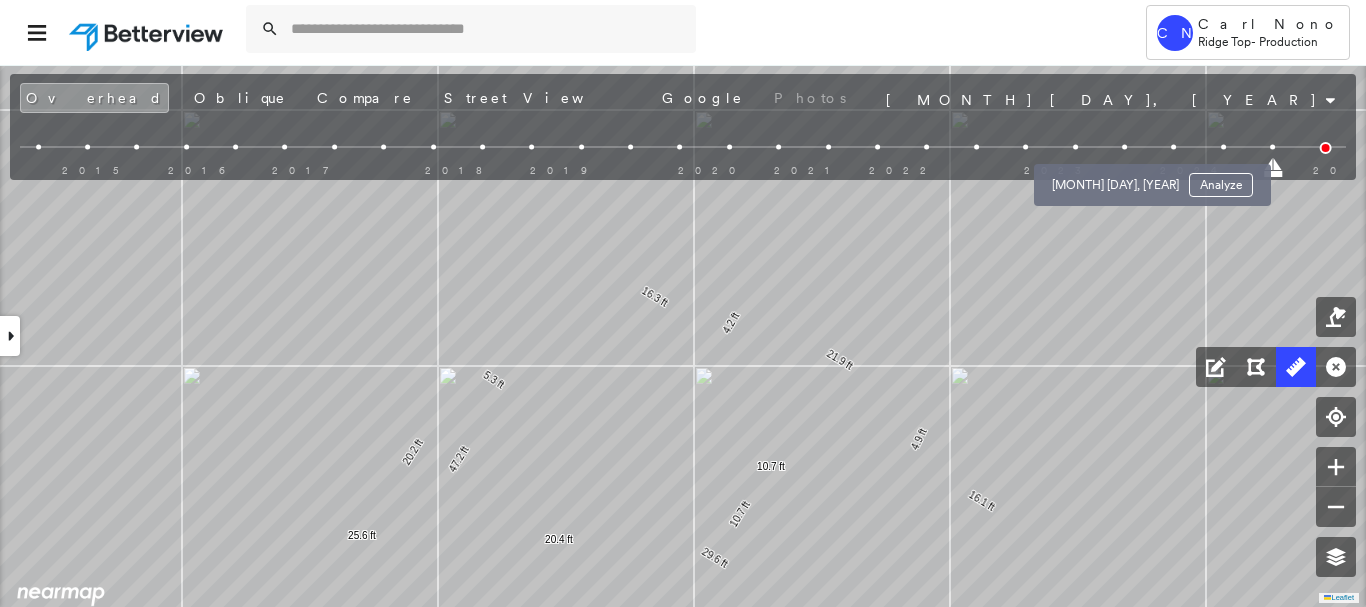 click at bounding box center [1124, 147] 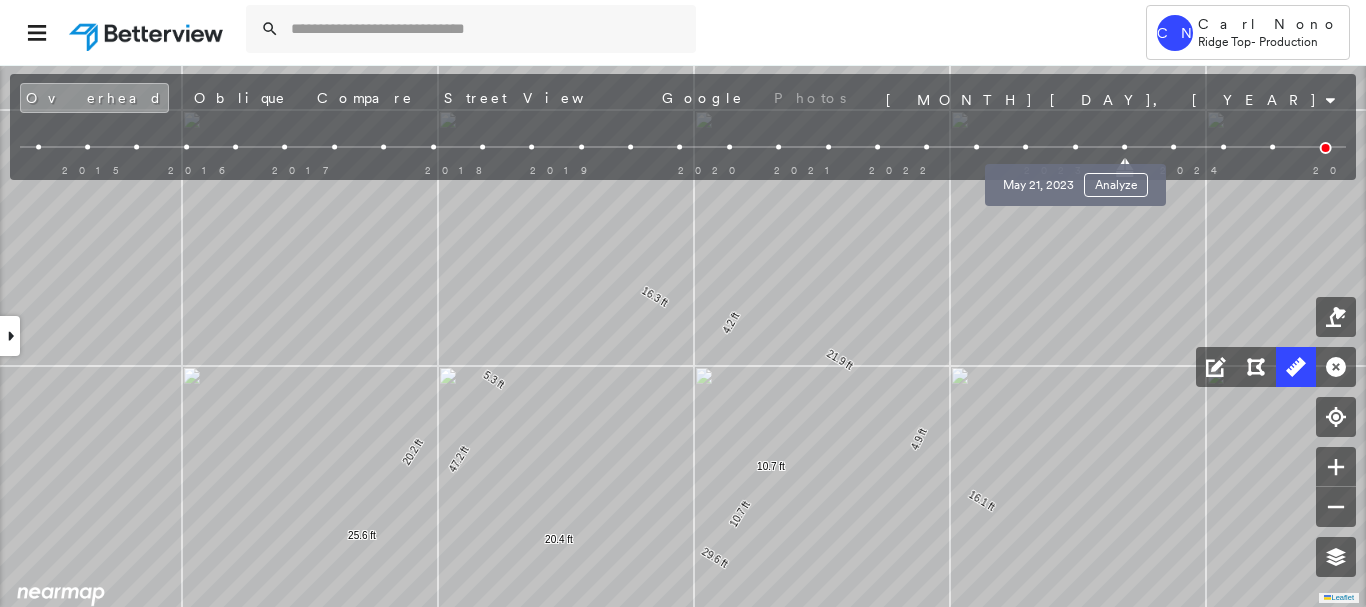 click at bounding box center (1075, 147) 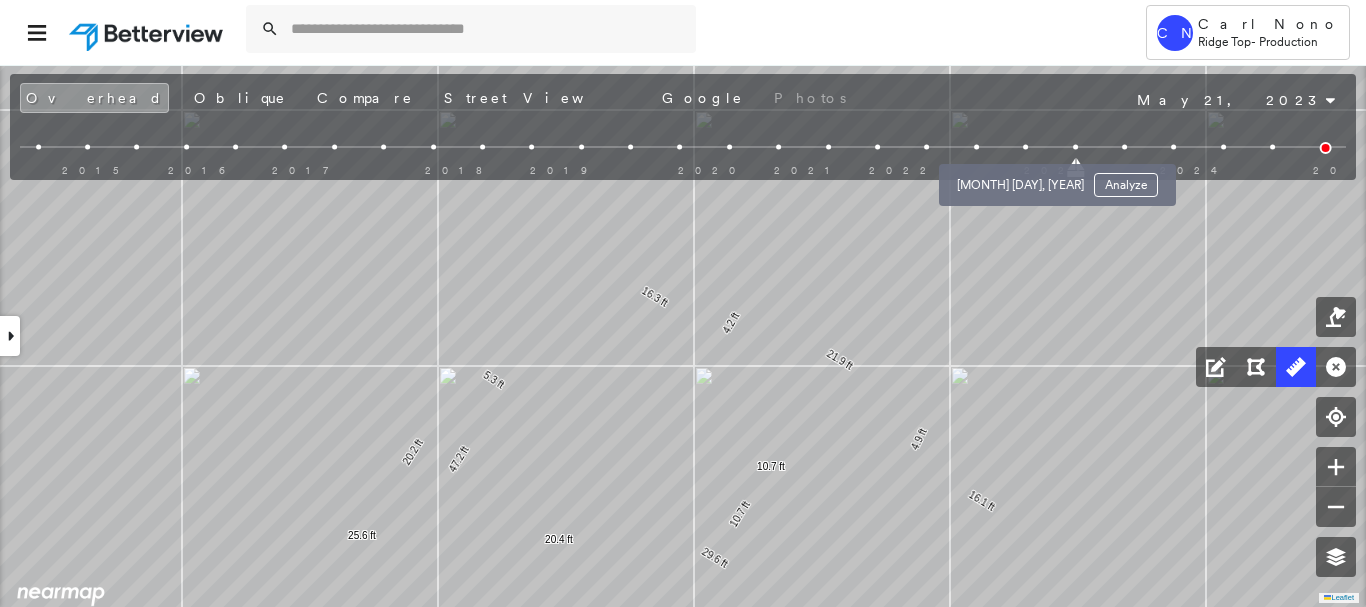 click at bounding box center [1025, 147] 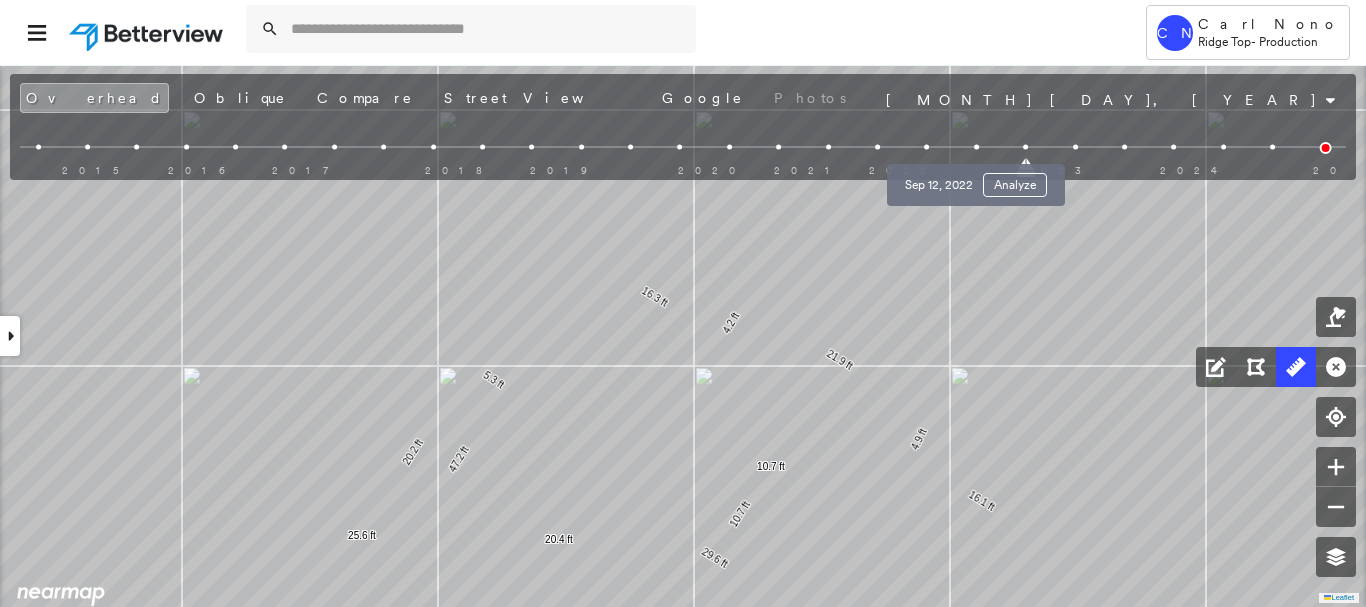 click at bounding box center [976, 147] 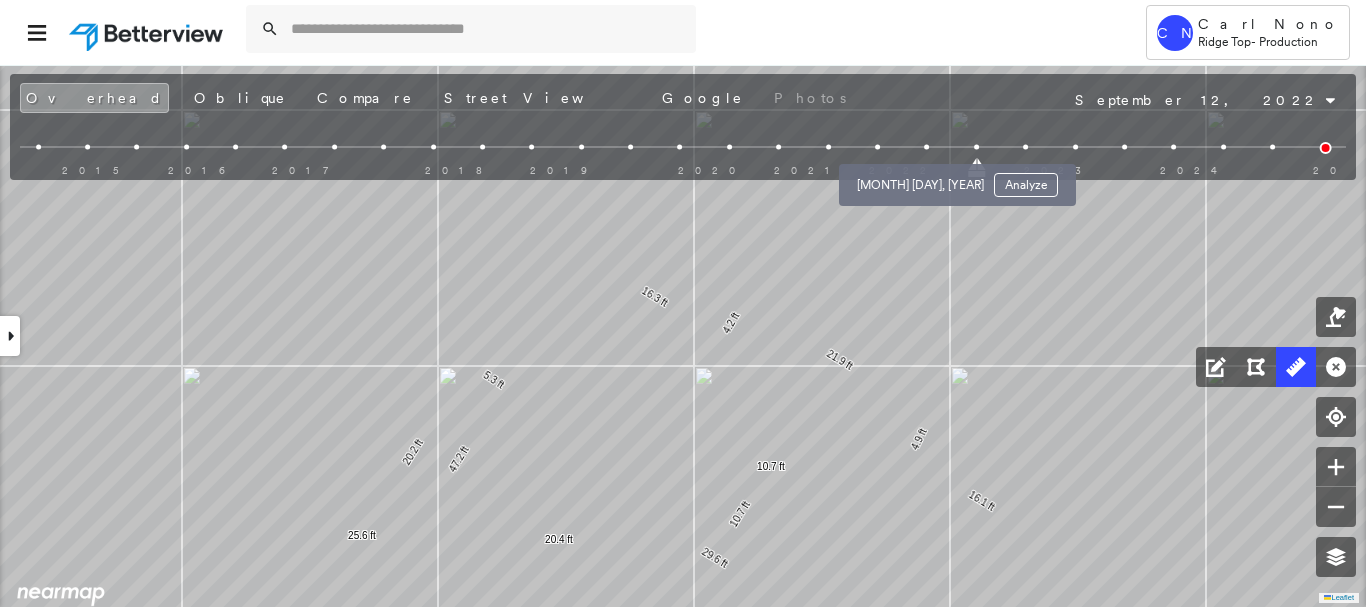 click at bounding box center (927, 147) 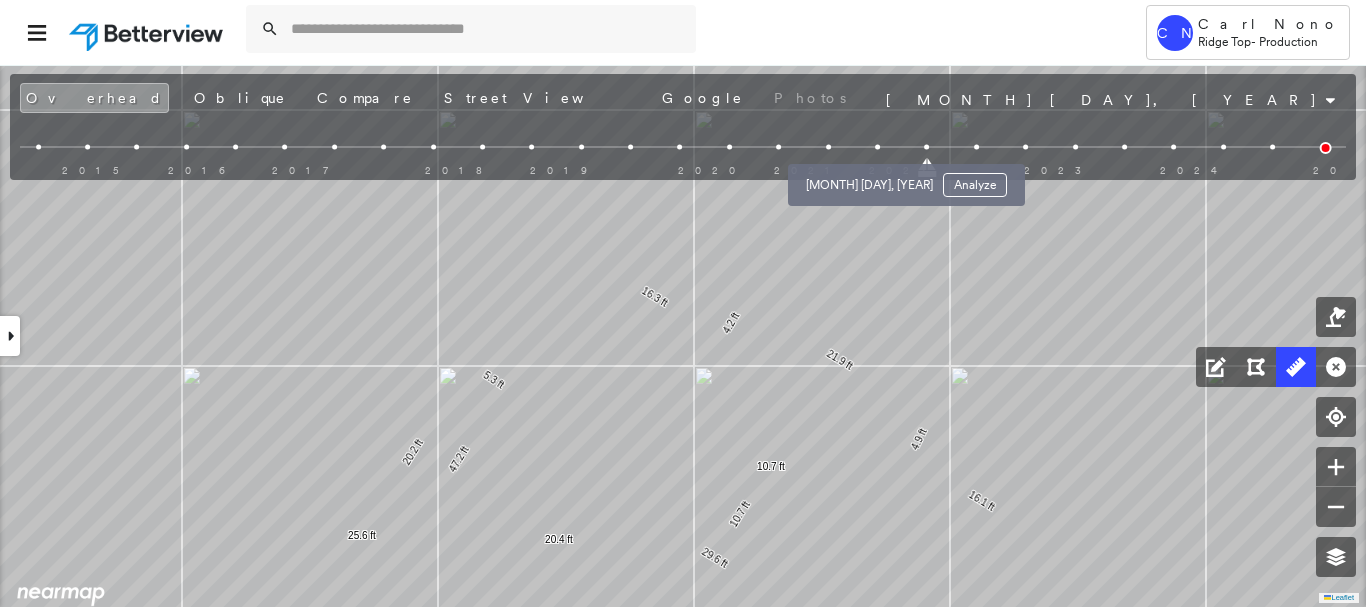 click at bounding box center [877, 147] 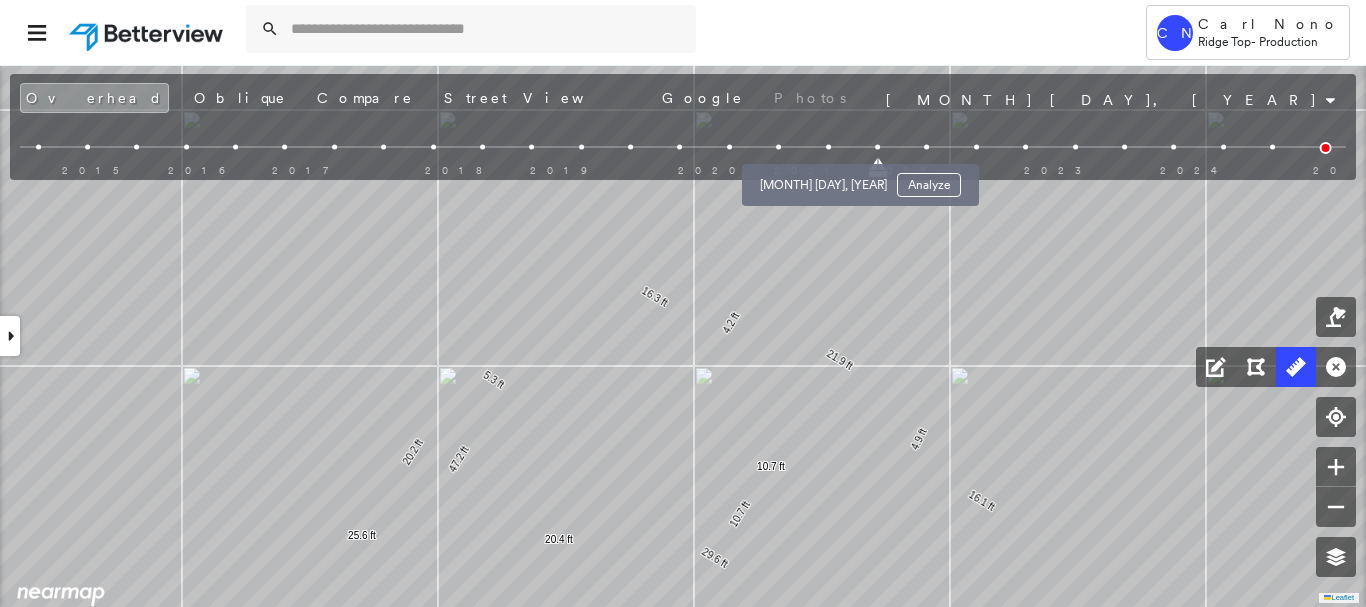 click at bounding box center (828, 147) 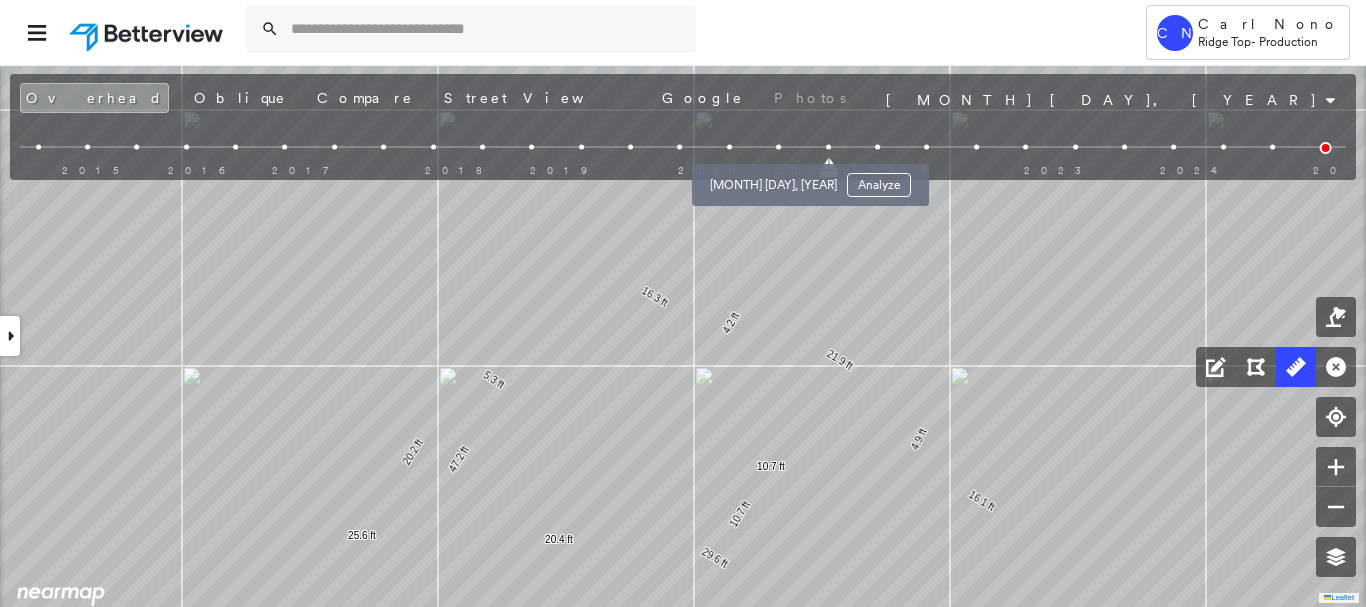 click at bounding box center [778, 147] 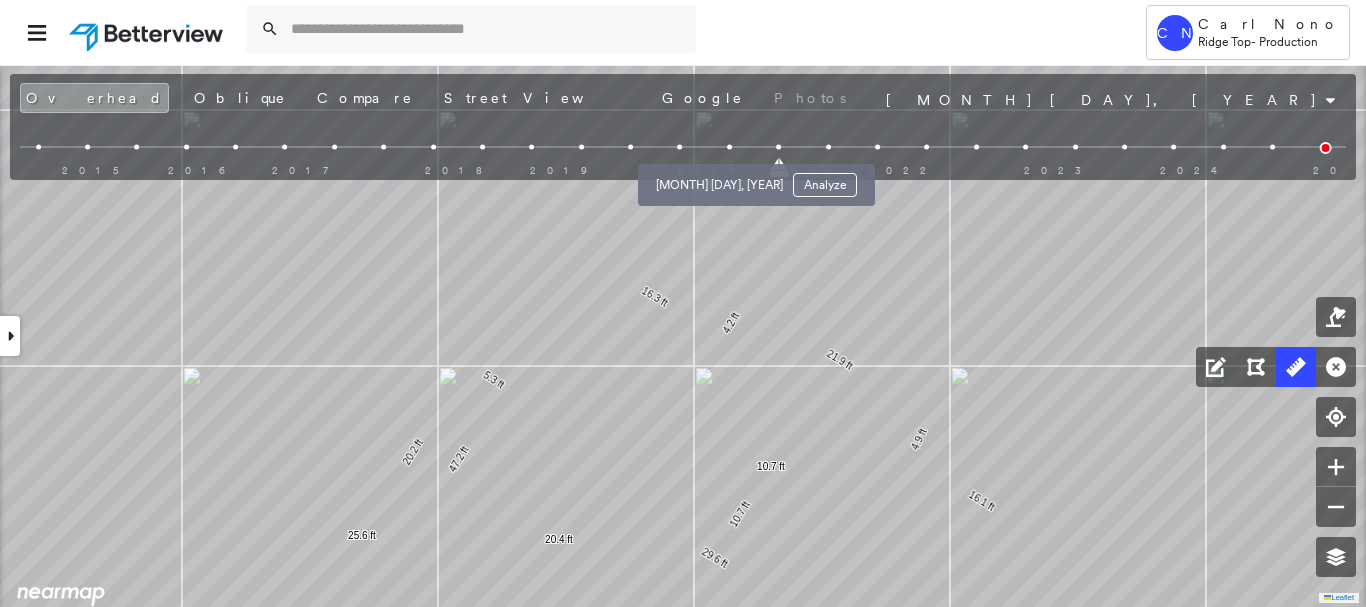 click at bounding box center [729, 147] 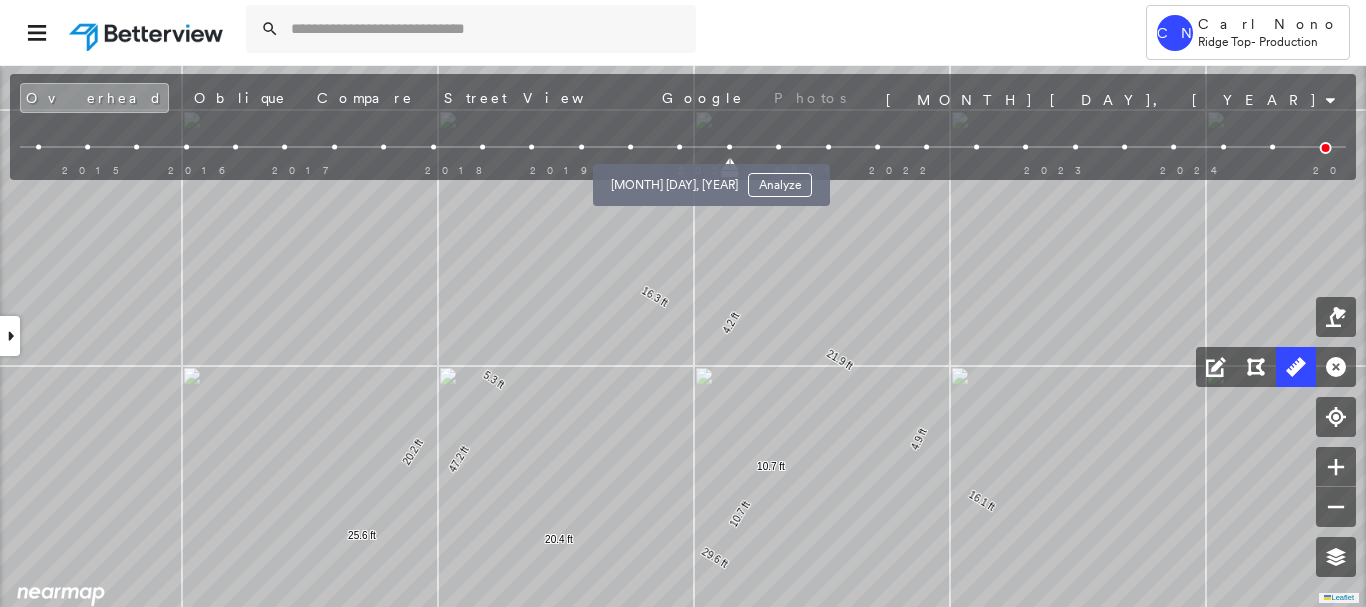 click at bounding box center [680, 147] 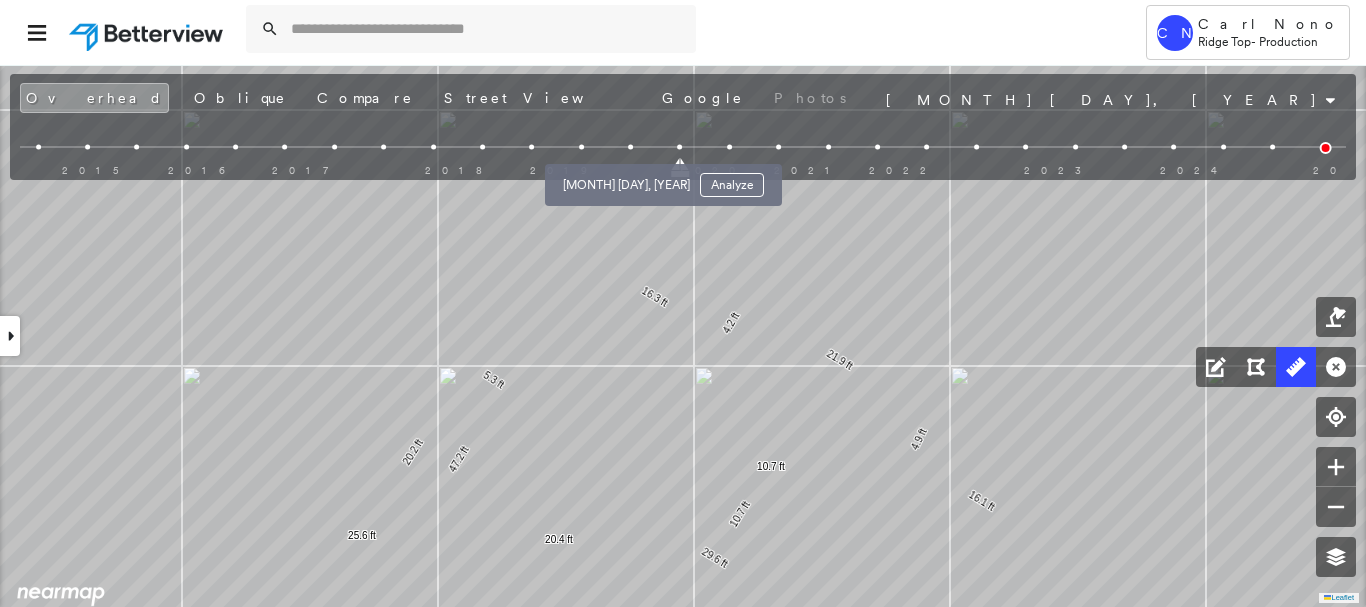 click at bounding box center [630, 147] 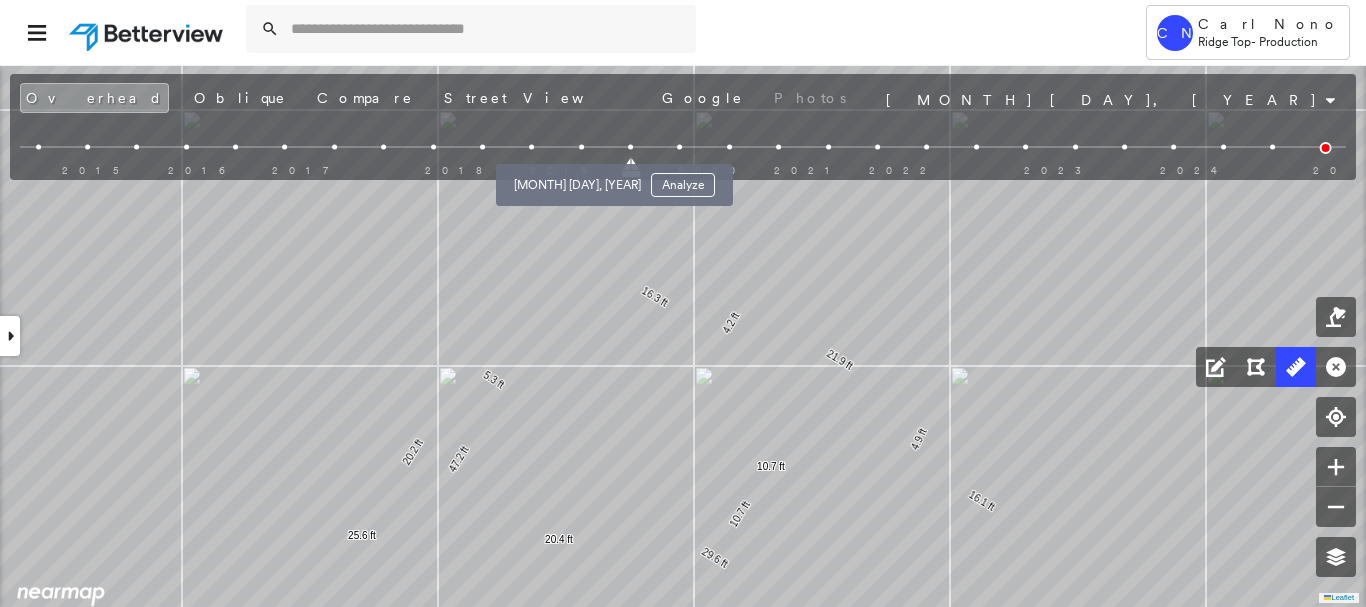 click at bounding box center (581, 147) 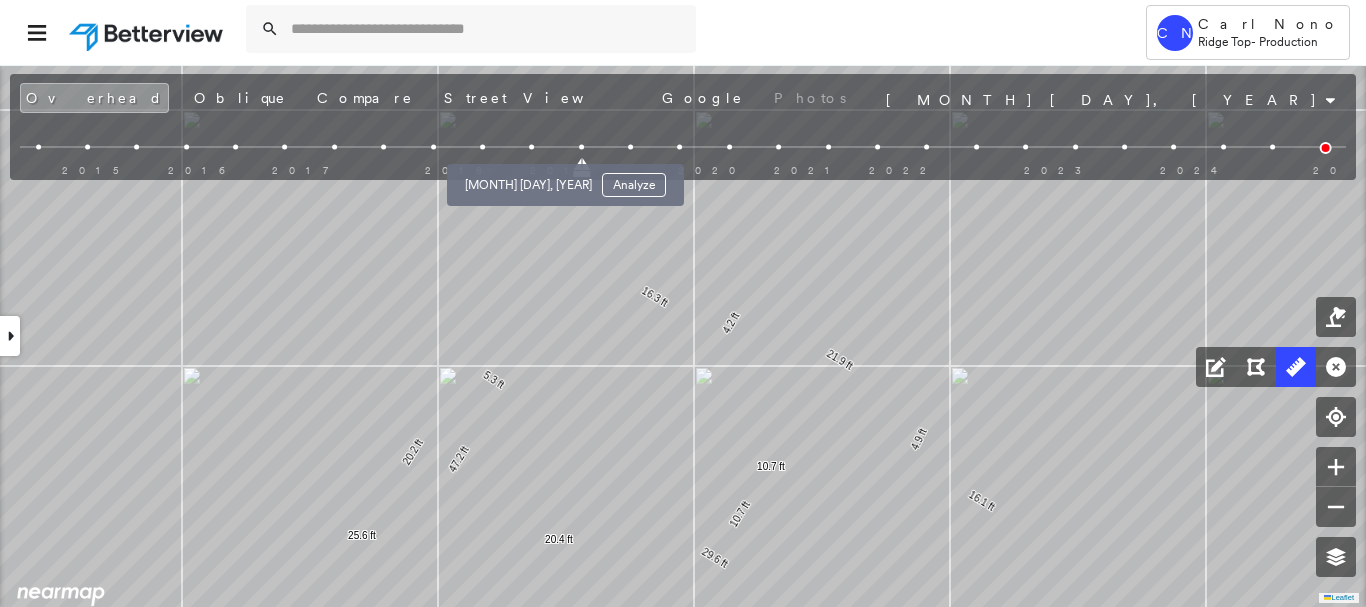 click at bounding box center [531, 147] 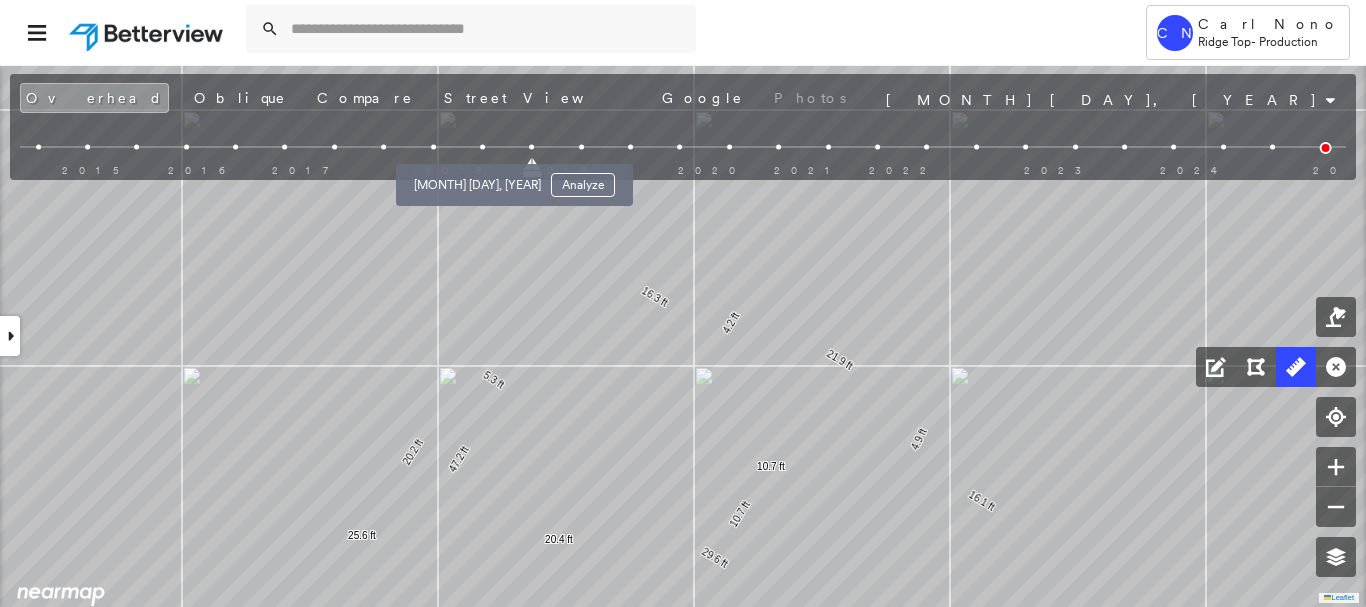 click at bounding box center (482, 147) 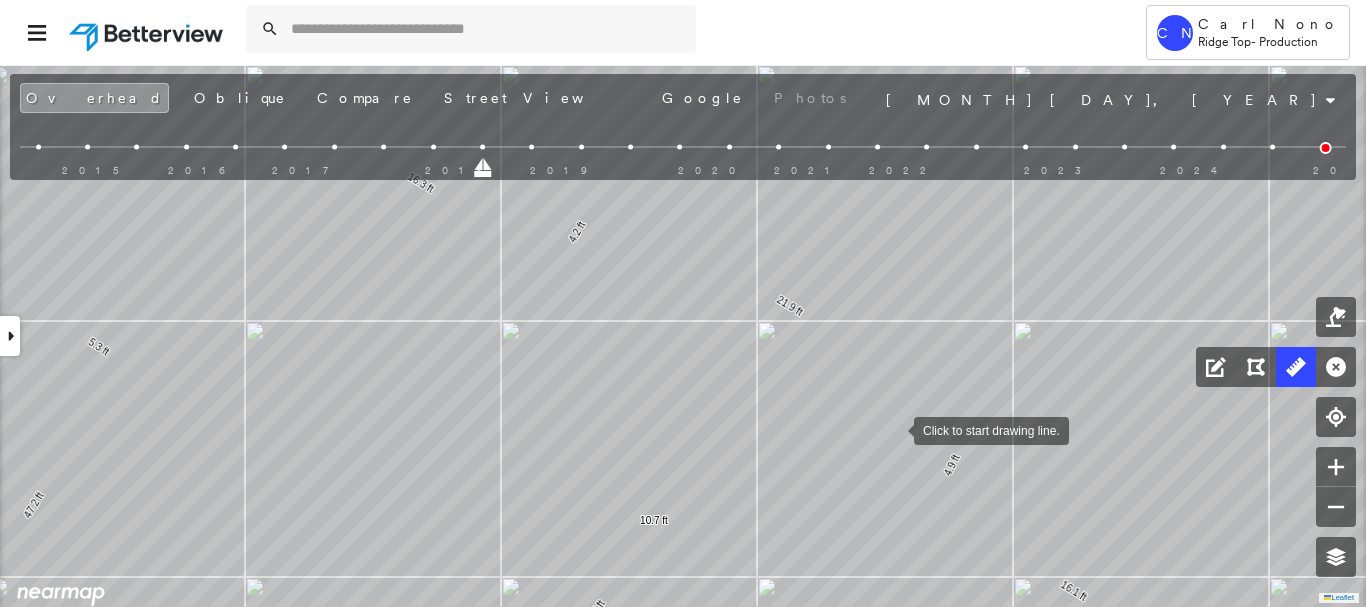 click at bounding box center [894, 429] 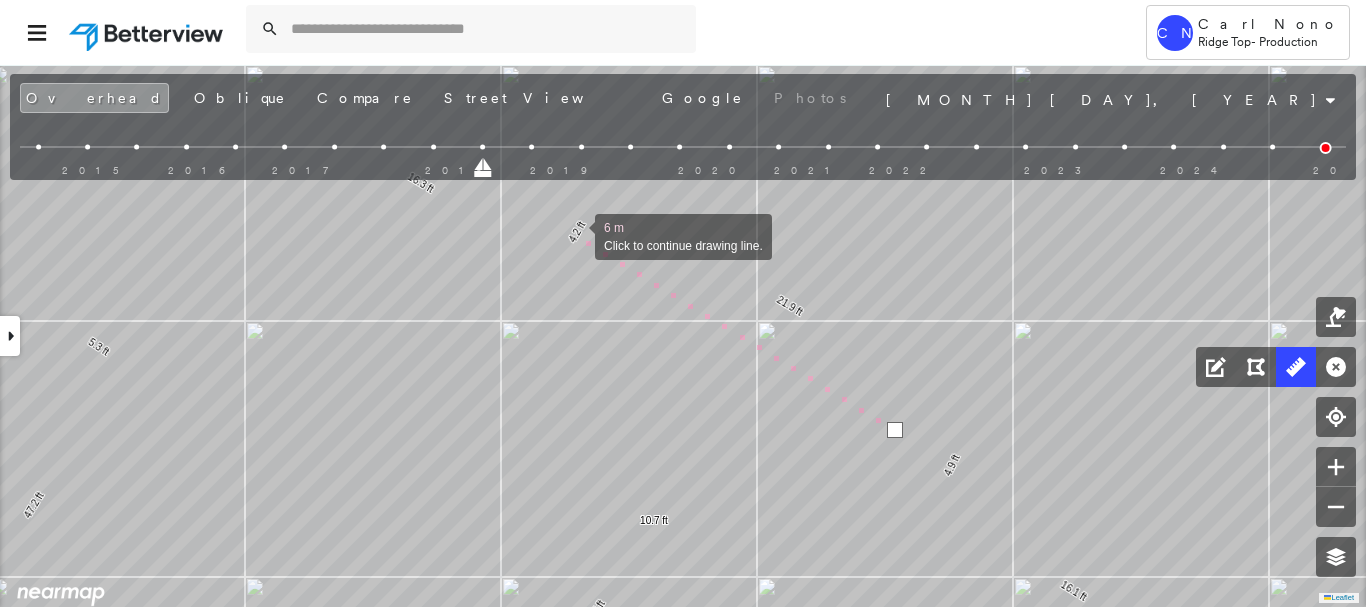 click at bounding box center (575, 235) 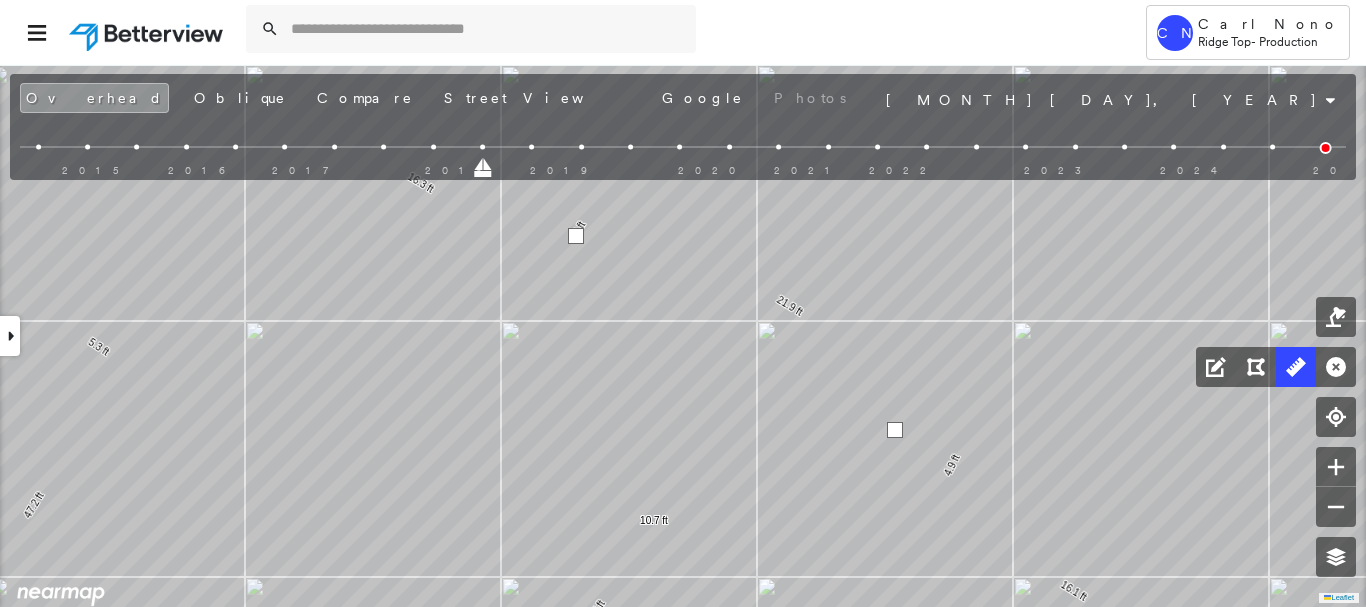 click at bounding box center [576, 236] 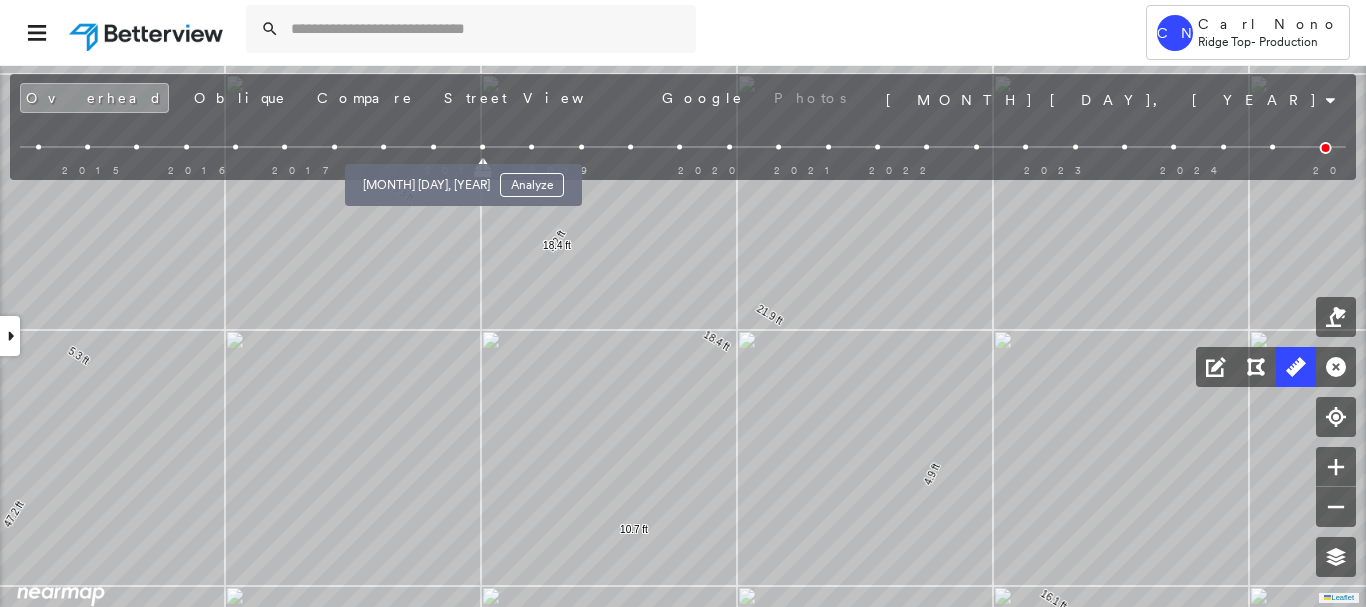 click at bounding box center [433, 147] 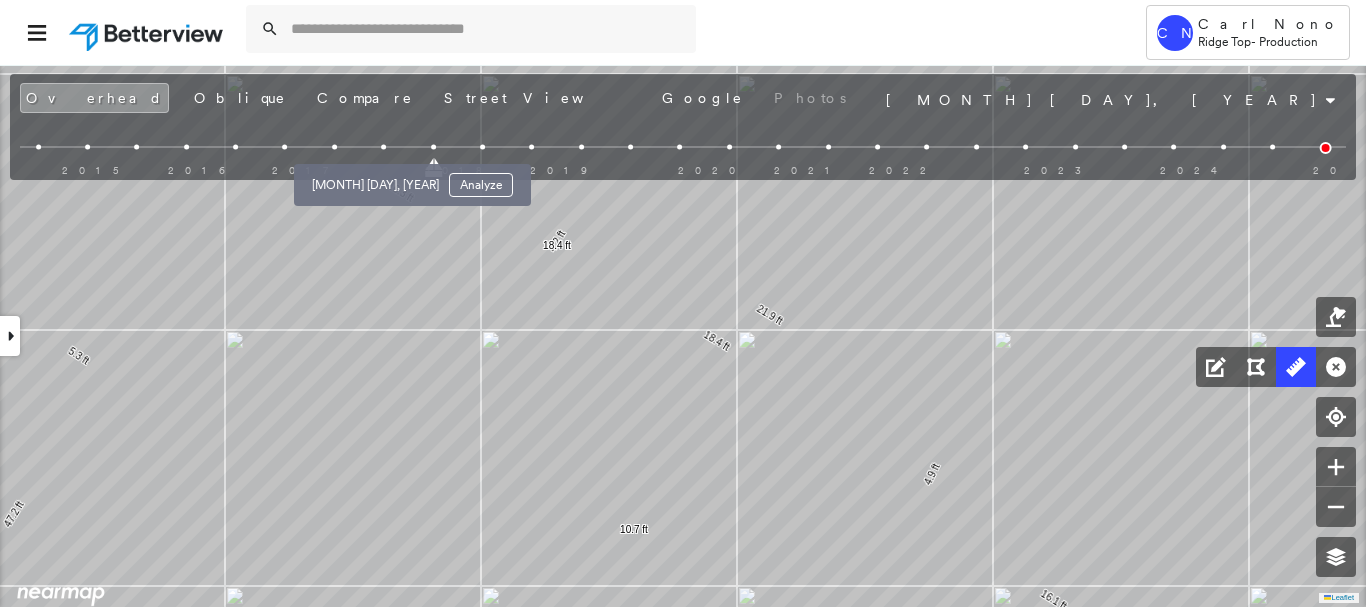 click at bounding box center (383, 147) 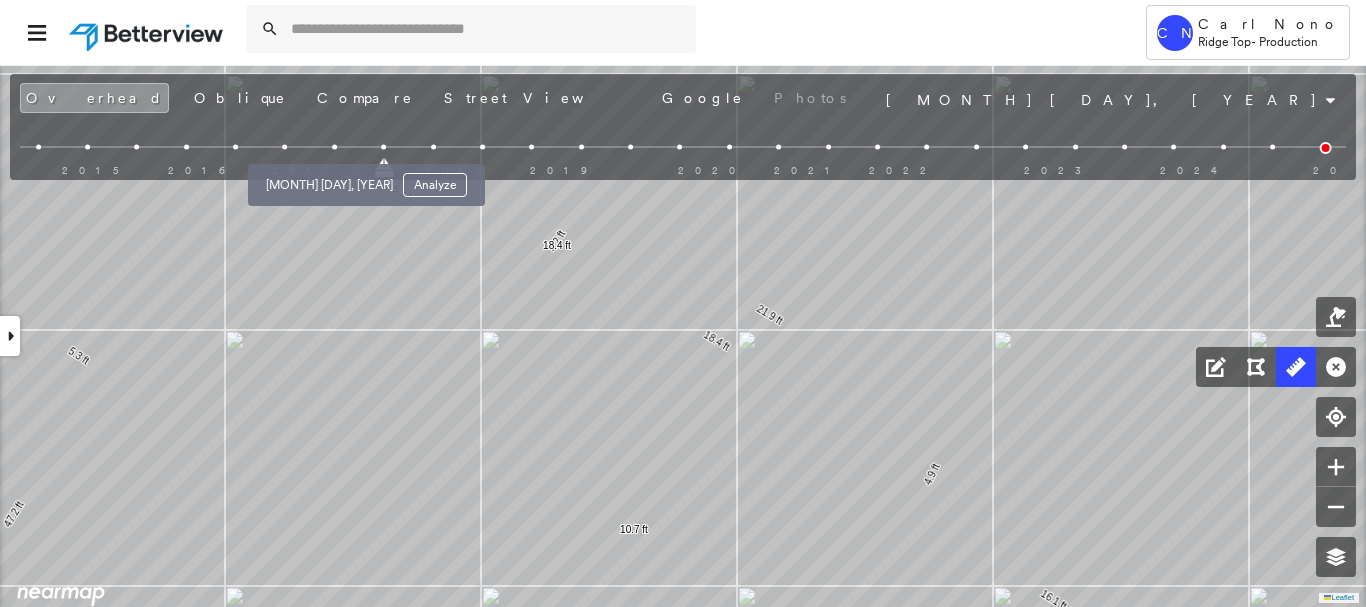 click at bounding box center [334, 147] 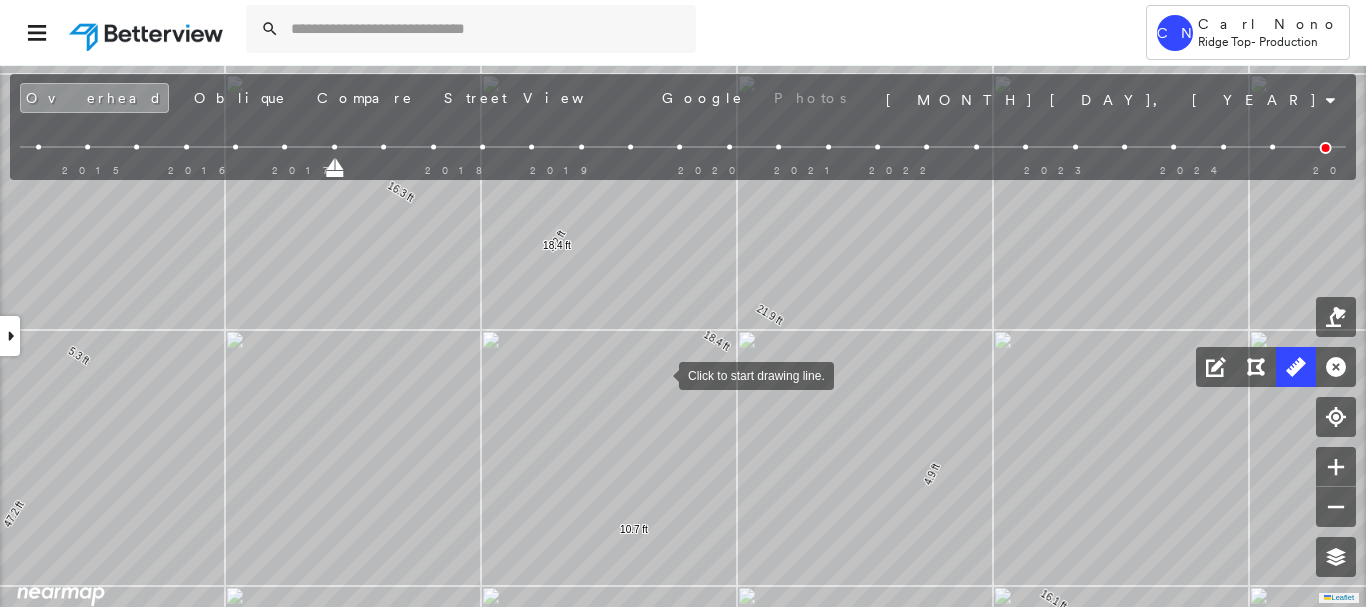 drag, startPoint x: 659, startPoint y: 374, endPoint x: 638, endPoint y: 217, distance: 158.39824 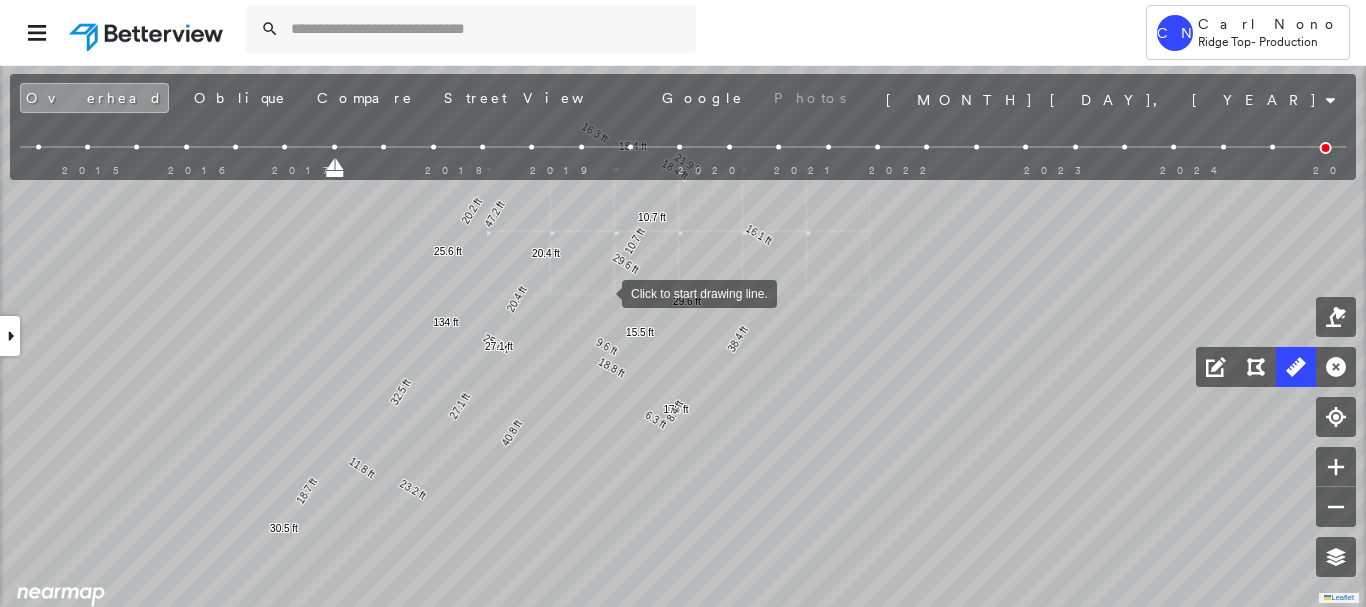 drag, startPoint x: 581, startPoint y: 335, endPoint x: 601, endPoint y: 294, distance: 45.617977 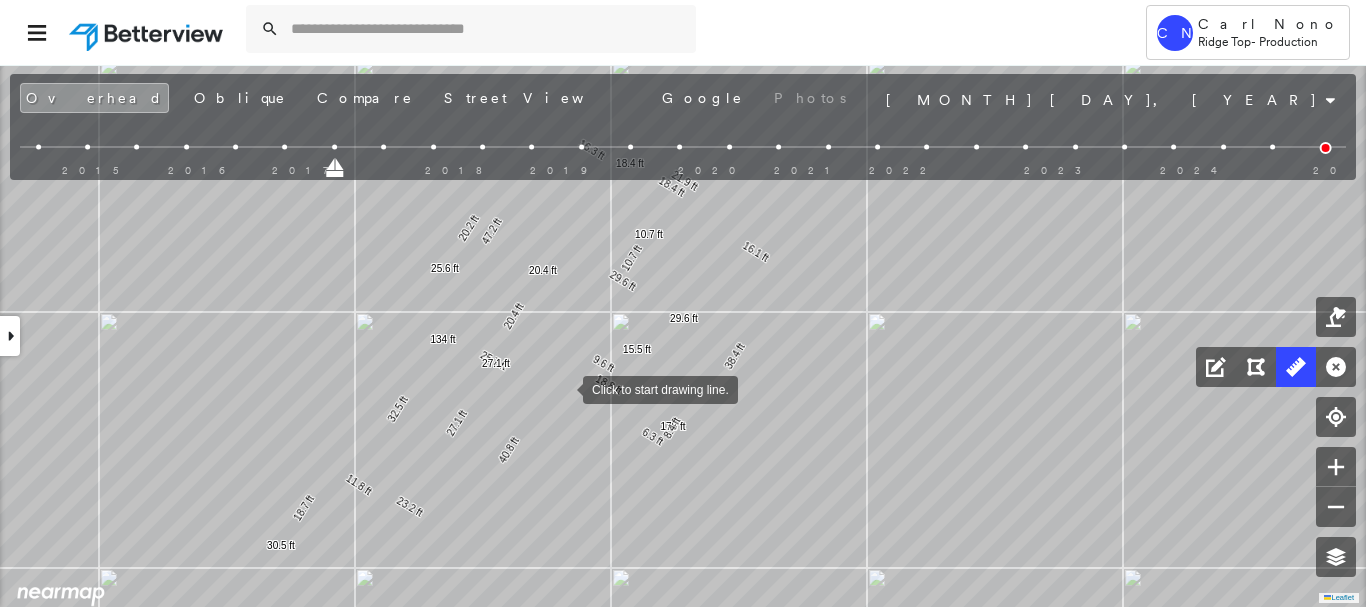 drag, startPoint x: 567, startPoint y: 372, endPoint x: 559, endPoint y: 412, distance: 40.792156 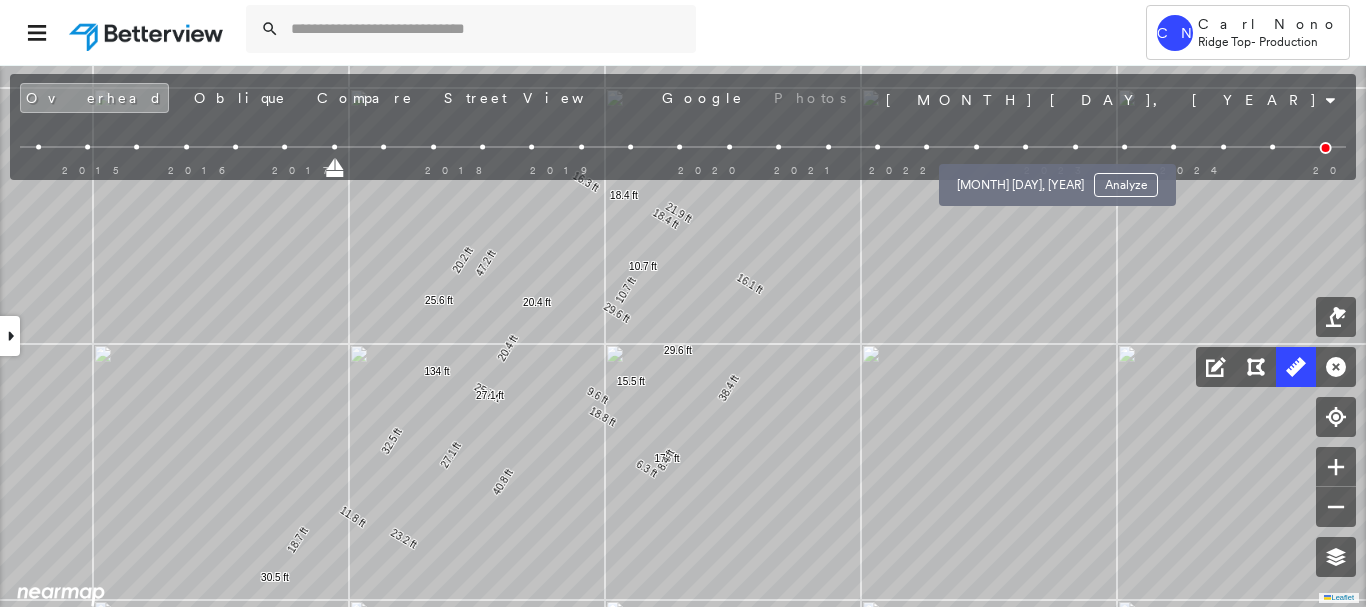 click at bounding box center (1025, 147) 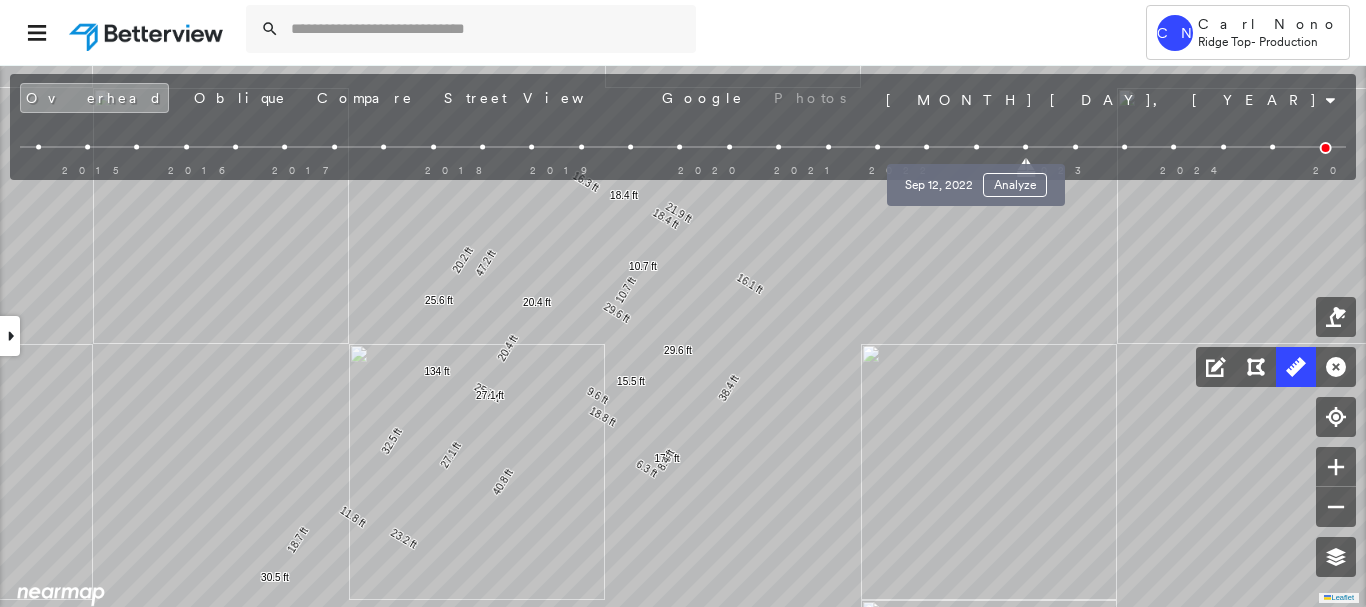 click at bounding box center (976, 147) 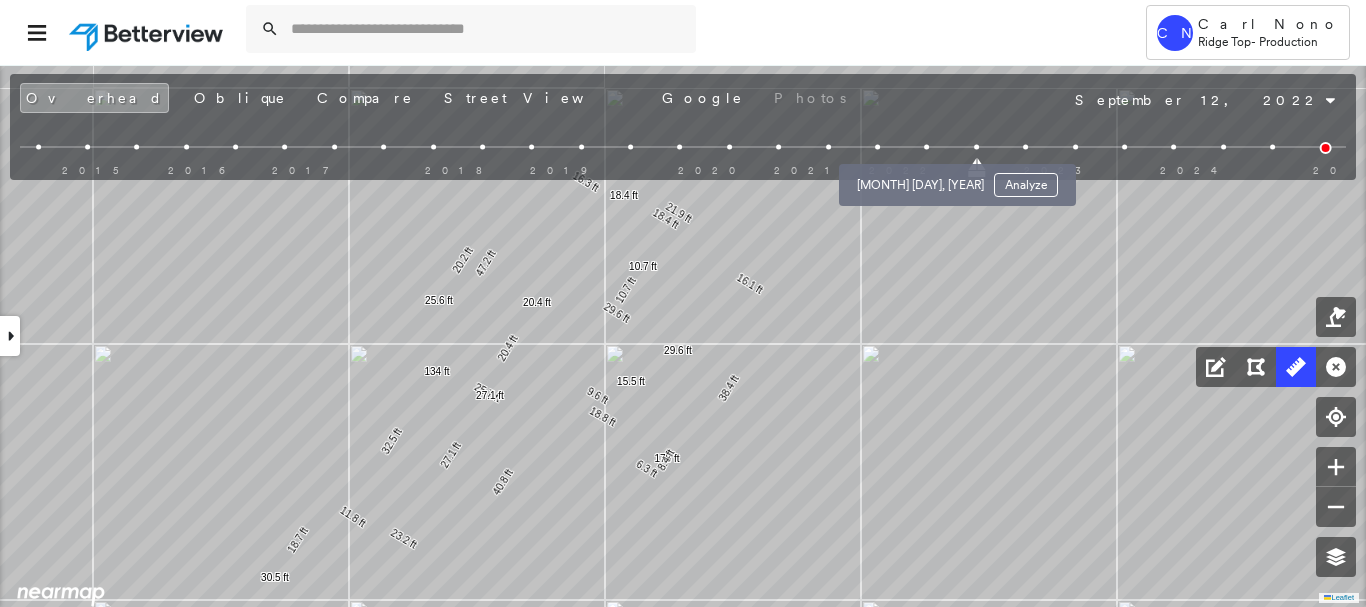 click at bounding box center (927, 147) 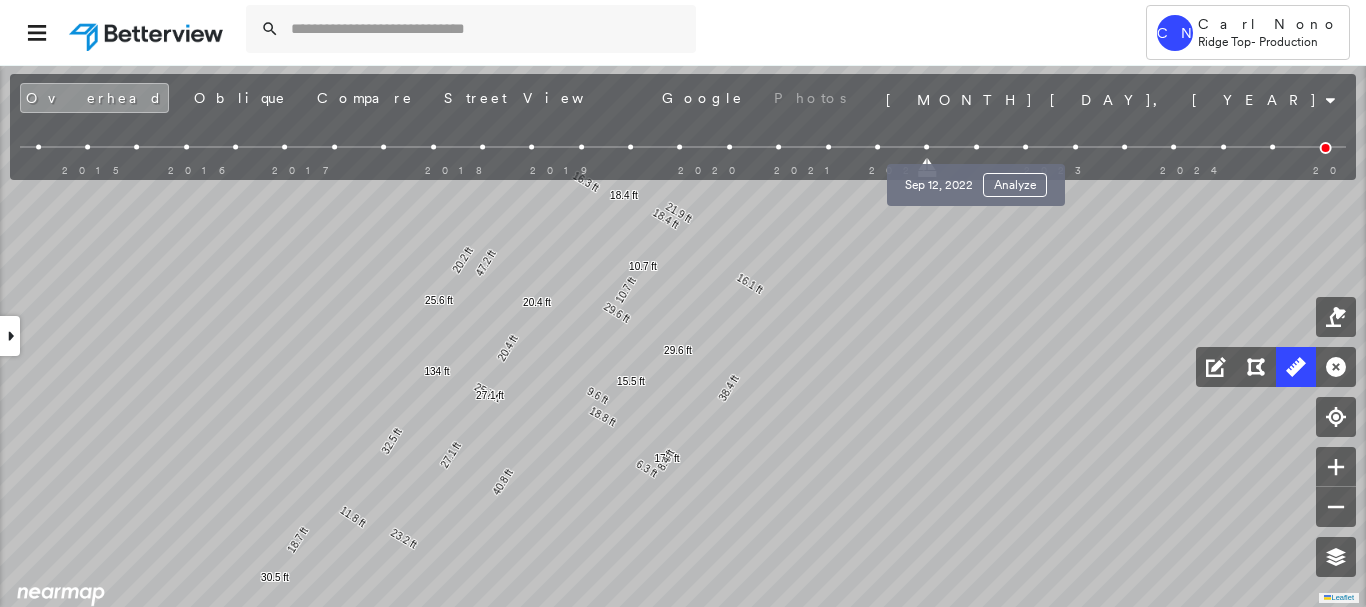 click at bounding box center (976, 147) 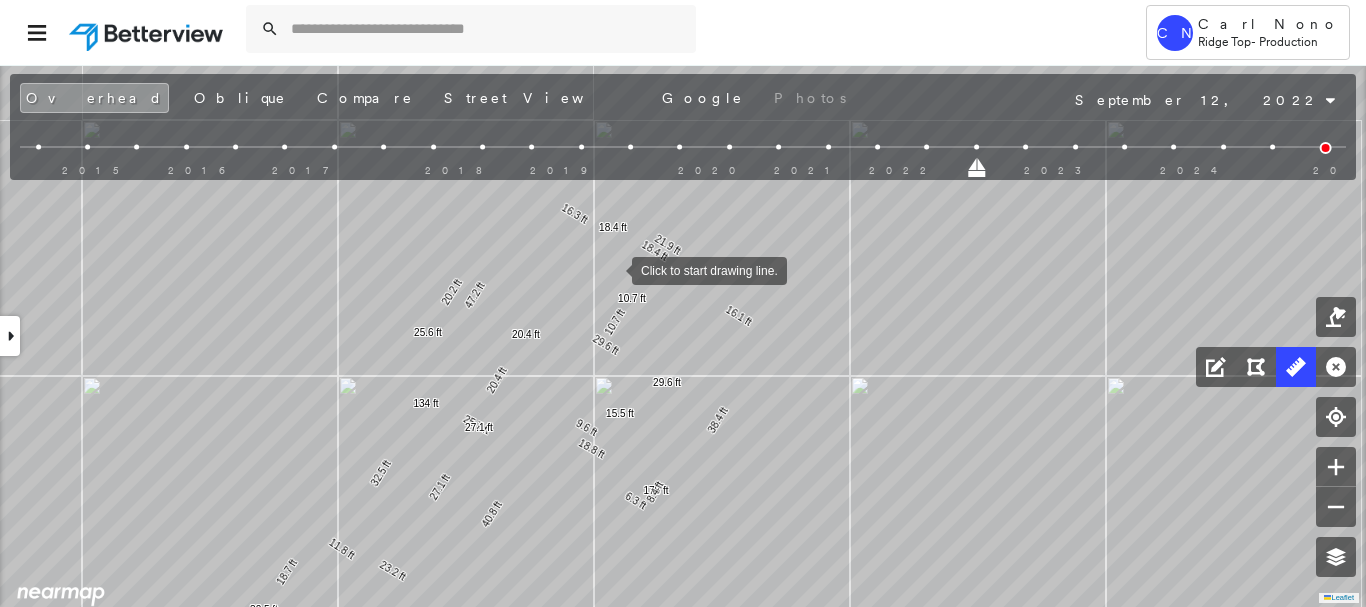 drag, startPoint x: 624, startPoint y: 236, endPoint x: 722, endPoint y: 244, distance: 98.32599 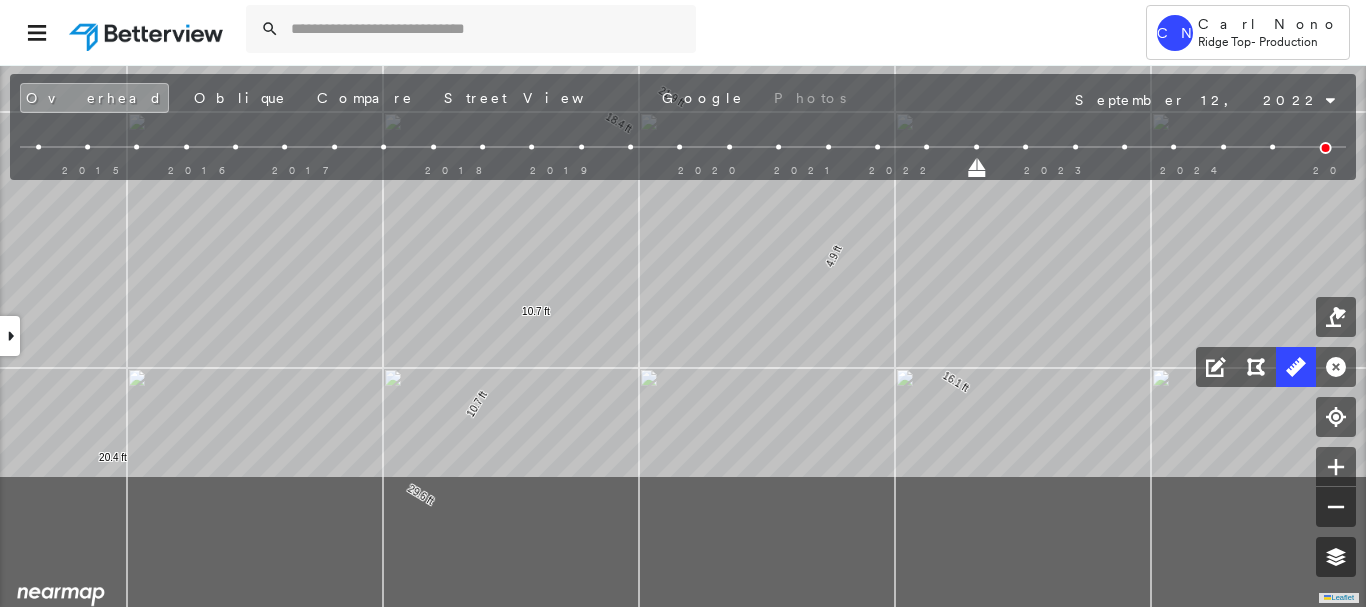 click on "20.4 ft 20.4 ft 25.7 ft 47.2 ft 16.3 ft 4.2 ft 21.9 ft 4.9 ft 16.1 ft 38.4 ft 3.7 ft 178 ft 8.4 ft 6.3 ft 4.5 ft 18.8 ft 40.8 ft 23.2 ft 32.5 ft 134 ft 11.8 ft 18.7 ft 30.5 ft 27.1 ft 27.1 ft 9.6 ft 5.9 ft 15.5 ft 29.6 ft 29.6 ft 10.7 ft 10.7 ft 5.3 ft 20.2 ft 25.6 ft 18.4 ft 18.4 ft Click to start drawing line." at bounding box center [-332, 159] 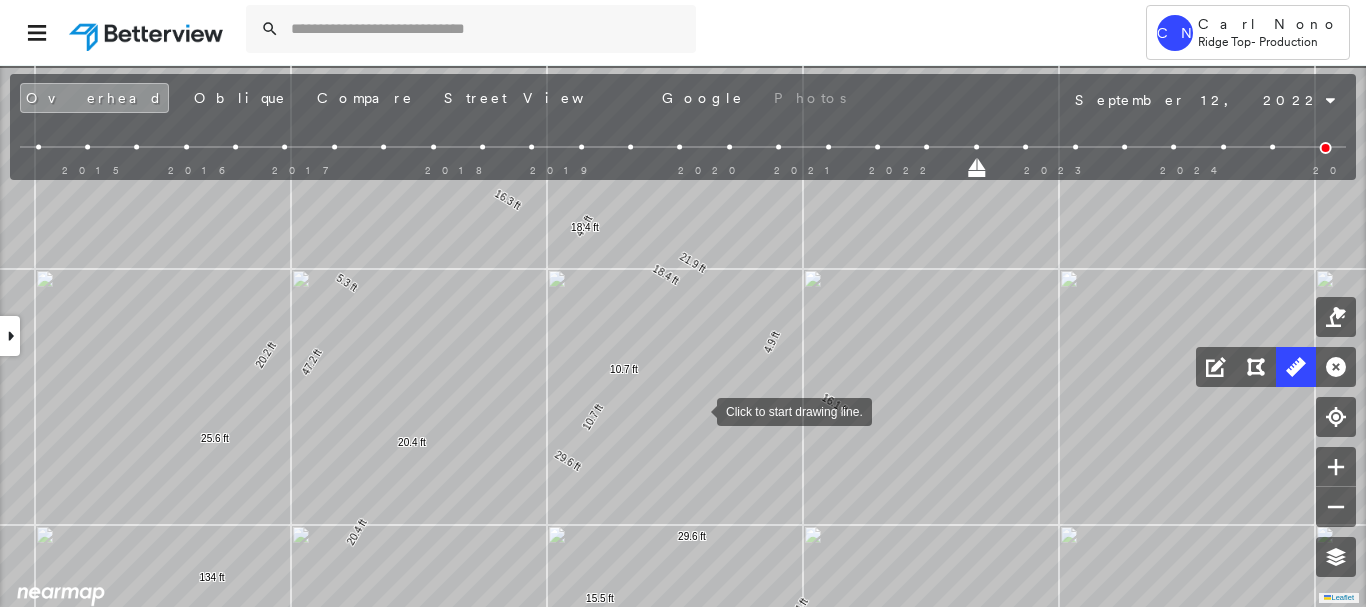 drag, startPoint x: 664, startPoint y: 406, endPoint x: 697, endPoint y: 412, distance: 33.54102 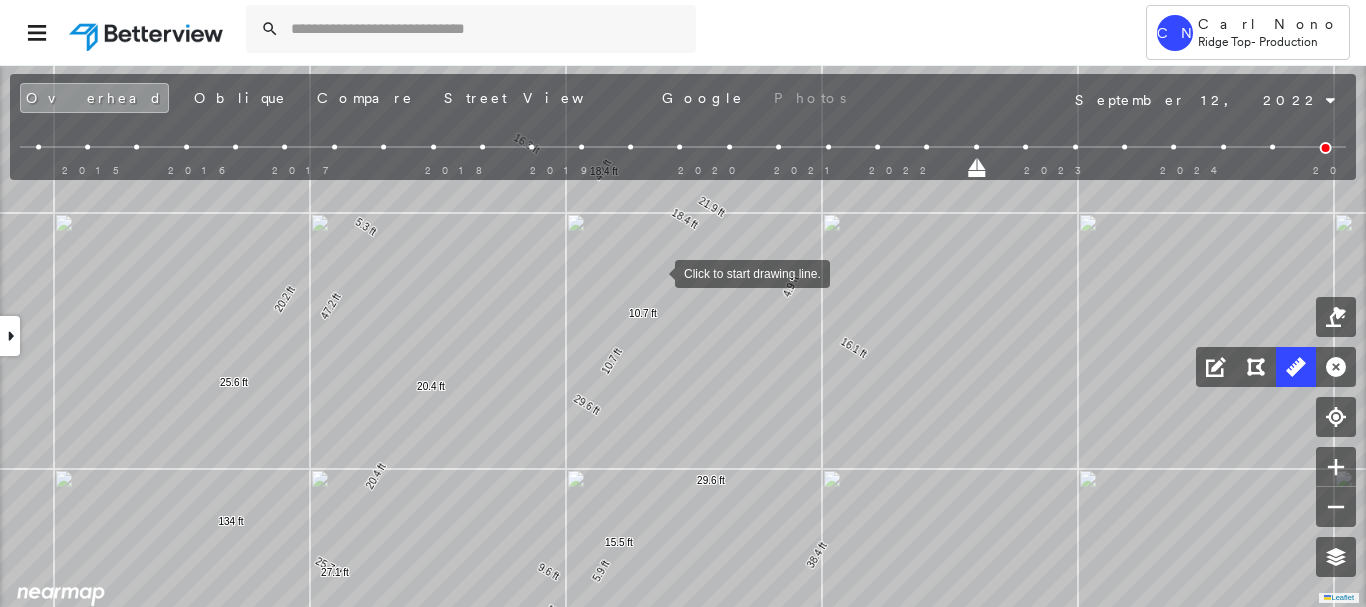 drag, startPoint x: 653, startPoint y: 283, endPoint x: 653, endPoint y: 268, distance: 15 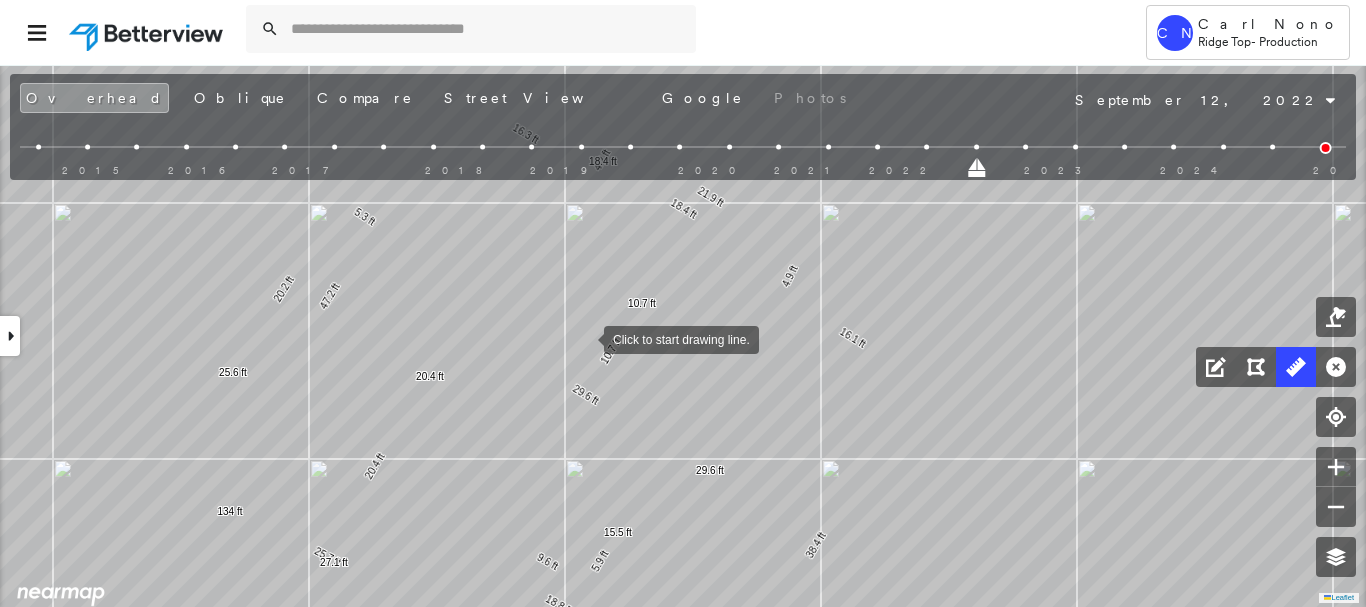 click at bounding box center (584, 338) 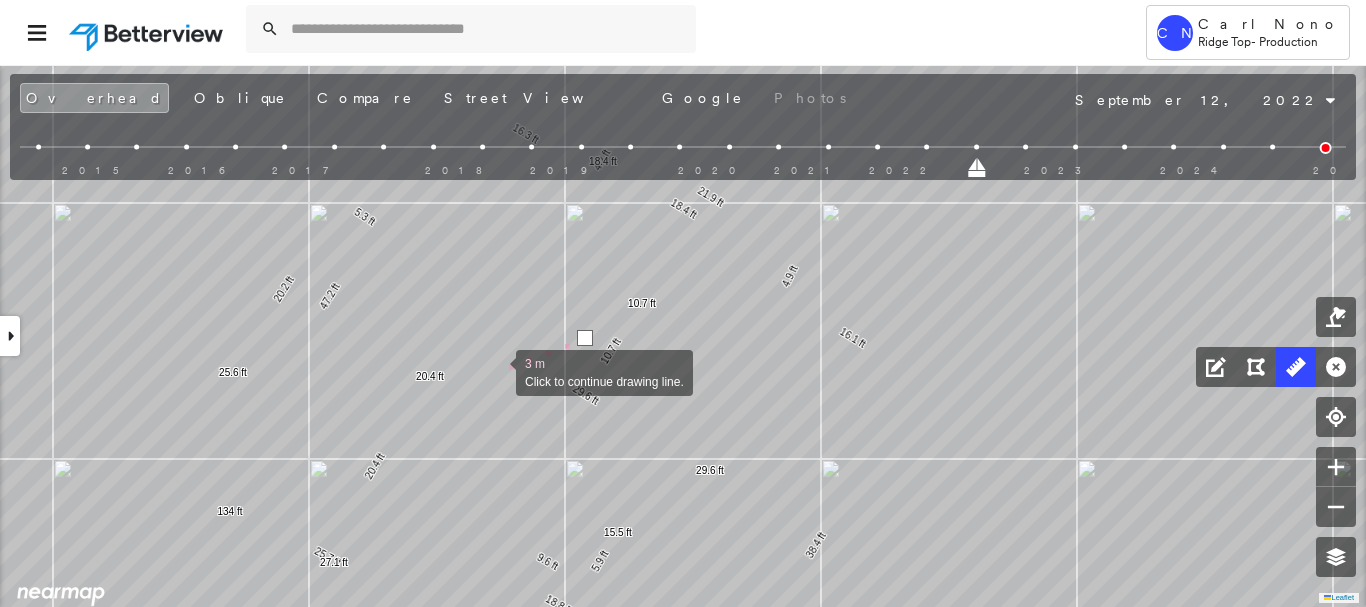 click at bounding box center [496, 371] 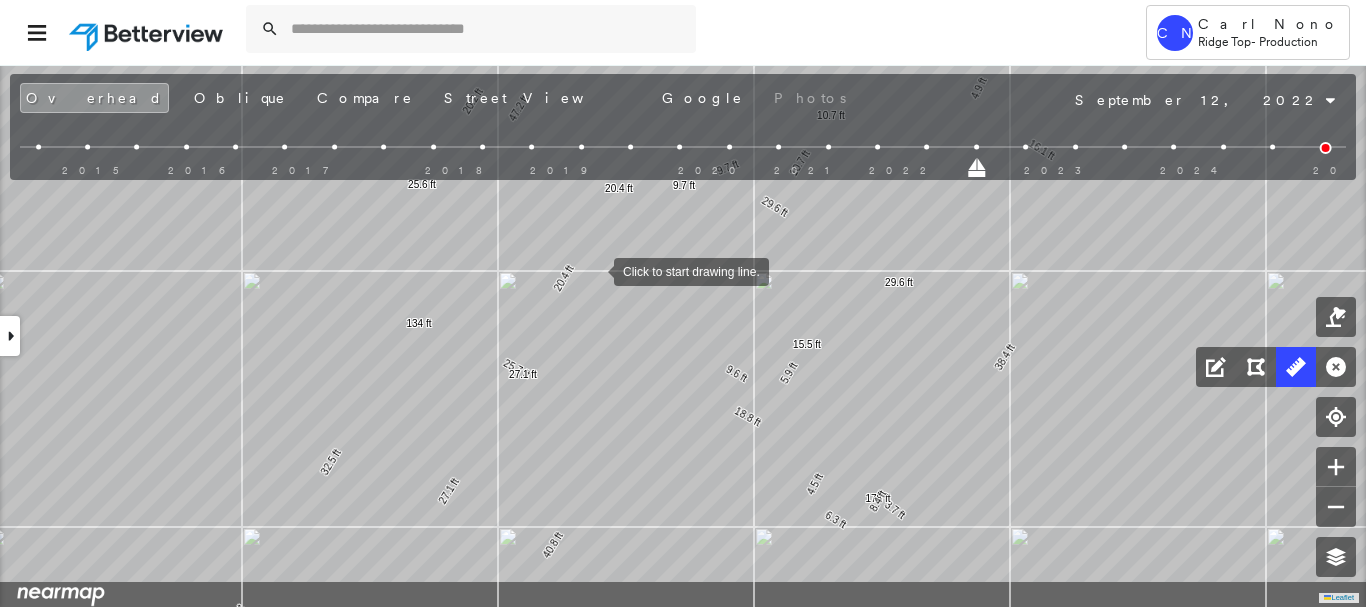 drag, startPoint x: 504, startPoint y: 336, endPoint x: 586, endPoint y: 275, distance: 102.20078 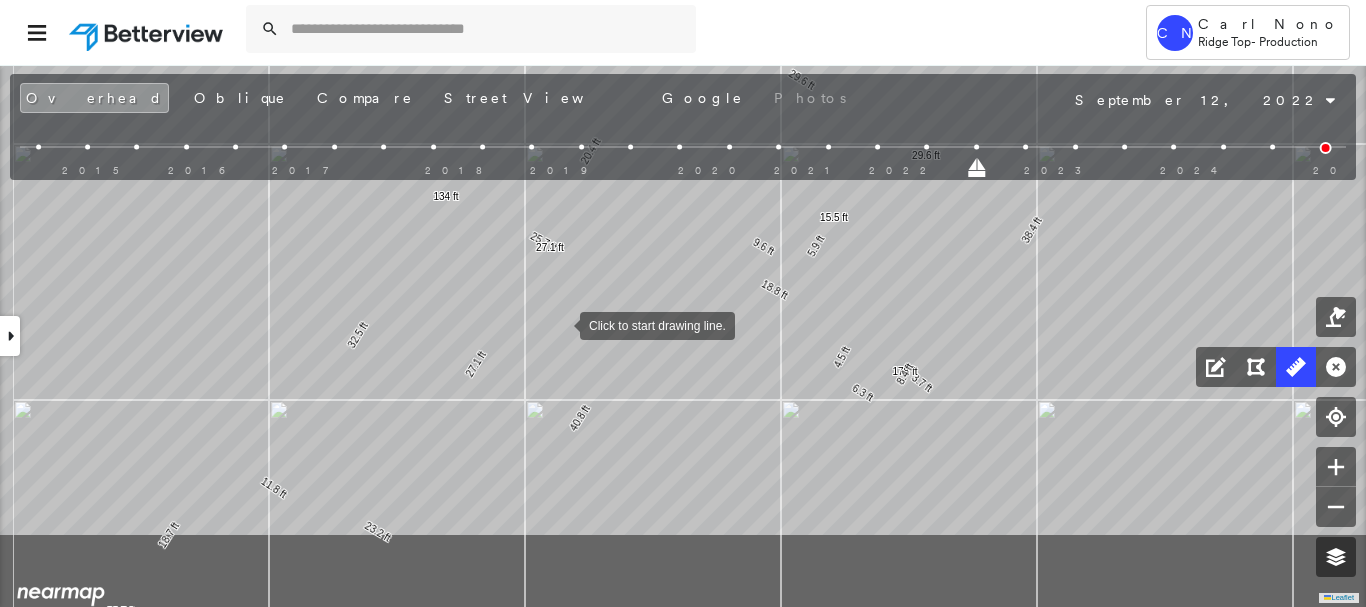 drag, startPoint x: 533, startPoint y: 437, endPoint x: 559, endPoint y: 324, distance: 115.952576 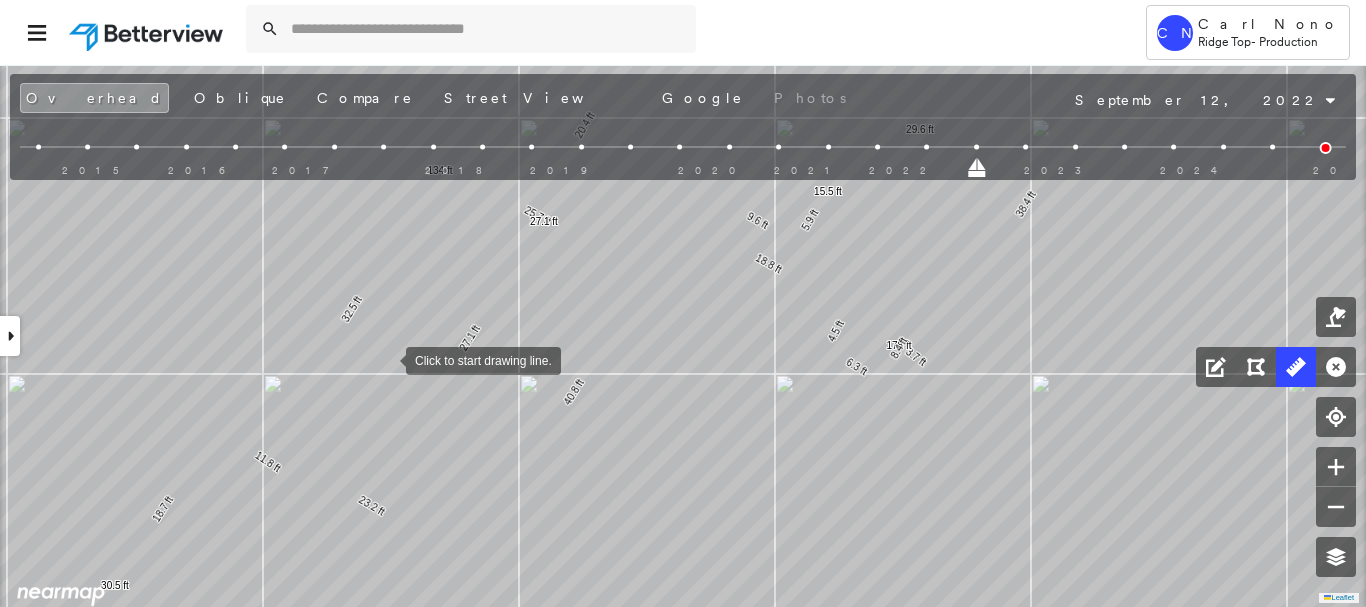 drag, startPoint x: 392, startPoint y: 386, endPoint x: 386, endPoint y: 360, distance: 26.683329 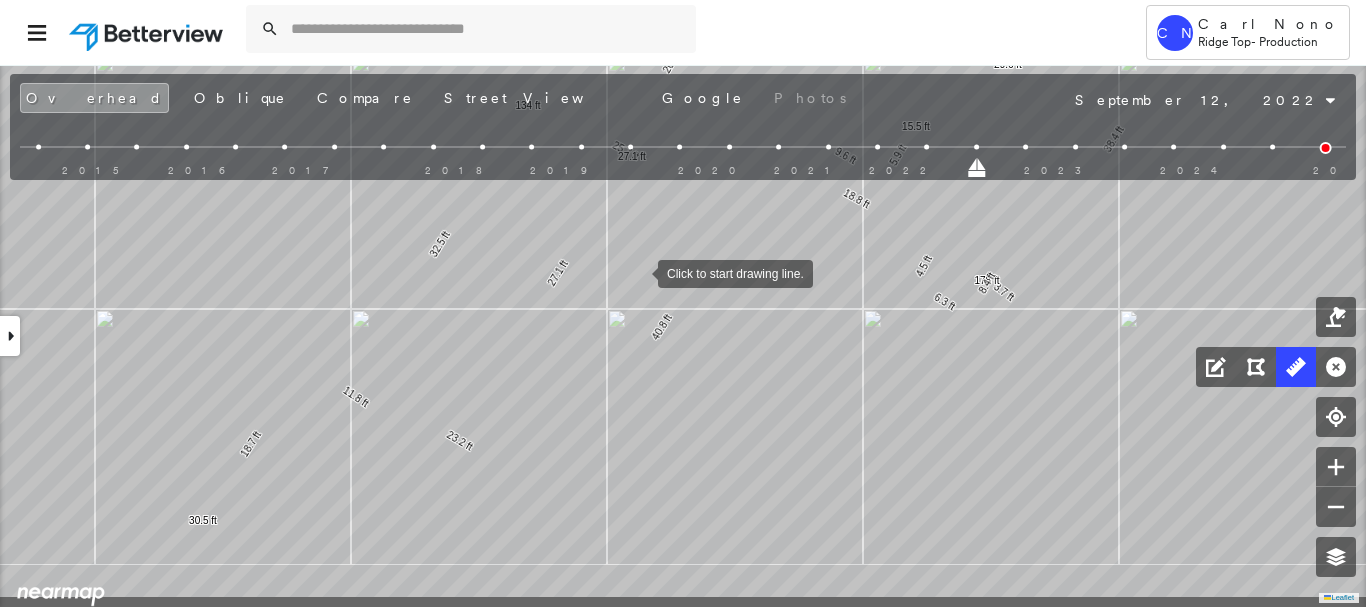 drag, startPoint x: 628, startPoint y: 280, endPoint x: 642, endPoint y: 262, distance: 22.803509 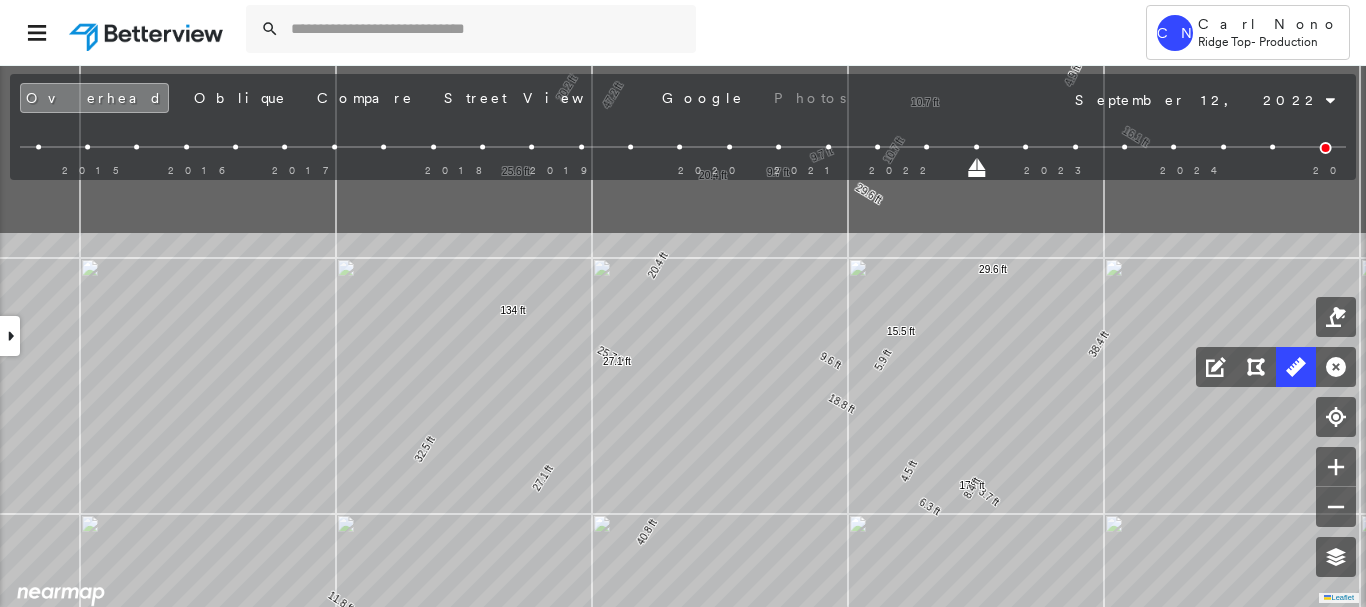 drag, startPoint x: 587, startPoint y: 444, endPoint x: 494, endPoint y: 646, distance: 222.38031 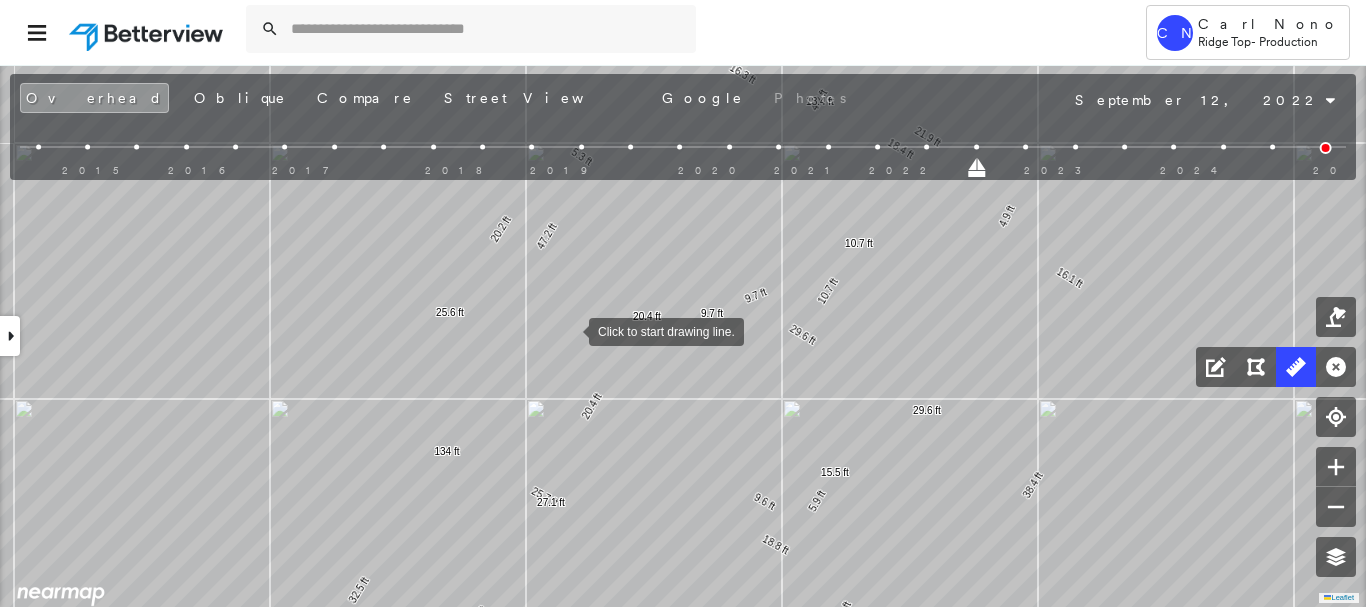 drag, startPoint x: 575, startPoint y: 308, endPoint x: 569, endPoint y: 330, distance: 22.803509 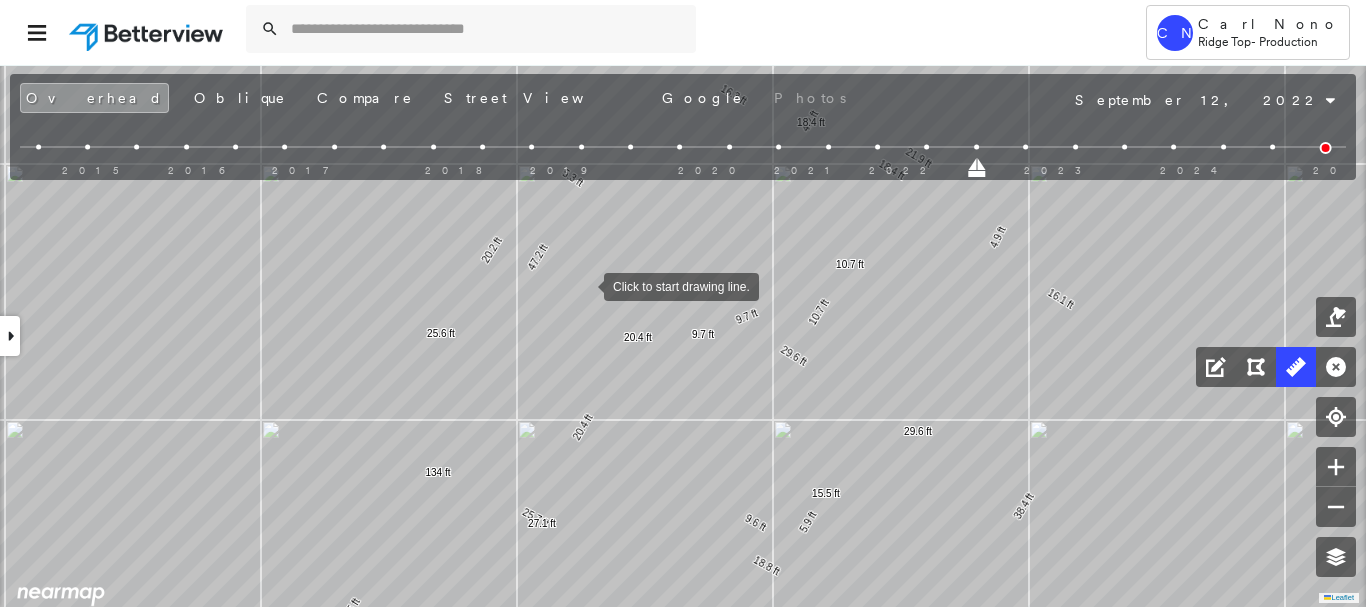 drag, startPoint x: 594, startPoint y: 263, endPoint x: 585, endPoint y: 284, distance: 22.847319 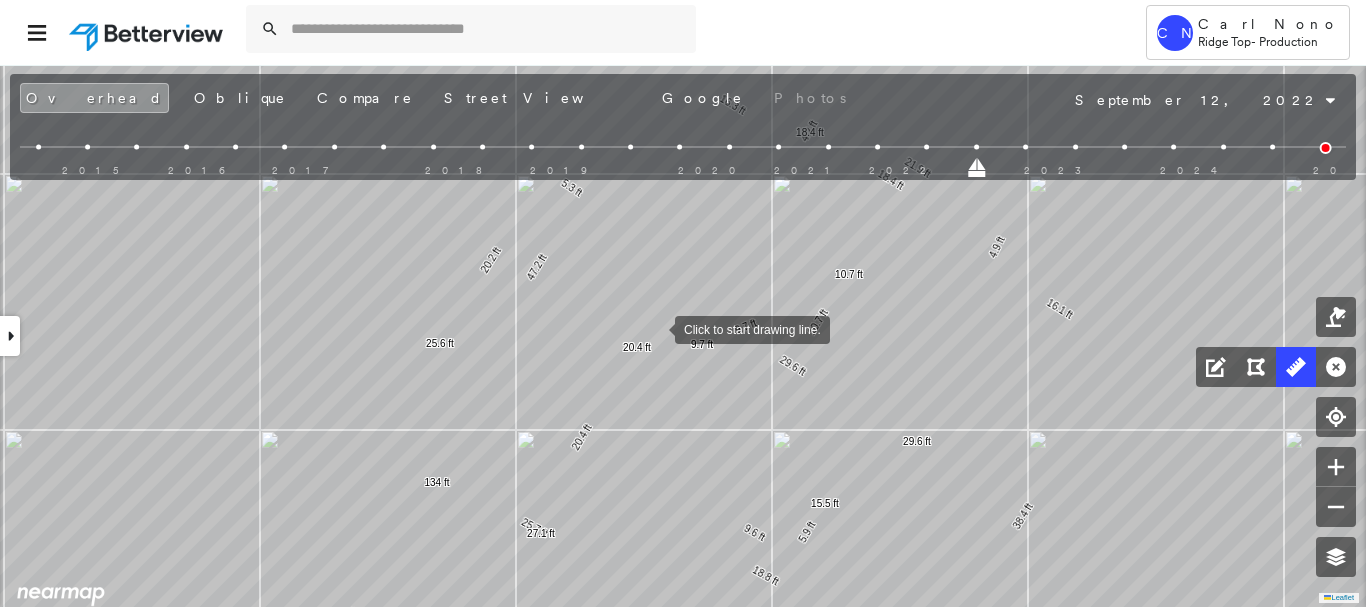 drag, startPoint x: 656, startPoint y: 318, endPoint x: 655, endPoint y: 328, distance: 10.049875 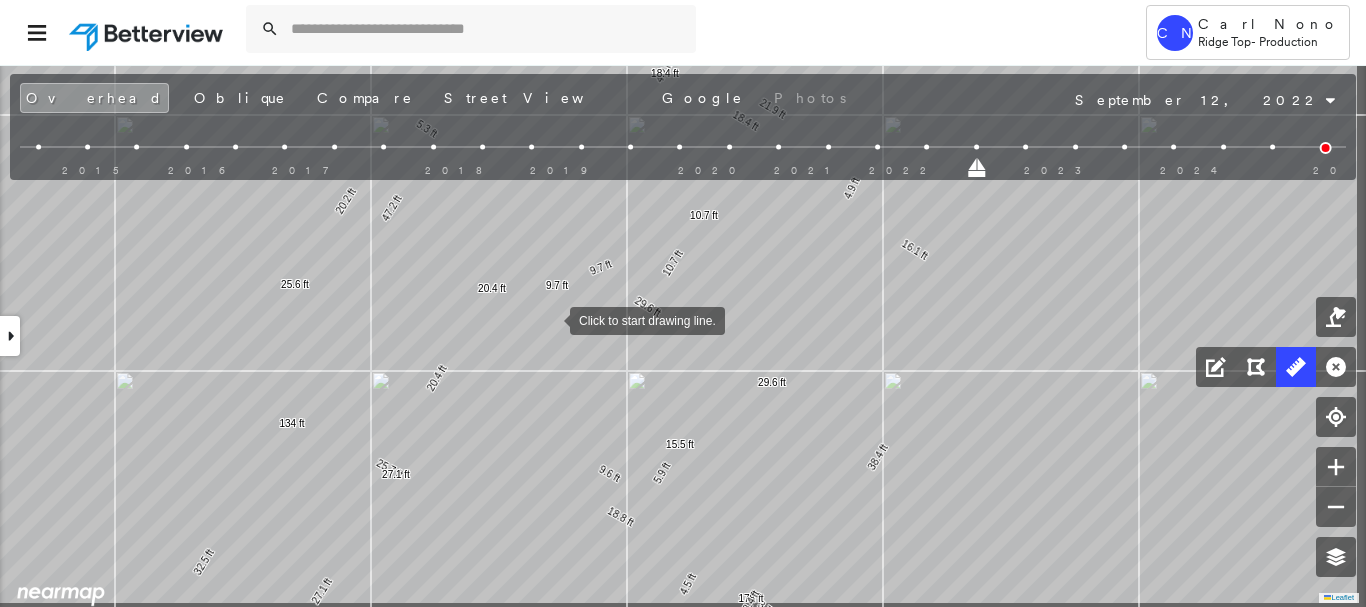 drag, startPoint x: 696, startPoint y: 378, endPoint x: 550, endPoint y: 318, distance: 157.84802 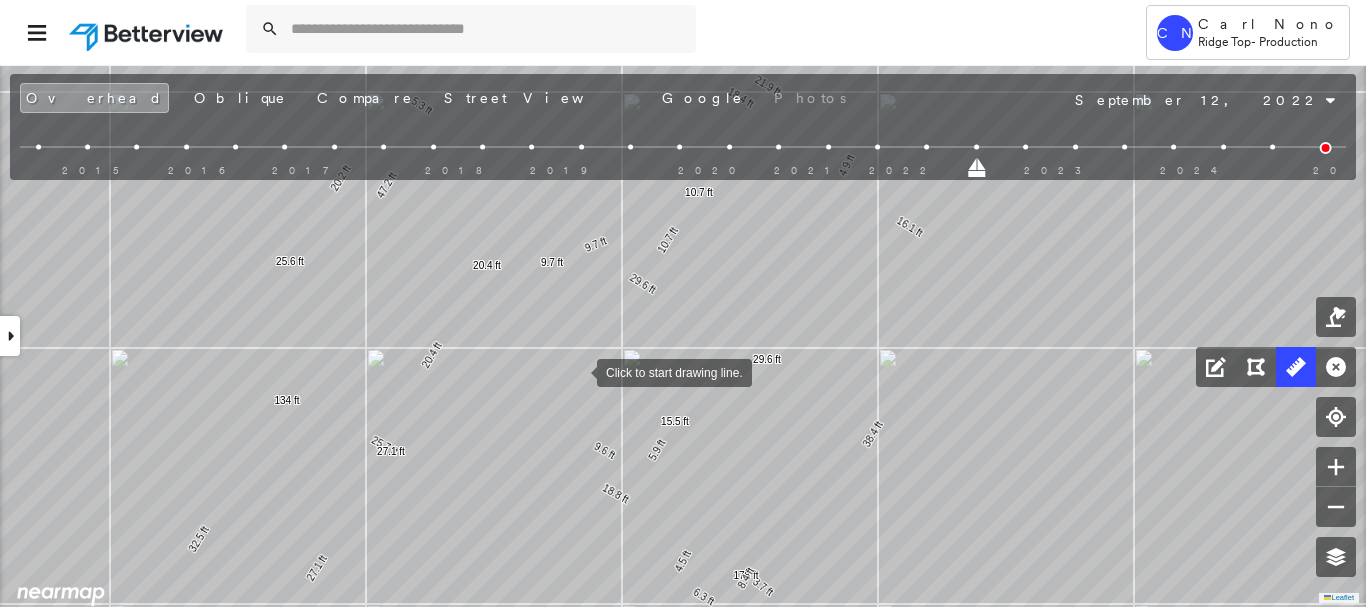drag, startPoint x: 580, startPoint y: 384, endPoint x: 563, endPoint y: 340, distance: 47.169907 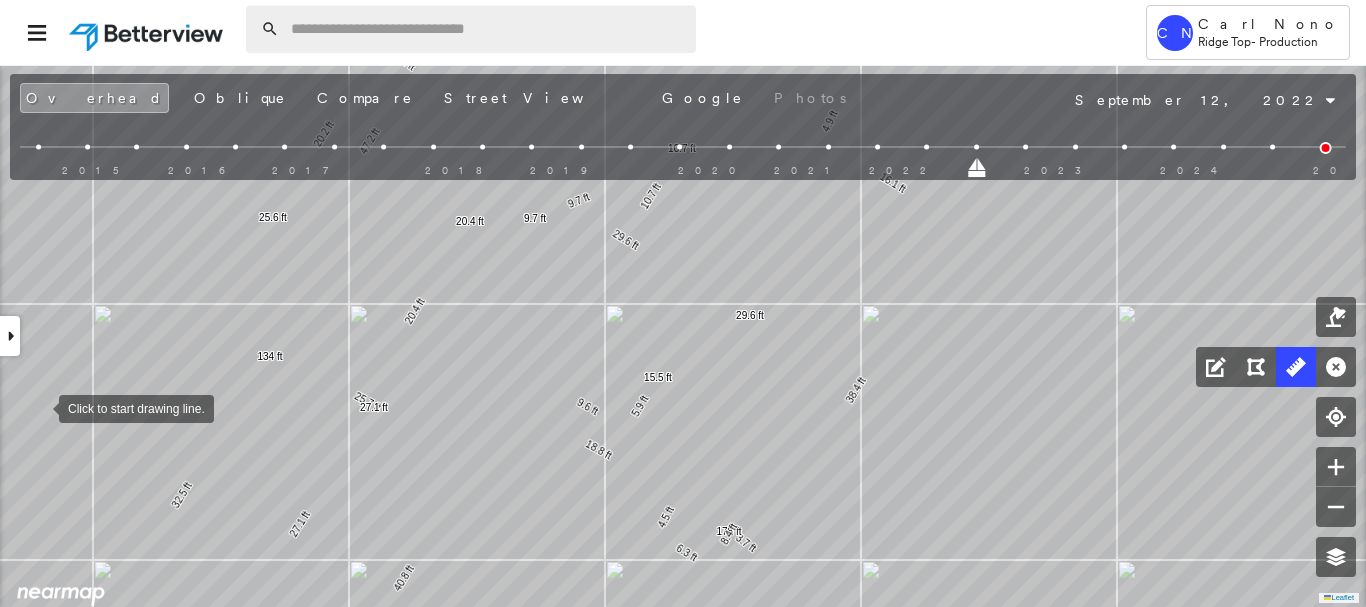 click at bounding box center [487, 29] 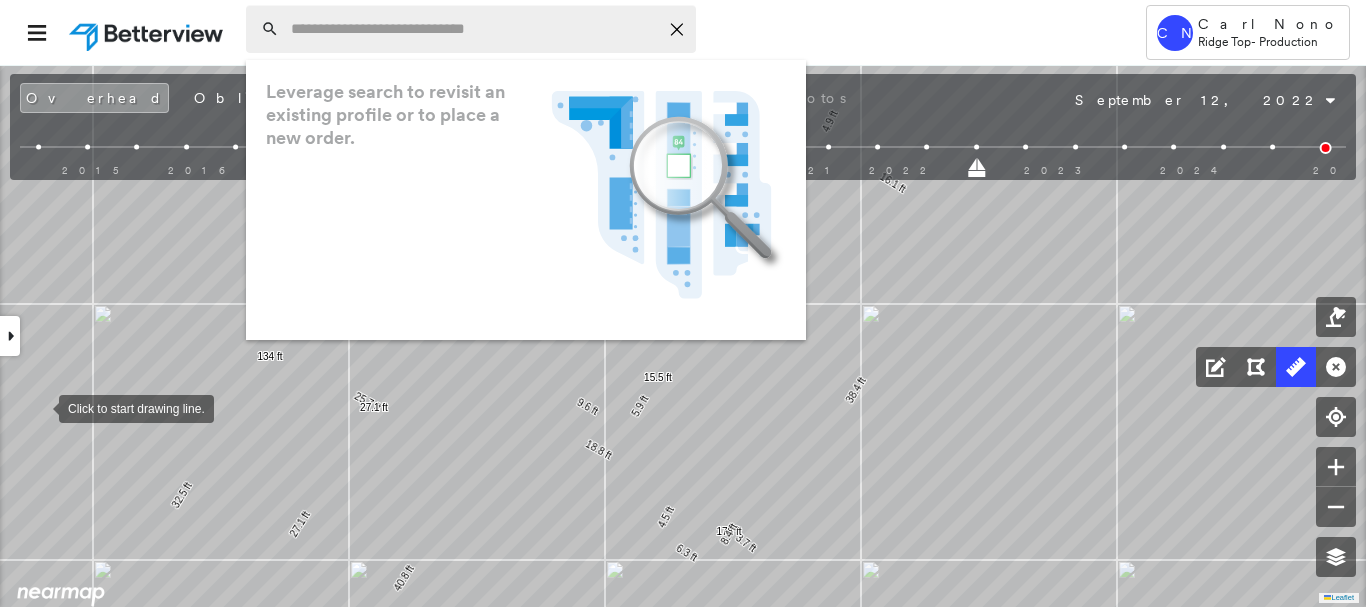 click at bounding box center (474, 29) 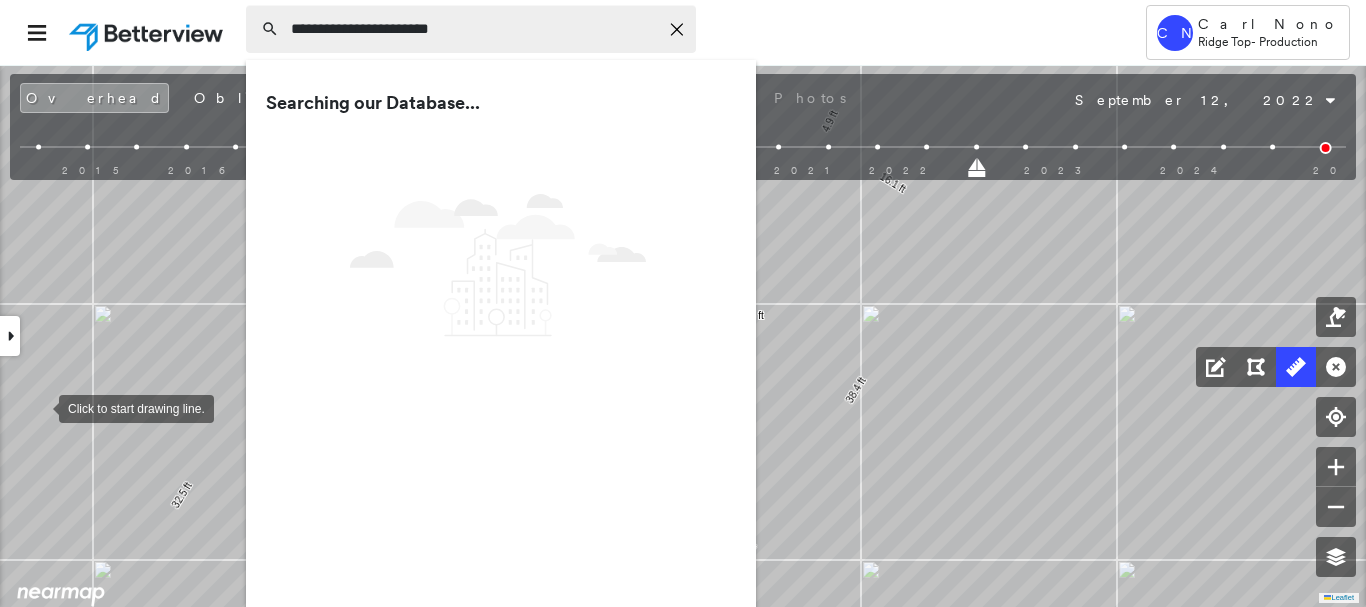 type on "**********" 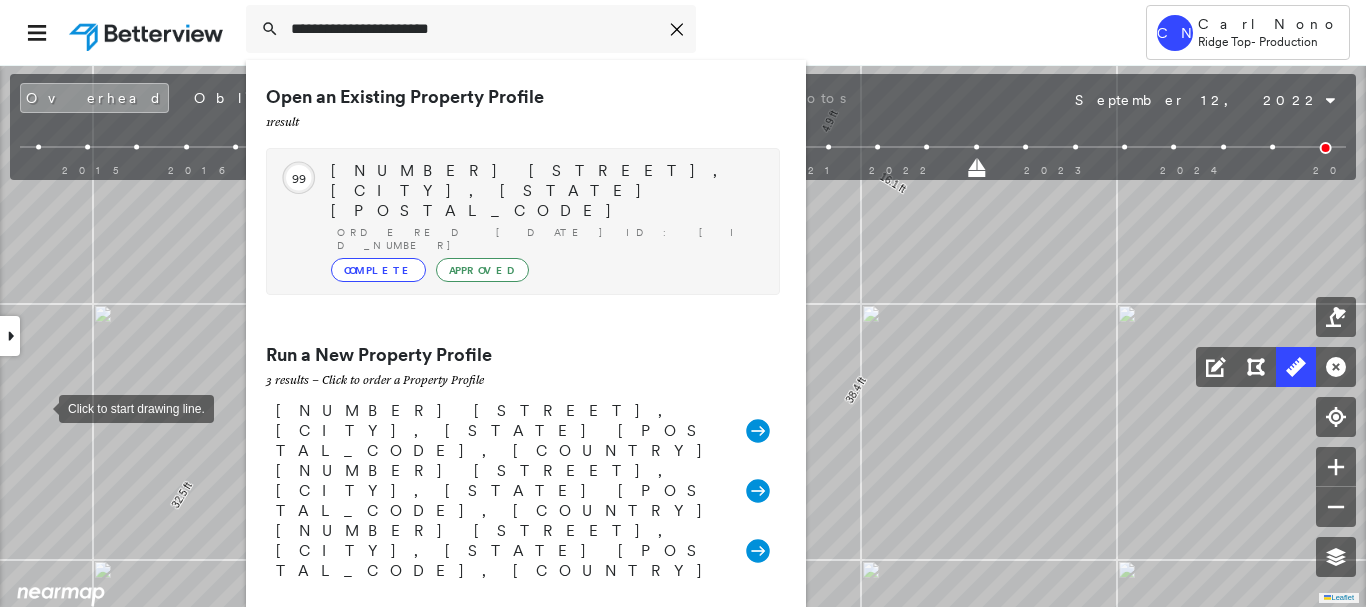 click on "Complete Approved" at bounding box center [545, 270] 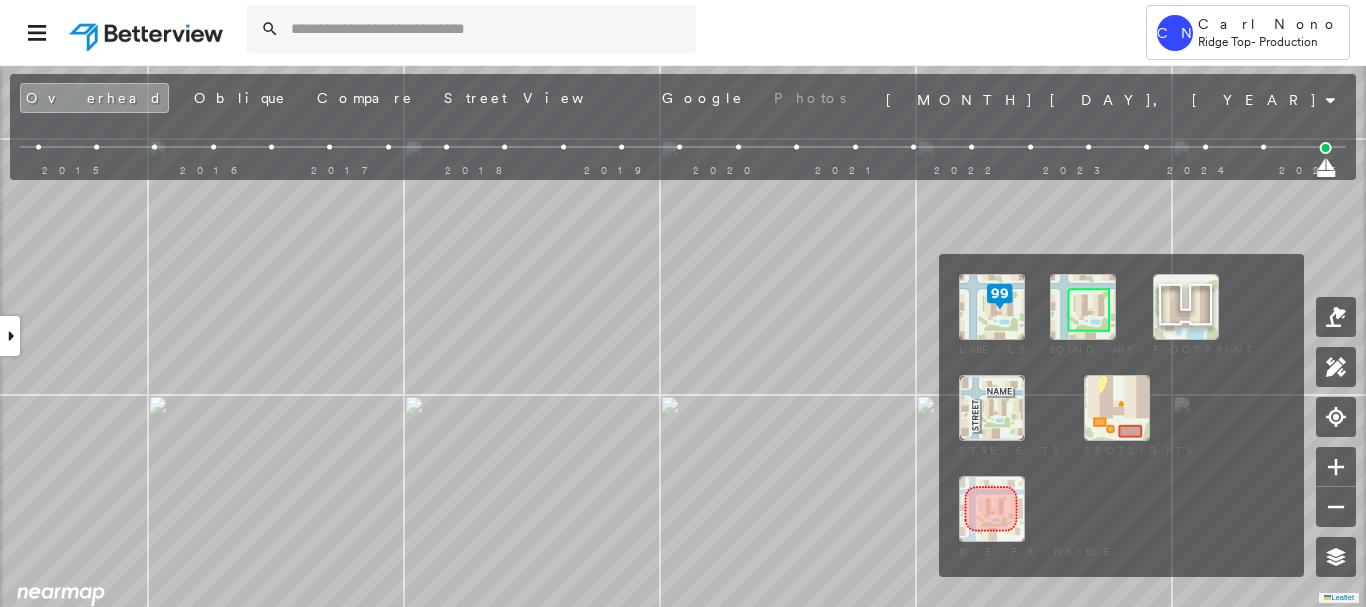 click at bounding box center [1083, 307] 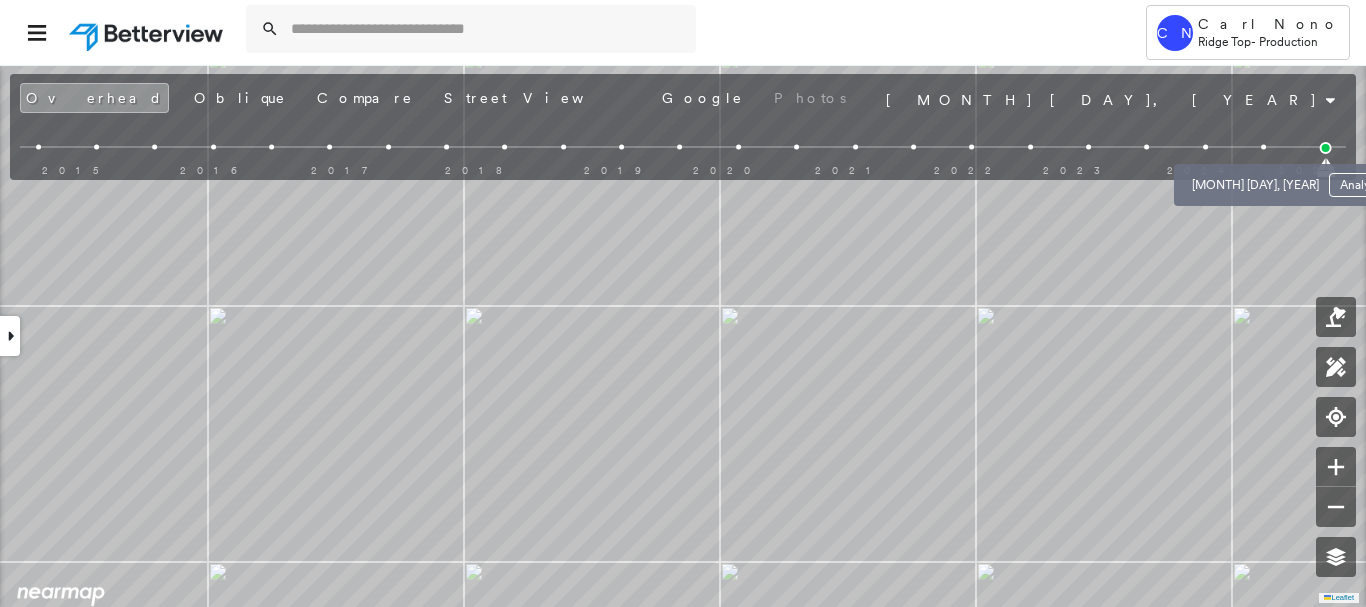 click at bounding box center (1263, 147) 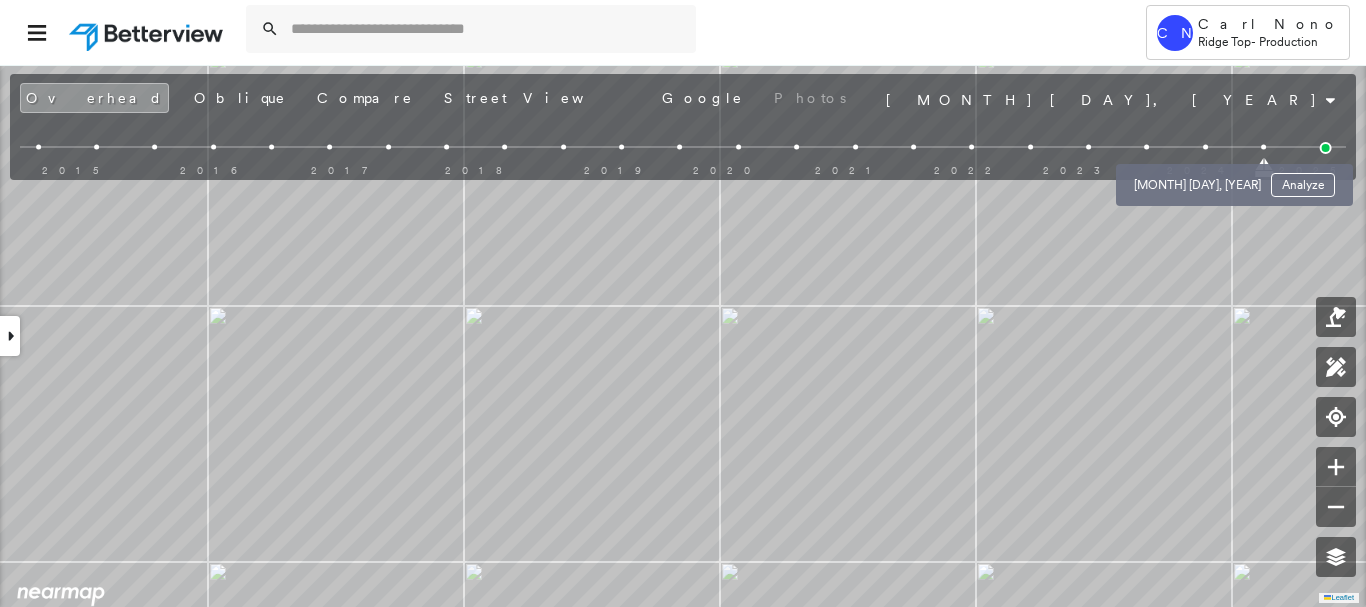 click at bounding box center [1205, 147] 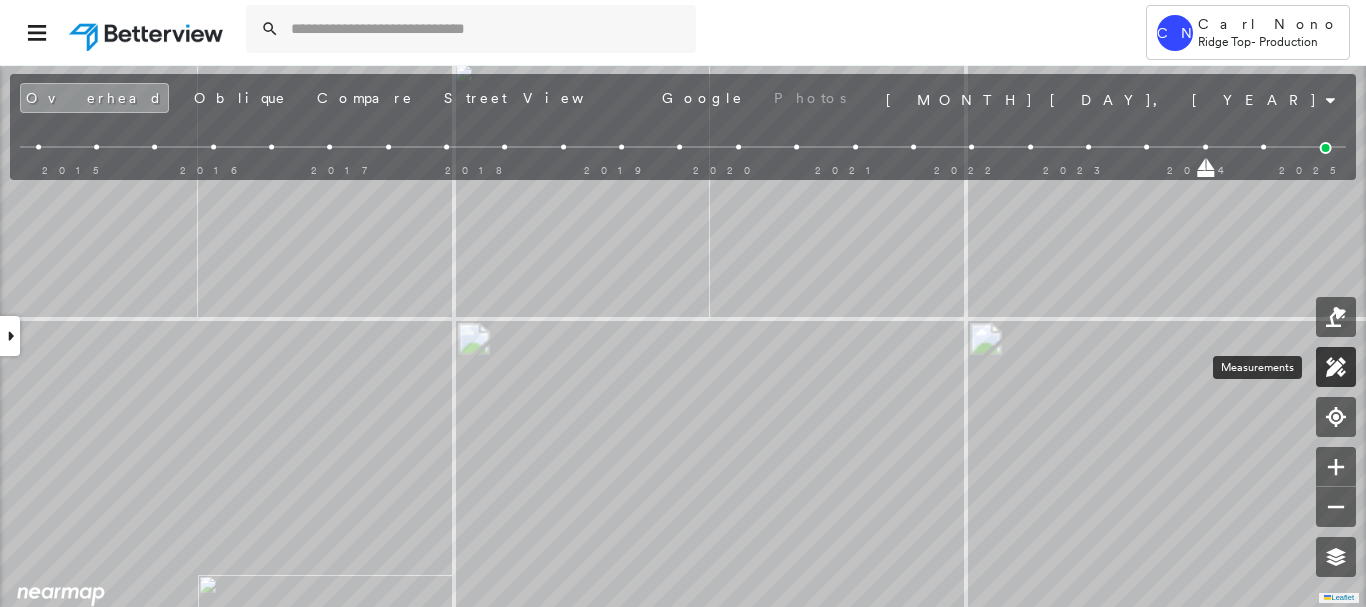 click at bounding box center [1336, 367] 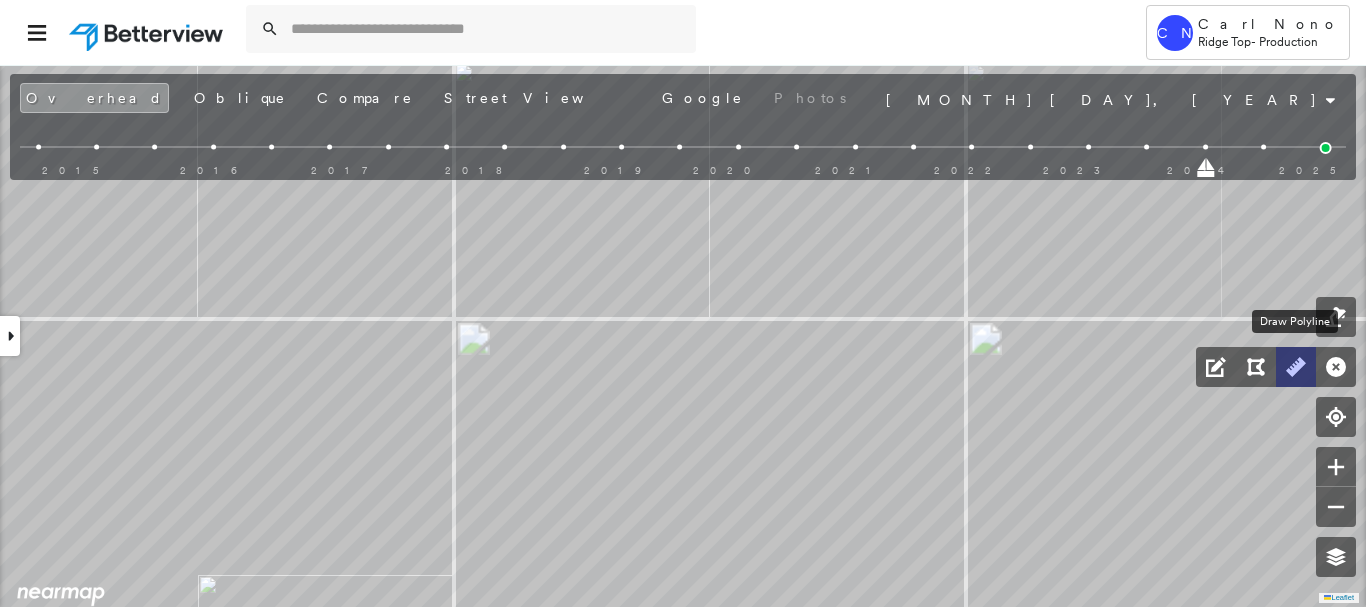click 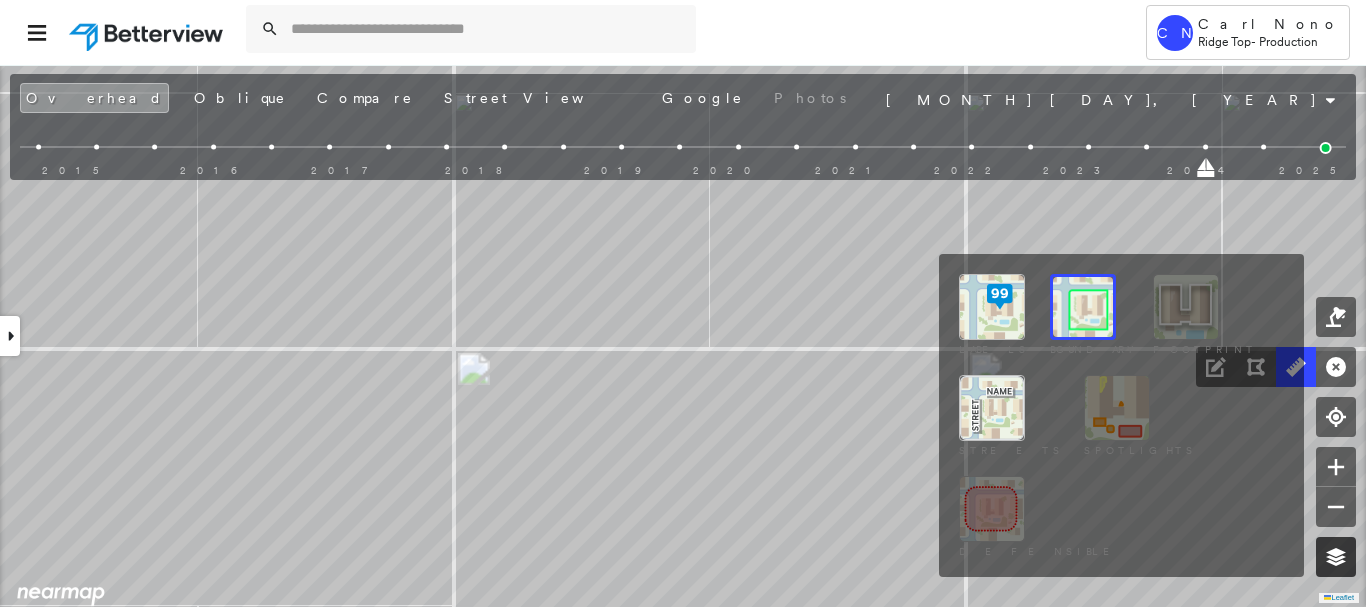click at bounding box center (1336, 557) 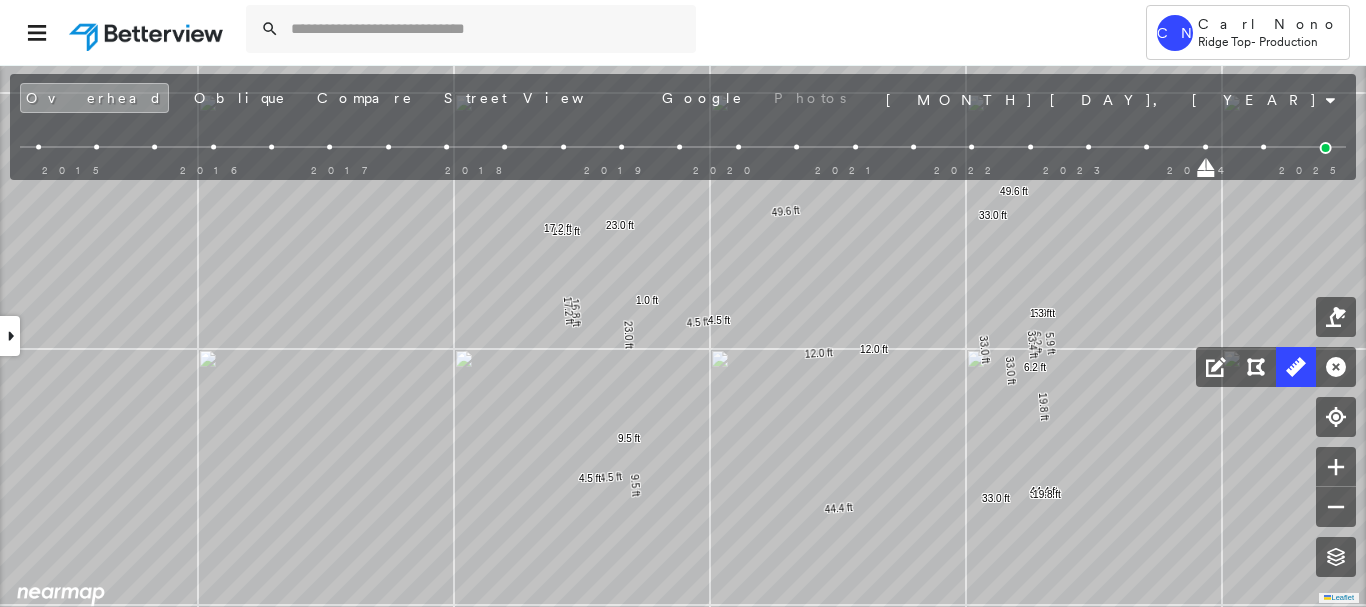 drag, startPoint x: 12, startPoint y: 333, endPoint x: 244, endPoint y: 375, distance: 235.77107 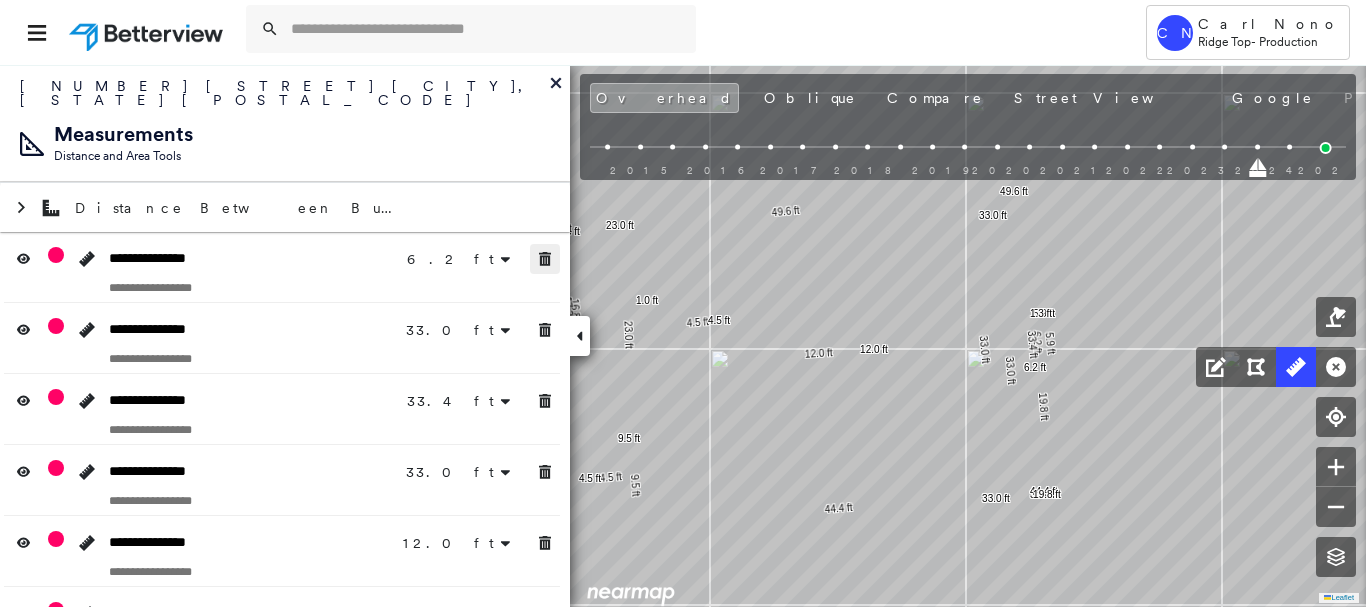 drag, startPoint x: 541, startPoint y: 249, endPoint x: 544, endPoint y: 280, distance: 31.144823 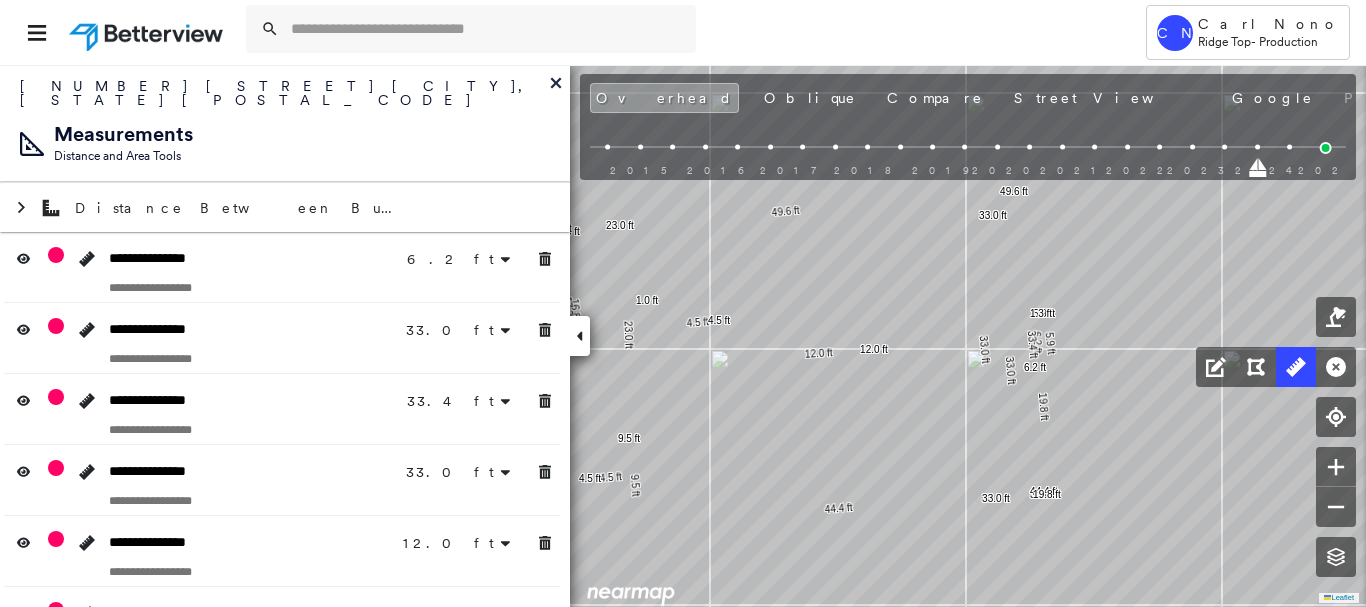 click at bounding box center [545, 330] 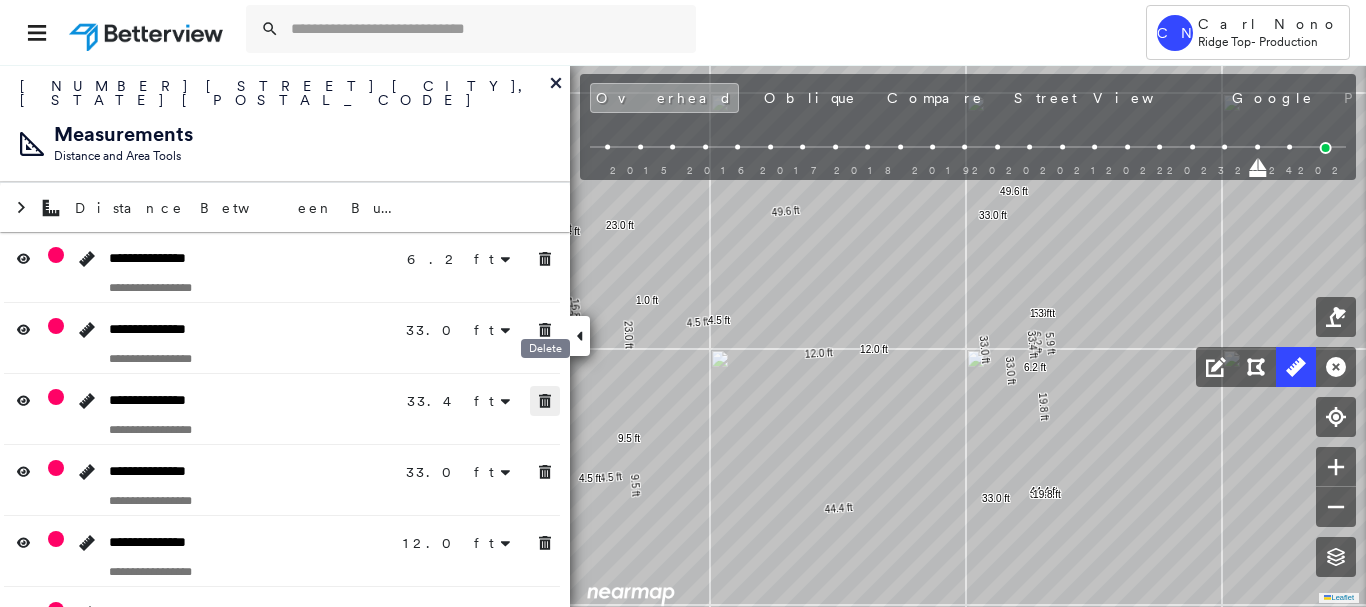 click 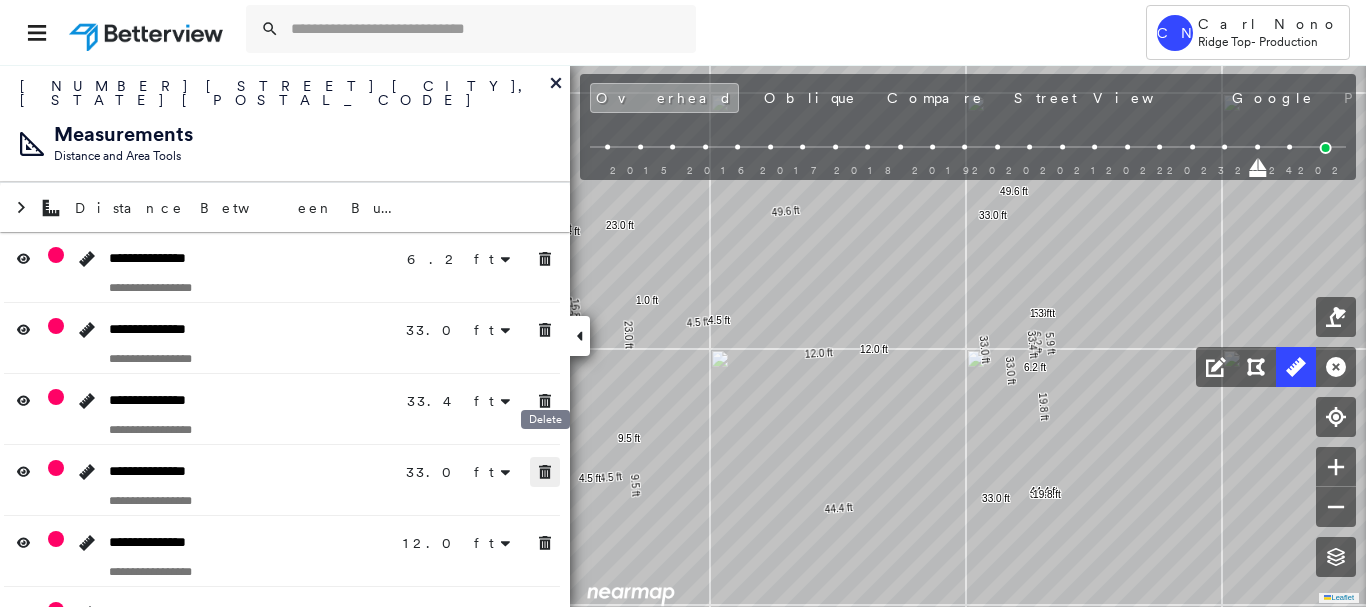 drag, startPoint x: 545, startPoint y: 454, endPoint x: 544, endPoint y: 508, distance: 54.00926 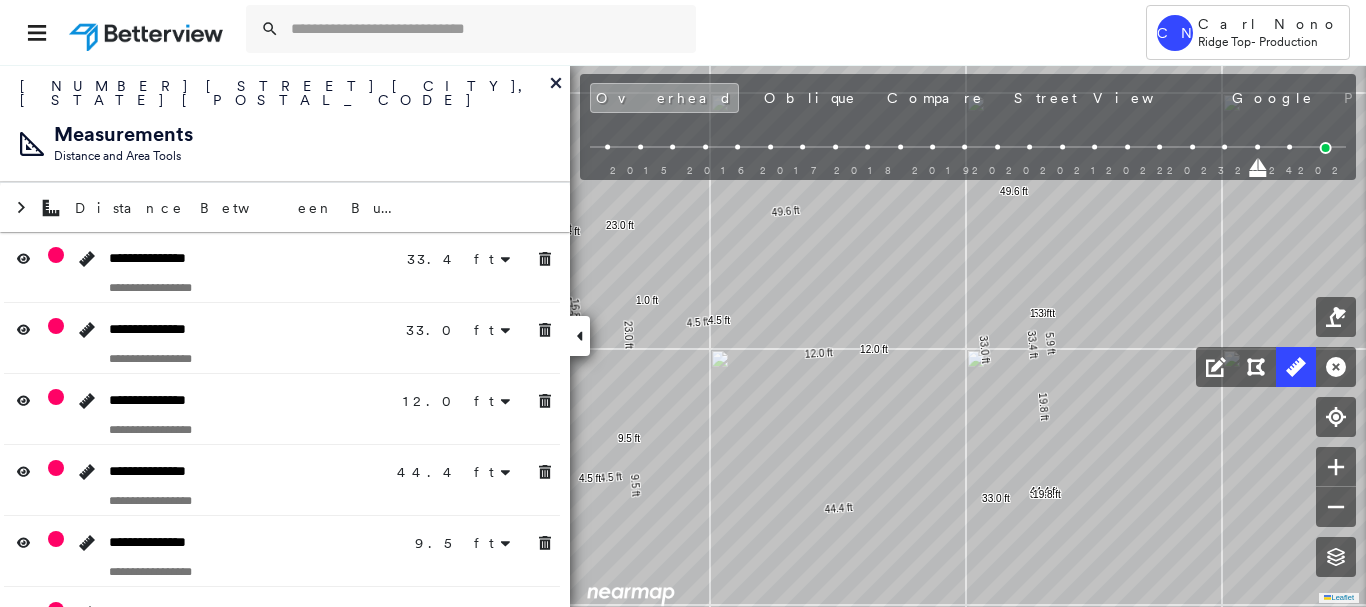 click 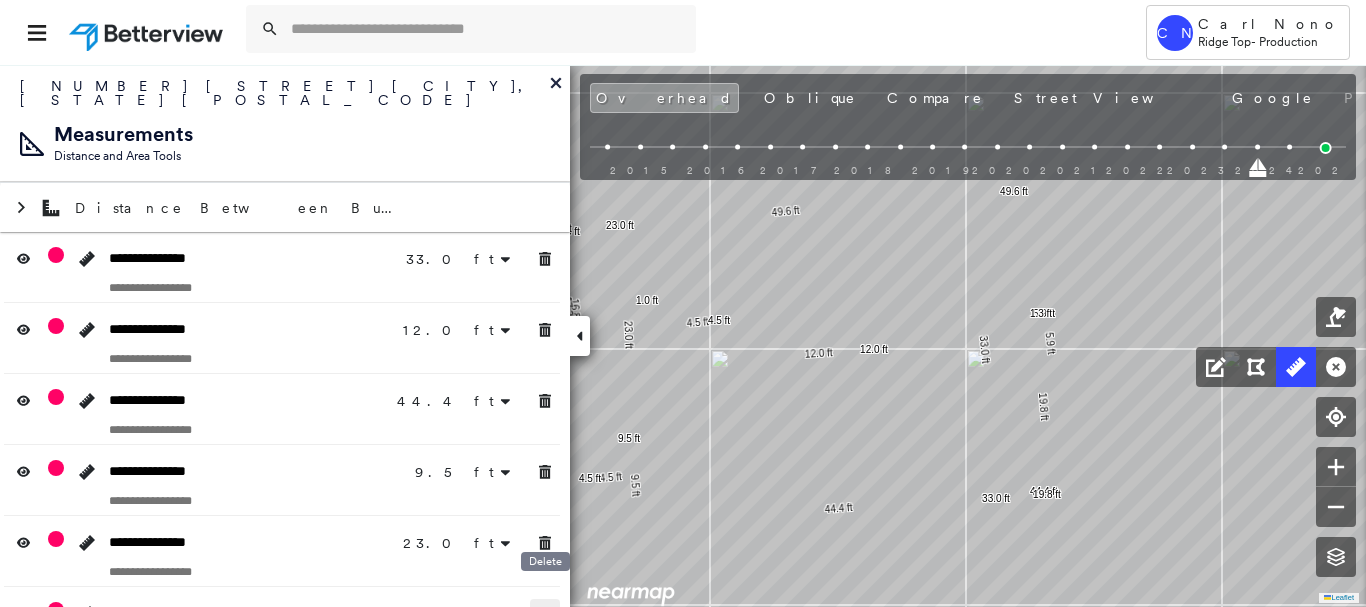 click on "**********" at bounding box center (285, 729) 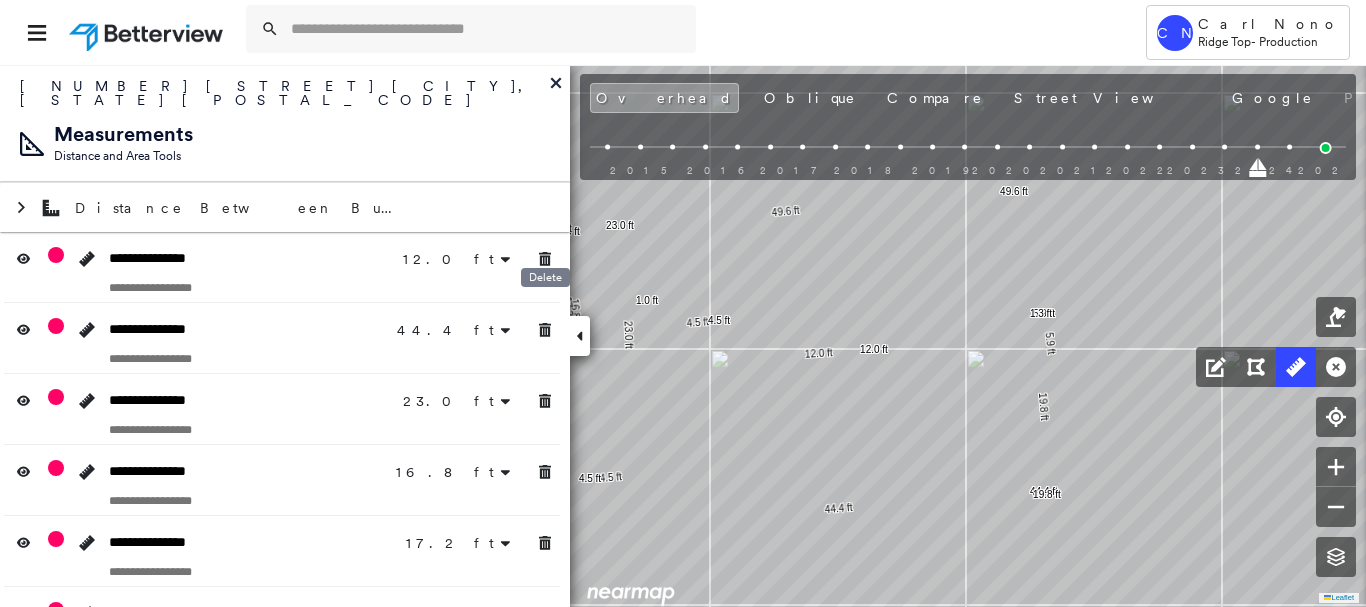 click 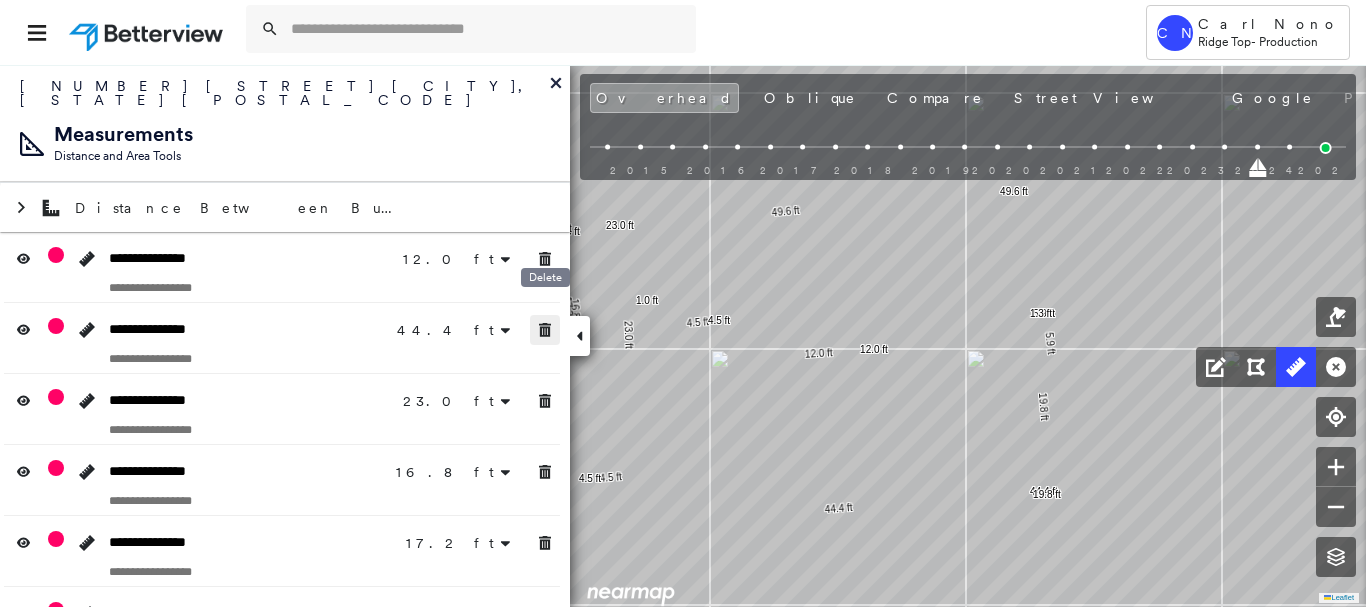 drag, startPoint x: 545, startPoint y: 322, endPoint x: 540, endPoint y: 384, distance: 62.201286 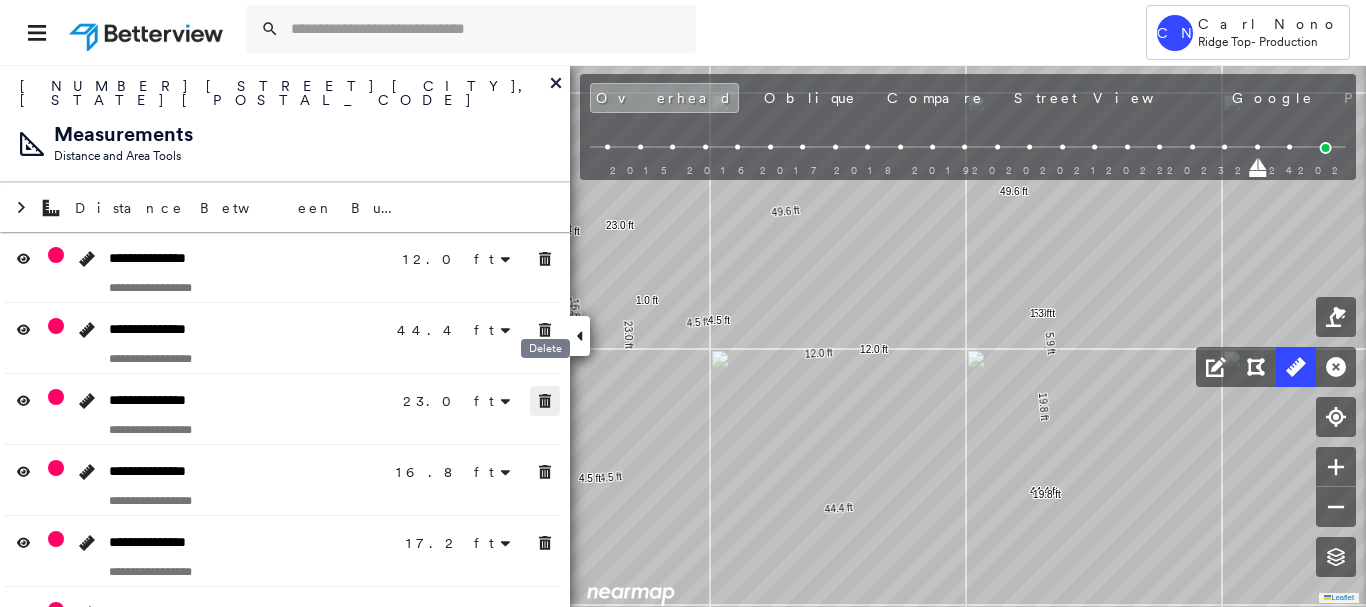 click 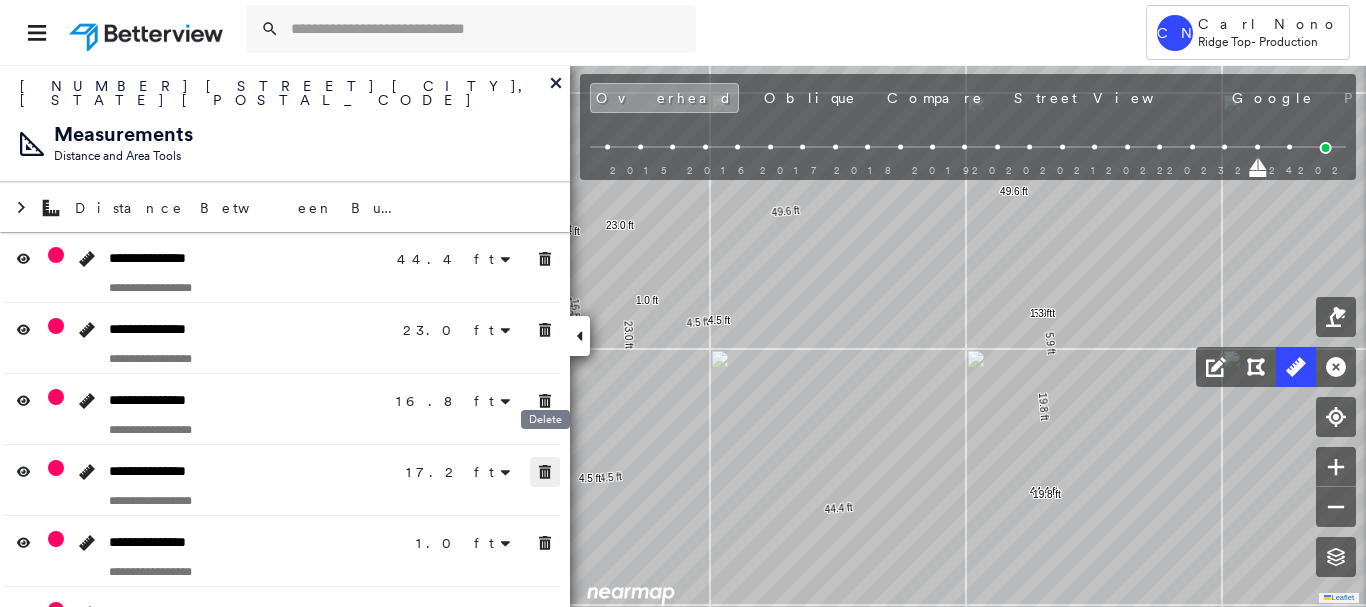 click 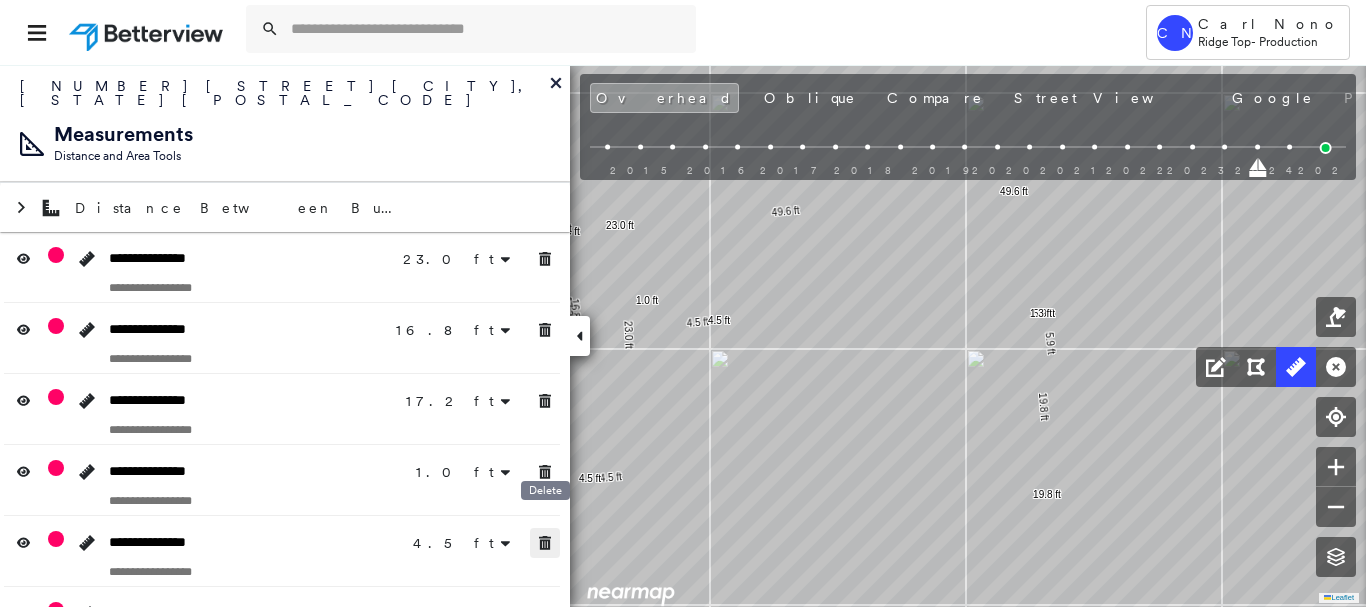 drag, startPoint x: 531, startPoint y: 522, endPoint x: 538, endPoint y: 559, distance: 37.65634 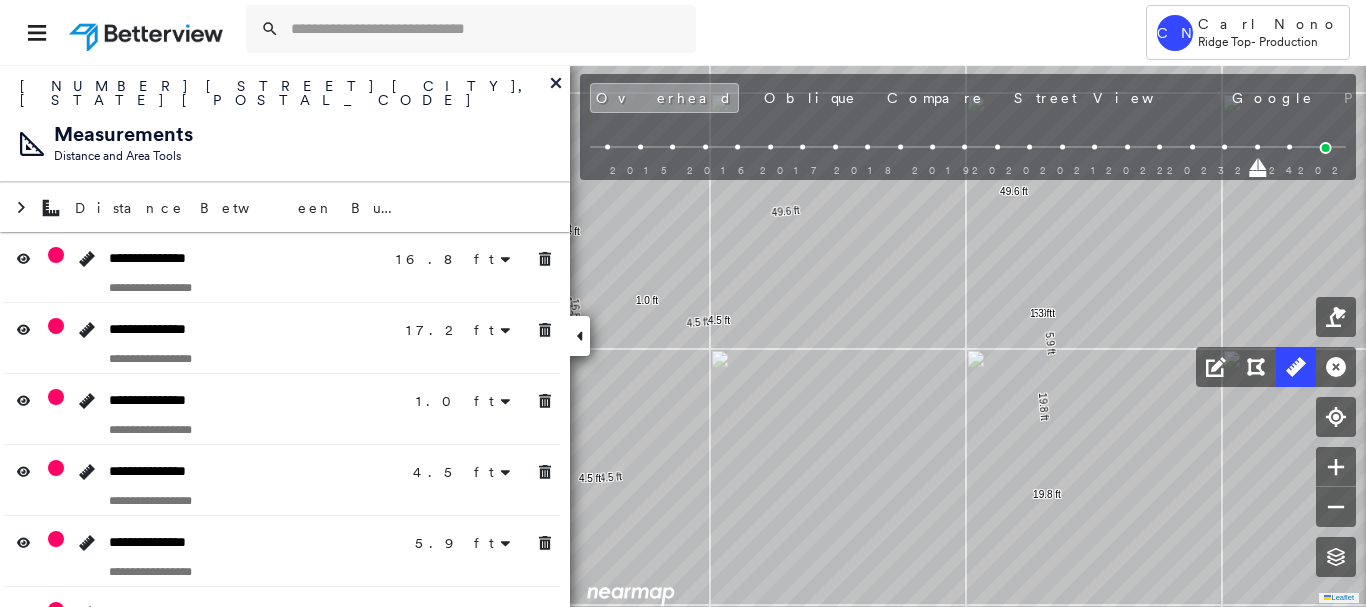 click on "**********" at bounding box center (282, 622) 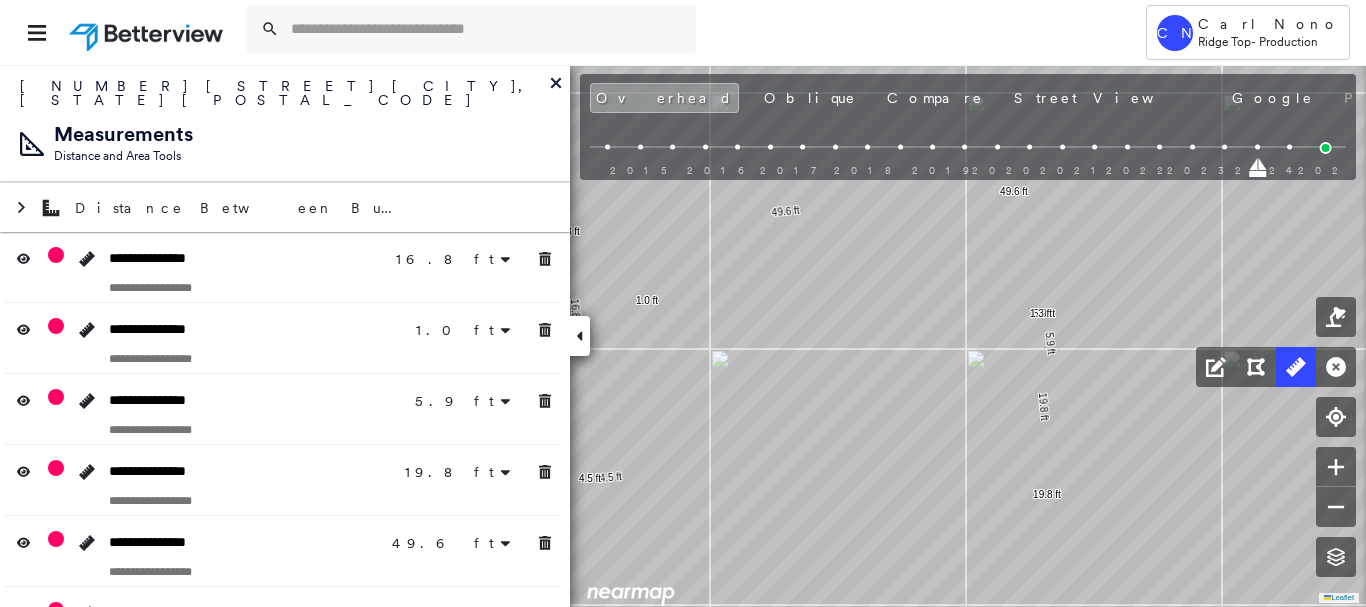 click on "**********" at bounding box center (282, 622) 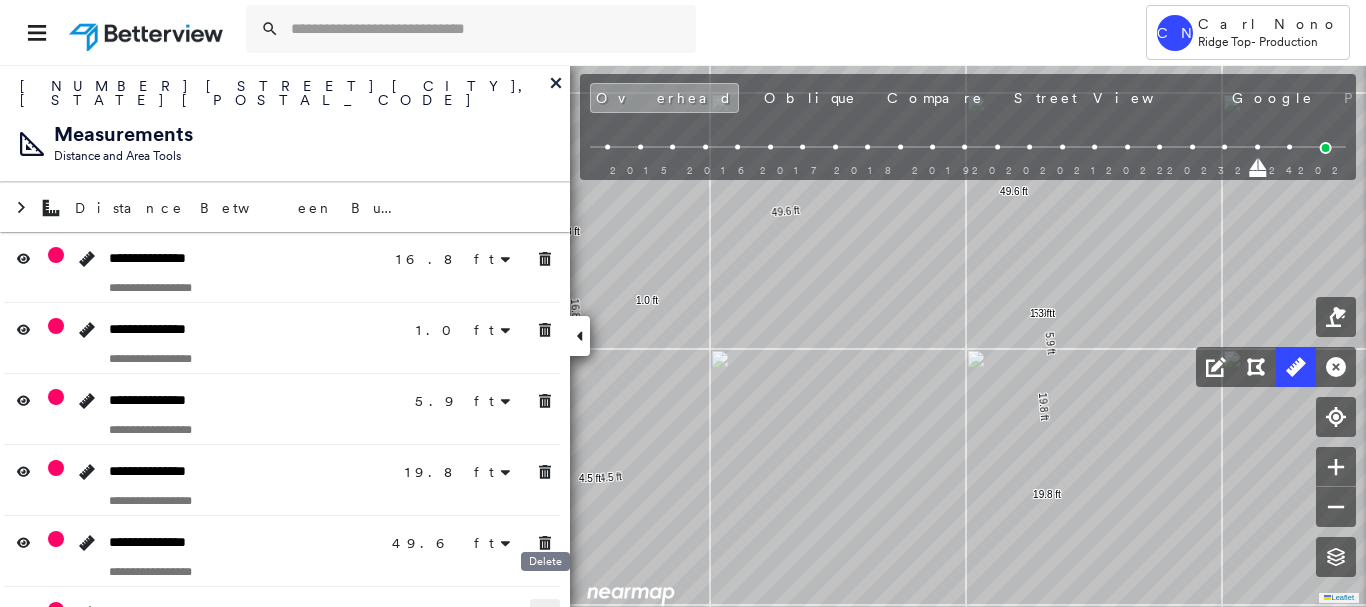 drag, startPoint x: 545, startPoint y: 590, endPoint x: 550, endPoint y: 578, distance: 13 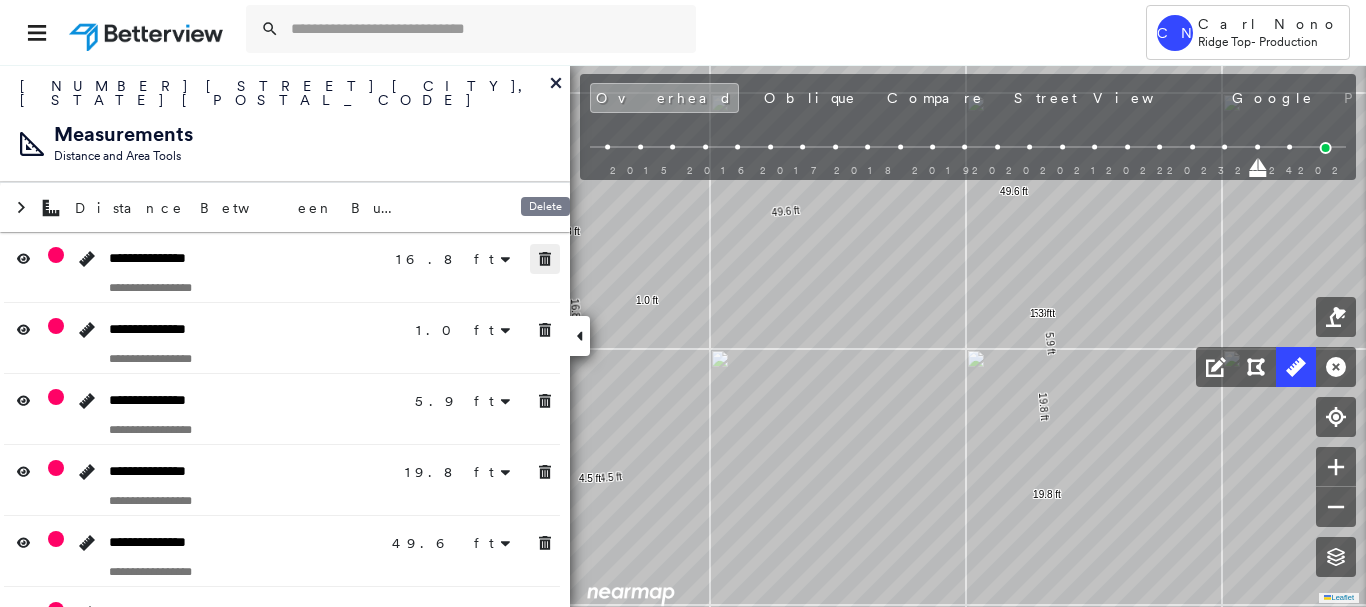 drag, startPoint x: 552, startPoint y: 238, endPoint x: 553, endPoint y: 250, distance: 12.0415945 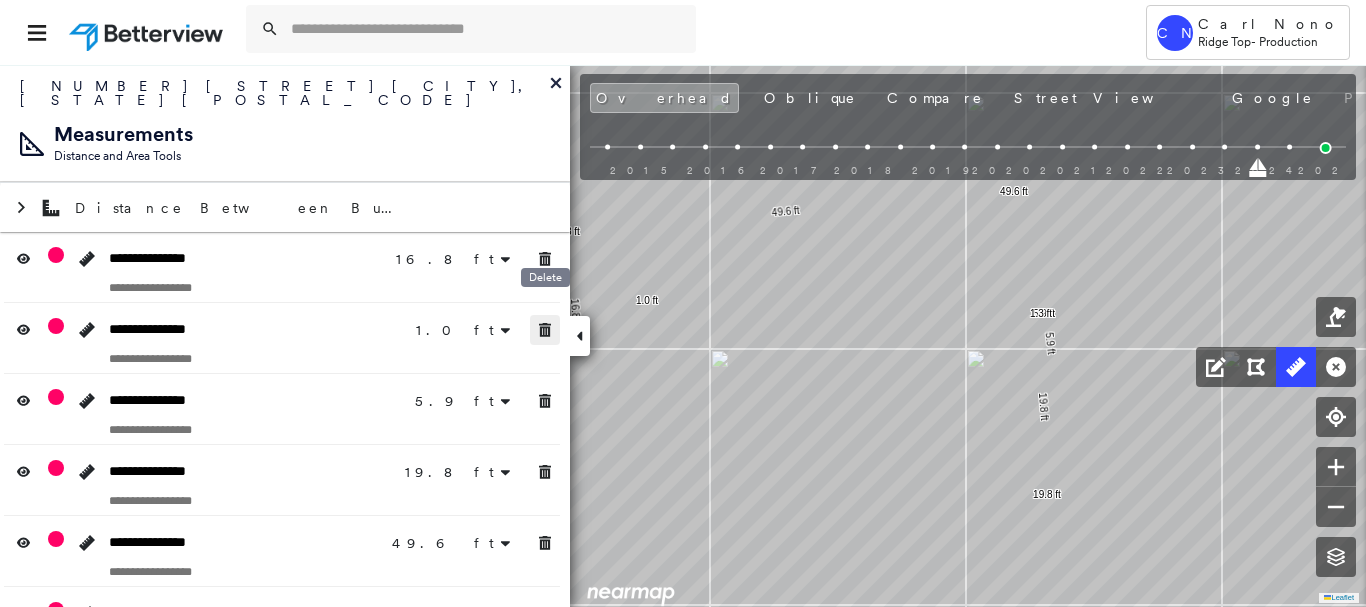 click at bounding box center [545, 330] 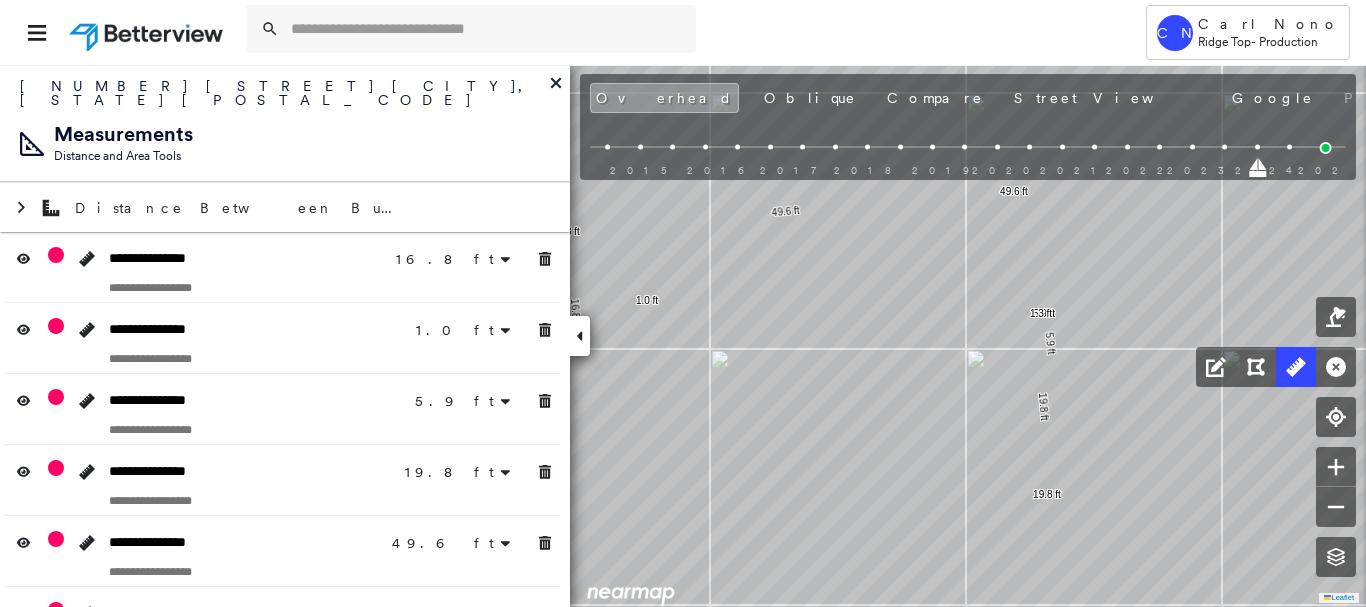click at bounding box center [545, 401] 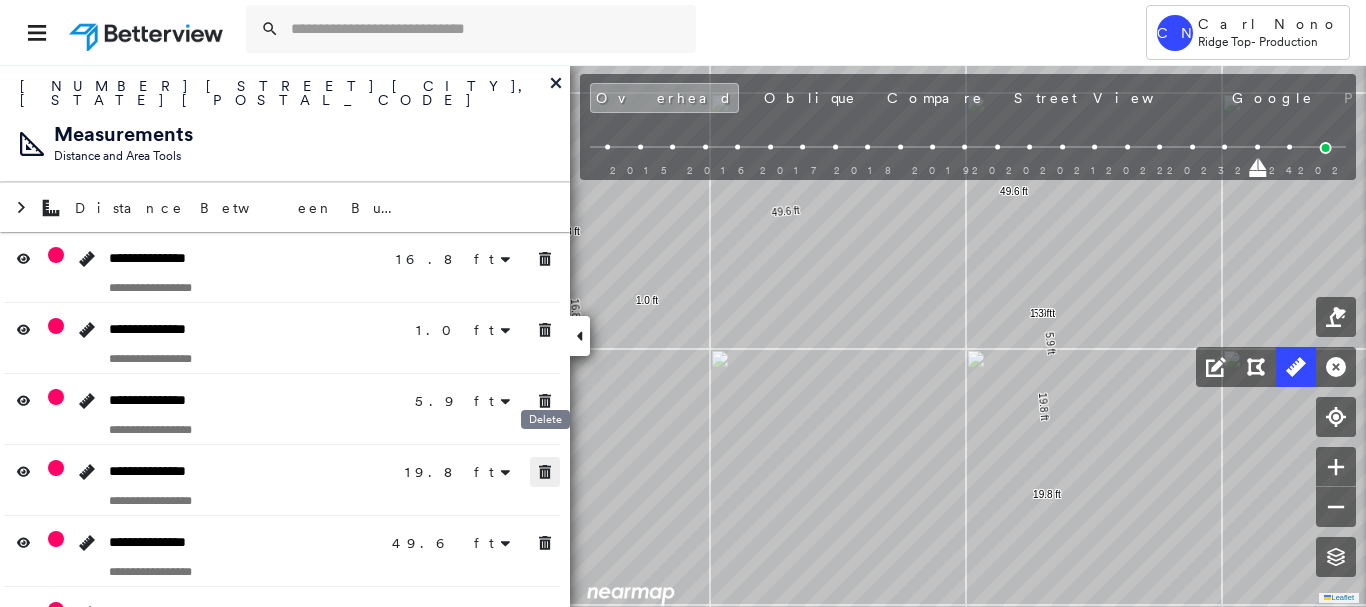 drag, startPoint x: 538, startPoint y: 460, endPoint x: 529, endPoint y: 522, distance: 62.649822 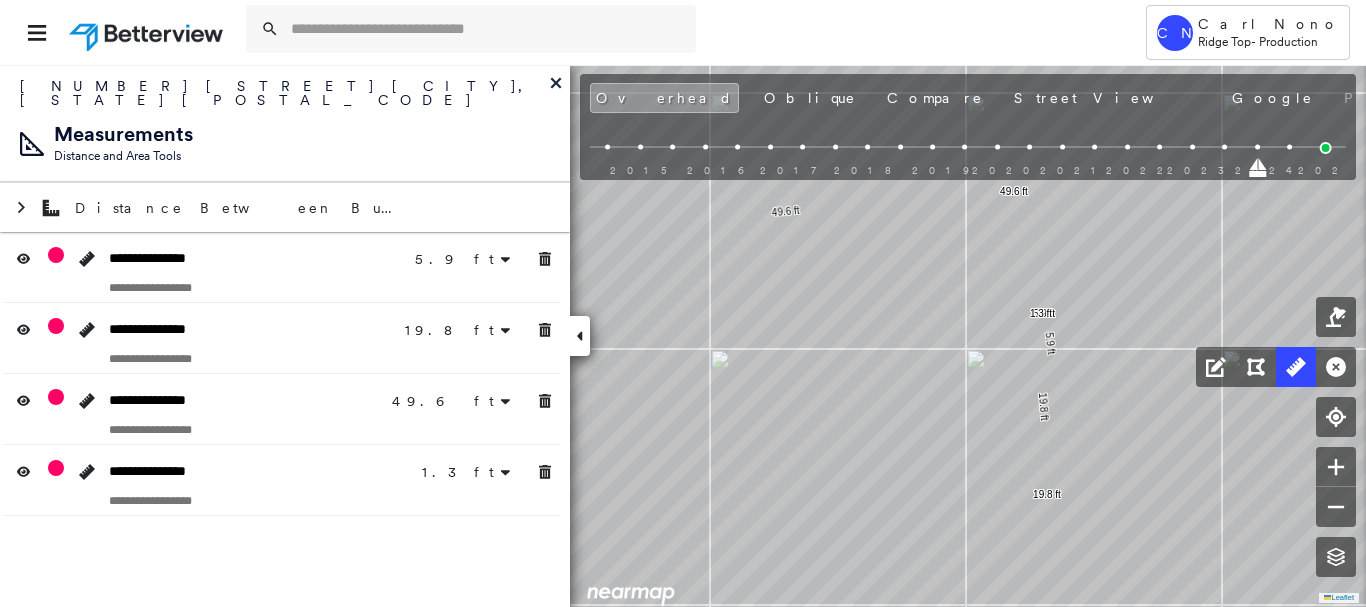 drag, startPoint x: 529, startPoint y: 530, endPoint x: 553, endPoint y: 440, distance: 93.14505 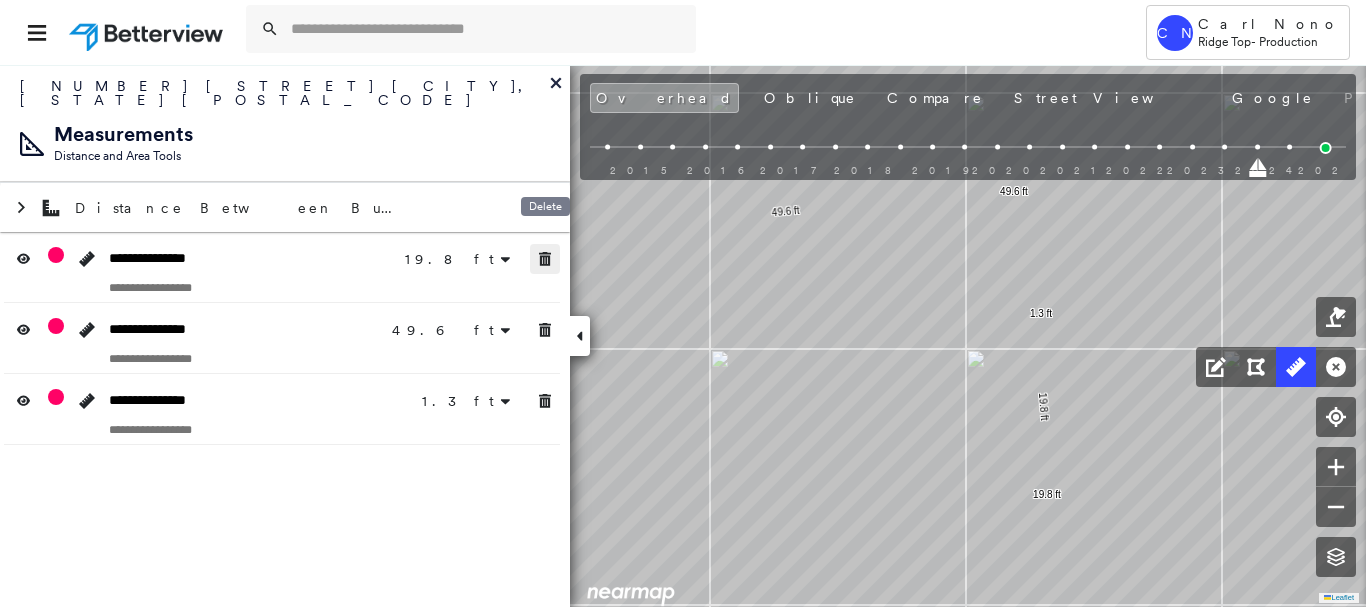 click 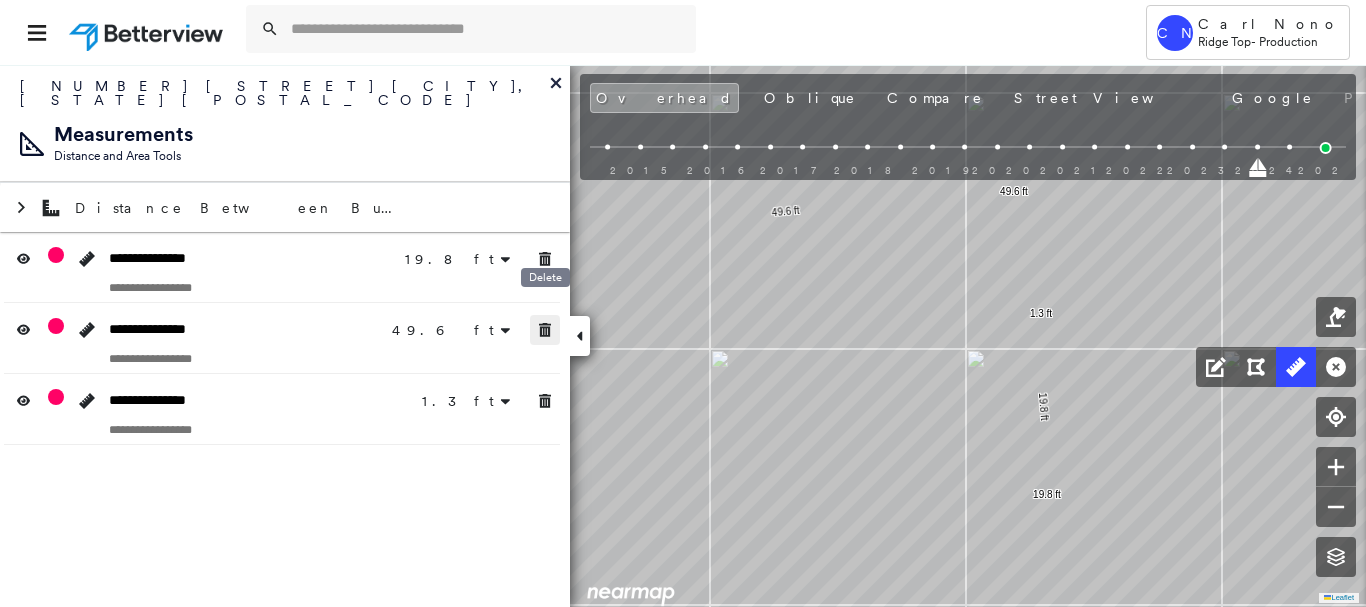 click at bounding box center (545, 330) 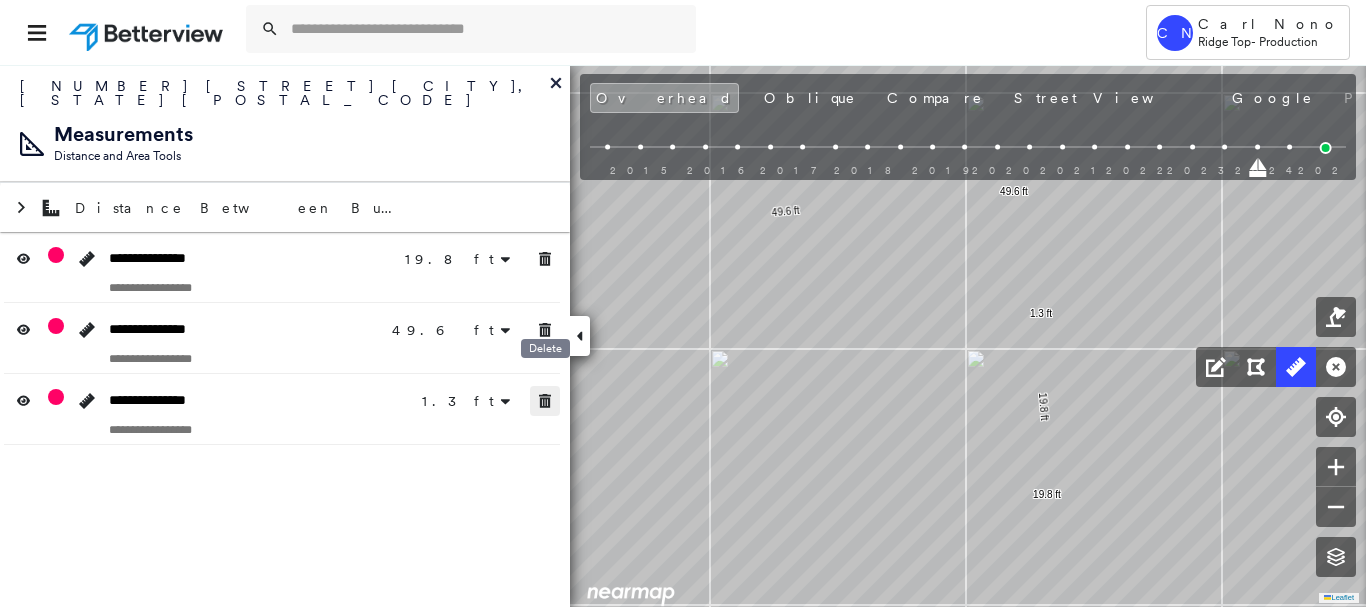 drag, startPoint x: 536, startPoint y: 400, endPoint x: 544, endPoint y: 297, distance: 103.31021 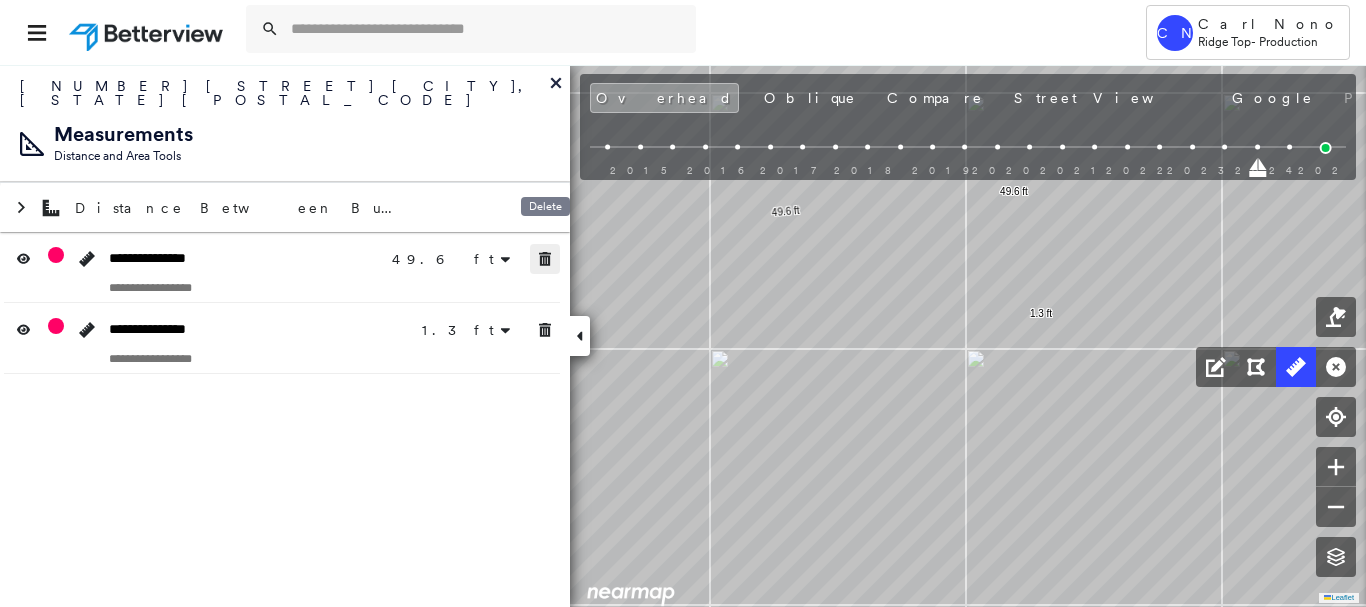drag, startPoint x: 539, startPoint y: 245, endPoint x: 550, endPoint y: 292, distance: 48.270073 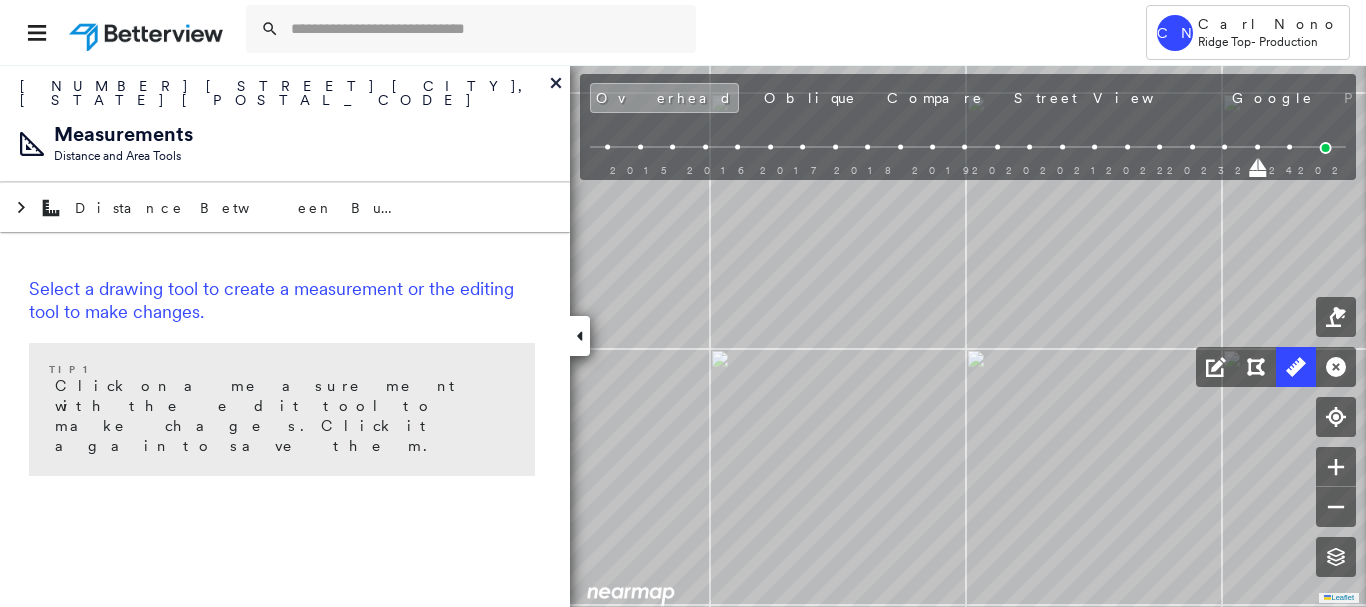 drag, startPoint x: 575, startPoint y: 341, endPoint x: 574, endPoint y: 358, distance: 17.029387 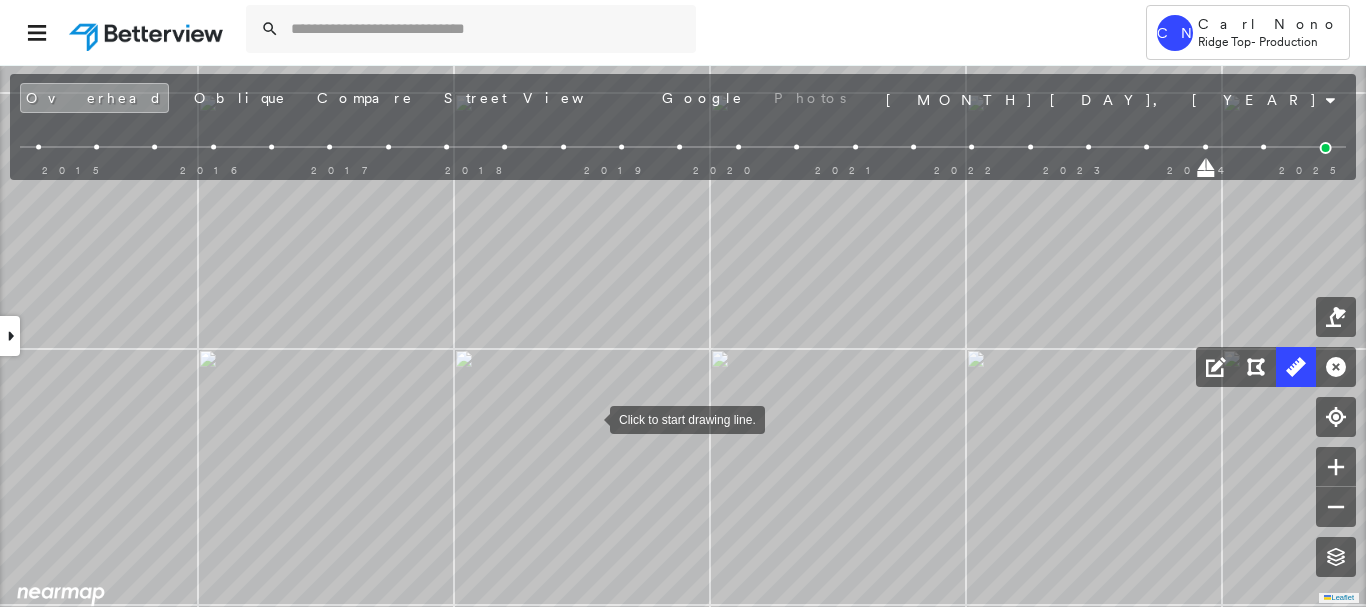 click at bounding box center (590, 418) 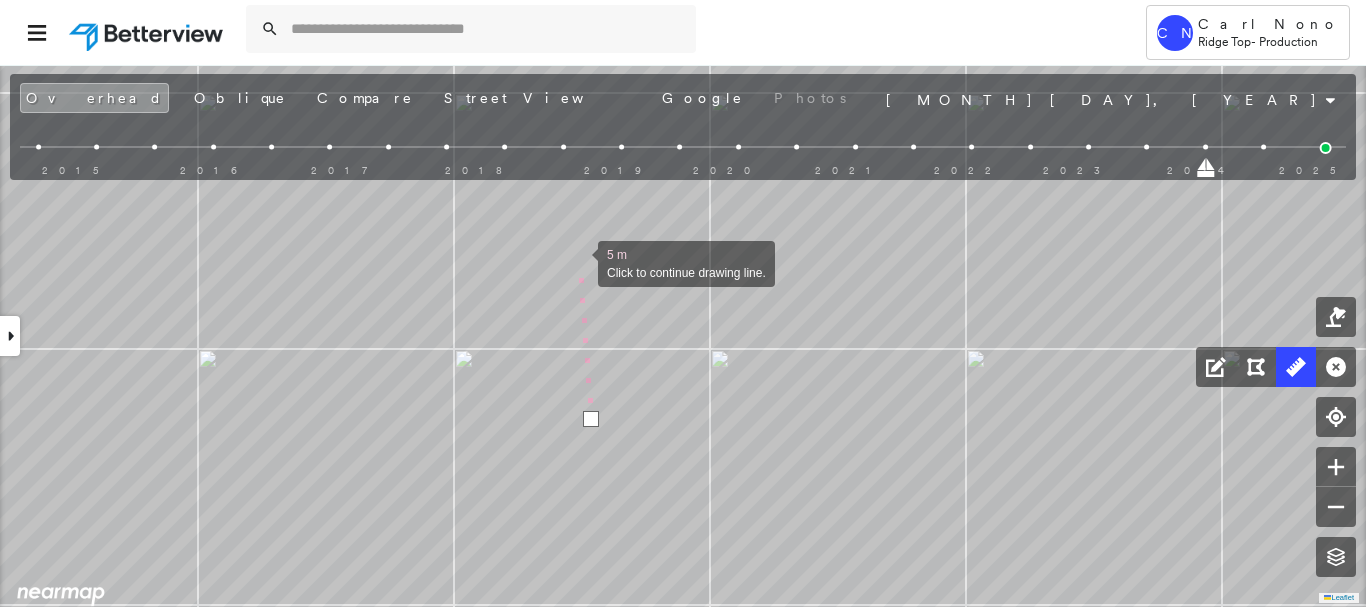 click at bounding box center (578, 262) 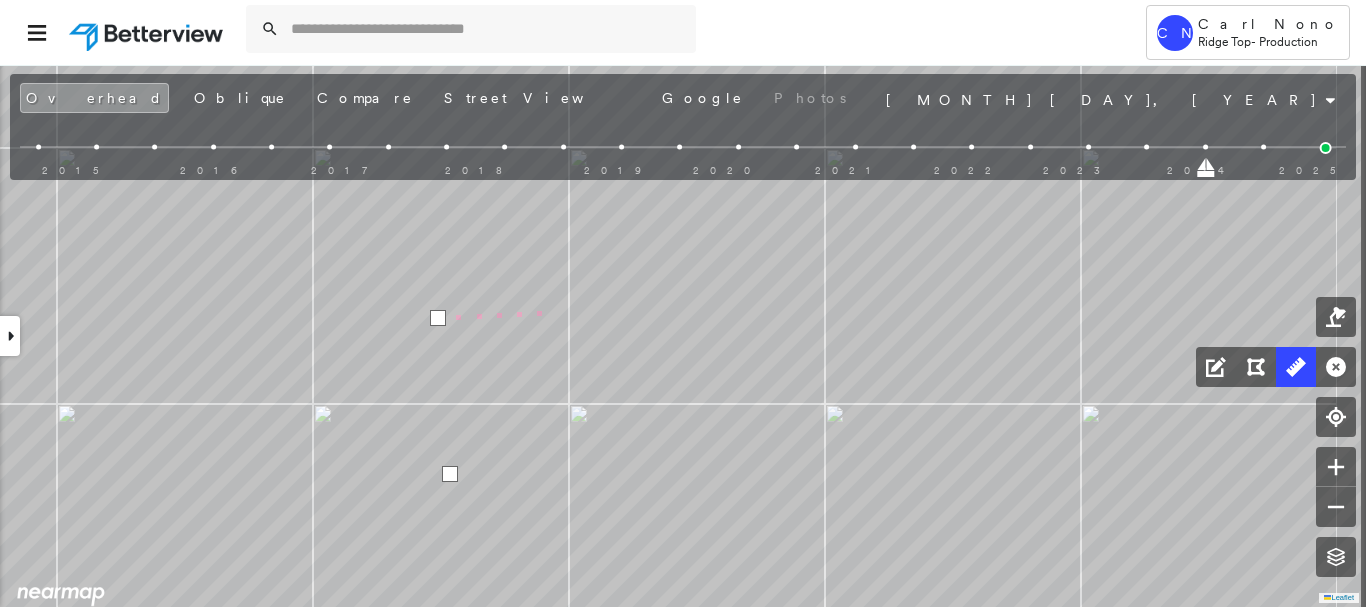 click on "9 m Click last point to finish line." at bounding box center (-25, -62) 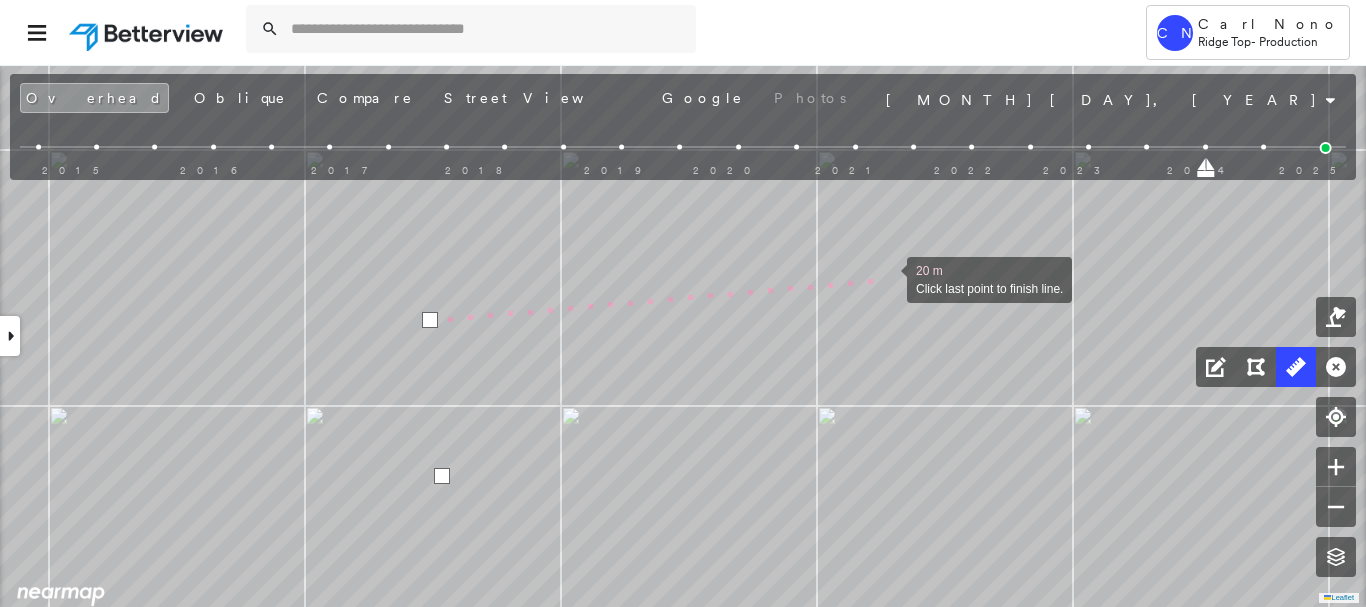 drag, startPoint x: 887, startPoint y: 278, endPoint x: 890, endPoint y: 330, distance: 52.086468 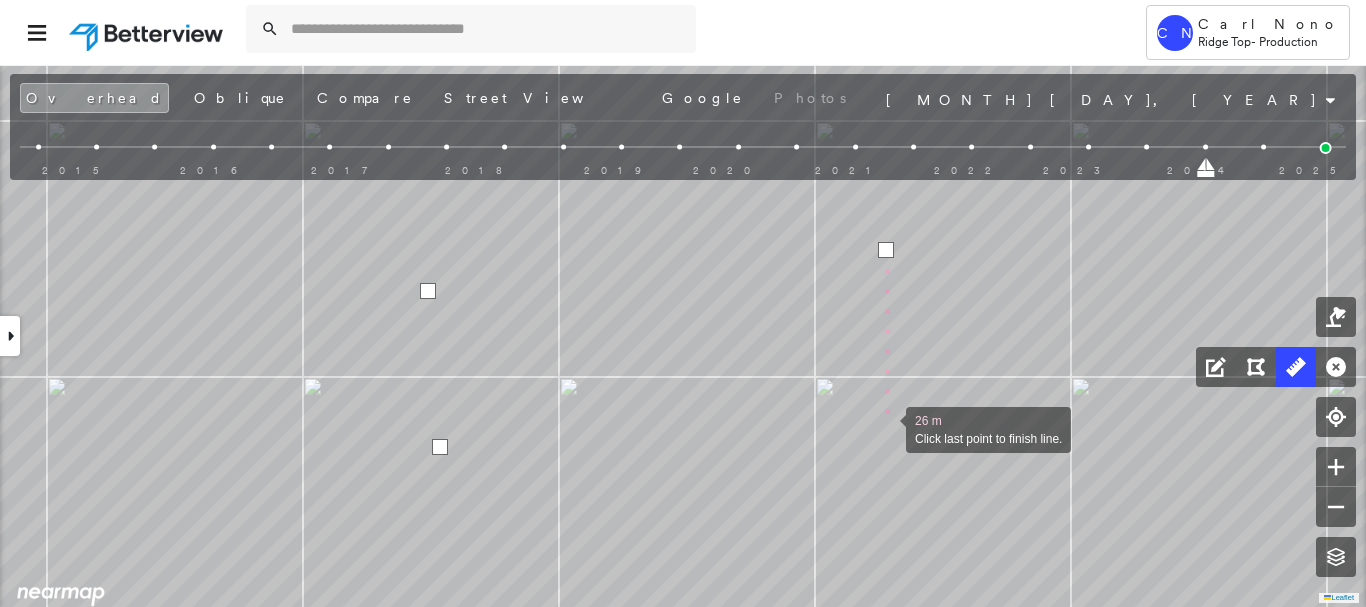drag, startPoint x: 890, startPoint y: 473, endPoint x: 895, endPoint y: 382, distance: 91.13726 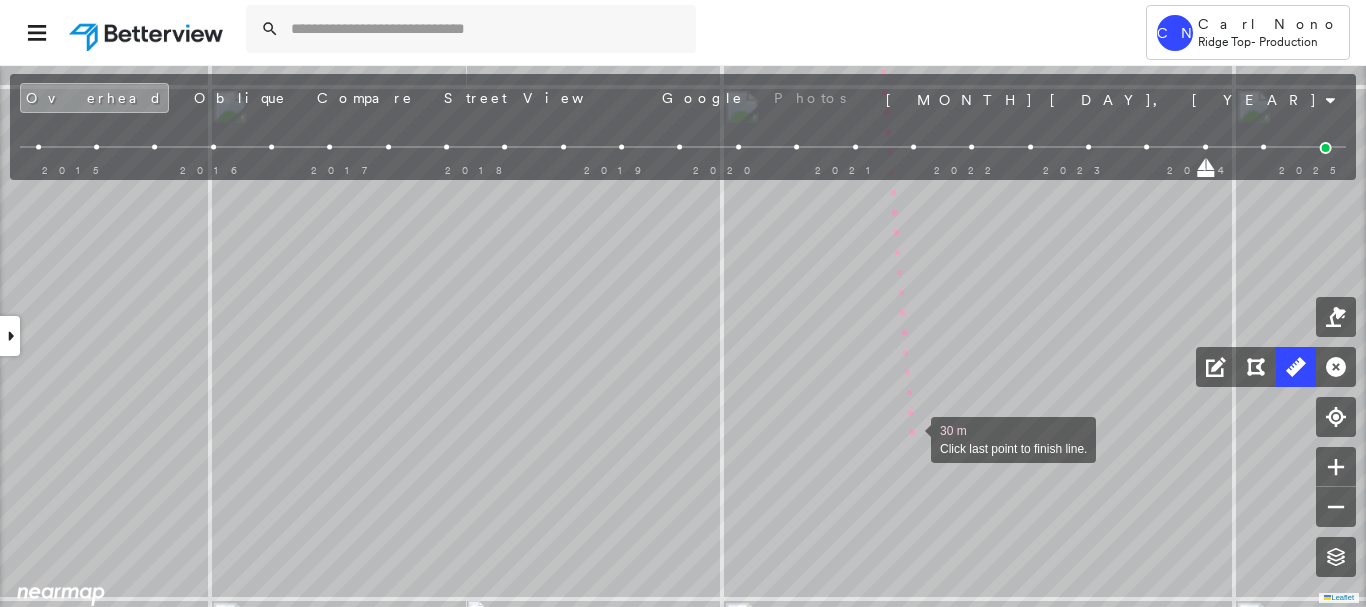 click at bounding box center (911, 438) 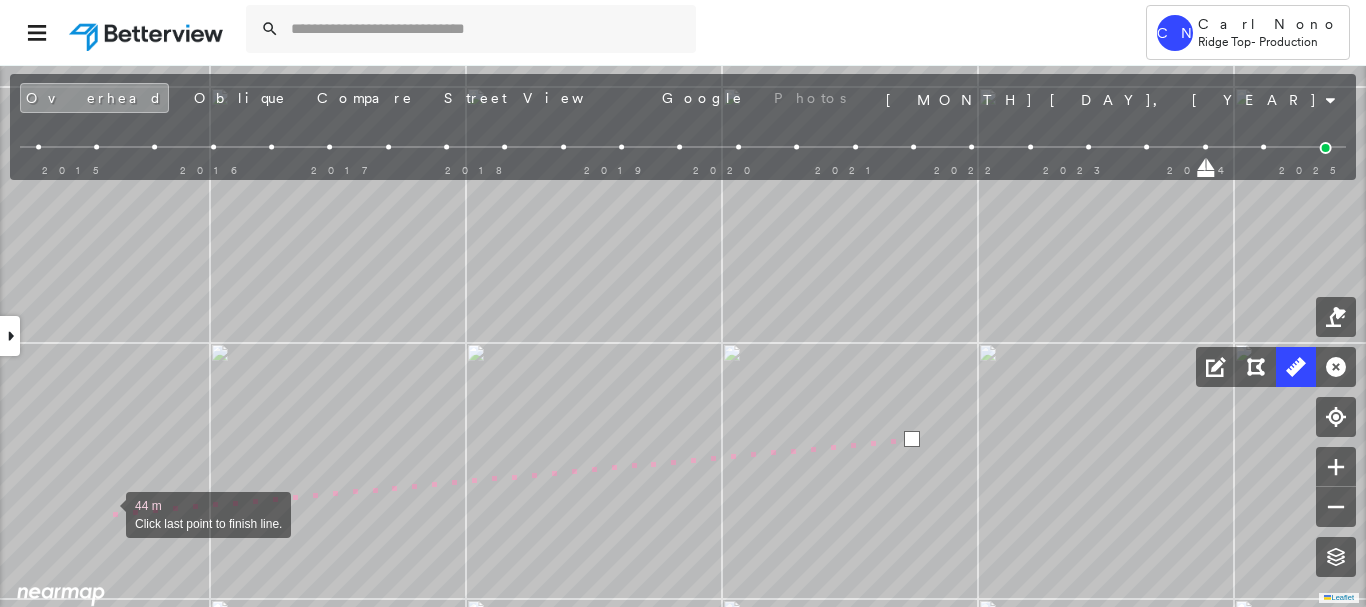 click at bounding box center (106, 513) 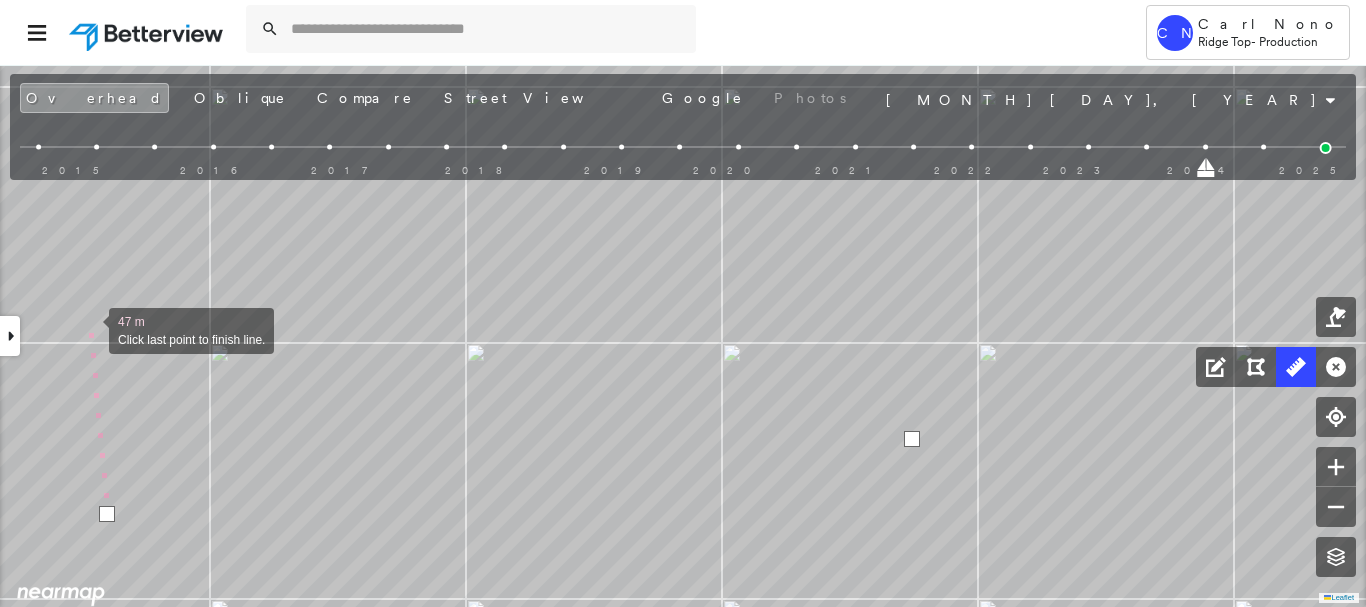 click at bounding box center [89, 329] 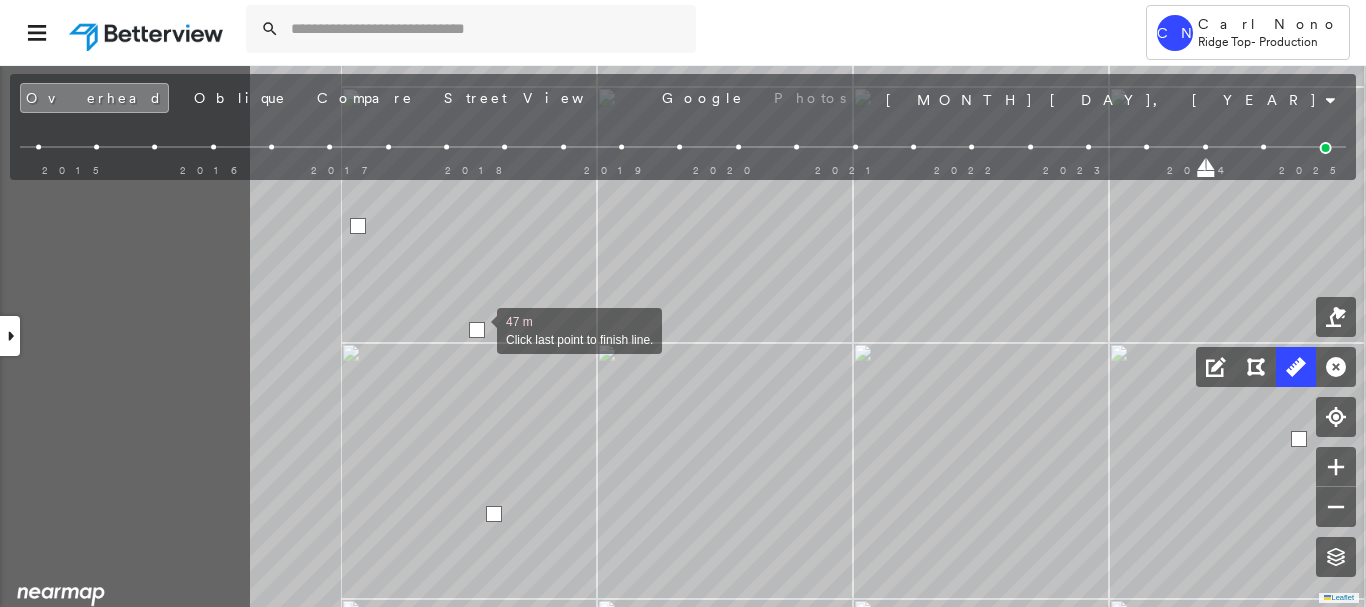 drag, startPoint x: 89, startPoint y: 329, endPoint x: 476, endPoint y: 329, distance: 387 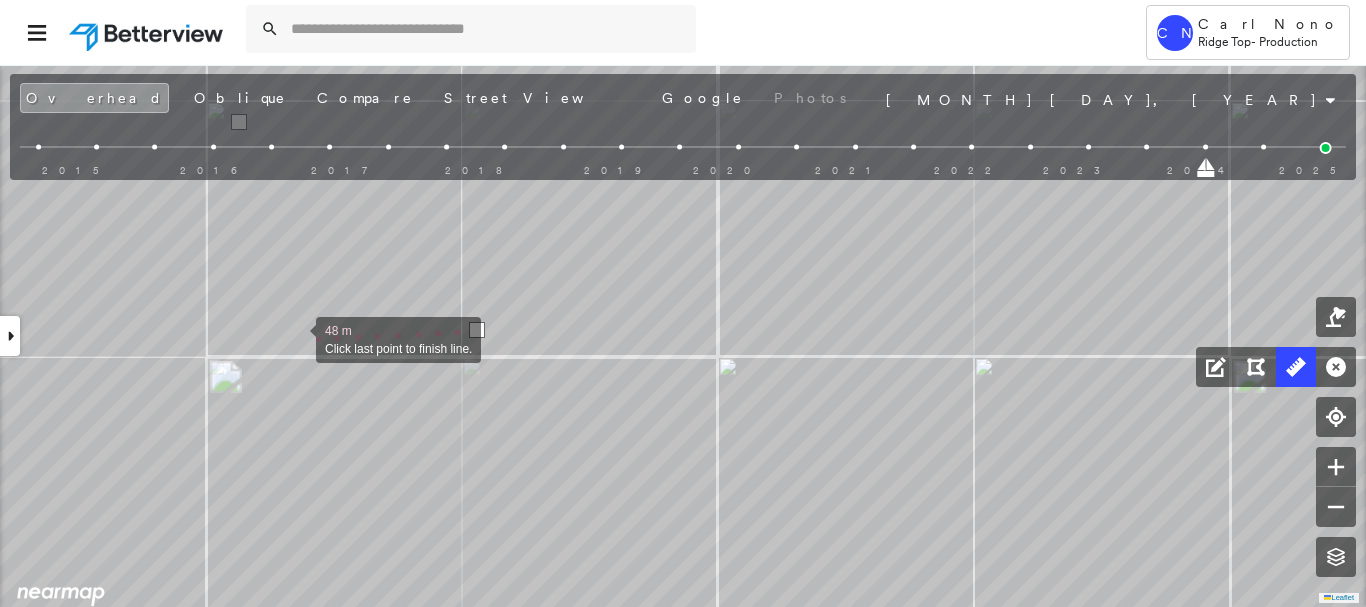 click at bounding box center (296, 338) 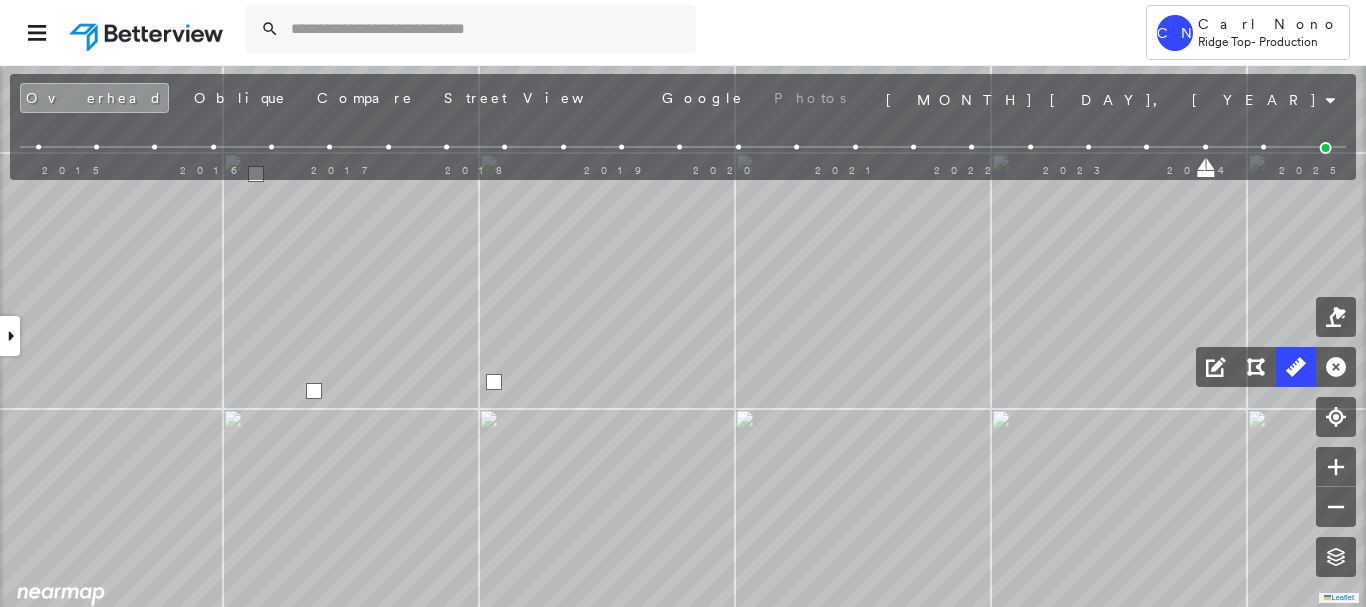 drag, startPoint x: 291, startPoint y: 295, endPoint x: 330, endPoint y: 448, distance: 157.89236 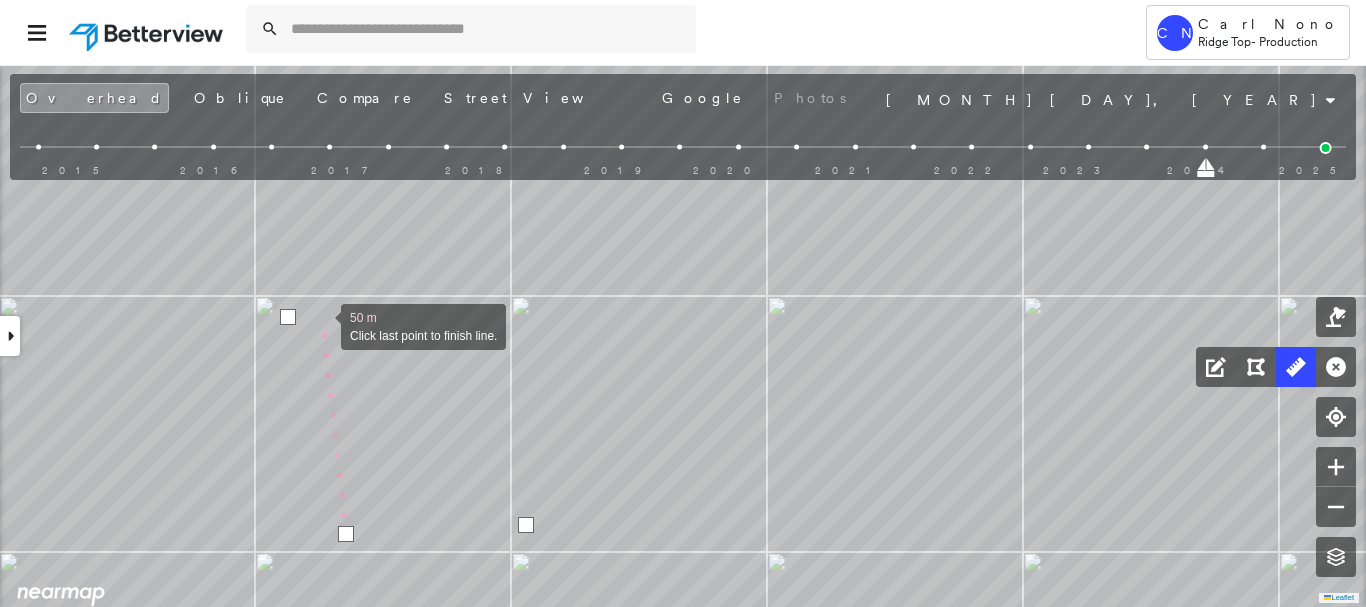 click at bounding box center (321, 325) 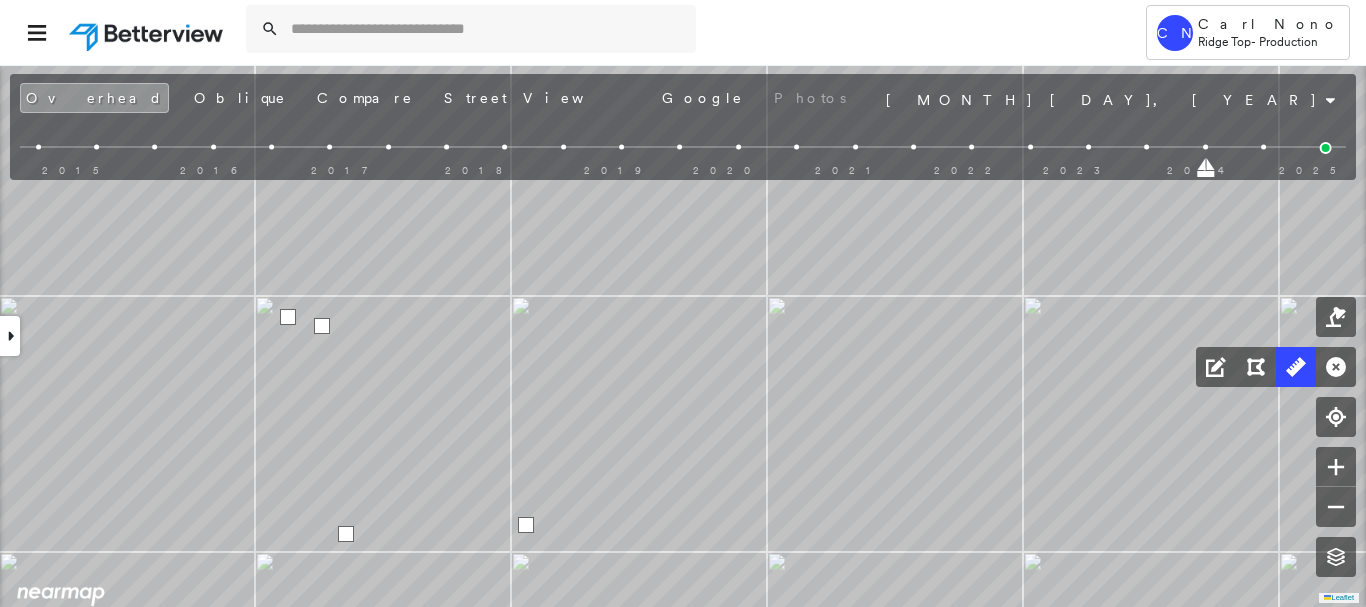 click at bounding box center (322, 326) 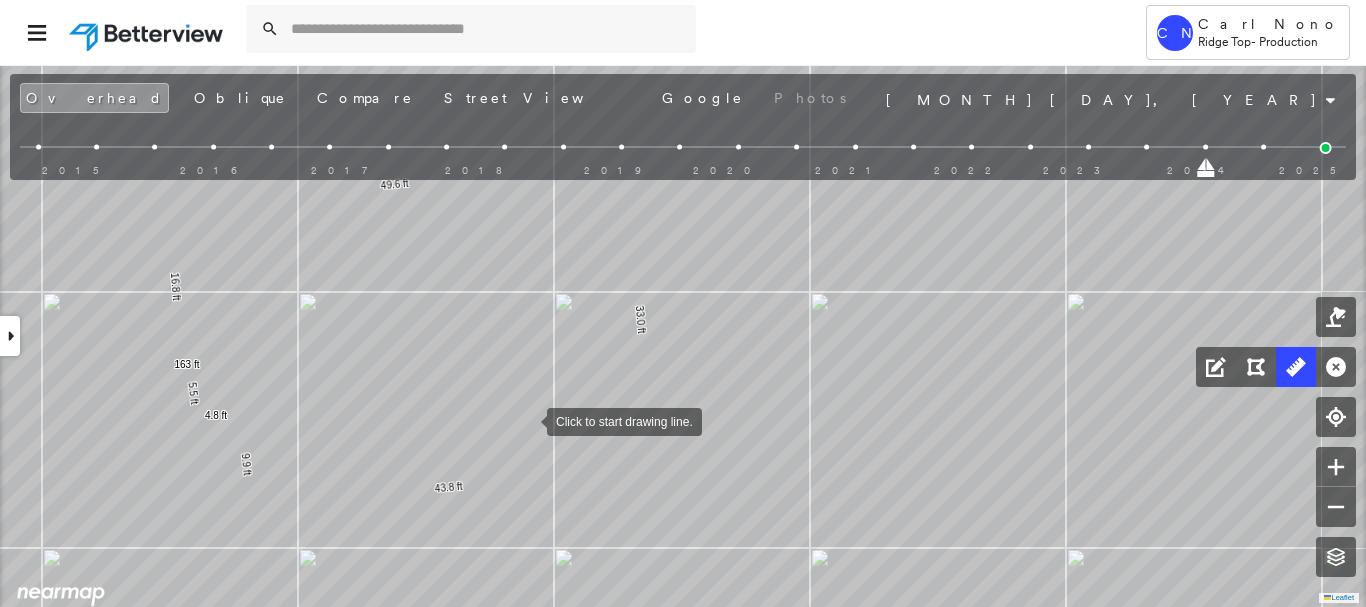drag, startPoint x: 537, startPoint y: 380, endPoint x: 523, endPoint y: 444, distance: 65.51336 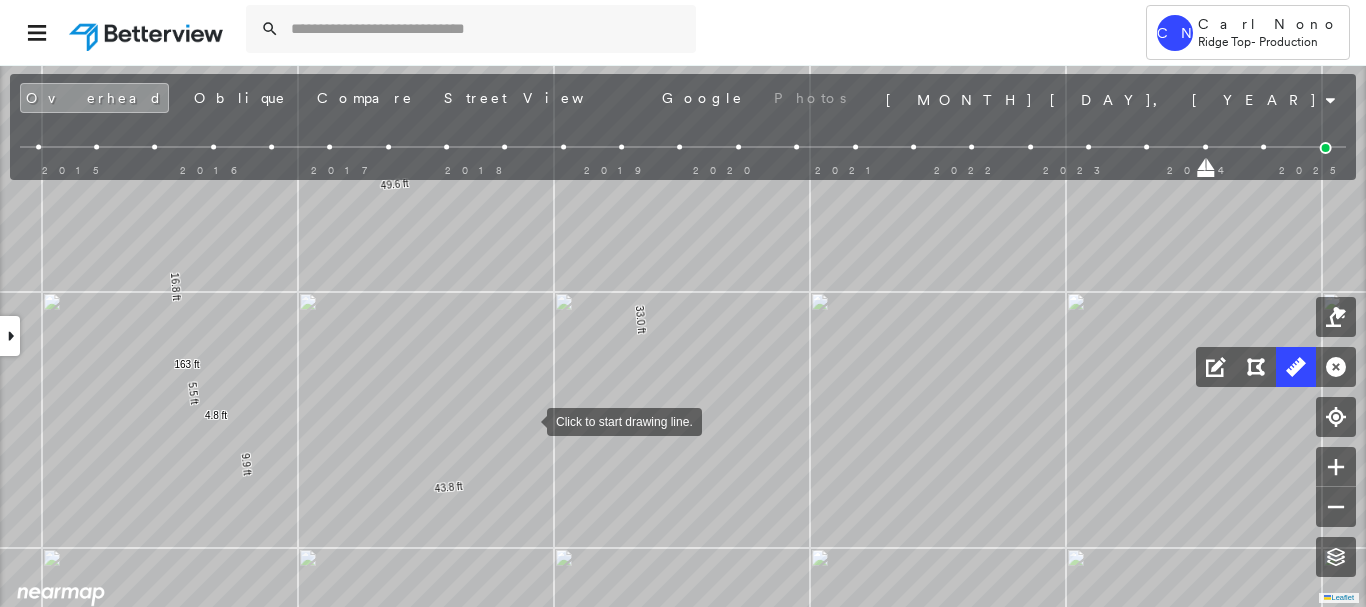 click at bounding box center [527, 420] 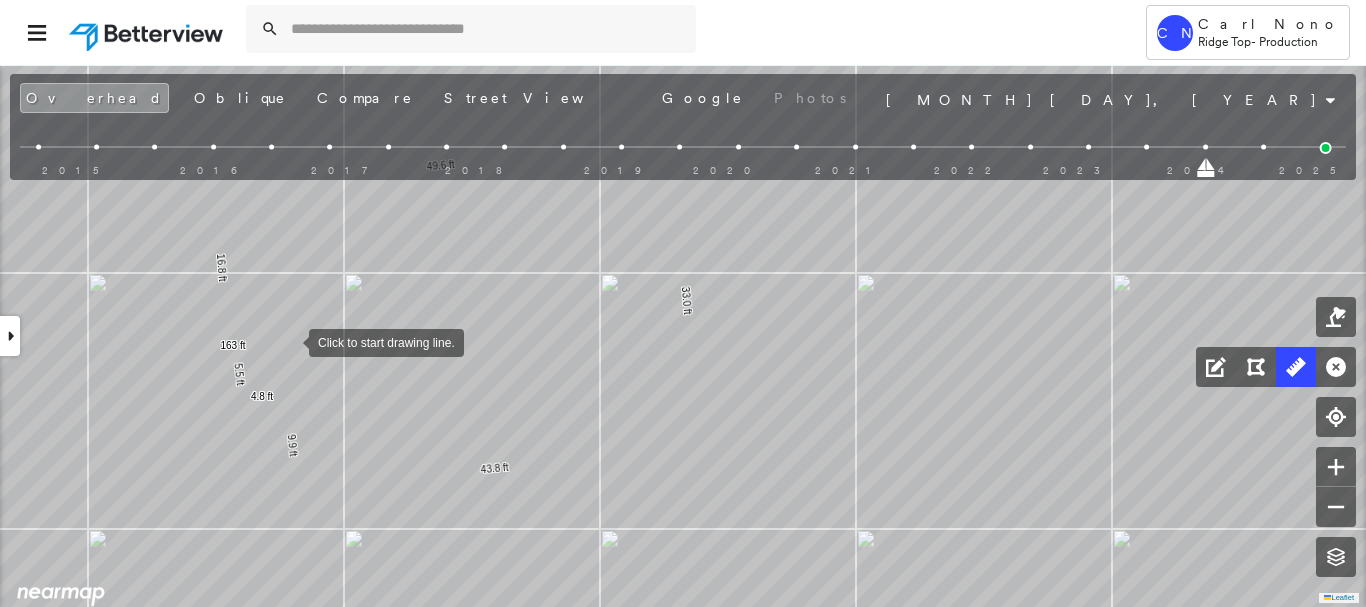 drag, startPoint x: 236, startPoint y: 395, endPoint x: 291, endPoint y: 341, distance: 77.07788 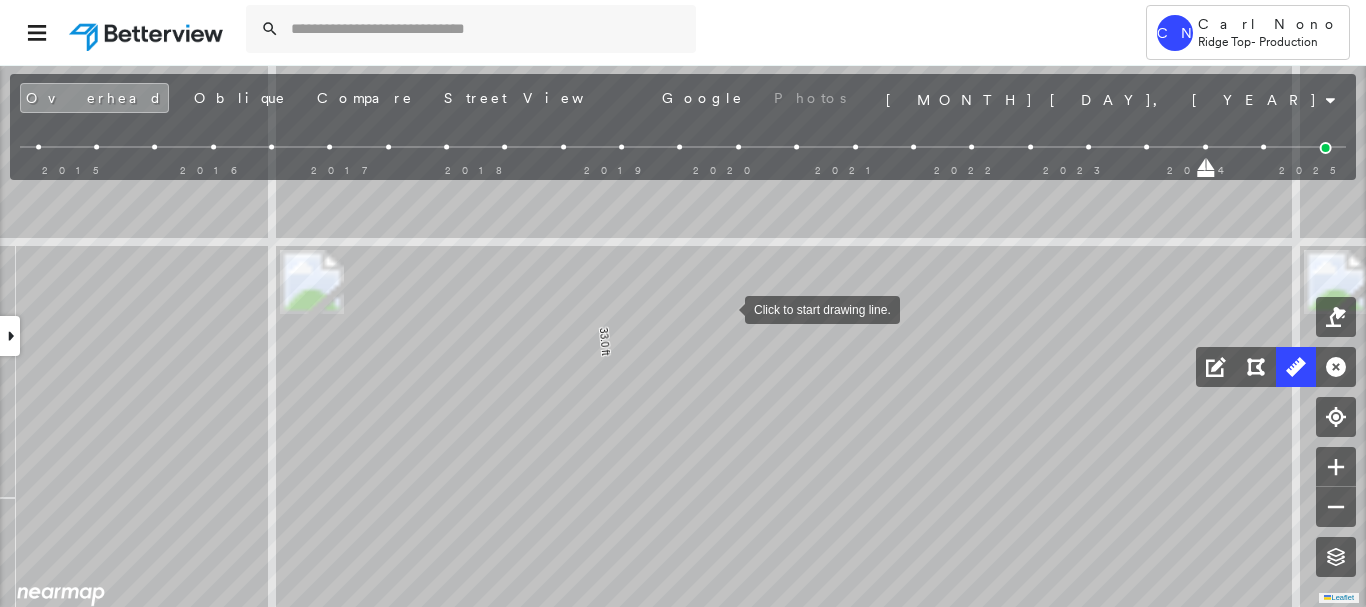 drag, startPoint x: 725, startPoint y: 308, endPoint x: 706, endPoint y: 409, distance: 102.77159 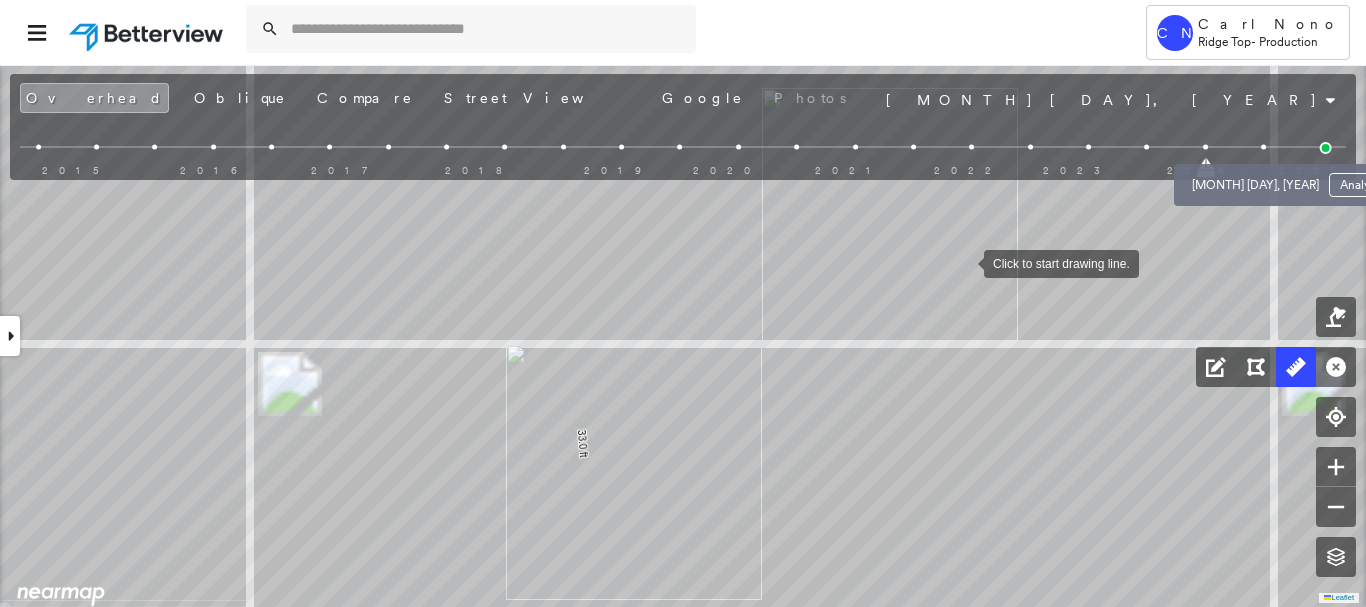 click at bounding box center [1263, 147] 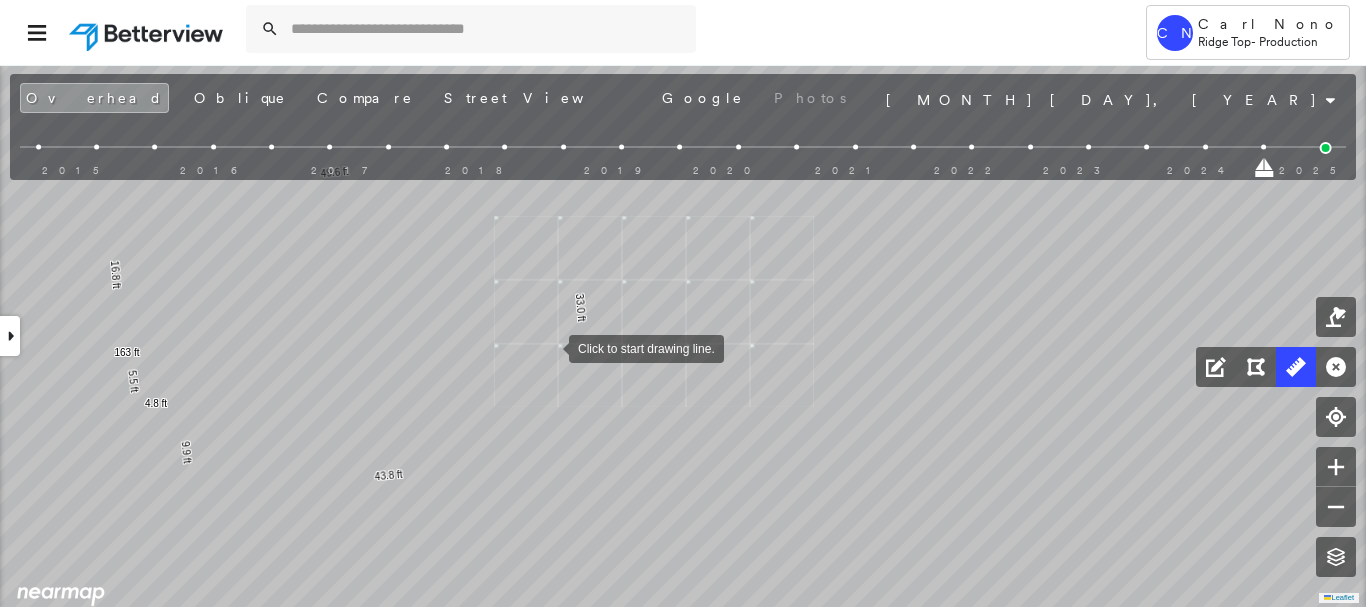 drag, startPoint x: 547, startPoint y: 341, endPoint x: 578, endPoint y: 382, distance: 51.40039 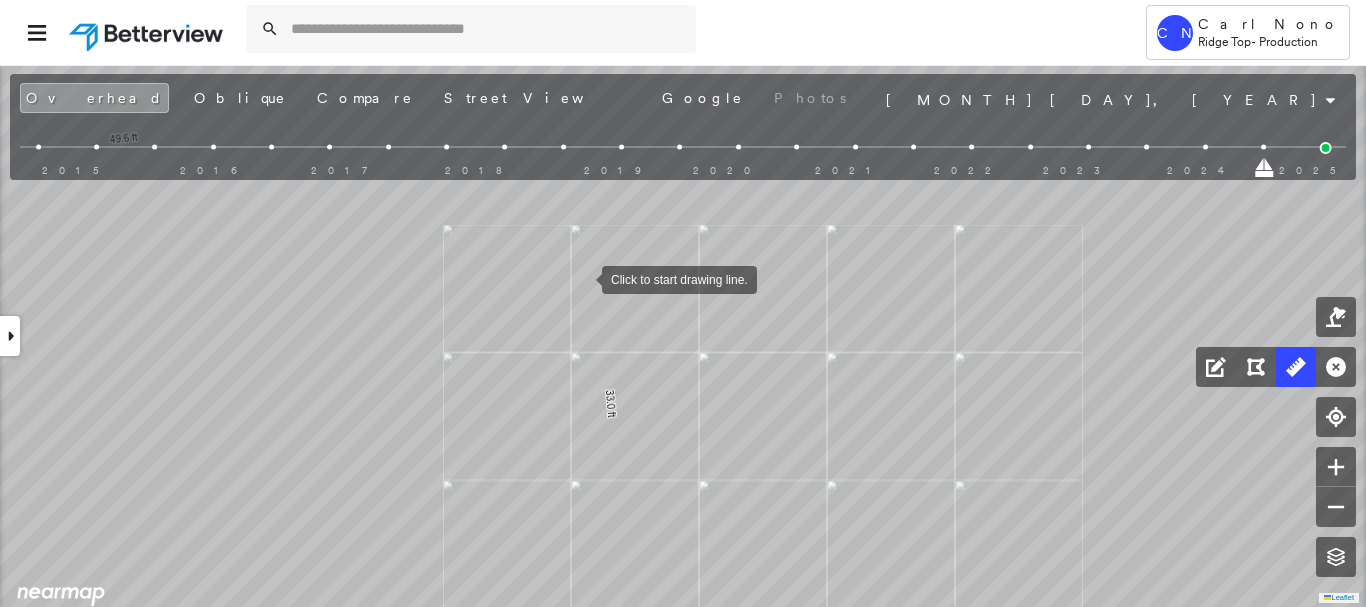 click at bounding box center [582, 278] 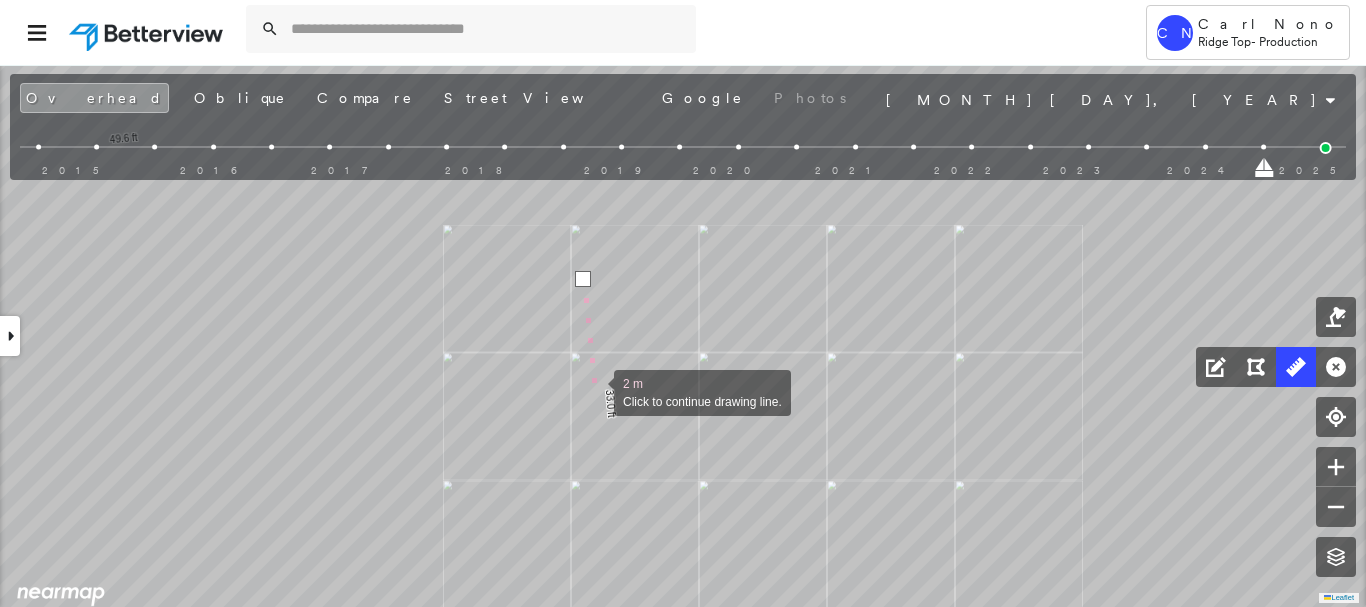 click at bounding box center [594, 391] 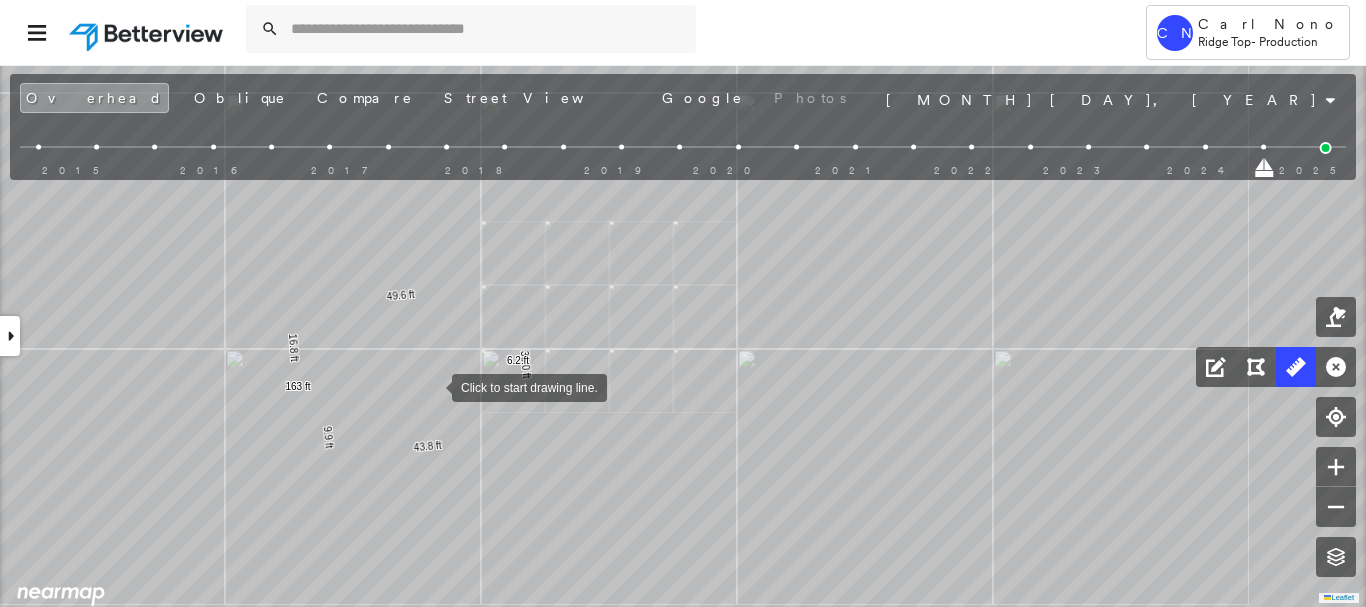 drag, startPoint x: 419, startPoint y: 388, endPoint x: 547, endPoint y: 364, distance: 130.23056 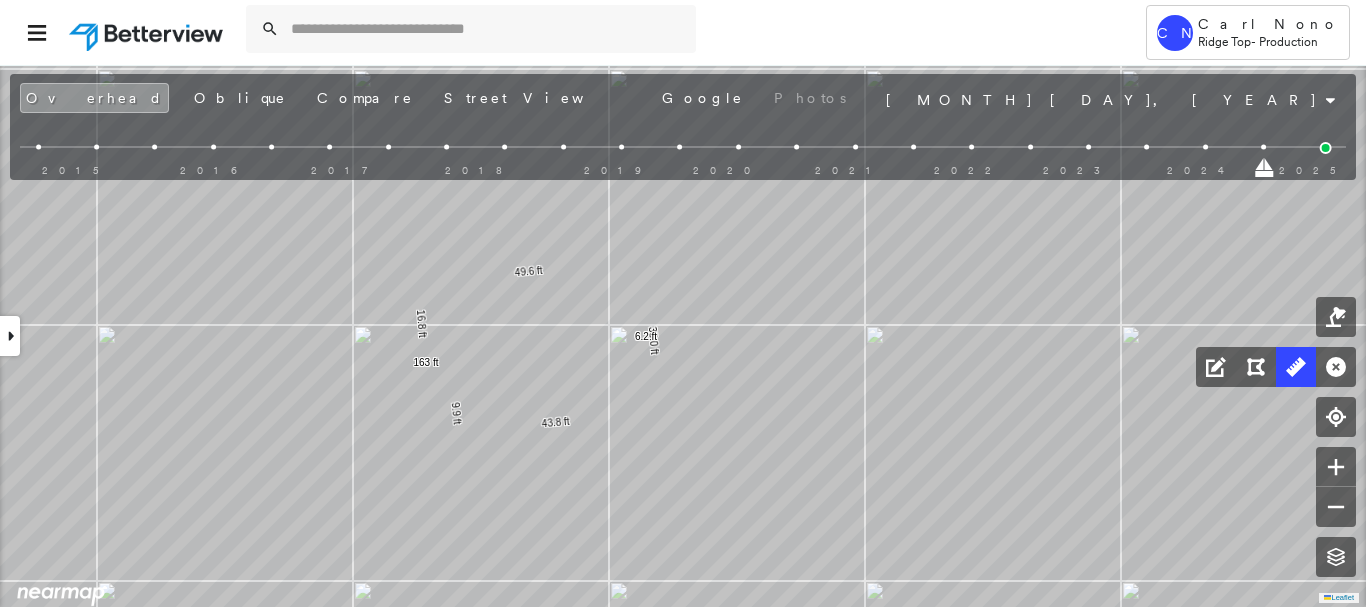 click at bounding box center (1326, 148) 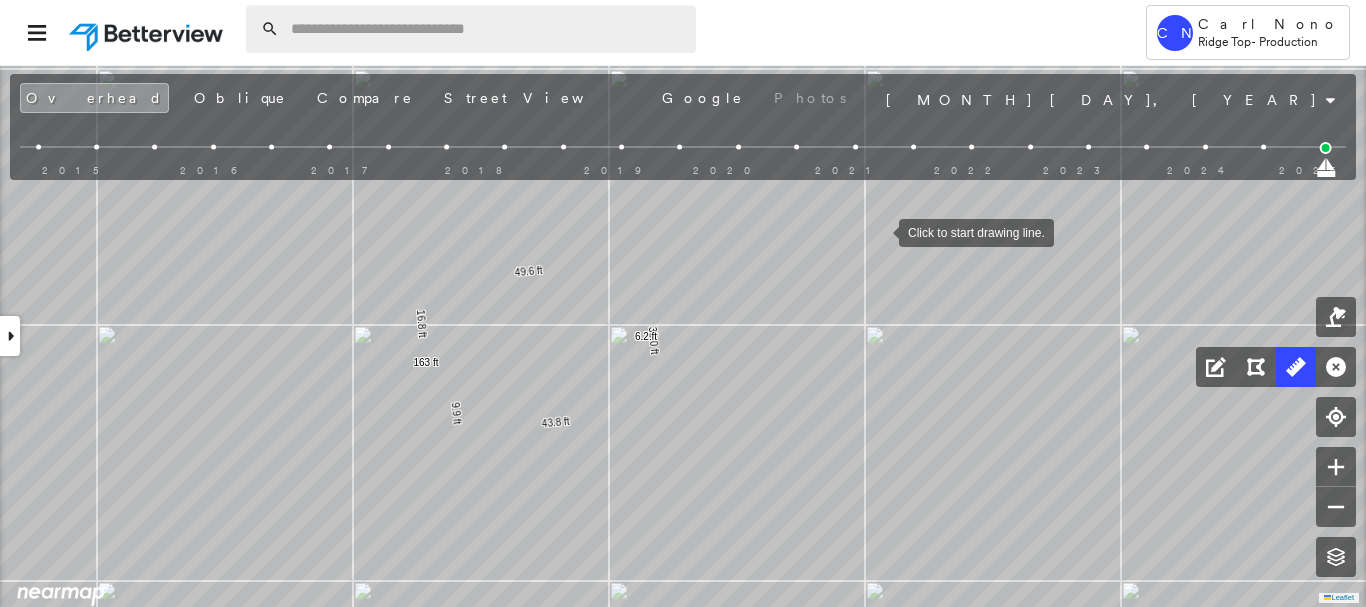 click at bounding box center (487, 29) 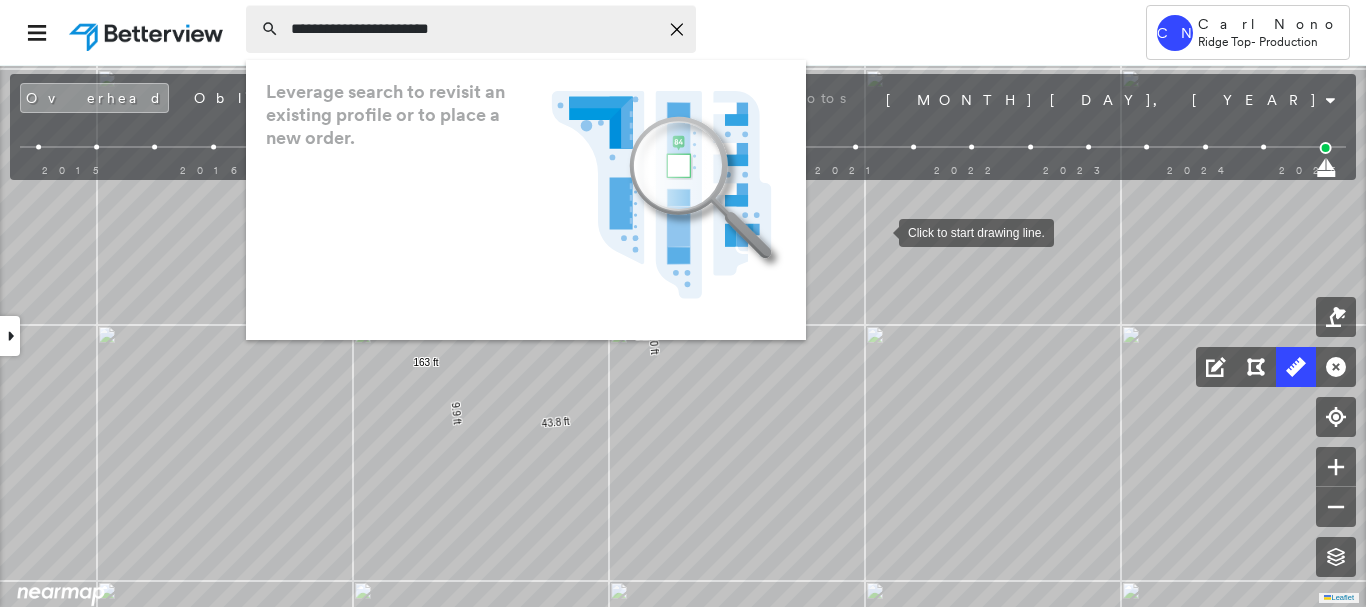 type on "**********" 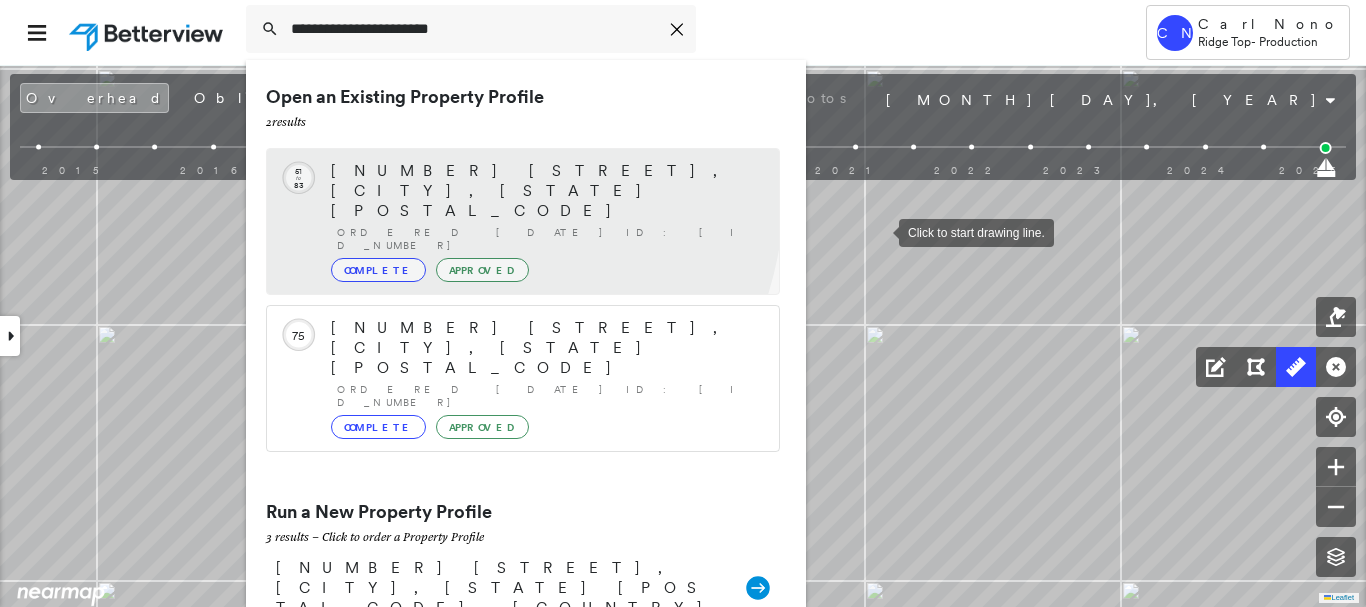 click on "Ordered 08/02/25 · ID: 781414_Matthews" at bounding box center [548, 239] 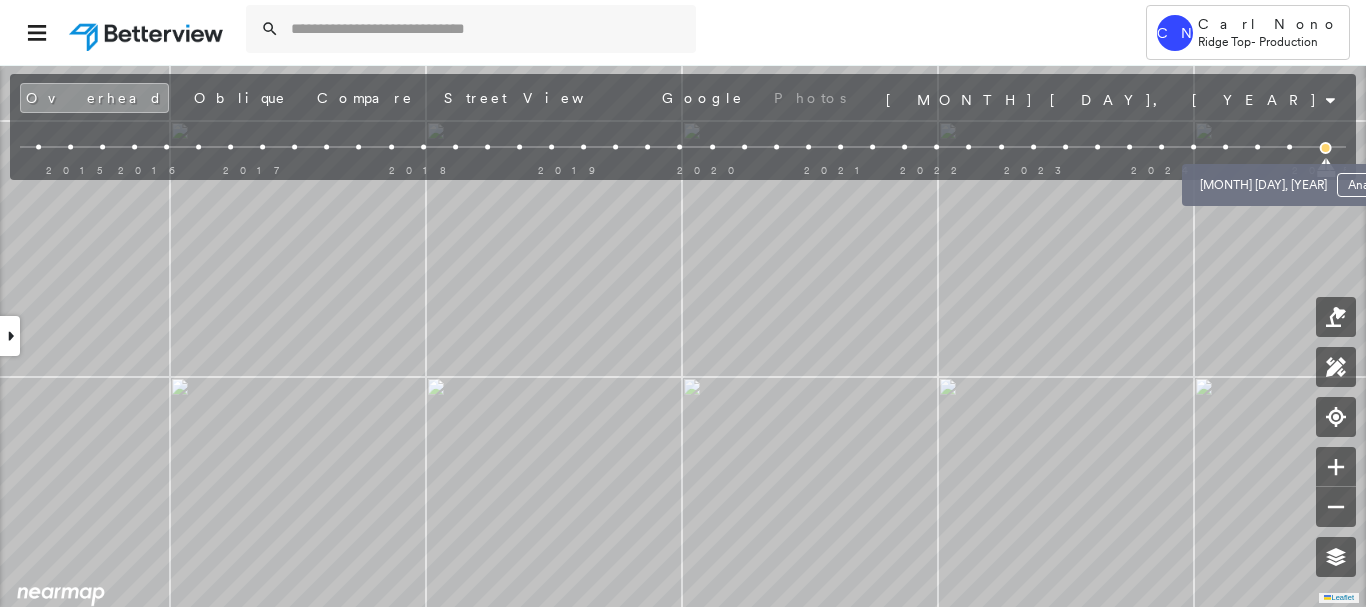 click at bounding box center (1289, 147) 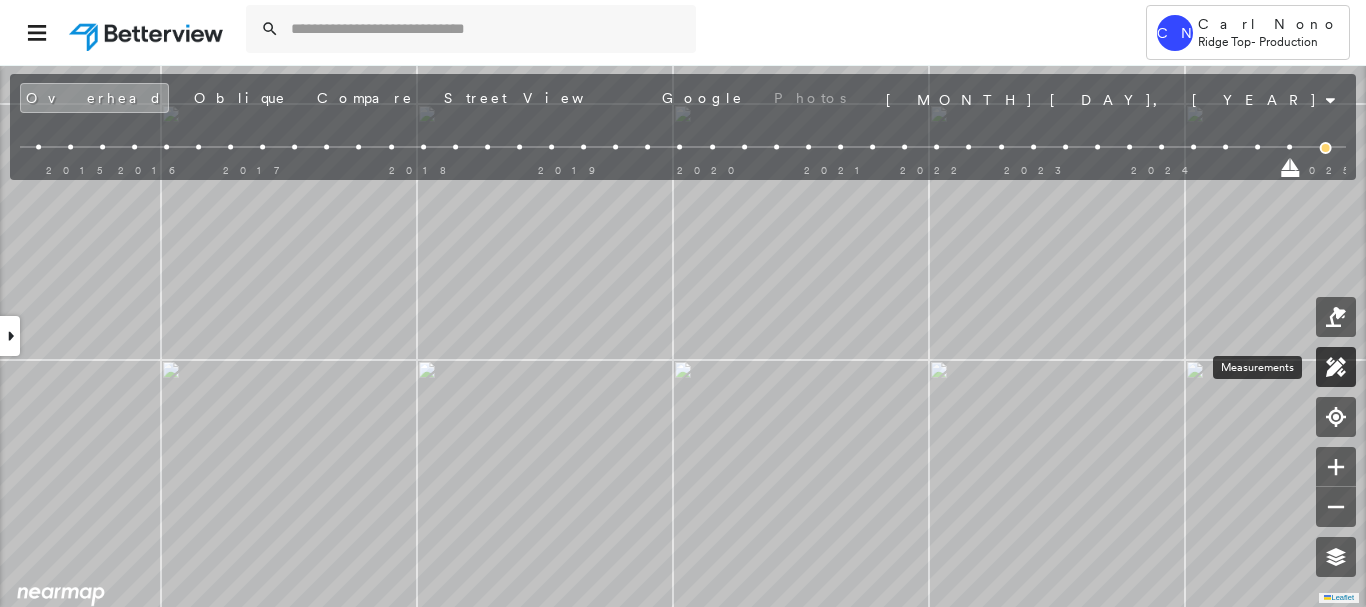 click 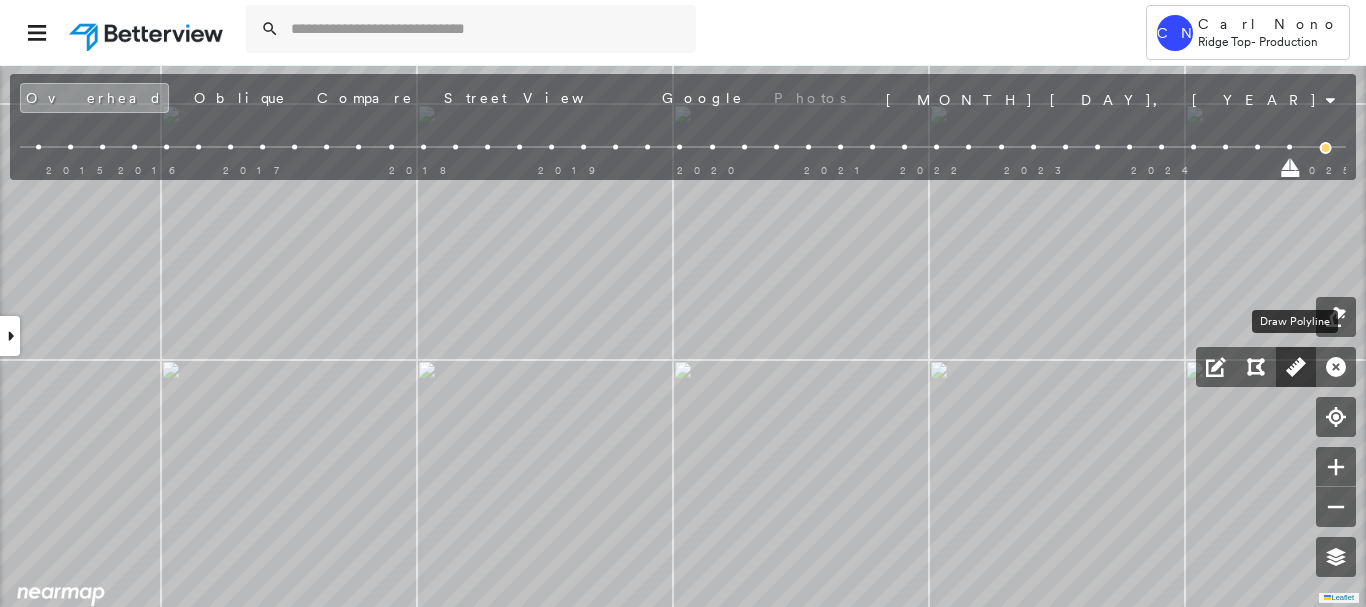 drag, startPoint x: 1301, startPoint y: 365, endPoint x: 1277, endPoint y: 365, distance: 24 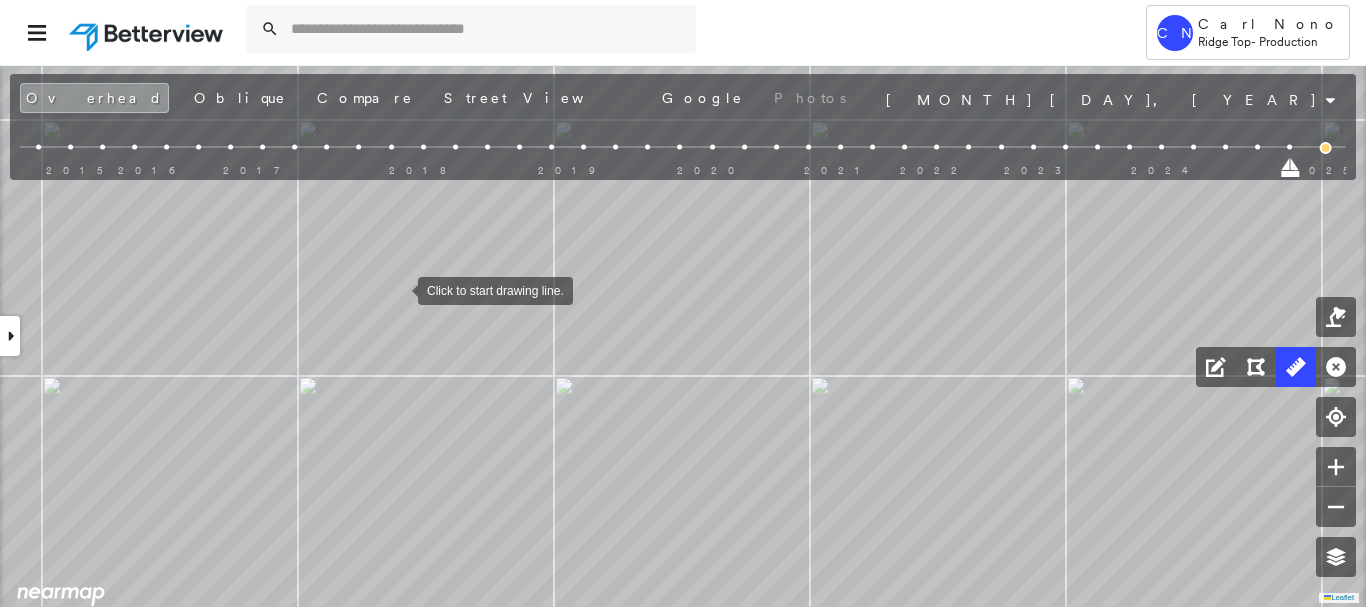 click at bounding box center [398, 289] 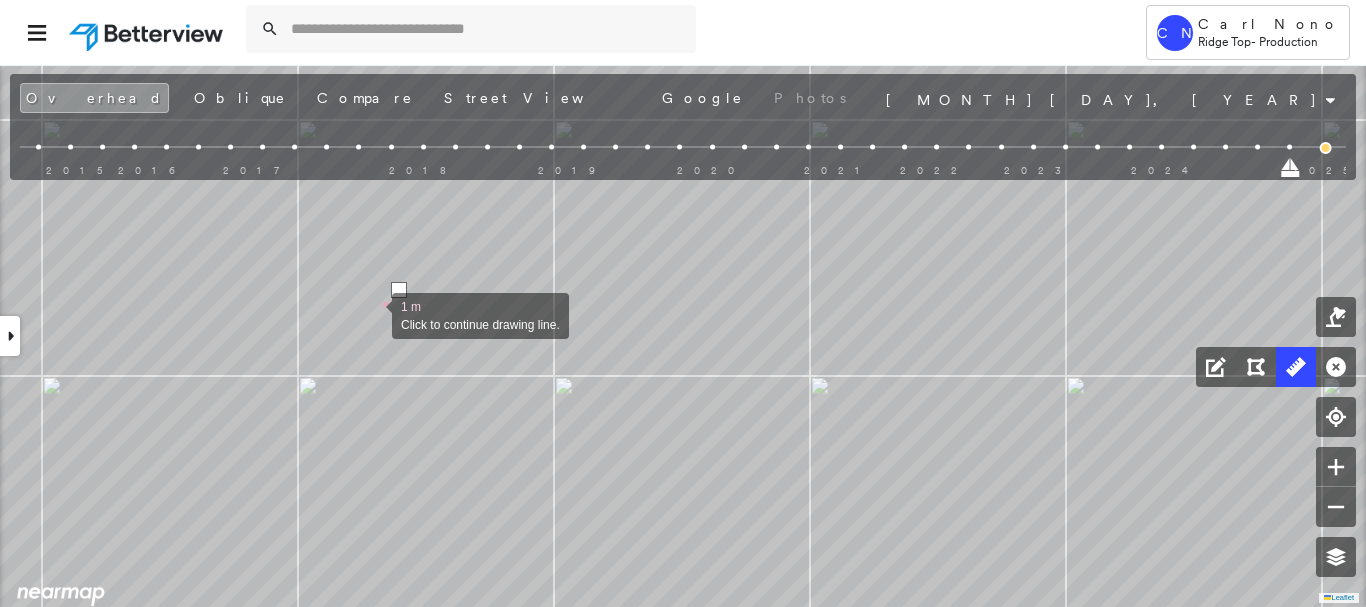 click at bounding box center (372, 314) 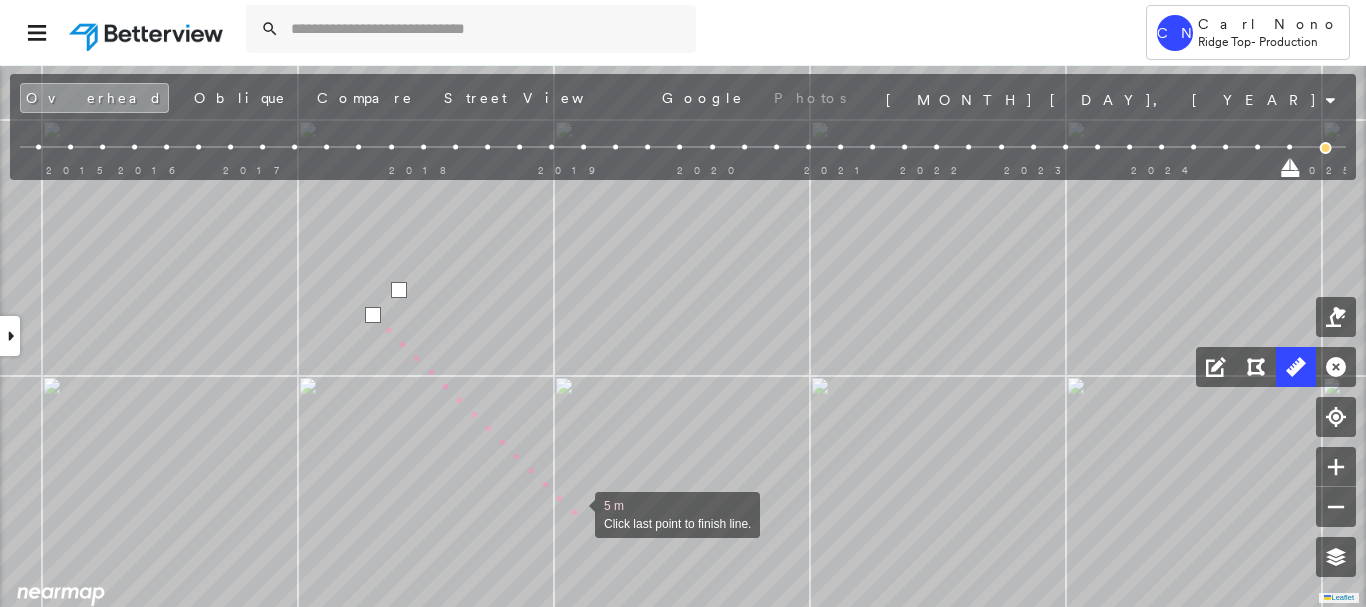 click at bounding box center [575, 513] 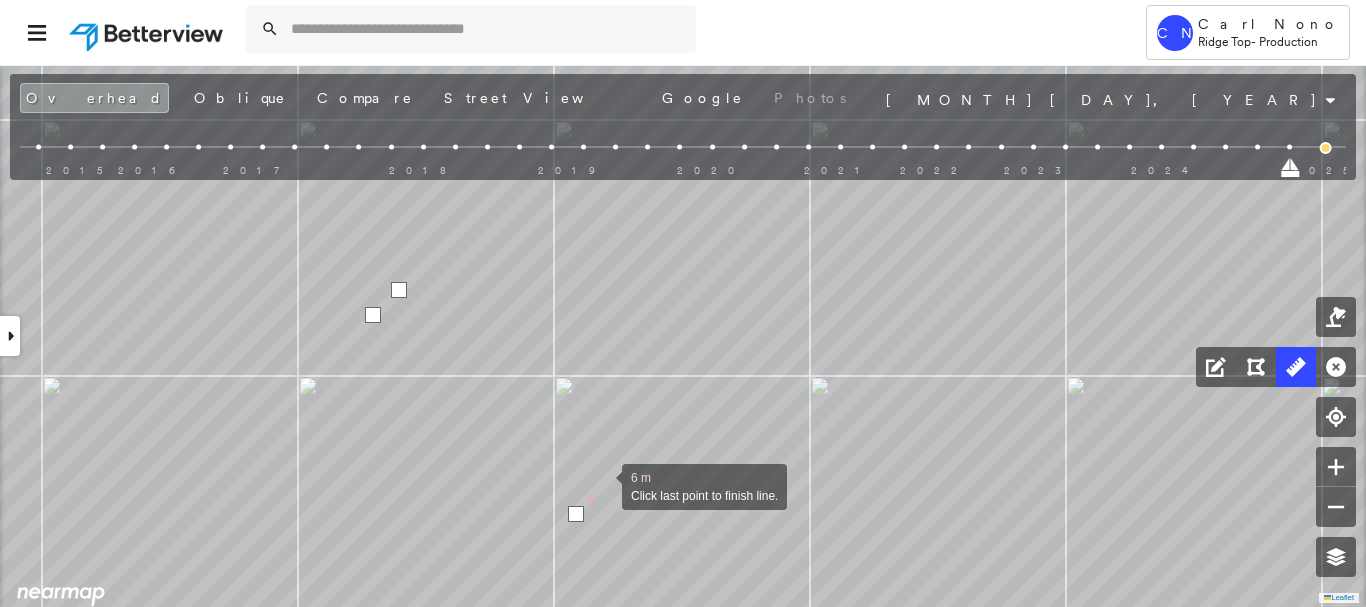 click at bounding box center [602, 485] 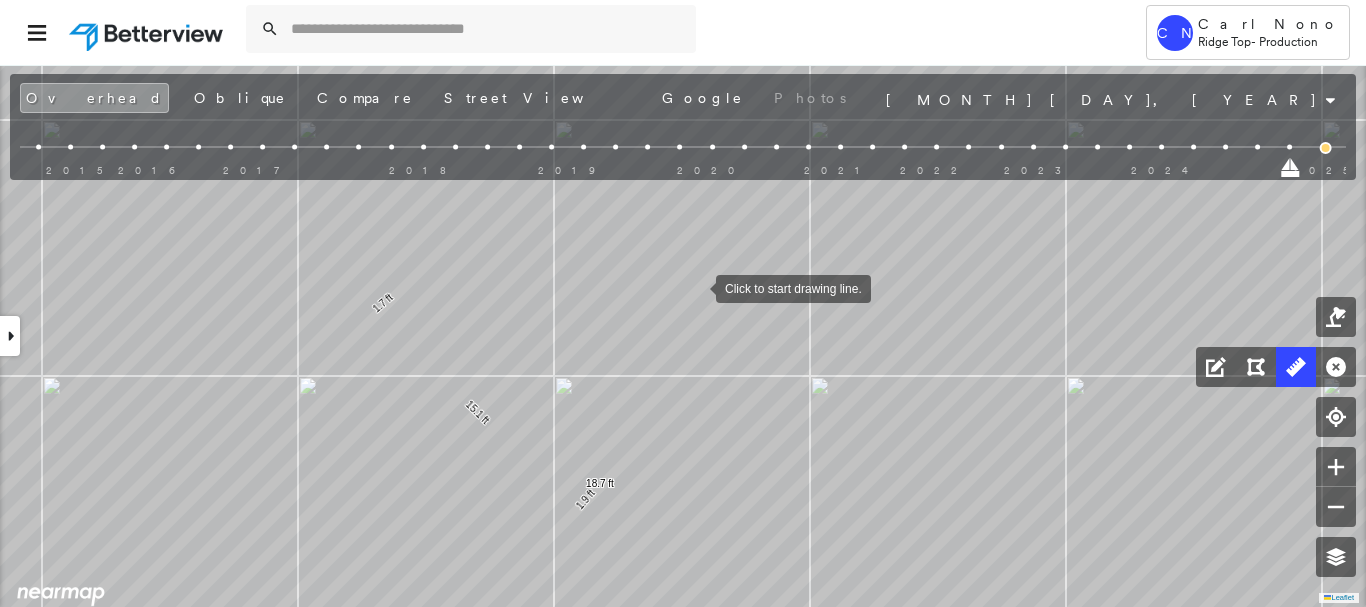 click at bounding box center (696, 287) 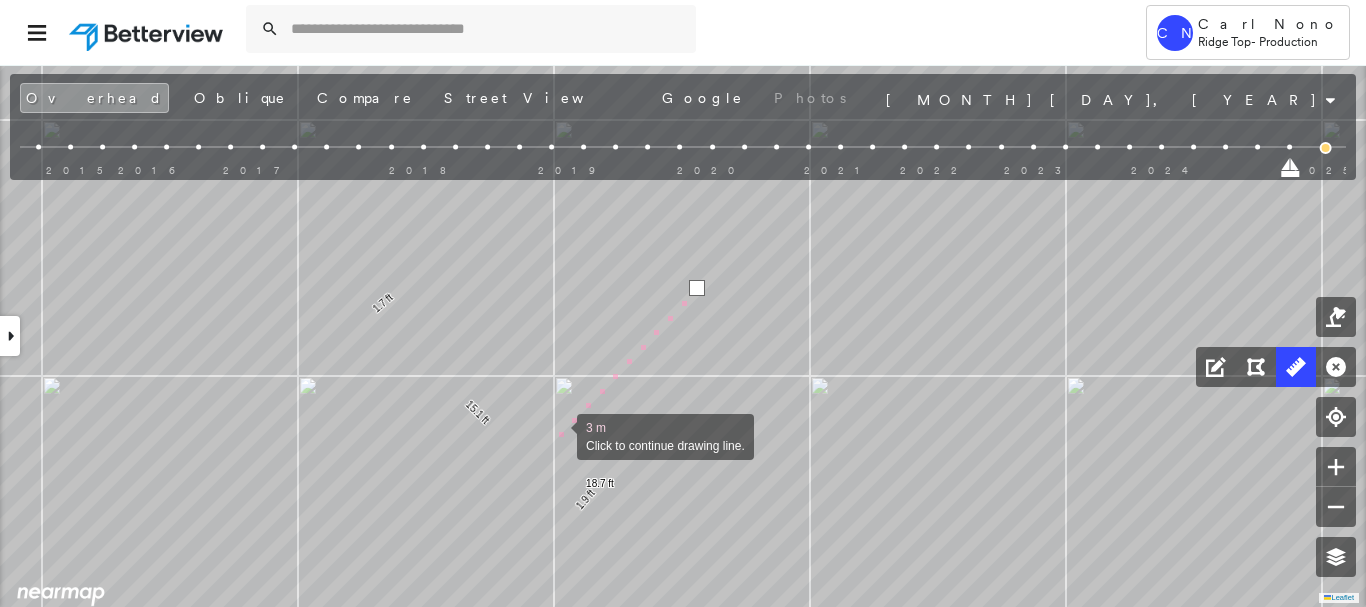 click at bounding box center [557, 435] 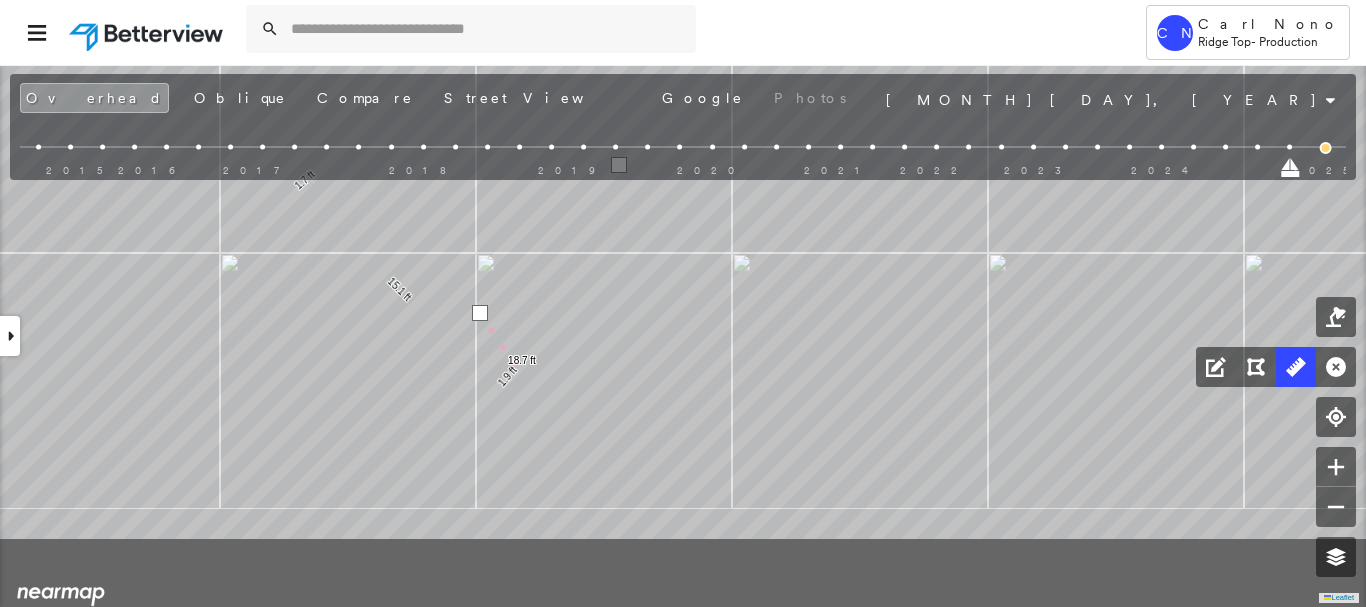 click on "1.7 ft 15.1 ft 1.9 ft 18.7 ft 4 m Click last point to finish line." at bounding box center [-142, -66] 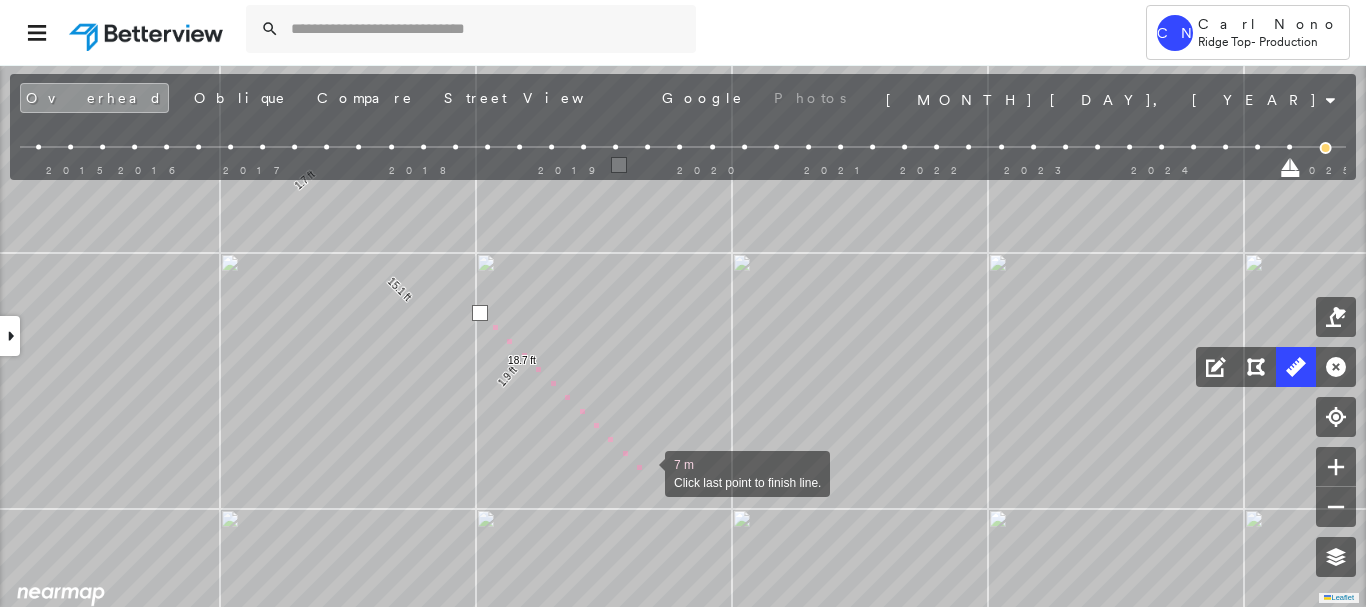 click at bounding box center (645, 472) 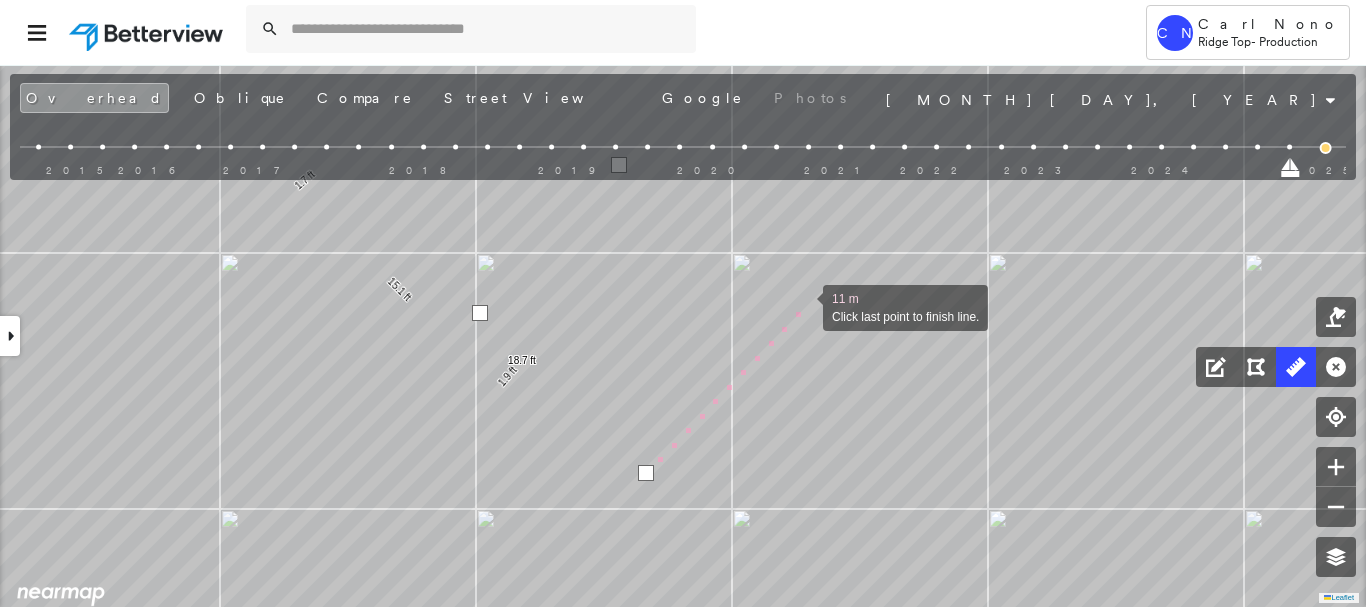 click at bounding box center [803, 306] 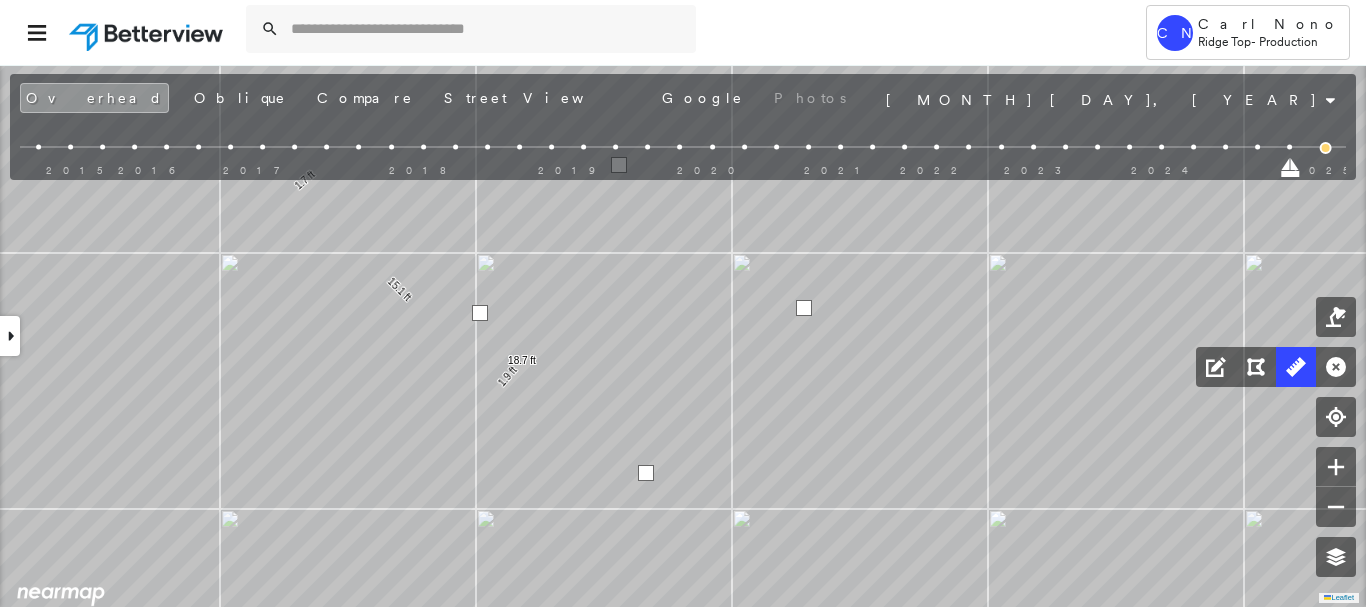 click at bounding box center (804, 308) 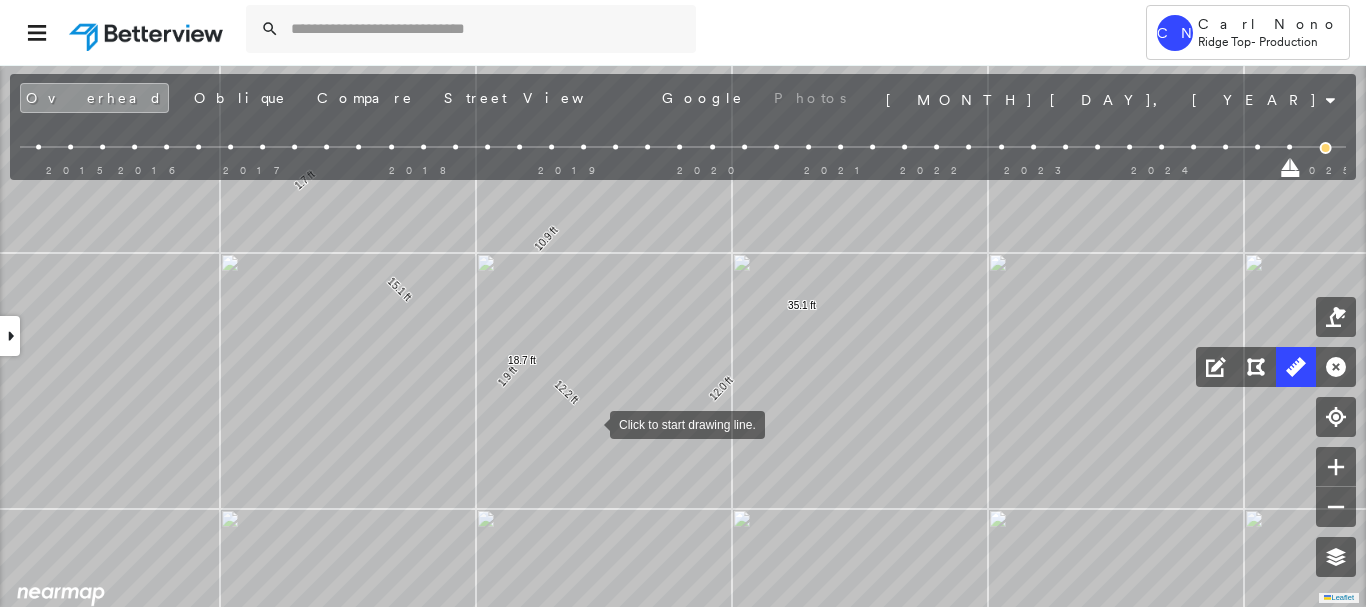 click at bounding box center [590, 423] 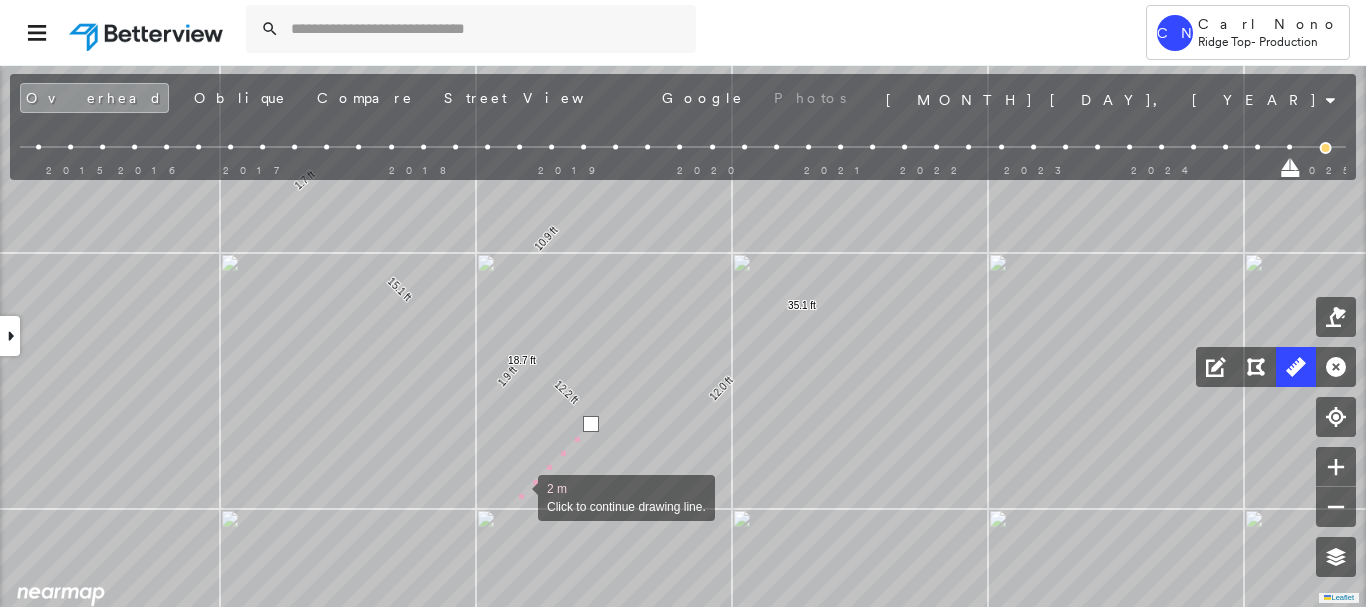 click at bounding box center (518, 496) 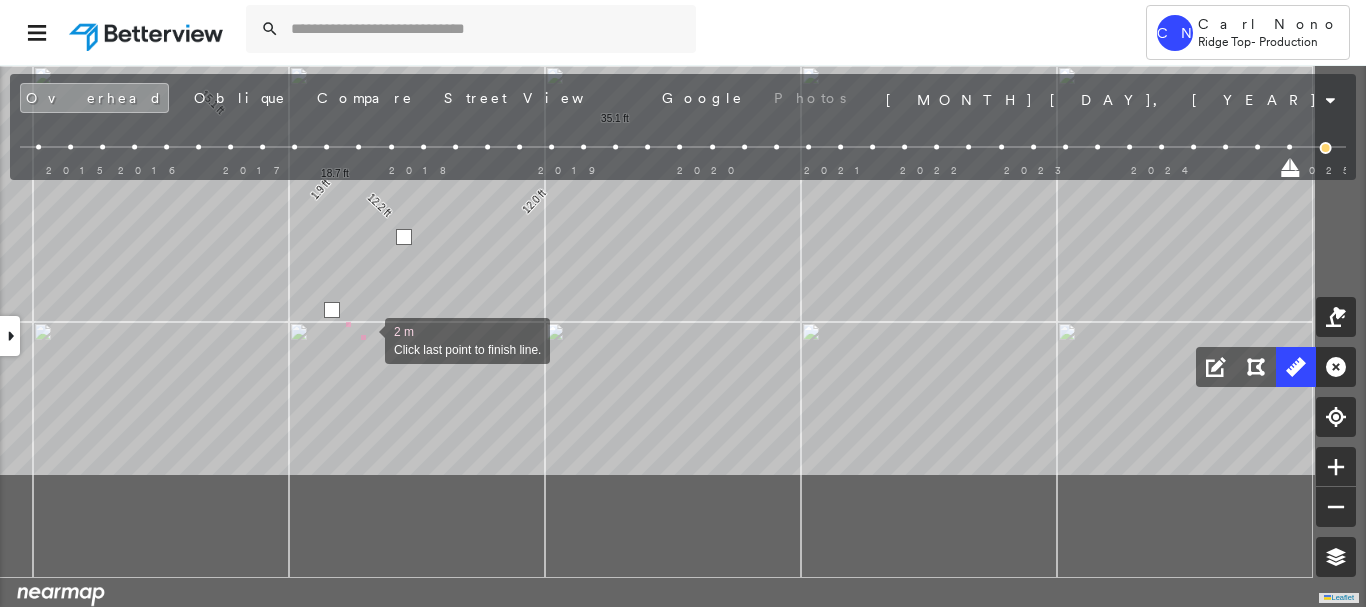 drag, startPoint x: 553, startPoint y: 527, endPoint x: 366, endPoint y: 340, distance: 264.45795 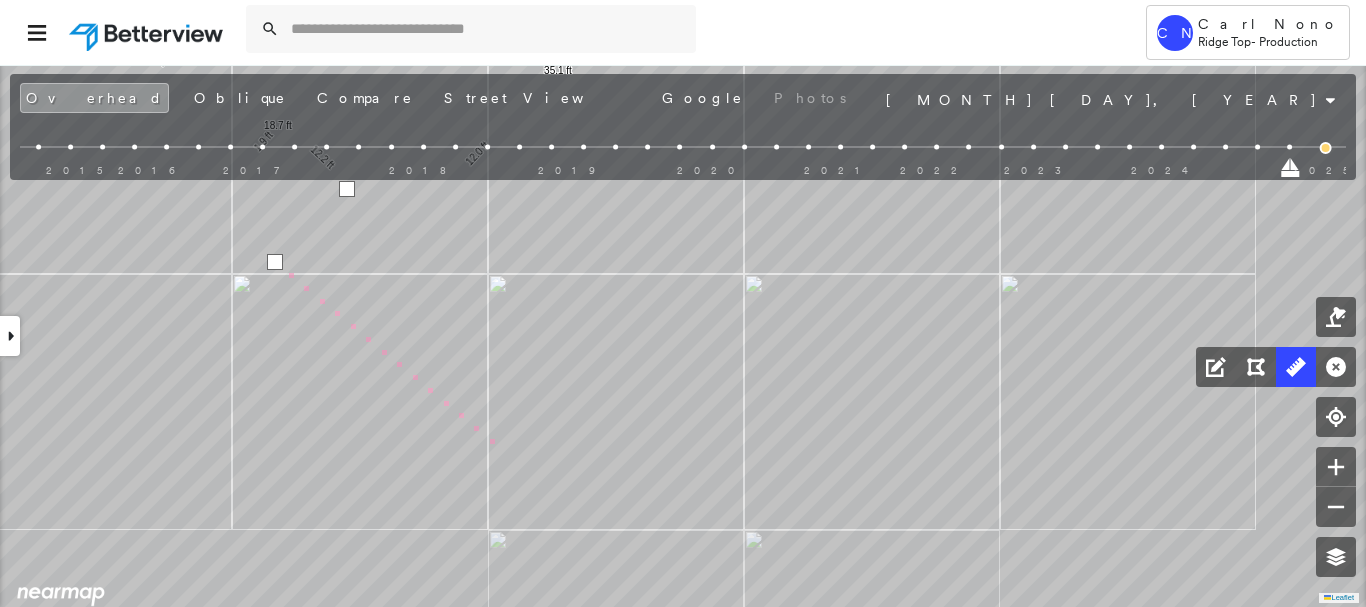 click on "1.7 ft 15.1 ft 1.9 ft 18.7 ft 10.9 ft 12.2 ft 12.0 ft 35.1 ft 6 m Click last point to finish line." at bounding box center [-386, -301] 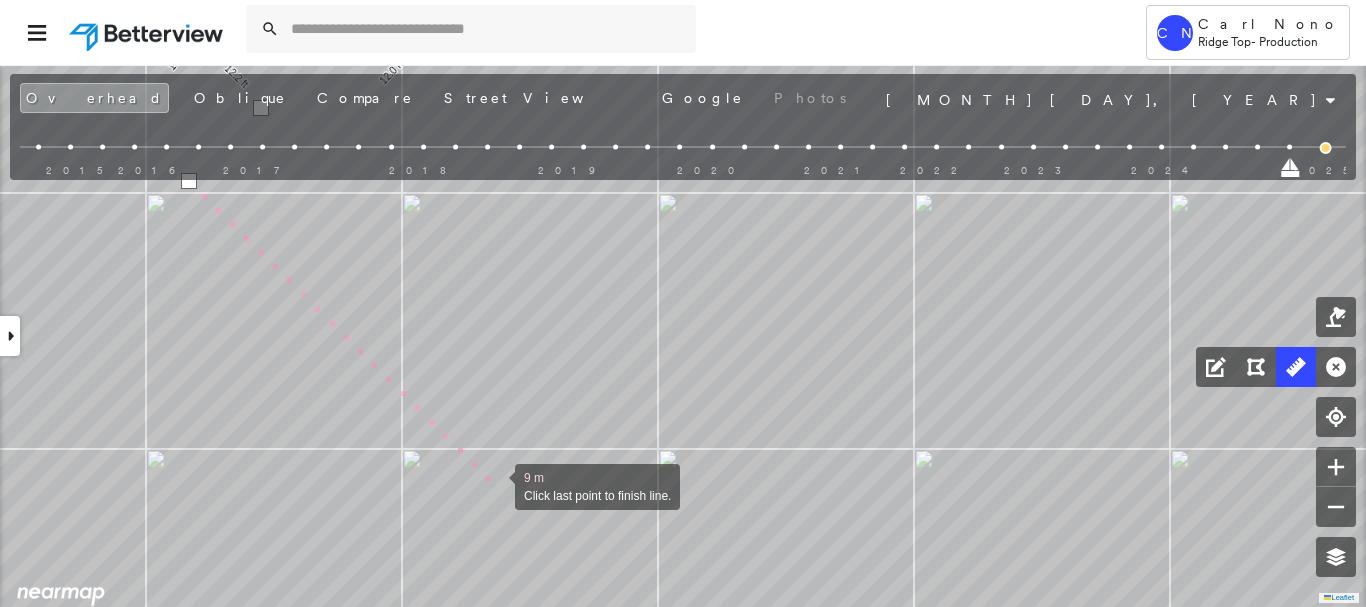click at bounding box center (495, 485) 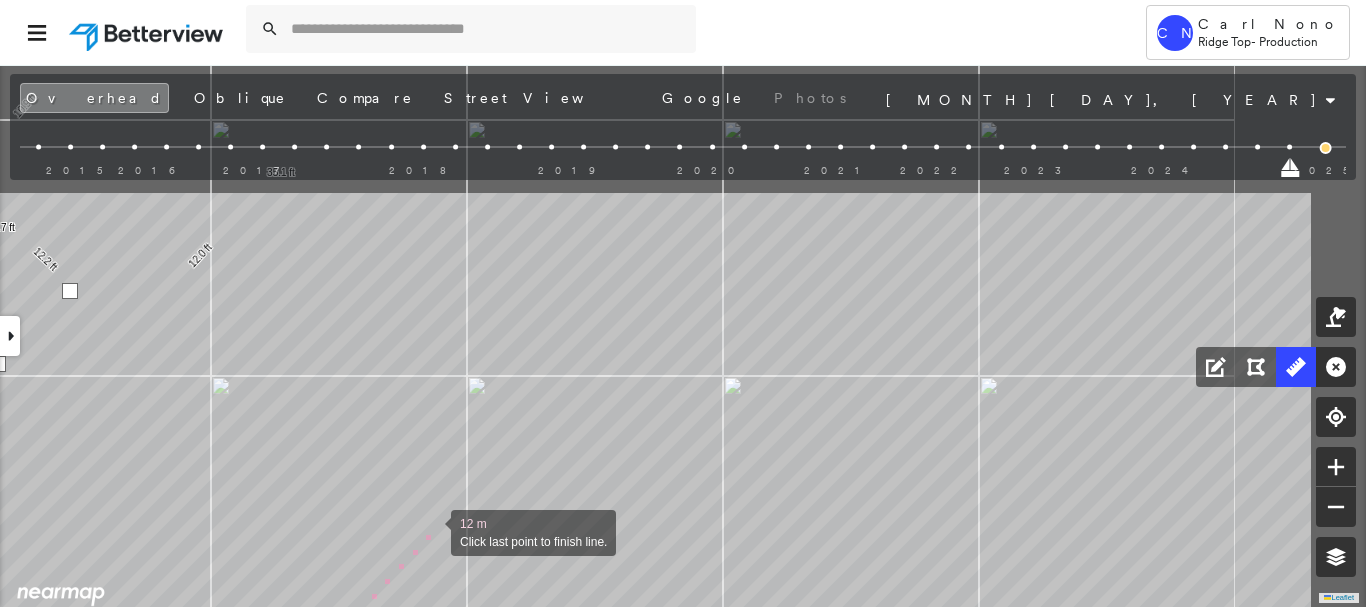 drag, startPoint x: 627, startPoint y: 344, endPoint x: 434, endPoint y: 529, distance: 267.34622 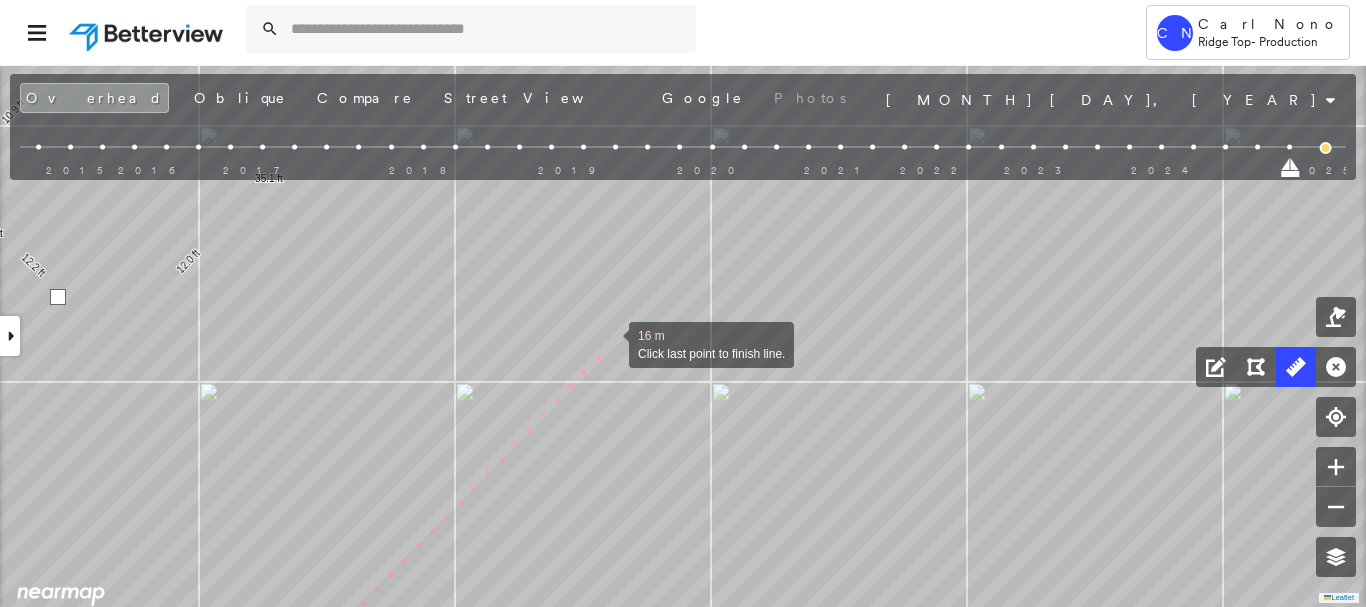 click at bounding box center (609, 343) 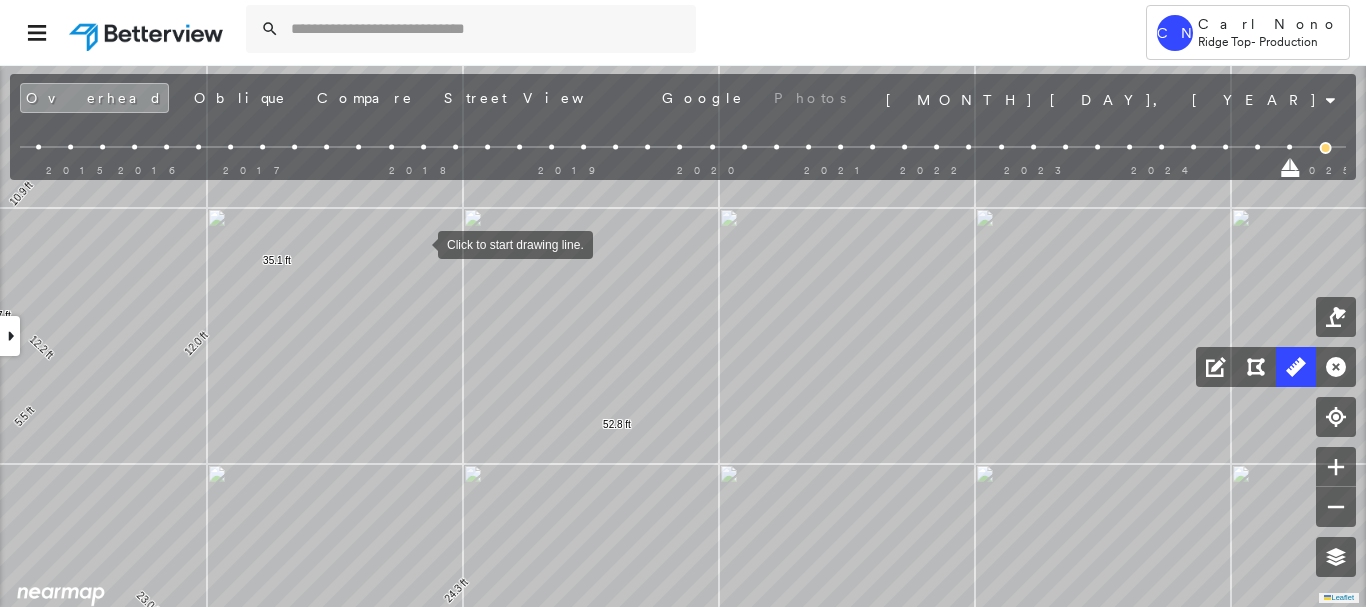 click at bounding box center (418, 243) 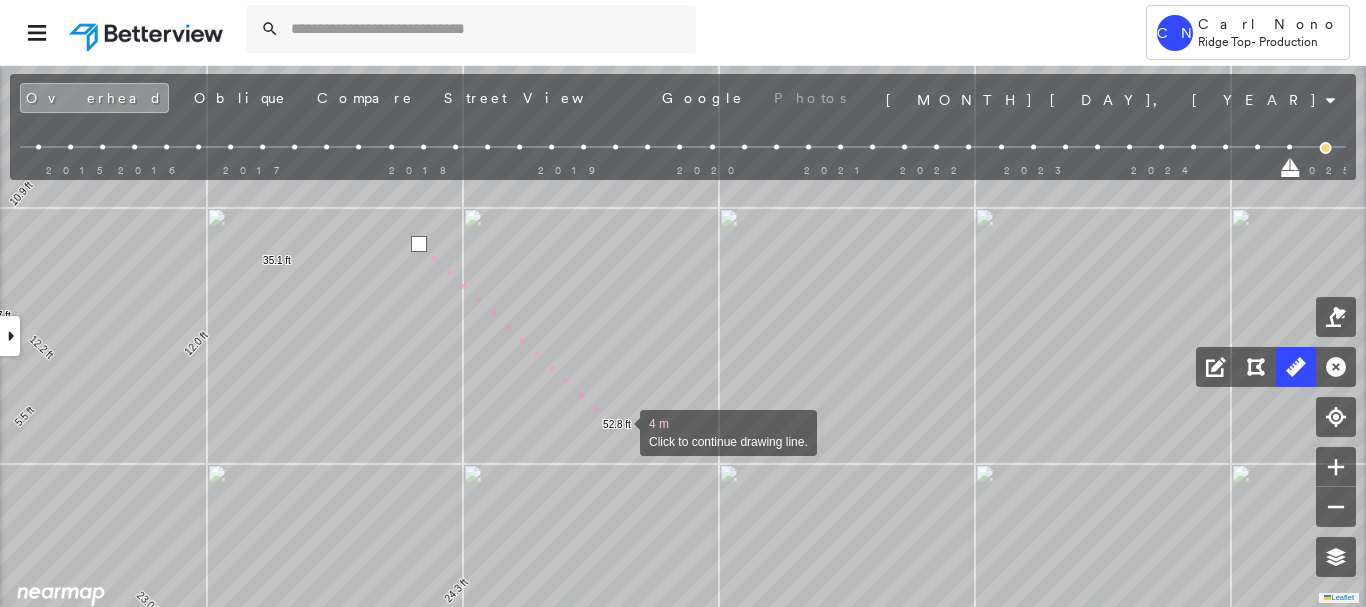 click at bounding box center [620, 431] 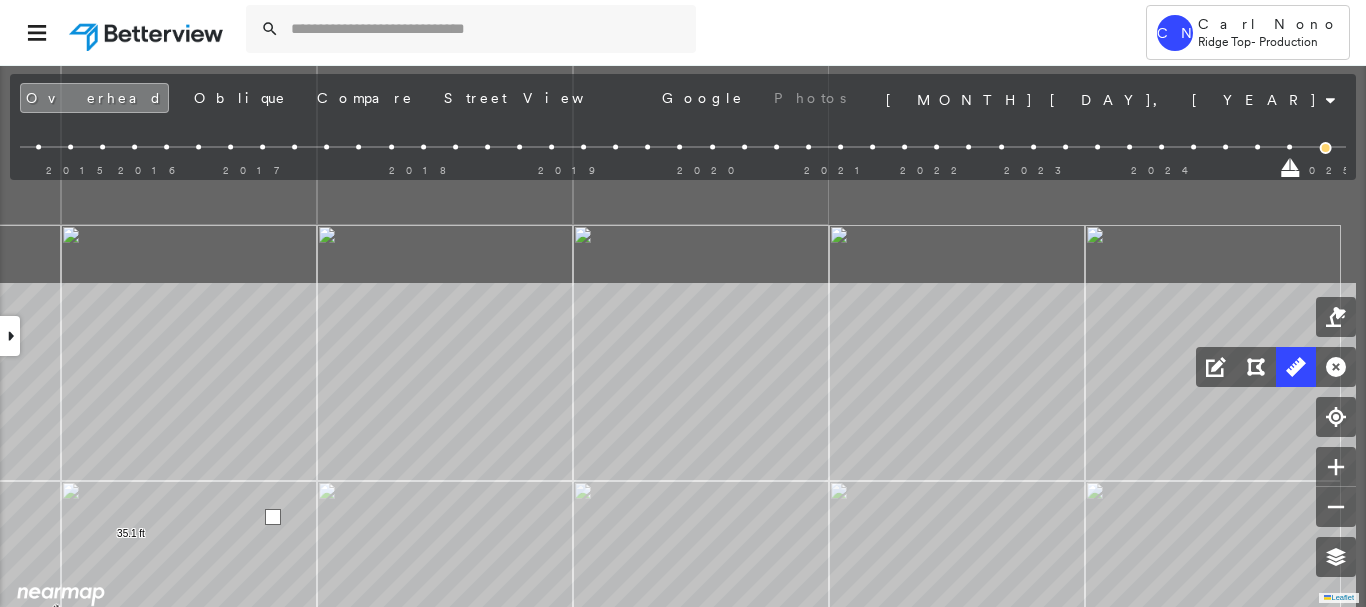 click on "1.7 ft 15.1 ft 1.9 ft 18.7 ft 10.9 ft 12.2 ft 12.0 ft 35.1 ft 5.5 ft 23.0 ft 24.3 ft 52.8 ft 6 m Click last point to finish line." at bounding box center (-803, 158) 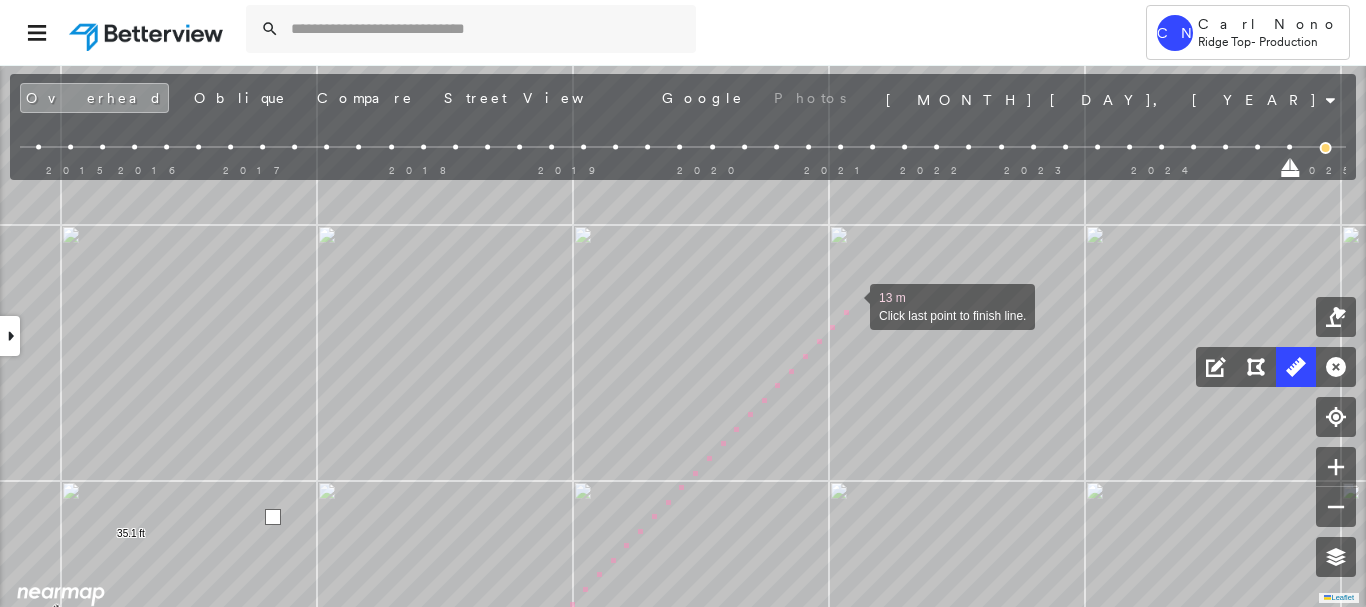 click at bounding box center [850, 305] 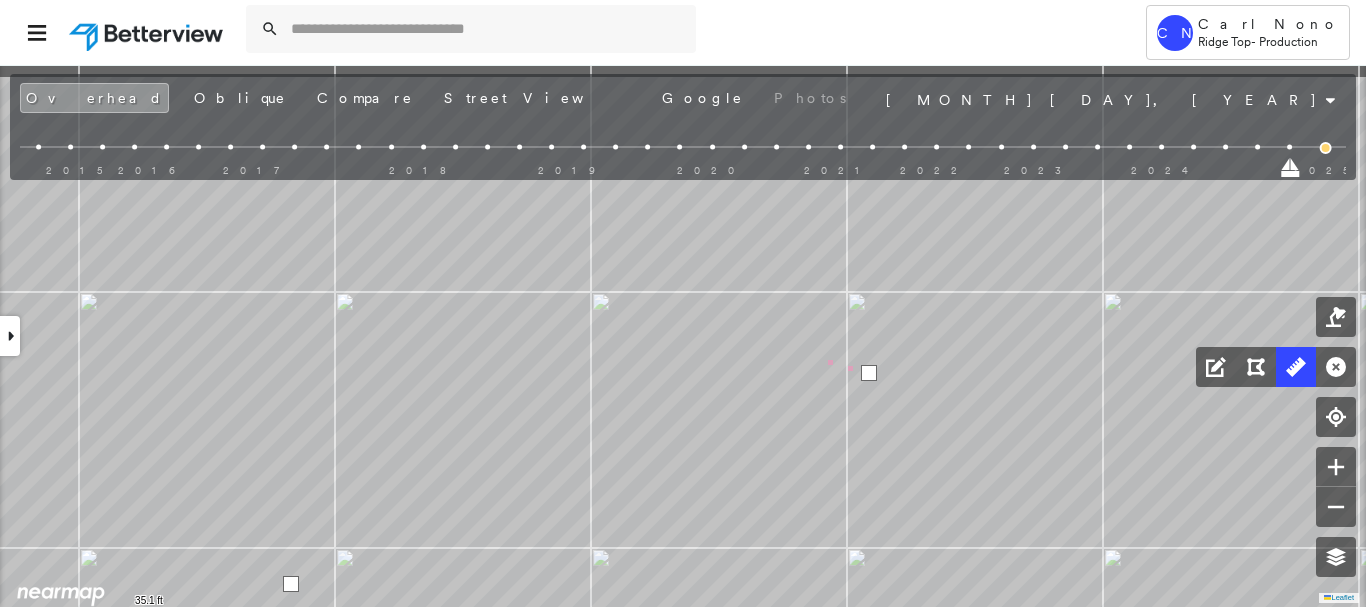 drag, startPoint x: 792, startPoint y: 267, endPoint x: 752, endPoint y: 306, distance: 55.86591 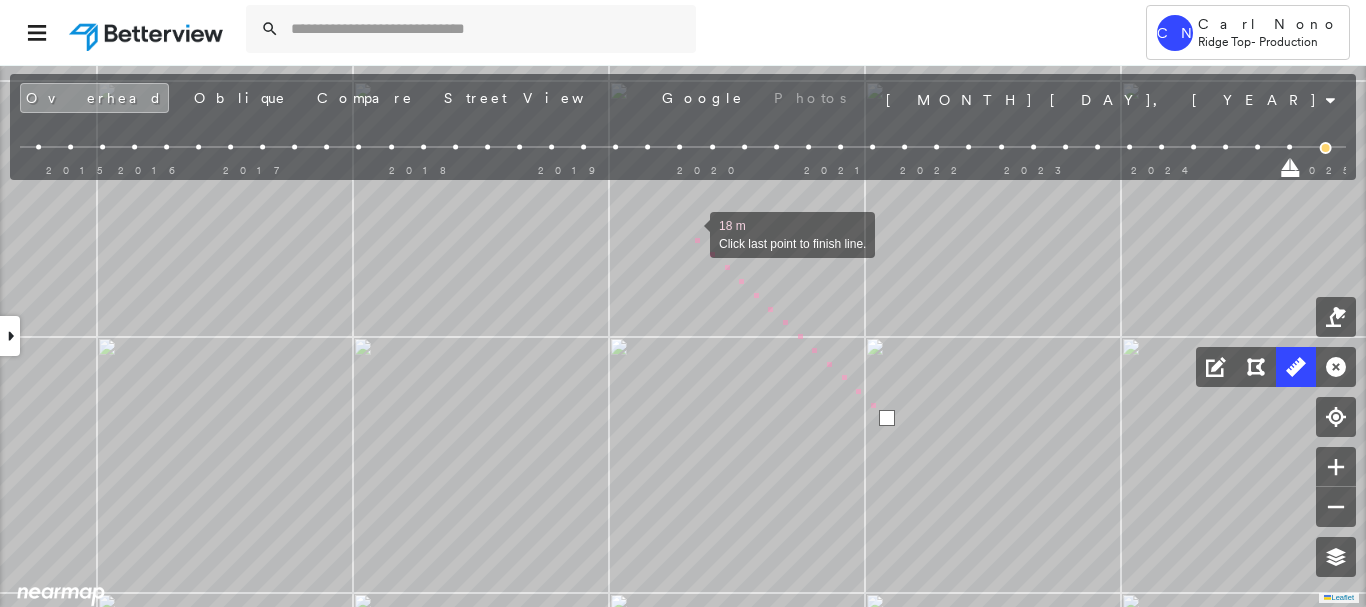 click at bounding box center [690, 233] 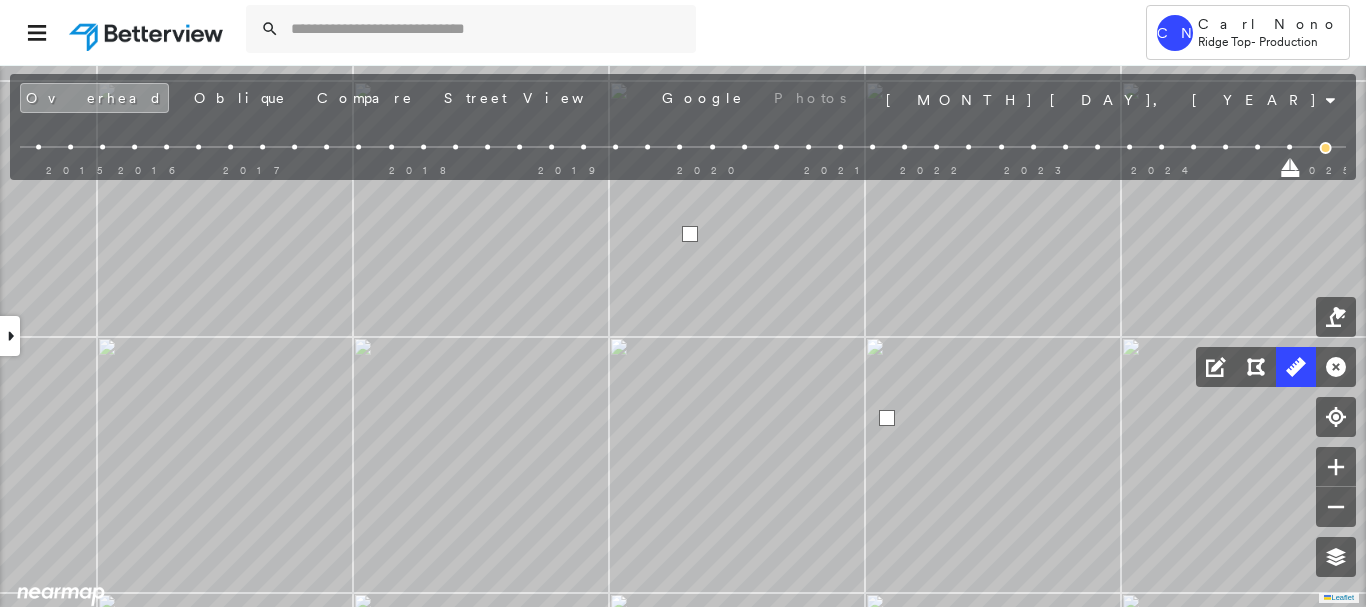 click at bounding box center (690, 234) 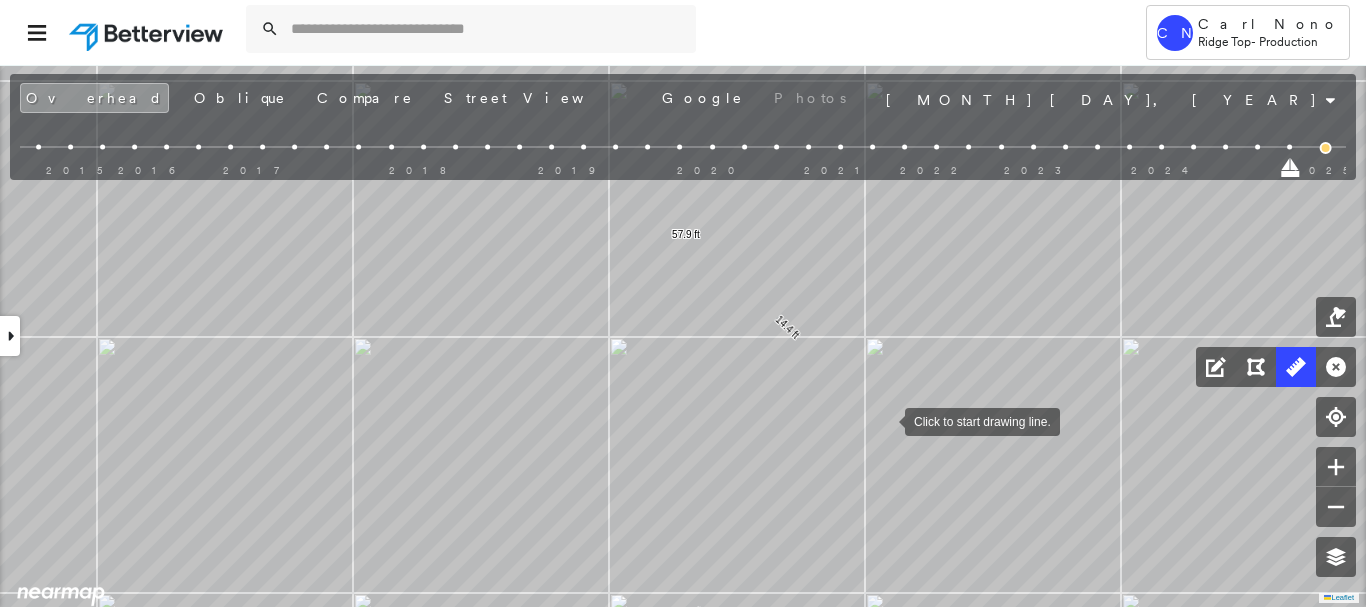 click at bounding box center (885, 420) 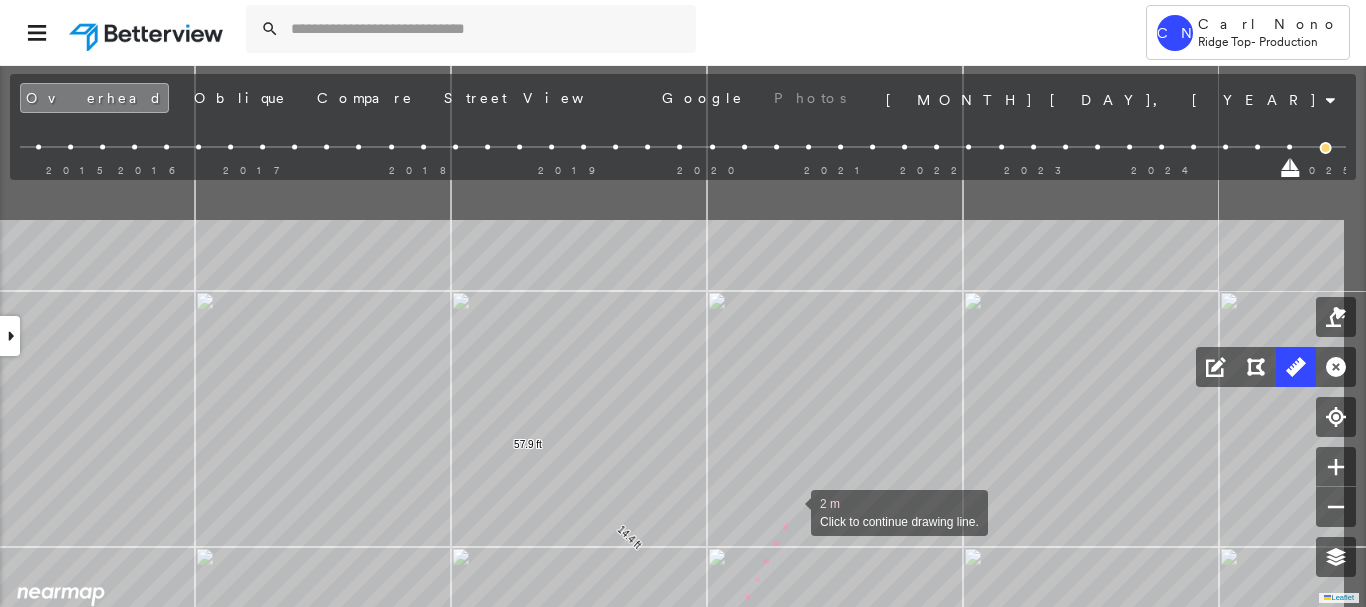 drag, startPoint x: 949, startPoint y: 301, endPoint x: 824, endPoint y: 468, distance: 208.6001 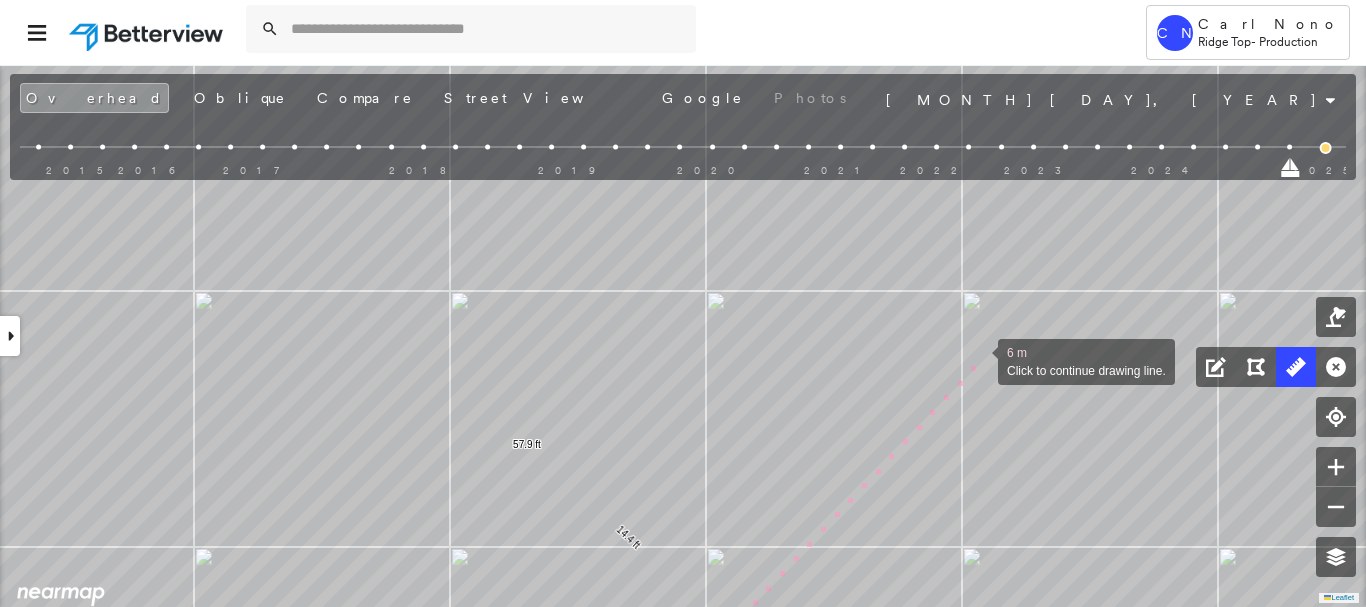 click at bounding box center (978, 360) 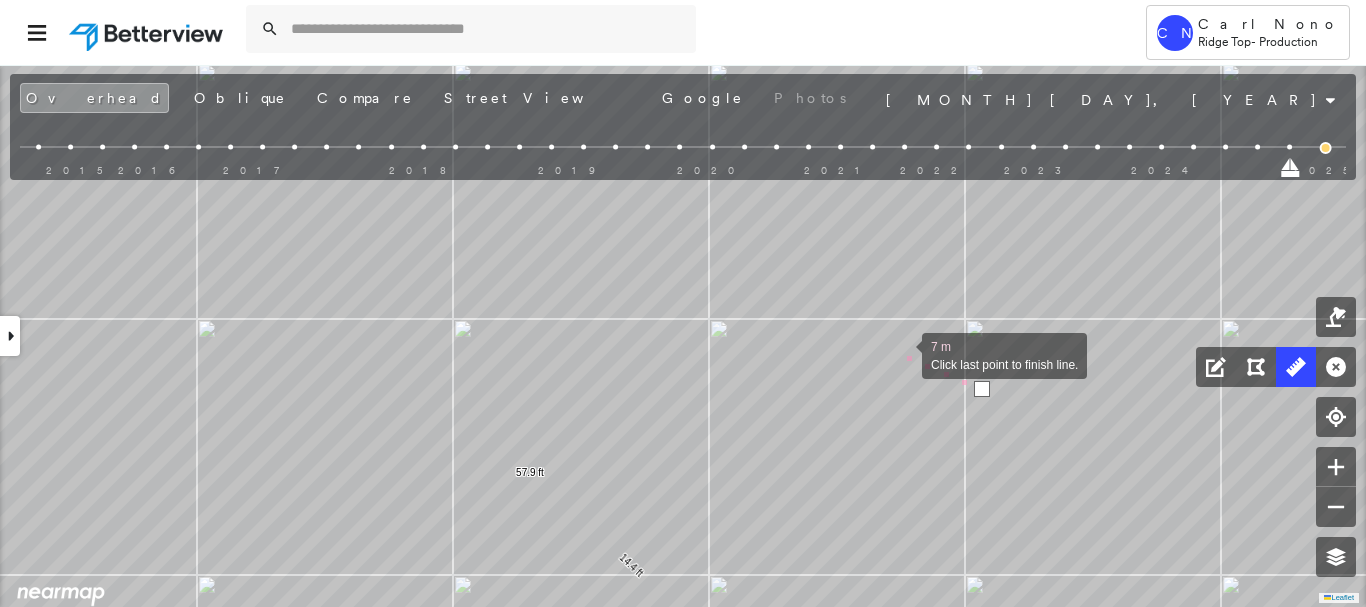 drag, startPoint x: 894, startPoint y: 328, endPoint x: 1021, endPoint y: 558, distance: 262.7337 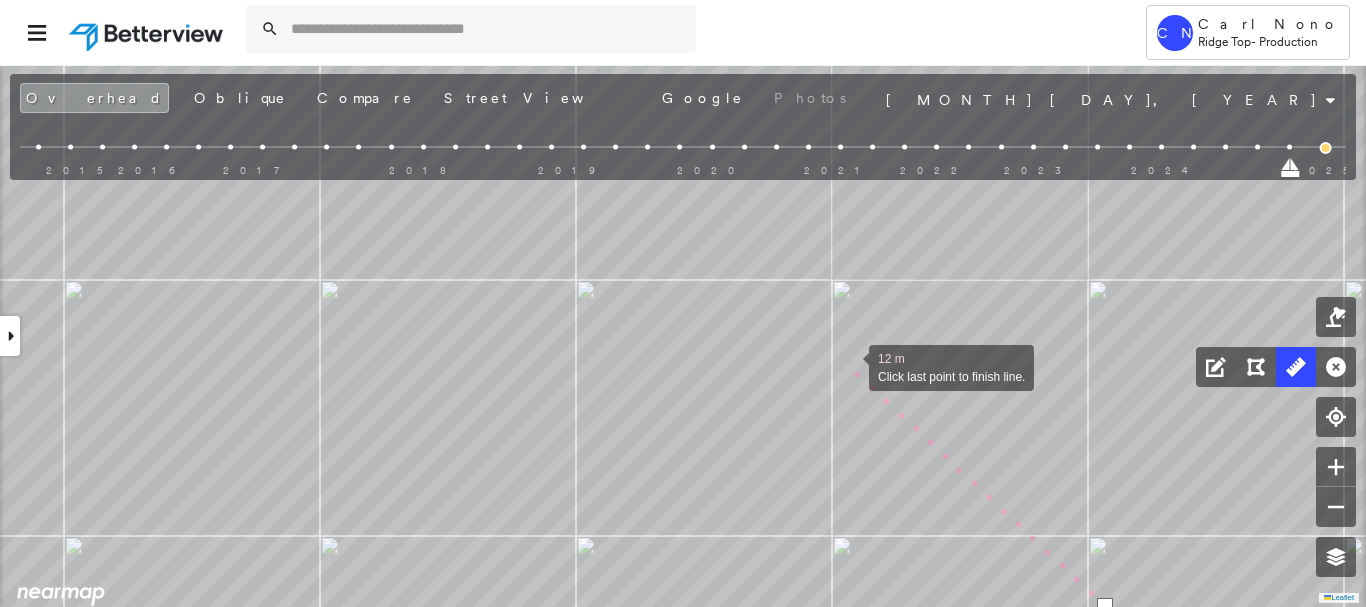 click at bounding box center [849, 366] 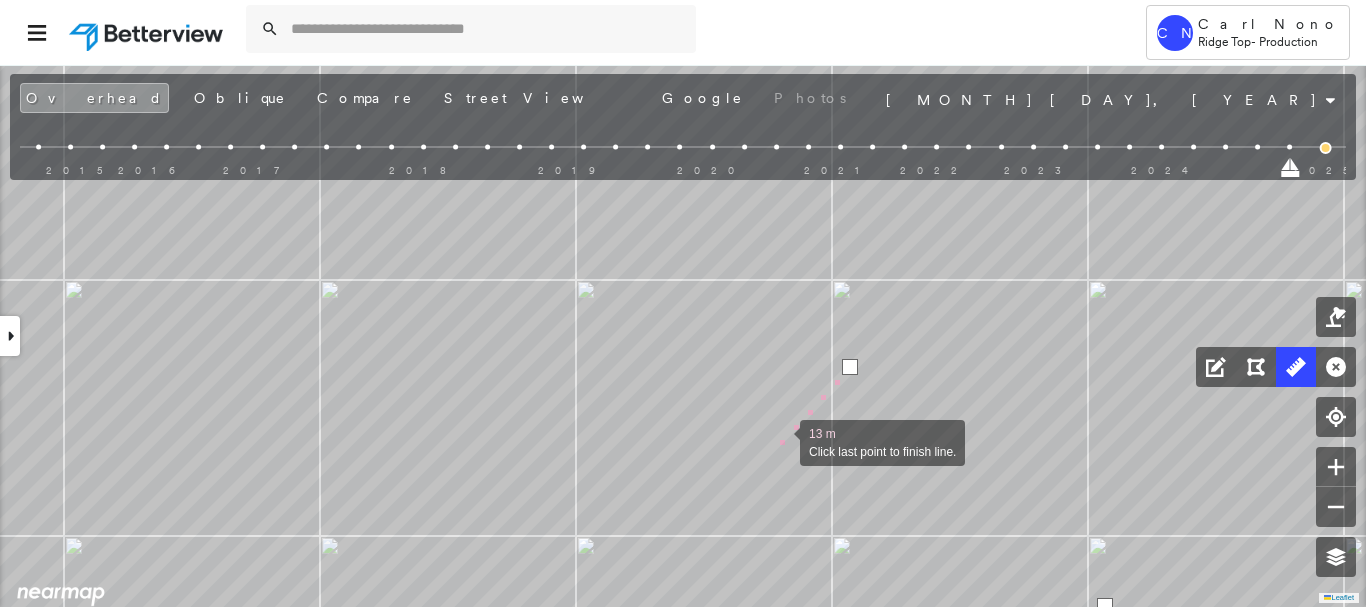 click at bounding box center (780, 441) 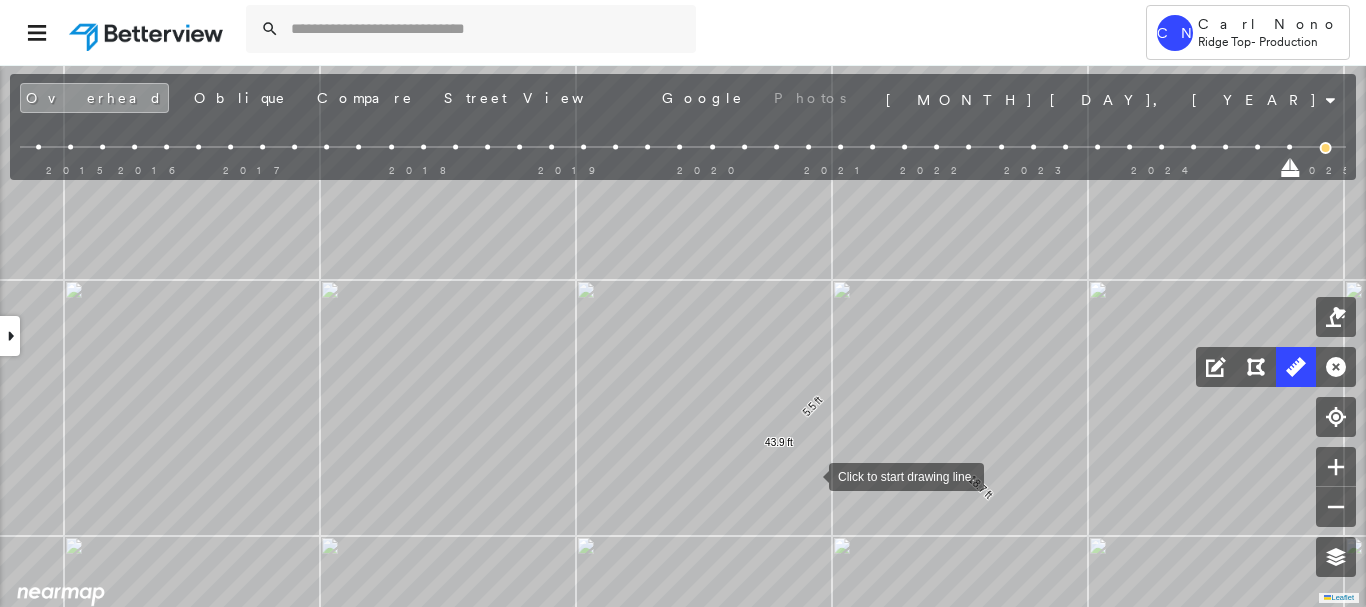click at bounding box center (809, 475) 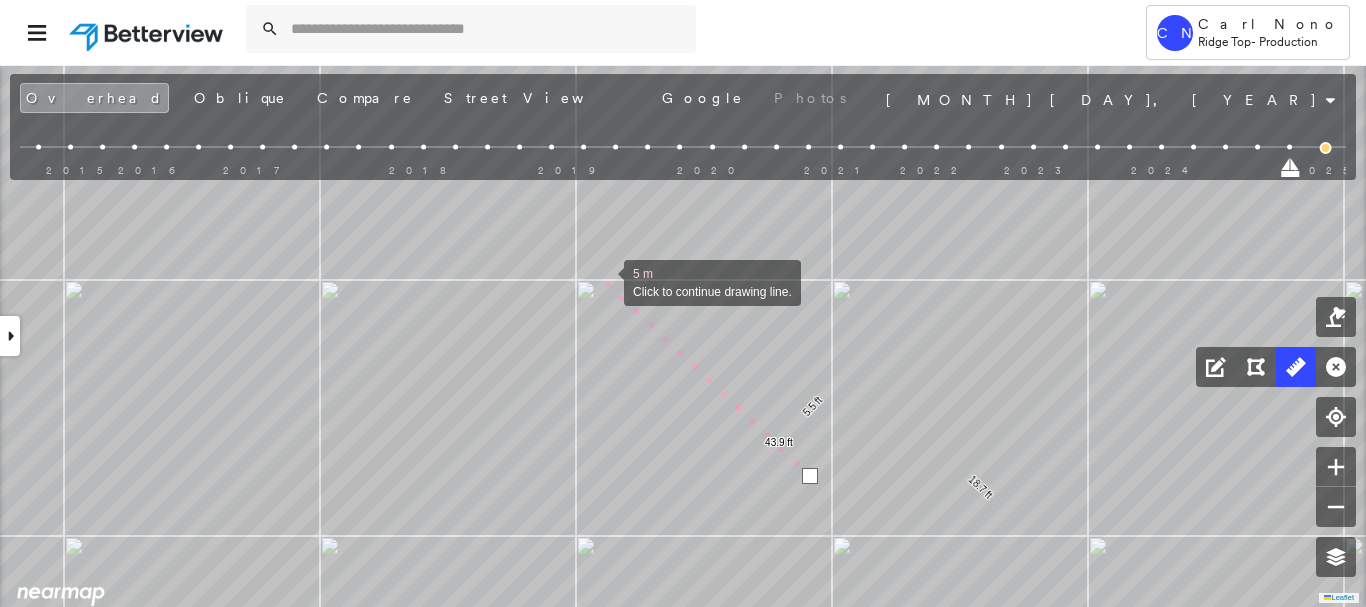 click at bounding box center (604, 281) 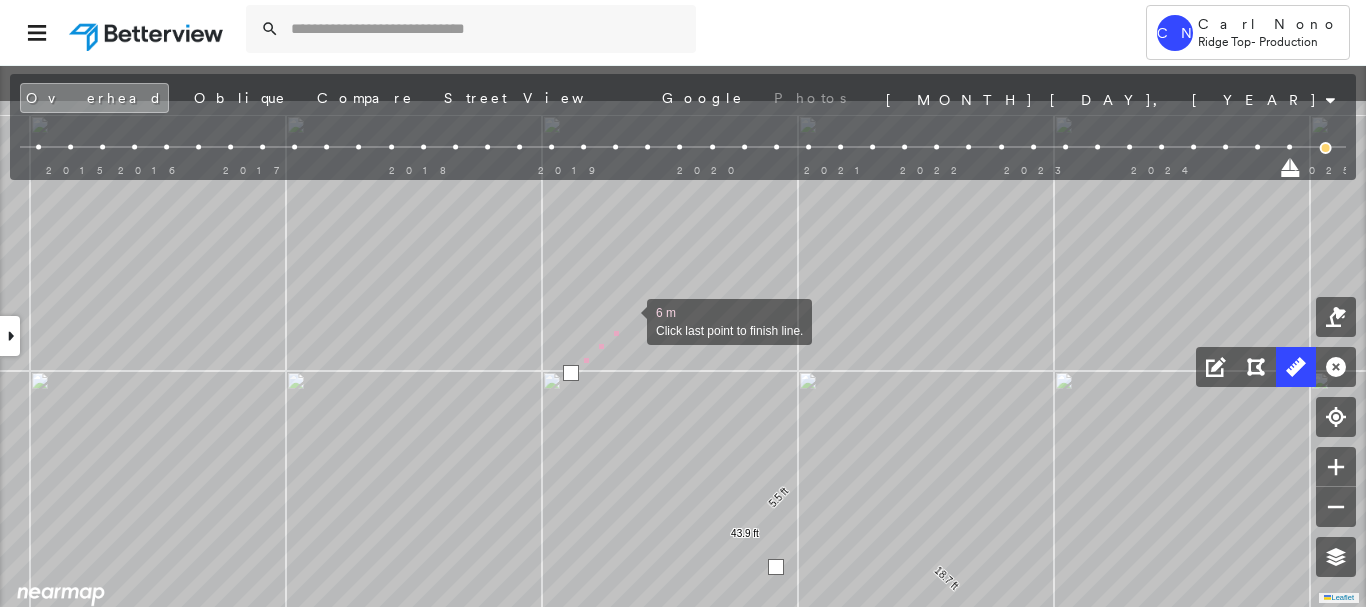 drag, startPoint x: 664, startPoint y: 216, endPoint x: 628, endPoint y: 319, distance: 109.11004 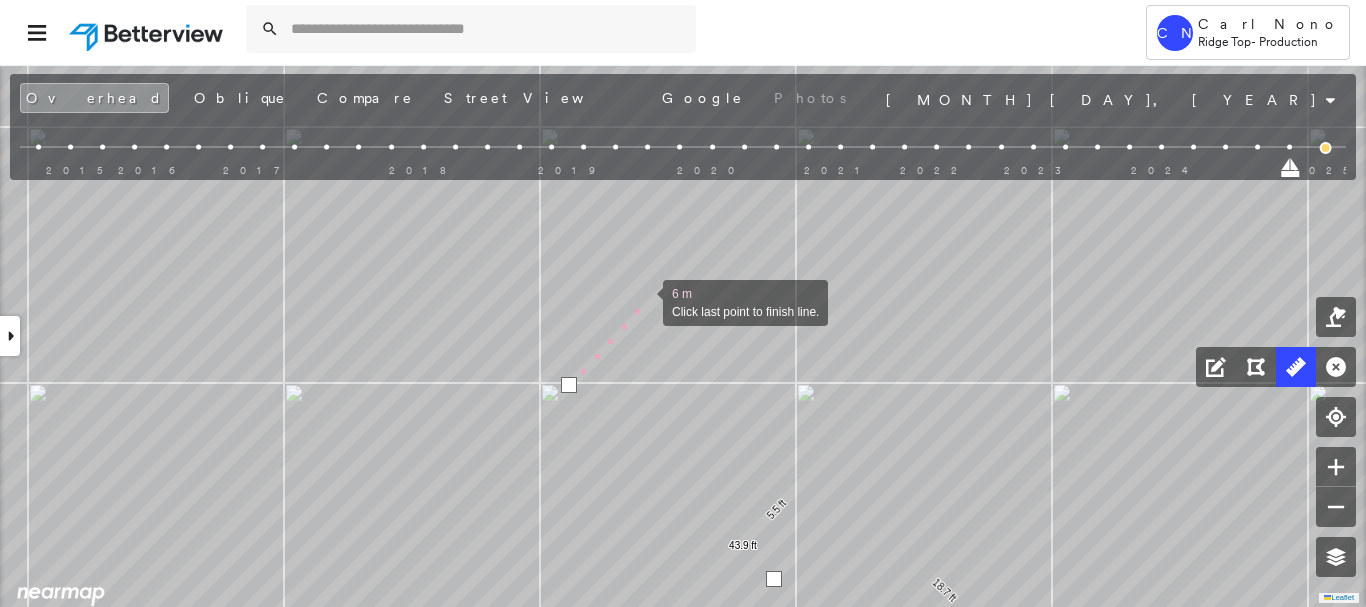 click at bounding box center (643, 301) 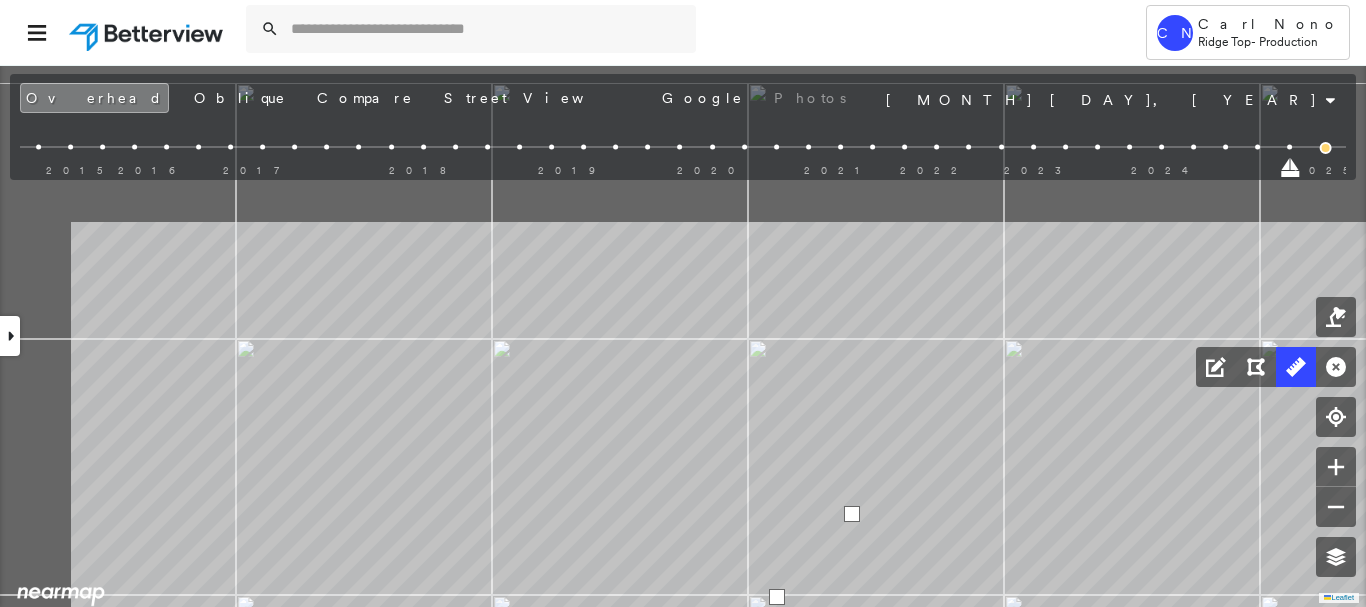 click on "1.7 ft 15.1 ft 1.9 ft 18.7 ft 10.9 ft 12.2 ft 12.0 ft 35.1 ft 5.5 ft 23.0 ft 24.3 ft 52.8 ft 14.4 ft 29.1 ft 14.4 ft 57.9 ft 19.7 ft 18.7 ft 5.5 ft 43.9 ft 7 m Click last point to finish line." at bounding box center (-628, 1040) 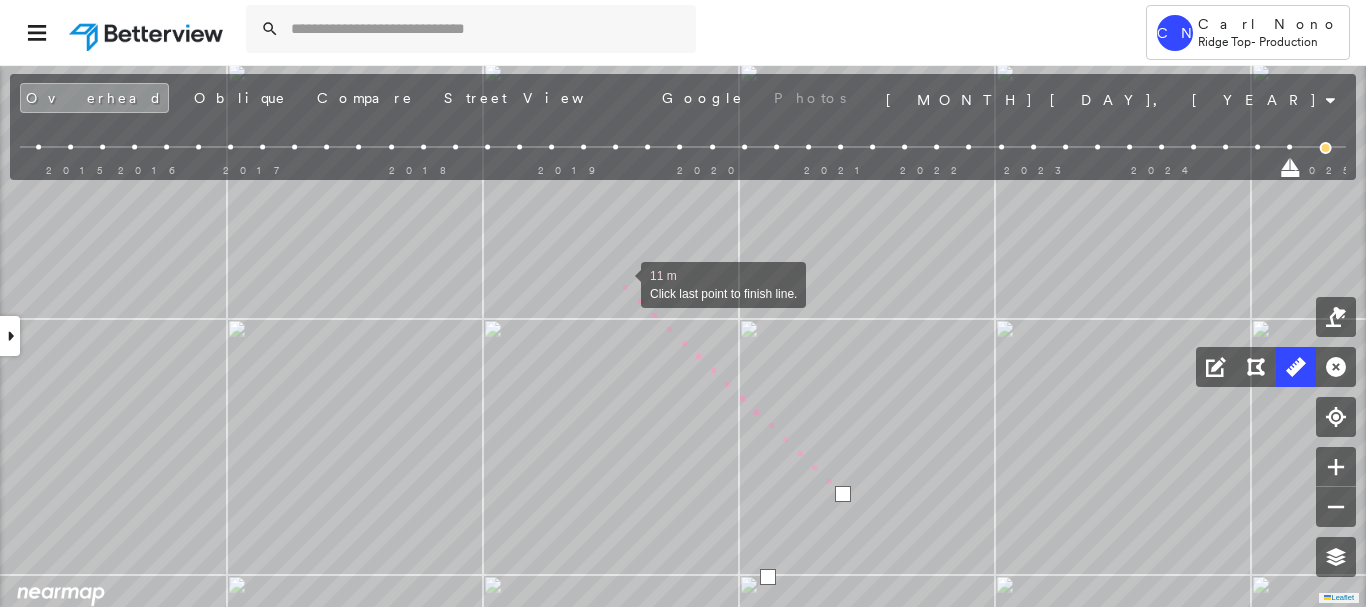 click at bounding box center [621, 283] 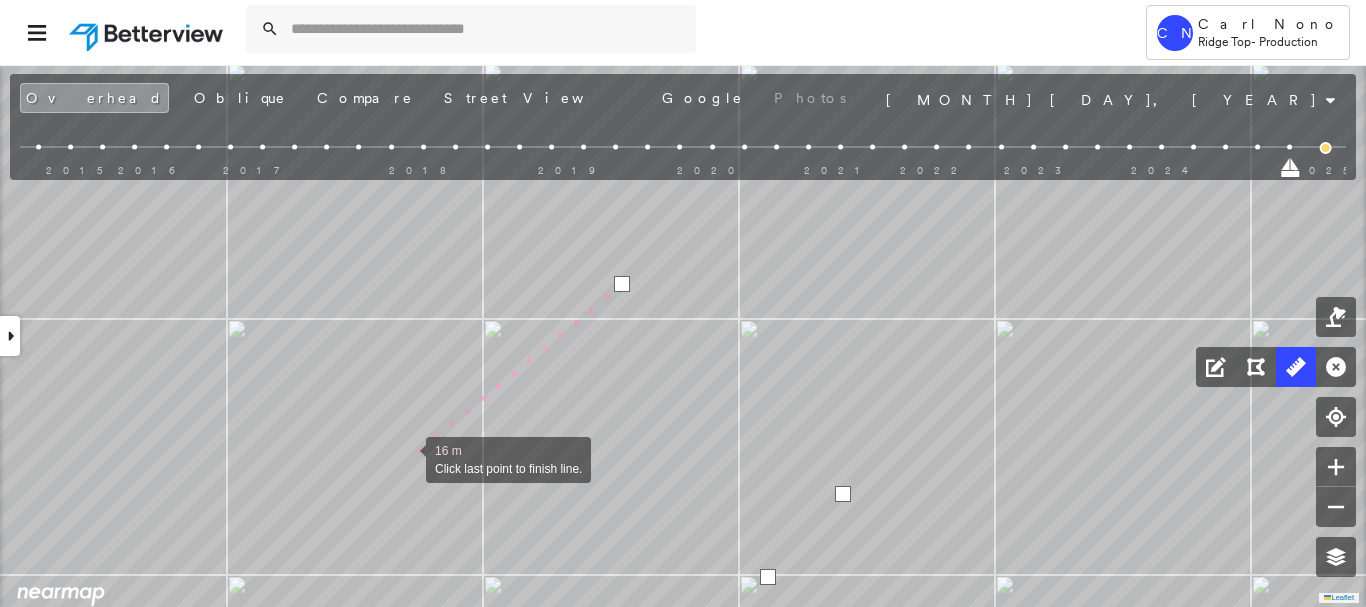 drag, startPoint x: 406, startPoint y: 458, endPoint x: 872, endPoint y: 180, distance: 542.6232 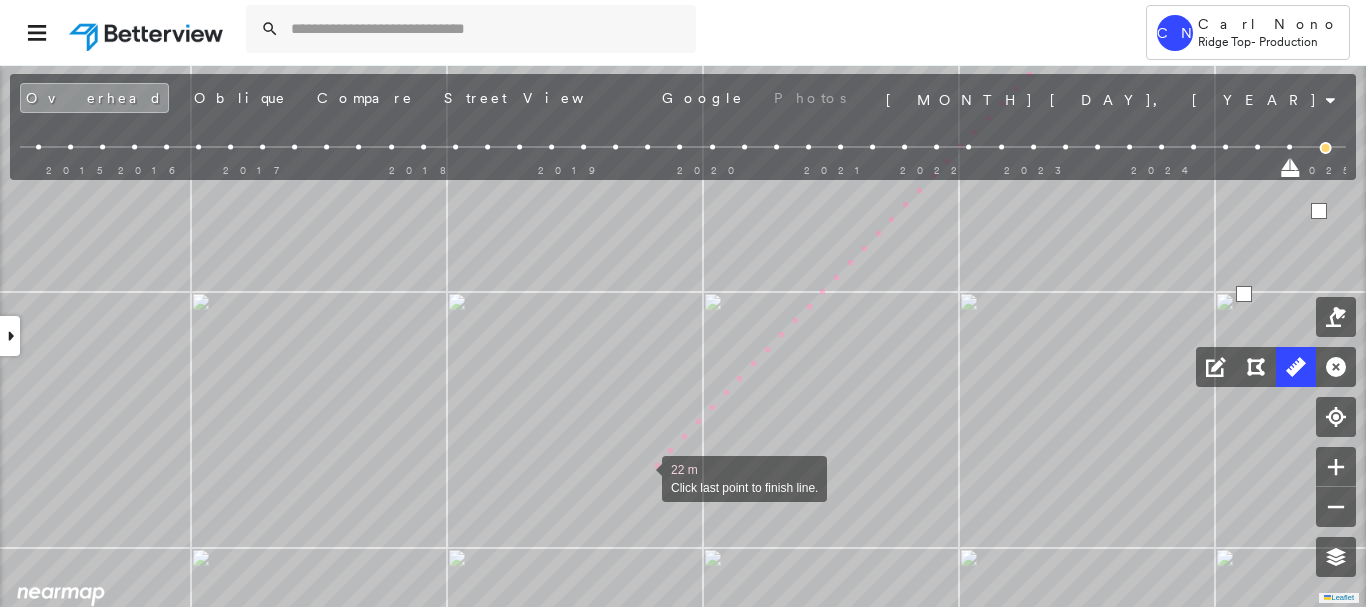 click at bounding box center [642, 477] 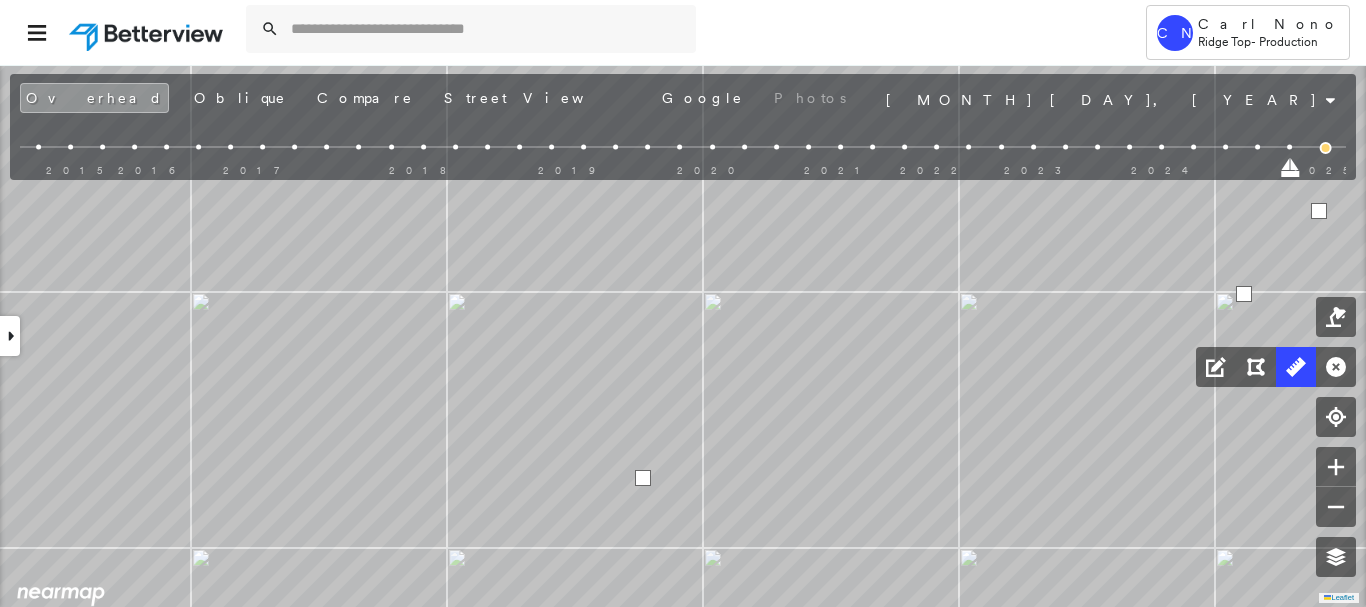 click at bounding box center (643, 478) 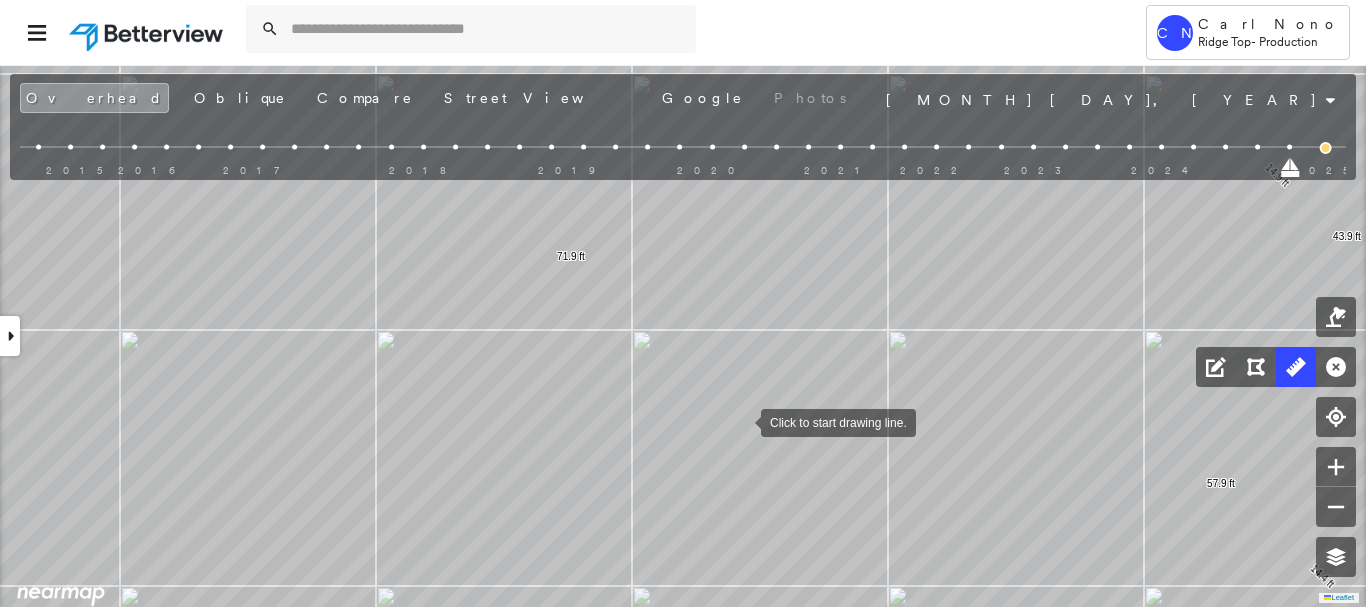 click at bounding box center [741, 421] 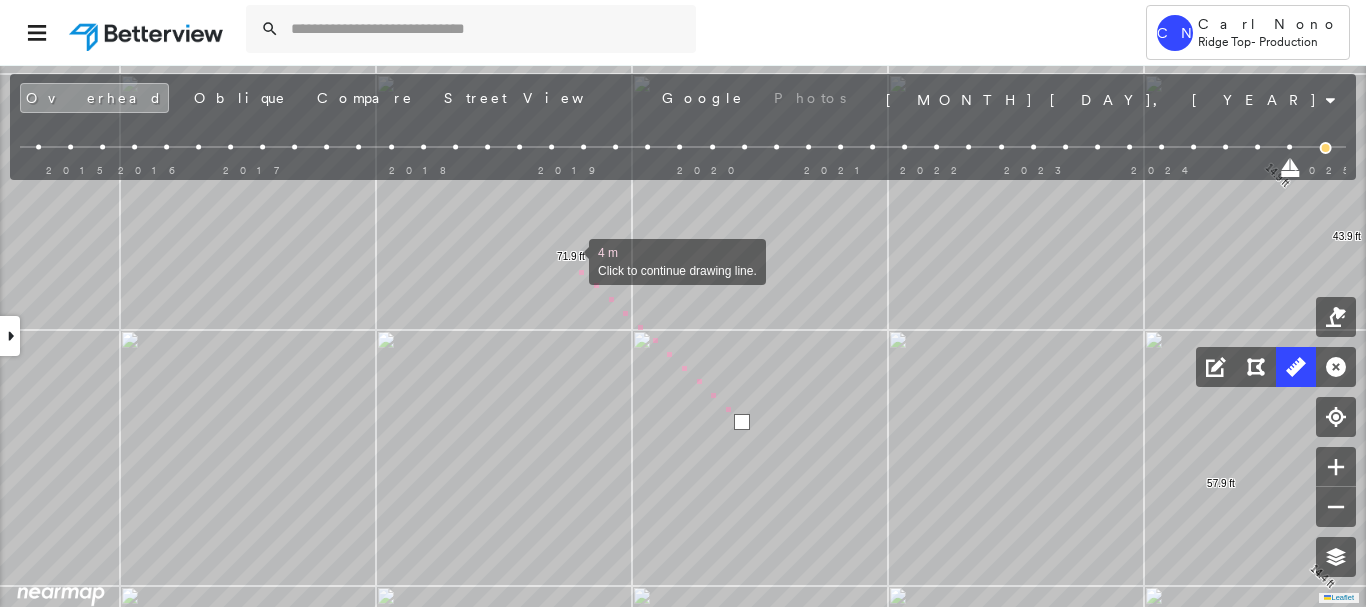 click at bounding box center (569, 260) 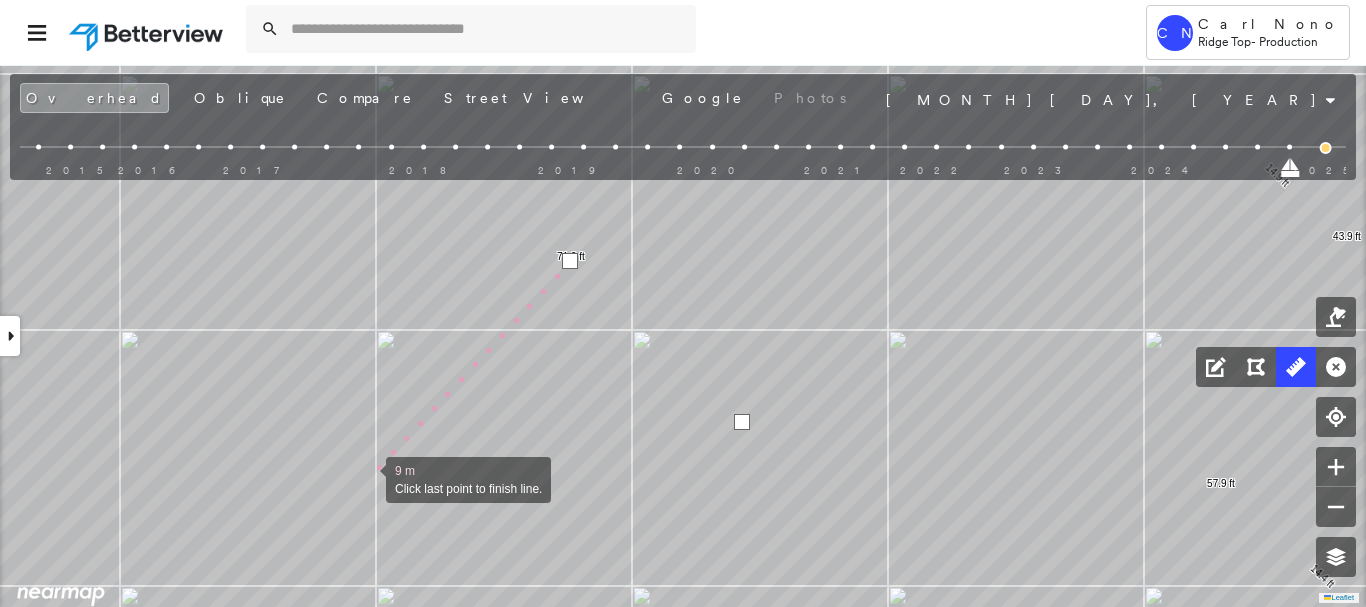 click at bounding box center [366, 478] 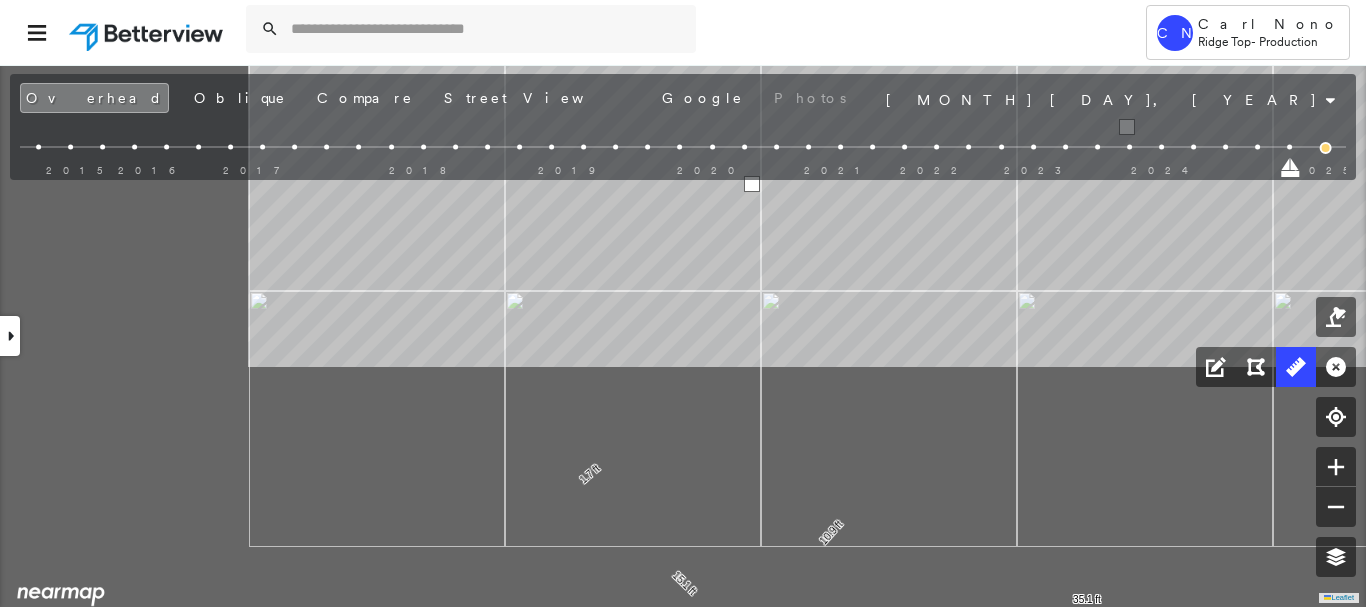click on "1.7 ft 15.1 ft 1.9 ft 18.7 ft 10.9 ft 12.2 ft 12.0 ft 35.1 ft 5.5 ft 23.0 ft 24.3 ft 52.8 ft 14.4 ft 29.1 ft 14.4 ft 57.9 ft 19.7 ft 18.7 ft 5.5 ft 43.9 ft 14.9 ft 6.1 ft 16.1 ft 34.9 ft 71.9 ft 9 m Click last point to finish line." at bounding box center (153, 224) 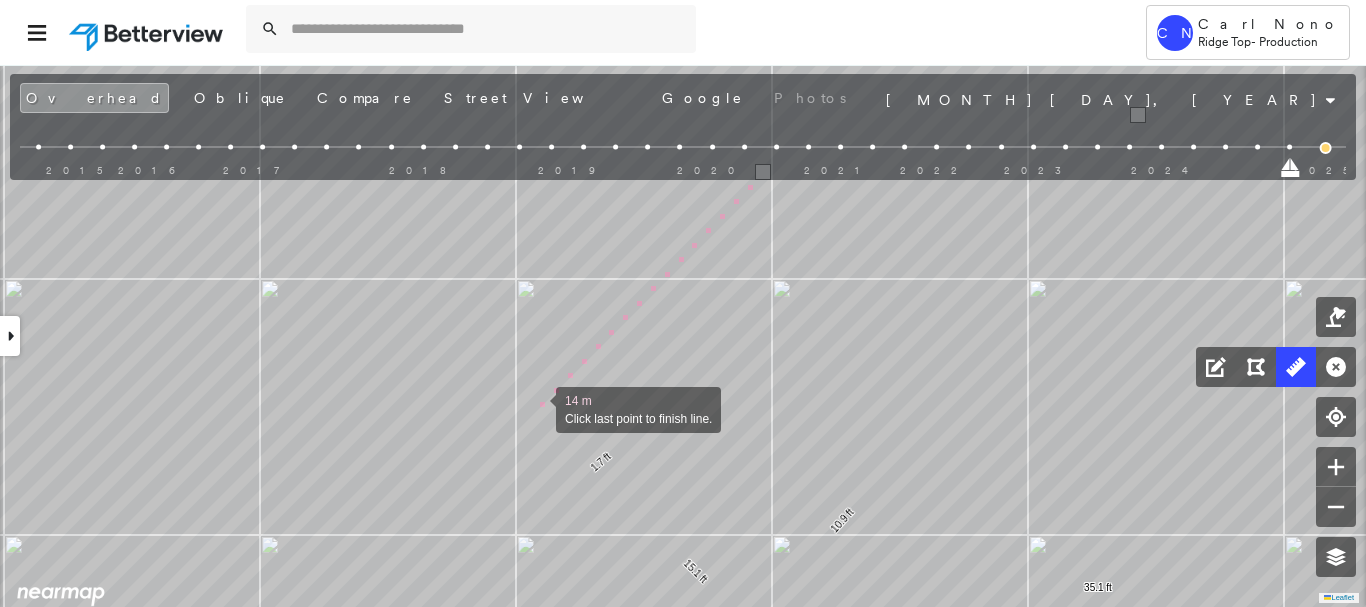 click at bounding box center [536, 408] 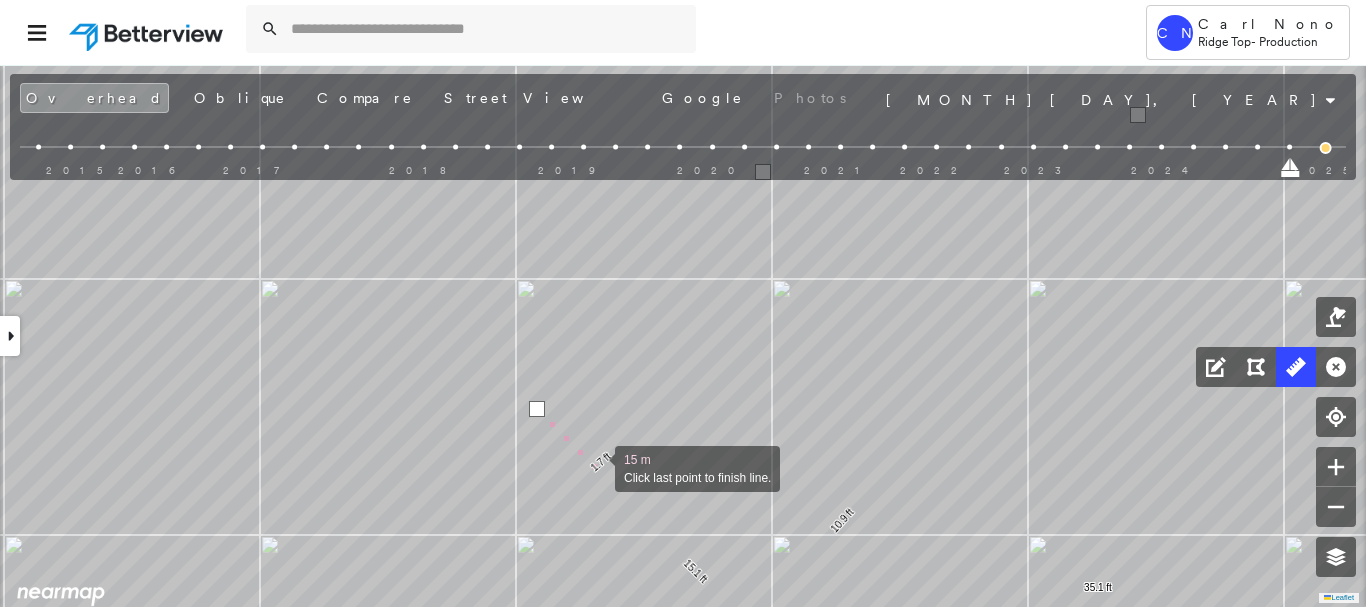click at bounding box center [595, 467] 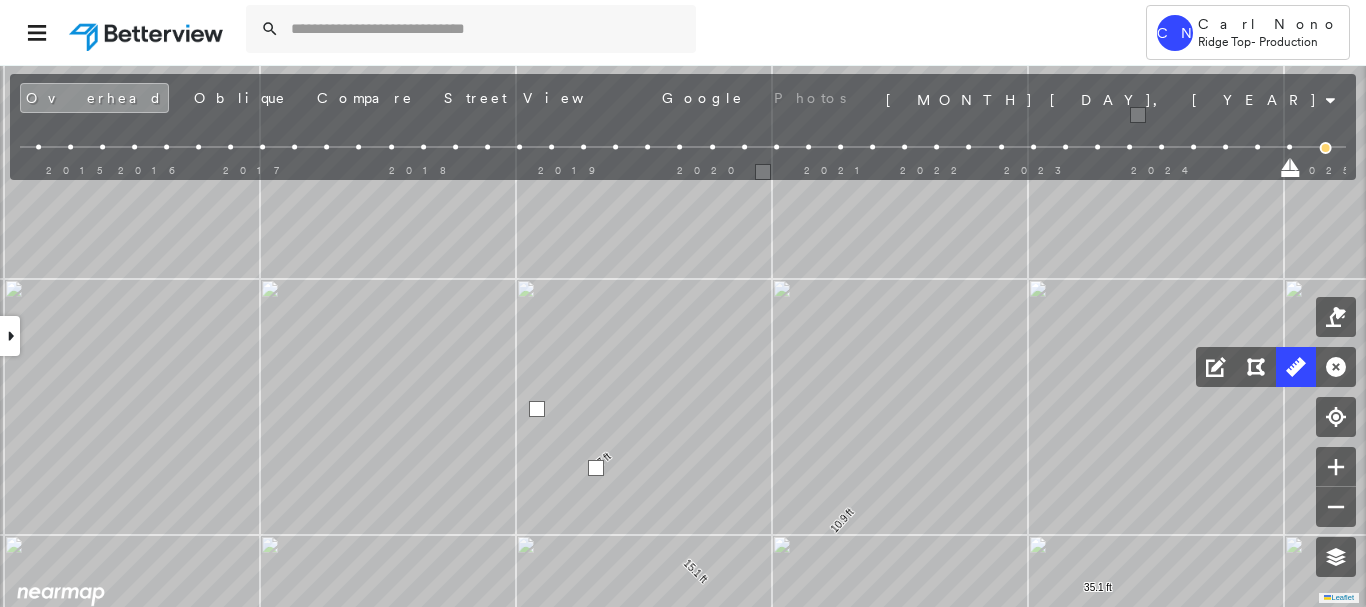click at bounding box center [596, 468] 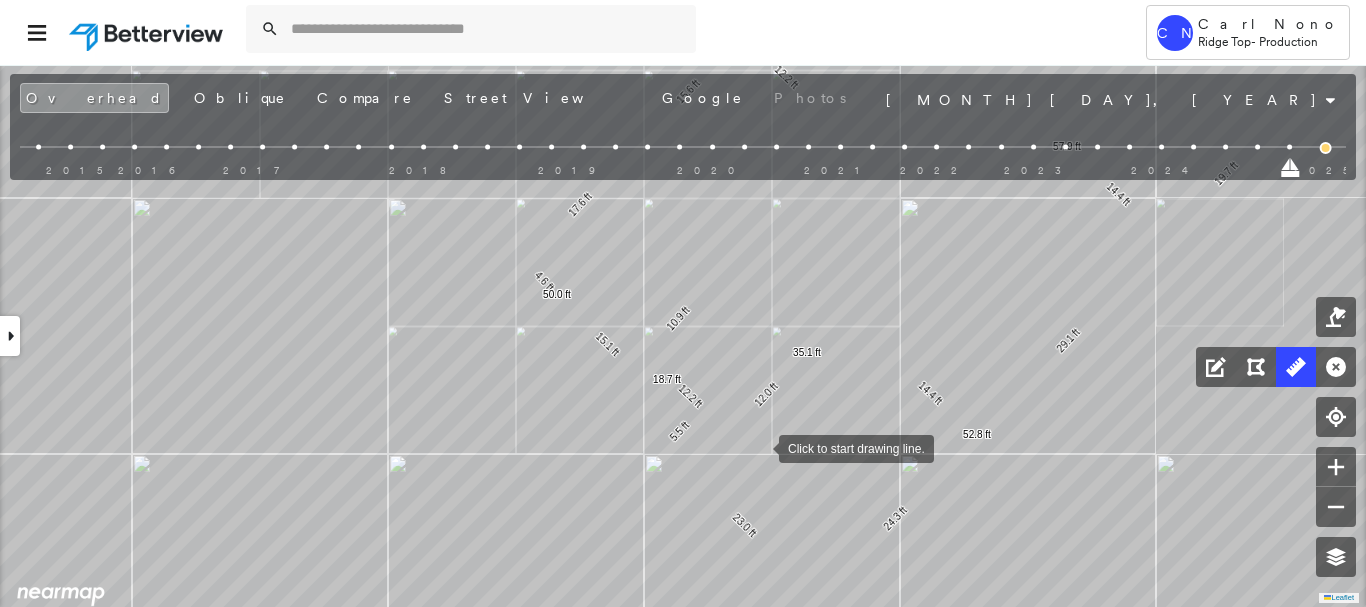 drag, startPoint x: 759, startPoint y: 447, endPoint x: 749, endPoint y: 464, distance: 19.723083 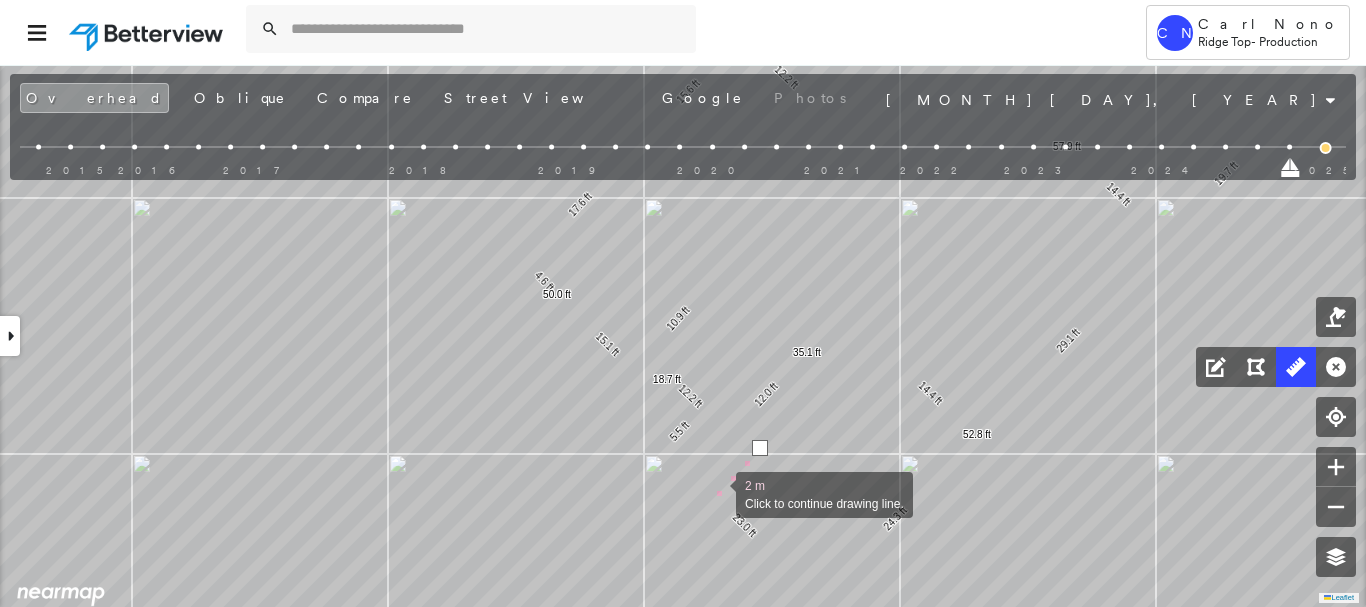 click at bounding box center (716, 493) 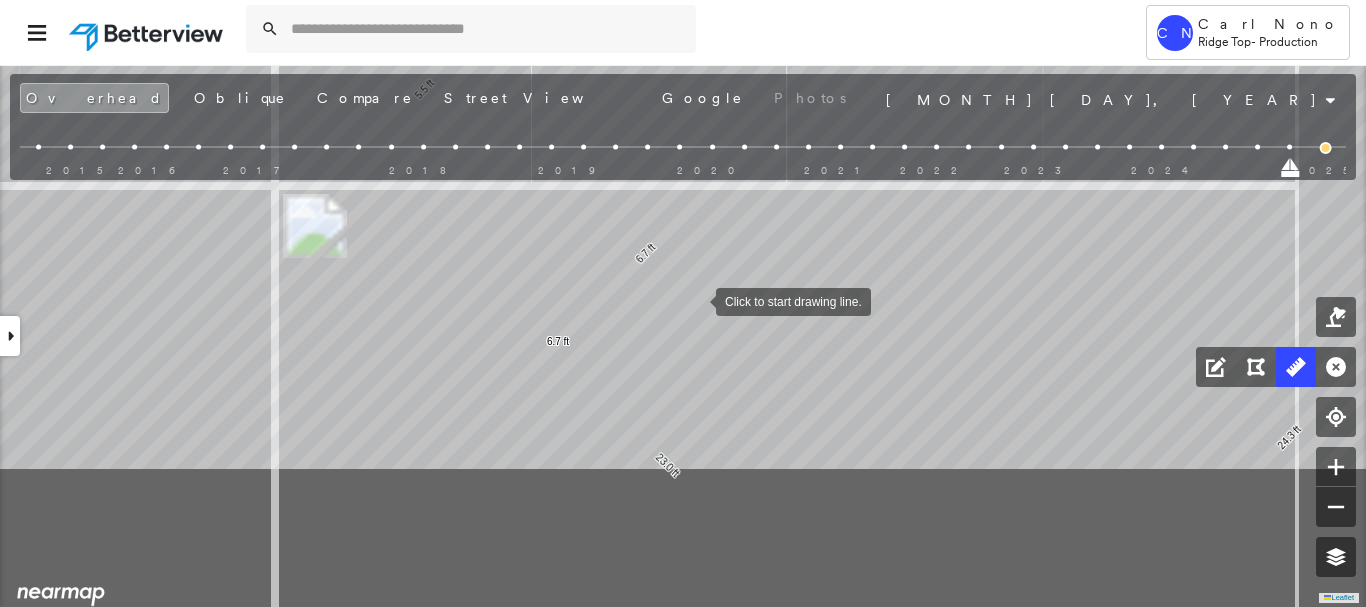 drag, startPoint x: 789, startPoint y: 494, endPoint x: 696, endPoint y: 301, distance: 214.23819 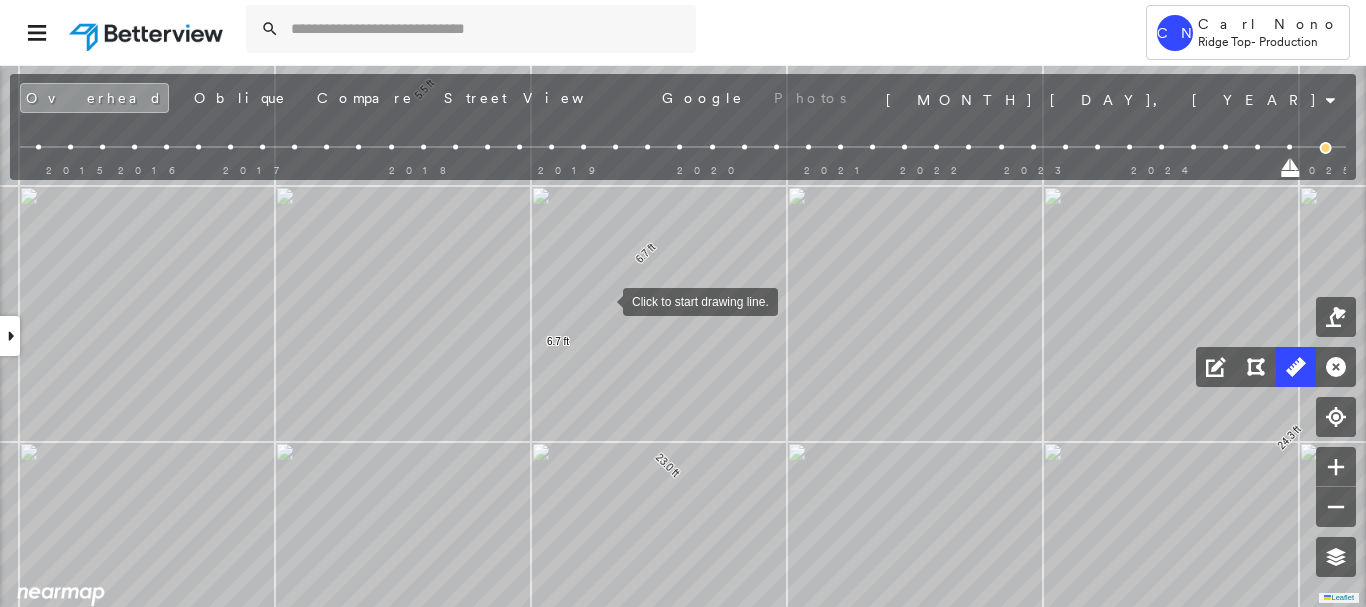 drag, startPoint x: 603, startPoint y: 300, endPoint x: 624, endPoint y: 325, distance: 32.649654 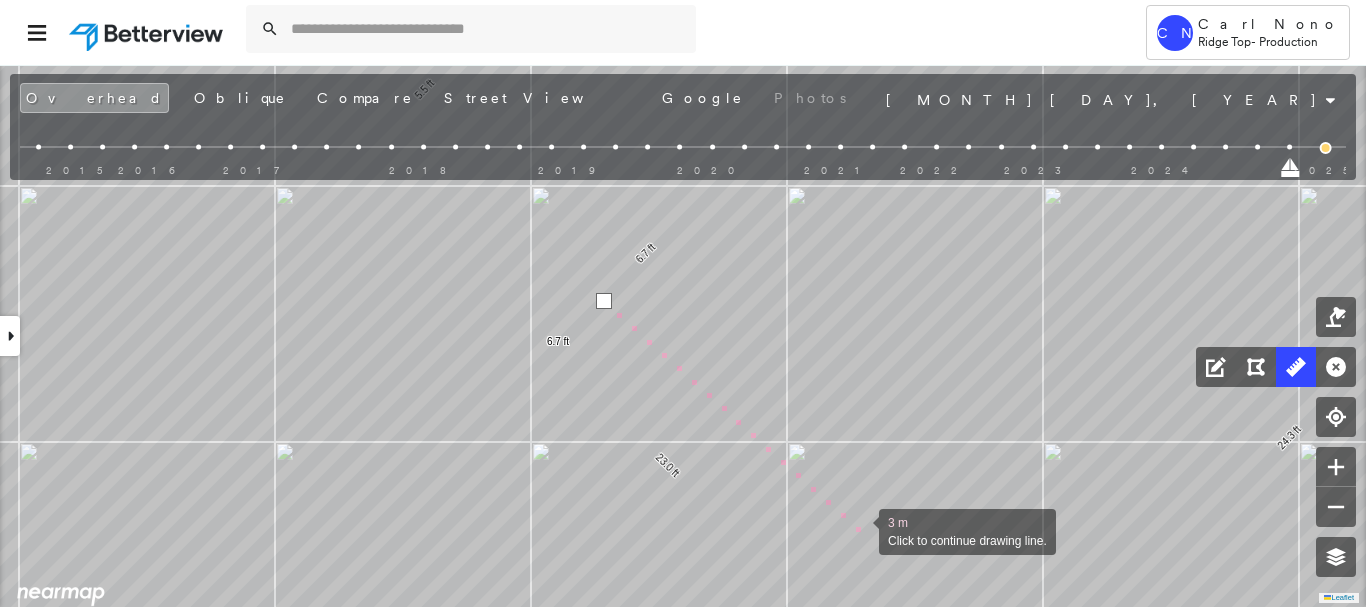 click at bounding box center [859, 530] 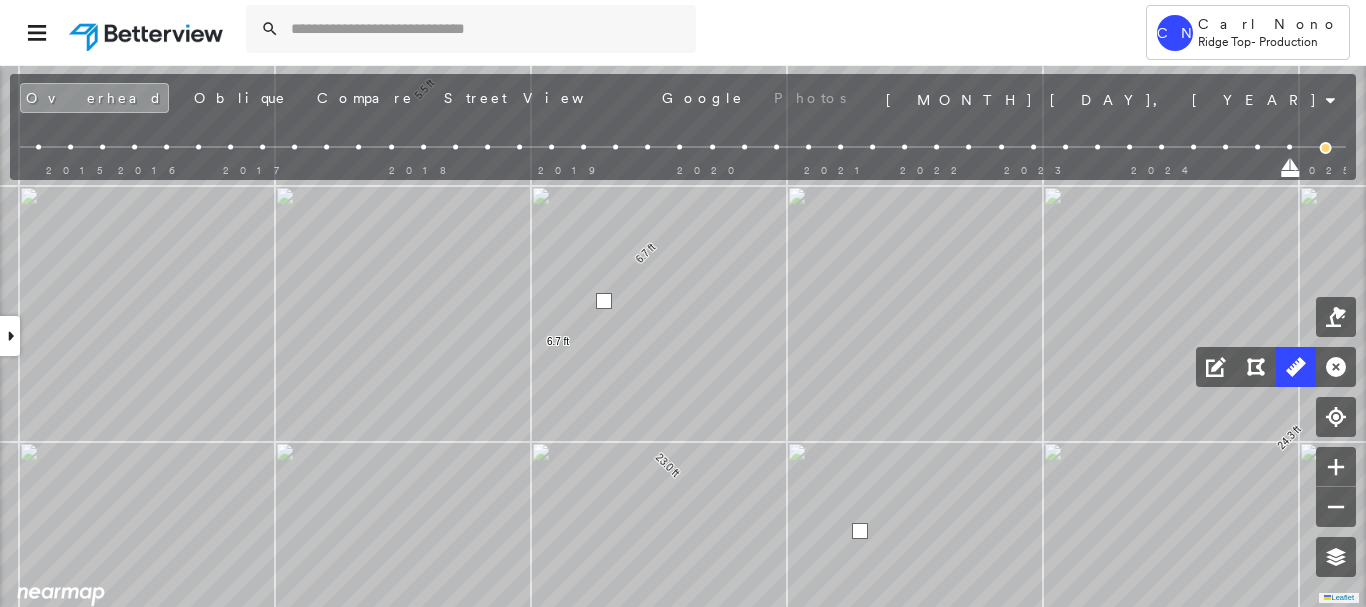 click at bounding box center [860, 531] 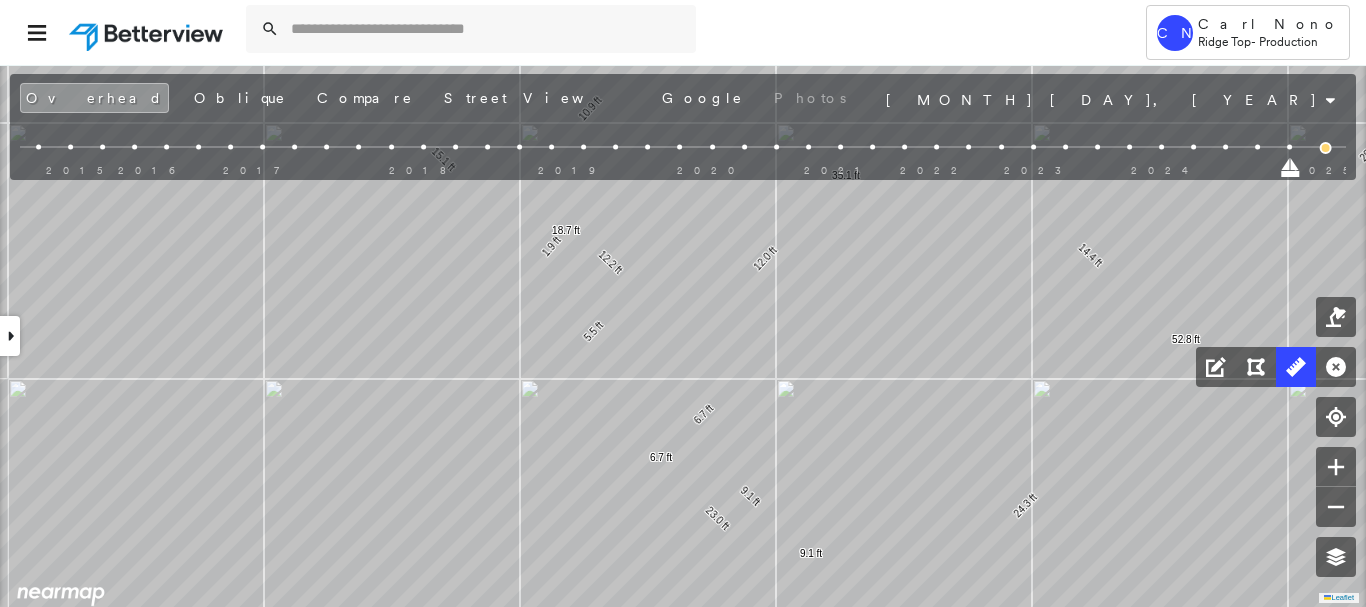 drag, startPoint x: 863, startPoint y: 467, endPoint x: 732, endPoint y: 544, distance: 151.95393 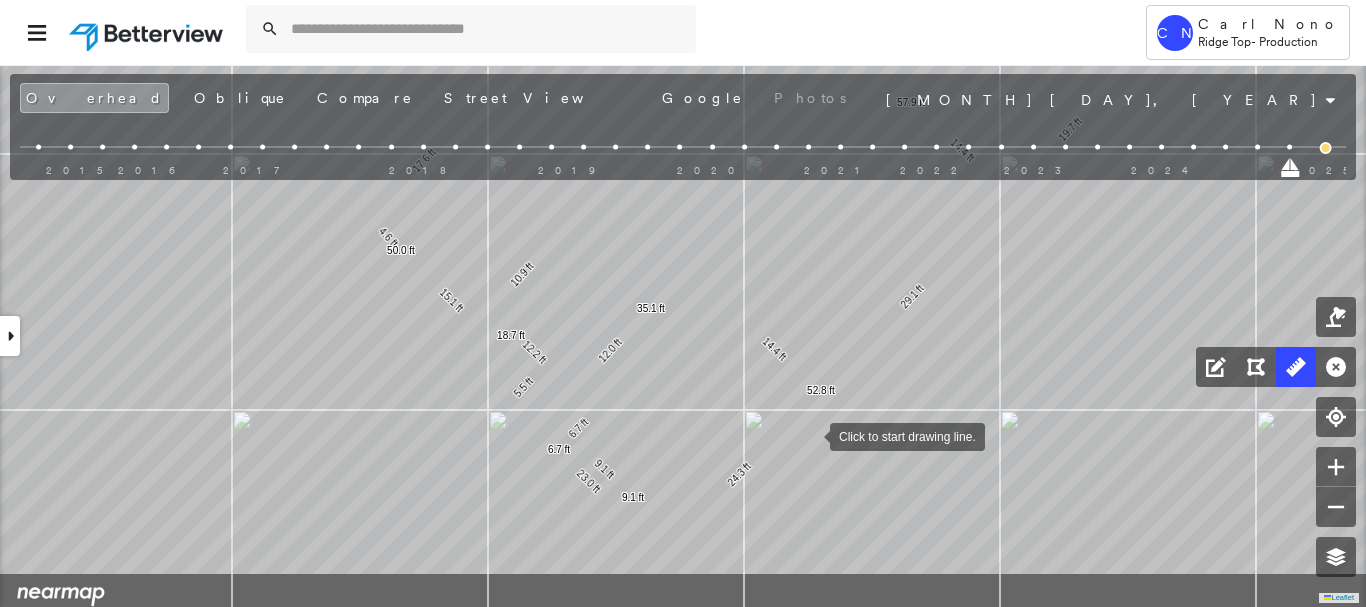 drag, startPoint x: 861, startPoint y: 504, endPoint x: 813, endPoint y: 438, distance: 81.608826 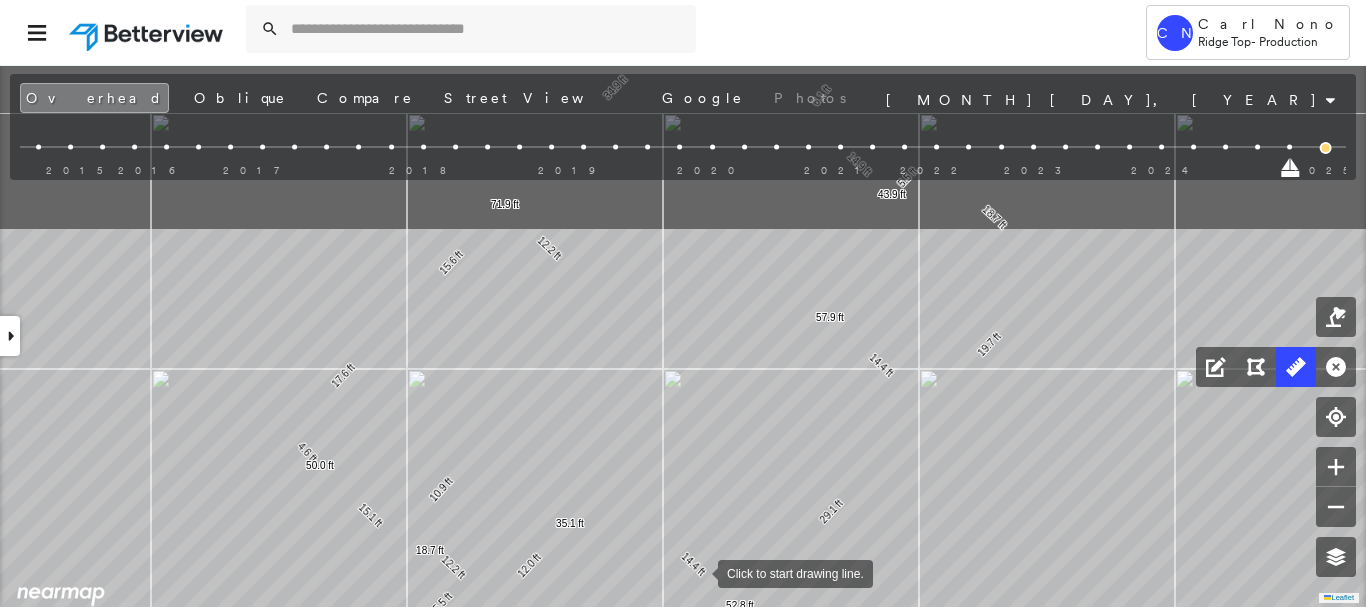 drag, startPoint x: 771, startPoint y: 361, endPoint x: 698, endPoint y: 569, distance: 220.4382 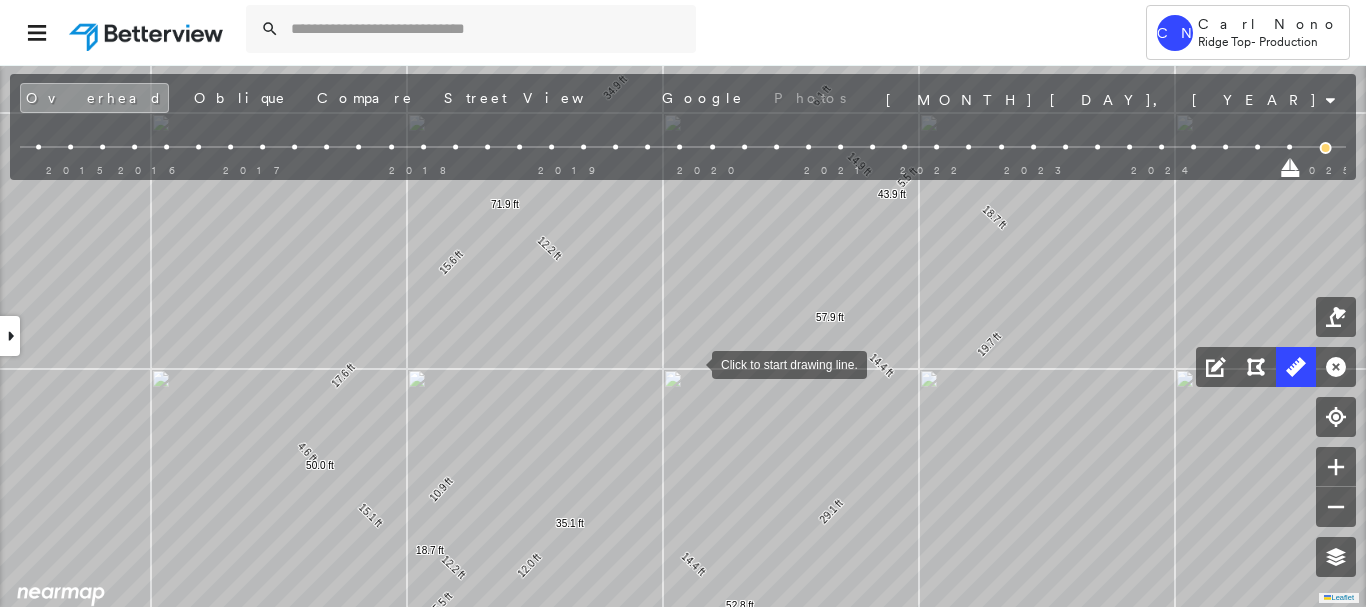 click at bounding box center (692, 363) 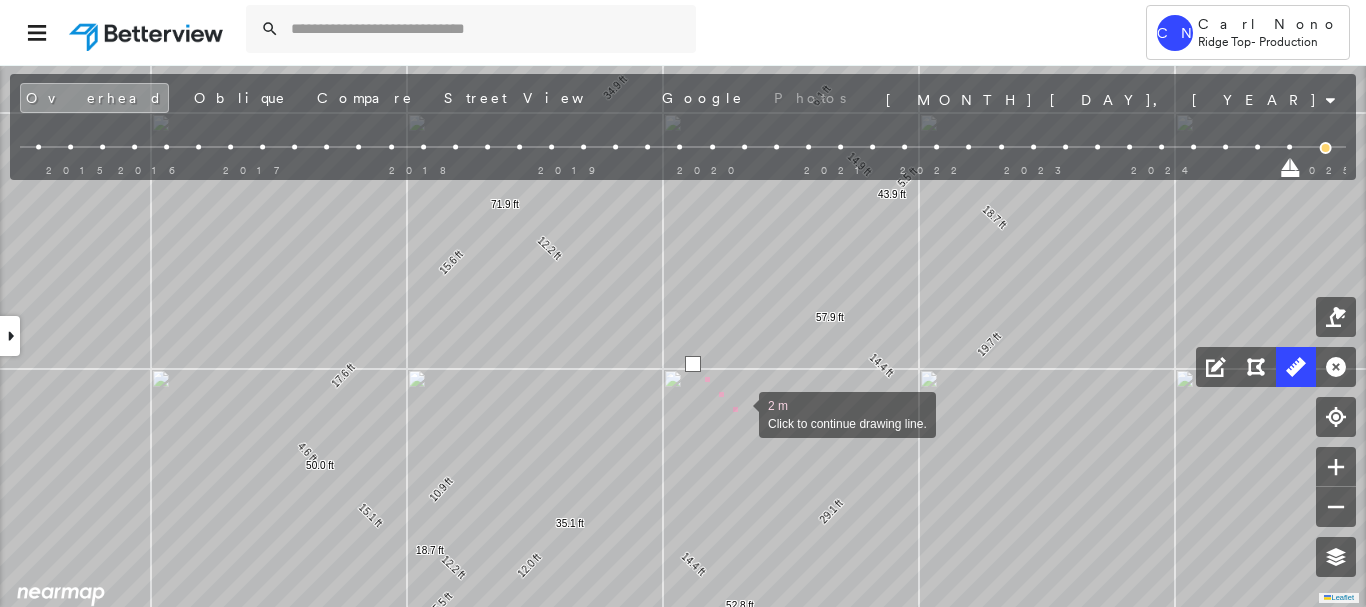 click at bounding box center (739, 413) 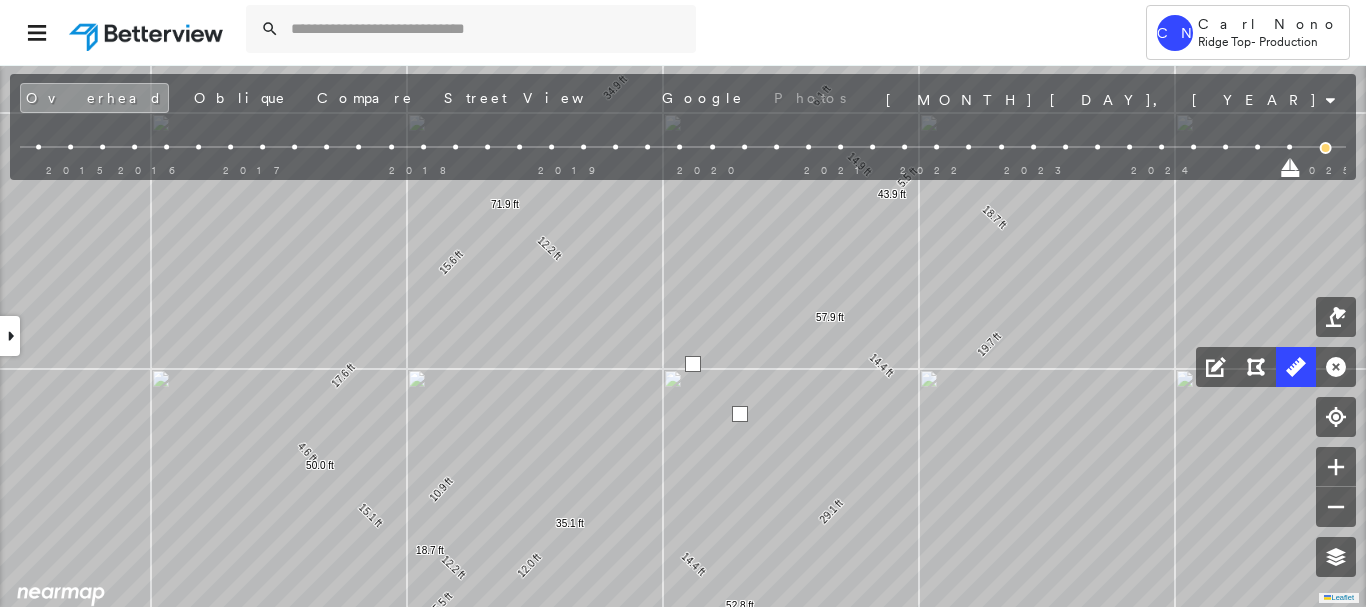 click at bounding box center (740, 414) 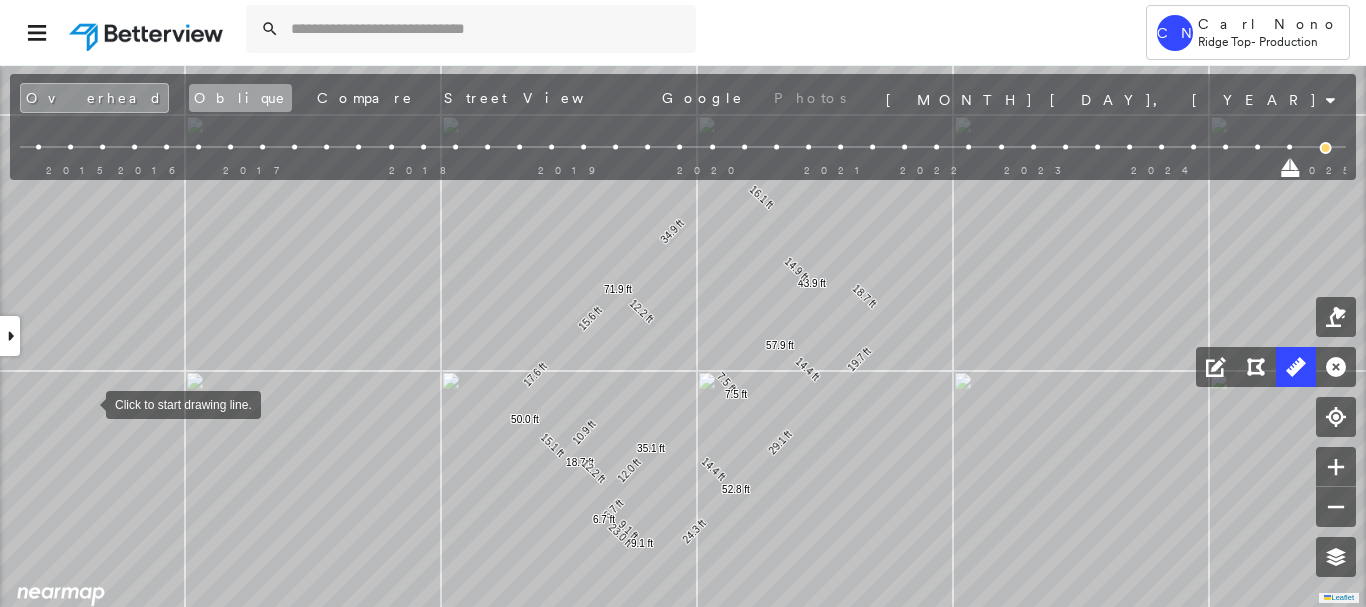 click on "Oblique" at bounding box center [240, 98] 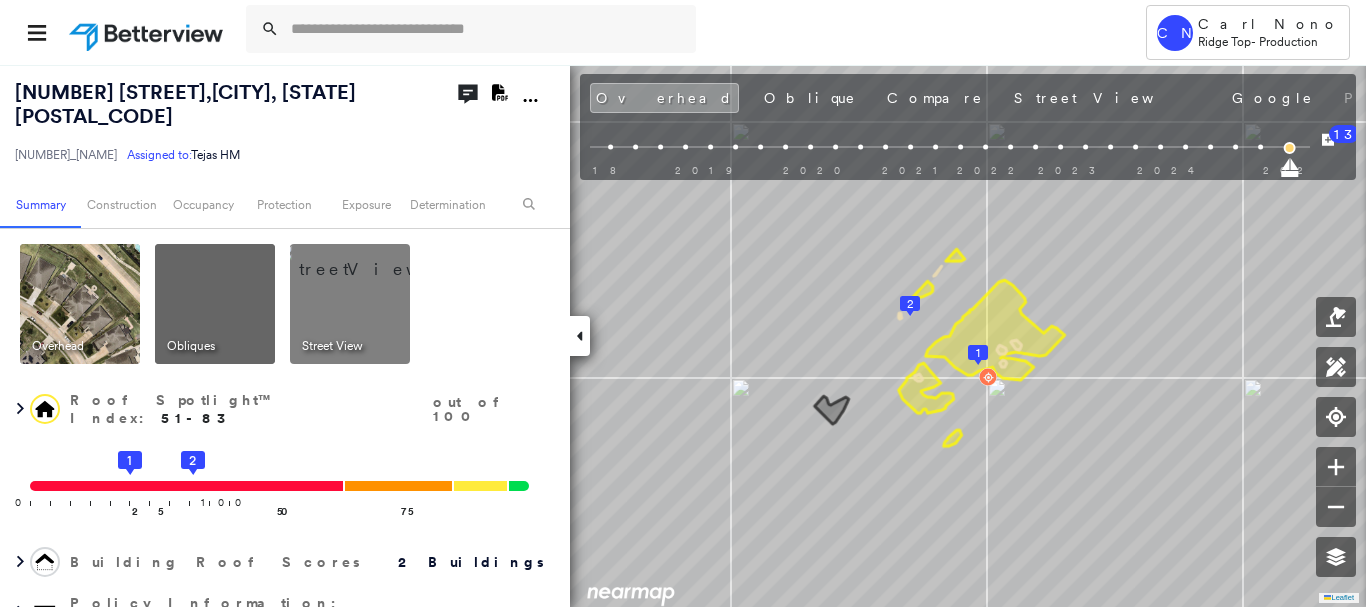 scroll, scrollTop: 0, scrollLeft: 0, axis: both 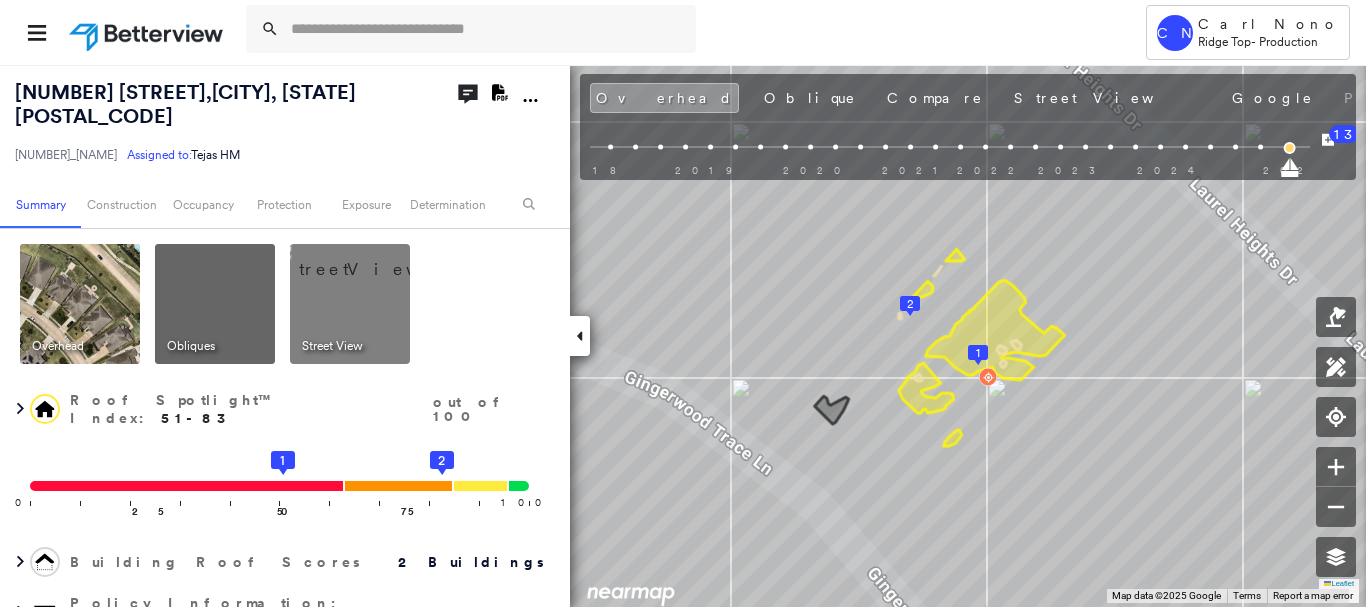 click 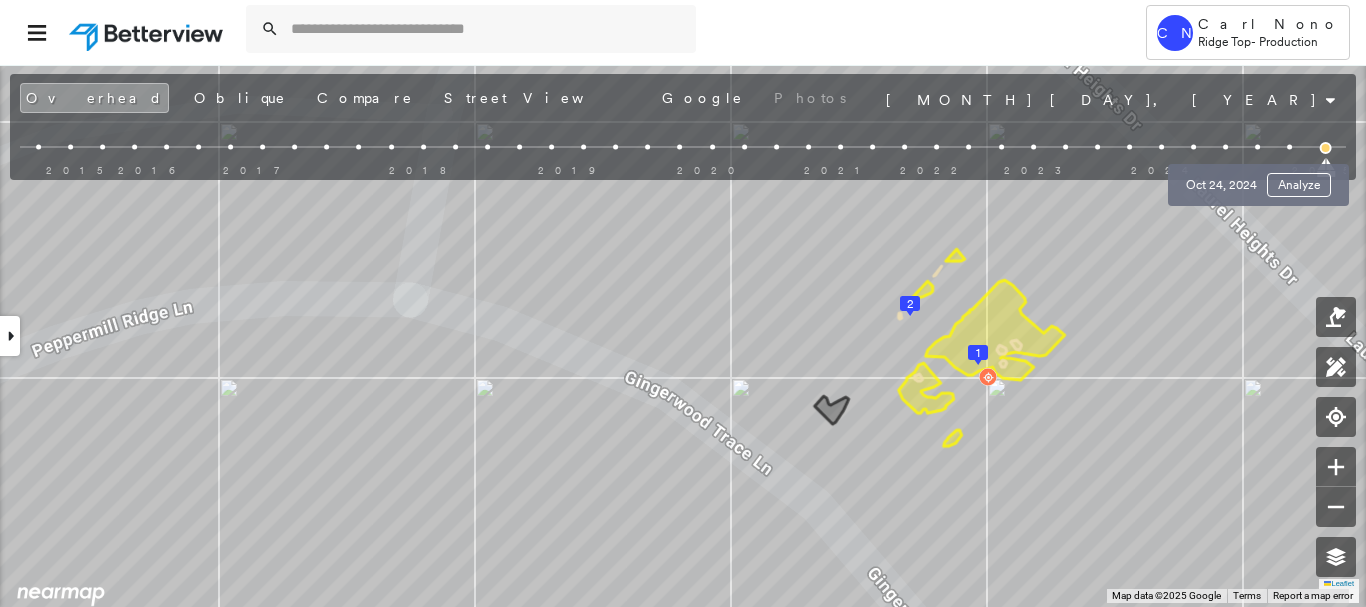 click on "2015 2016 2017 2018 2019 2020 2021 2022 2023 2024 2025" at bounding box center [683, 150] 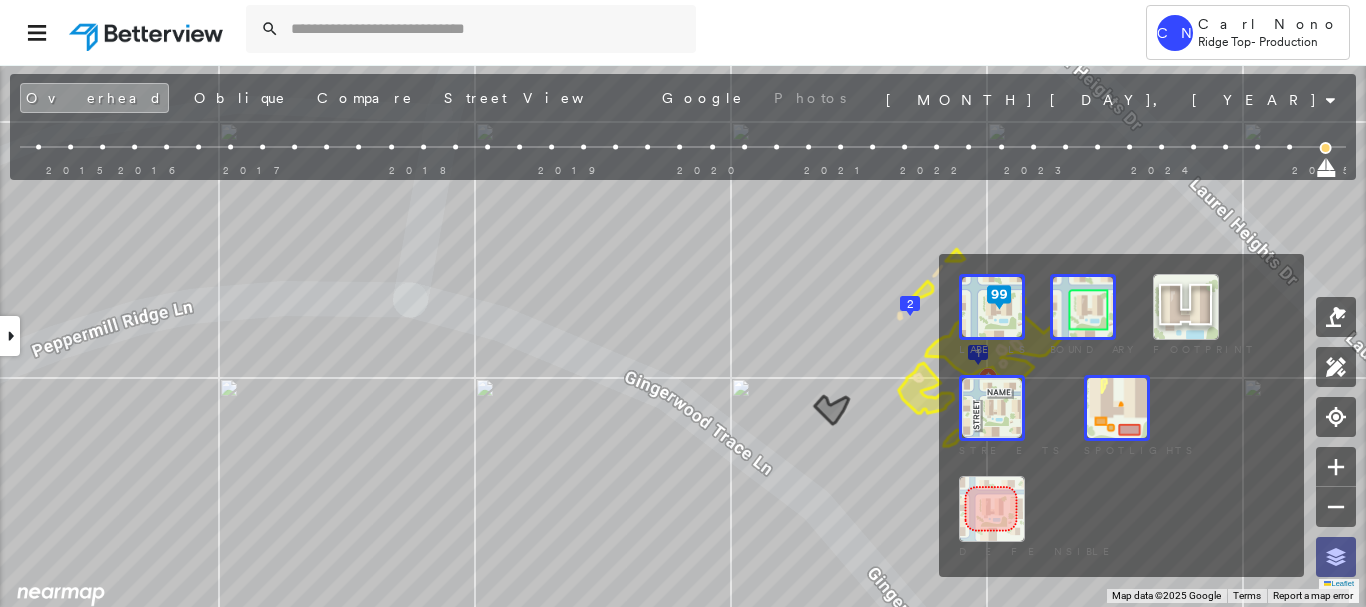 drag, startPoint x: 1336, startPoint y: 559, endPoint x: 1322, endPoint y: 524, distance: 37.696156 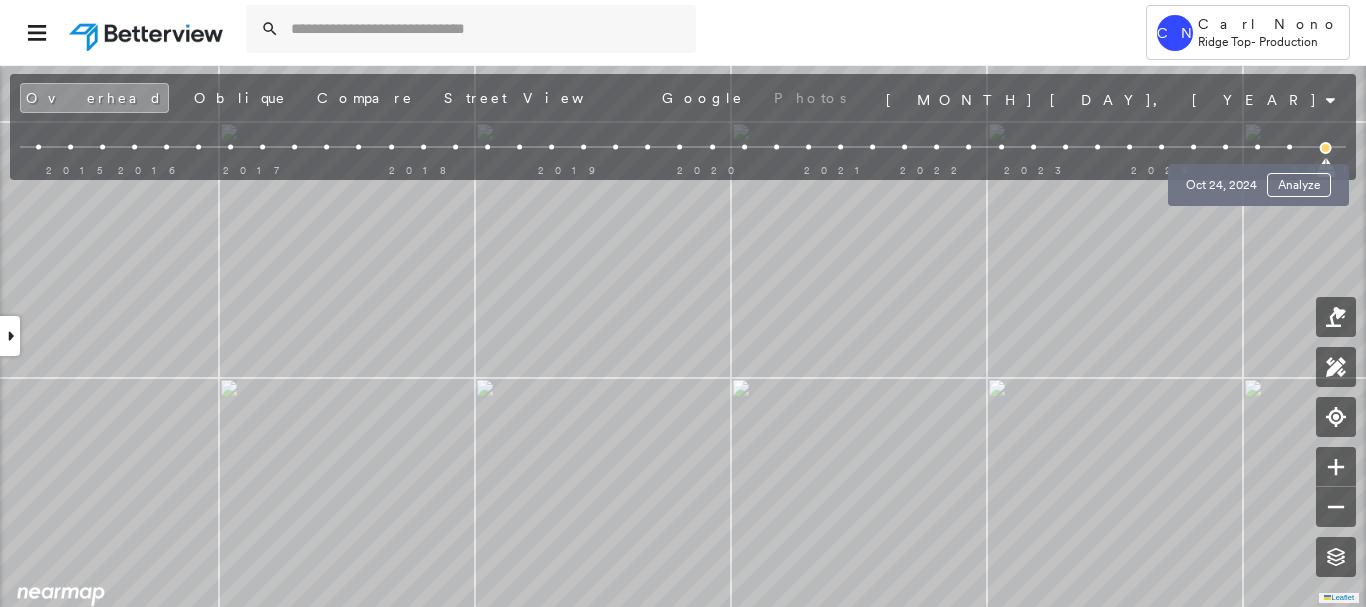 click at bounding box center (1257, 147) 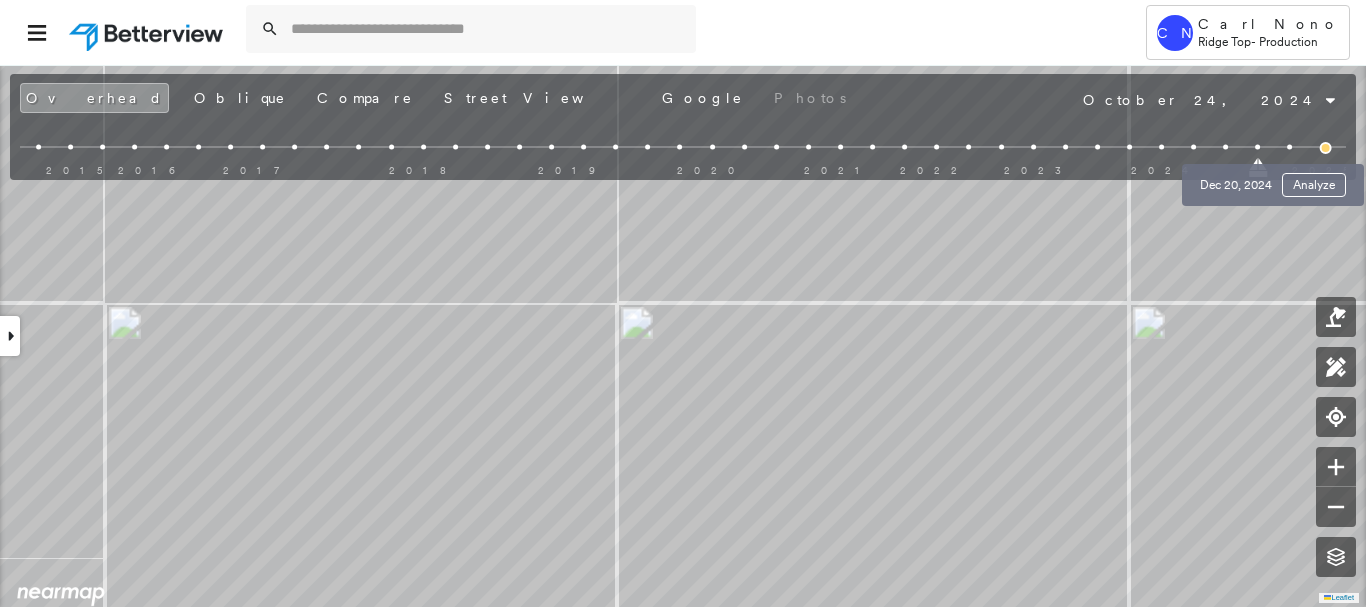 click at bounding box center (1289, 147) 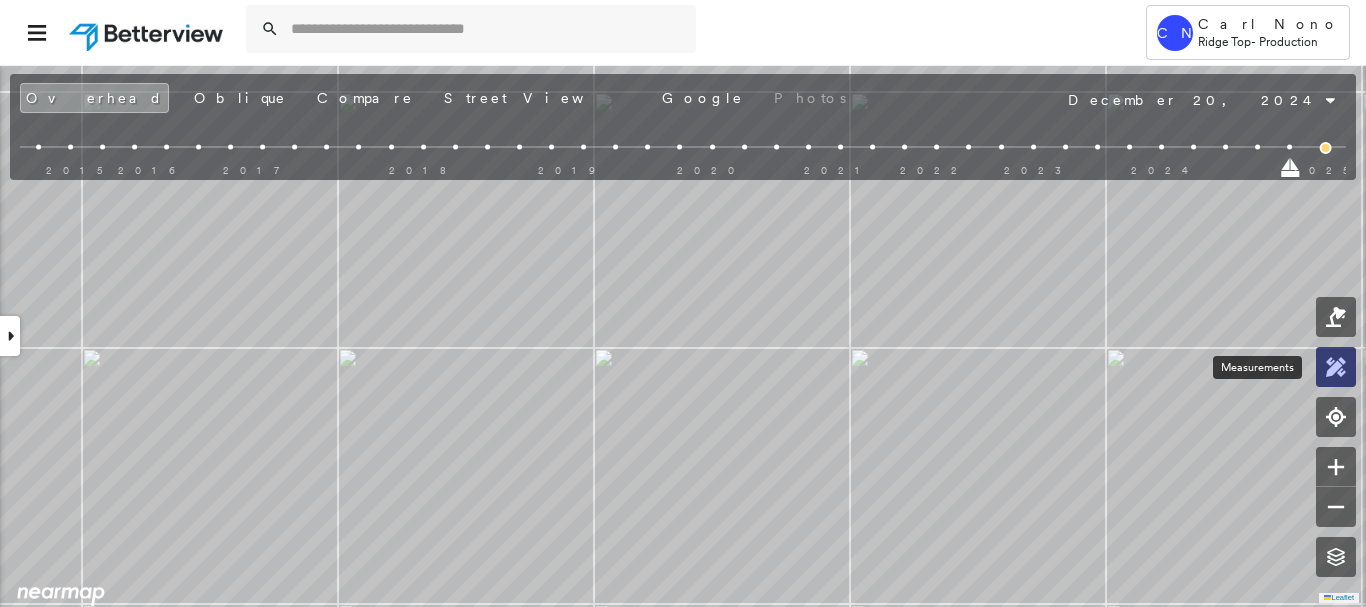 click 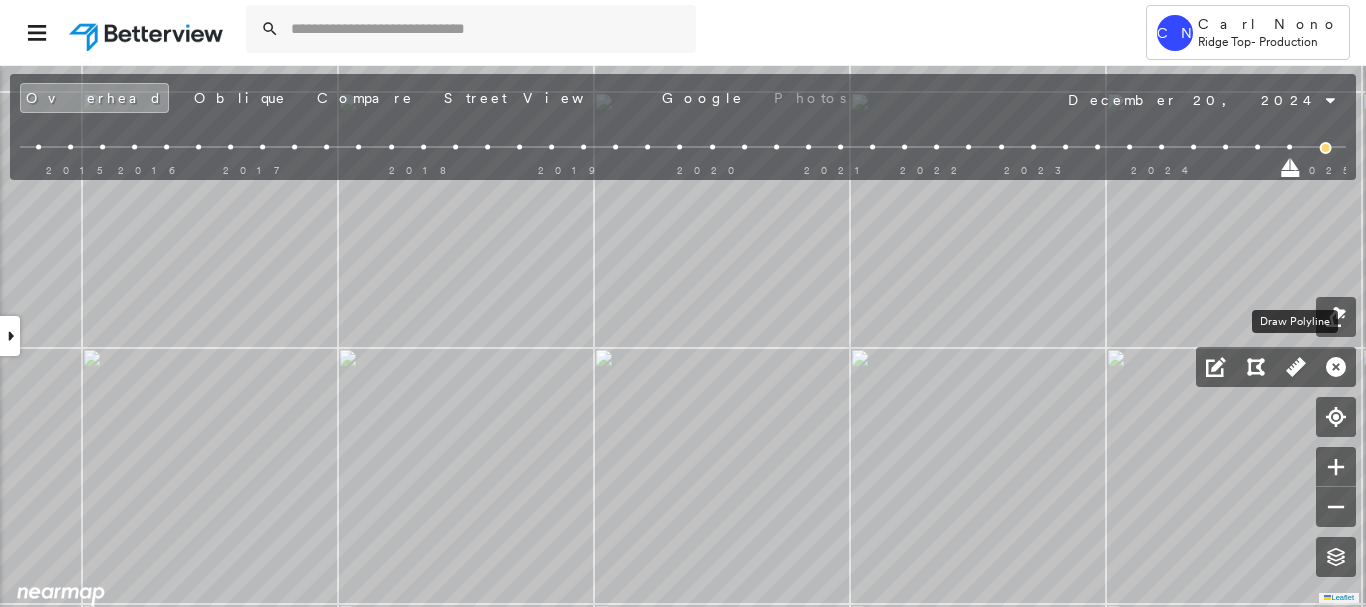 click 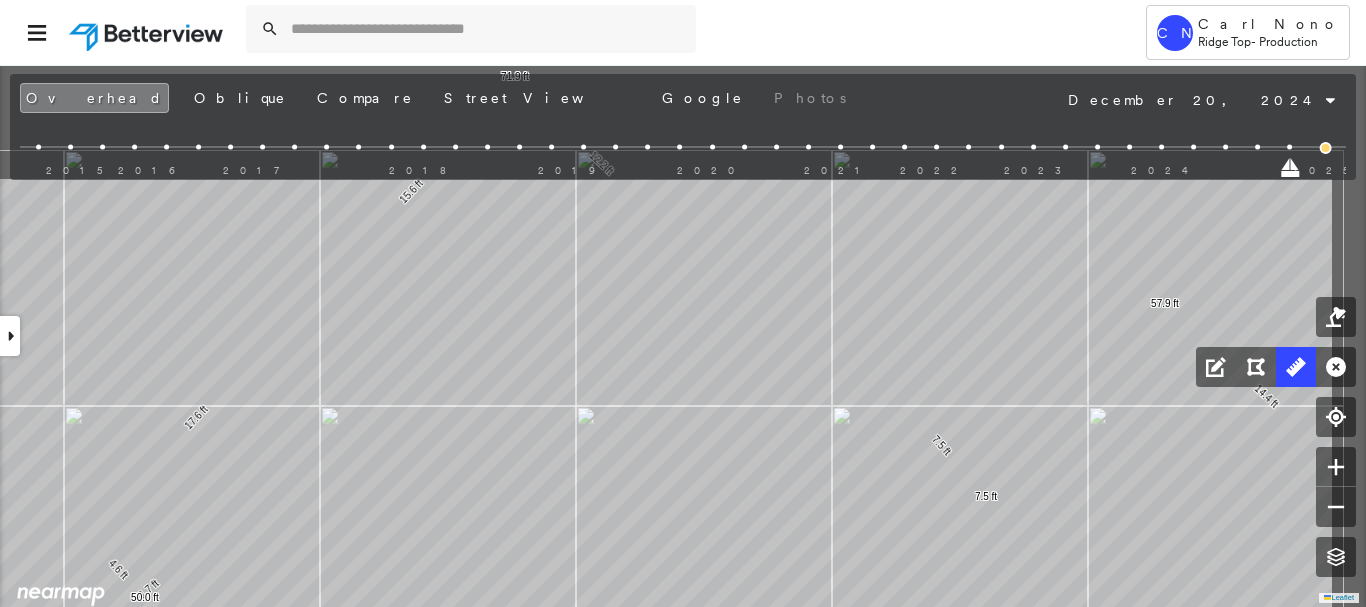 click on "1.7 ft 15.1 ft 1.9 ft 18.7 ft 10.9 ft 12.2 ft 12.0 ft 35.1 ft 5.5 ft 23.0 ft 24.3 ft 52.8 ft 14.4 ft 29.1 ft 14.4 ft 57.9 ft 19.7 ft 18.7 ft 5.5 ft 43.9 ft 14.9 ft 6.1 ft 16.1 ft 34.9 ft 71.9 ft 12.2 ft 15.6 ft 17.6 ft 4.6 ft 50.0 ft 6.7 ft 6.7 ft 9.1 ft 9.1 ft 7.5 ft 7.5 ft Click to start drawing line." at bounding box center (-515, 214) 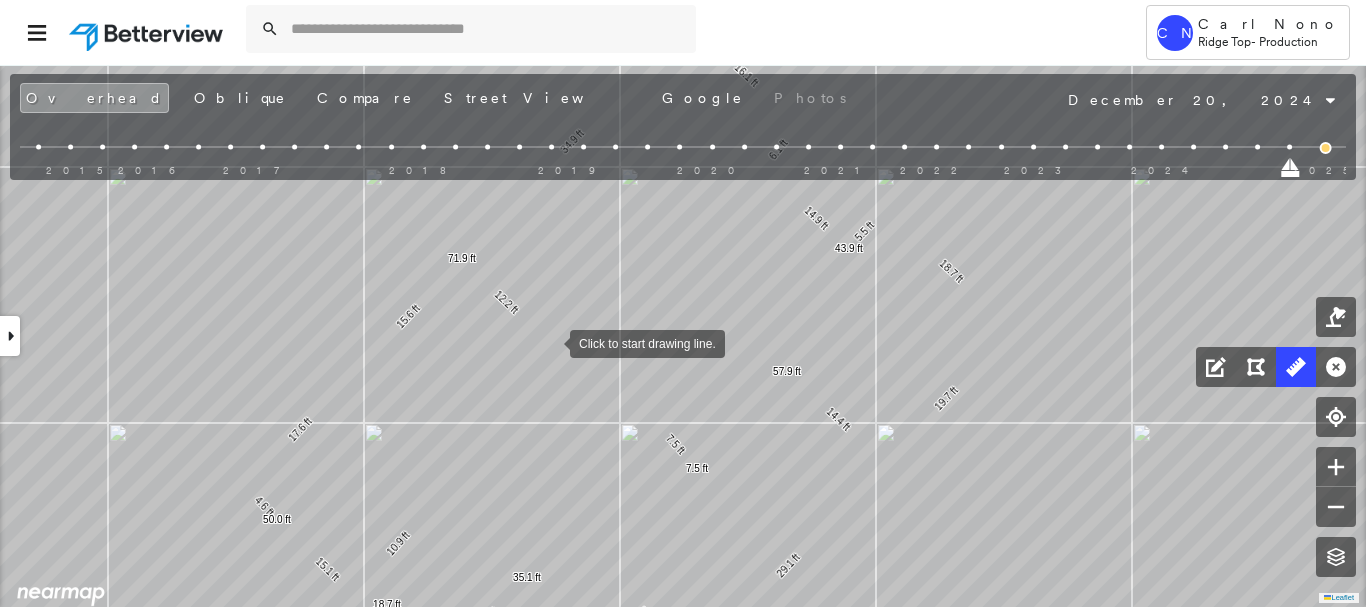 click at bounding box center (550, 342) 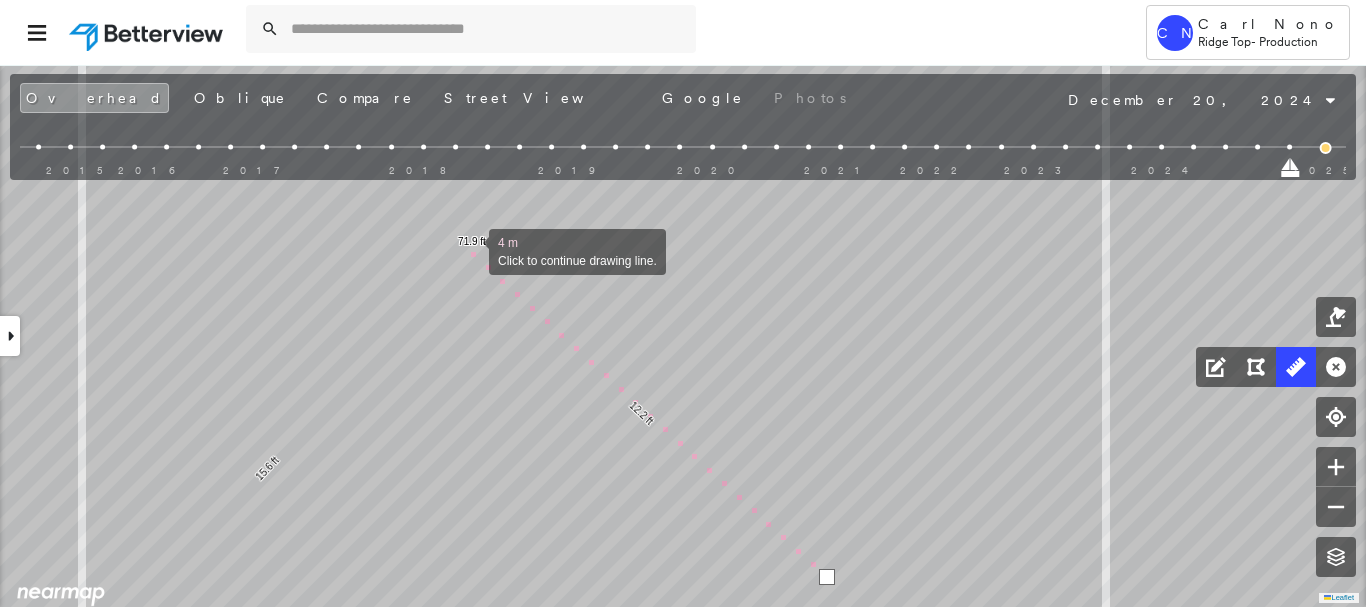 click at bounding box center [469, 250] 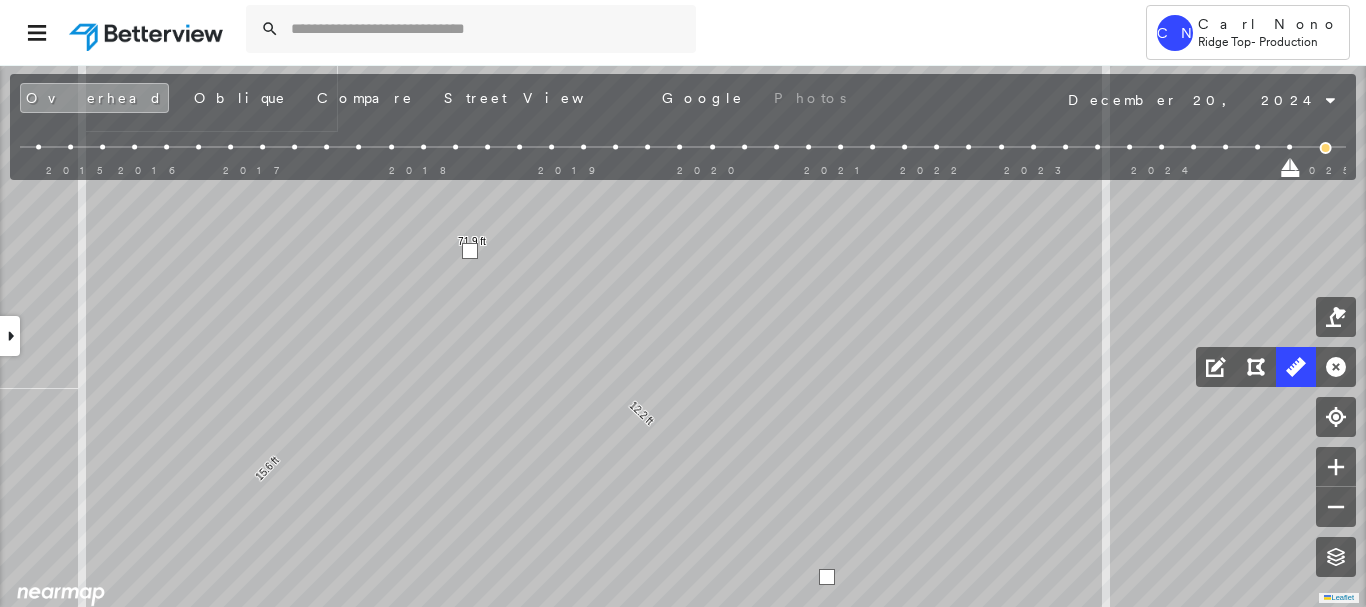 click at bounding box center (470, 251) 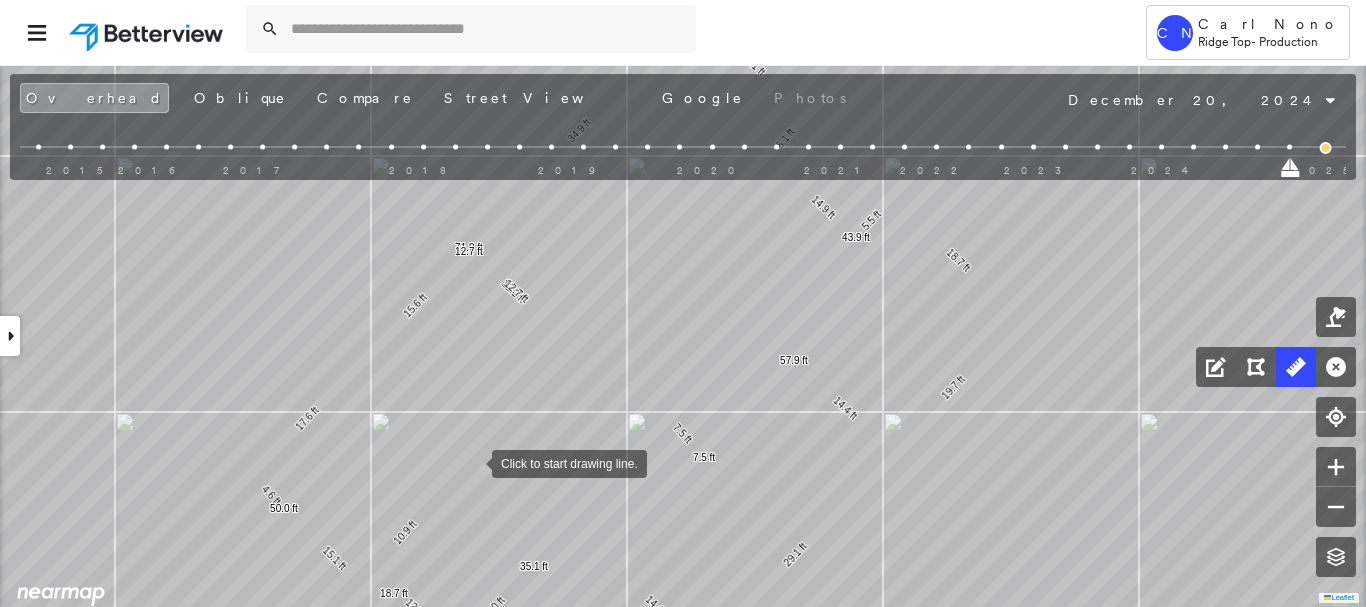 click at bounding box center (472, 462) 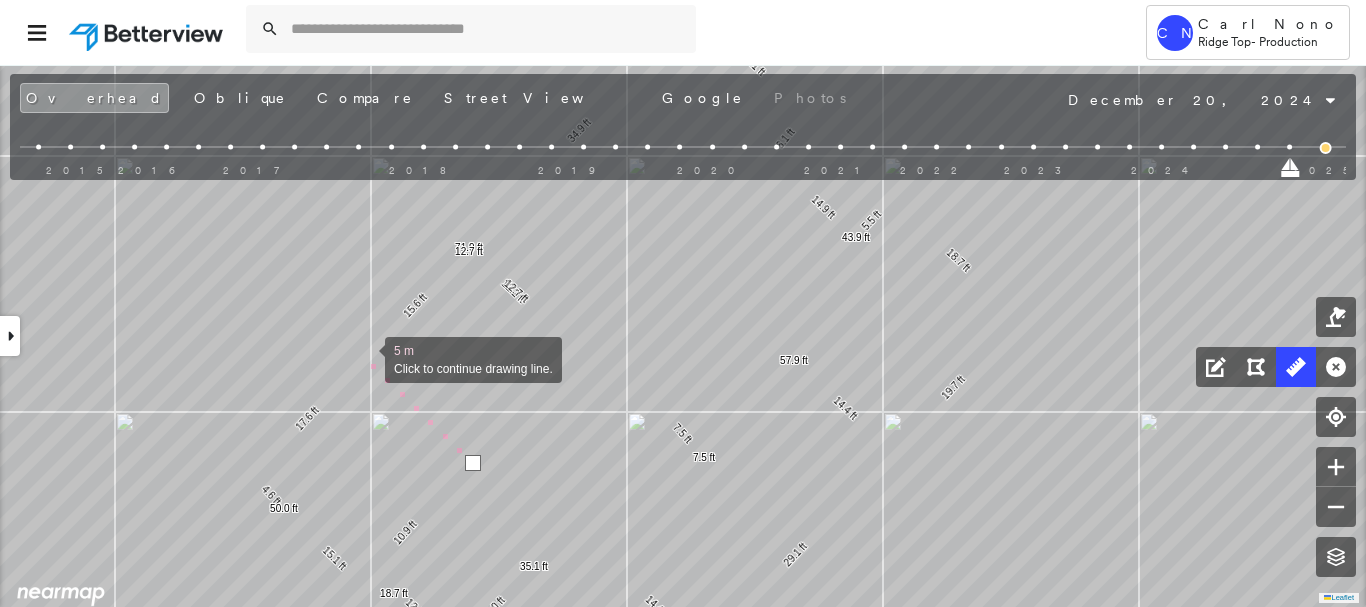 click at bounding box center [365, 358] 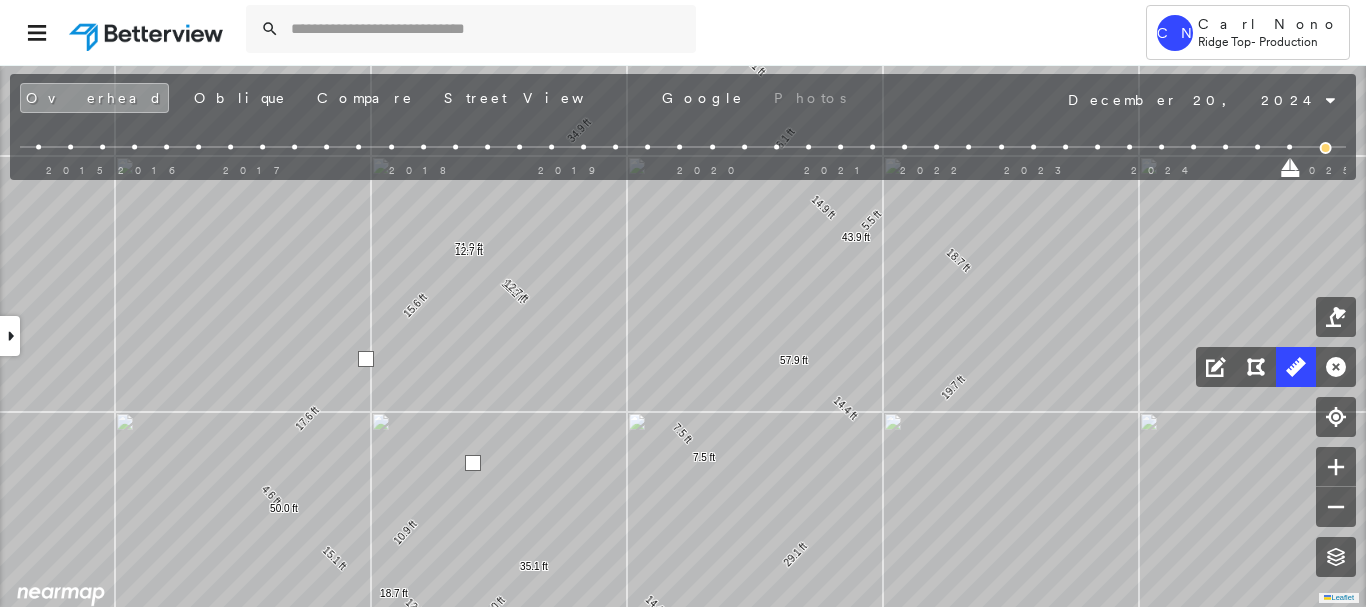 click at bounding box center [366, 359] 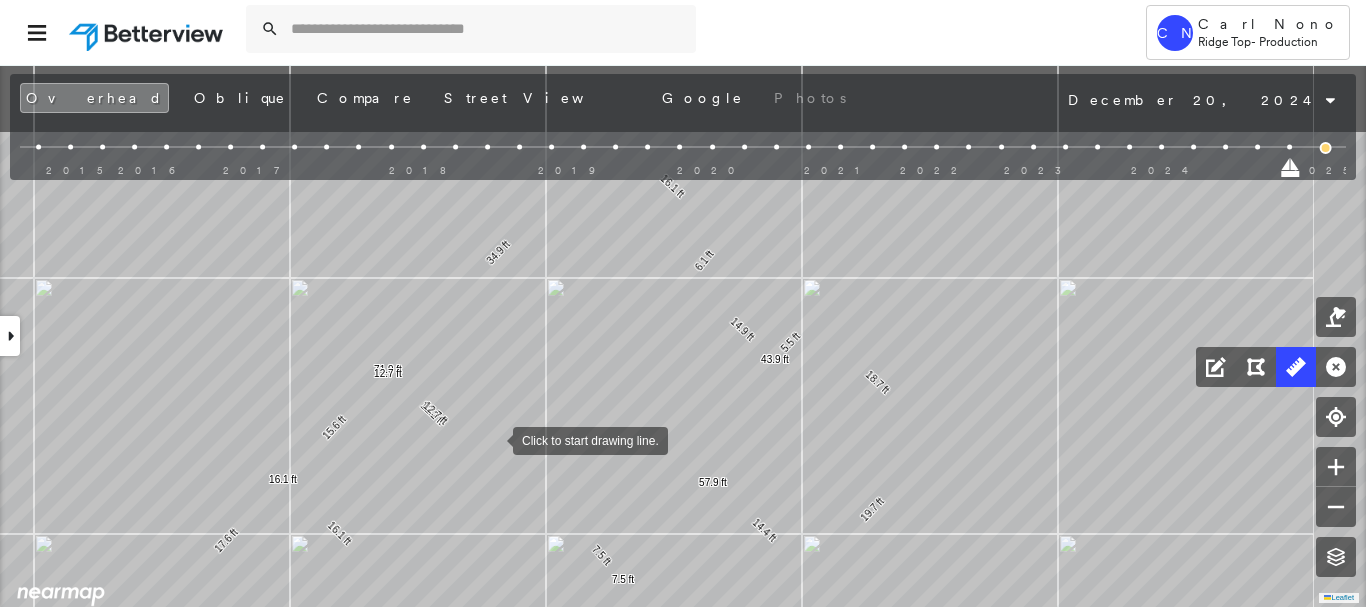 drag, startPoint x: 535, startPoint y: 405, endPoint x: 492, endPoint y: 433, distance: 51.312767 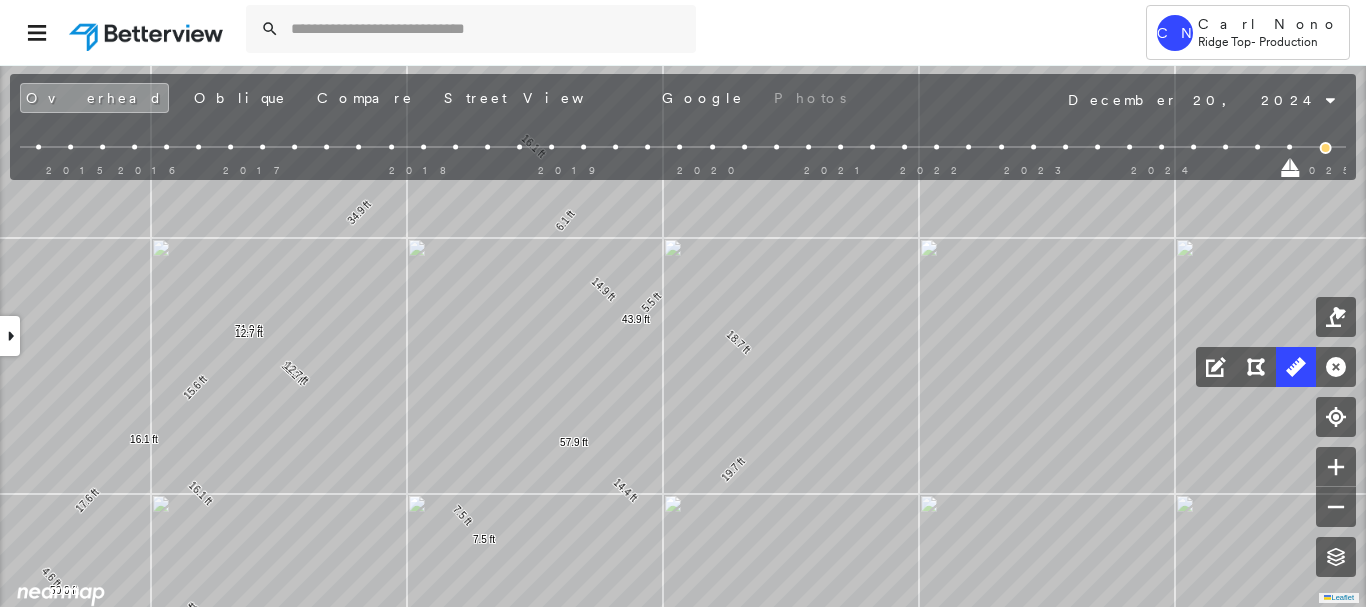 drag, startPoint x: 612, startPoint y: 416, endPoint x: 460, endPoint y: 371, distance: 158.52129 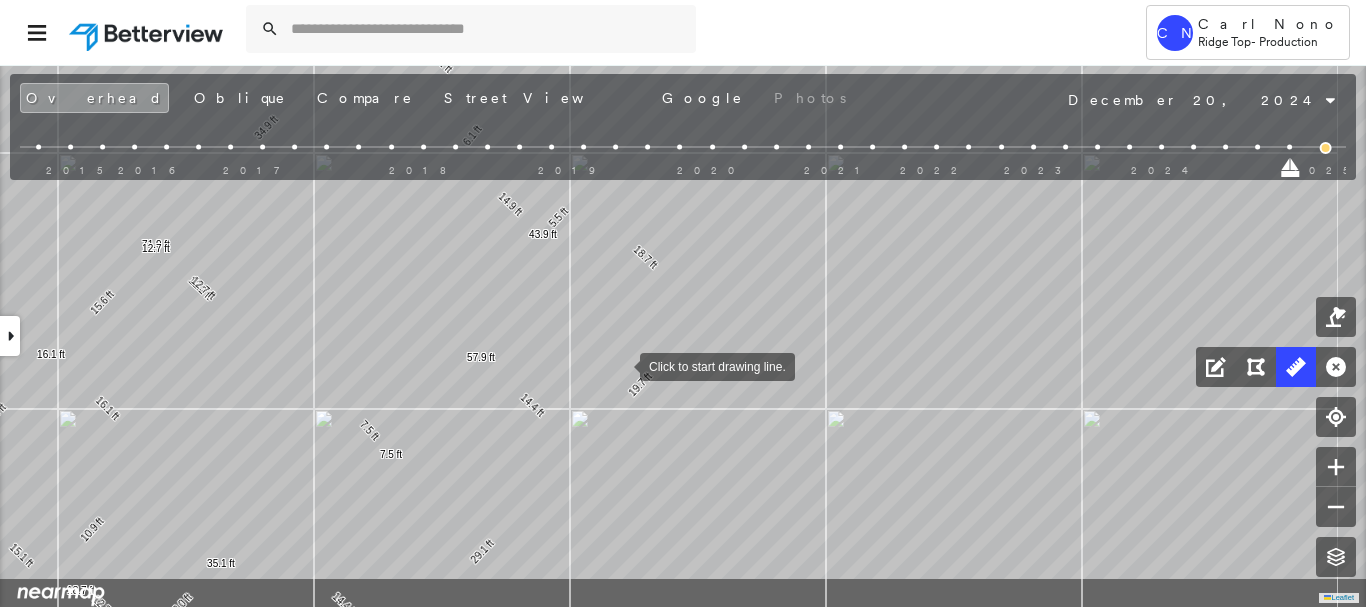 drag, startPoint x: 702, startPoint y: 458, endPoint x: 610, endPoint y: 355, distance: 138.10503 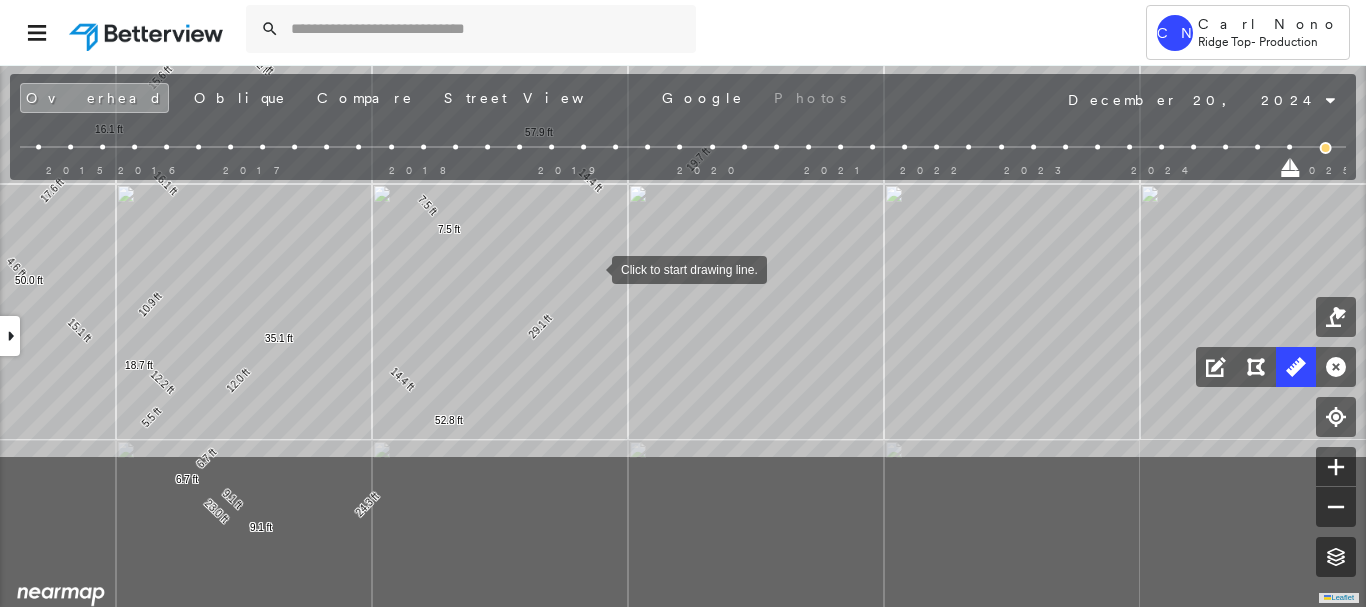 drag, startPoint x: 516, startPoint y: 473, endPoint x: 592, endPoint y: 268, distance: 218.6344 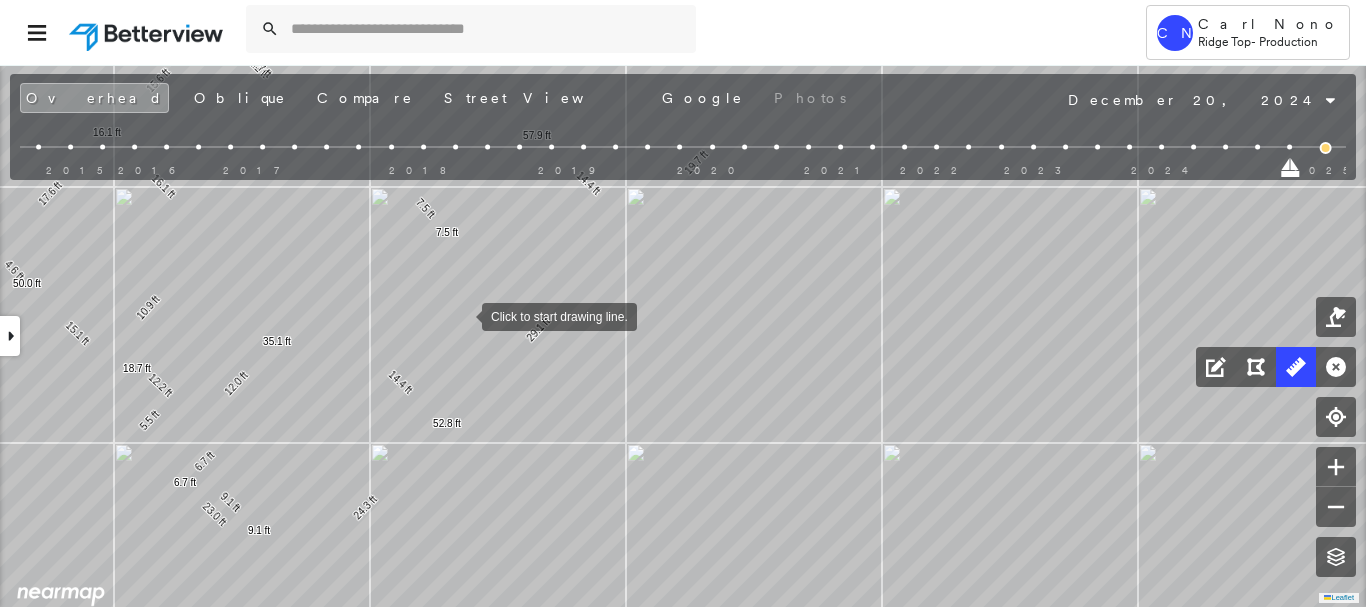 drag, startPoint x: 464, startPoint y: 312, endPoint x: 435, endPoint y: 316, distance: 29.274563 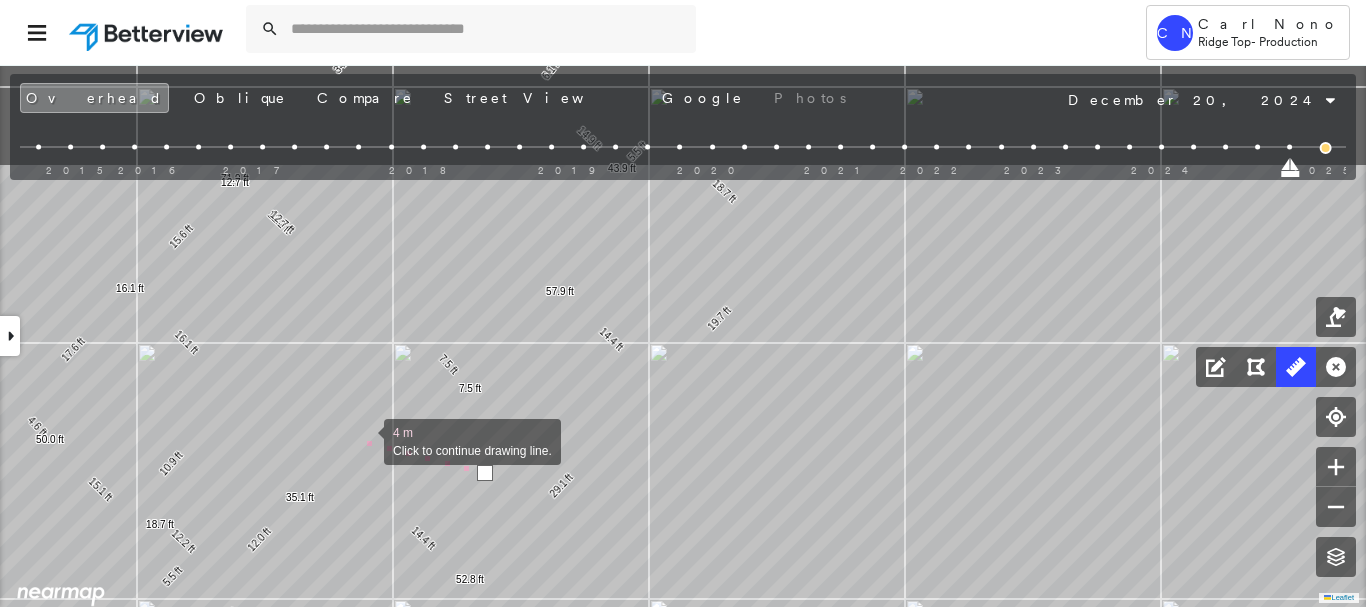 drag, startPoint x: 352, startPoint y: 359, endPoint x: 363, endPoint y: 440, distance: 81.7435 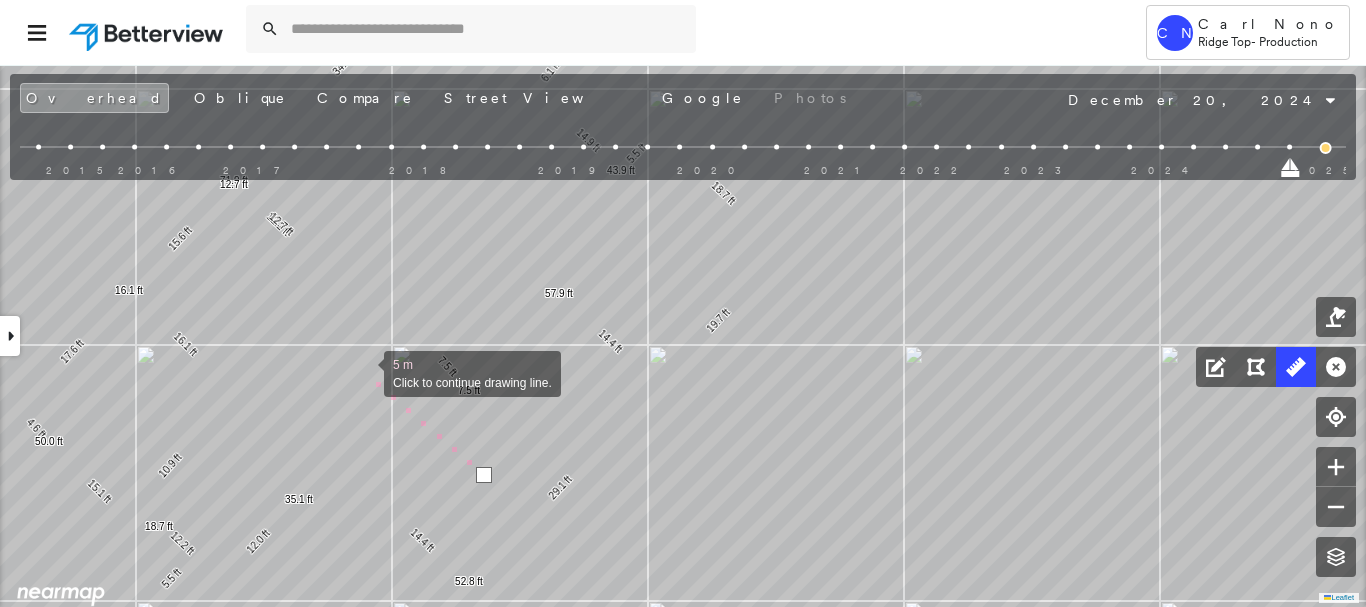 click at bounding box center (364, 372) 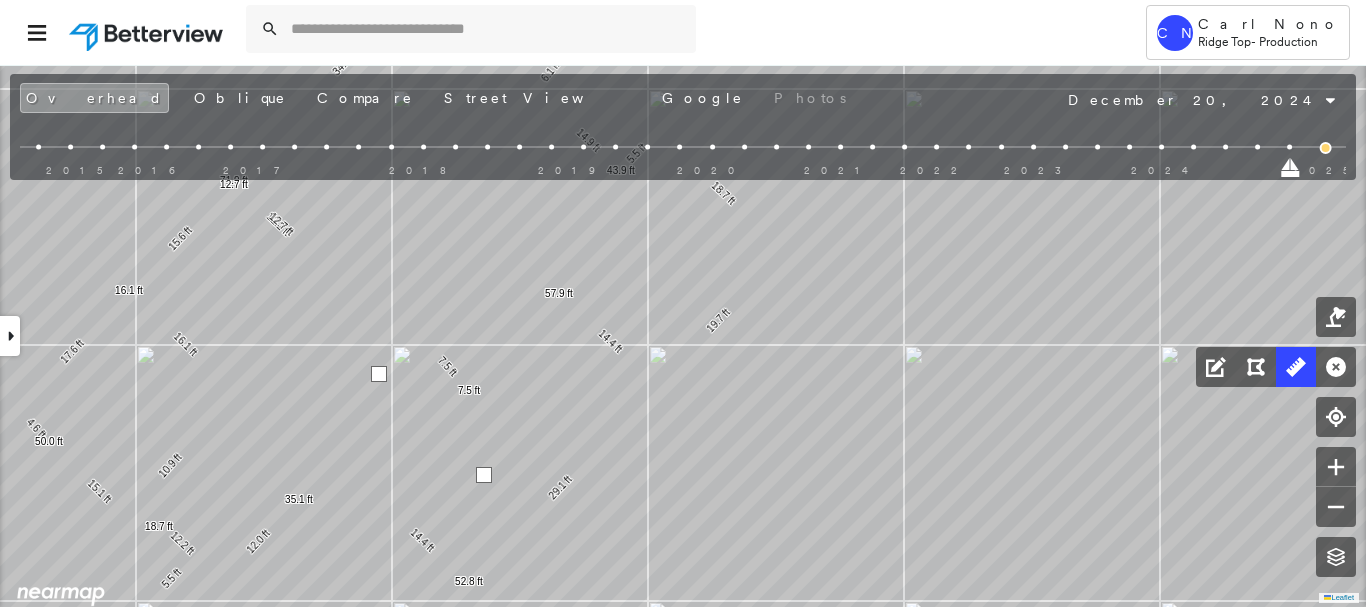 click at bounding box center [379, 374] 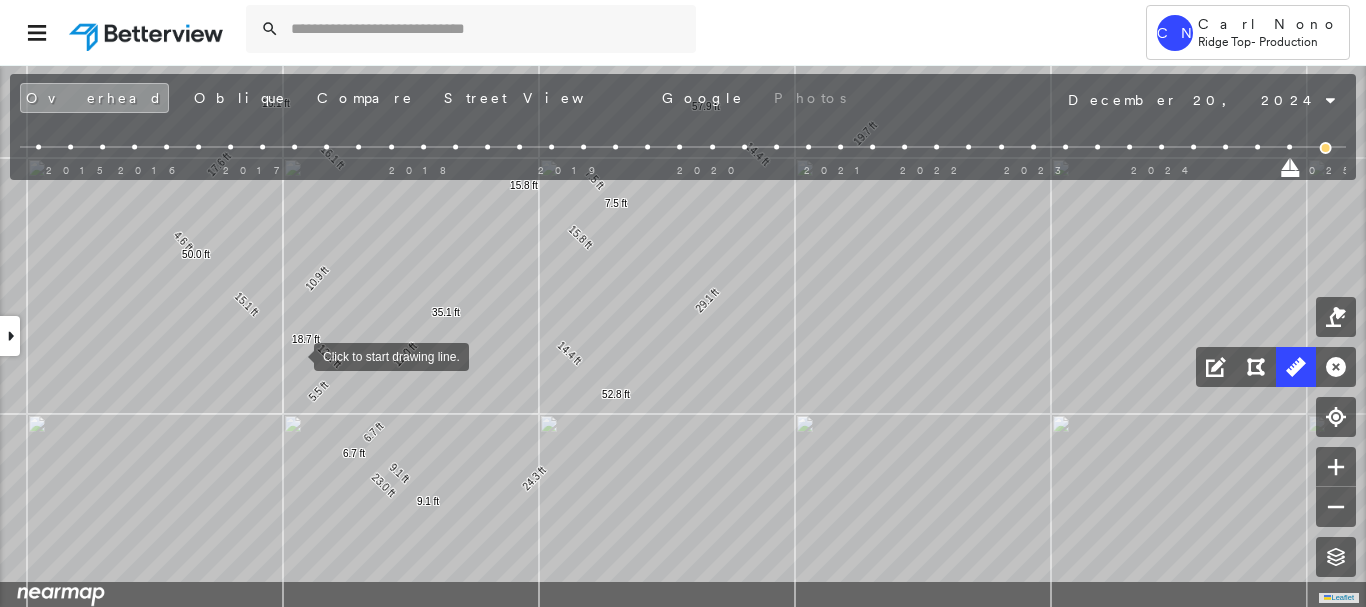 click at bounding box center (294, 355) 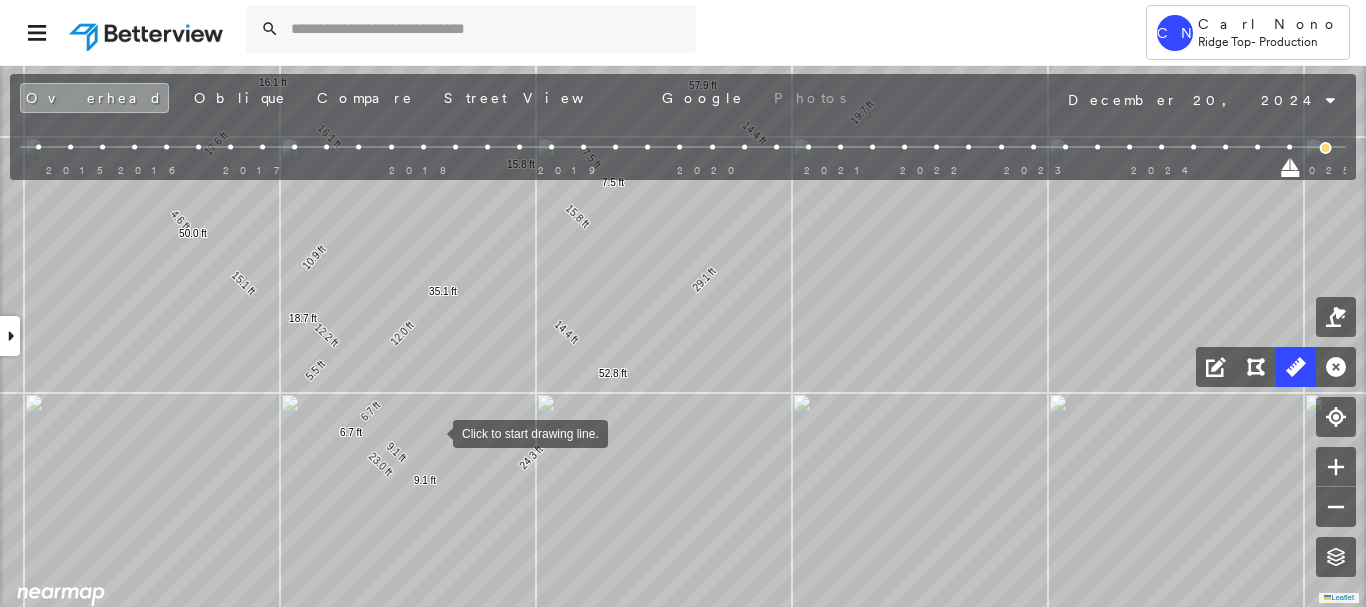 drag, startPoint x: 439, startPoint y: 465, endPoint x: 422, endPoint y: 389, distance: 77.87811 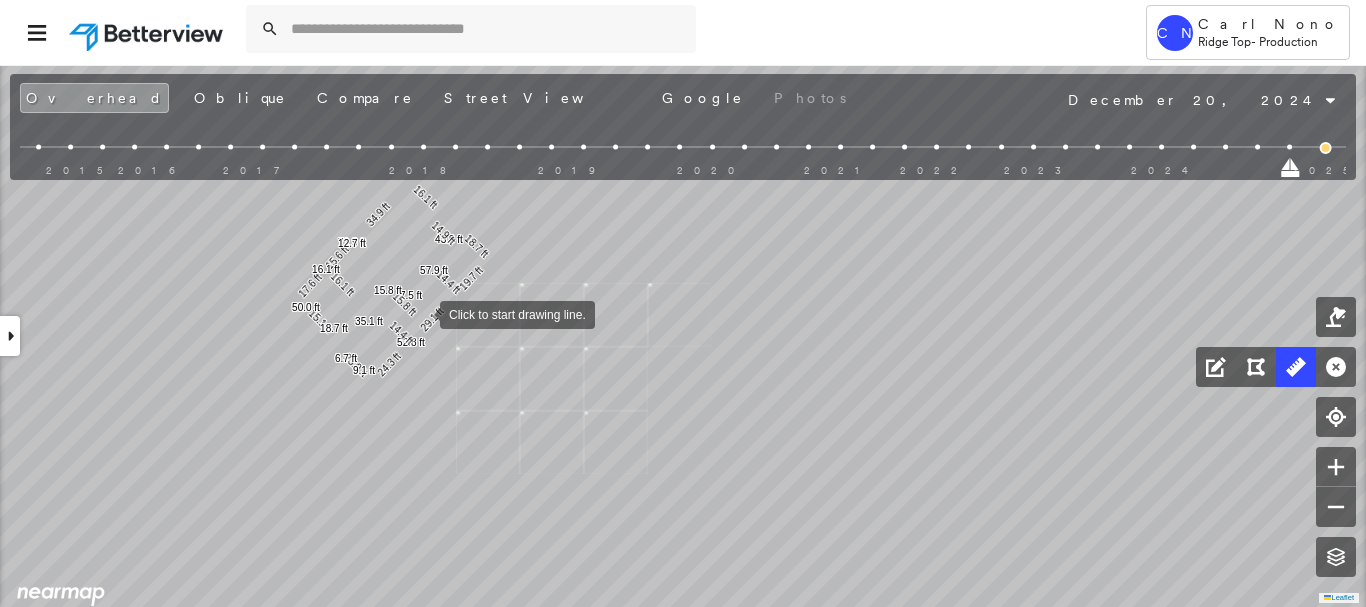 drag, startPoint x: 421, startPoint y: 310, endPoint x: 430, endPoint y: 296, distance: 16.643316 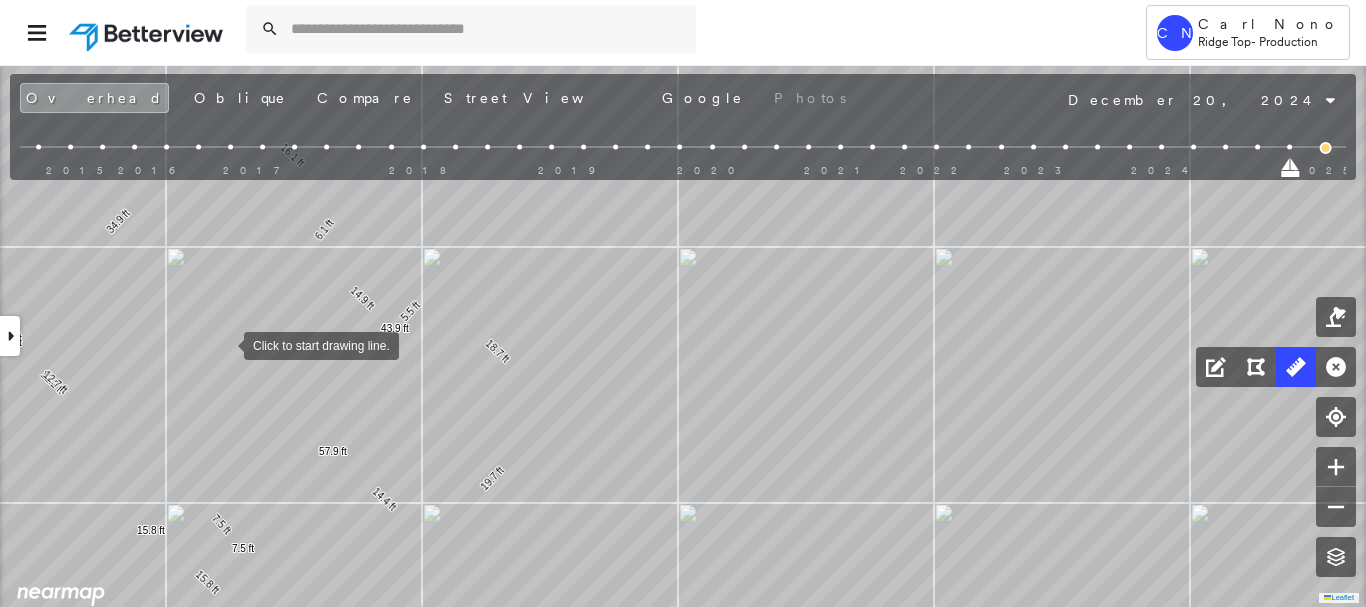 drag, startPoint x: 224, startPoint y: 313, endPoint x: 224, endPoint y: 343, distance: 30 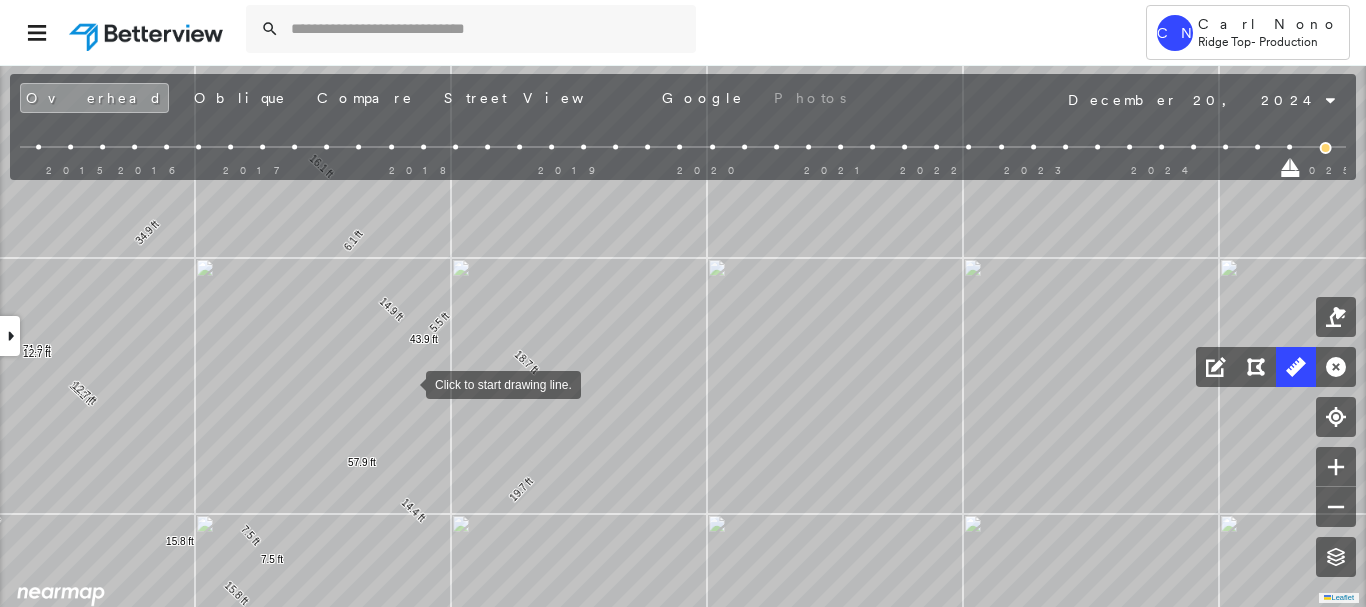 drag, startPoint x: 377, startPoint y: 372, endPoint x: 406, endPoint y: 383, distance: 31.016125 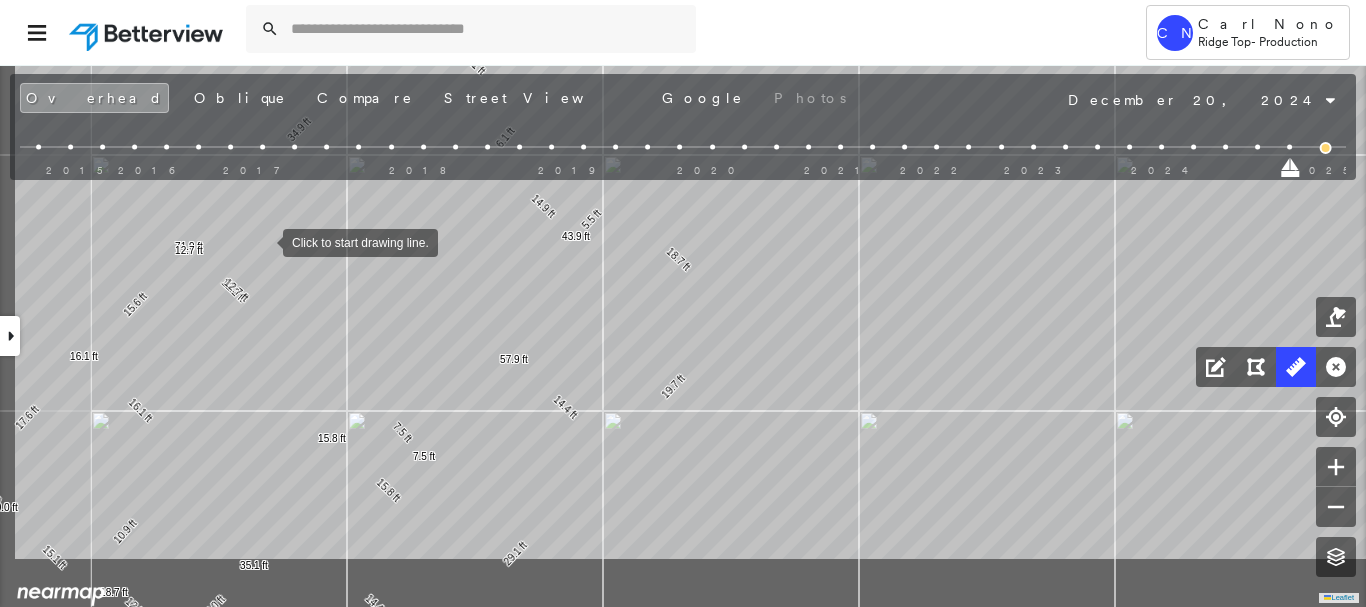 drag, startPoint x: 164, startPoint y: 309, endPoint x: 262, endPoint y: 242, distance: 118.71394 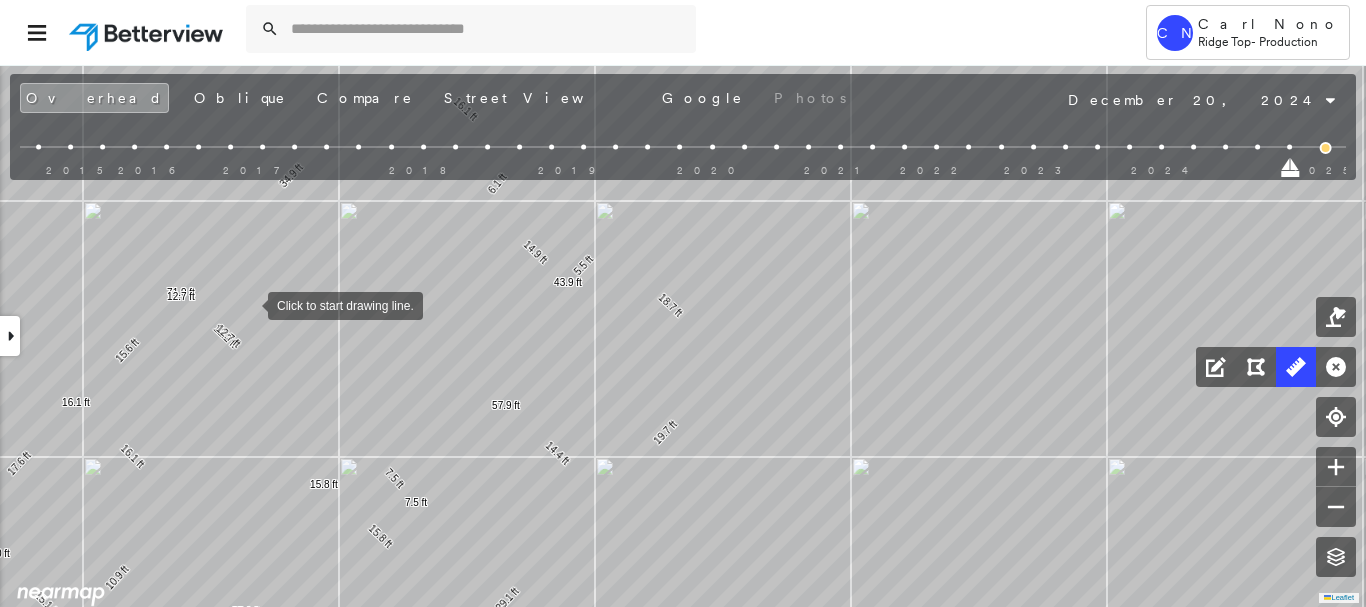drag, startPoint x: 258, startPoint y: 243, endPoint x: 248, endPoint y: 310, distance: 67.74216 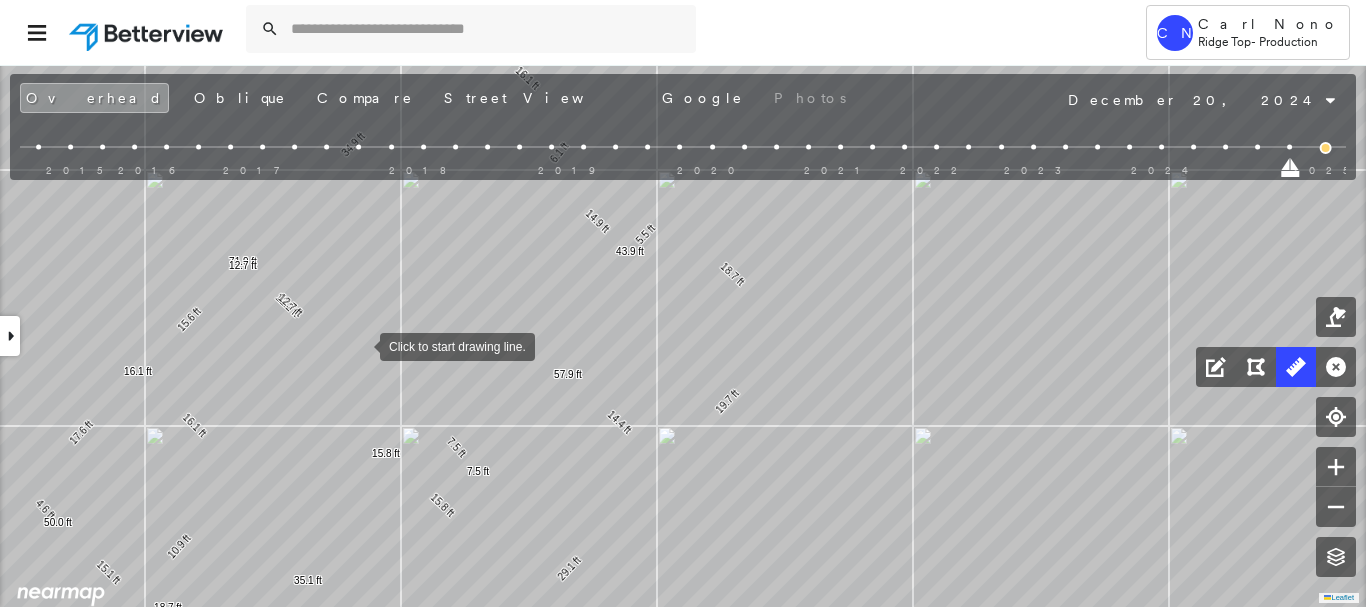 drag, startPoint x: 296, startPoint y: 398, endPoint x: 360, endPoint y: 346, distance: 82.46211 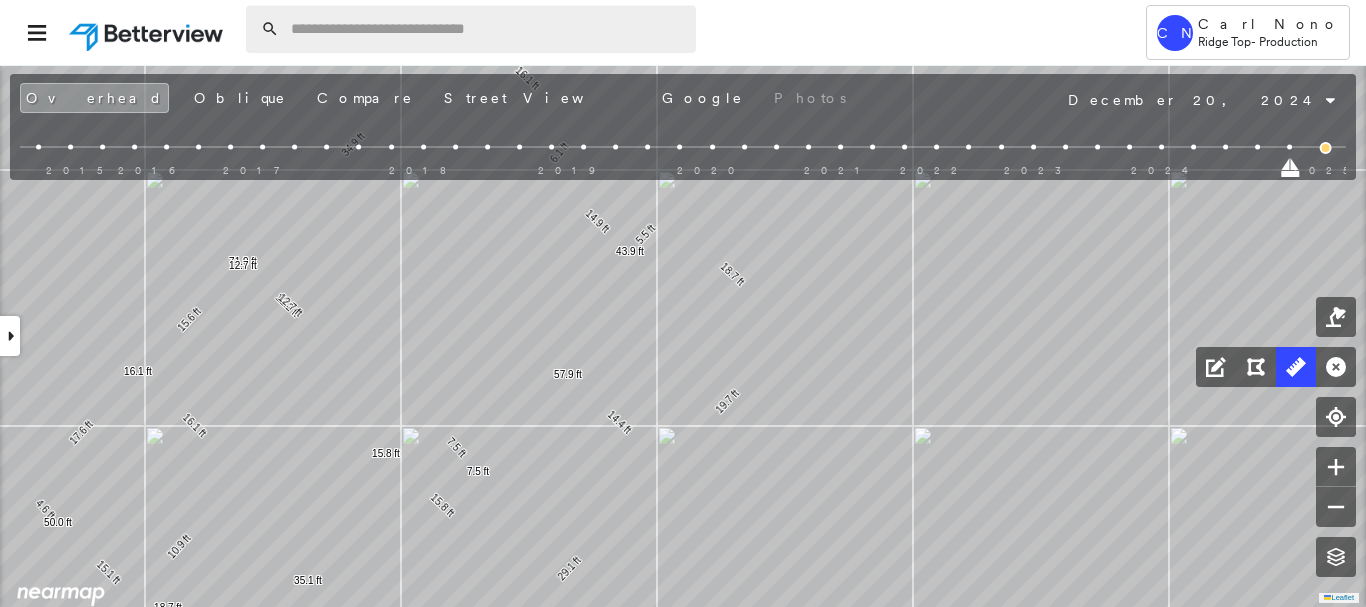 click at bounding box center (487, 29) 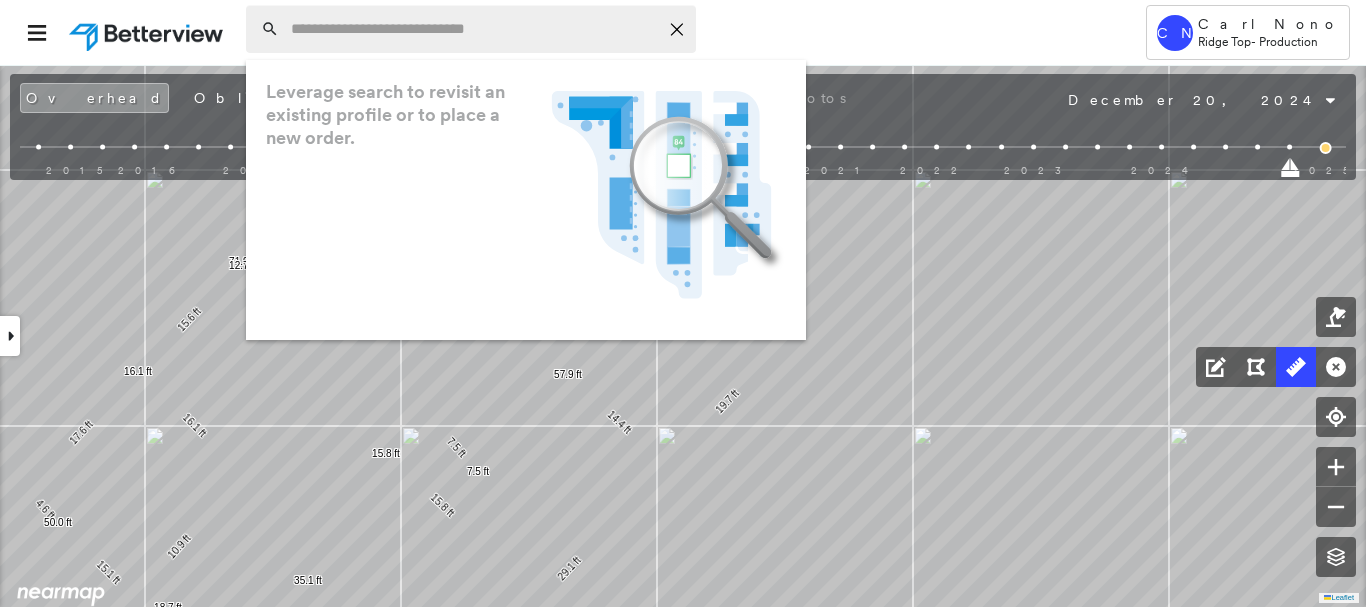 paste on "**********" 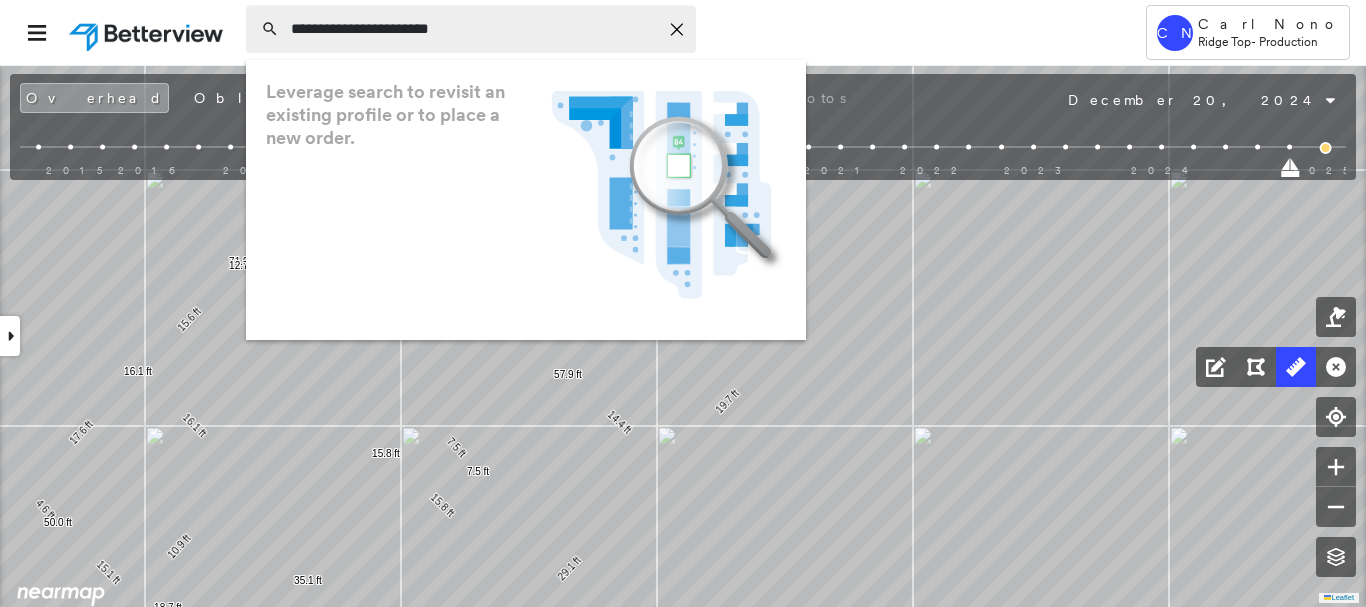 type on "**********" 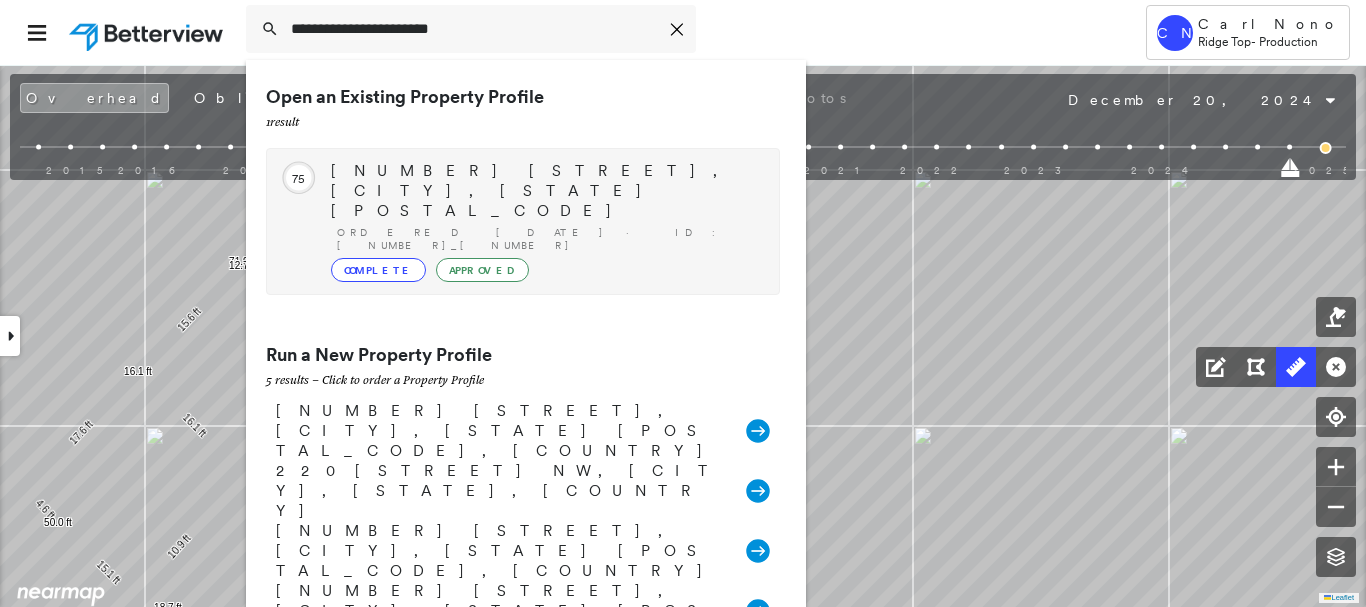 click on "2821  Birchmont Dr, Bemidji, MN 56601 Ordered 08/02/25 · ID: 782070_1 Complete Approved" at bounding box center [545, 221] 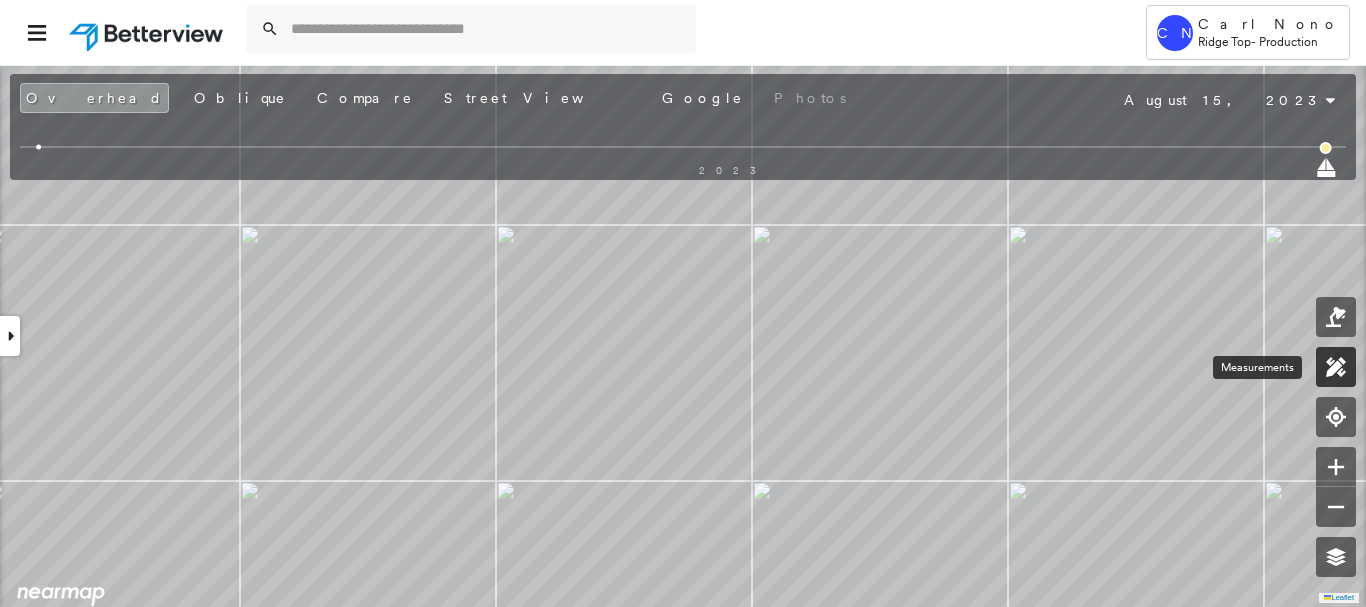 click at bounding box center (1336, 367) 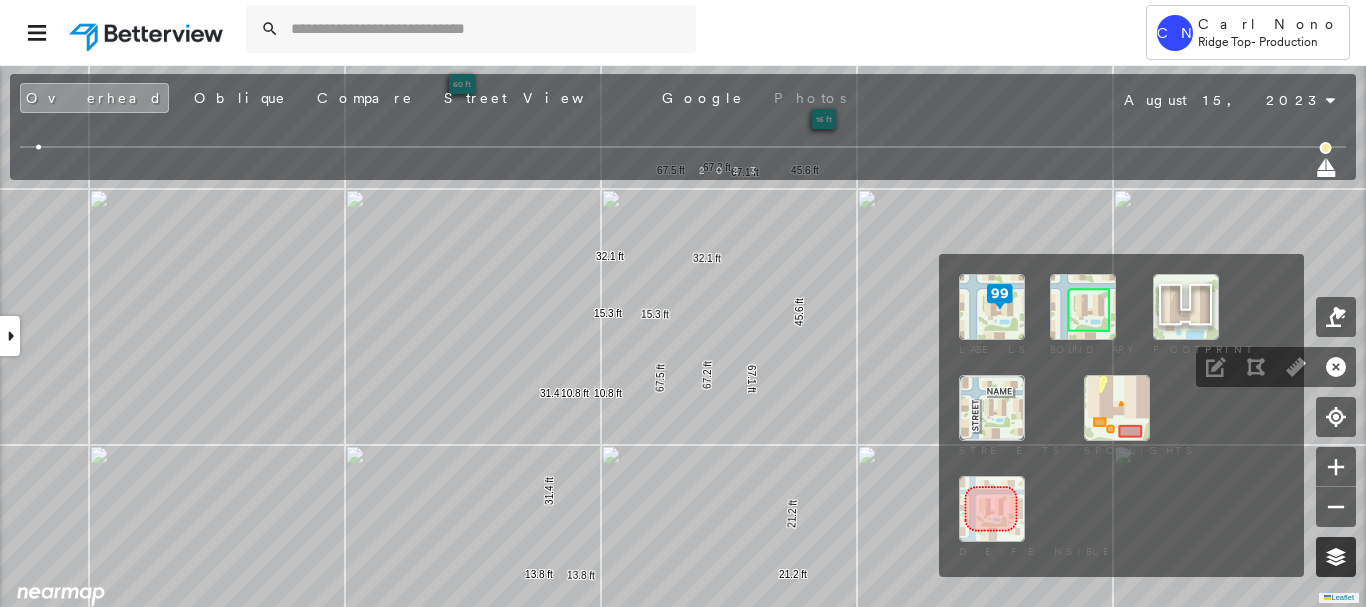 click 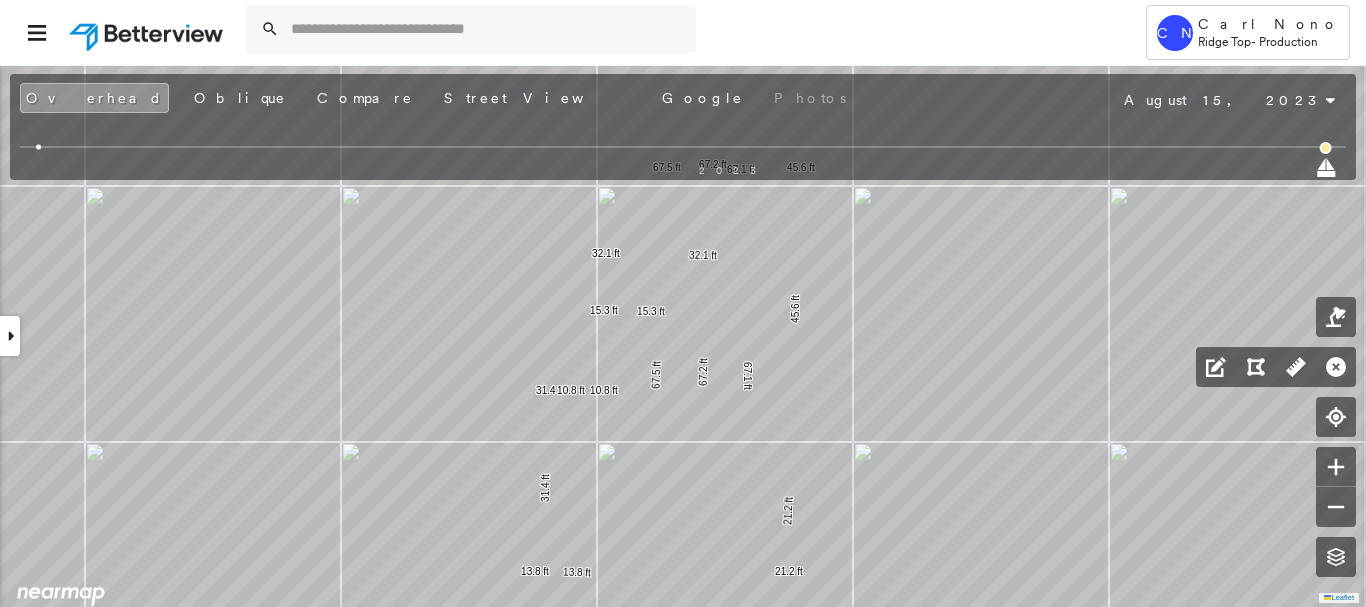 click at bounding box center [10, 336] 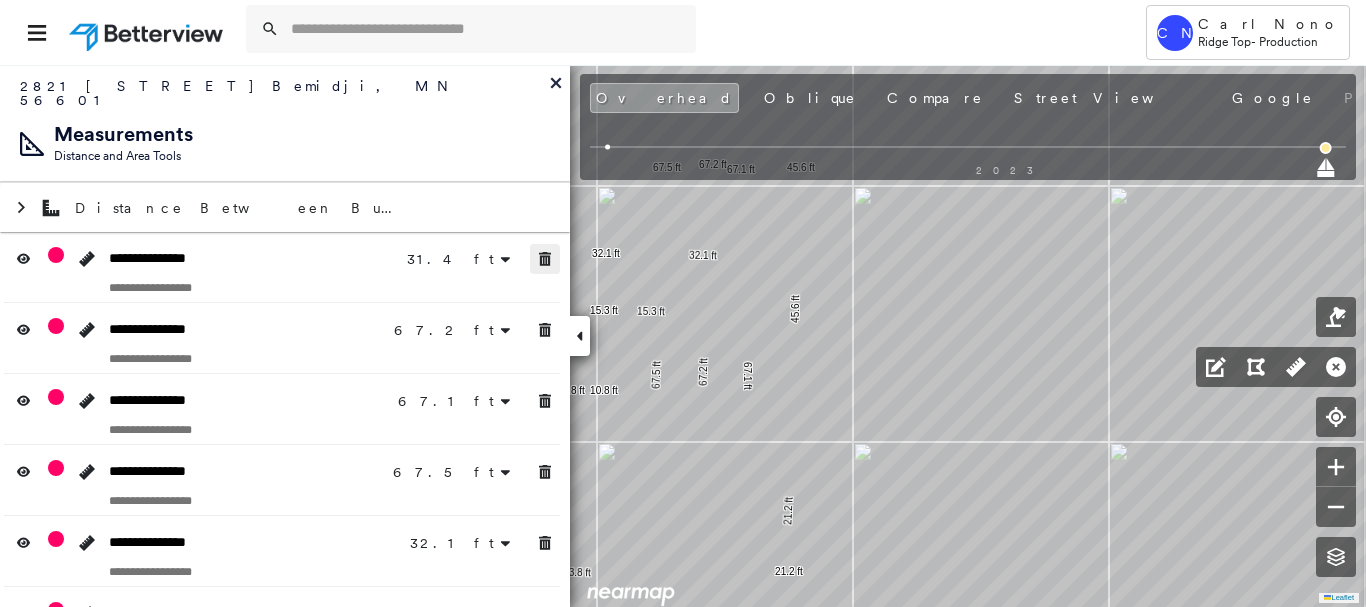 click 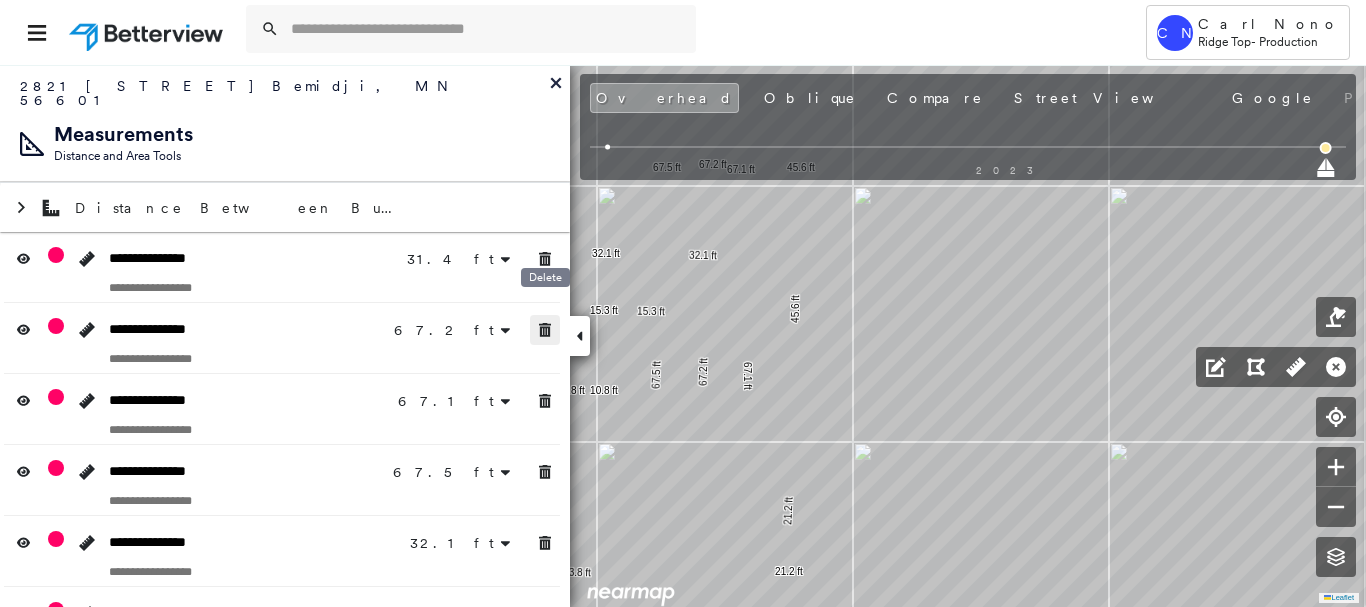 drag, startPoint x: 542, startPoint y: 306, endPoint x: 542, endPoint y: 323, distance: 17 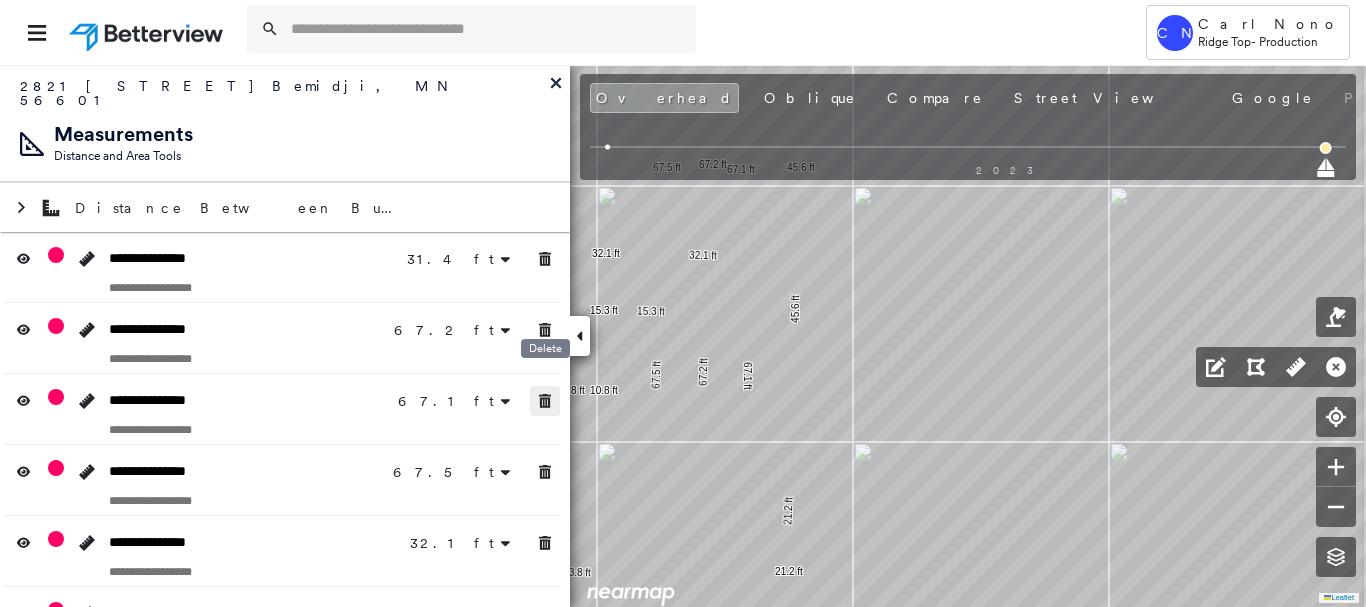 drag, startPoint x: 542, startPoint y: 395, endPoint x: 529, endPoint y: 469, distance: 75.13322 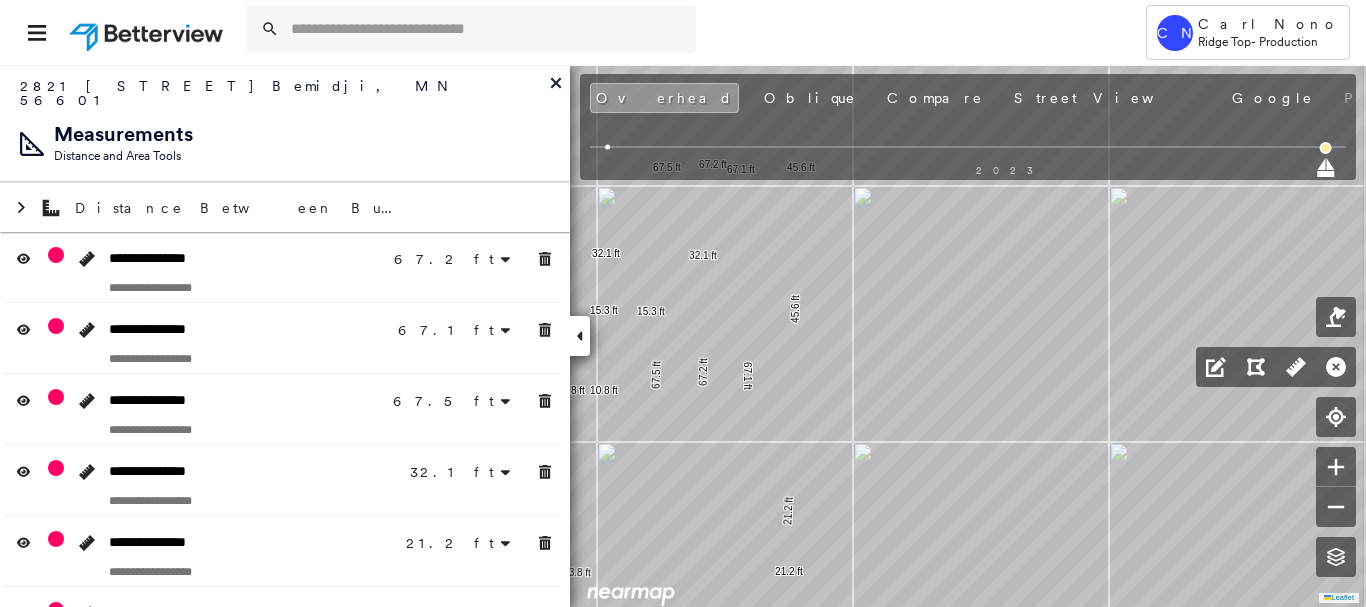 click on "32.1 ft" at bounding box center (470, 471) 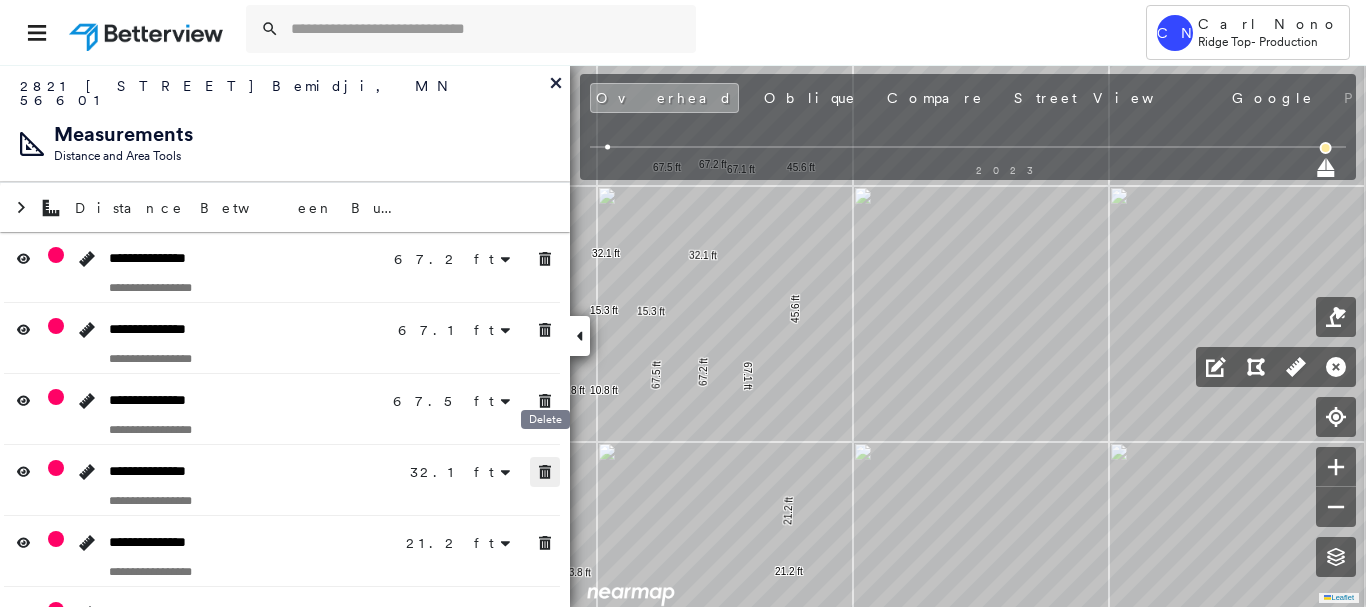 drag, startPoint x: 540, startPoint y: 453, endPoint x: 554, endPoint y: 522, distance: 70.40597 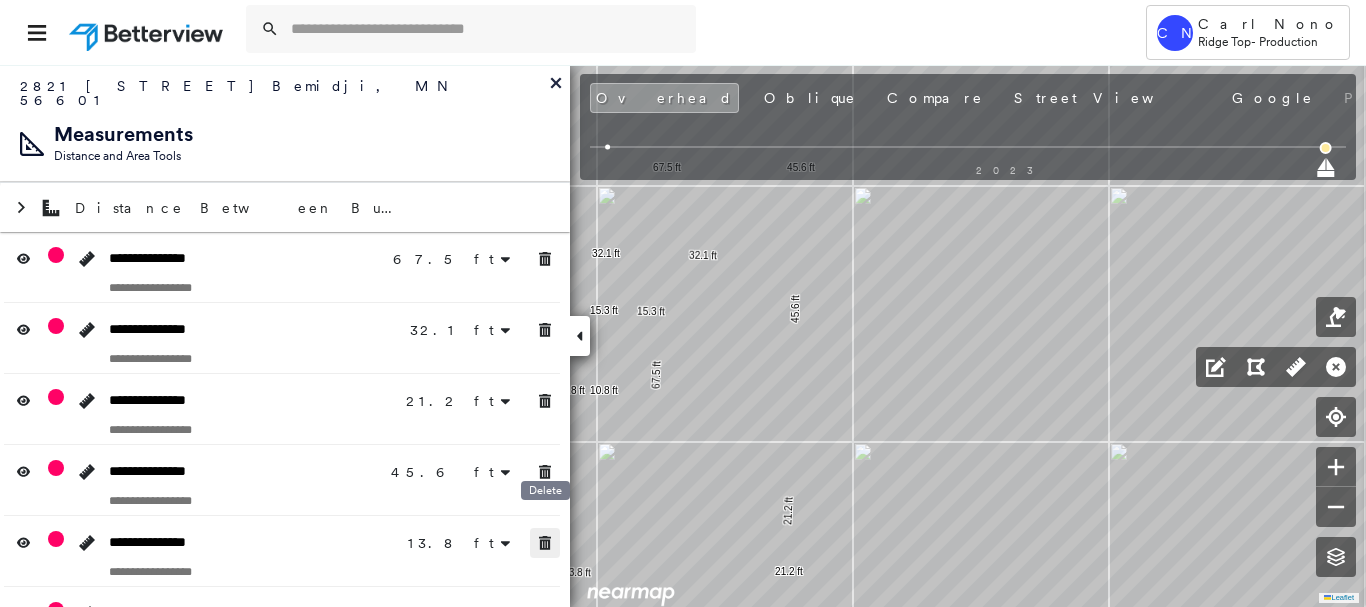 click at bounding box center (545, 543) 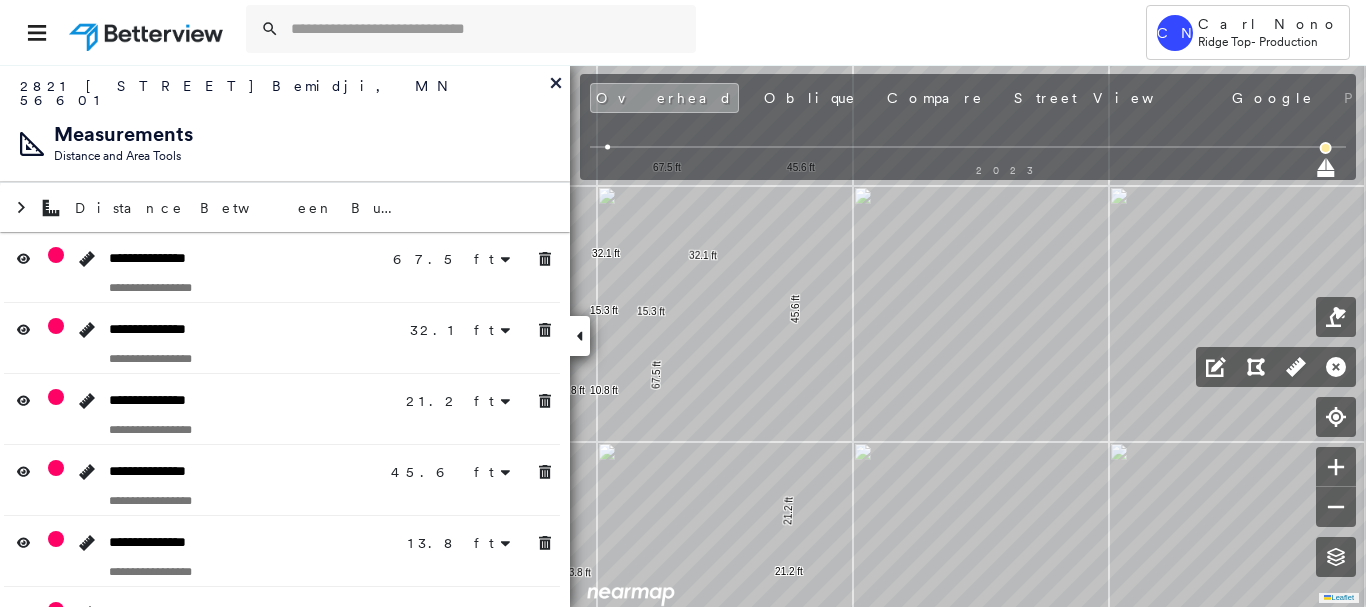 click 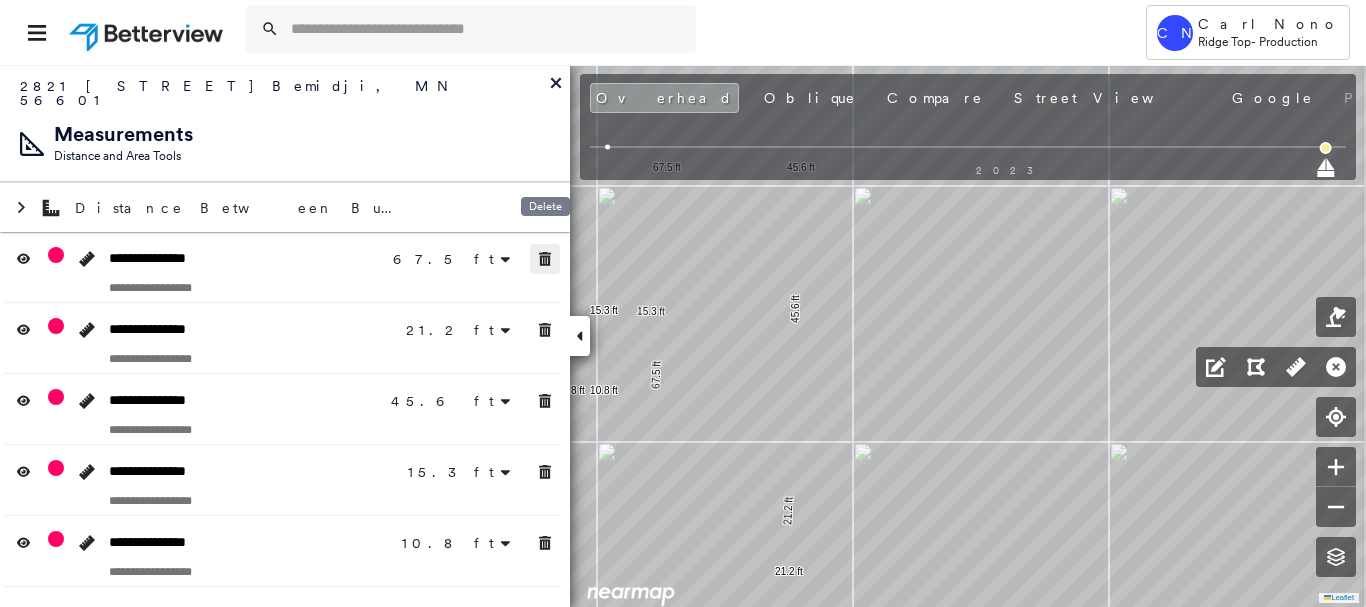 click at bounding box center [545, 259] 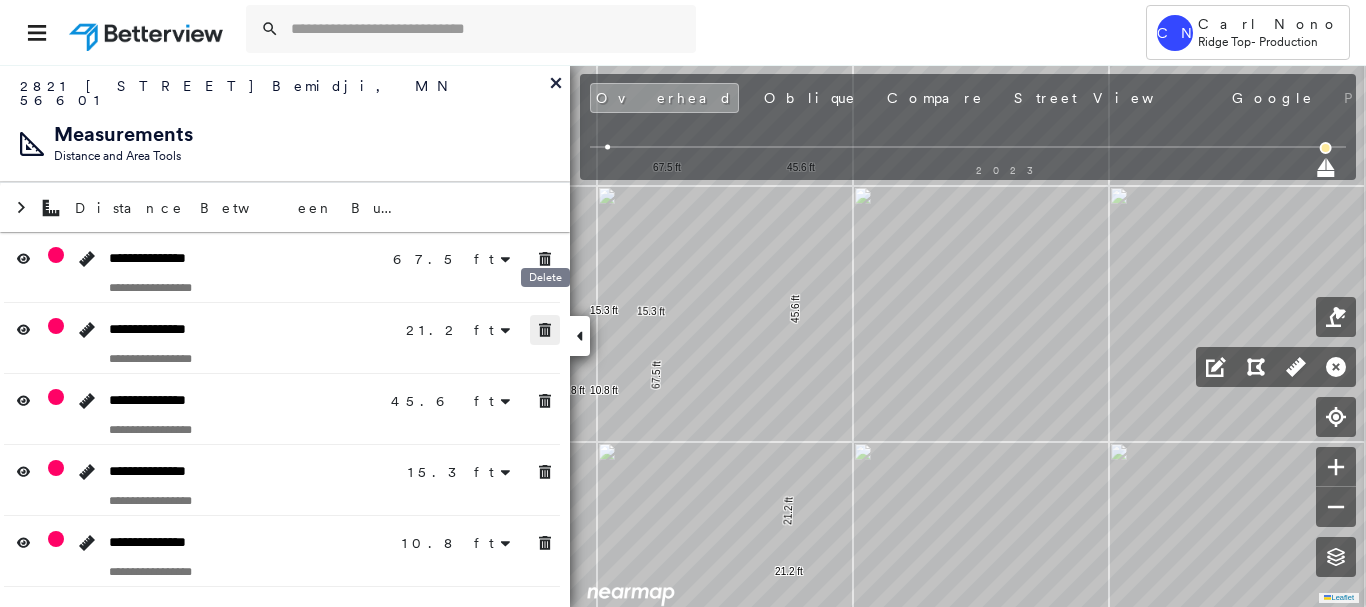 click at bounding box center [545, 330] 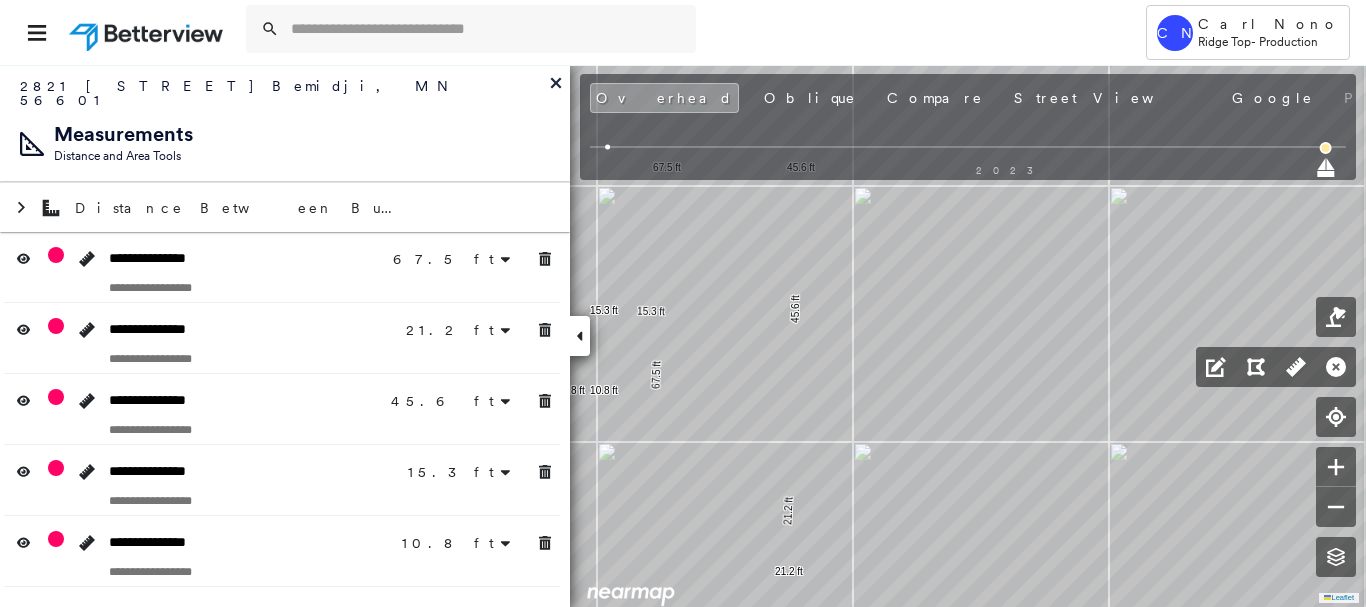 click at bounding box center (545, 401) 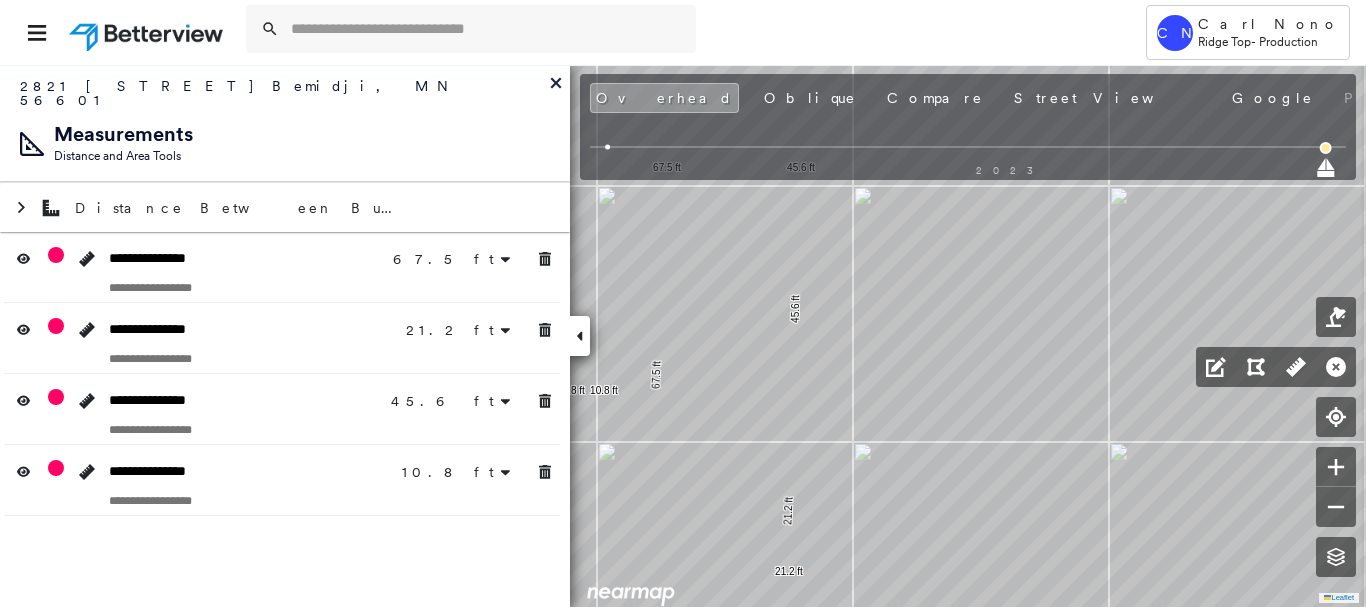 click on "**********" at bounding box center (285, 374) 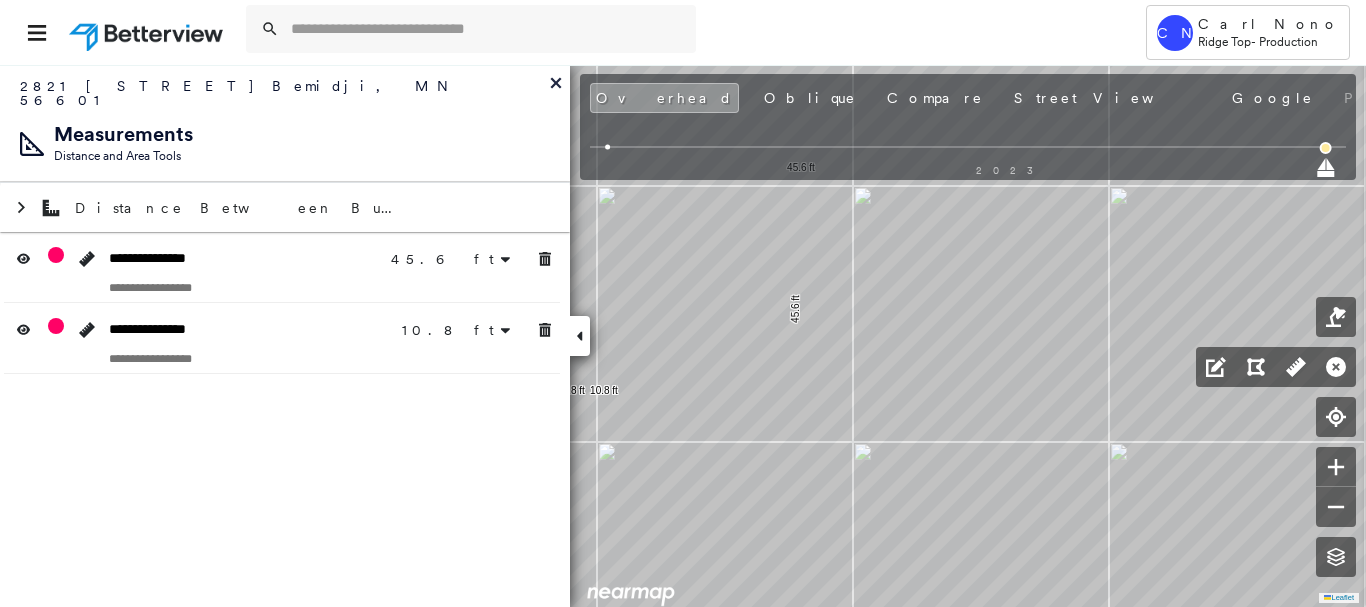 drag, startPoint x: 561, startPoint y: 459, endPoint x: 550, endPoint y: 385, distance: 74.8131 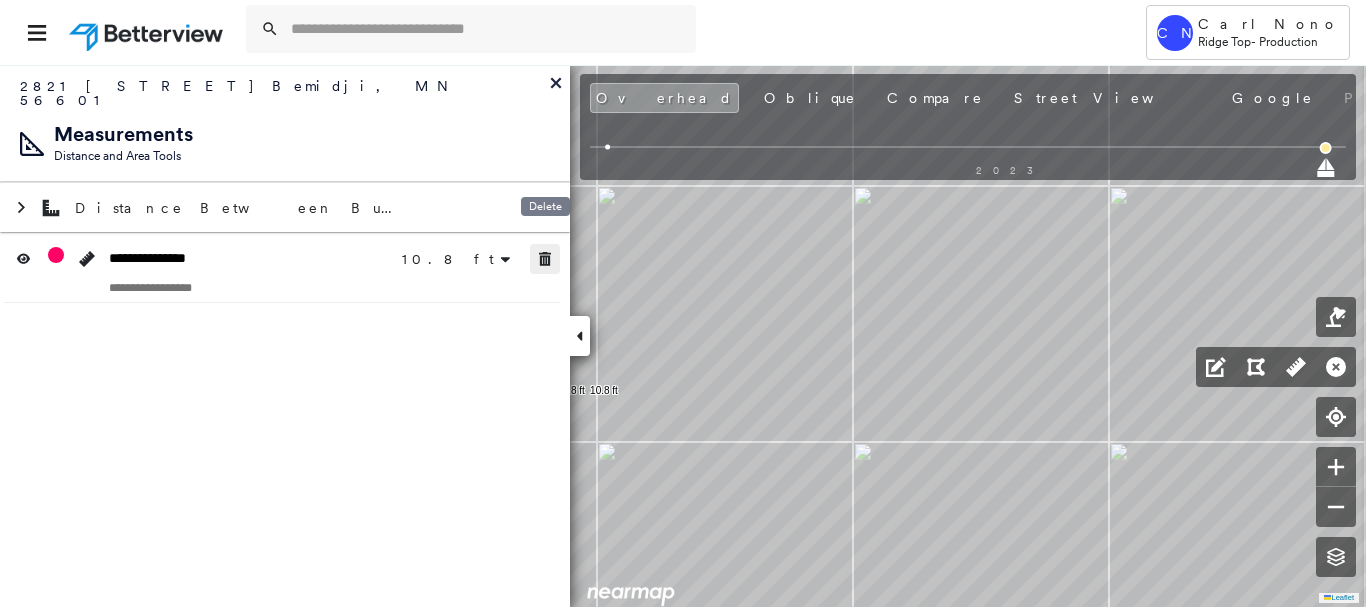 click at bounding box center (545, 259) 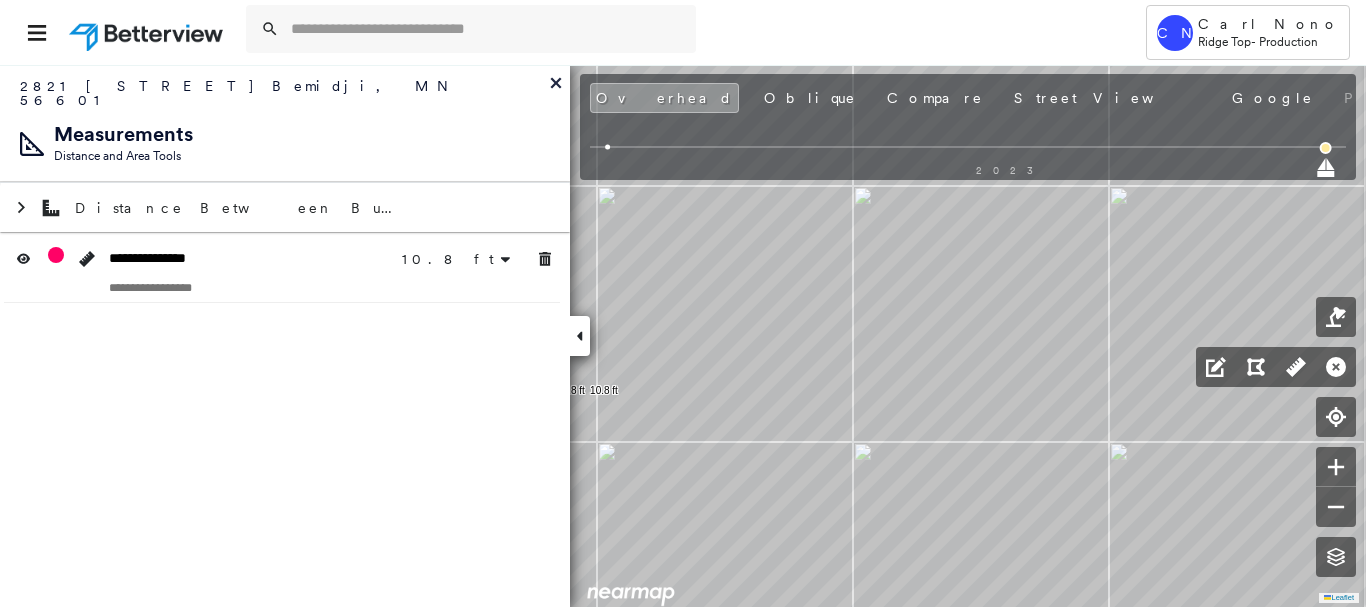 click 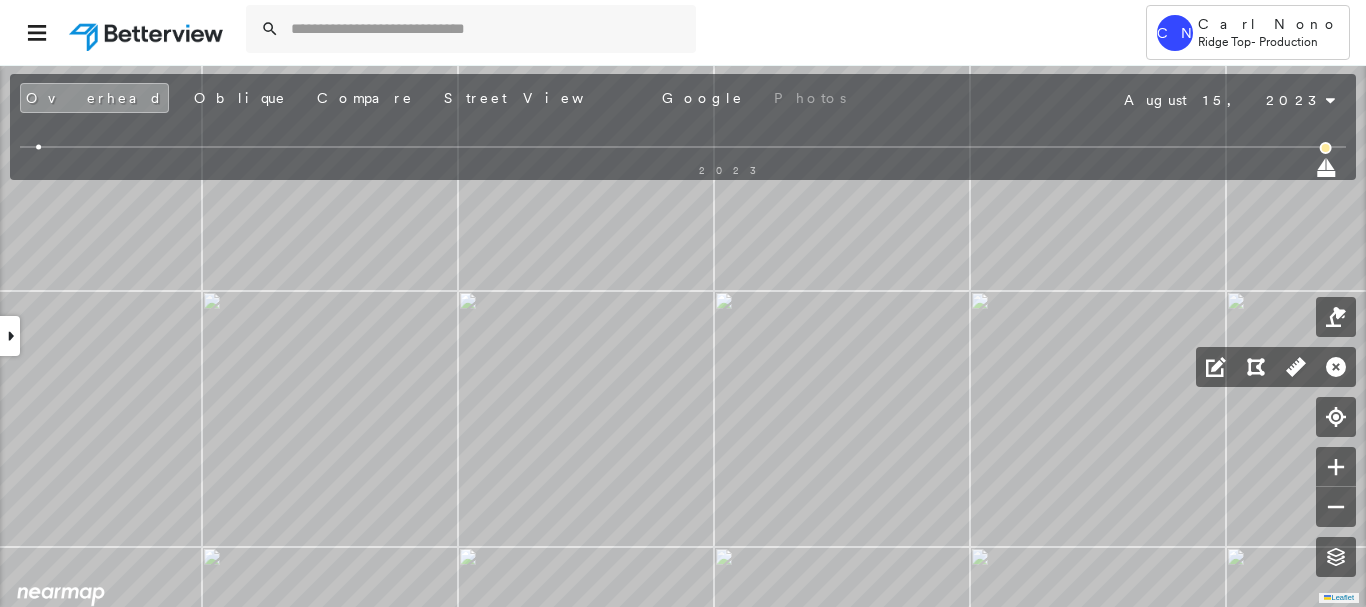 click at bounding box center (38, 147) 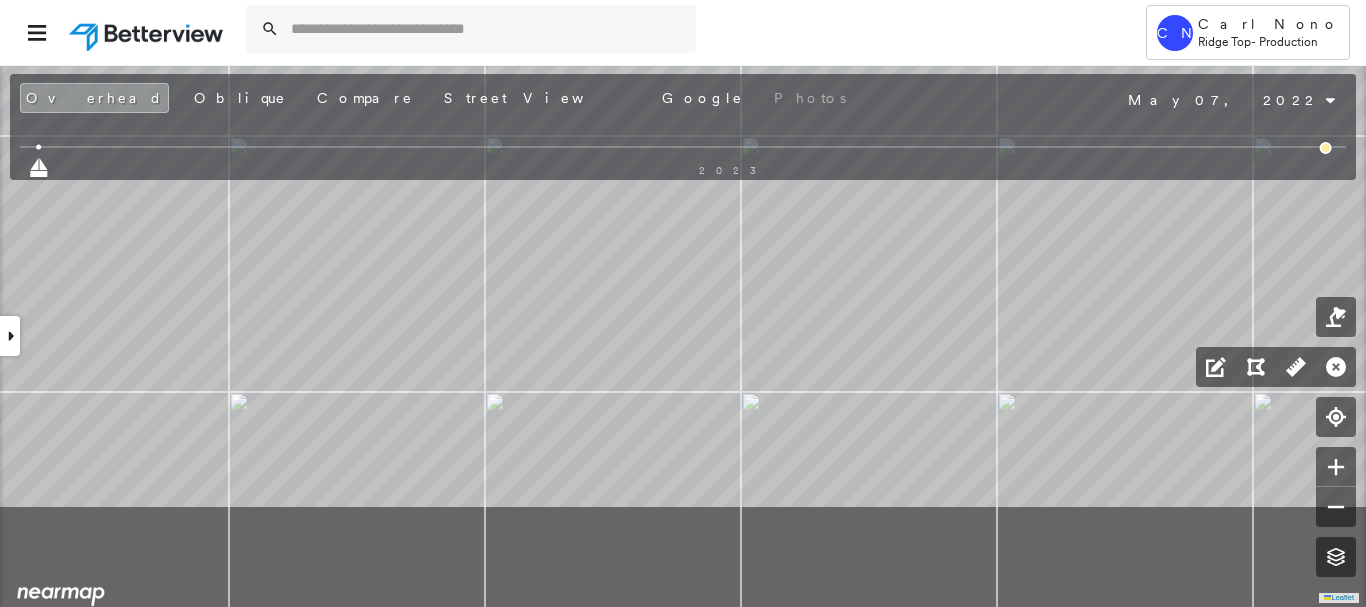 click on "2821  Birchmont Dr ,  Bemidji, MN 56601 782070_1 Assigned to:  Sowjanya M R EaveTop Assigned to:  Sowjanya M R EaveTop 782070_1 Assigned to:  Sowjanya M R EaveTop Open Comments Download PDF Report Summary Construction Occupancy Protection Exposure Determination Looking for roof spotlights? Analyze this date Overhead Obliques Street View Roof Spotlight™ Index 0 100 25 50 75 1 Building Roof Scores 0 Buildings Policy Information :  782070_1 Flags :  1 (0 cleared, 1 uncleared) Construction Occupancy Place Detail Protection Exposure Determination Flags :  1 (0 cleared, 1 uncleared) Uncleared Flags (1) Cleared Flags  (0) Betterview Property Flagged 08/02/25 Clear Action Taken New Entry History Quote/New Business Terms & Conditions Added ACV Endorsement Added Cosmetic Endorsement Inspection/Loss Control Report Information Added to Inspection Survey Onsite Inspection Ordered Determined No Inspection Needed General Used Report to Further Agent/Insured Discussion Reject/Decline - New Business Save Renewal General" at bounding box center [683, 335] 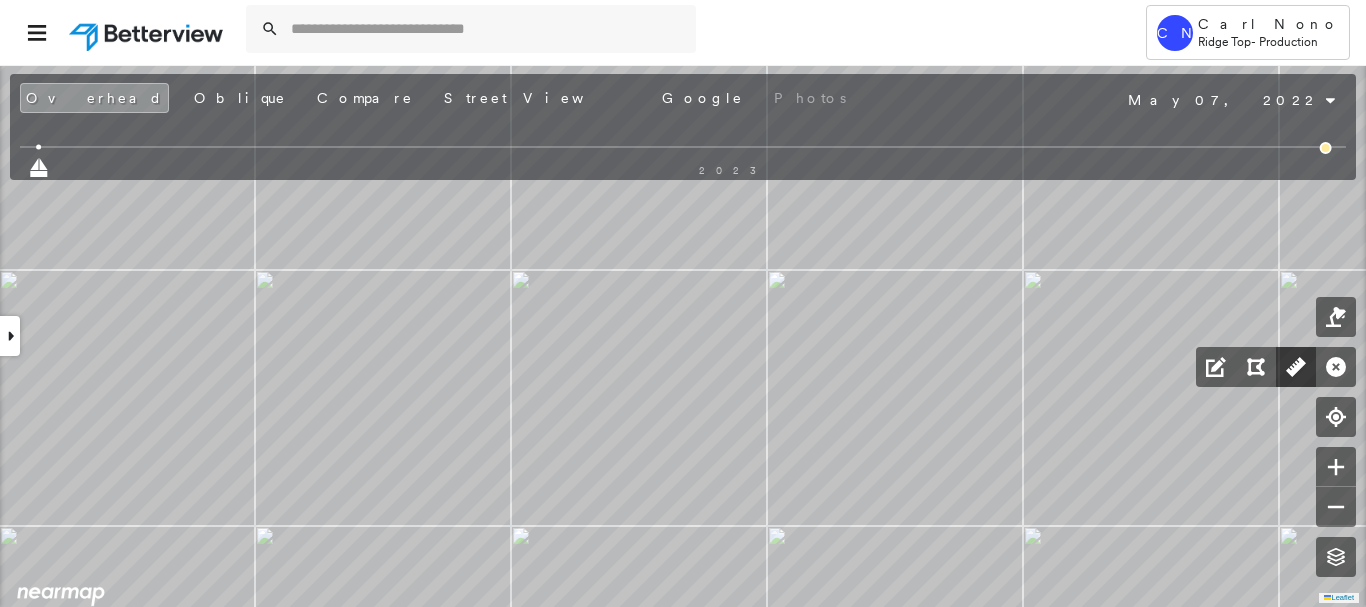 click at bounding box center [1296, 367] 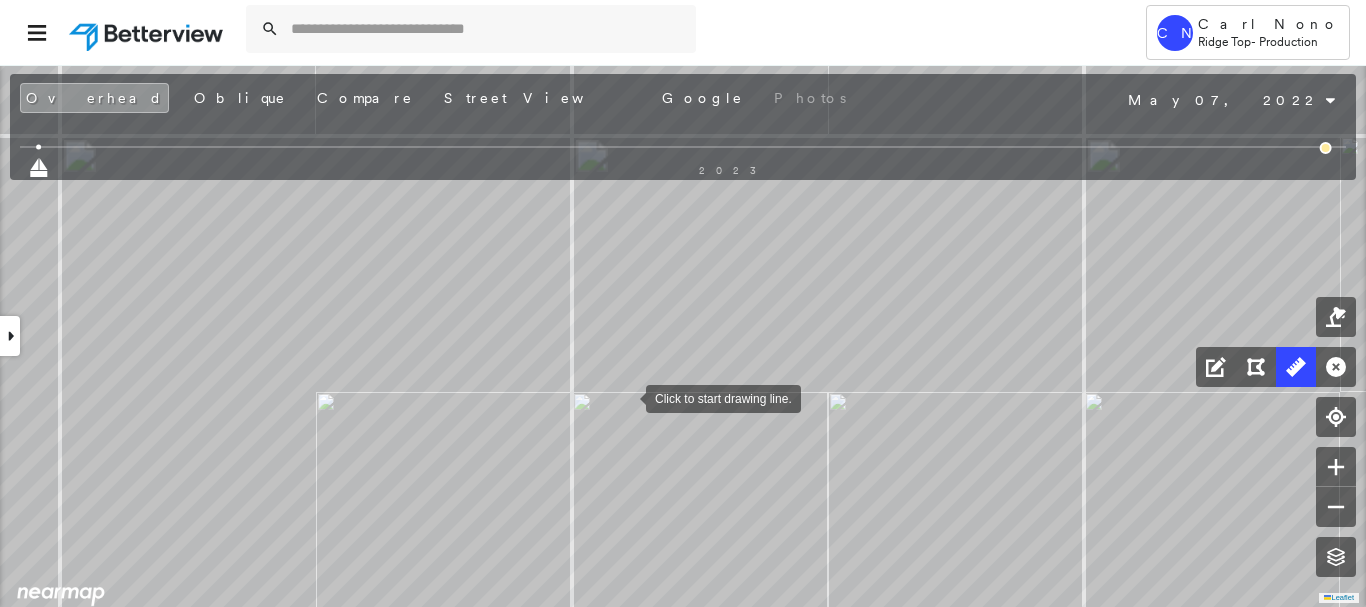 click at bounding box center [626, 397] 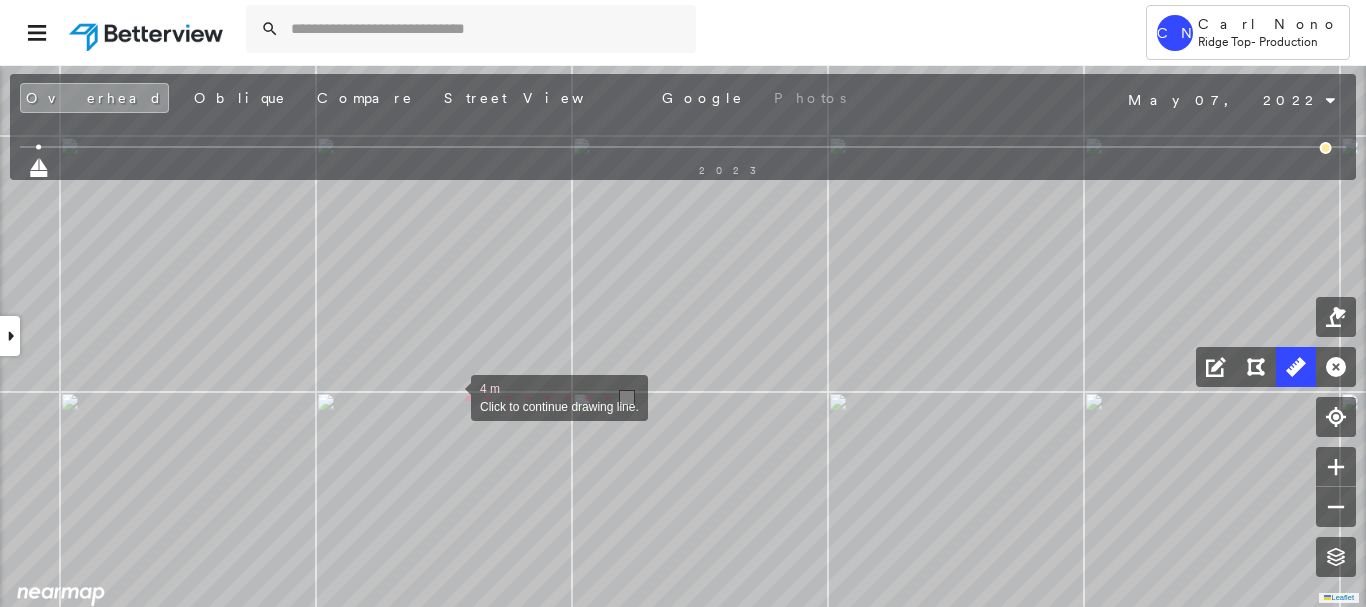 click at bounding box center [451, 396] 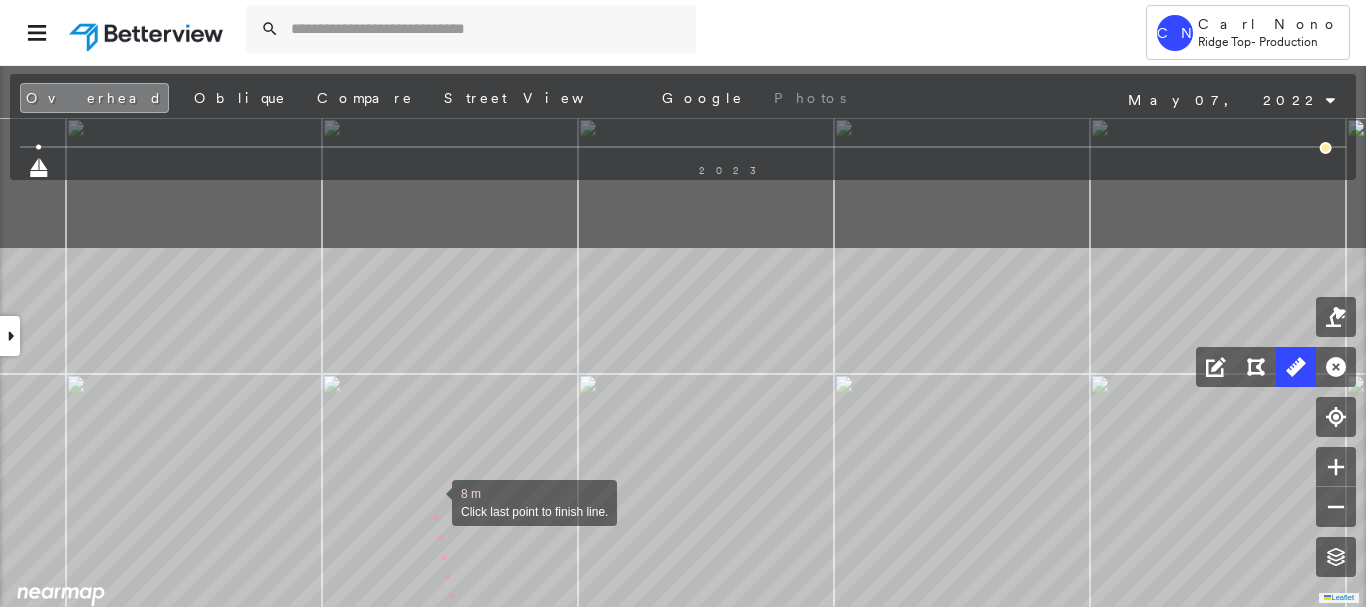 drag, startPoint x: 426, startPoint y: 261, endPoint x: 434, endPoint y: 455, distance: 194.16487 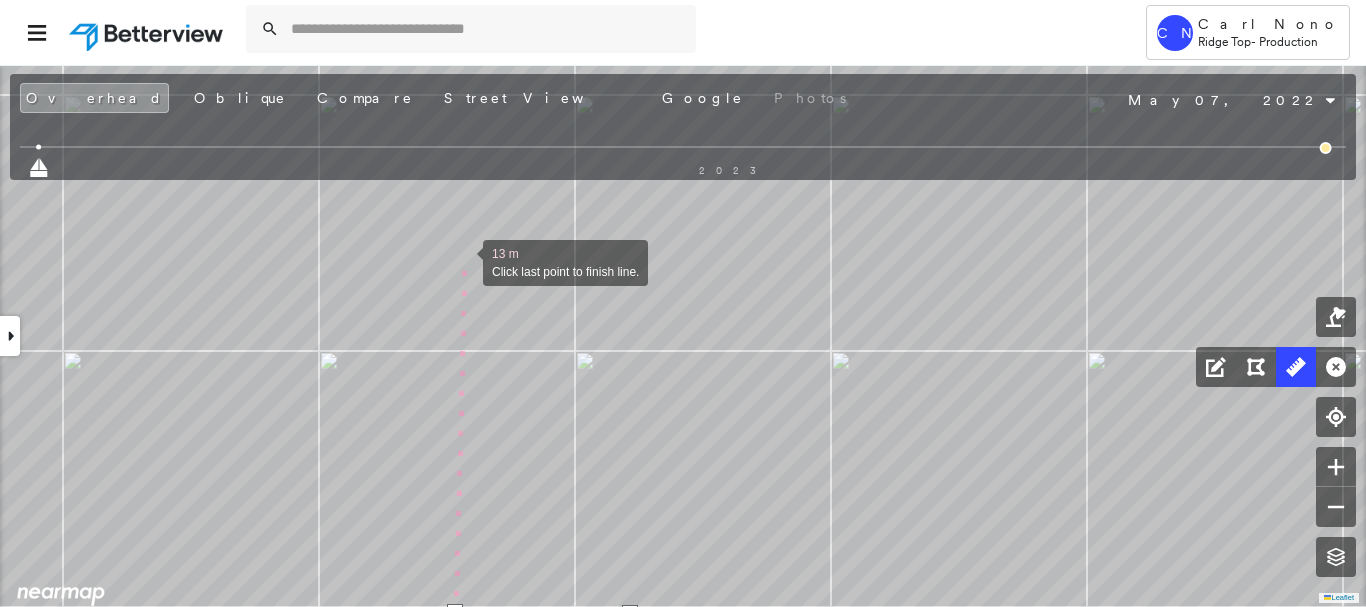 drag, startPoint x: 467, startPoint y: 214, endPoint x: 464, endPoint y: 264, distance: 50.08992 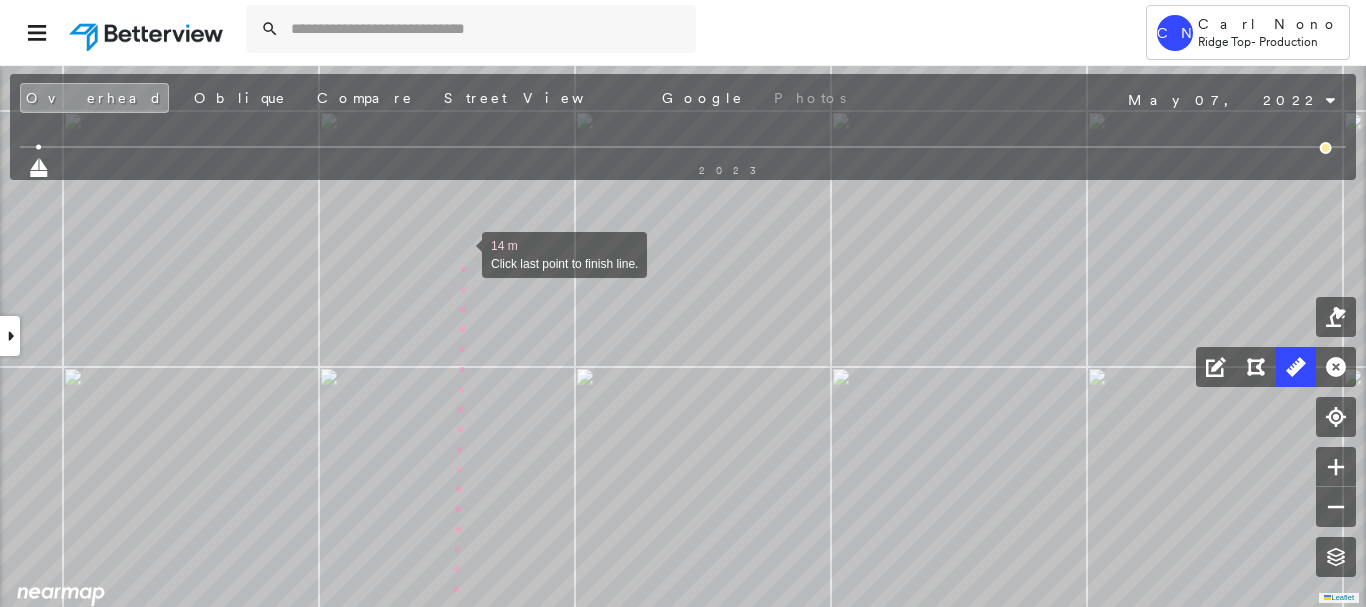 click at bounding box center (462, 253) 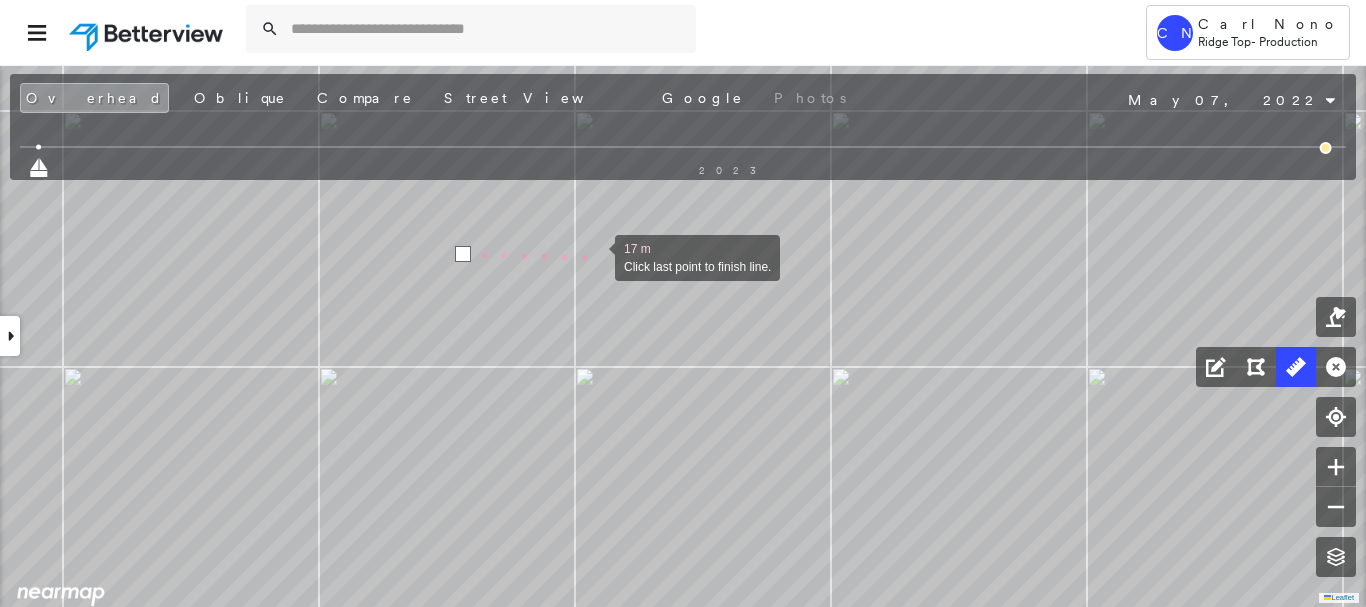 click at bounding box center (595, 256) 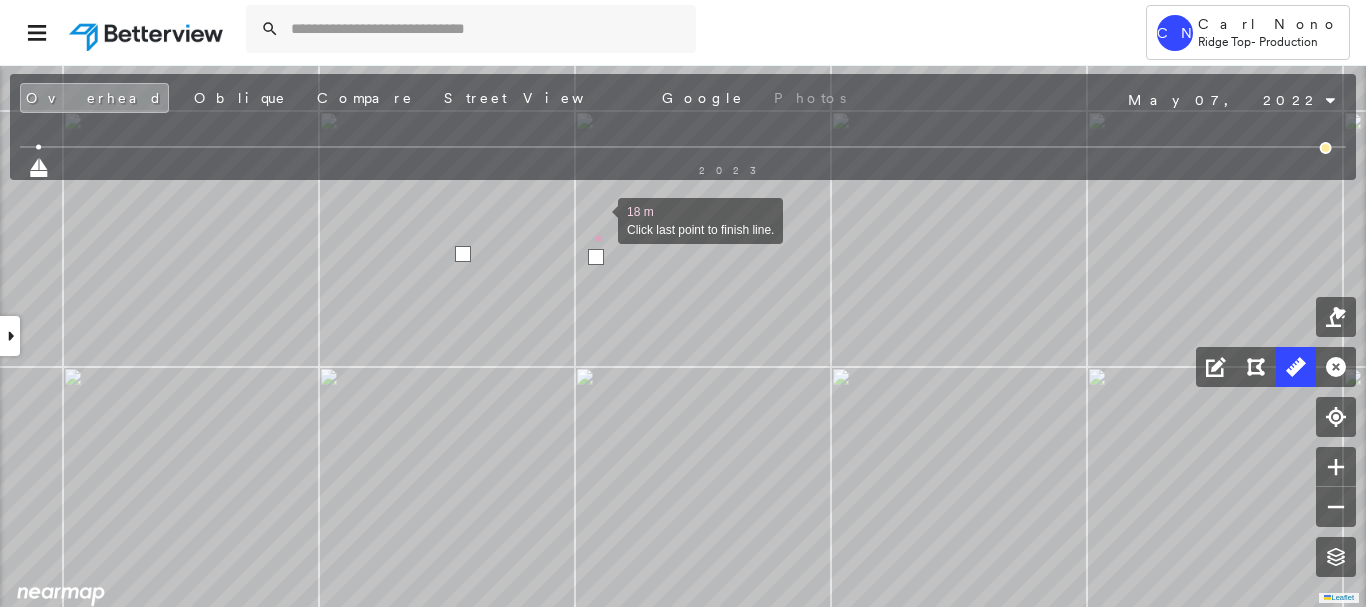 drag, startPoint x: 543, startPoint y: 498, endPoint x: 535, endPoint y: 514, distance: 17.888544 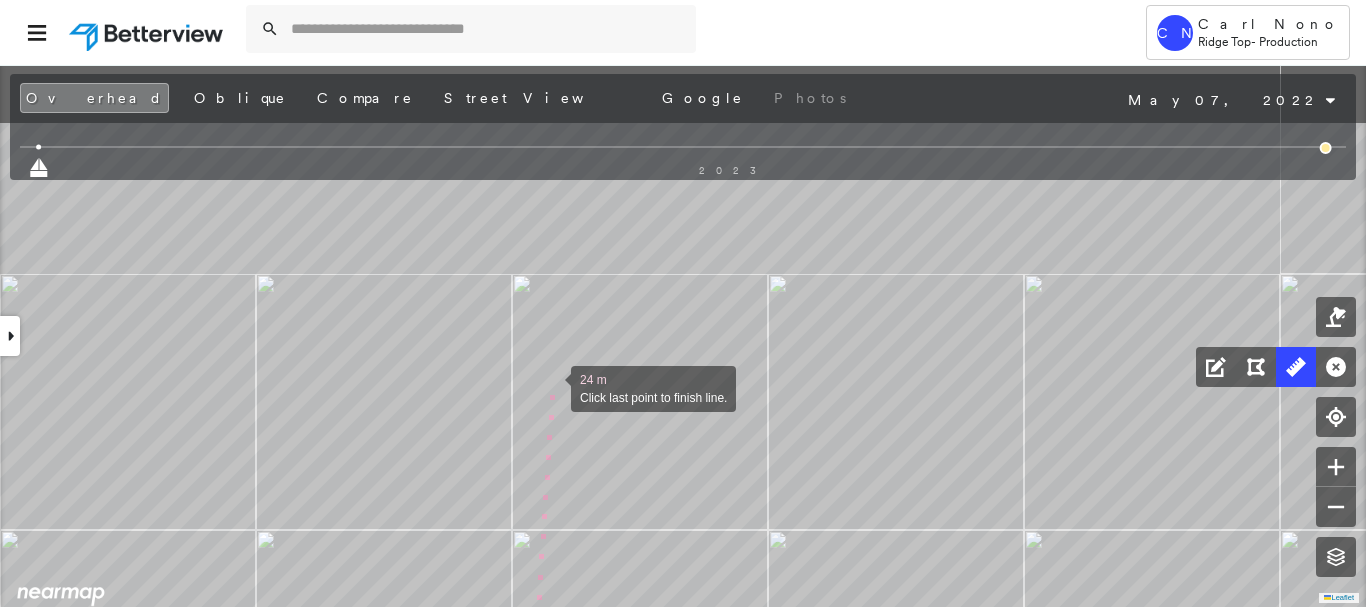 drag, startPoint x: 554, startPoint y: 272, endPoint x: 551, endPoint y: 385, distance: 113.03982 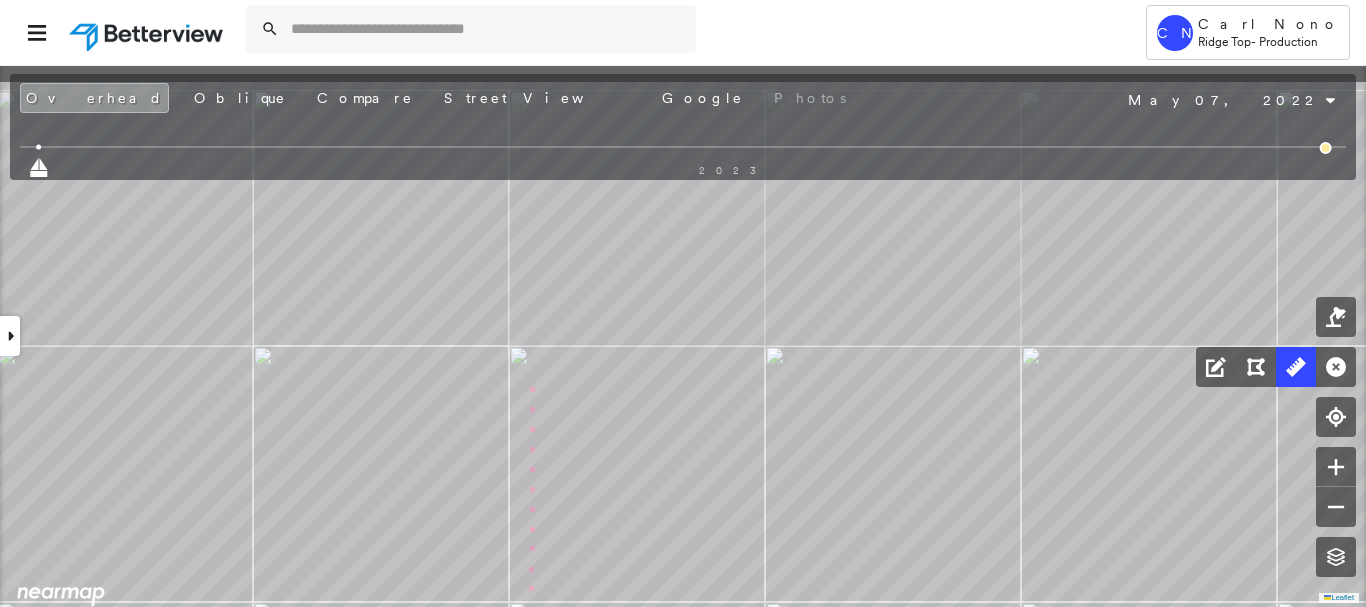 drag, startPoint x: 537, startPoint y: 279, endPoint x: 519, endPoint y: 404, distance: 126.28935 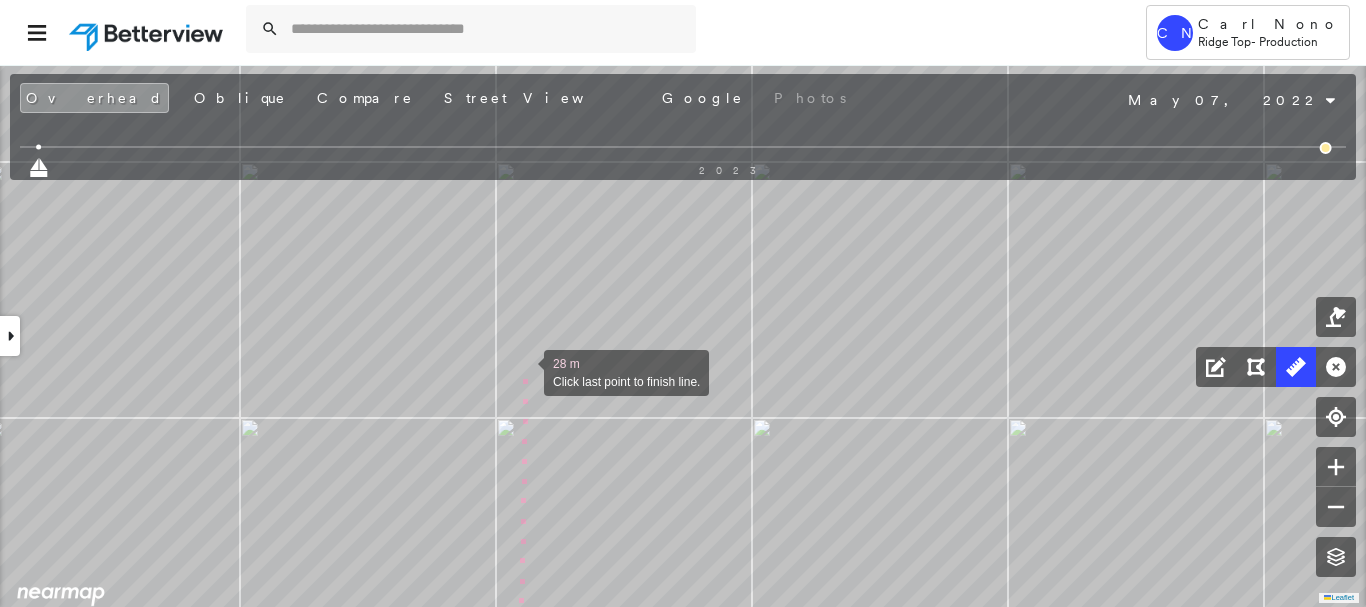 click at bounding box center (524, 371) 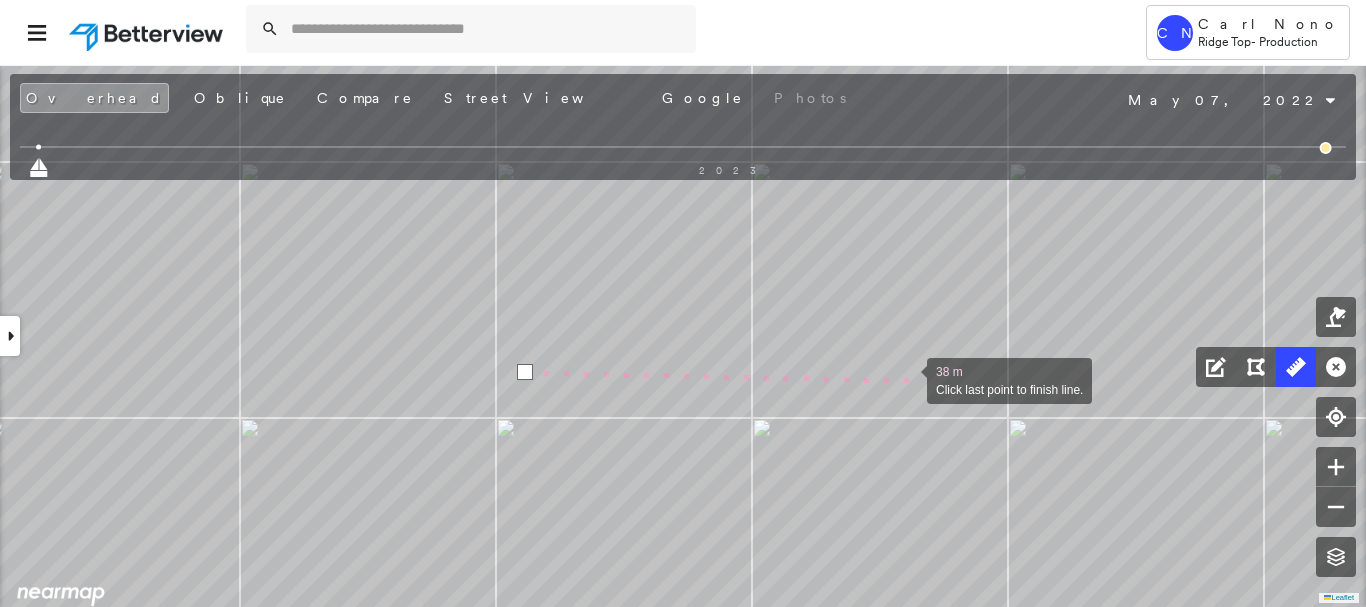 click at bounding box center (907, 379) 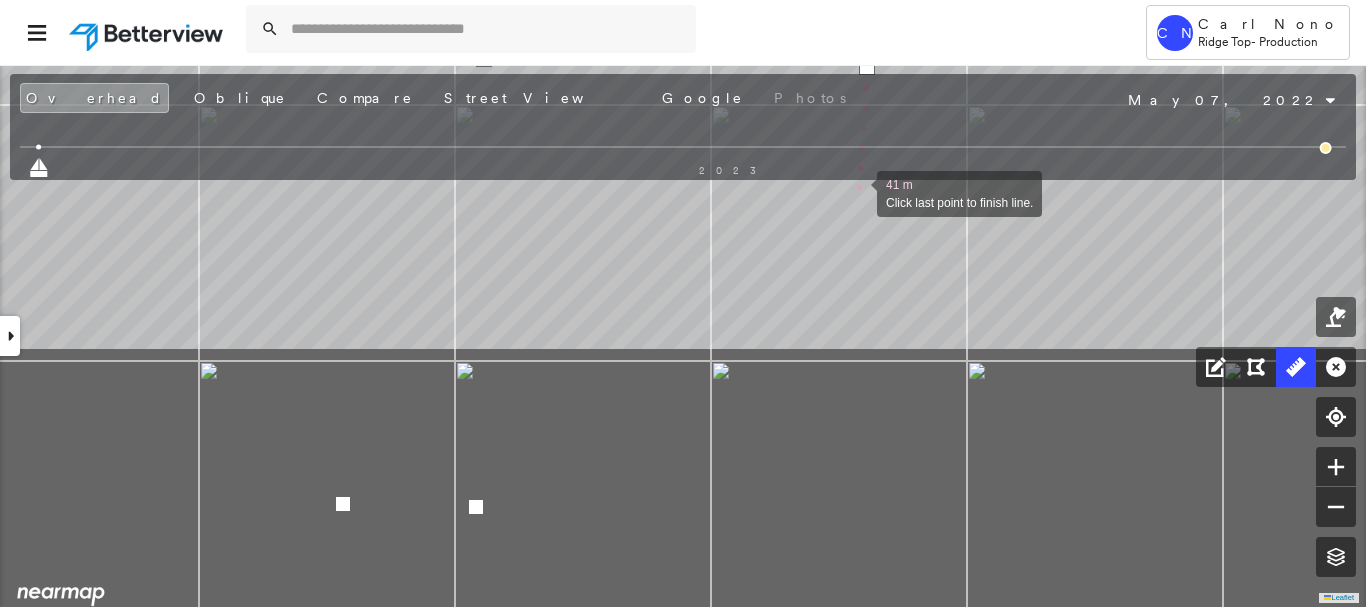 drag, startPoint x: 882, startPoint y: 469, endPoint x: 856, endPoint y: 198, distance: 272.2444 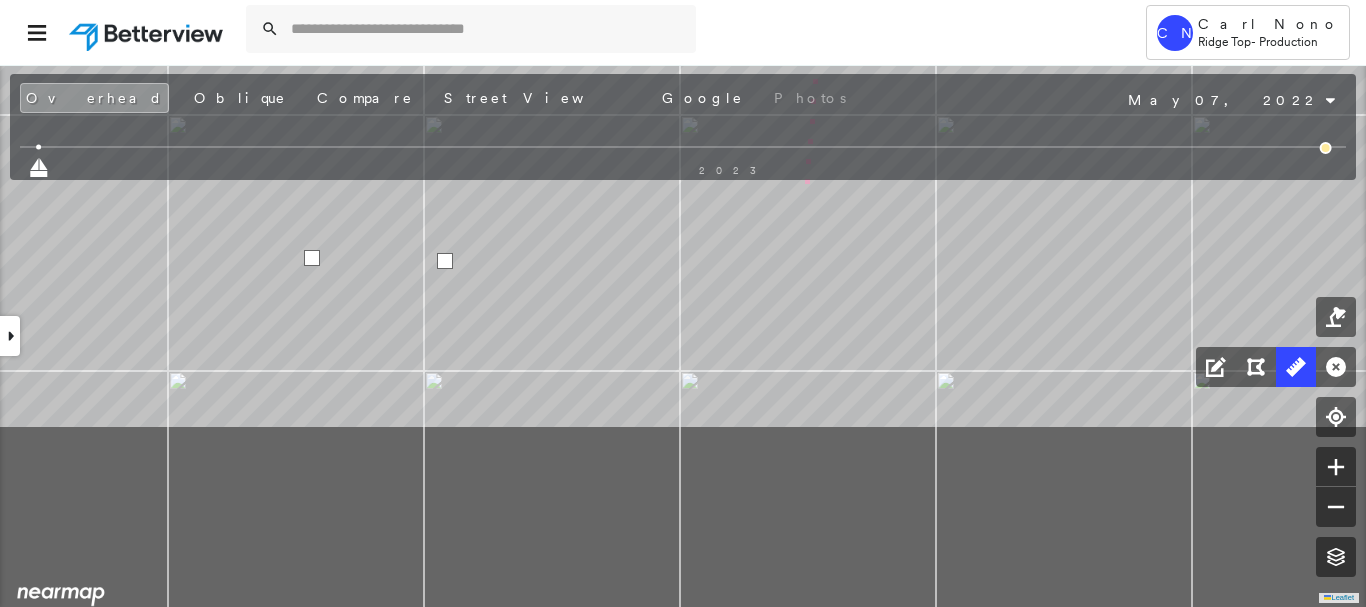 drag, startPoint x: 840, startPoint y: 454, endPoint x: 813, endPoint y: 241, distance: 214.70445 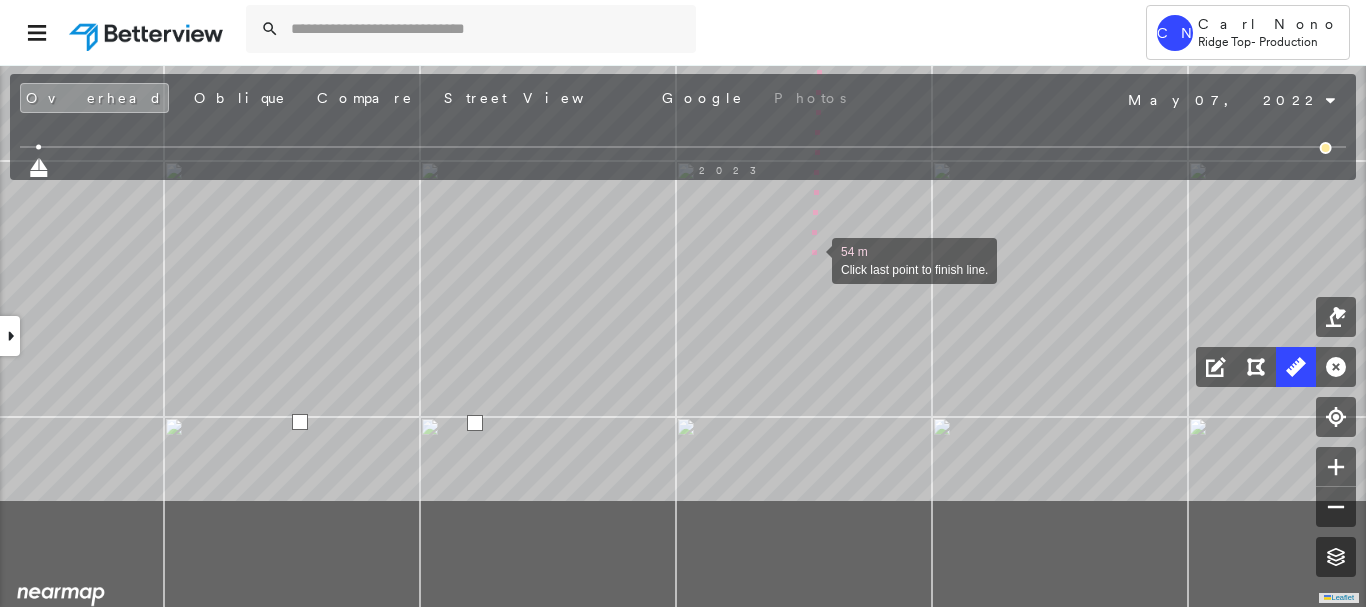 drag, startPoint x: 811, startPoint y: 431, endPoint x: 811, endPoint y: 279, distance: 152 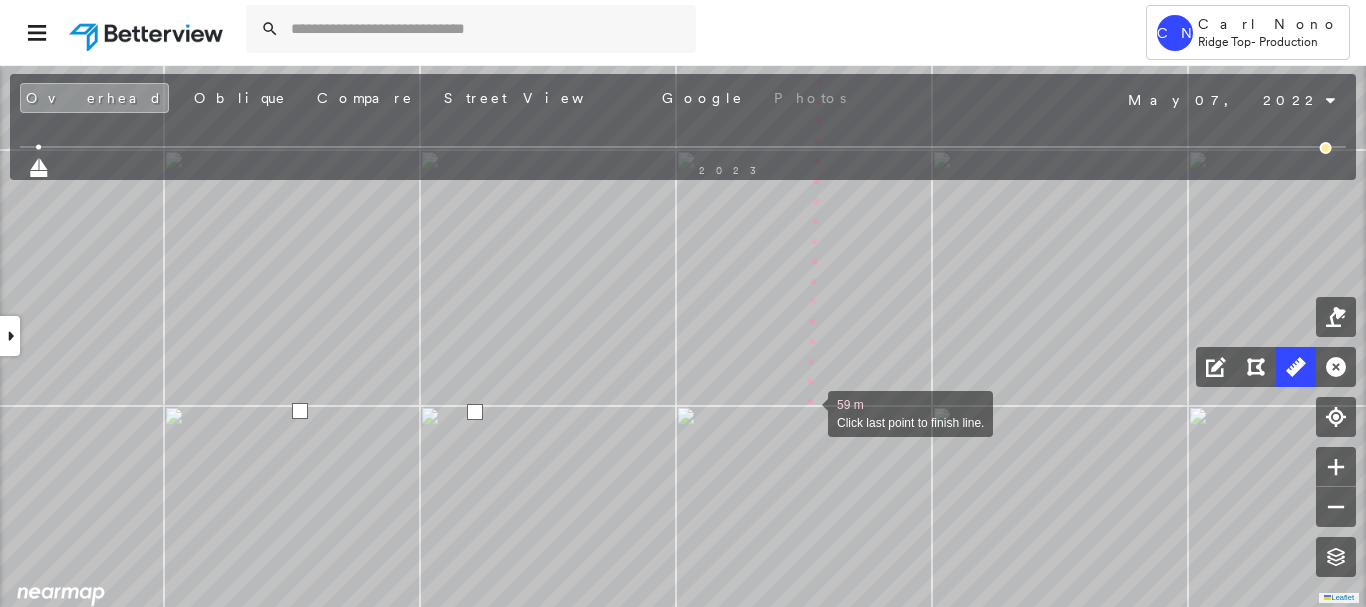 click at bounding box center [808, 412] 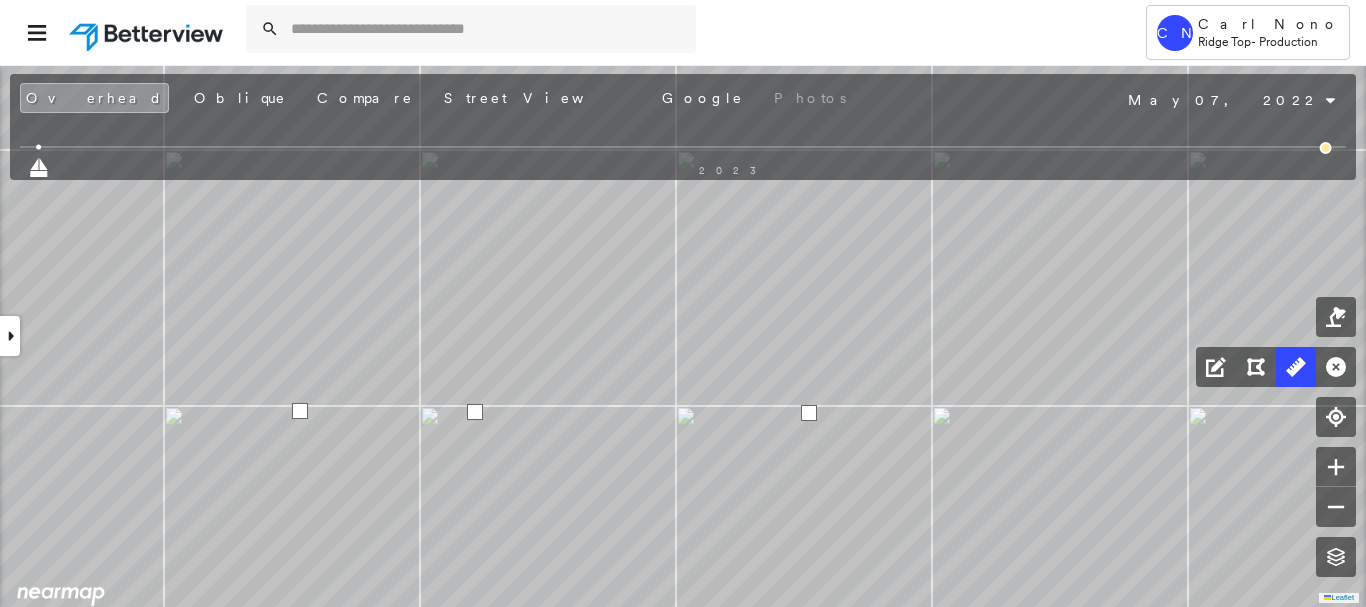 click at bounding box center (809, 413) 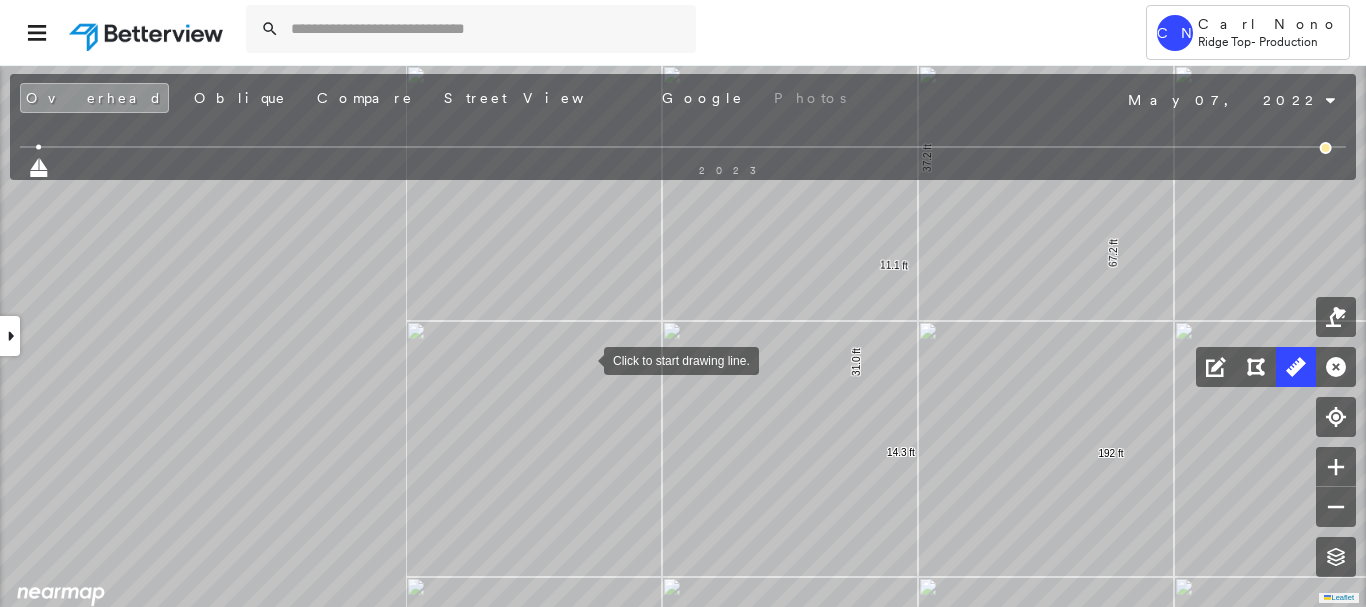 click at bounding box center [584, 359] 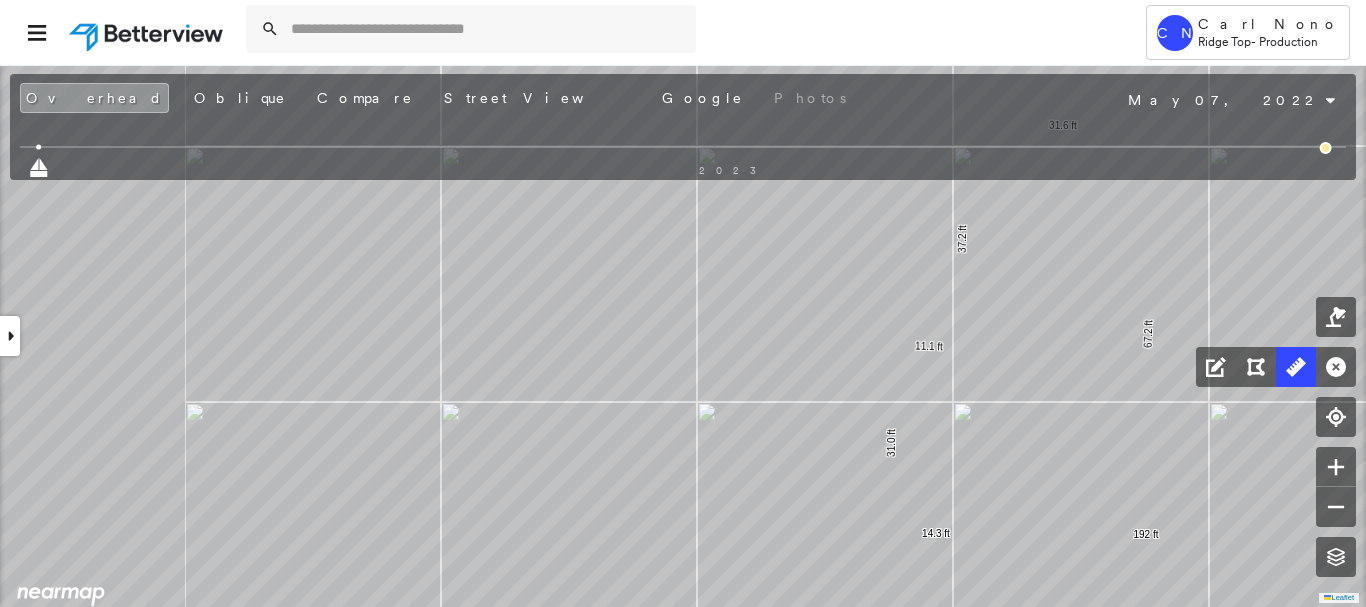 drag, startPoint x: 823, startPoint y: 410, endPoint x: 337, endPoint y: 320, distance: 494.2631 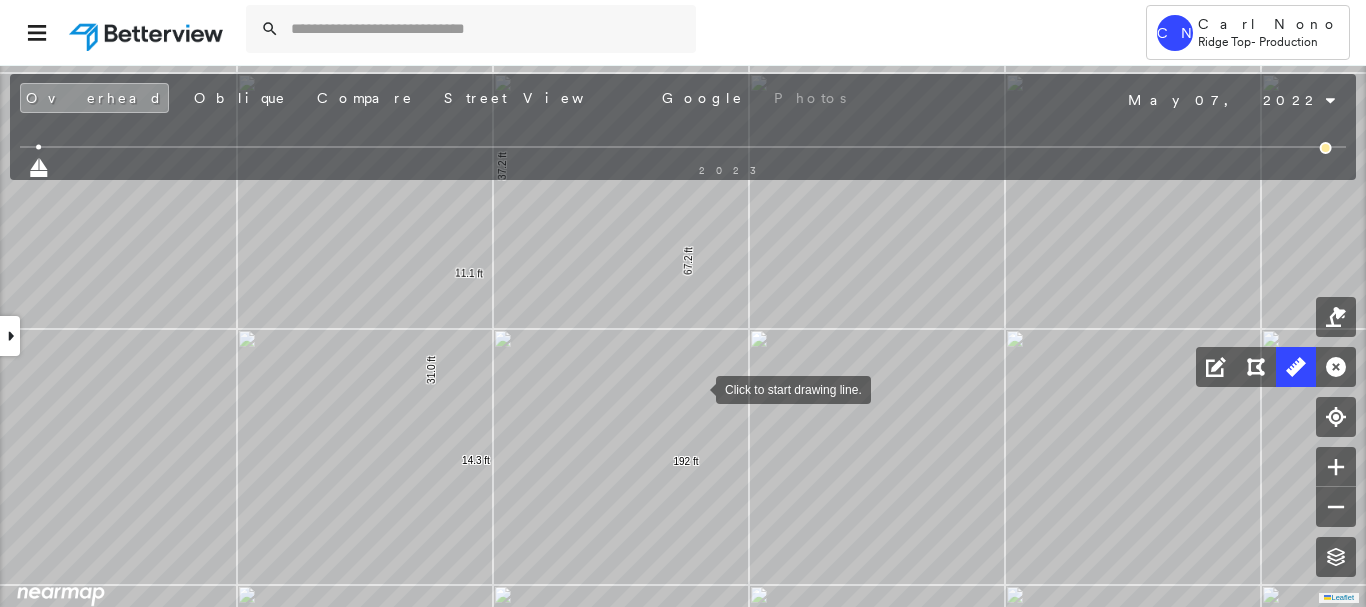 drag, startPoint x: 700, startPoint y: 379, endPoint x: 658, endPoint y: 480, distance: 109.38464 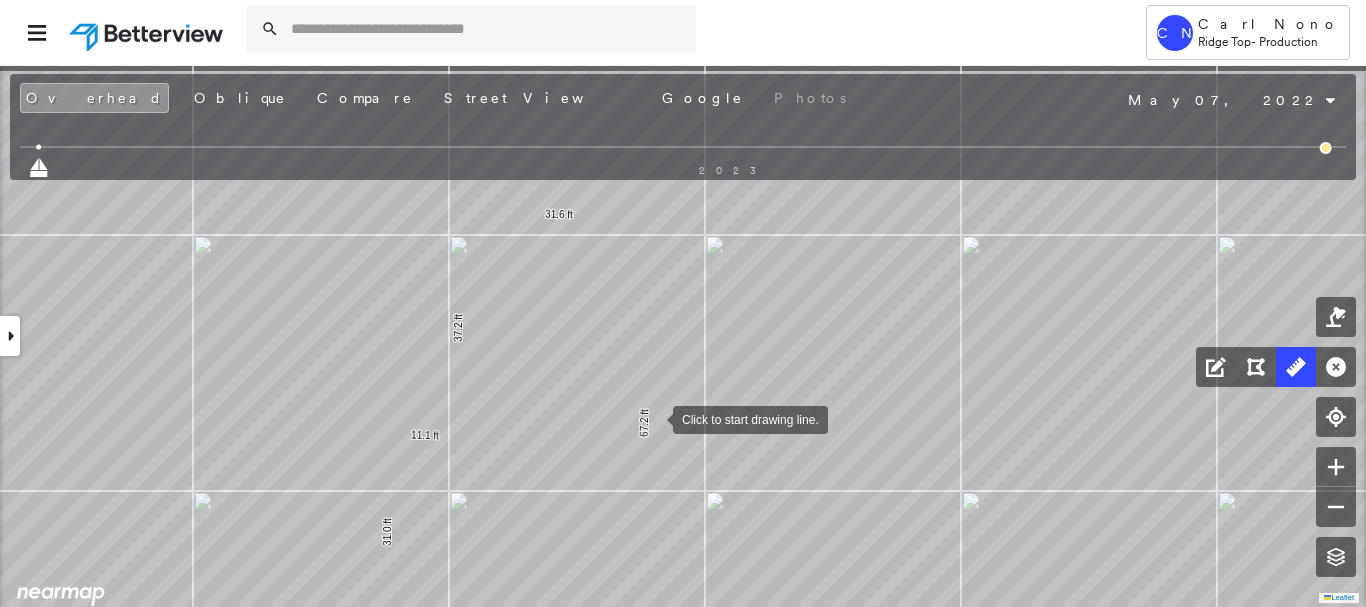 drag, startPoint x: 655, startPoint y: 383, endPoint x: 653, endPoint y: 417, distance: 34.058773 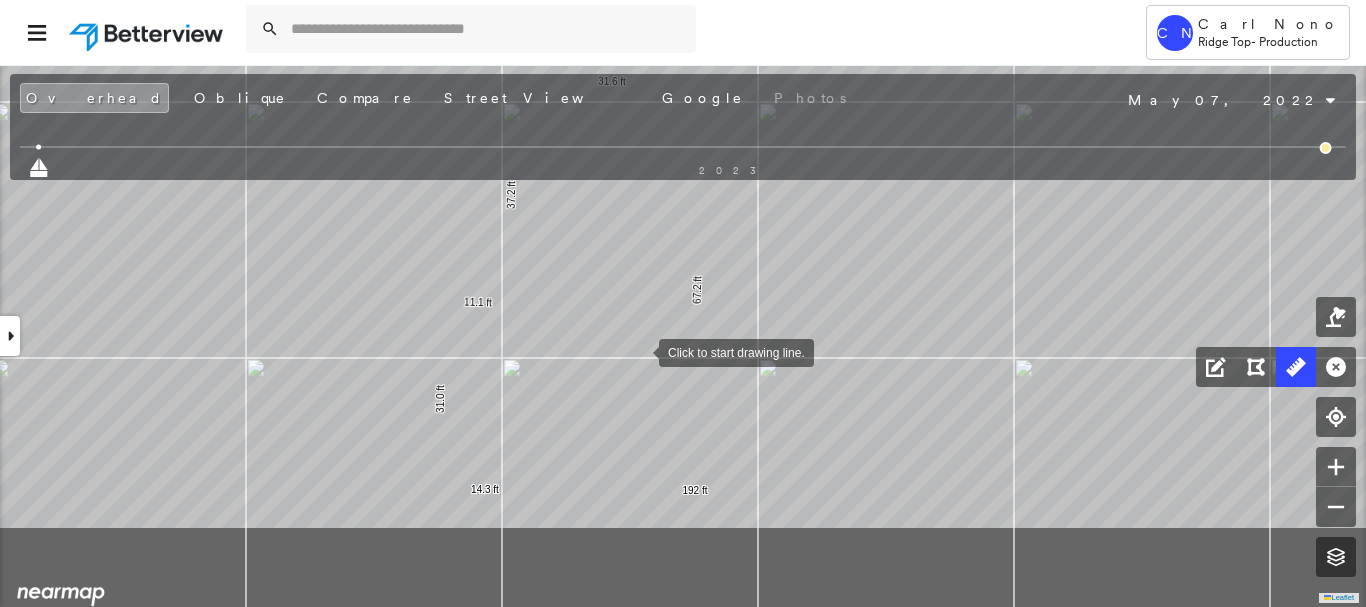 drag, startPoint x: 584, startPoint y: 488, endPoint x: 643, endPoint y: 341, distance: 158.39824 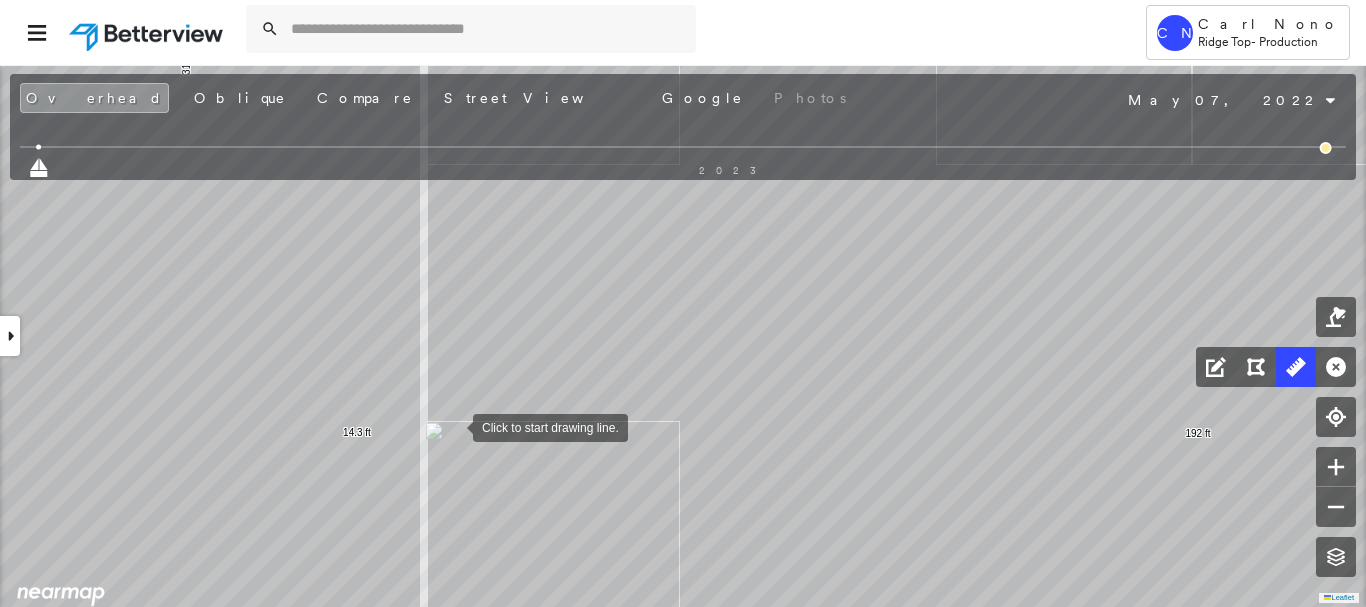 click at bounding box center [453, 426] 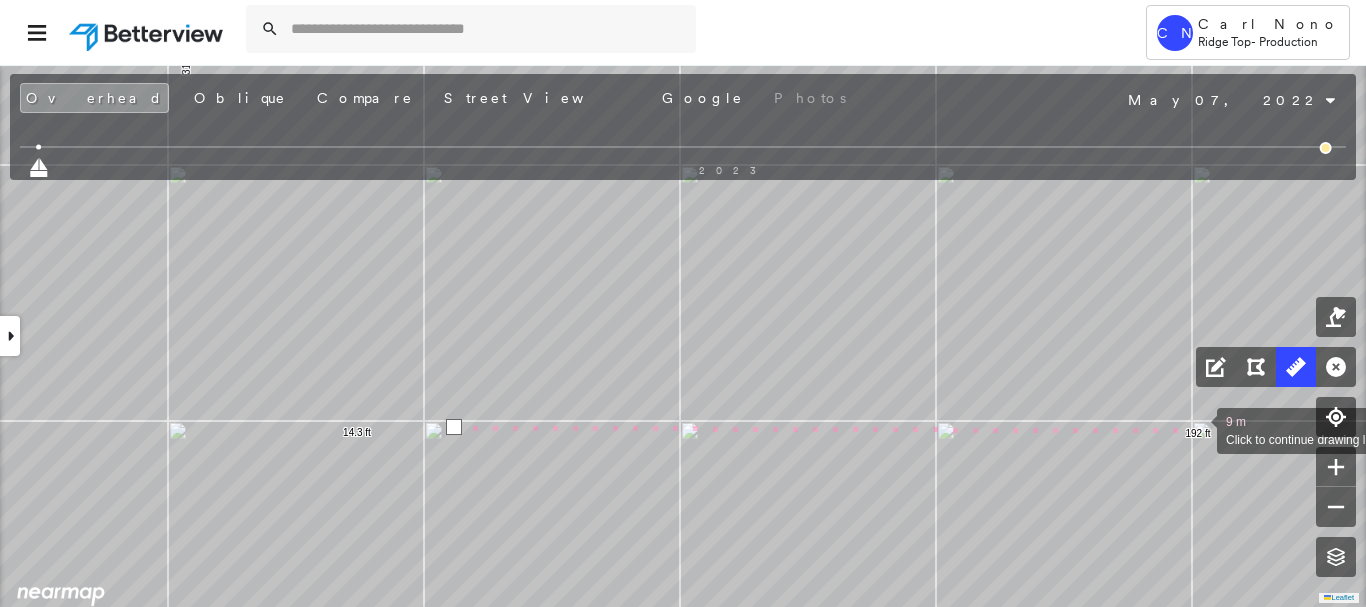 click at bounding box center (1197, 429) 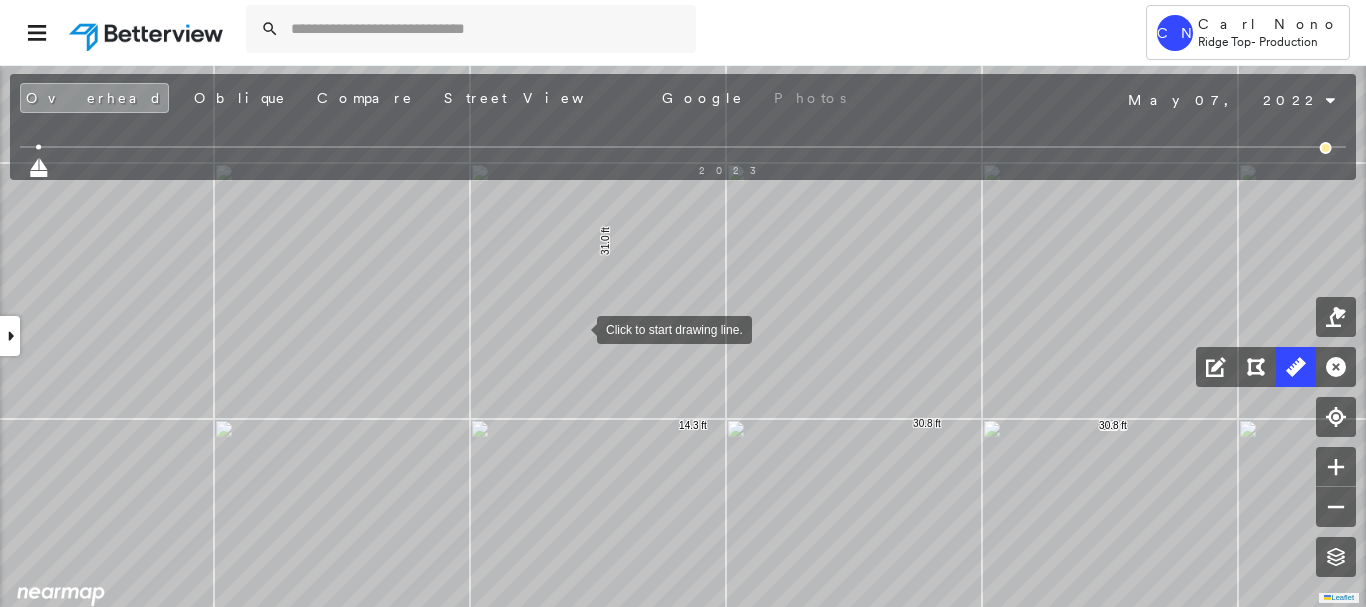 click on "14.3 ft 31.0 ft 11.1 ft 37.2 ft 31.6 ft 67.2 ft 192 ft 30.8 ft 30.8 ft Click to start drawing line." at bounding box center [-339, -21] 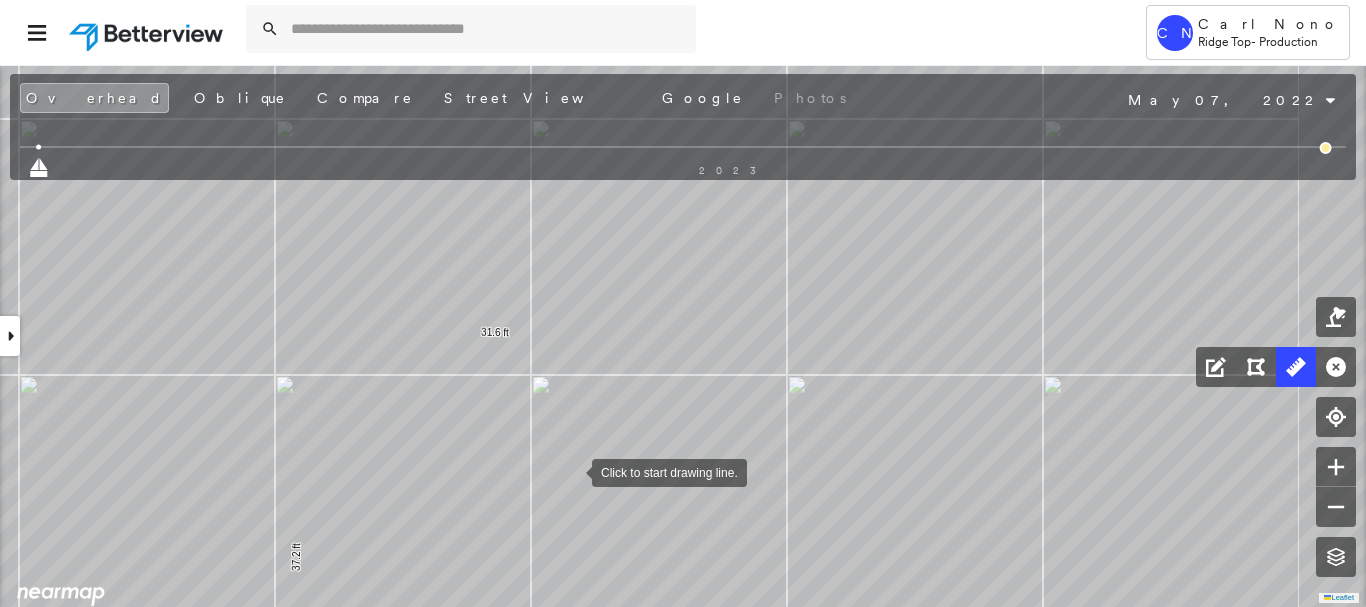 drag, startPoint x: 571, startPoint y: 445, endPoint x: 587, endPoint y: 293, distance: 152.83978 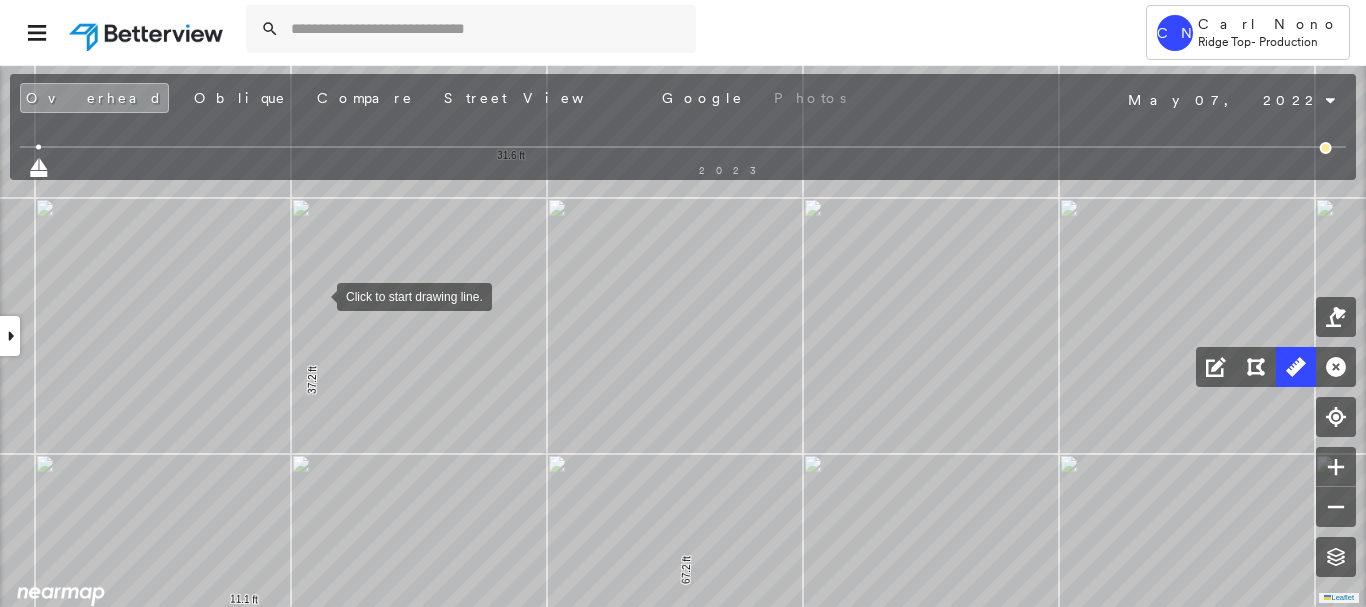 drag, startPoint x: 317, startPoint y: 295, endPoint x: 492, endPoint y: 293, distance: 175.01143 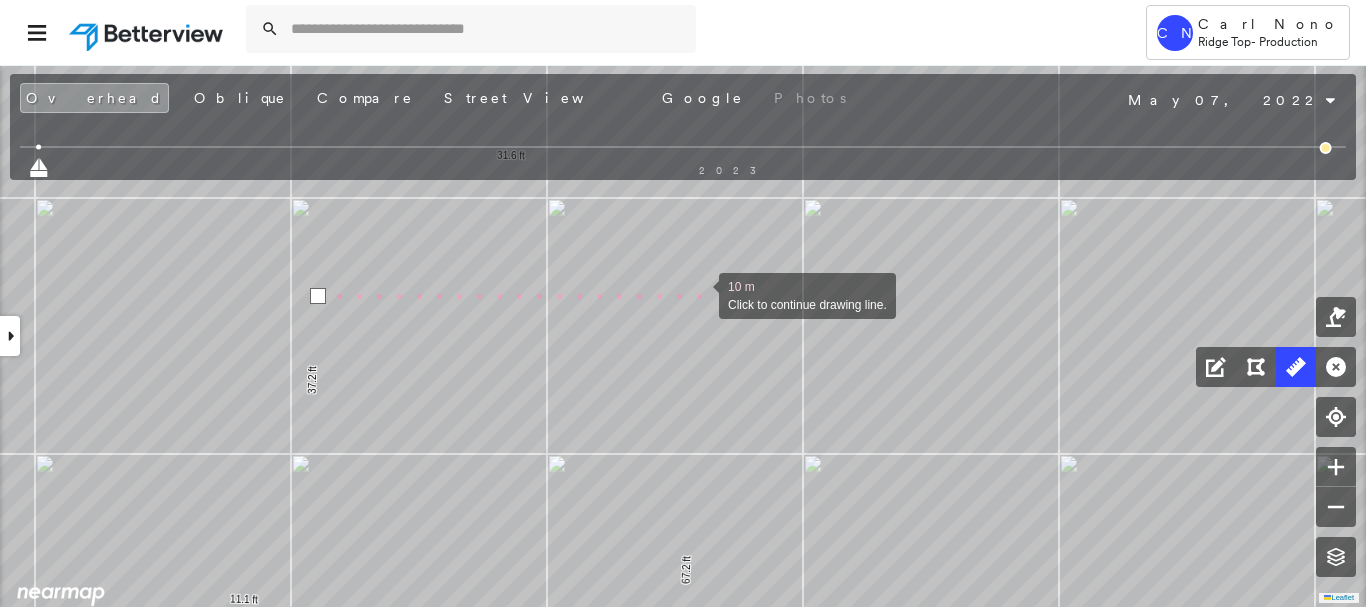 click at bounding box center (699, 294) 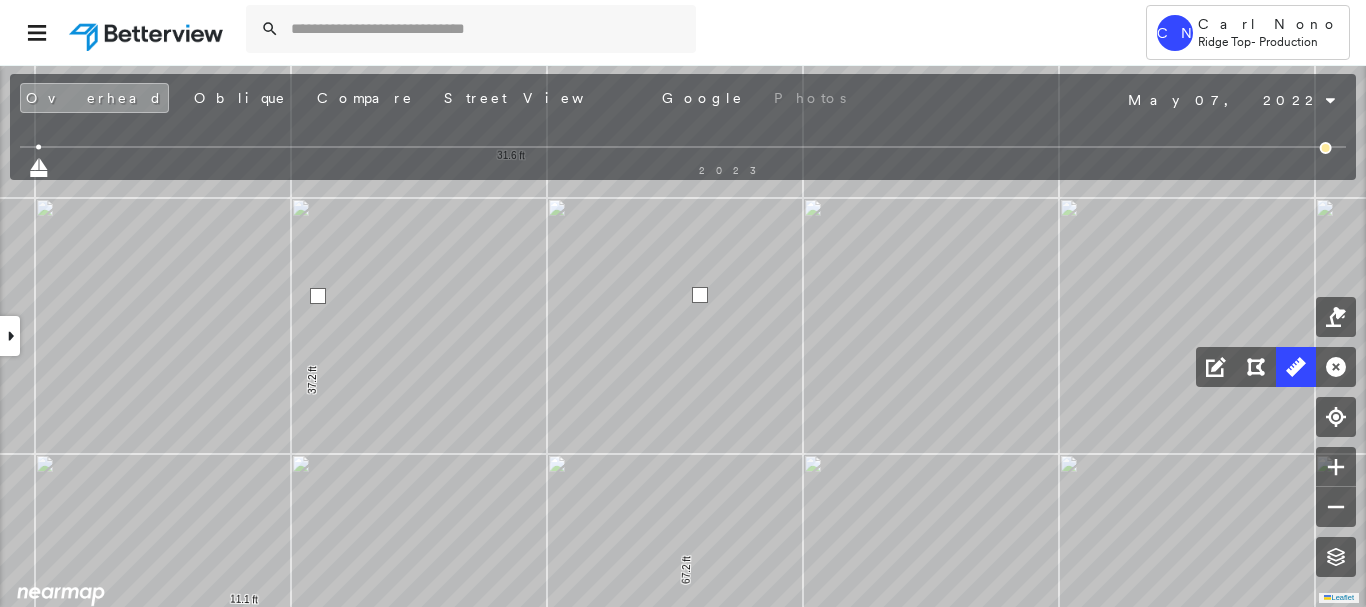 click at bounding box center (700, 295) 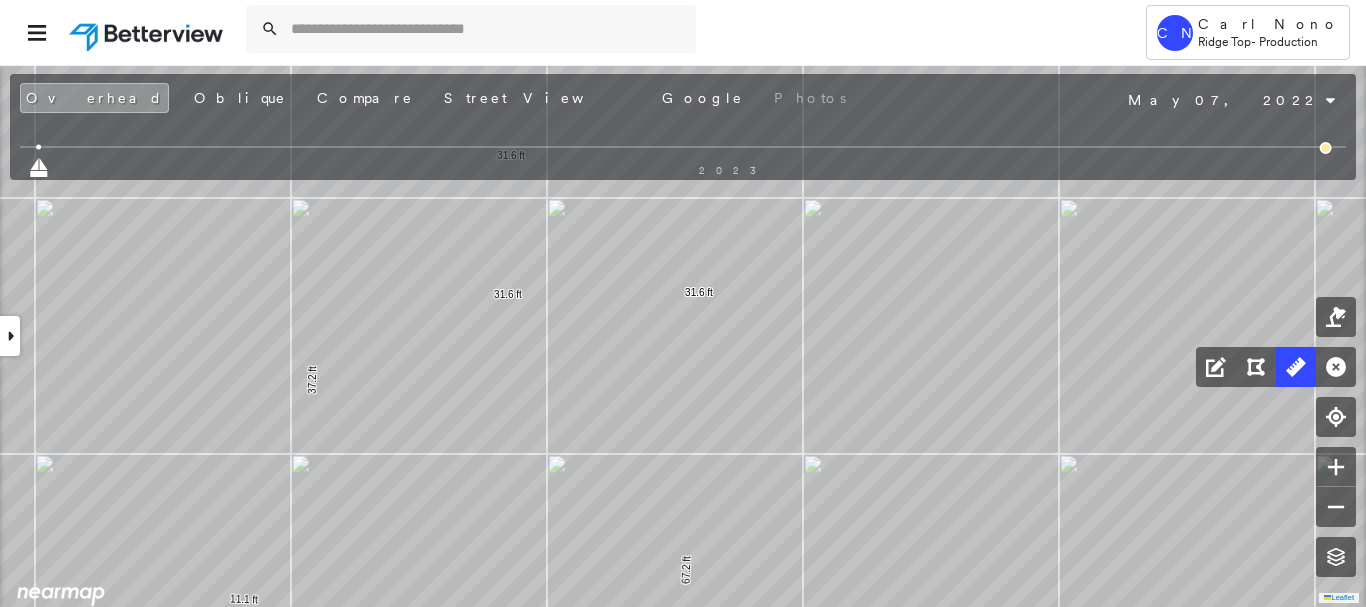 drag, startPoint x: 526, startPoint y: 118, endPoint x: 472, endPoint y: -68, distance: 193.68015 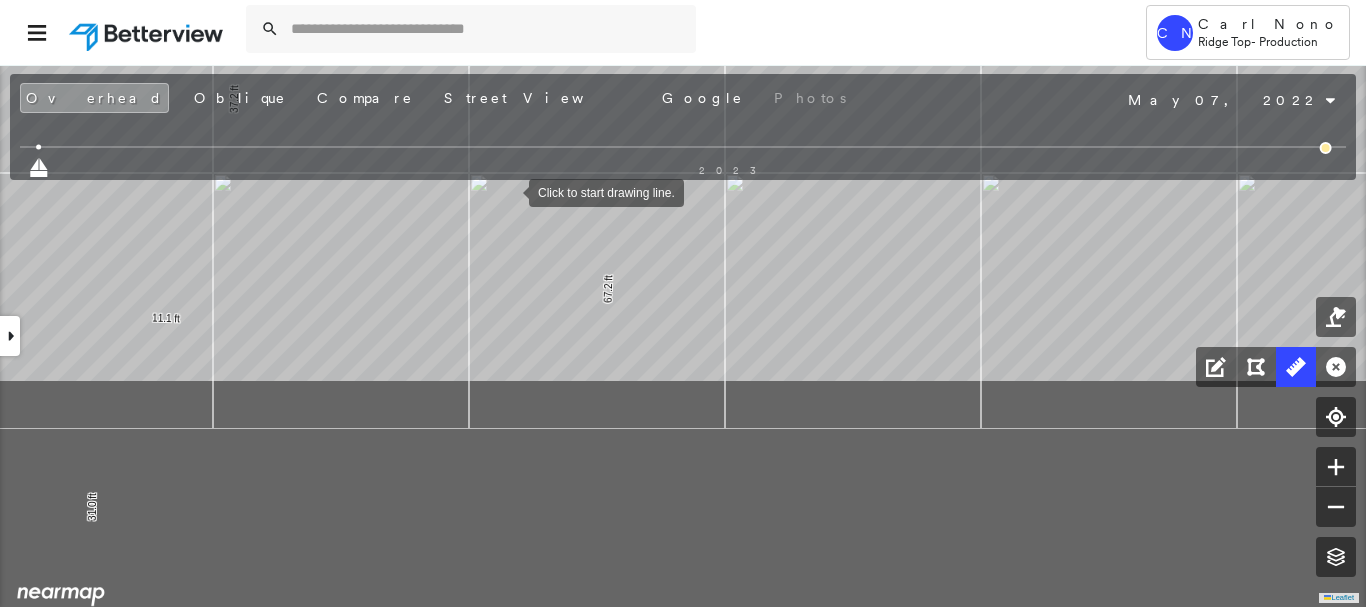 drag, startPoint x: 518, startPoint y: 216, endPoint x: 511, endPoint y: 195, distance: 22.135944 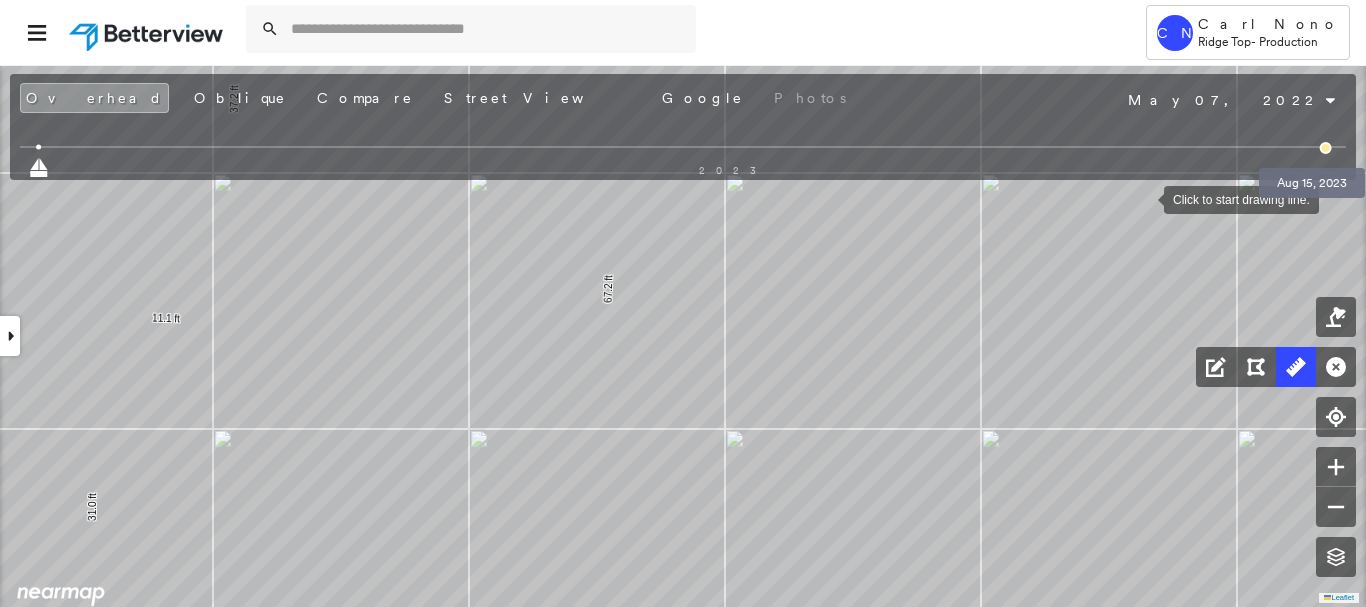 click at bounding box center [1326, 148] 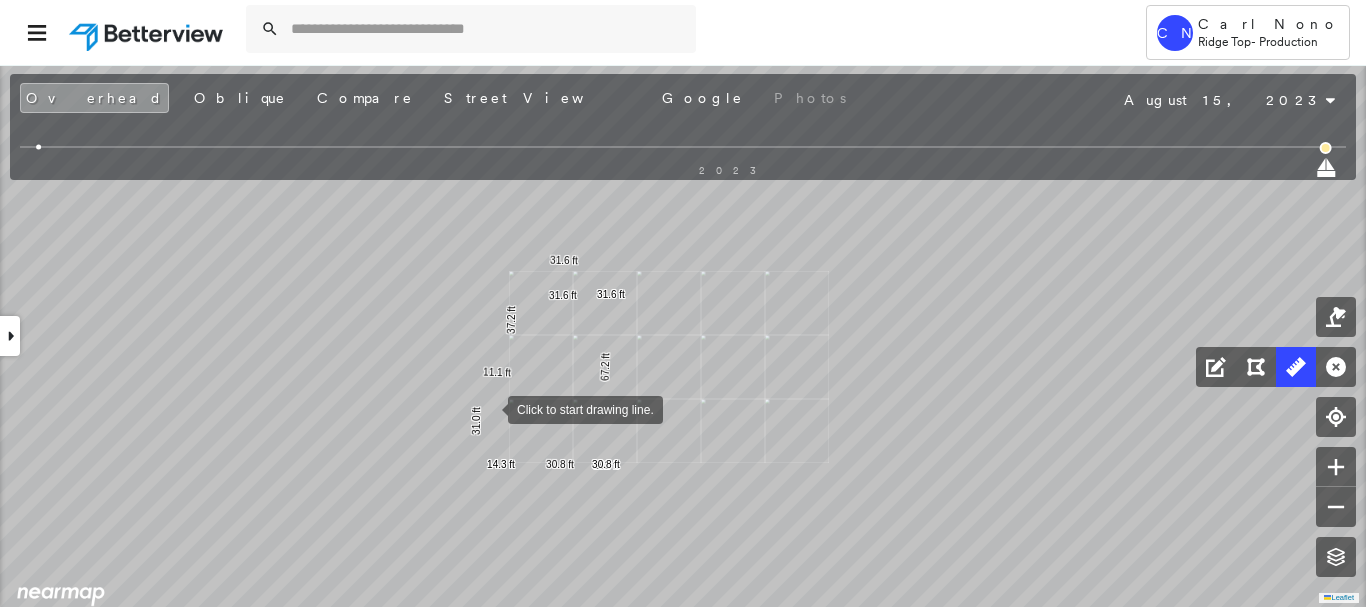 click on "14.3 ft 31.0 ft 11.1 ft 37.2 ft 31.6 ft 67.2 ft 192 ft 30.8 ft 30.8 ft 31.6 ft 31.6 ft Click to start drawing line." at bounding box center [-527, -219] 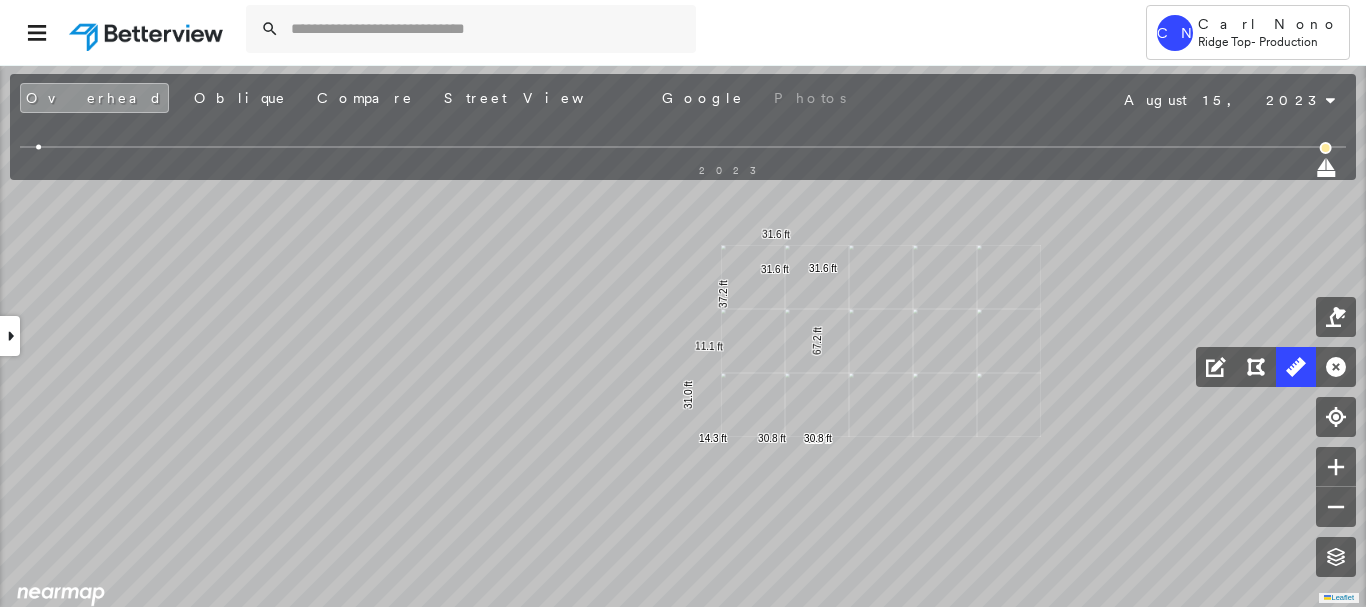 click on "2023" at bounding box center [683, 150] 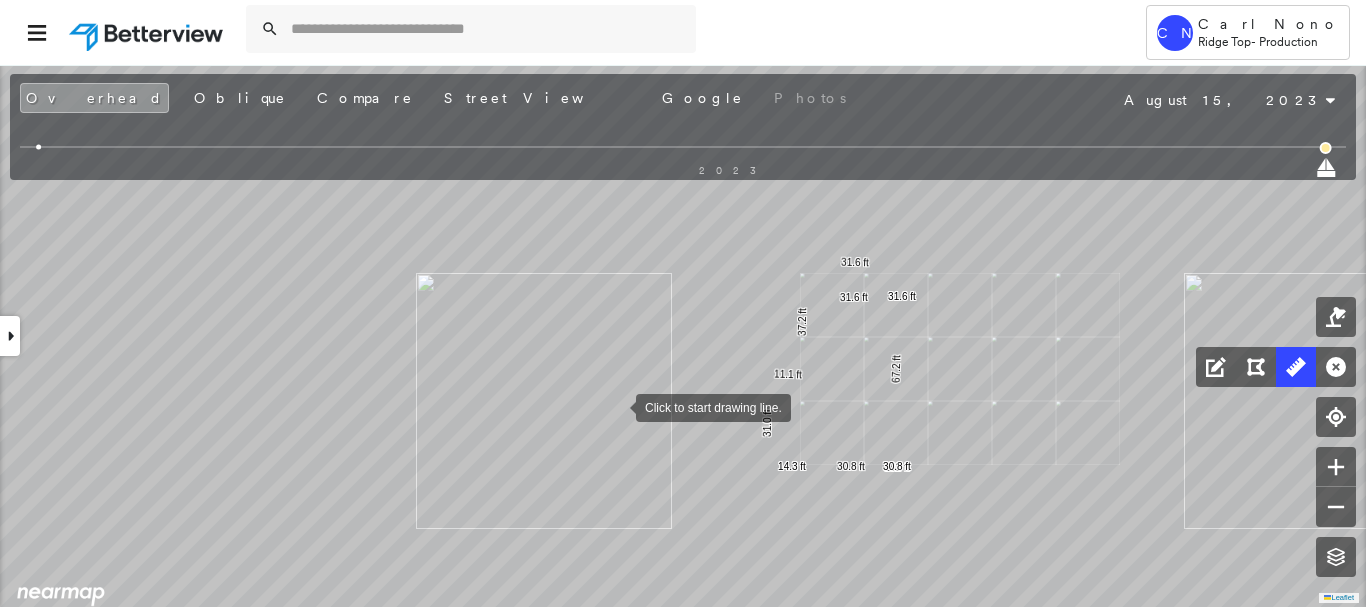 drag, startPoint x: 582, startPoint y: 394, endPoint x: 613, endPoint y: 404, distance: 32.572994 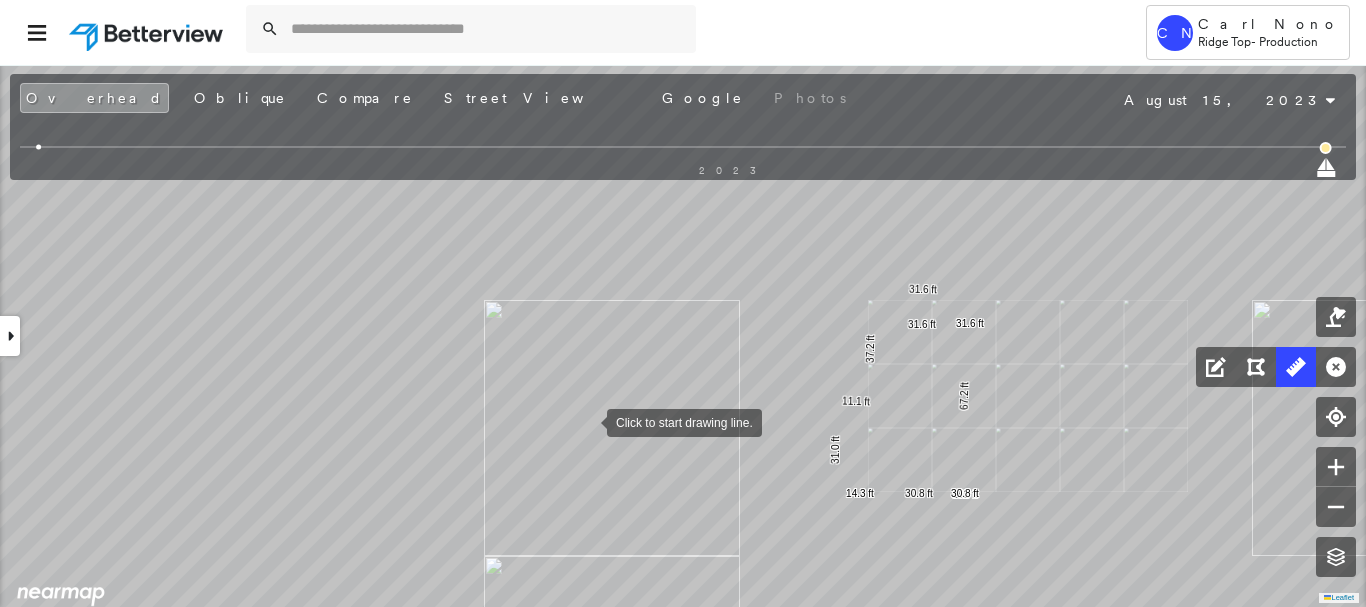 drag, startPoint x: 548, startPoint y: 410, endPoint x: 586, endPoint y: 421, distance: 39.56008 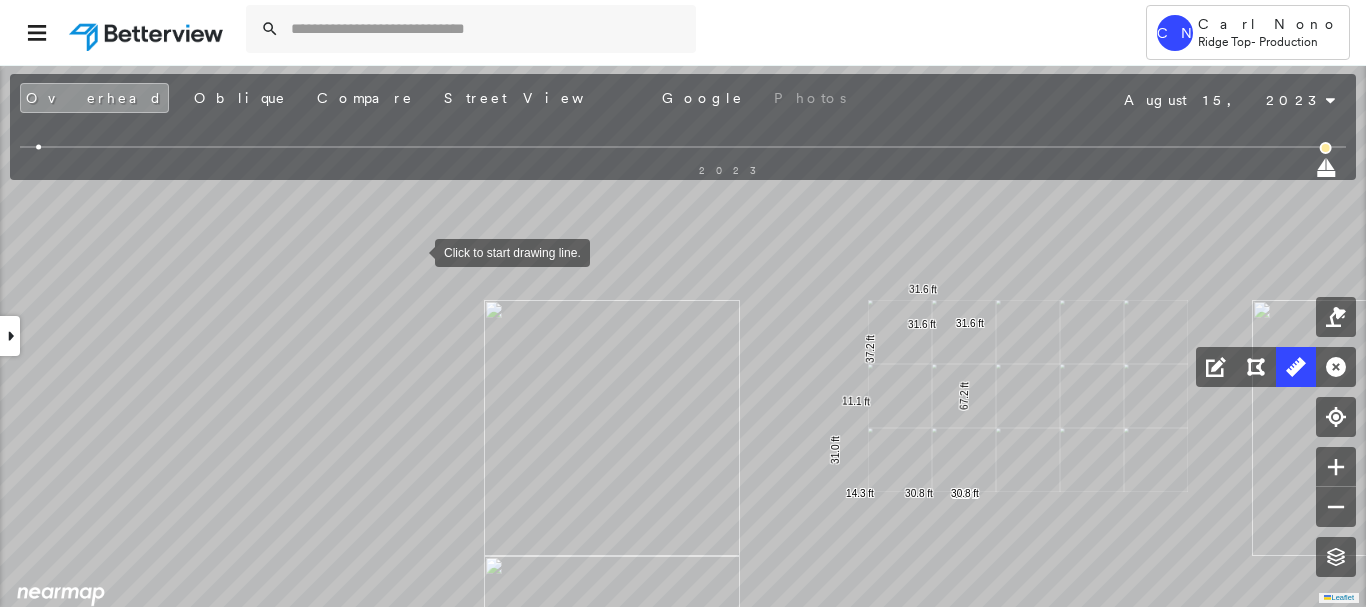 click at bounding box center (38, 147) 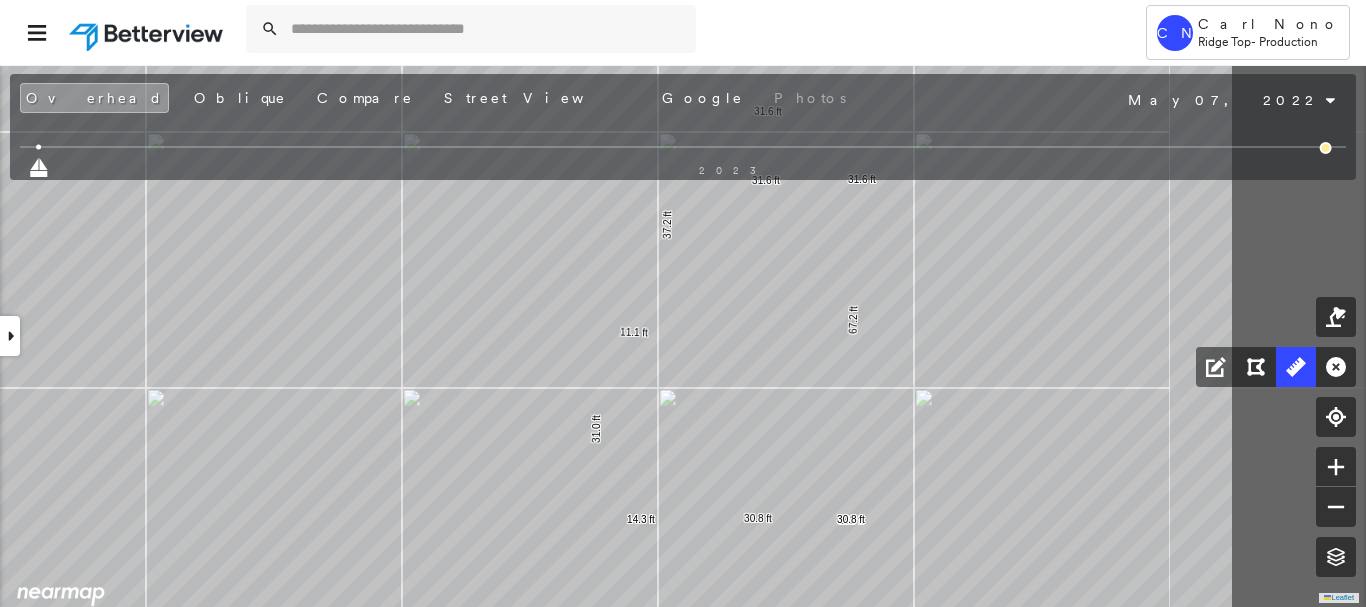 click on "14.3 ft 31.0 ft 11.1 ft 37.2 ft 31.6 ft 67.2 ft 192 ft 30.8 ft 30.8 ft 31.6 ft 31.6 ft Click to start drawing line." at bounding box center (-438, -212) 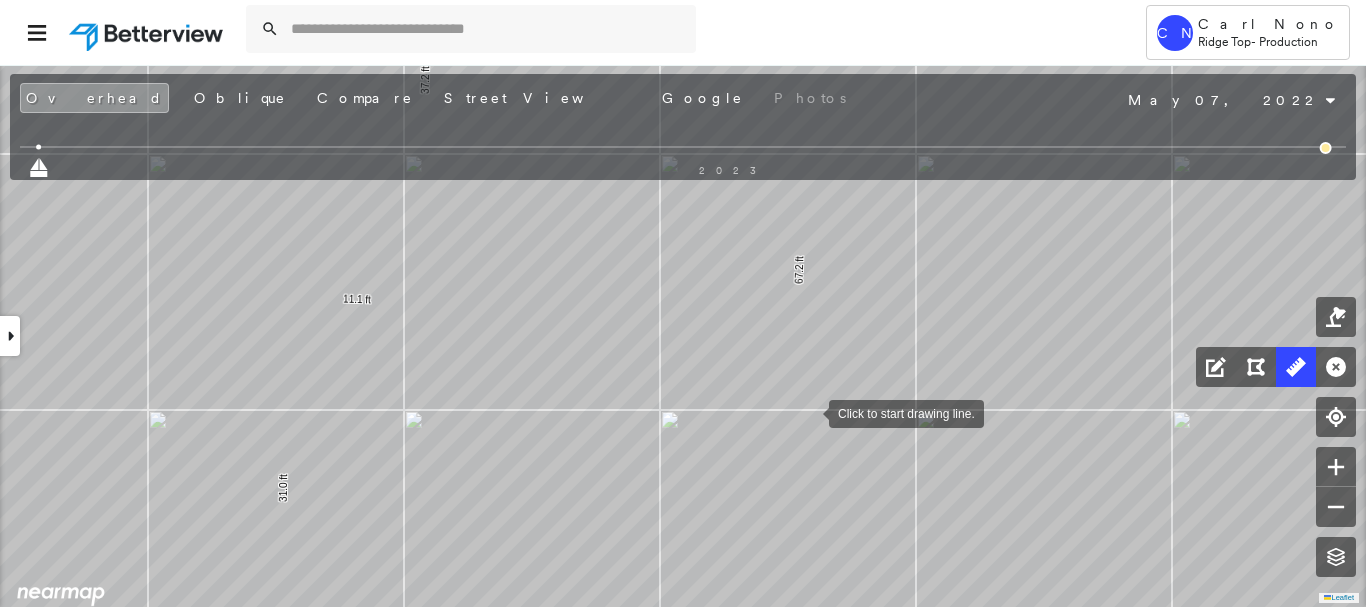 click at bounding box center (809, 412) 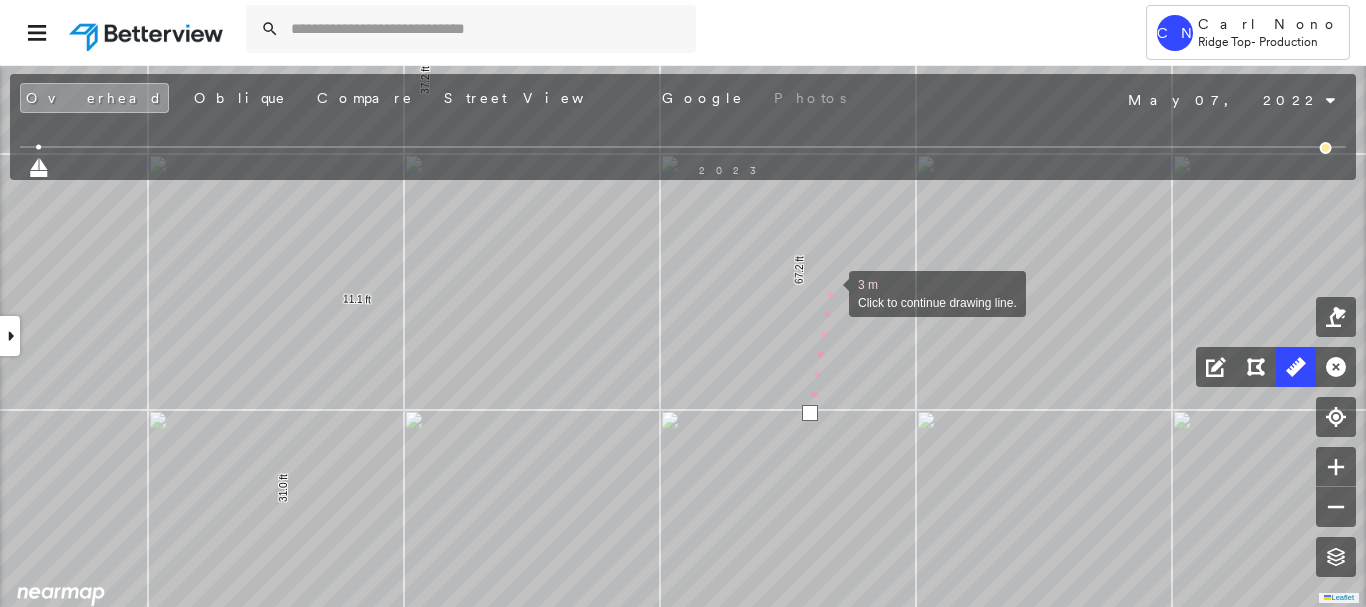 drag, startPoint x: 829, startPoint y: 292, endPoint x: 799, endPoint y: 566, distance: 275.63745 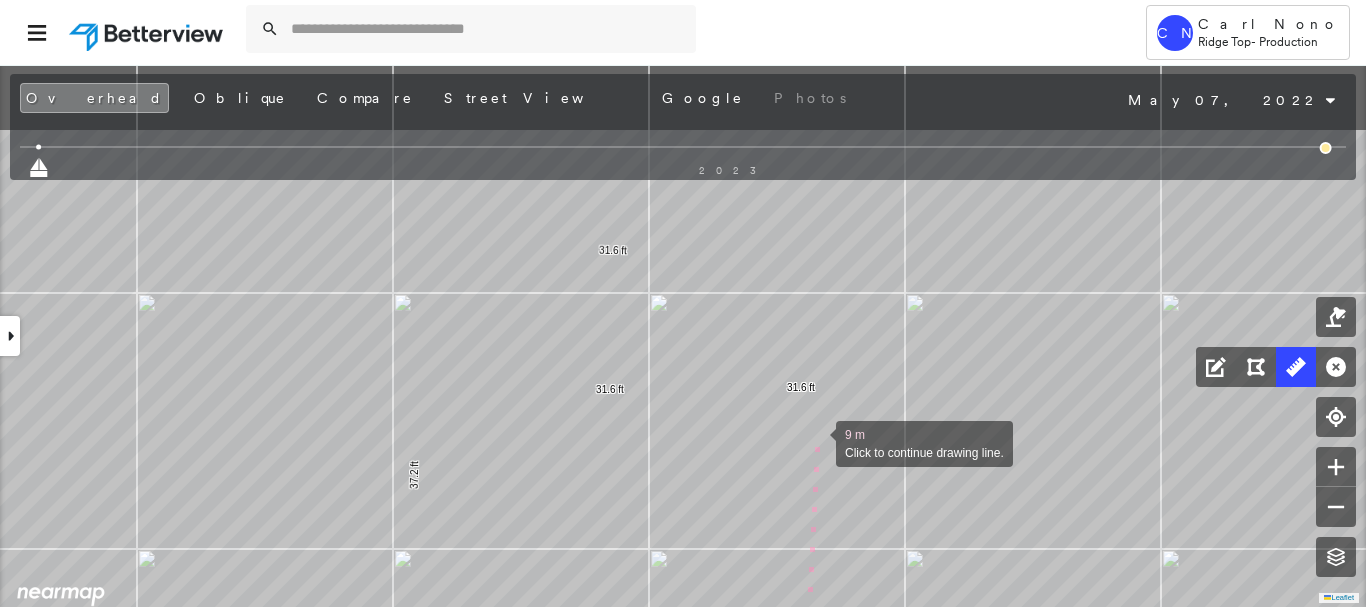 drag, startPoint x: 815, startPoint y: 418, endPoint x: 817, endPoint y: 401, distance: 17.117243 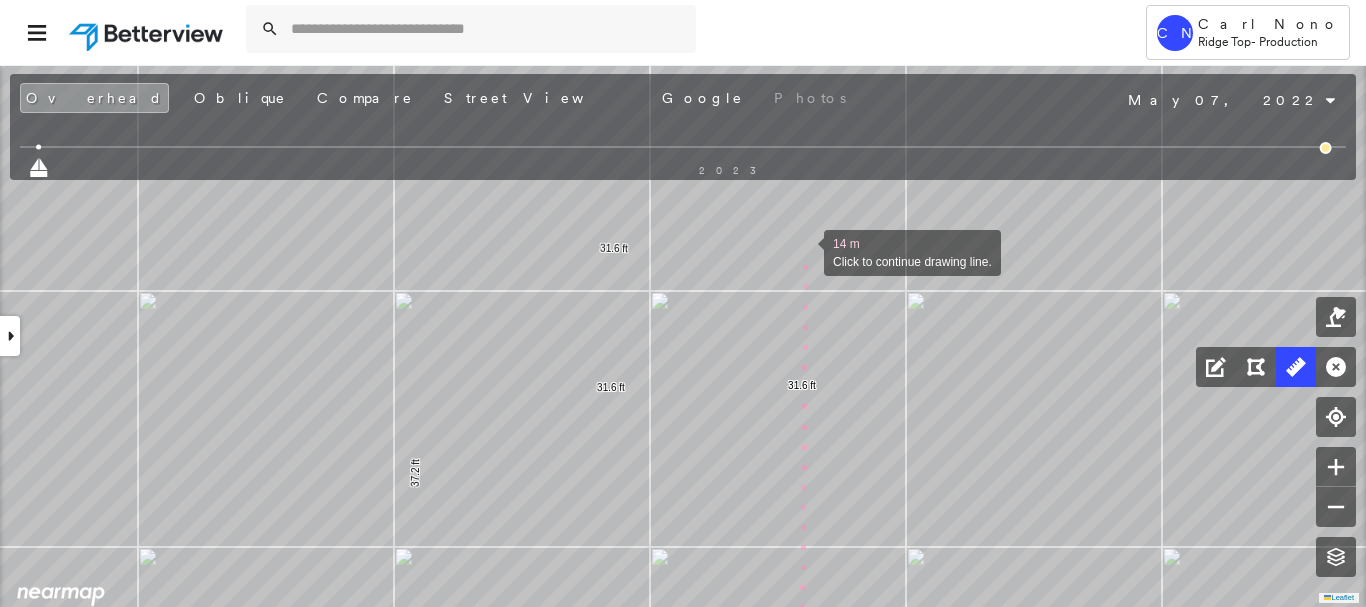 click at bounding box center (804, 251) 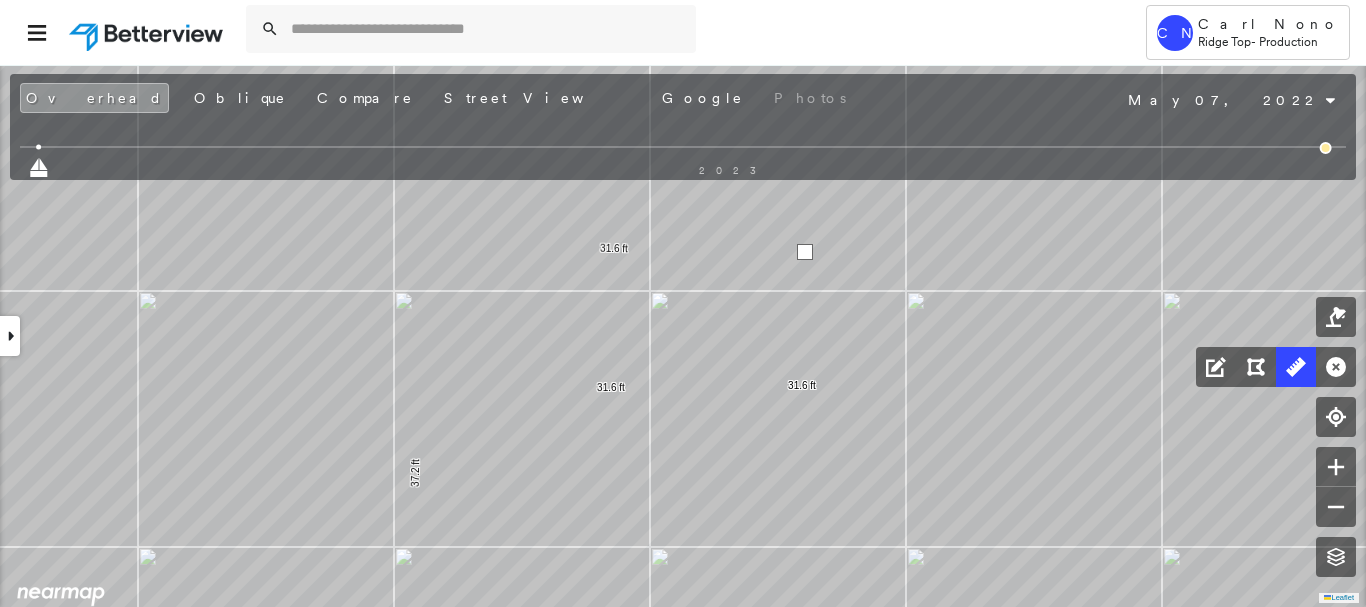 click at bounding box center (805, 252) 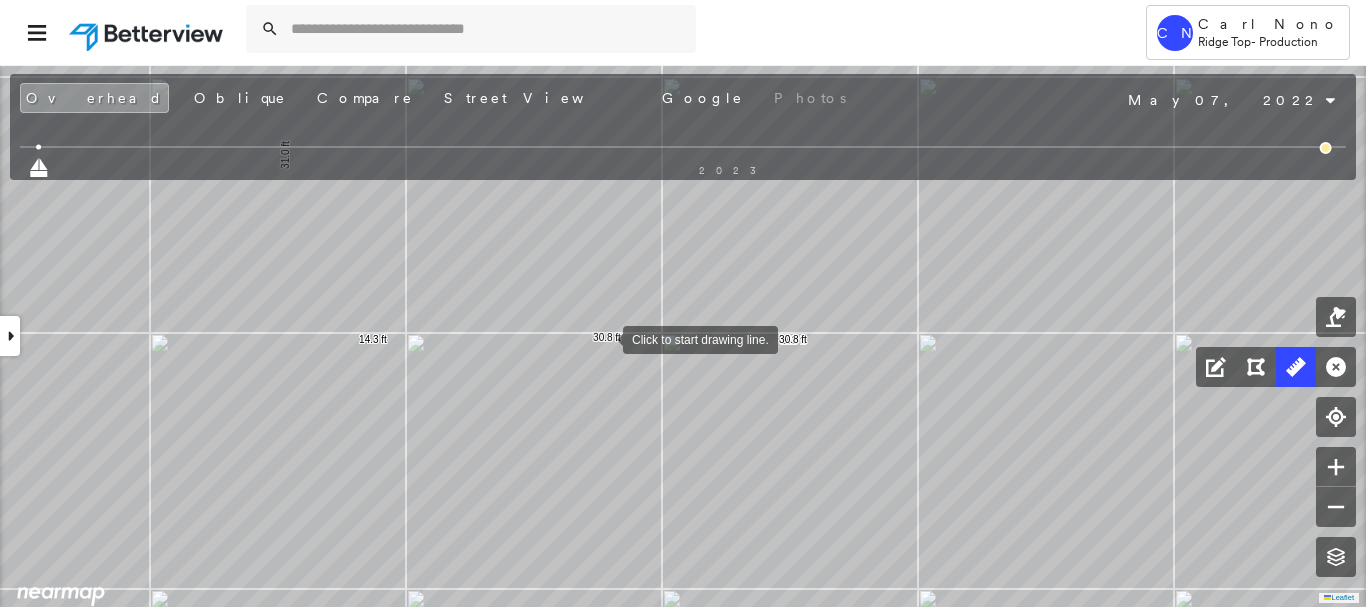 drag, startPoint x: 603, startPoint y: 338, endPoint x: 605, endPoint y: 306, distance: 32.06244 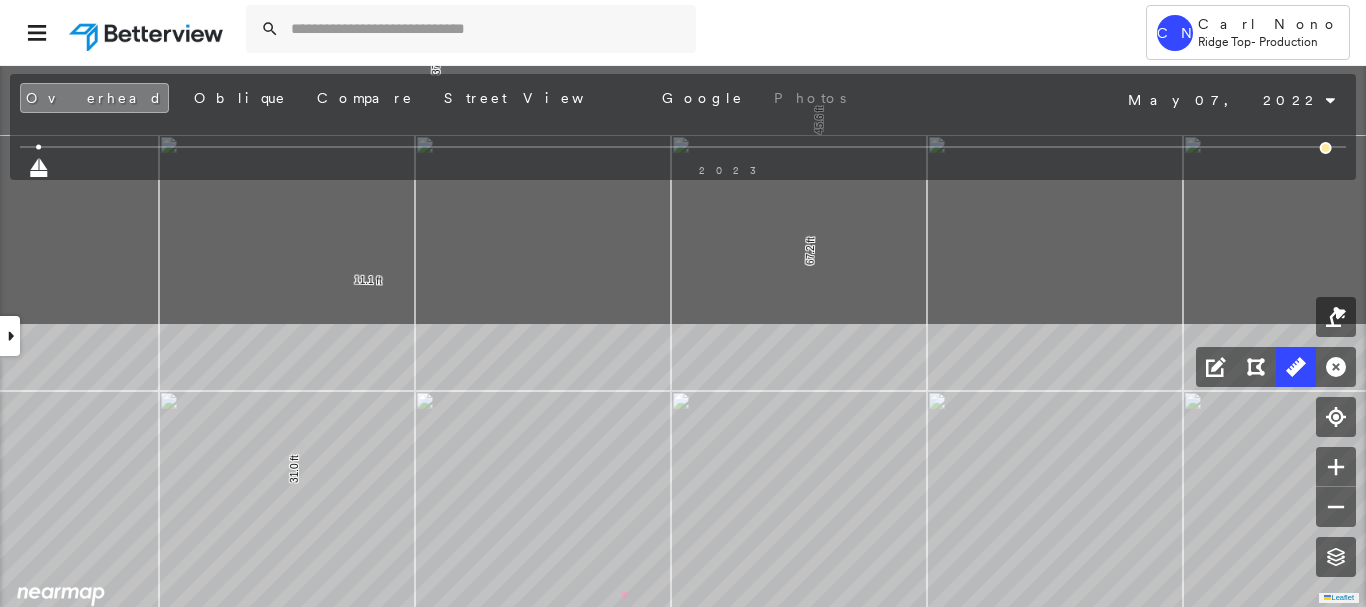 drag, startPoint x: 615, startPoint y: 213, endPoint x: 624, endPoint y: 627, distance: 414.0978 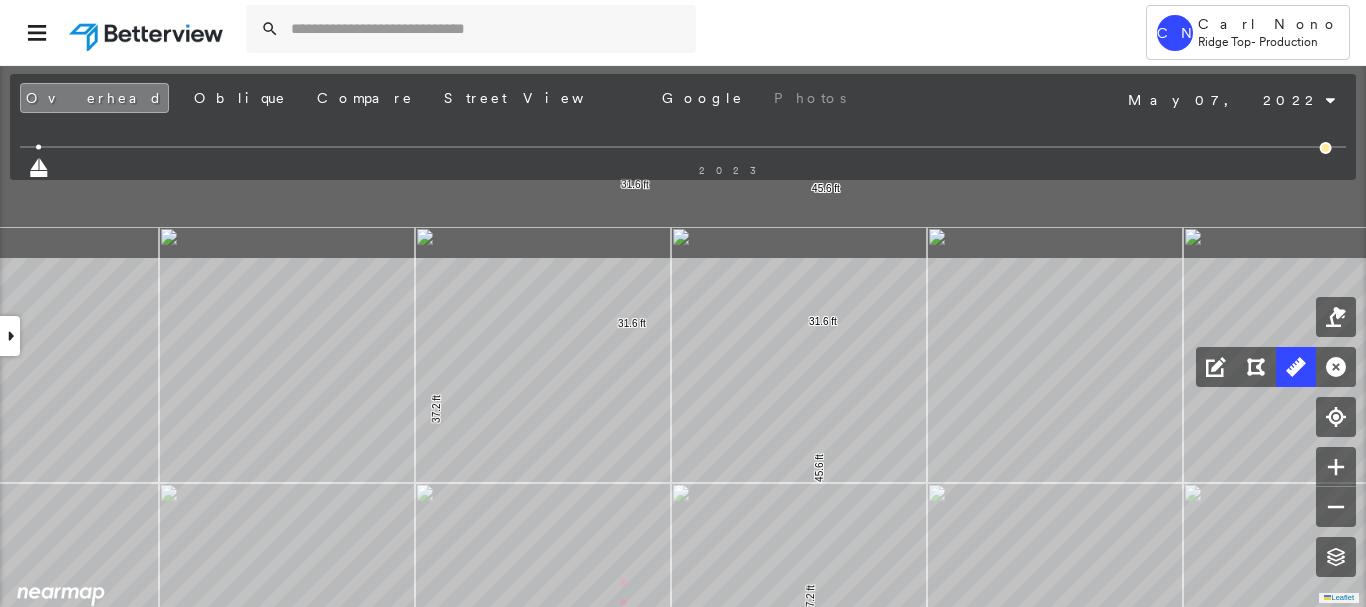 drag, startPoint x: 622, startPoint y: 299, endPoint x: 622, endPoint y: 582, distance: 283 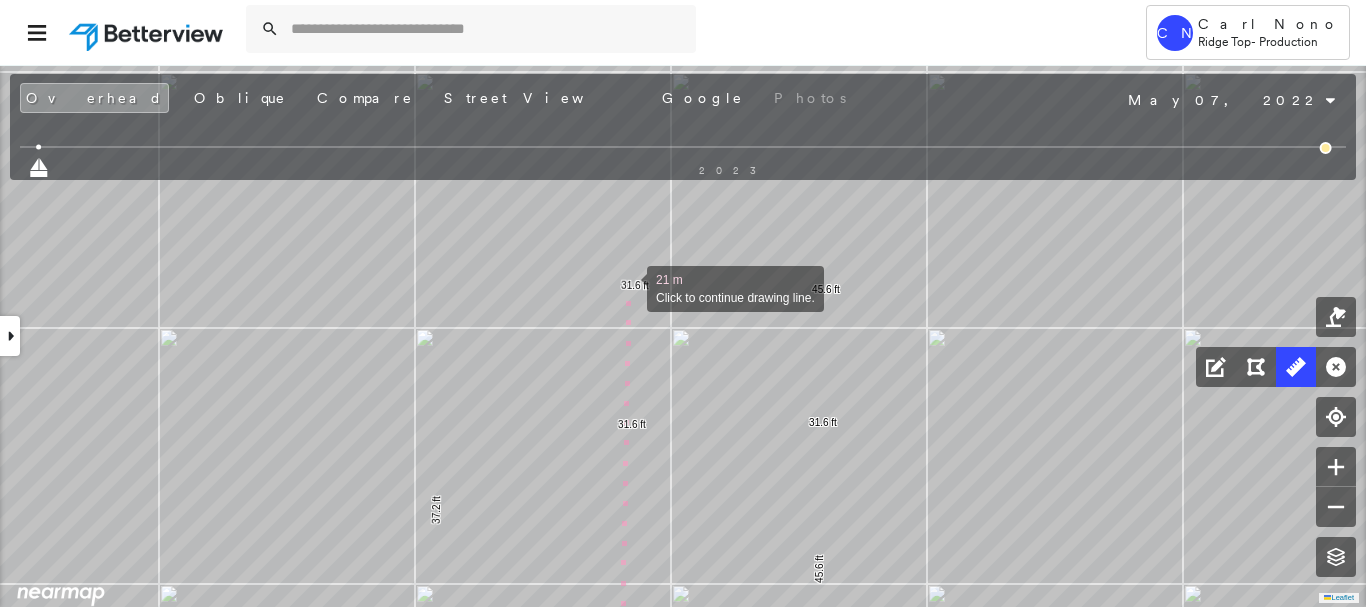 click at bounding box center [627, 287] 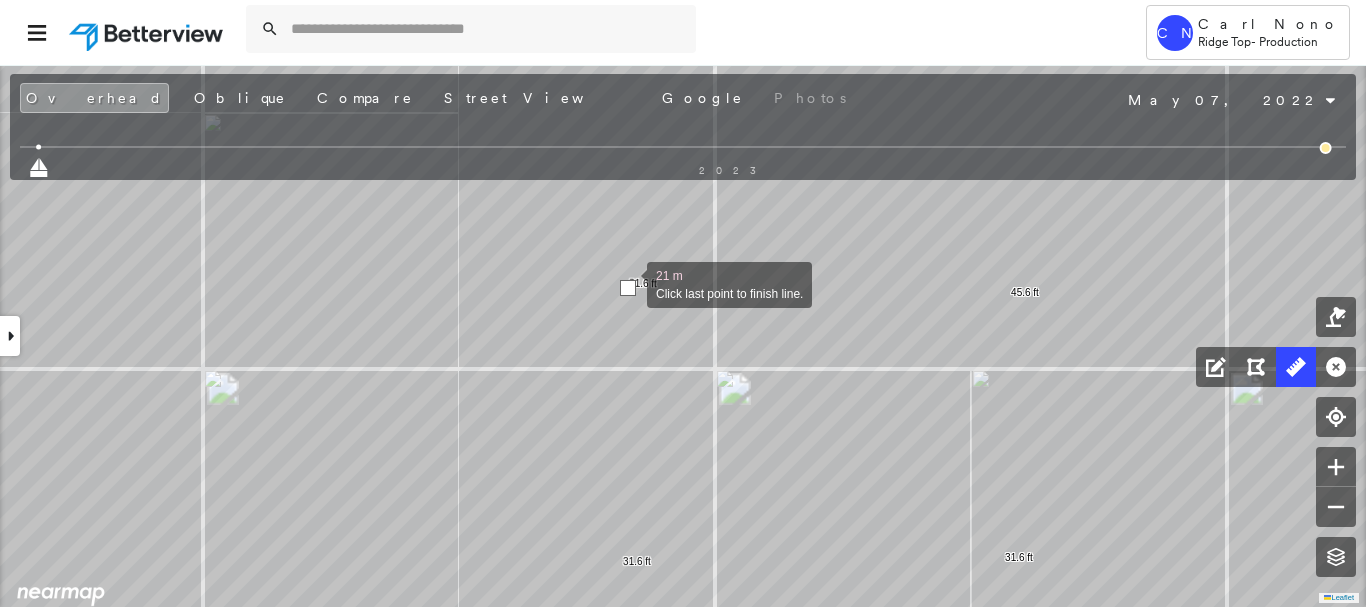 click at bounding box center [628, 288] 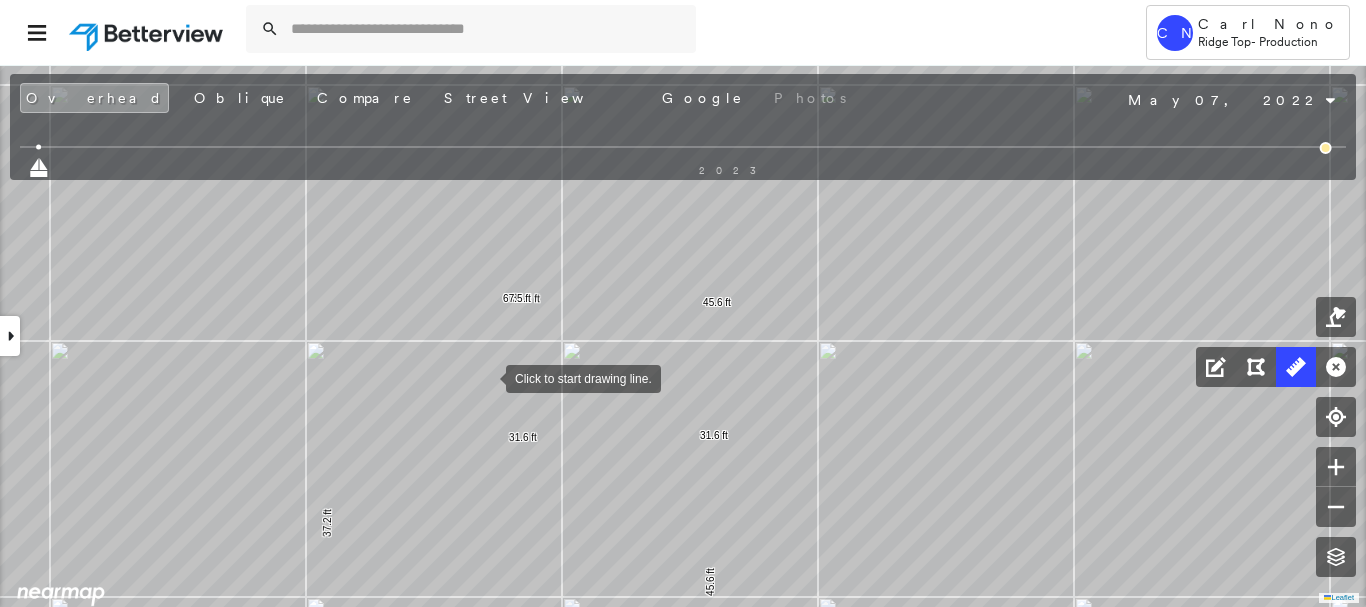 click at bounding box center [486, 377] 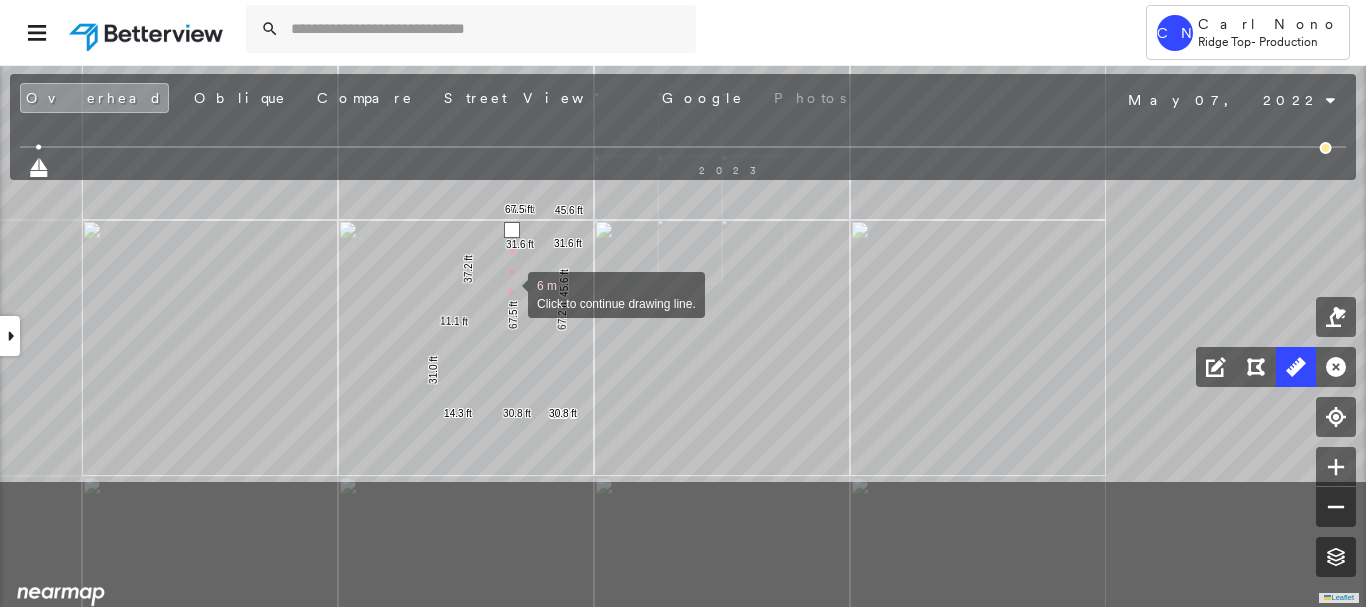 click on "14.3 ft 31.0 ft 11.1 ft 37.2 ft 31.6 ft 67.2 ft 192 ft 30.8 ft 30.8 ft 31.6 ft 31.6 ft 45.6 ft 45.6 ft 67.5 ft 67.5 ft 6 m Click to continue drawing line." at bounding box center (-428, 391) 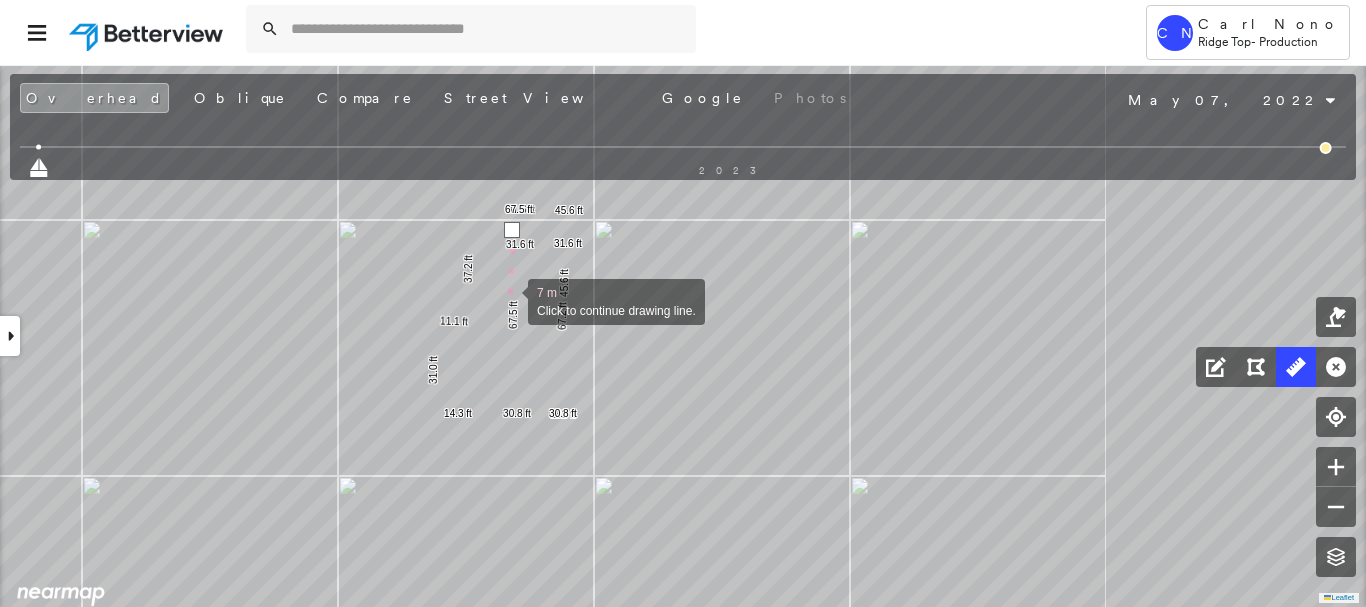 click at bounding box center (508, 300) 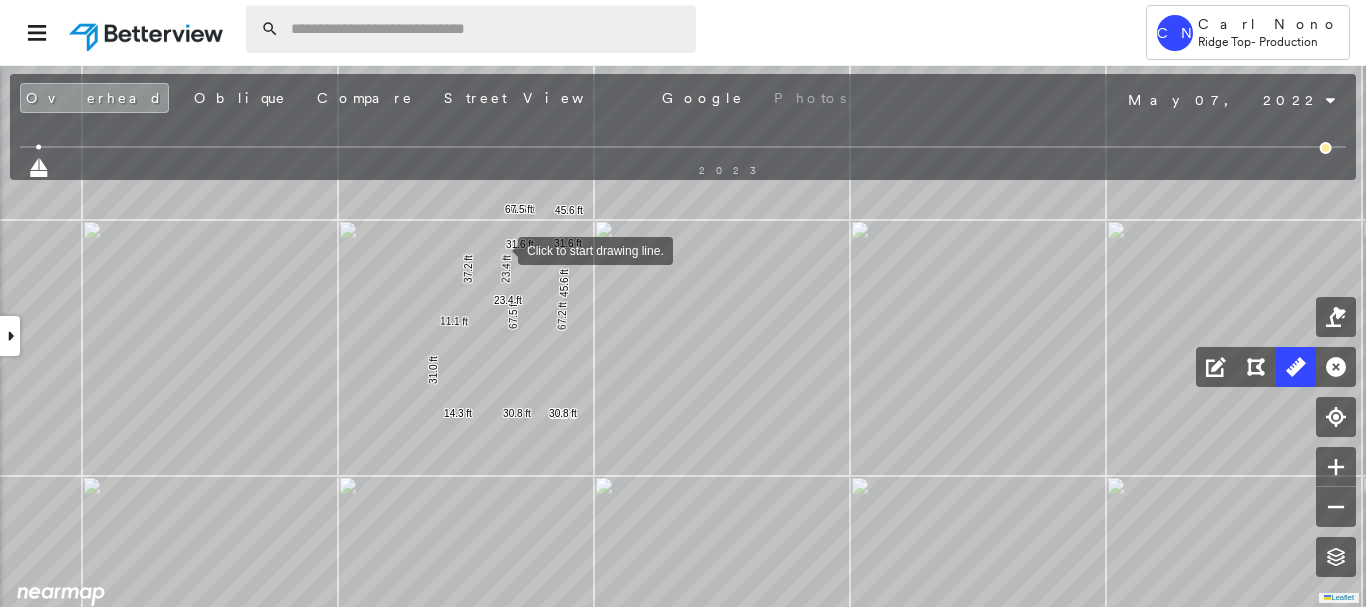 click at bounding box center [487, 29] 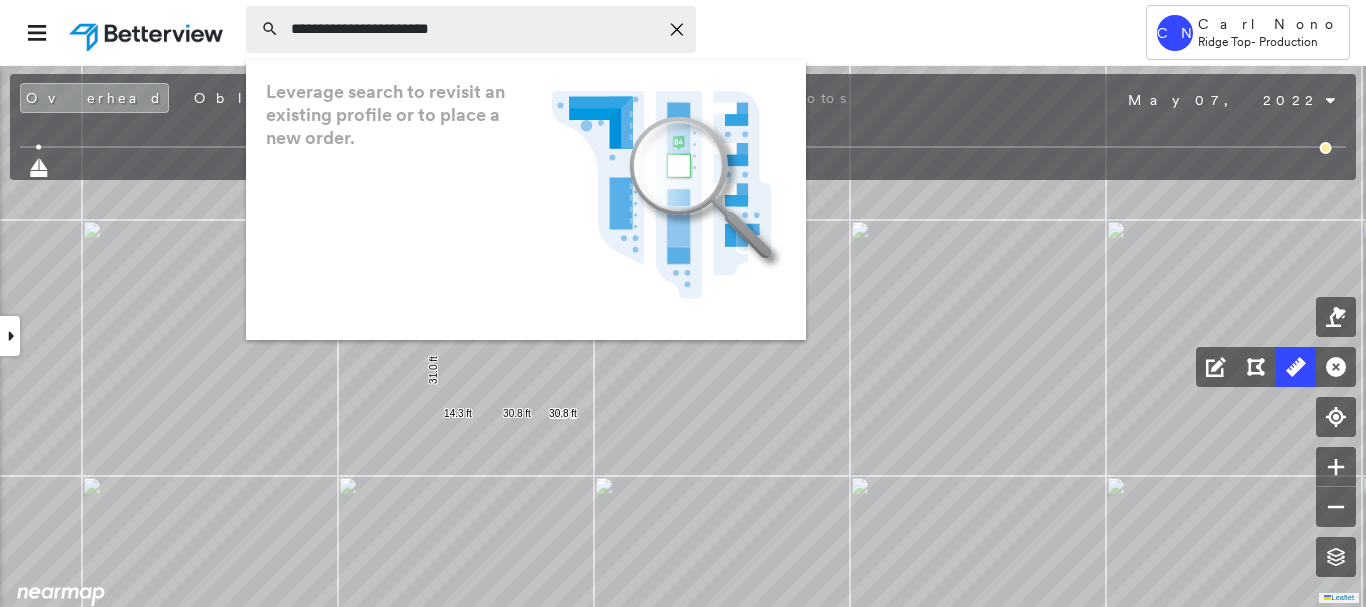 type on "**********" 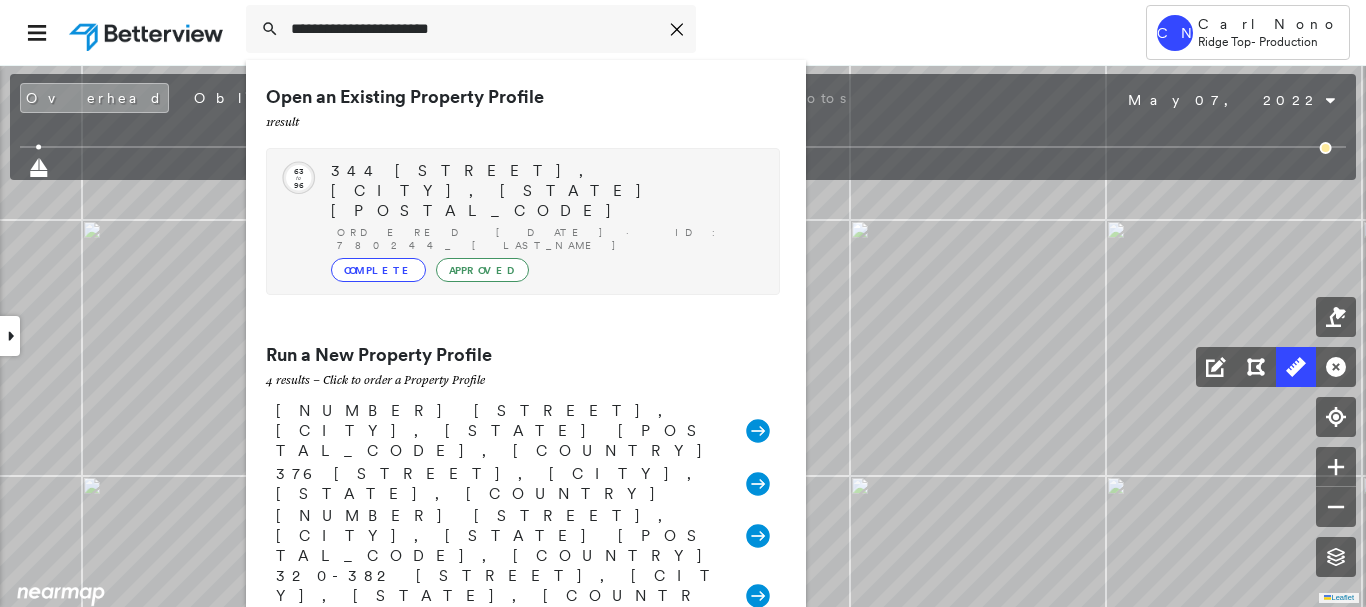 click on "Ordered 08/02/25 · ID: 780244_ Rabold" at bounding box center [548, 239] 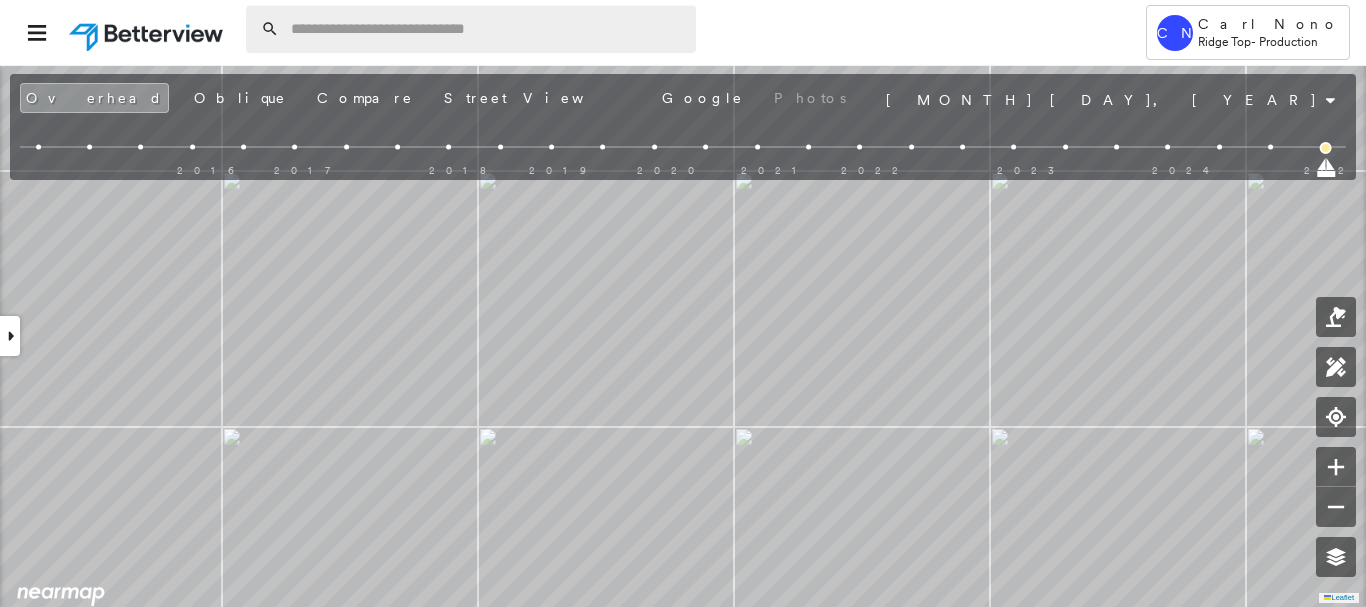 click at bounding box center (487, 29) 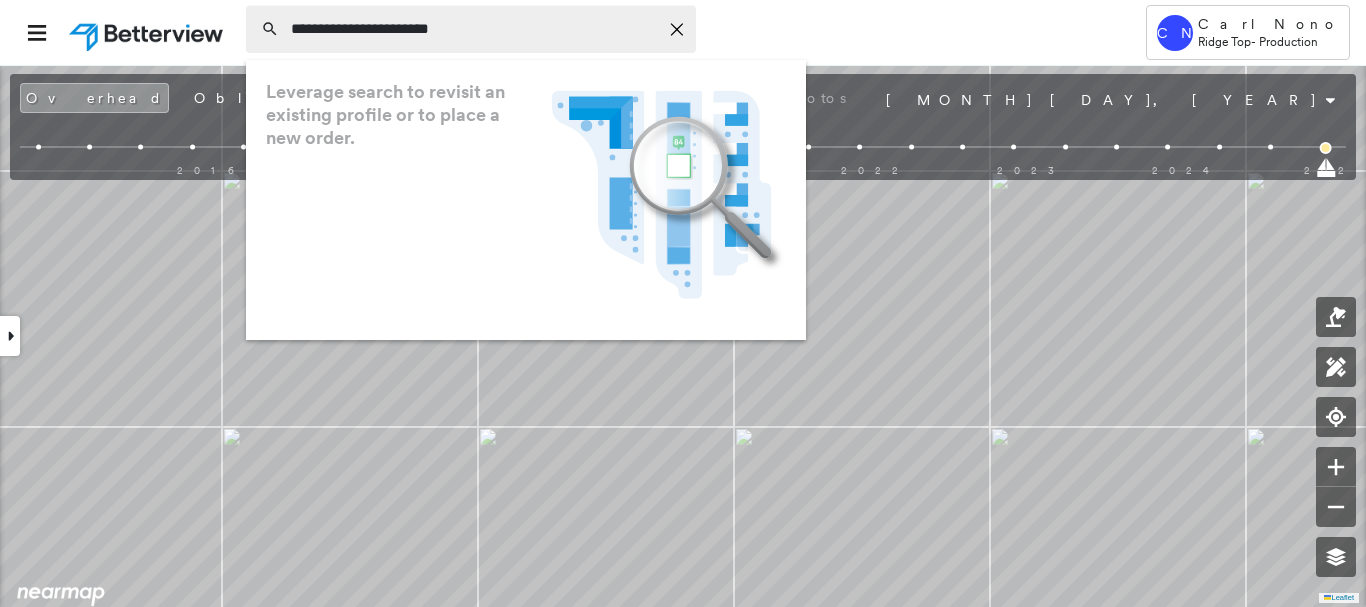 type on "**********" 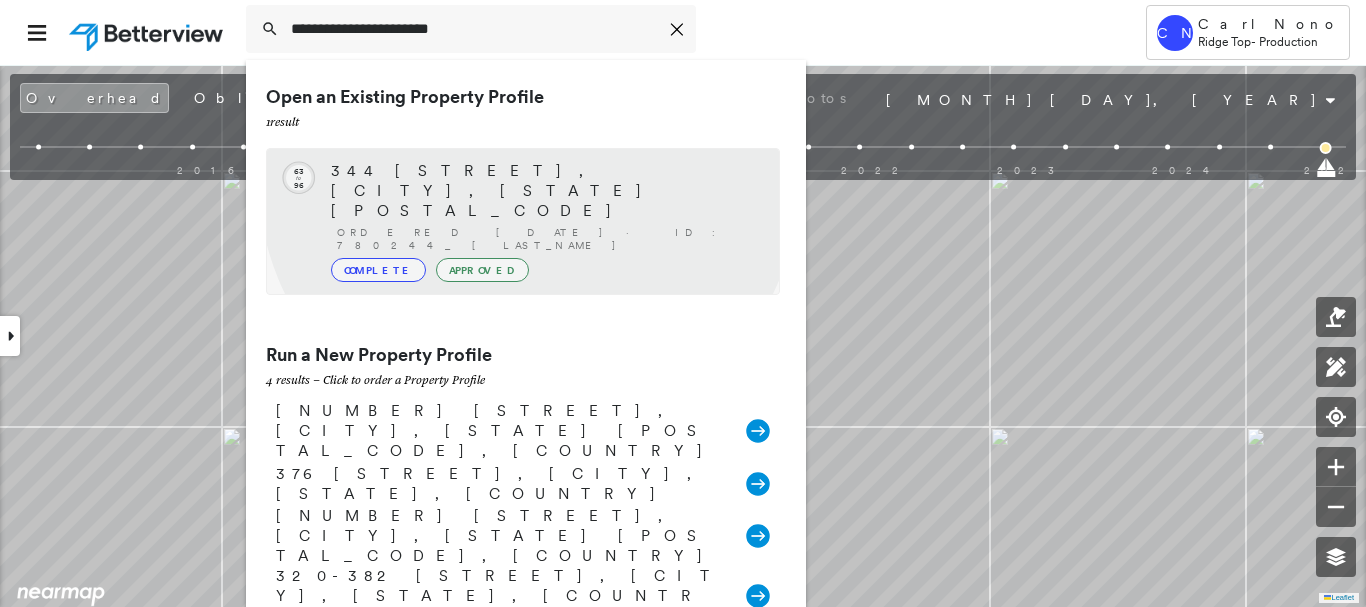 click on "344 South Green Street, Brownsburg, IN 46112" at bounding box center (545, 191) 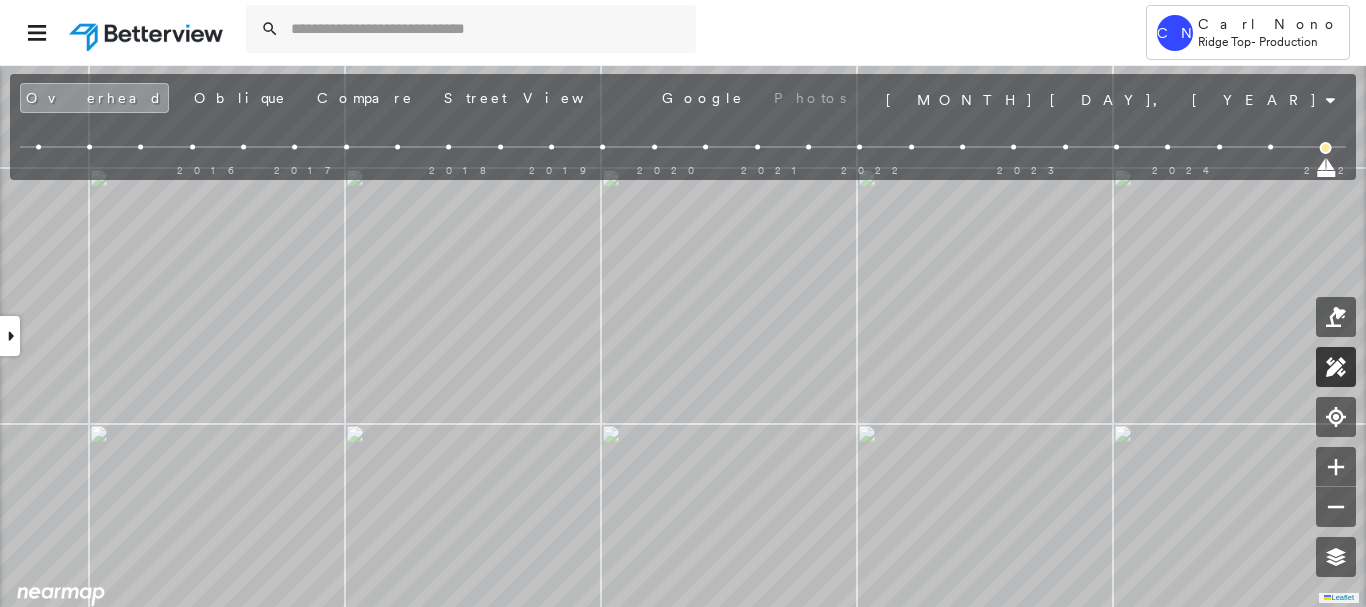 click at bounding box center [1336, 367] 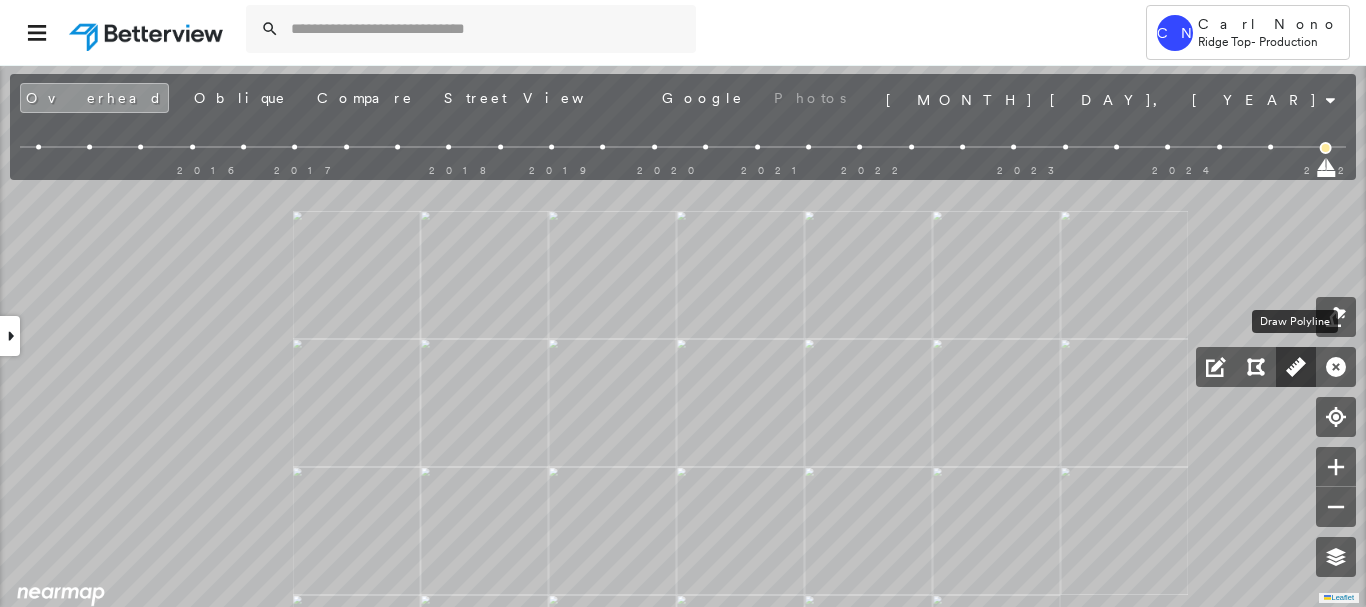 click 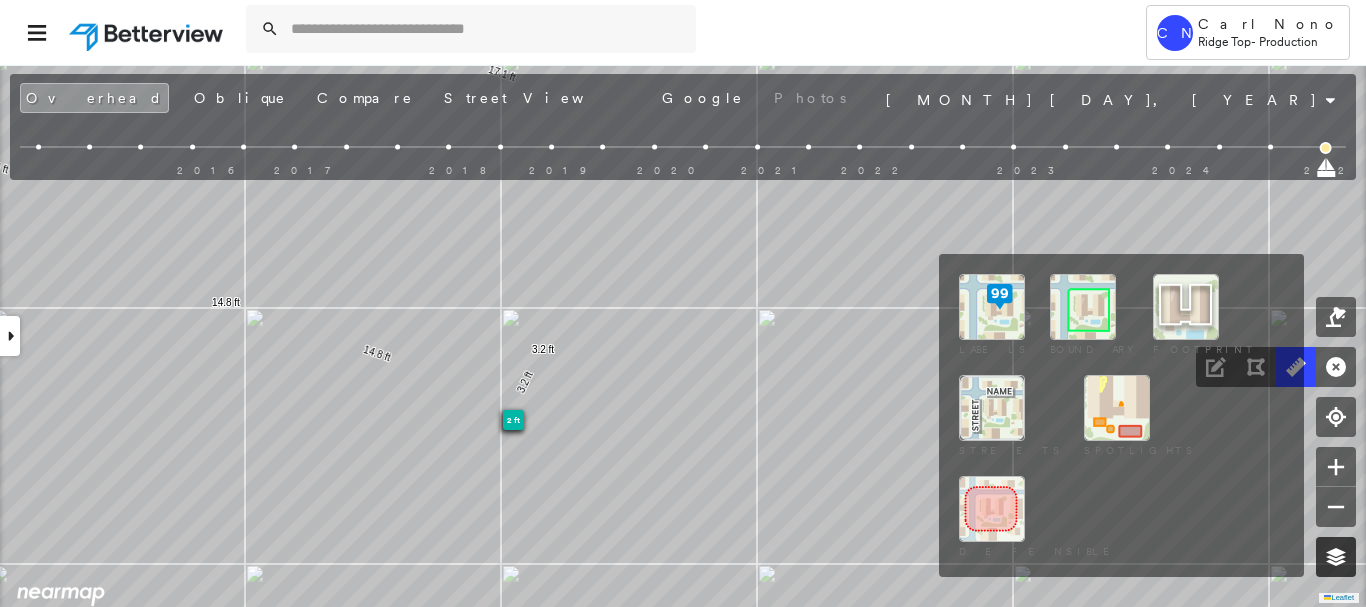 click at bounding box center (1336, 557) 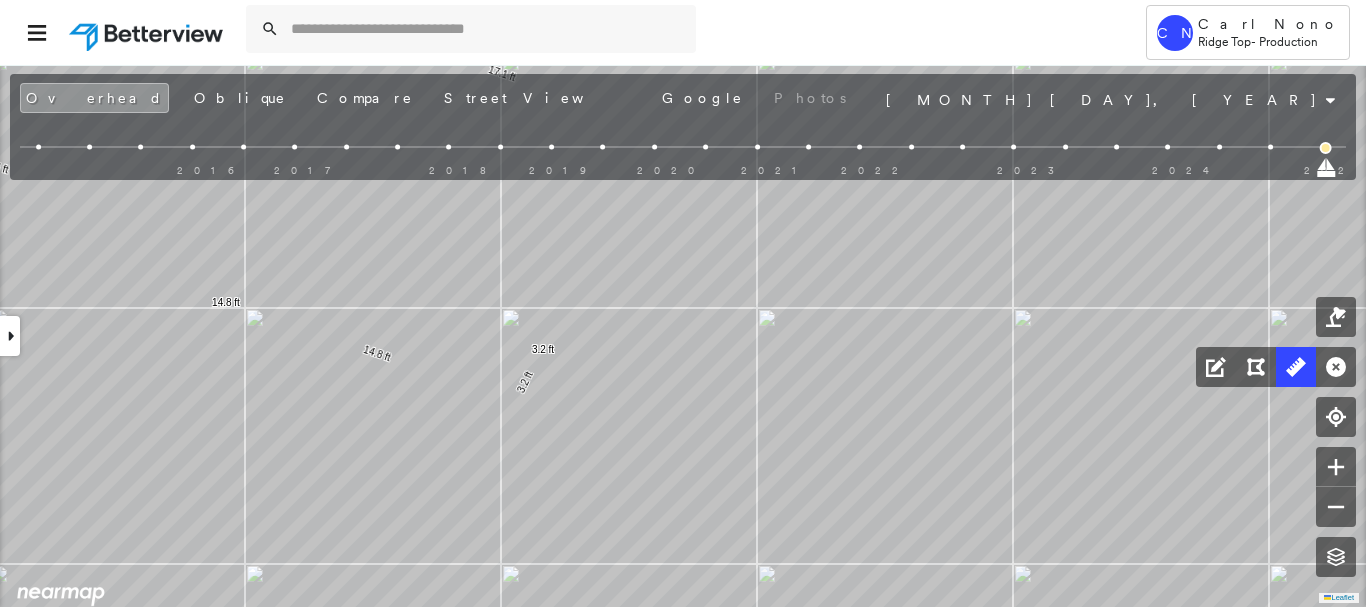 click at bounding box center [10, 336] 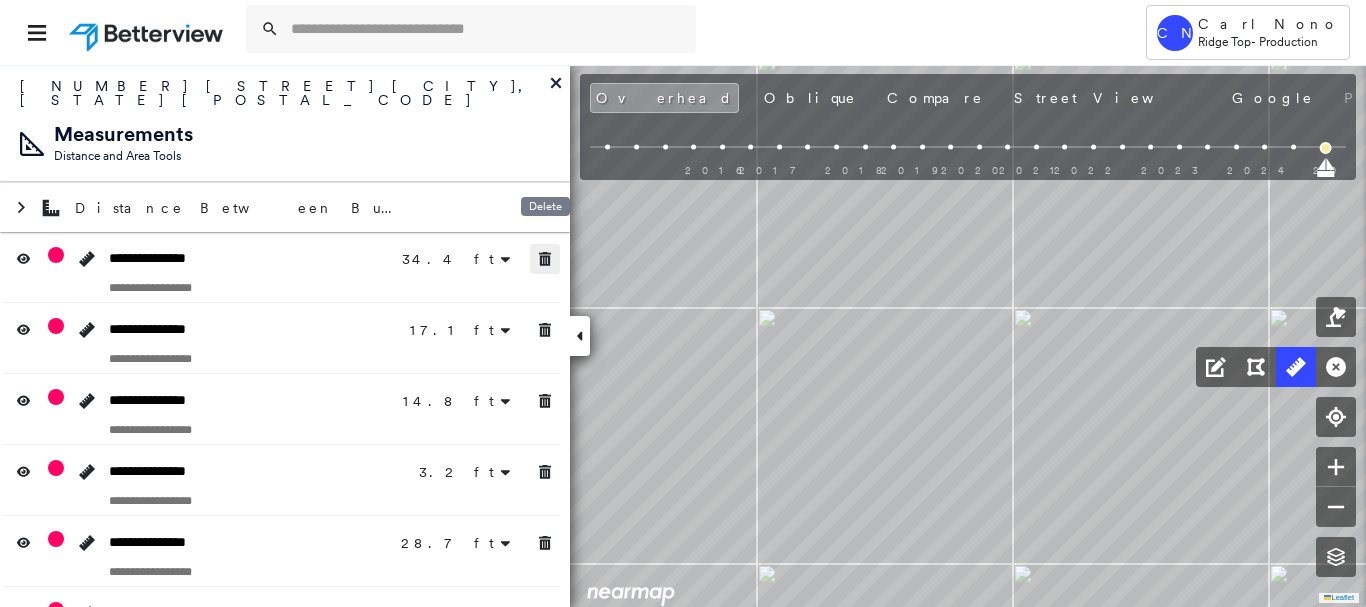 drag, startPoint x: 543, startPoint y: 239, endPoint x: 549, endPoint y: 296, distance: 57.31492 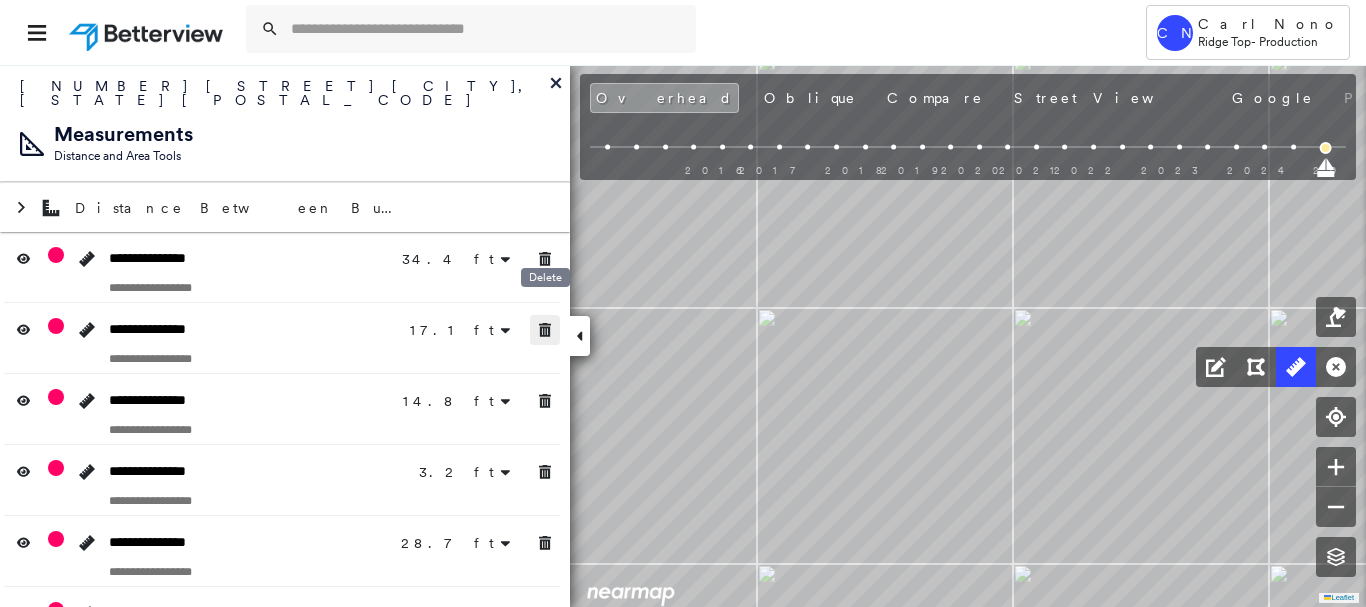 click 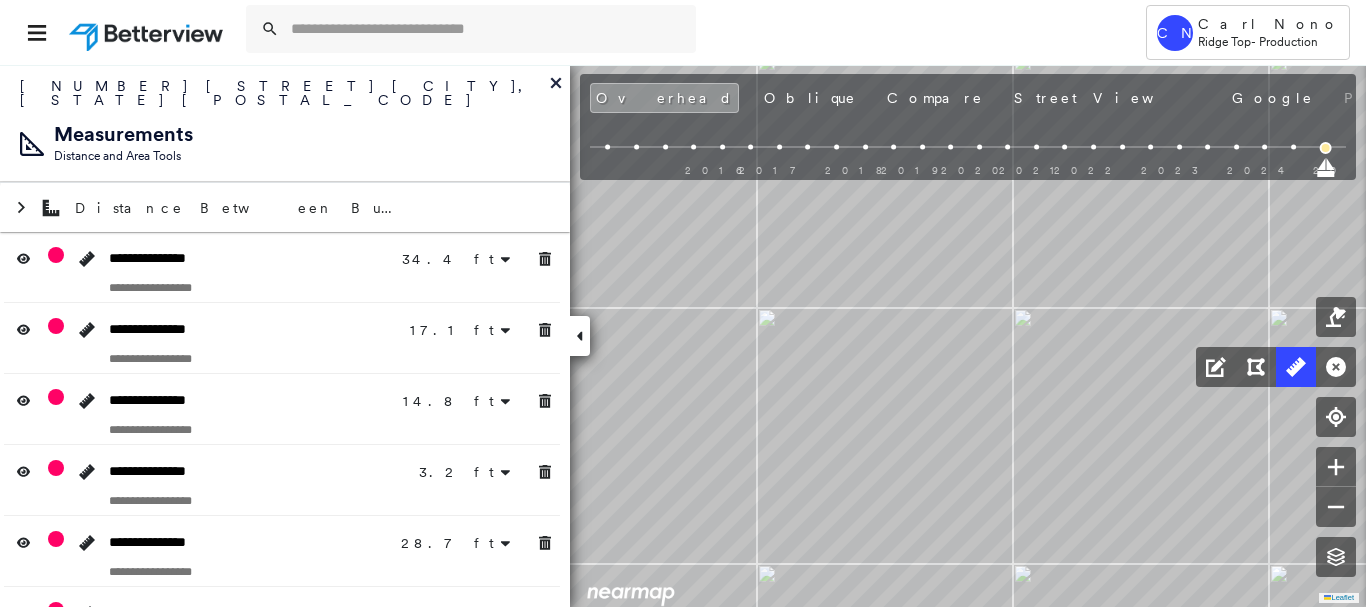 click on "**********" at bounding box center [285, 445] 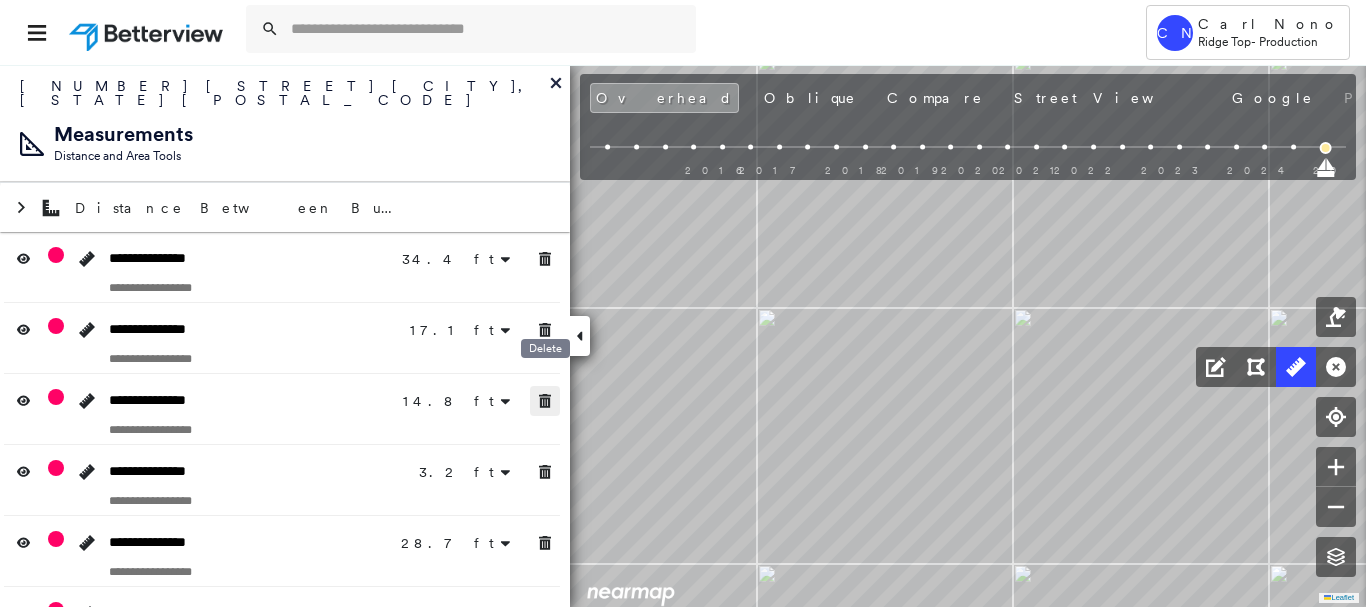 click at bounding box center (545, 401) 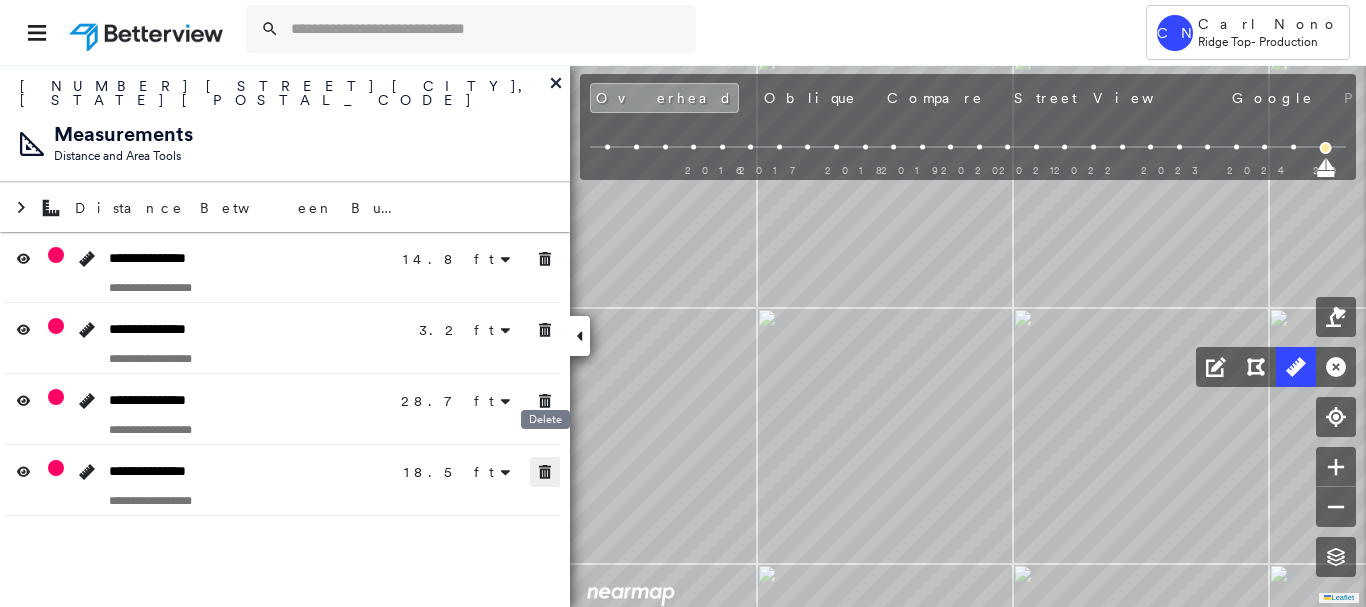 drag, startPoint x: 558, startPoint y: 443, endPoint x: 553, endPoint y: 471, distance: 28.442924 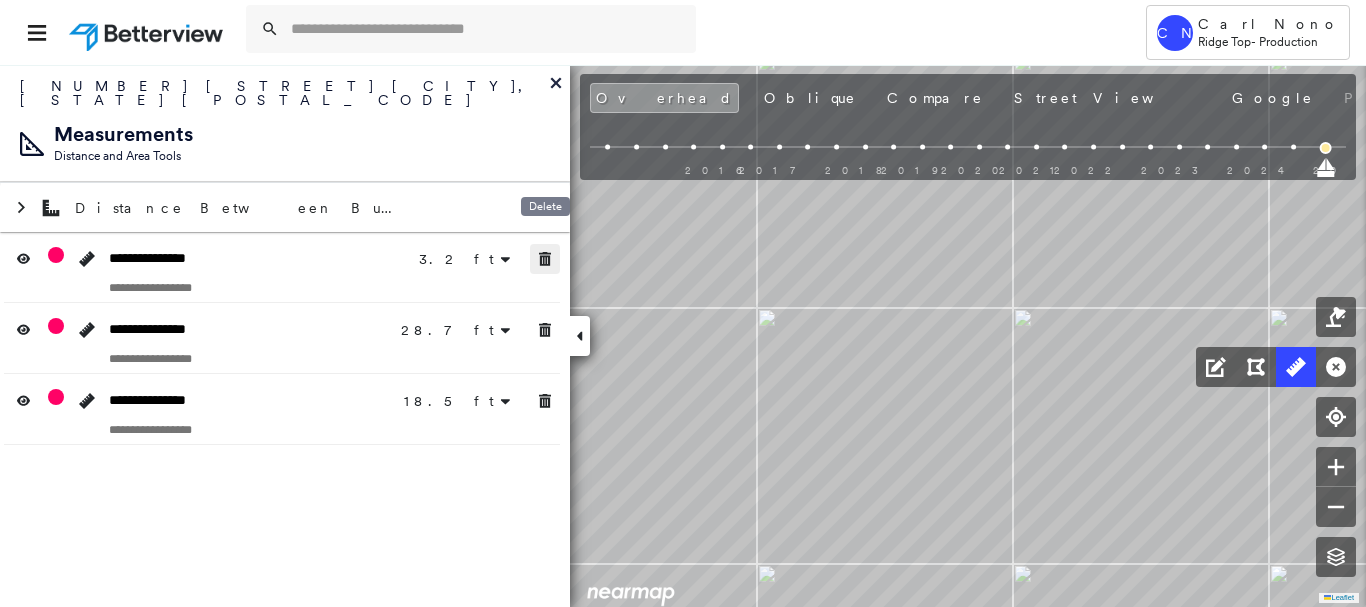 drag, startPoint x: 557, startPoint y: 241, endPoint x: 554, endPoint y: 291, distance: 50.08992 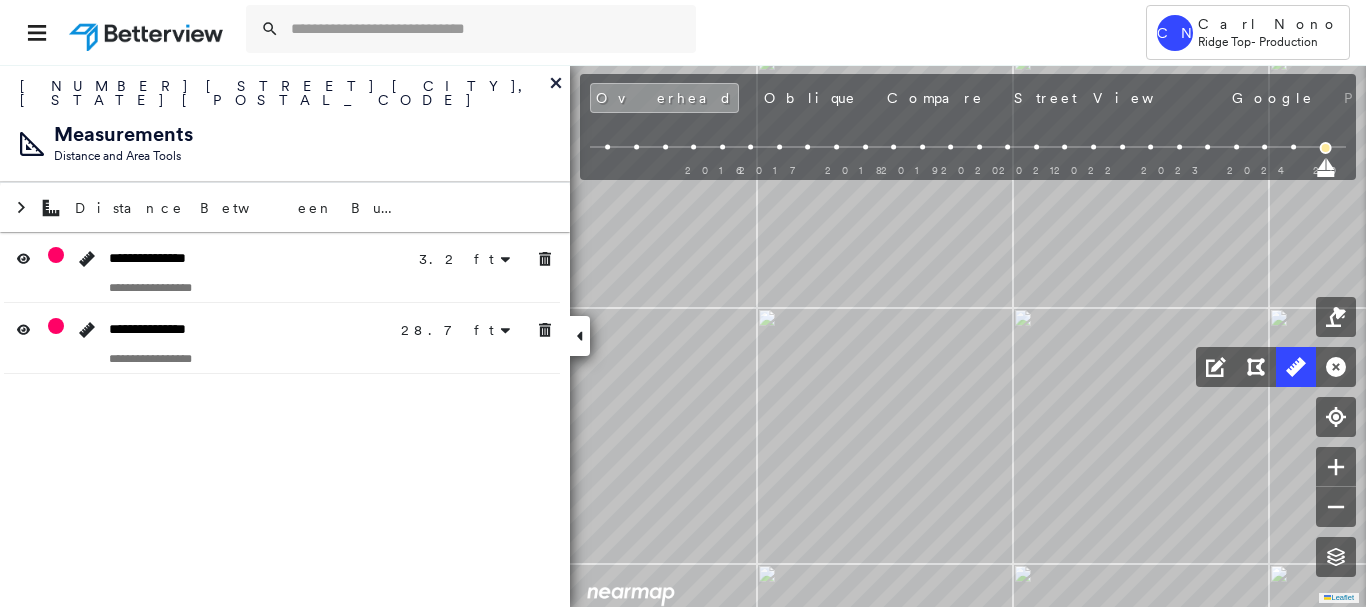 click at bounding box center [545, 330] 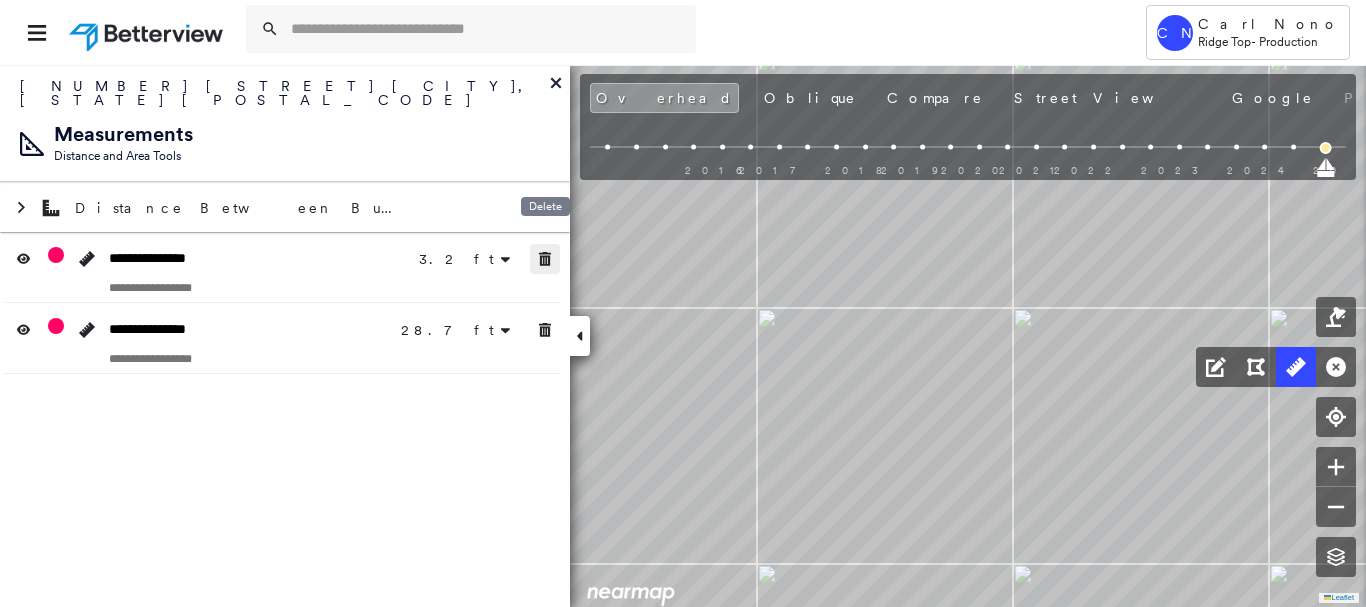 click at bounding box center (545, 259) 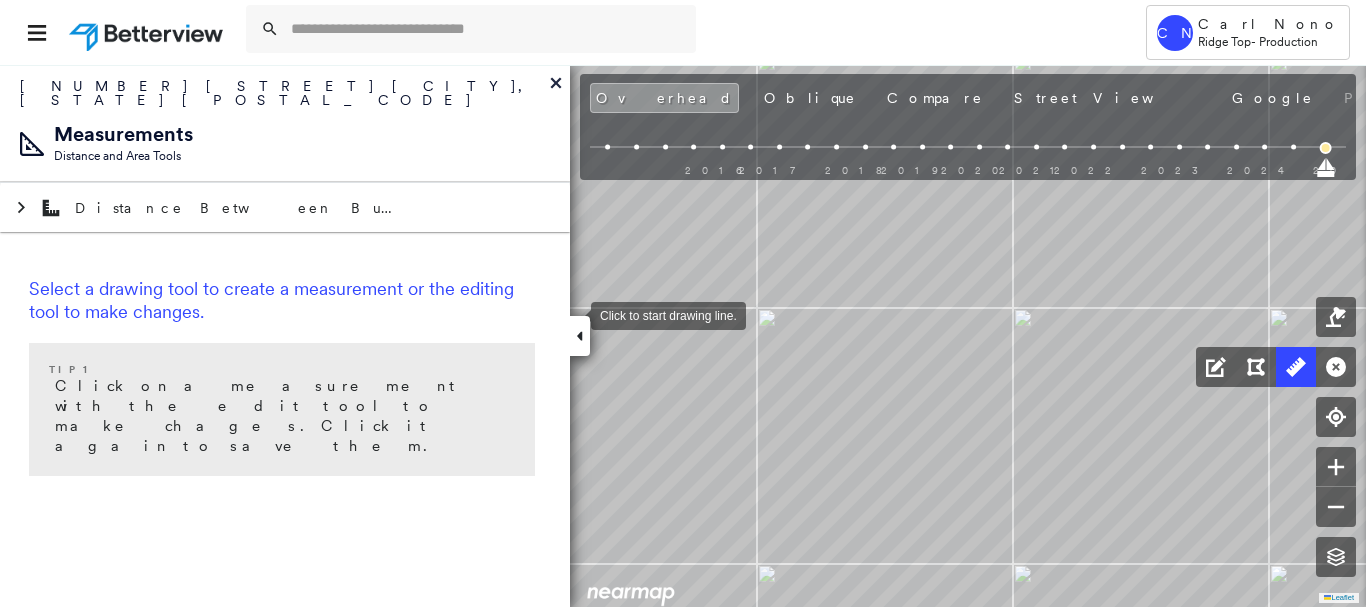 click 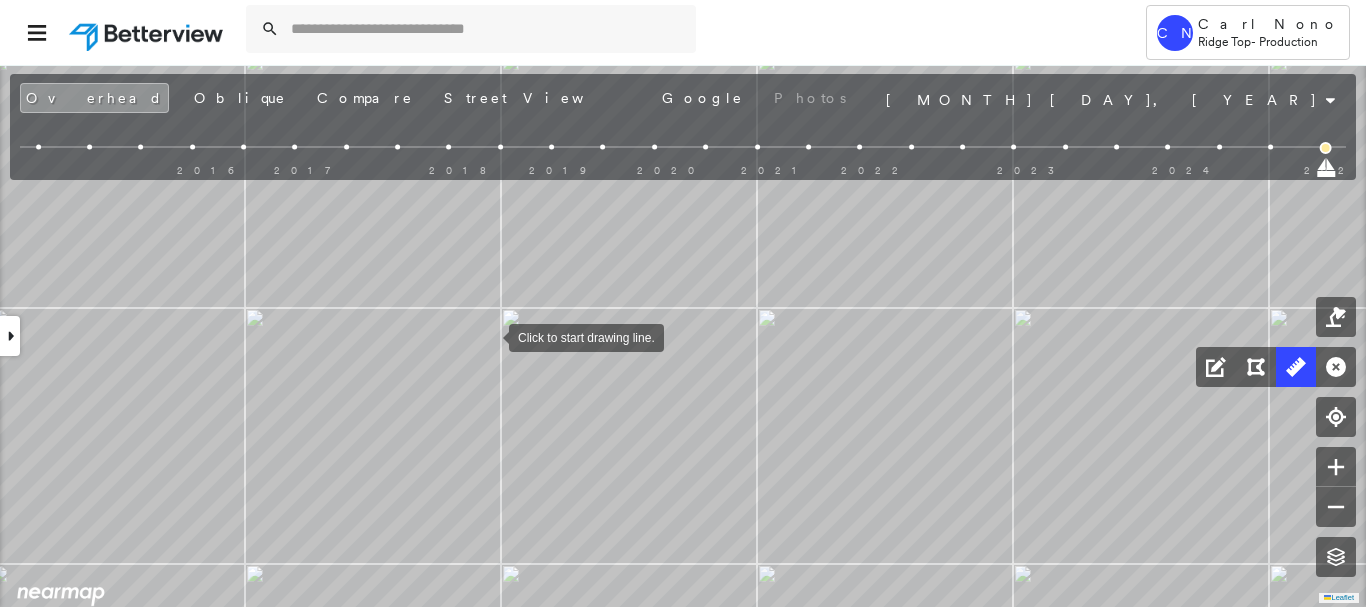 click at bounding box center (489, 336) 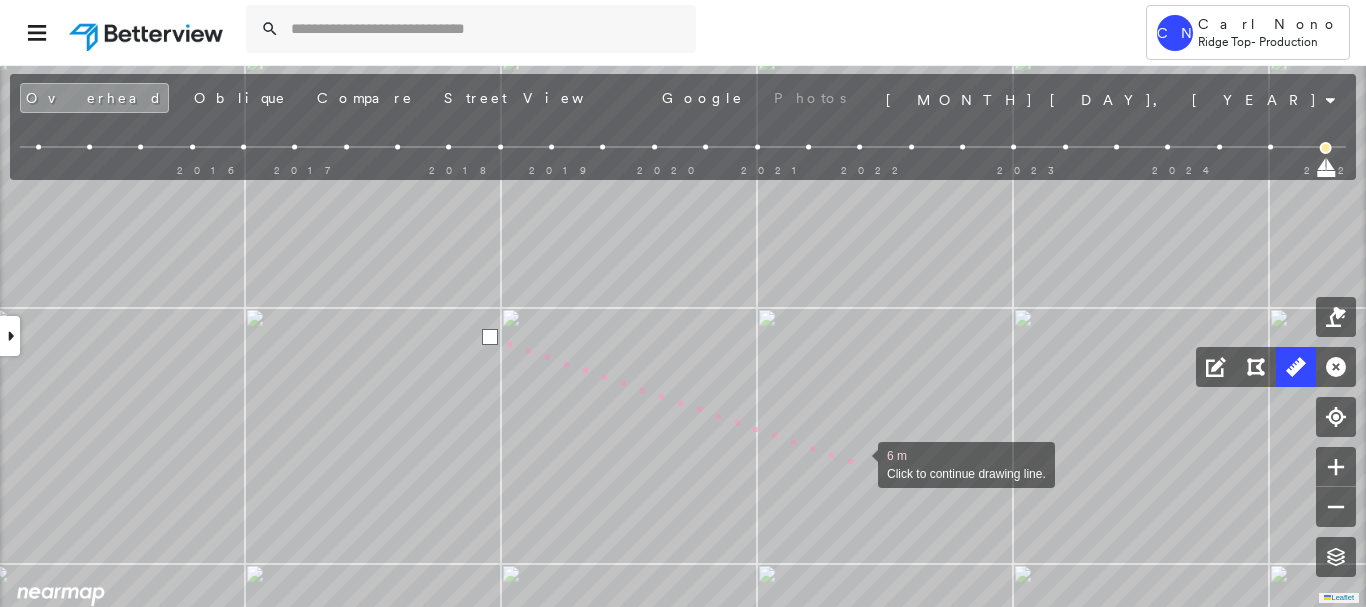 click at bounding box center [858, 463] 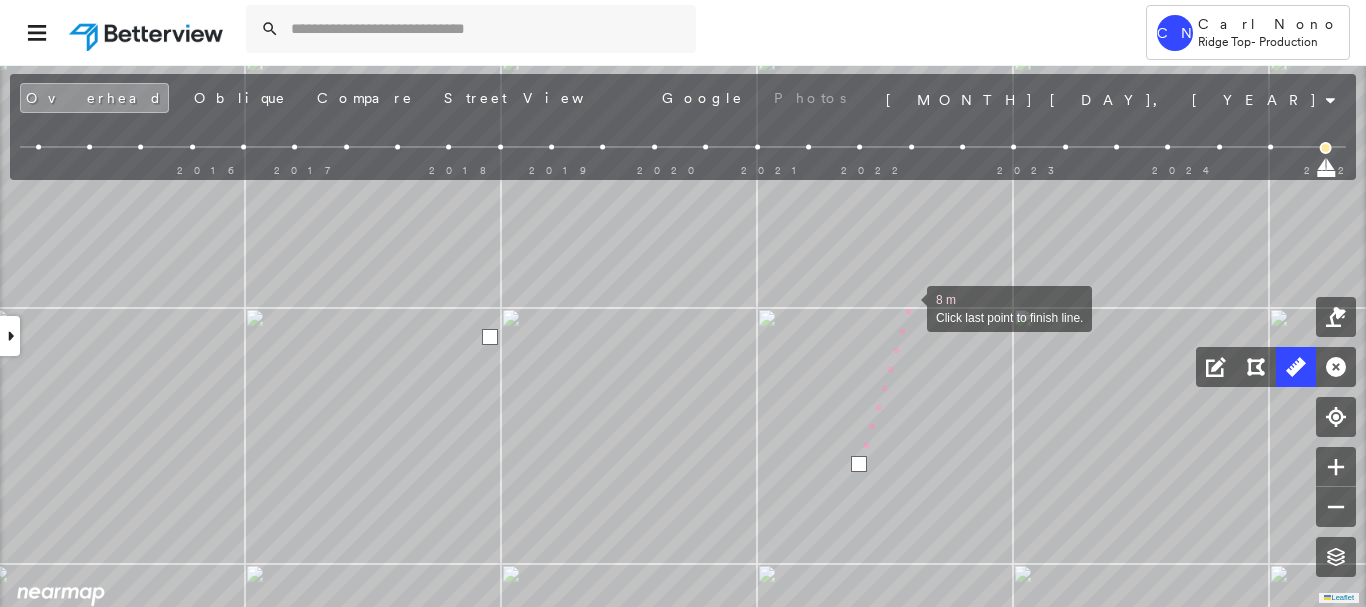 click at bounding box center [907, 307] 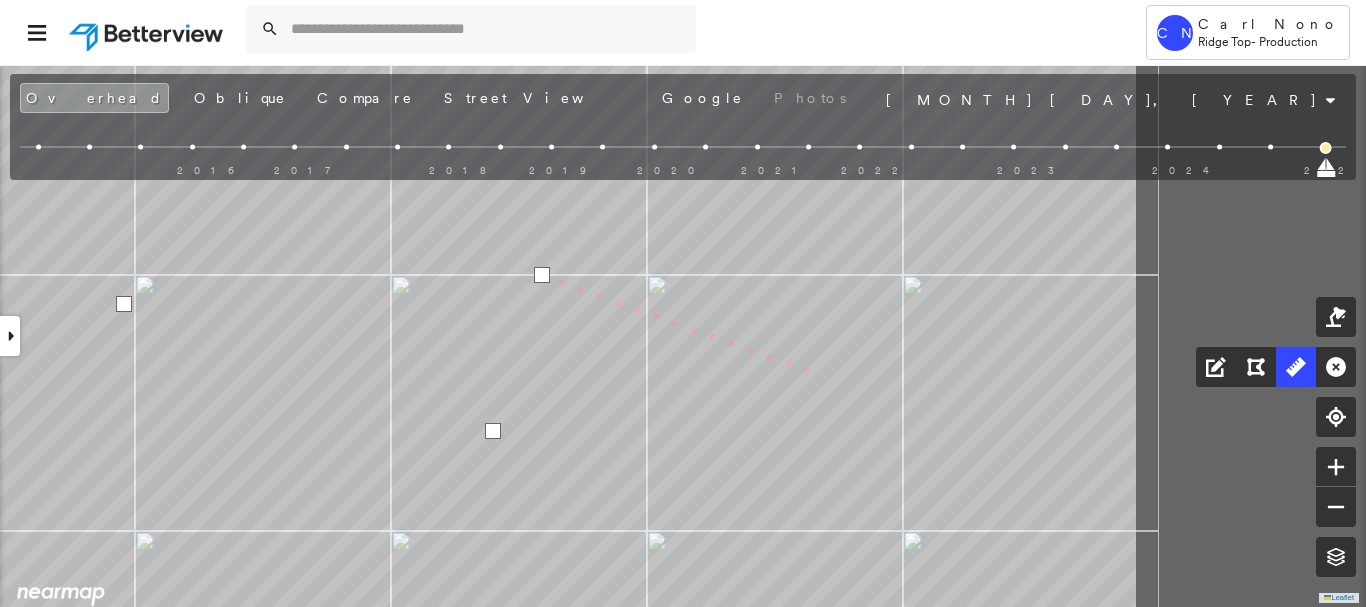 click on "12 m Click last point to finish line." at bounding box center [-296, -7] 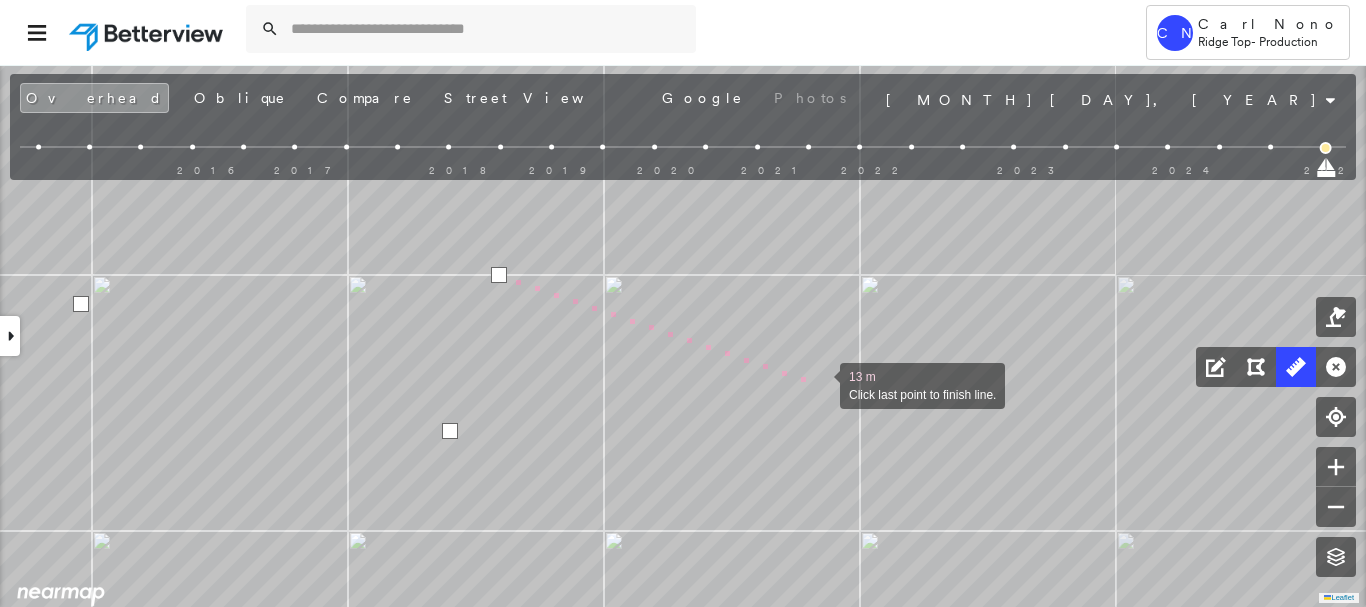 click at bounding box center (820, 384) 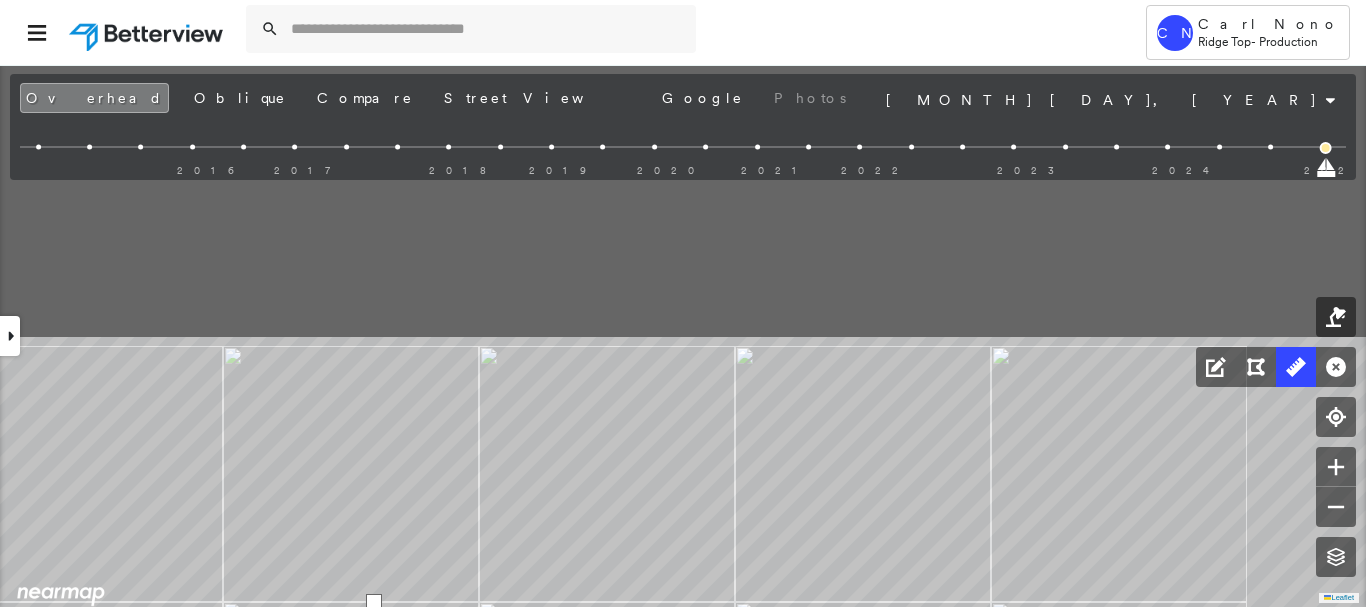 click on "14 m Click last point to finish line." at bounding box center (-464, 320) 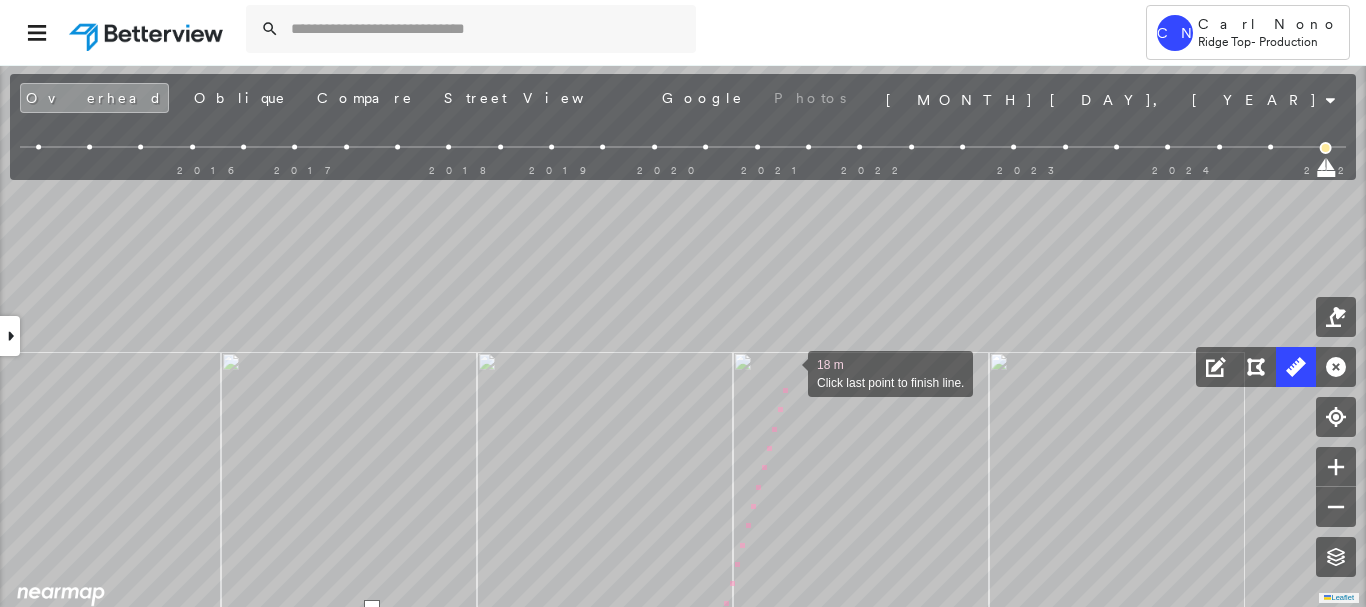 drag, startPoint x: 790, startPoint y: 366, endPoint x: 758, endPoint y: 429, distance: 70.66116 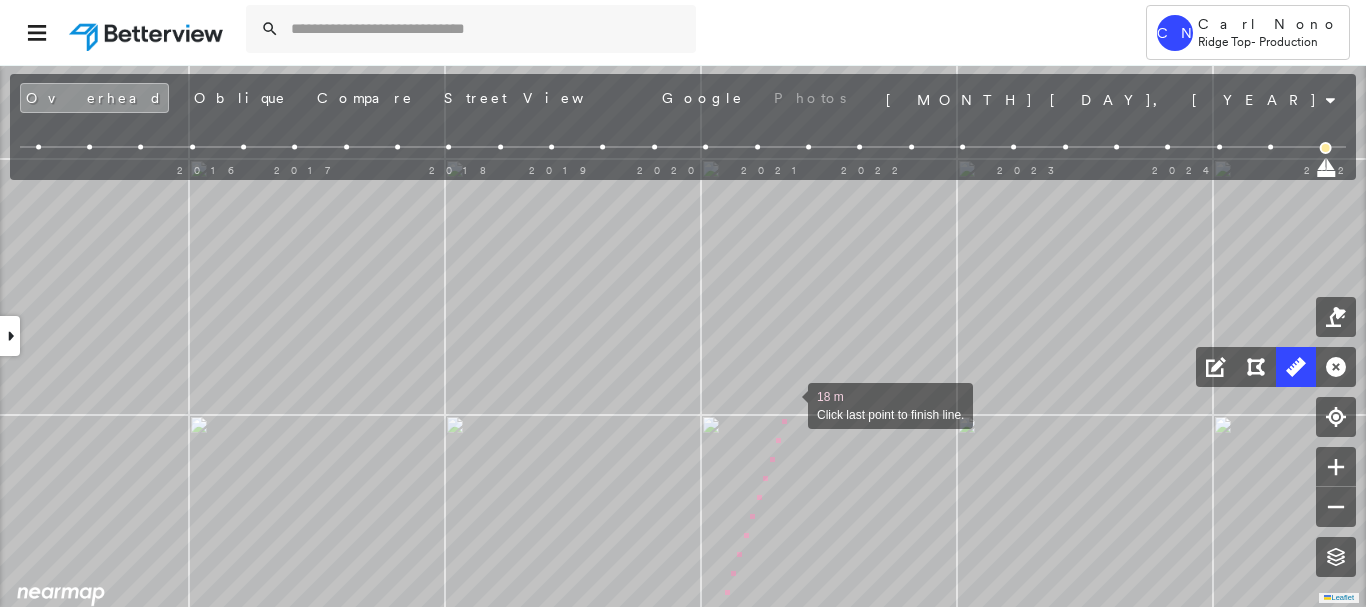 click at bounding box center [788, 404] 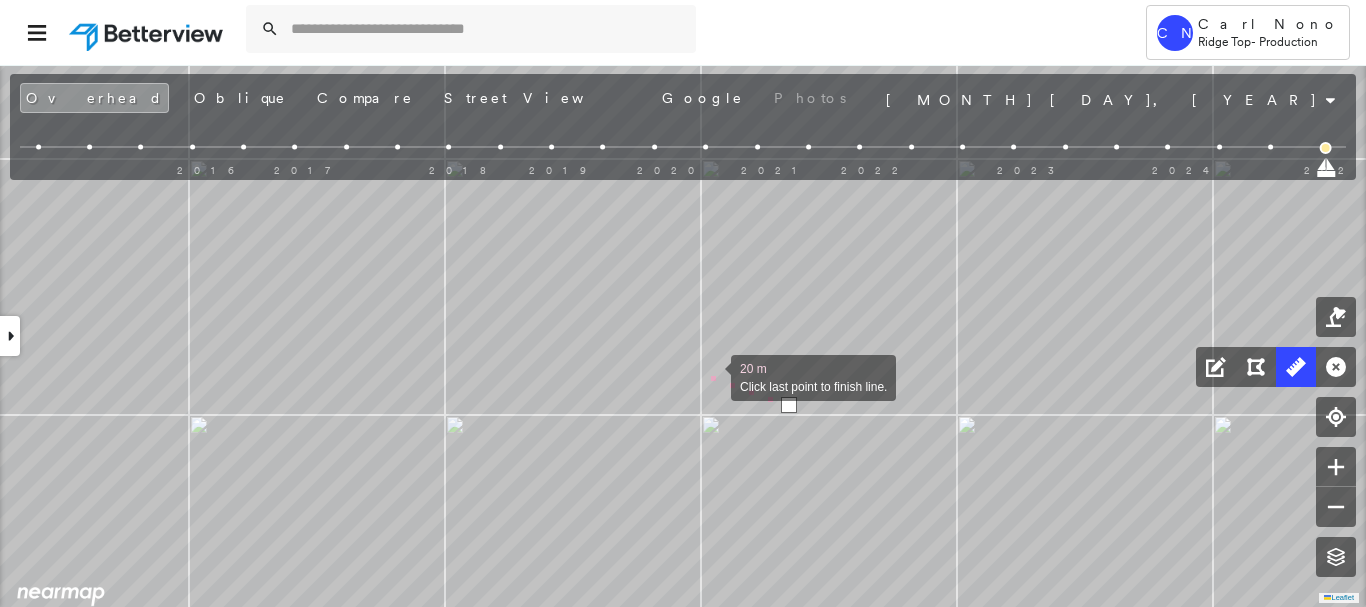 click at bounding box center (711, 376) 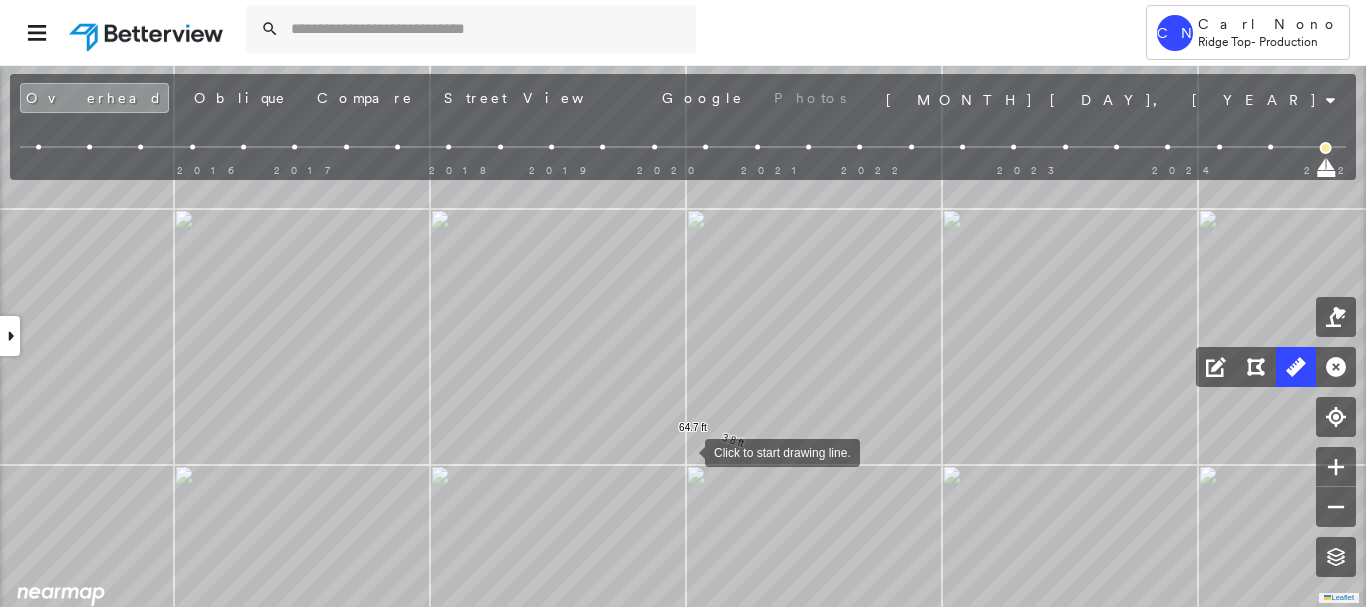 drag, startPoint x: 685, startPoint y: 451, endPoint x: 699, endPoint y: 388, distance: 64.53681 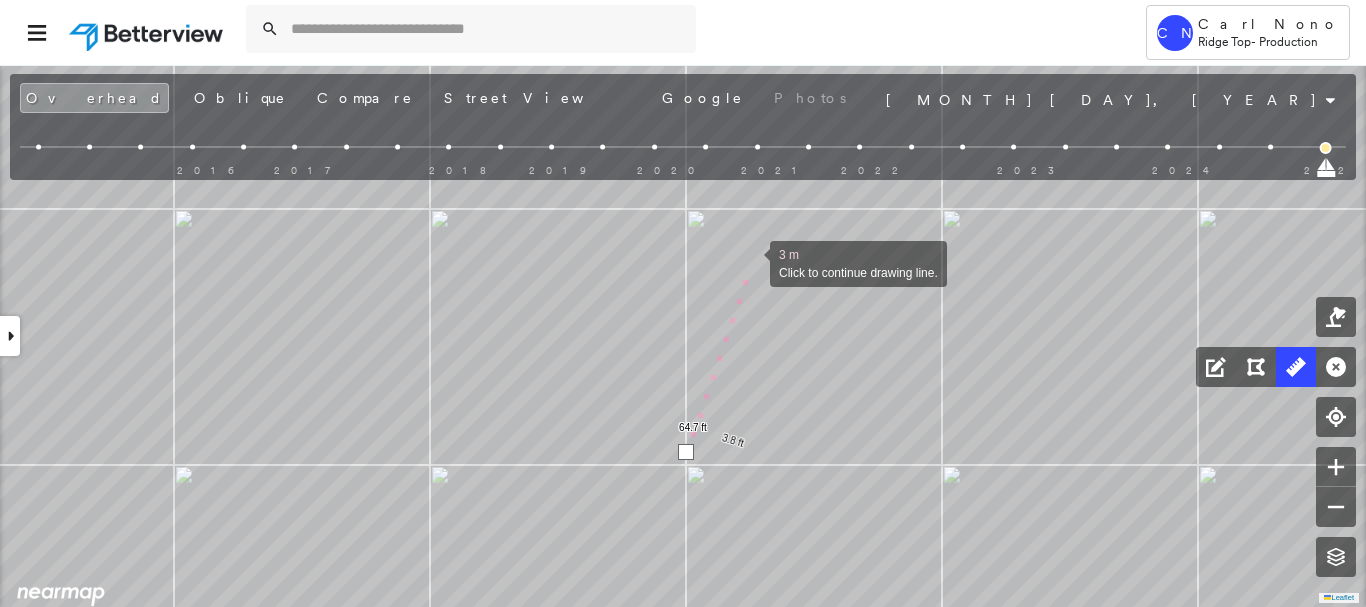 click at bounding box center [750, 262] 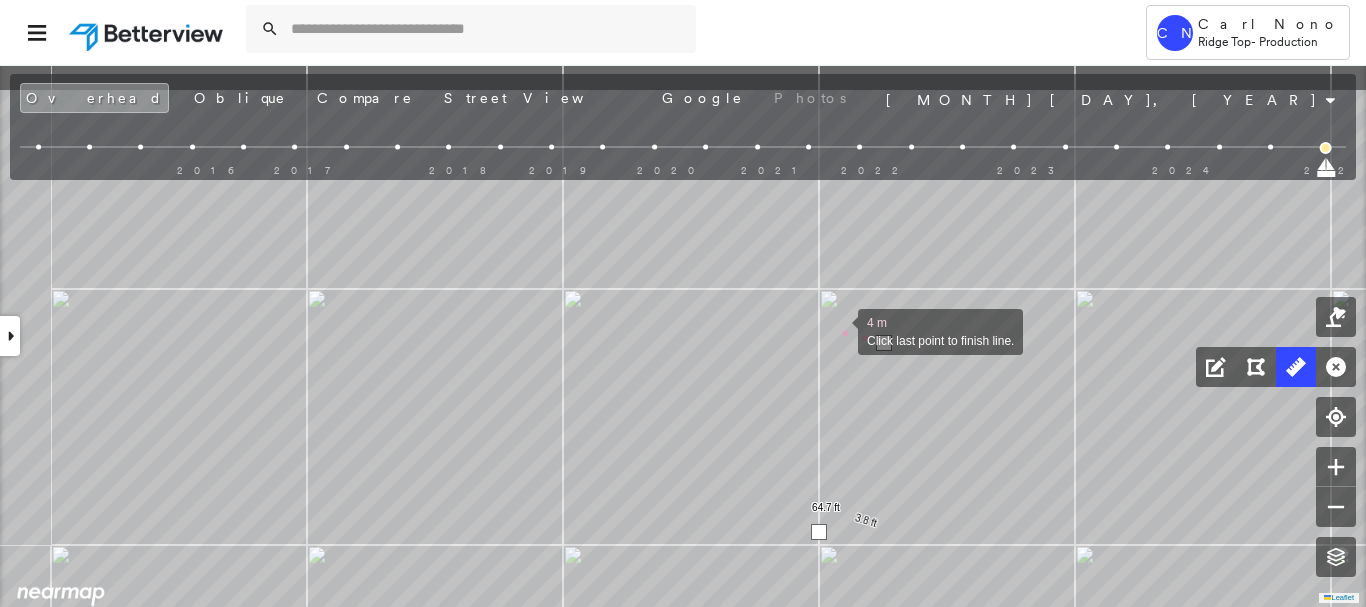drag, startPoint x: 701, startPoint y: 249, endPoint x: 835, endPoint y: 329, distance: 156.06409 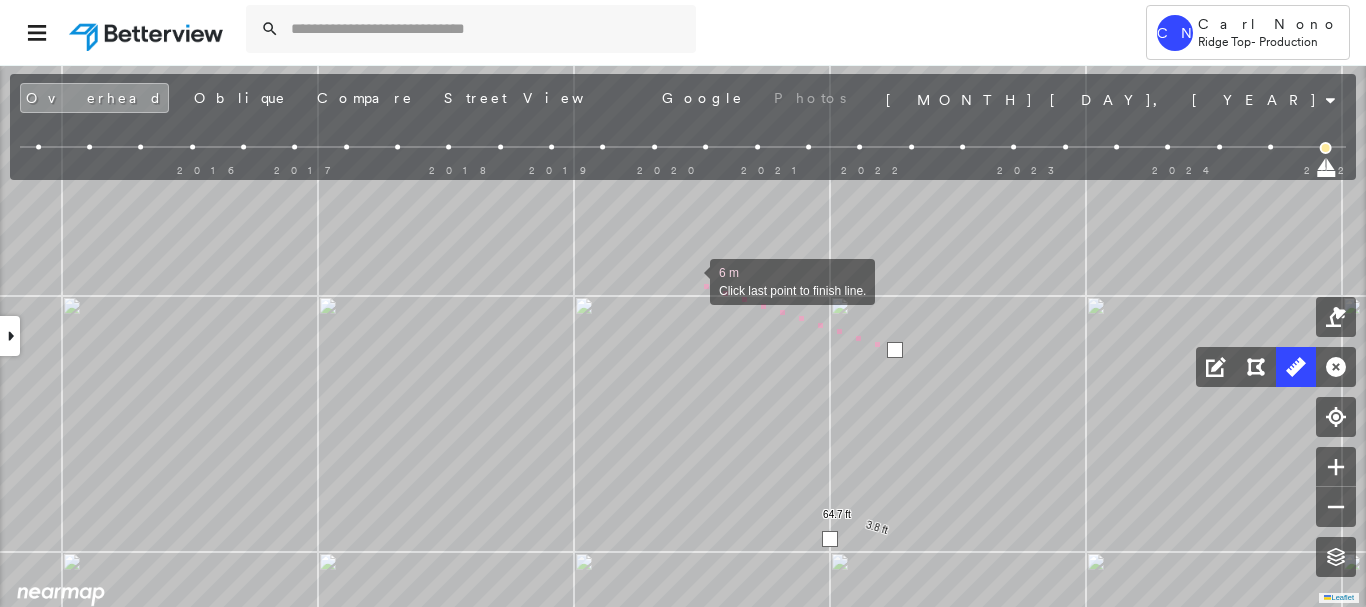 click at bounding box center [690, 280] 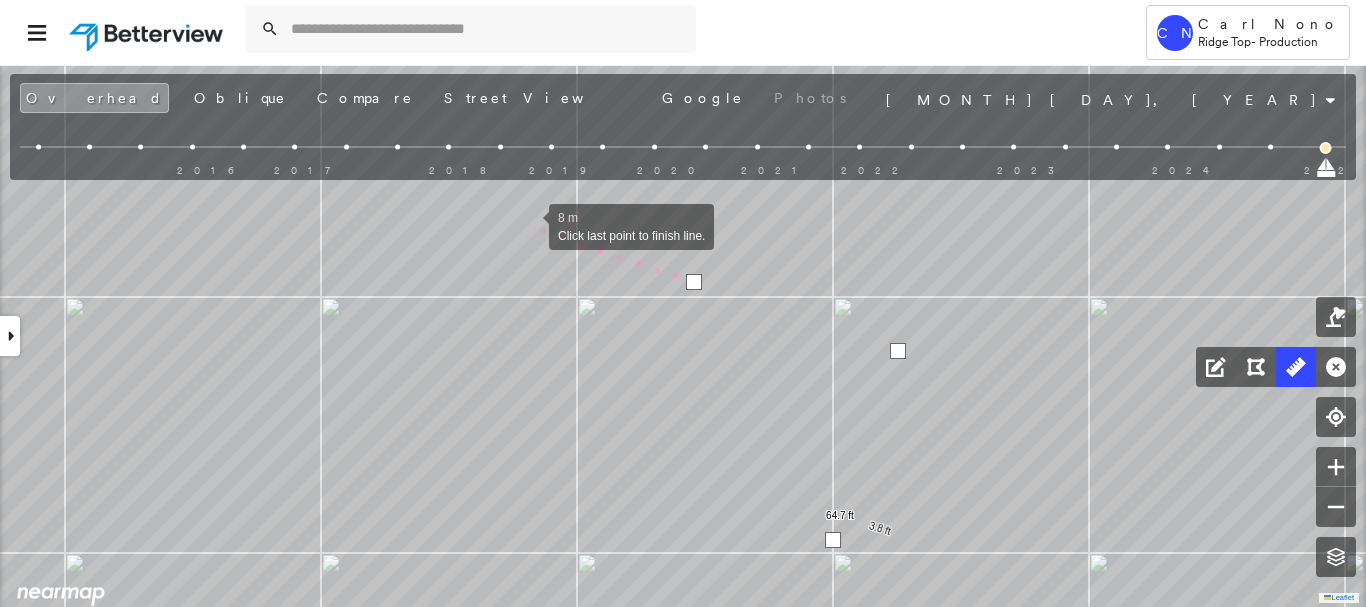 drag, startPoint x: 526, startPoint y: 224, endPoint x: 708, endPoint y: 307, distance: 200.0325 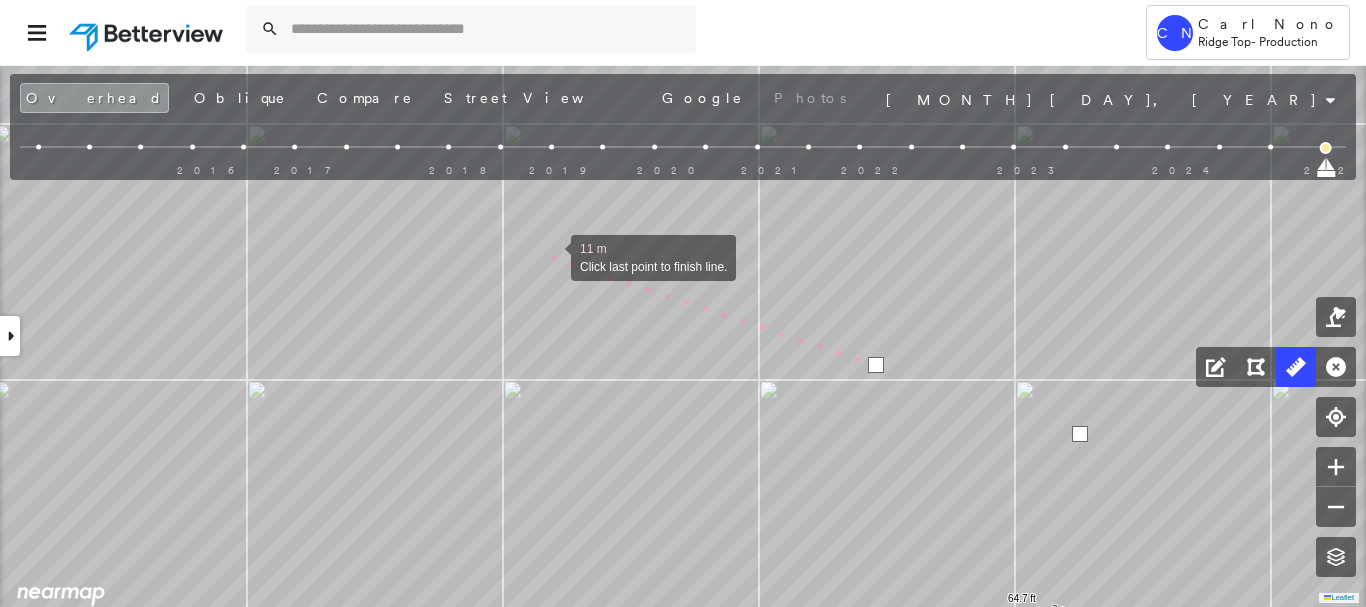 click at bounding box center [551, 256] 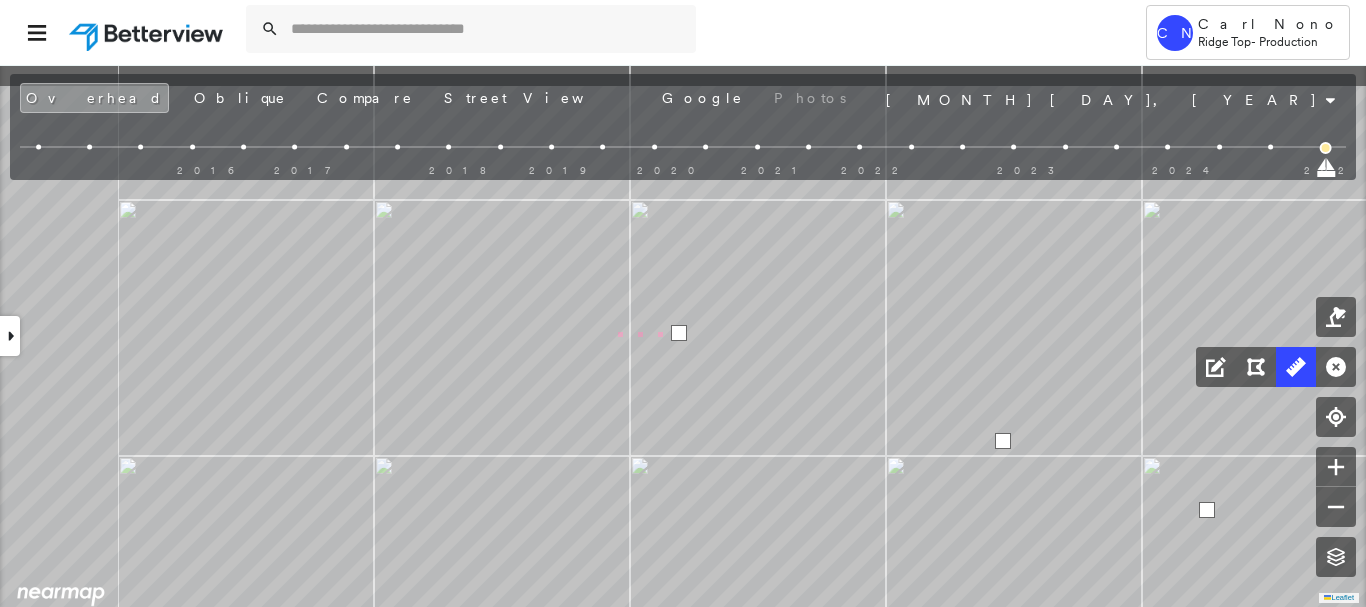 drag, startPoint x: 526, startPoint y: 287, endPoint x: 623, endPoint y: 342, distance: 111.50785 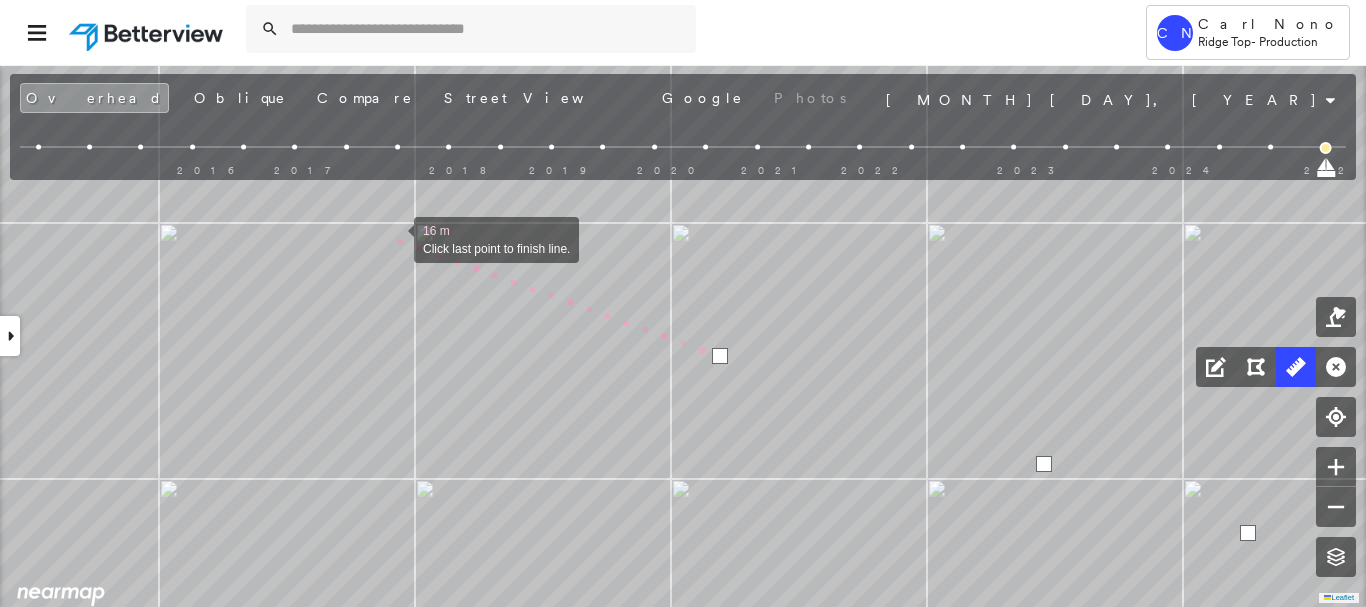 click at bounding box center [394, 238] 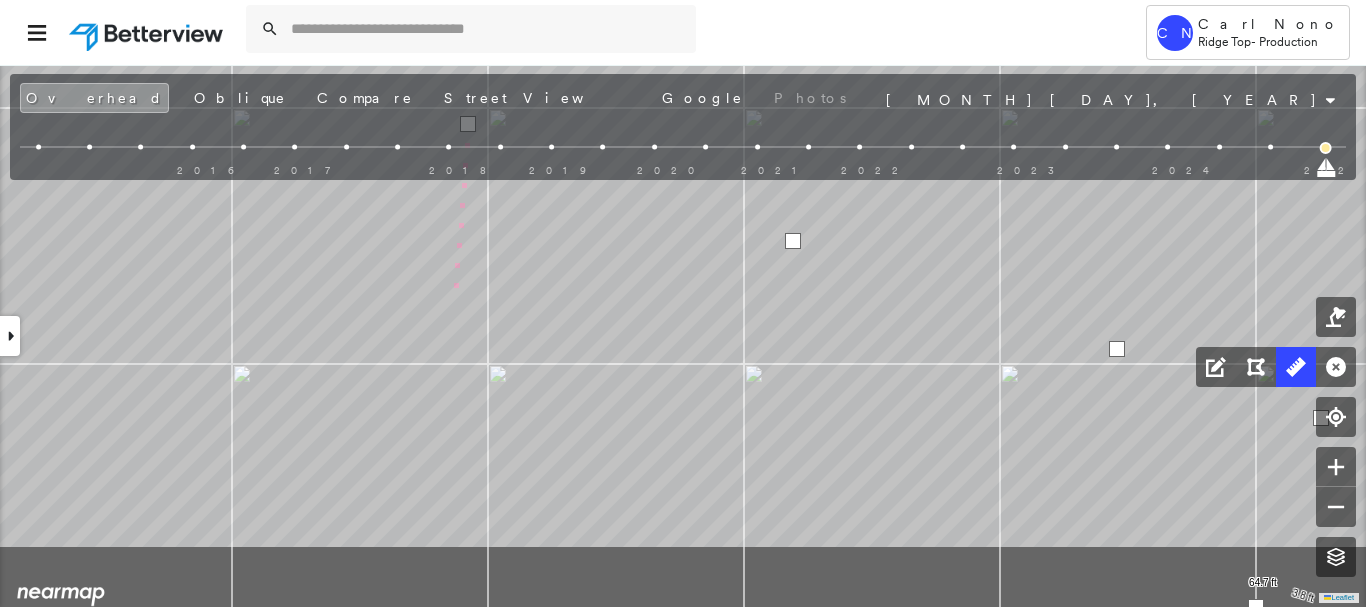 drag, startPoint x: 352, startPoint y: 450, endPoint x: 466, endPoint y: 290, distance: 196.45865 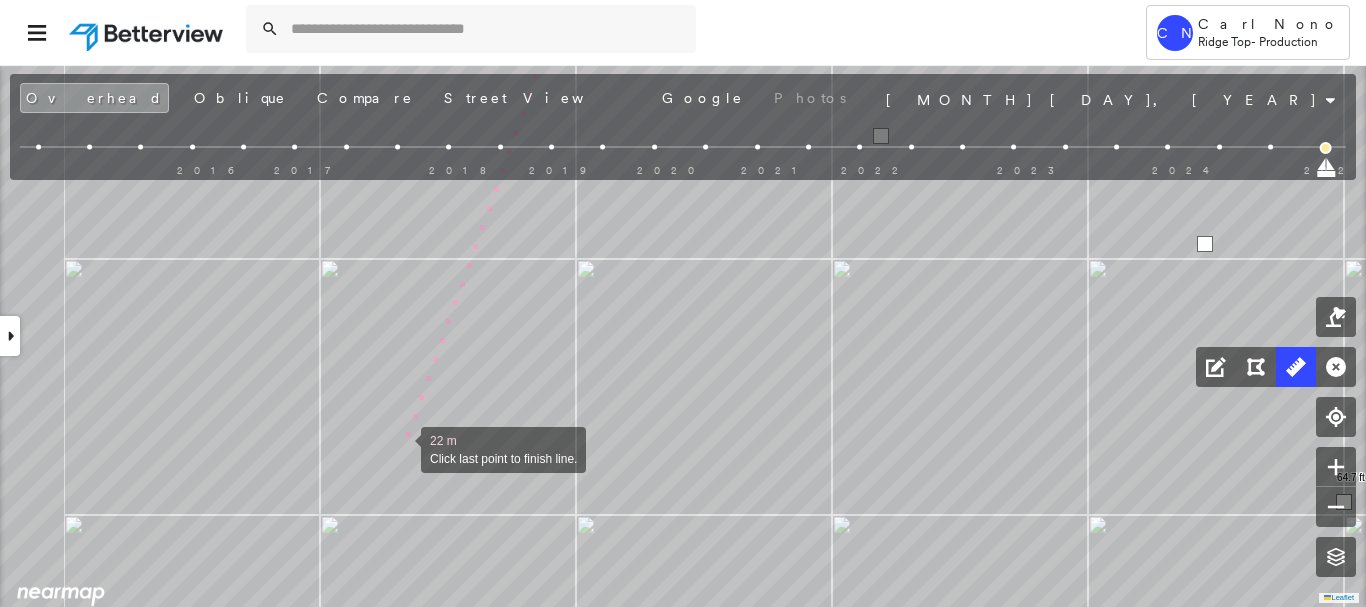 drag, startPoint x: 401, startPoint y: 448, endPoint x: 625, endPoint y: 106, distance: 408.8276 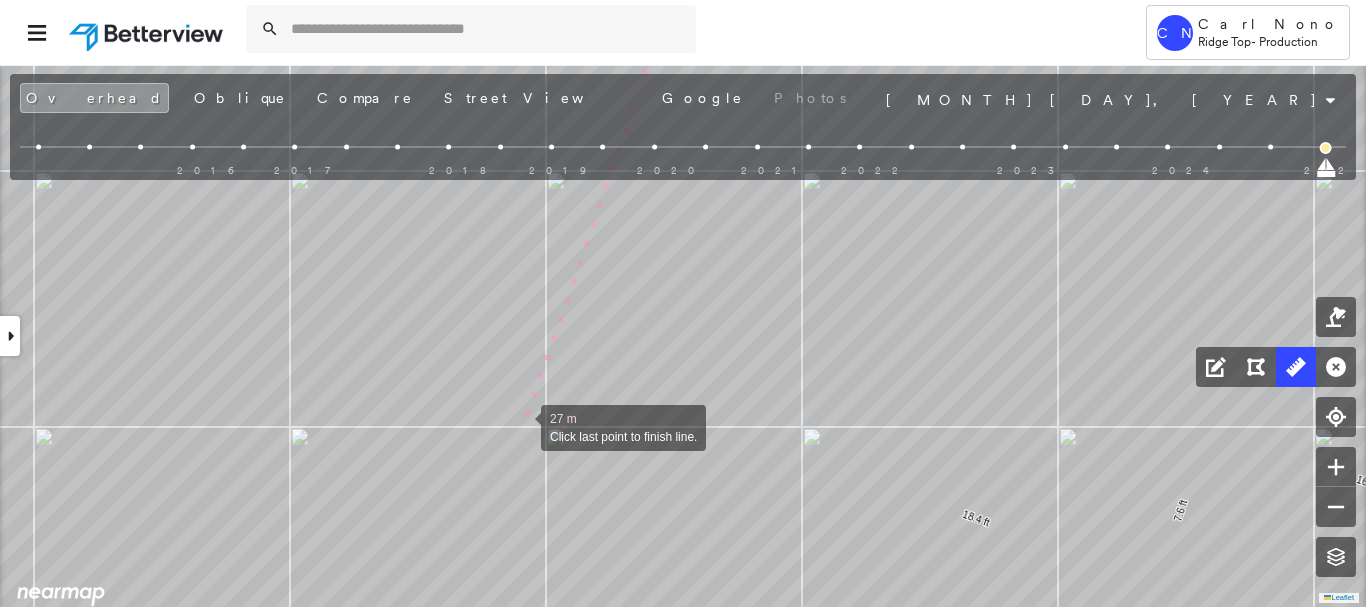 click at bounding box center (521, 426) 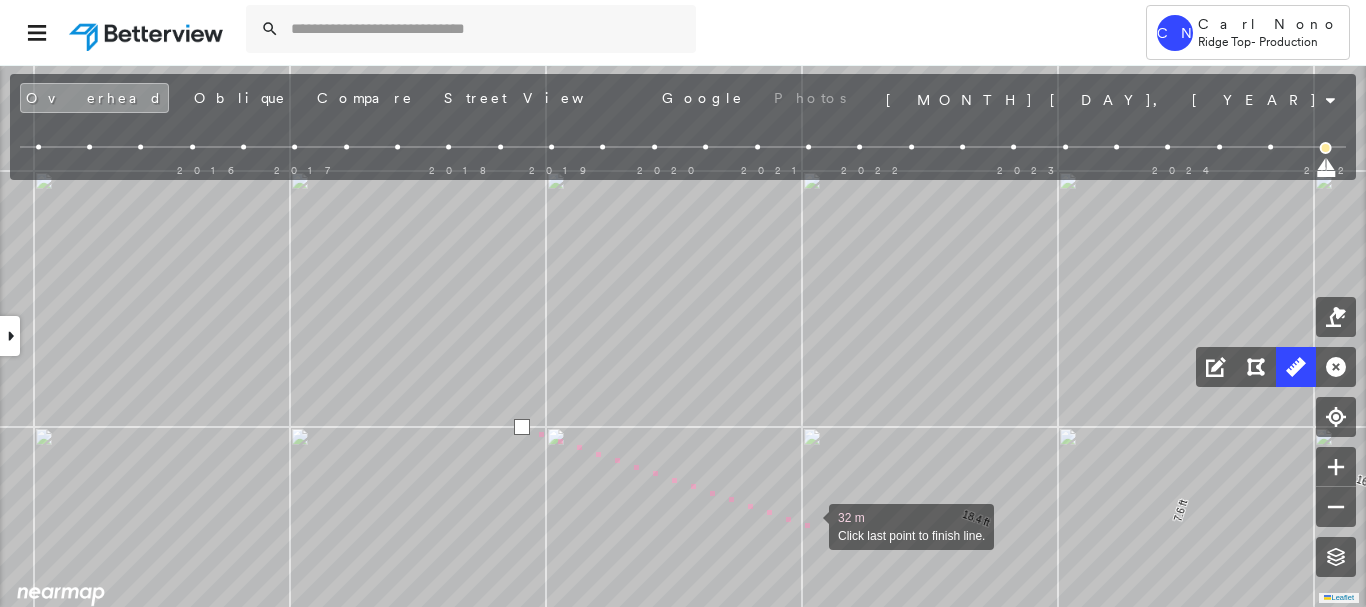 click at bounding box center [809, 525] 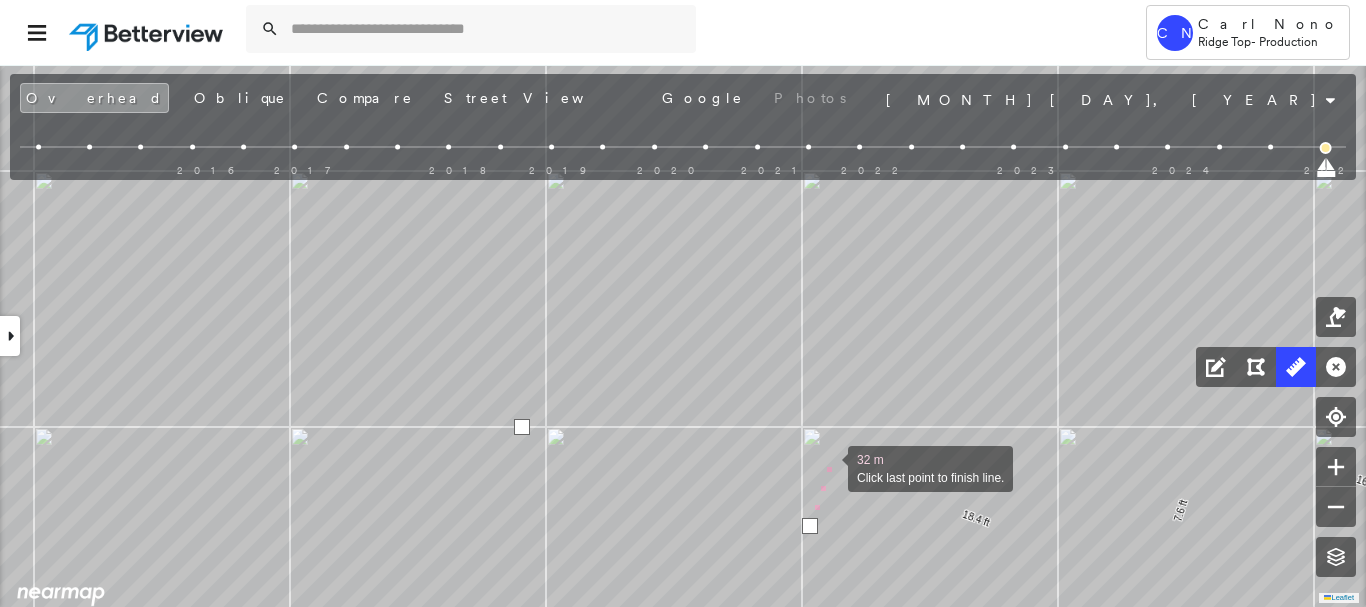 click at bounding box center [828, 467] 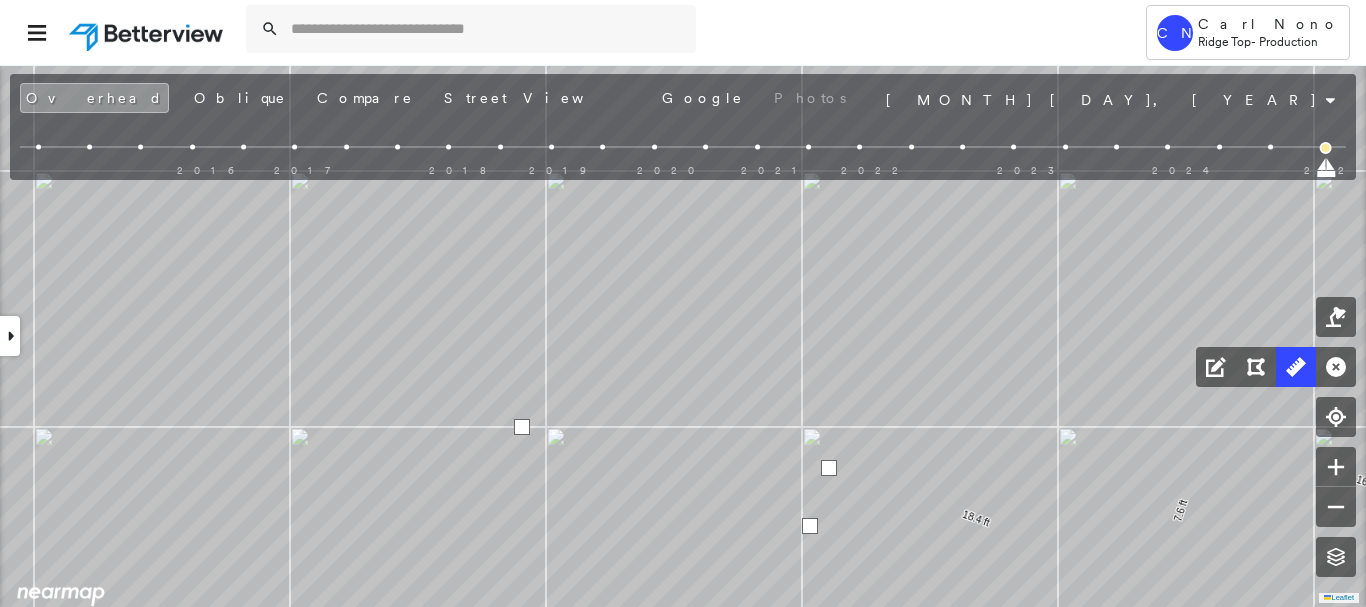 click at bounding box center (829, 468) 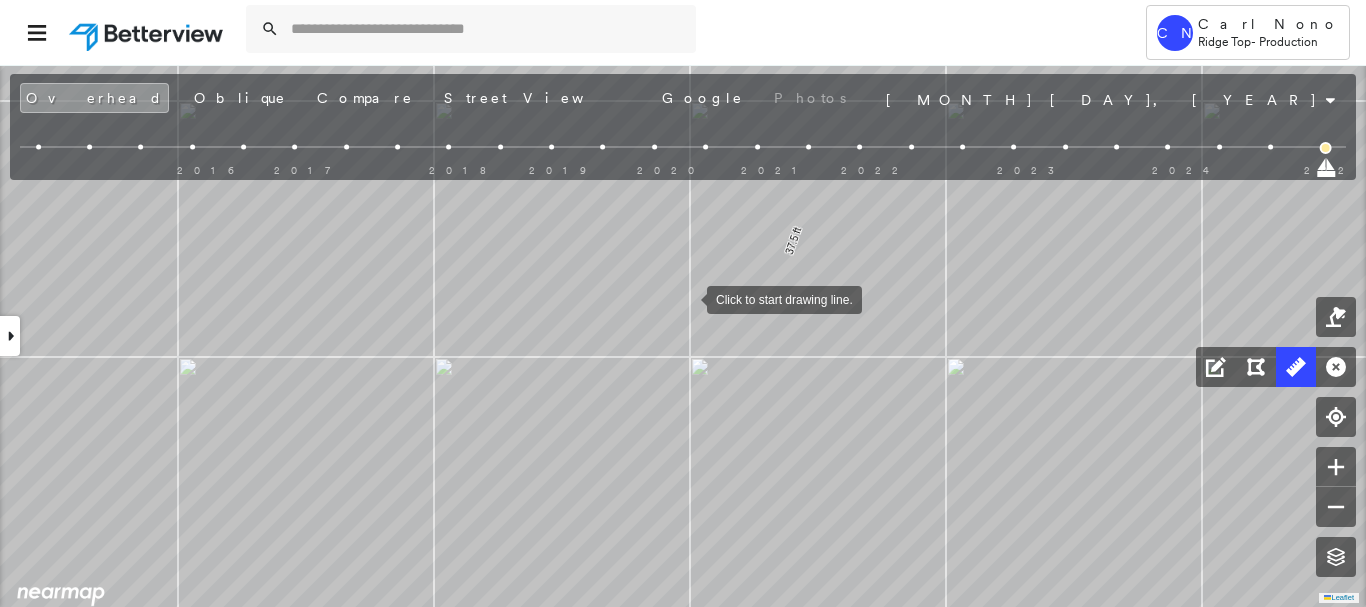 click at bounding box center [687, 298] 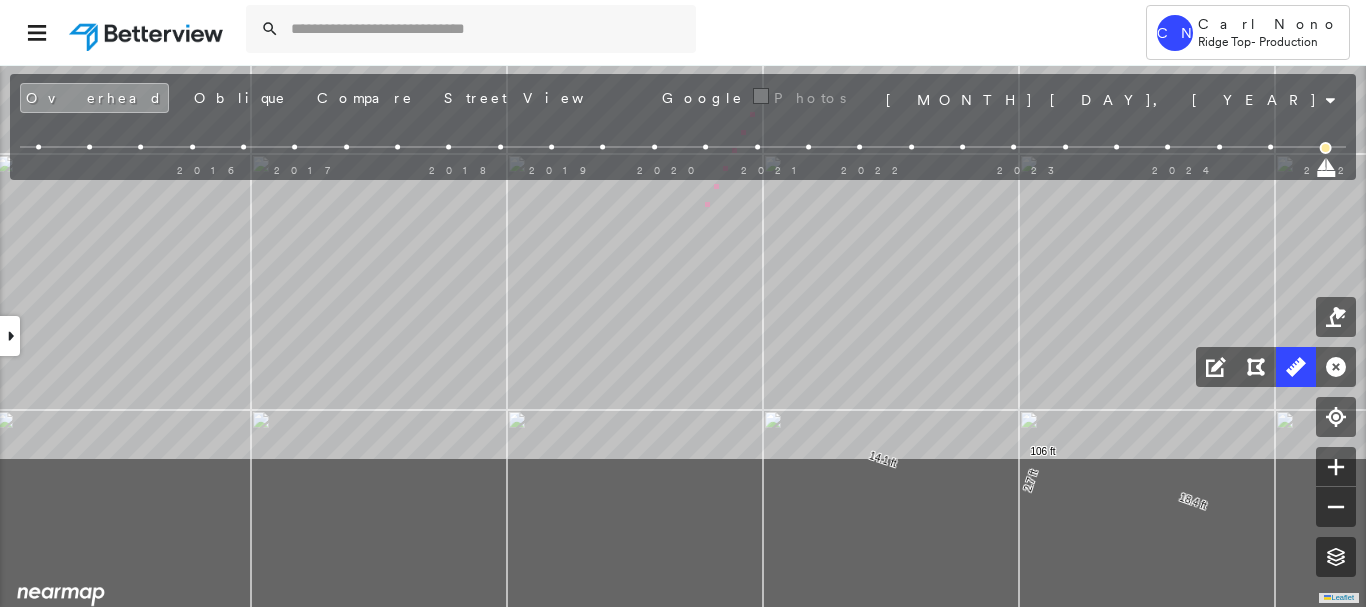 drag, startPoint x: 630, startPoint y: 410, endPoint x: 742, endPoint y: 118, distance: 312.7427 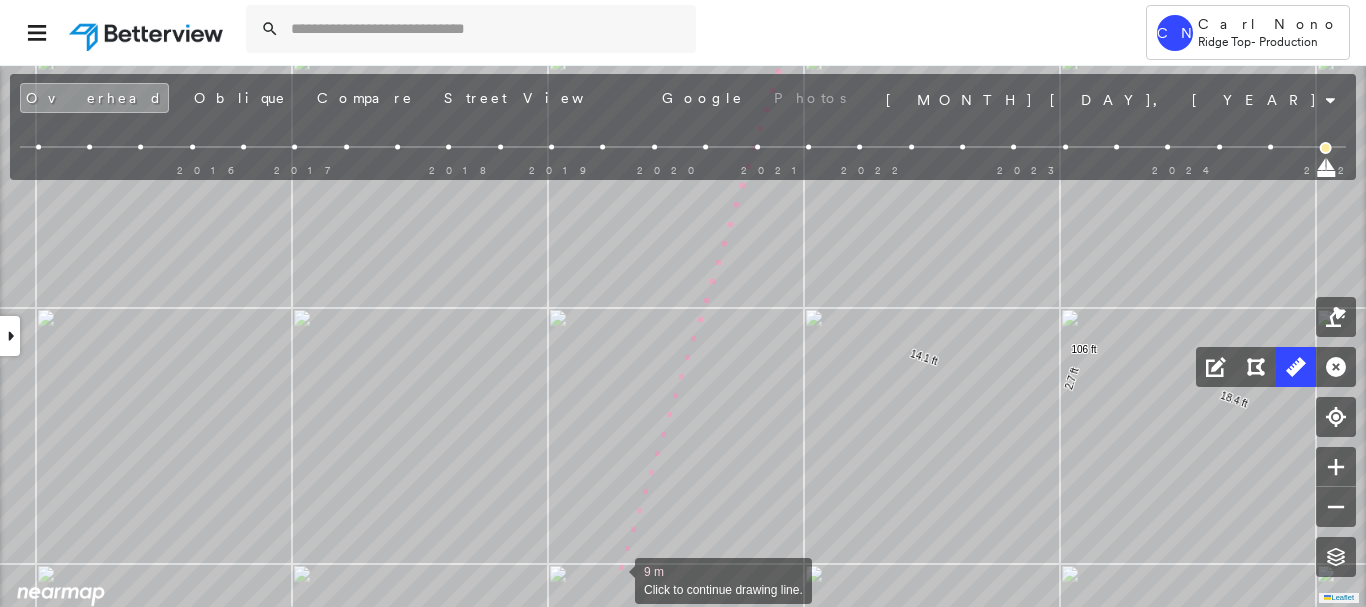 click at bounding box center (615, 579) 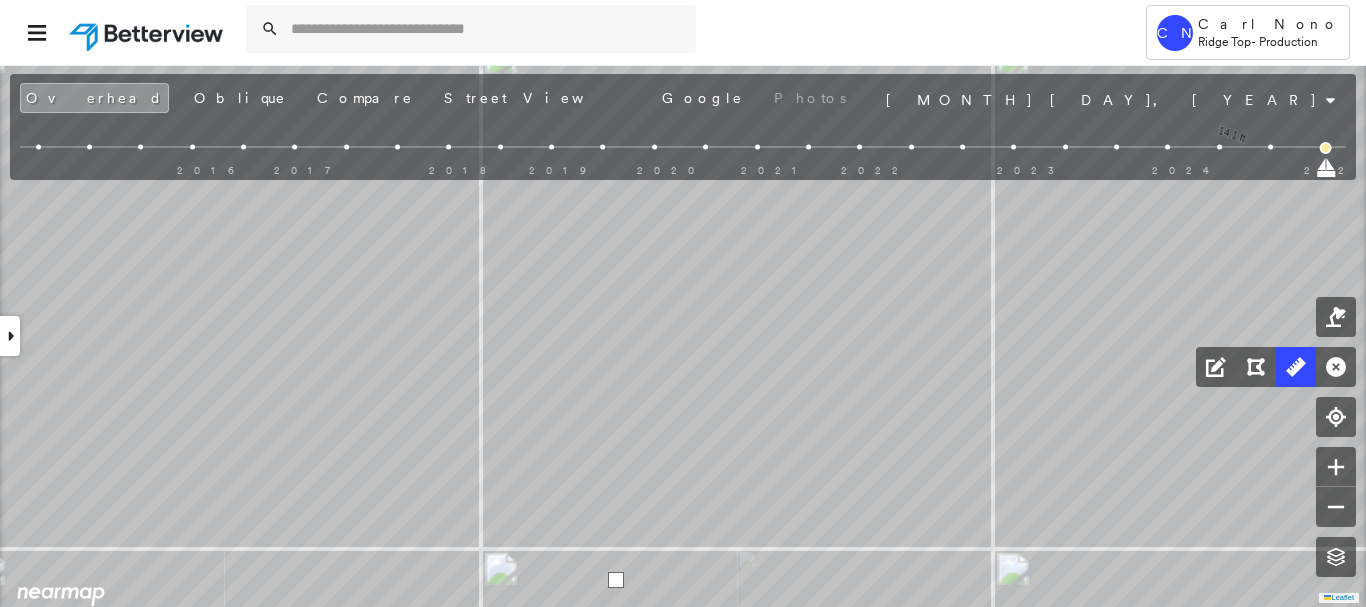 click at bounding box center [616, 580] 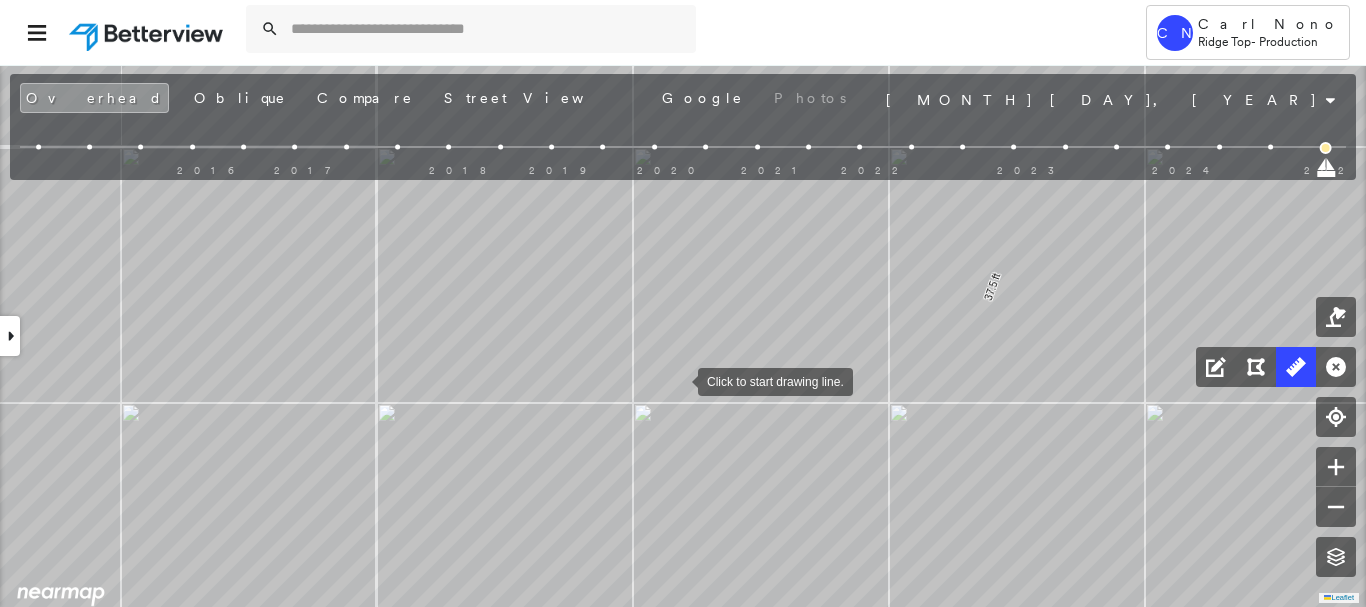 drag, startPoint x: 684, startPoint y: 390, endPoint x: 677, endPoint y: 380, distance: 12.206555 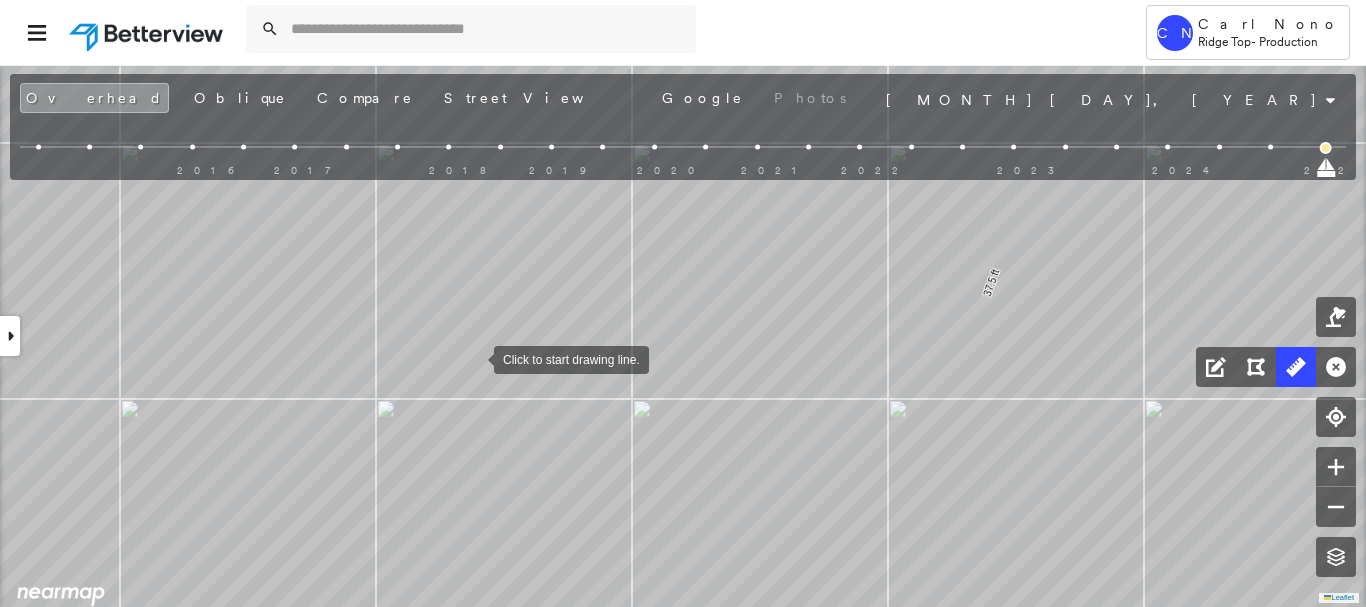 click at bounding box center (474, 358) 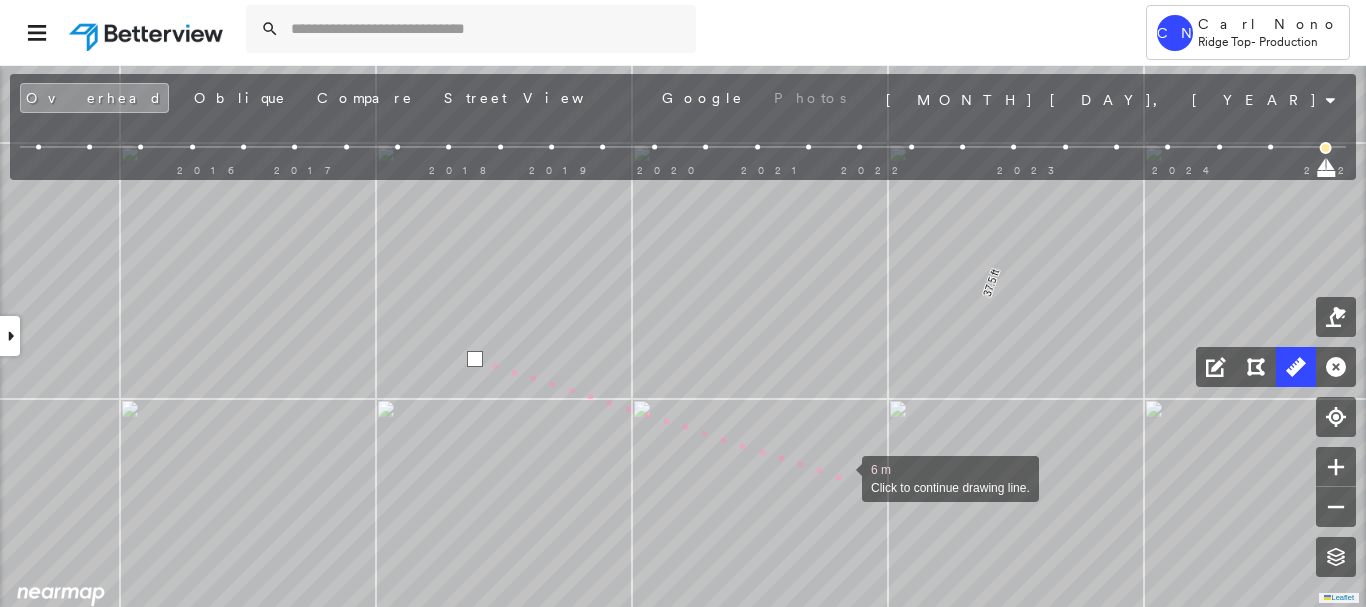click at bounding box center (842, 477) 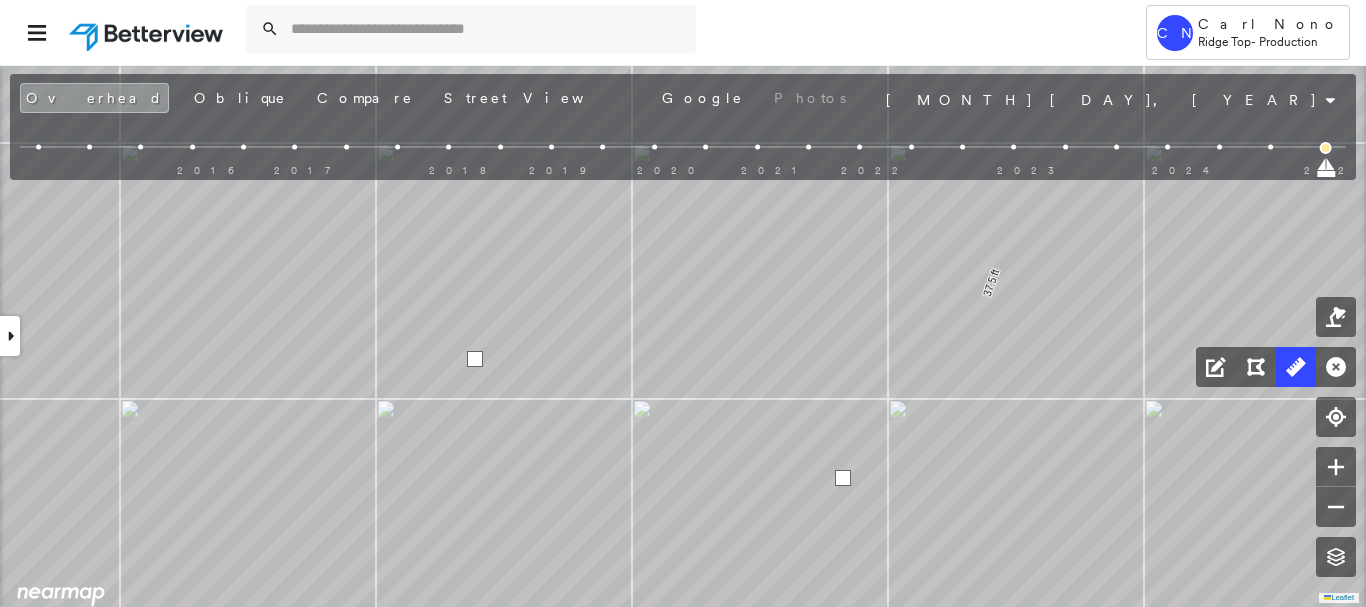 click at bounding box center (843, 478) 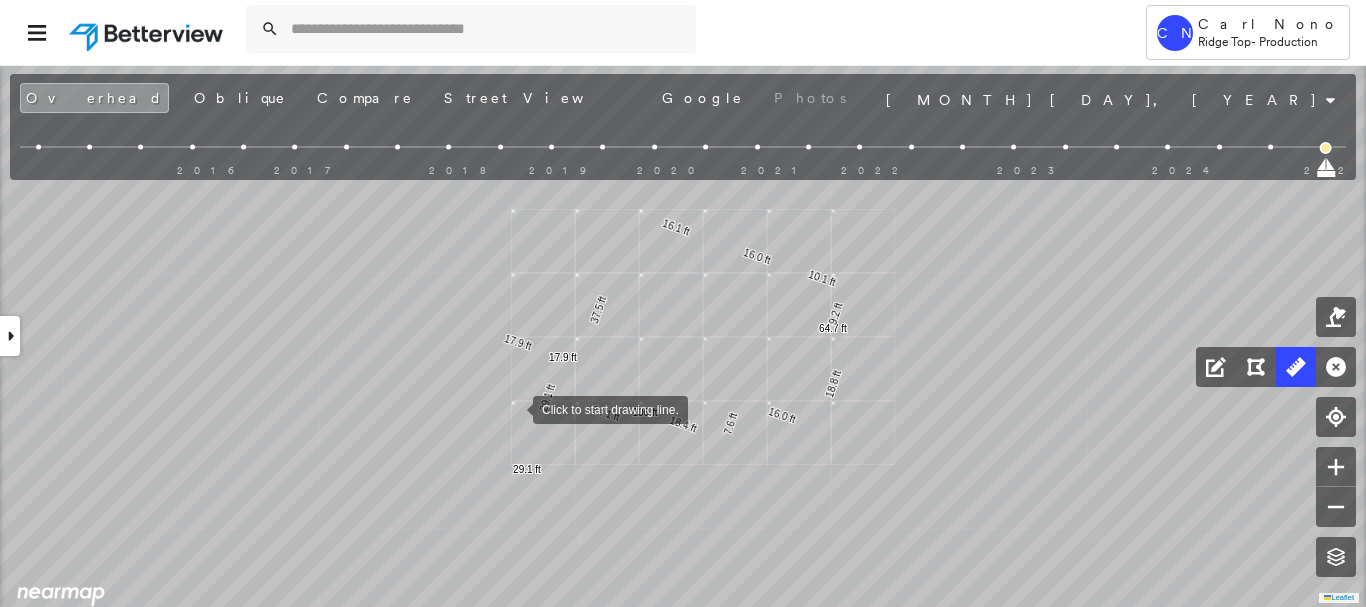drag, startPoint x: 842, startPoint y: 477, endPoint x: 486, endPoint y: 349, distance: 378.31204 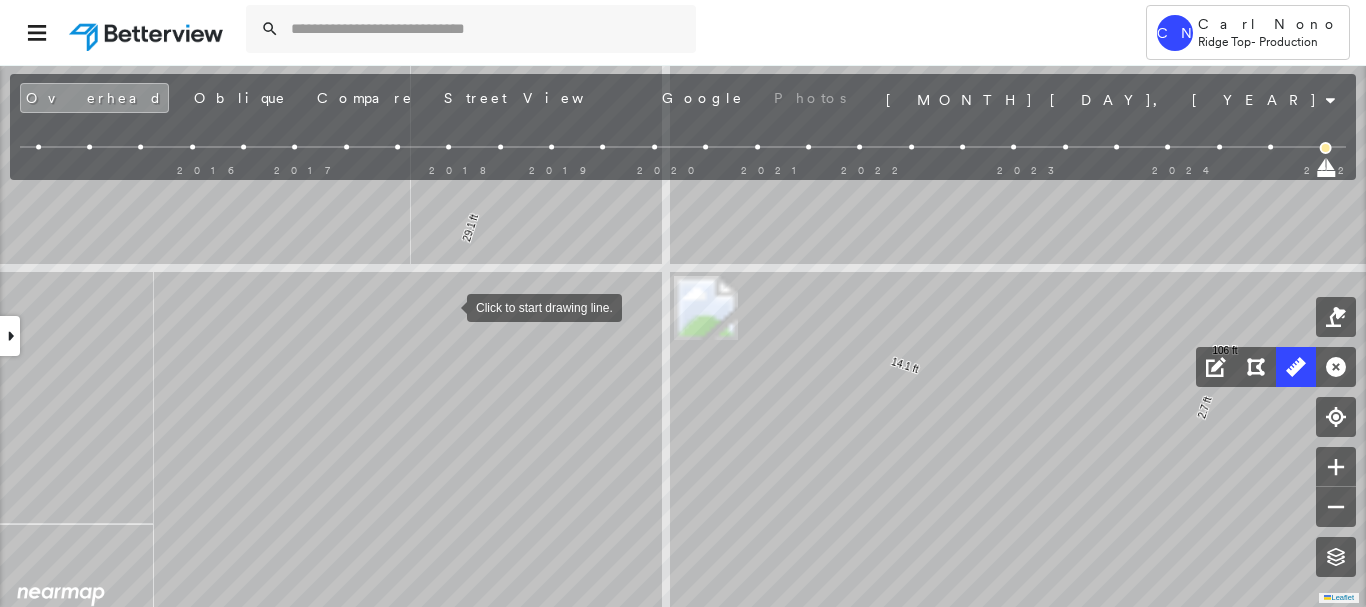 click at bounding box center (447, 306) 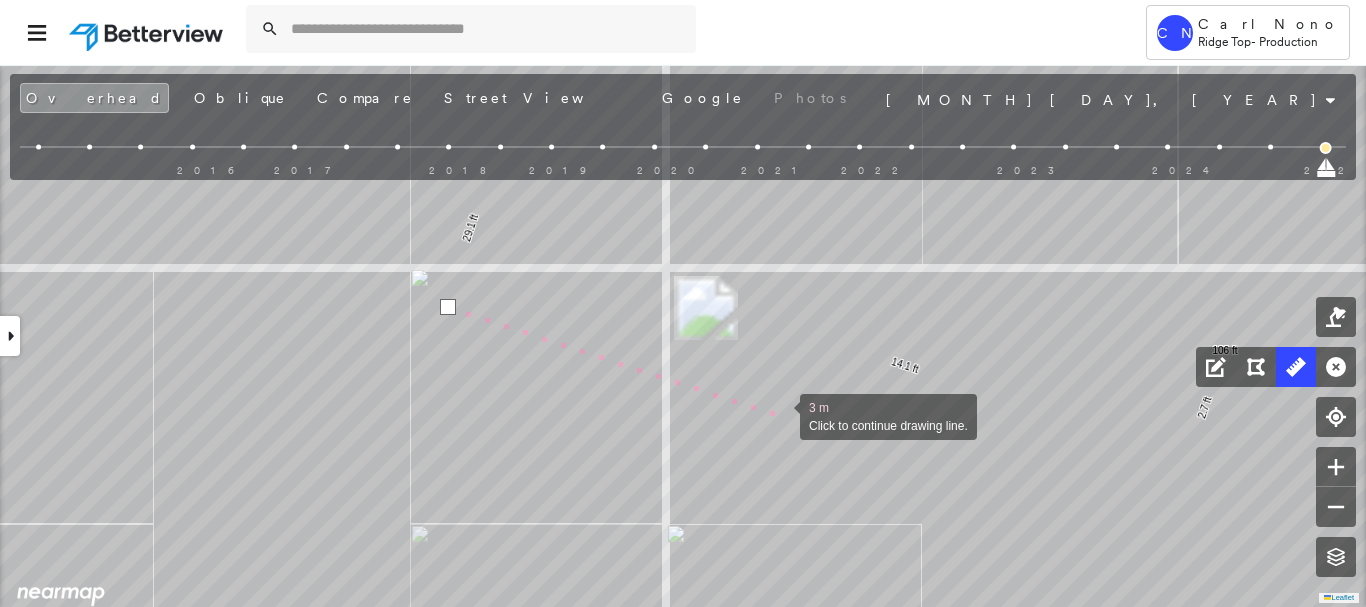 drag, startPoint x: 766, startPoint y: 404, endPoint x: 252, endPoint y: 190, distance: 556.7692 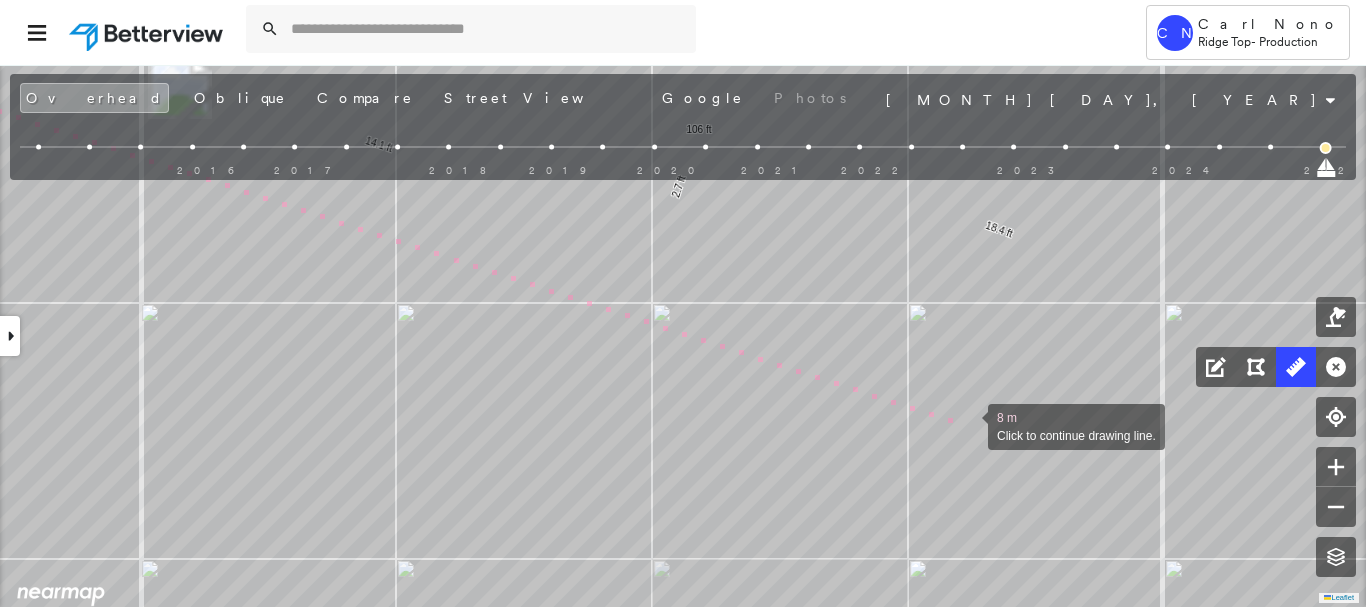 click at bounding box center (968, 425) 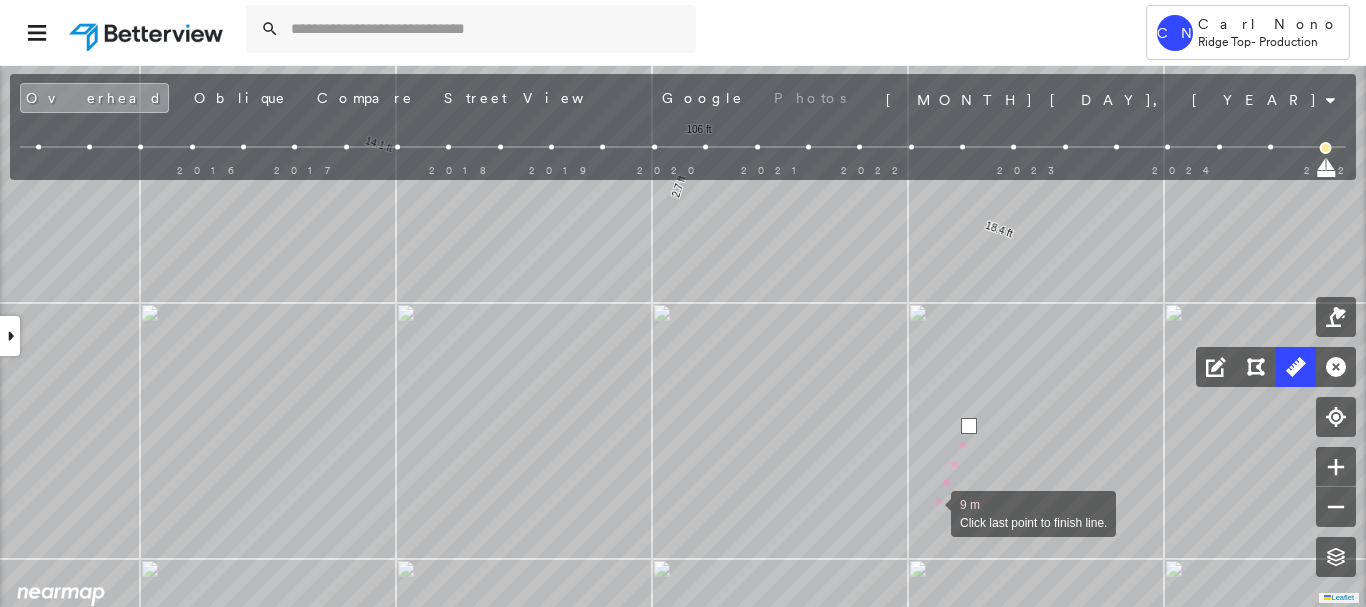 drag, startPoint x: 931, startPoint y: 512, endPoint x: 985, endPoint y: 168, distance: 348.2126 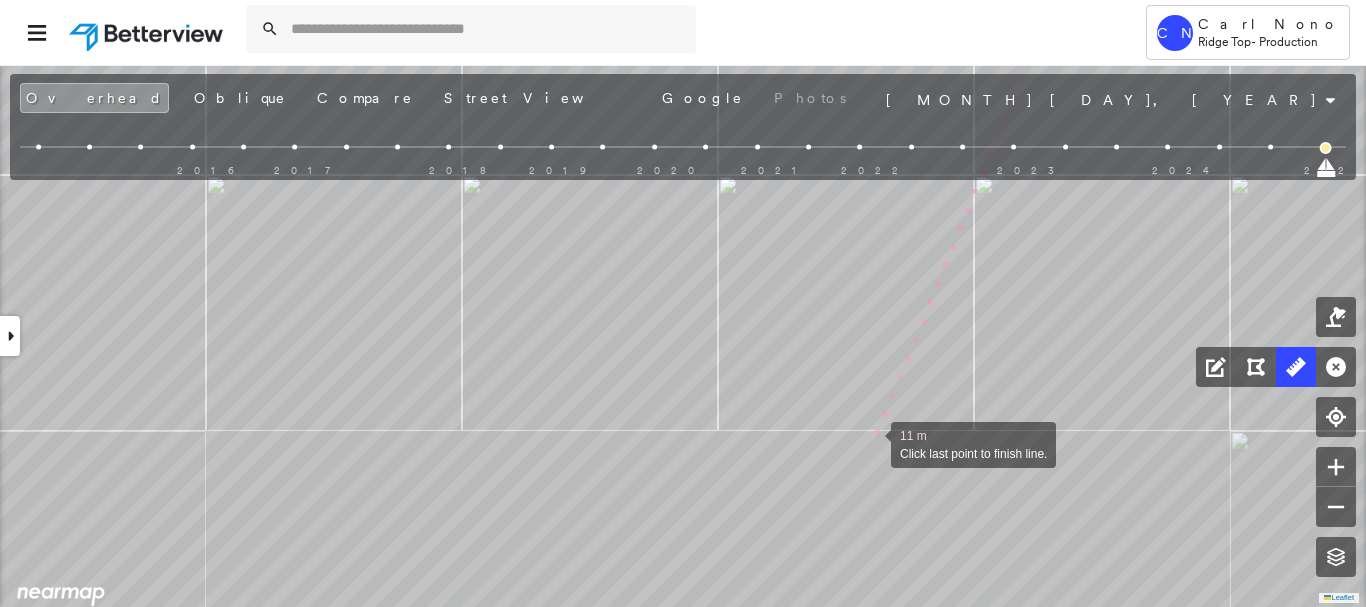drag, startPoint x: 869, startPoint y: 458, endPoint x: 870, endPoint y: 288, distance: 170.00294 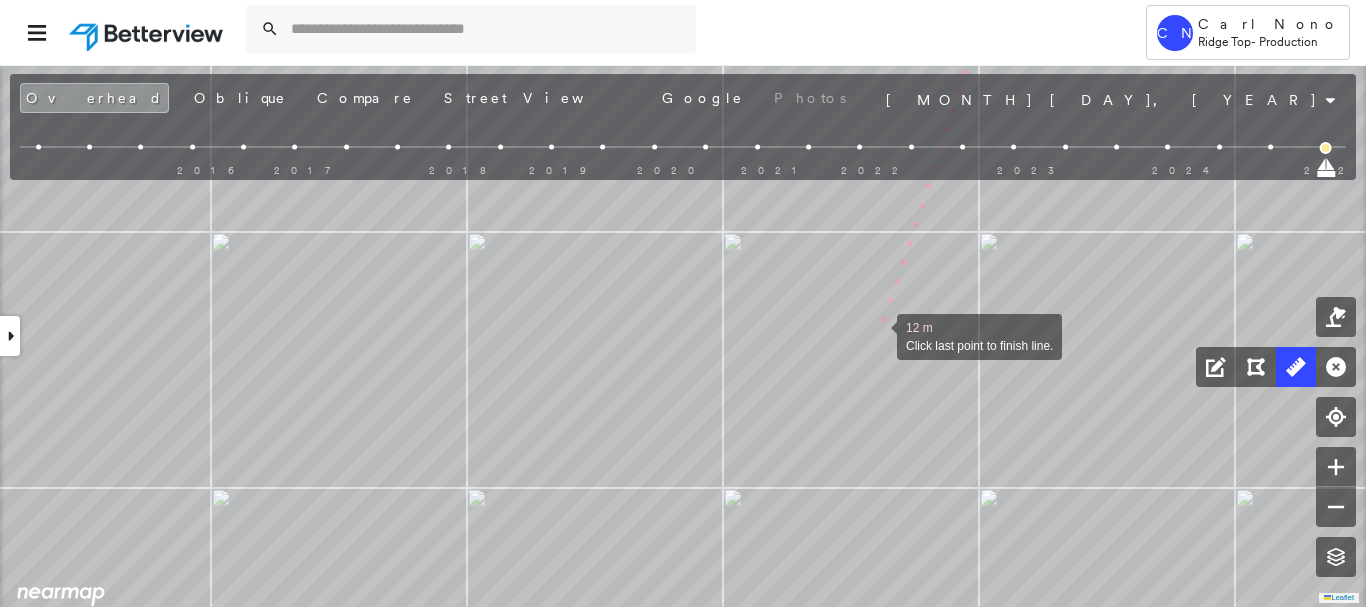 click at bounding box center (877, 335) 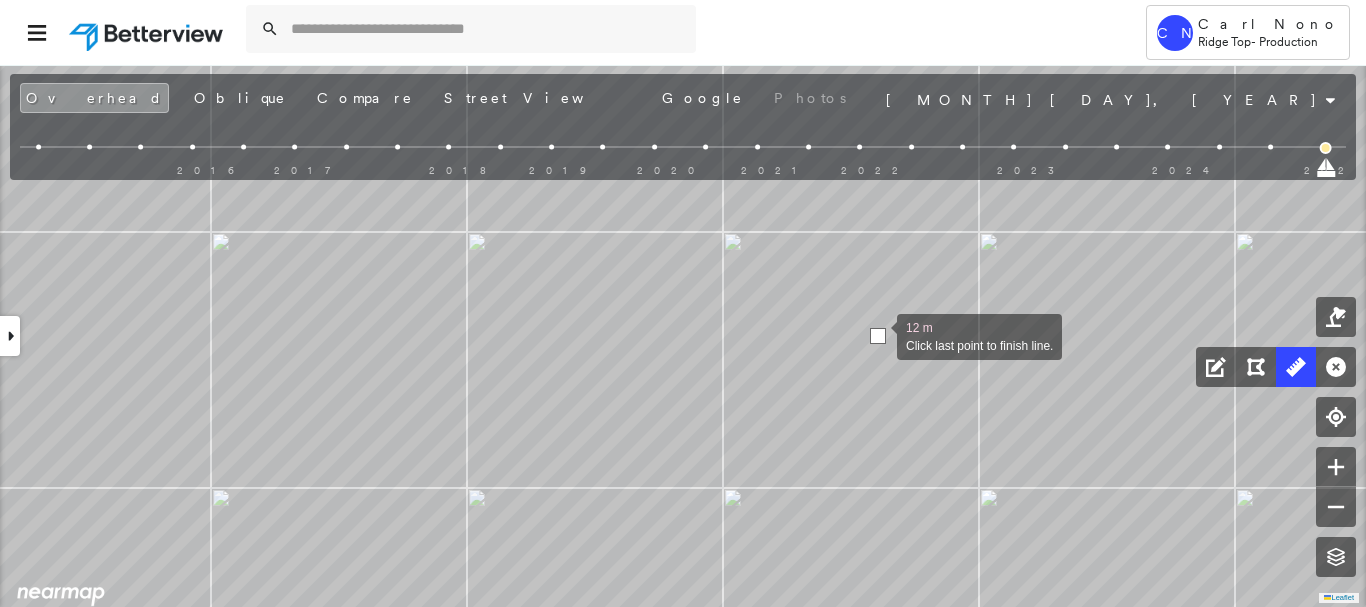 click at bounding box center (878, 336) 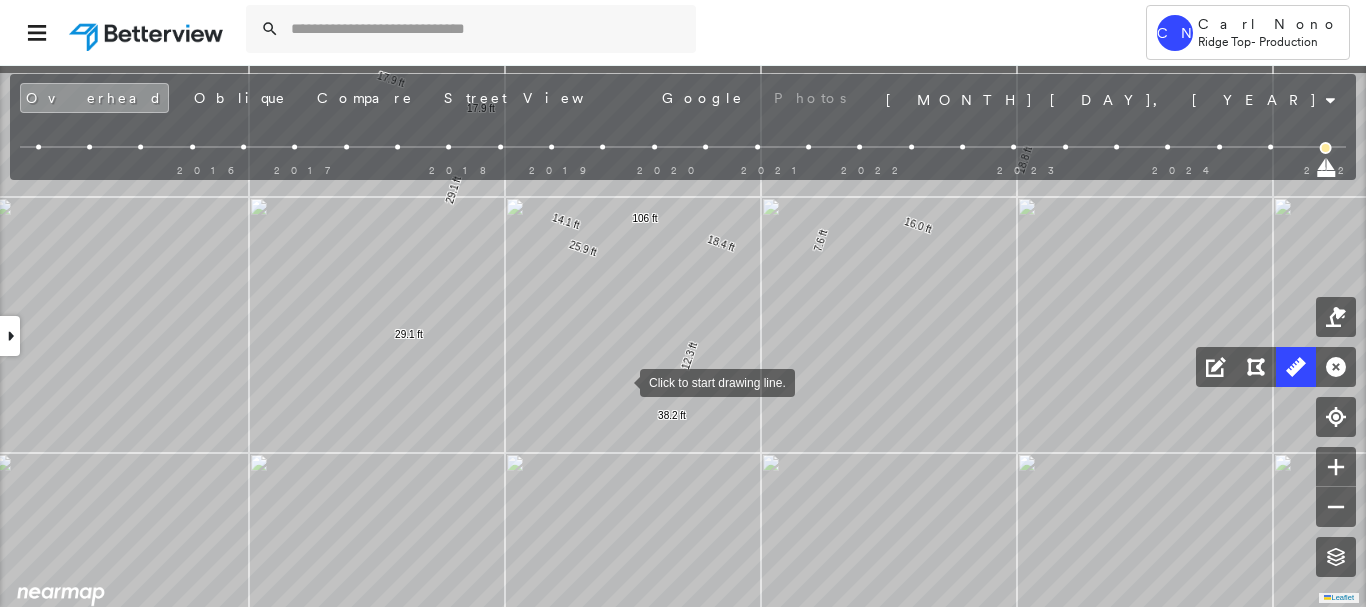 drag, startPoint x: 620, startPoint y: 338, endPoint x: 620, endPoint y: 381, distance: 43 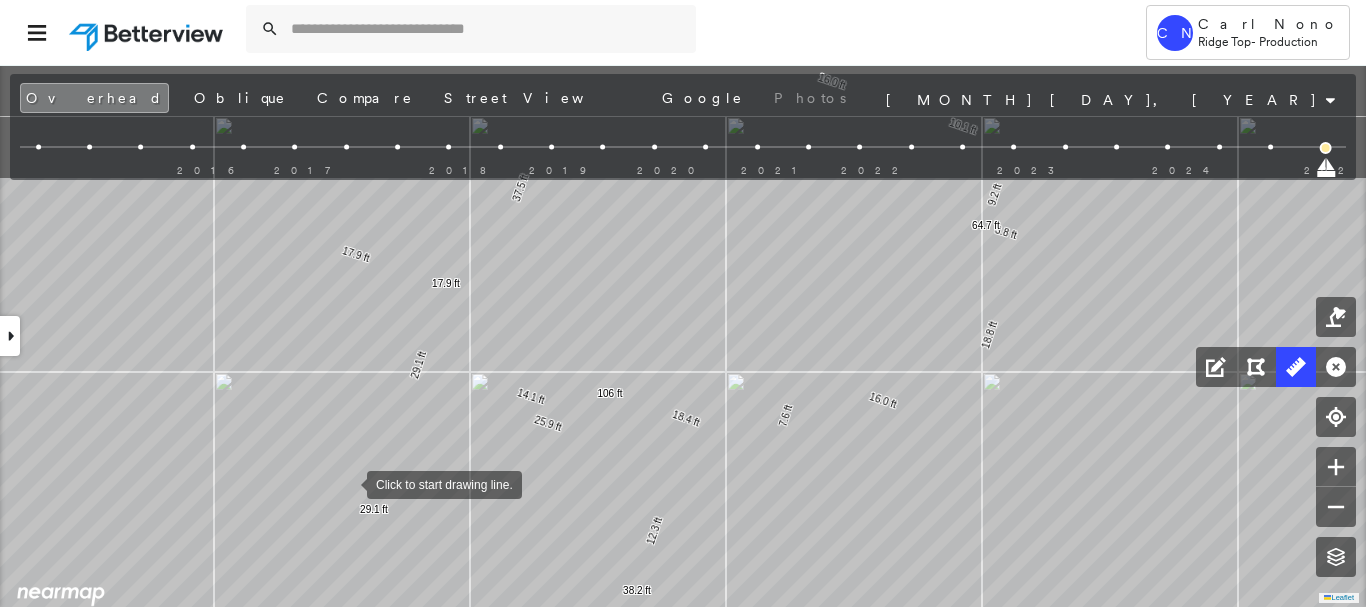drag, startPoint x: 386, startPoint y: 295, endPoint x: 346, endPoint y: 489, distance: 198.0808 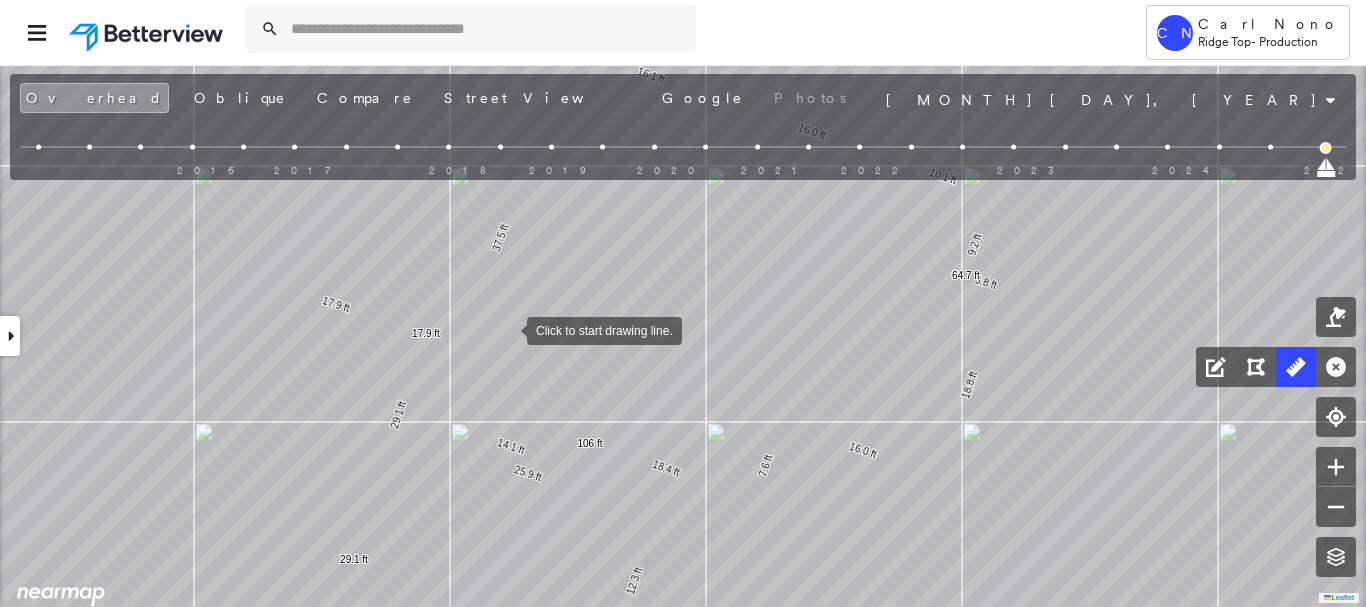 drag, startPoint x: 522, startPoint y: 305, endPoint x: 507, endPoint y: 329, distance: 28.301943 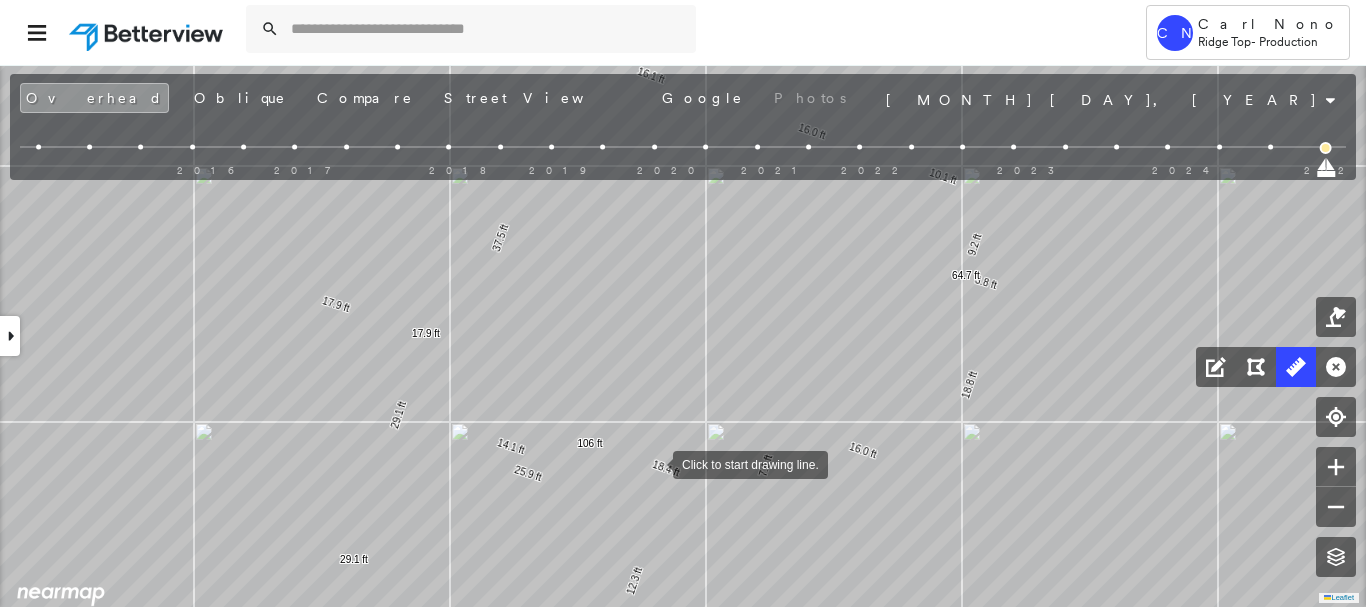 click at bounding box center (653, 463) 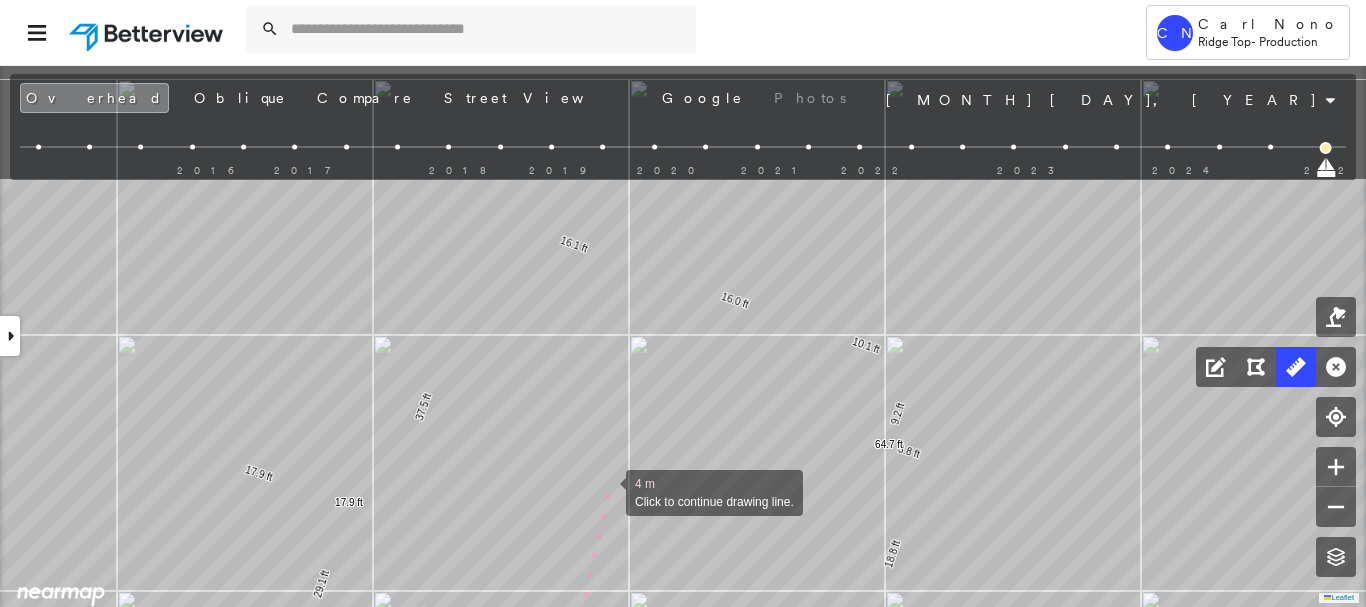 drag, startPoint x: 641, startPoint y: 443, endPoint x: 621, endPoint y: 469, distance: 32.80244 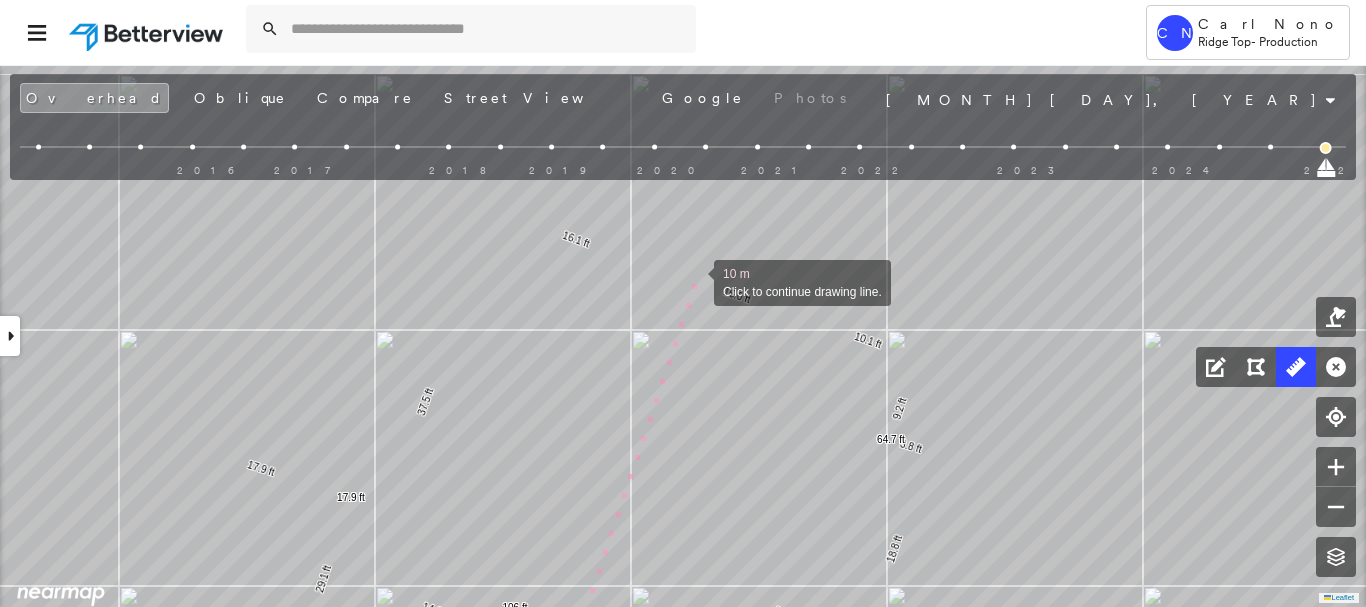 click at bounding box center [694, 281] 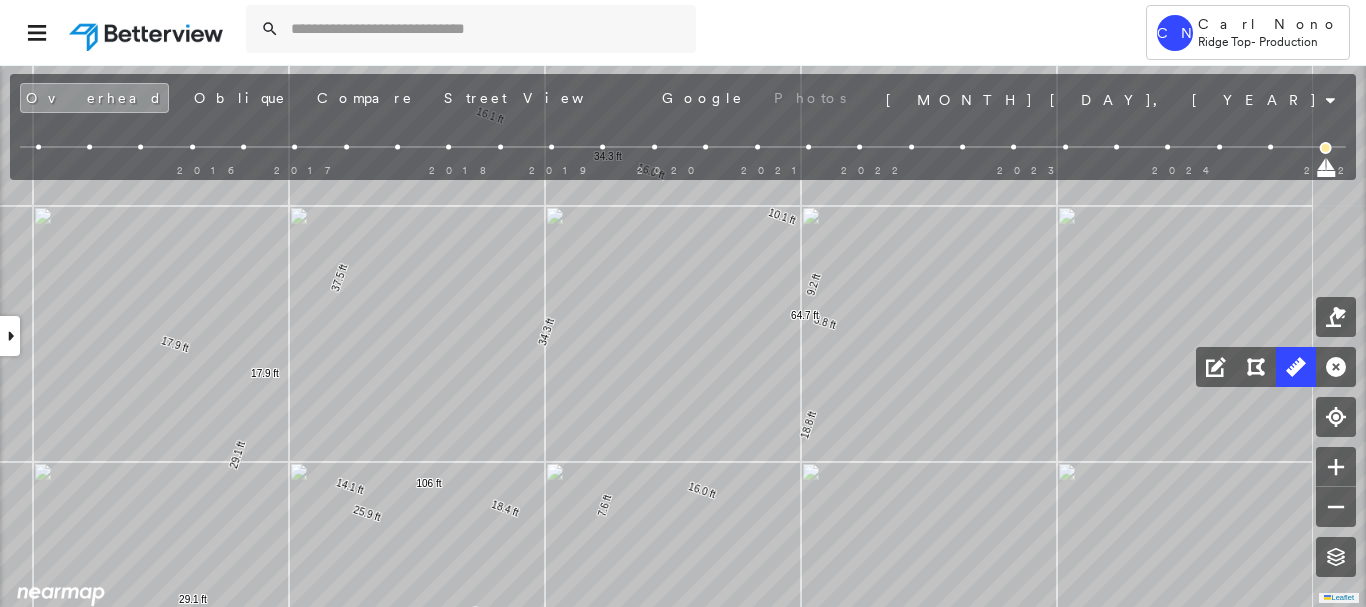drag, startPoint x: 563, startPoint y: 312, endPoint x: 494, endPoint y: 246, distance: 95.48299 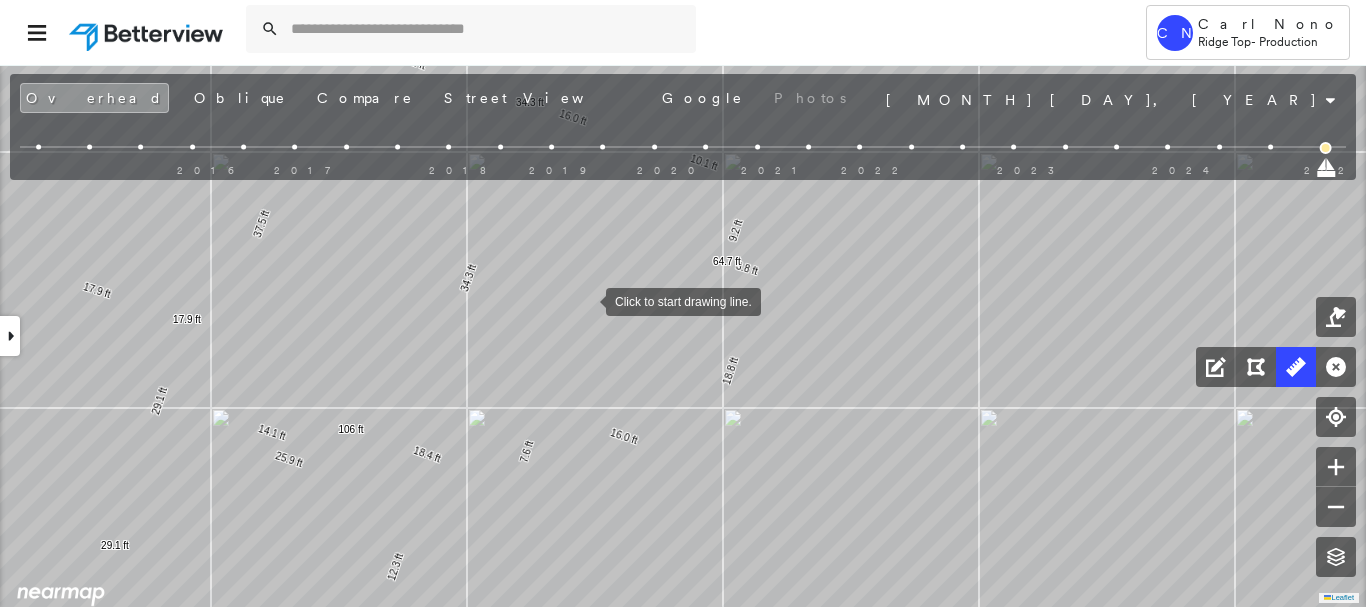 drag, startPoint x: 590, startPoint y: 294, endPoint x: 535, endPoint y: 388, distance: 108.90822 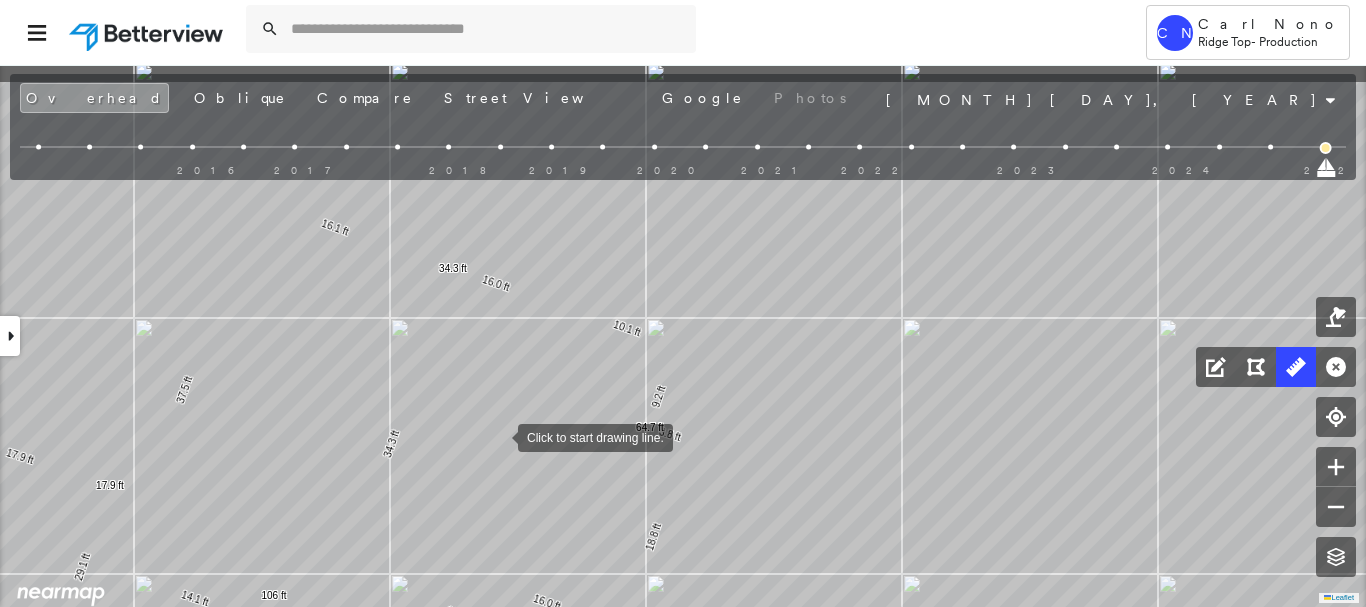 drag, startPoint x: 520, startPoint y: 363, endPoint x: 498, endPoint y: 435, distance: 75.28612 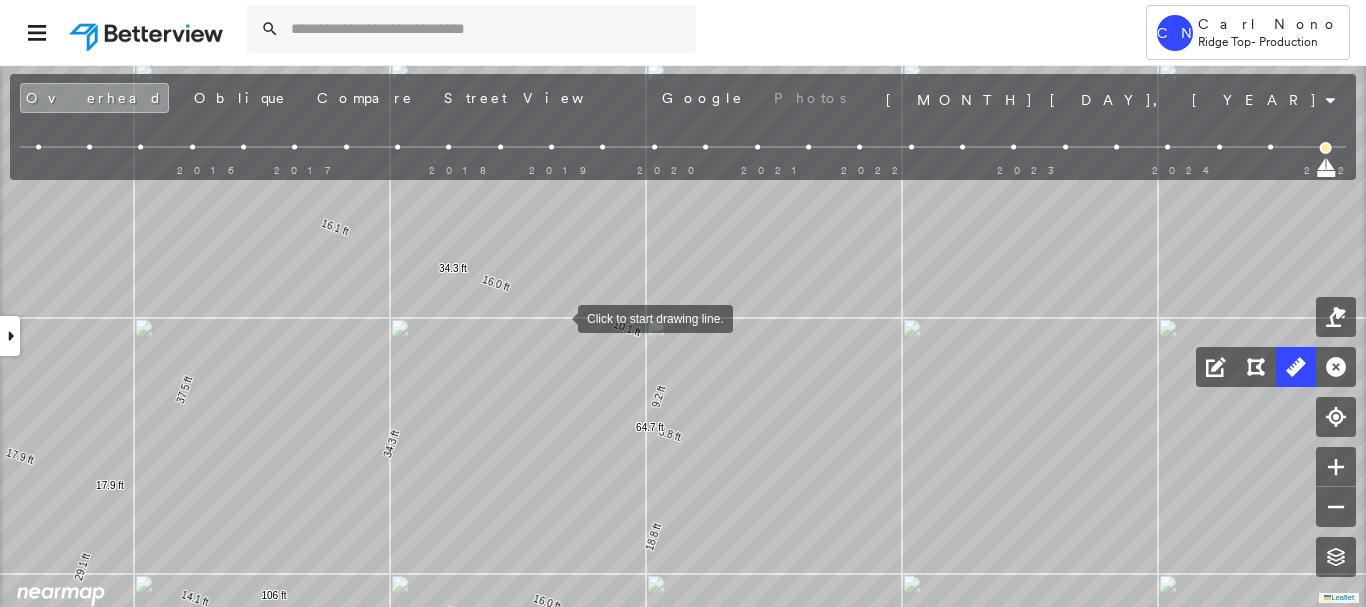 click at bounding box center (558, 317) 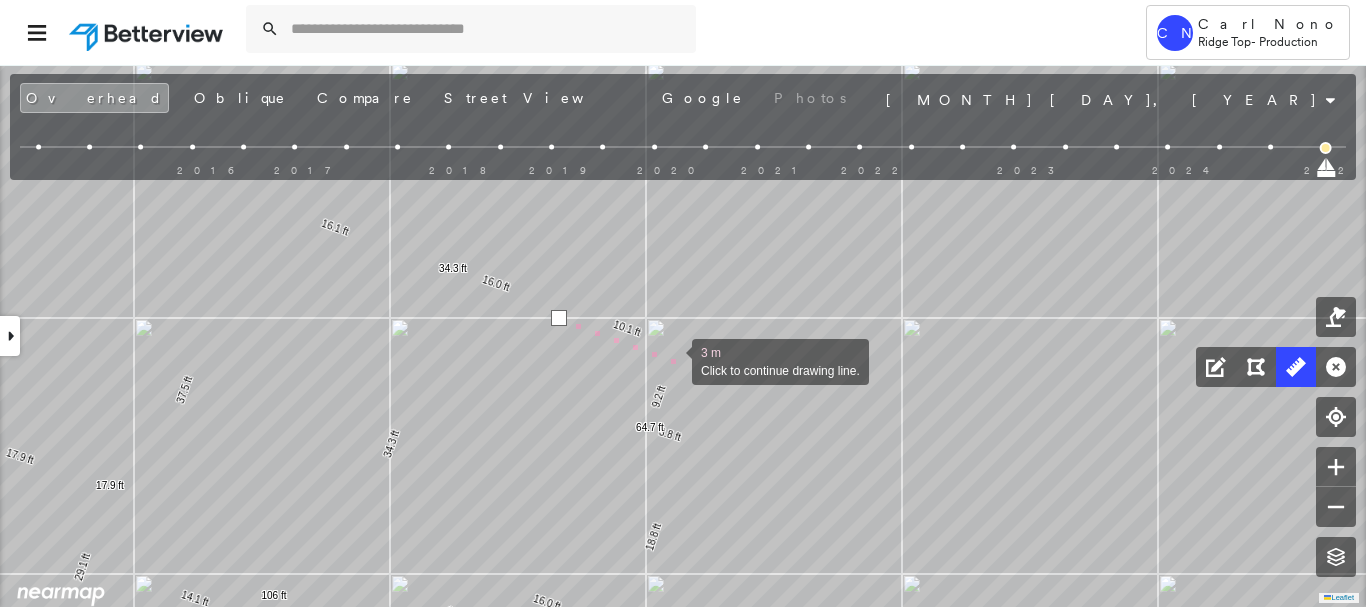 click at bounding box center (672, 360) 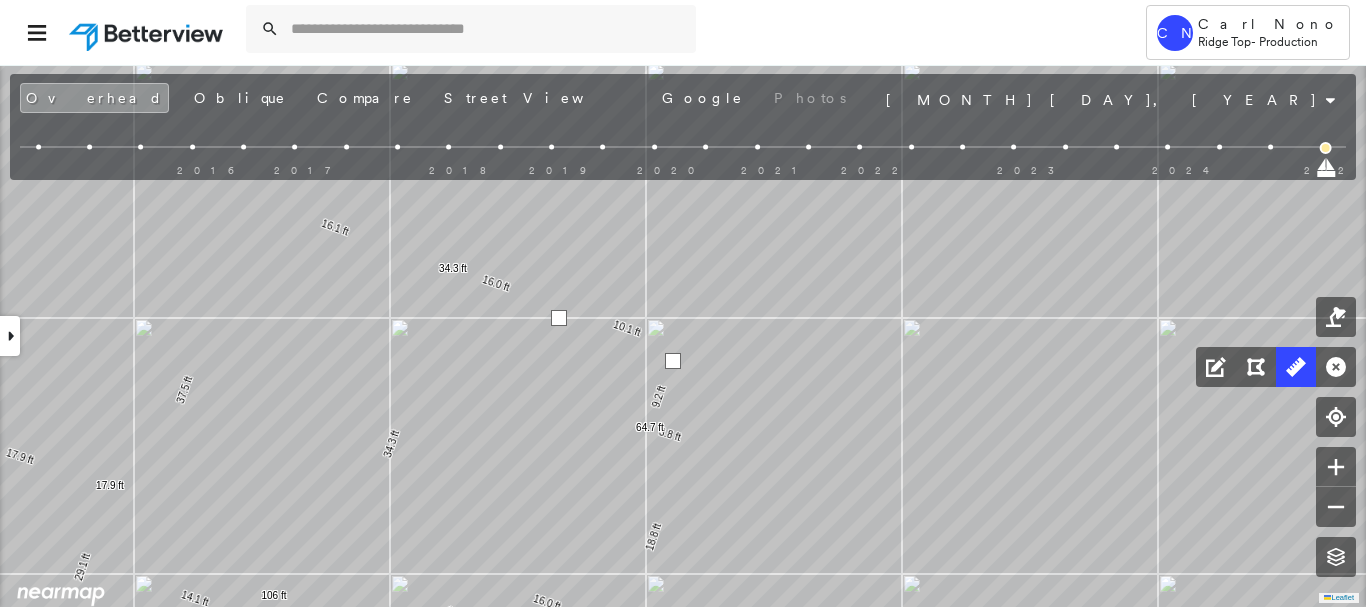 click at bounding box center [673, 361] 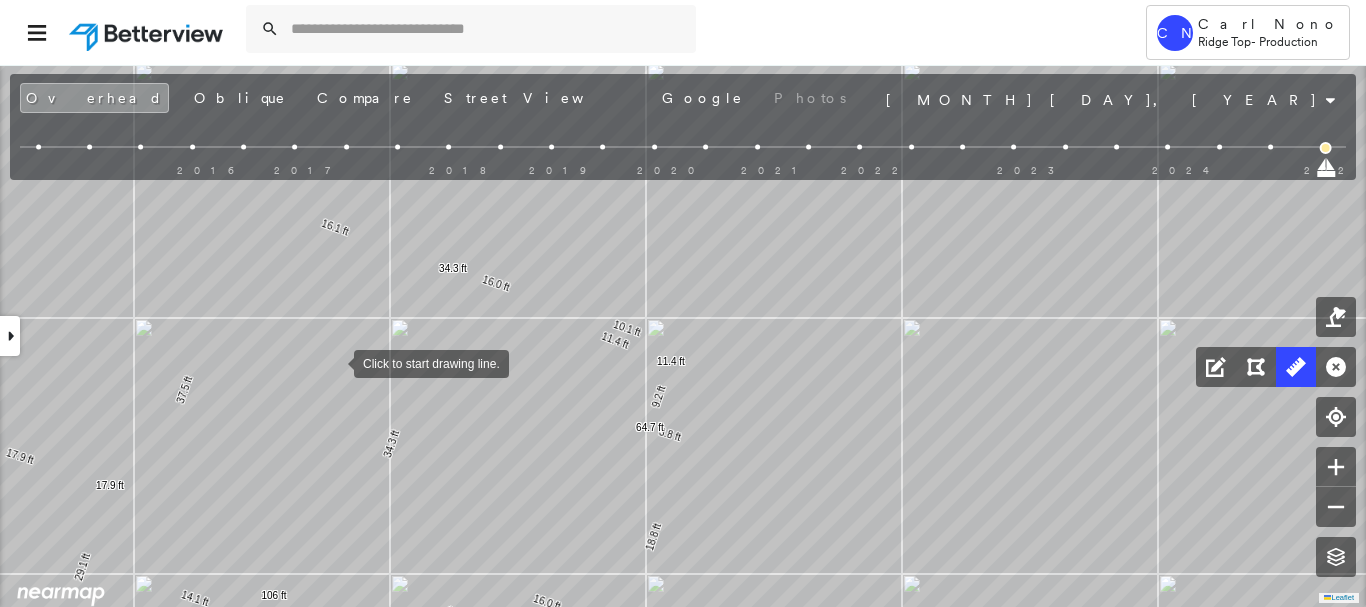drag, startPoint x: 334, startPoint y: 362, endPoint x: 353, endPoint y: 383, distance: 28.319605 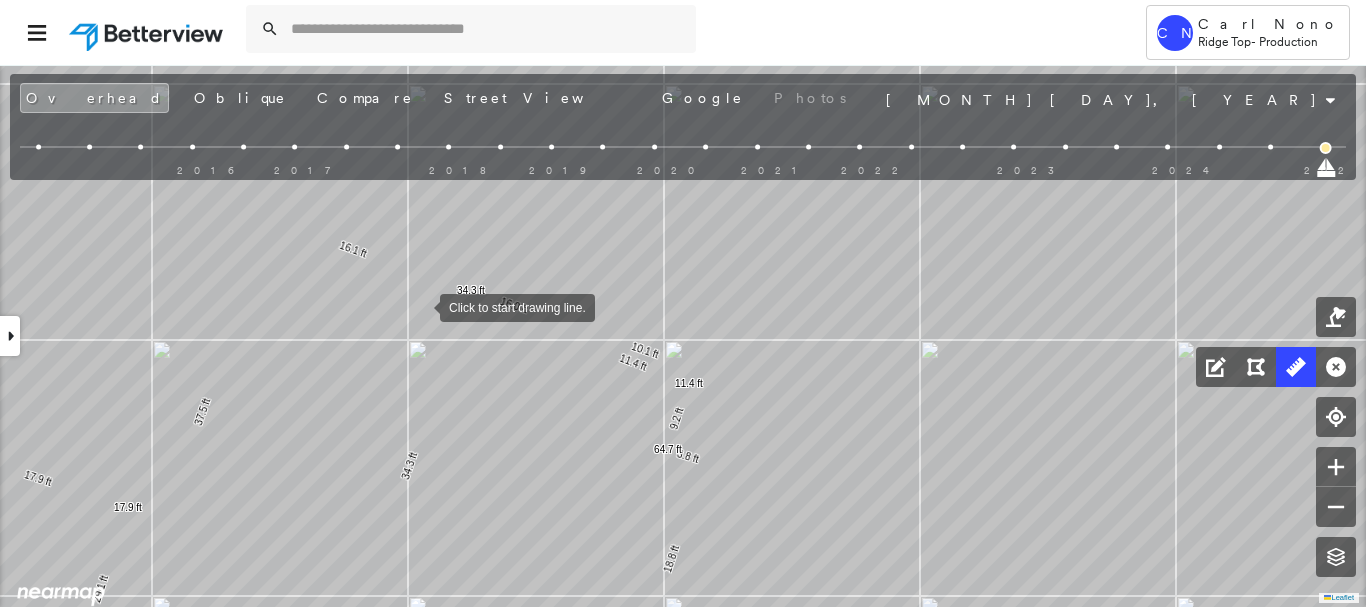 click at bounding box center [420, 306] 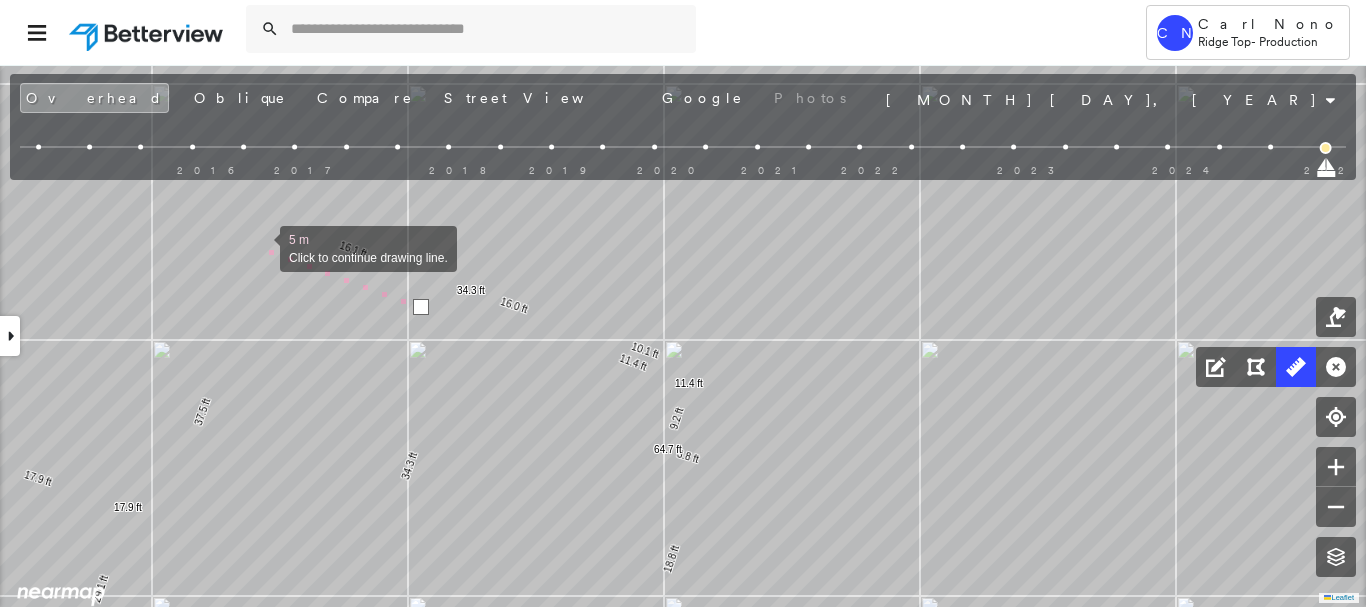 click at bounding box center [260, 247] 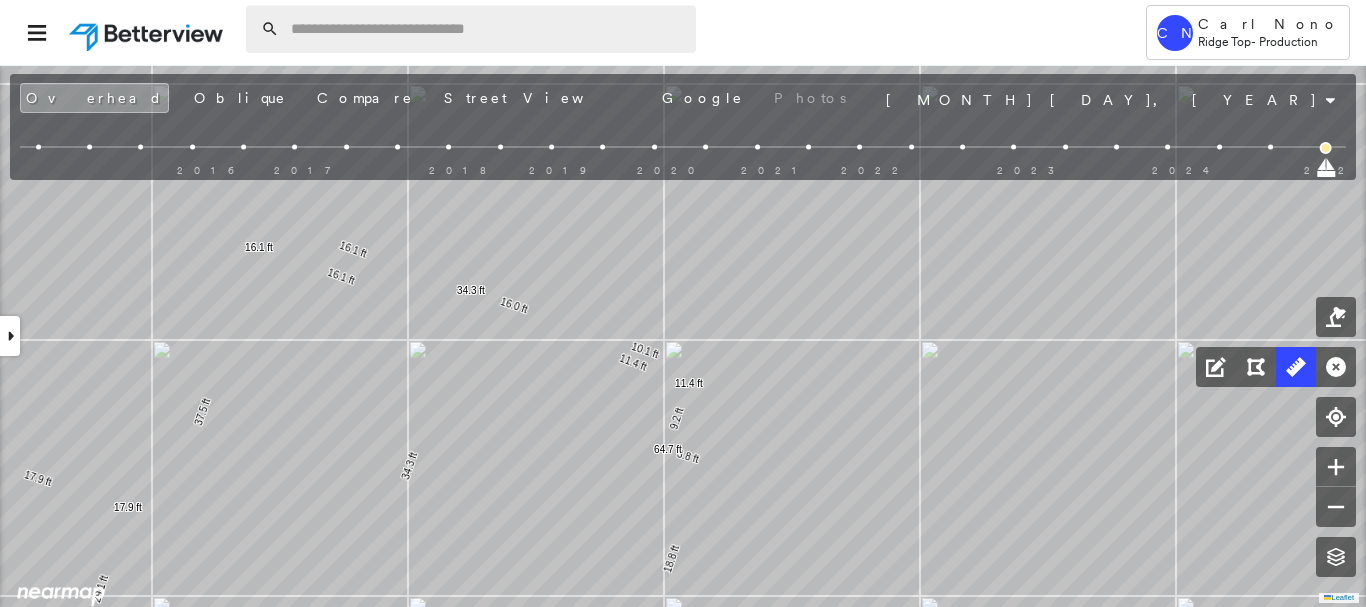 click at bounding box center [487, 29] 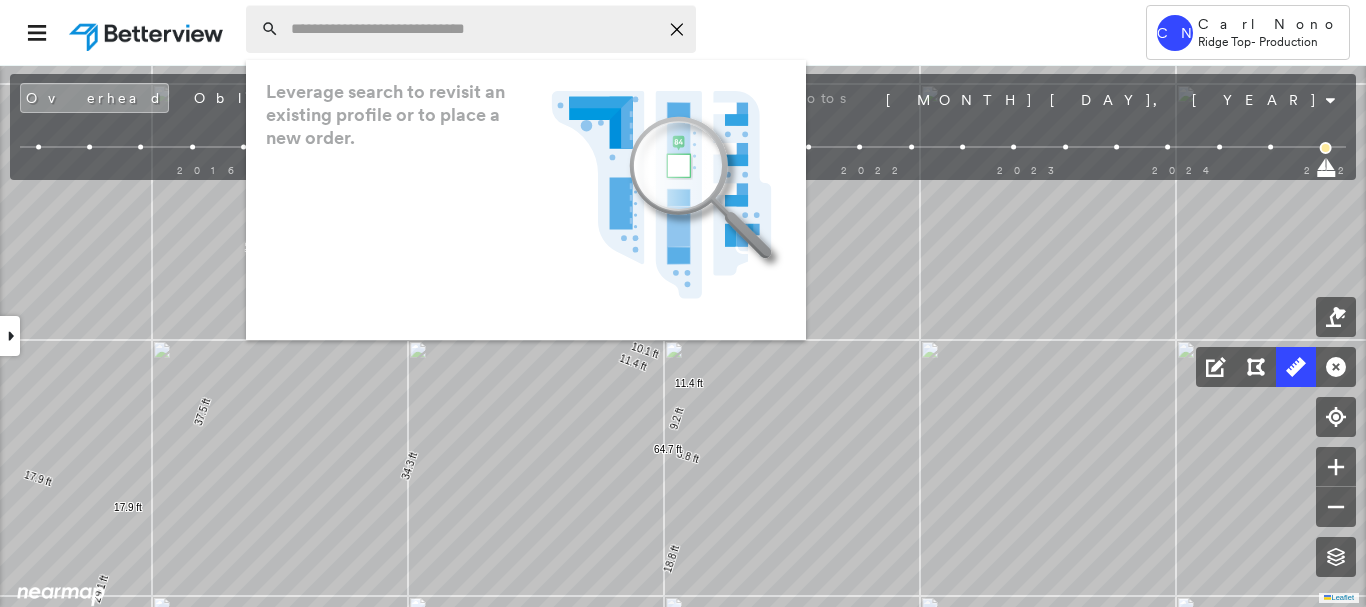 paste on "**********" 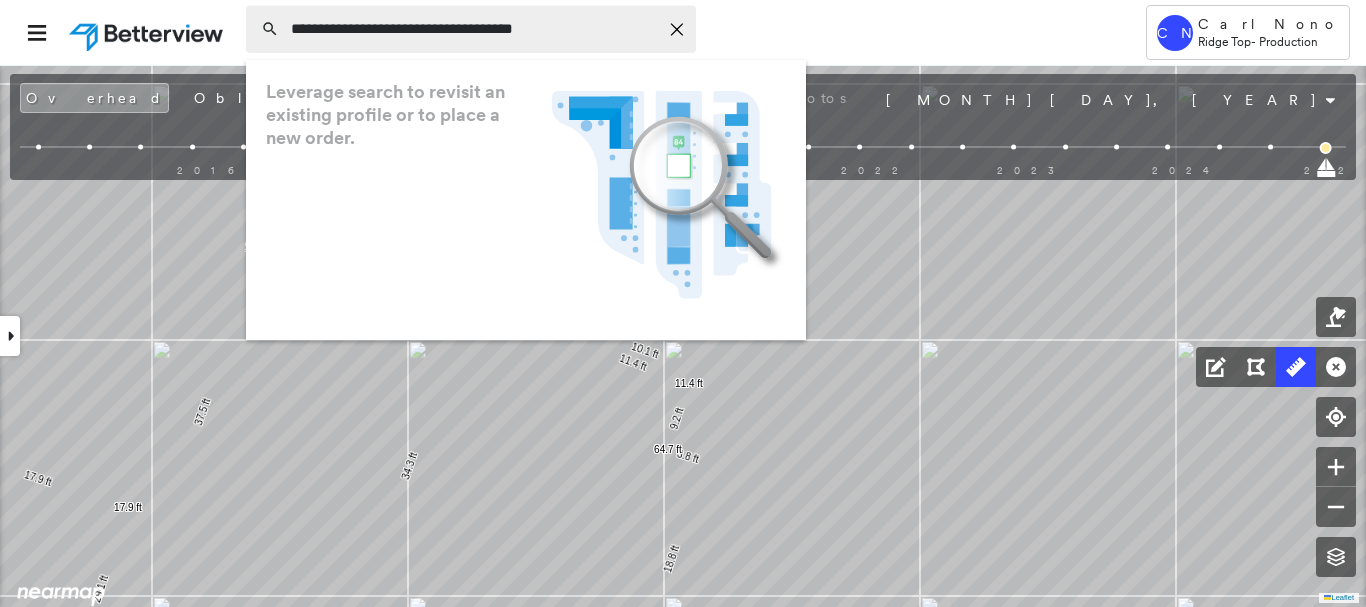 type on "**********" 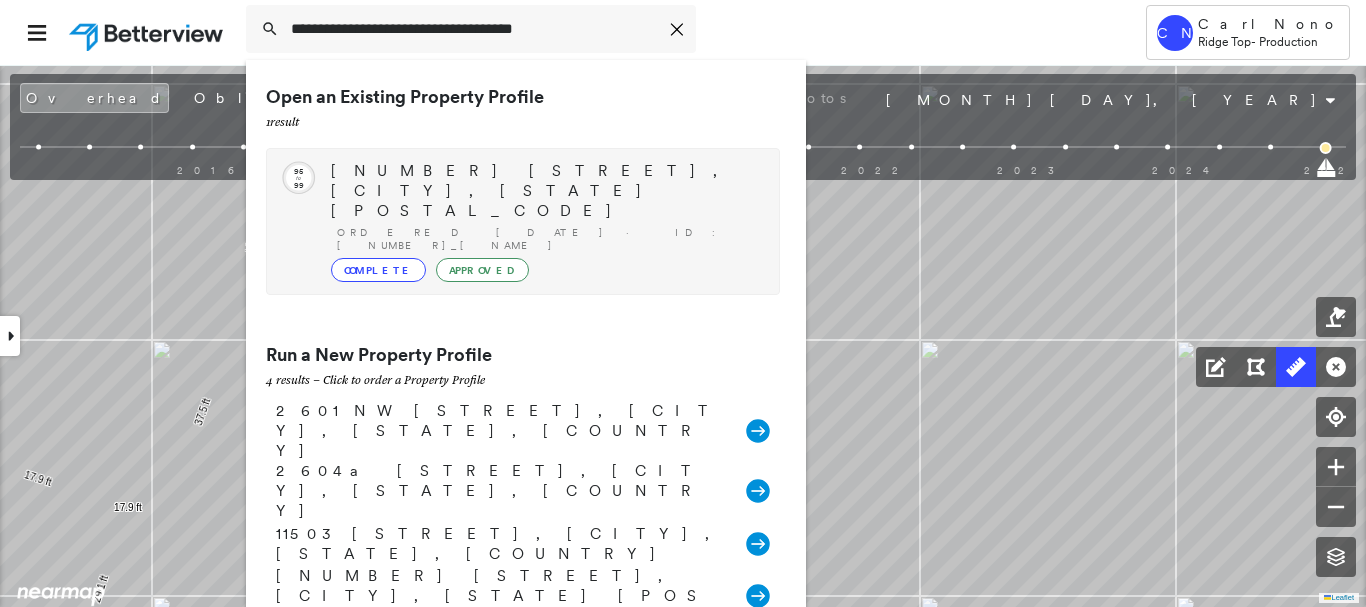click on "Ordered 08/02/25 · ID: 782073_CHARLES" at bounding box center (548, 239) 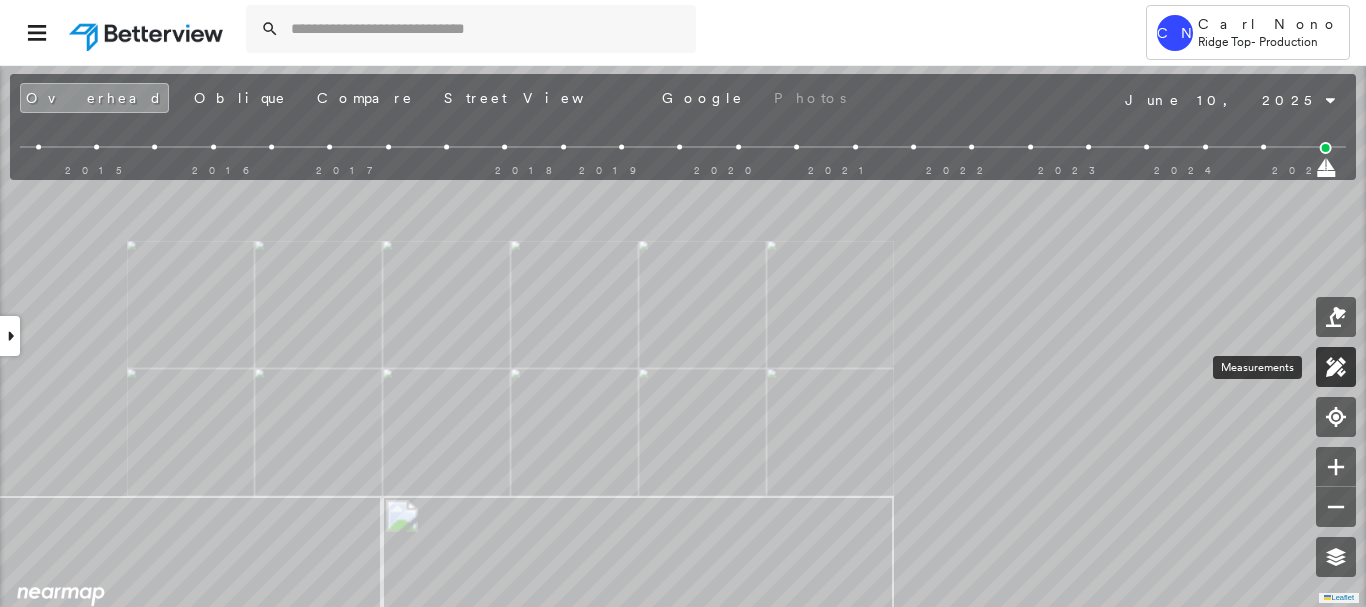 click 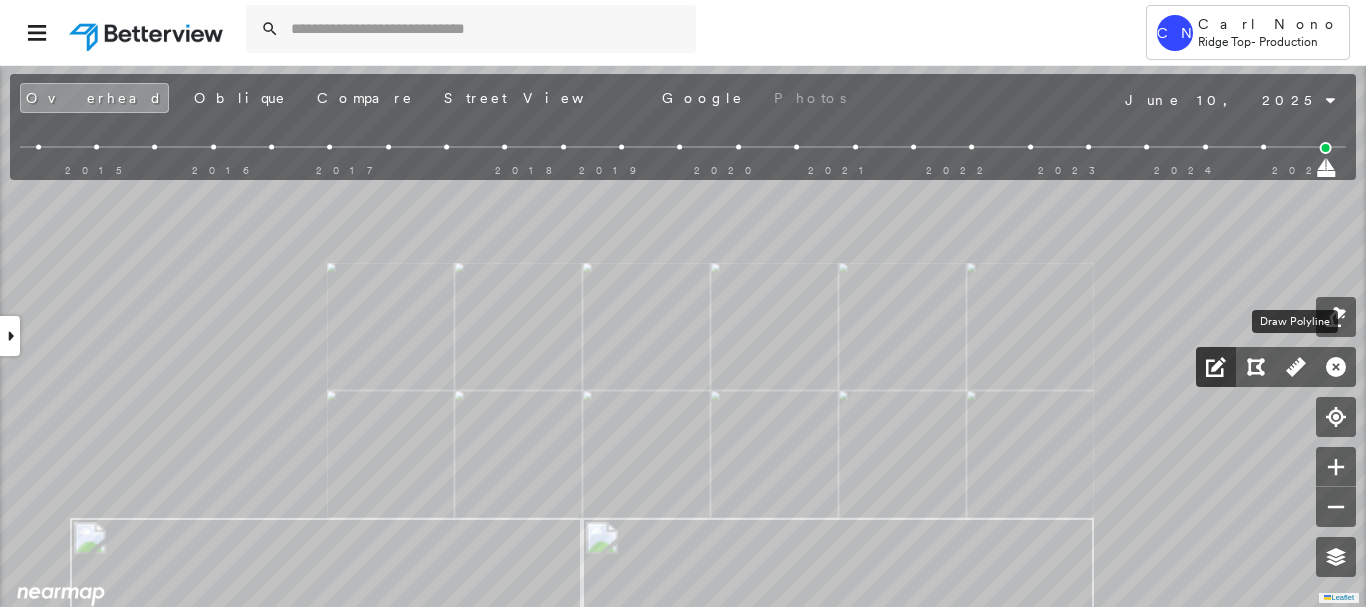 click 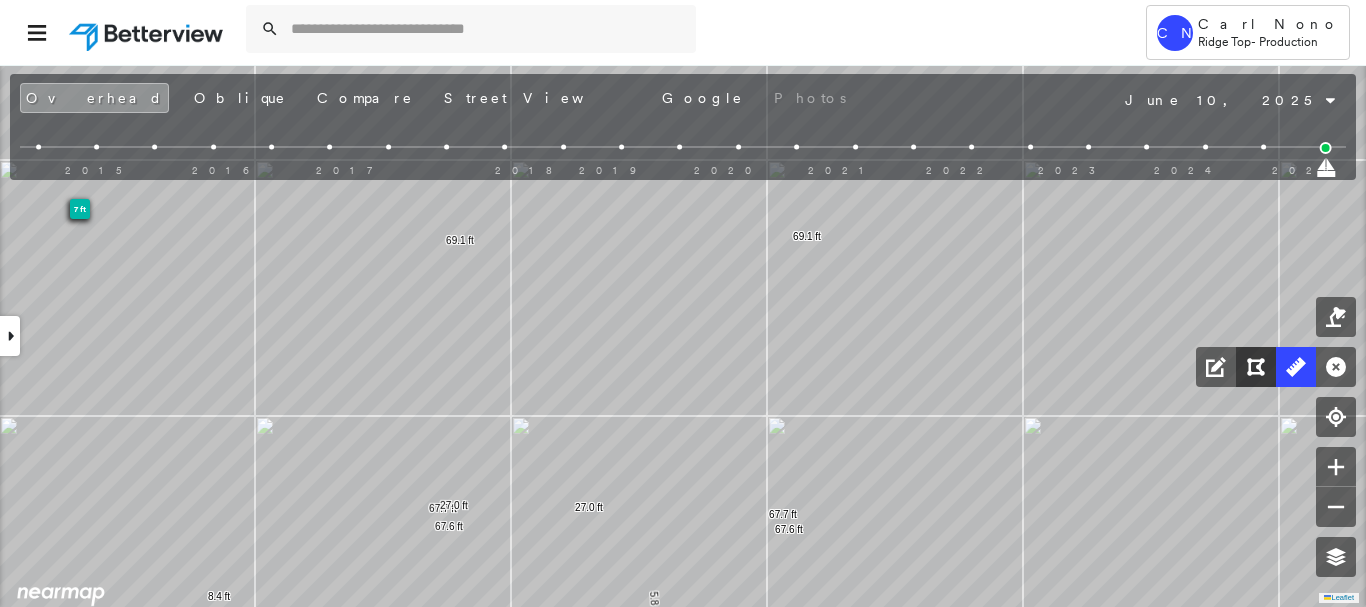 click on "4 ft
95 ft
68 ft
7 ft
67.7 ft 67.7 ft 67.6 ft 67.6 ft 22.0 ft 22.0 ft 8.4 ft 8.4 ft 5.8 ft 5.8 ft 5.5 ft 5.5 ft 27.3 ft 27.3 ft 27.0 ft 27.0 ft 8.4 ft 8.4 ft 69.1 ft 69.1 ft 16.4 ft 16.4 ft 10.7 ft 10.7 ft 16.4 ft 16.4 ft 8.0 ft 8.0 ft 10.7 ft 10.7 ft 1.8 ft Click to start drawing line." at bounding box center (62, -93) 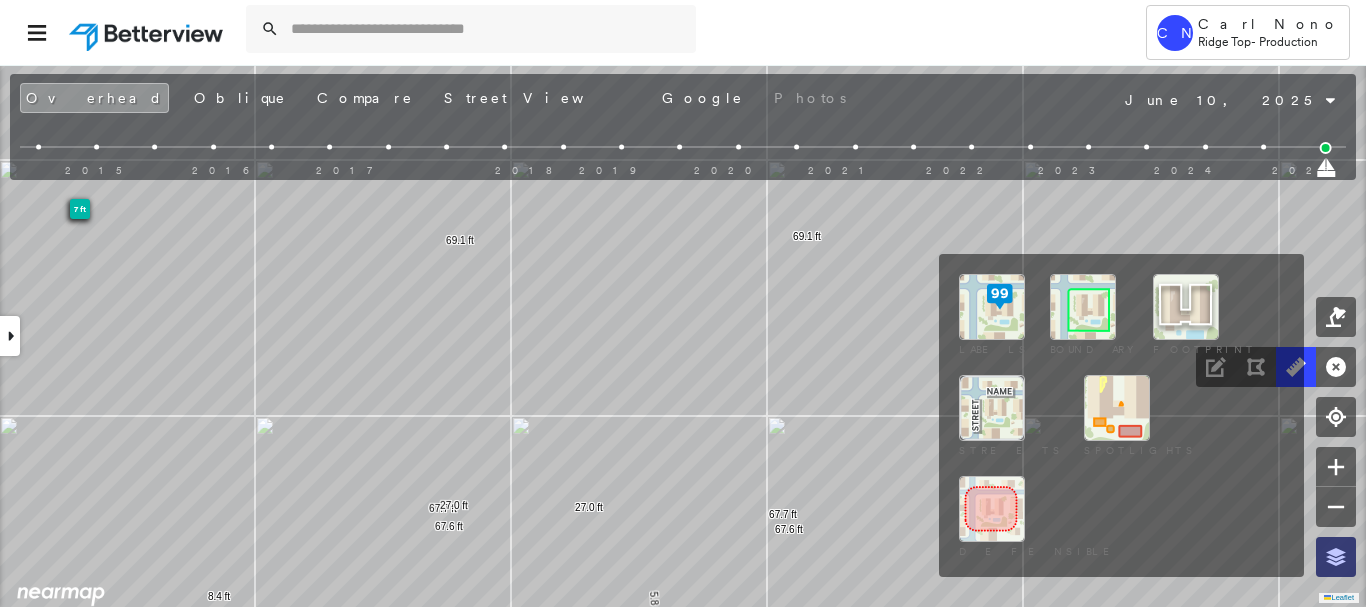 click at bounding box center (1336, 557) 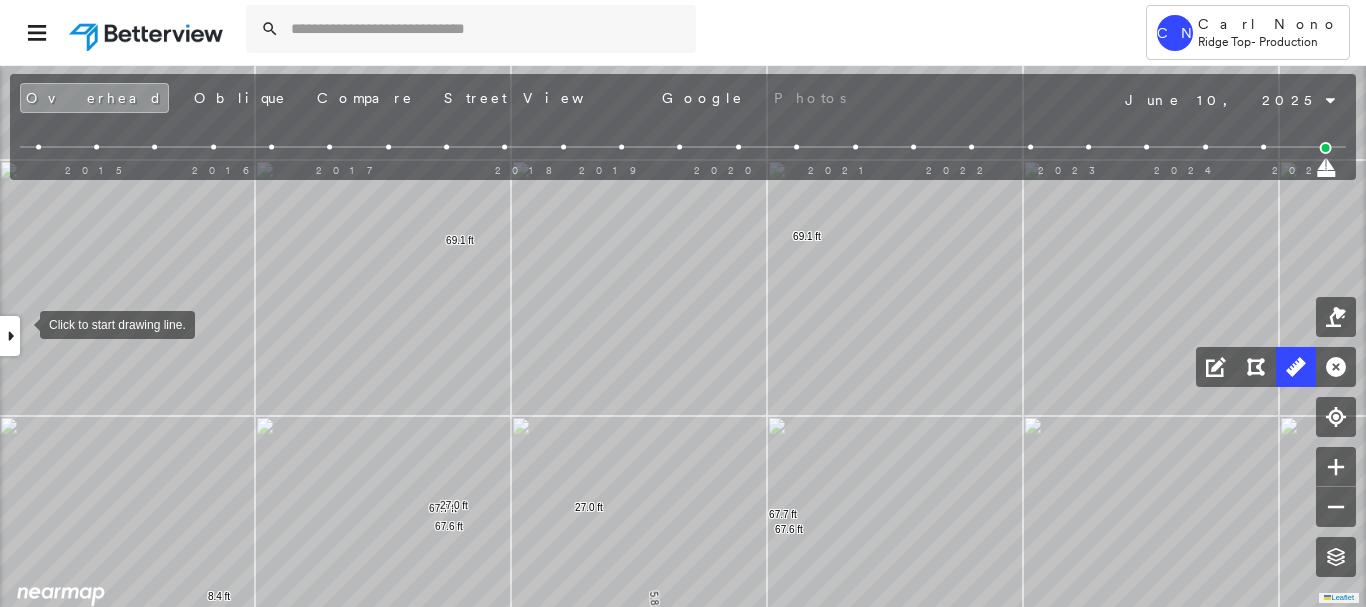 click 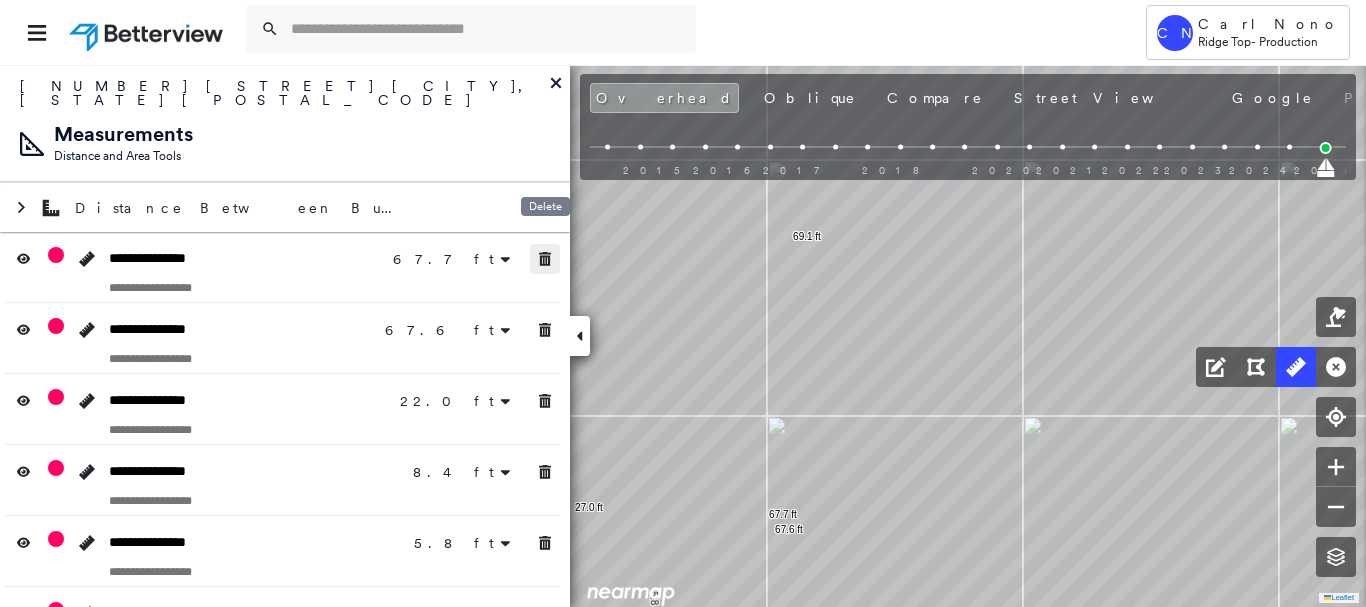 click at bounding box center (545, 259) 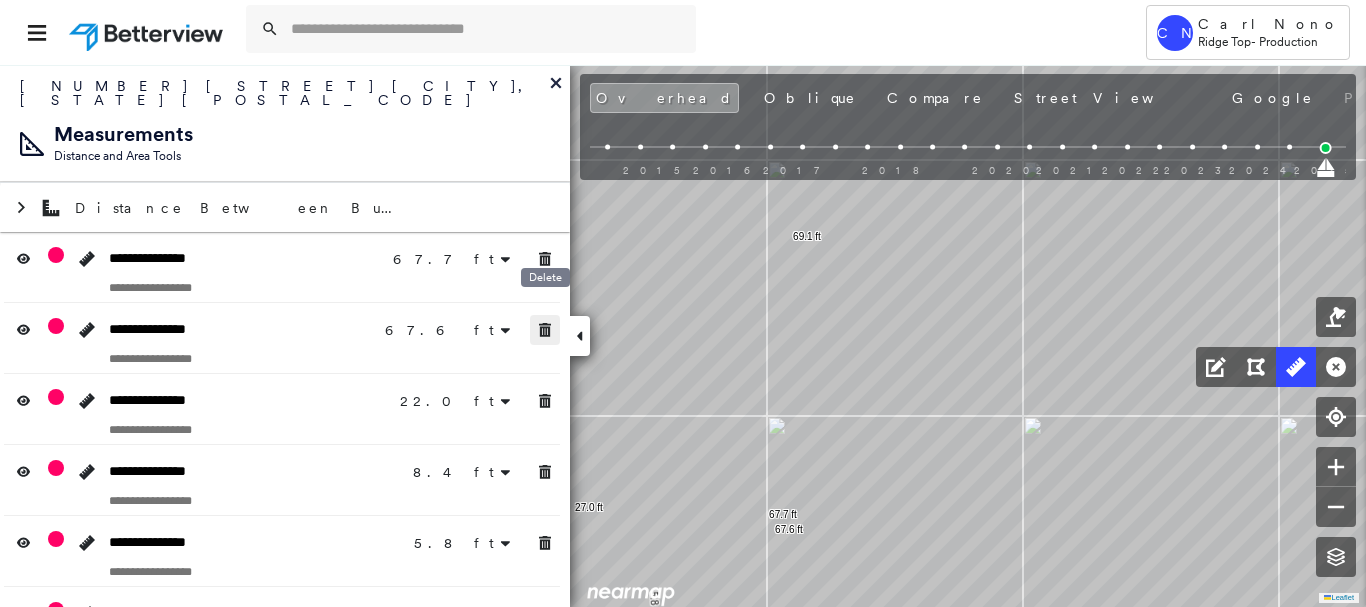 click at bounding box center [545, 330] 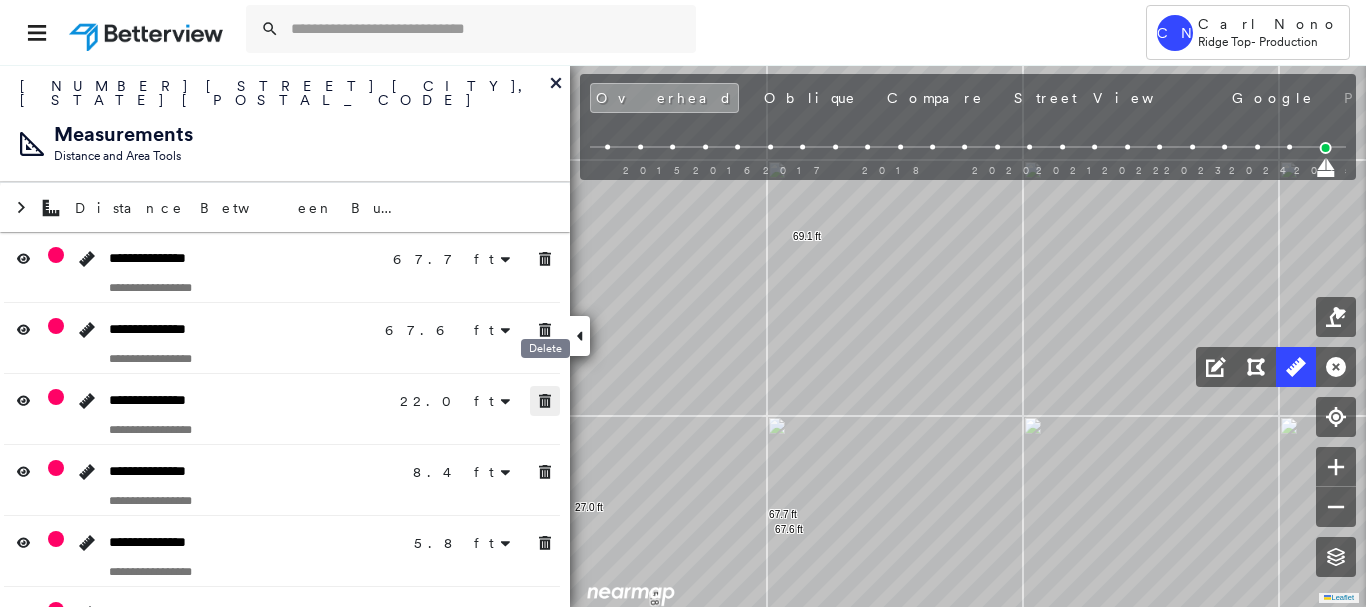click 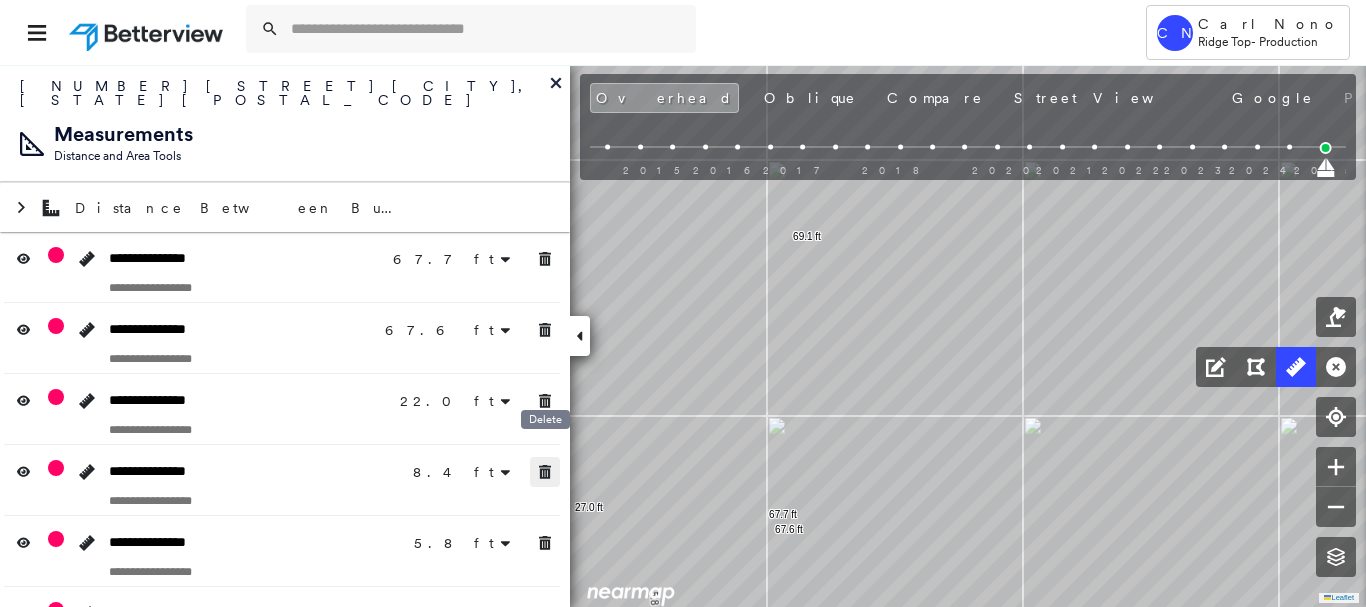 drag, startPoint x: 550, startPoint y: 461, endPoint x: 555, endPoint y: 522, distance: 61.204575 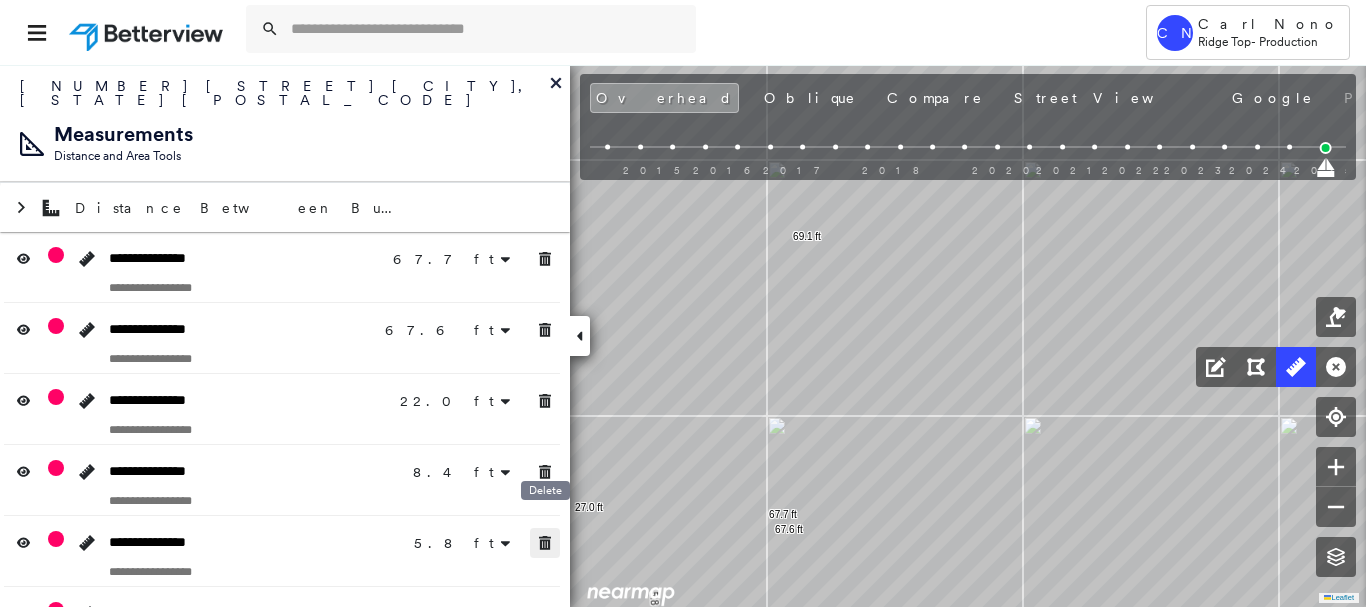 click on "**********" at bounding box center [285, 800] 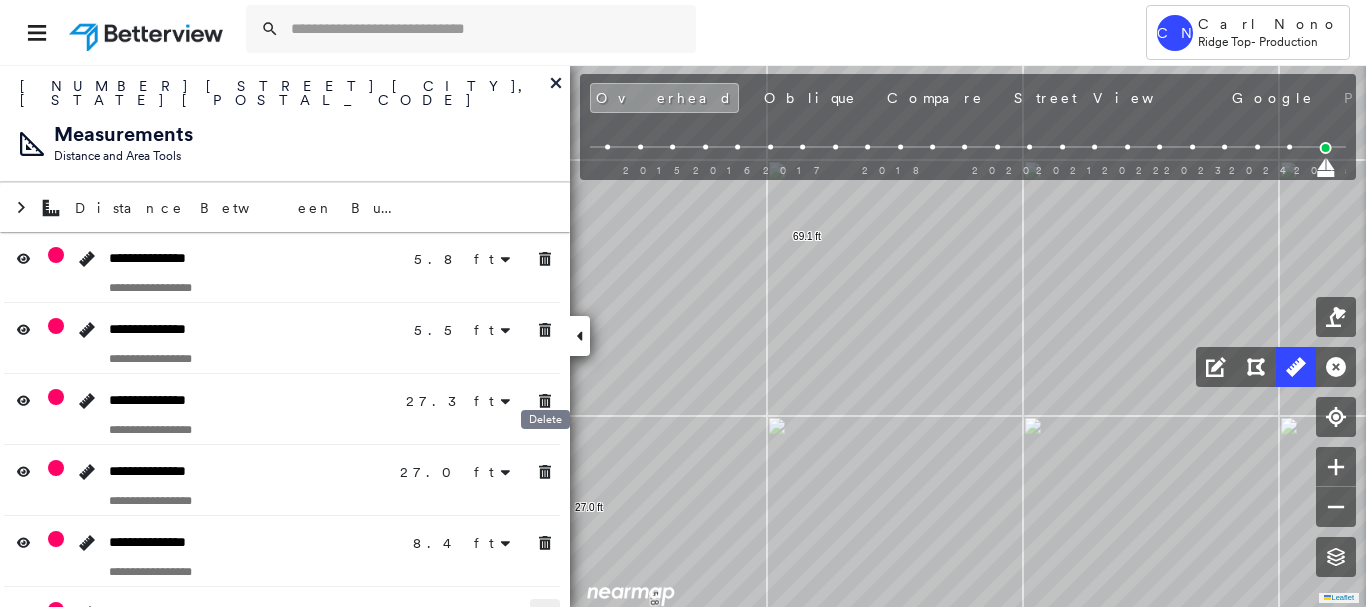 click at bounding box center [545, 614] 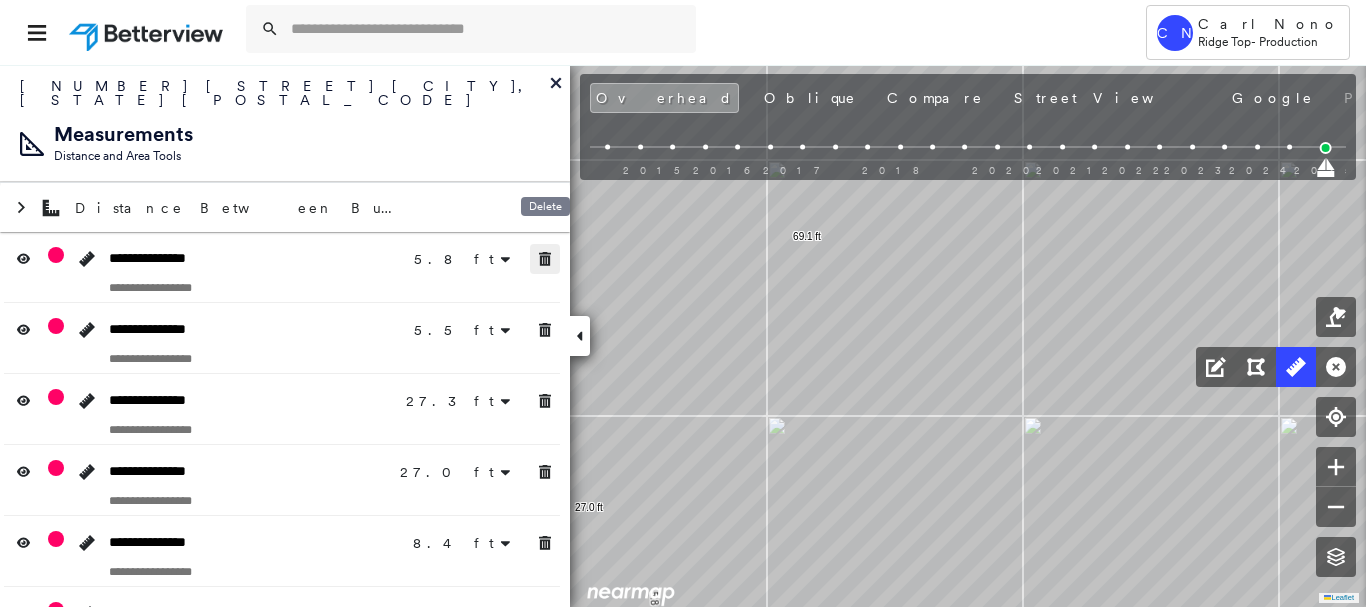 click 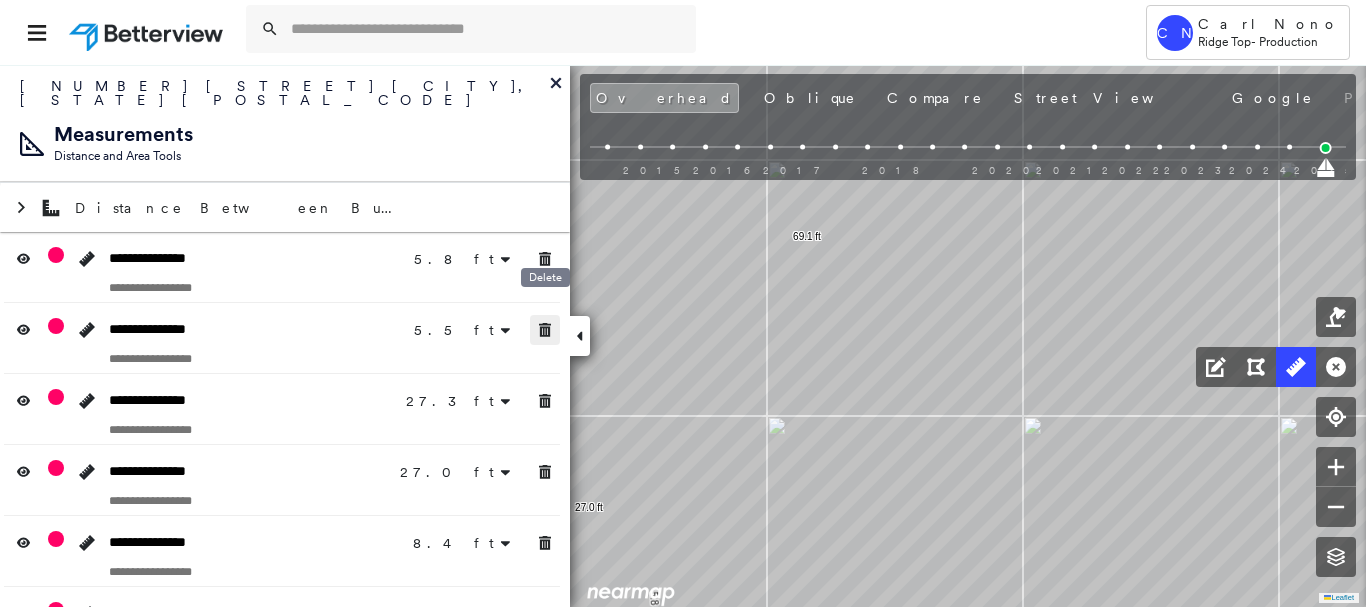 click 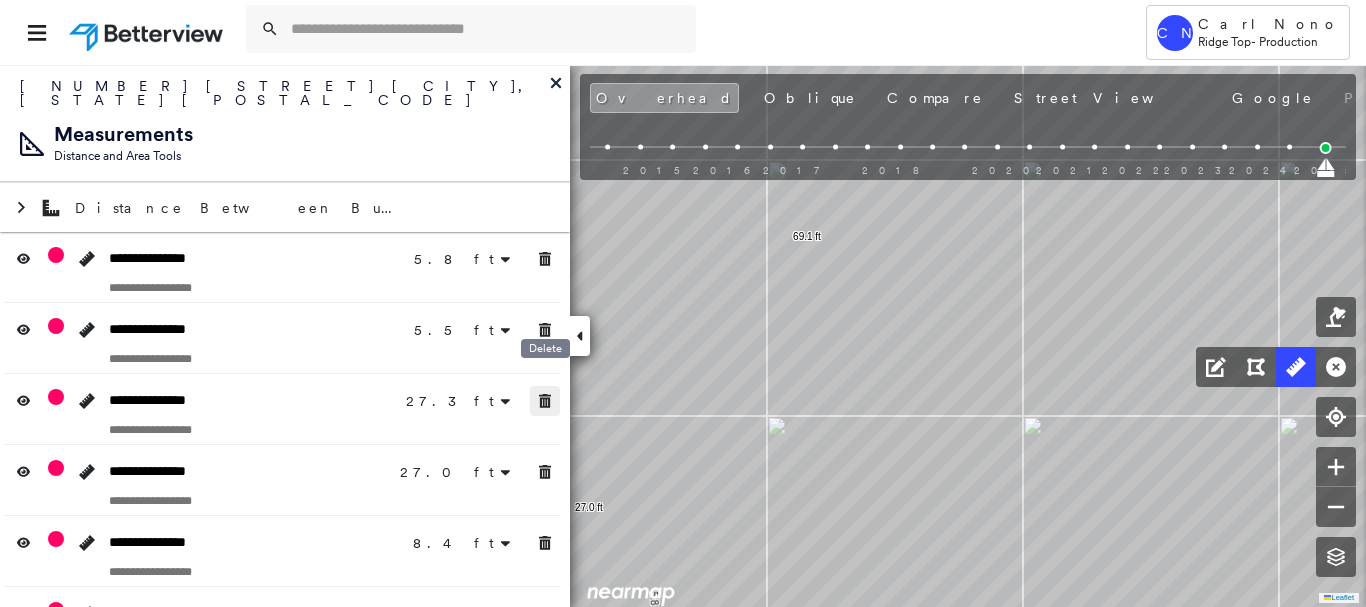 click at bounding box center (545, 401) 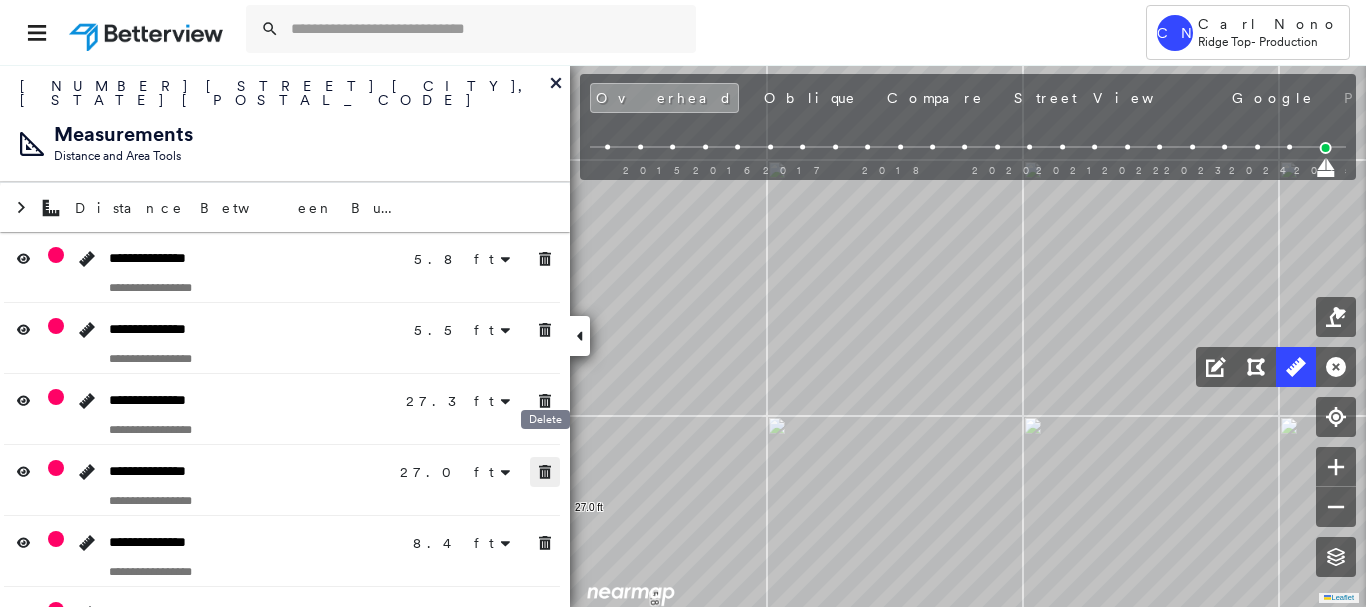 click 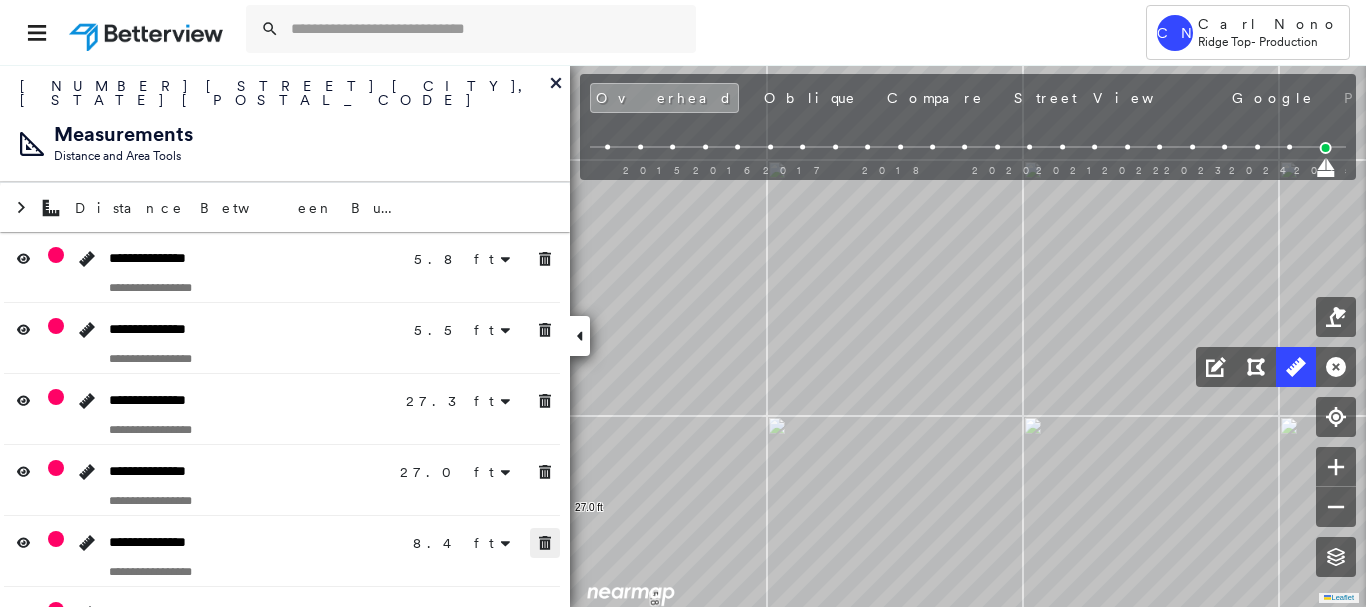 click at bounding box center [545, 543] 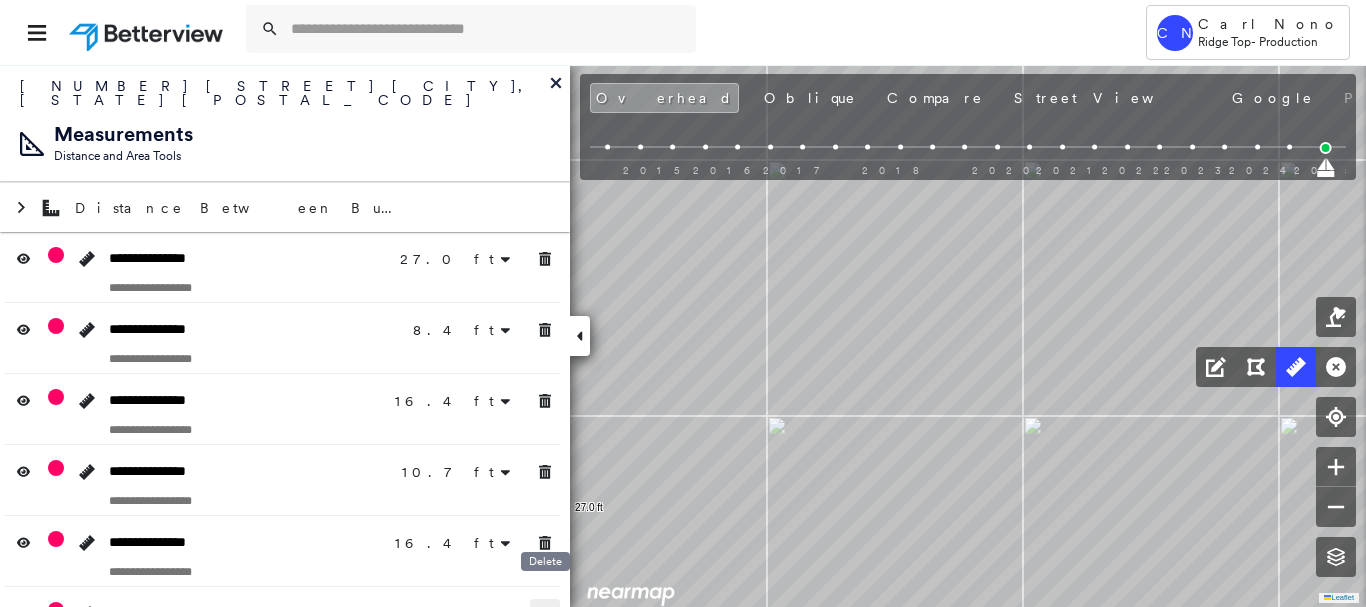 click at bounding box center (545, 614) 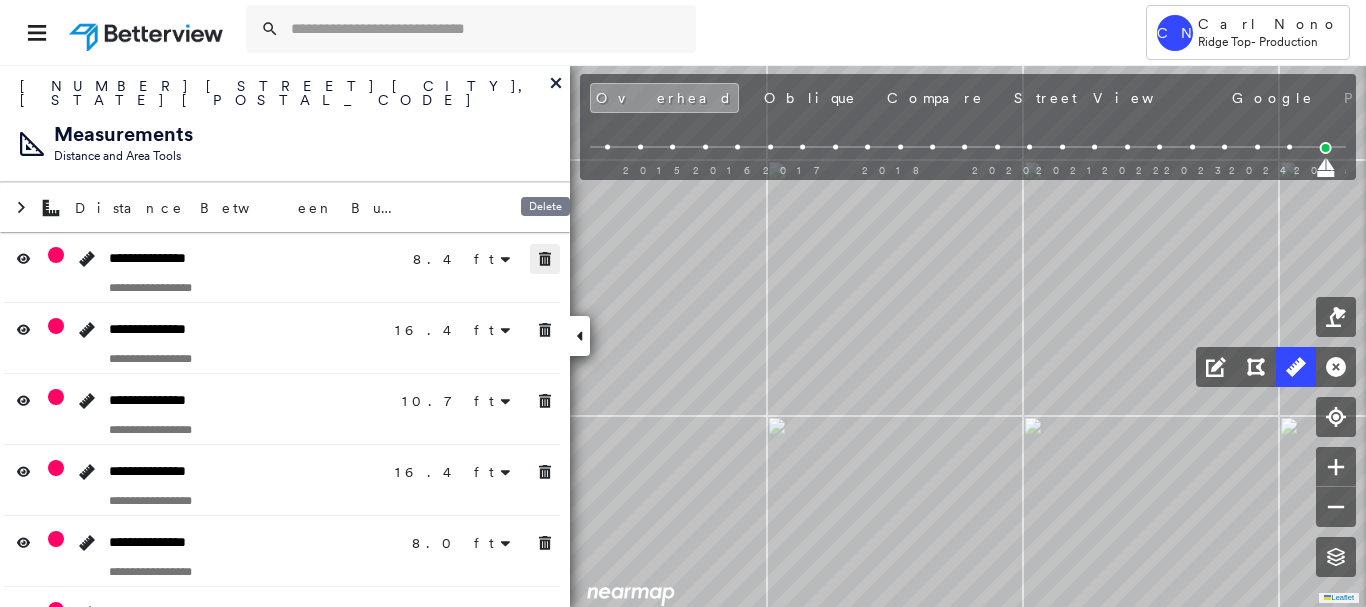 drag, startPoint x: 552, startPoint y: 233, endPoint x: 552, endPoint y: 299, distance: 66 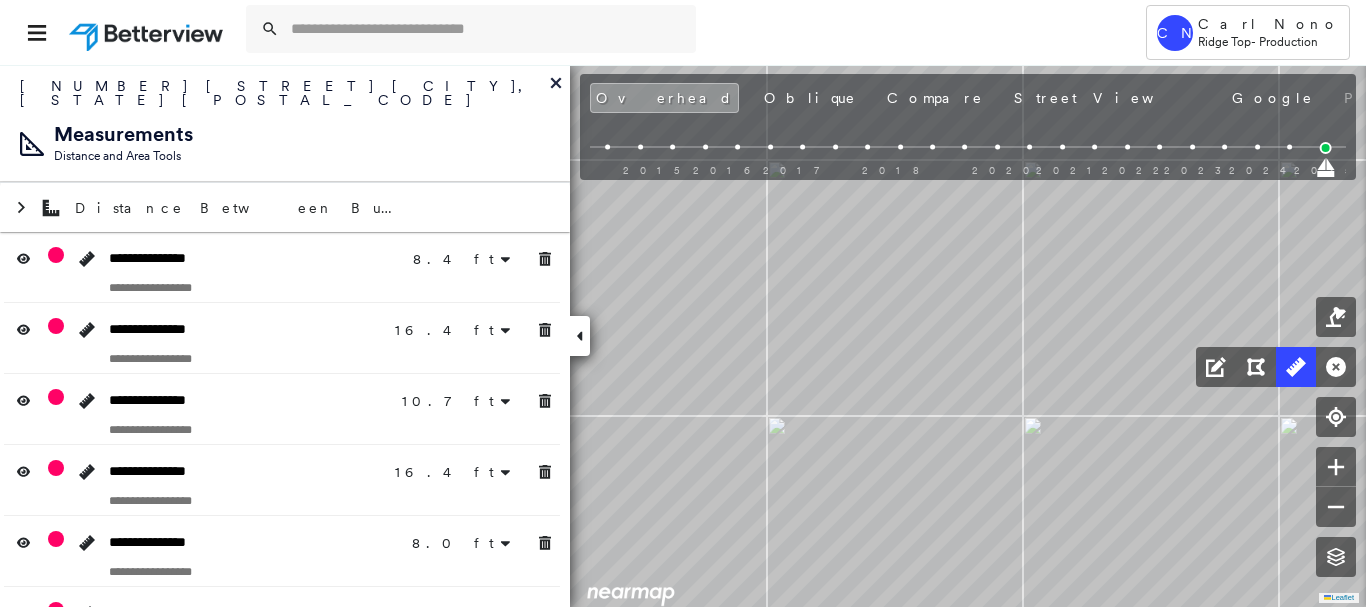 drag, startPoint x: 552, startPoint y: 311, endPoint x: 552, endPoint y: 330, distance: 19 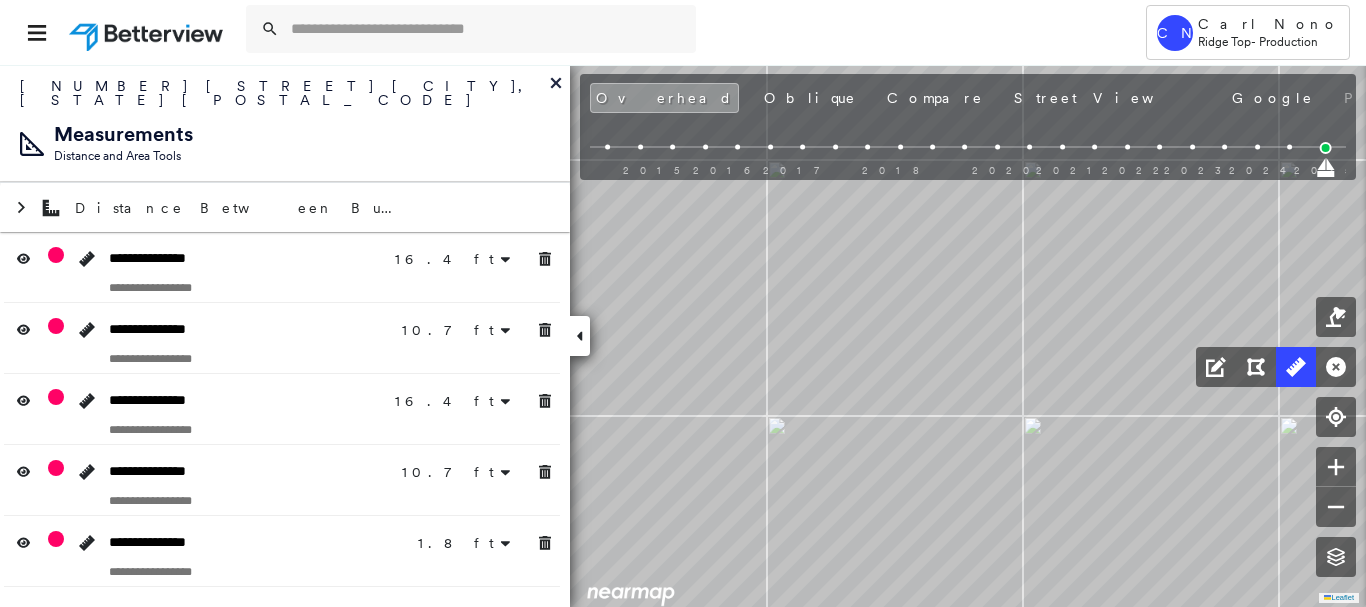 click at bounding box center (282, 429) 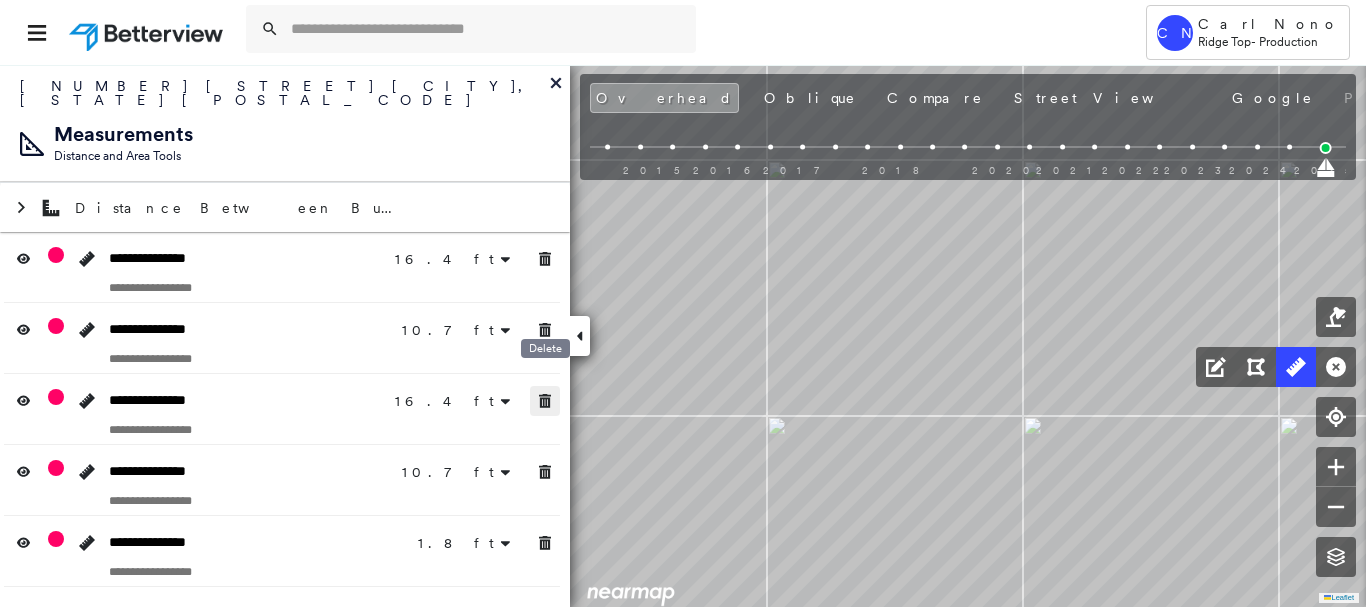 click 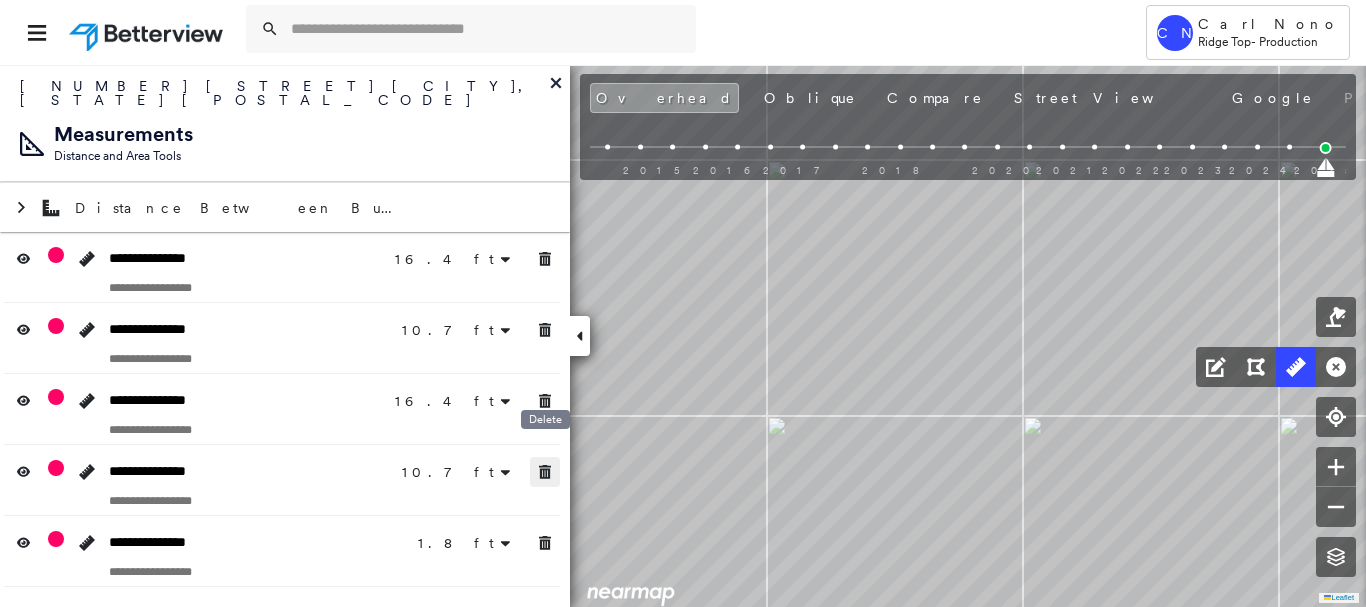 drag, startPoint x: 543, startPoint y: 460, endPoint x: 532, endPoint y: 531, distance: 71.84706 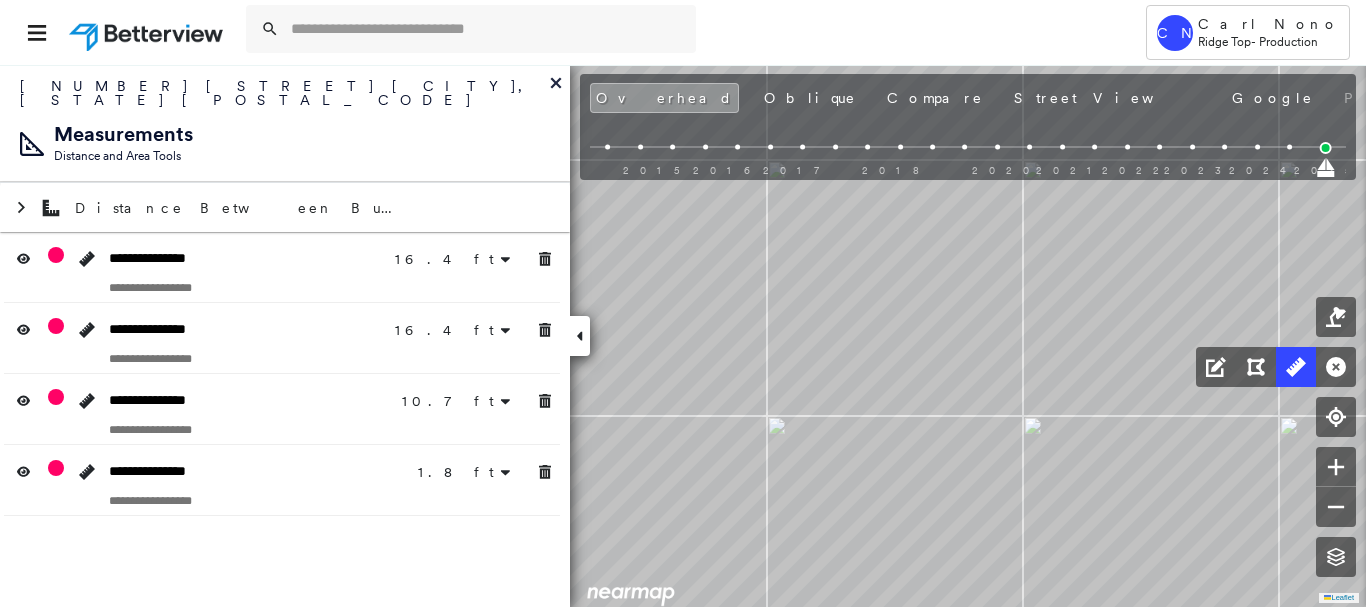 drag, startPoint x: 532, startPoint y: 531, endPoint x: 531, endPoint y: 377, distance: 154.00325 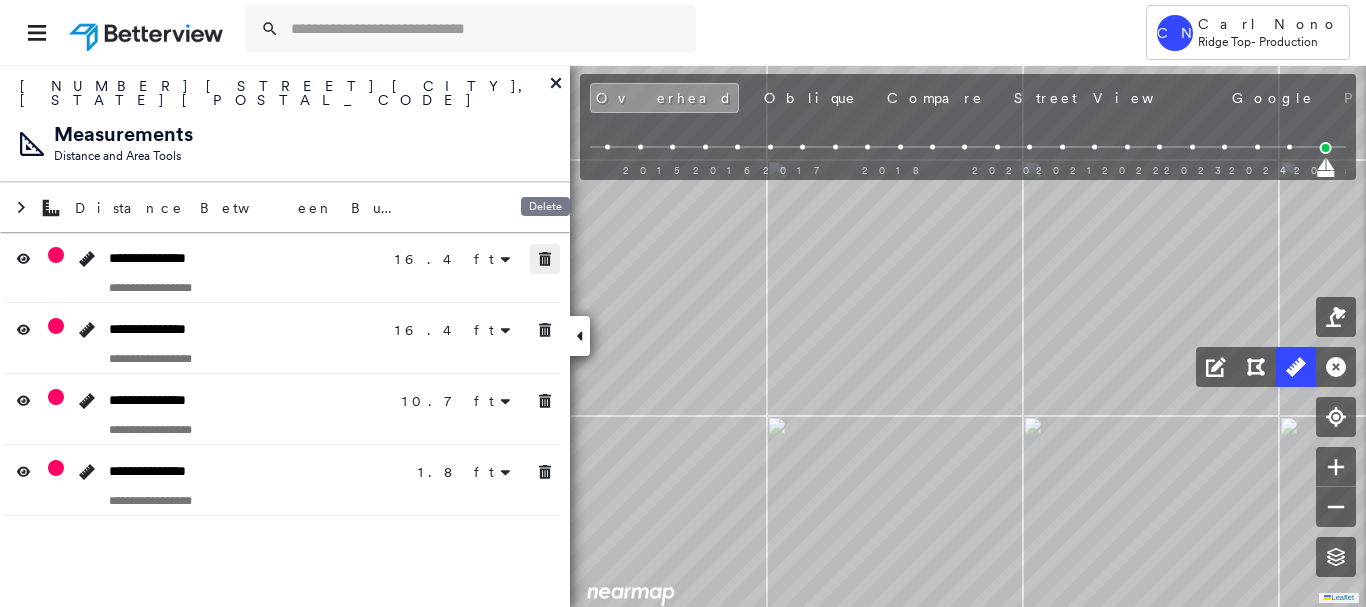 click 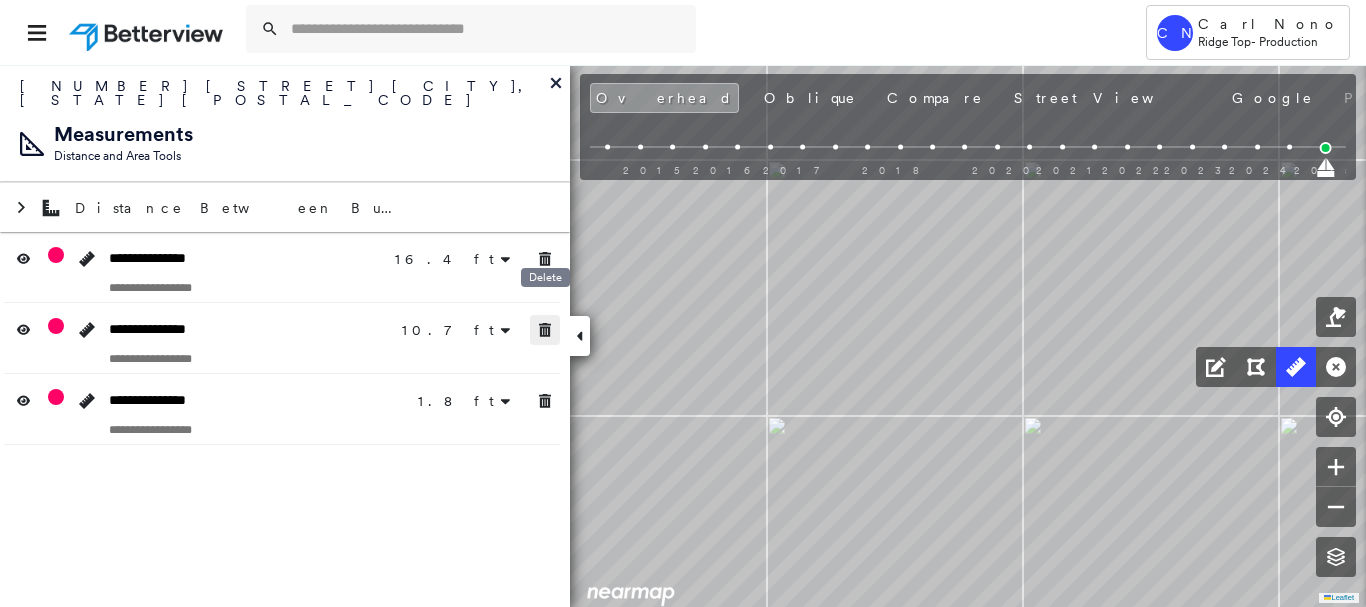 click at bounding box center (545, 330) 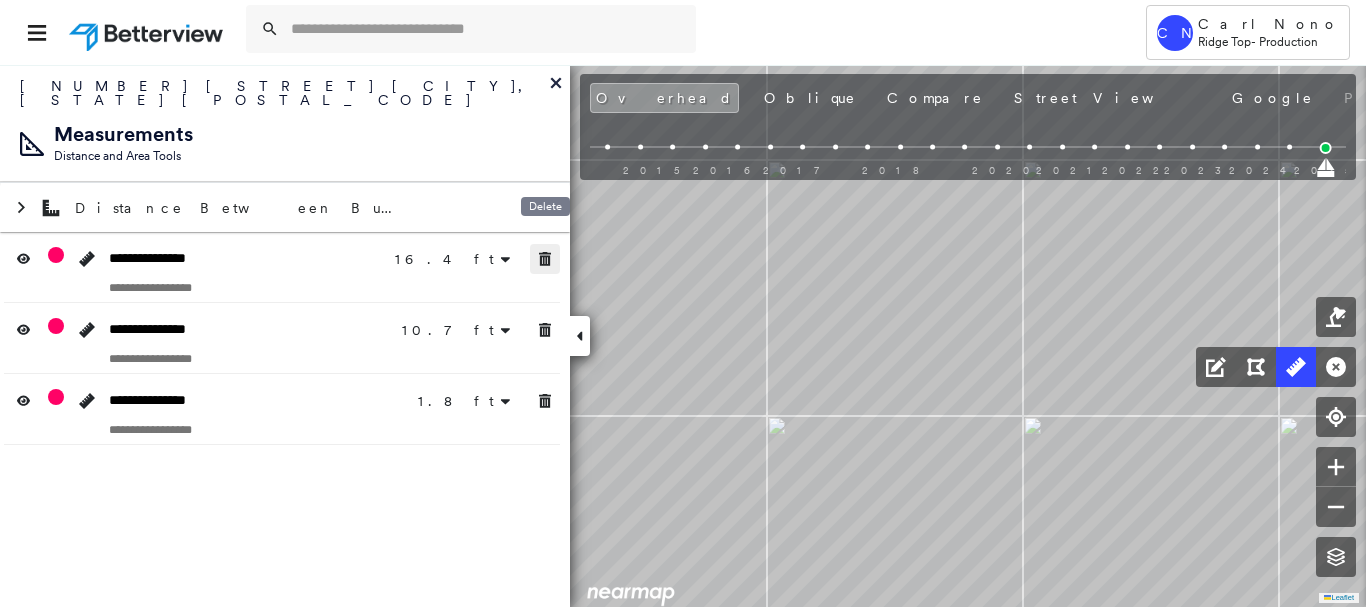 click 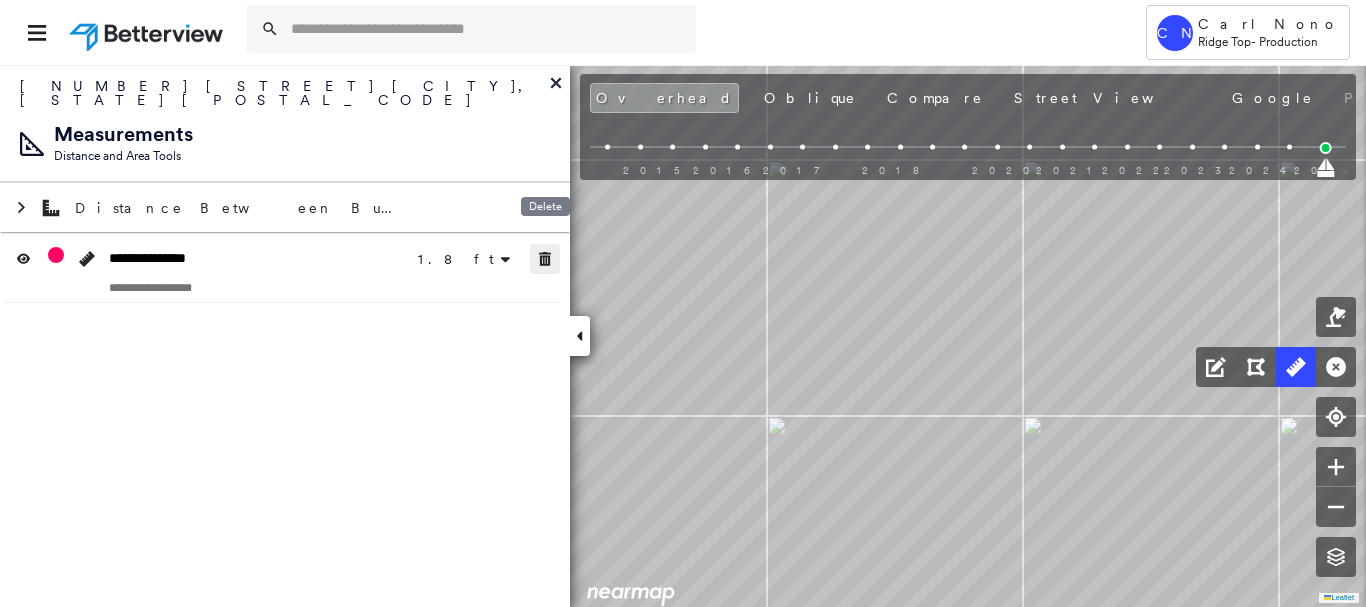 click 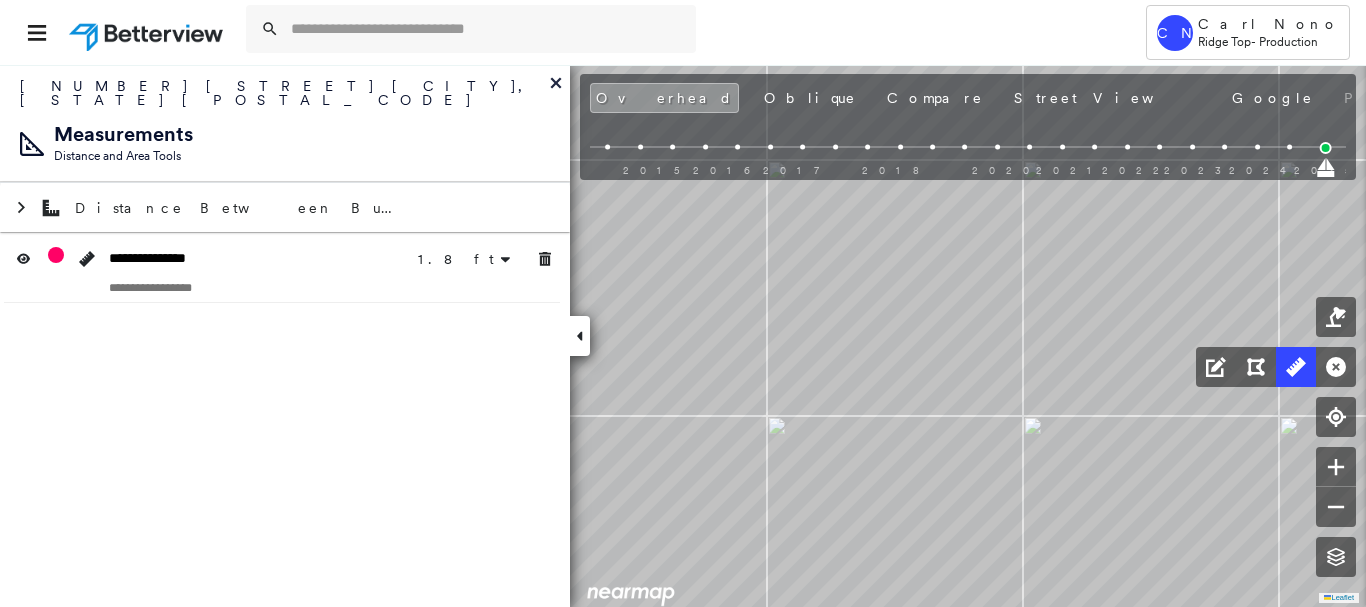 drag, startPoint x: 588, startPoint y: 341, endPoint x: 611, endPoint y: 336, distance: 23.537205 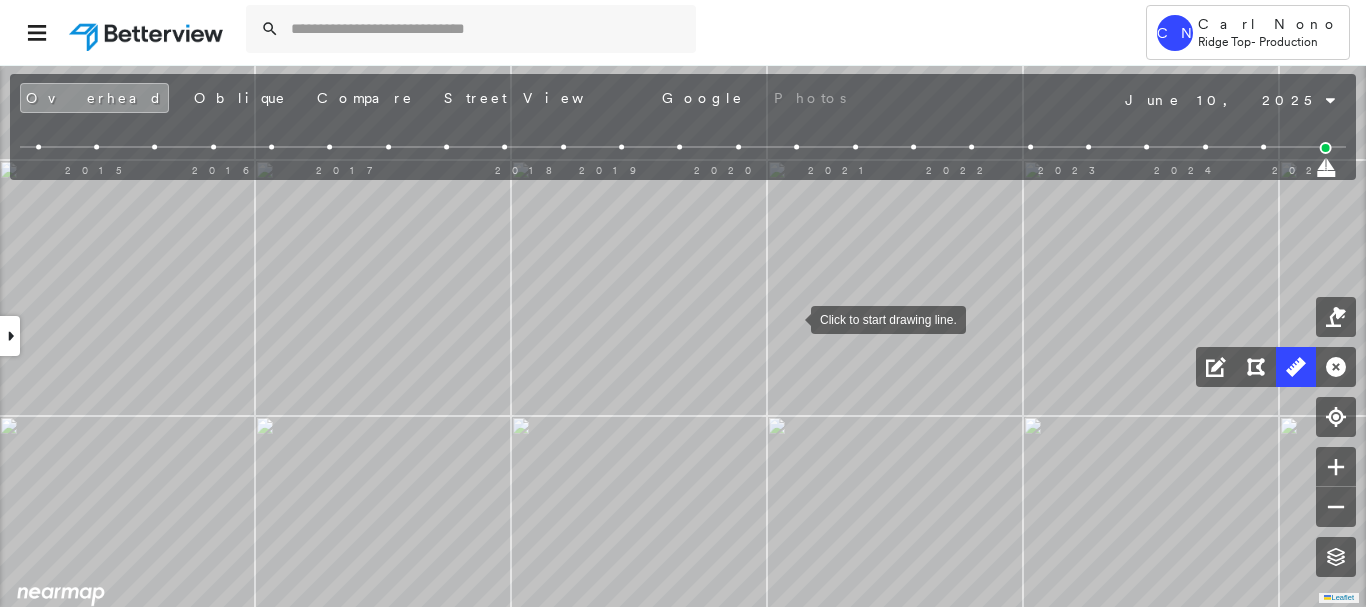 click at bounding box center [791, 318] 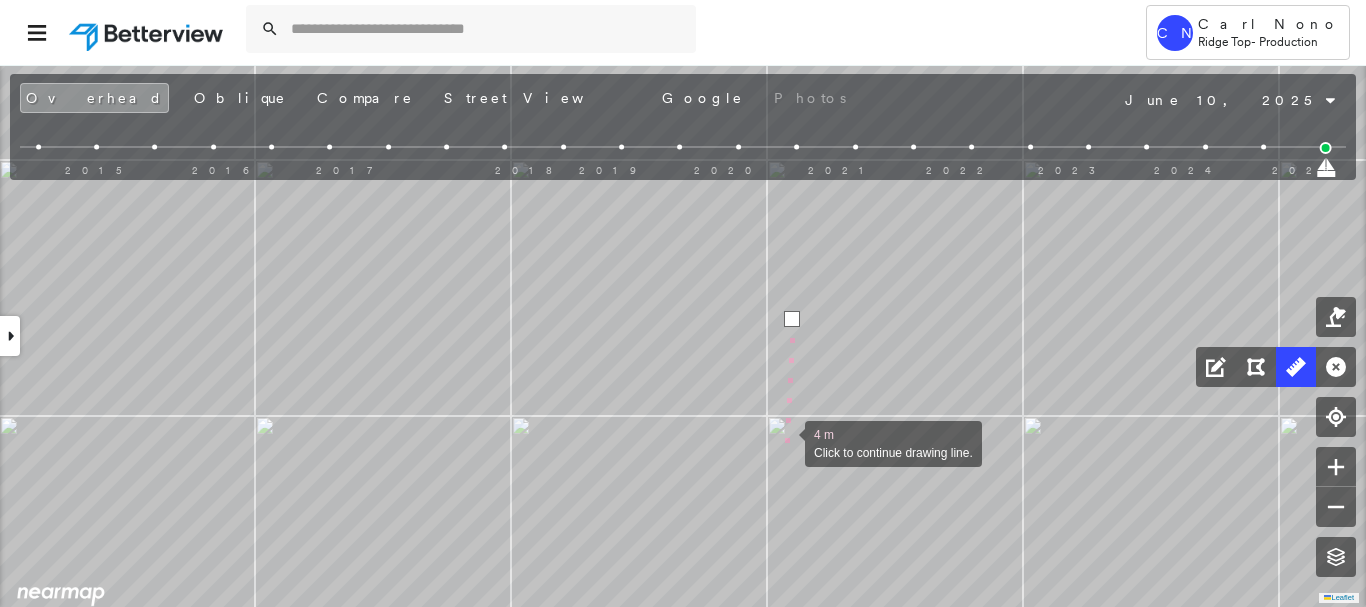 click on "4 m Click to continue drawing line." at bounding box center [62, -93] 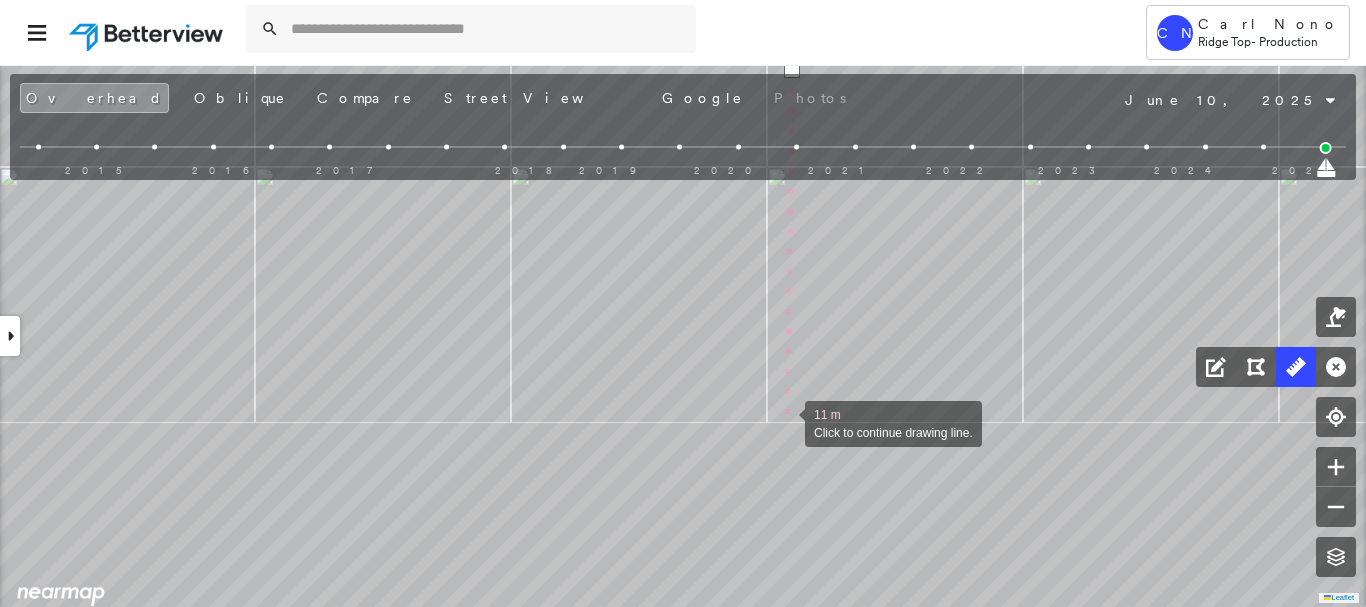 drag, startPoint x: 789, startPoint y: 342, endPoint x: 789, endPoint y: 239, distance: 103 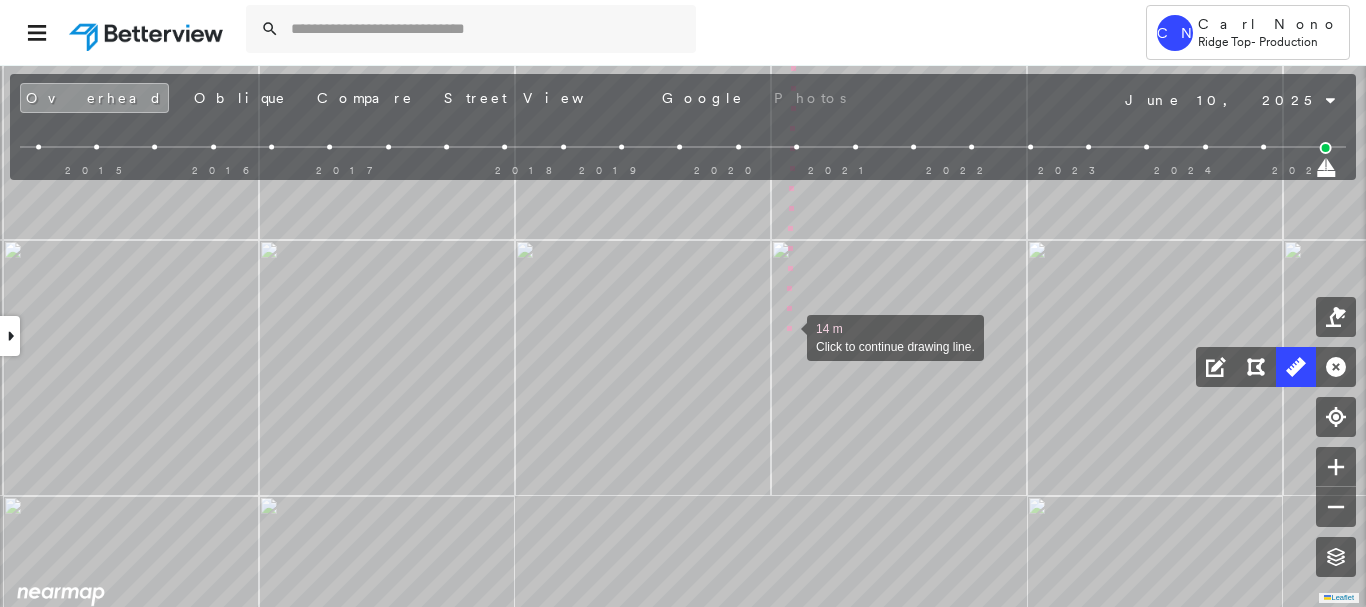 click at bounding box center (787, 336) 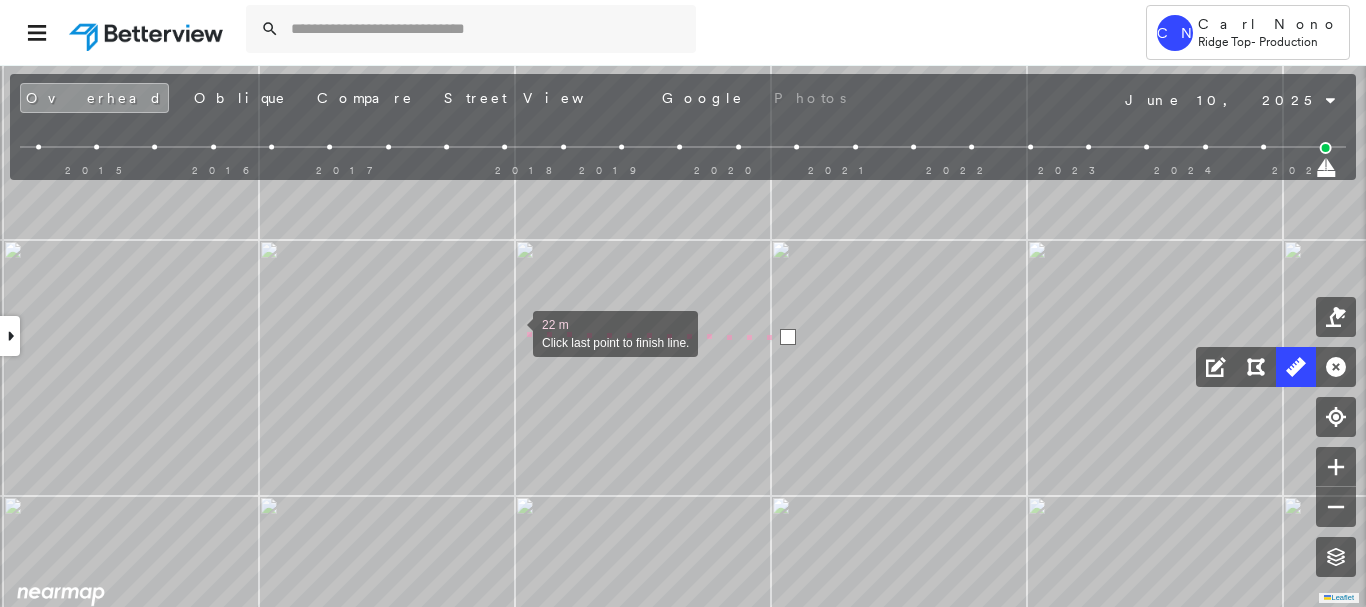 click at bounding box center [513, 332] 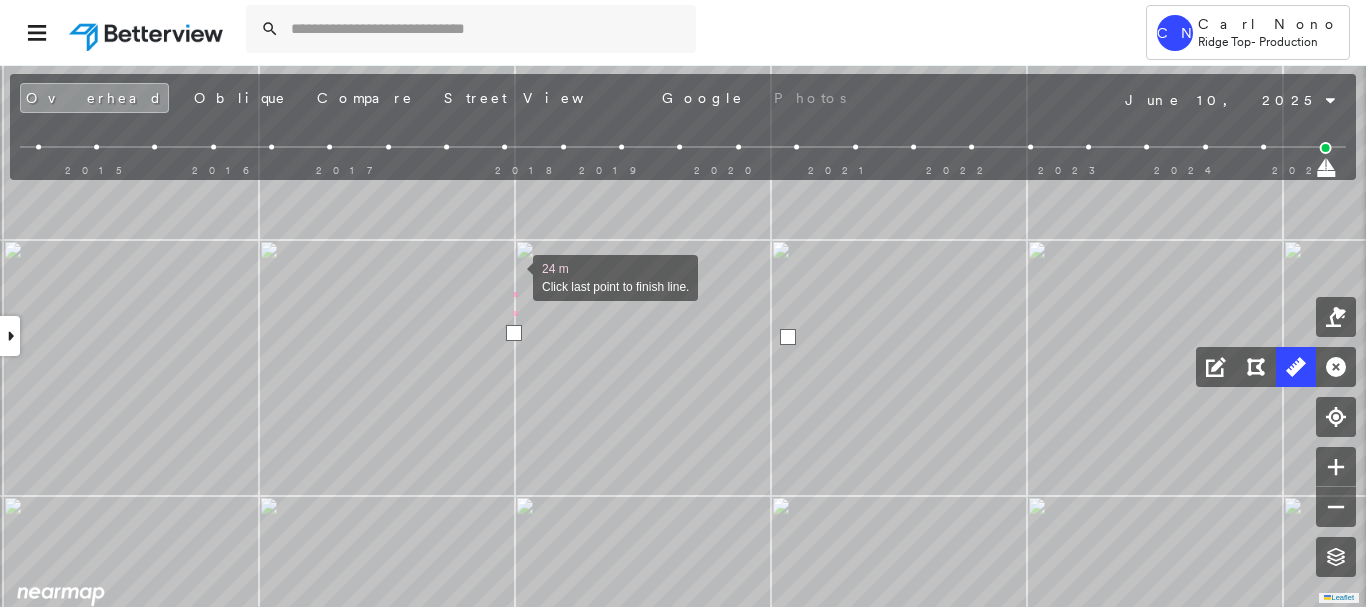 click at bounding box center [513, 276] 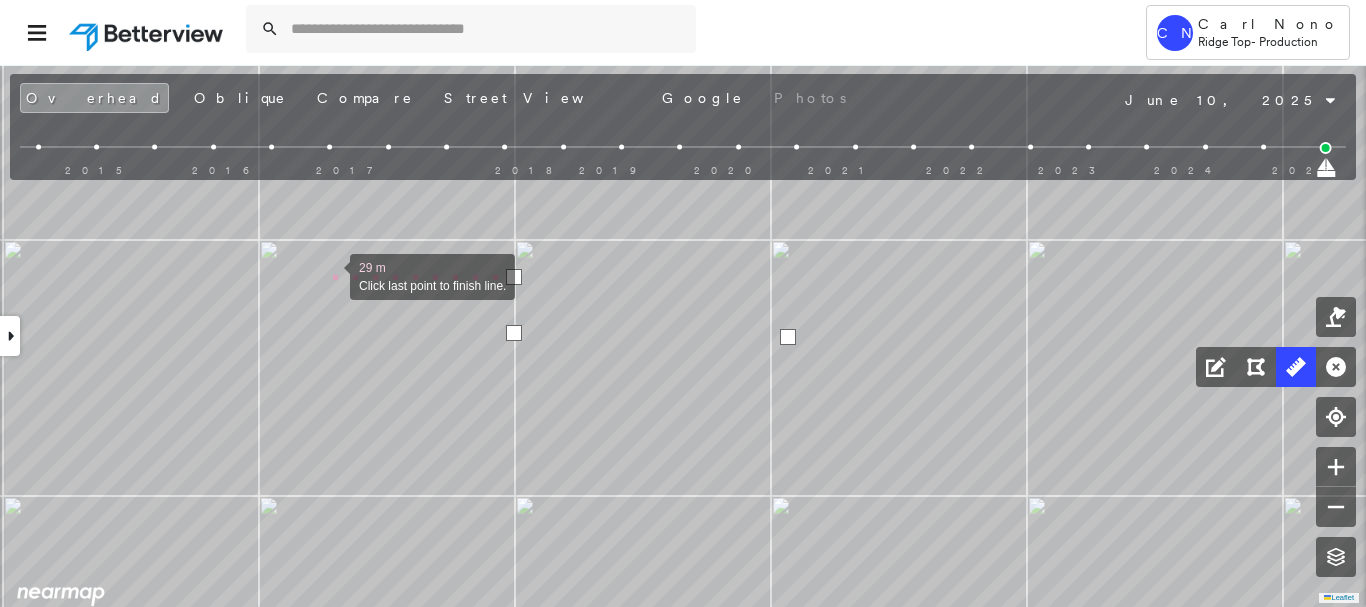 click at bounding box center (330, 275) 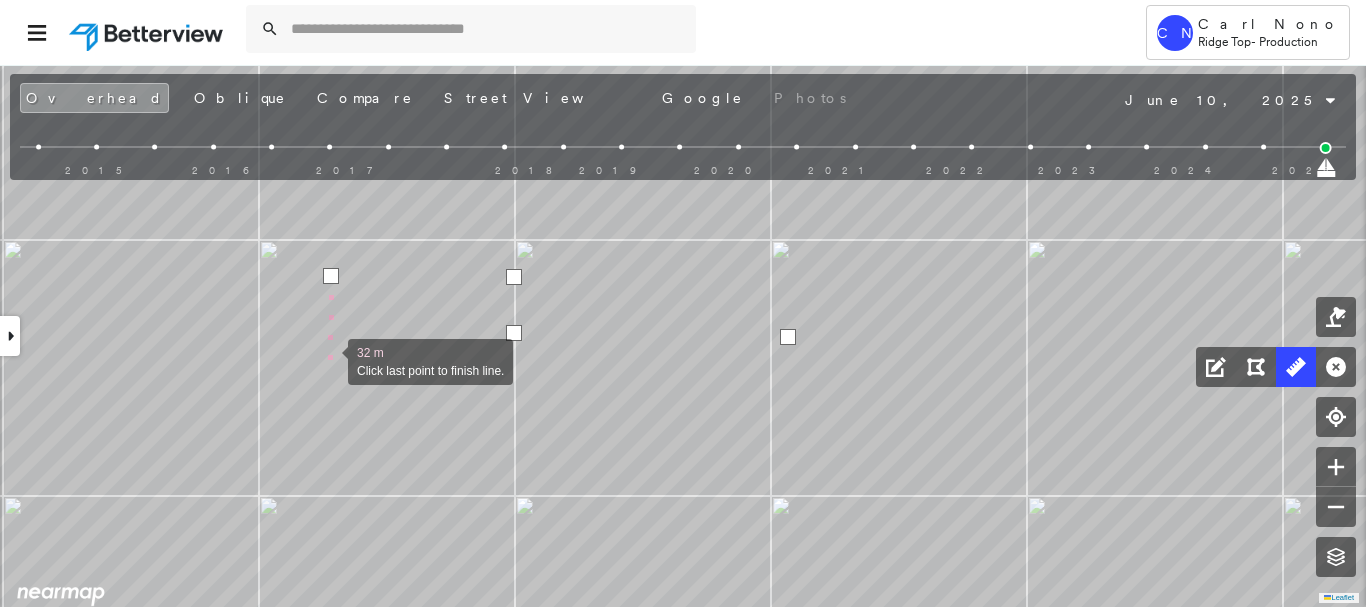 click at bounding box center (328, 360) 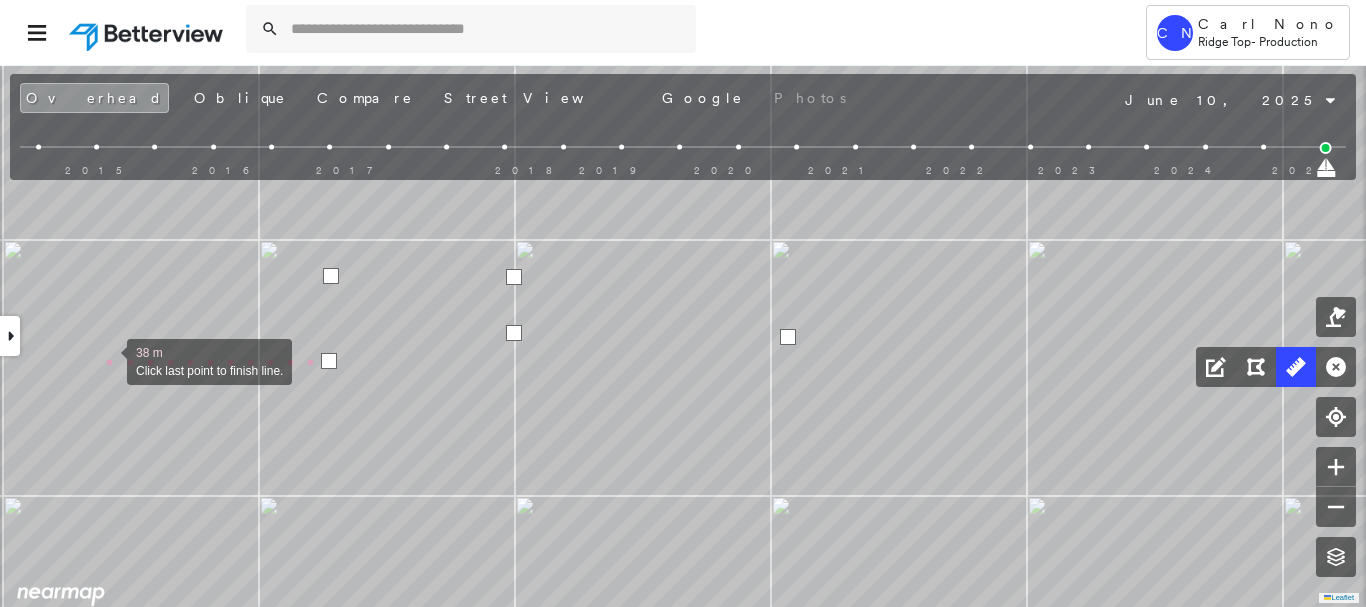click at bounding box center [107, 360] 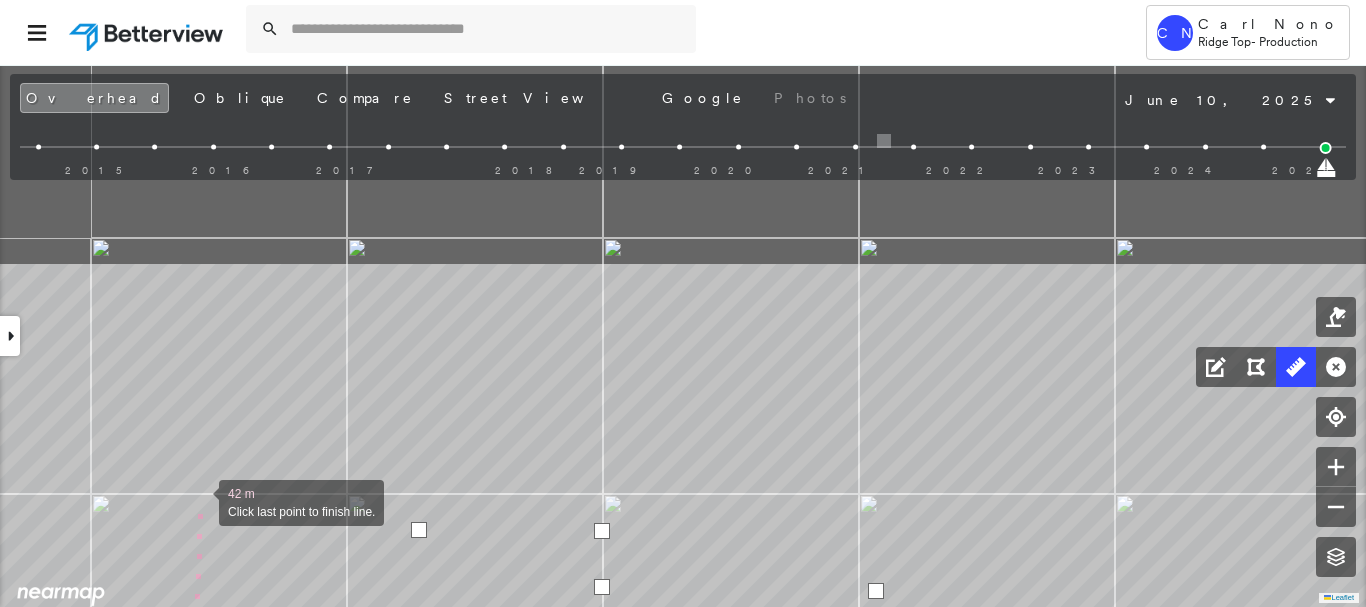 drag, startPoint x: 109, startPoint y: 239, endPoint x: 194, endPoint y: 455, distance: 232.12282 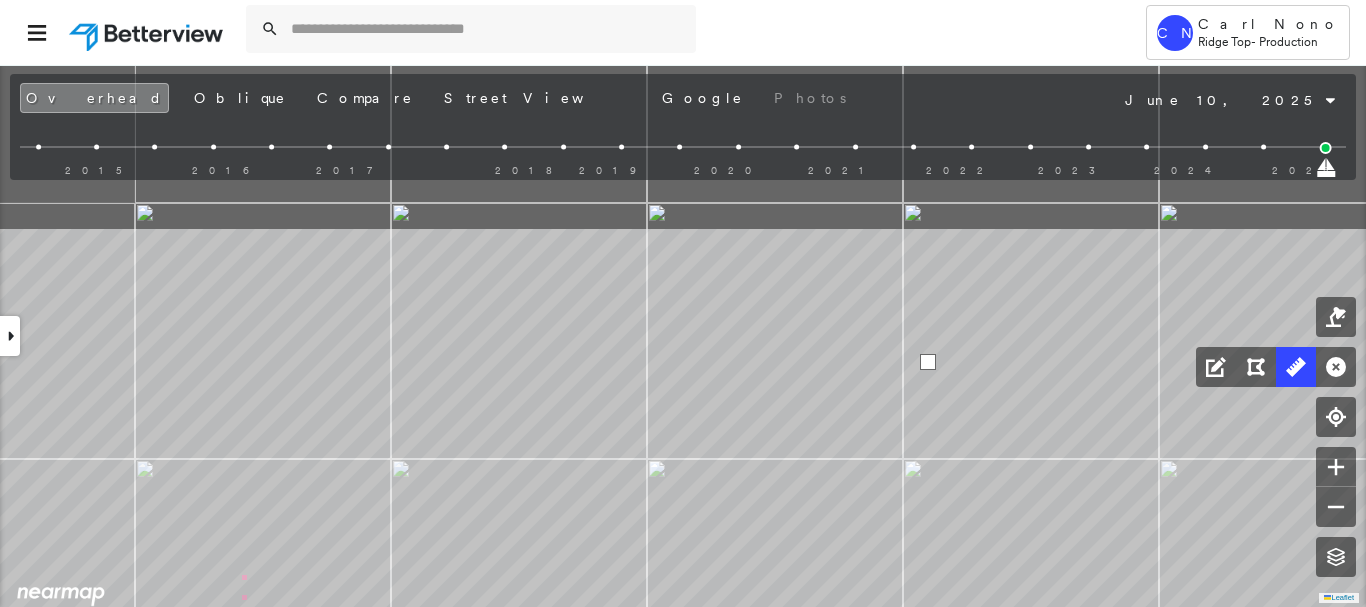click on "47 m Click last point to finish line." at bounding box center (198, -50) 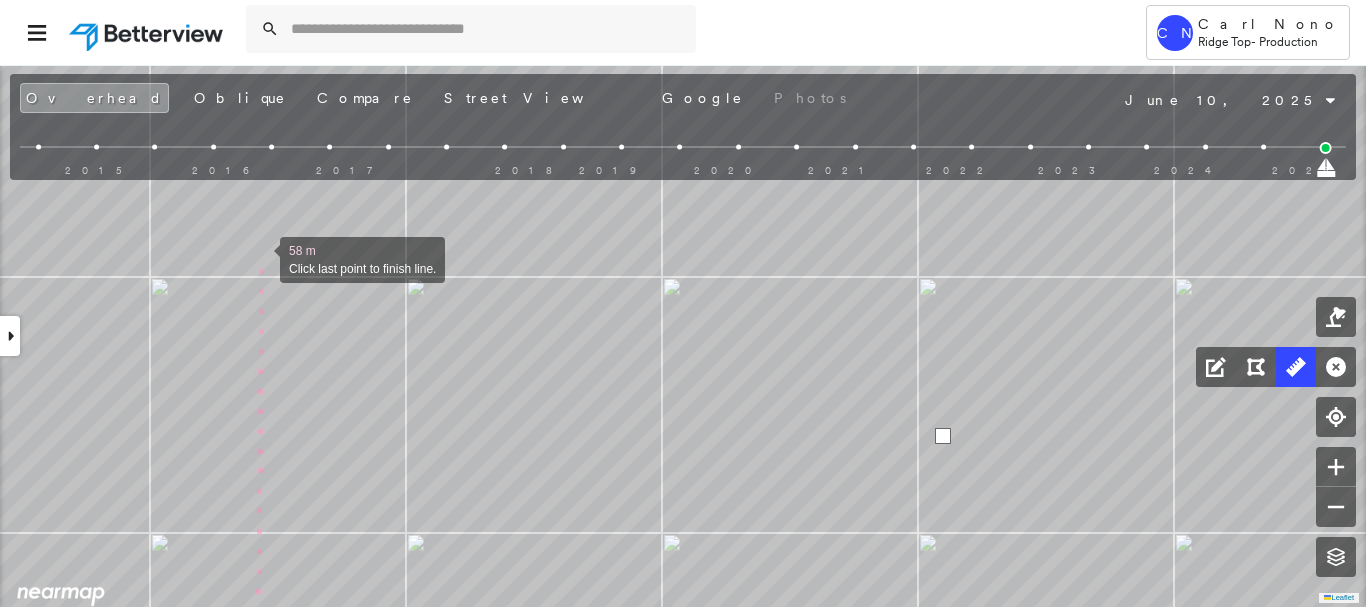 click at bounding box center (260, 258) 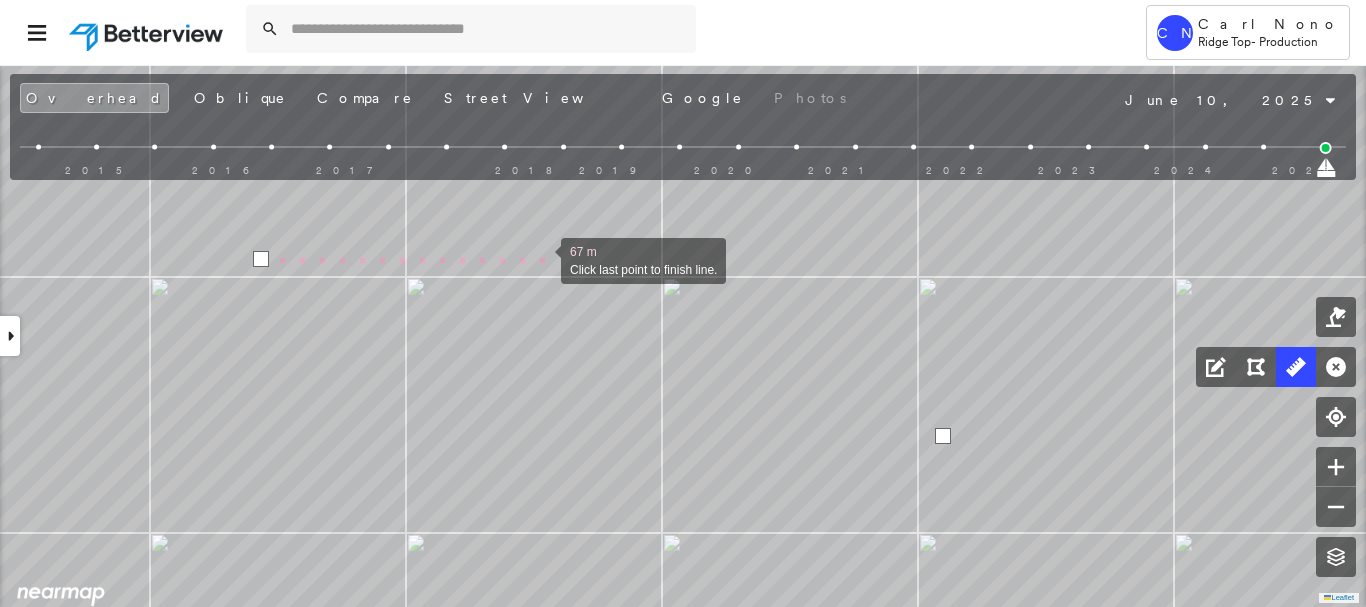 click at bounding box center (541, 259) 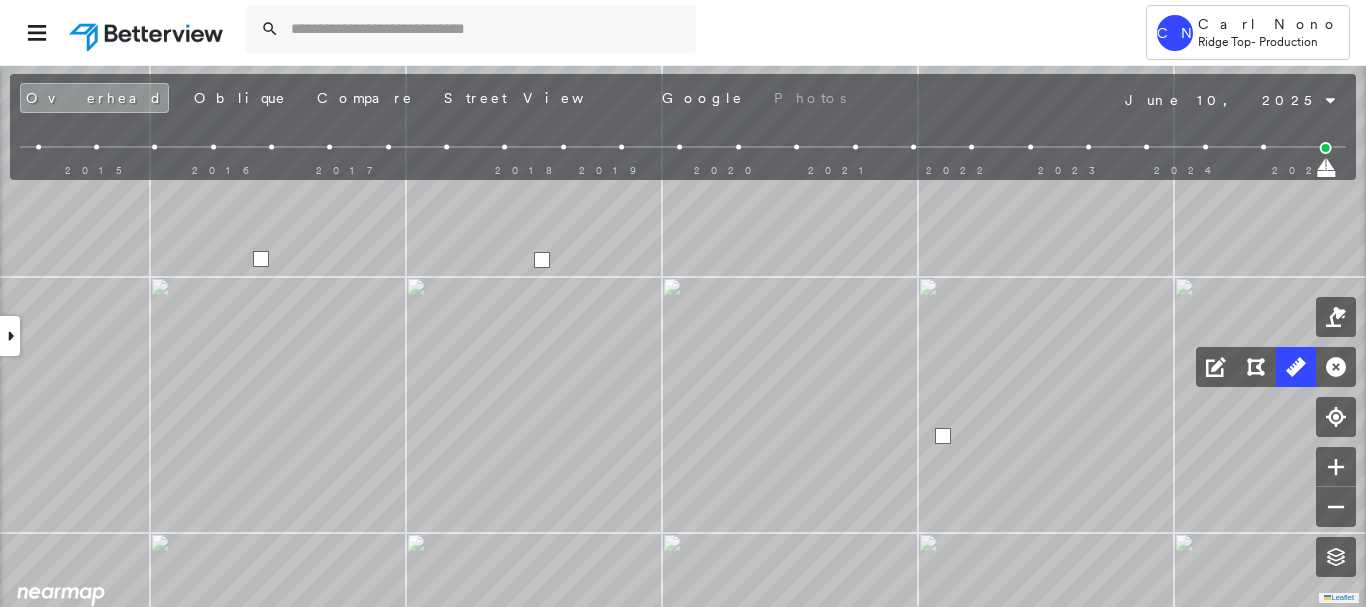 click at bounding box center (542, 260) 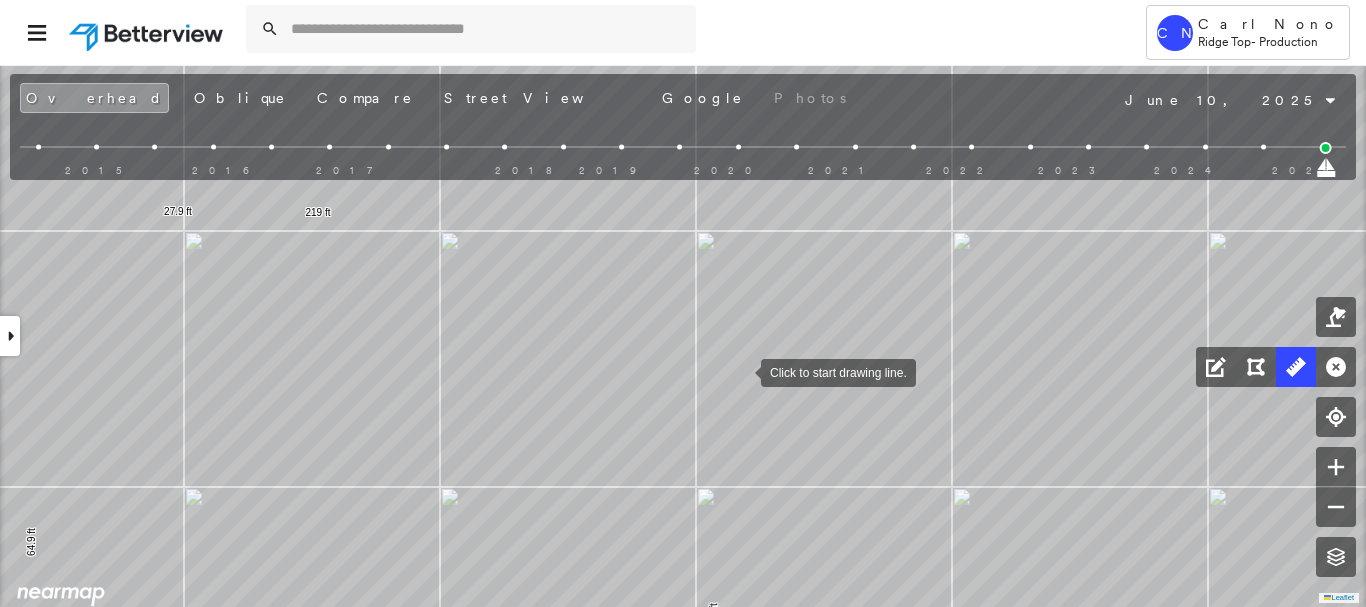 click at bounding box center (741, 371) 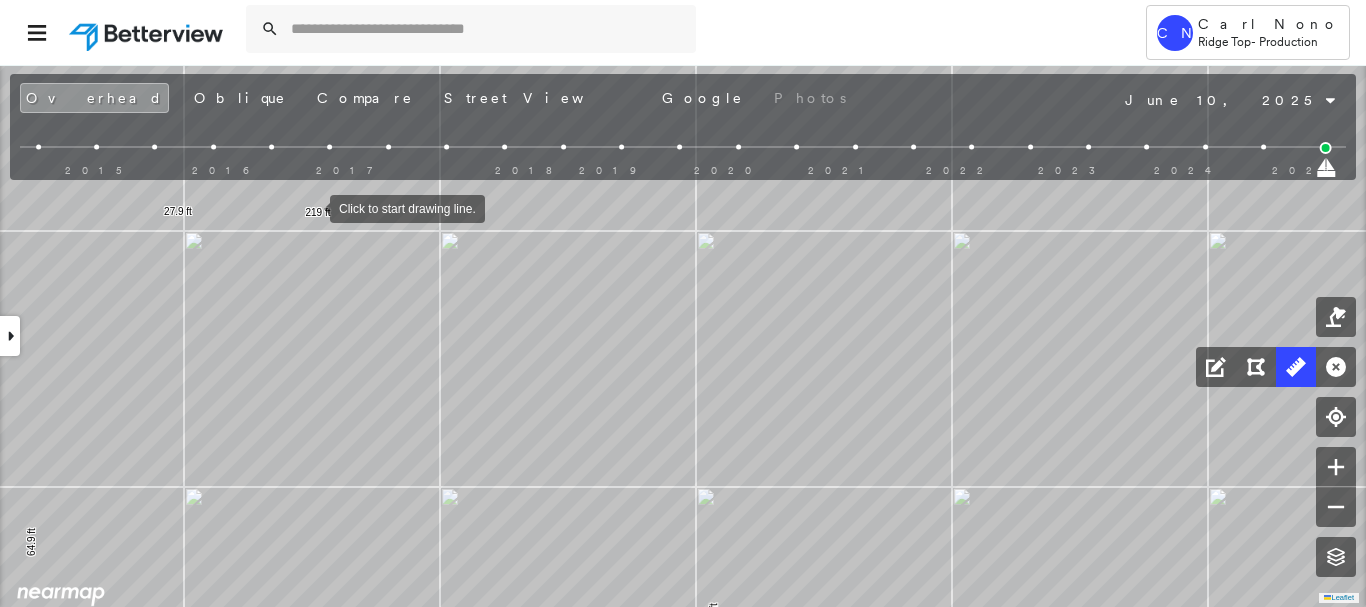 click at bounding box center (310, 207) 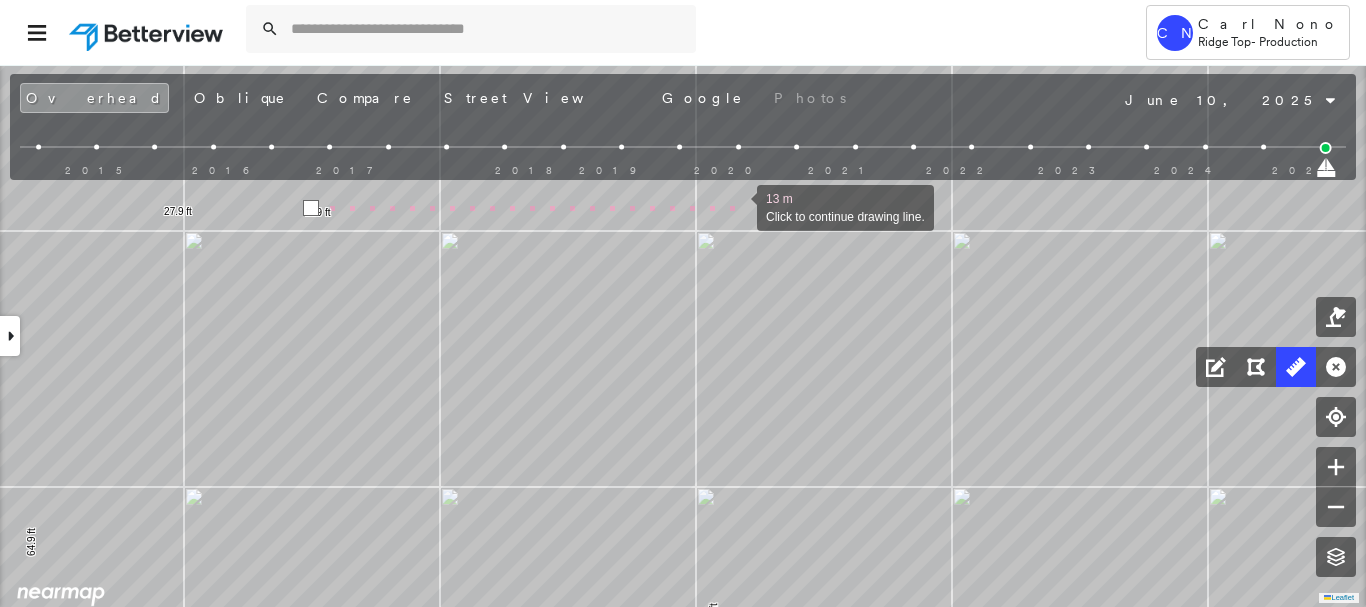 drag, startPoint x: 737, startPoint y: 206, endPoint x: 738, endPoint y: 225, distance: 19.026299 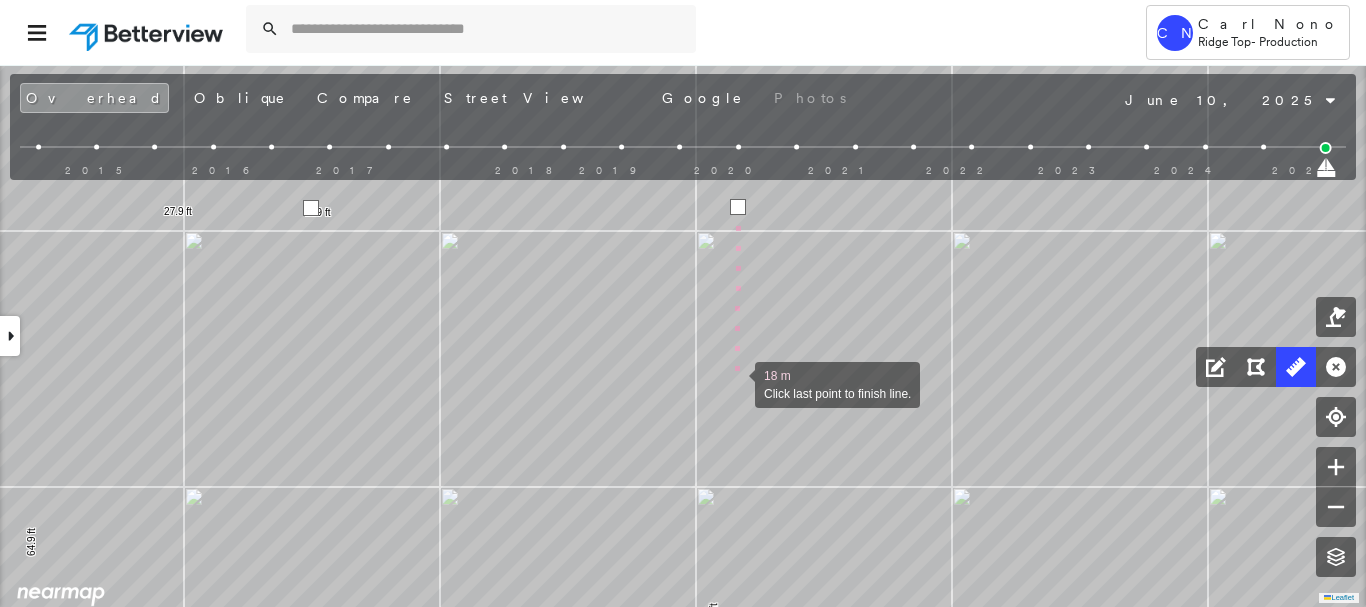 click at bounding box center [735, 383] 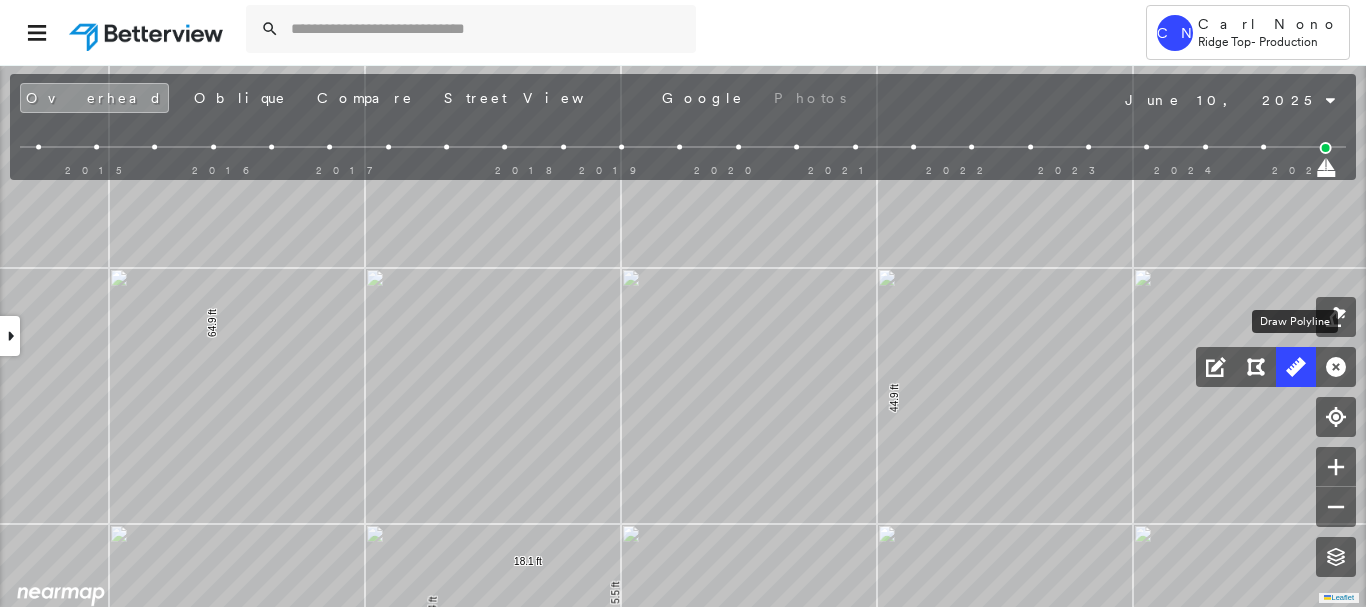 click 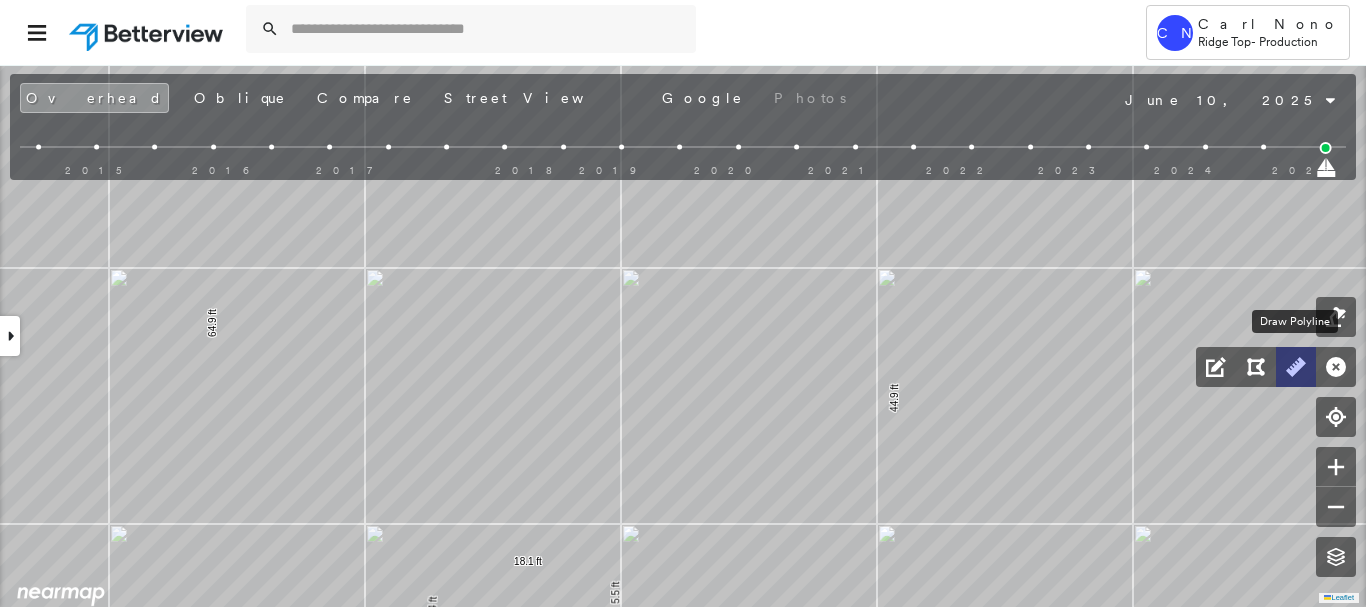 click 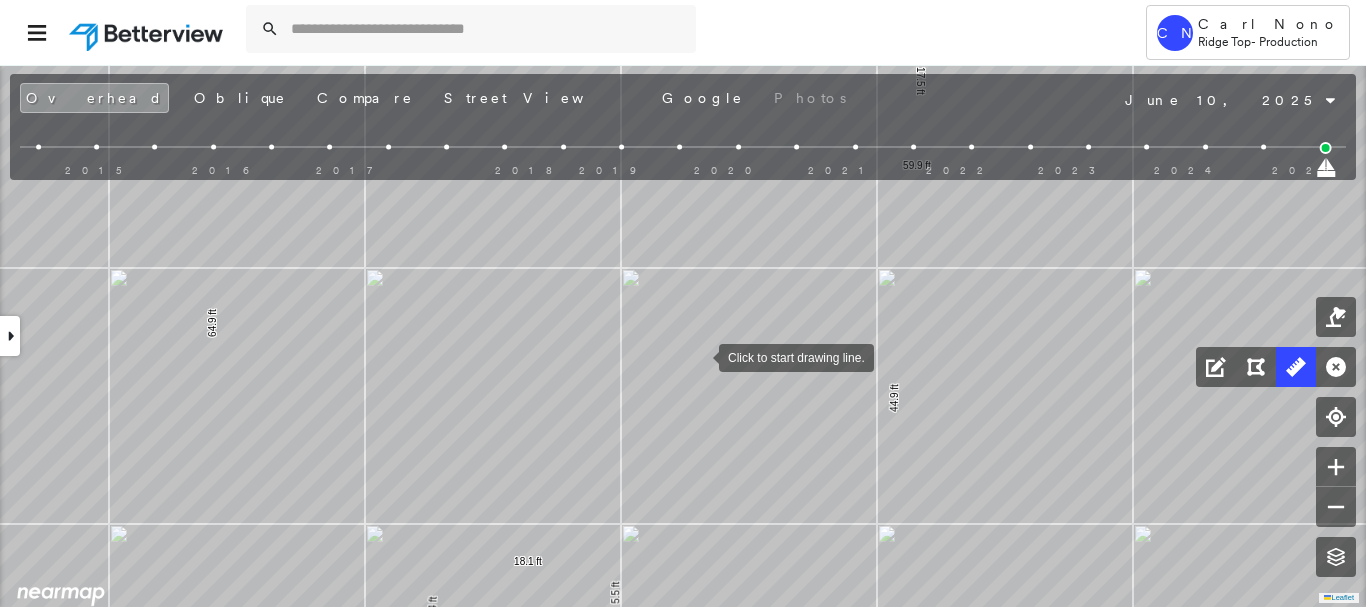 click at bounding box center (699, 356) 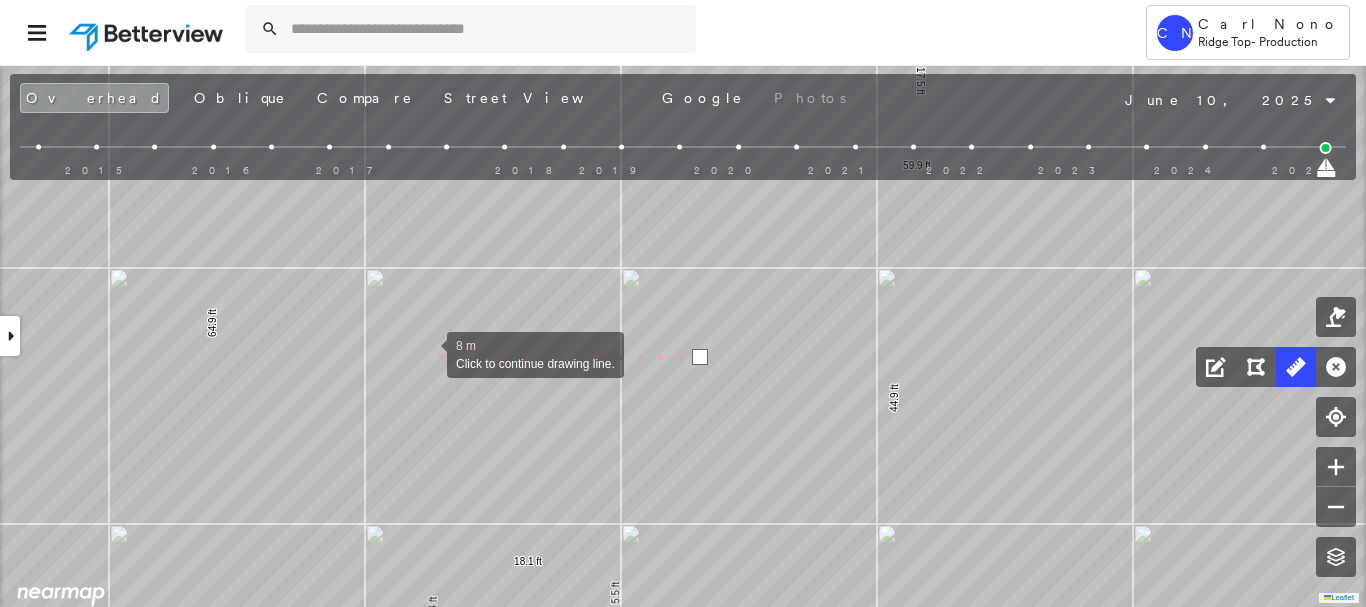 click at bounding box center [427, 353] 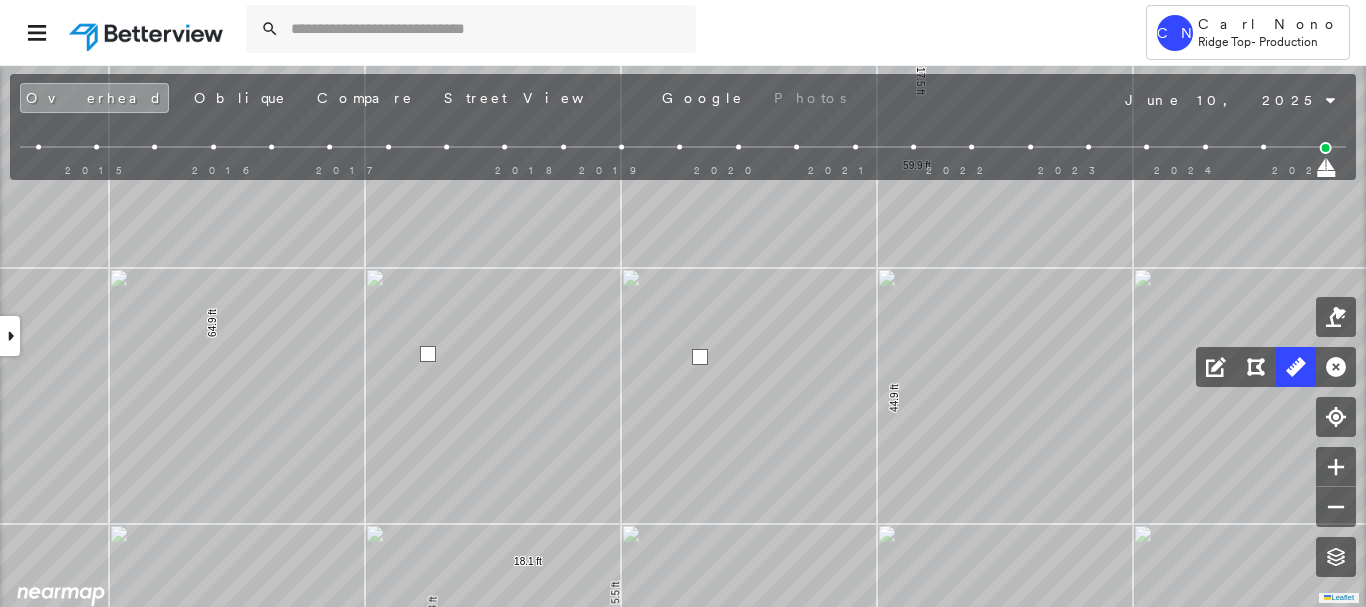 click at bounding box center [428, 354] 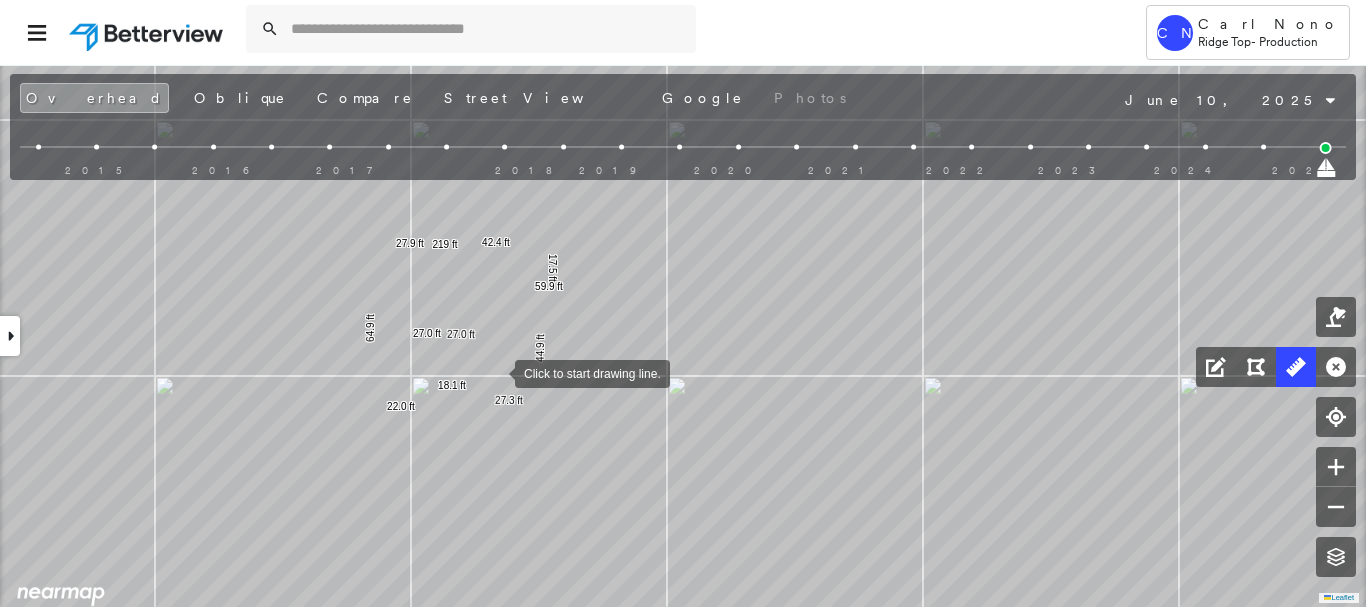 drag, startPoint x: 495, startPoint y: 385, endPoint x: 489, endPoint y: 366, distance: 19.924858 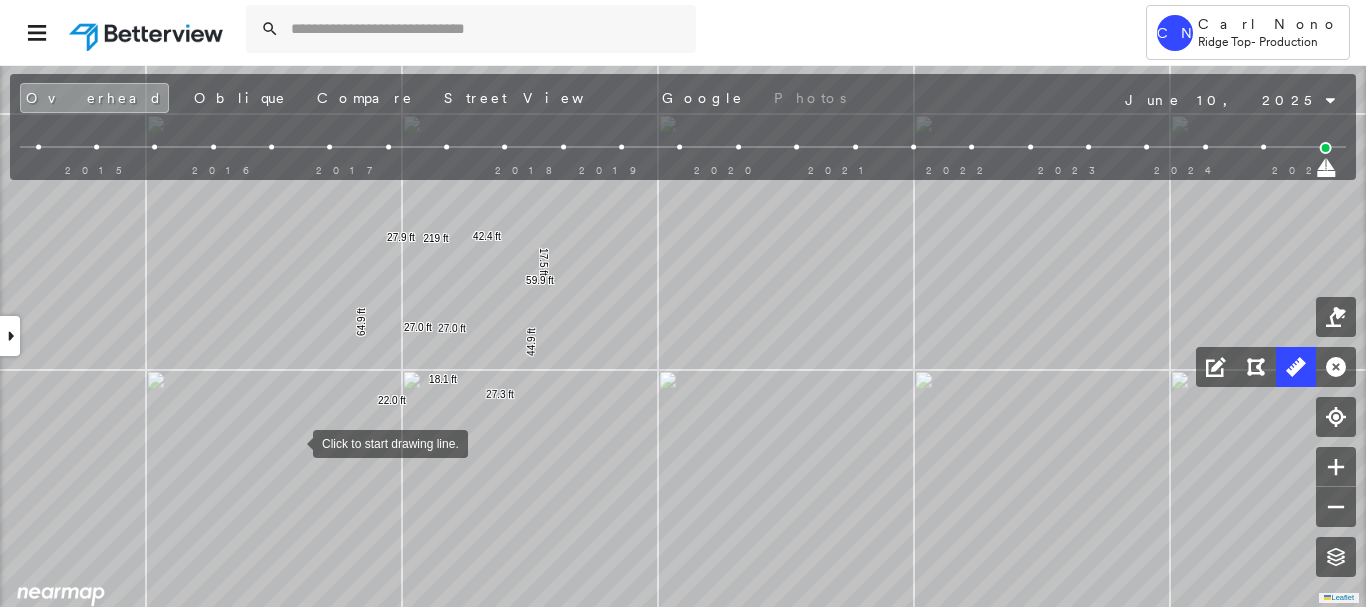 drag, startPoint x: 303, startPoint y: 444, endPoint x: 292, endPoint y: 443, distance: 11.045361 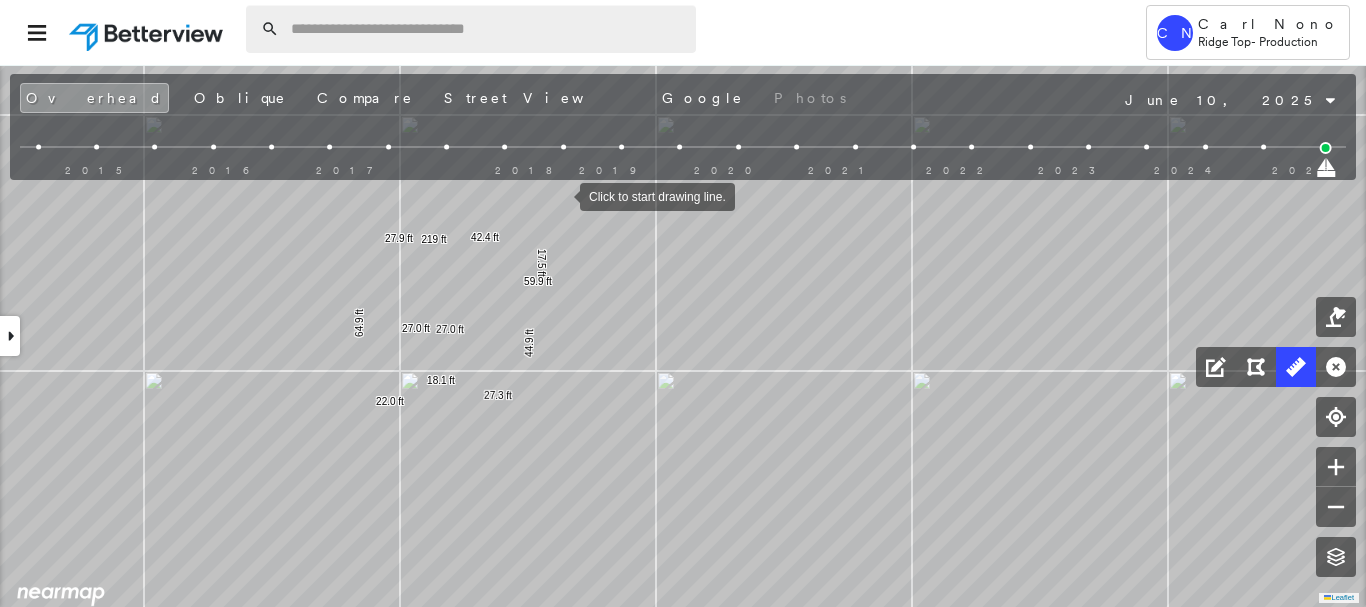 click at bounding box center [487, 29] 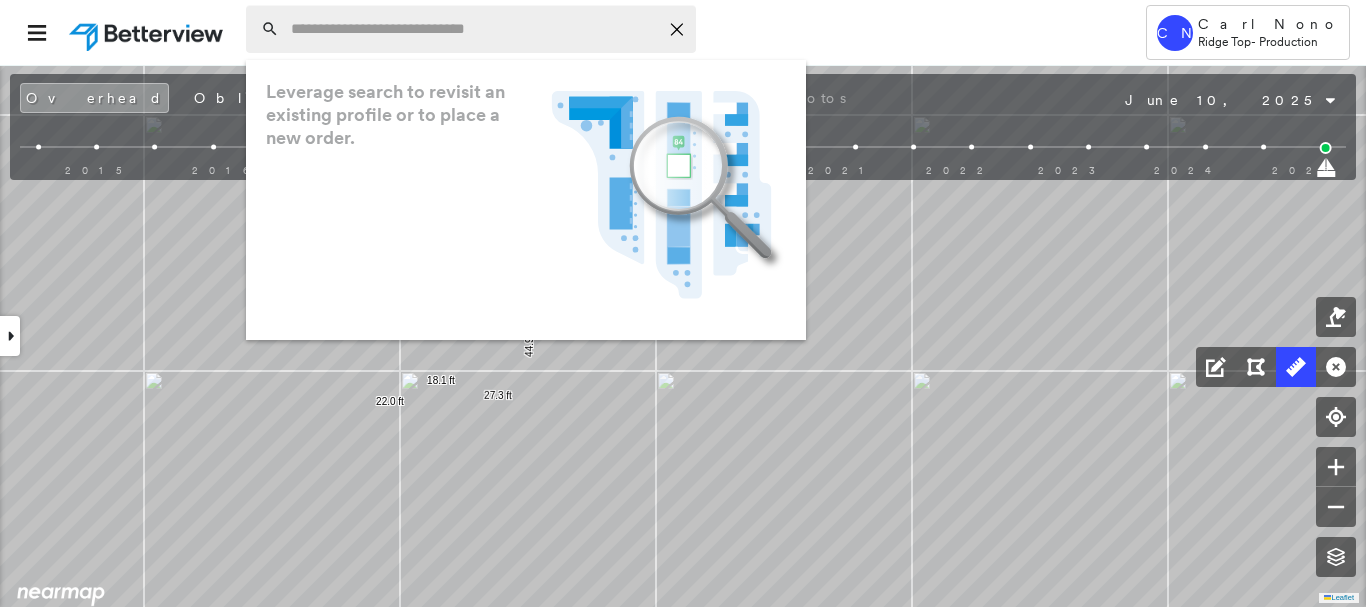 paste on "**********" 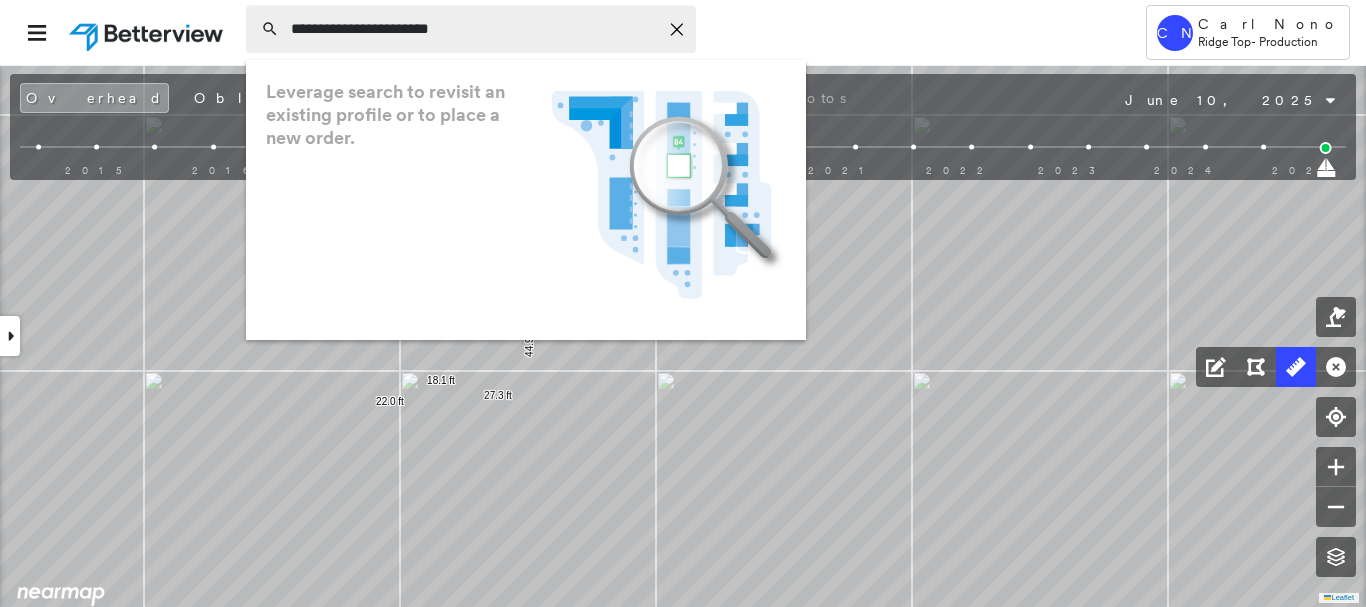 type on "**********" 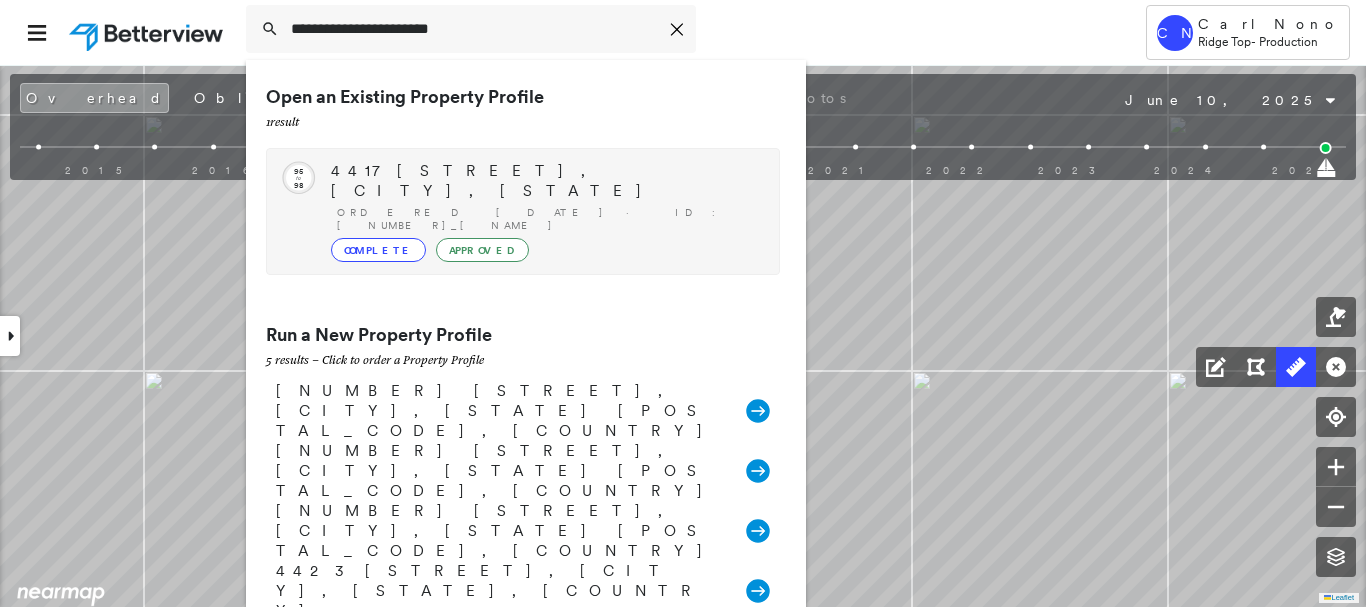 click on "Ordered 08/02/25 · ID: 780108_Hinojosa" at bounding box center (548, 219) 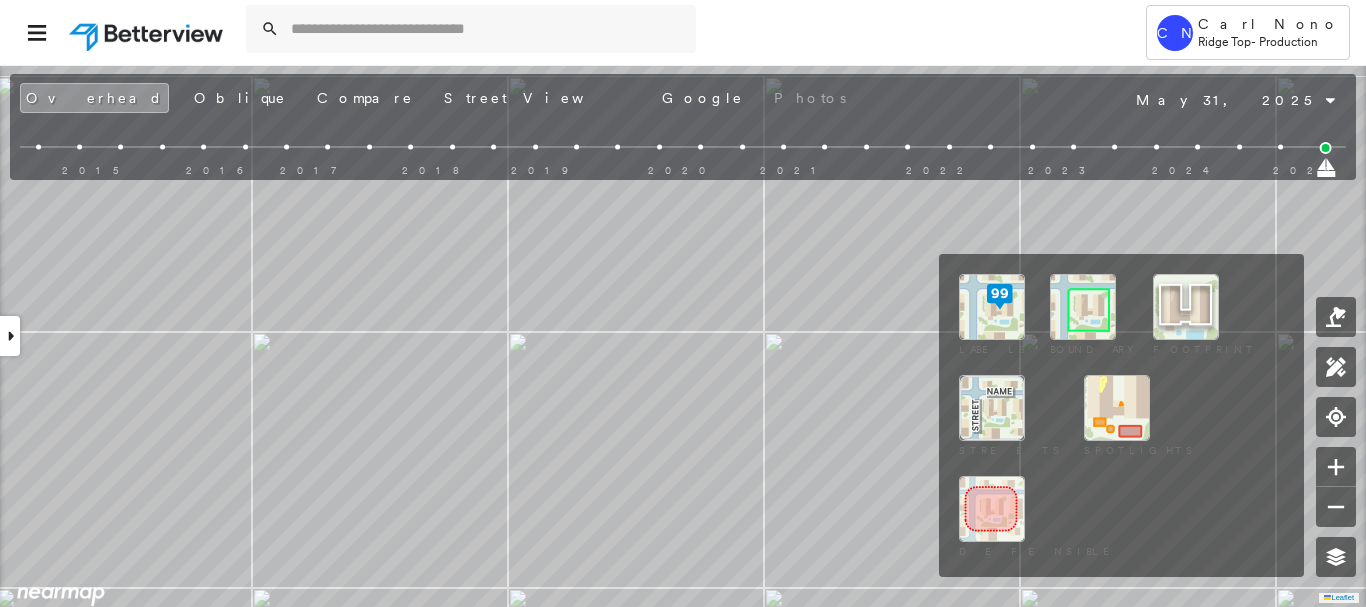 click at bounding box center [1083, 307] 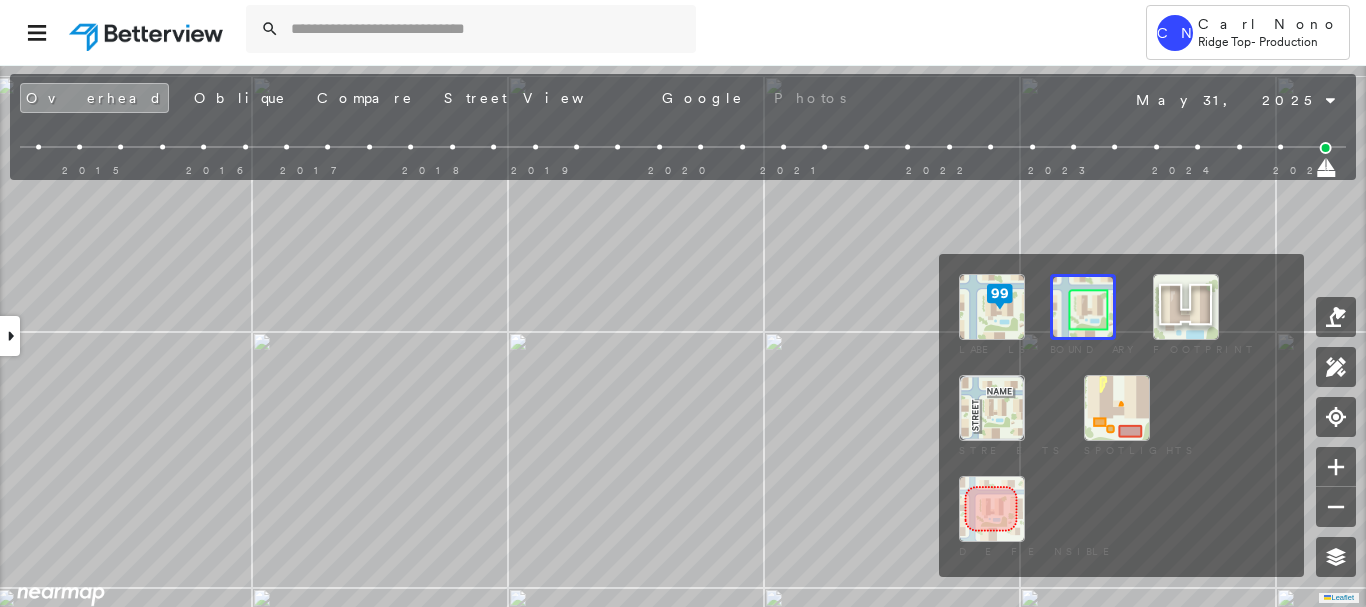 click at bounding box center [1083, 307] 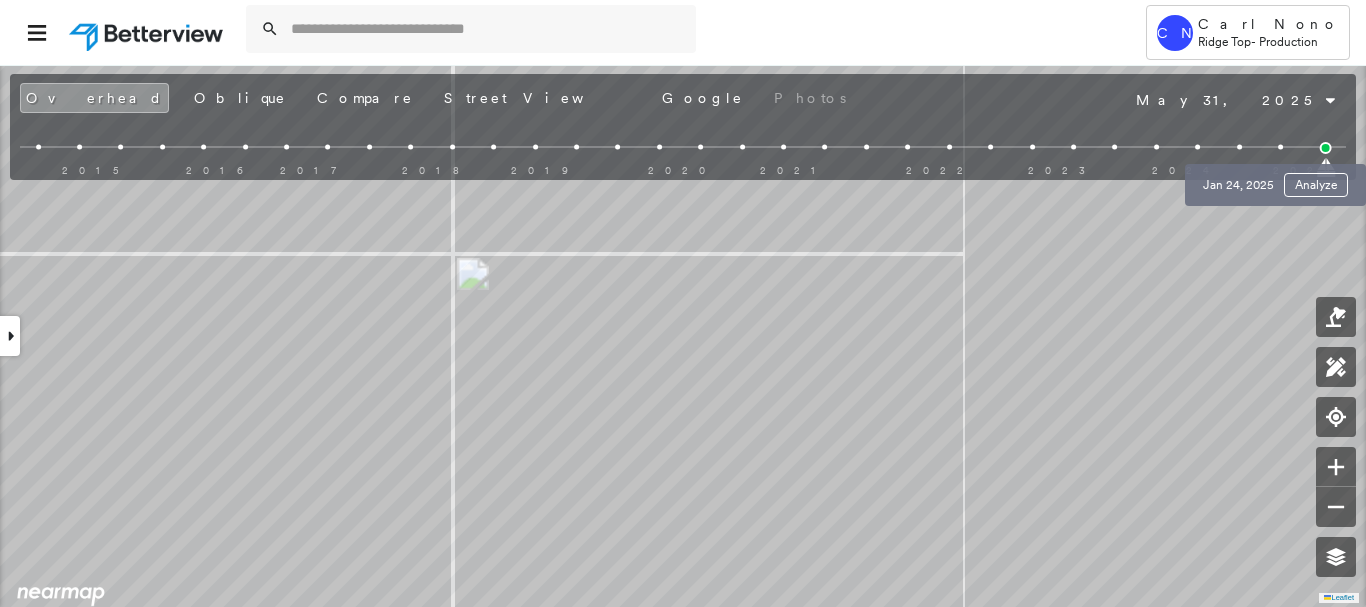 click at bounding box center (1280, 147) 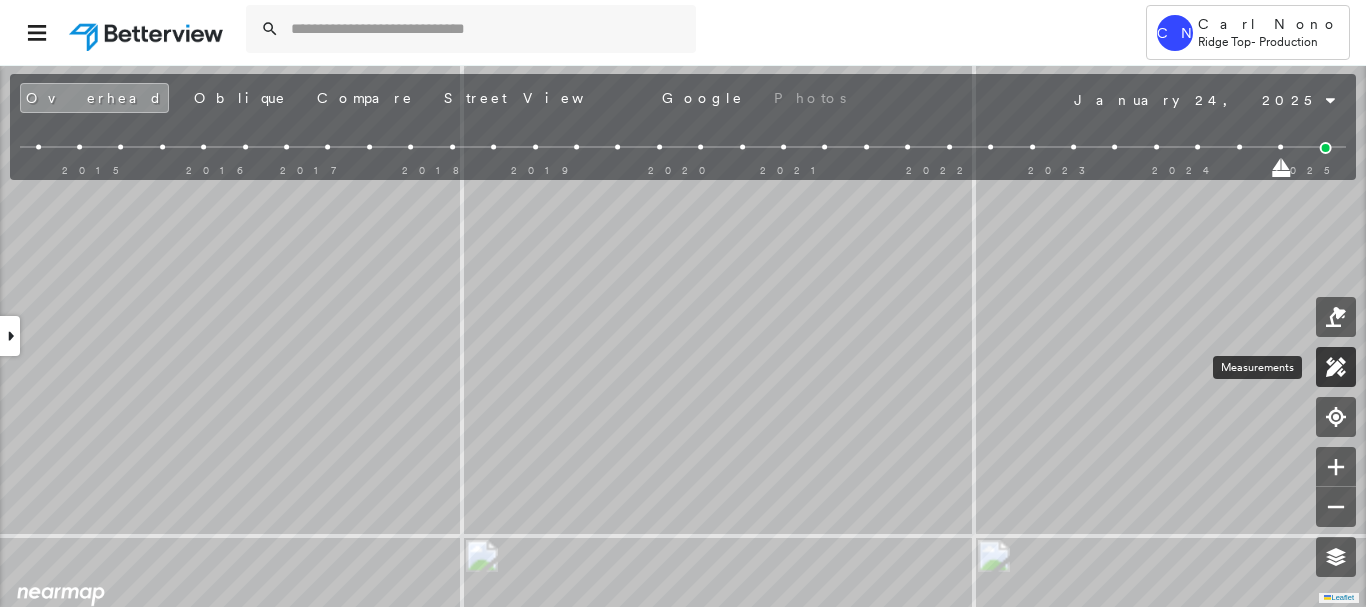 click 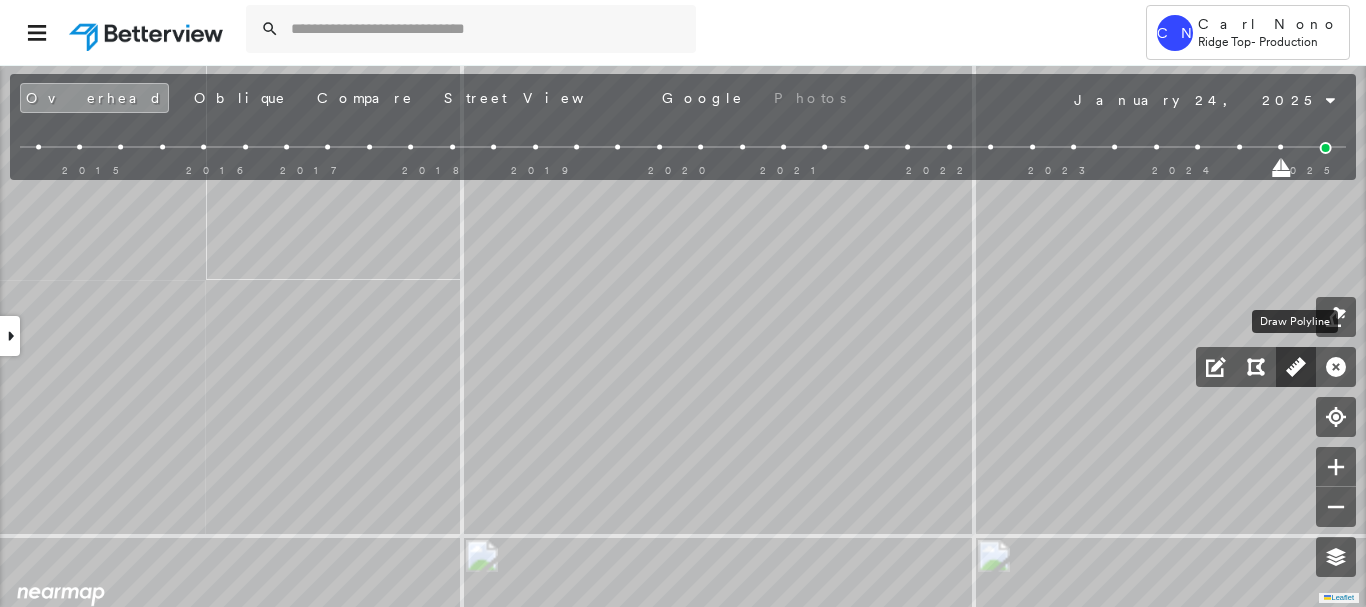click 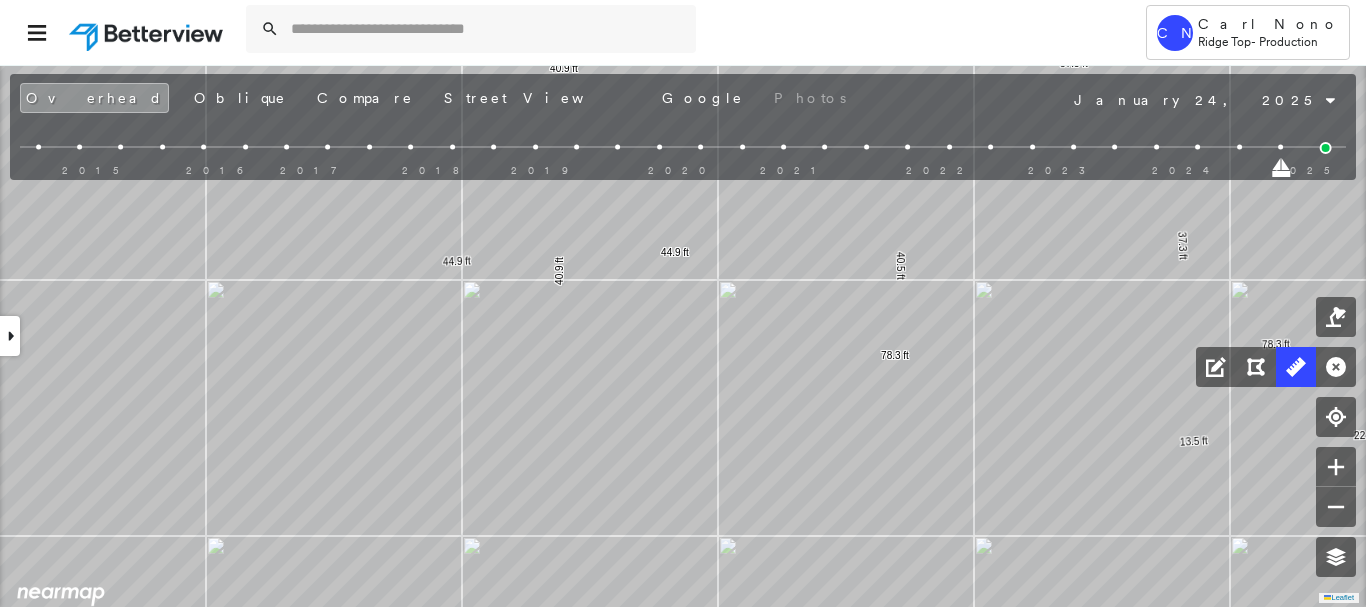 click at bounding box center (10, 336) 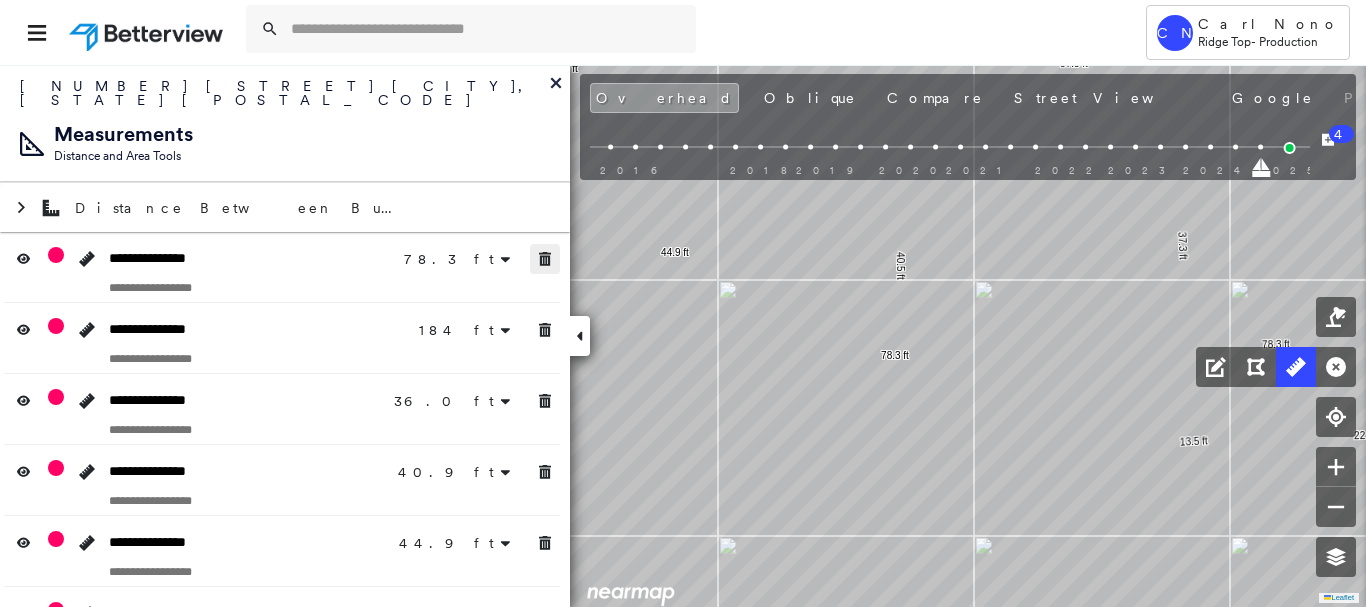 drag, startPoint x: 546, startPoint y: 235, endPoint x: 553, endPoint y: 265, distance: 30.805843 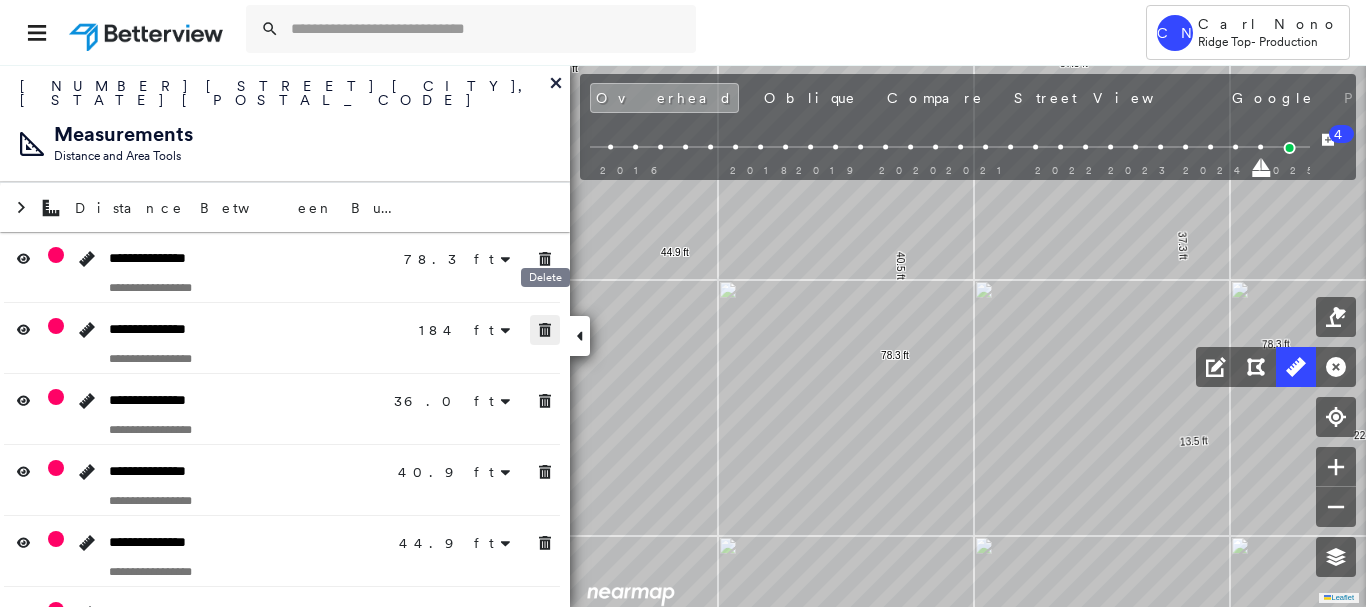 click at bounding box center [545, 330] 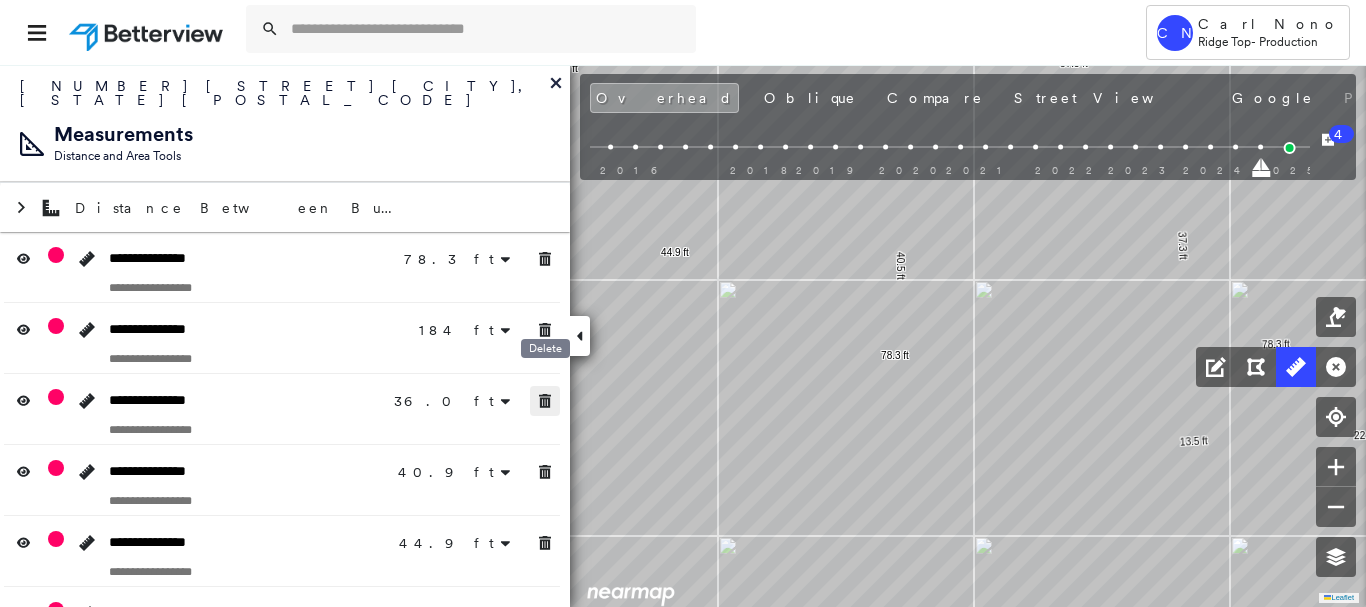 drag, startPoint x: 554, startPoint y: 388, endPoint x: 545, endPoint y: 464, distance: 76.53104 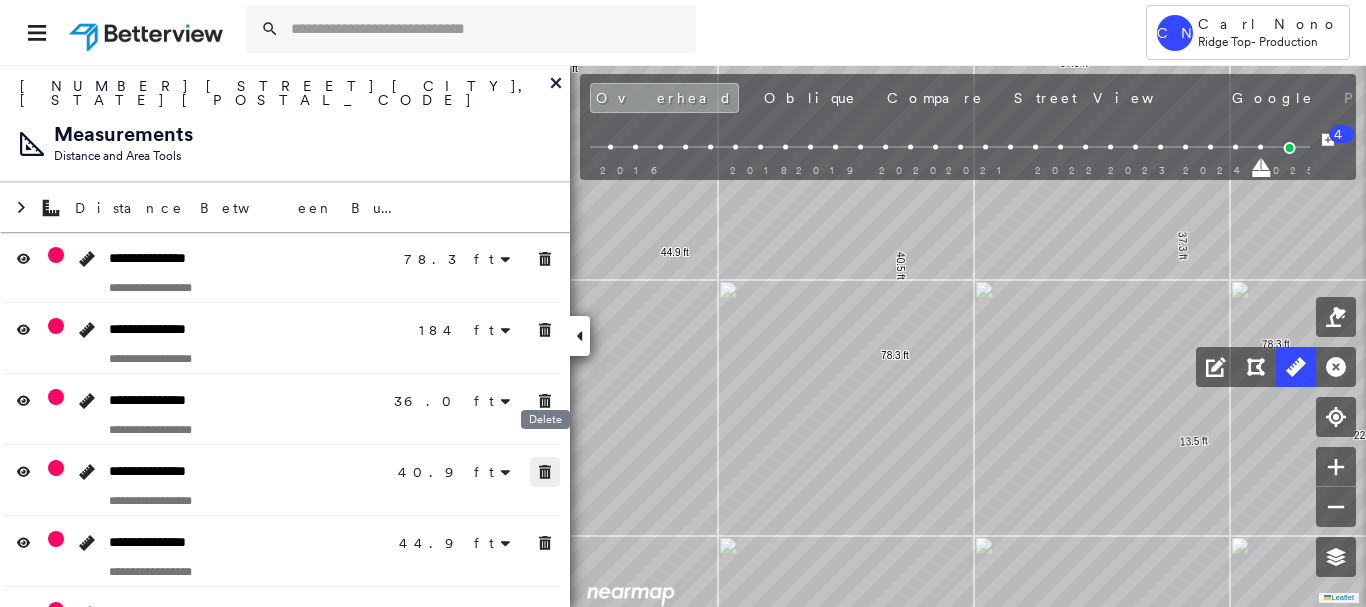 click 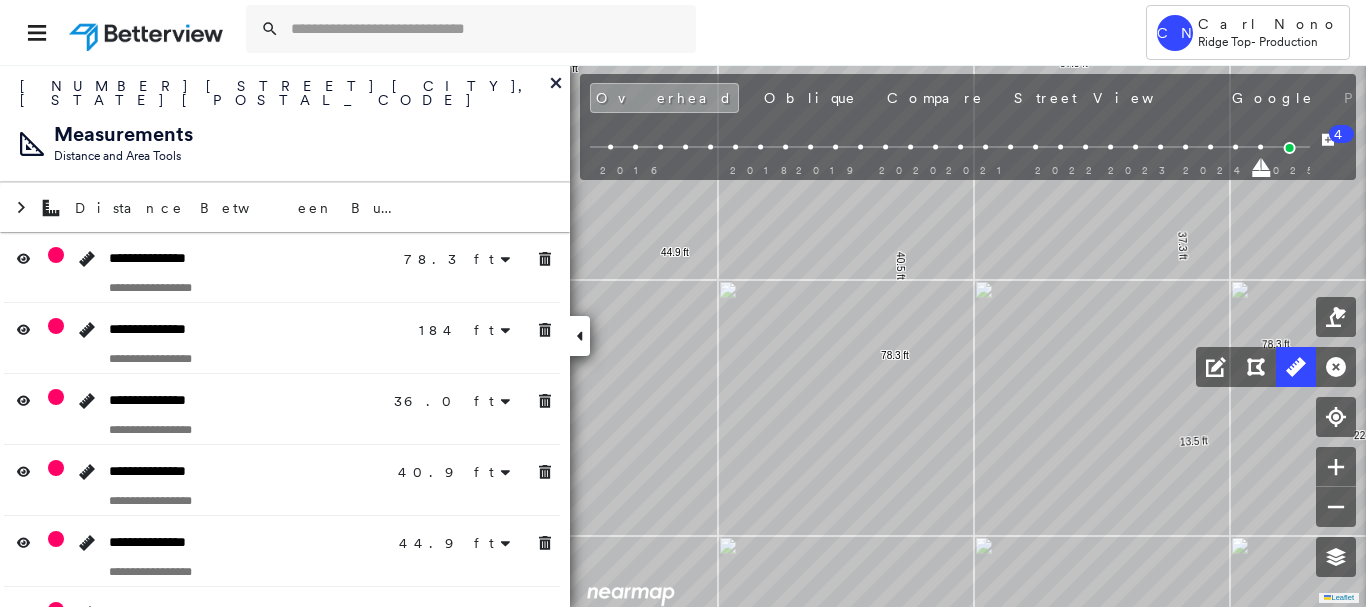 click on "**********" at bounding box center (285, 335) 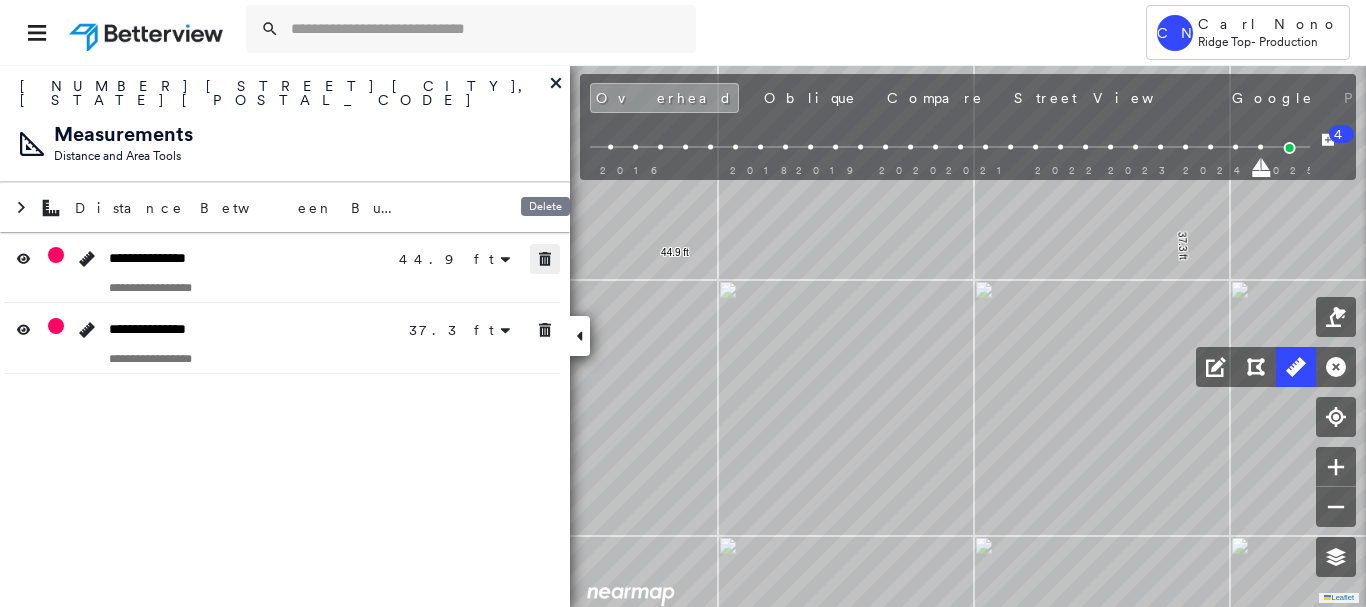 drag, startPoint x: 550, startPoint y: 252, endPoint x: 560, endPoint y: 332, distance: 80.622574 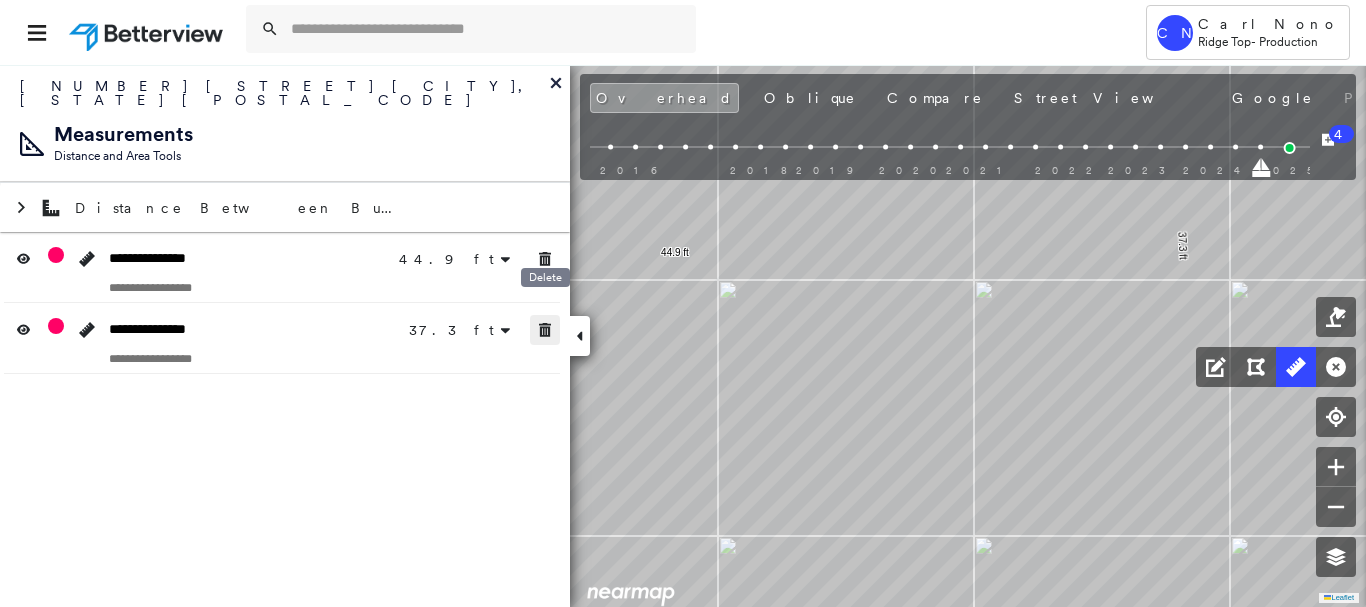 click at bounding box center (545, 330) 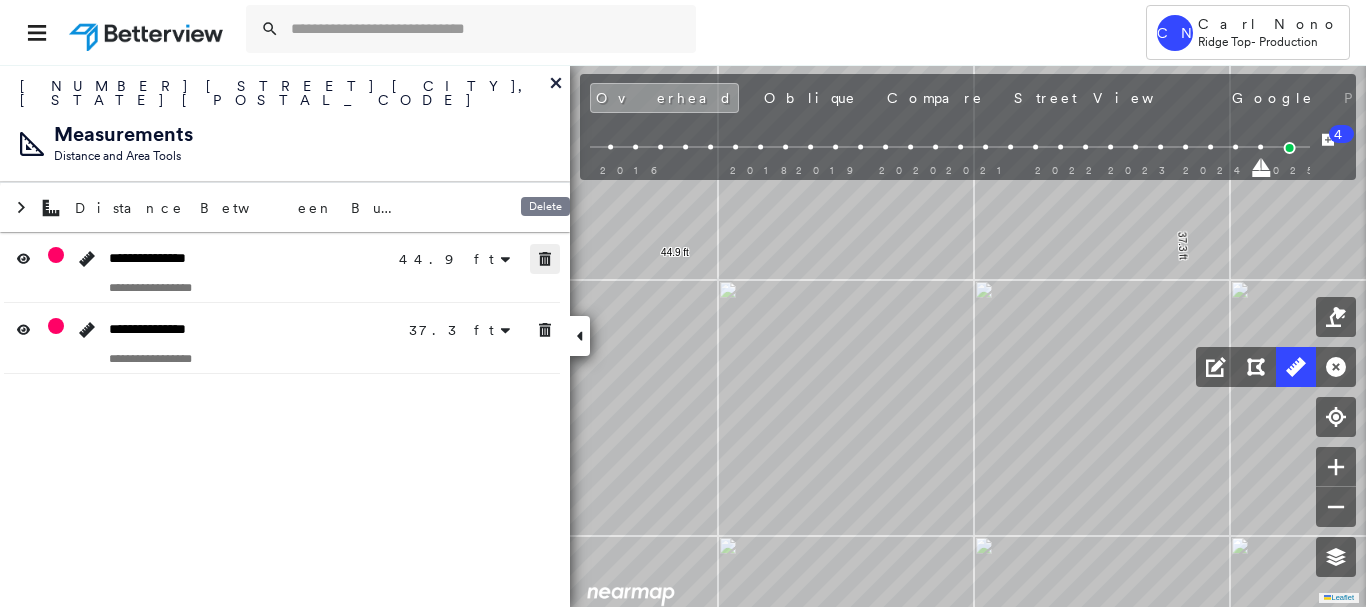 click at bounding box center [545, 259] 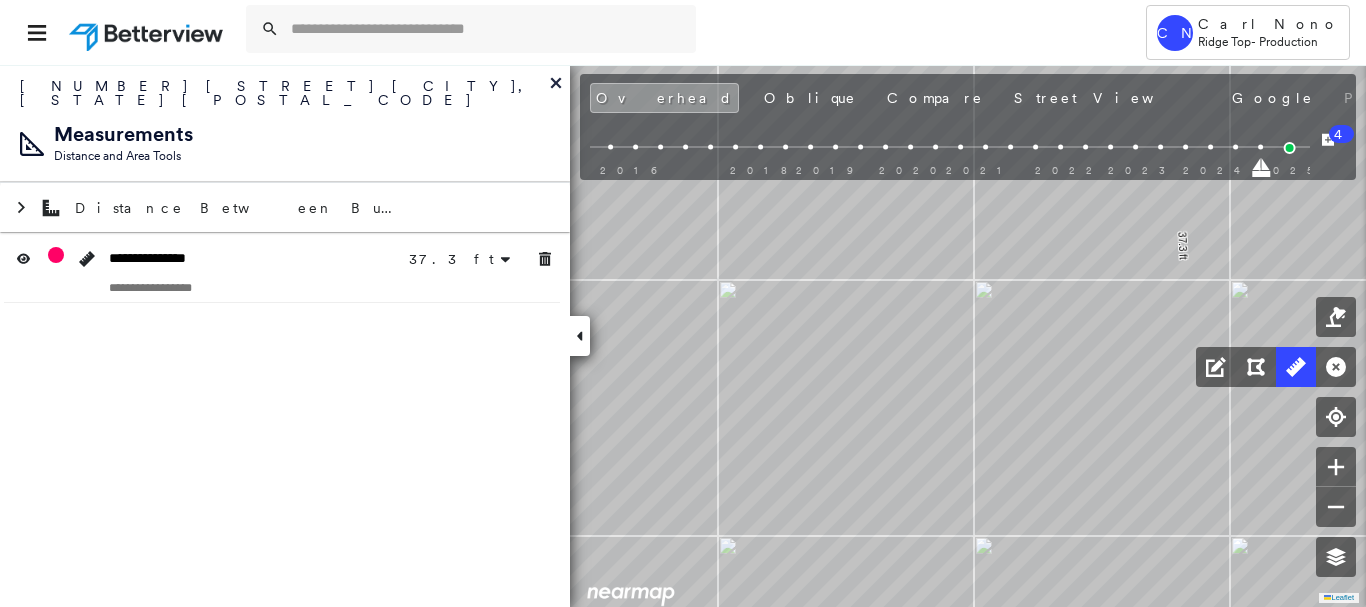 click at bounding box center [580, 336] 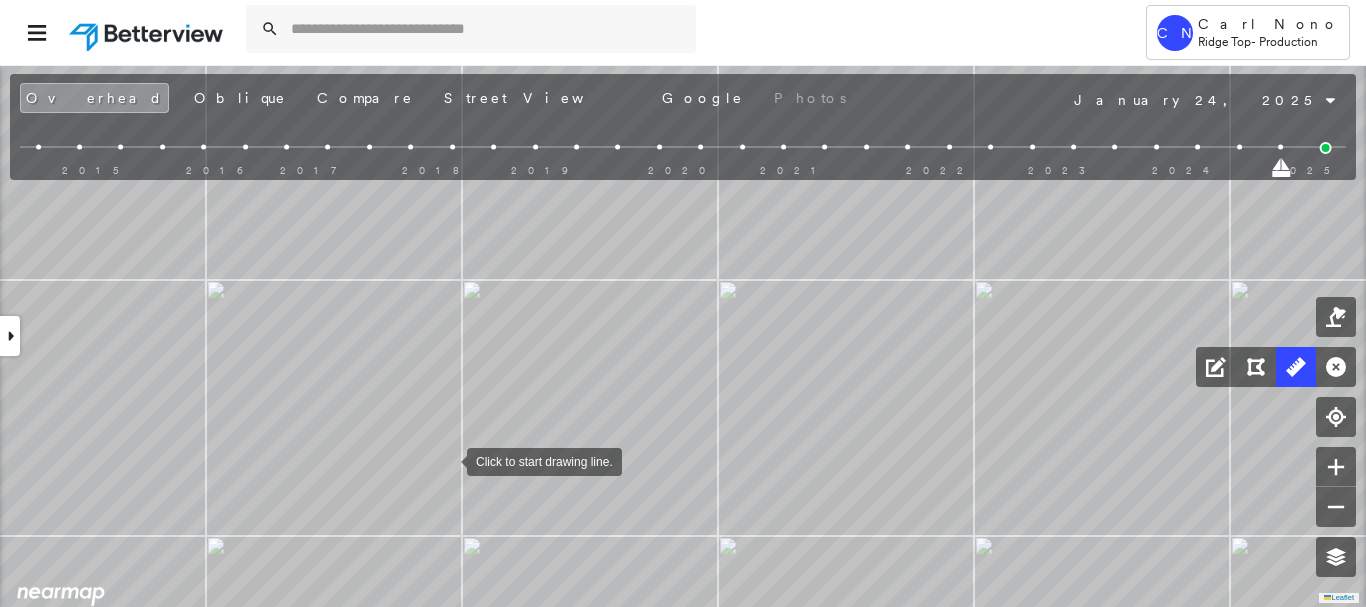 click at bounding box center (447, 460) 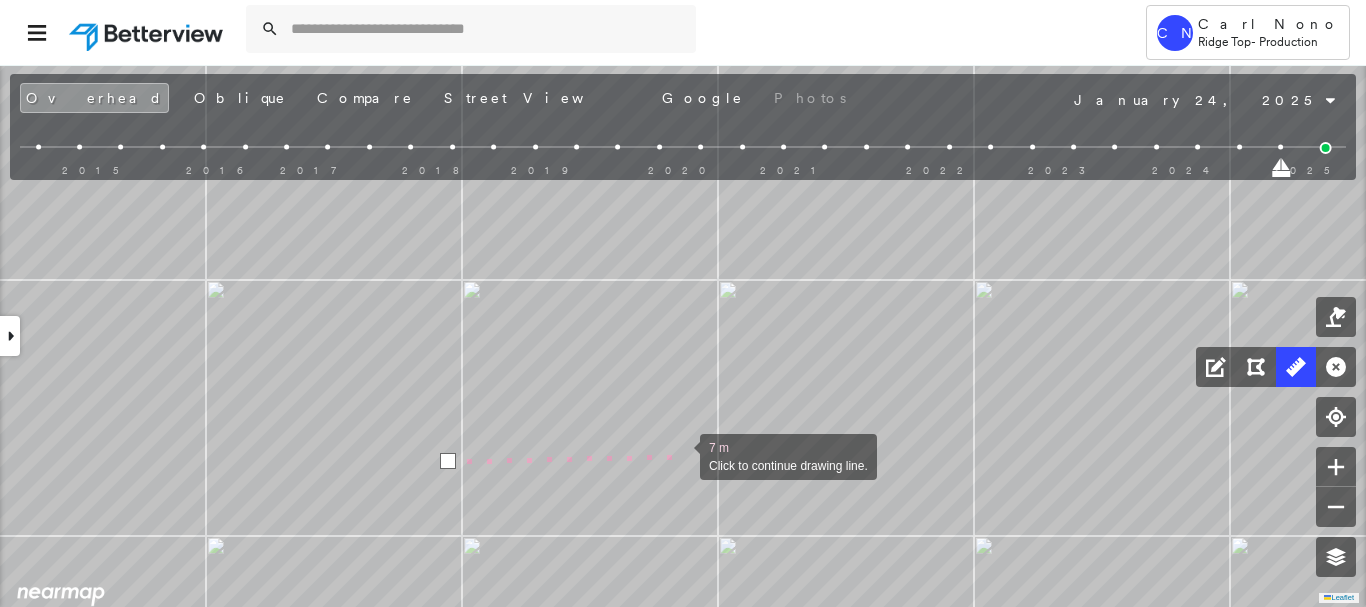 click at bounding box center (680, 455) 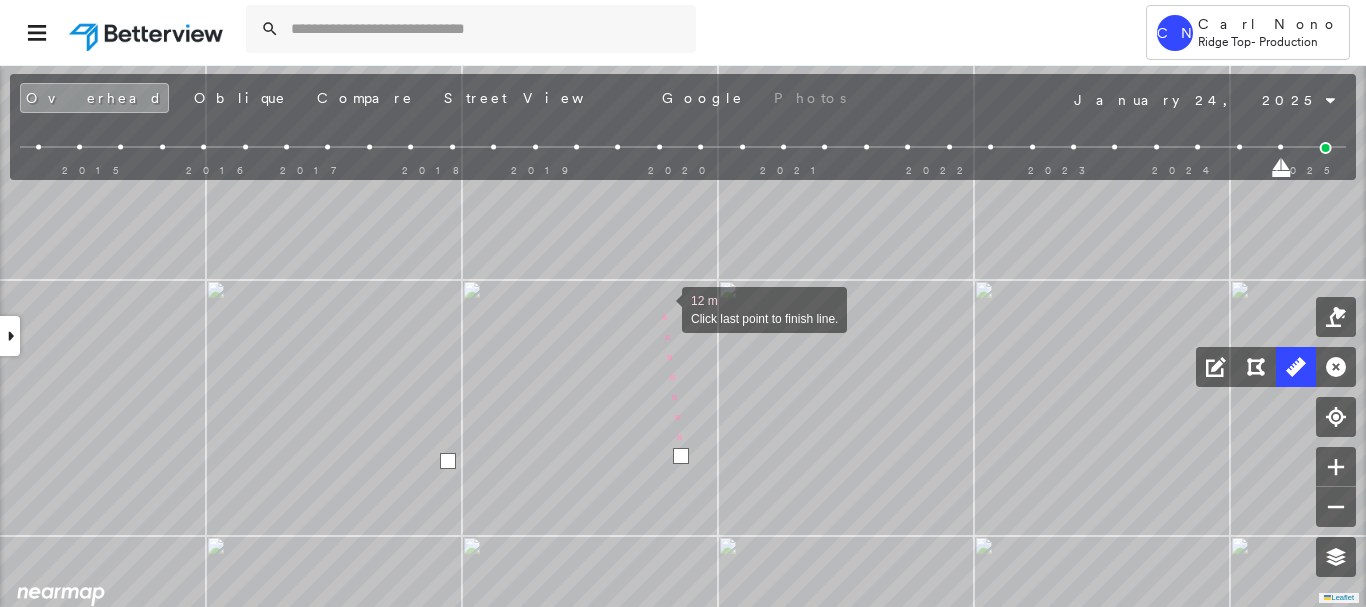 drag, startPoint x: 662, startPoint y: 308, endPoint x: 662, endPoint y: 502, distance: 194 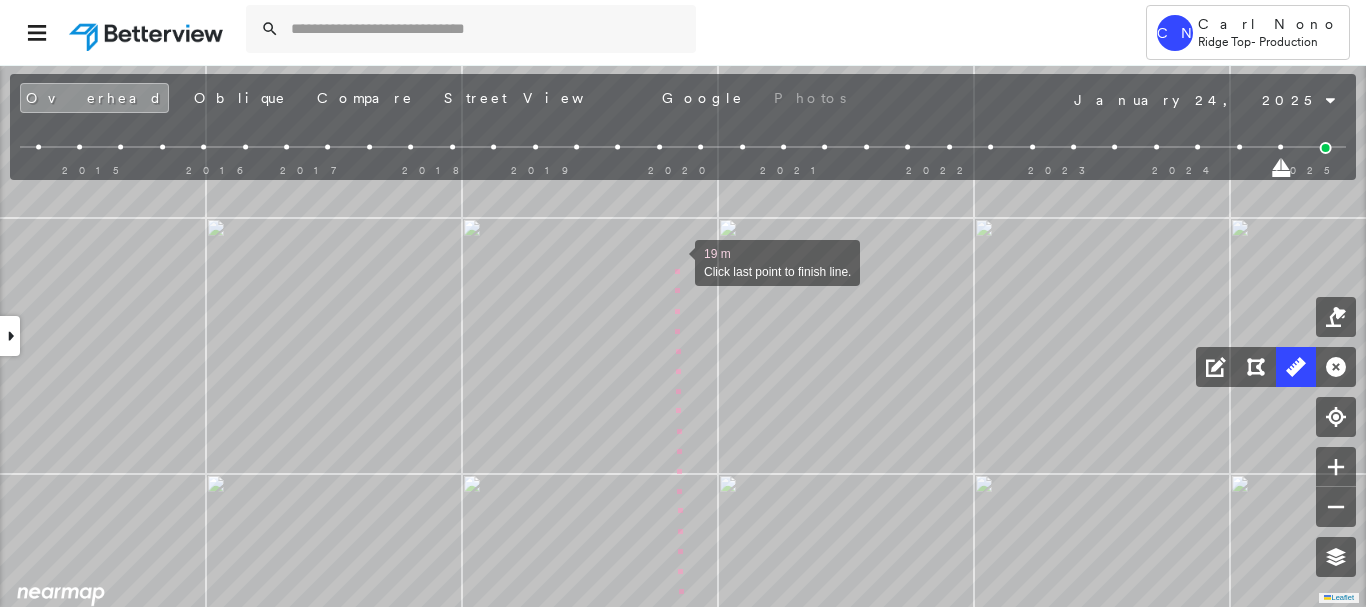 click at bounding box center (675, 261) 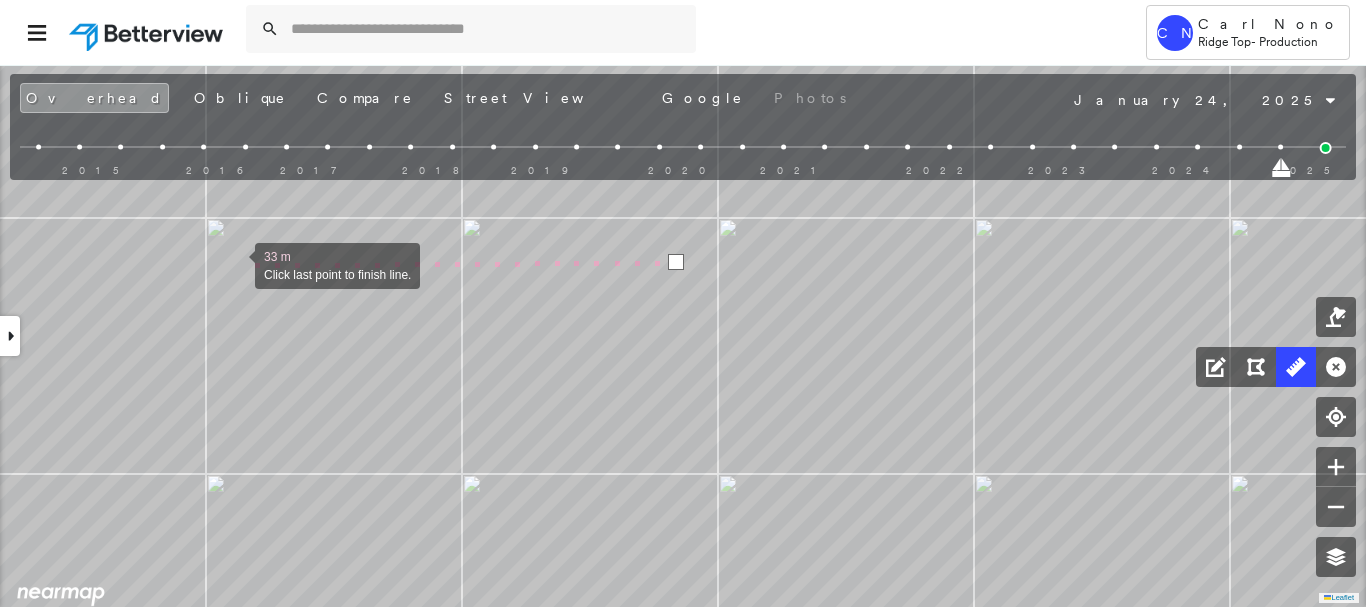 click at bounding box center [235, 264] 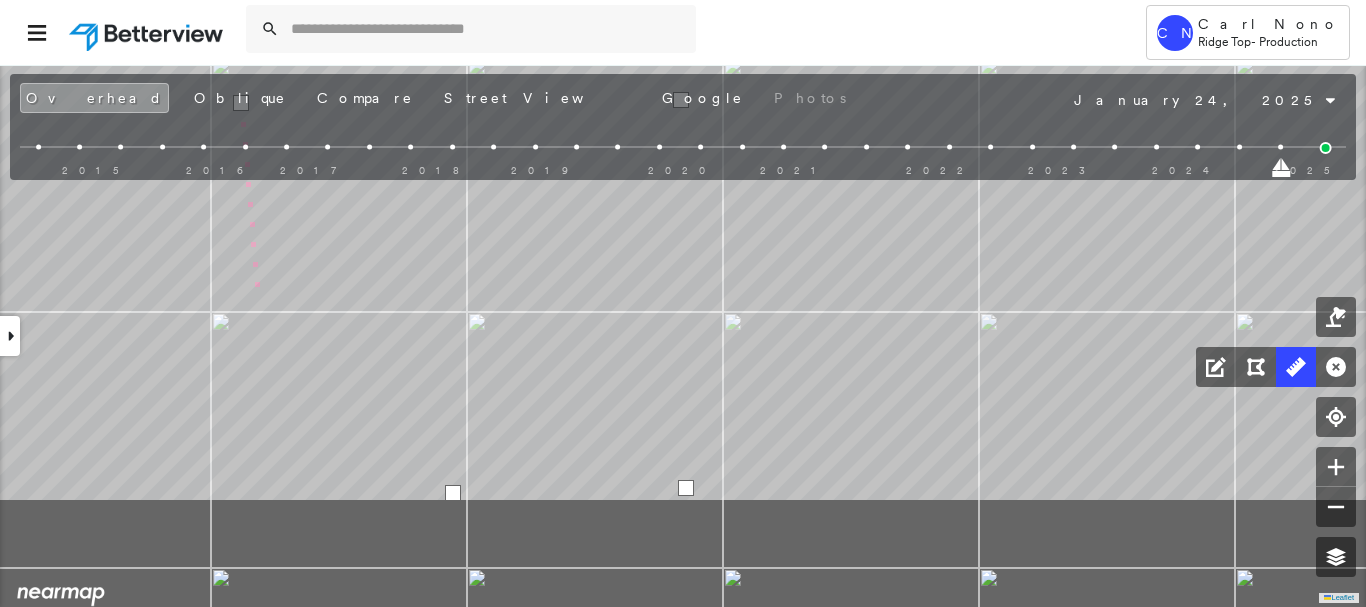 drag, startPoint x: 256, startPoint y: 408, endPoint x: 260, endPoint y: 260, distance: 148.05405 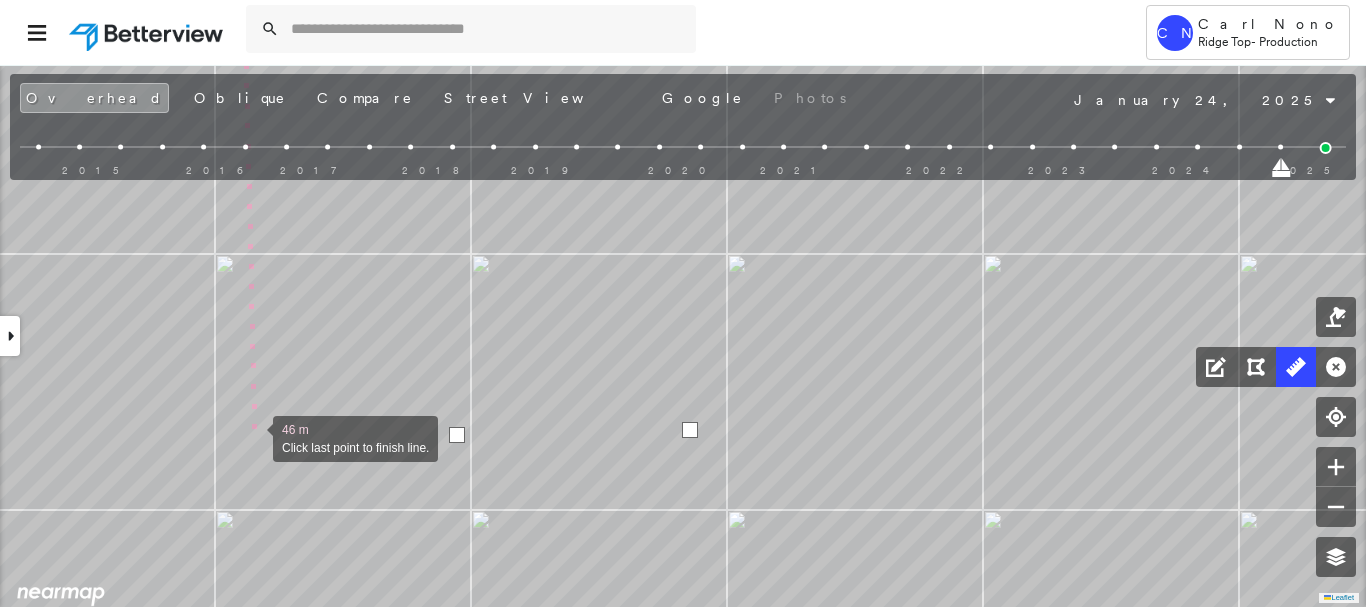 click at bounding box center [253, 437] 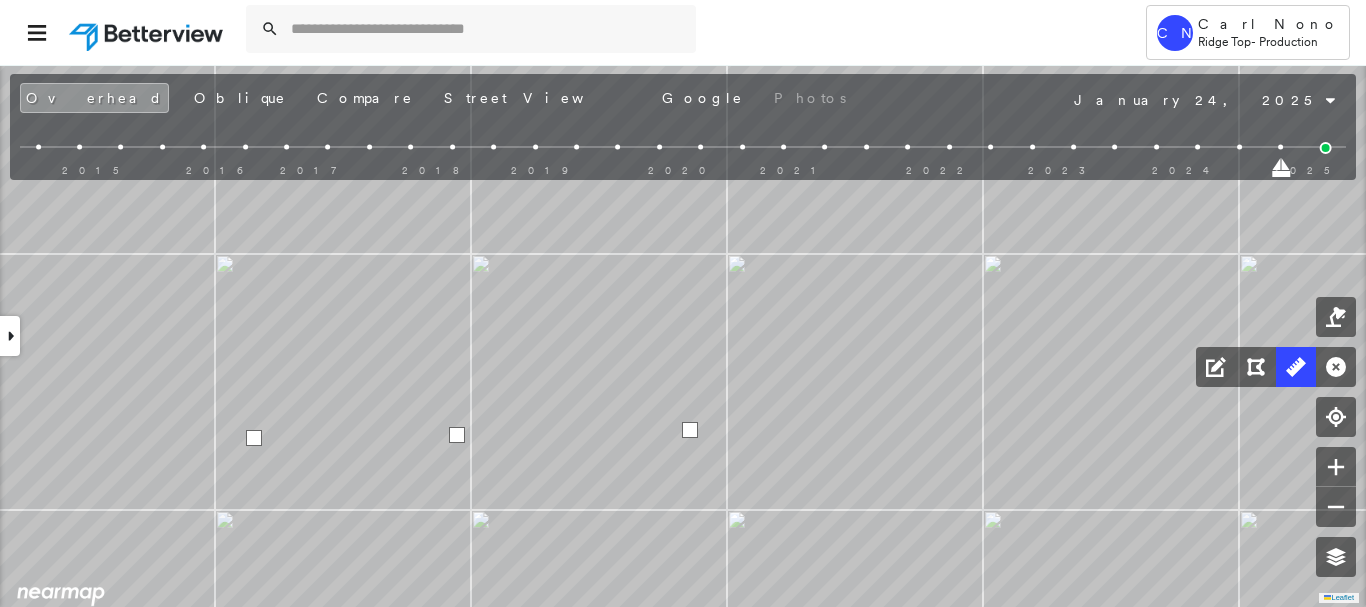 click at bounding box center [254, 438] 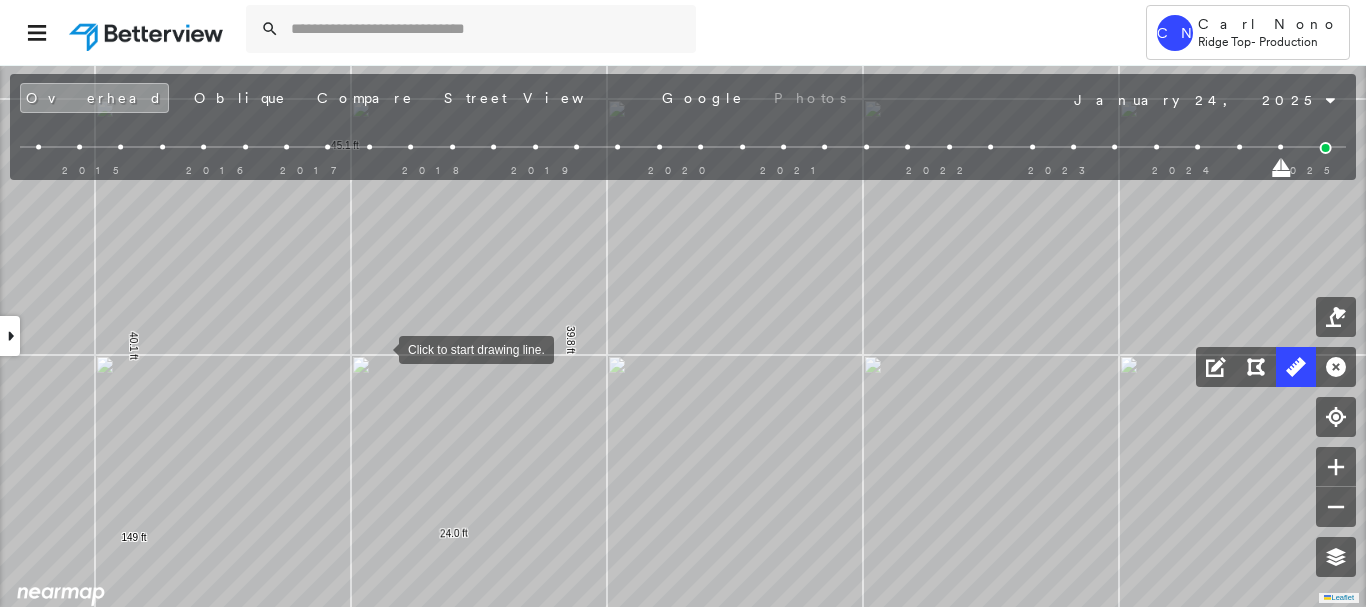 click at bounding box center [379, 348] 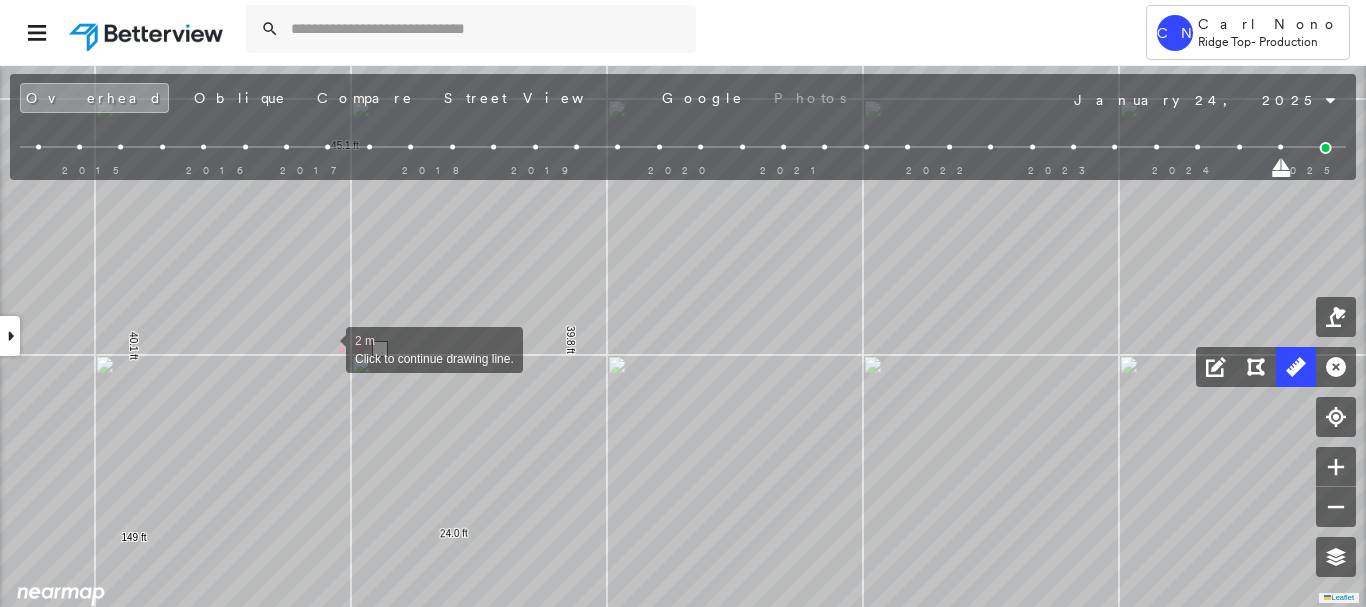 click at bounding box center (326, 348) 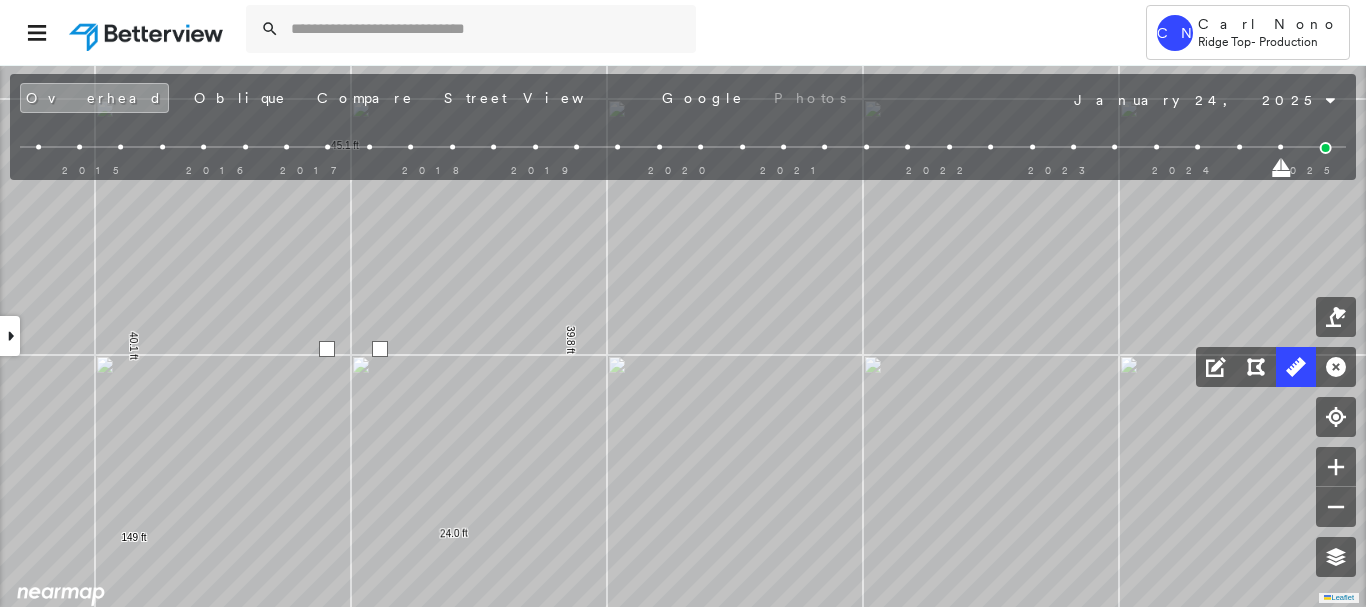 click at bounding box center (327, 349) 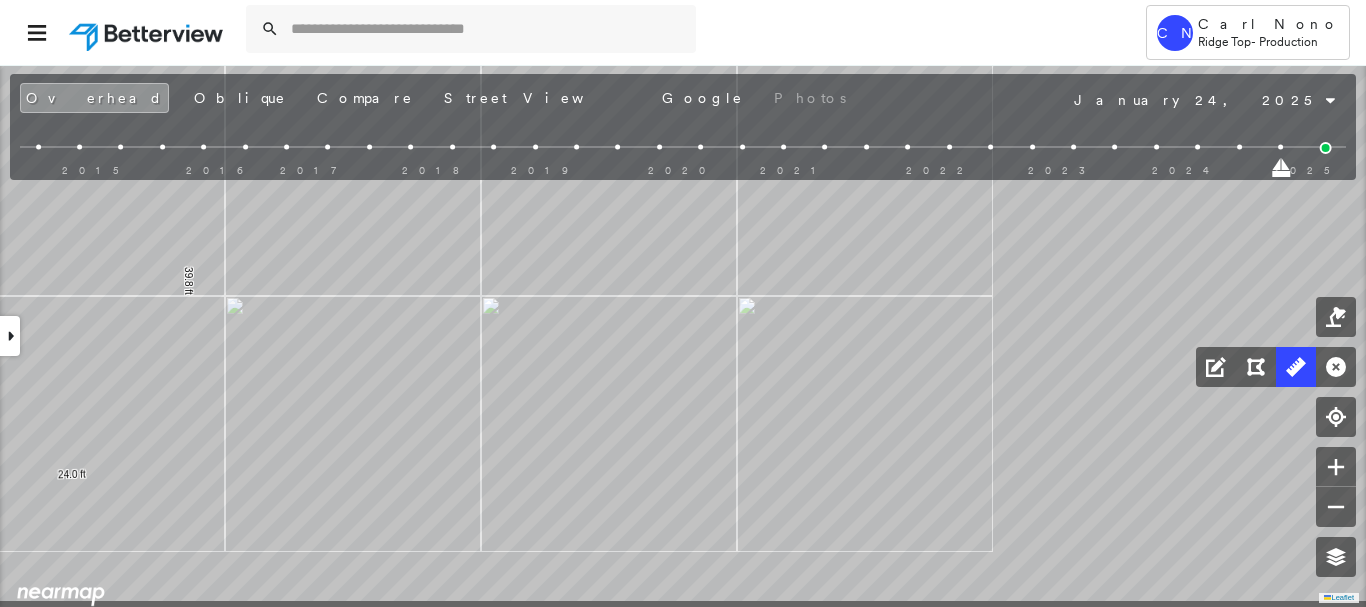 click at bounding box center [580, 345] 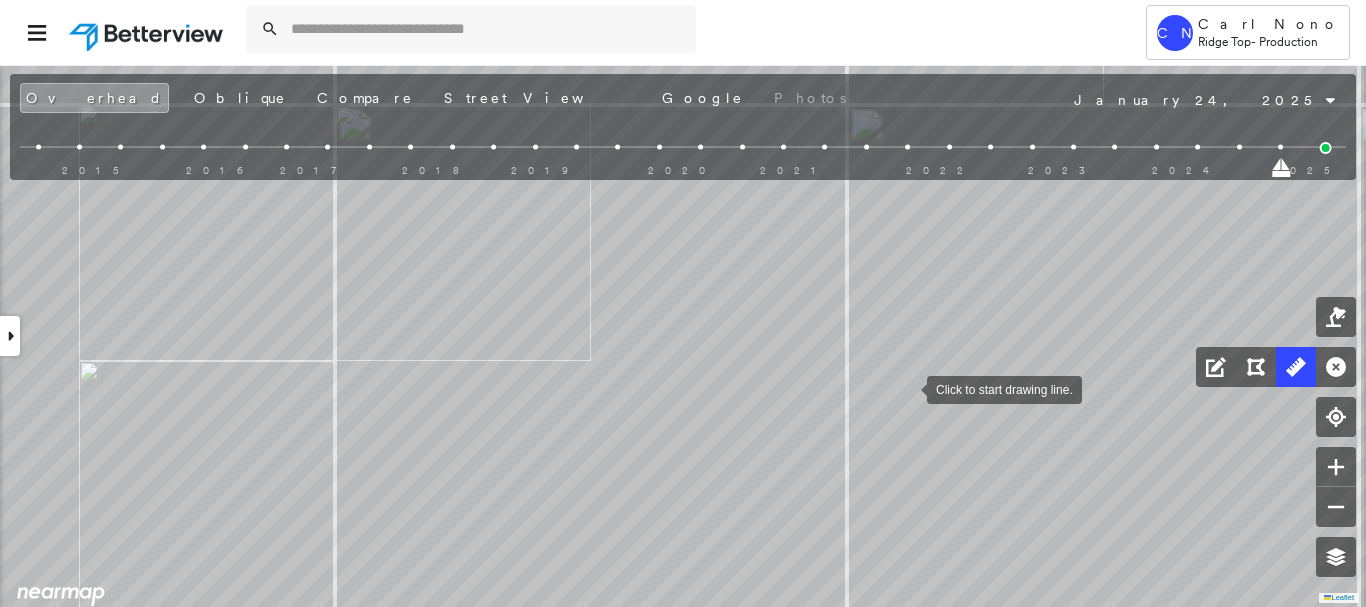 click at bounding box center (907, 388) 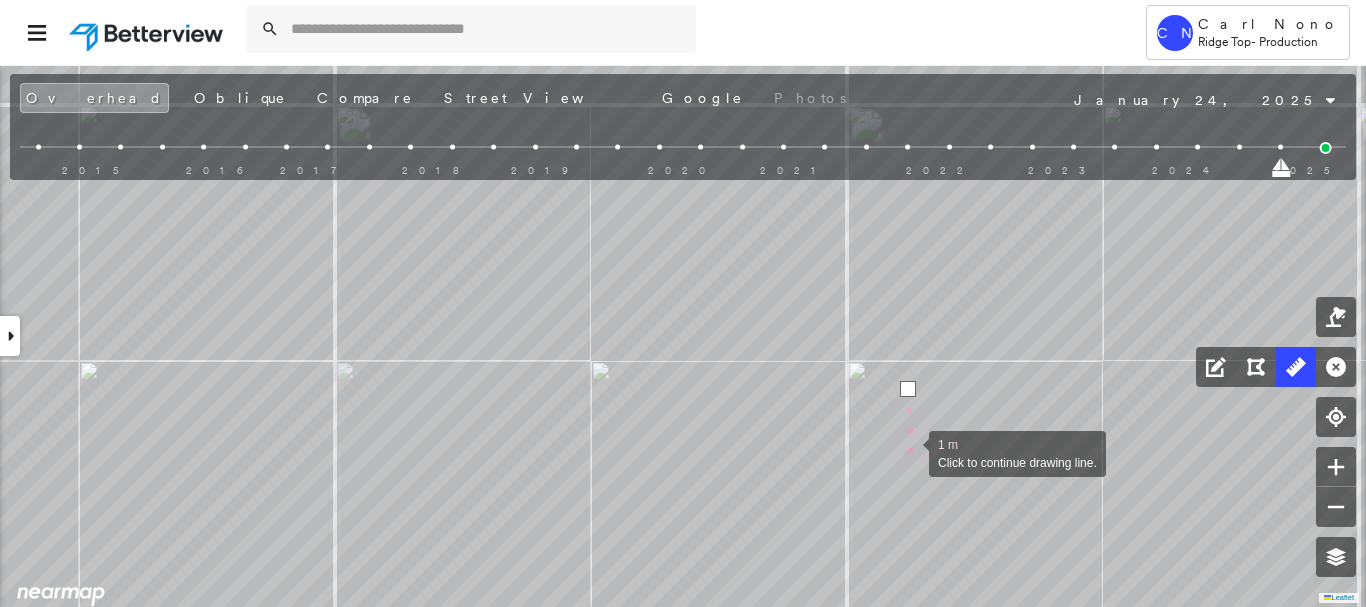 click at bounding box center (909, 452) 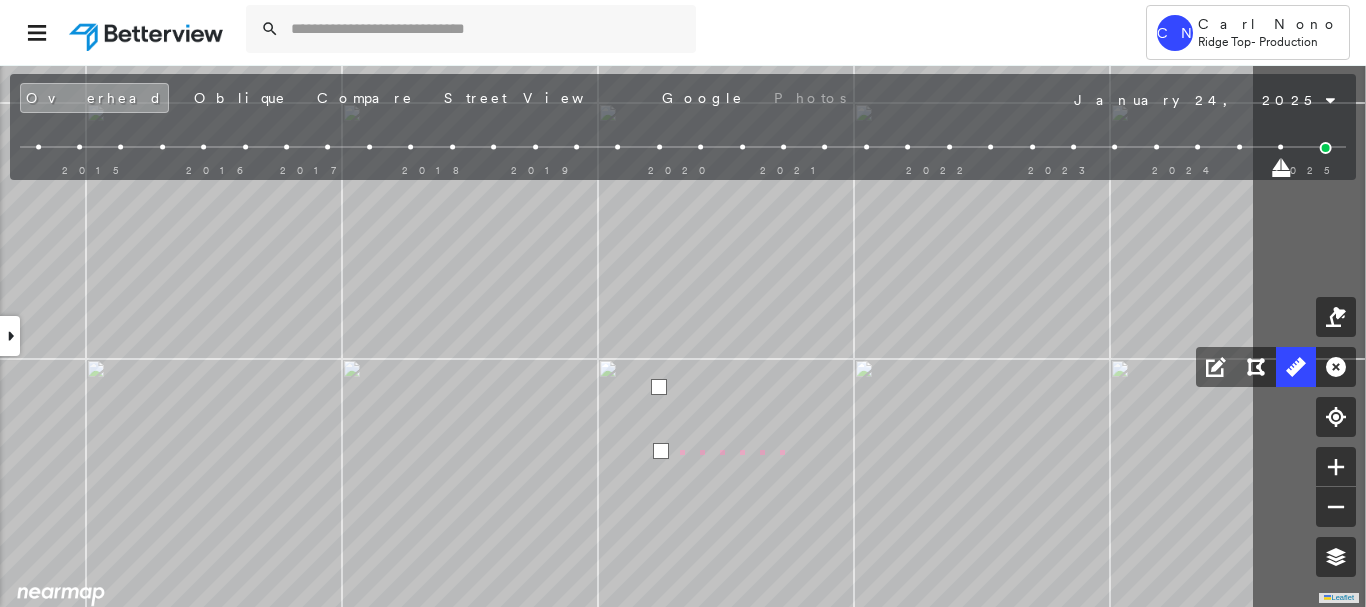 click on "24.0 ft 39.8 ft 45.1 ft 40.1 ft 149 ft 5.5 ft 5.5 ft 3 m Click last point to finish line." at bounding box center (-793, -32) 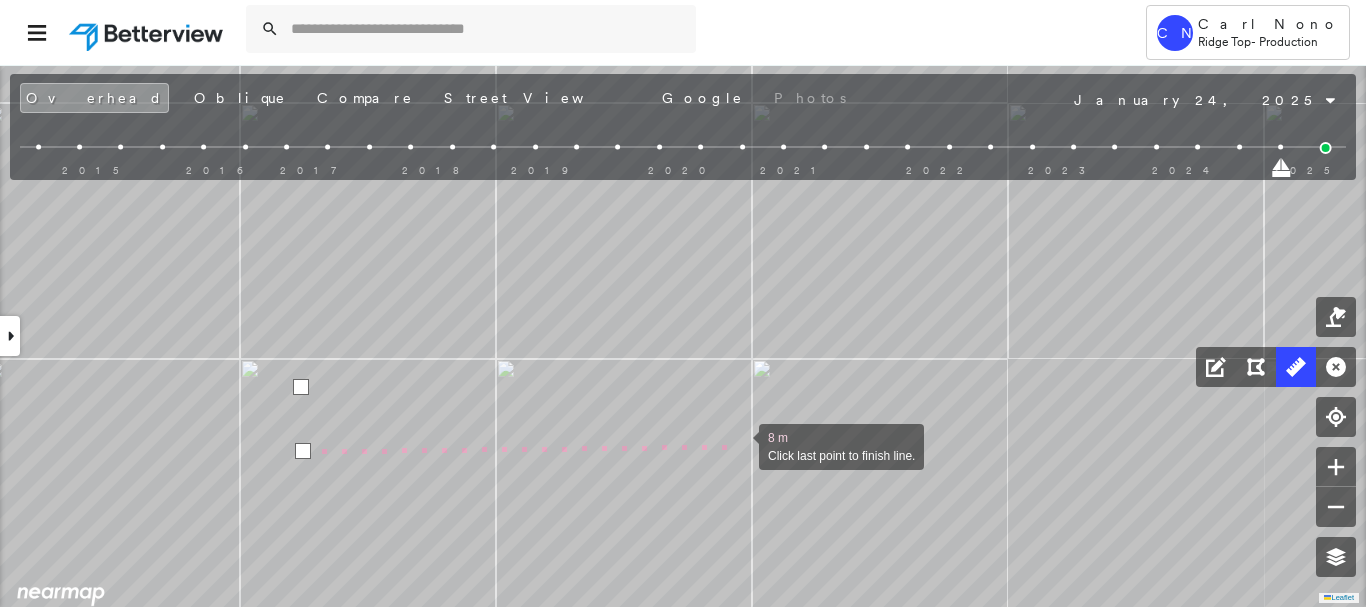 click at bounding box center (739, 445) 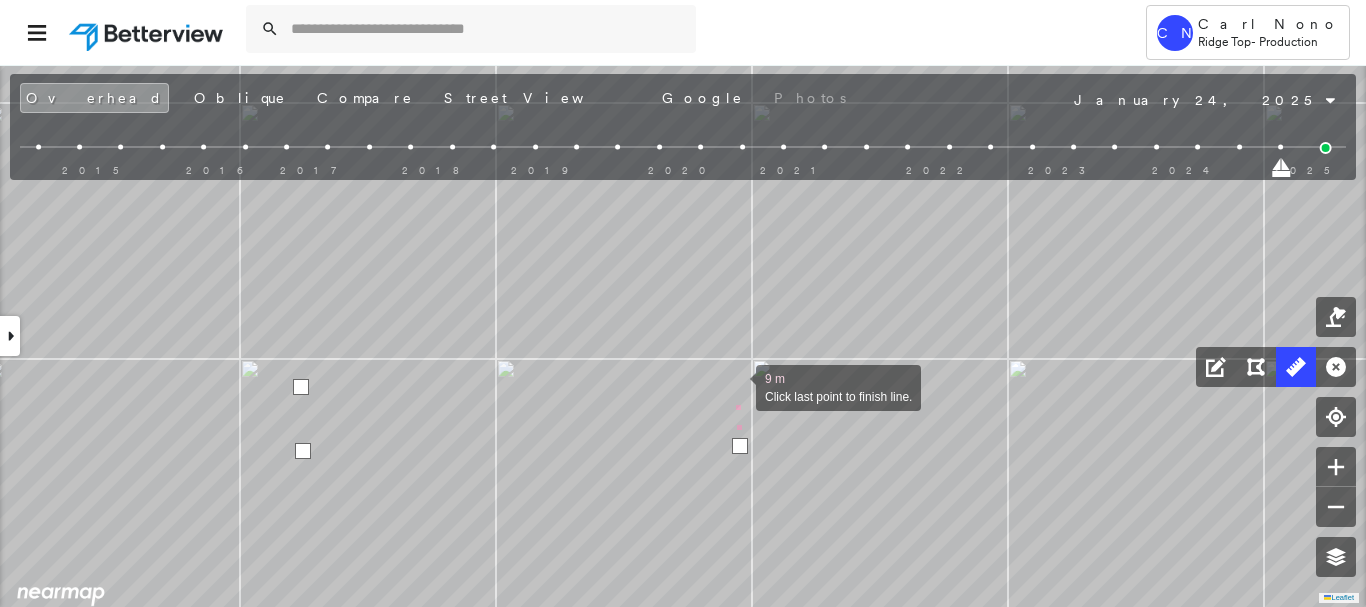 click at bounding box center [736, 386] 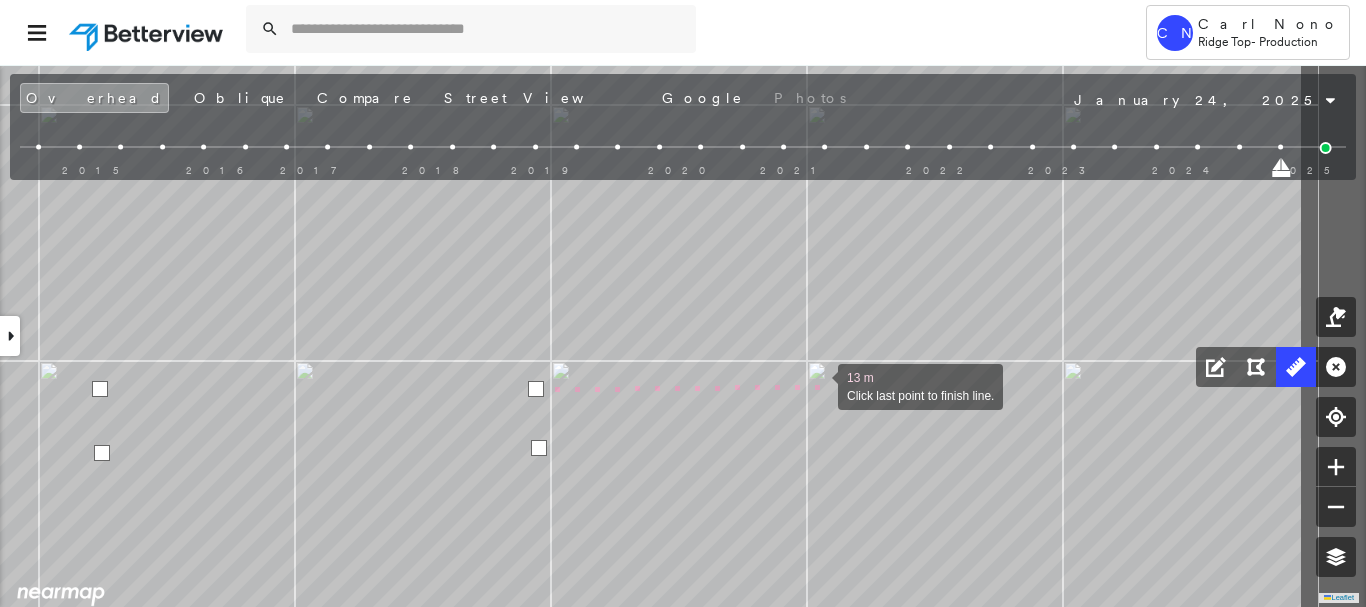 drag, startPoint x: 1020, startPoint y: 383, endPoint x: 819, endPoint y: 385, distance: 201.00995 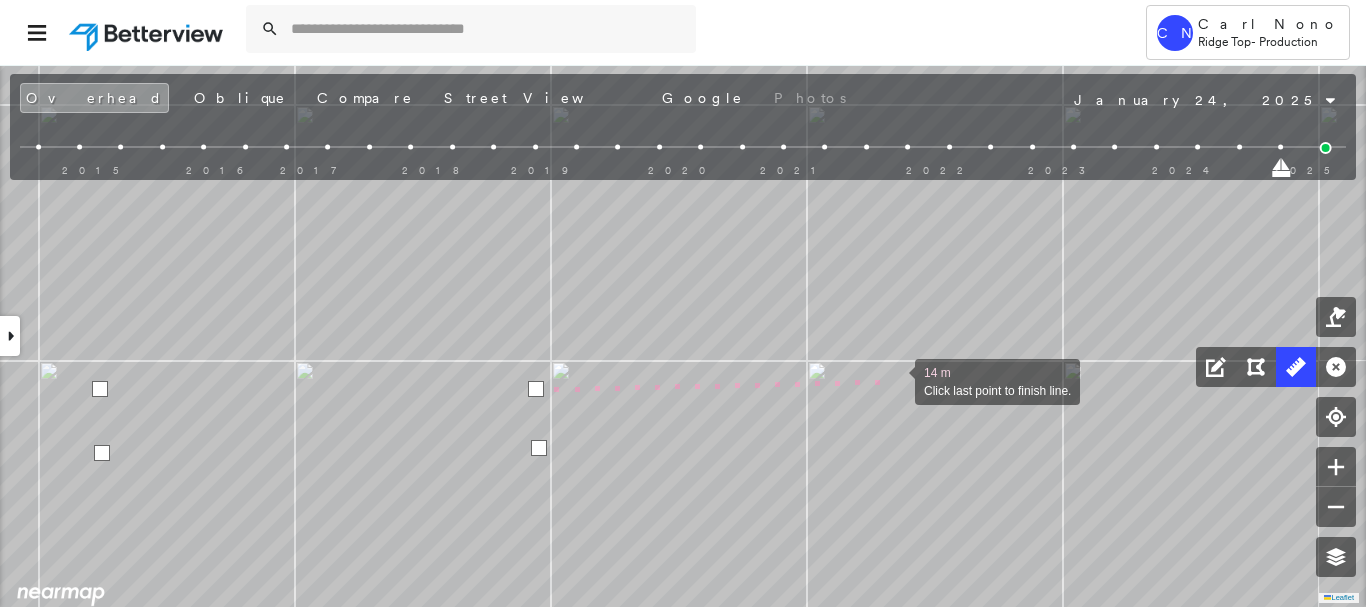 click at bounding box center (895, 380) 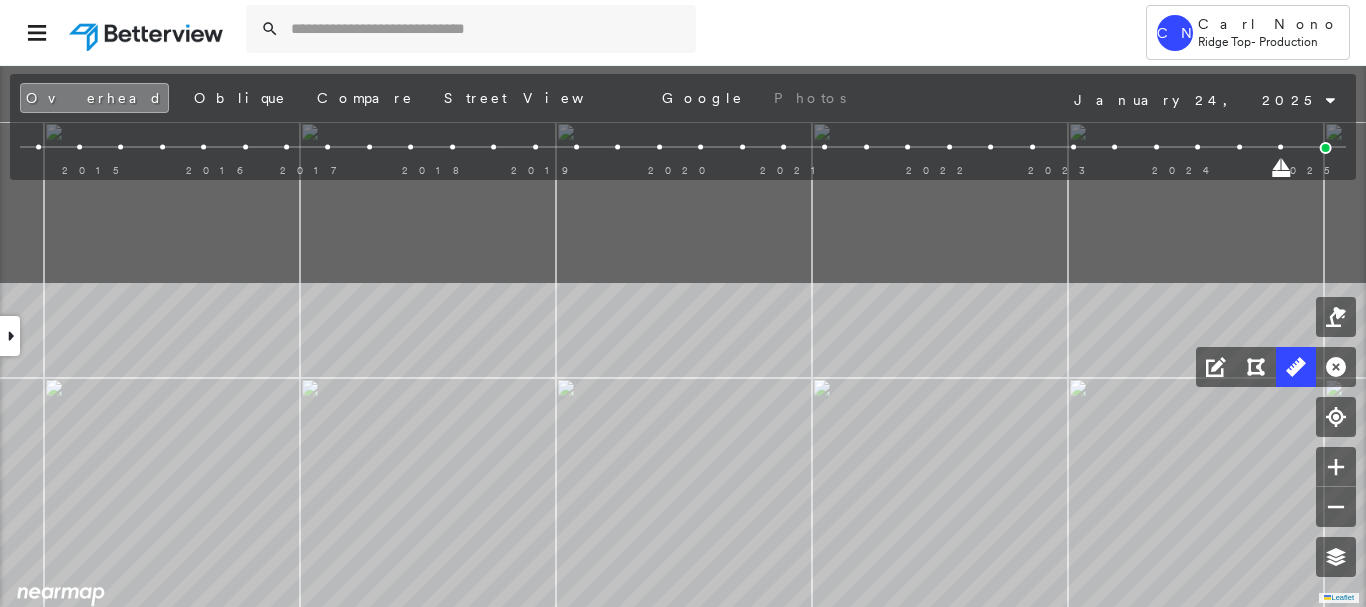 drag, startPoint x: 895, startPoint y: 315, endPoint x: 904, endPoint y: 593, distance: 278.14566 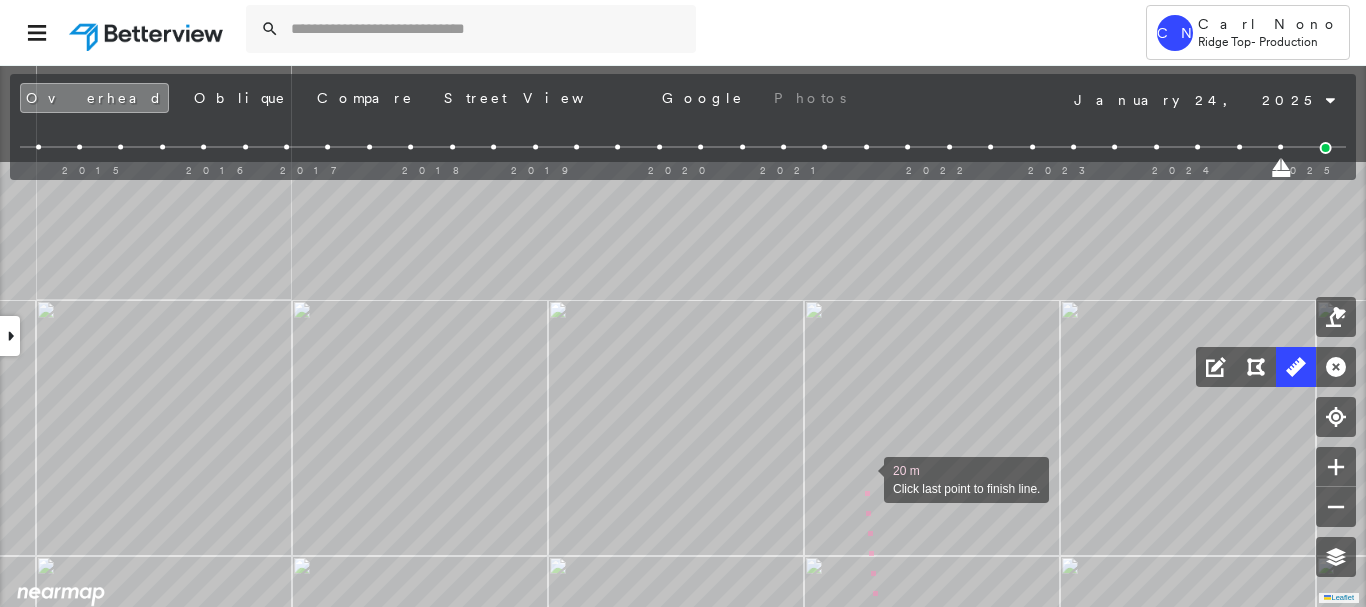 drag, startPoint x: 876, startPoint y: 308, endPoint x: 864, endPoint y: 465, distance: 157.45793 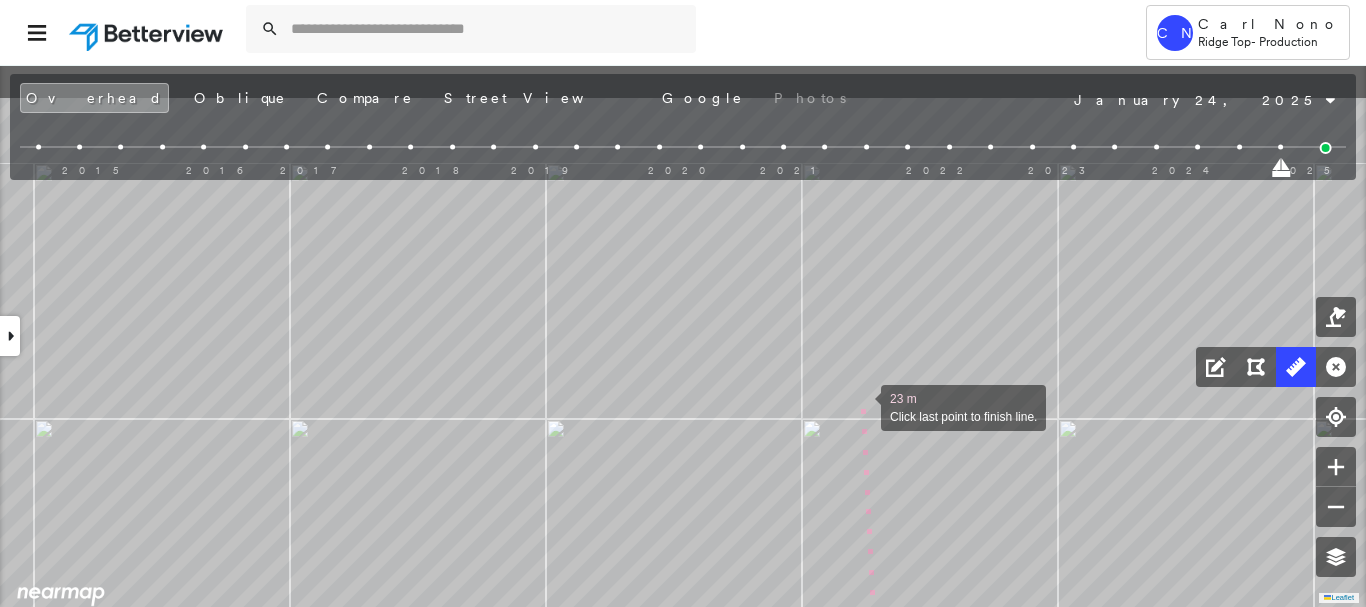 drag, startPoint x: 863, startPoint y: 318, endPoint x: 861, endPoint y: 406, distance: 88.02273 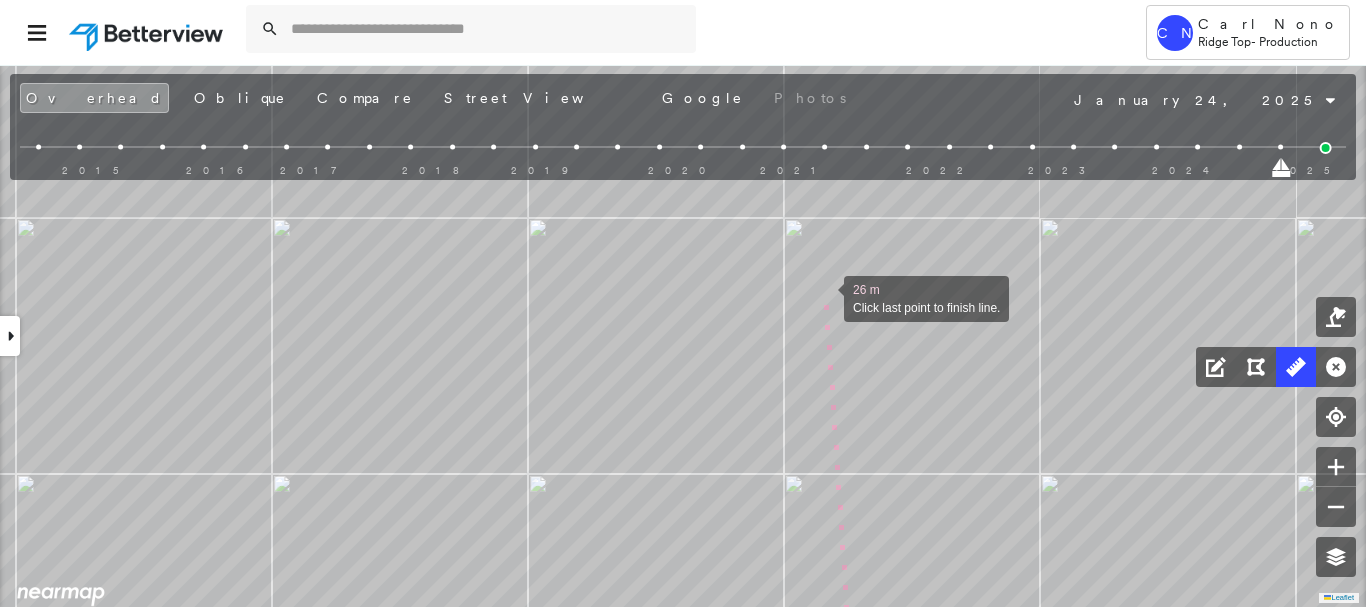 drag, startPoint x: 842, startPoint y: 240, endPoint x: 838, endPoint y: 253, distance: 13.601471 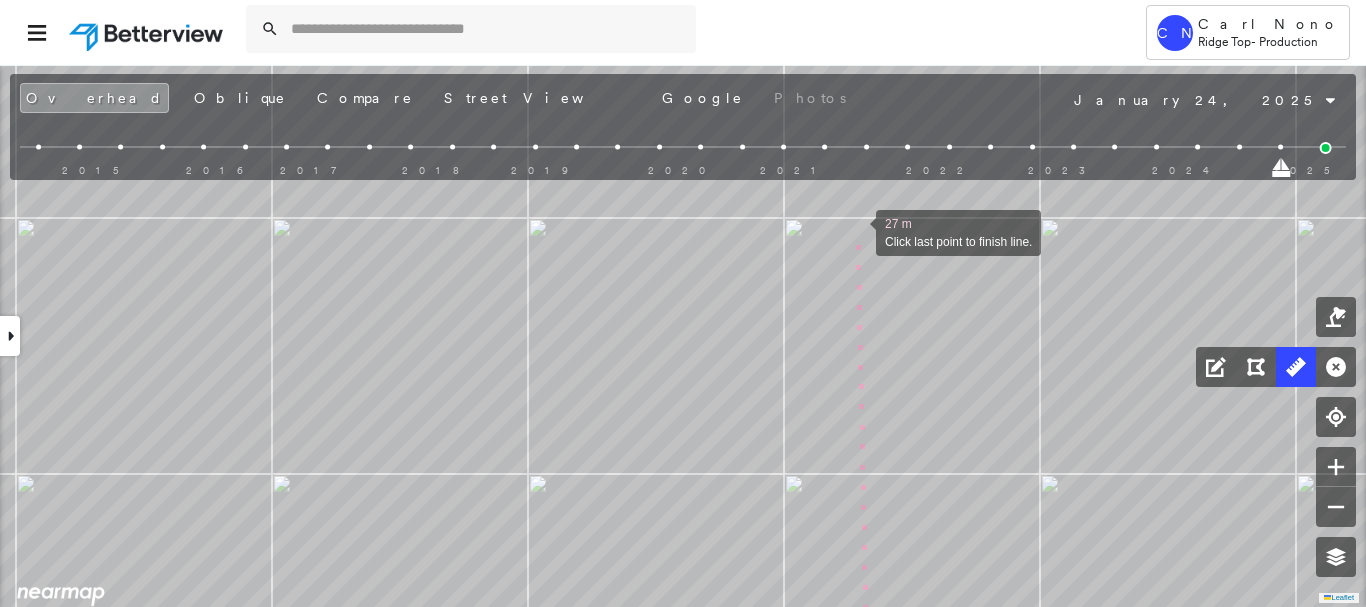 click at bounding box center (856, 231) 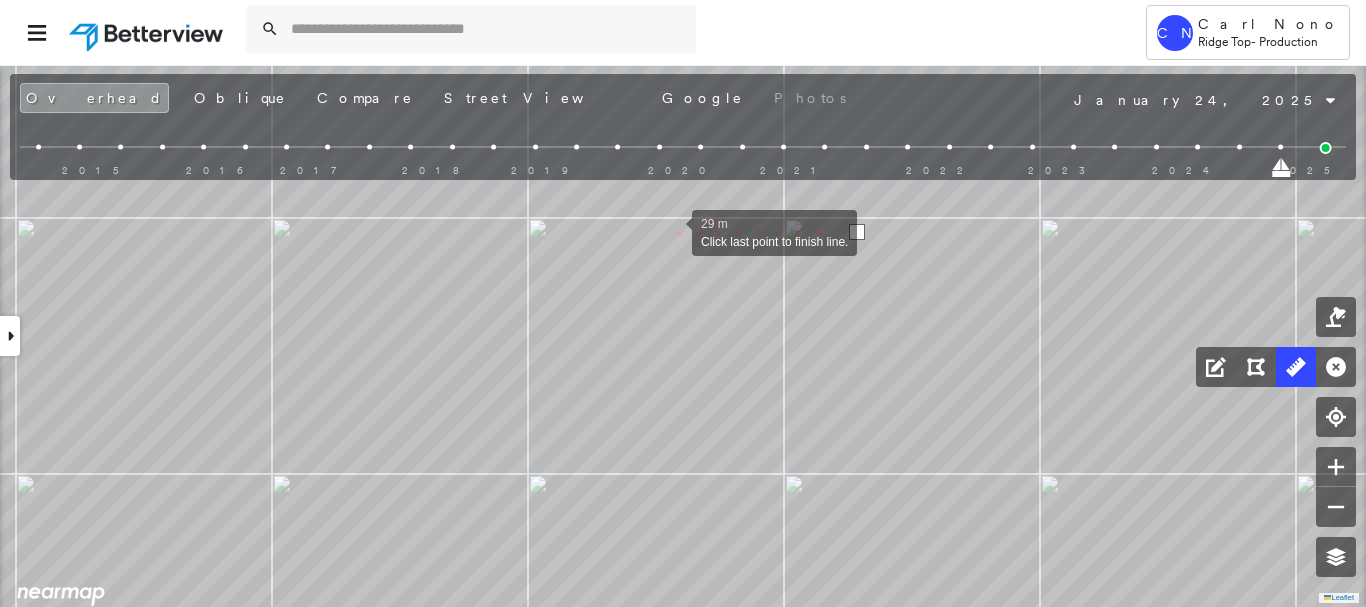 click at bounding box center [672, 231] 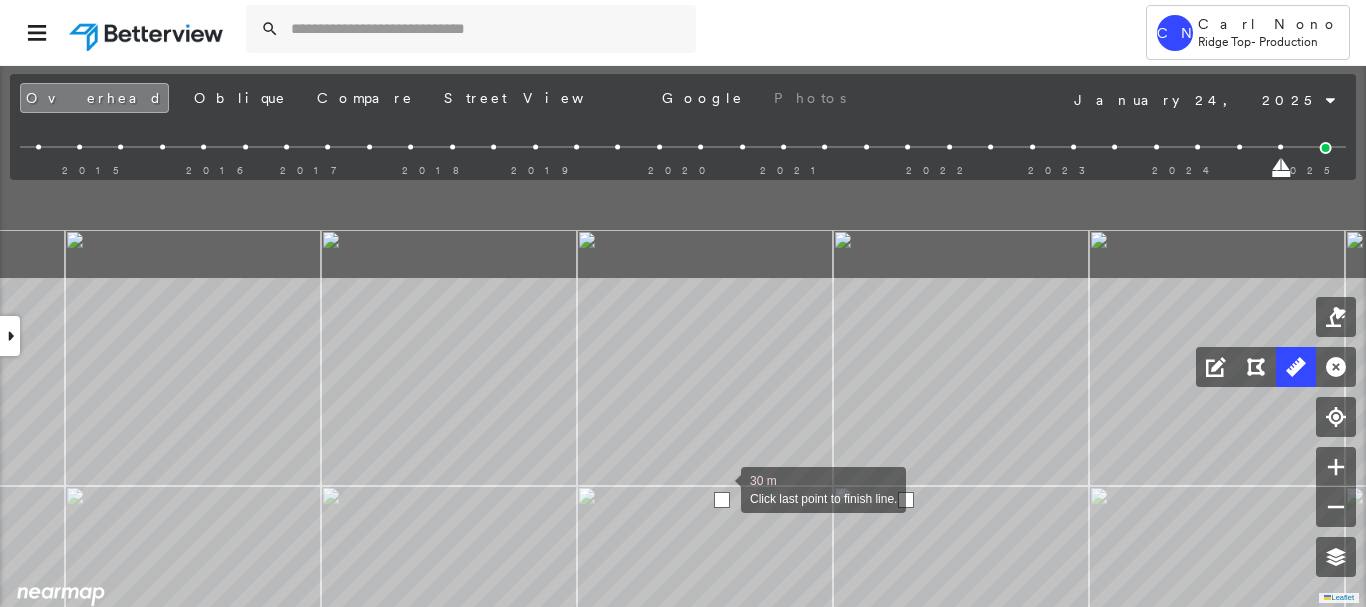 drag, startPoint x: 672, startPoint y: 219, endPoint x: 695, endPoint y: 279, distance: 64.25729 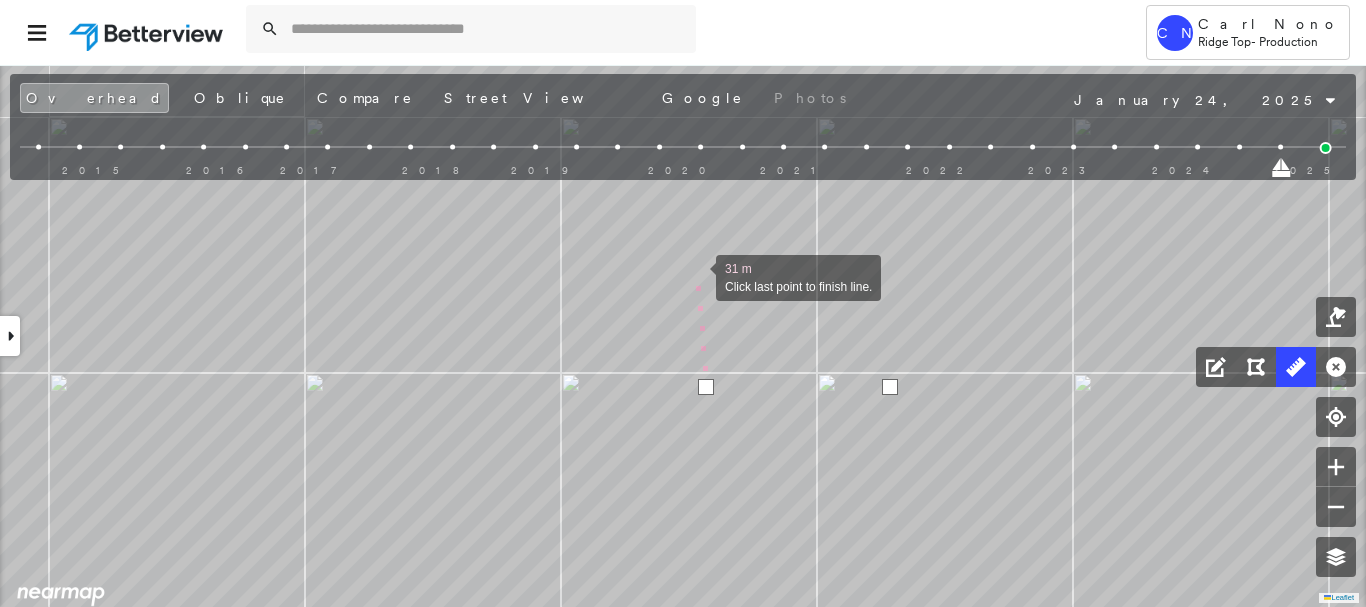 drag, startPoint x: 696, startPoint y: 246, endPoint x: 701, endPoint y: 341, distance: 95.131485 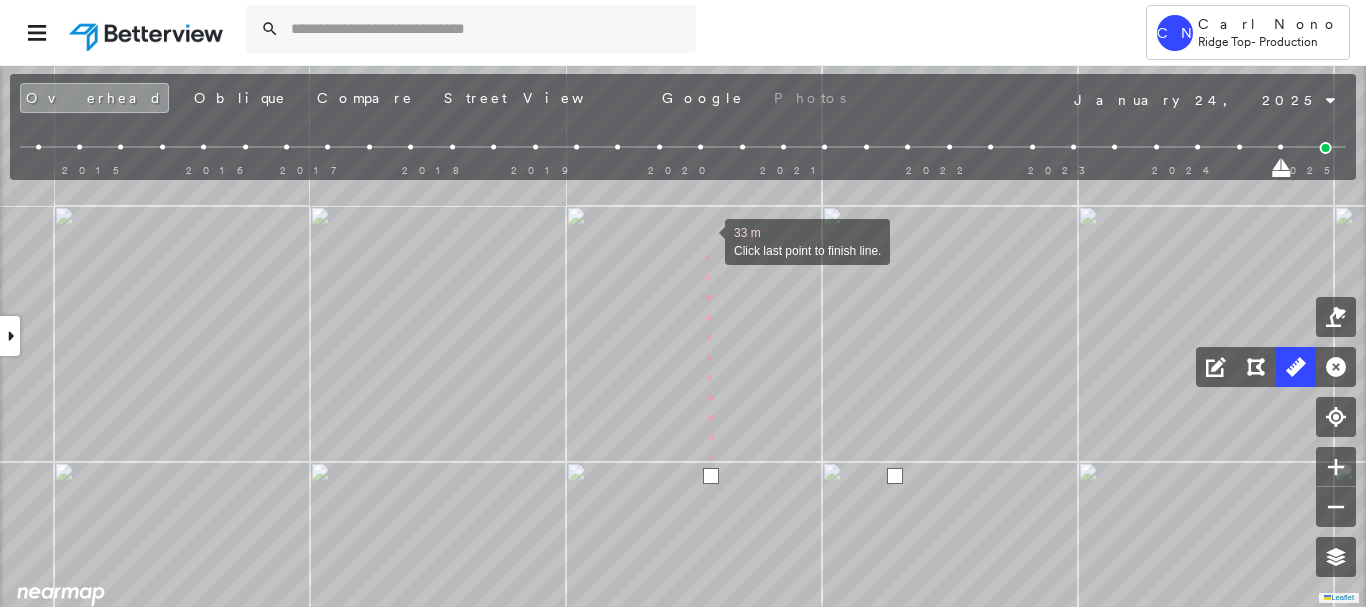 click at bounding box center (705, 240) 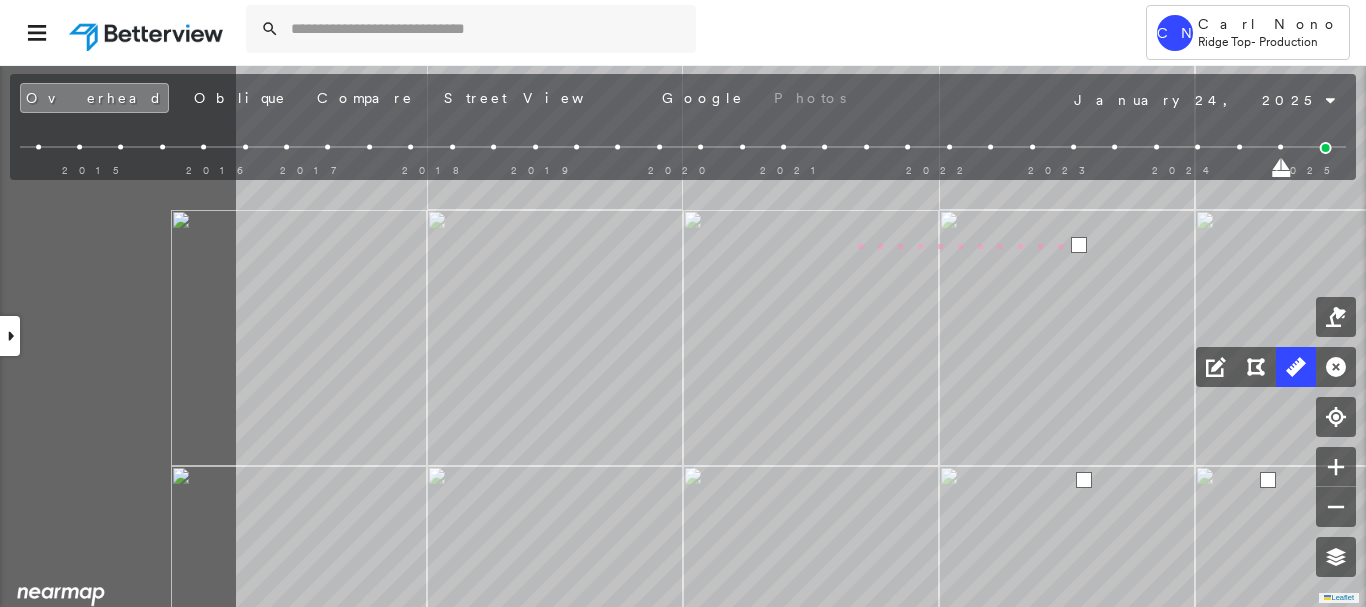 click on "24.0 ft 39.8 ft 45.1 ft 40.1 ft 149 ft 5.5 ft 5.5 ft 37 m Click last point to finish line." at bounding box center (-964, 843) 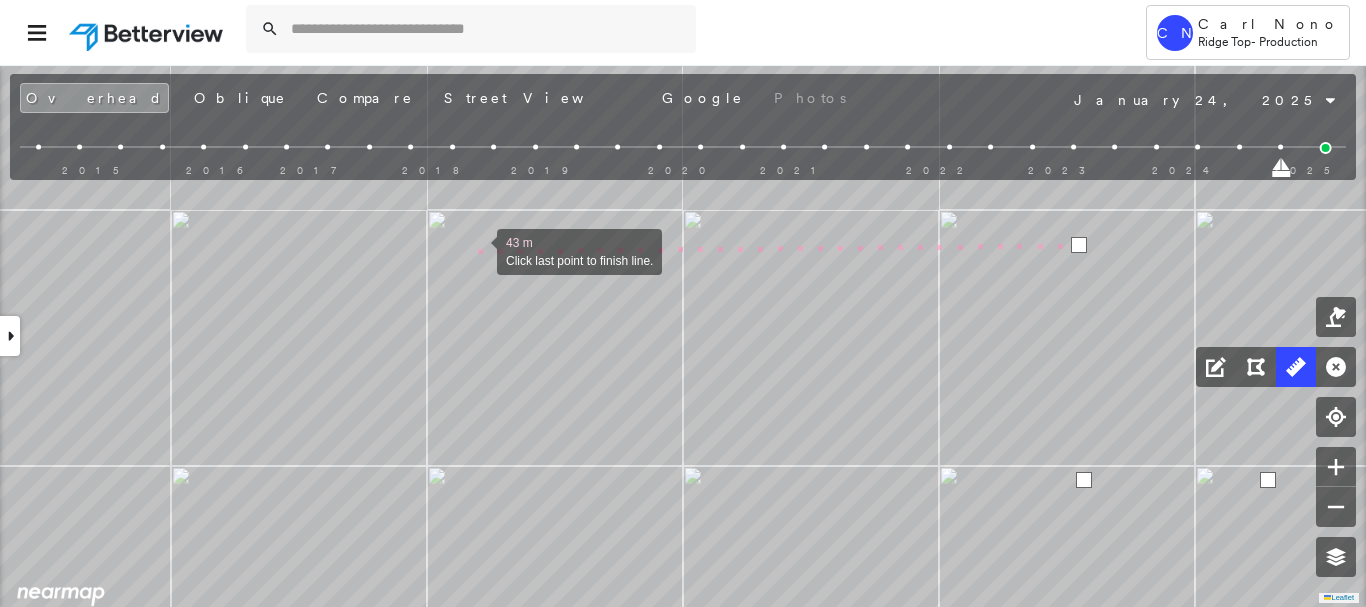 click at bounding box center (477, 250) 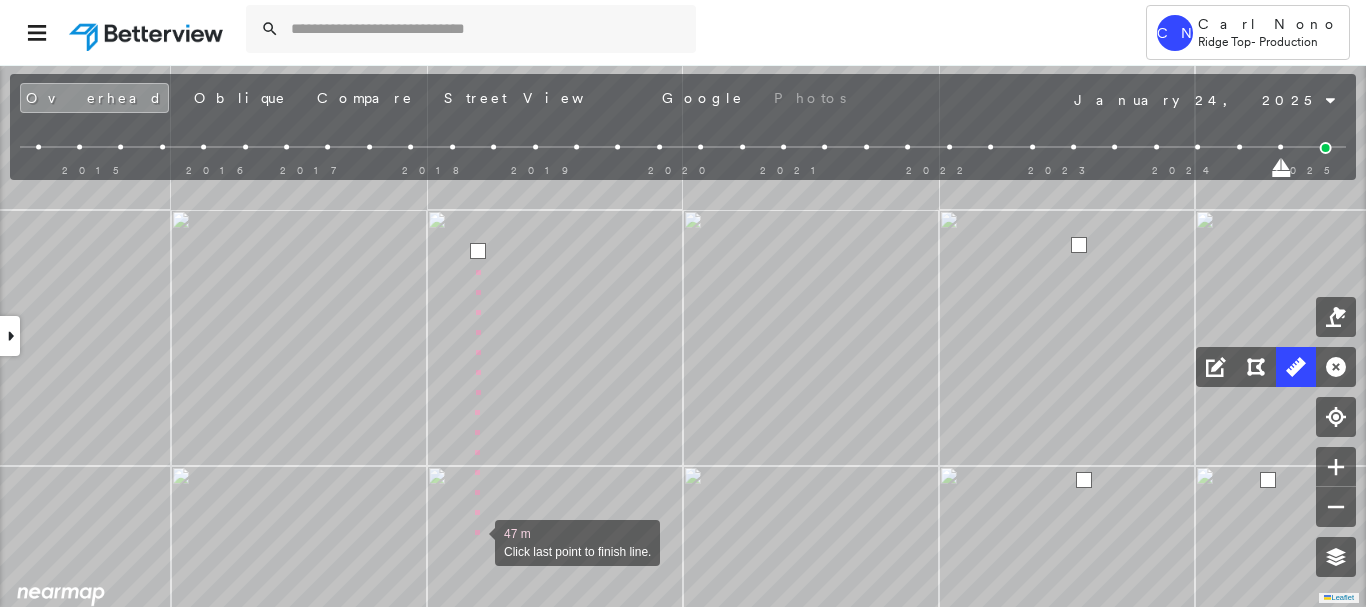 click at bounding box center (475, 541) 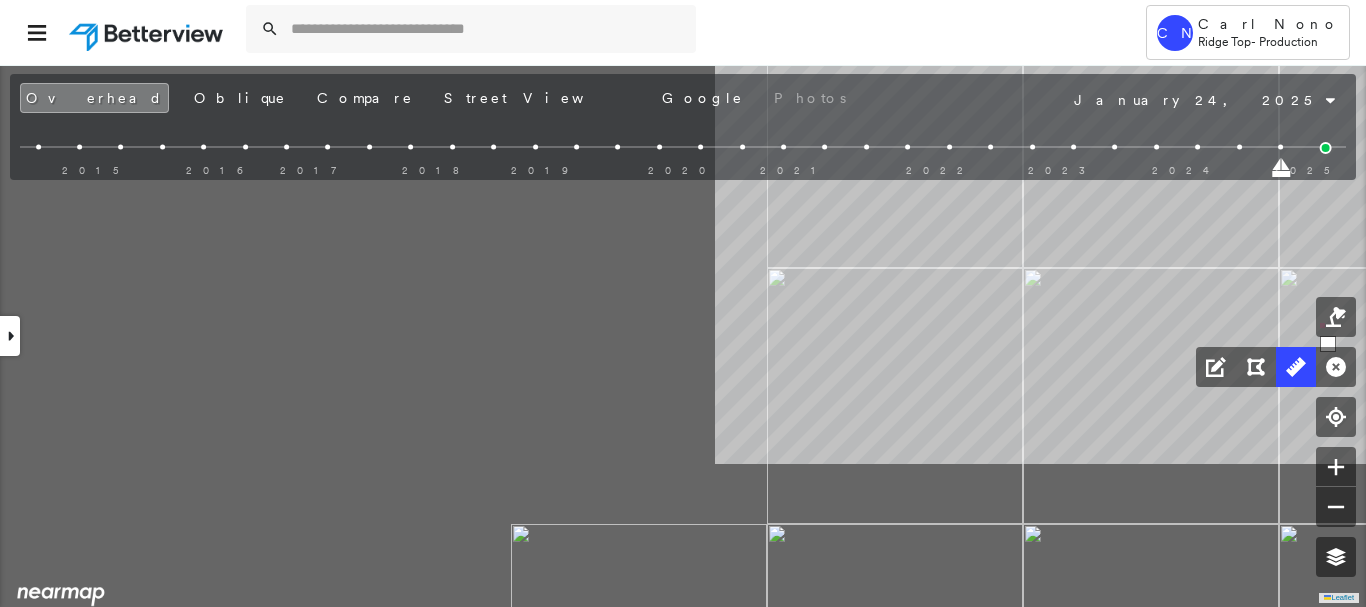 click on "24.0 ft 39.8 ft 45.1 ft 40.1 ft 149 ft 5.5 ft 5.5 ft 48 m Click last point to finish line." at bounding box center (-112, 645) 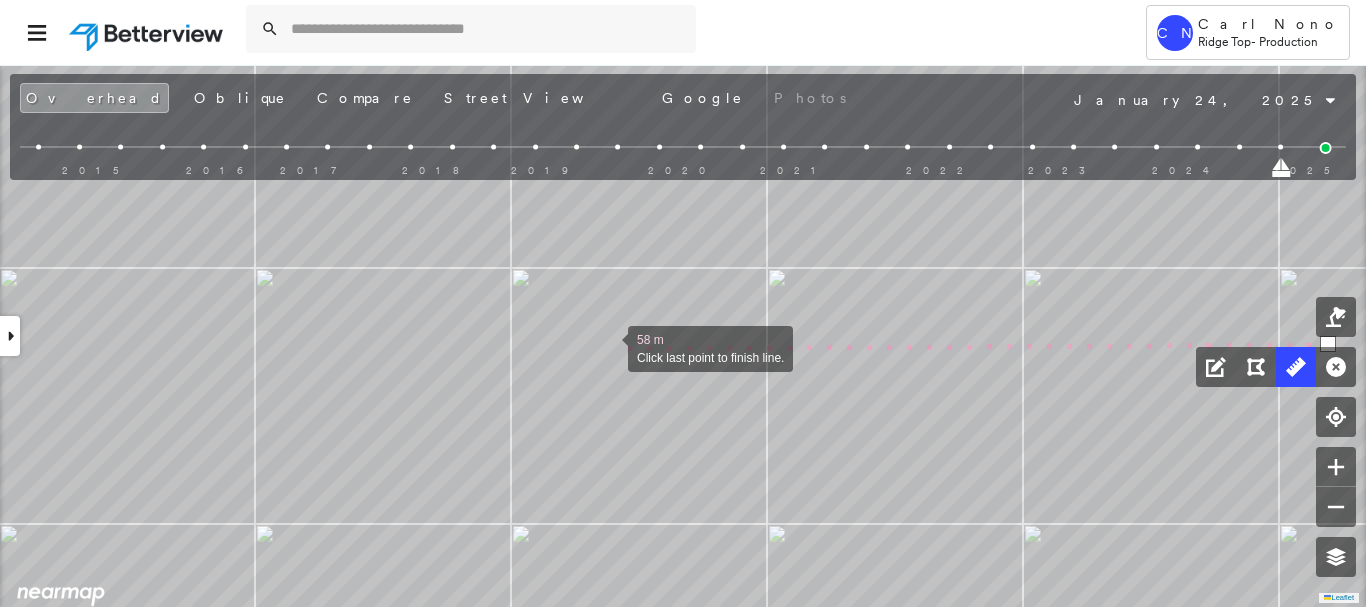 click at bounding box center (608, 347) 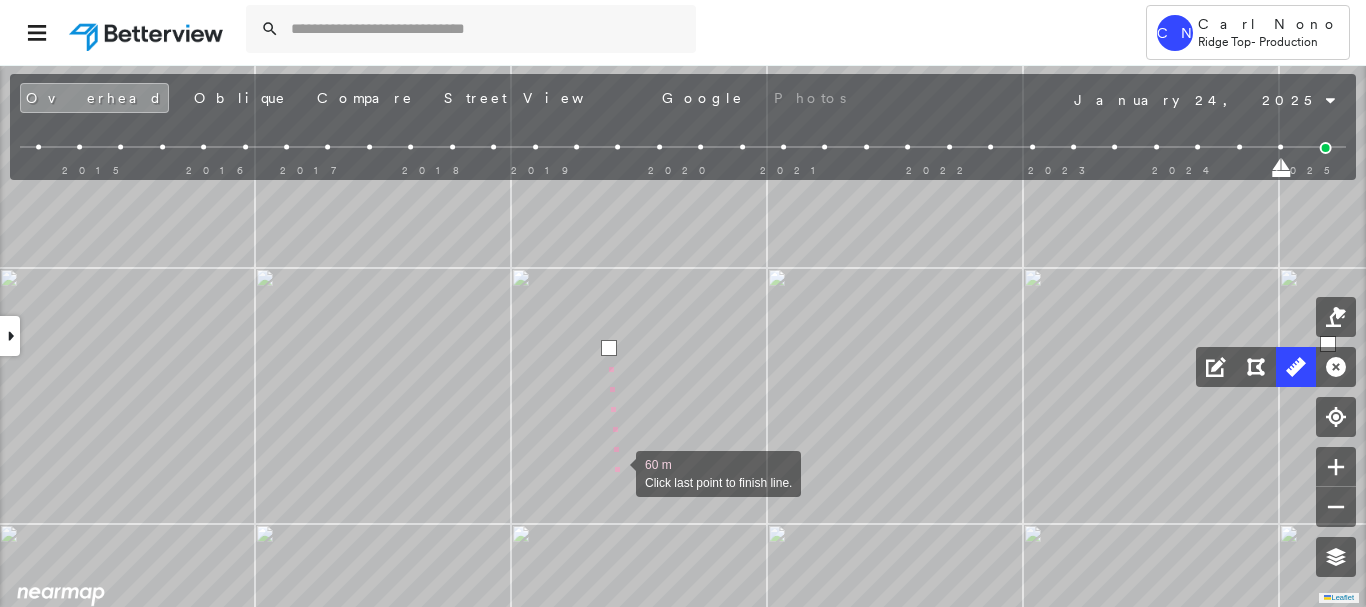 drag, startPoint x: 618, startPoint y: 456, endPoint x: 626, endPoint y: 170, distance: 286.11188 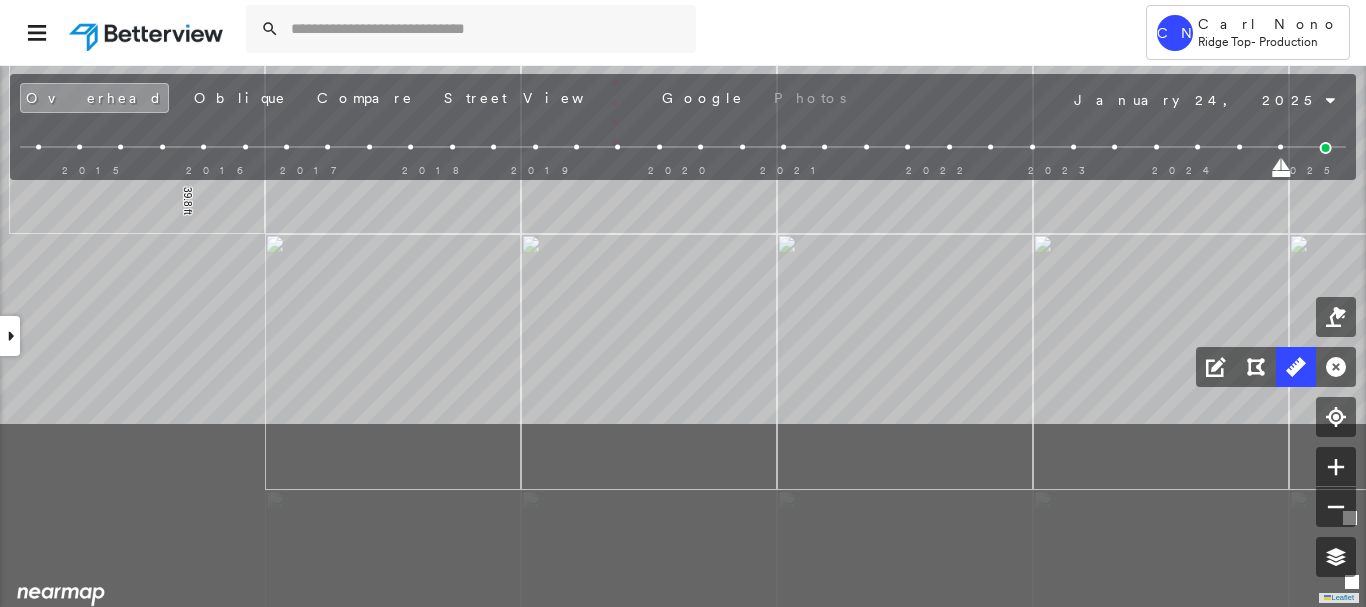 drag, startPoint x: 612, startPoint y: 371, endPoint x: 612, endPoint y: 156, distance: 215 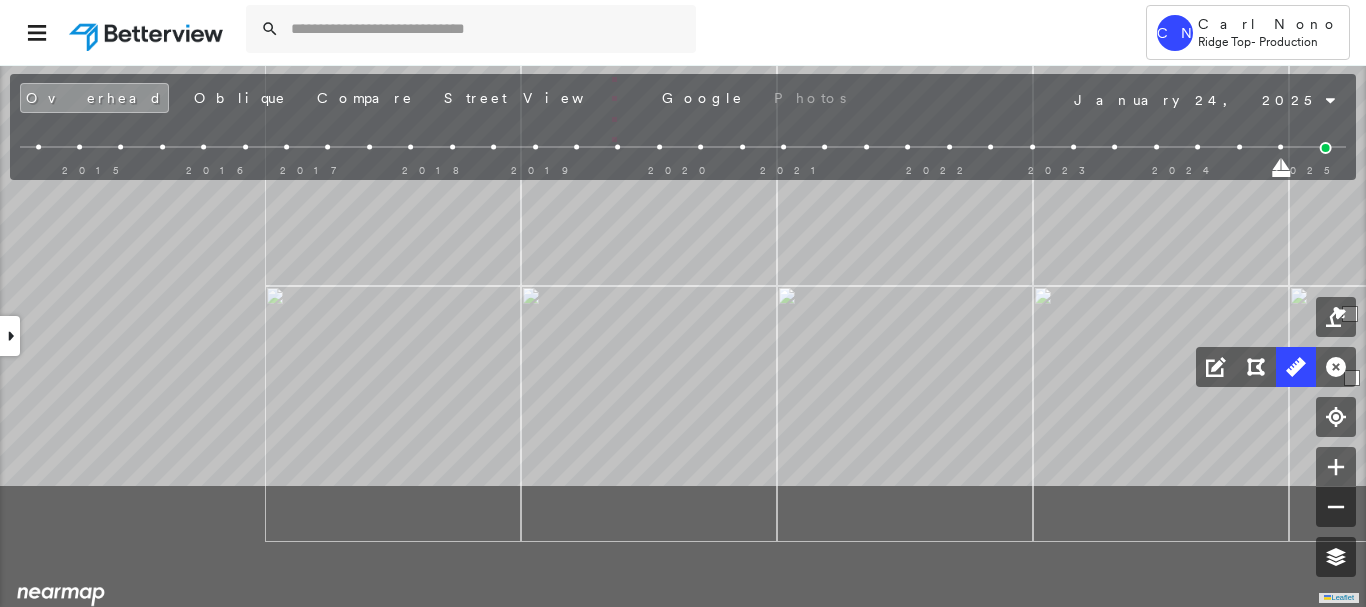 drag, startPoint x: 612, startPoint y: 321, endPoint x: 612, endPoint y: 109, distance: 212 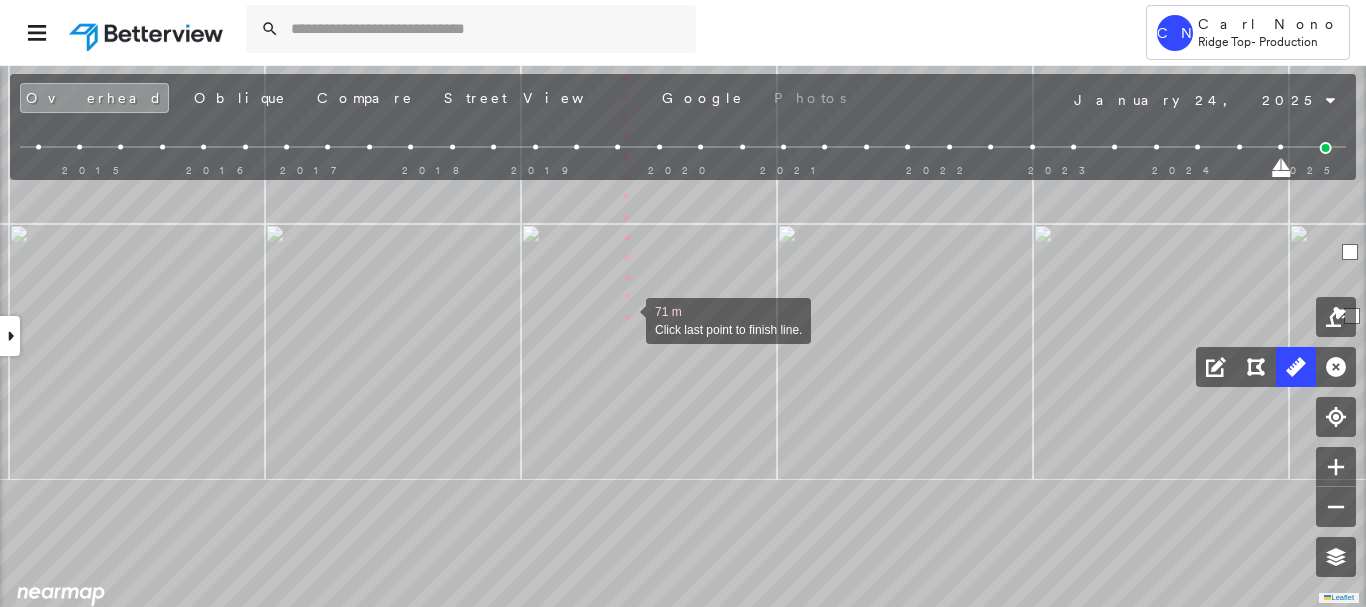 click at bounding box center [626, 319] 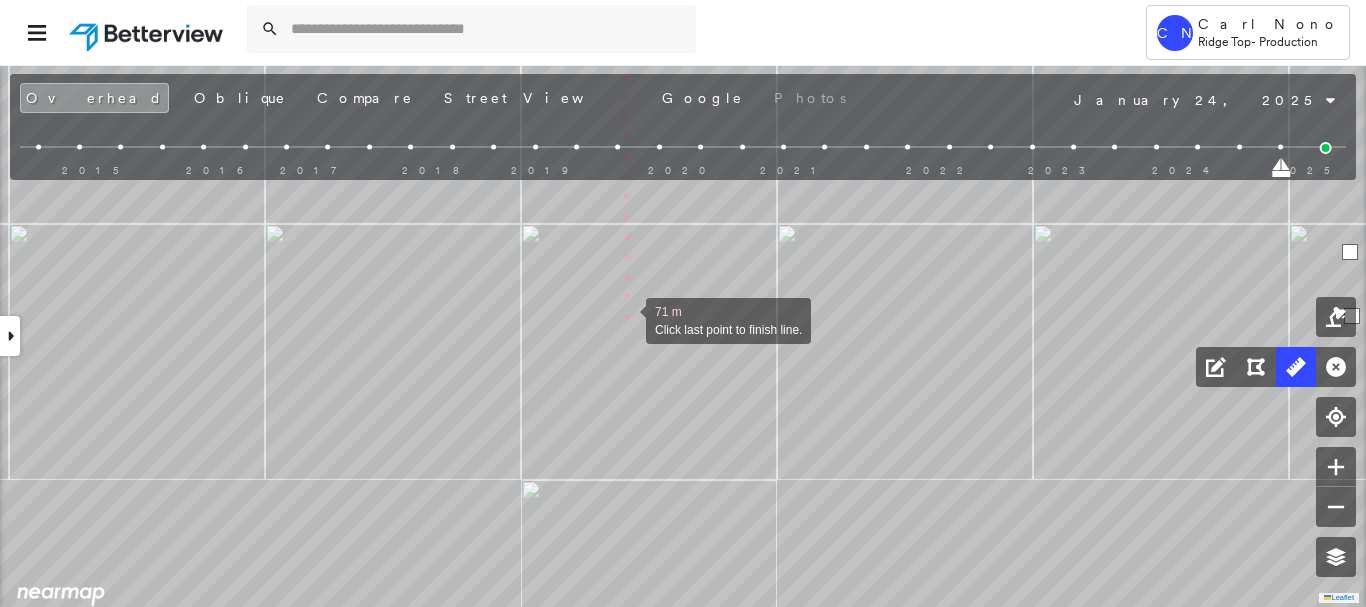 click at bounding box center [626, 319] 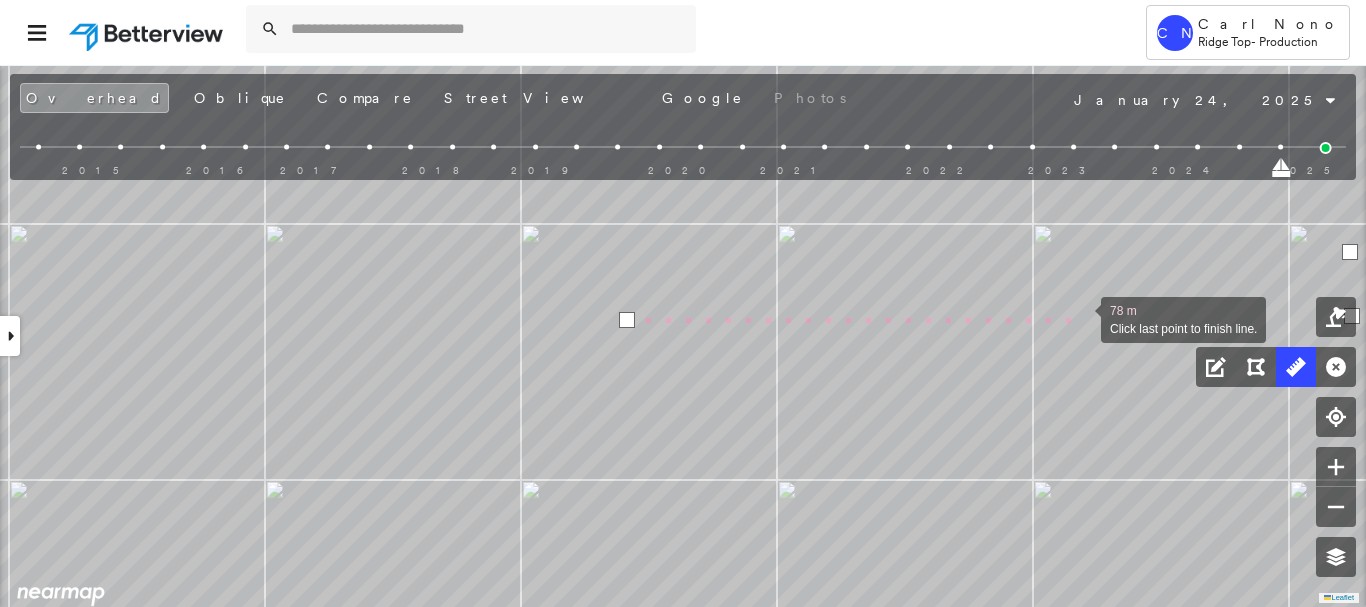 click at bounding box center [1081, 318] 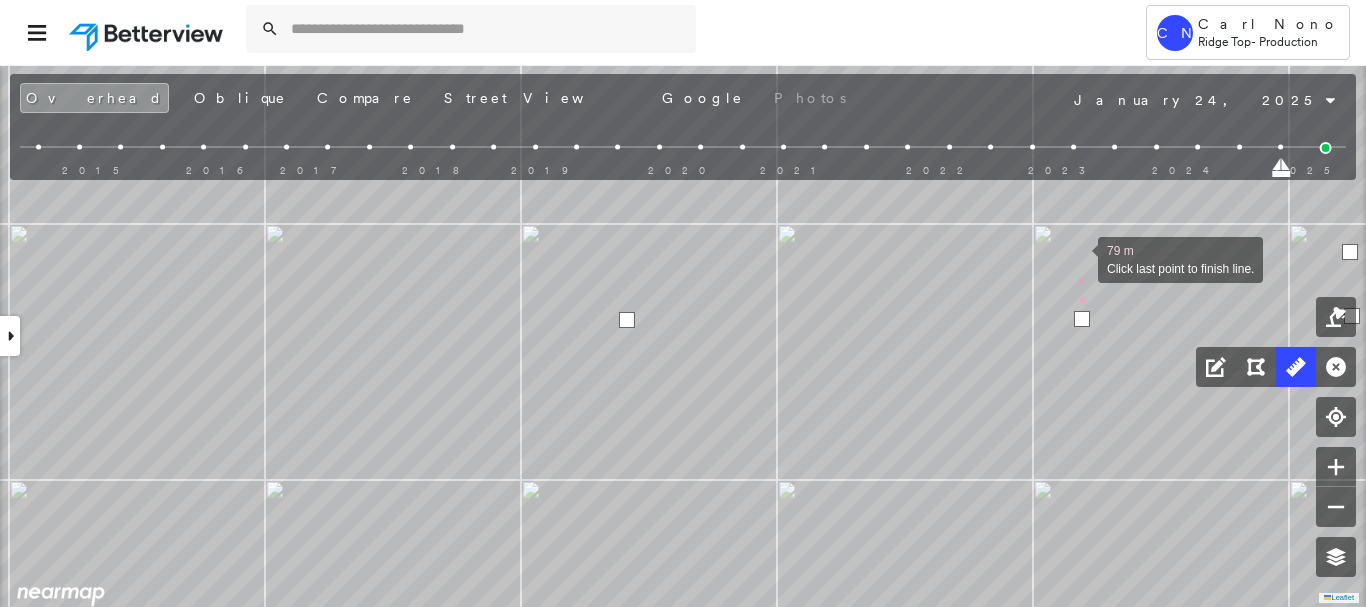 click at bounding box center [1078, 258] 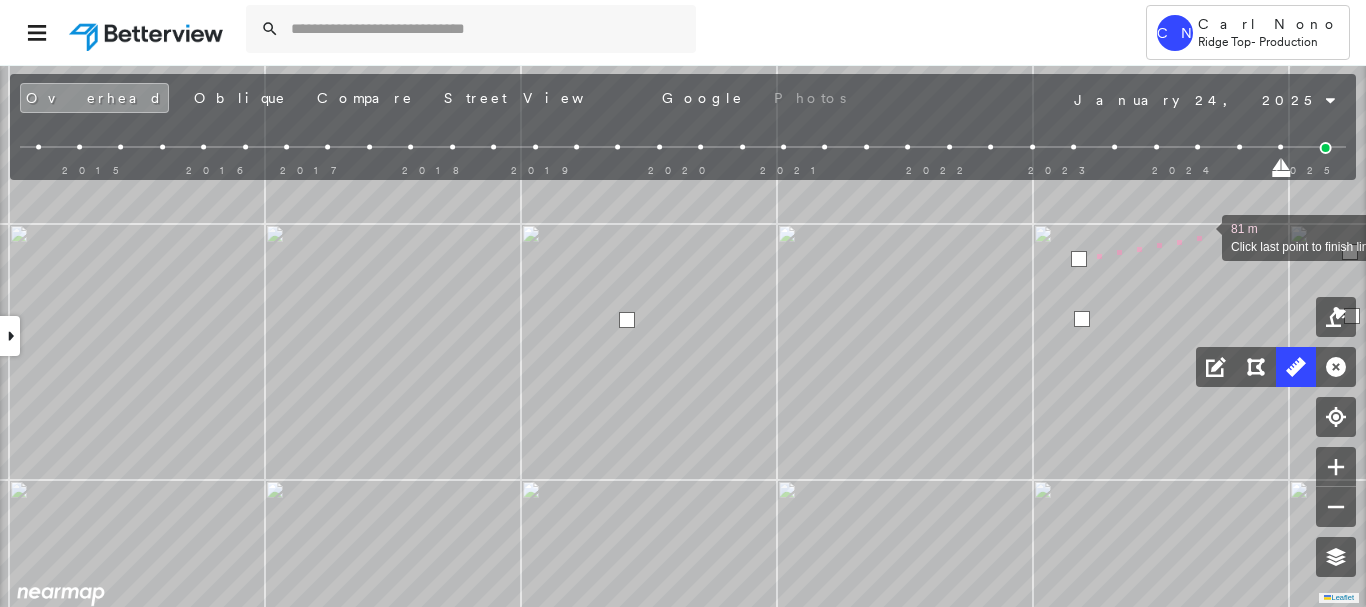 drag, startPoint x: 1202, startPoint y: 236, endPoint x: 730, endPoint y: 244, distance: 472.06778 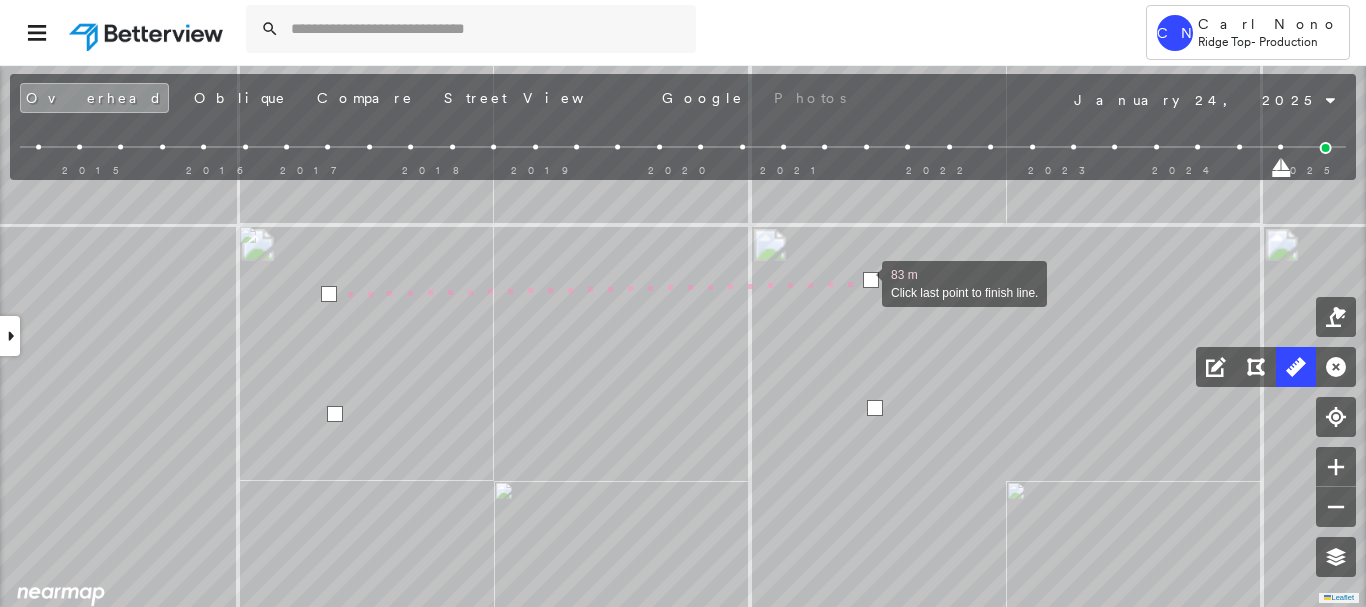 click at bounding box center [862, 282] 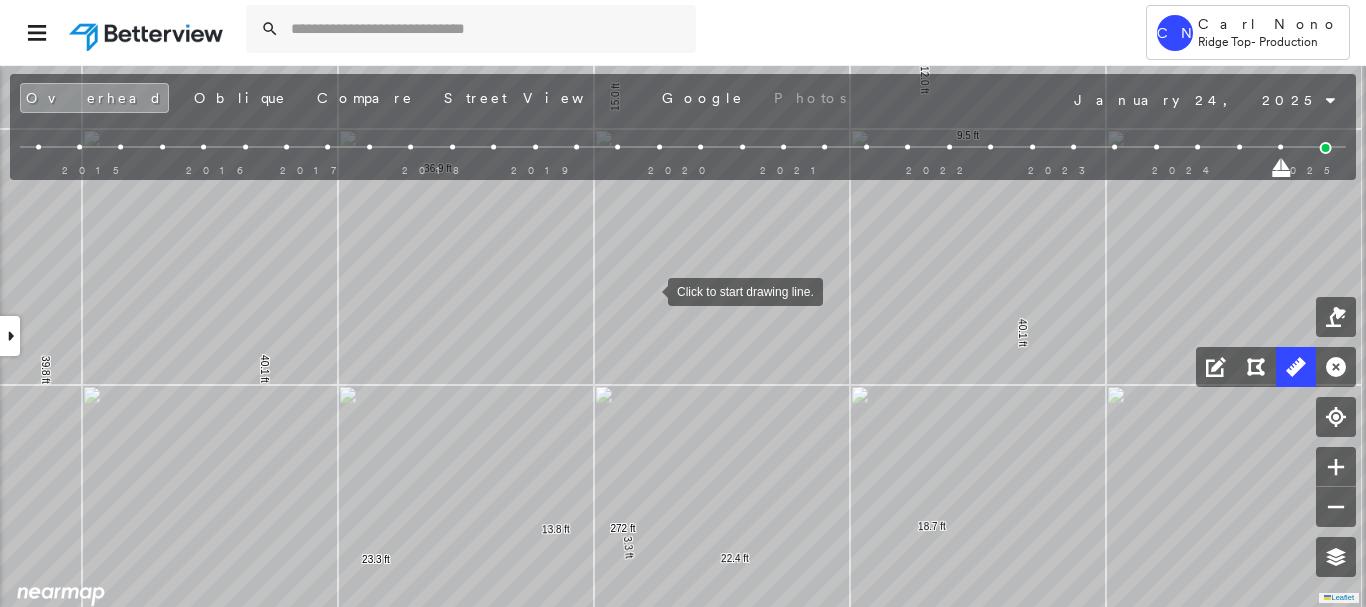drag, startPoint x: 657, startPoint y: 281, endPoint x: 640, endPoint y: 299, distance: 24.758837 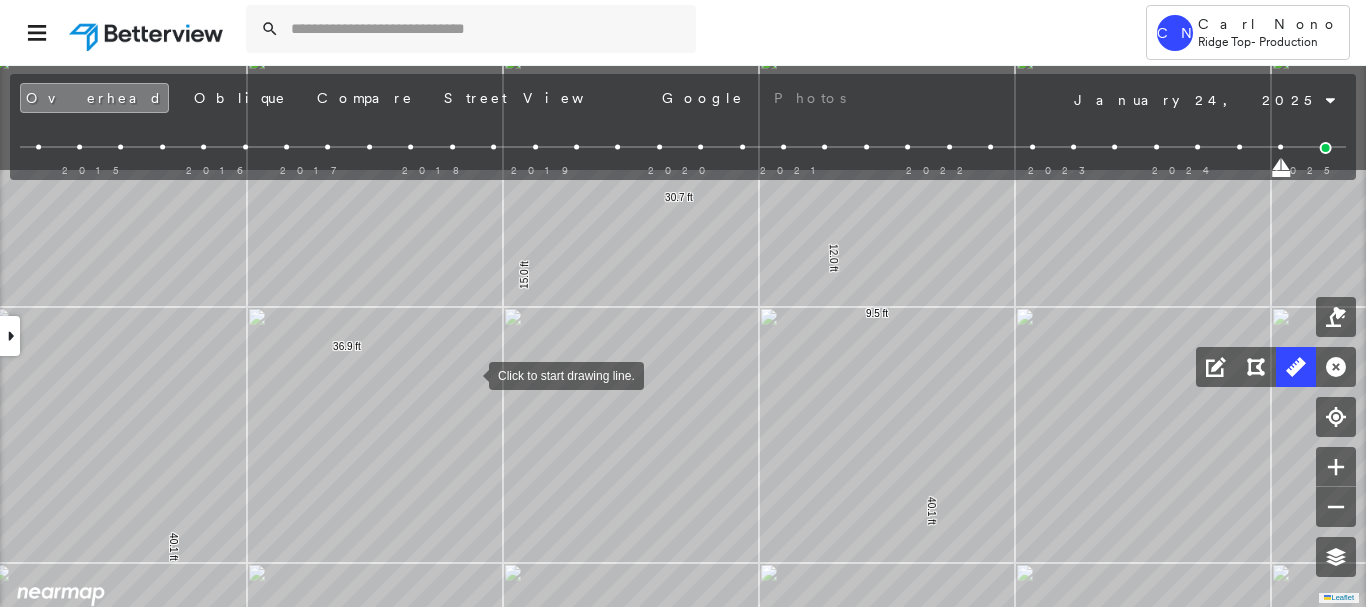 drag, startPoint x: 545, startPoint y: 226, endPoint x: 470, endPoint y: 374, distance: 165.91866 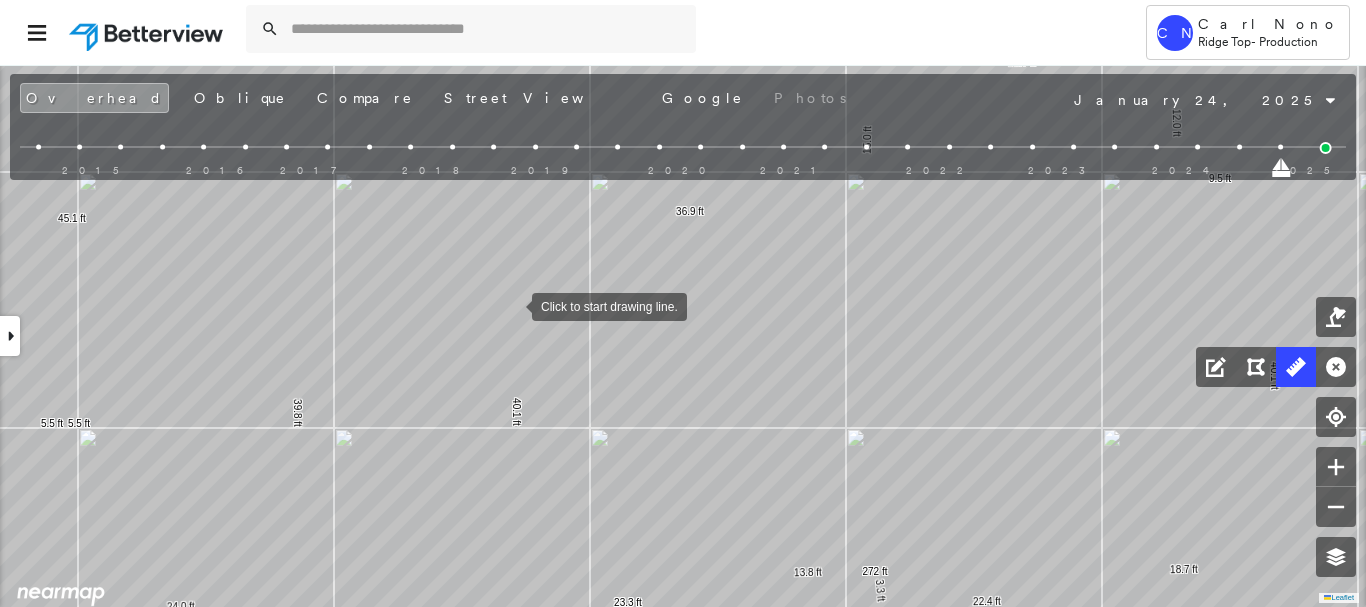 click at bounding box center [512, 305] 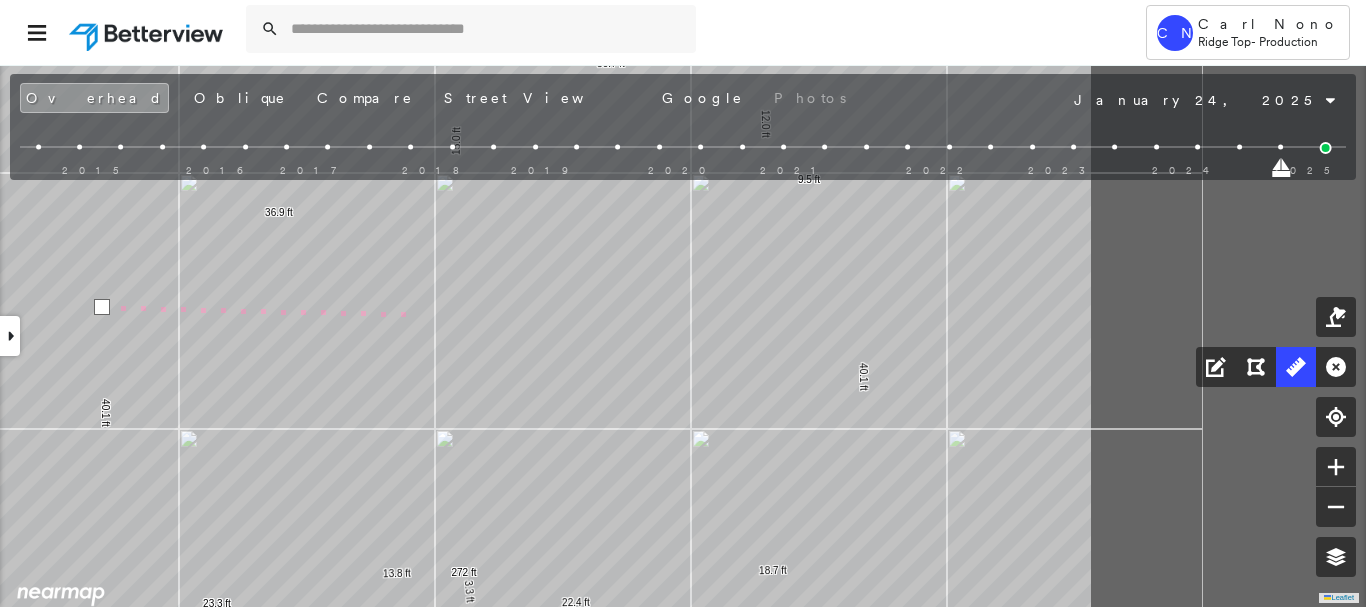 drag, startPoint x: 839, startPoint y: 312, endPoint x: 429, endPoint y: 310, distance: 410.00488 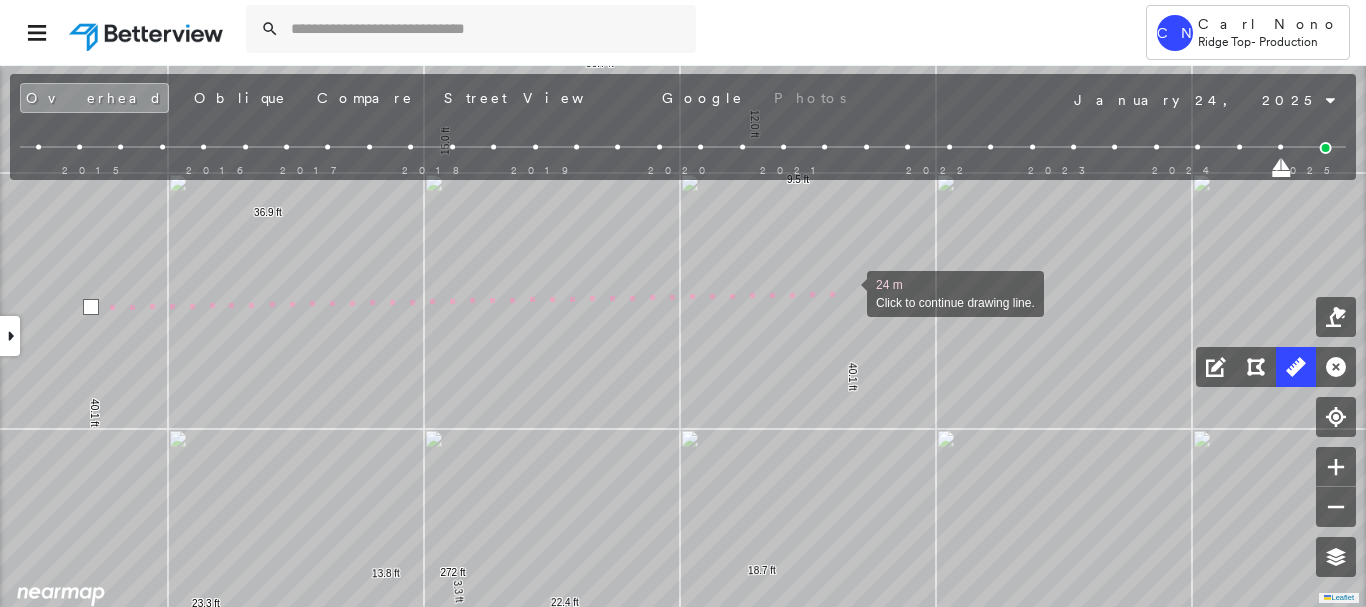 click at bounding box center (847, 292) 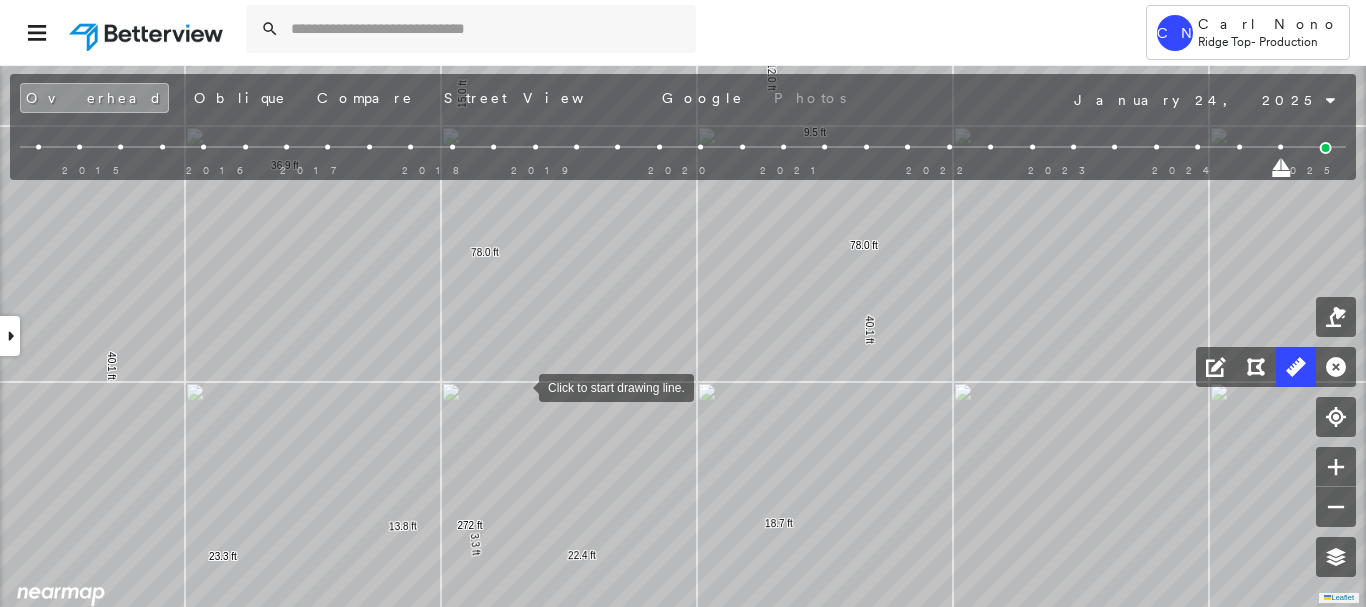 drag, startPoint x: 503, startPoint y: 426, endPoint x: 519, endPoint y: 386, distance: 43.081318 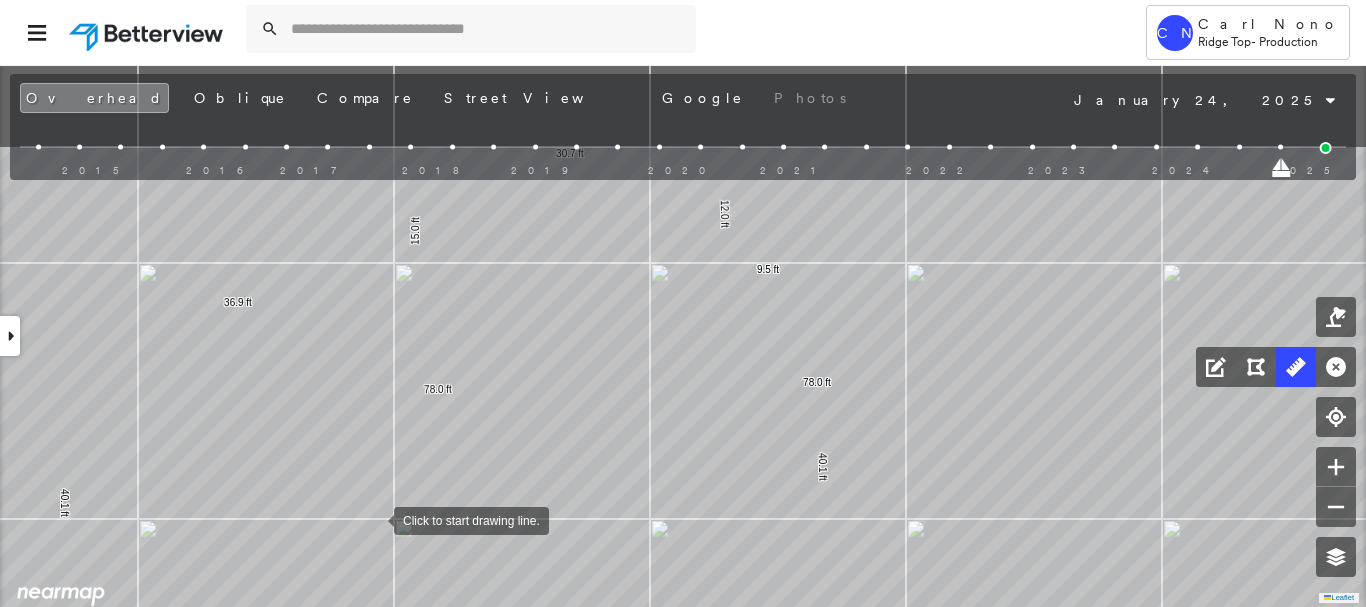 drag, startPoint x: 420, startPoint y: 384, endPoint x: 374, endPoint y: 518, distance: 141.67569 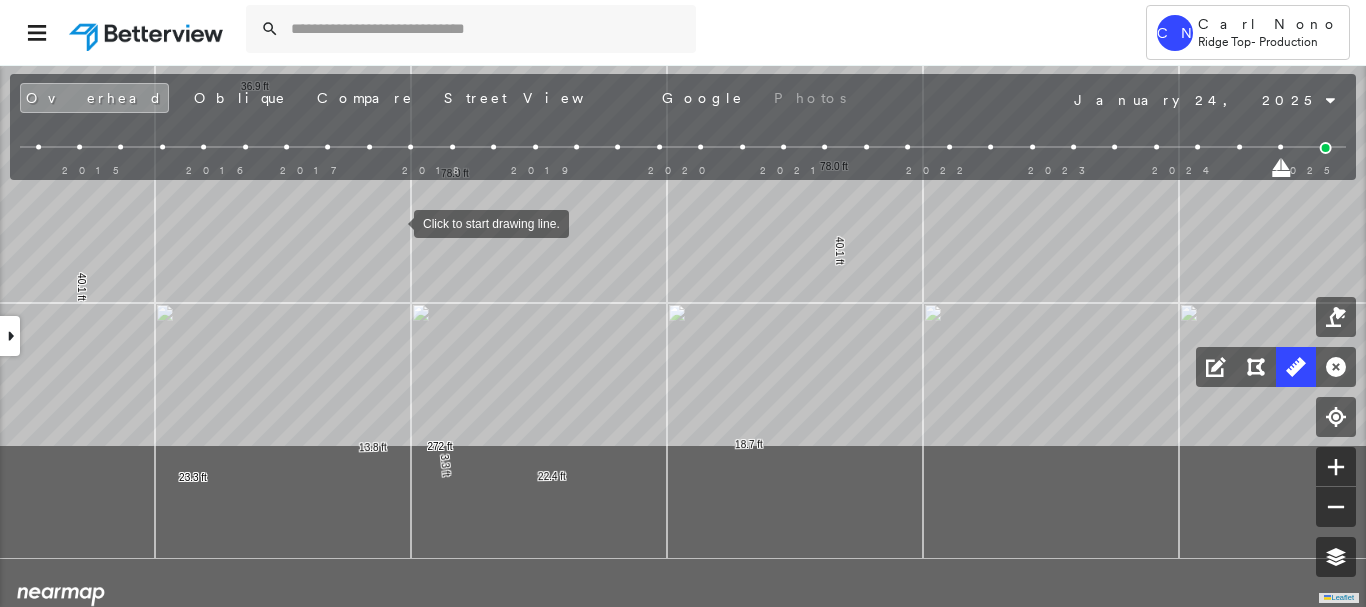 drag, startPoint x: 377, startPoint y: 443, endPoint x: 394, endPoint y: 226, distance: 217.66489 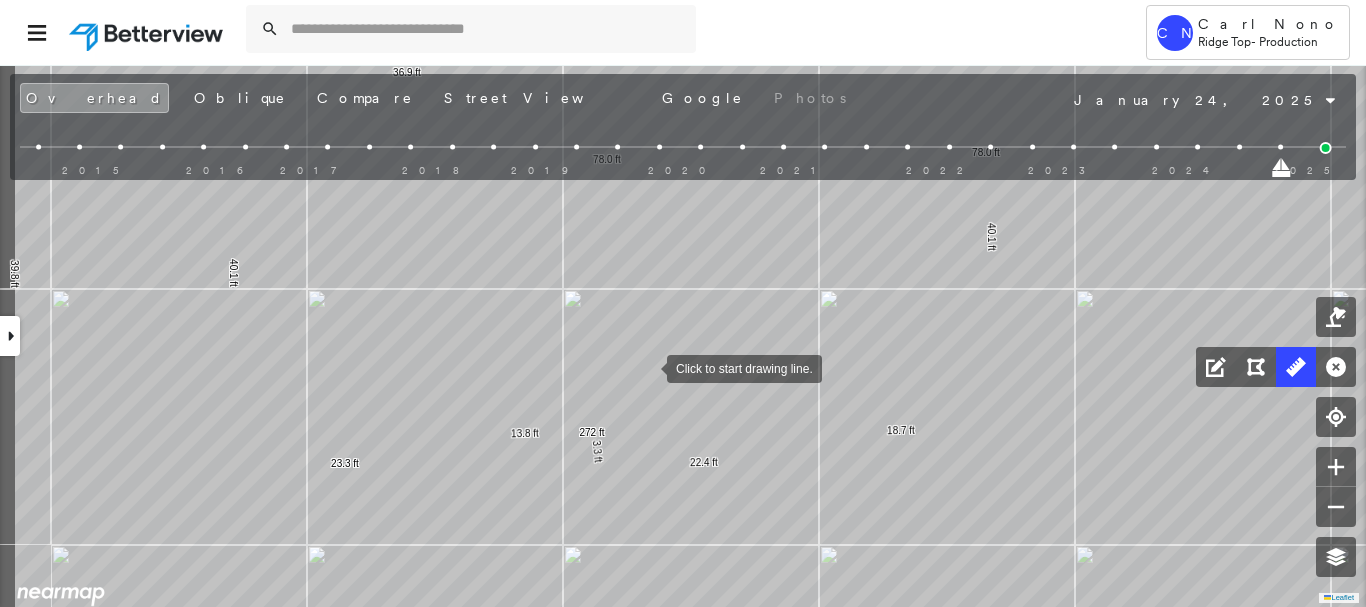 drag, startPoint x: 430, startPoint y: 381, endPoint x: 929, endPoint y: 368, distance: 499.1693 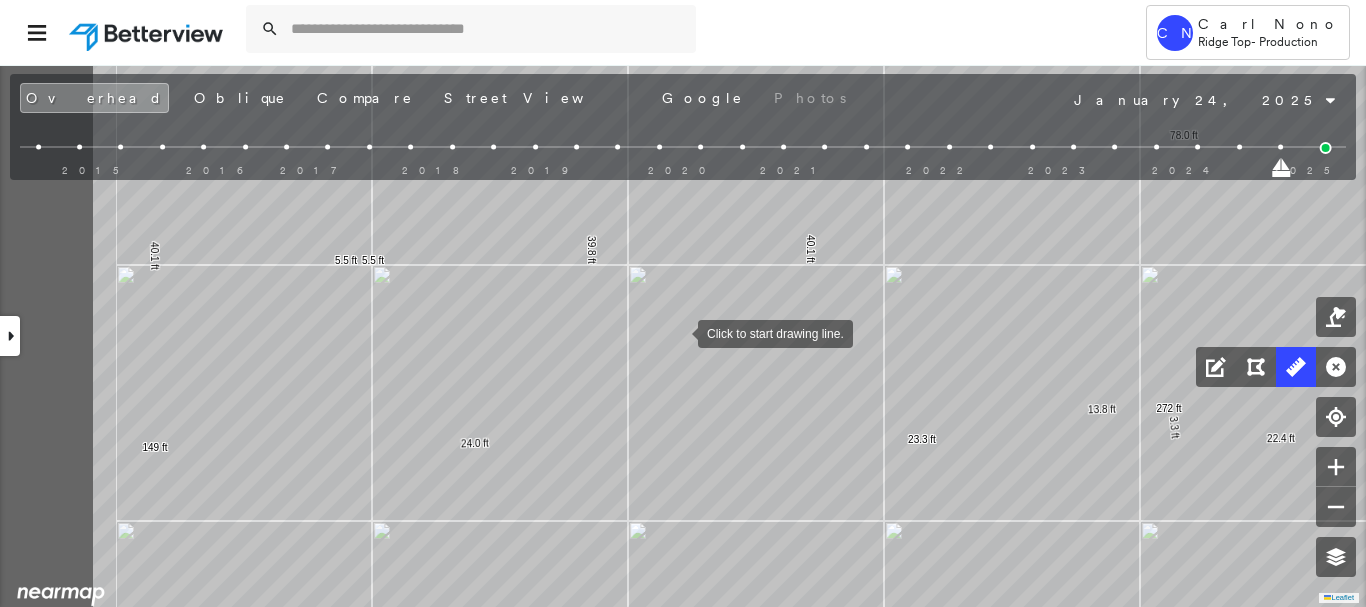 drag, startPoint x: 447, startPoint y: 356, endPoint x: 677, endPoint y: 332, distance: 231.24878 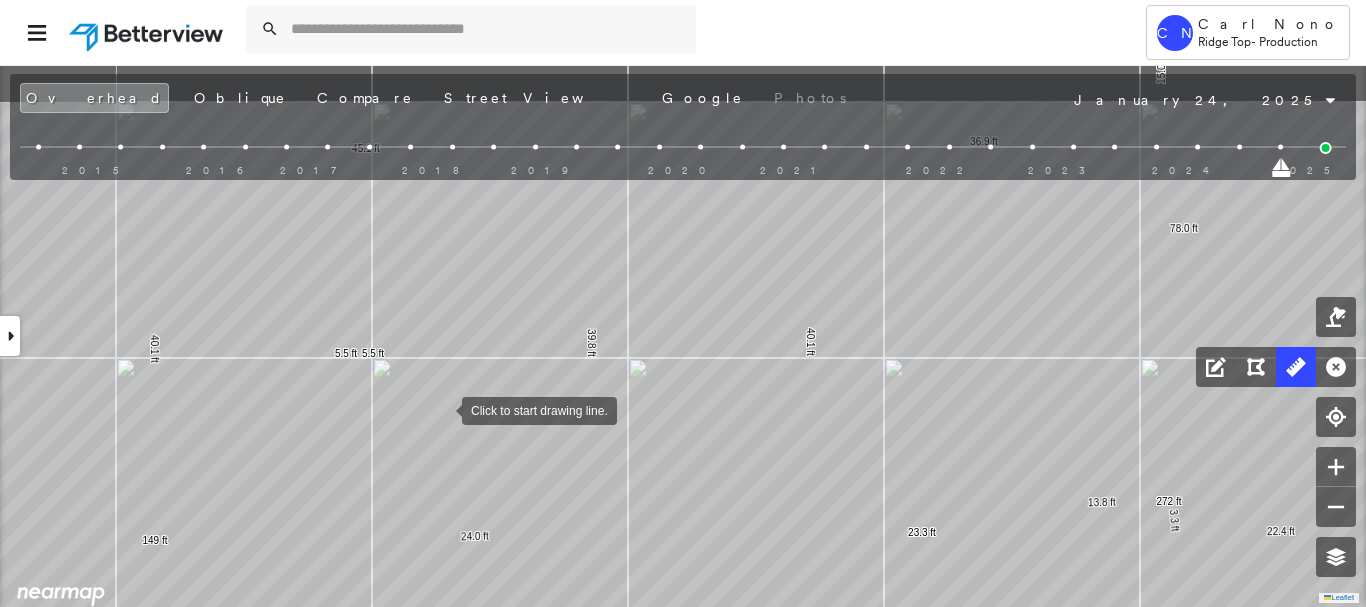 drag, startPoint x: 442, startPoint y: 315, endPoint x: 442, endPoint y: 408, distance: 93 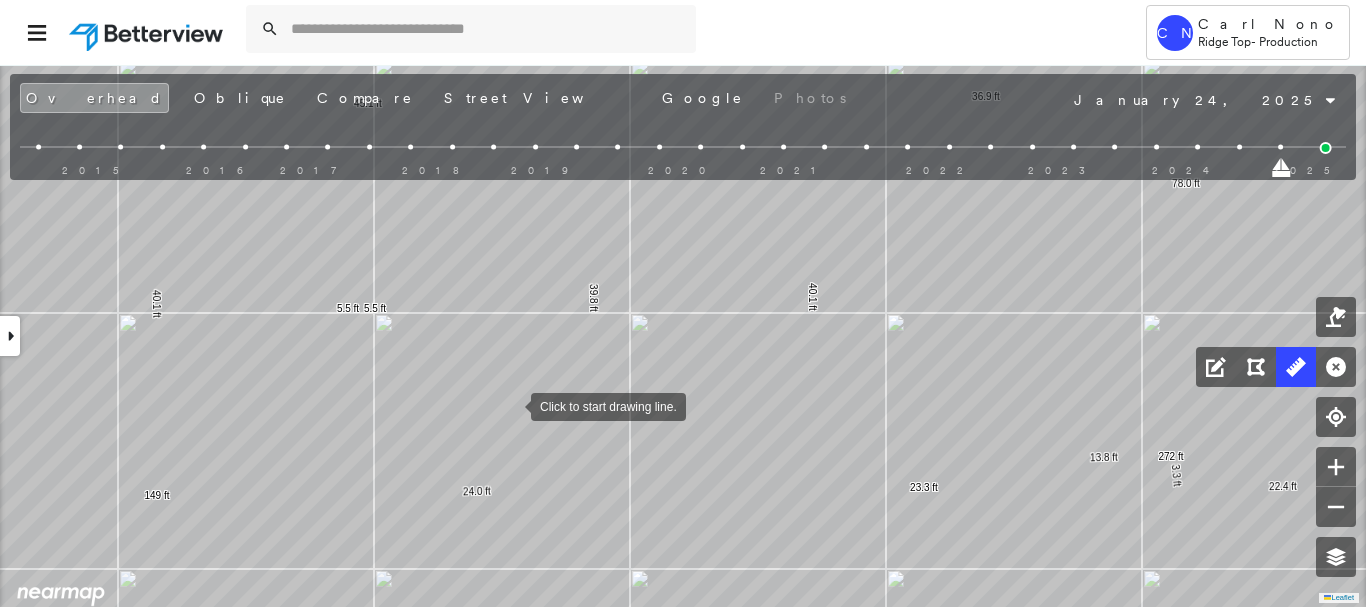 click at bounding box center [511, 405] 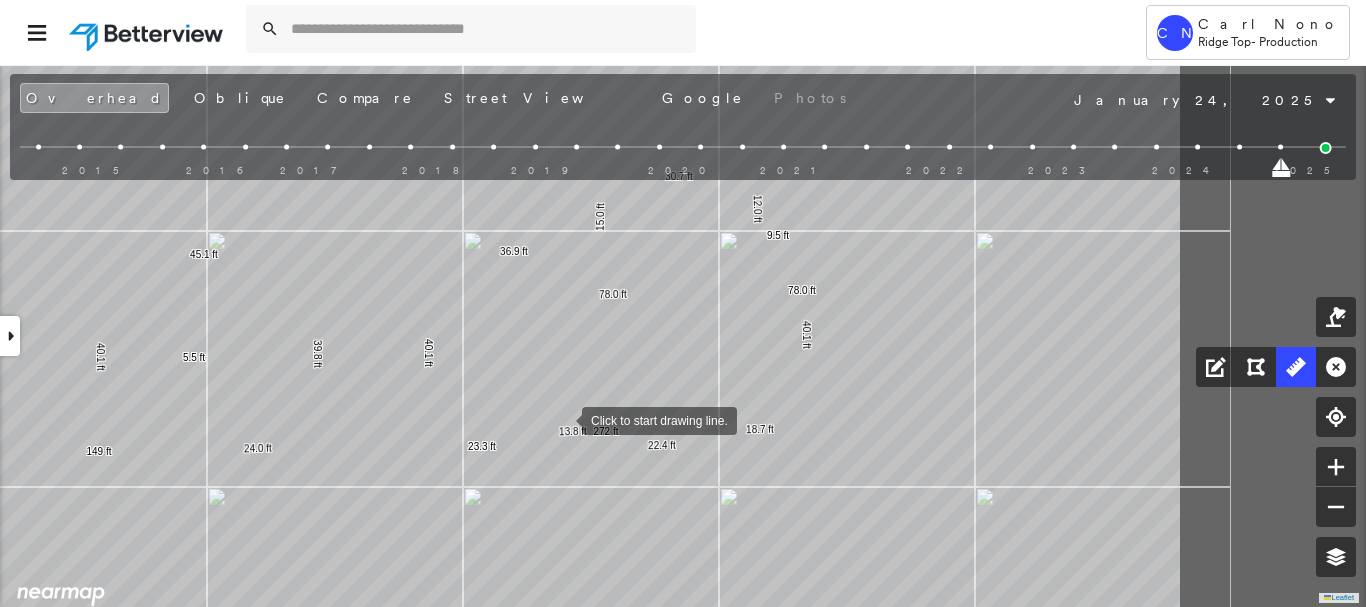 drag, startPoint x: 861, startPoint y: 419, endPoint x: 562, endPoint y: 419, distance: 299 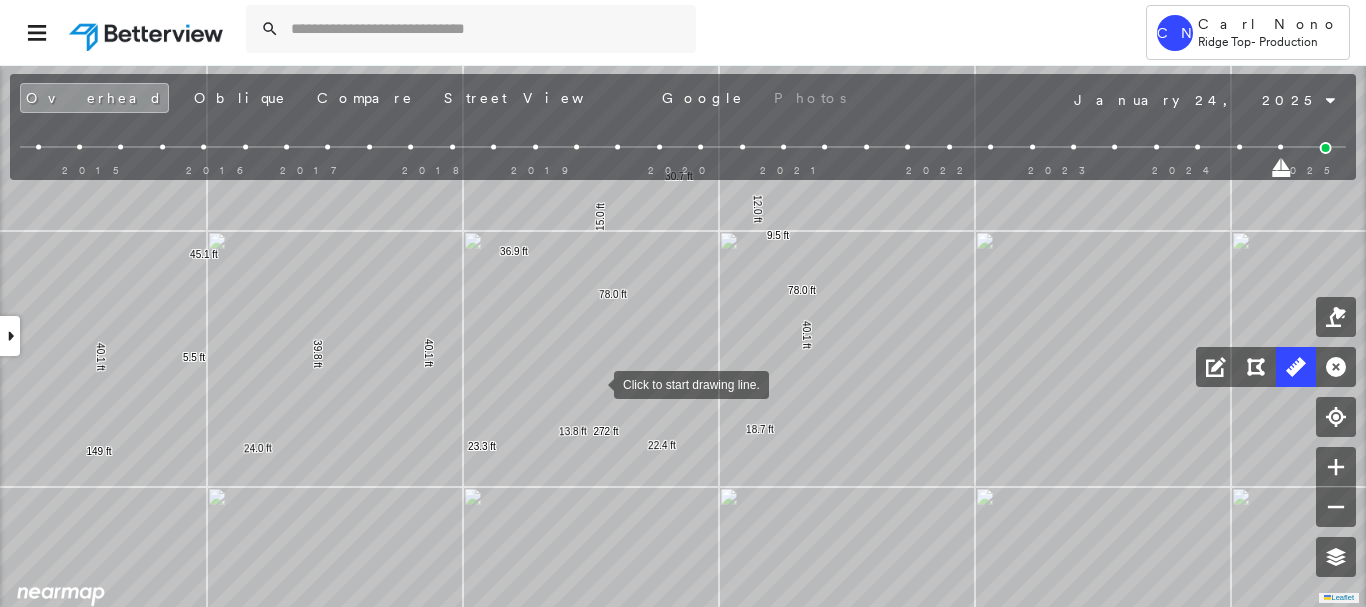 drag, startPoint x: 594, startPoint y: 383, endPoint x: 571, endPoint y: 484, distance: 103.58572 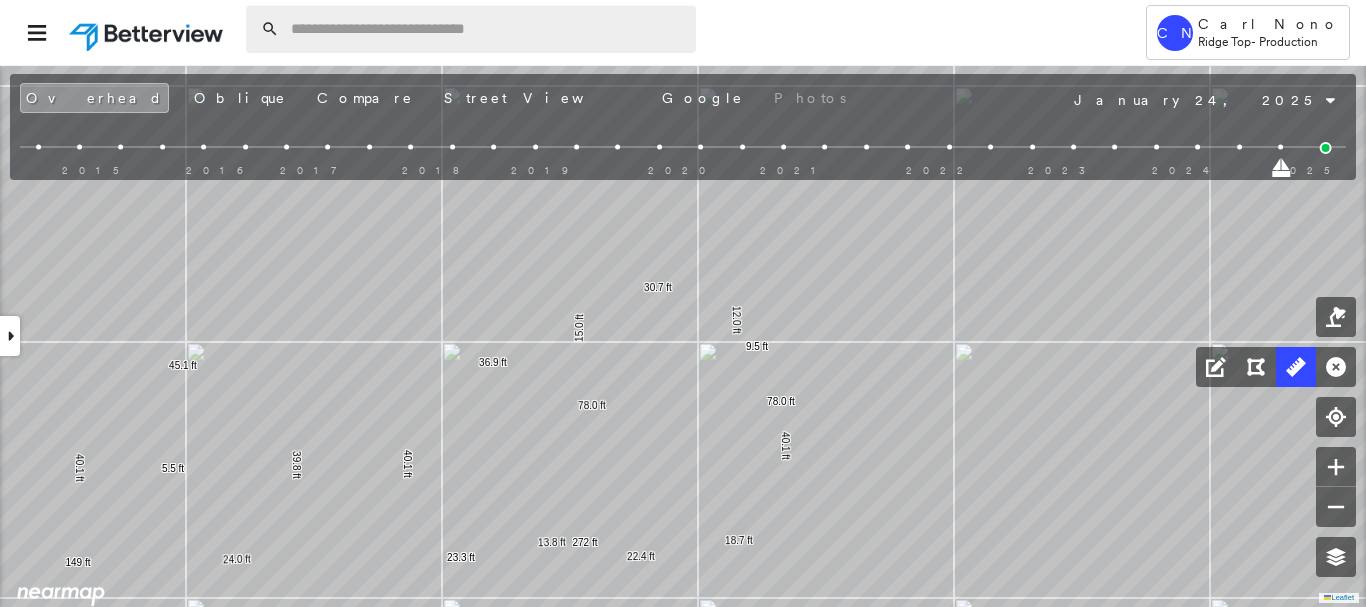 click at bounding box center [487, 29] 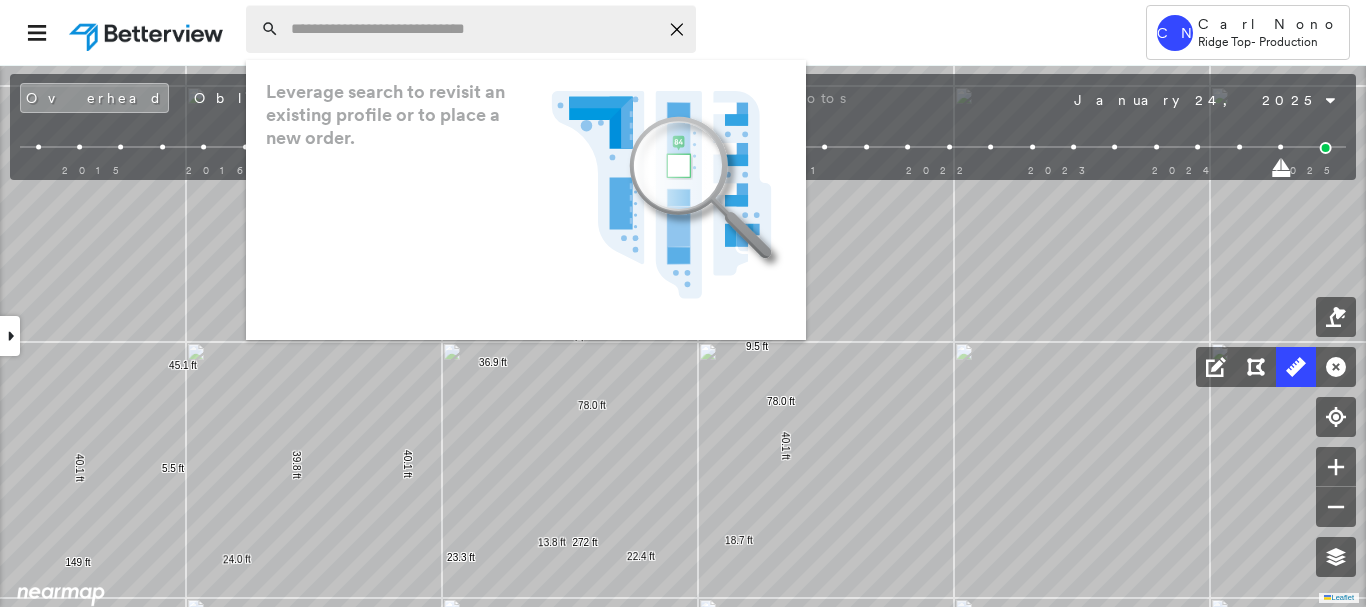 click at bounding box center (474, 29) 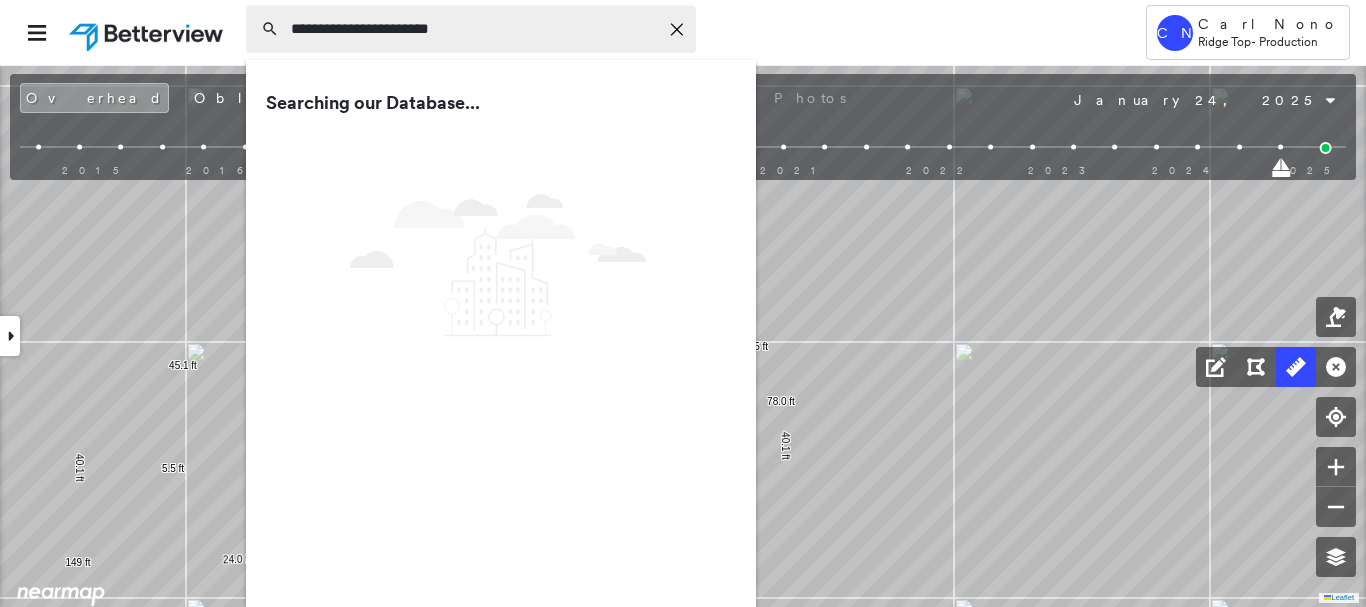 type on "**********" 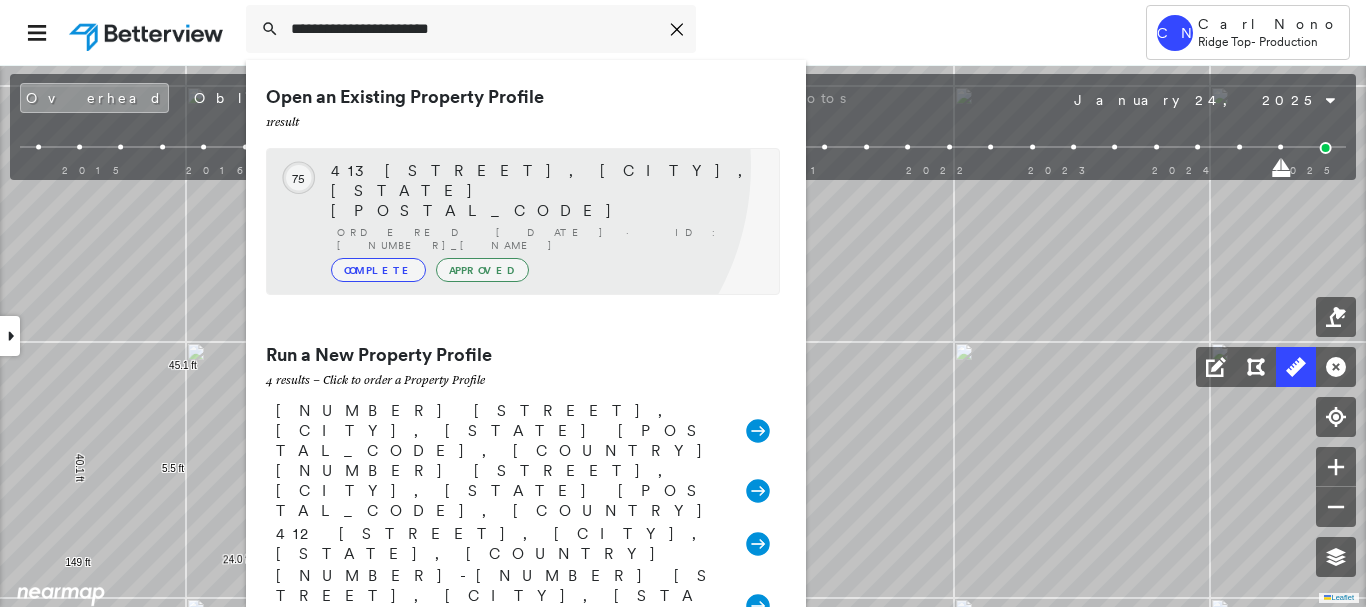 click on "413 Dollins Street, Cedar Hill, TX 75104" at bounding box center (545, 191) 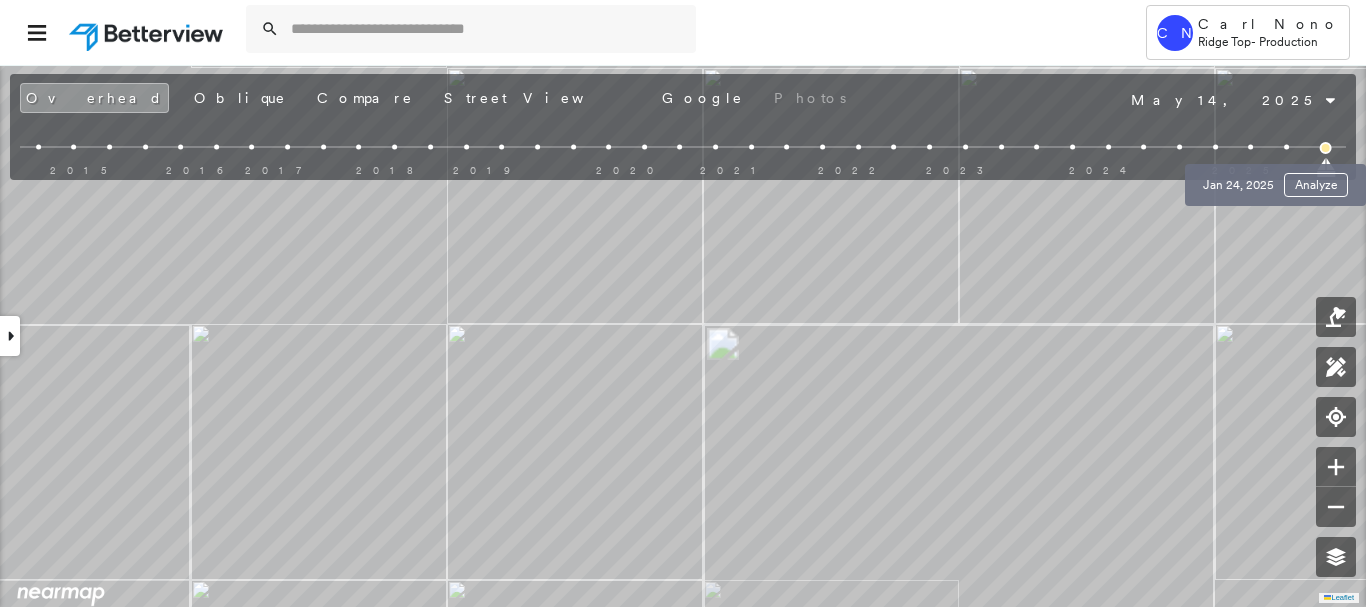 click at bounding box center (1286, 147) 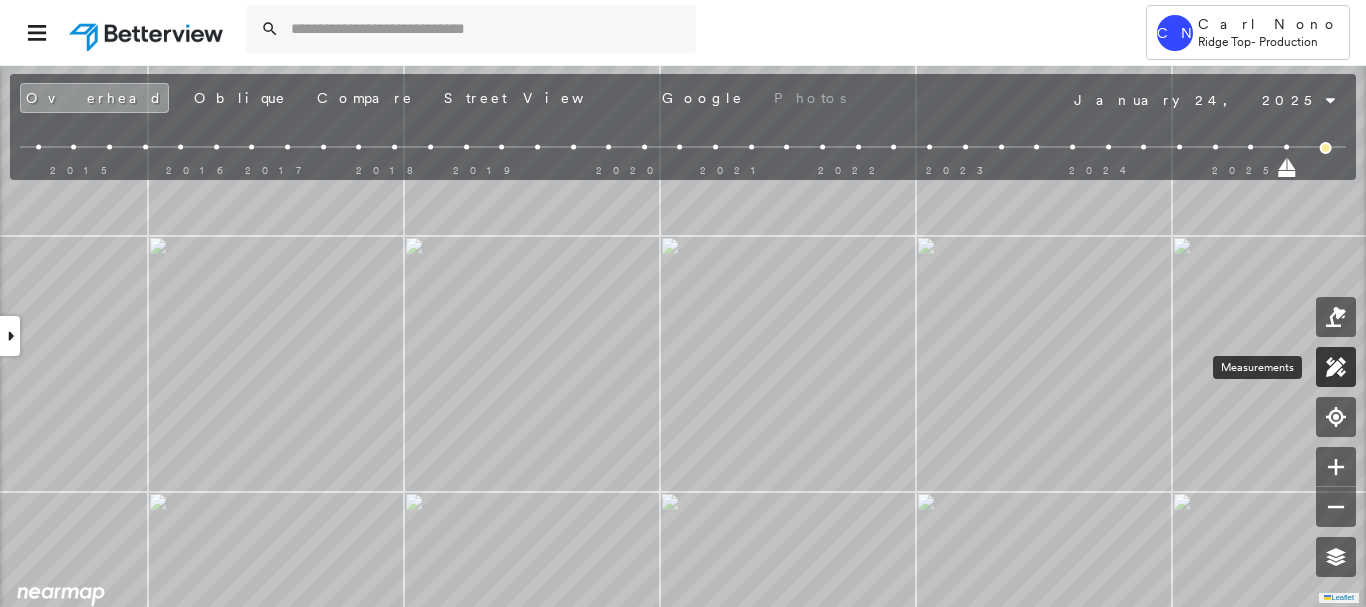 click 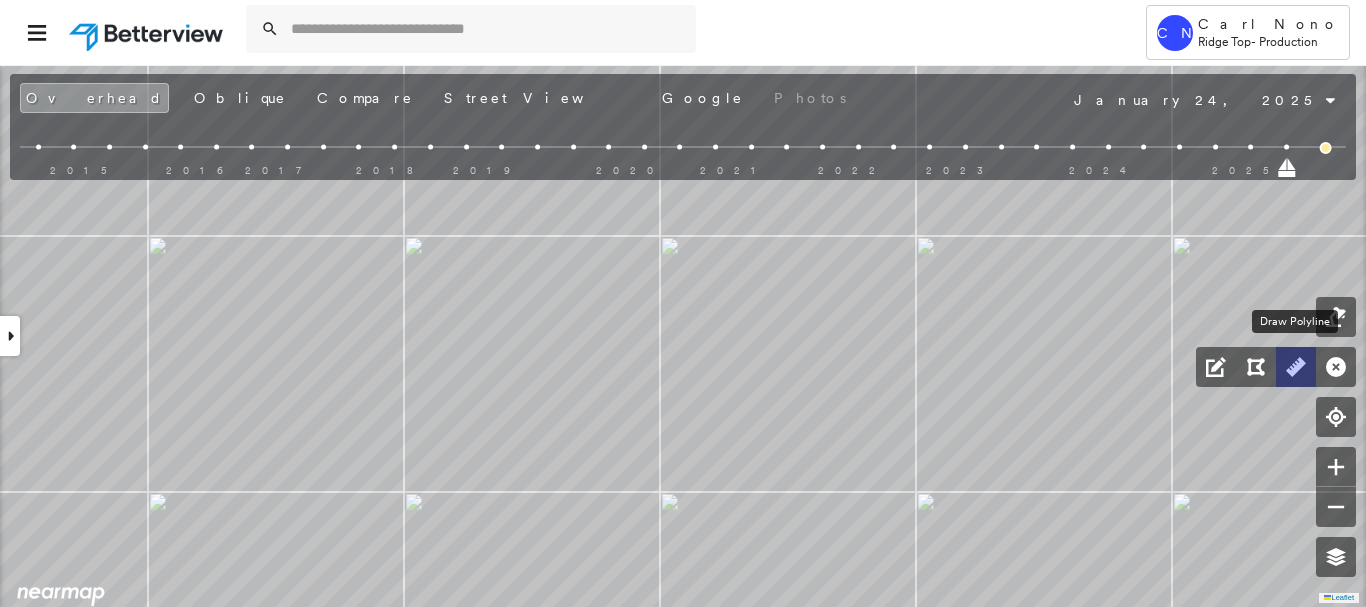click at bounding box center (1296, 367) 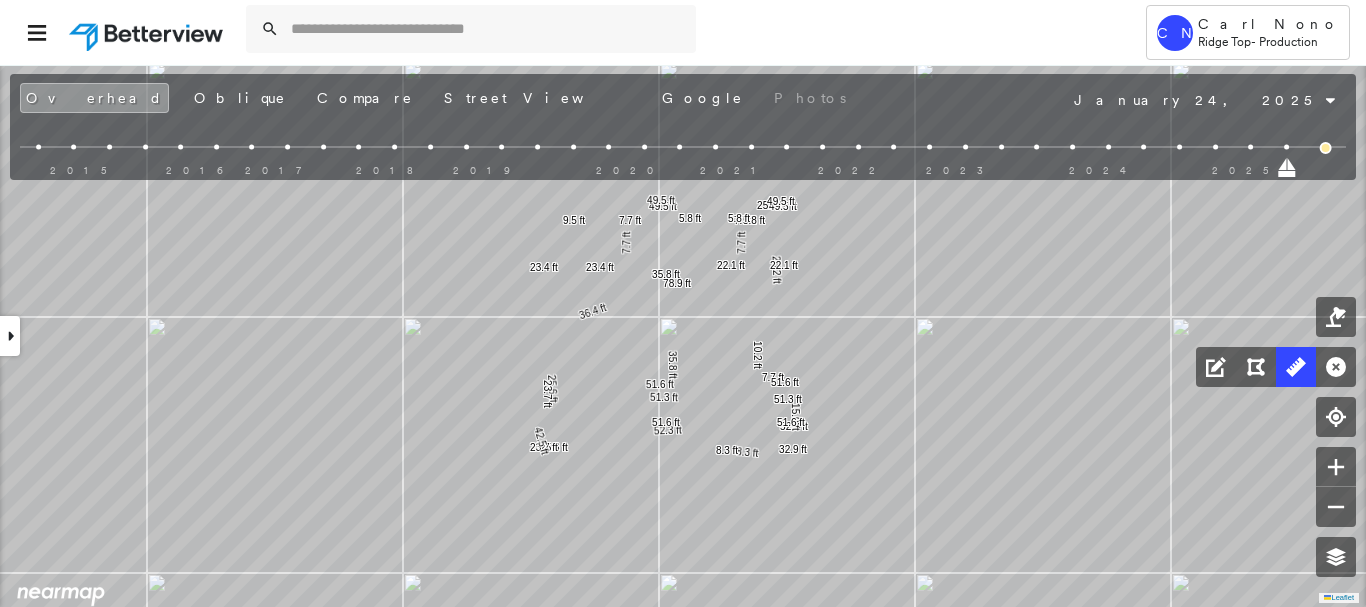 click at bounding box center [10, 336] 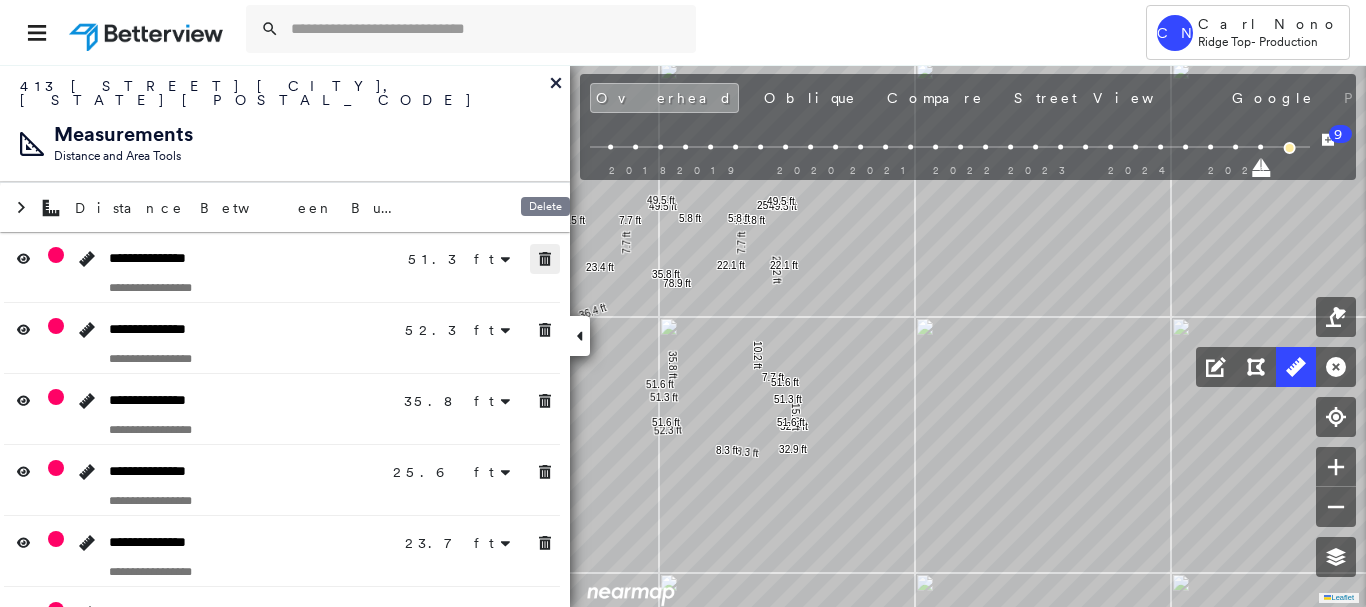 click at bounding box center [545, 259] 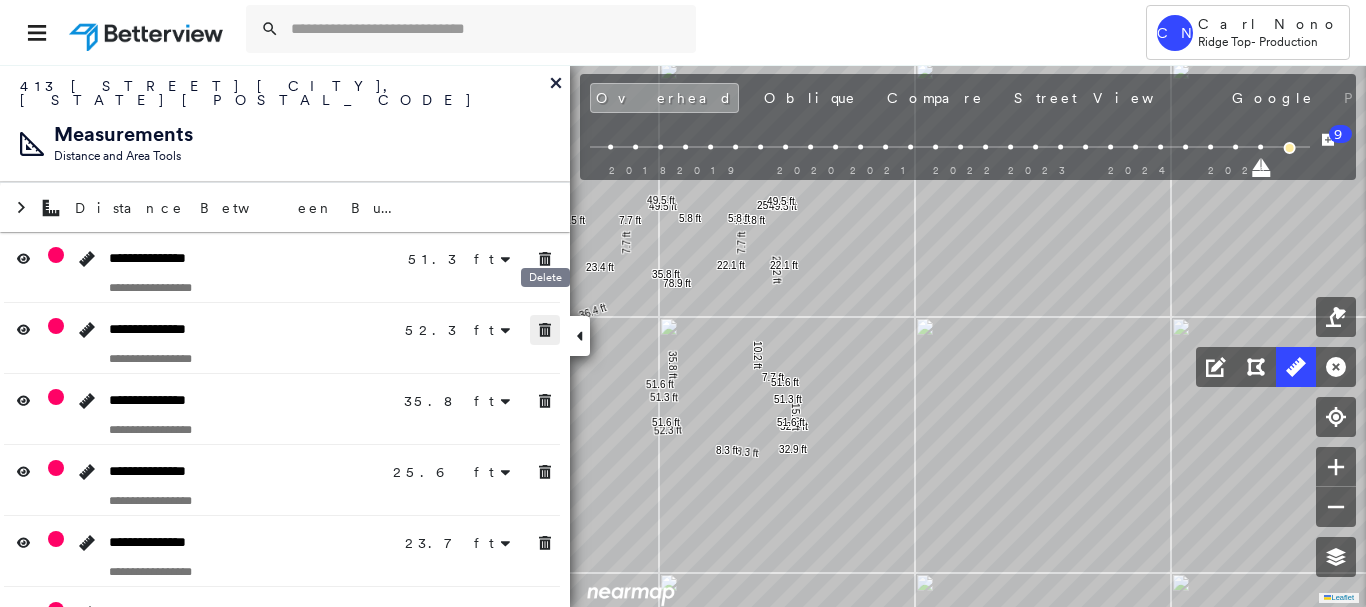 click 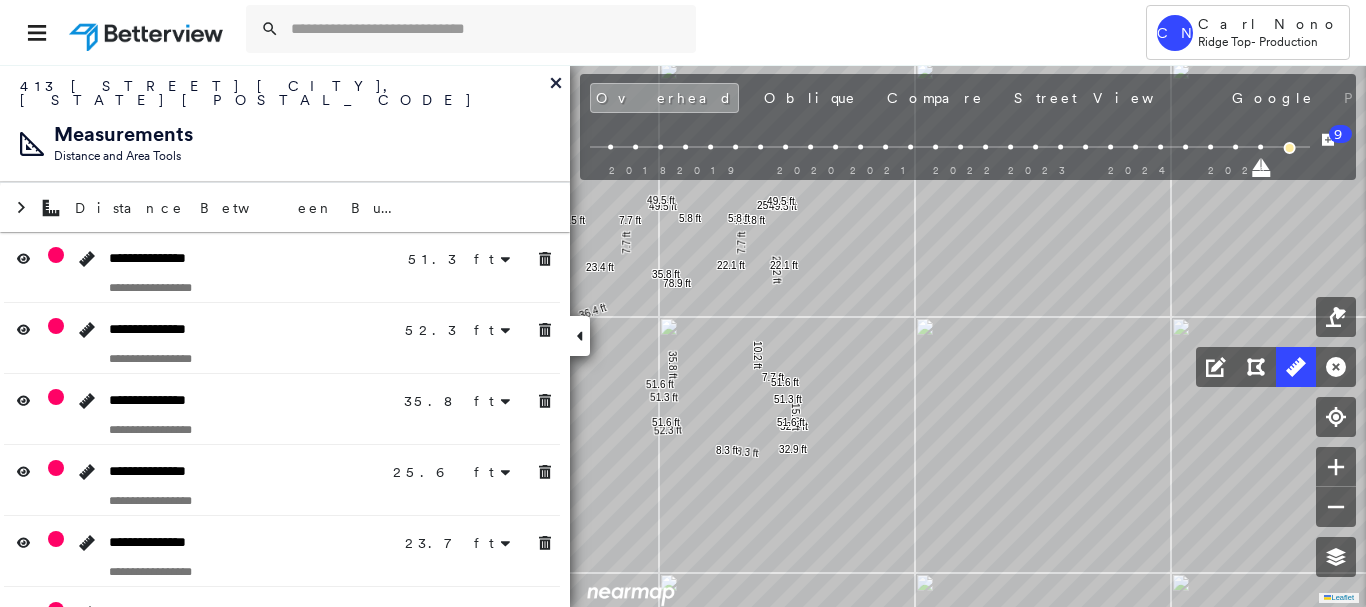 click at bounding box center [545, 401] 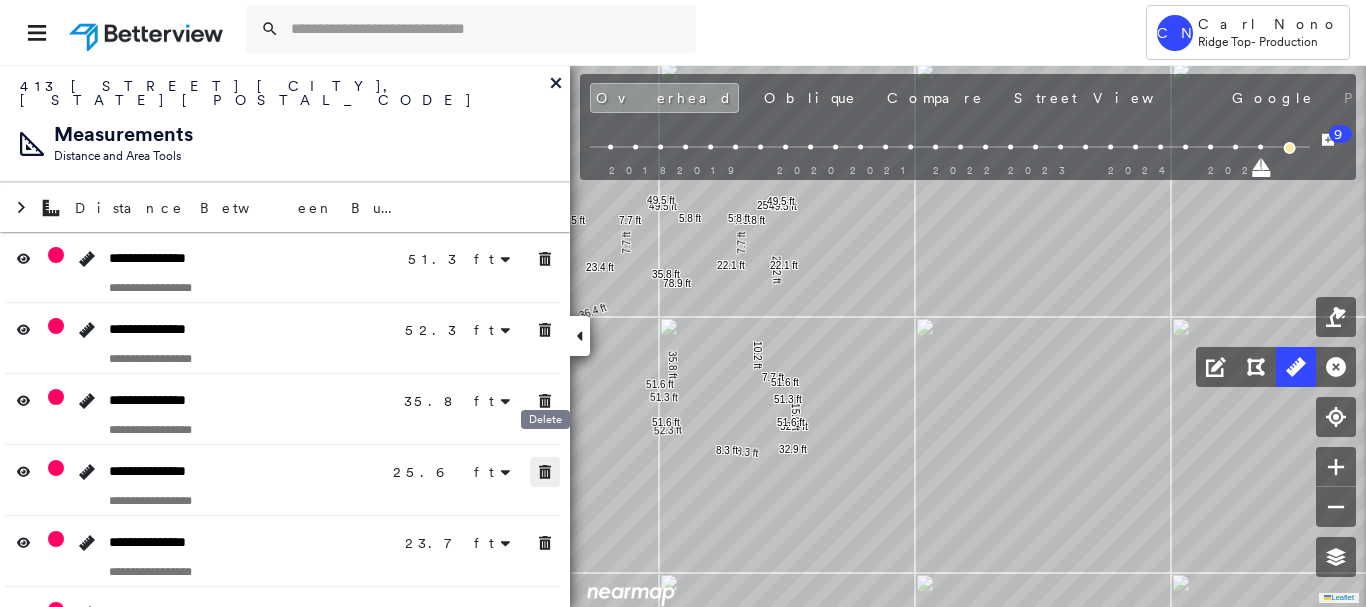 click on "**********" at bounding box center (285, 1013) 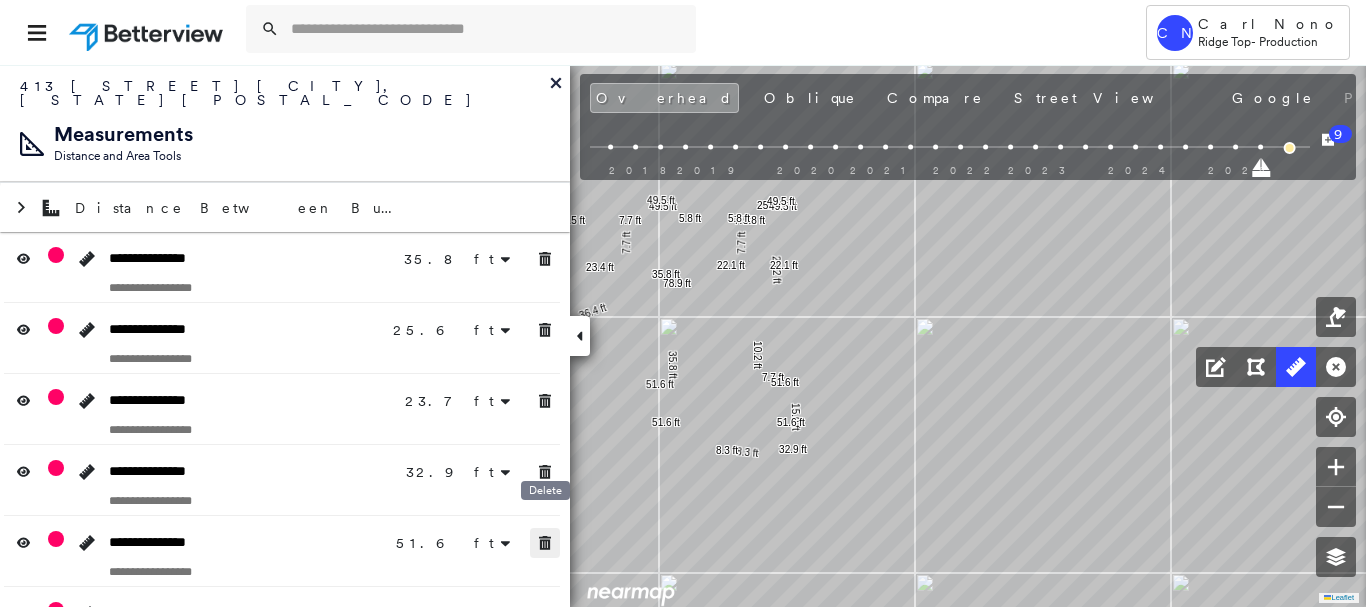 click at bounding box center [545, 614] 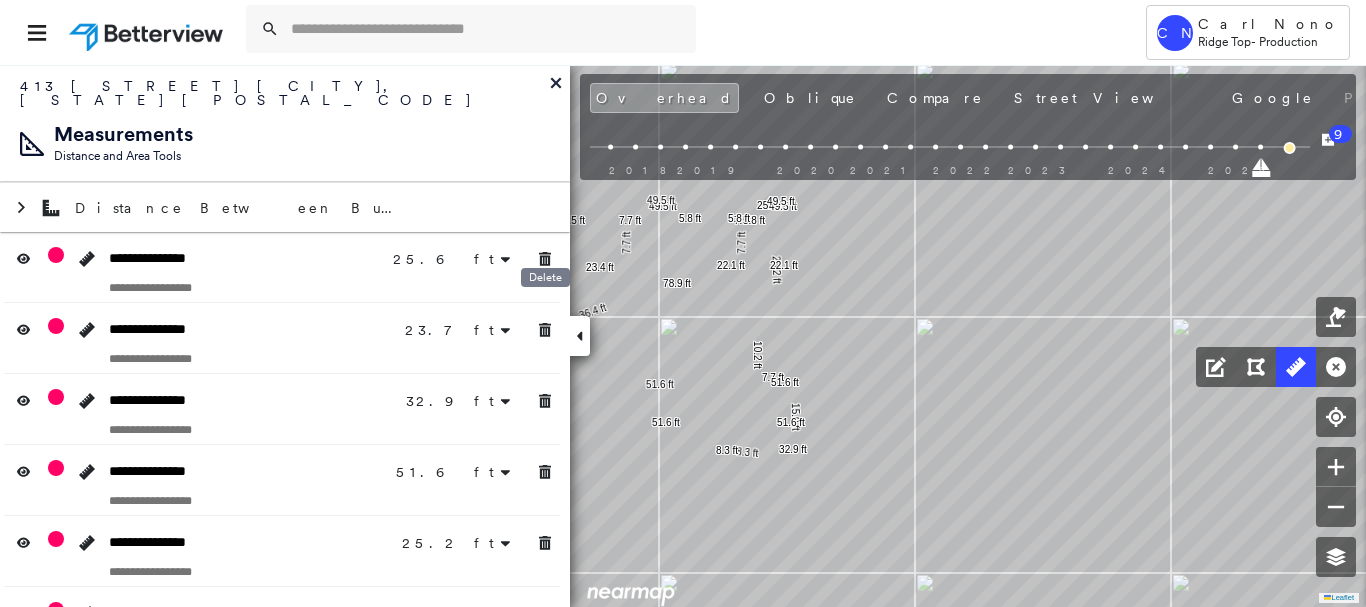 drag, startPoint x: 534, startPoint y: 280, endPoint x: 557, endPoint y: 328, distance: 53.225933 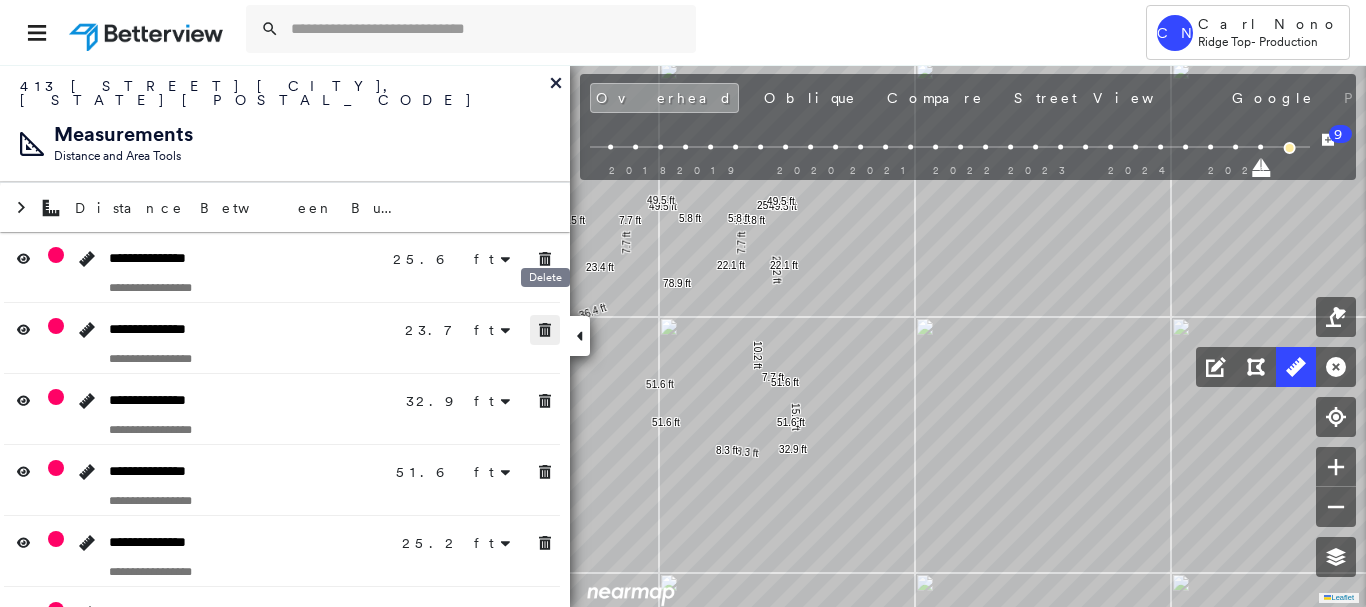 drag, startPoint x: 557, startPoint y: 328, endPoint x: 544, endPoint y: 289, distance: 41.109608 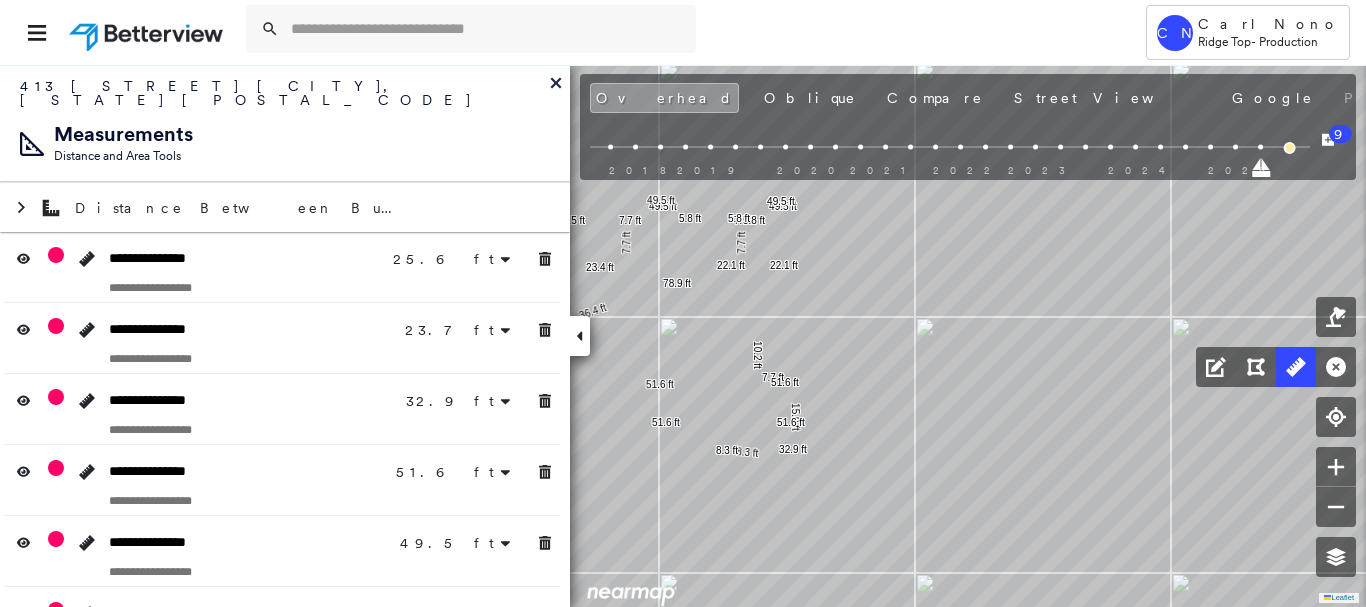 drag, startPoint x: 537, startPoint y: 243, endPoint x: 541, endPoint y: 287, distance: 44.181442 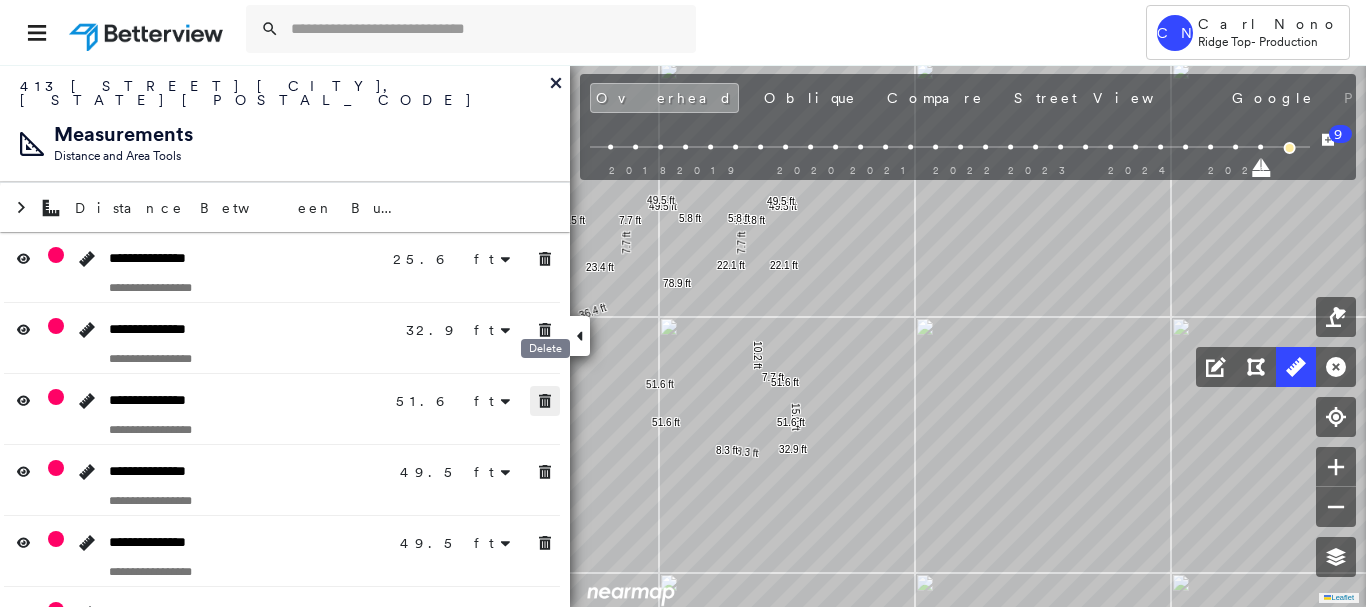 click at bounding box center [545, 401] 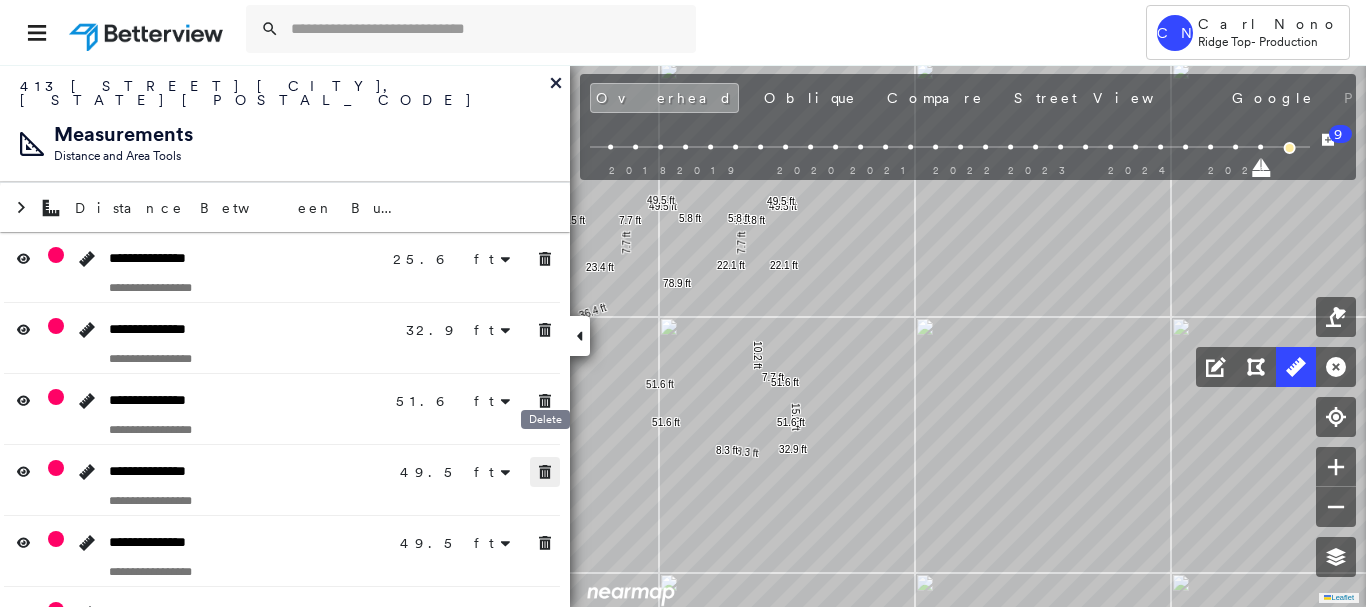 drag, startPoint x: 545, startPoint y: 449, endPoint x: 544, endPoint y: 530, distance: 81.00617 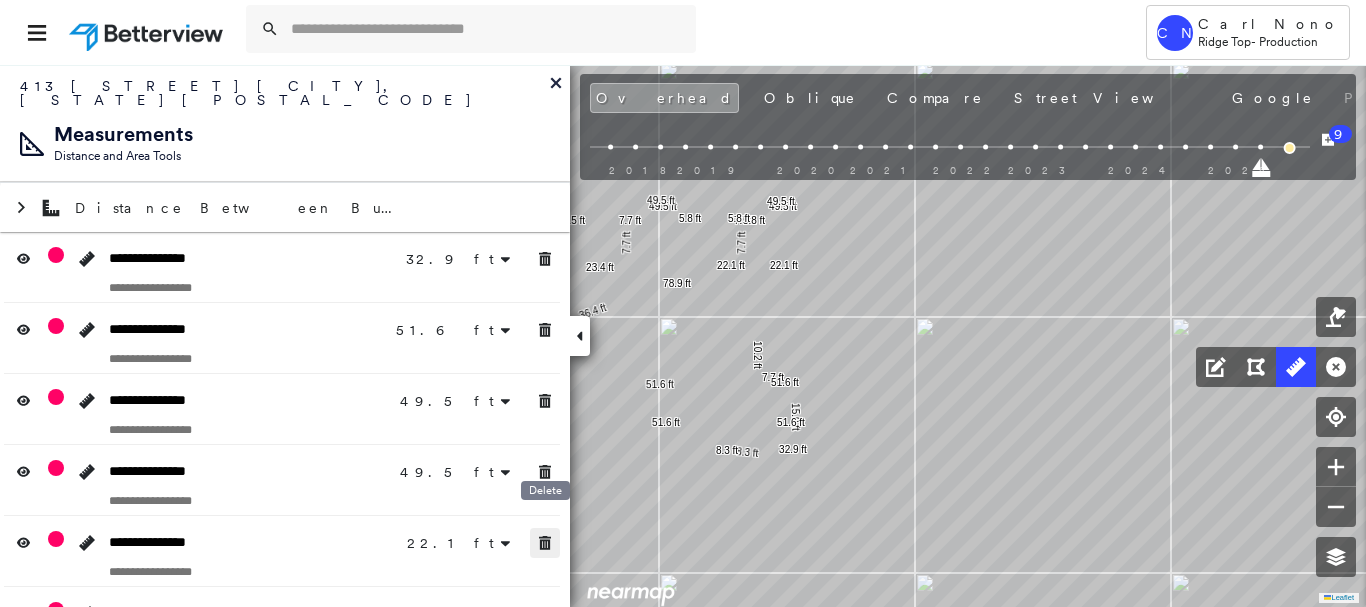 drag, startPoint x: 544, startPoint y: 530, endPoint x: 547, endPoint y: 602, distance: 72.06247 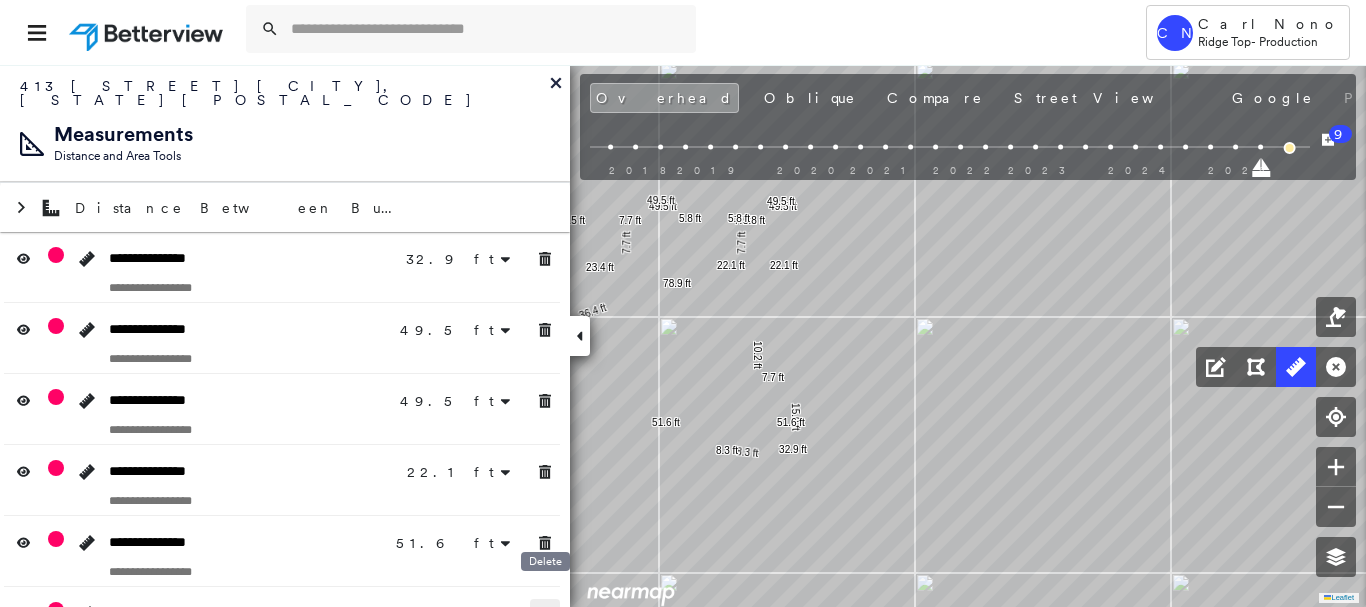 click 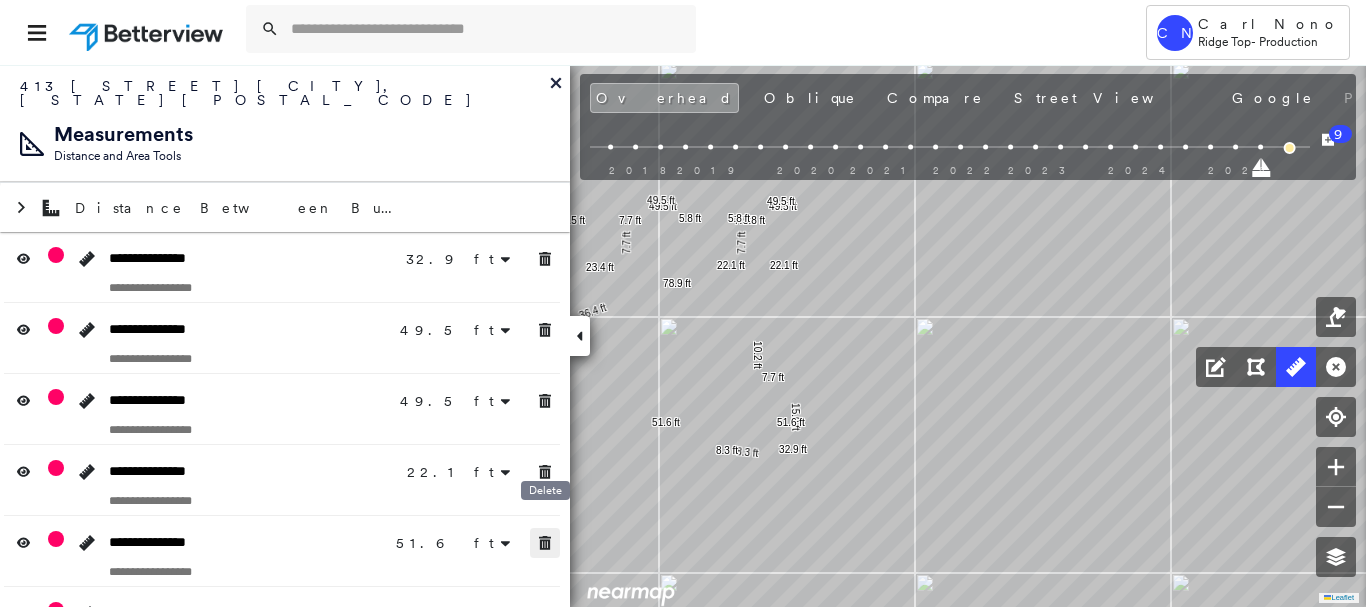 drag, startPoint x: 547, startPoint y: 539, endPoint x: 547, endPoint y: 512, distance: 27 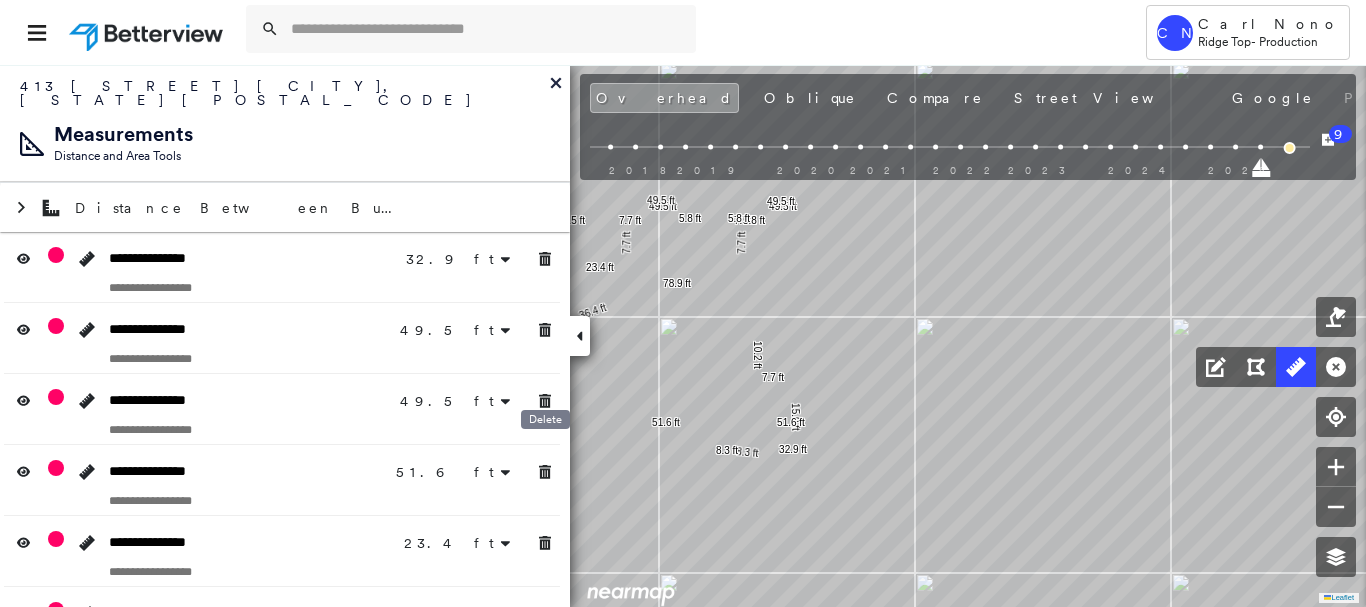 drag, startPoint x: 534, startPoint y: 434, endPoint x: 534, endPoint y: 398, distance: 36 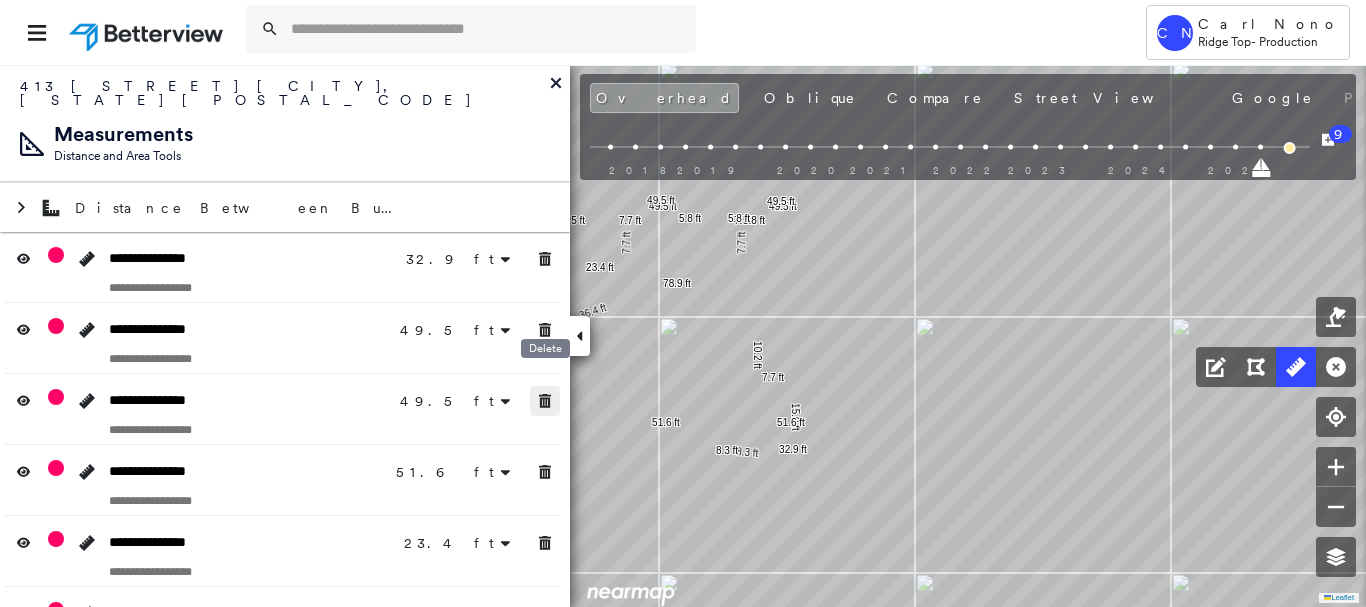 click at bounding box center (545, 401) 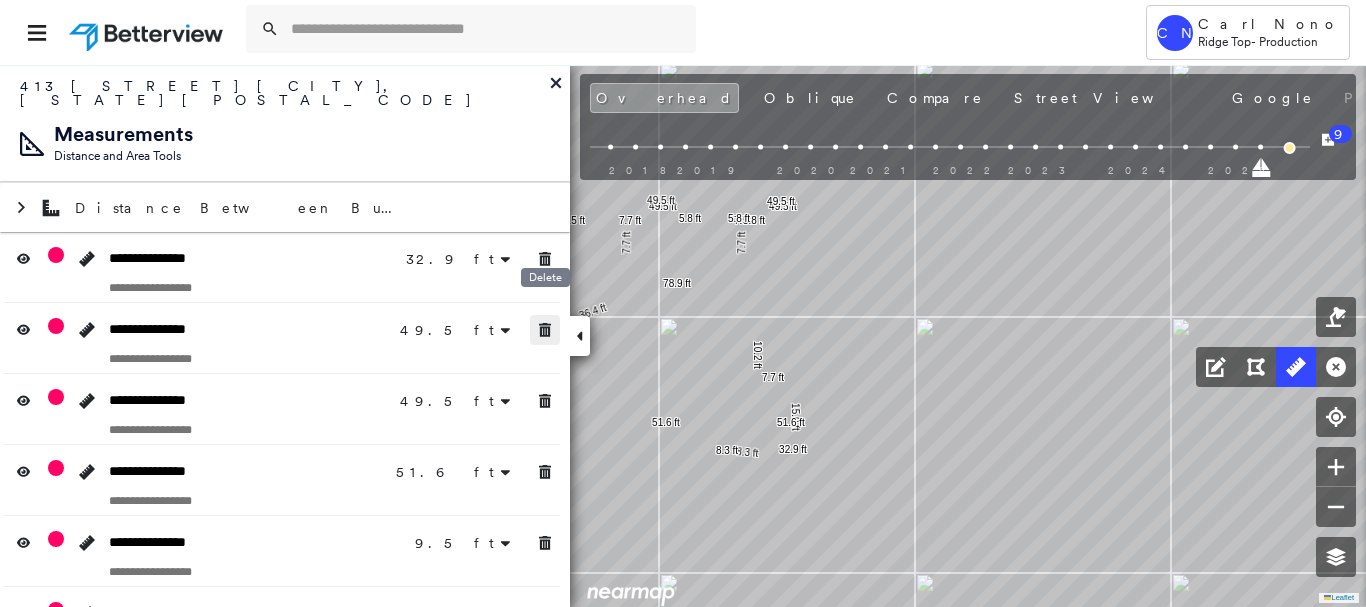 drag, startPoint x: 537, startPoint y: 318, endPoint x: 539, endPoint y: 269, distance: 49.0408 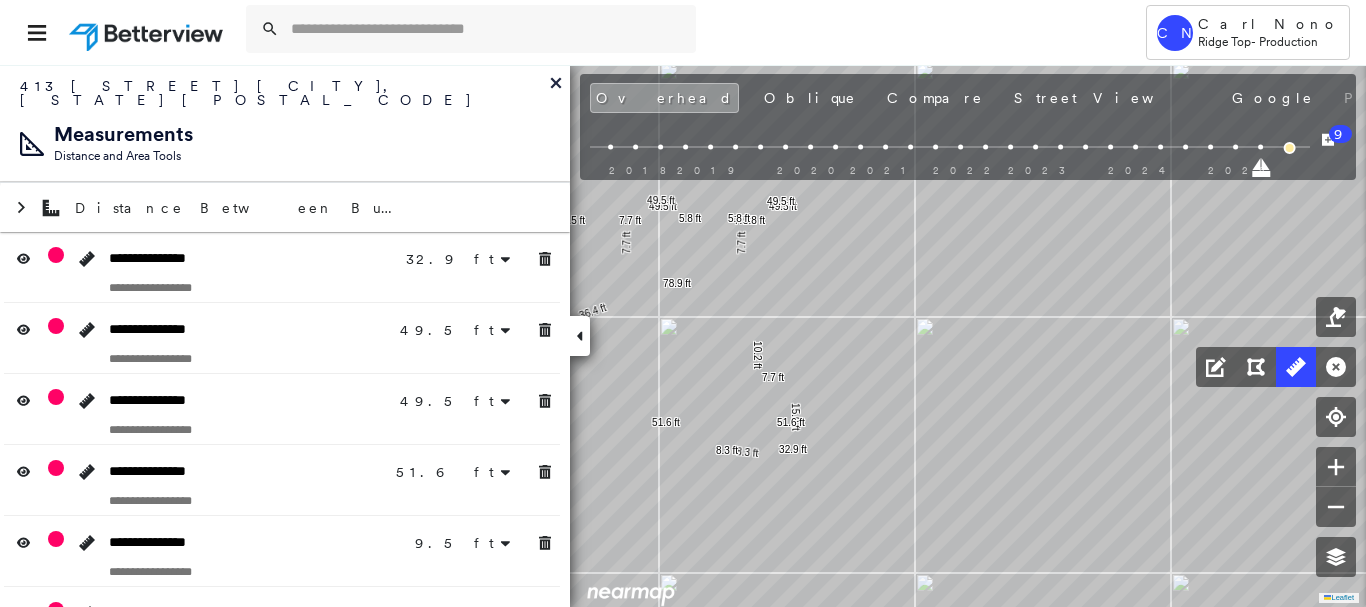 drag, startPoint x: 539, startPoint y: 264, endPoint x: 539, endPoint y: 249, distance: 15 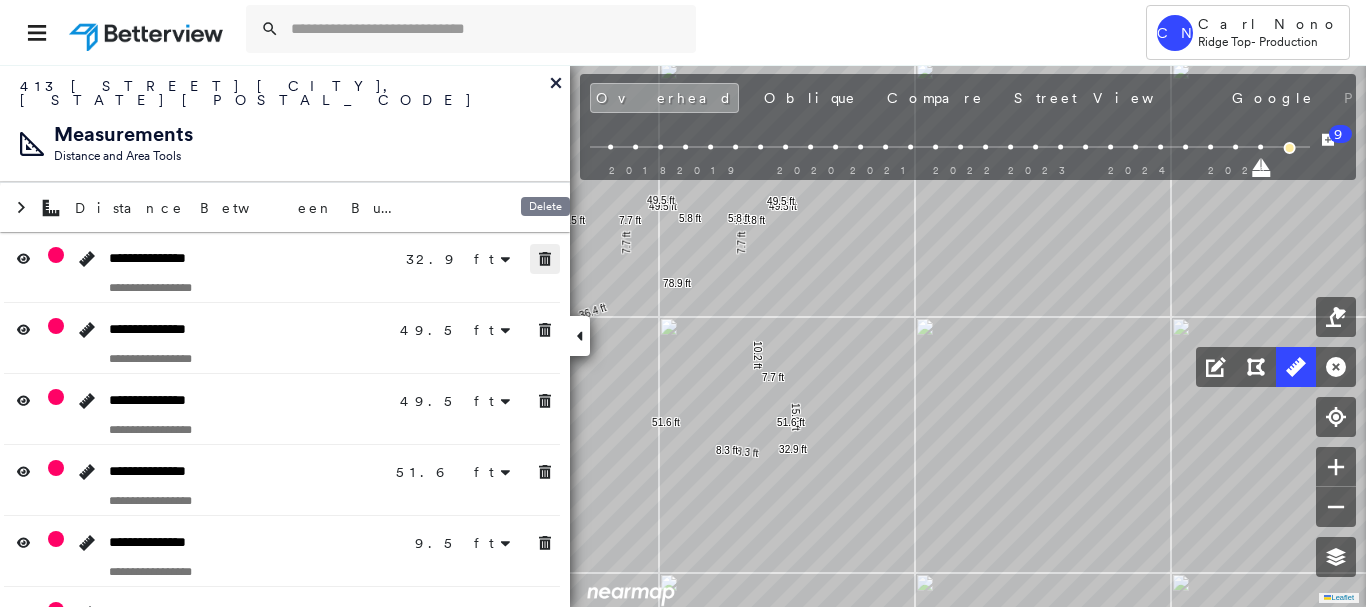 click 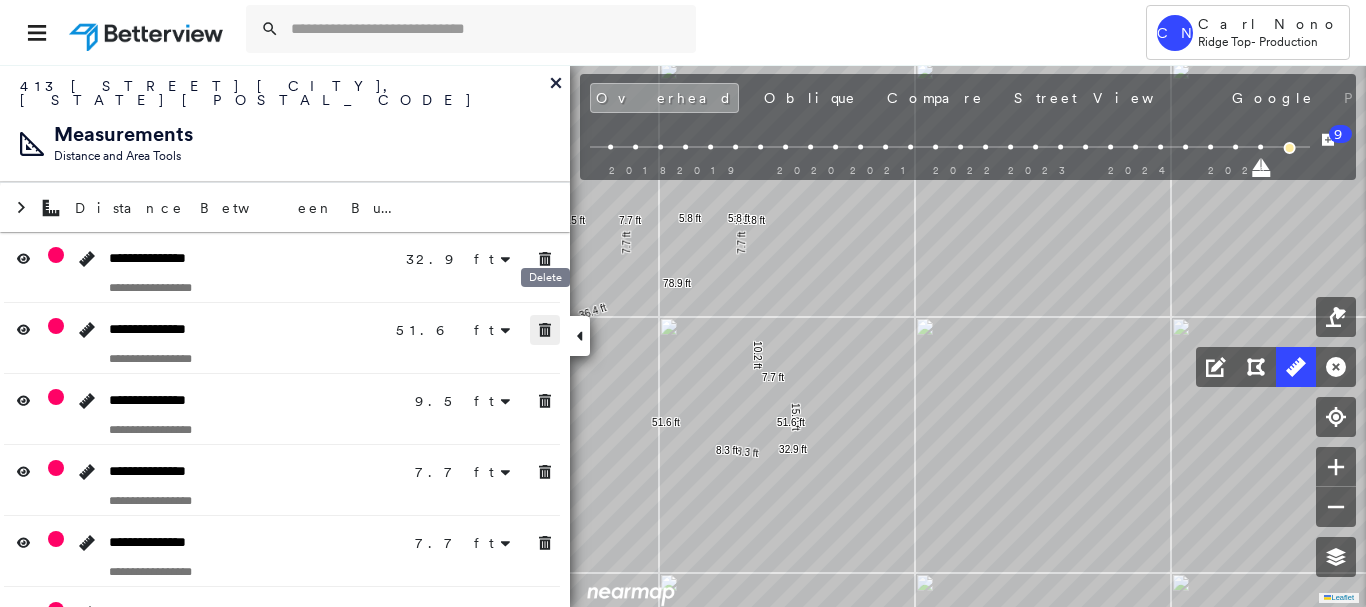 drag, startPoint x: 543, startPoint y: 320, endPoint x: 548, endPoint y: 349, distance: 29.427877 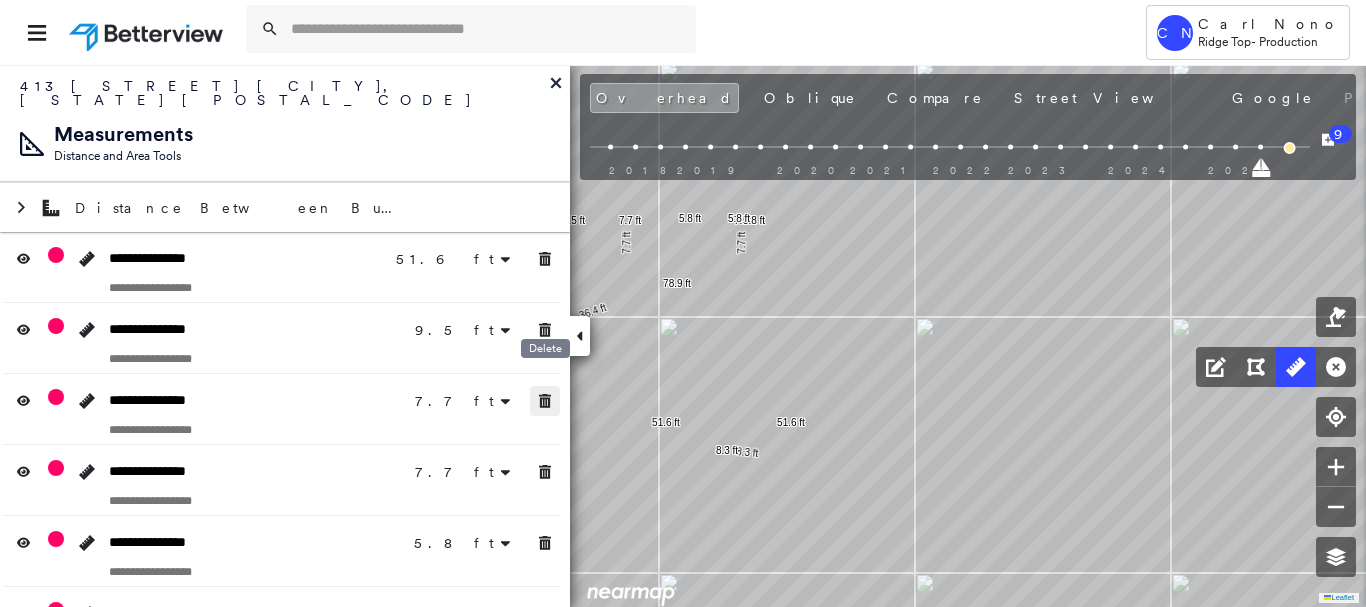 click 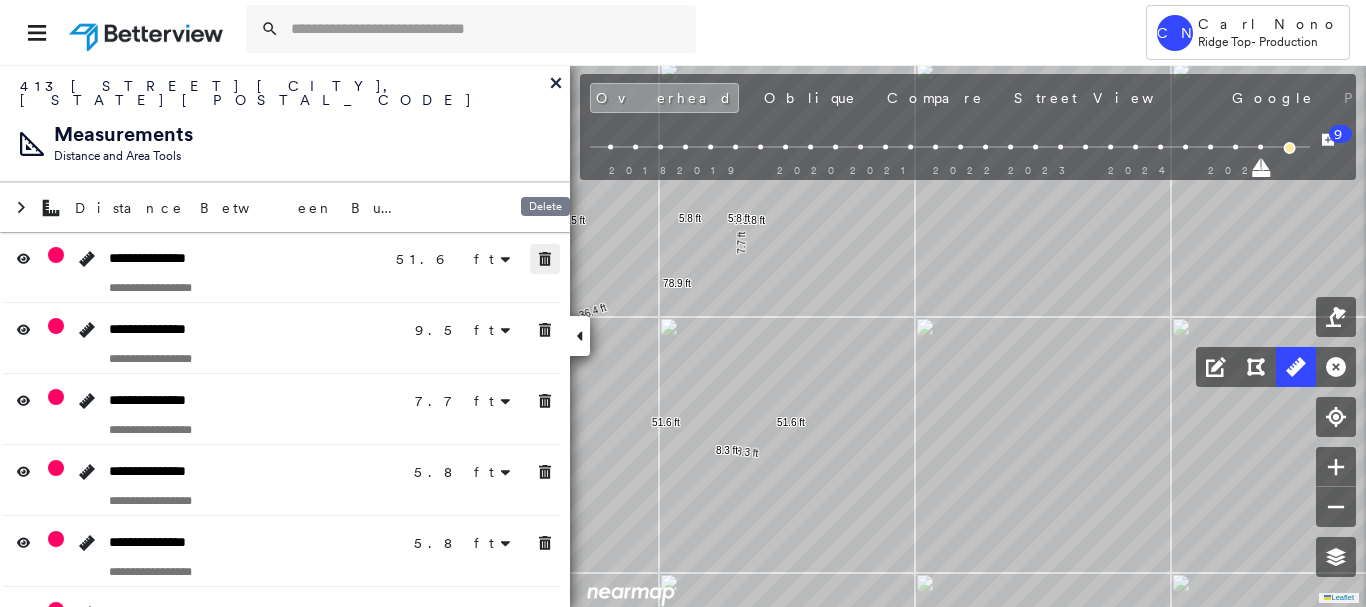 click 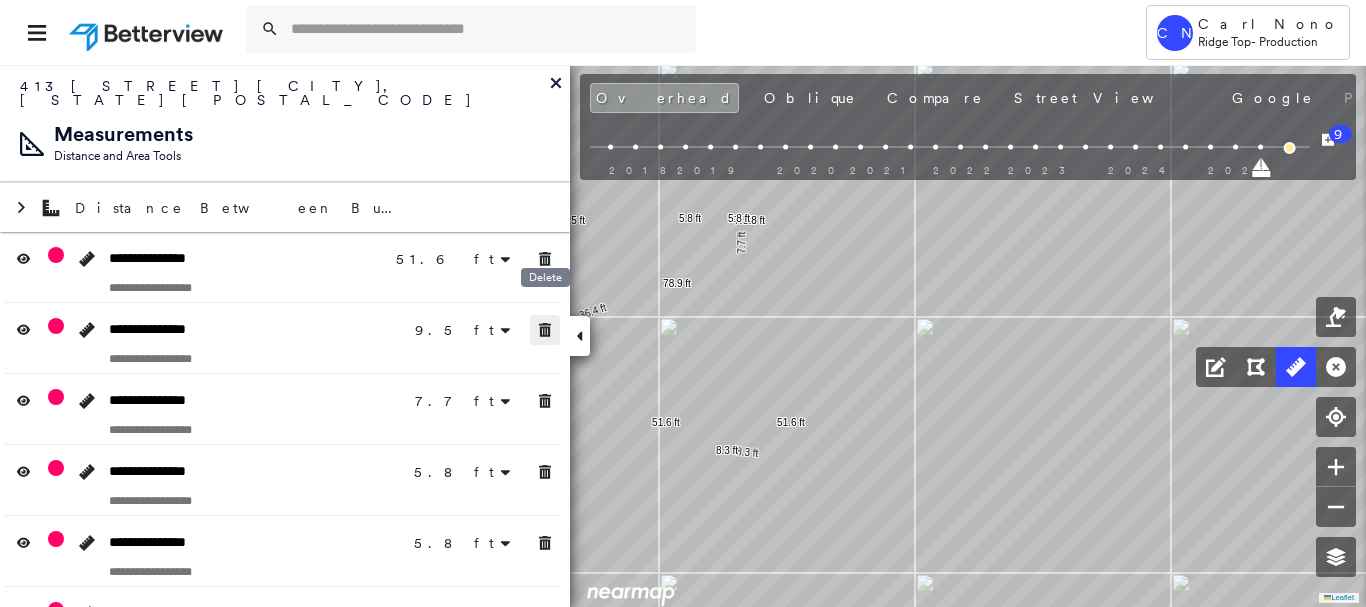 drag, startPoint x: 550, startPoint y: 314, endPoint x: 535, endPoint y: 383, distance: 70.61161 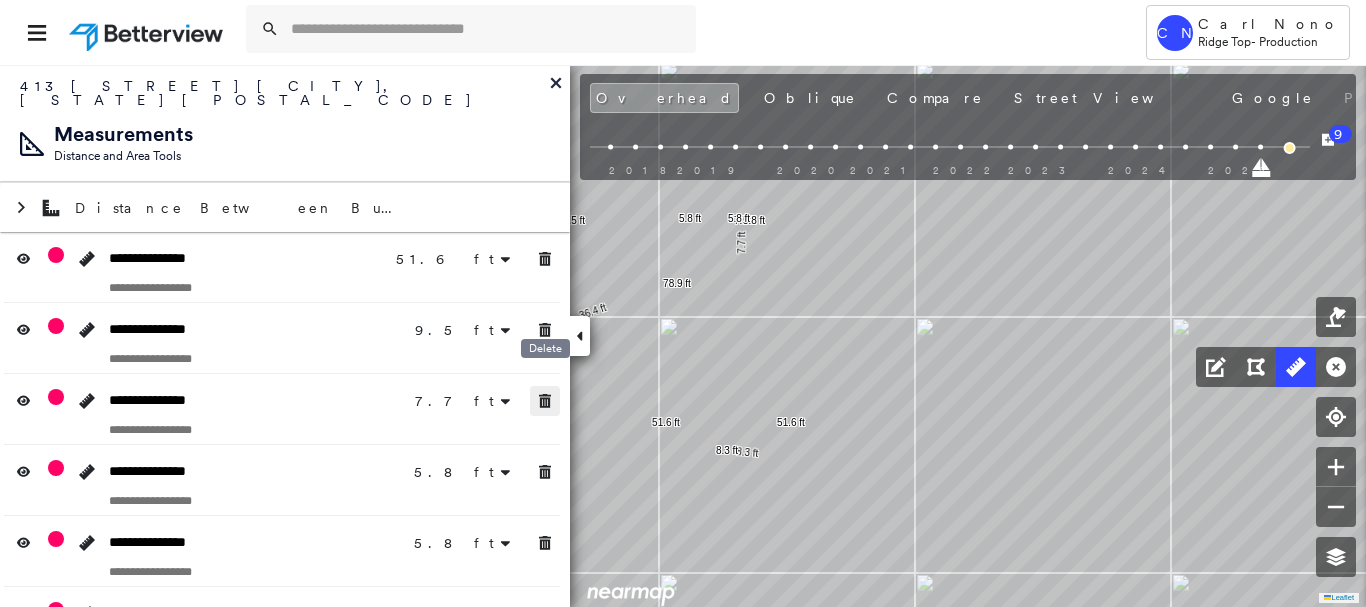 click at bounding box center [545, 401] 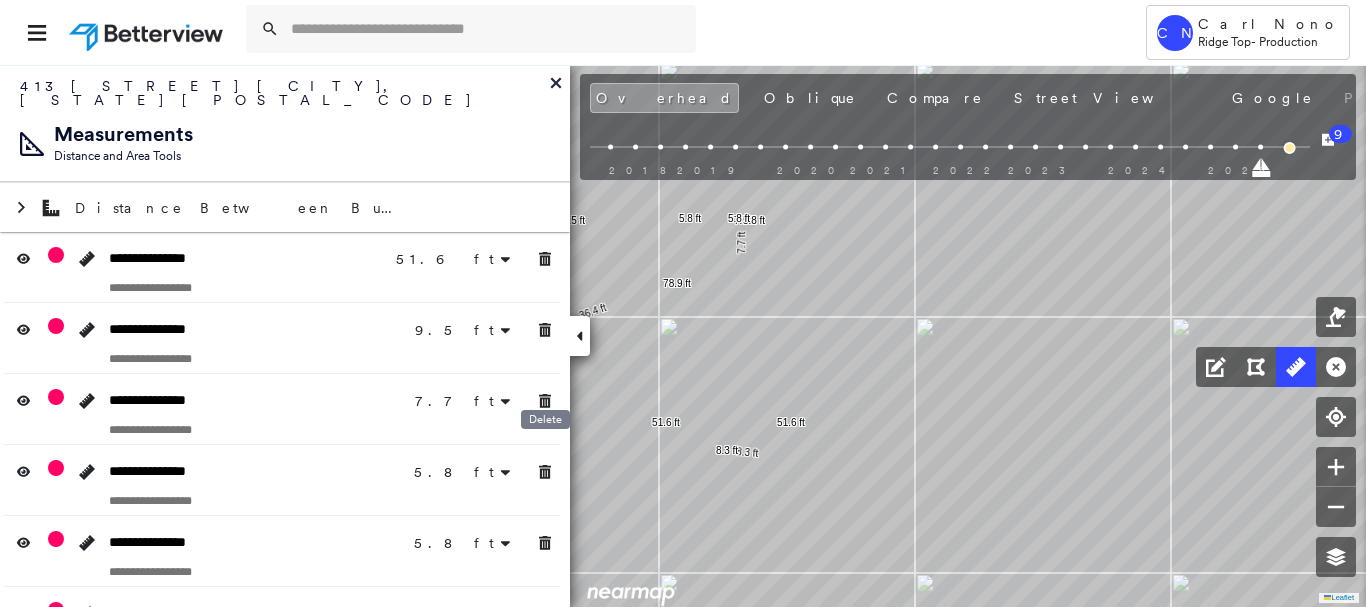 click on "**********" at bounding box center [285, 551] 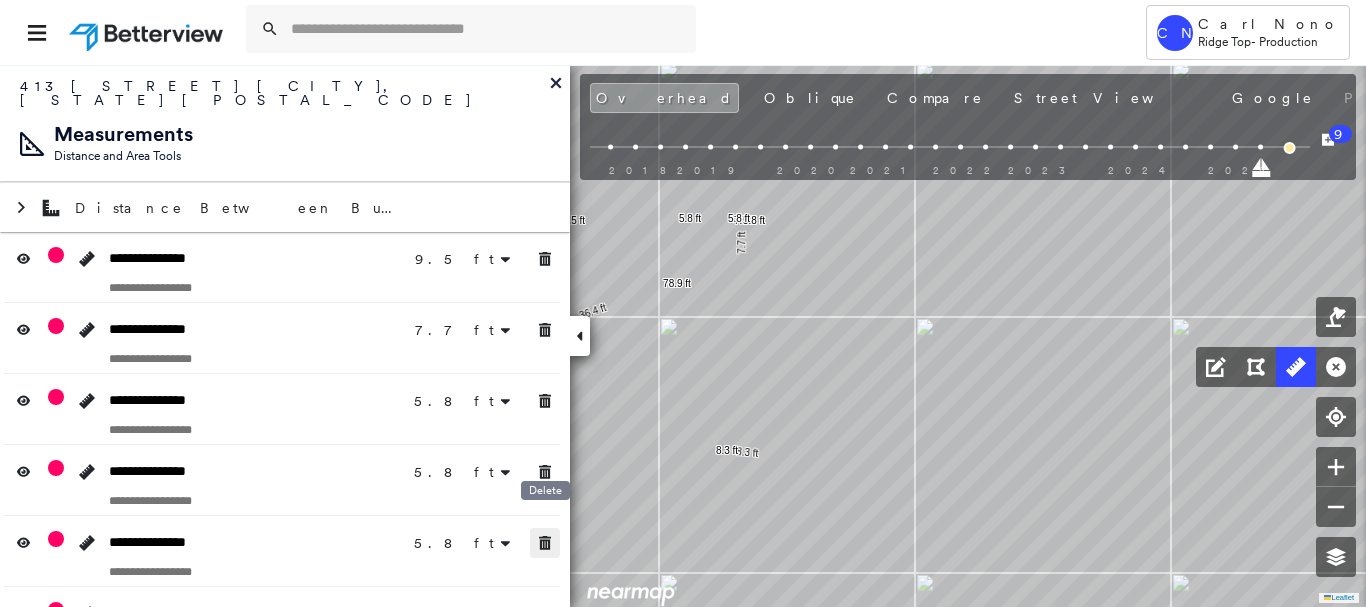 drag, startPoint x: 542, startPoint y: 538, endPoint x: 547, endPoint y: 556, distance: 18.681541 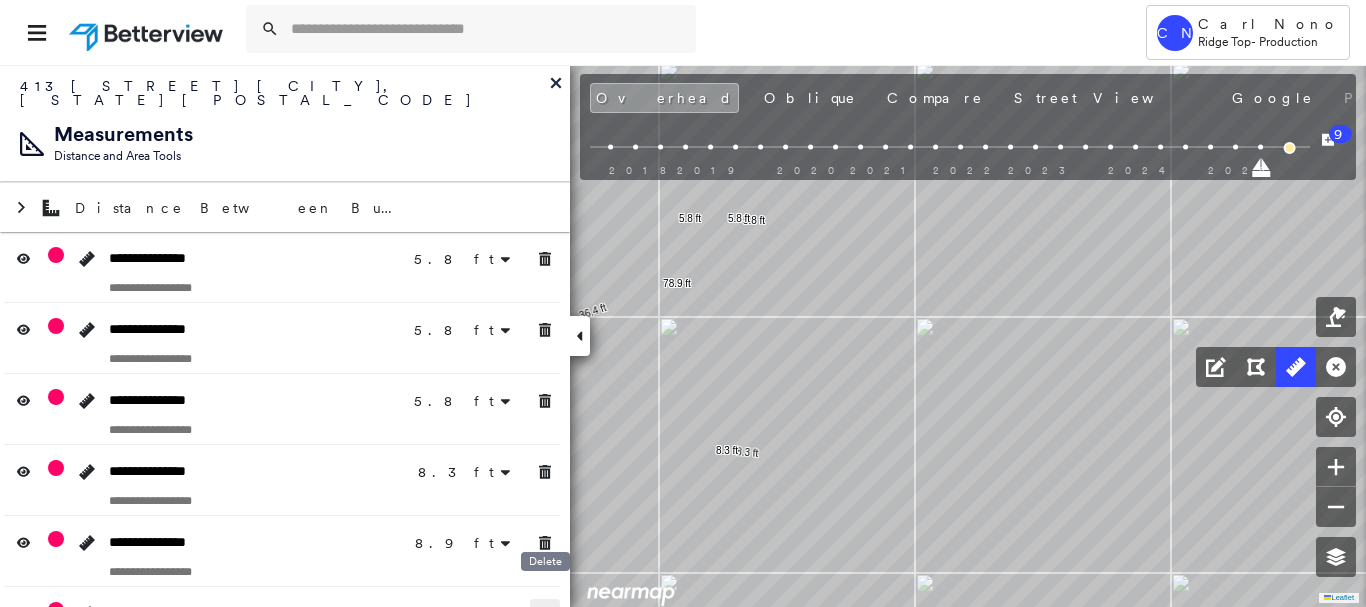 drag, startPoint x: 544, startPoint y: 590, endPoint x: 541, endPoint y: 495, distance: 95.047356 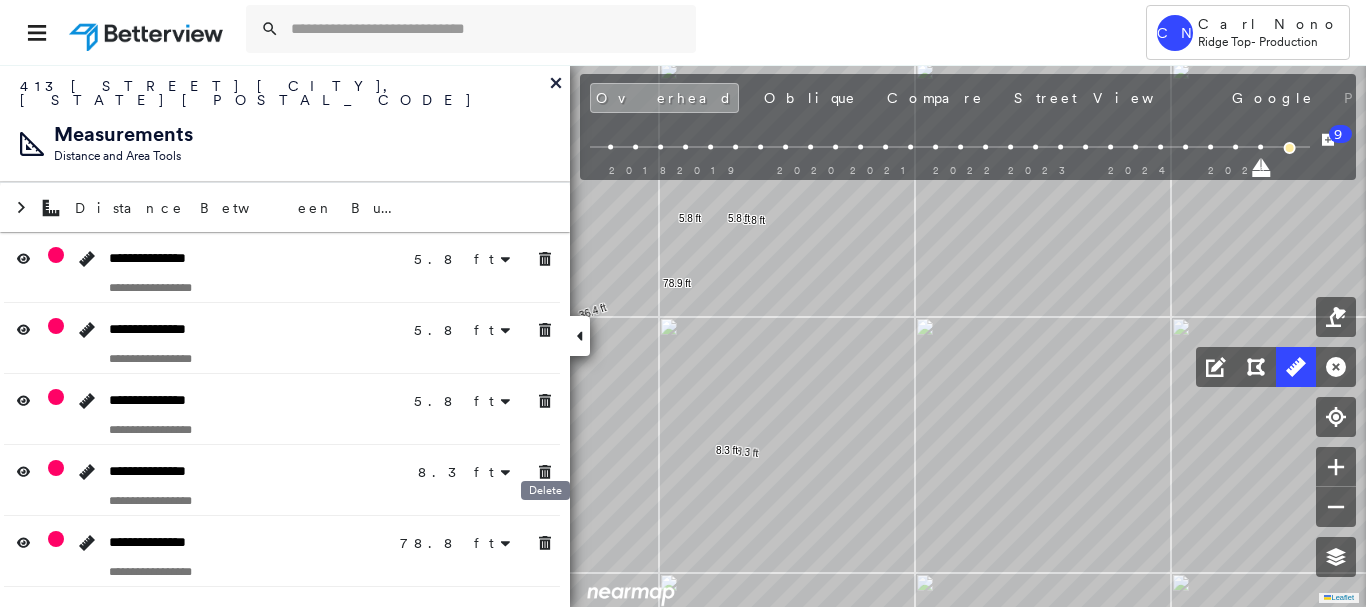 click on "Delete" at bounding box center (545, 490) 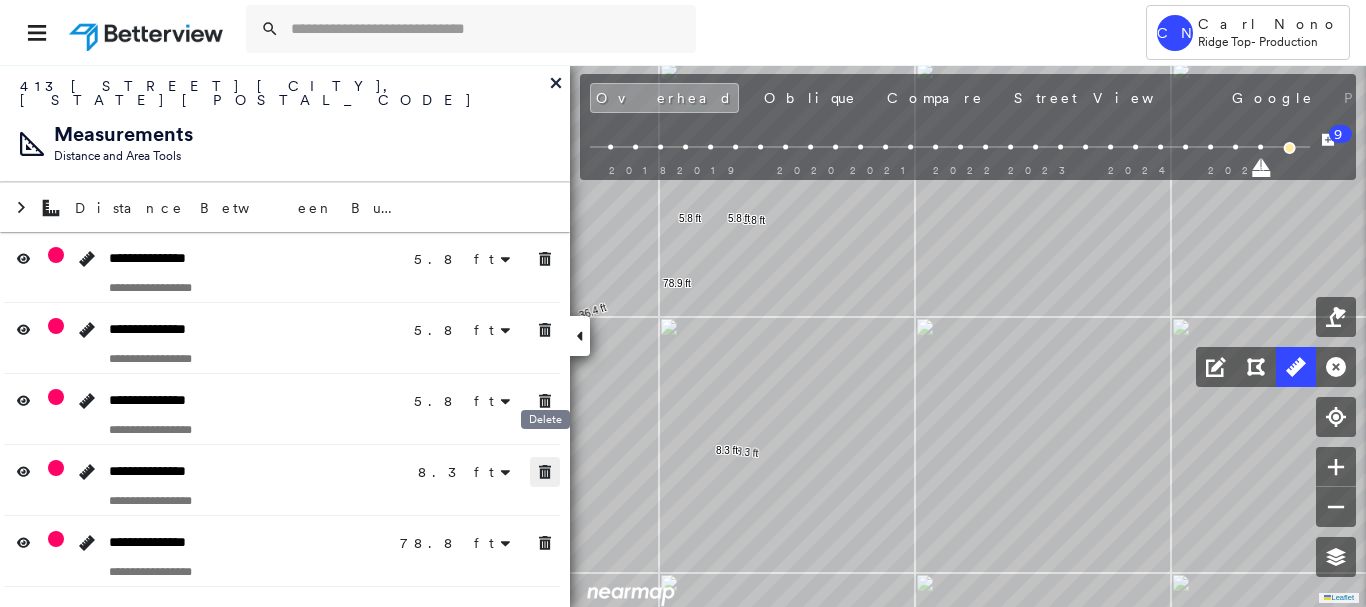 click at bounding box center (545, 472) 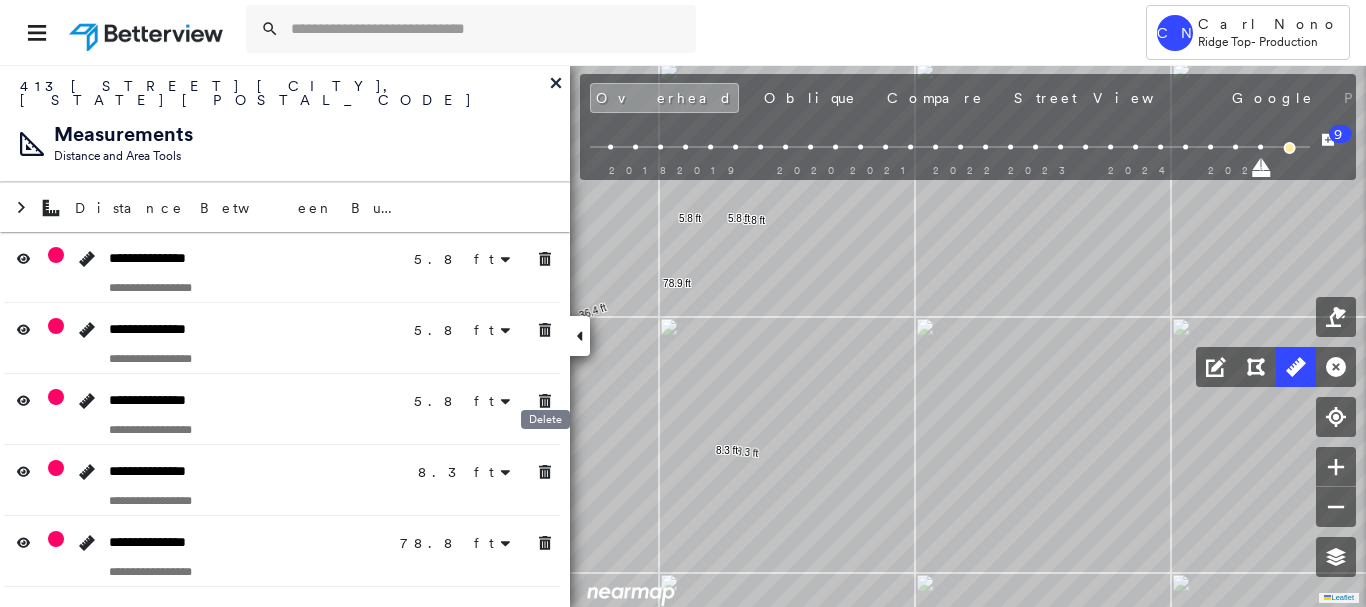 click at bounding box center (545, 401) 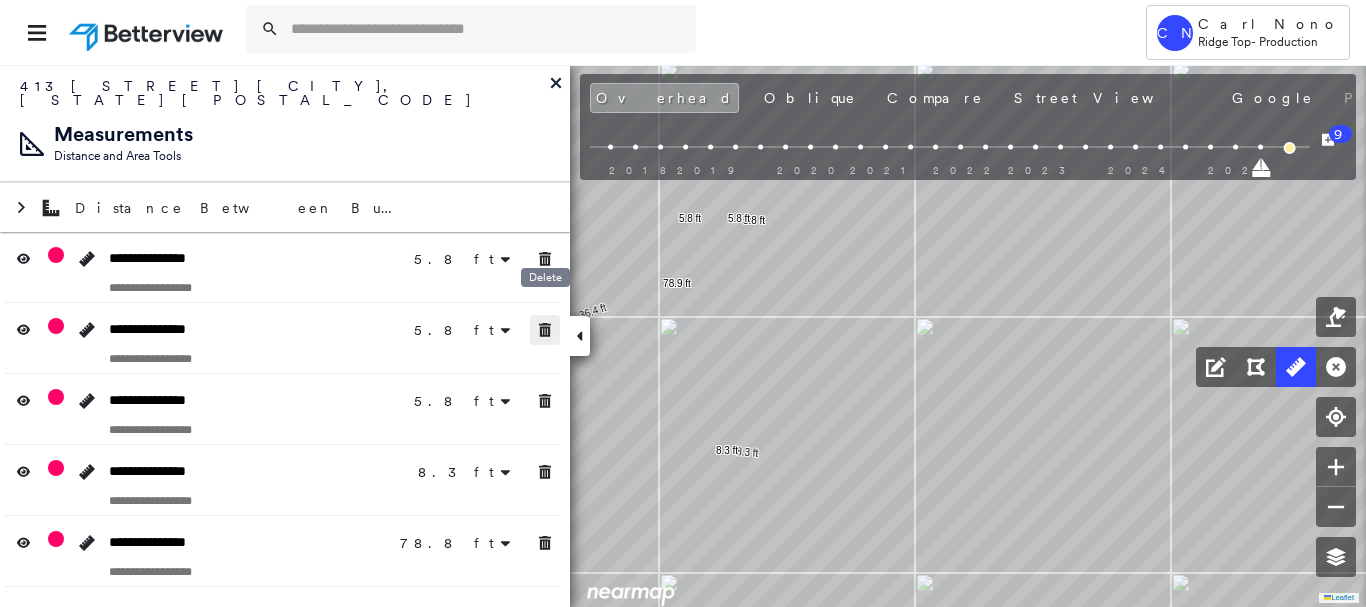 drag, startPoint x: 539, startPoint y: 322, endPoint x: 542, endPoint y: 265, distance: 57.07889 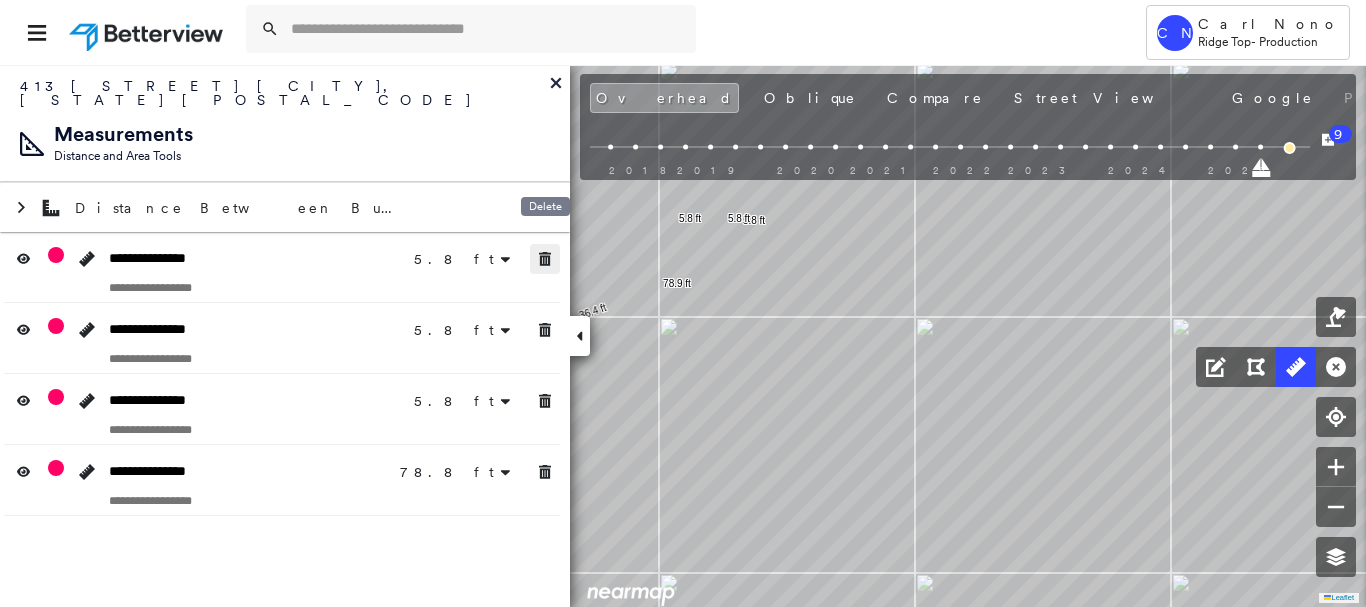 click at bounding box center (545, 259) 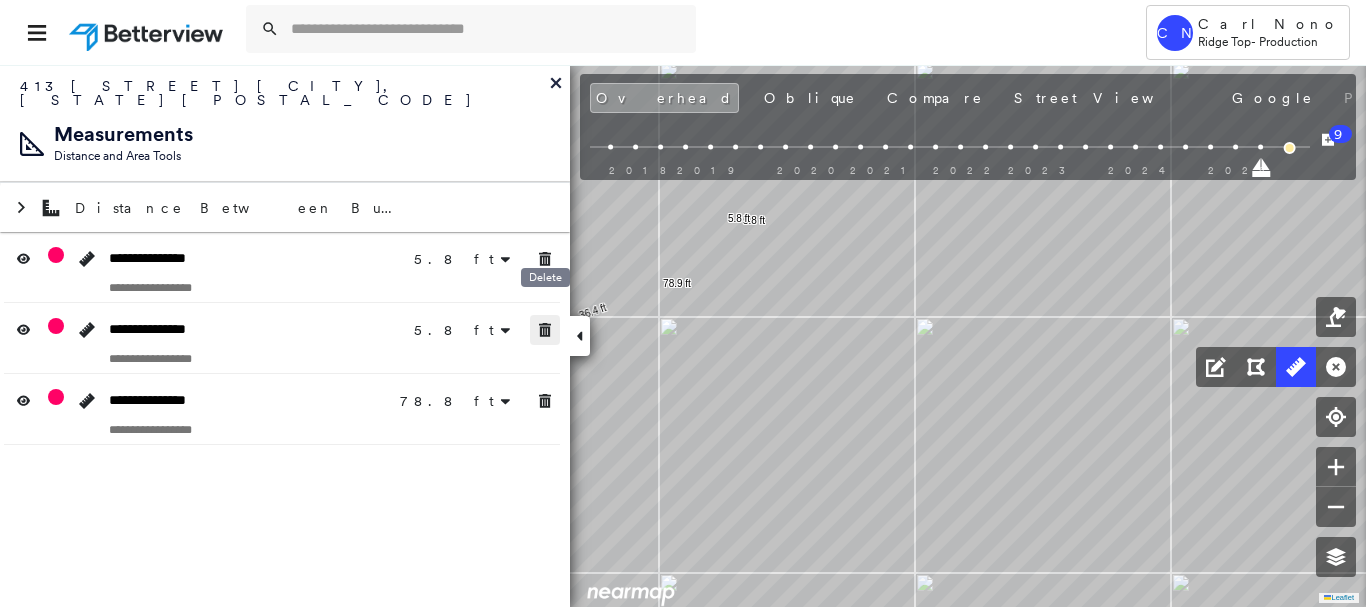 drag, startPoint x: 547, startPoint y: 308, endPoint x: 537, endPoint y: 261, distance: 48.052055 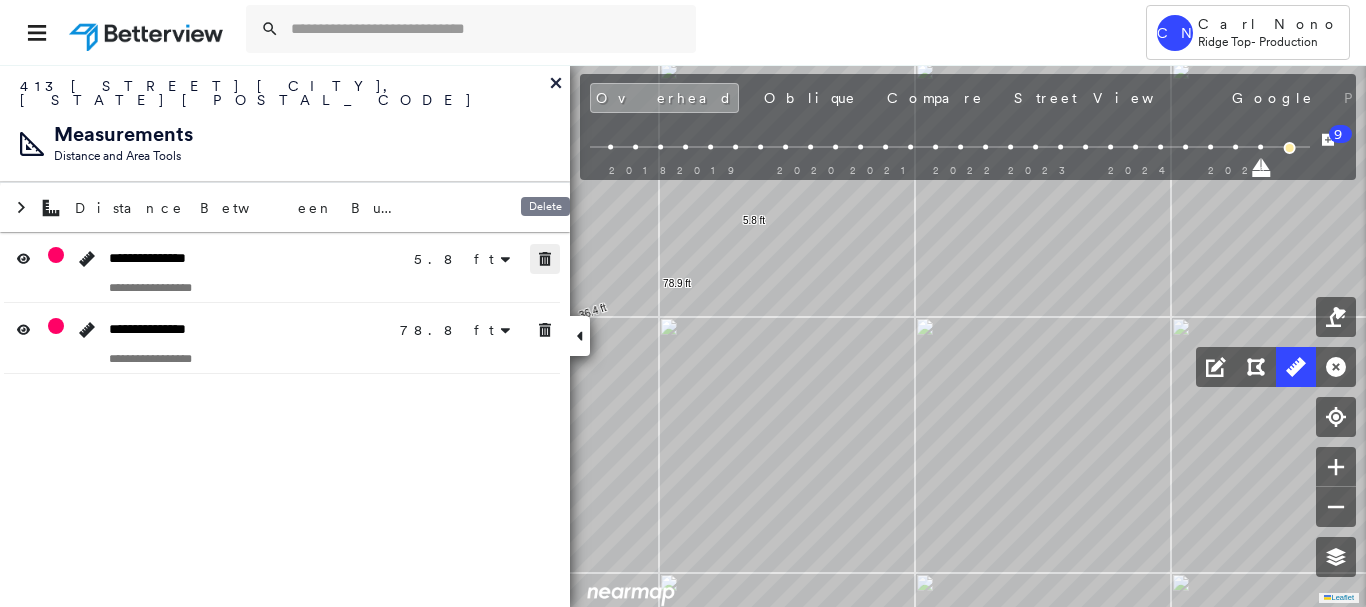 click at bounding box center (545, 259) 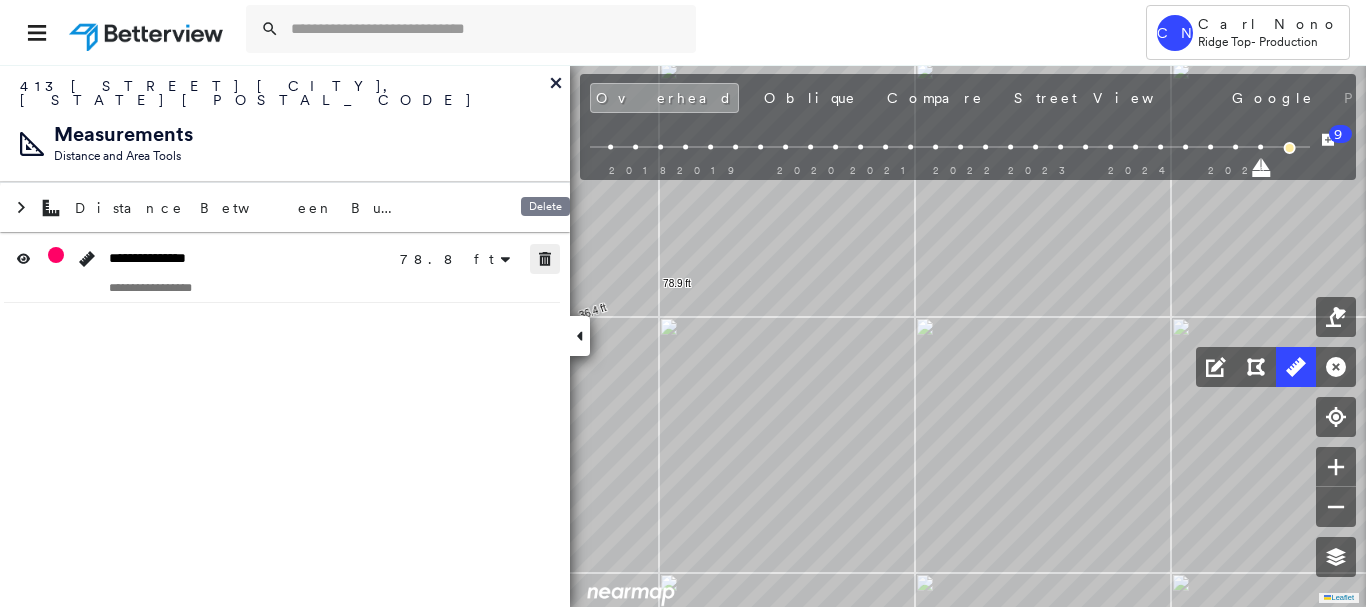 click at bounding box center [545, 259] 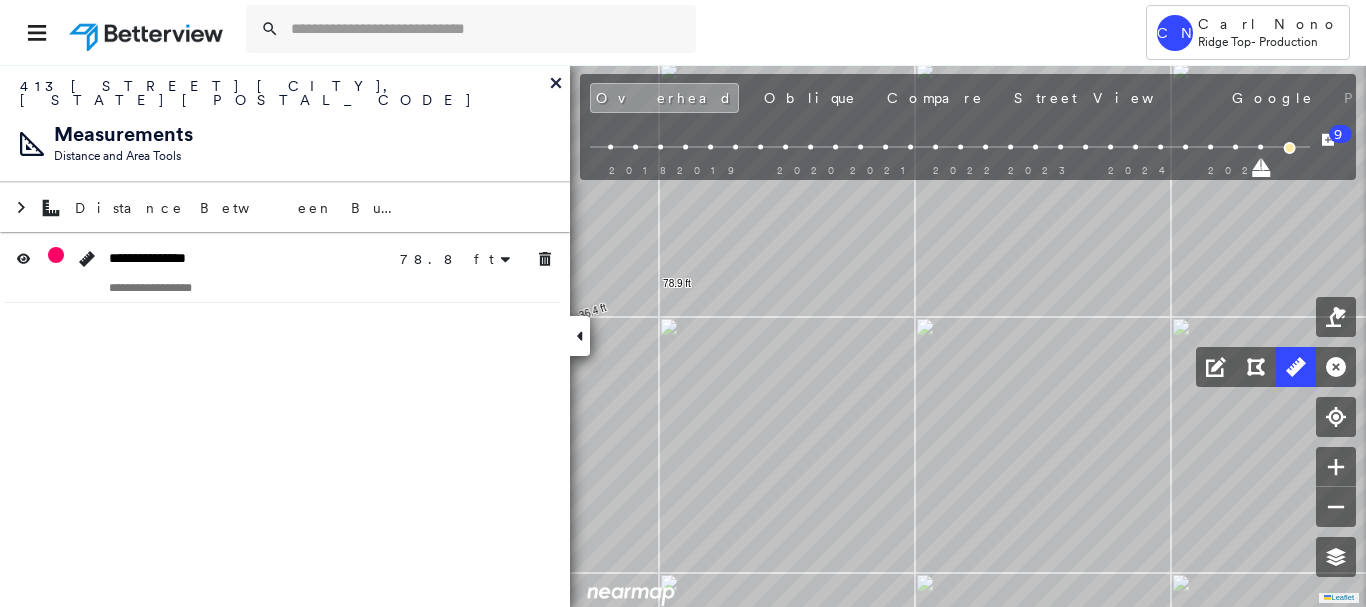 click at bounding box center [580, 336] 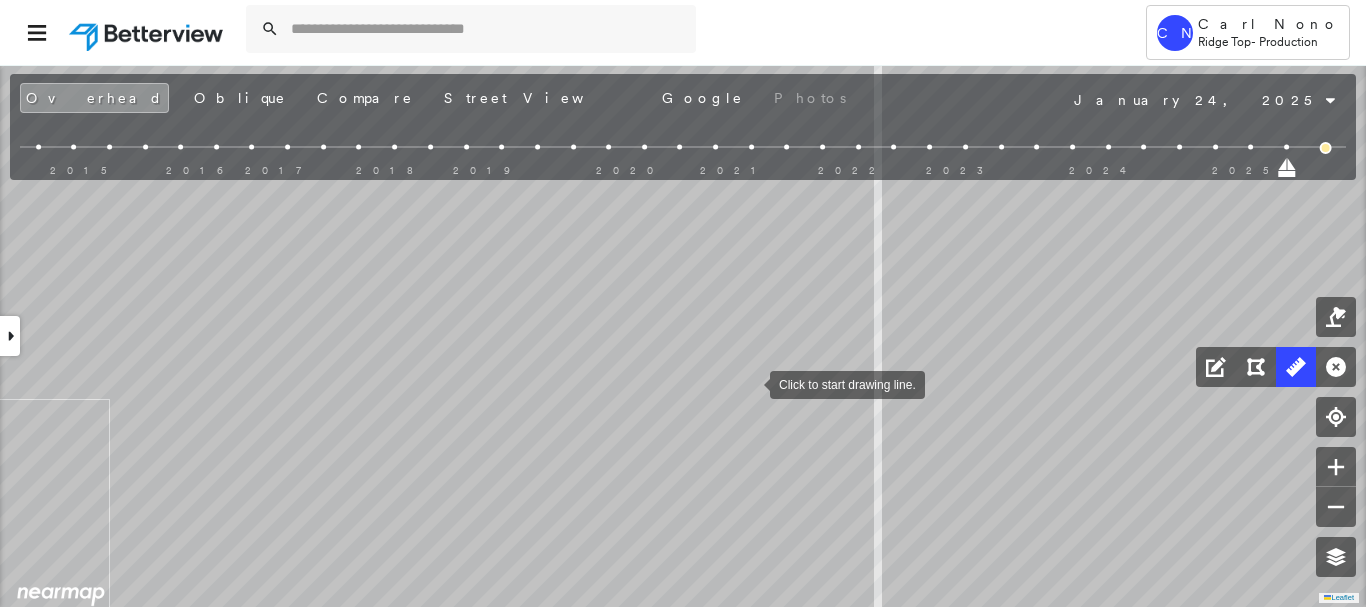 click at bounding box center (750, 383) 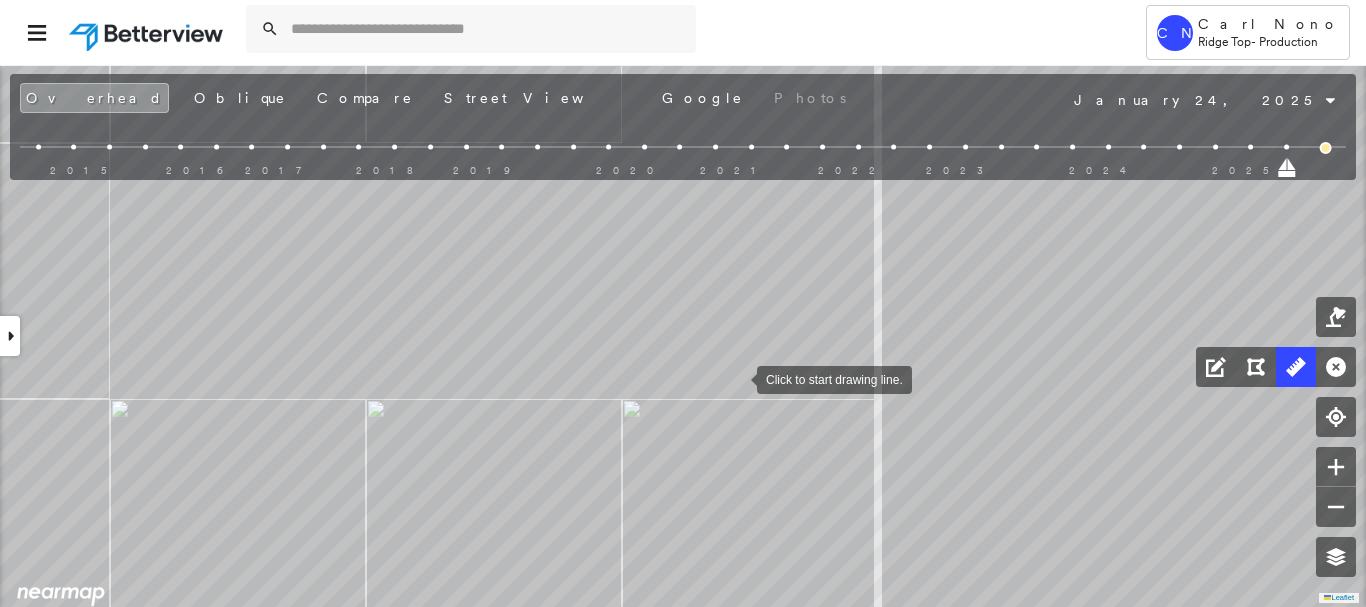 click at bounding box center [737, 378] 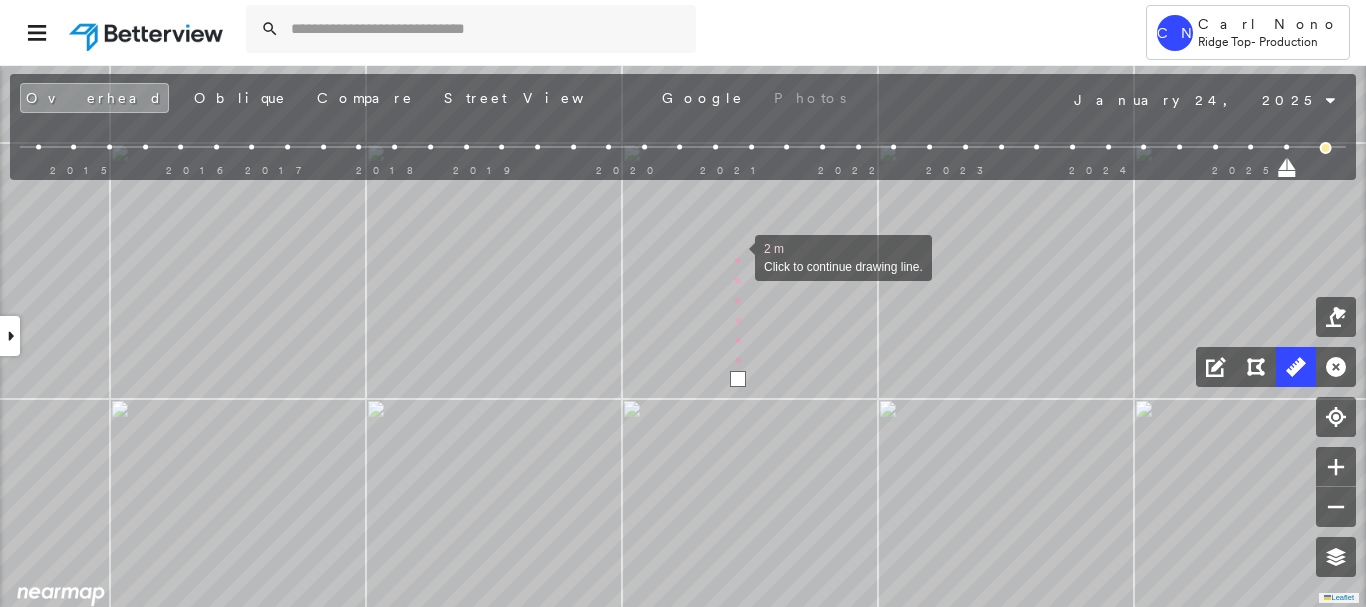 drag, startPoint x: 735, startPoint y: 256, endPoint x: 755, endPoint y: 260, distance: 20.396078 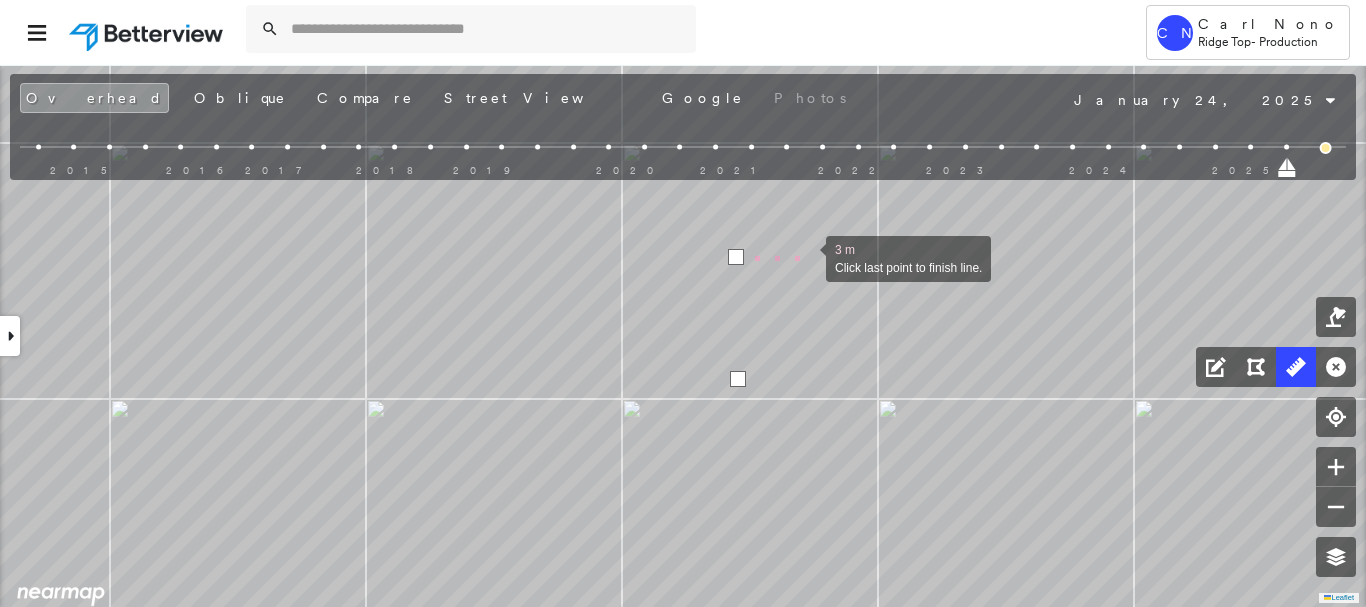 click at bounding box center (806, 257) 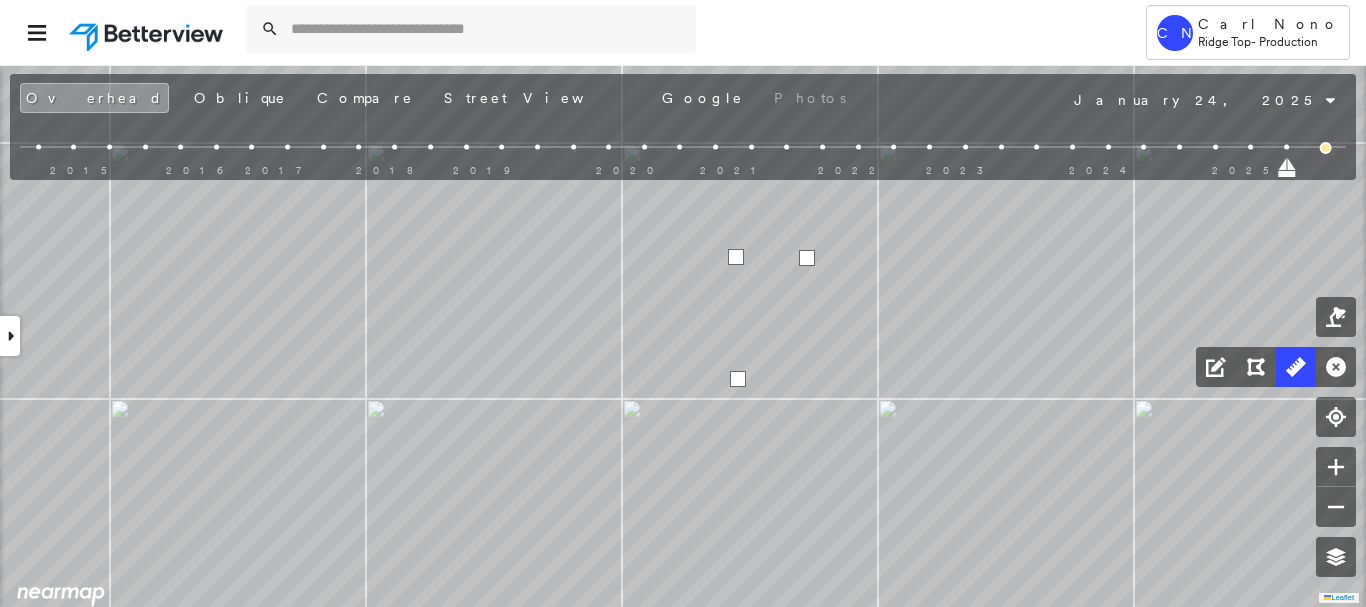 click at bounding box center (807, 258) 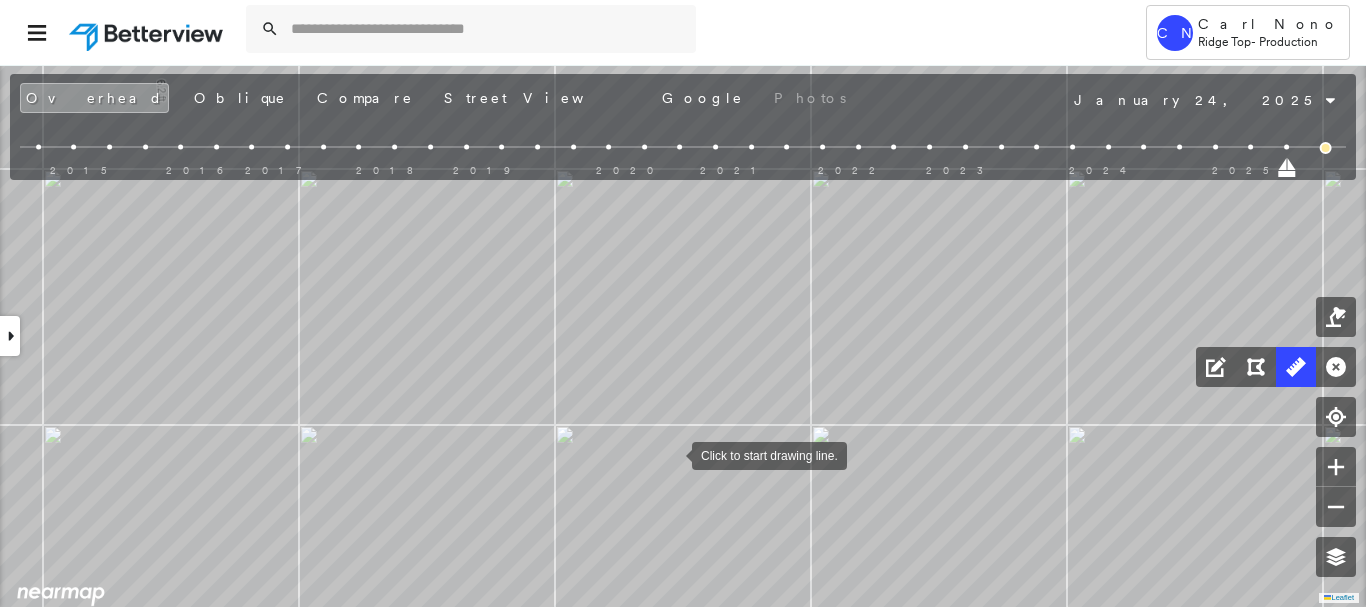 click at bounding box center (672, 454) 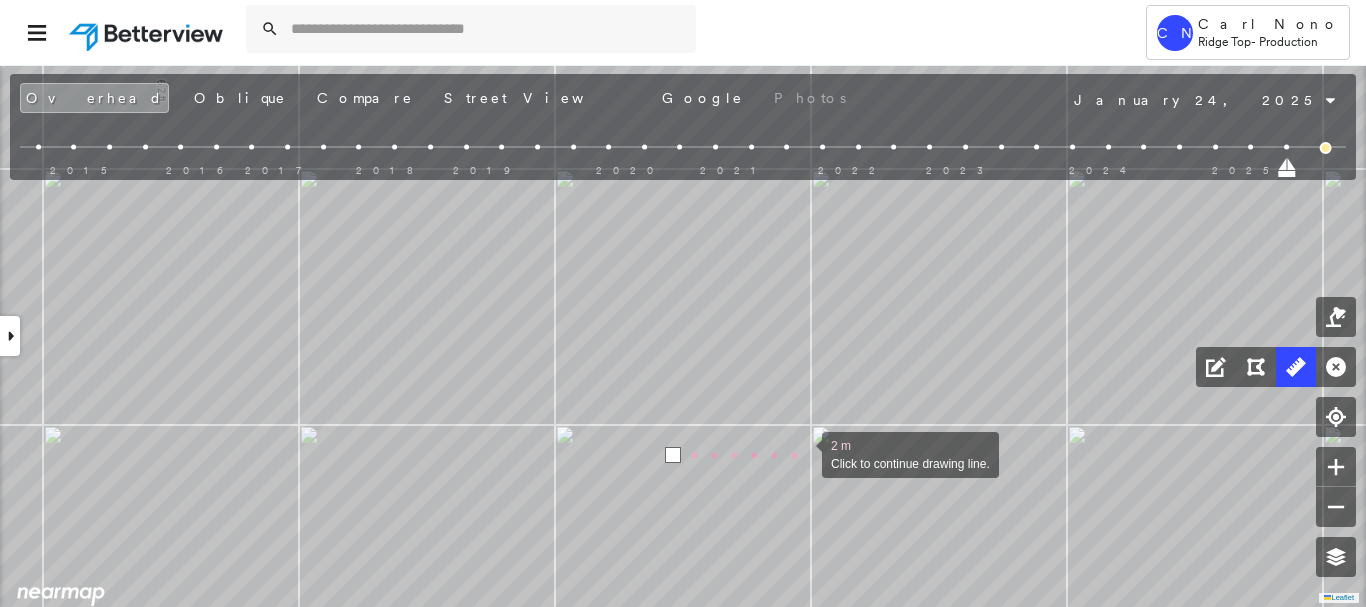 click at bounding box center [802, 453] 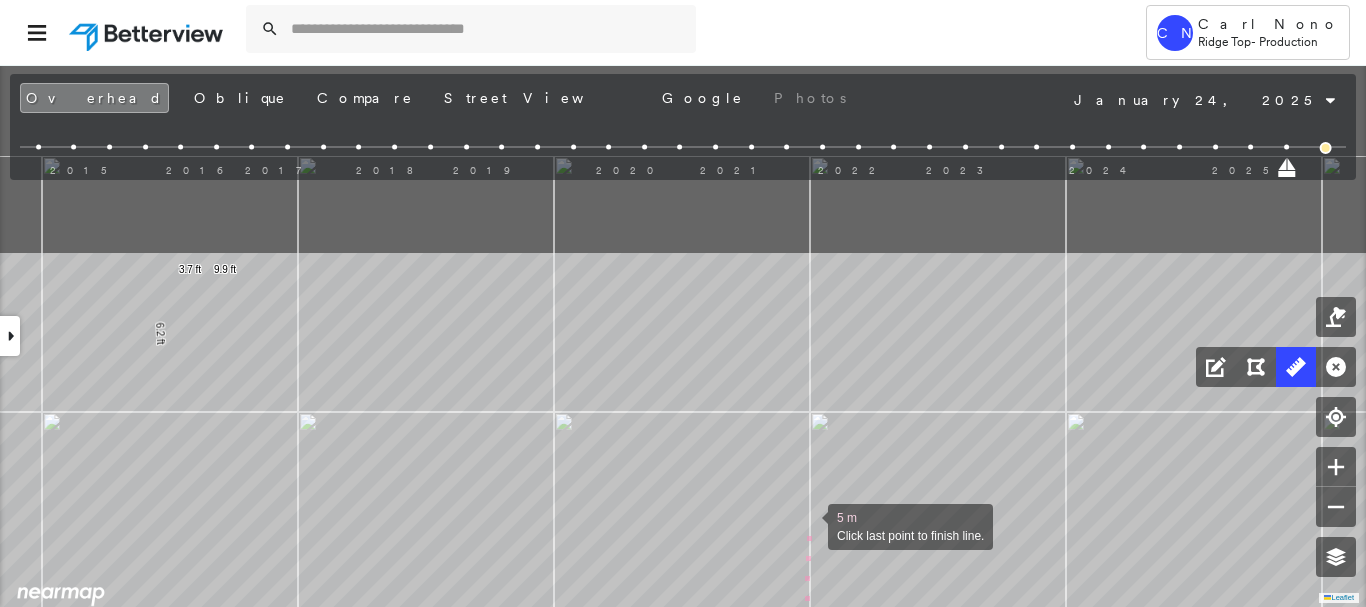 drag, startPoint x: 809, startPoint y: 281, endPoint x: 808, endPoint y: 524, distance: 243.00206 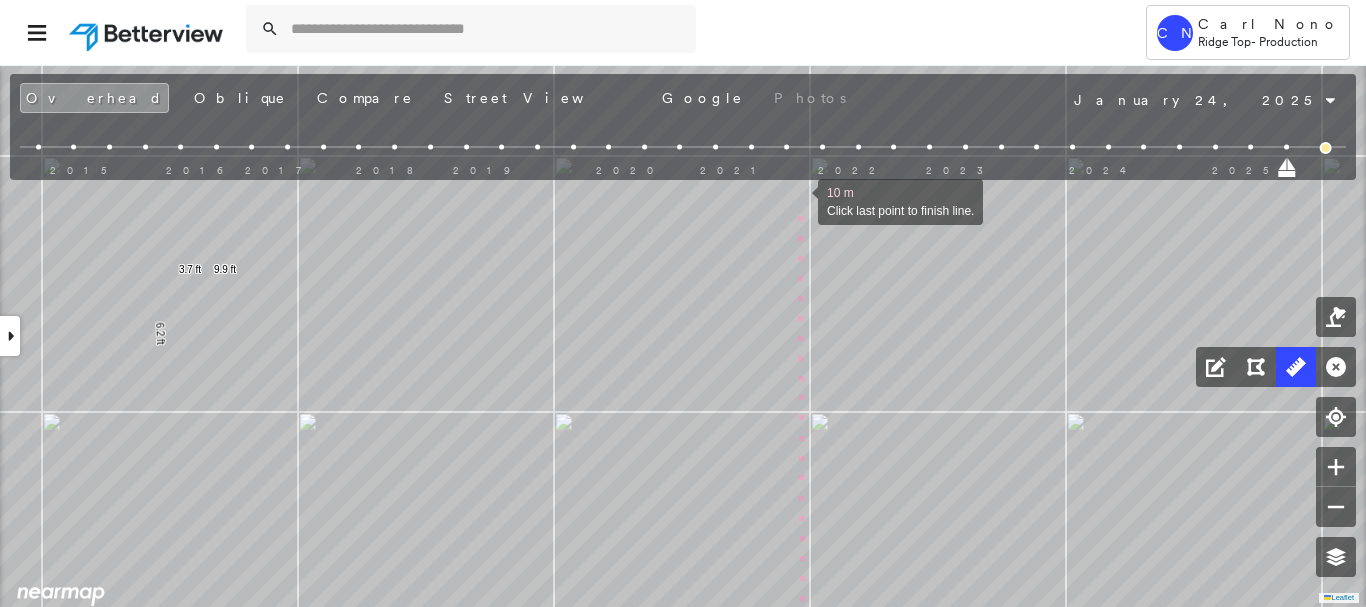 click at bounding box center (798, 200) 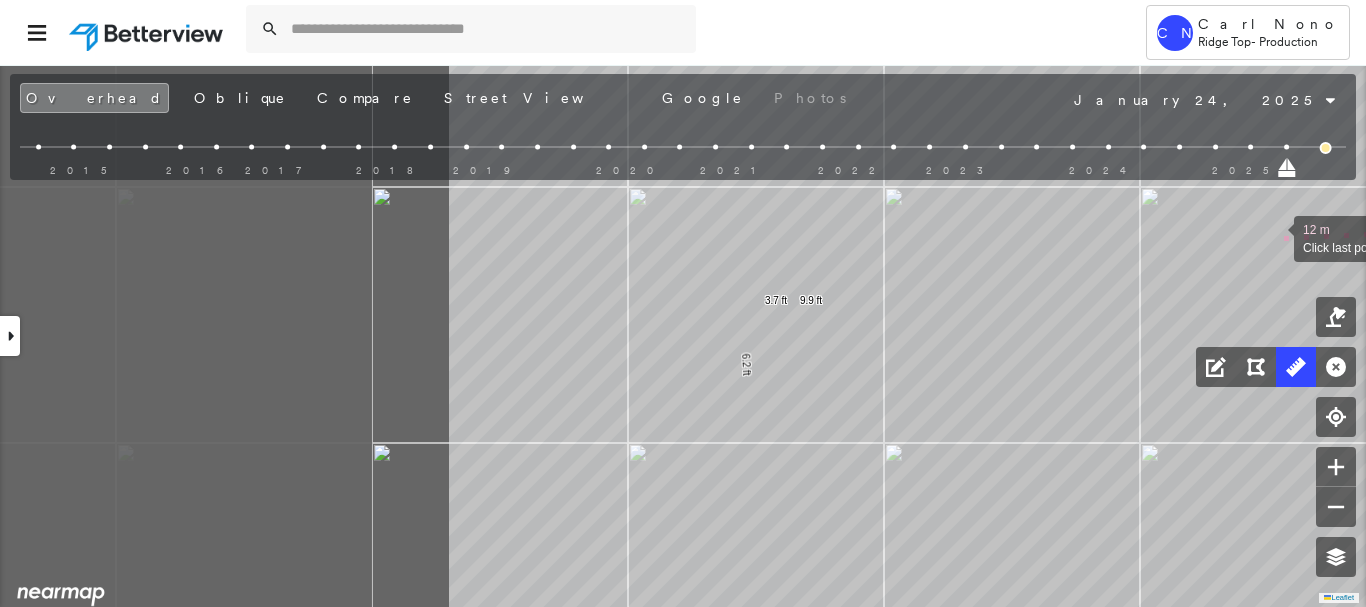 click on "6.2 ft 3.7 ft 9.9 ft 12 m Click last point to finish line." at bounding box center [349, 531] 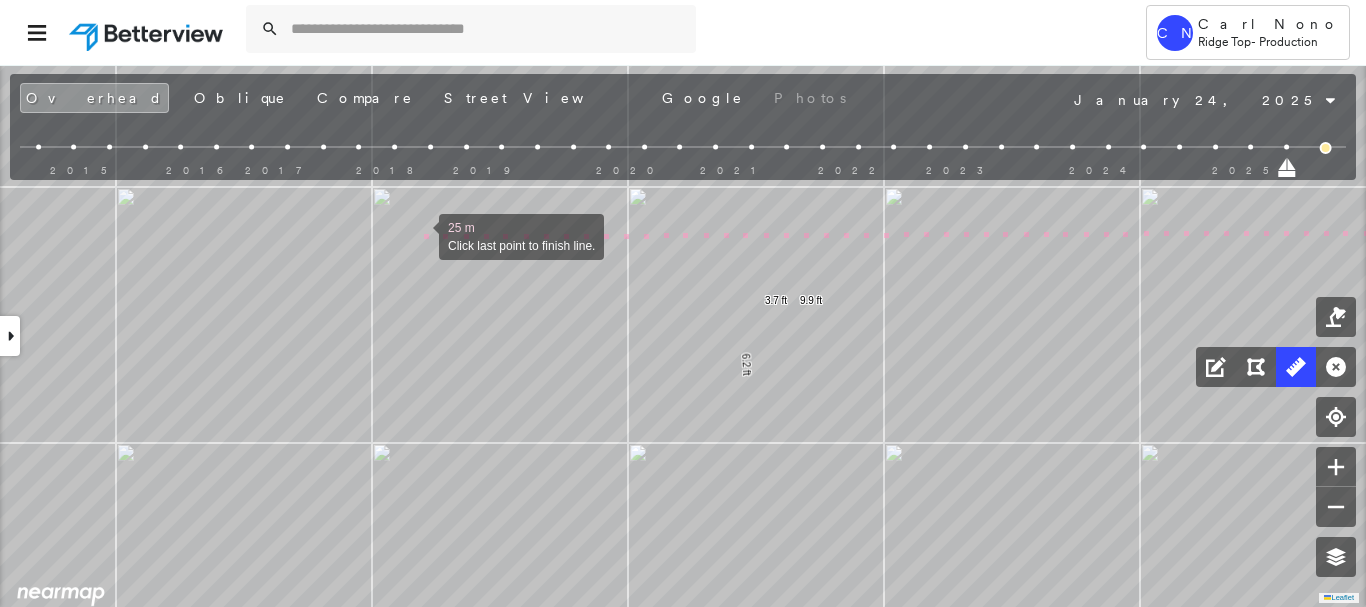 click at bounding box center (419, 235) 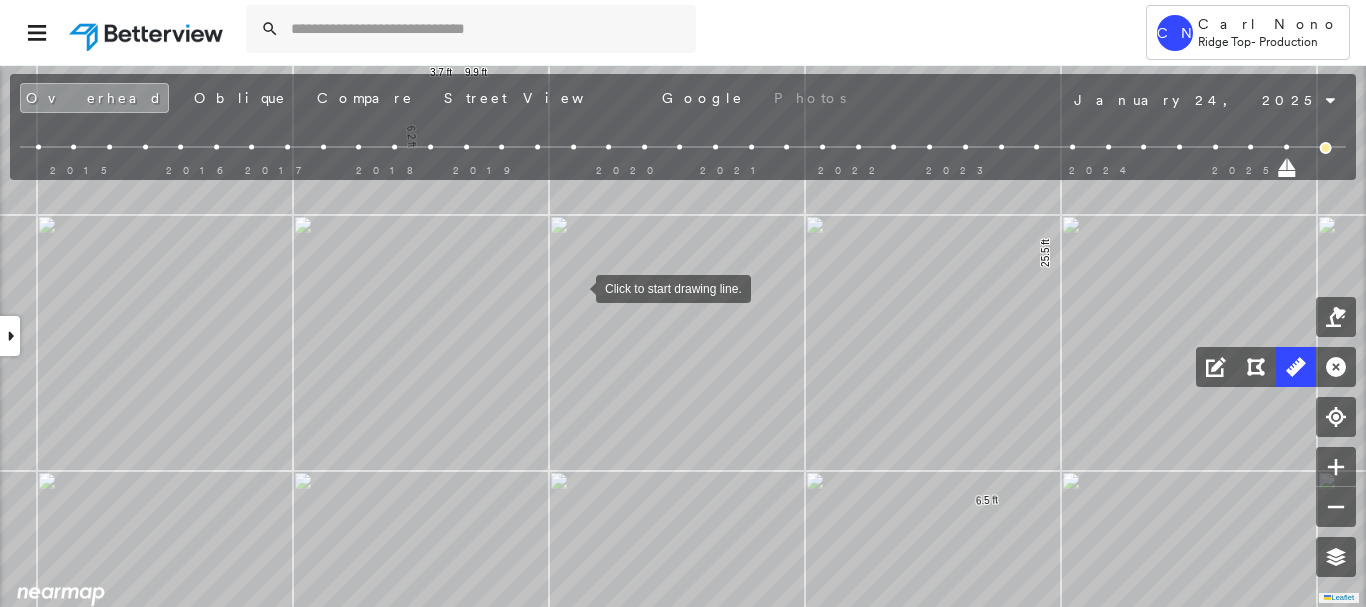 click at bounding box center [576, 287] 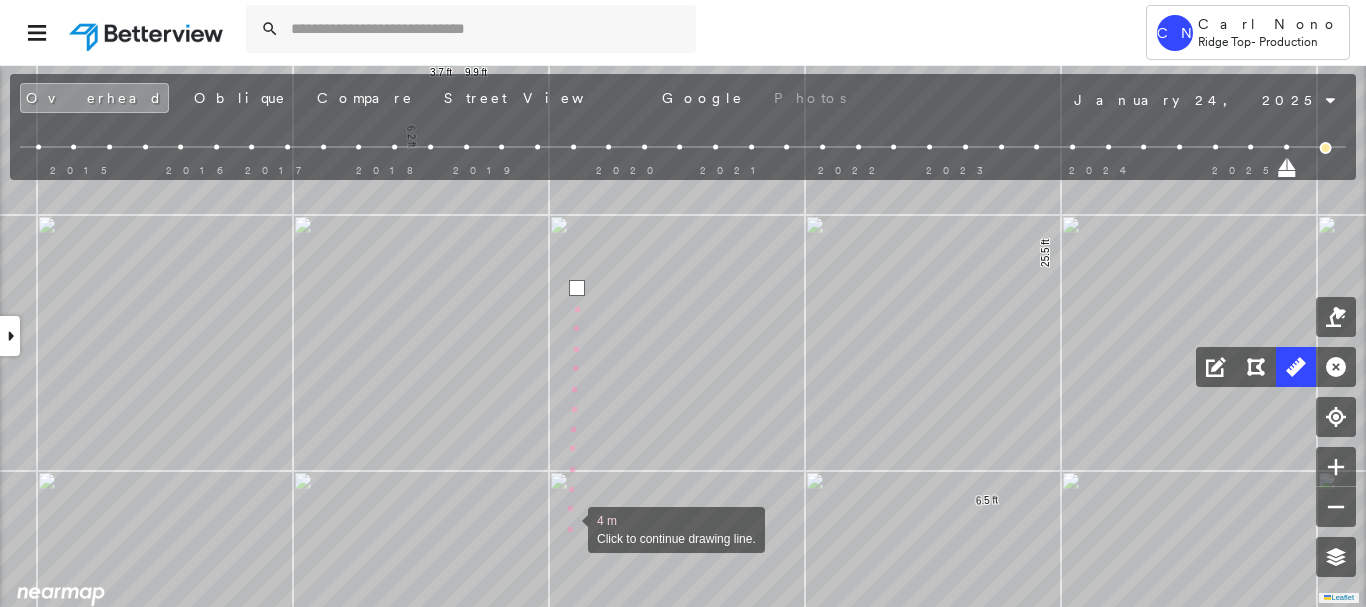 drag, startPoint x: 570, startPoint y: 356, endPoint x: 569, endPoint y: 246, distance: 110.00455 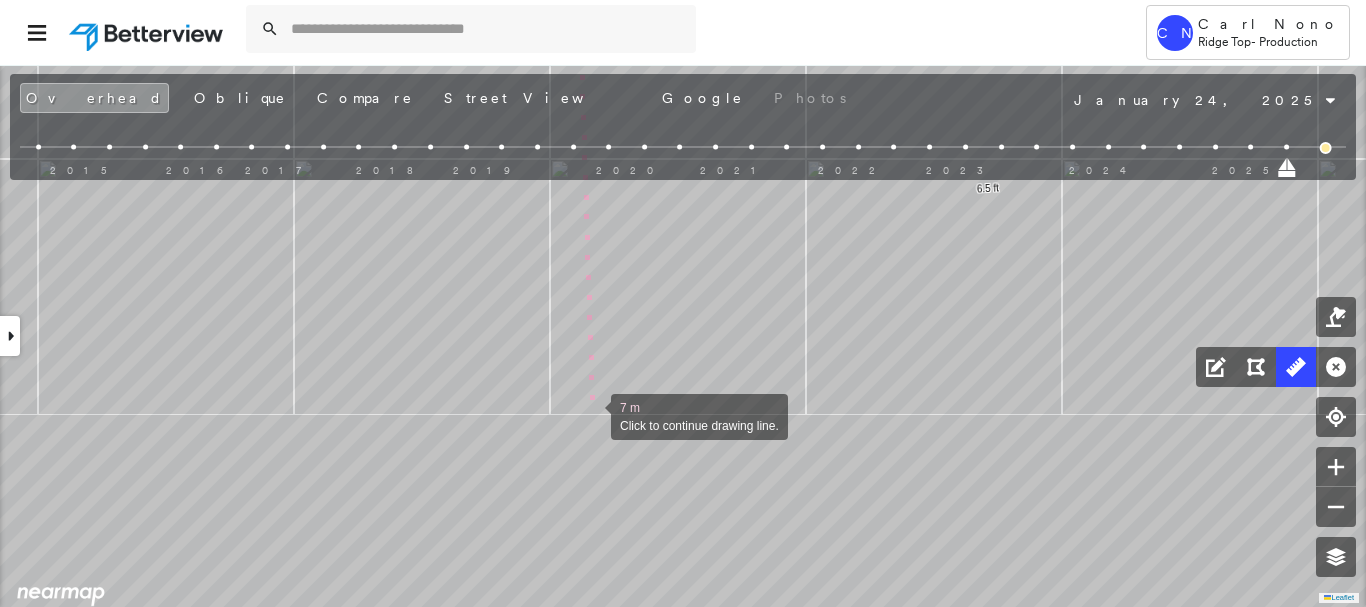 drag, startPoint x: 591, startPoint y: 415, endPoint x: 591, endPoint y: 233, distance: 182 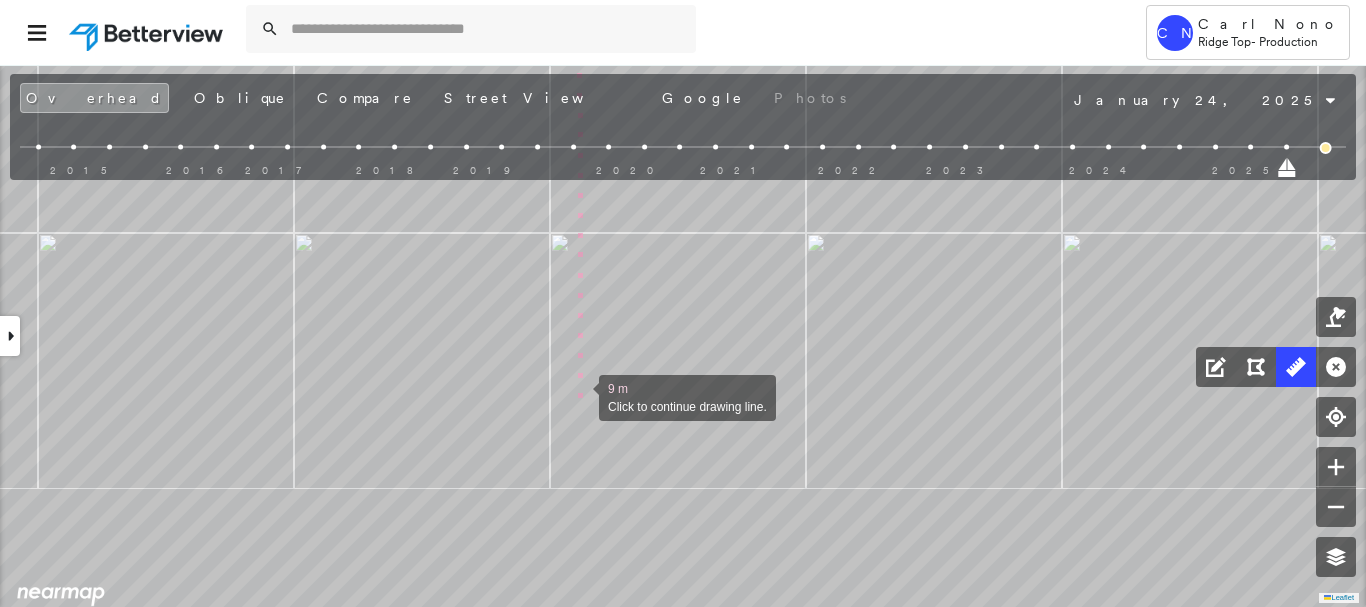 drag, startPoint x: 579, startPoint y: 340, endPoint x: 587, endPoint y: 179, distance: 161.19864 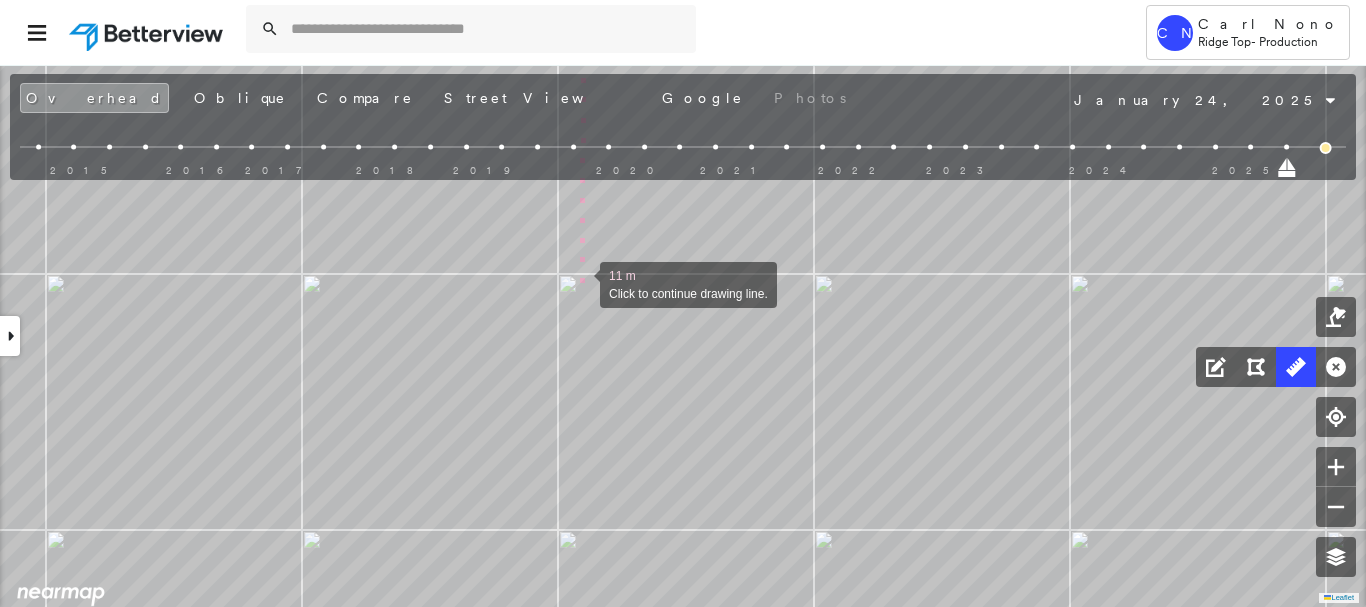 click at bounding box center [580, 283] 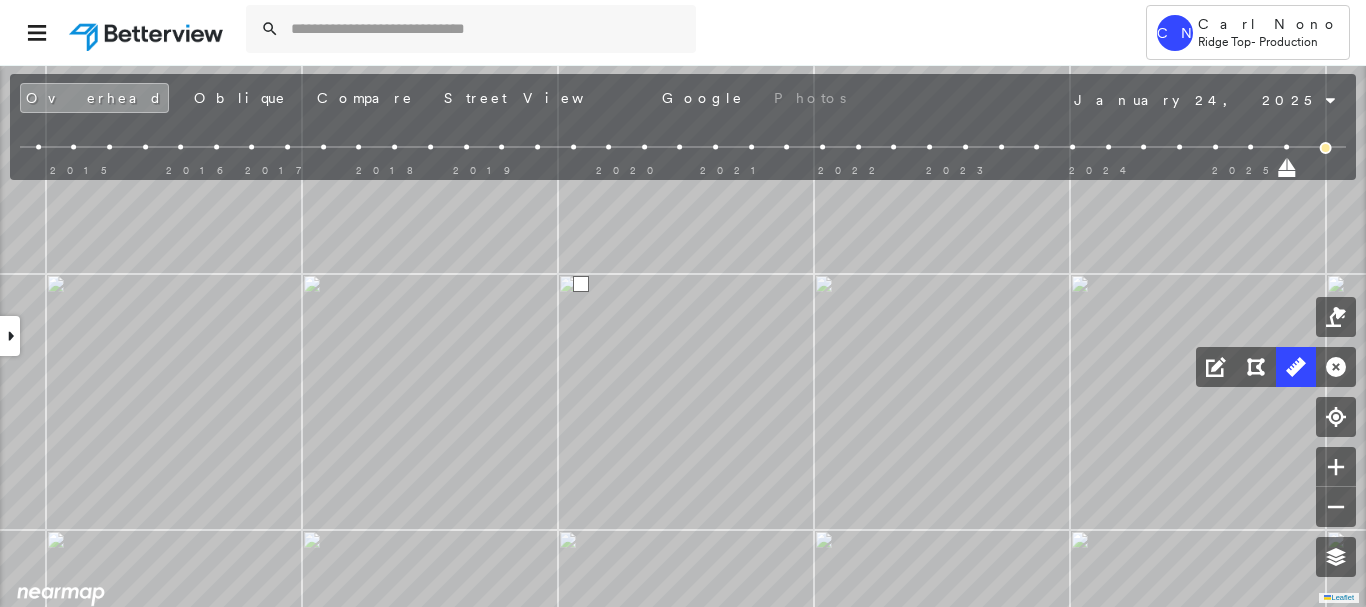 click at bounding box center (581, 284) 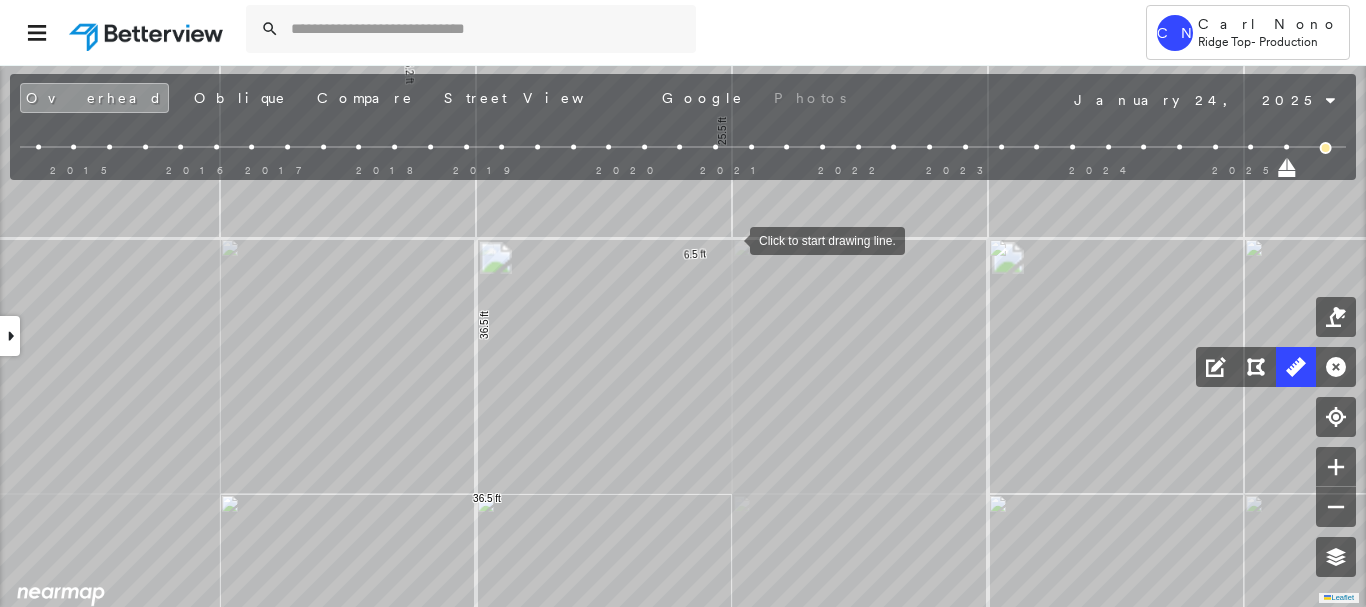 drag, startPoint x: 730, startPoint y: 239, endPoint x: 705, endPoint y: 240, distance: 25.019993 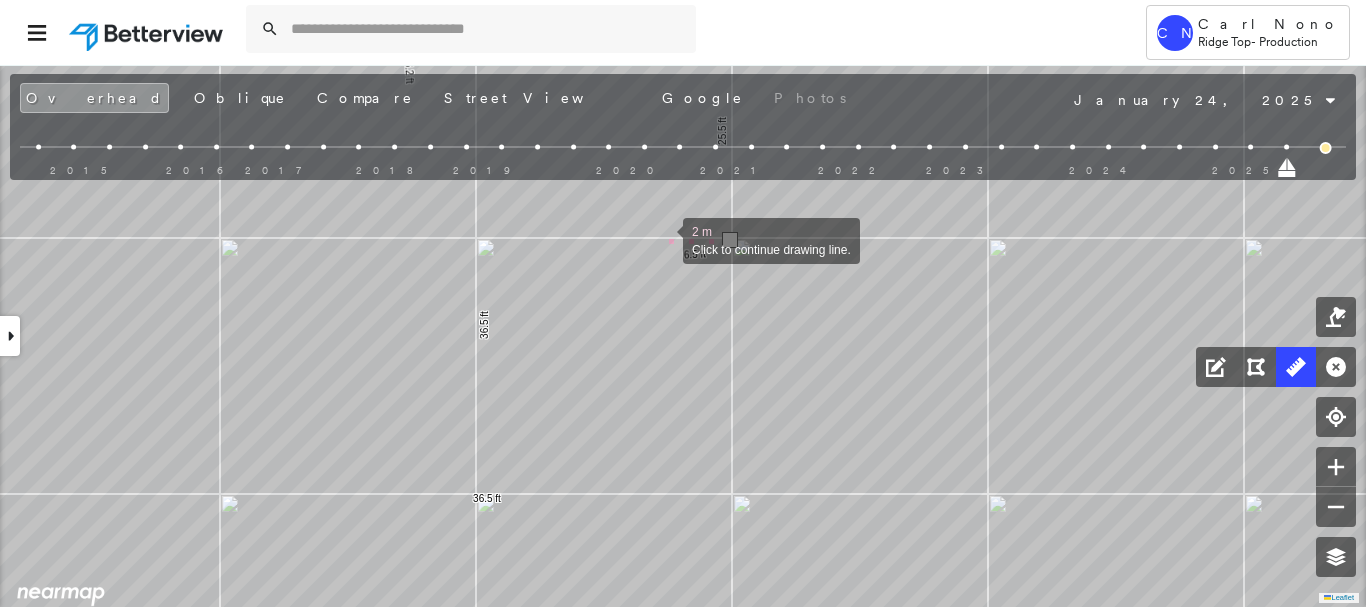drag, startPoint x: 663, startPoint y: 239, endPoint x: 666, endPoint y: 295, distance: 56.0803 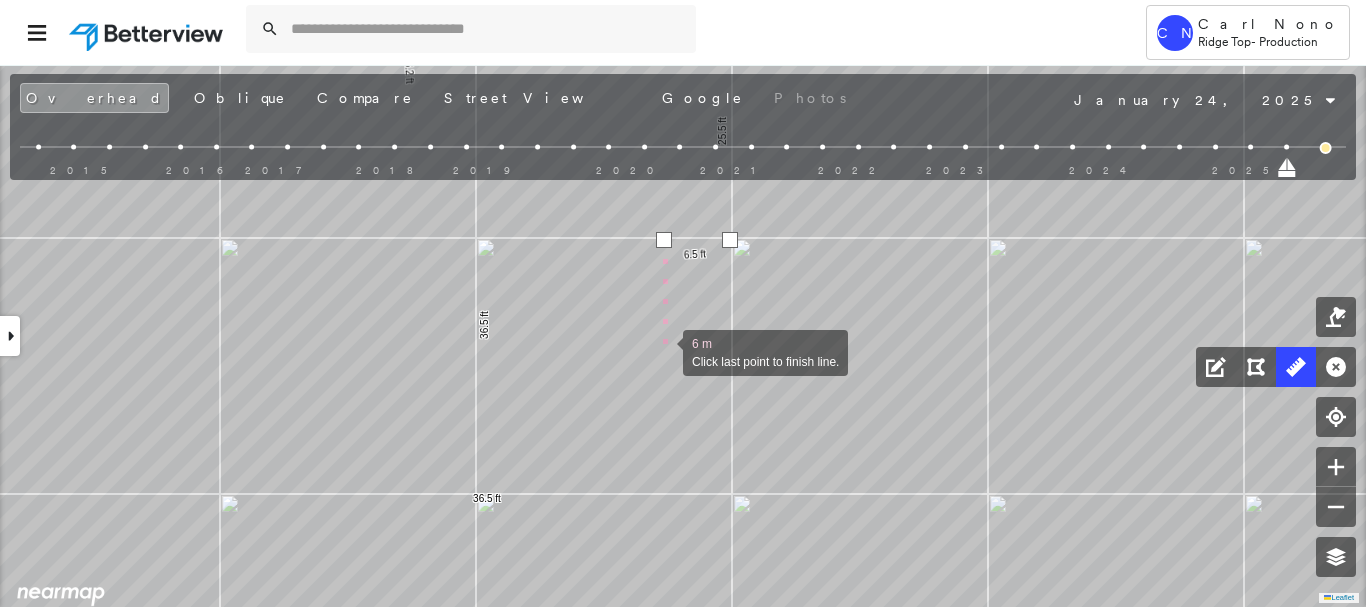 click at bounding box center (663, 351) 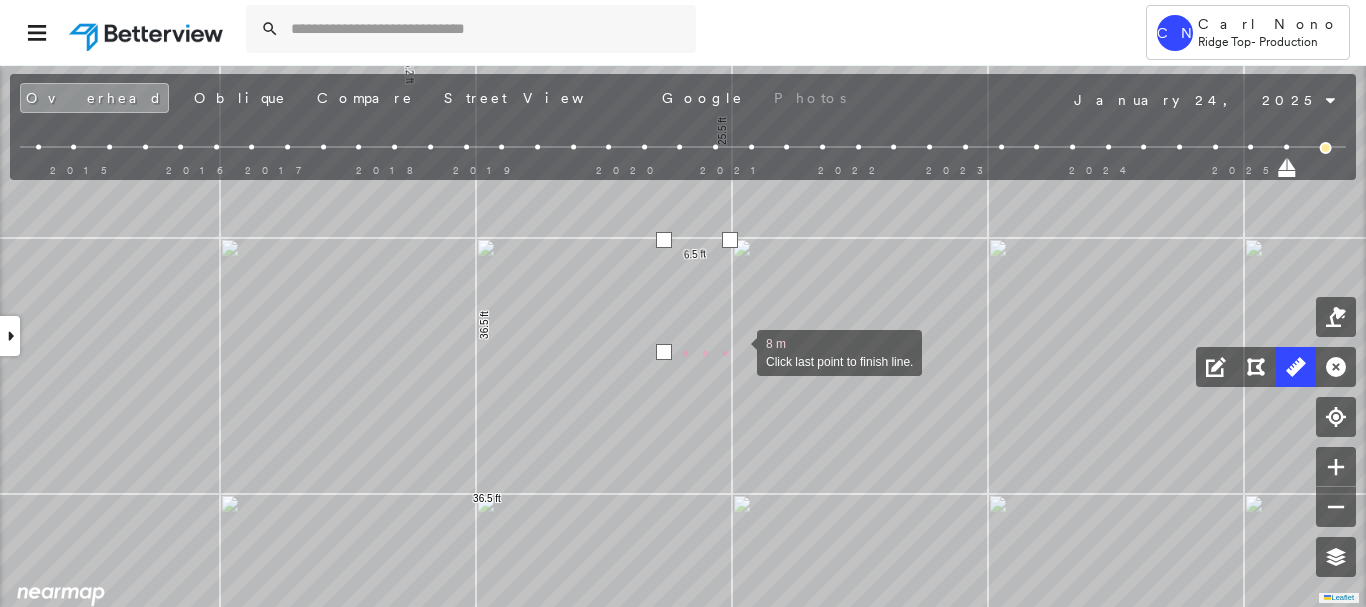 click at bounding box center (737, 351) 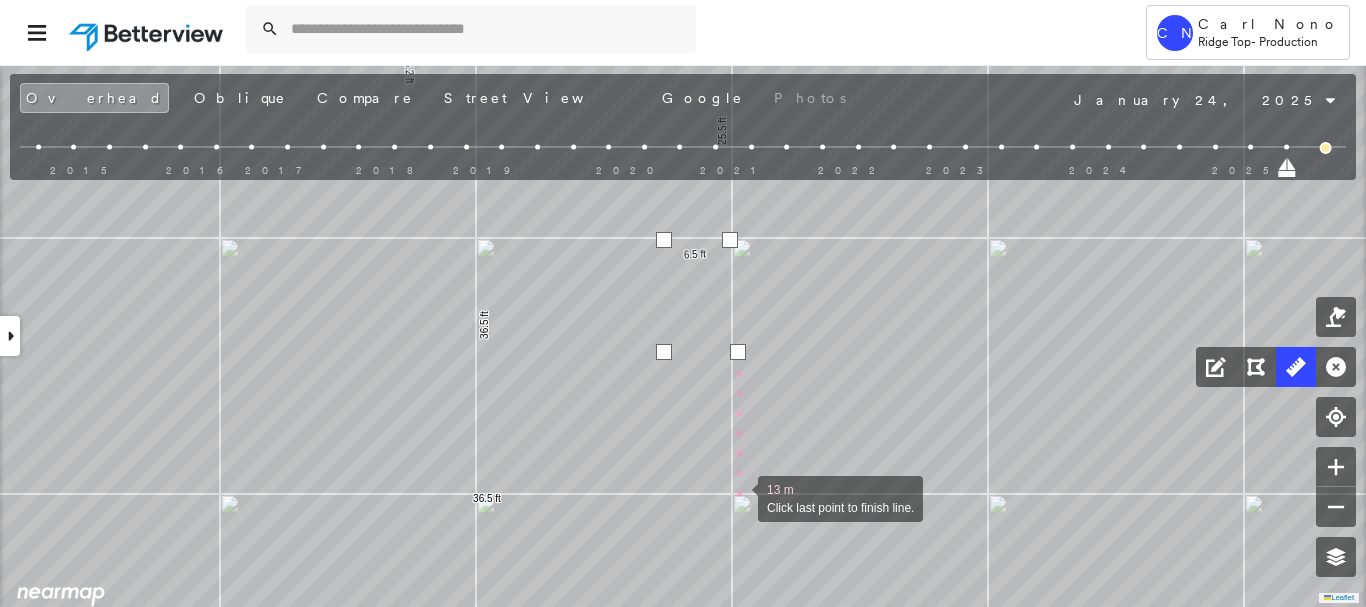 click at bounding box center [738, 497] 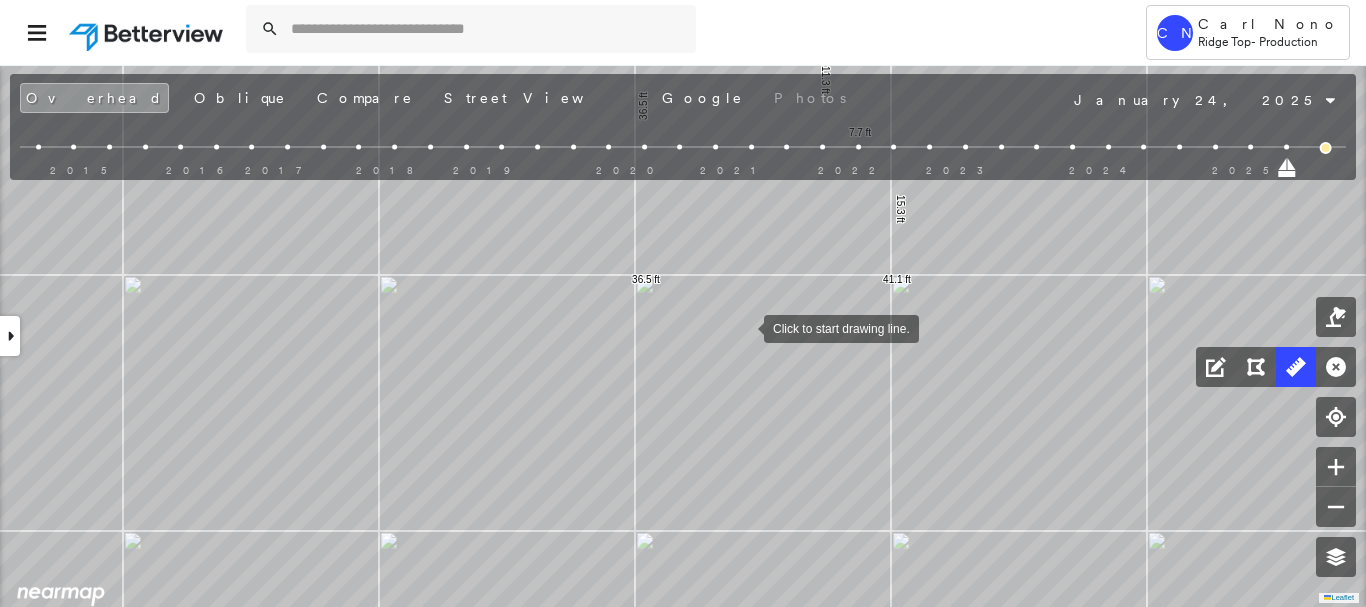 drag, startPoint x: 744, startPoint y: 327, endPoint x: 744, endPoint y: 362, distance: 35 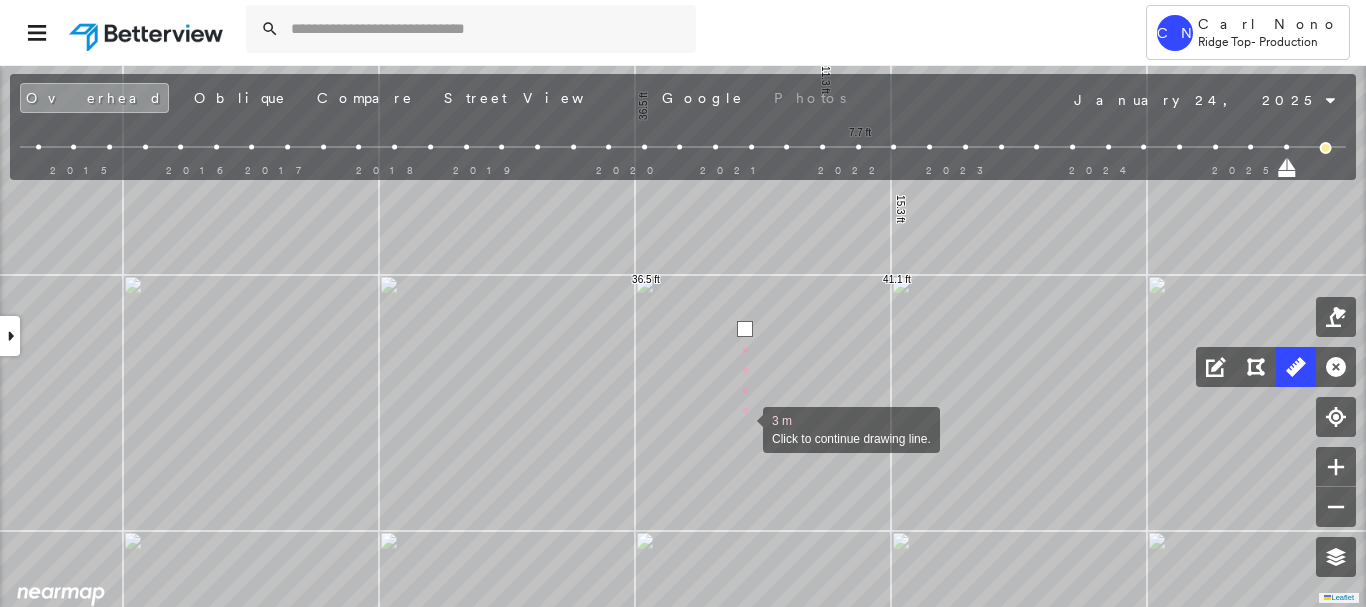 click at bounding box center [743, 428] 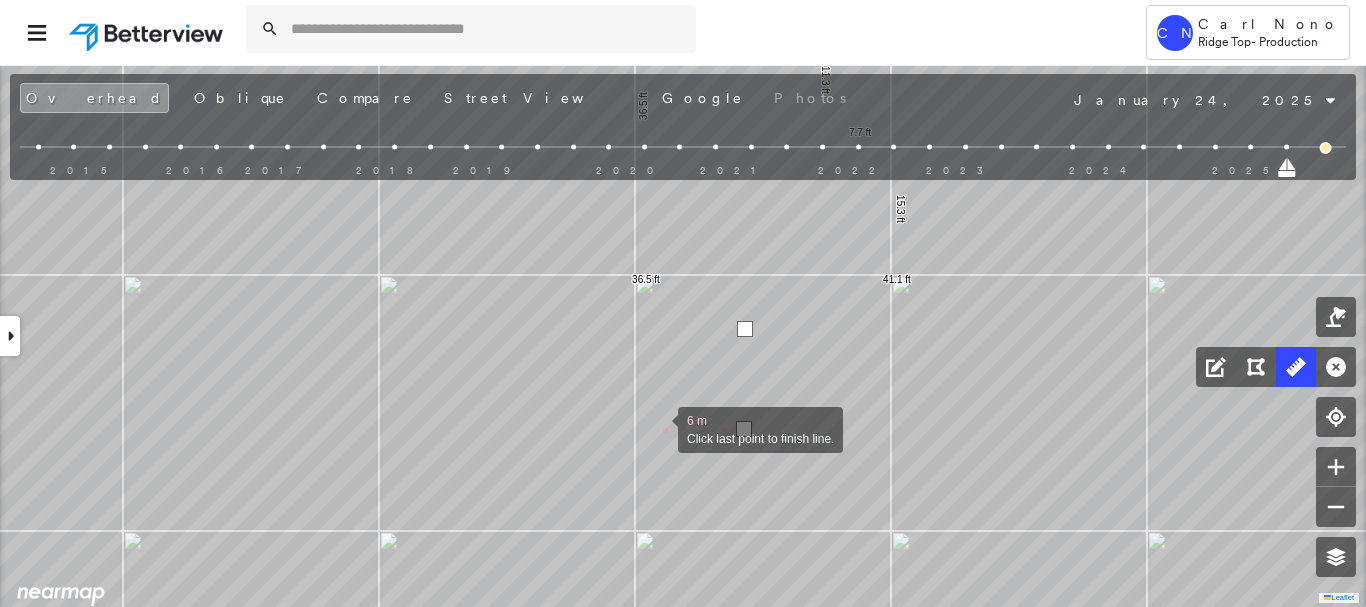 click at bounding box center (658, 428) 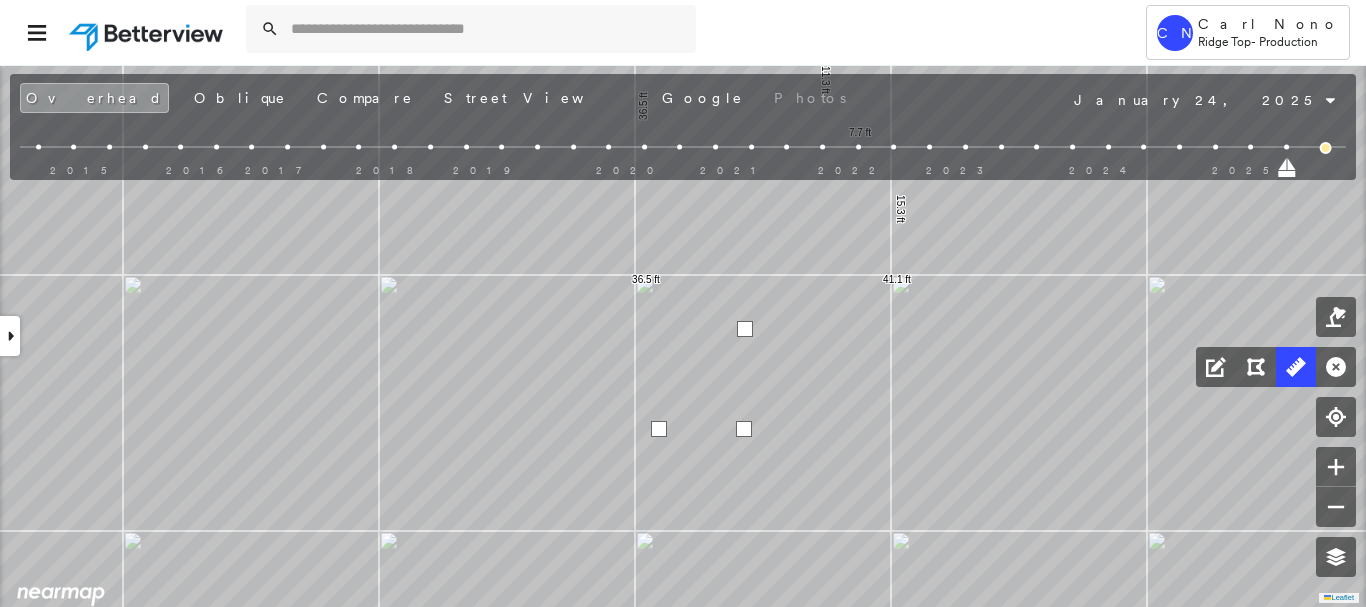 click at bounding box center [659, 429] 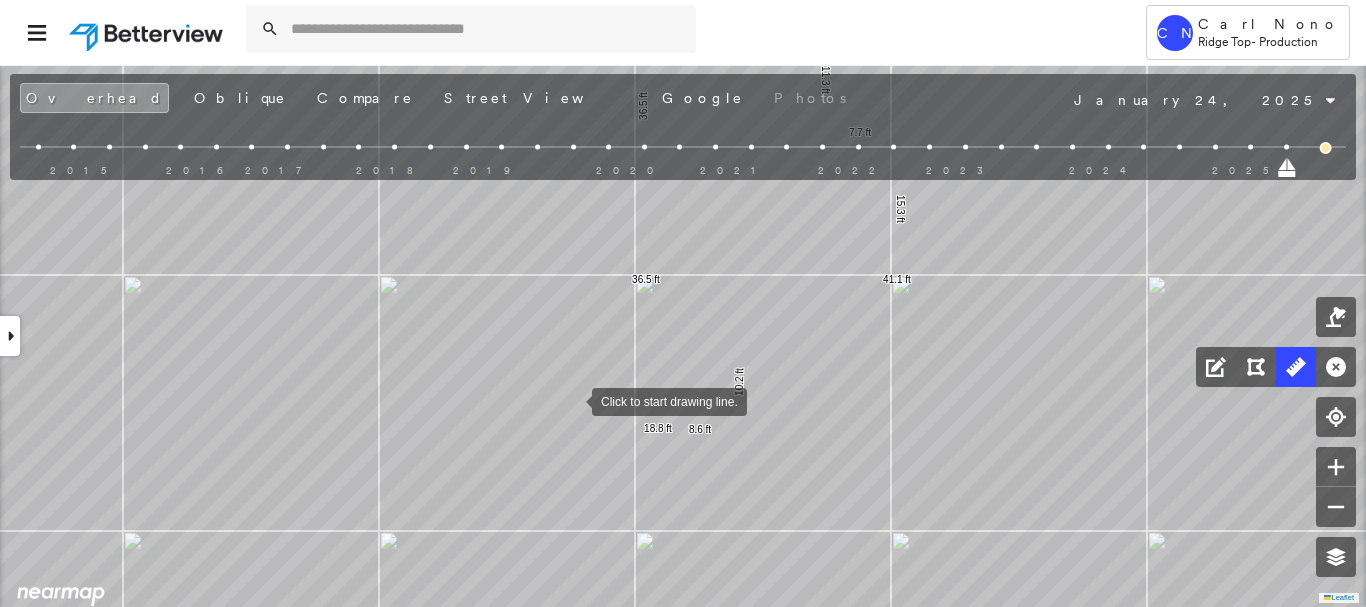 click at bounding box center (572, 400) 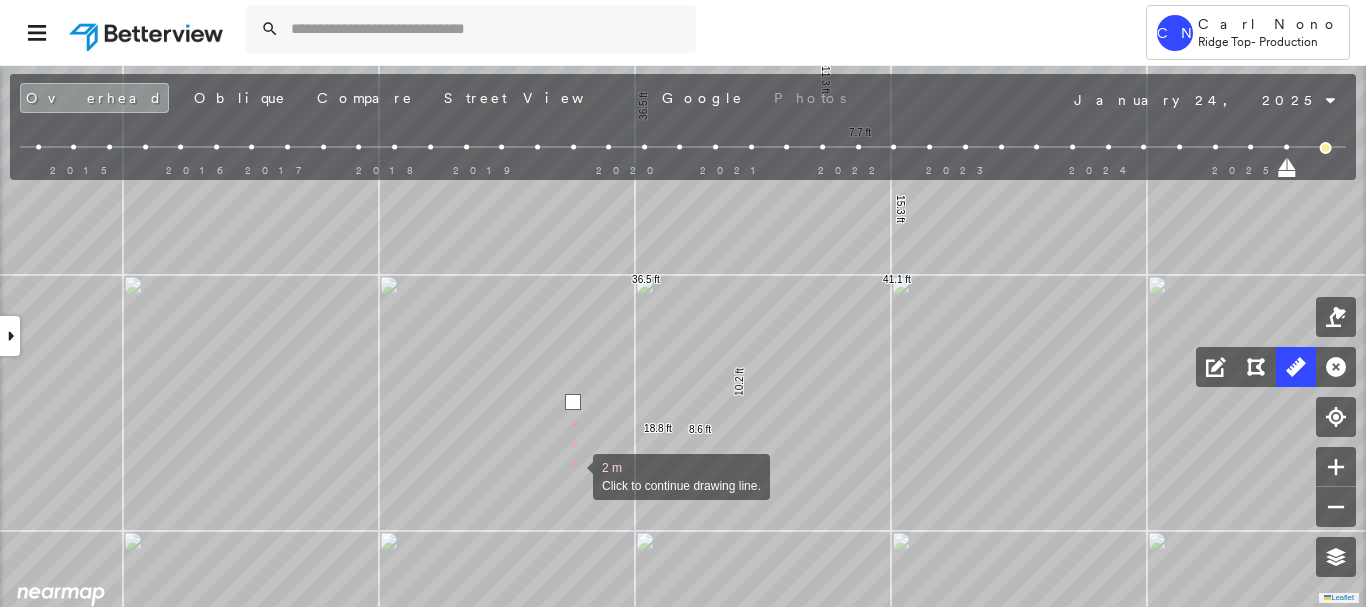 click at bounding box center (573, 475) 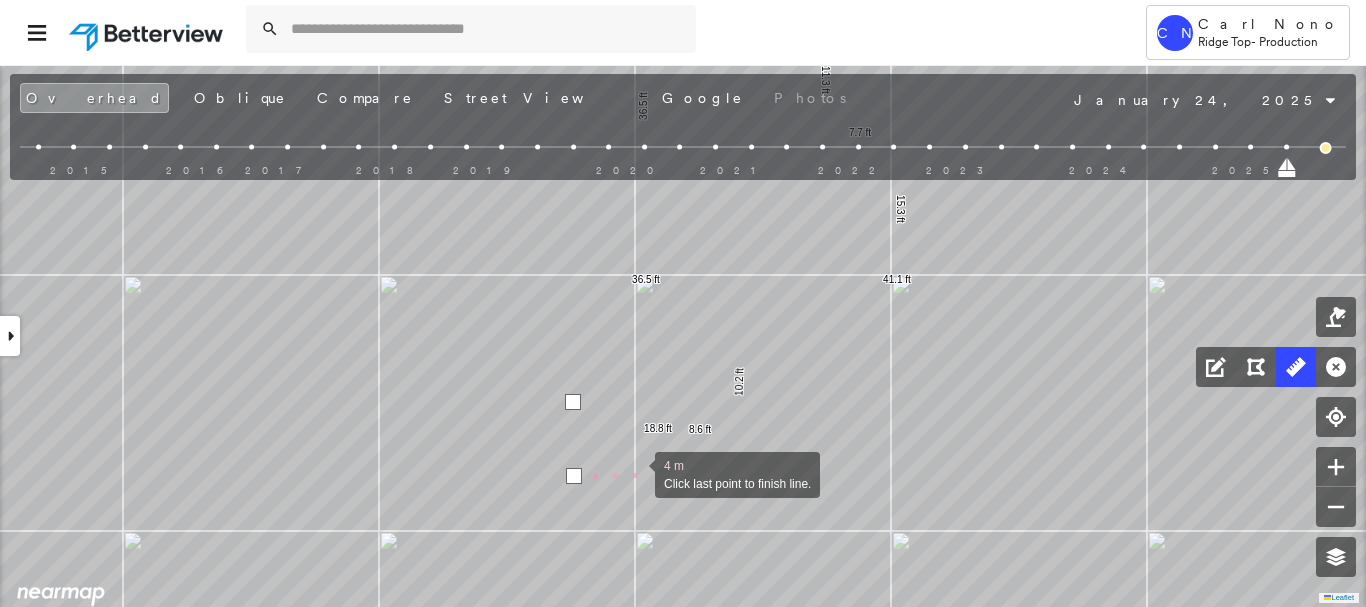 click at bounding box center [635, 473] 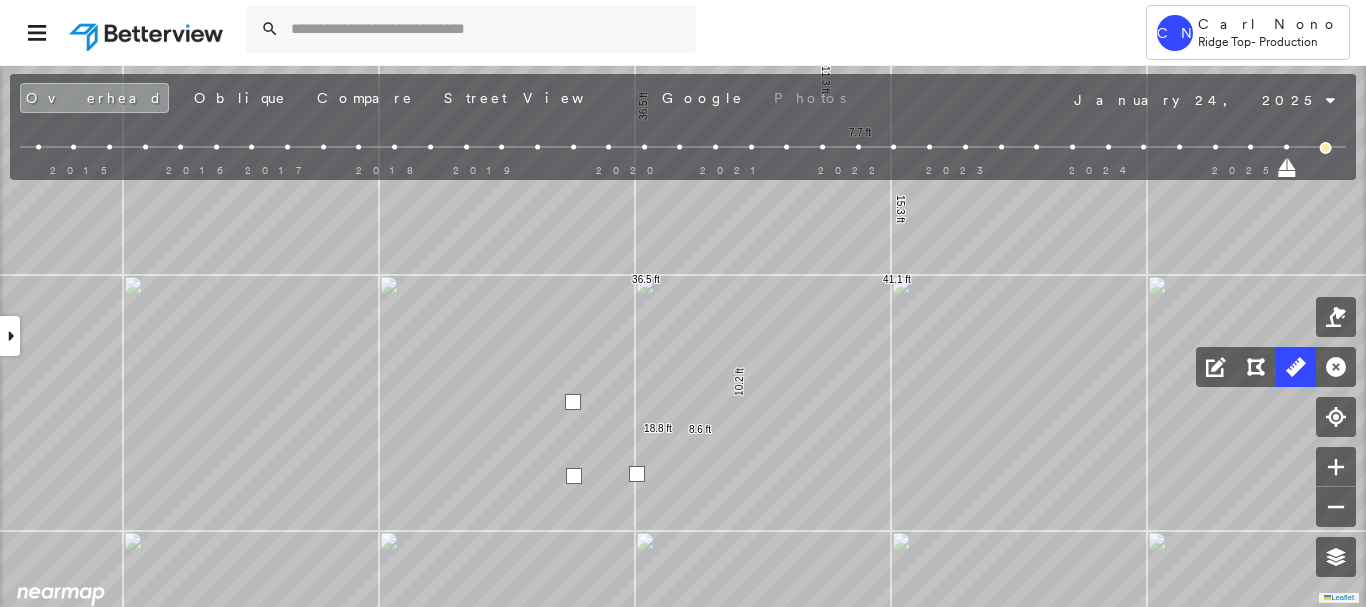 click at bounding box center [637, 474] 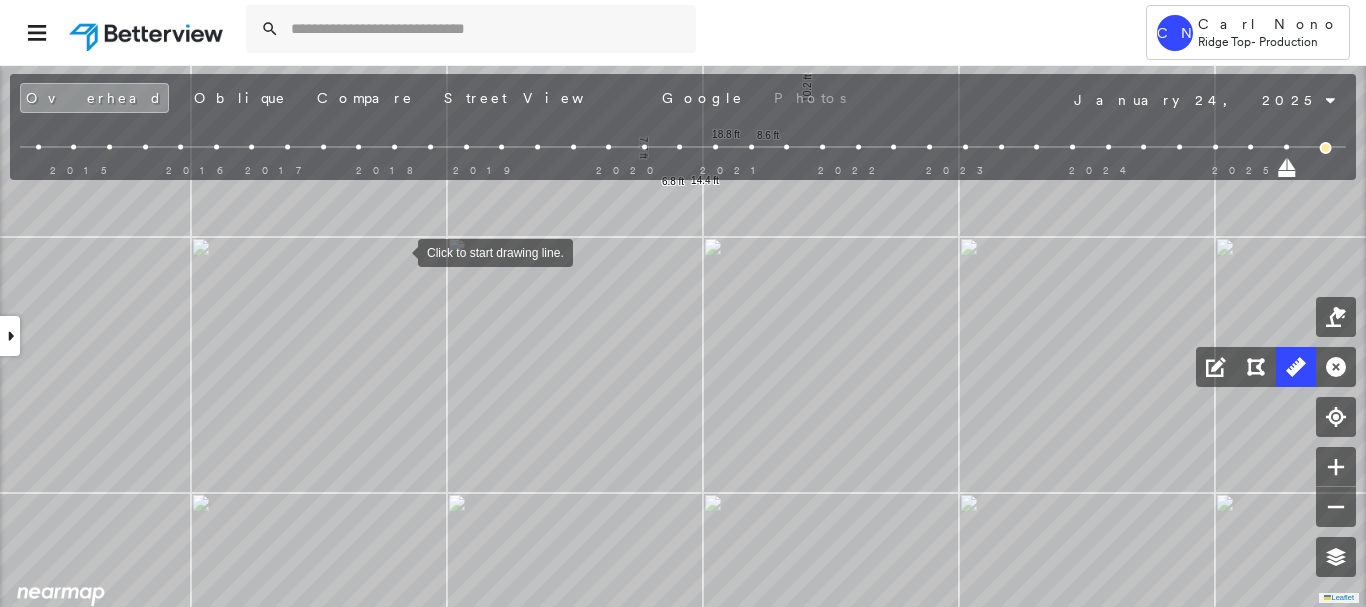 click at bounding box center (398, 251) 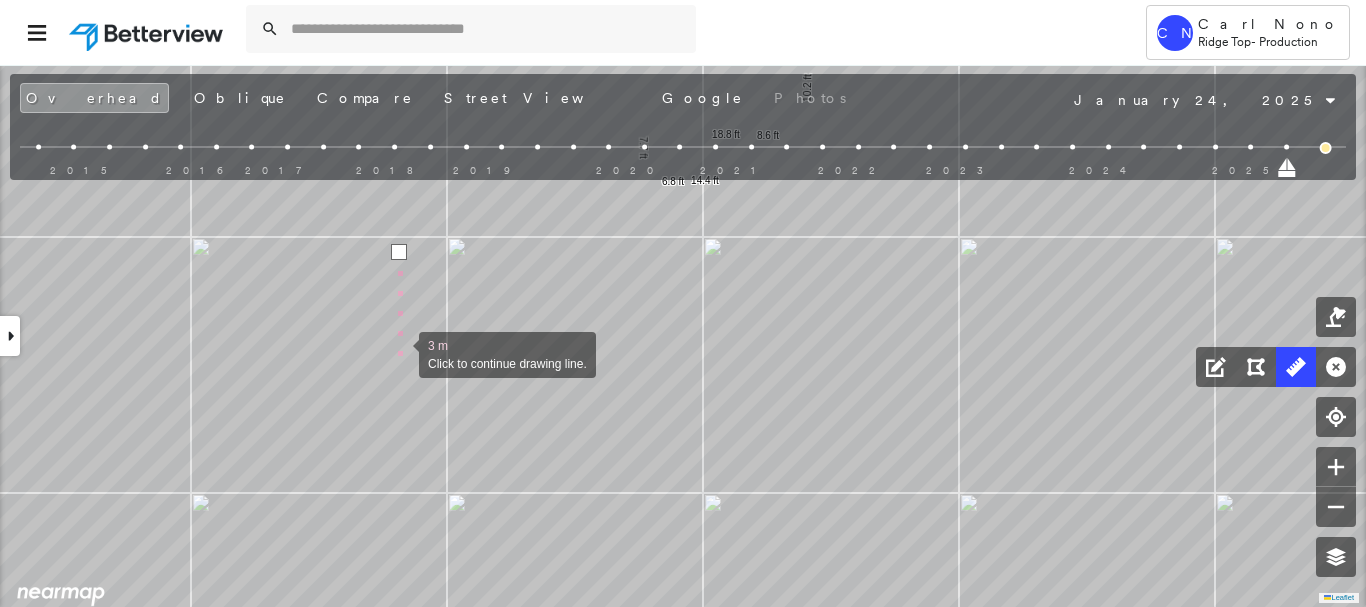 drag, startPoint x: 399, startPoint y: 353, endPoint x: 472, endPoint y: 353, distance: 73 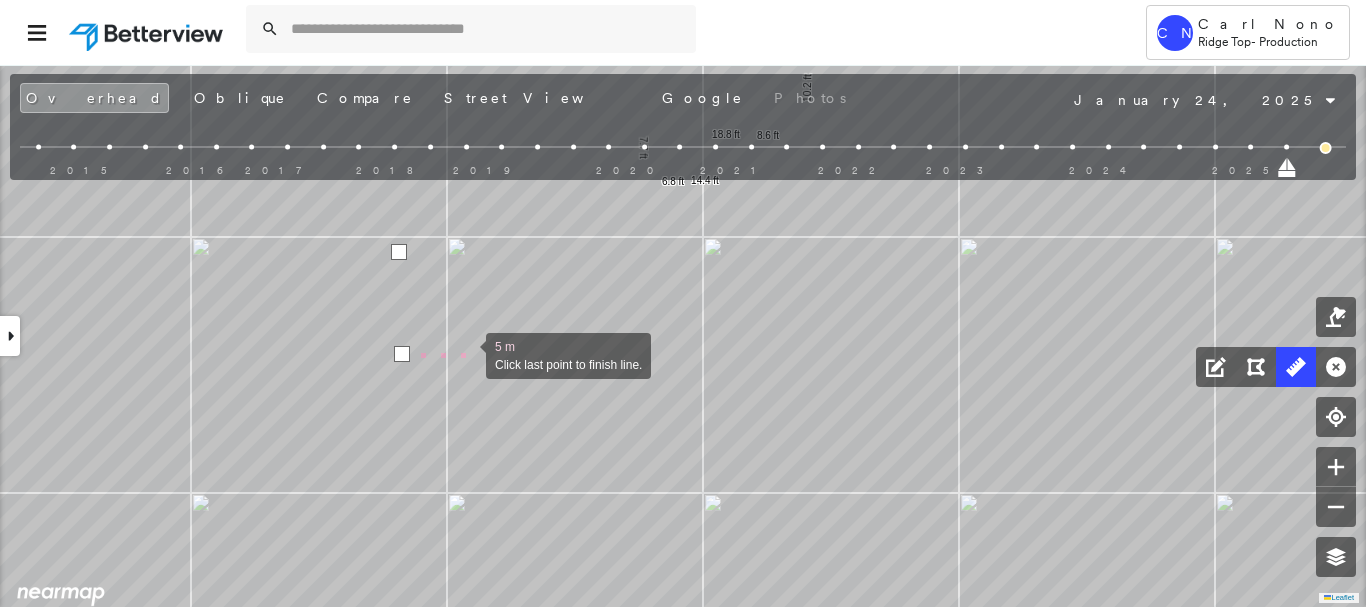 click at bounding box center [466, 354] 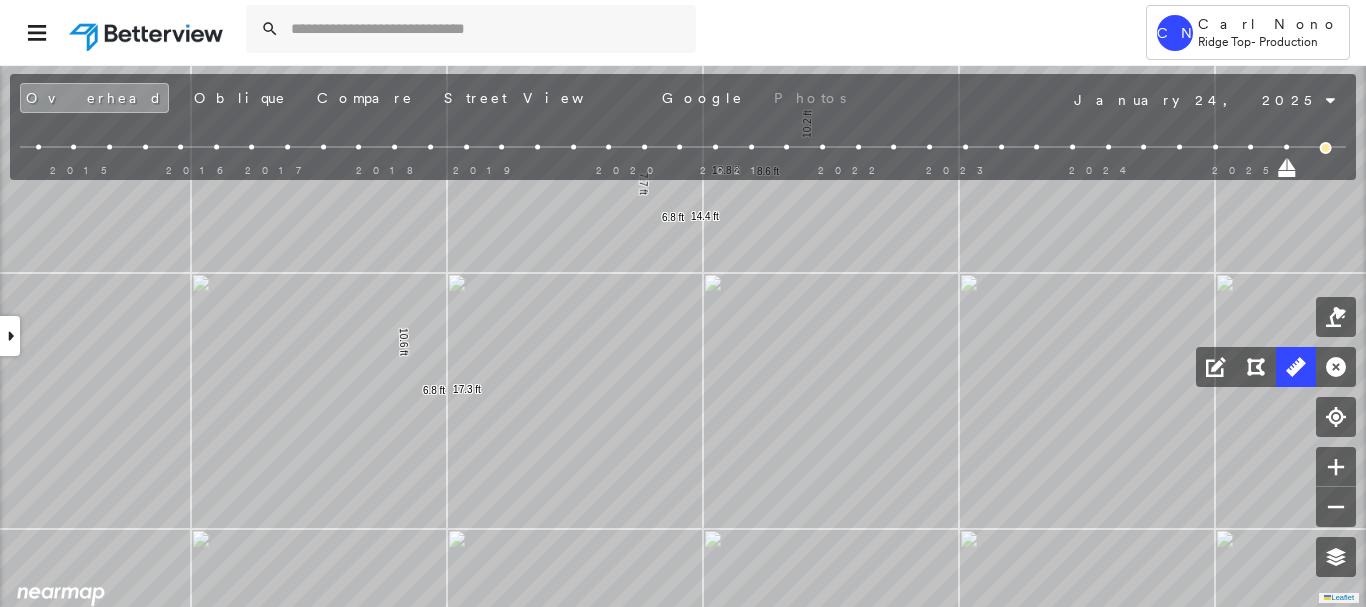 drag, startPoint x: 645, startPoint y: 275, endPoint x: 618, endPoint y: 482, distance: 208.75345 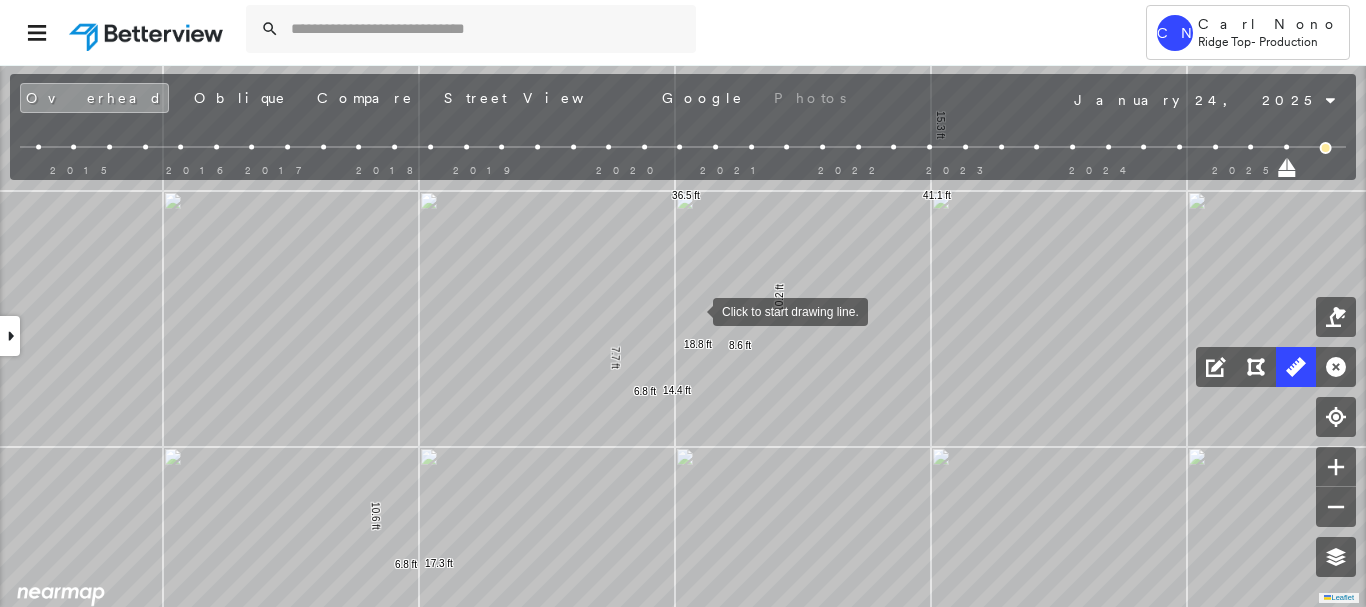 drag, startPoint x: 694, startPoint y: 308, endPoint x: 624, endPoint y: 478, distance: 183.84776 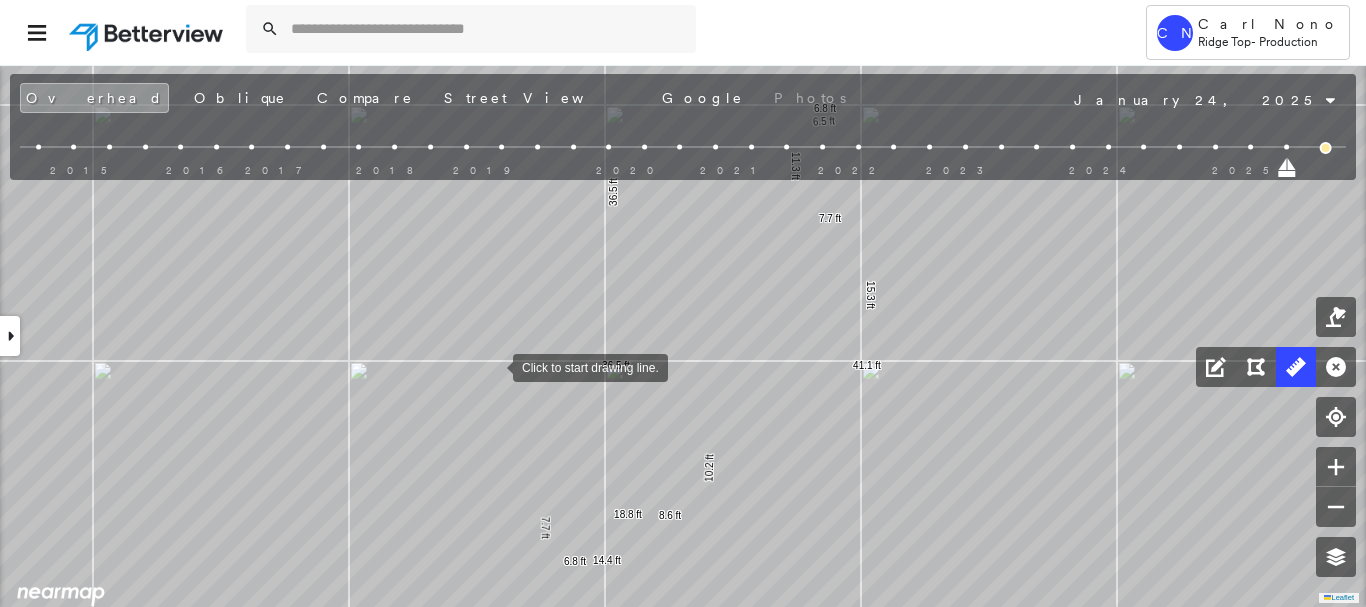click at bounding box center (493, 366) 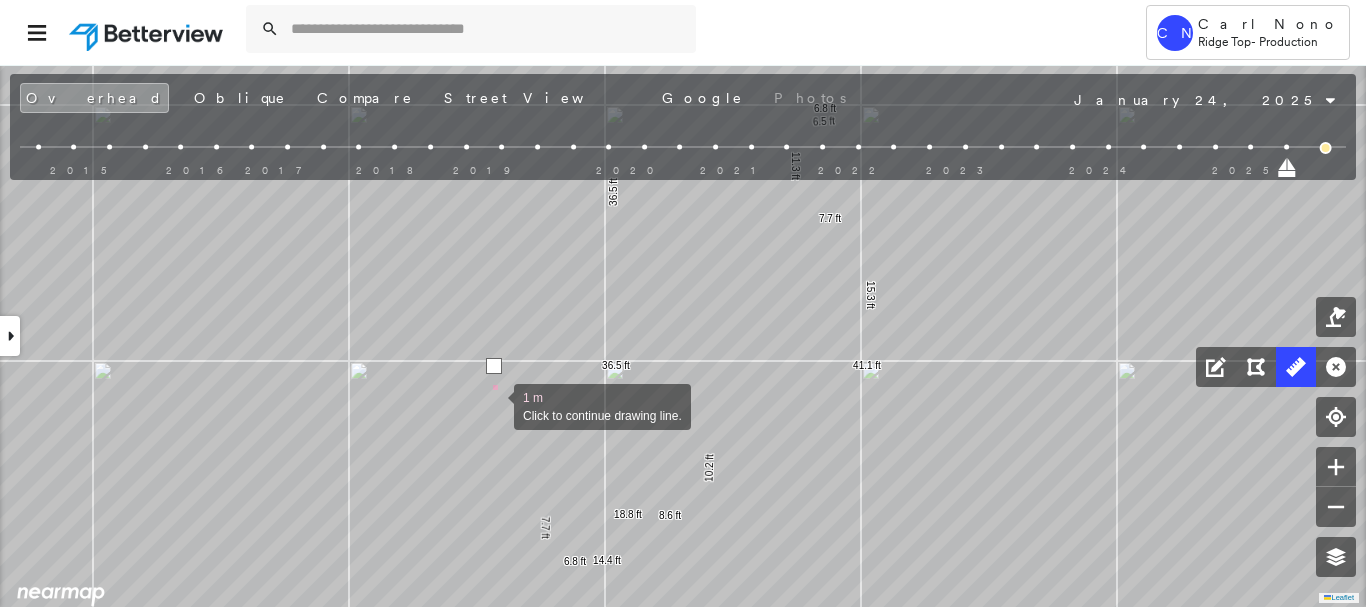 click at bounding box center [494, 405] 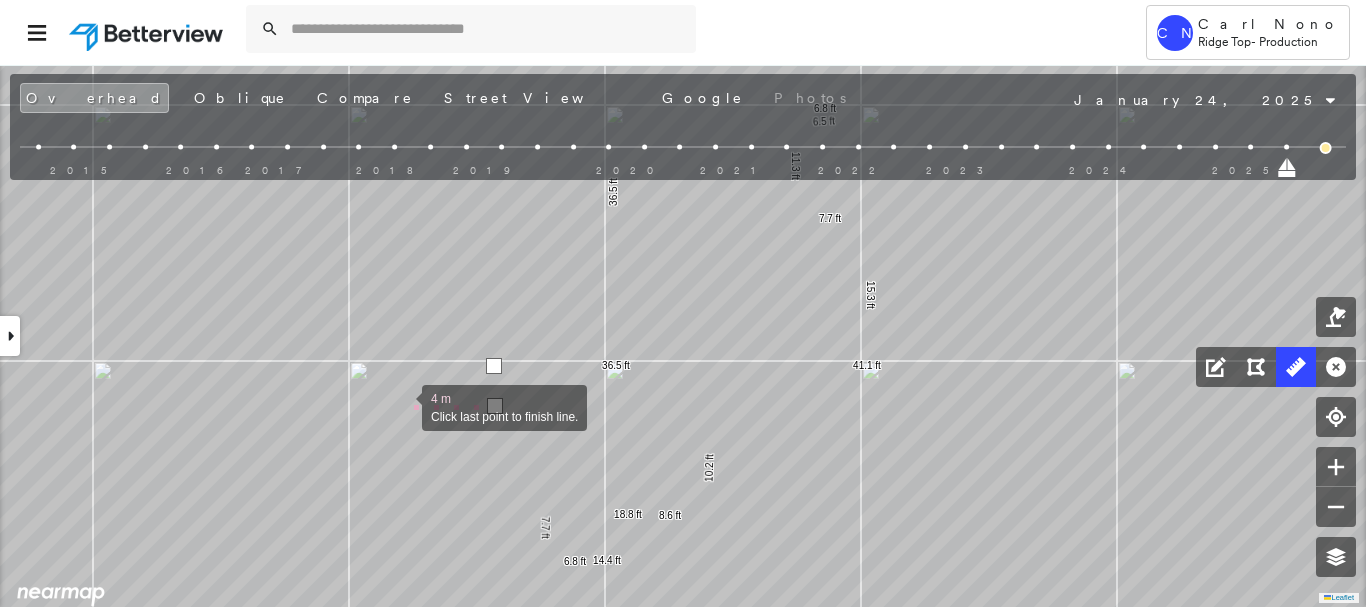 click at bounding box center [402, 406] 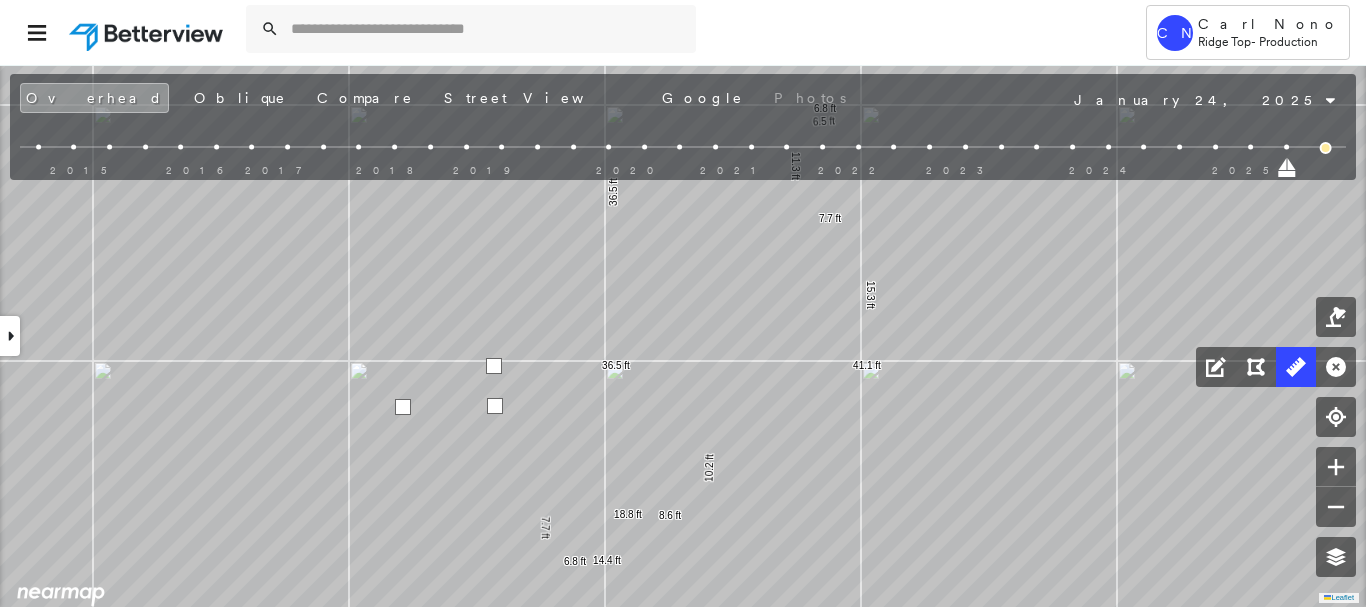 click at bounding box center (403, 407) 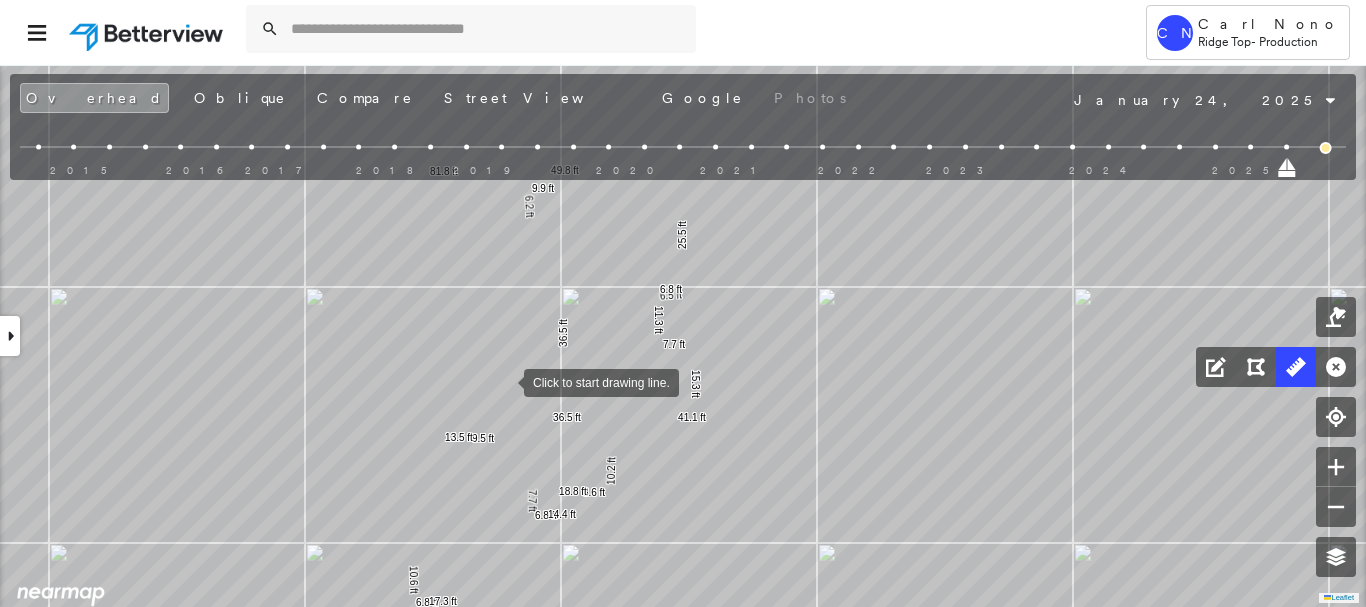 drag, startPoint x: 499, startPoint y: 349, endPoint x: 504, endPoint y: 379, distance: 30.413813 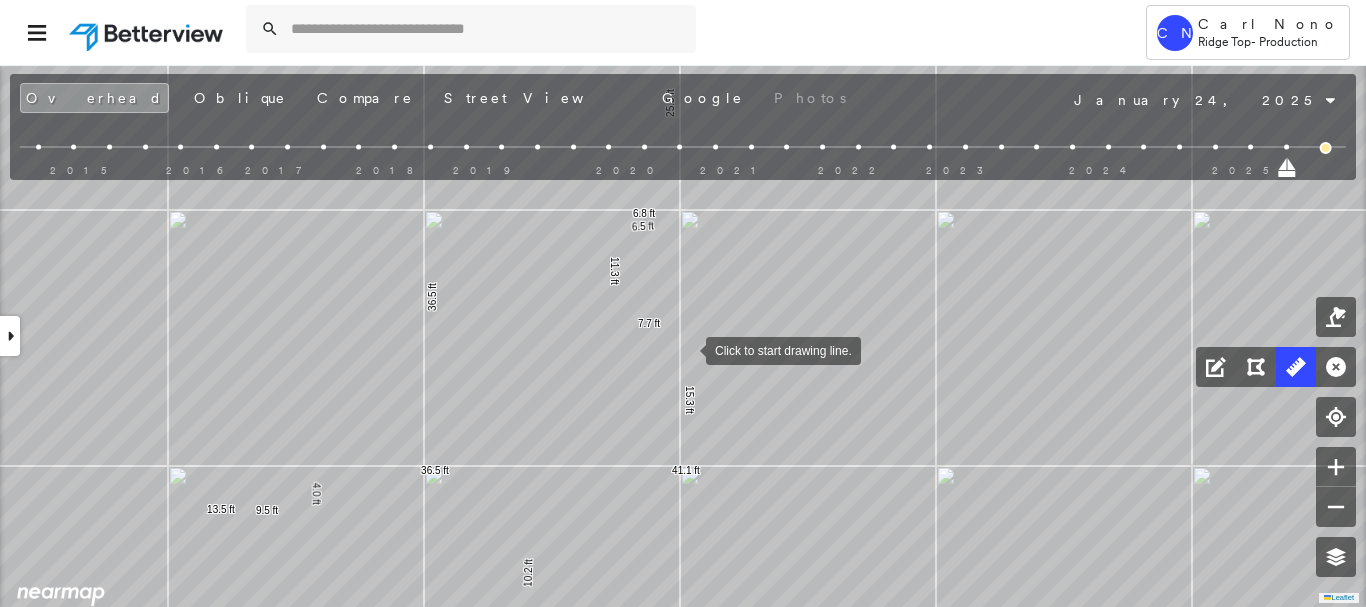 click at bounding box center (686, 349) 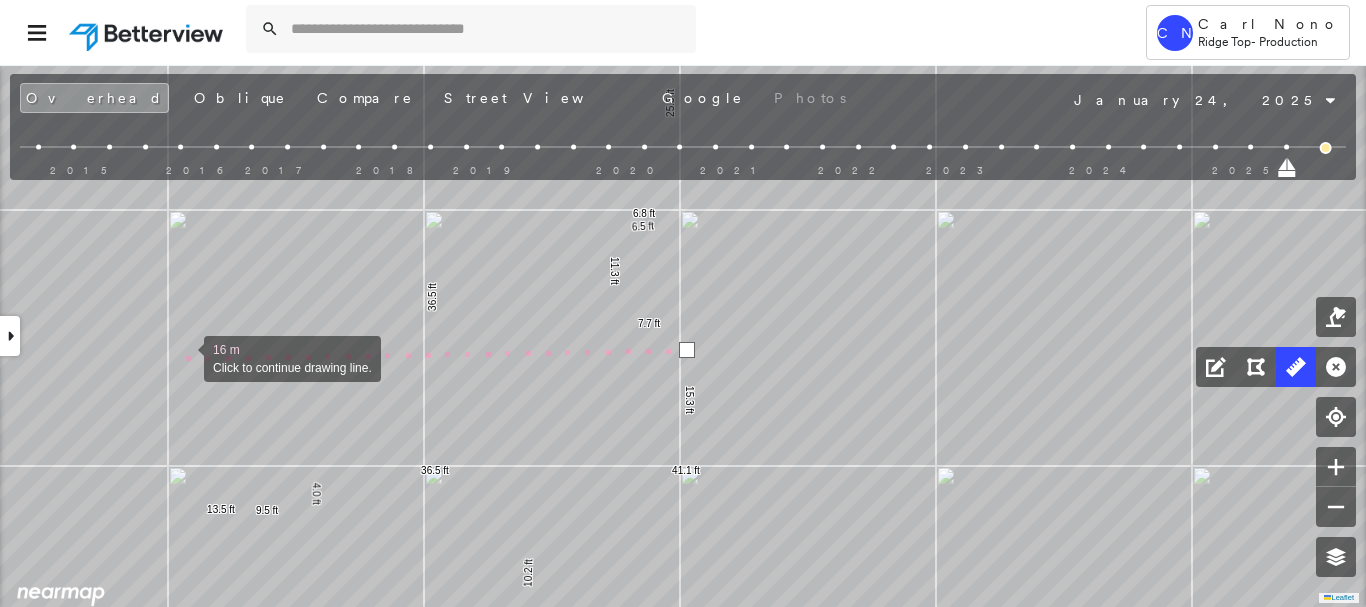 click at bounding box center [184, 357] 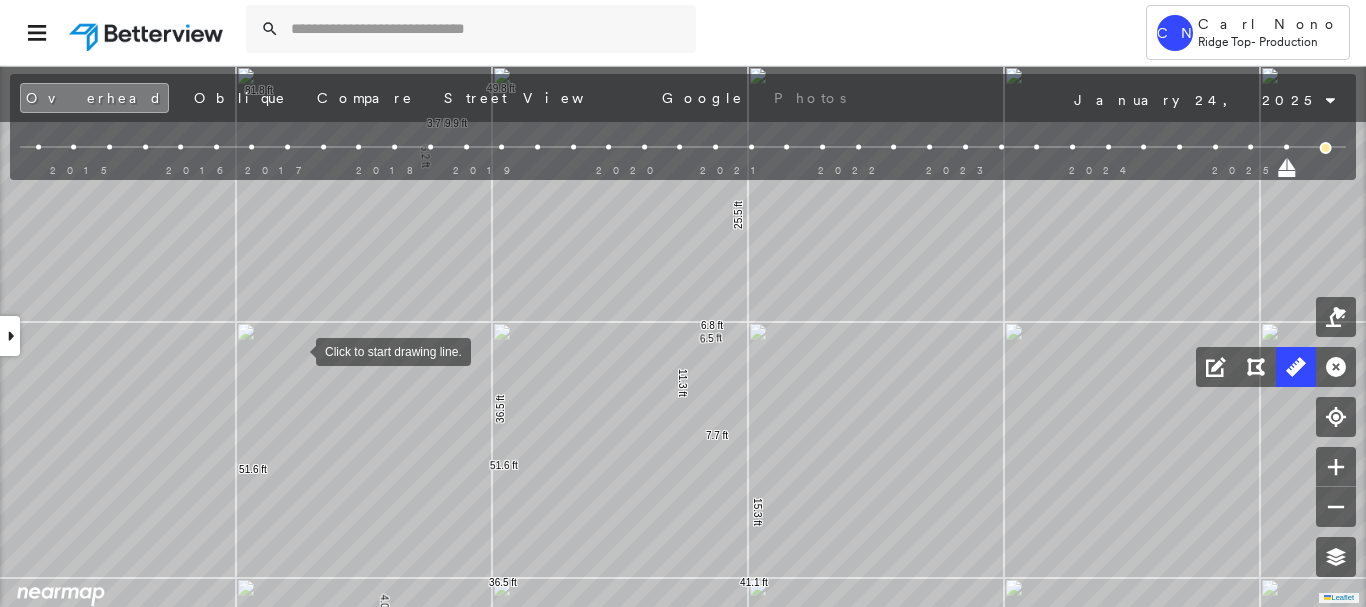 drag, startPoint x: 230, startPoint y: 237, endPoint x: 295, endPoint y: 348, distance: 128.63126 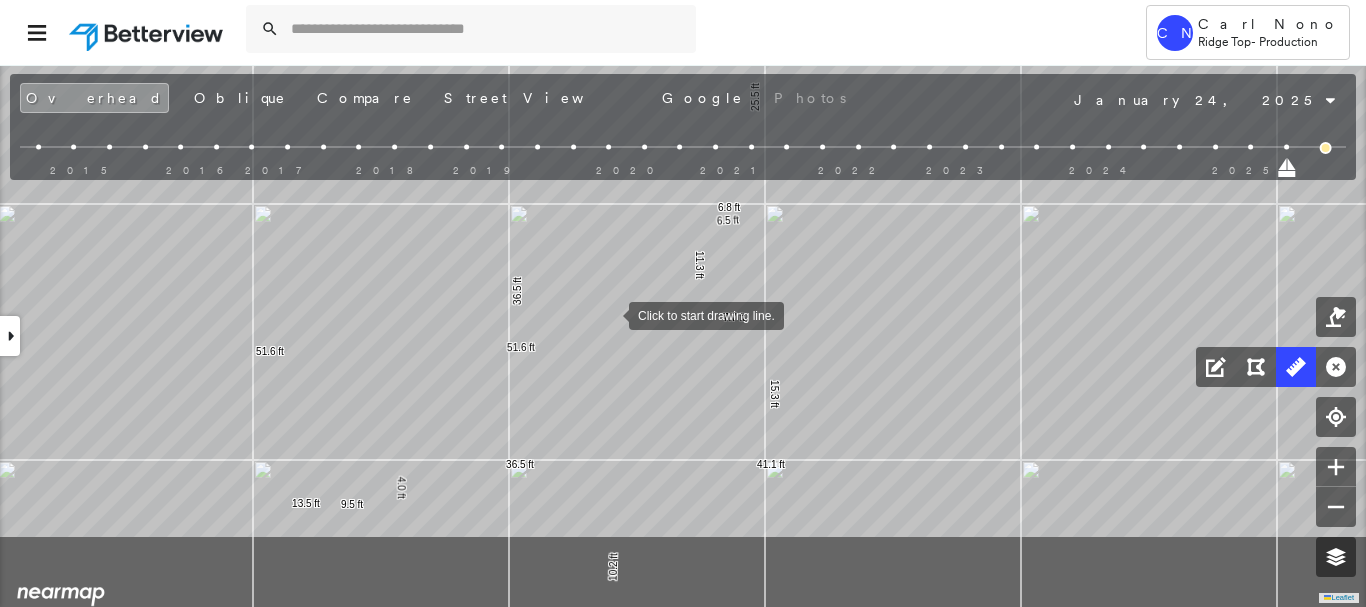 drag, startPoint x: 595, startPoint y: 419, endPoint x: 609, endPoint y: 315, distance: 104.93808 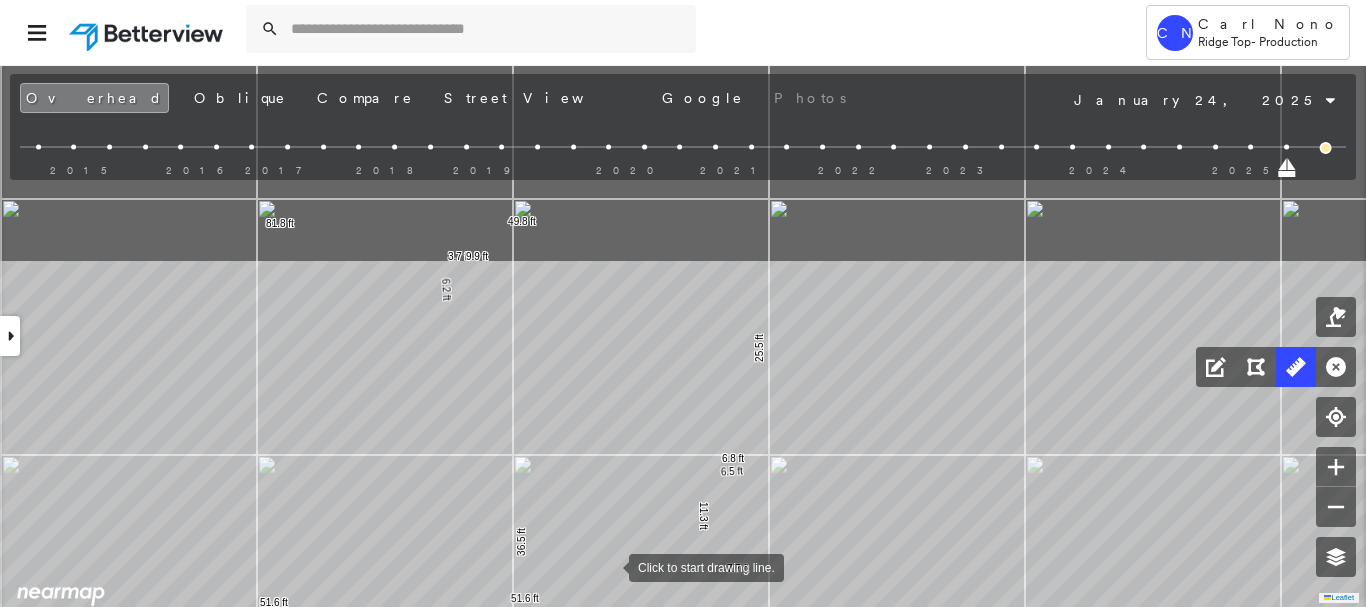 drag, startPoint x: 605, startPoint y: 315, endPoint x: 609, endPoint y: 566, distance: 251.03188 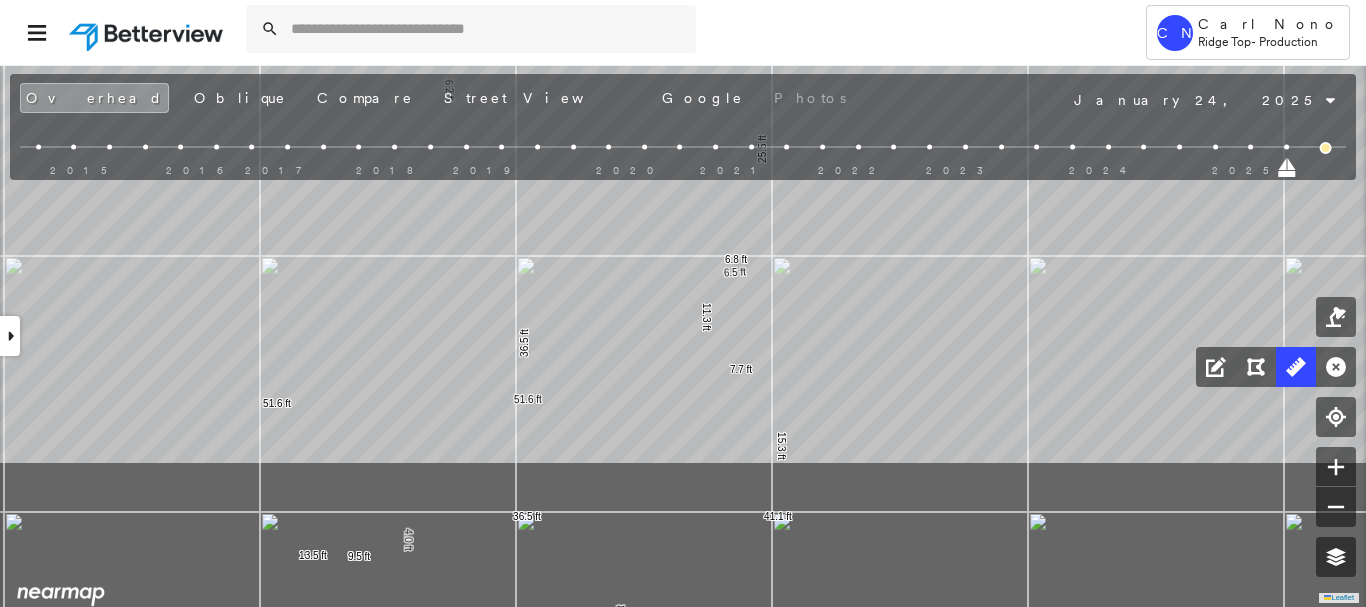 drag, startPoint x: 503, startPoint y: 372, endPoint x: 506, endPoint y: 173, distance: 199.02261 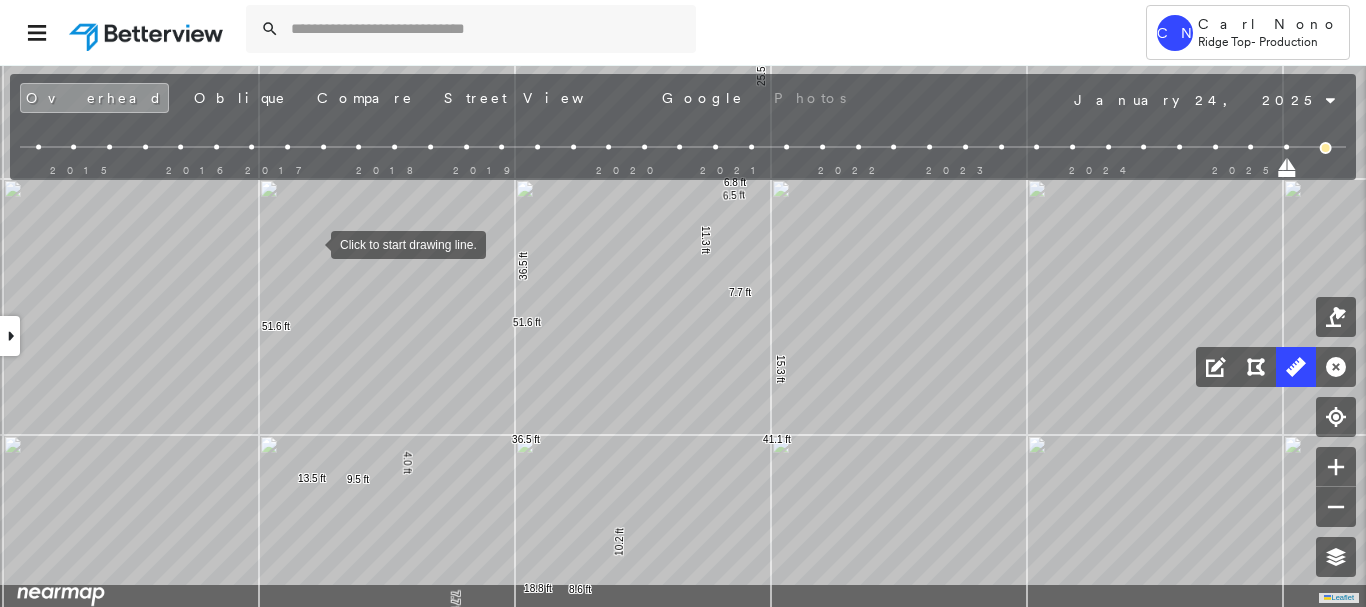 drag, startPoint x: 312, startPoint y: 320, endPoint x: 311, endPoint y: 242, distance: 78.00641 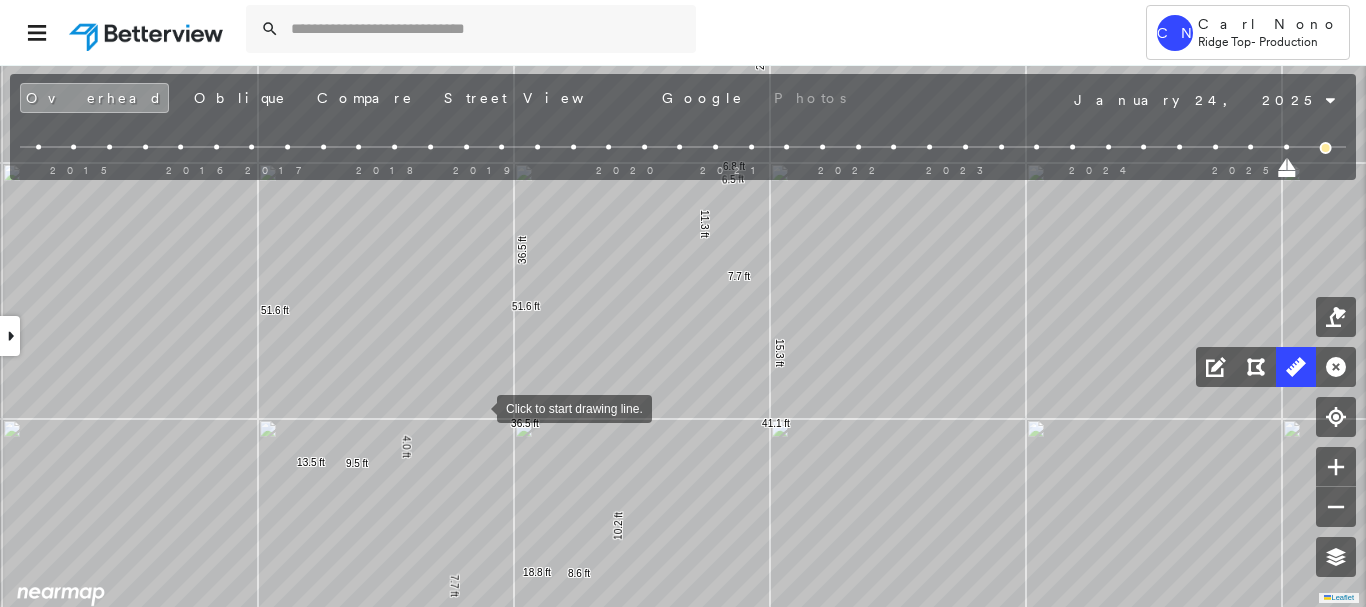 drag, startPoint x: 479, startPoint y: 431, endPoint x: 470, endPoint y: 381, distance: 50.803543 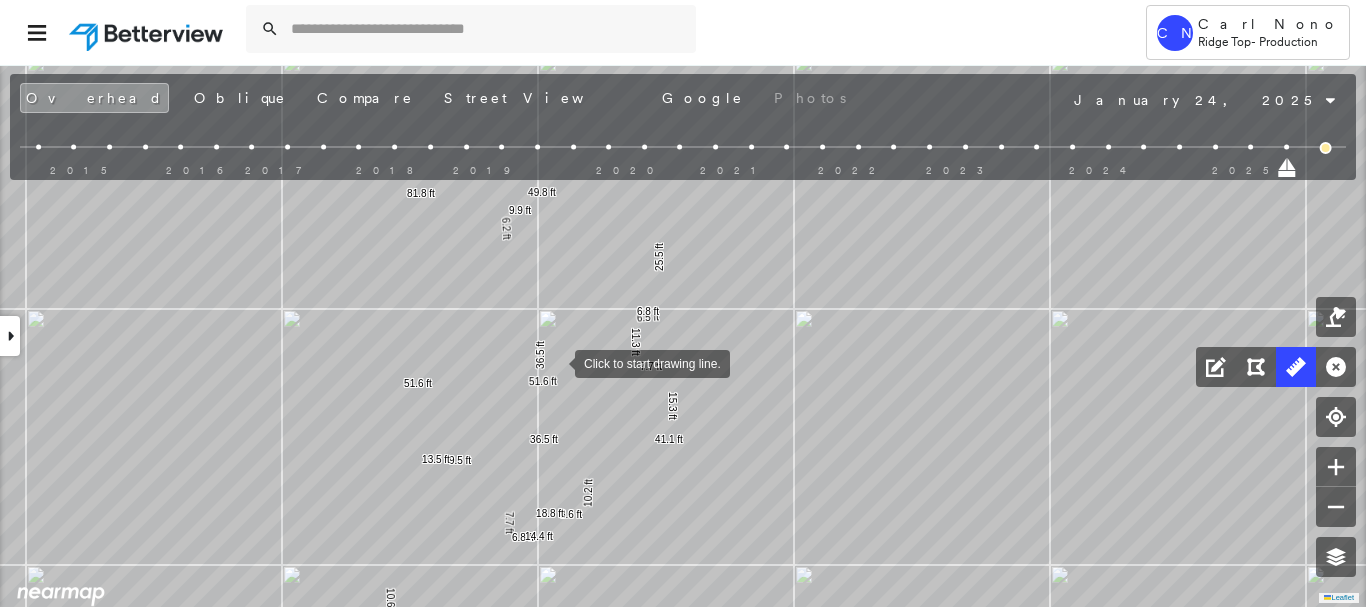 drag, startPoint x: 562, startPoint y: 319, endPoint x: 541, endPoint y: 420, distance: 103.16007 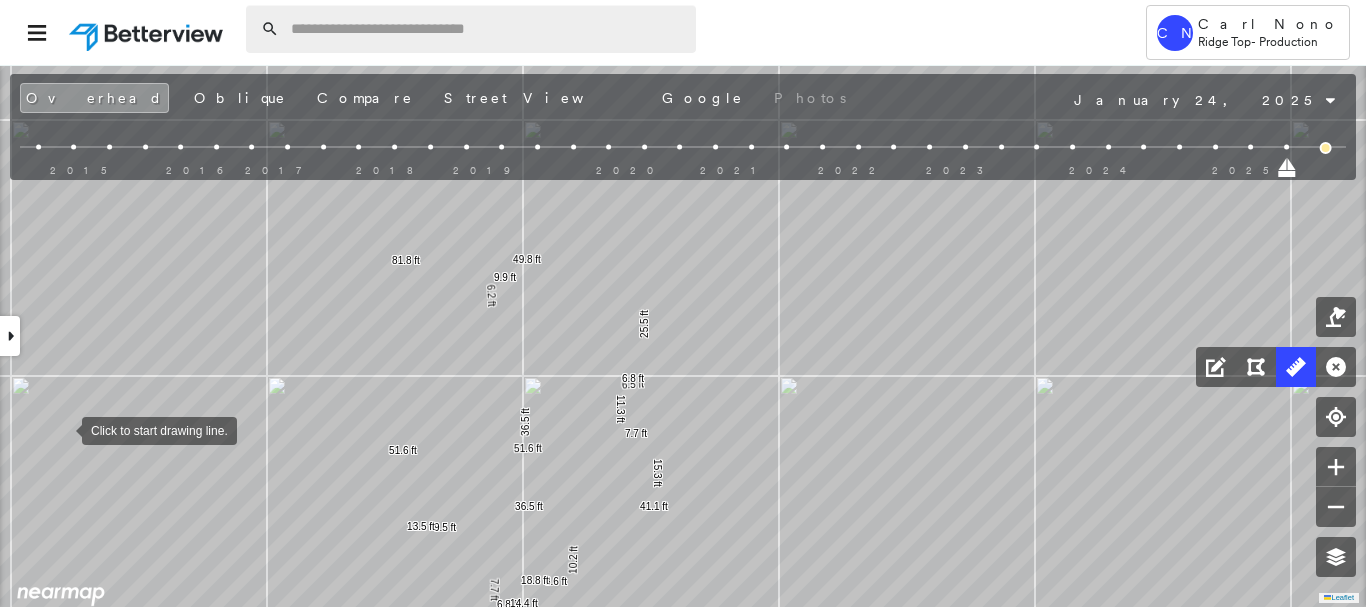 click at bounding box center (487, 29) 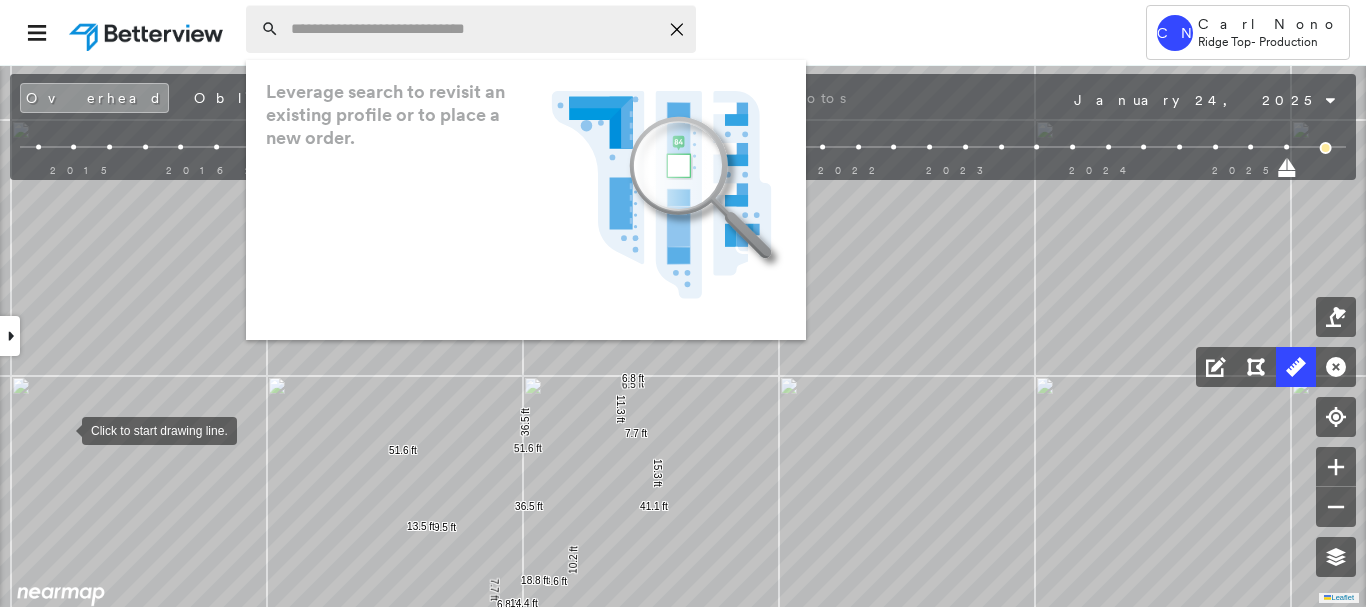 paste on "**********" 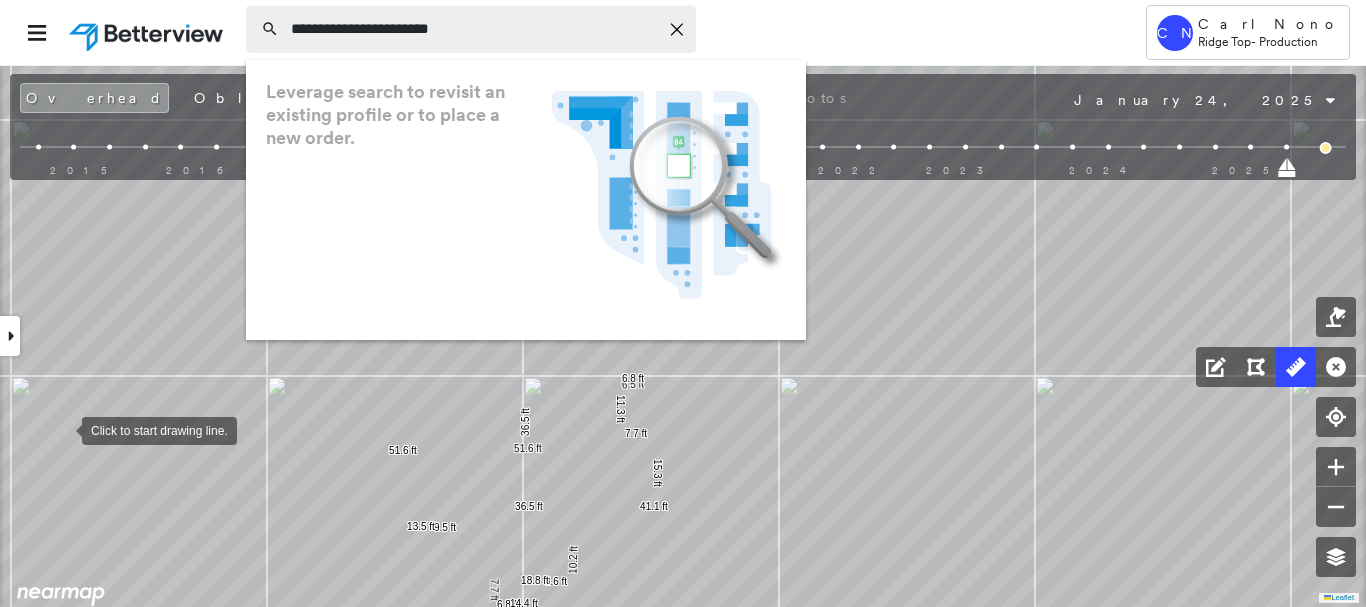 type on "**********" 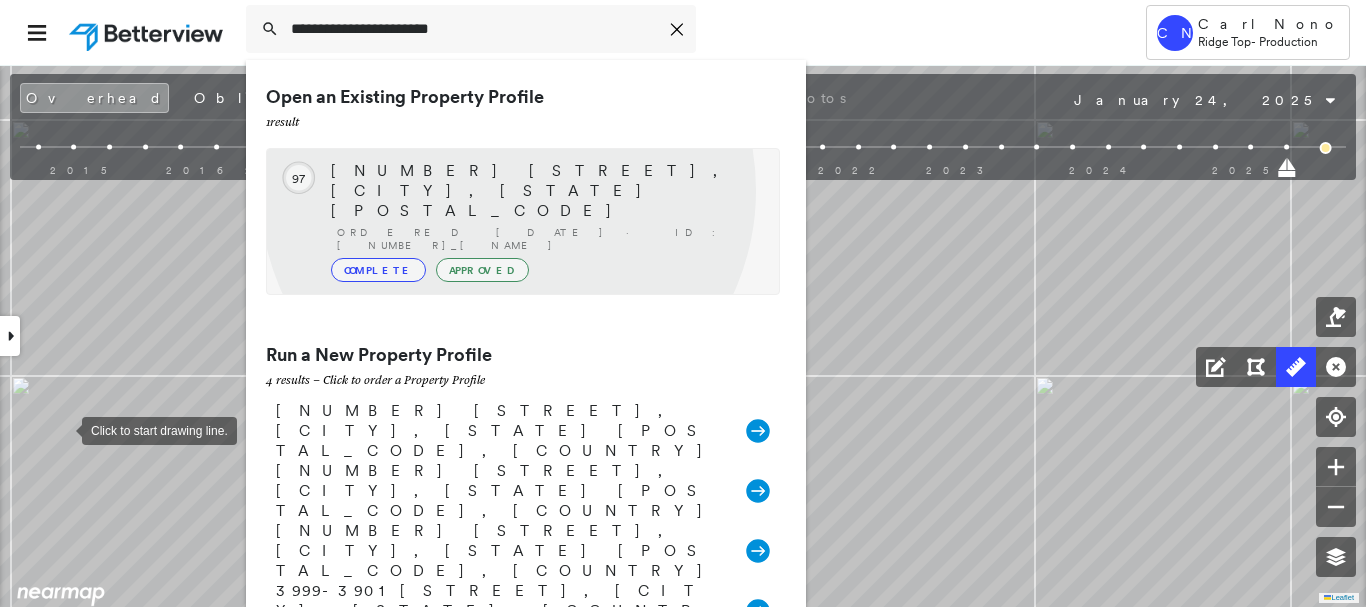 click on "Ordered 08/02/25 · ID: 780108_HARTT" at bounding box center [548, 239] 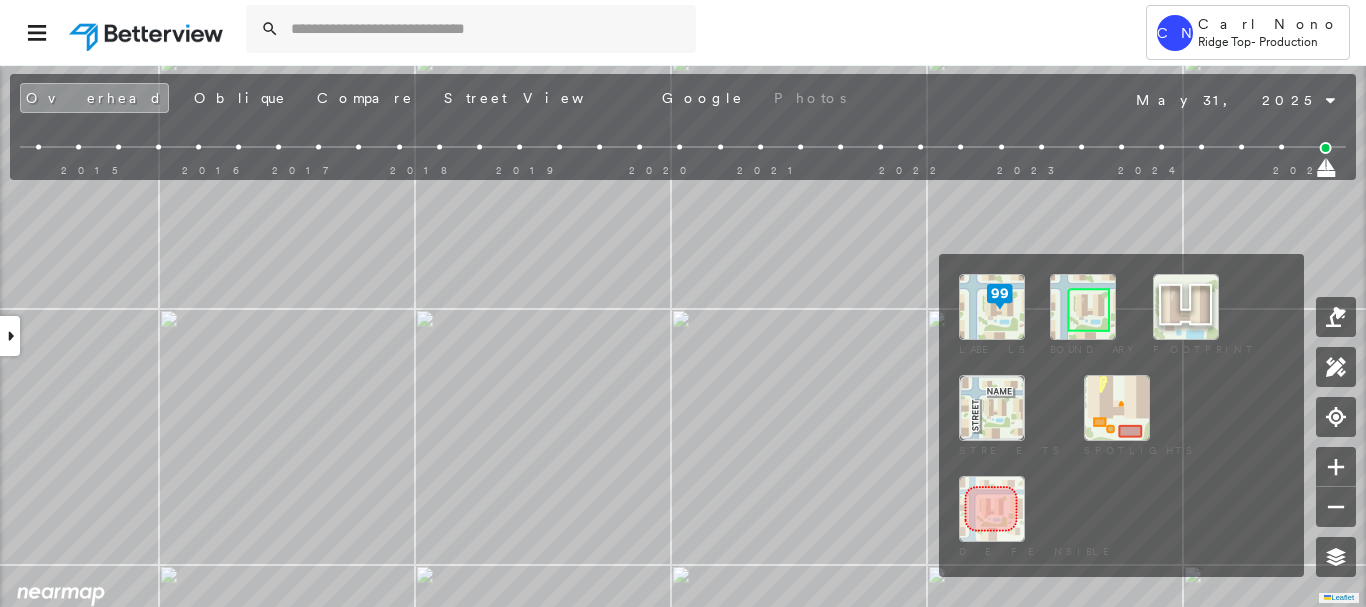 click at bounding box center (1083, 307) 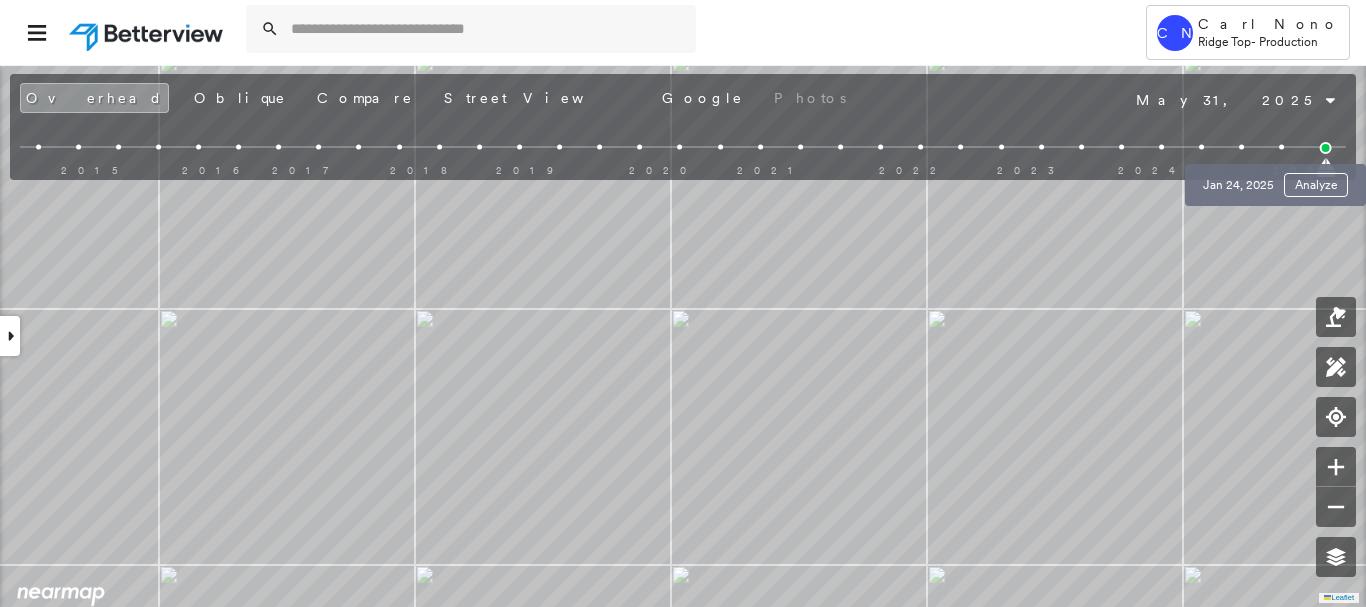 click at bounding box center (1281, 147) 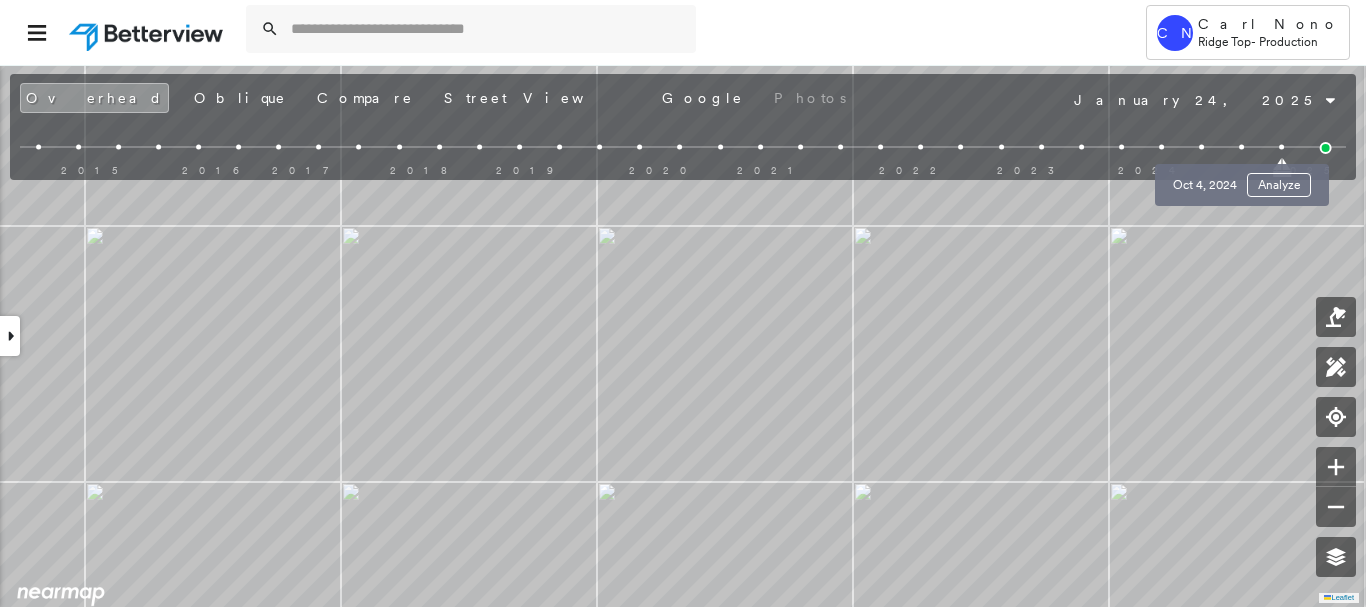click at bounding box center (1241, 147) 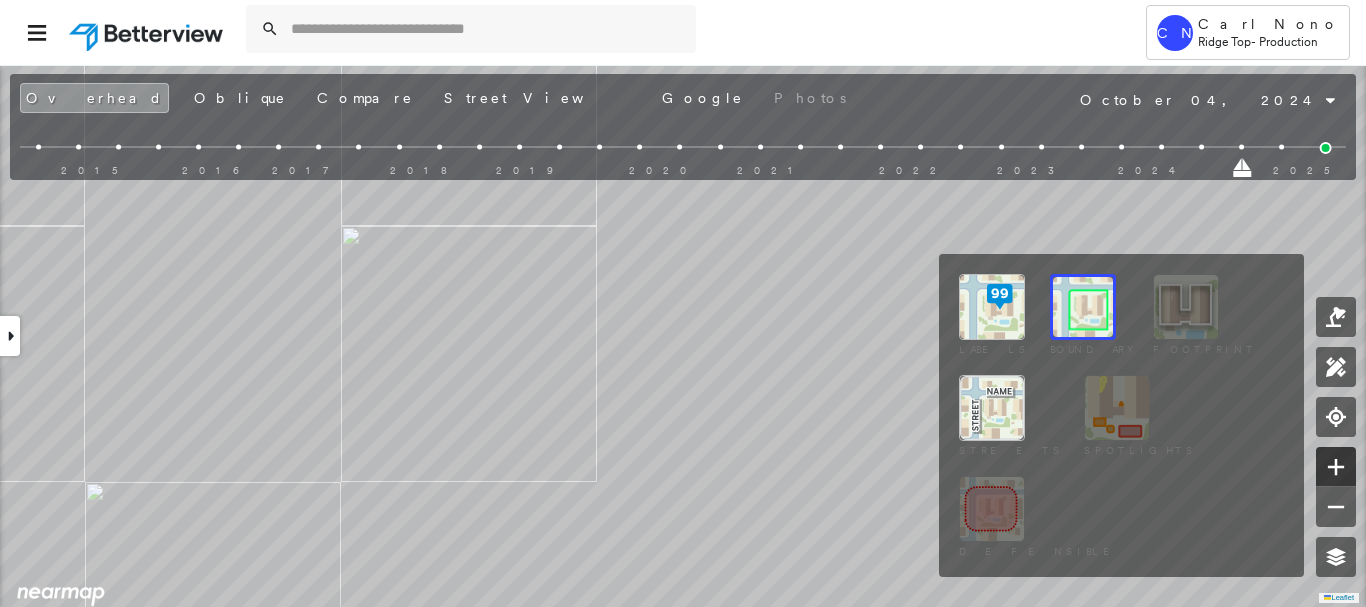 drag, startPoint x: 1340, startPoint y: 556, endPoint x: 1328, endPoint y: 463, distance: 93.770996 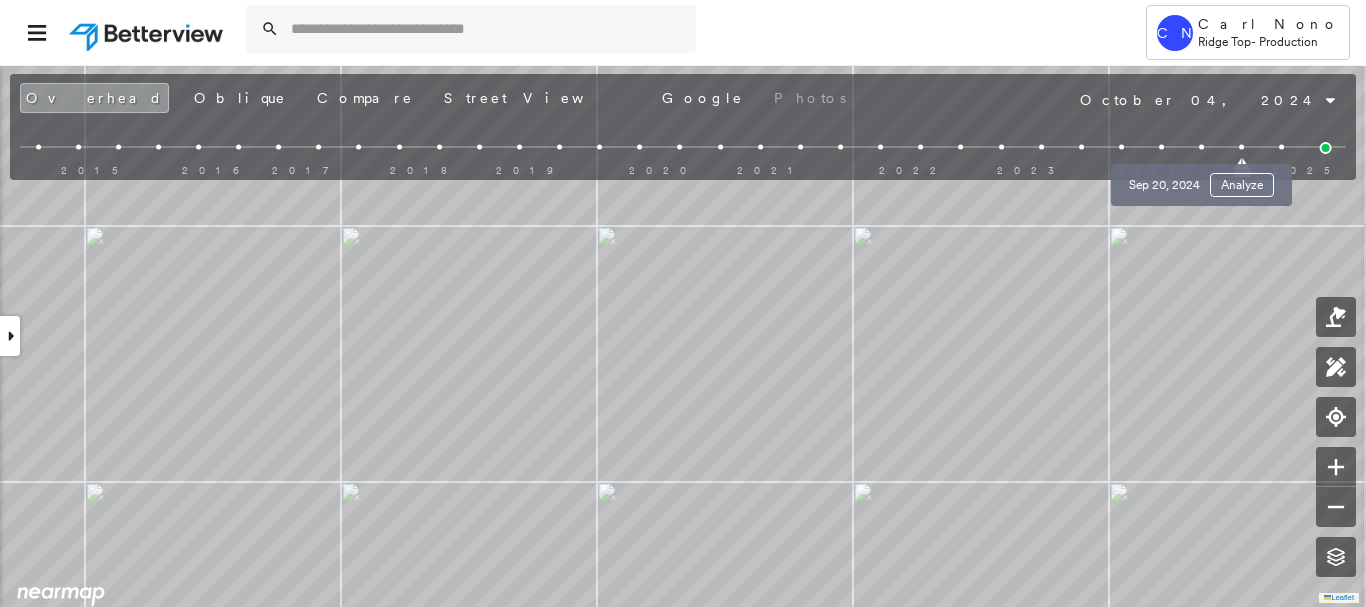 click at bounding box center [1201, 147] 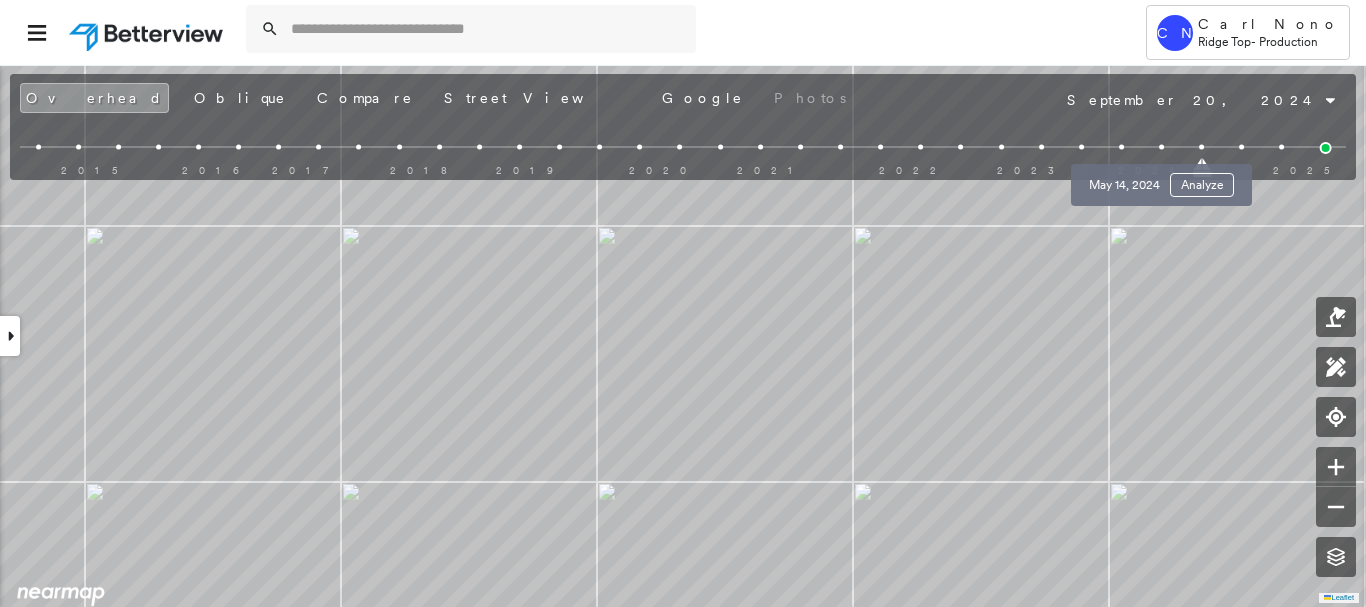 click at bounding box center [1161, 147] 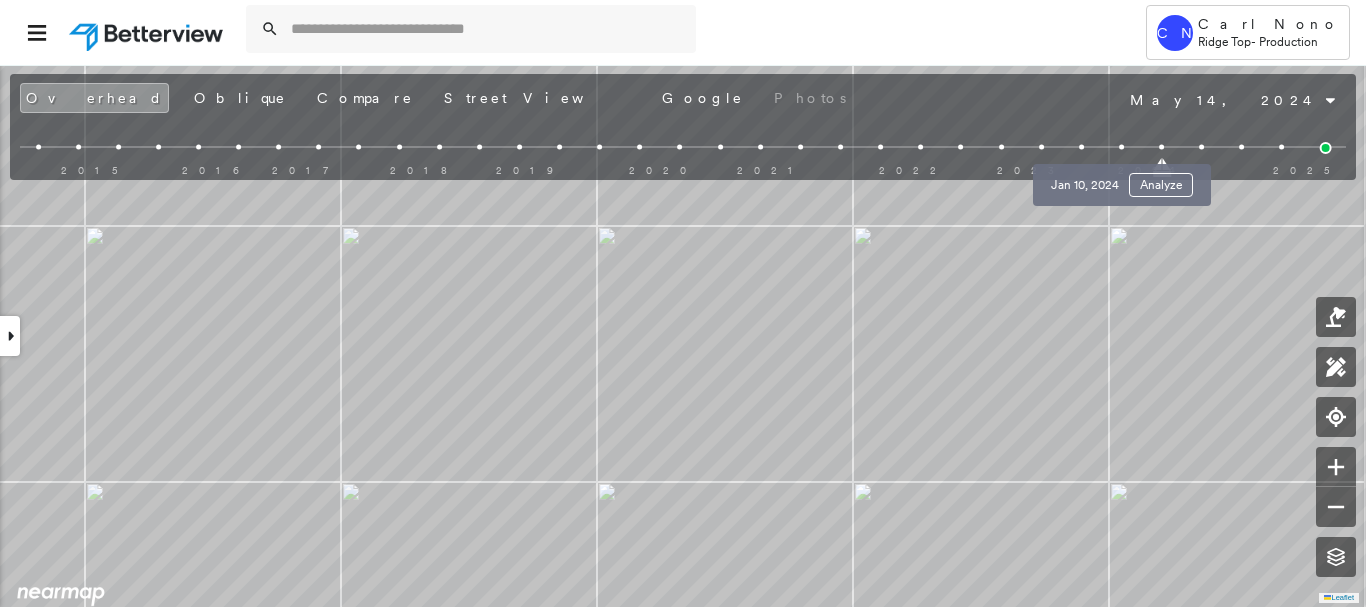click at bounding box center [1121, 147] 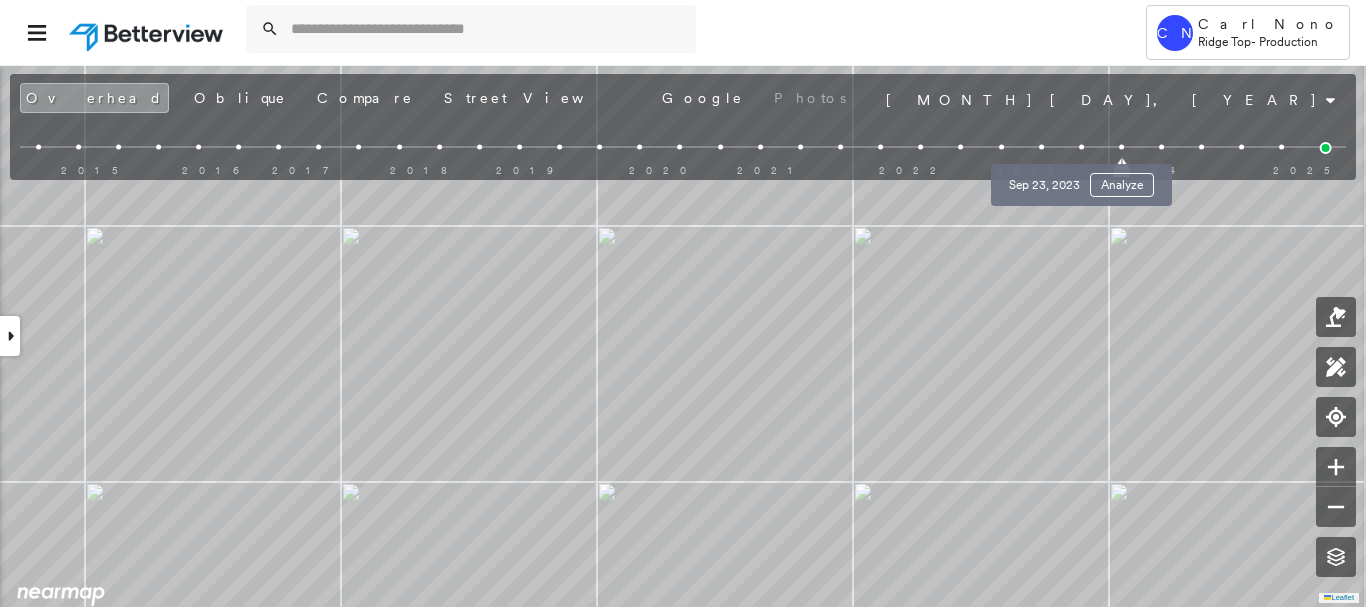 click at bounding box center (1081, 147) 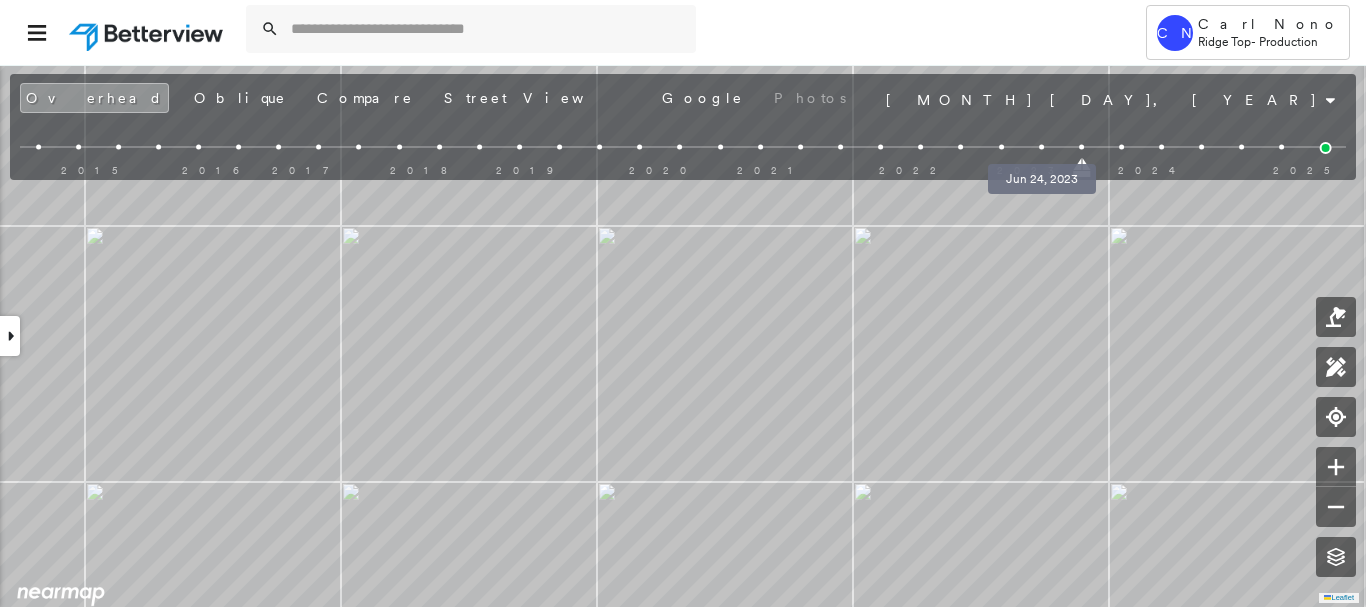 click at bounding box center [1041, 147] 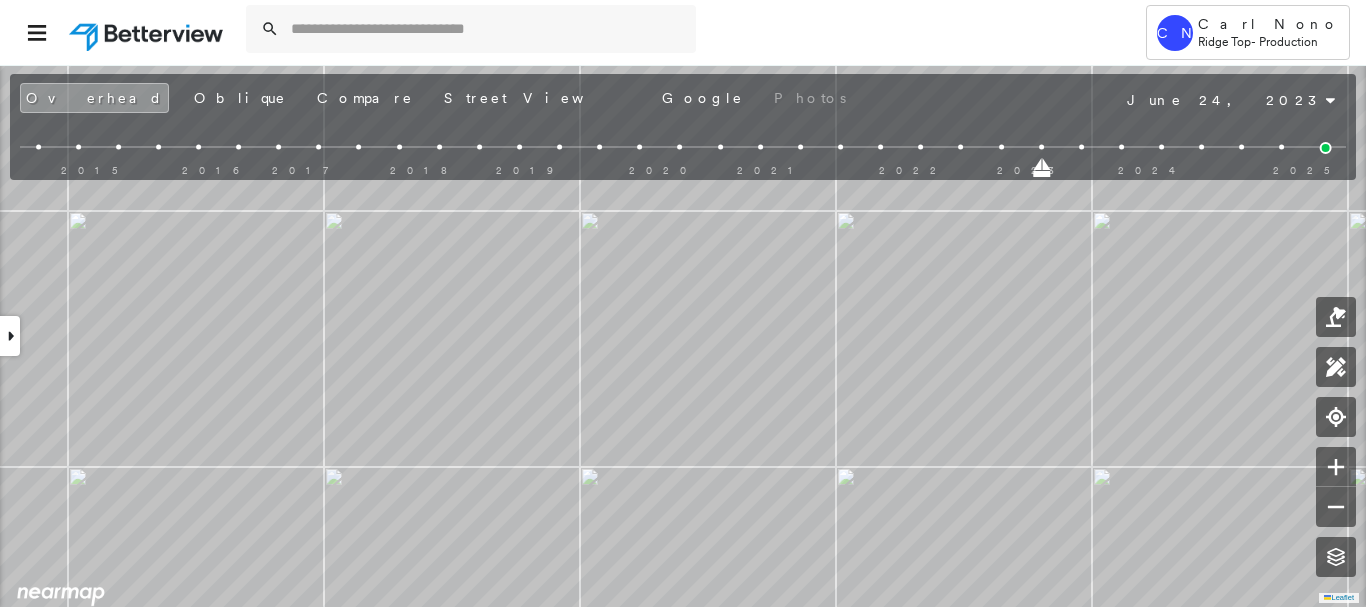 click at bounding box center (1001, 147) 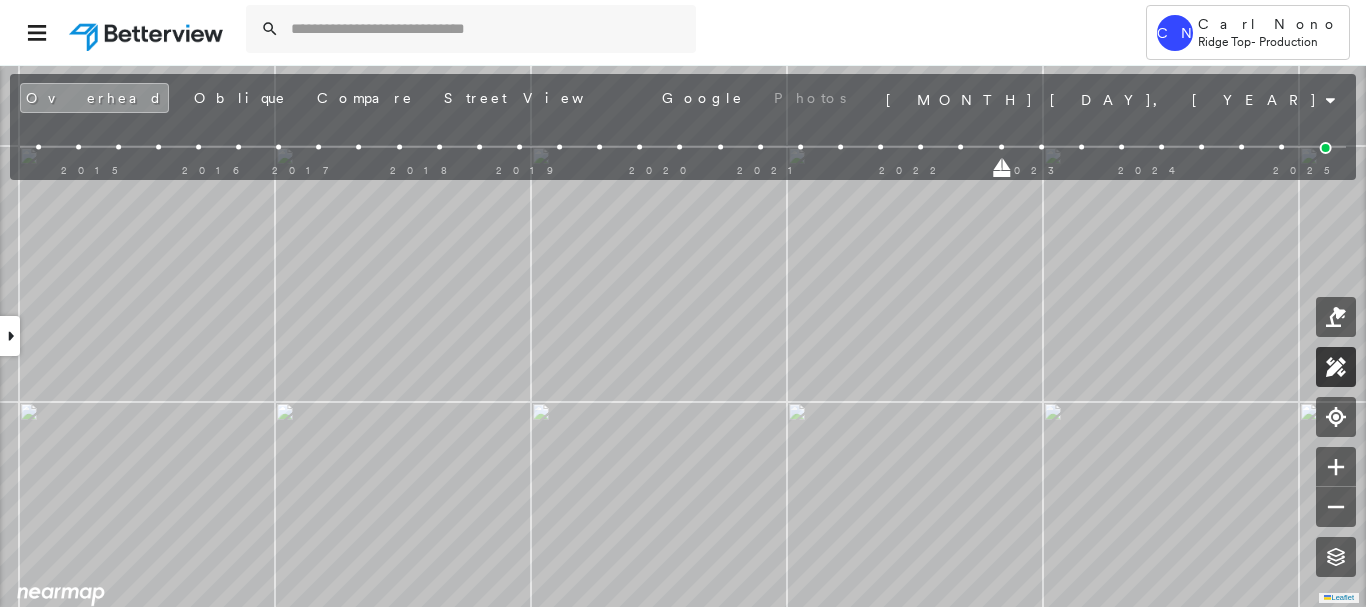 click 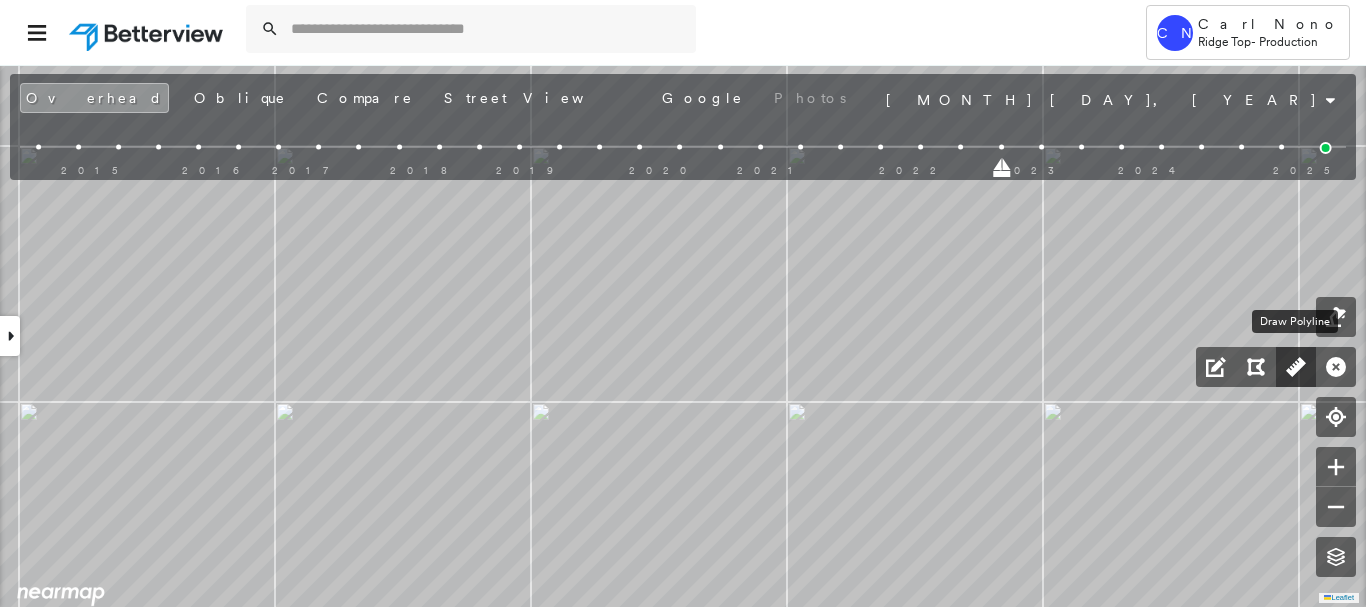 click 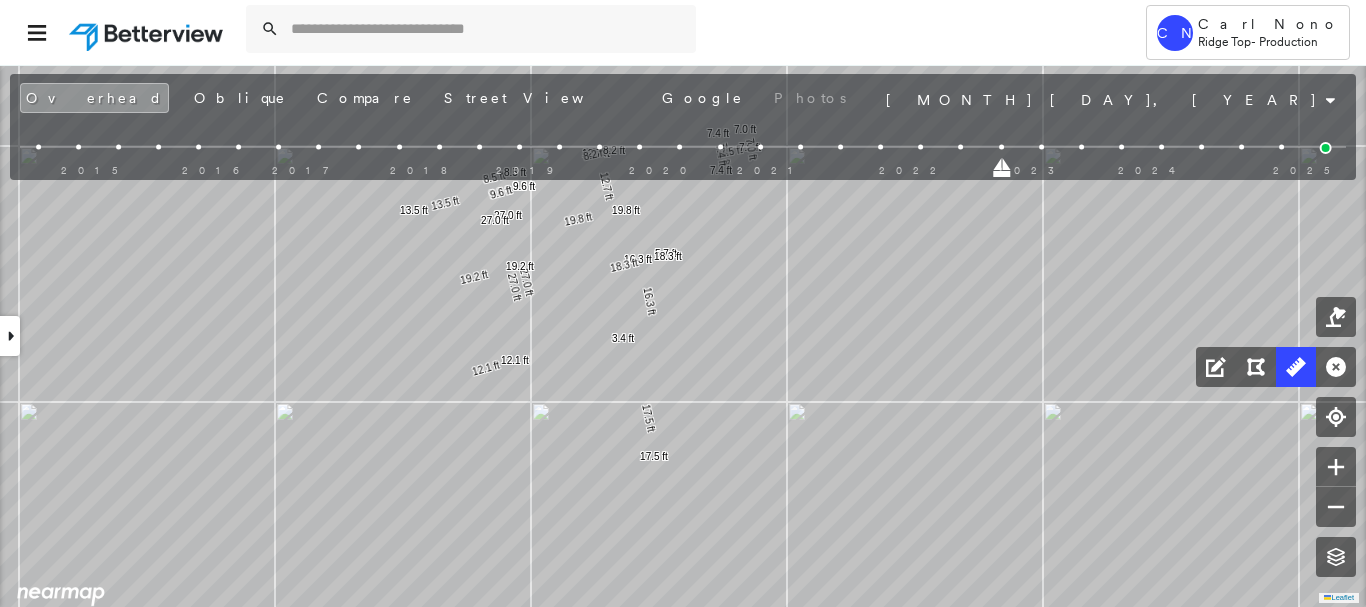click at bounding box center (10, 336) 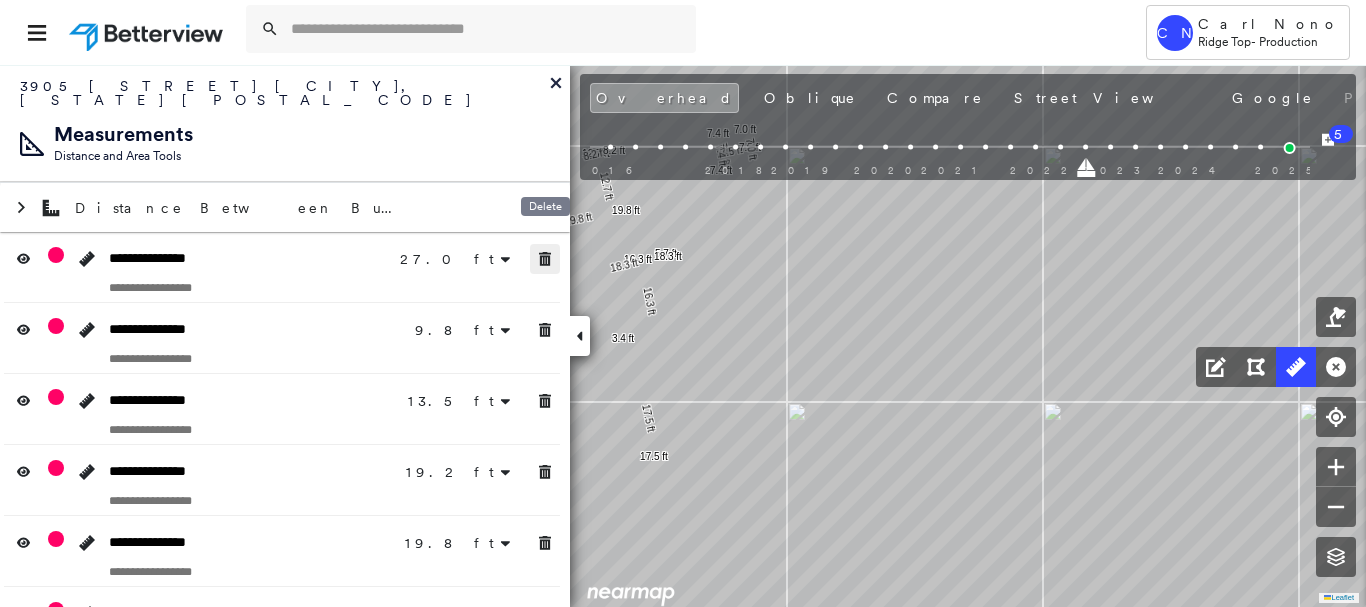 click at bounding box center (545, 259) 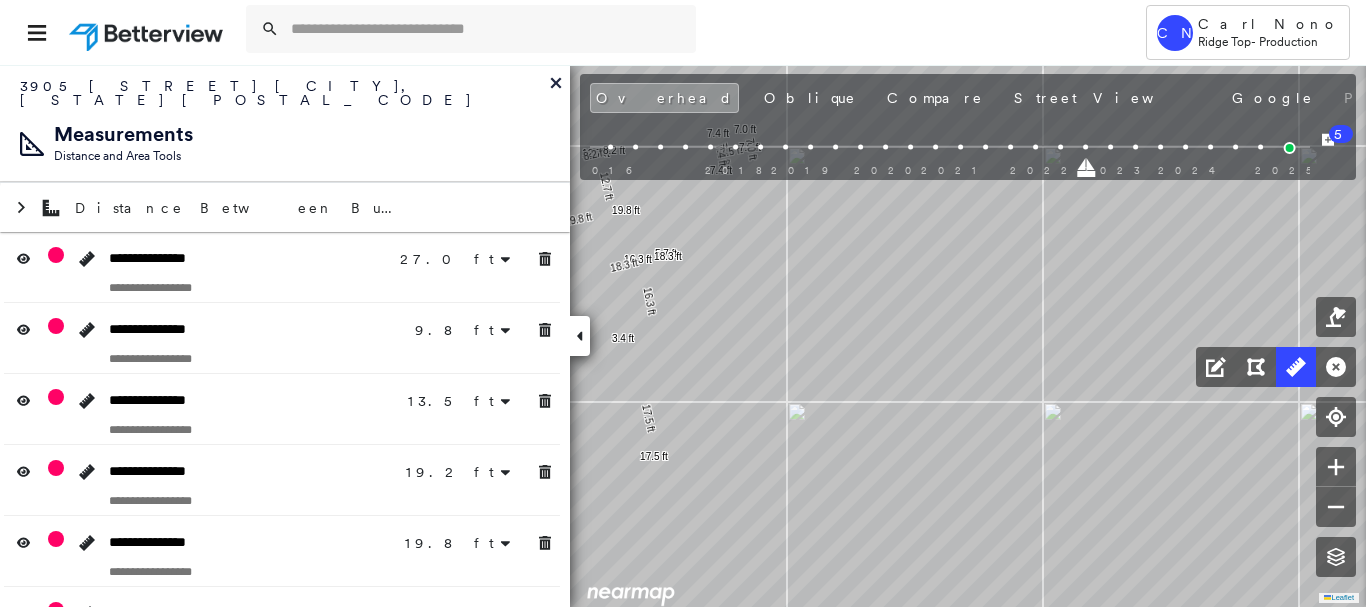 drag, startPoint x: 535, startPoint y: 291, endPoint x: 549, endPoint y: 310, distance: 23.600847 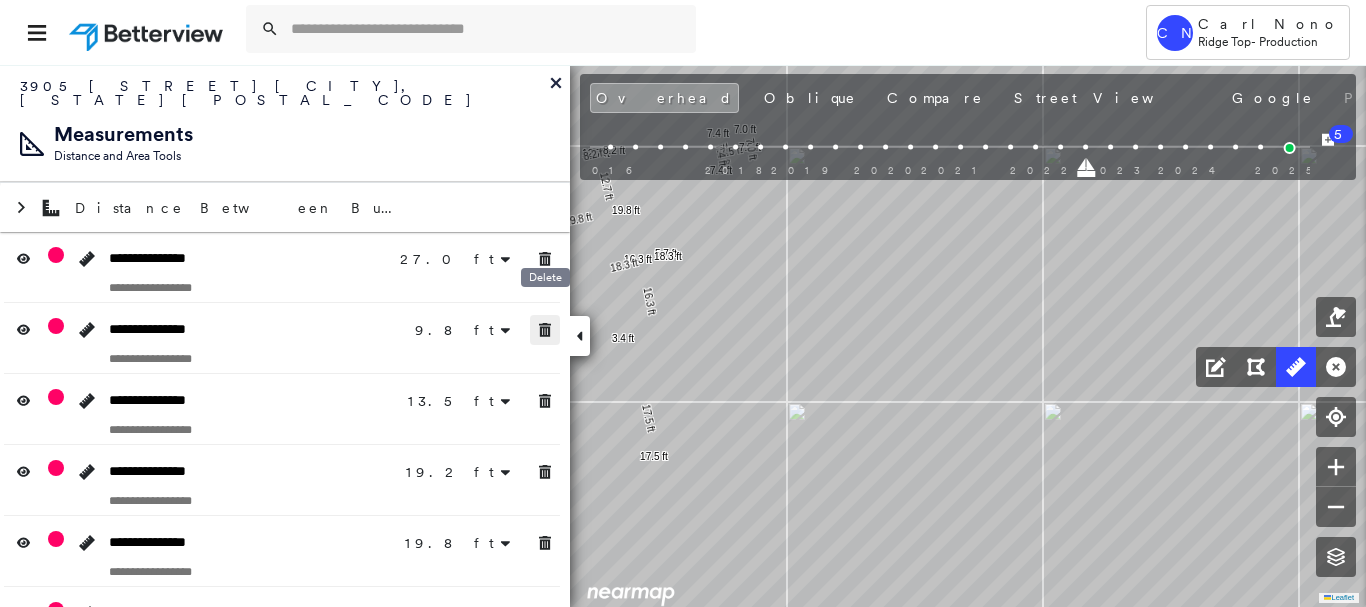 drag, startPoint x: 549, startPoint y: 310, endPoint x: 547, endPoint y: 358, distance: 48.04165 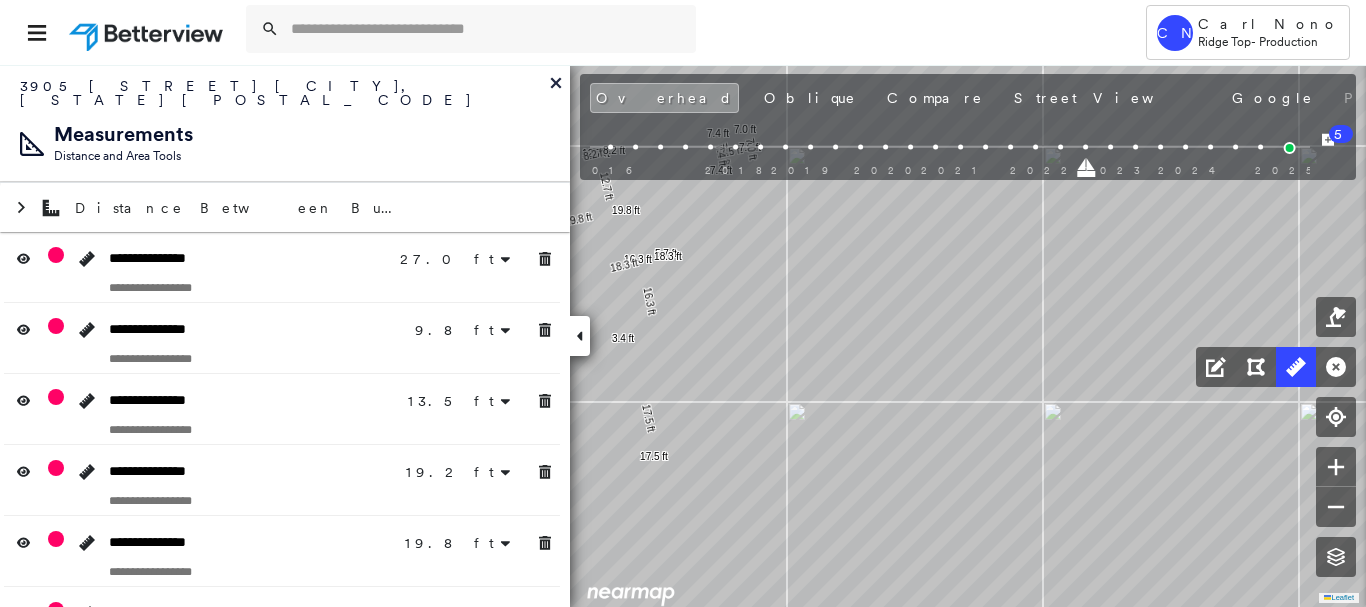drag, startPoint x: 546, startPoint y: 360, endPoint x: 545, endPoint y: 390, distance: 30.016663 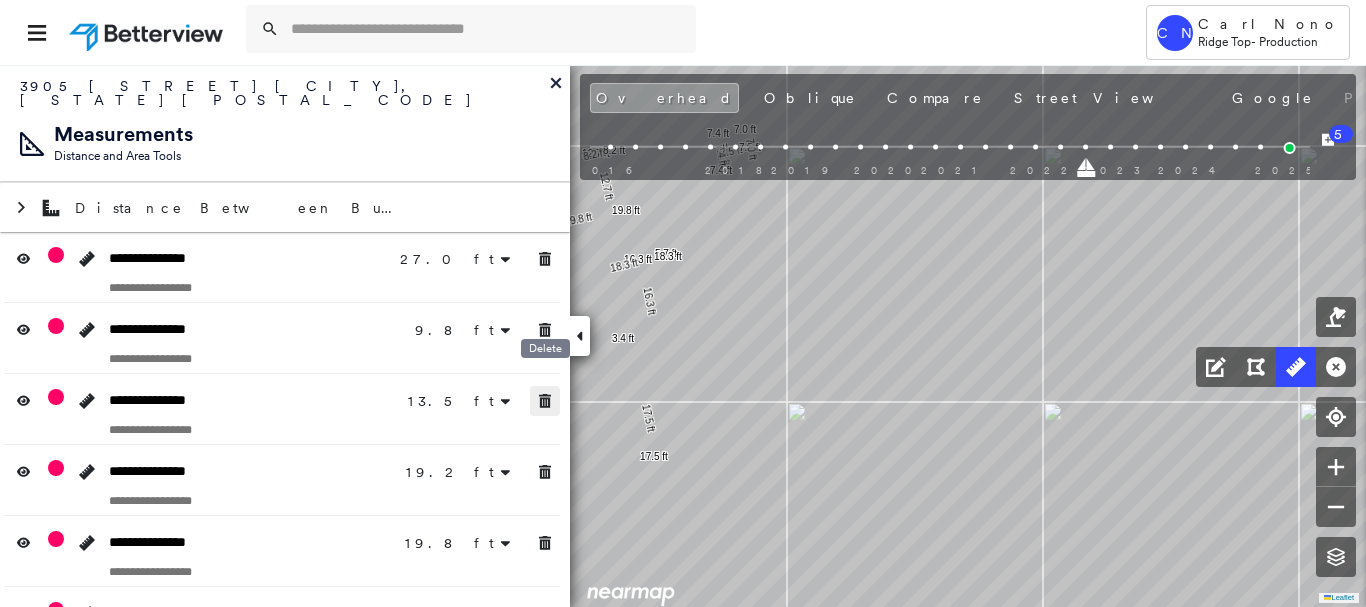 click on "**********" at bounding box center (285, 942) 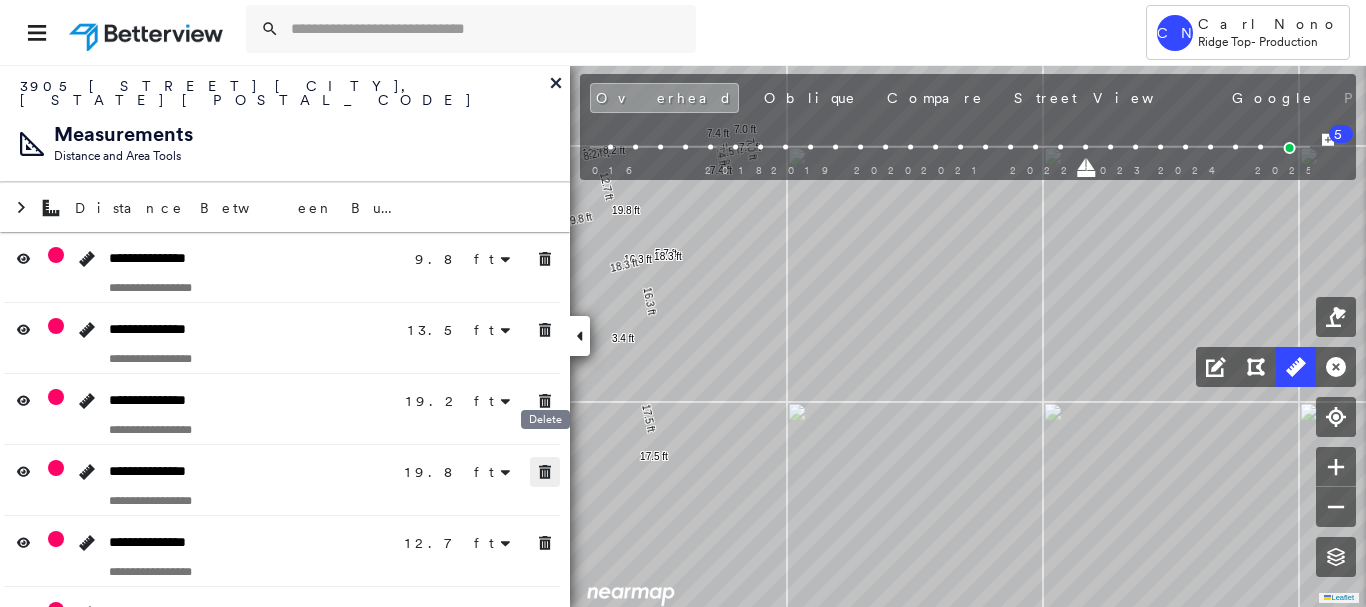 drag, startPoint x: 552, startPoint y: 466, endPoint x: 552, endPoint y: 525, distance: 59 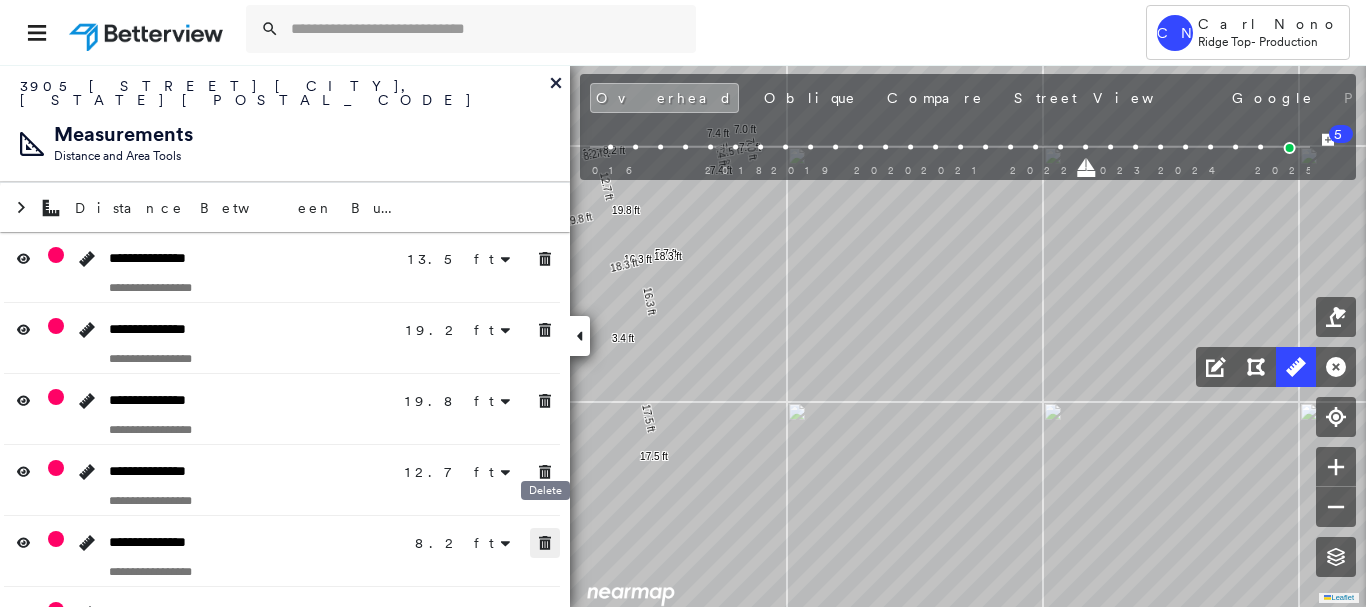 drag, startPoint x: 552, startPoint y: 527, endPoint x: 550, endPoint y: 554, distance: 27.073973 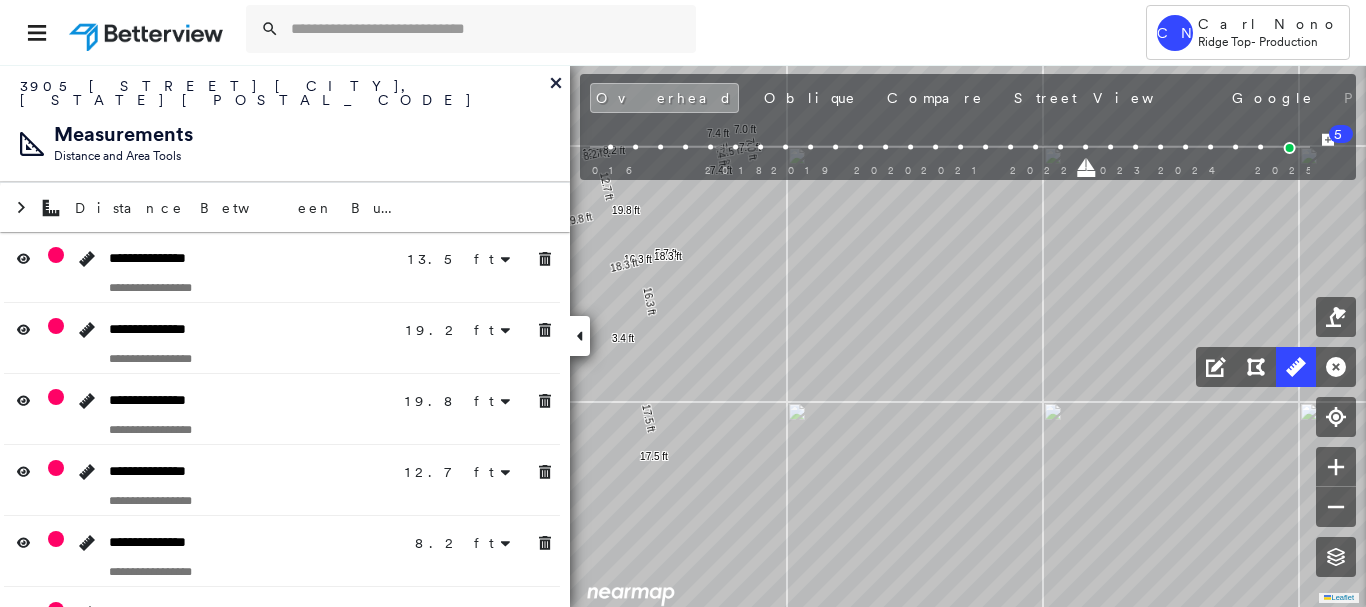 click on "**********" at bounding box center [282, 622] 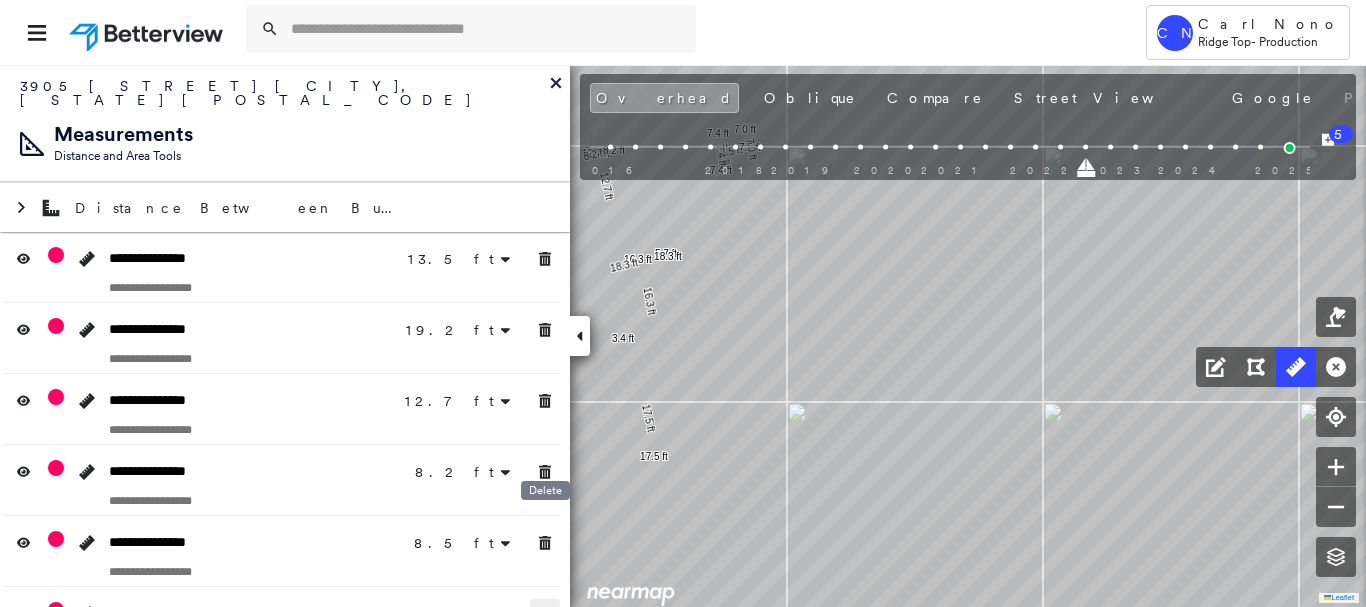 click on "**********" at bounding box center (285, 835) 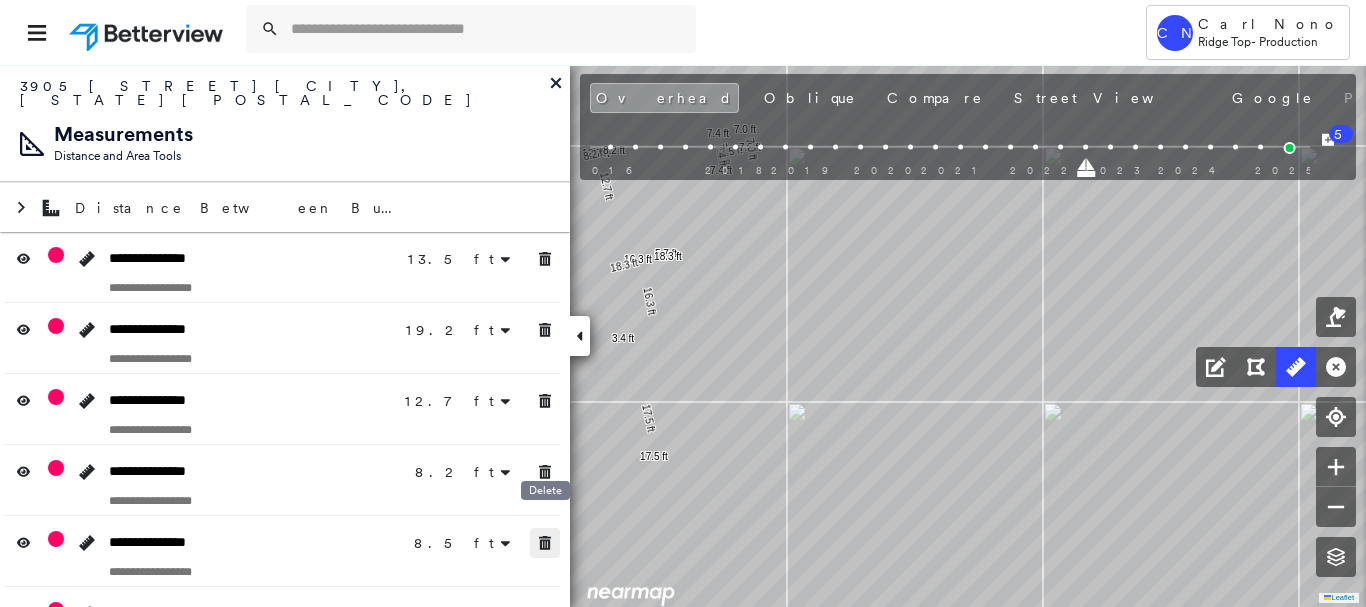 click at bounding box center (545, 614) 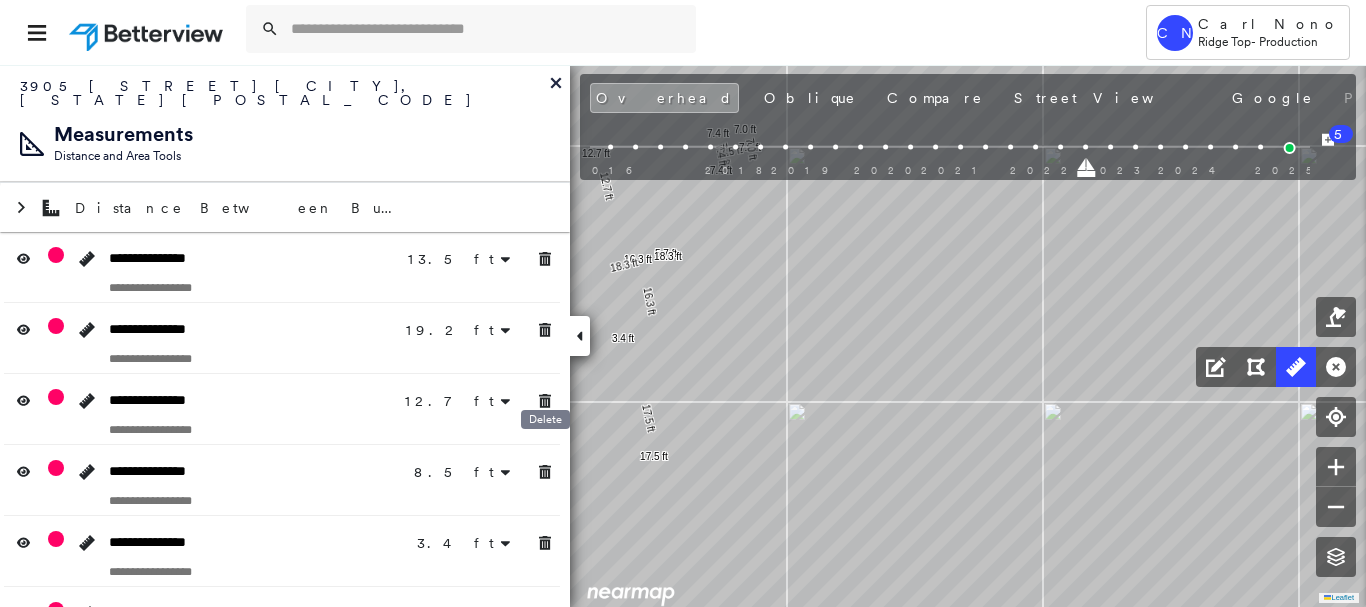 click on "Delete" at bounding box center [545, 419] 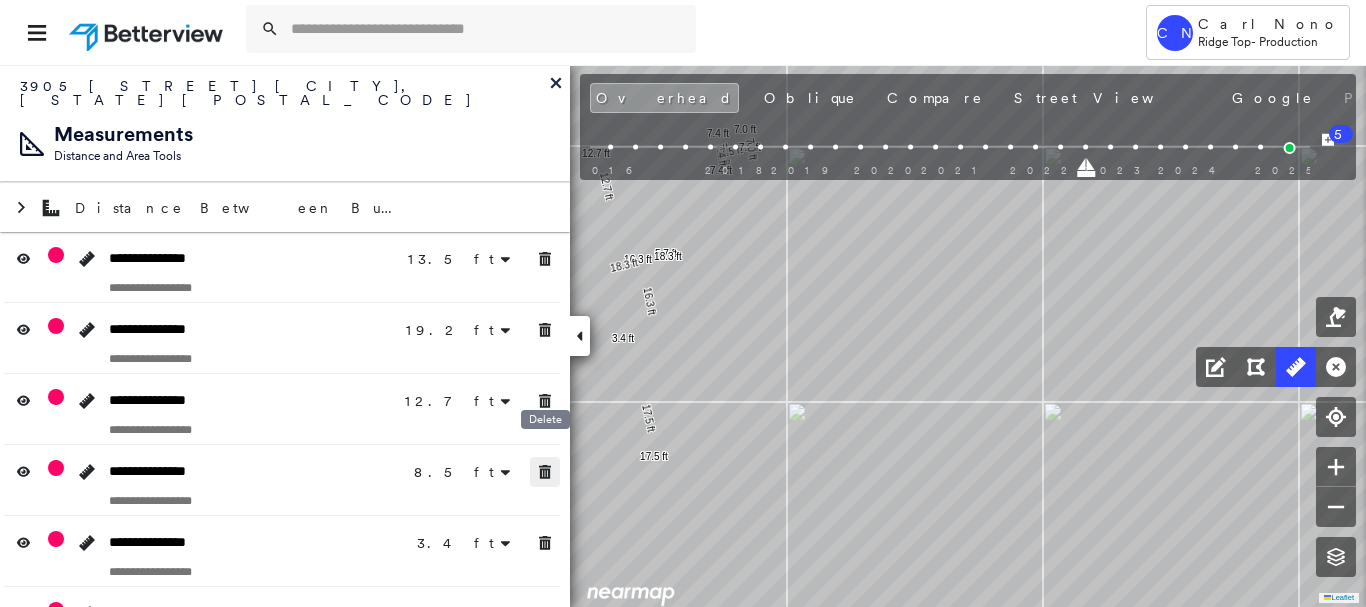 drag, startPoint x: 545, startPoint y: 452, endPoint x: 549, endPoint y: 378, distance: 74.10803 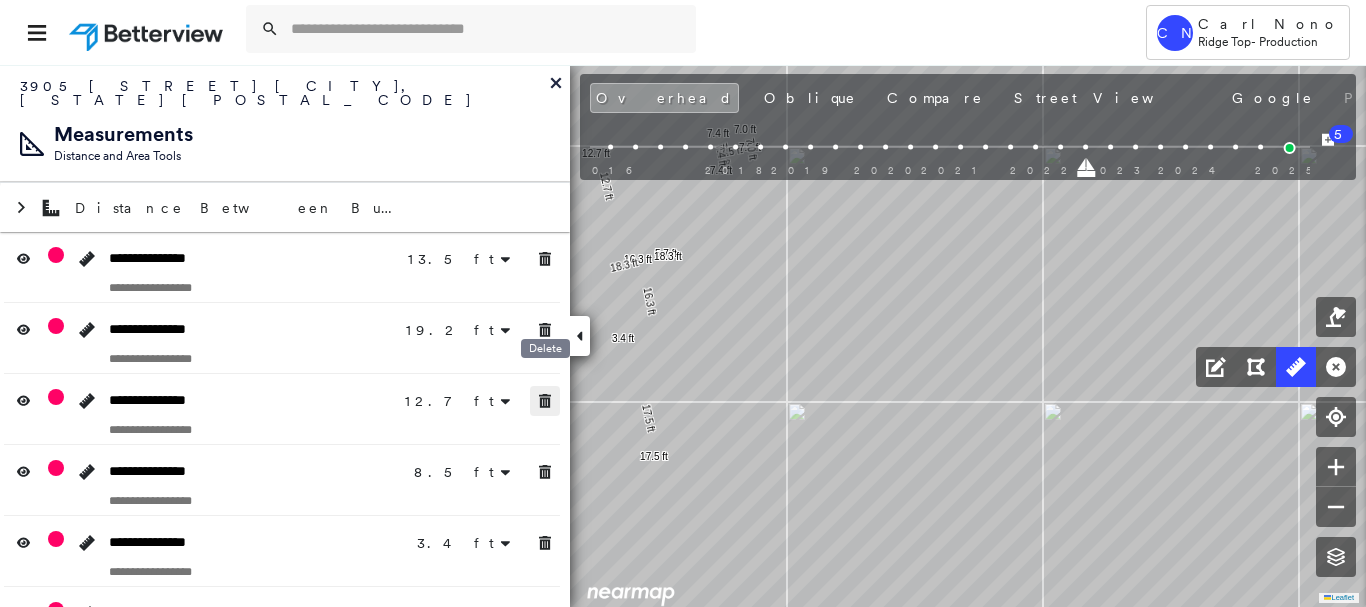 click on "Tower CN Carl Nono Ridge Top  -   Production 3905 Old Place Rd ,  Arlington, TX 76016 780108_HARTT Assigned to:  - Assigned to:  - 780108_HARTT Assigned to:  - Open Comments Download PDF Report Summary Construction Occupancy Protection Exposure Determination Overhead Obliques Street View Roof Spotlight™ Index 0 100 25 50 75 1 Building Roof Scores 0 Buildings Policy Information :  780108_HARTT Flags :  1 (0 cleared, 1 uncleared) Construction Occupancy Protection Exposure Determination Flags :  1 (0 cleared, 1 uncleared) Uncleared Flags (1) Cleared Flags  (0) Betterview Property Flagged 08/02/25 Clear Action Taken New Entry History Quote/New Business Terms & Conditions Added ACV Endorsement Added Cosmetic Endorsement Inspection/Loss Control Report Information Added to Inspection Survey Onsite Inspection Ordered Determined No Inspection Needed General Used Report to Further Agent/Insured Discussion Reject/Decline - New Business Allowed to Proceed / Policy Bound Added/Updated Building Information Save Renewal" at bounding box center [683, 303] 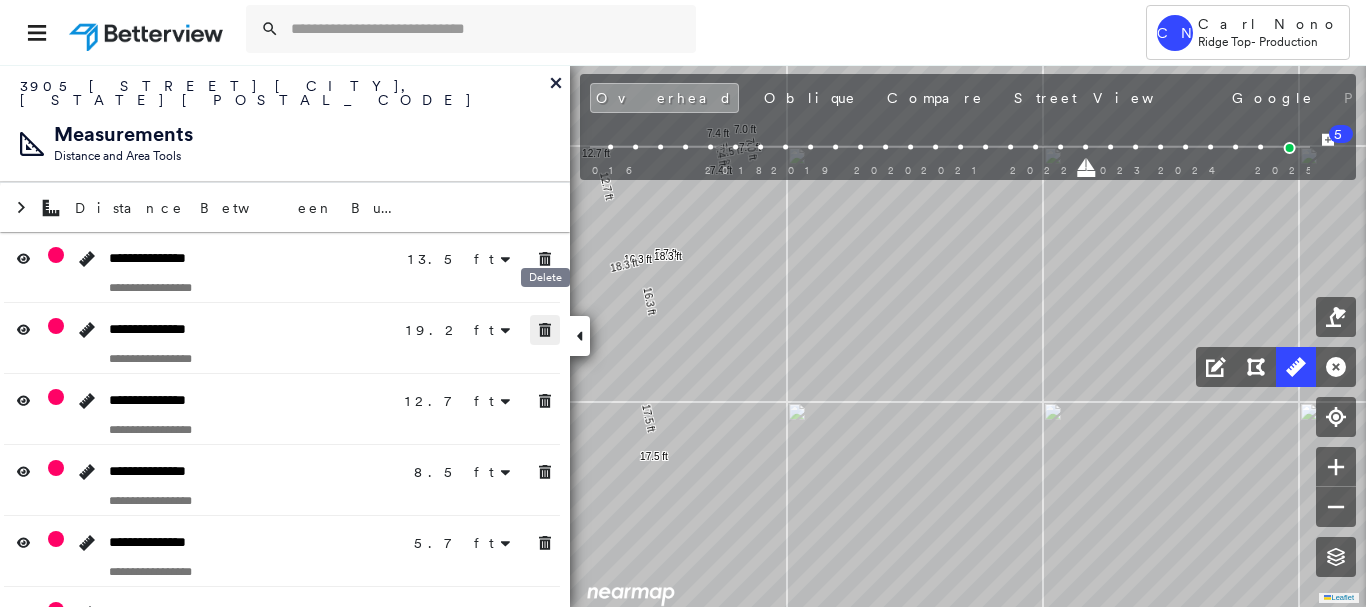 drag, startPoint x: 546, startPoint y: 306, endPoint x: 547, endPoint y: 244, distance: 62.008064 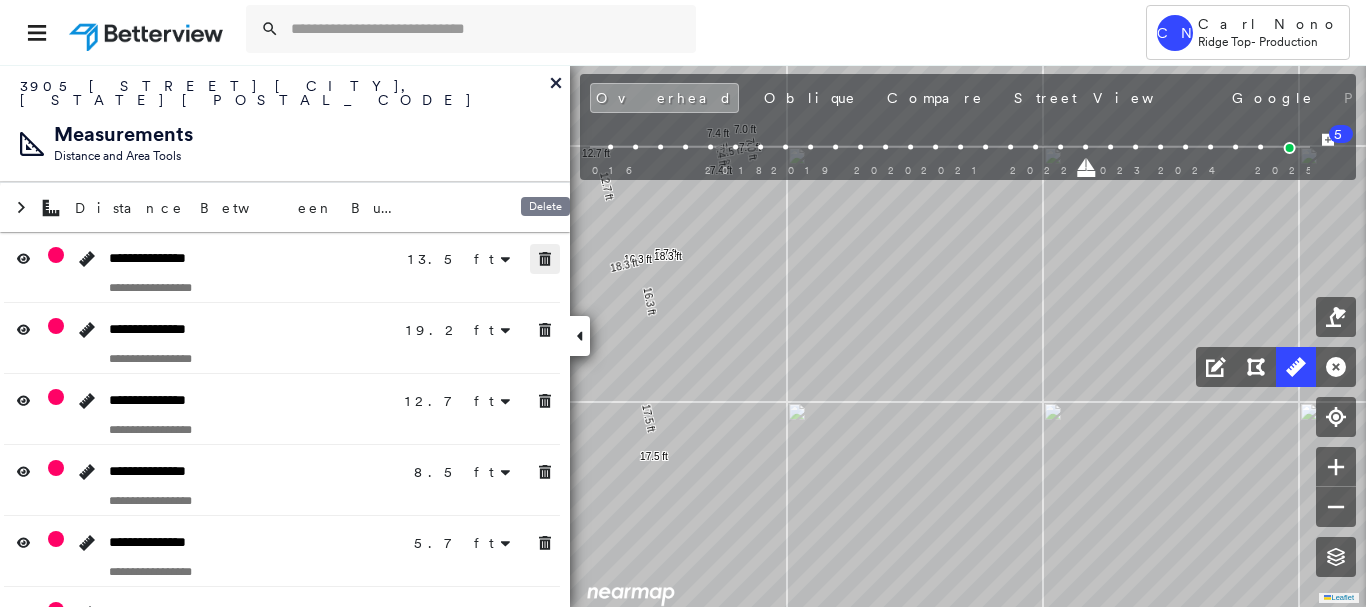 click at bounding box center (545, 259) 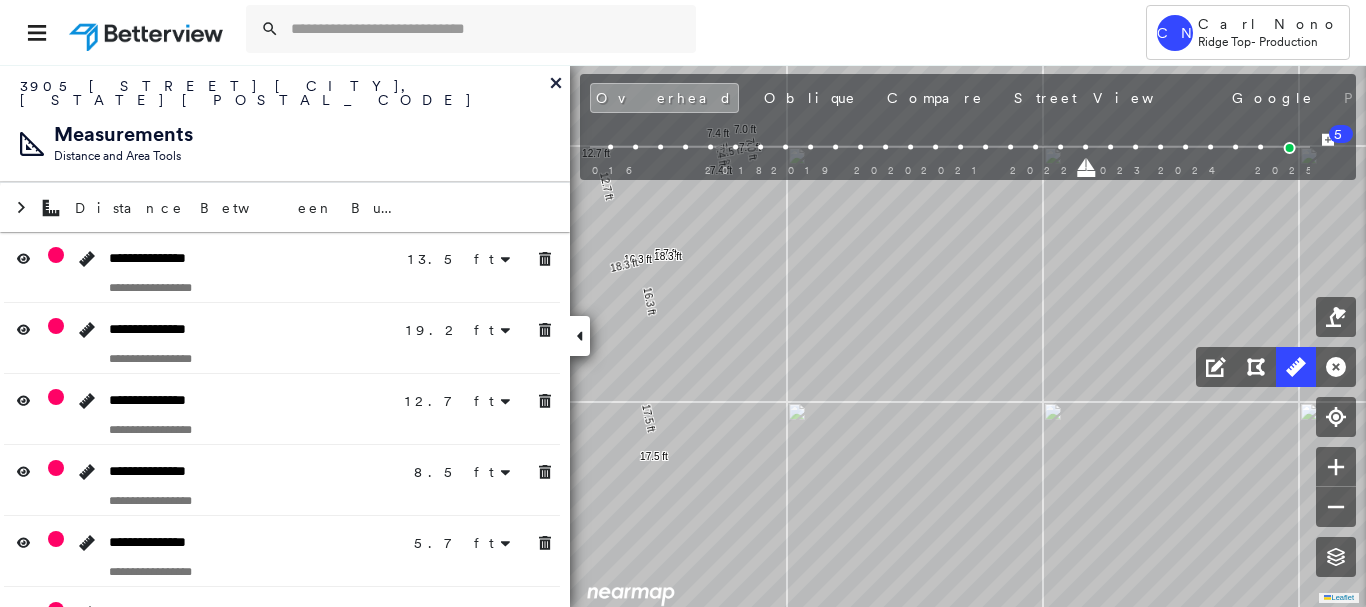click at bounding box center [545, 330] 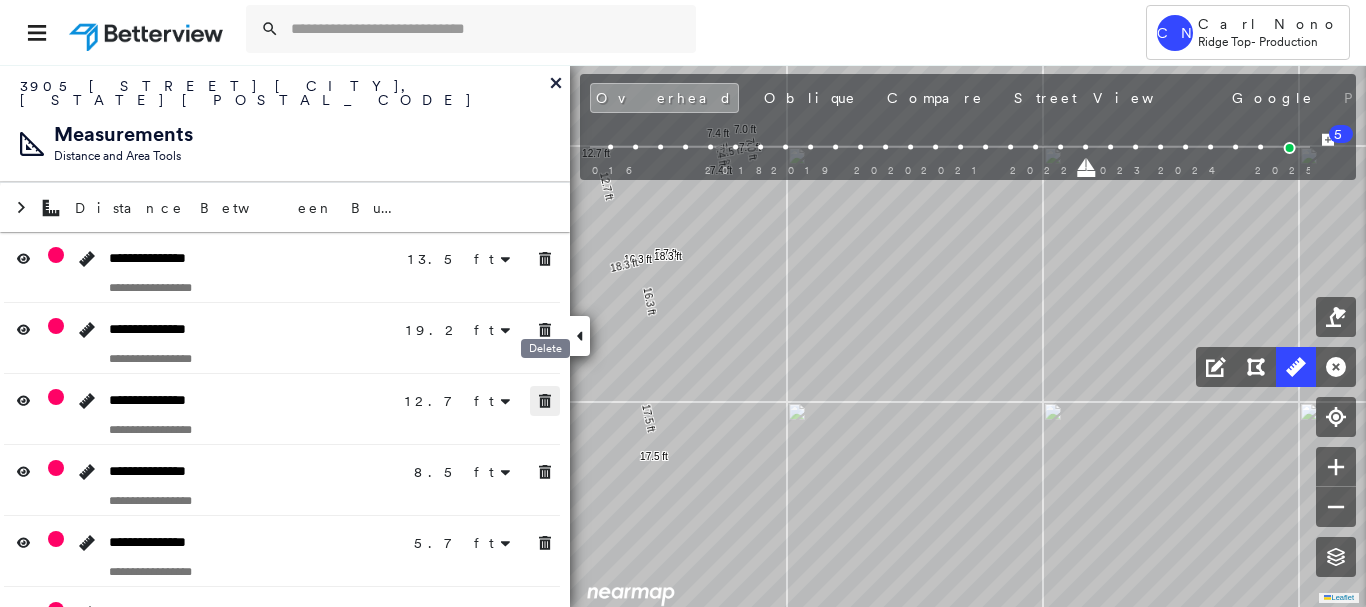 click at bounding box center (545, 401) 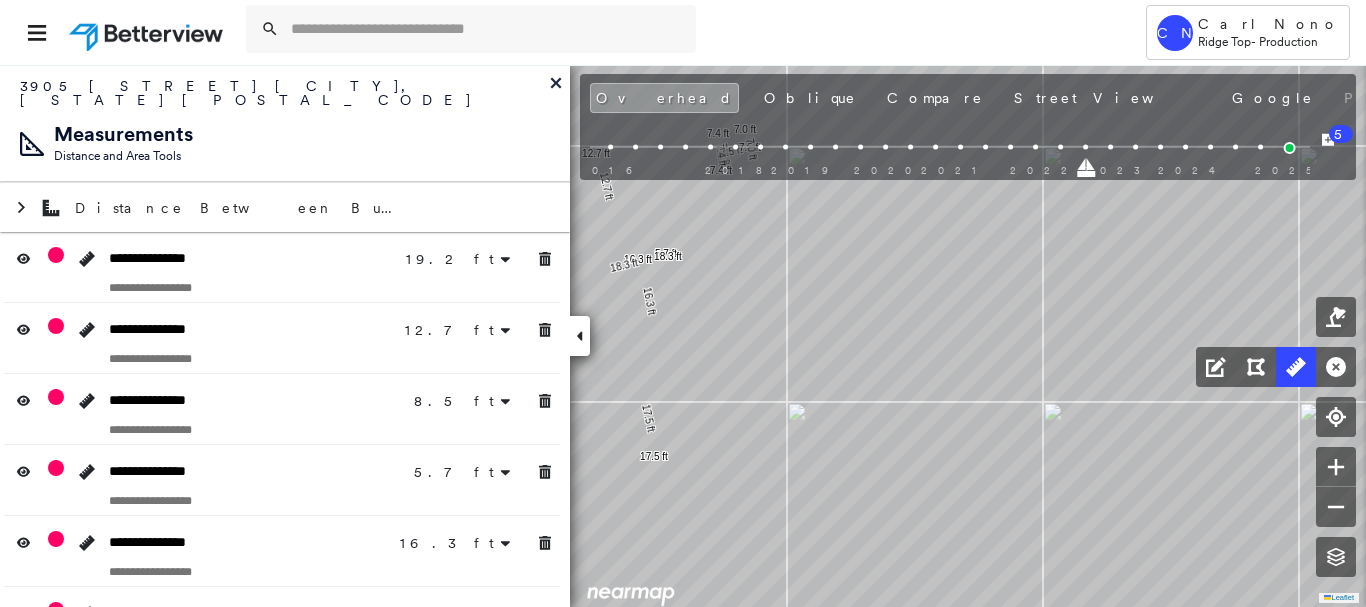 click at bounding box center [545, 472] 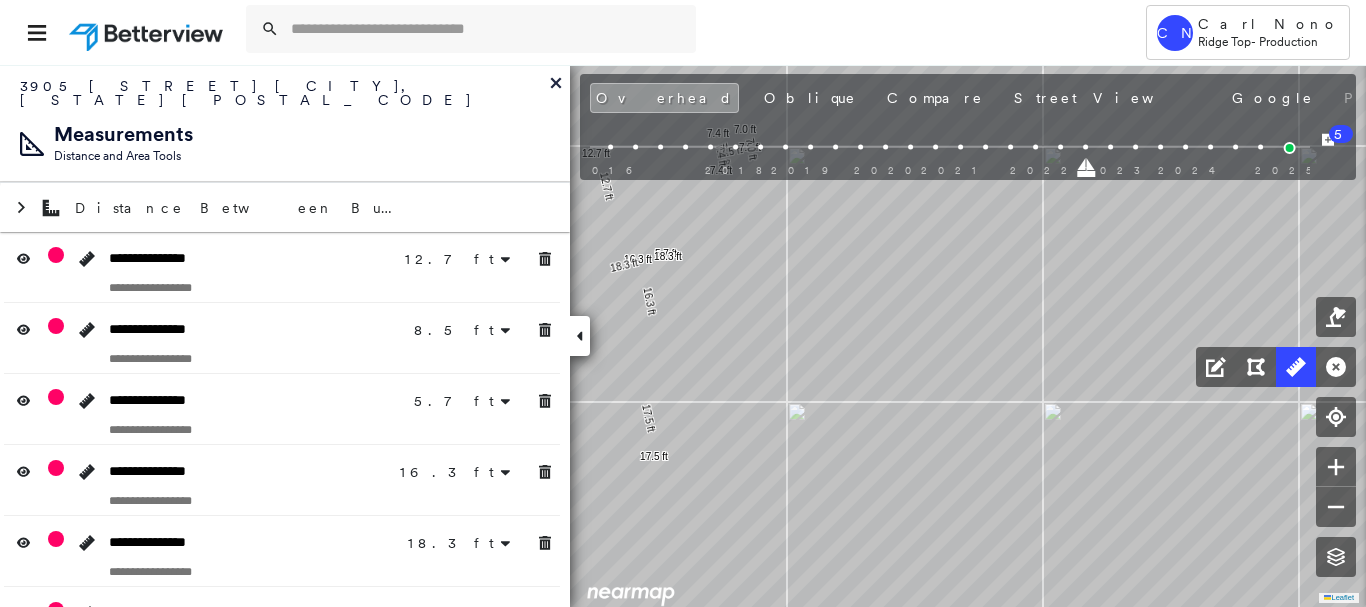 drag, startPoint x: 545, startPoint y: 501, endPoint x: 545, endPoint y: 530, distance: 29 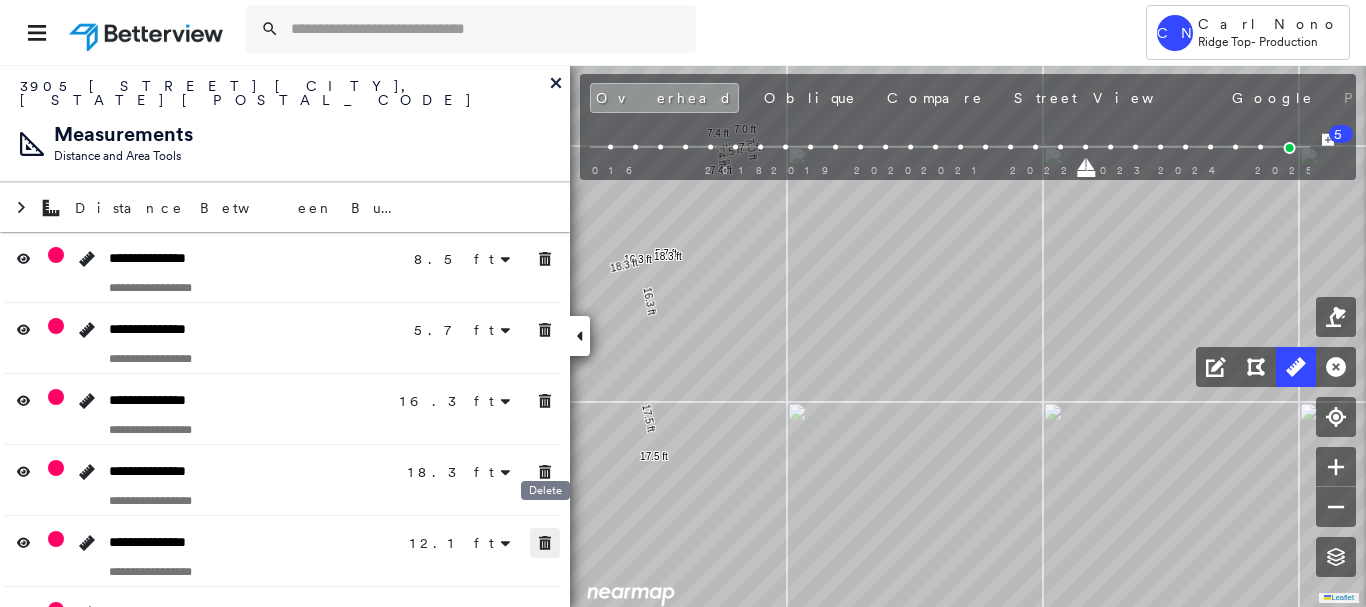 click 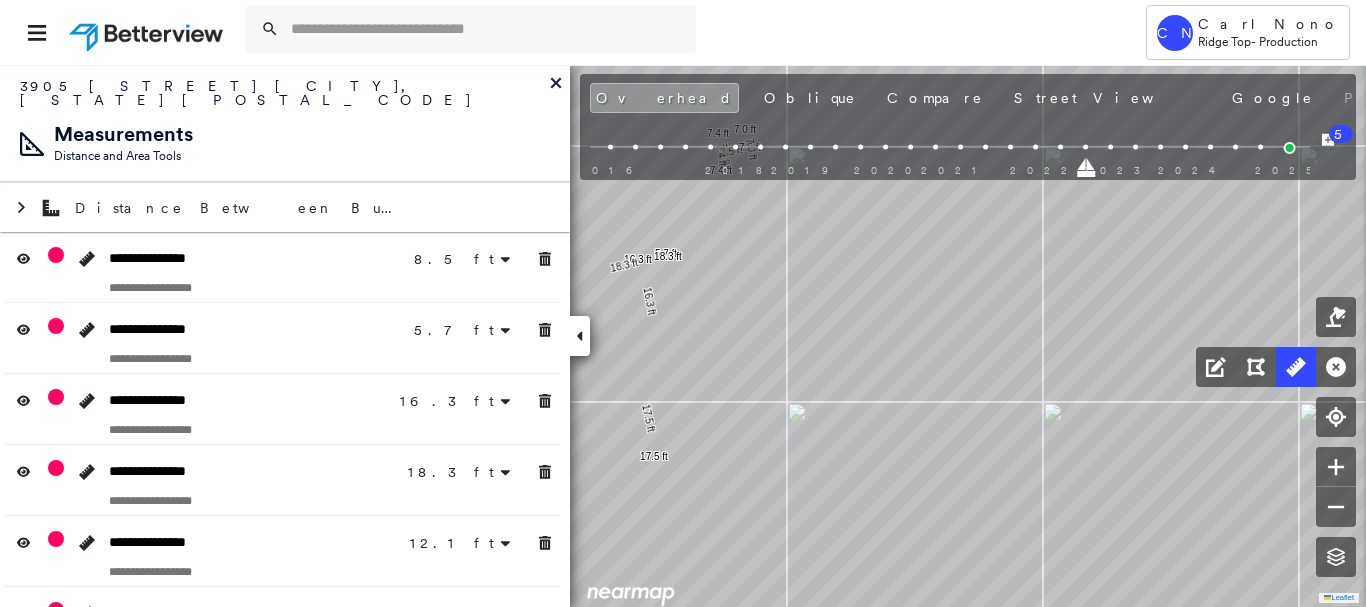 click on "Tower CN Carl Nono Ridge Top  -   Production 3905 Old Place Rd ,  Arlington, TX 76016 780108_HARTT Assigned to:  - Assigned to:  - 780108_HARTT Assigned to:  - Open Comments Download PDF Report Summary Construction Occupancy Protection Exposure Determination Overhead Obliques Street View Roof Spotlight™ Index 0 100 25 50 75 1 Building Roof Scores 0 Buildings Policy Information :  780108_HARTT Flags :  1 (0 cleared, 1 uncleared) Construction Occupancy Protection Exposure Determination Flags :  1 (0 cleared, 1 uncleared) Uncleared Flags (1) Cleared Flags  (0) Betterview Property Flagged 08/02/25 Clear Action Taken New Entry History Quote/New Business Terms & Conditions Added ACV Endorsement Added Cosmetic Endorsement Inspection/Loss Control Report Information Added to Inspection Survey Onsite Inspection Ordered Determined No Inspection Needed General Used Report to Further Agent/Insured Discussion Reject/Decline - New Business Allowed to Proceed / Policy Bound Added/Updated Building Information Save Renewal" at bounding box center (683, 303) 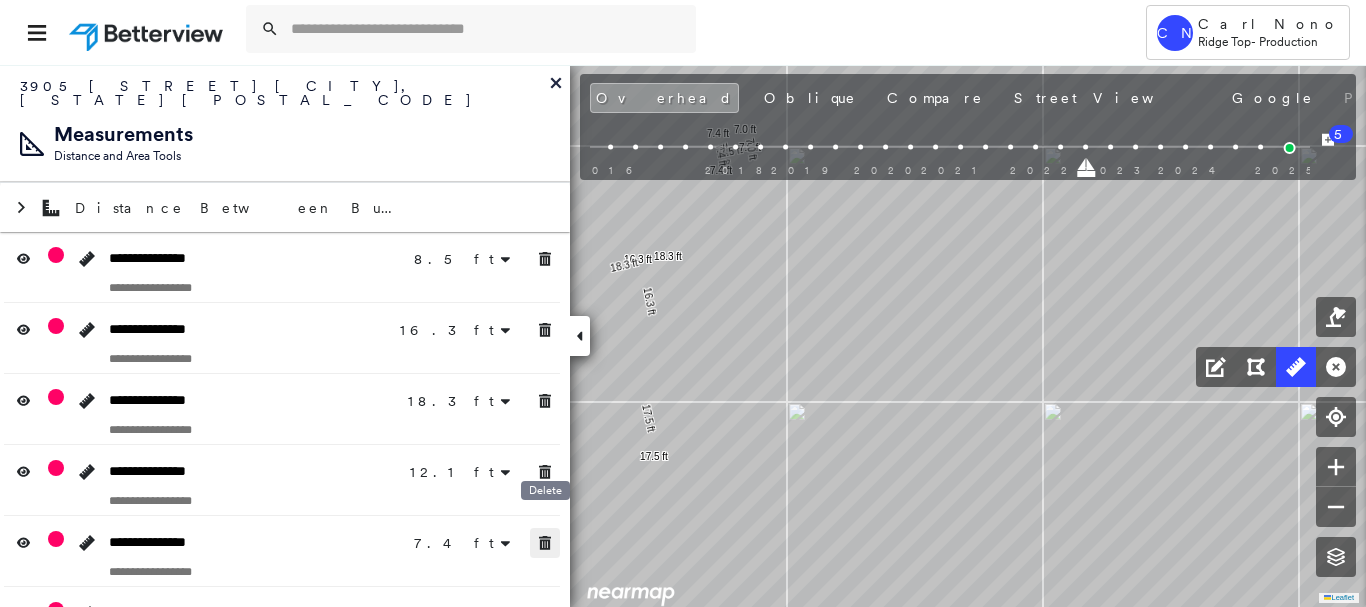 drag, startPoint x: 543, startPoint y: 526, endPoint x: 547, endPoint y: 470, distance: 56.142673 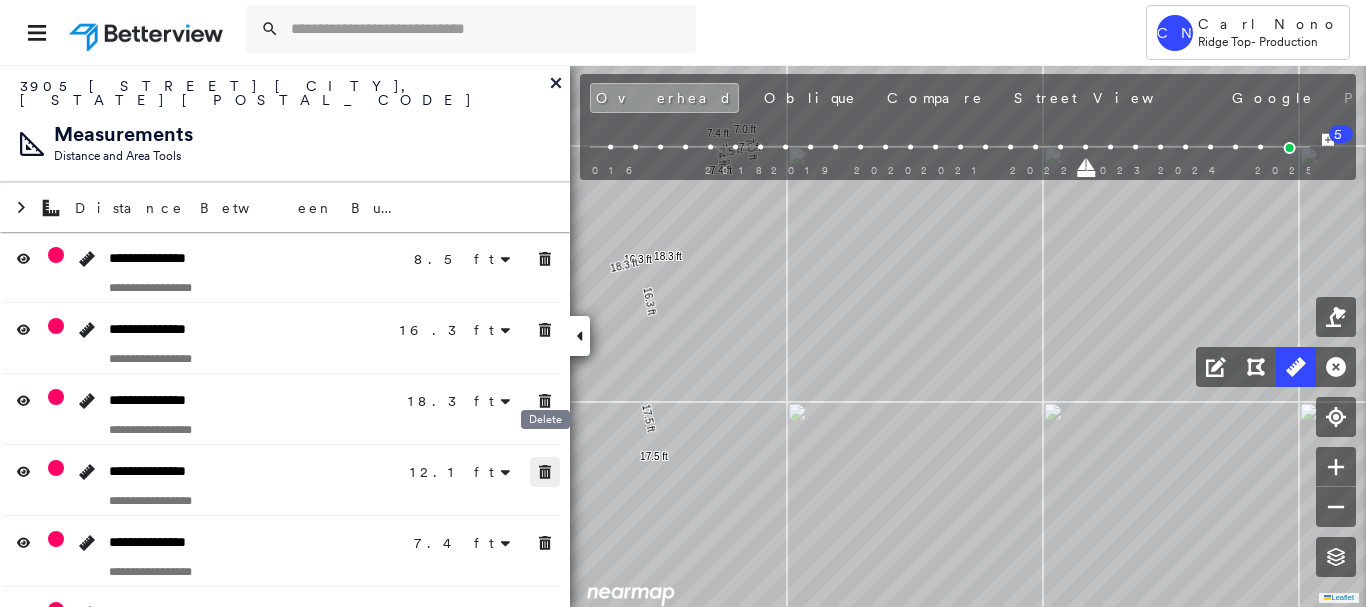 drag, startPoint x: 546, startPoint y: 465, endPoint x: 538, endPoint y: 377, distance: 88.362885 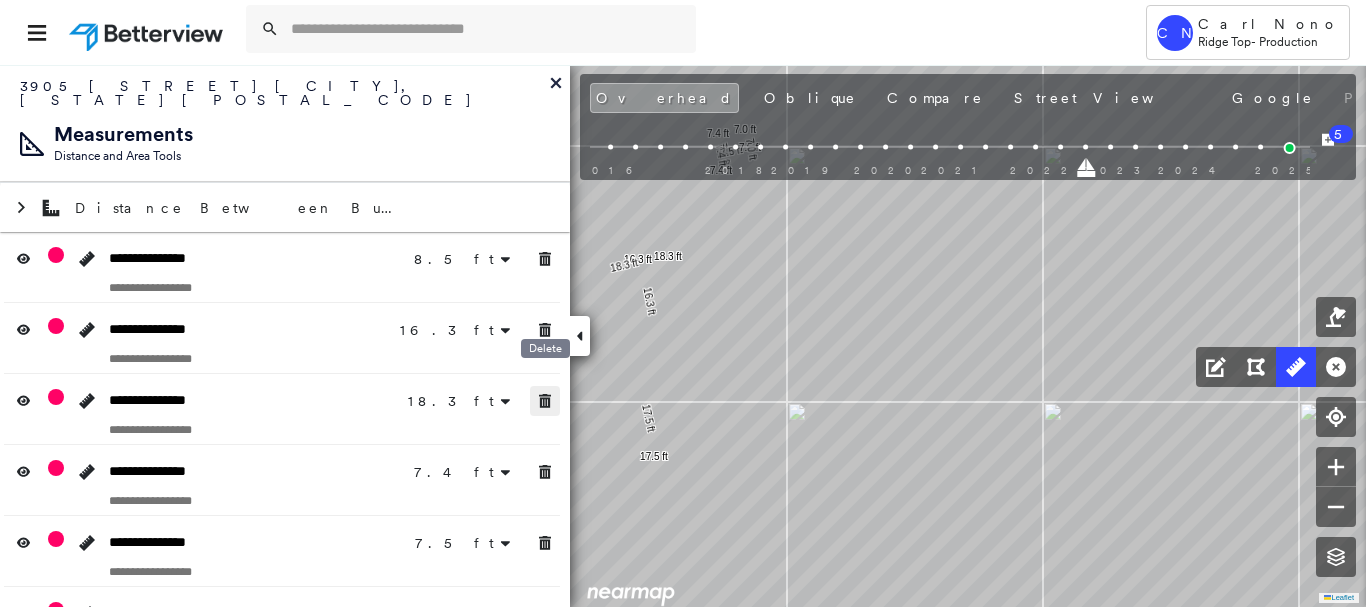 click on "Delete" at bounding box center [545, 354] 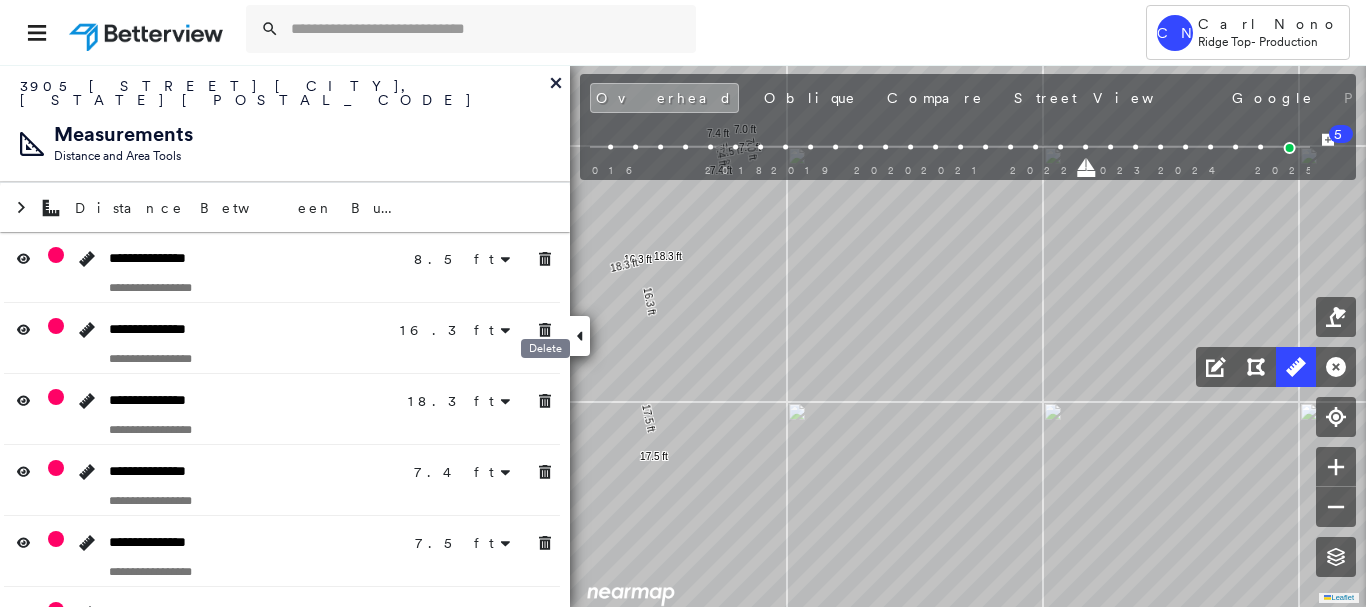 click at bounding box center (545, 401) 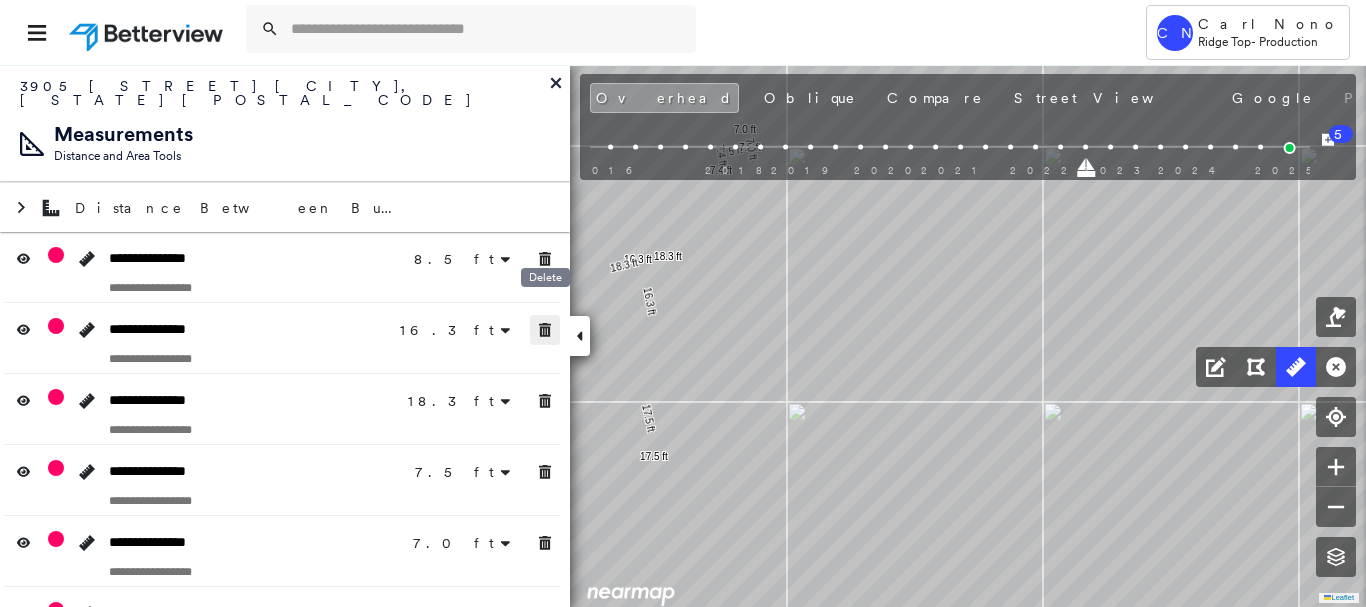 drag, startPoint x: 547, startPoint y: 308, endPoint x: 548, endPoint y: 259, distance: 49.010204 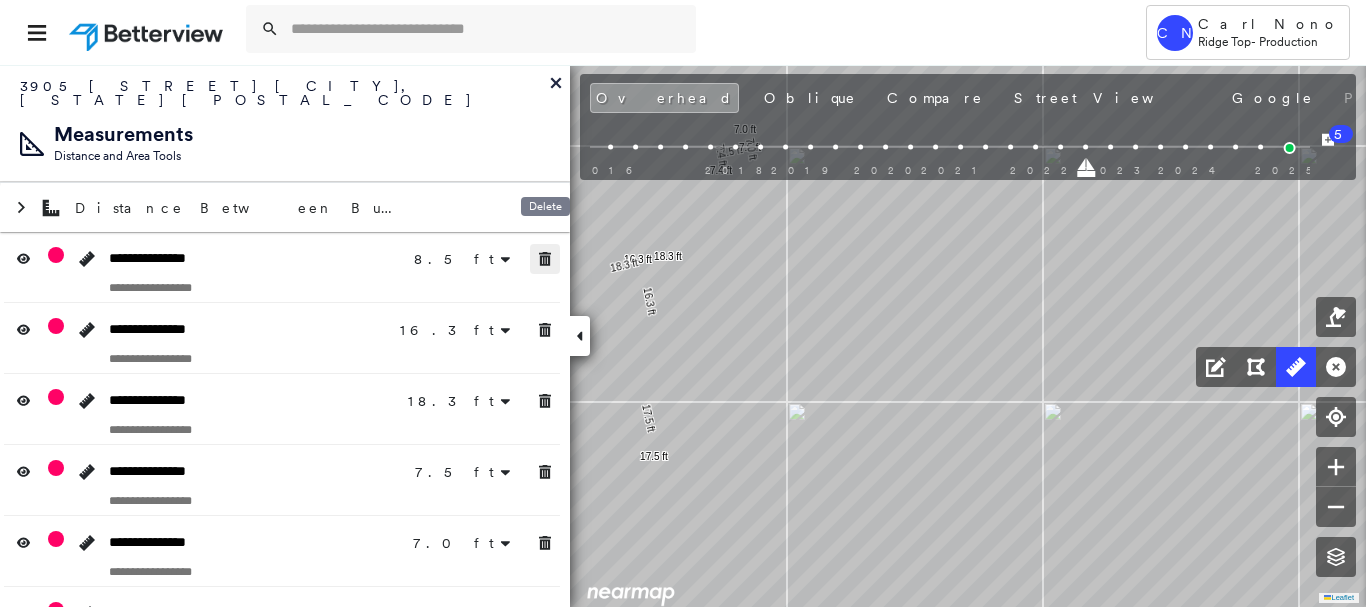 drag, startPoint x: 546, startPoint y: 249, endPoint x: 546, endPoint y: 338, distance: 89 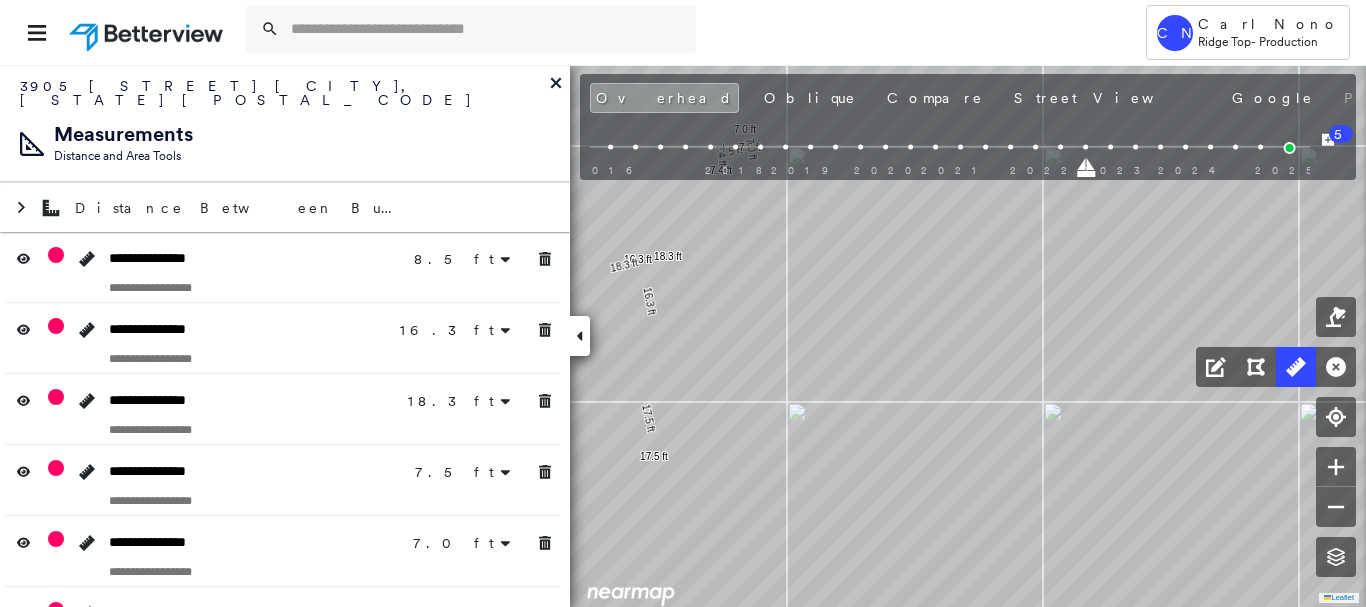 click at bounding box center (282, 358) 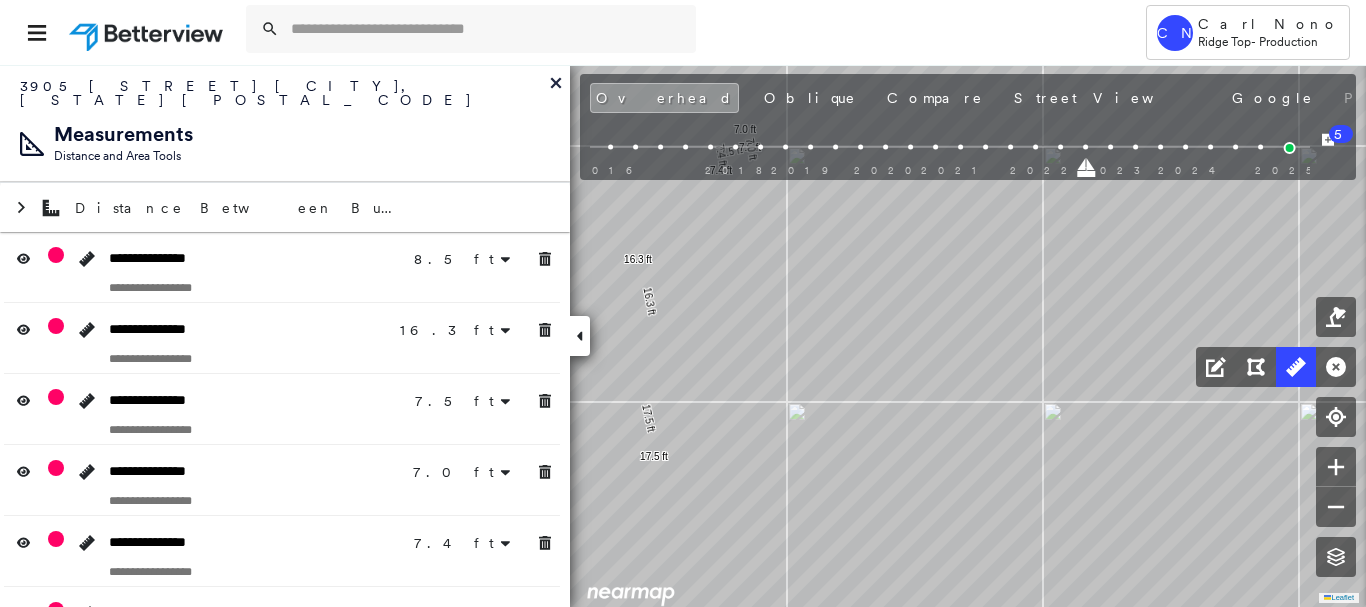 click at bounding box center (545, 401) 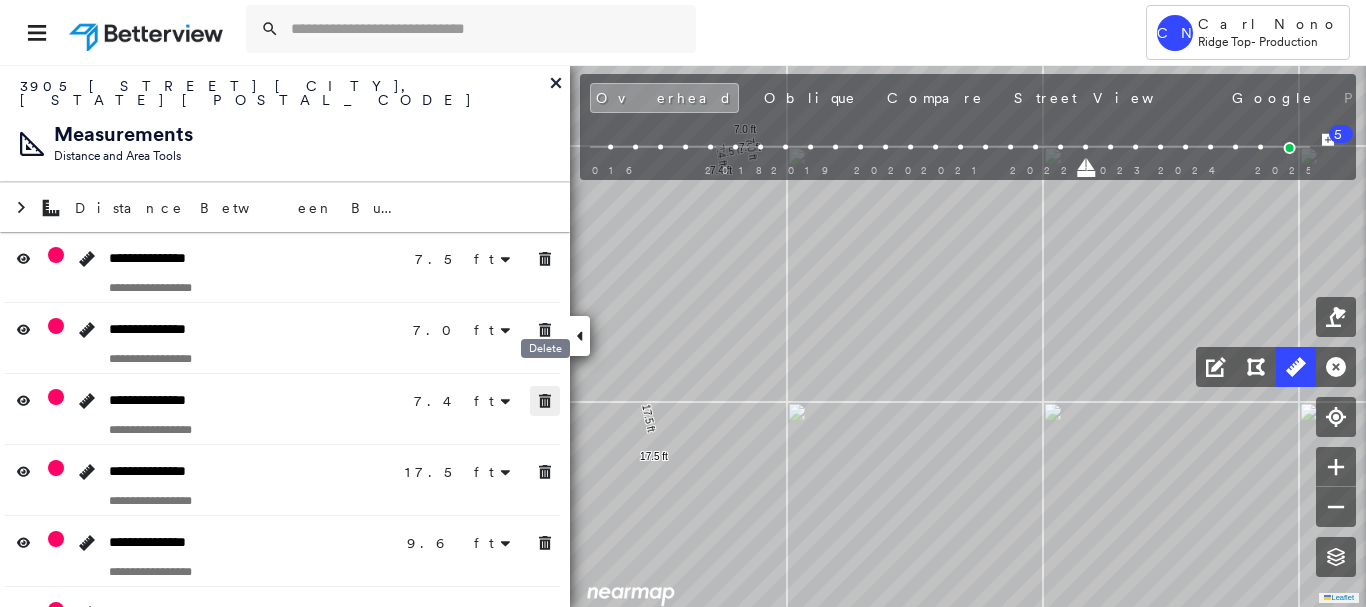 drag, startPoint x: 550, startPoint y: 387, endPoint x: 535, endPoint y: 447, distance: 61.846584 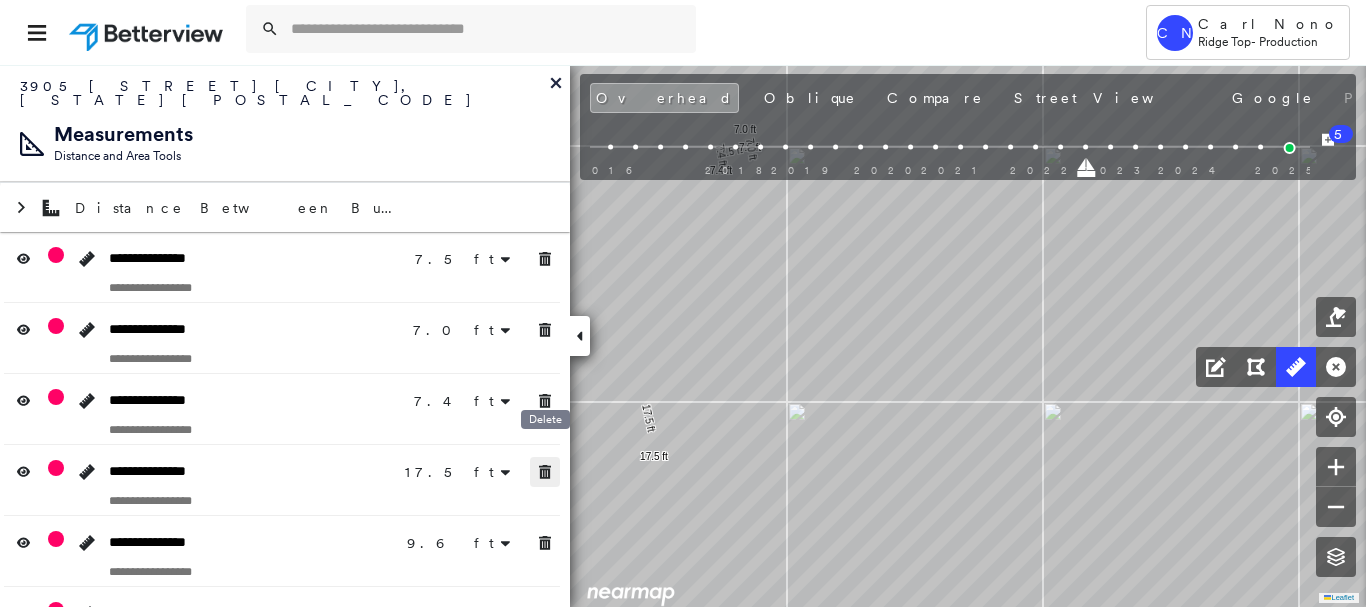 click at bounding box center (545, 472) 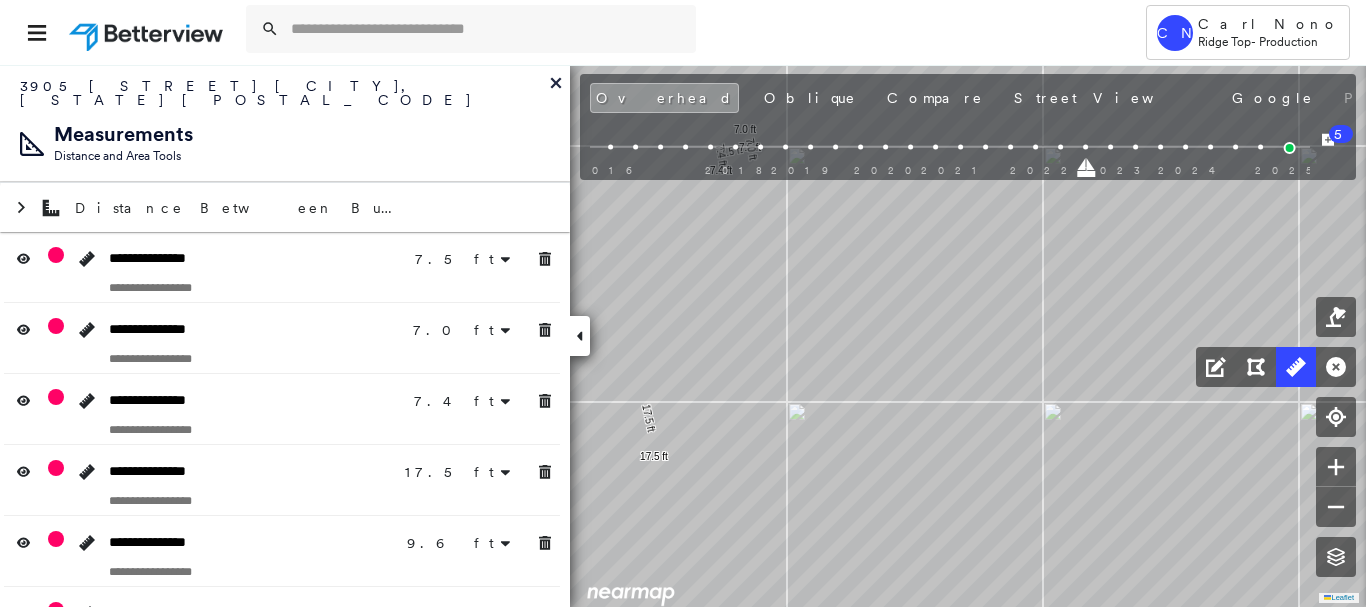 drag, startPoint x: 546, startPoint y: 511, endPoint x: 546, endPoint y: 539, distance: 28 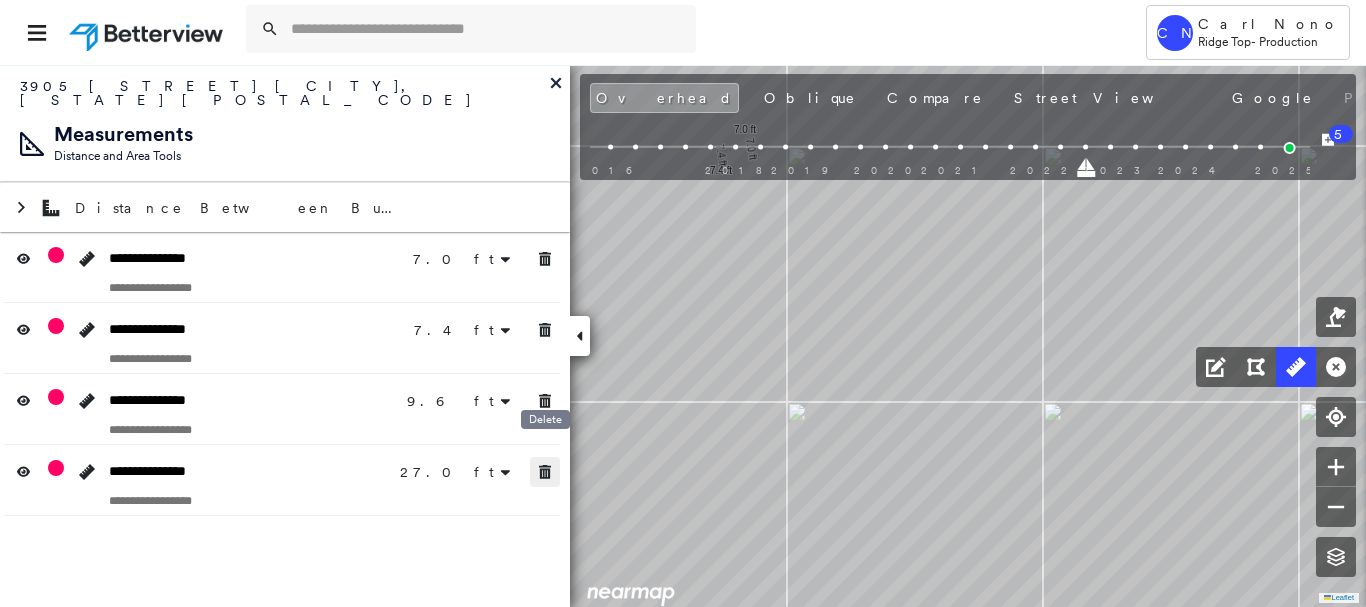 click 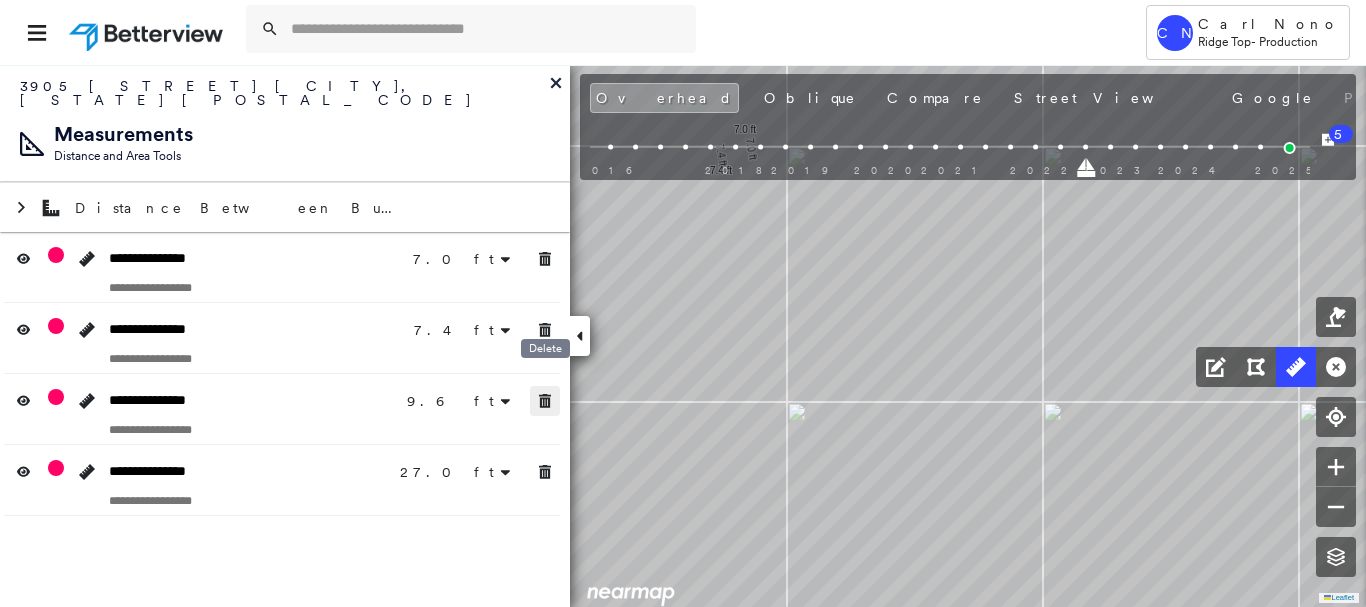 click at bounding box center [545, 401] 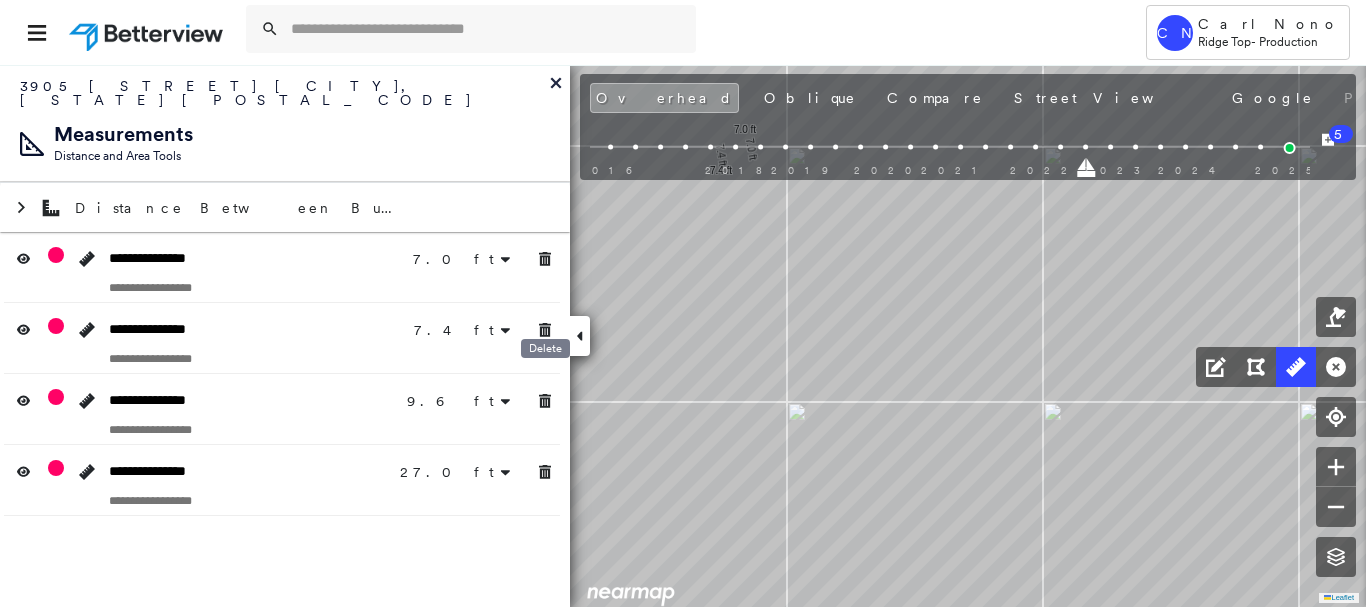 drag, startPoint x: 545, startPoint y: 325, endPoint x: 545, endPoint y: 302, distance: 23 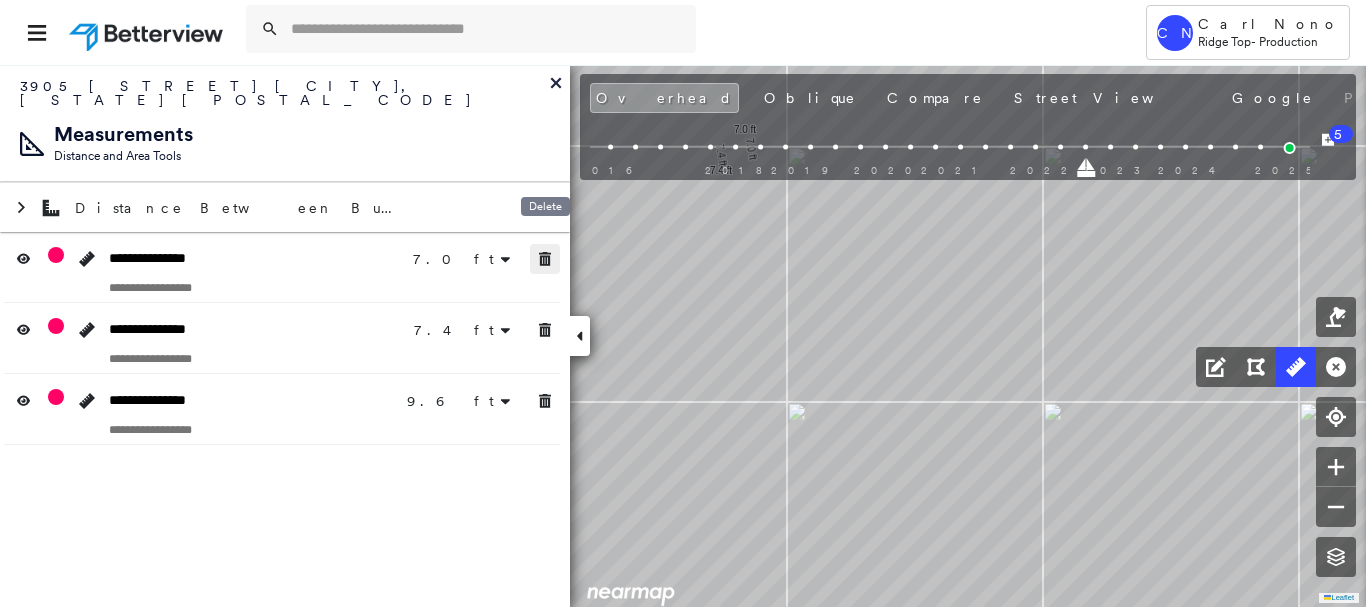 drag, startPoint x: 539, startPoint y: 237, endPoint x: 542, endPoint y: 311, distance: 74.06078 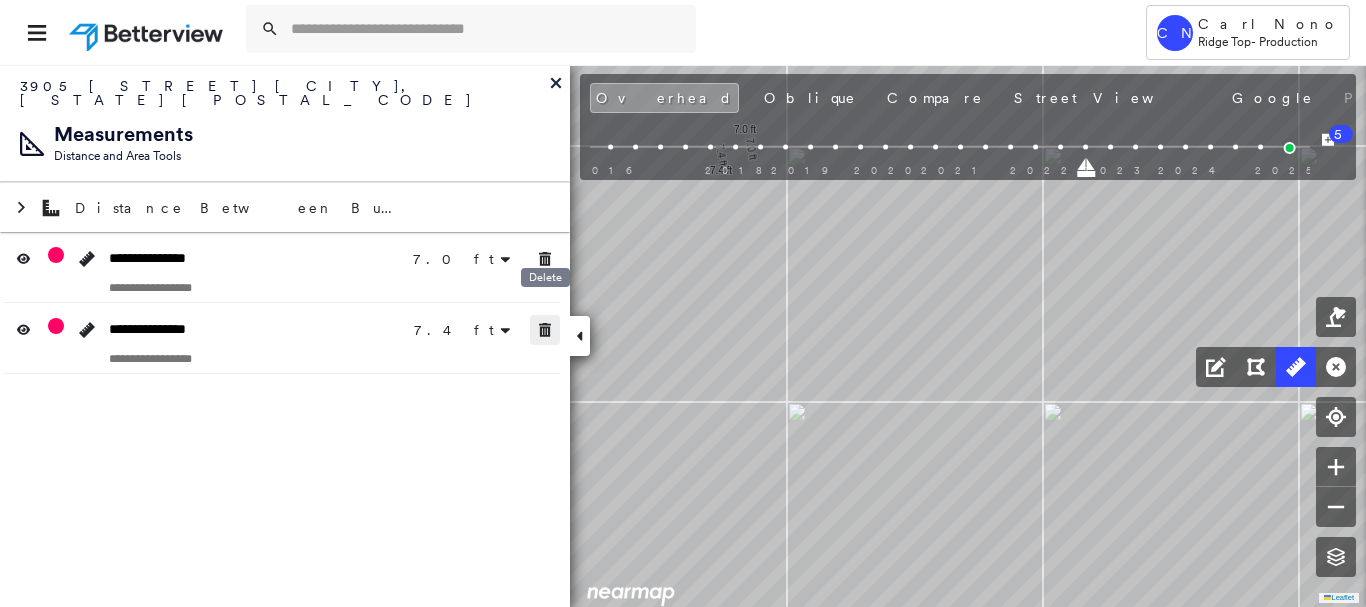 drag, startPoint x: 542, startPoint y: 311, endPoint x: 537, endPoint y: 393, distance: 82.1523 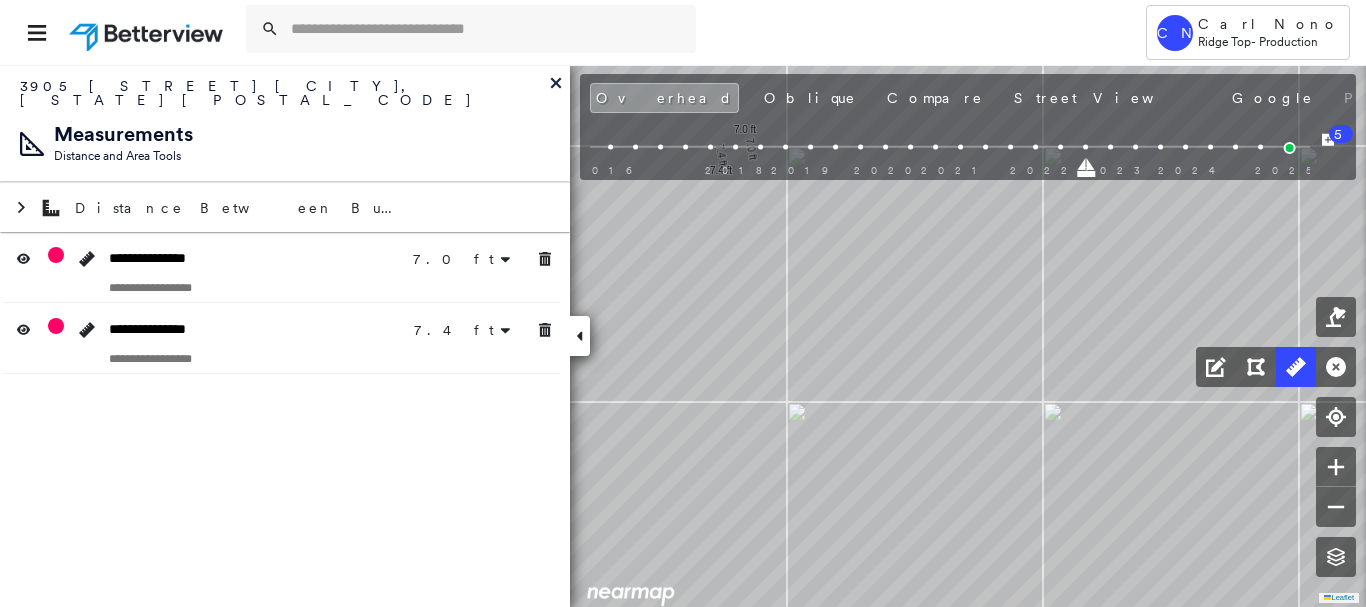 drag, startPoint x: 537, startPoint y: 400, endPoint x: 534, endPoint y: 275, distance: 125.035995 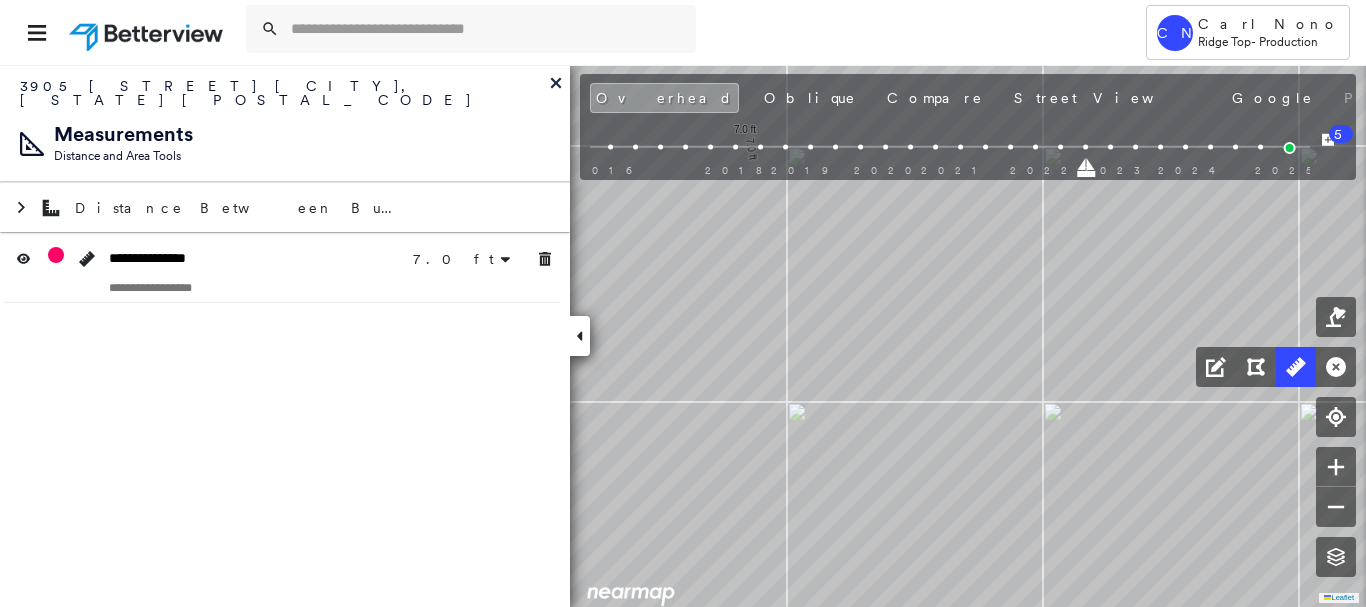 click on "7.0 ft" at bounding box center [470, 258] 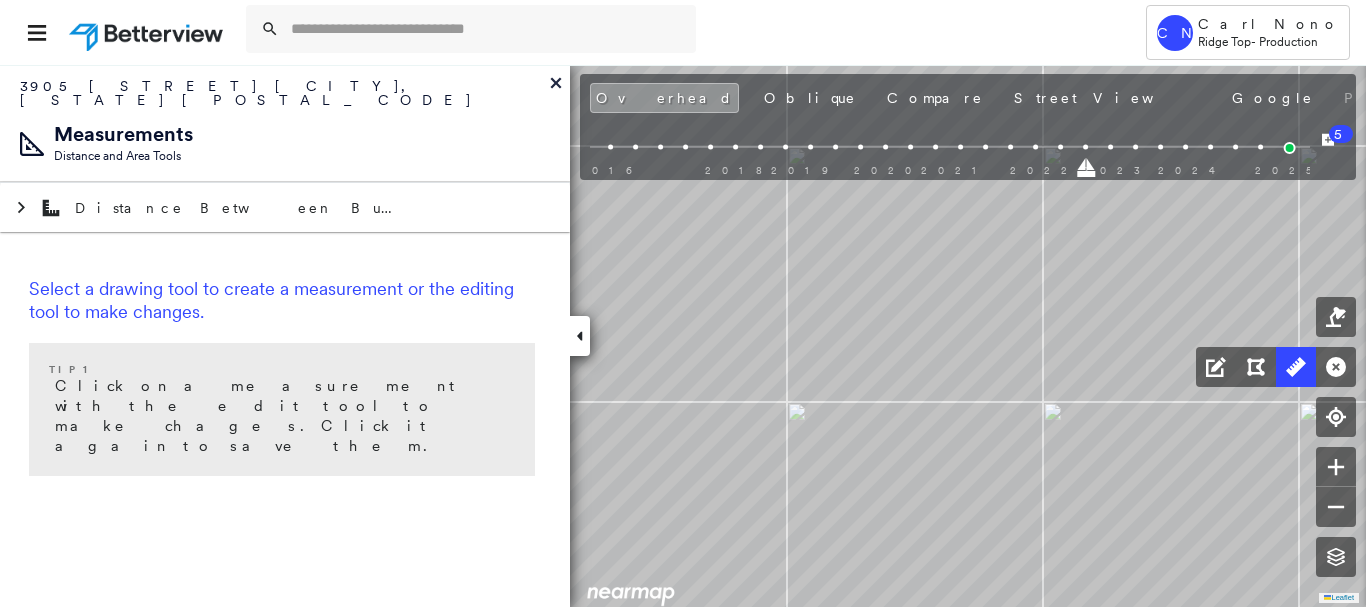 click on "Select a drawing tool to create a measurement or the editing tool to make changes. Tip 1 Click on a measurement with the edit tool to make chages. Click it again to save them." at bounding box center [285, 380] 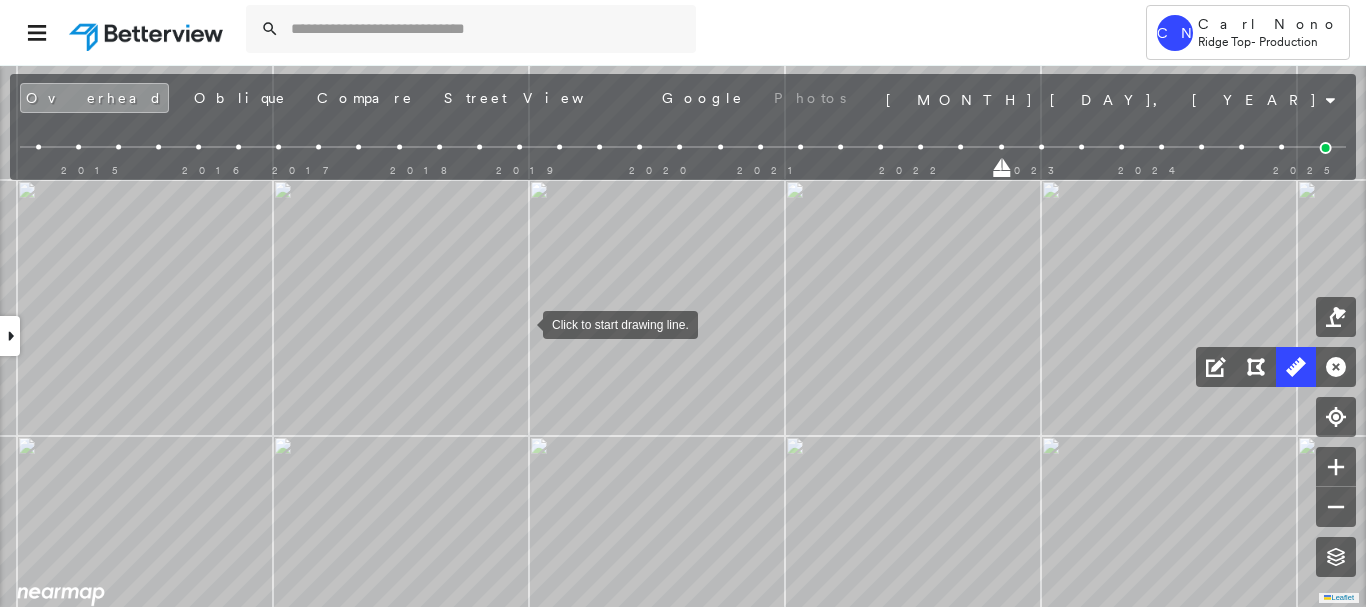 click on "Click to start drawing line." at bounding box center [-96, 51] 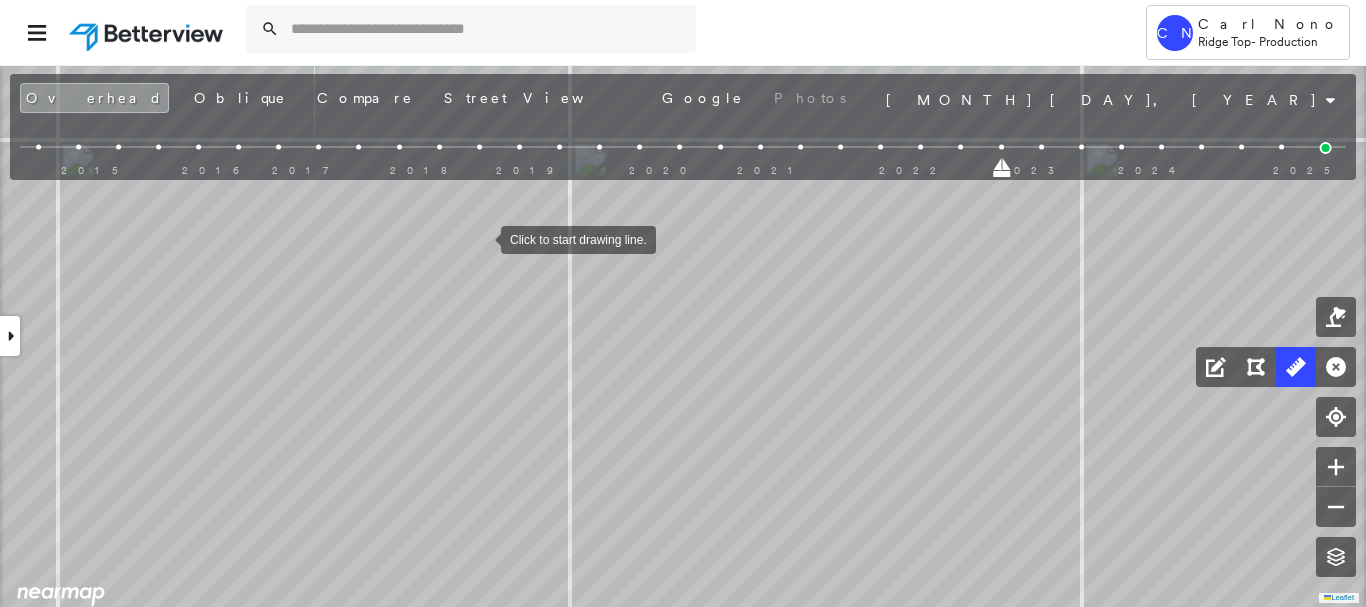 click at bounding box center (481, 238) 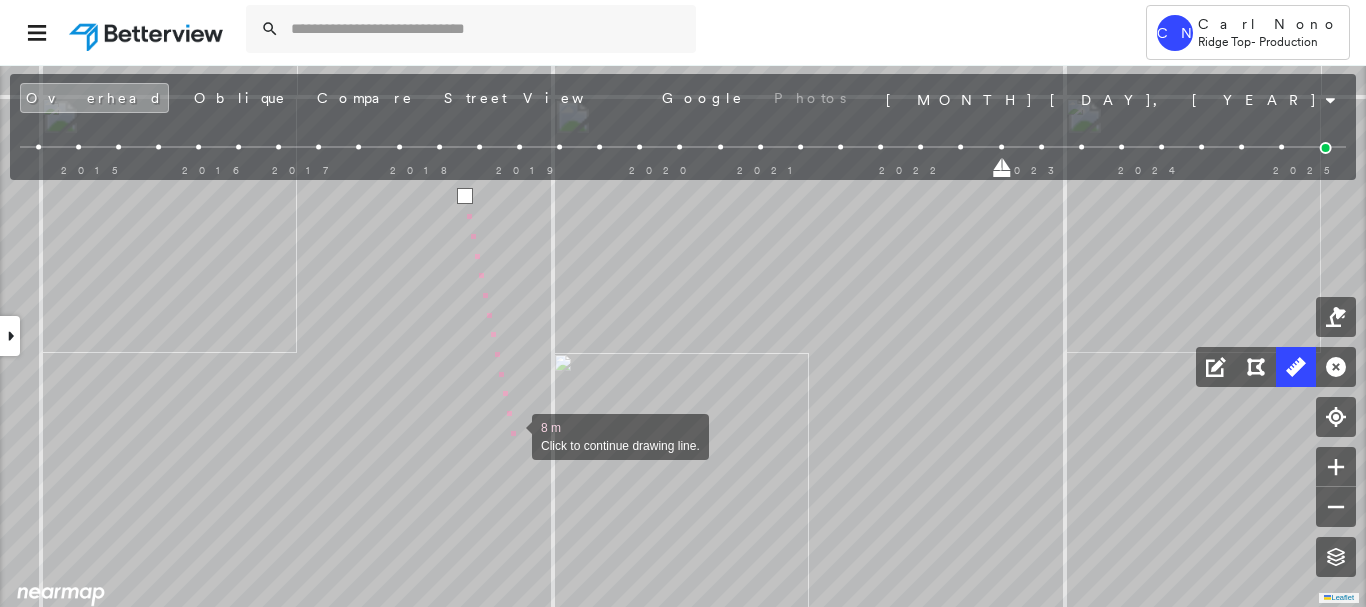 drag, startPoint x: 534, startPoint y: 489, endPoint x: 508, endPoint y: 404, distance: 88.88757 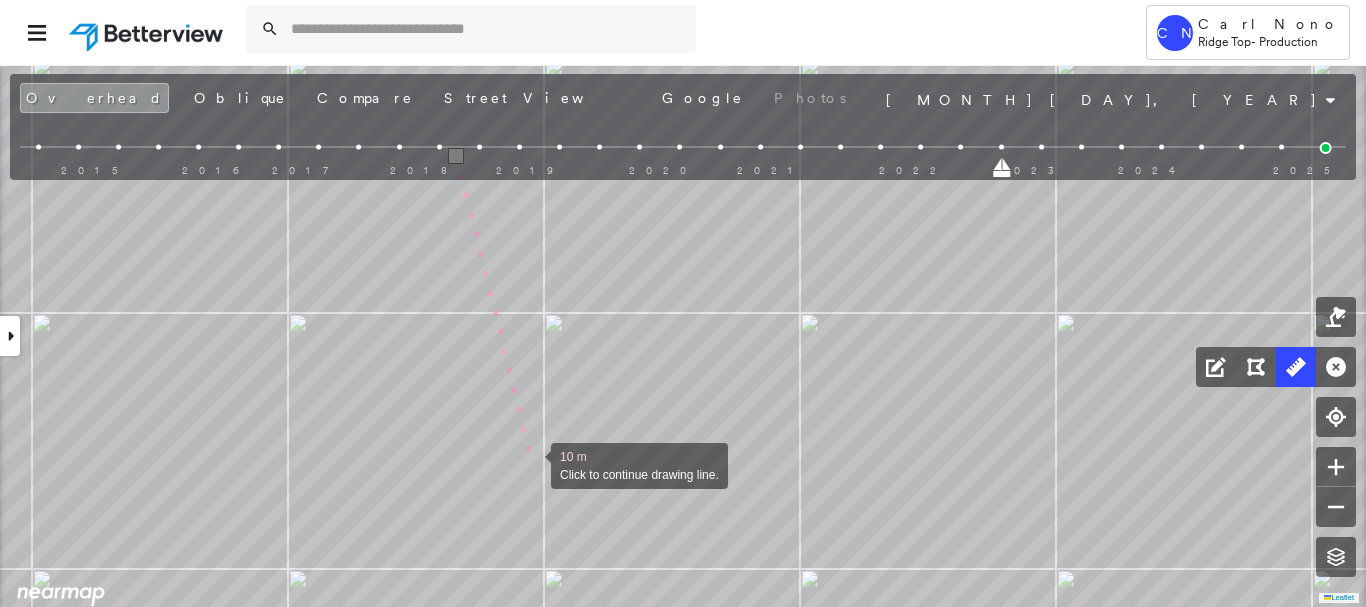 click at bounding box center (531, 464) 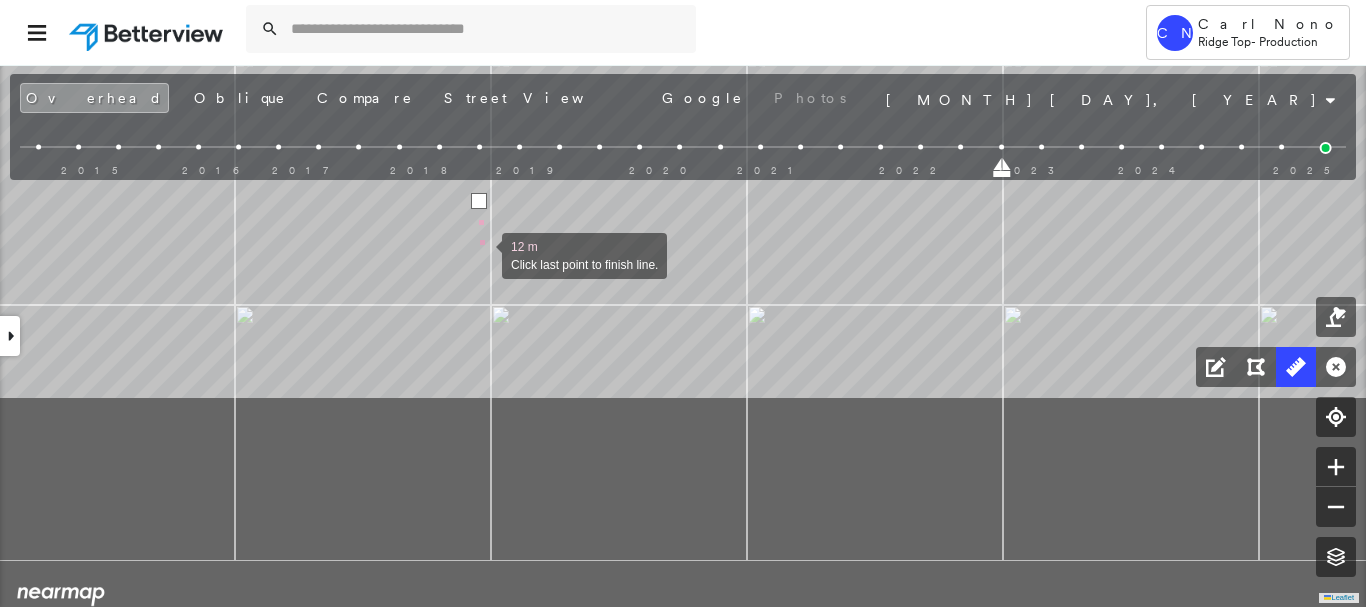 drag, startPoint x: 536, startPoint y: 521, endPoint x: 483, endPoint y: 257, distance: 269.26752 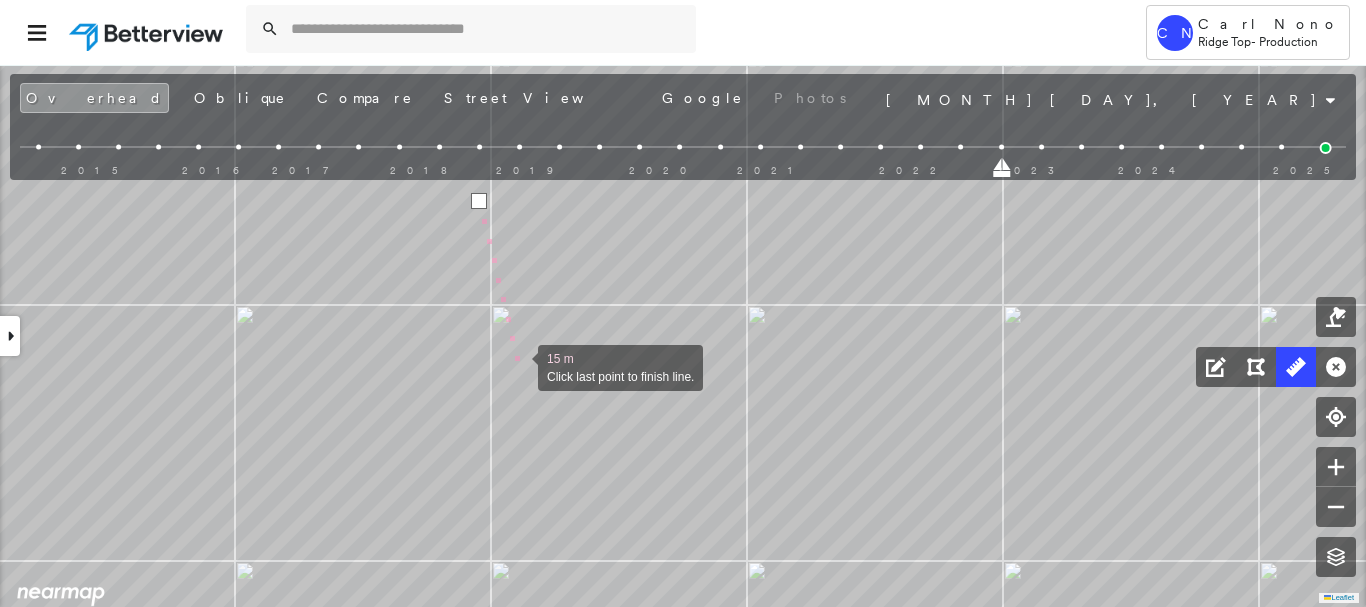click at bounding box center (518, 366) 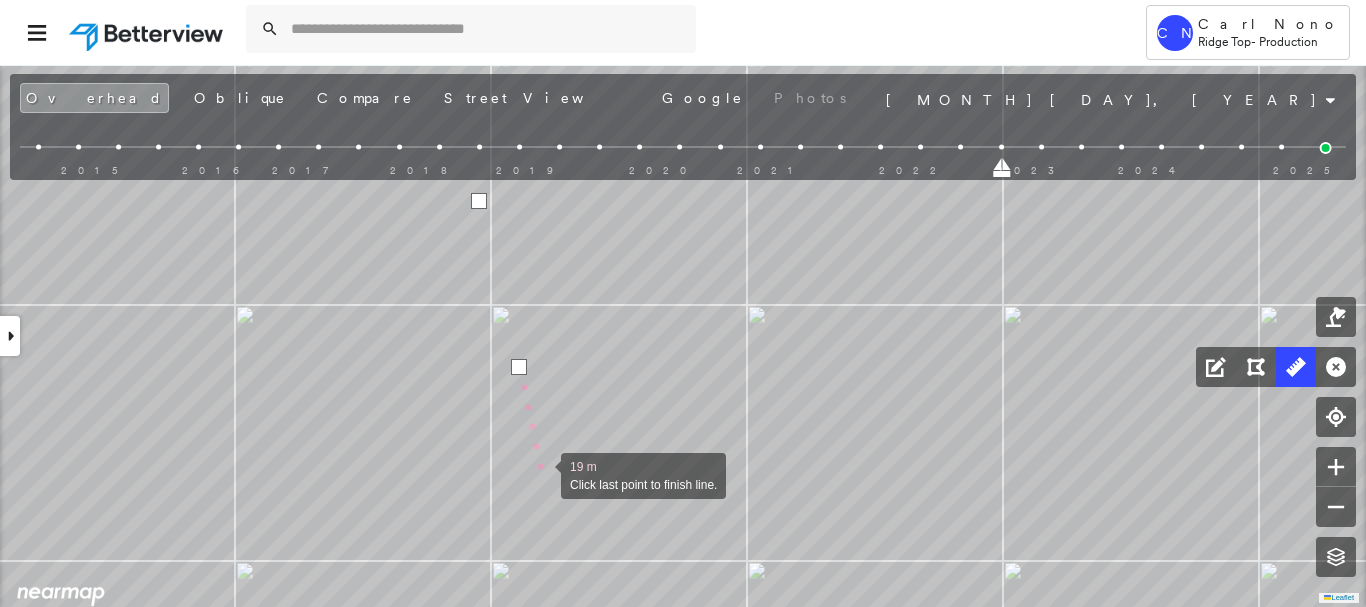 click at bounding box center [541, 474] 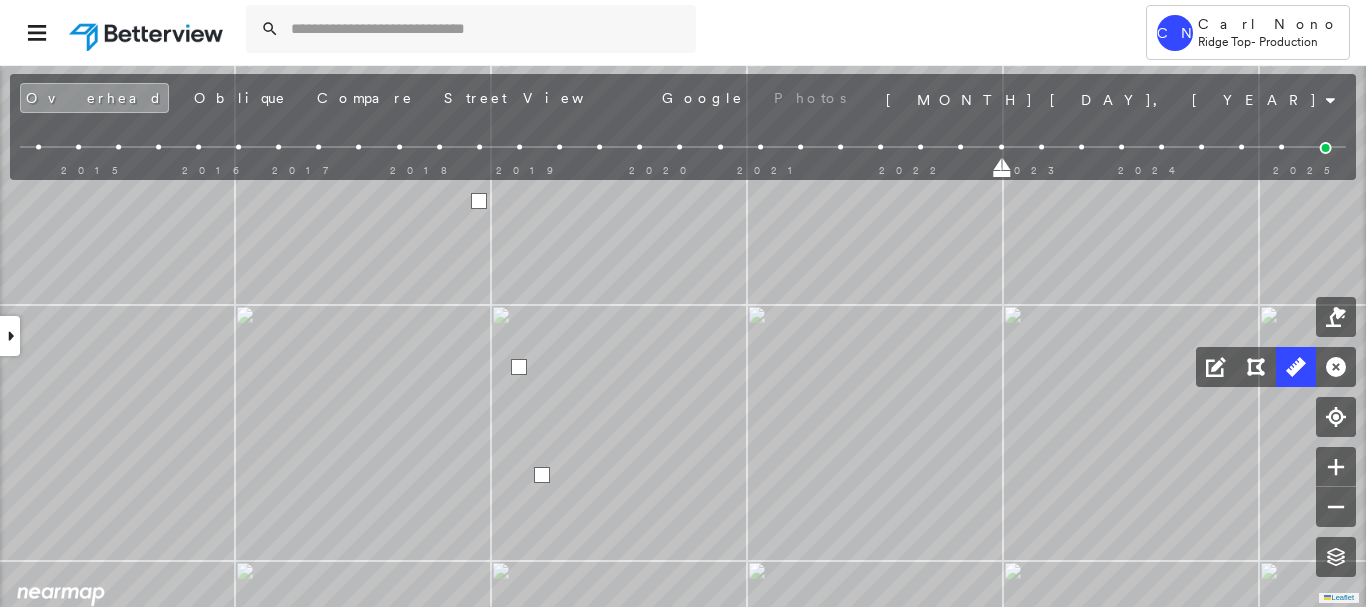 click at bounding box center (542, 475) 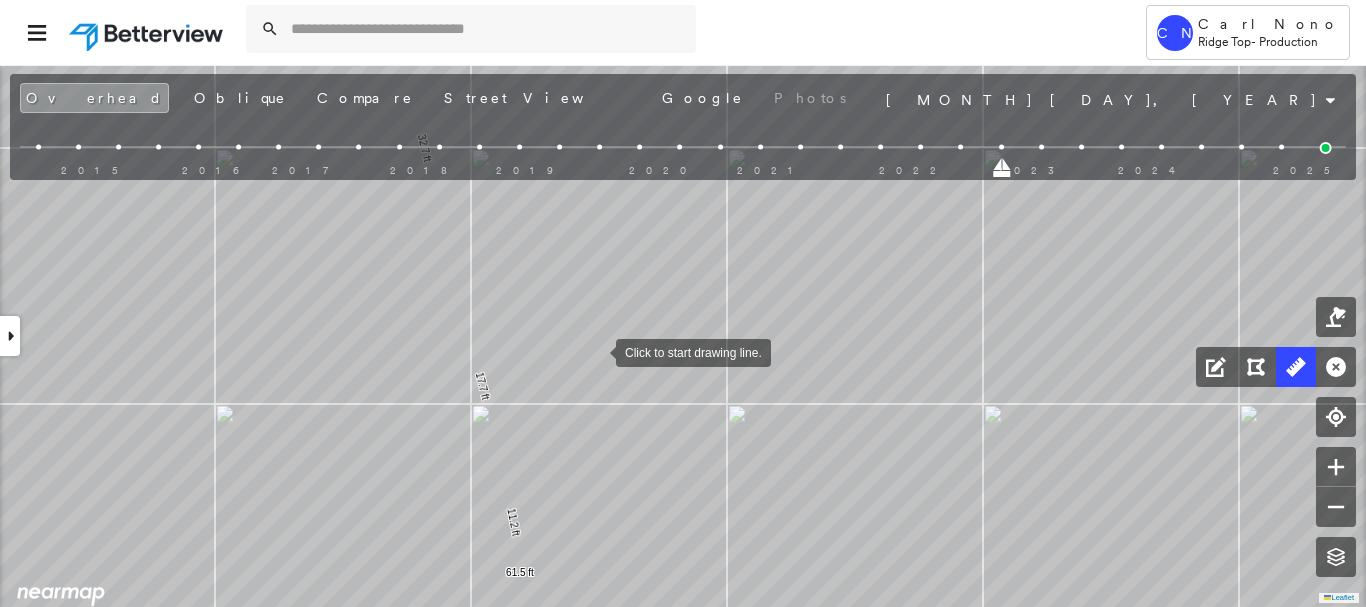 drag, startPoint x: 596, startPoint y: 351, endPoint x: 620, endPoint y: 623, distance: 273.05676 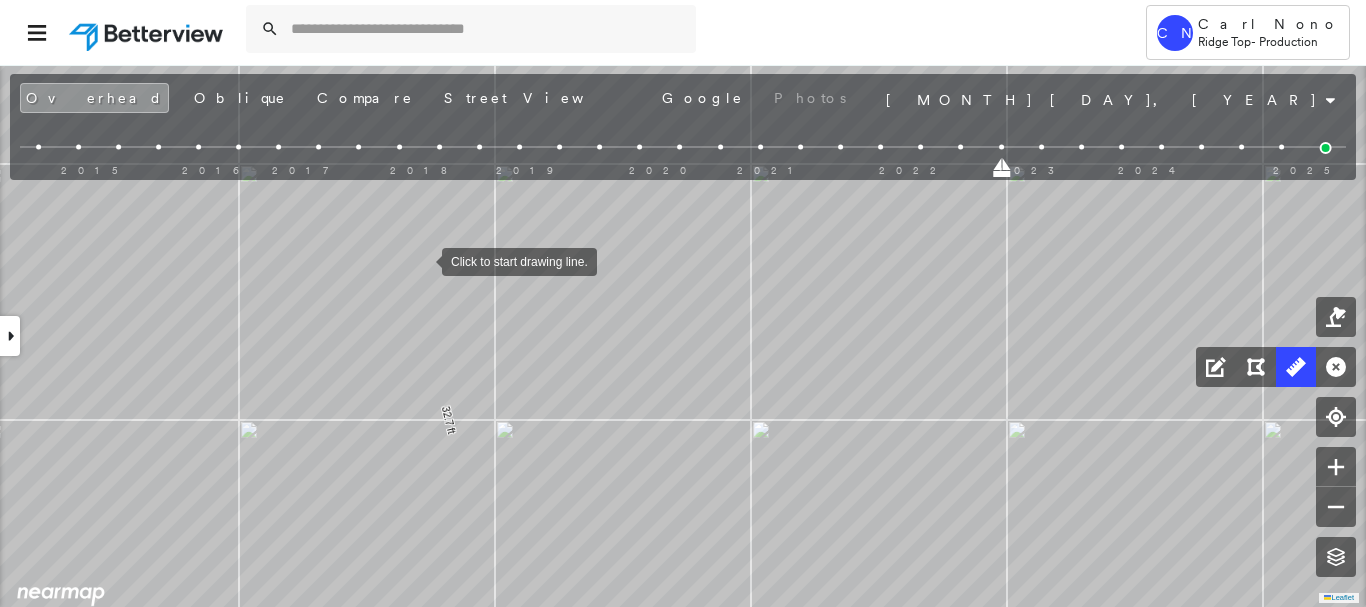 click at bounding box center [422, 260] 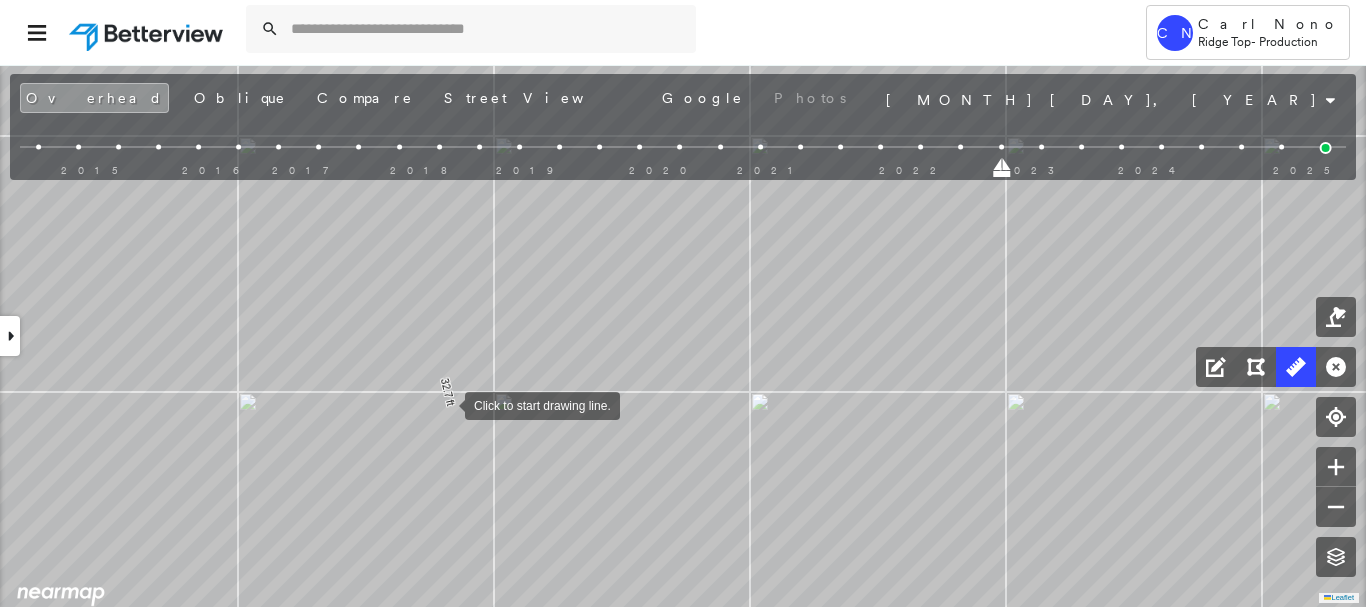 click at bounding box center [445, 404] 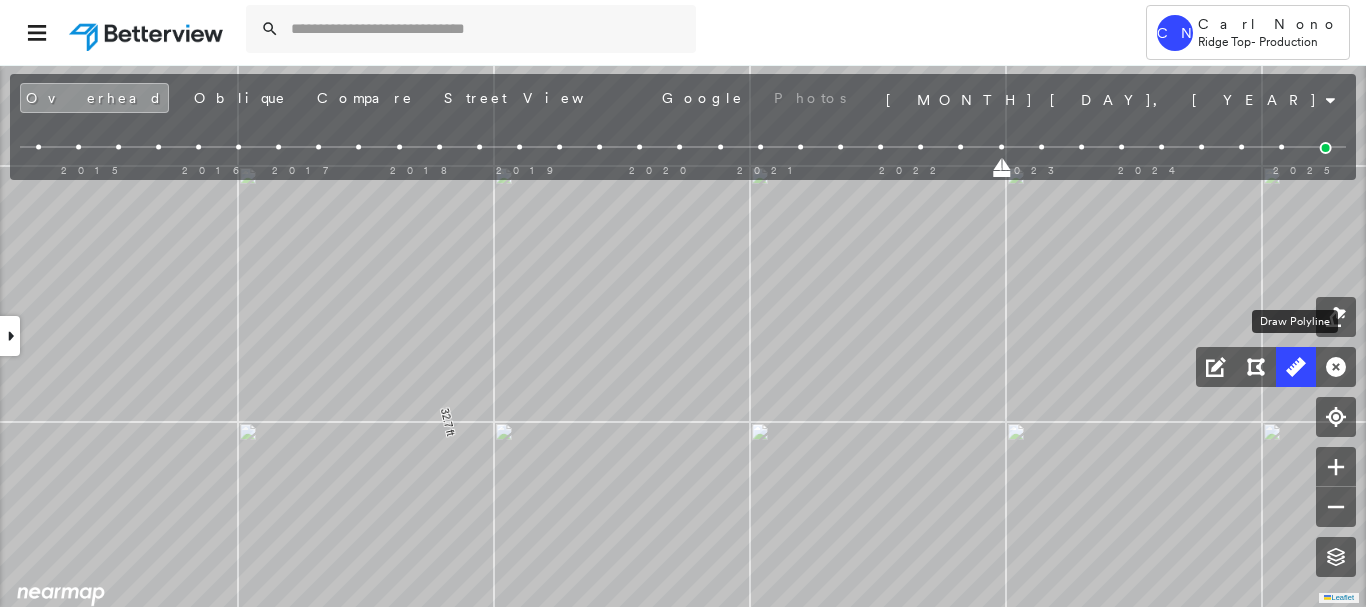 click 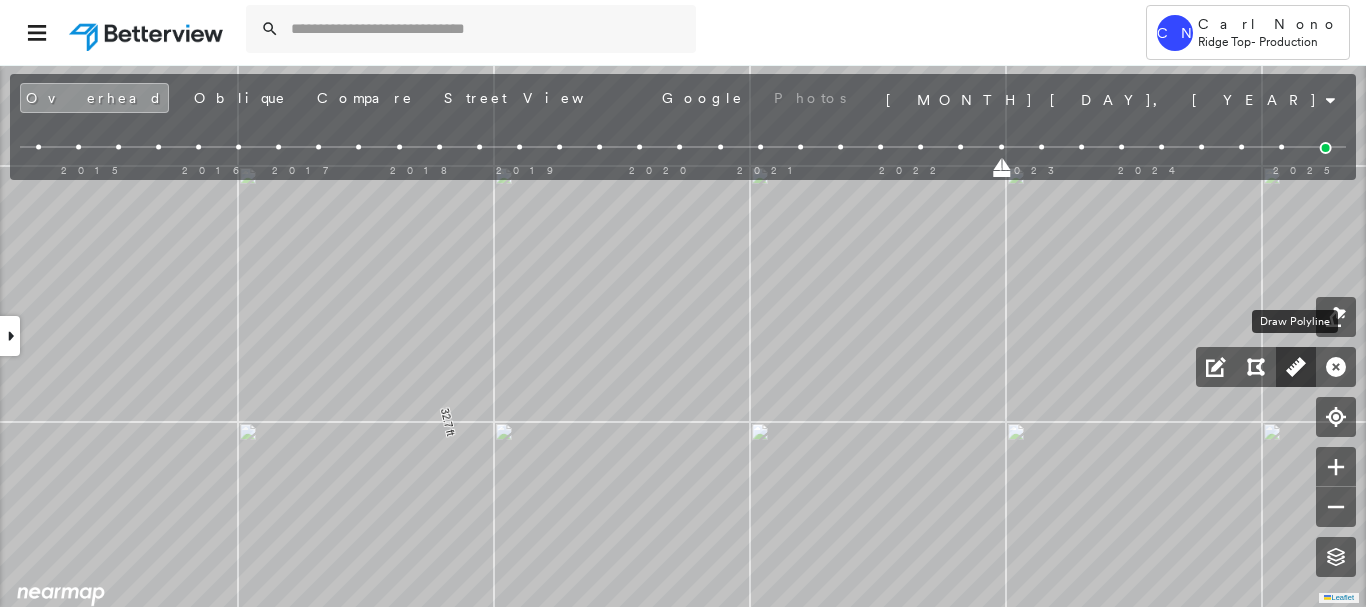 click 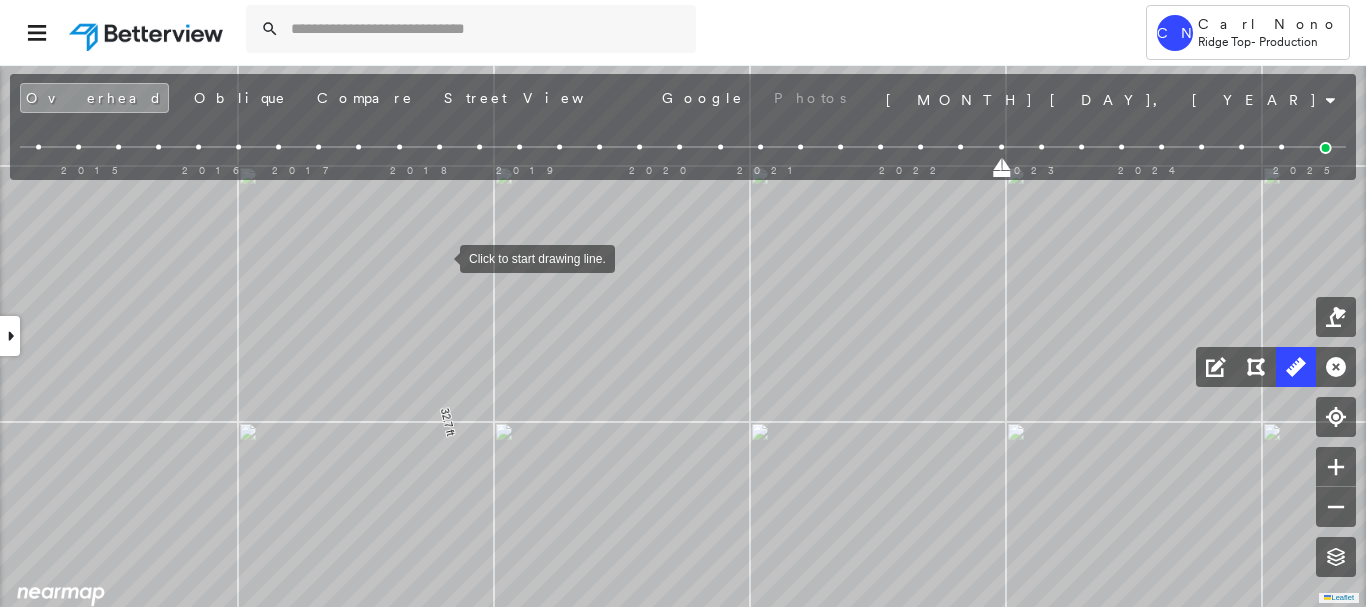 click at bounding box center [440, 257] 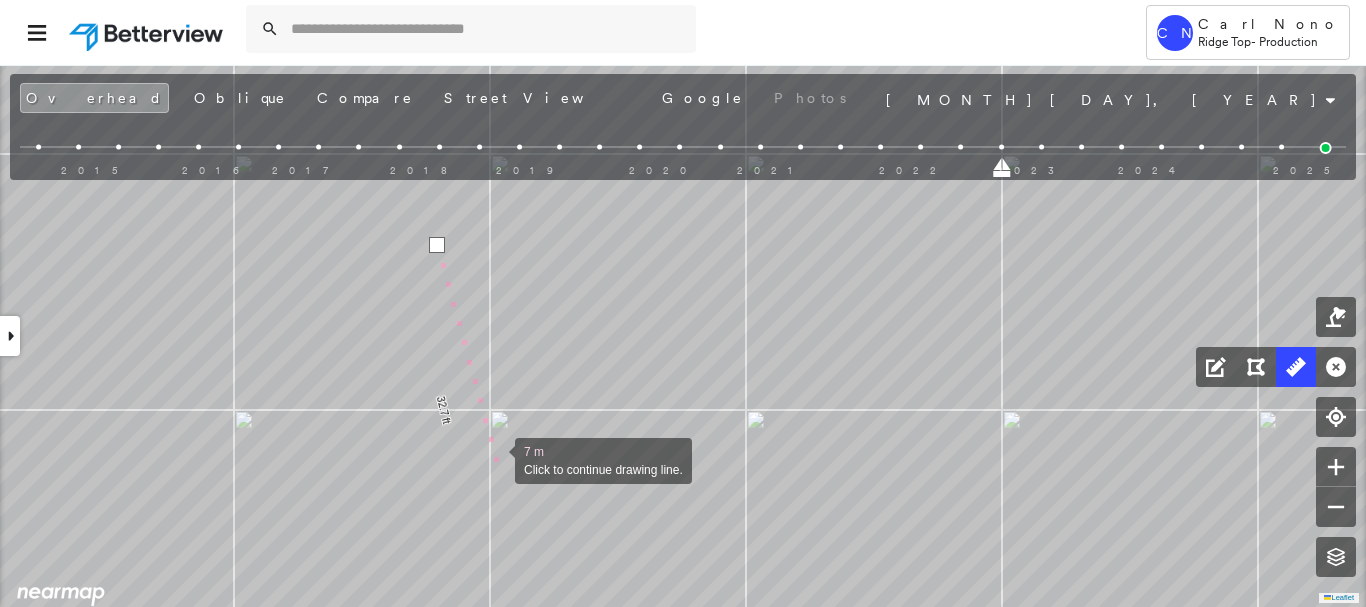 click on "32.7 ft 17.7 ft 11.2 ft 61.5 ft 7 m Click to continue drawing line." at bounding box center (-176, 66) 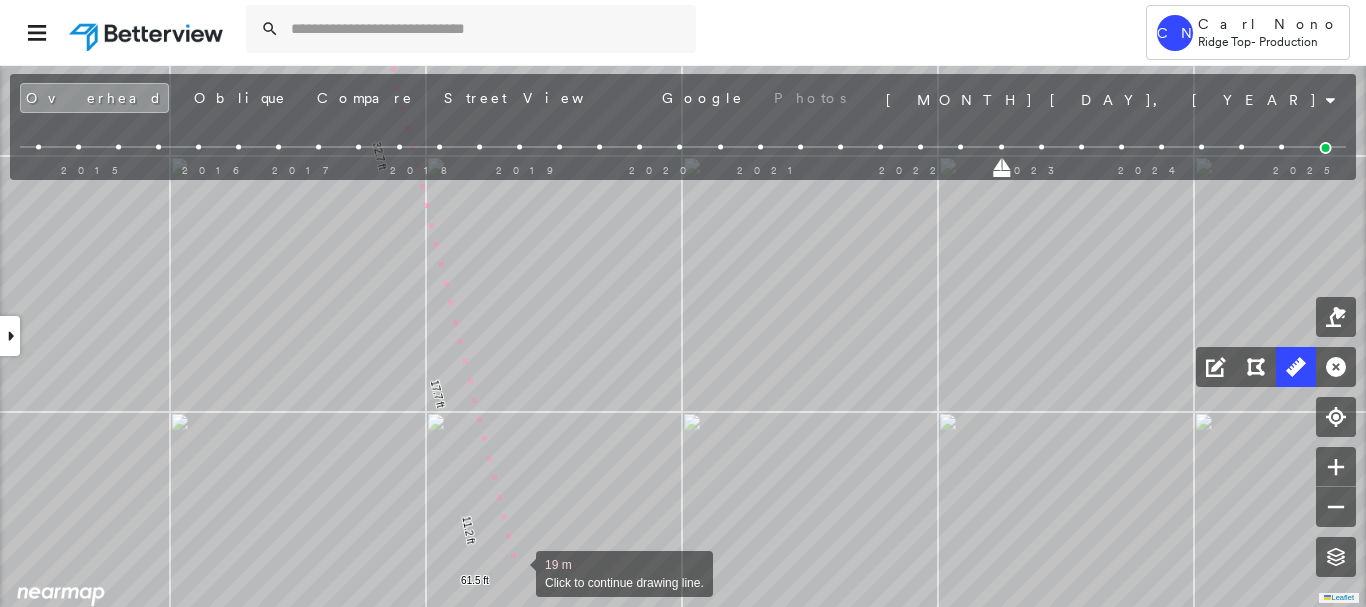 click at bounding box center (516, 572) 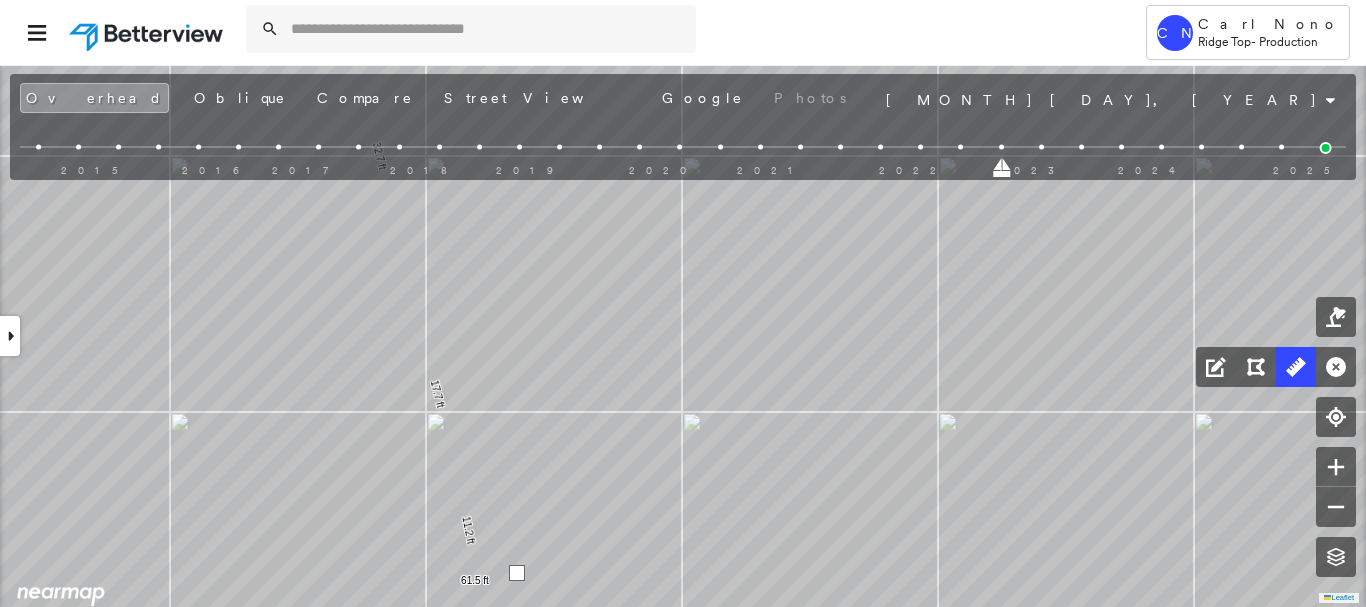 click at bounding box center [517, 573] 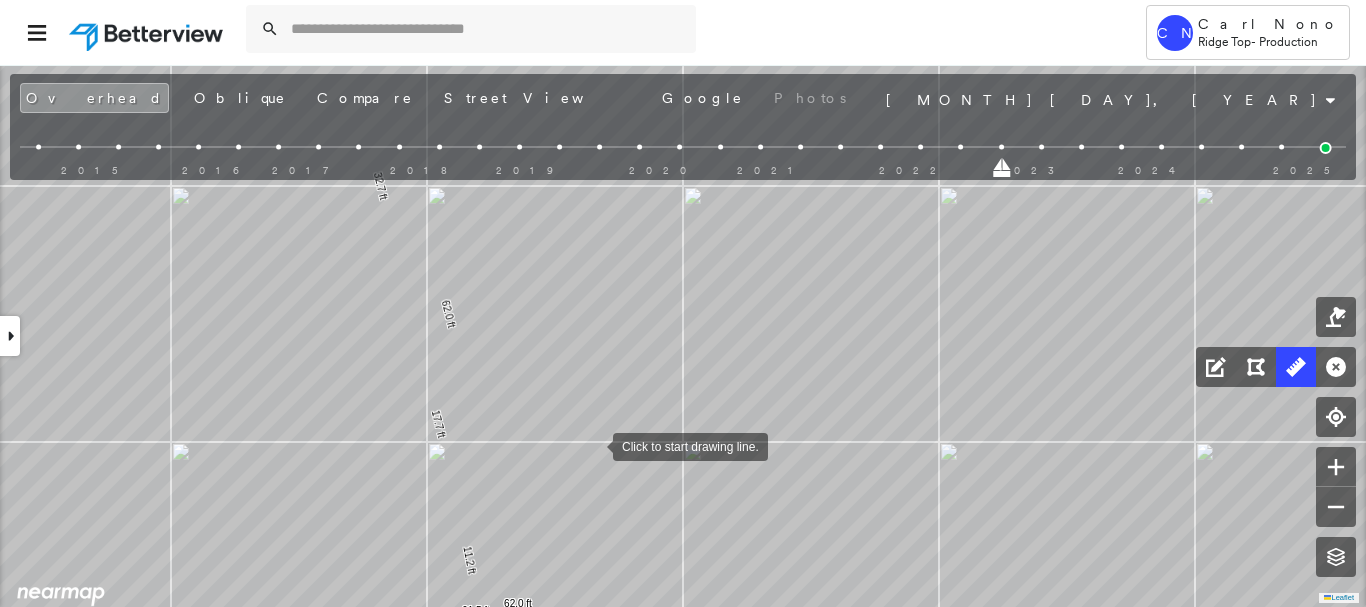 drag, startPoint x: 594, startPoint y: 444, endPoint x: 555, endPoint y: 431, distance: 41.109608 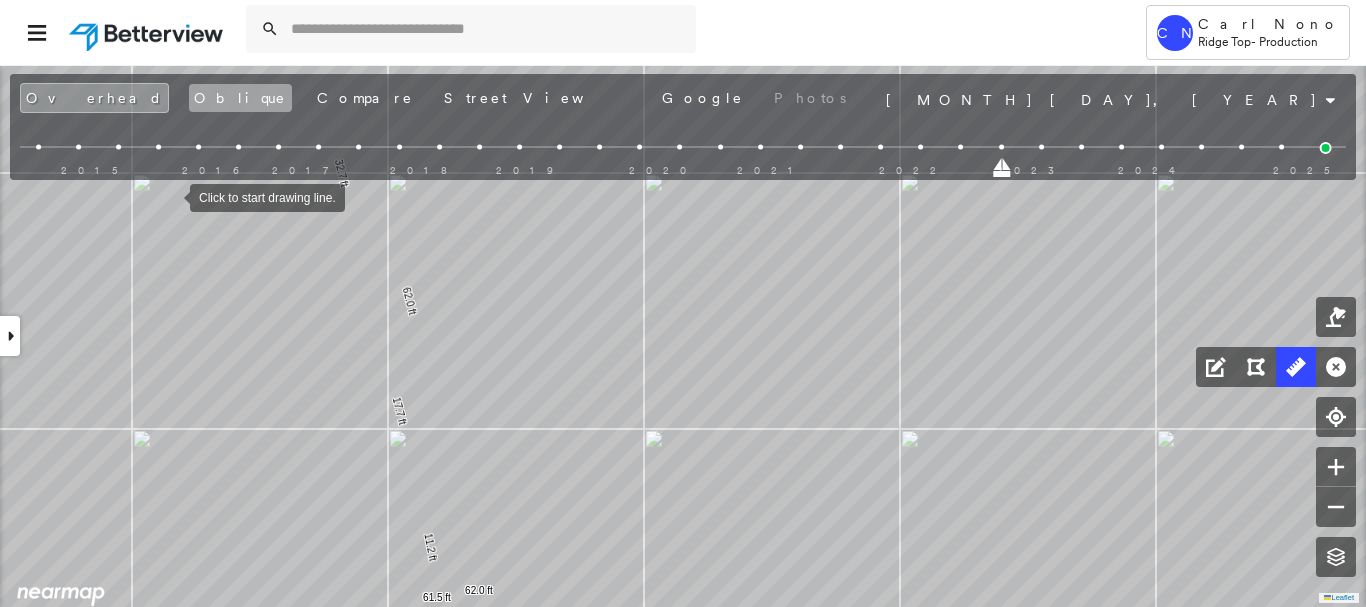 click on "Oblique" at bounding box center [240, 98] 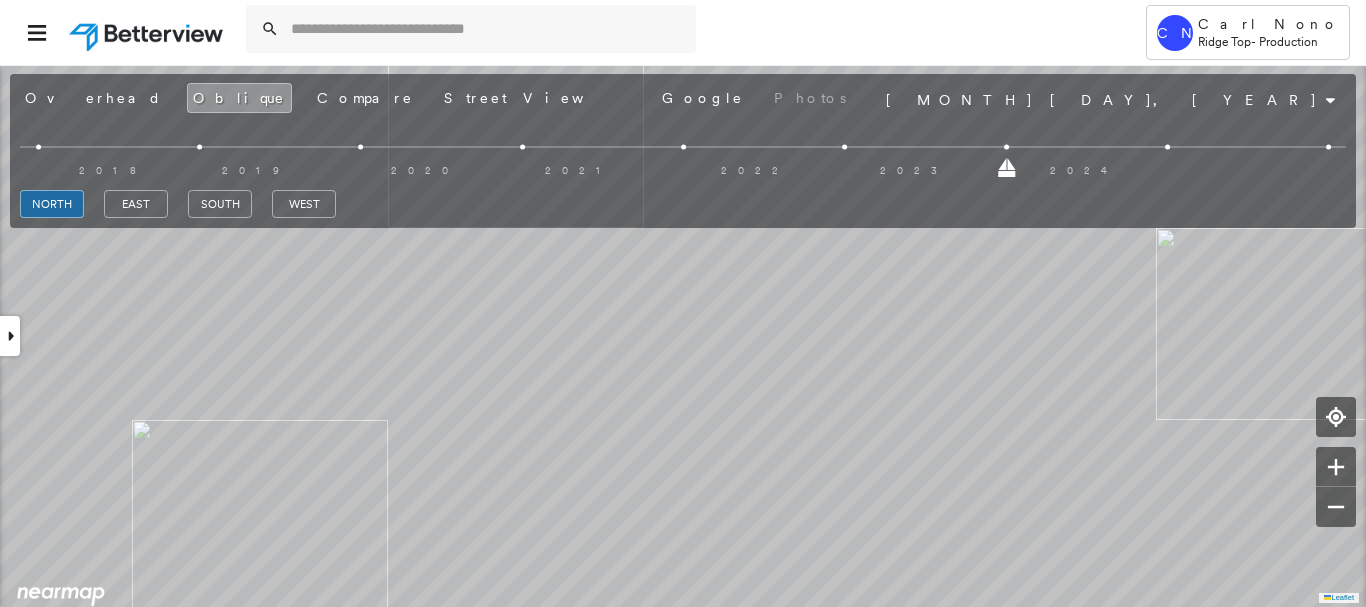 click on "west" at bounding box center [304, 204] 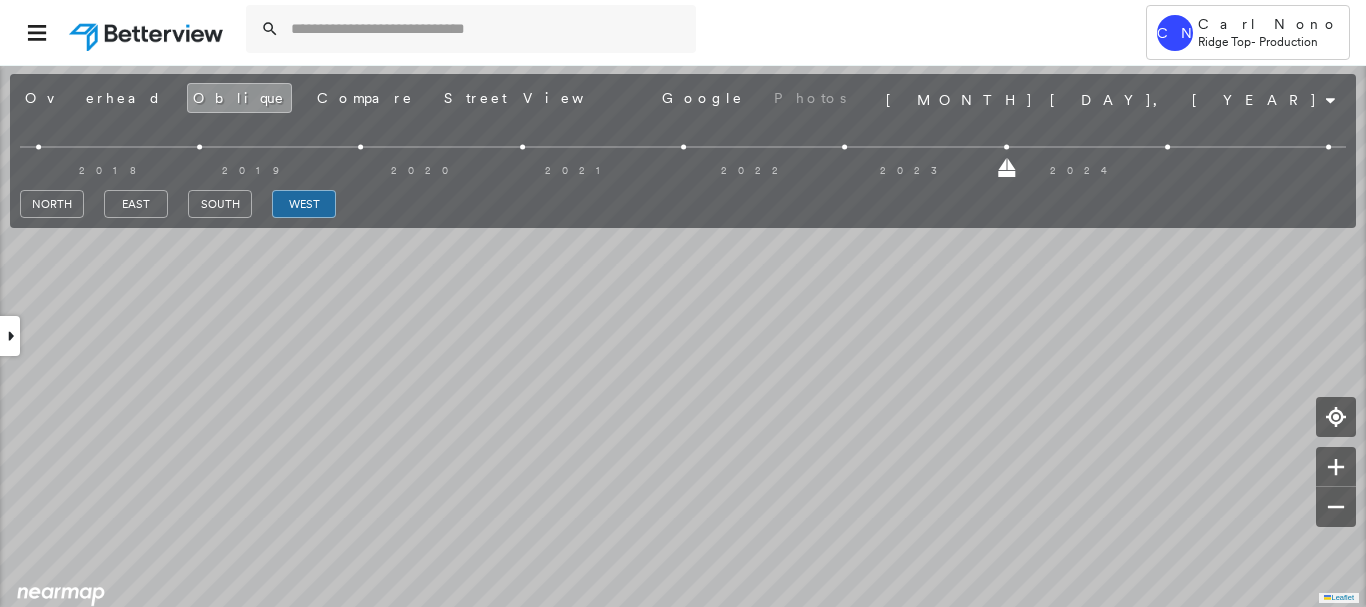 click at bounding box center [1329, 147] 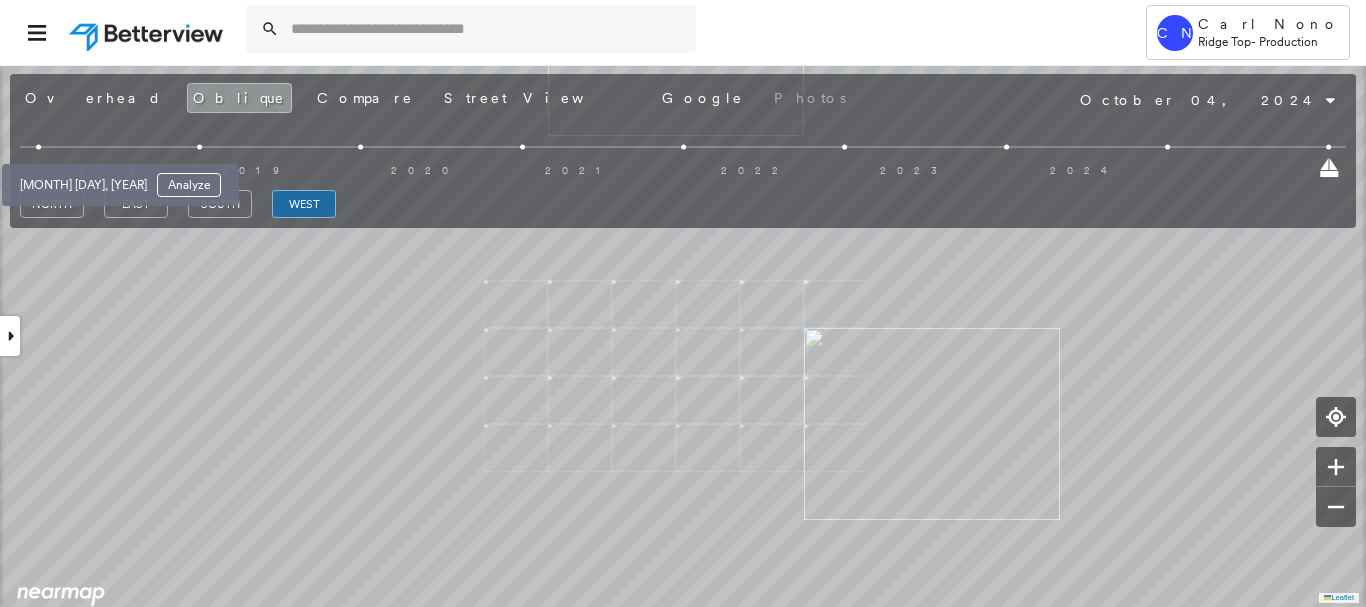 click at bounding box center [38, 147] 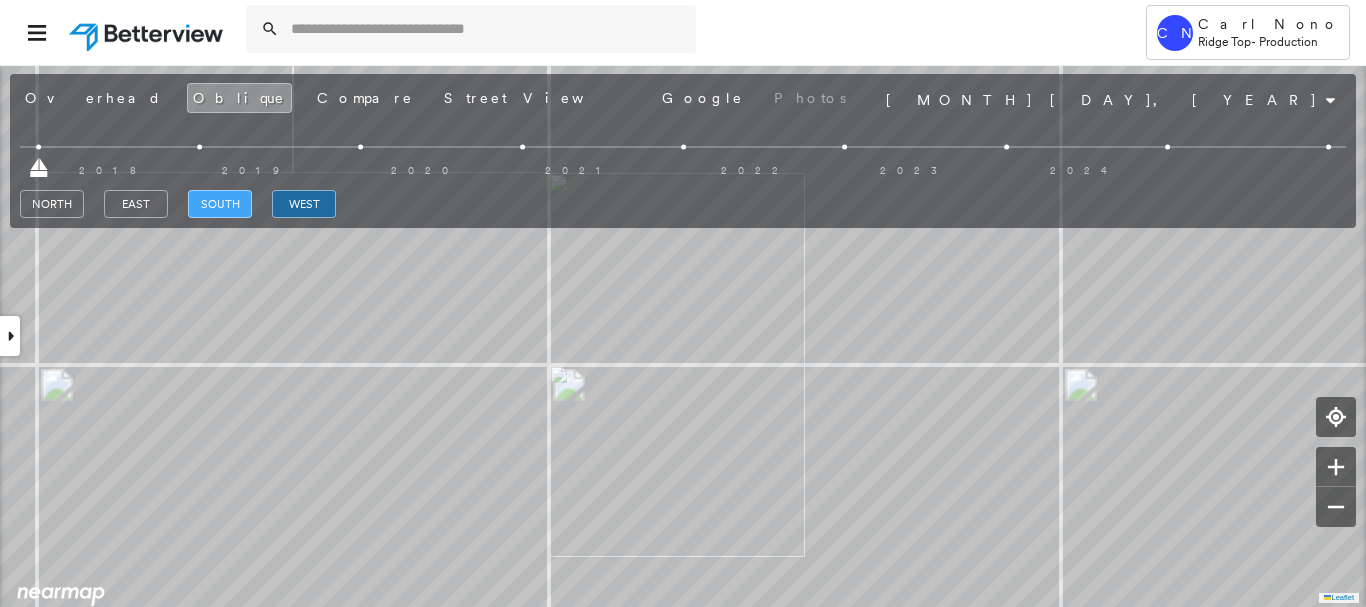 click on "south" at bounding box center [220, 204] 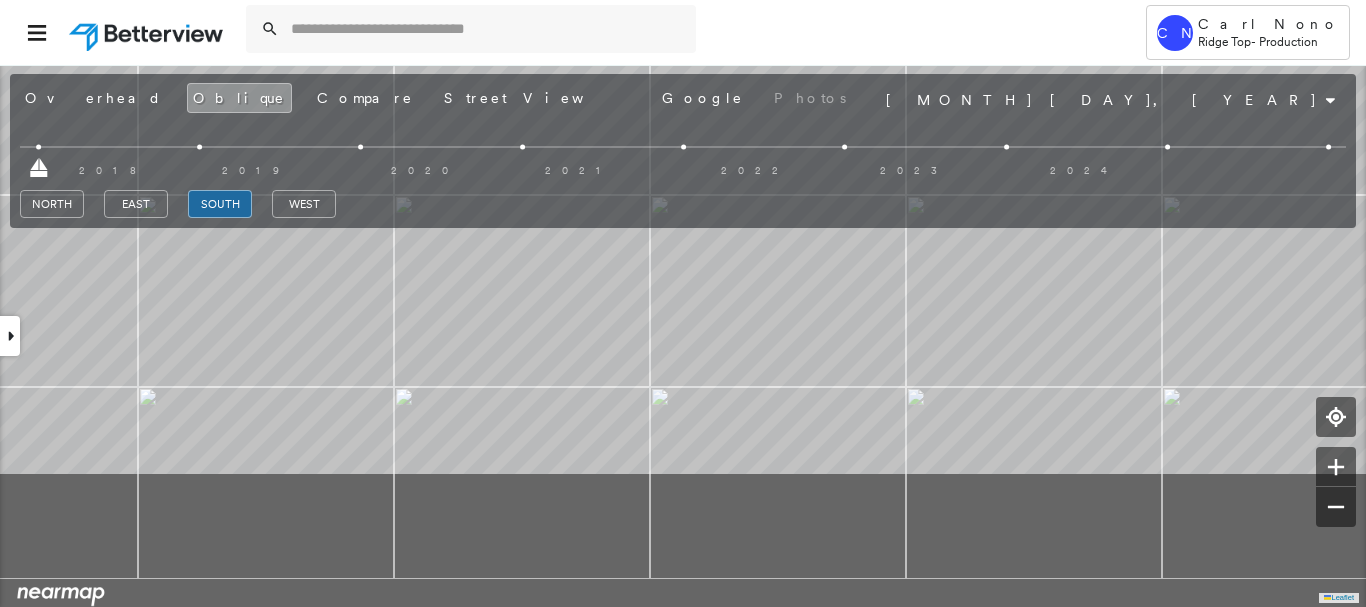 click on "[NUMBER] [STREET] , [CITY], [STATE] [POSTAL_CODE] [POSTAL_CODE]_ [NAME] Assigned to:  [NAME] Assigned to:  [NAME] [POSTAL_CODE]_ [NAME] Assigned to:  [NAME] Open Comments Download PDF Report Summary Construction Occupancy Protection Exposure Determination Looking for roof spotlights? Analyze this date Overhead Obliques Street View Roof Spotlight™ Index 0 100 25 50 75 1 Building Roof Scores 0 Buildings Policy Information :  [POSTAL_CODE]_ [NAME] Flags :  1 (0 cleared, 1 uncleared) Construction Occupancy Protection Exposure Determination Flags :  1 (0 cleared, 1 uncleared) Uncleared Flags (1) Cleared Flags  (0) Betterview Property Flagged 08/02/25 Clear Action Taken New Entry History Quote/New Business Terms & Conditions Added ACV Endorsement Added Cosmetic Endorsement Inspection/Loss Control Report Information Added to Inspection Survey Onsite Inspection Ordered Determined No Inspection Needed General Used Report to Further Agent/Insured Discussion Reject/Decline - New Business Allowed to Proceed / Policy Bound Added/Updated Building Information Save Renewal" at bounding box center (683, 335) 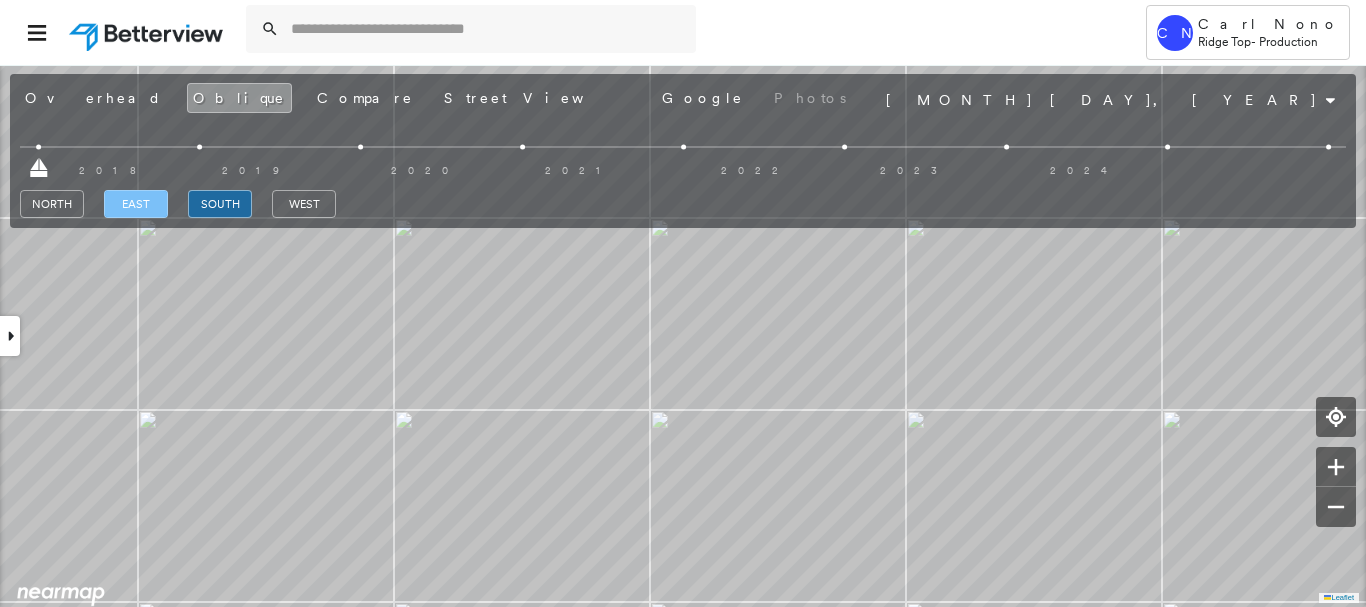 click on "east" at bounding box center (136, 204) 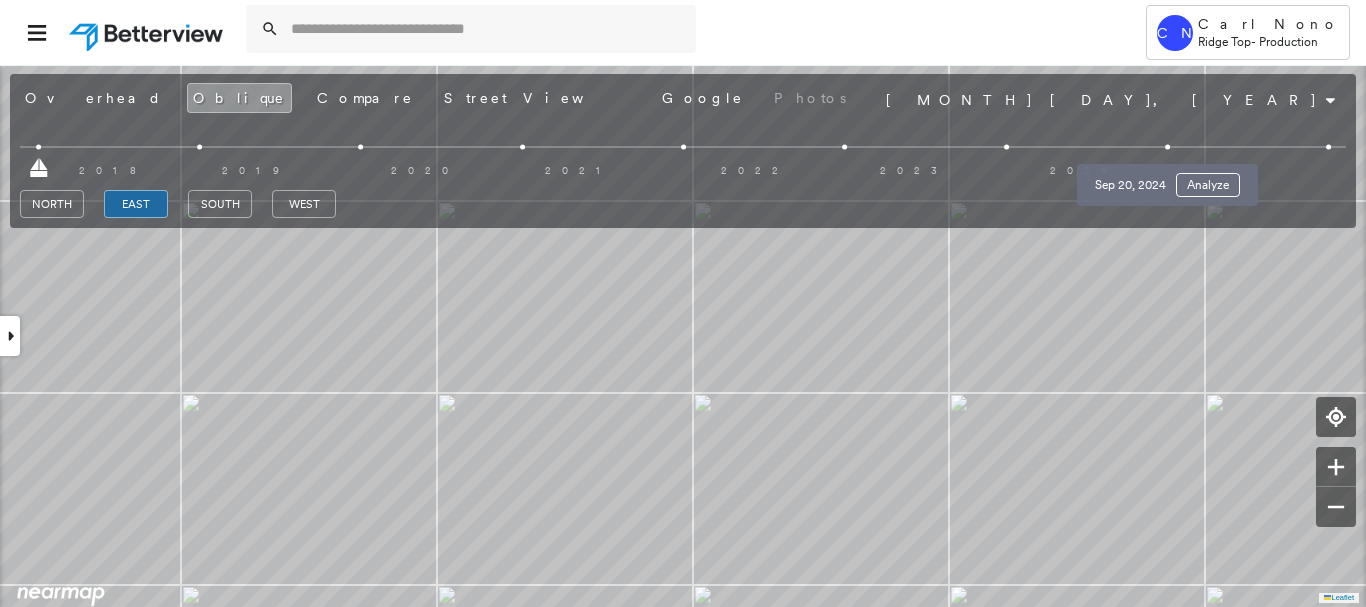 drag, startPoint x: 1165, startPoint y: 143, endPoint x: 1134, endPoint y: 143, distance: 31 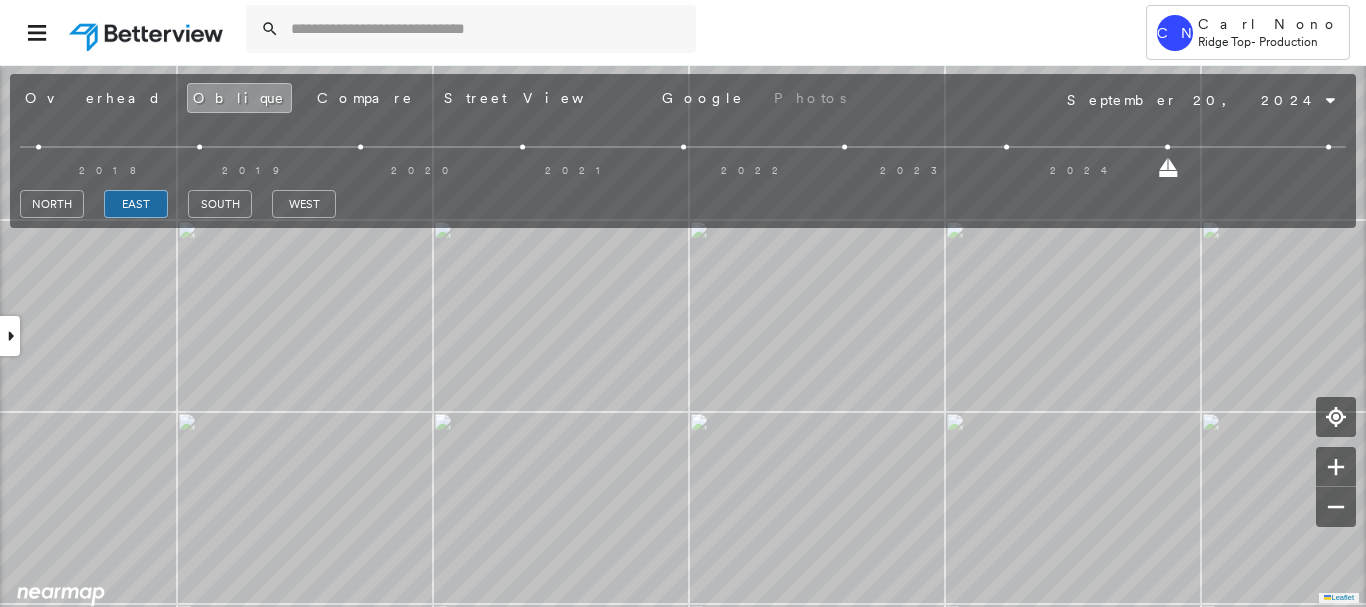 scroll, scrollTop: 0, scrollLeft: 0, axis: both 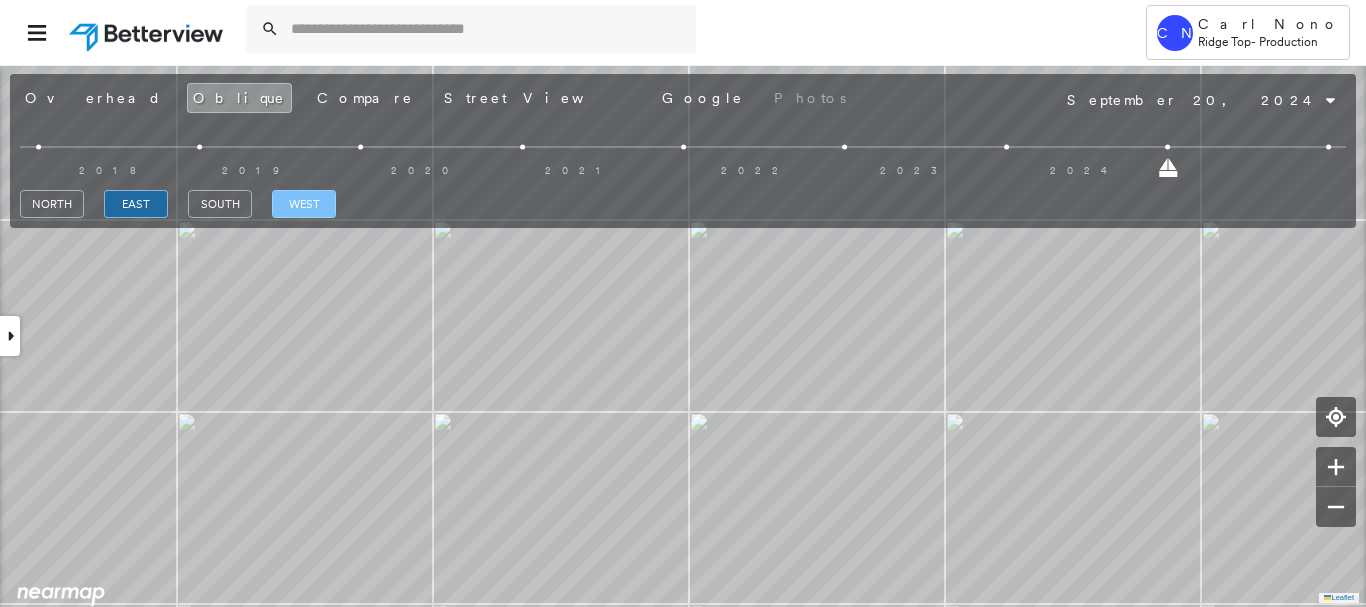 click on "west" at bounding box center [304, 204] 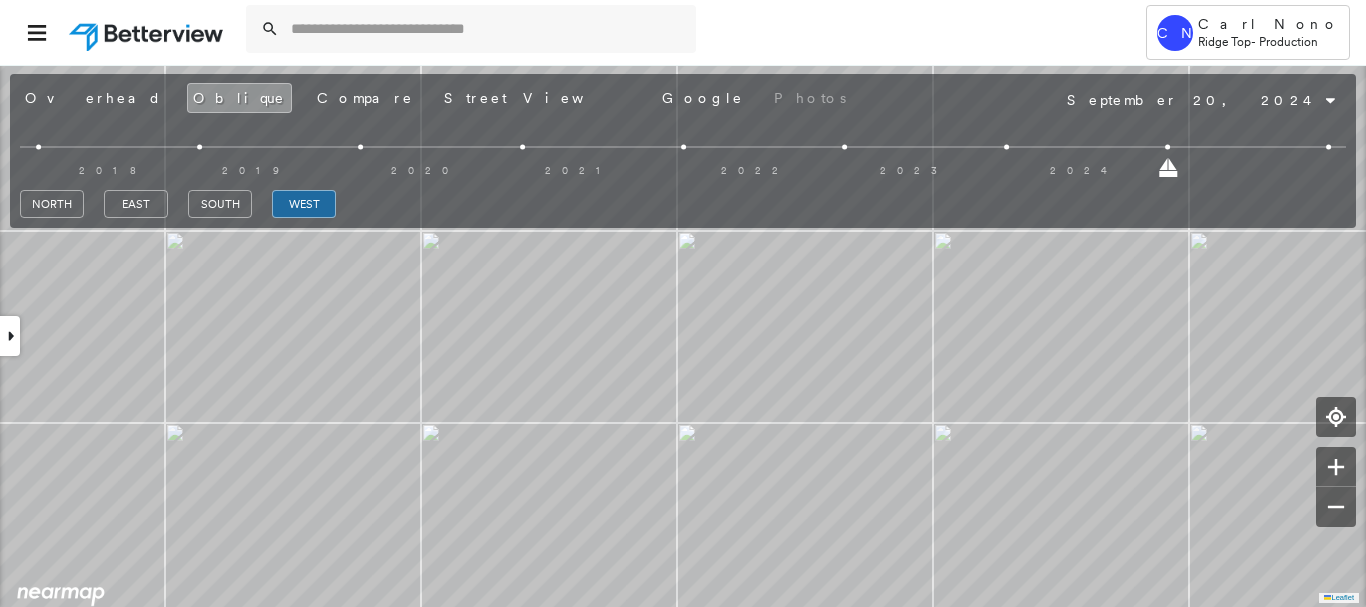 click on "north east south west" at bounding box center (683, 204) 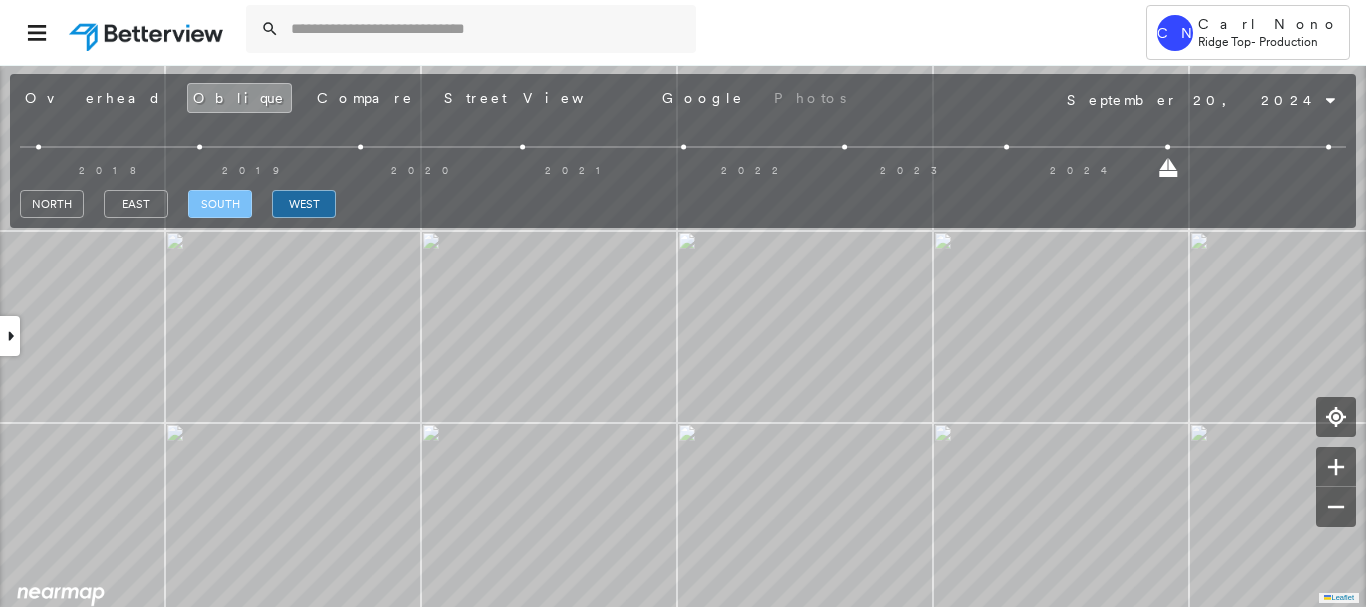 click on "south" at bounding box center [220, 204] 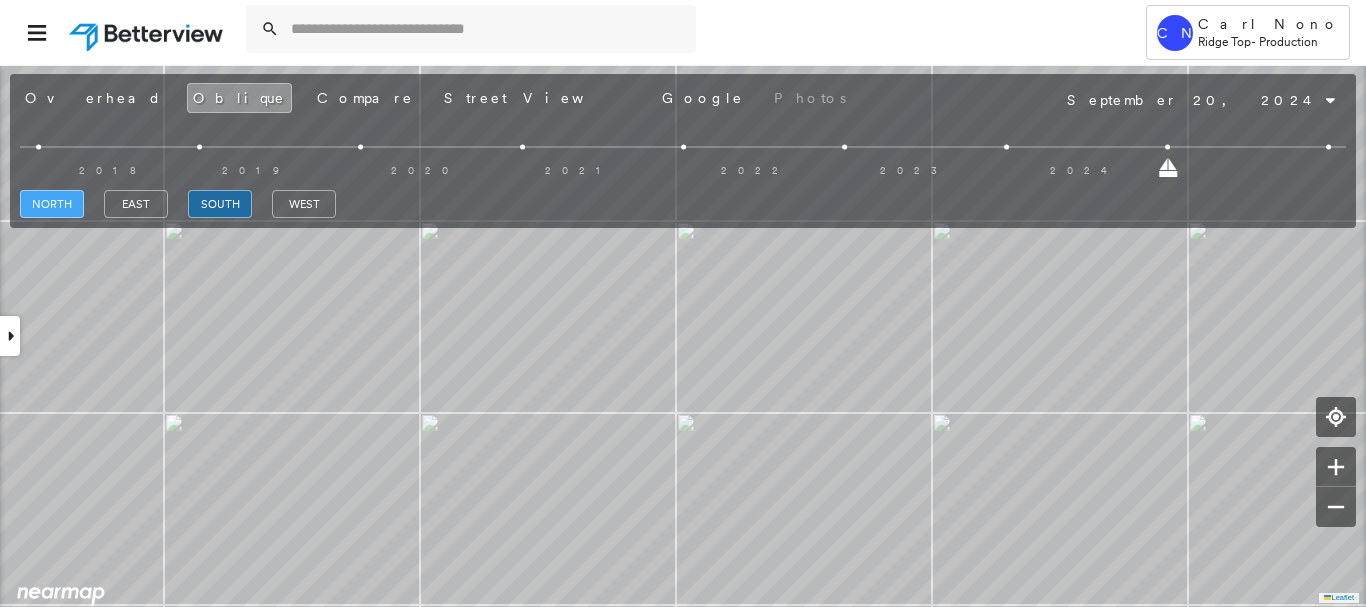 click on "north" at bounding box center [52, 204] 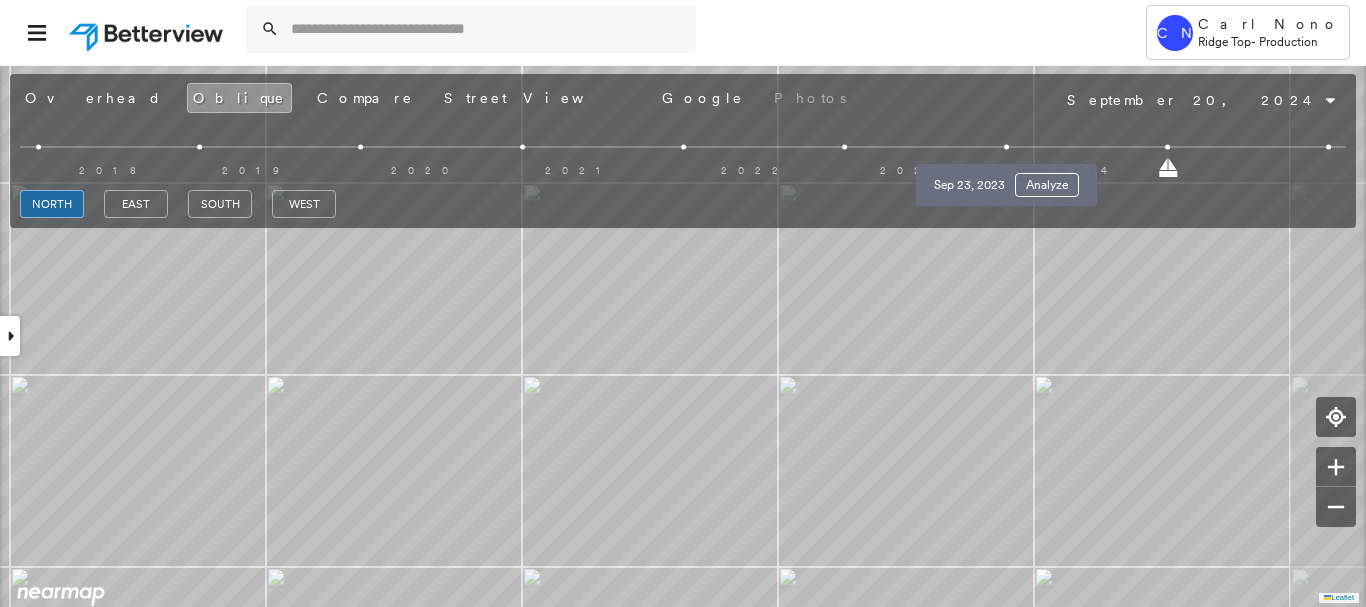 click at bounding box center (1006, 147) 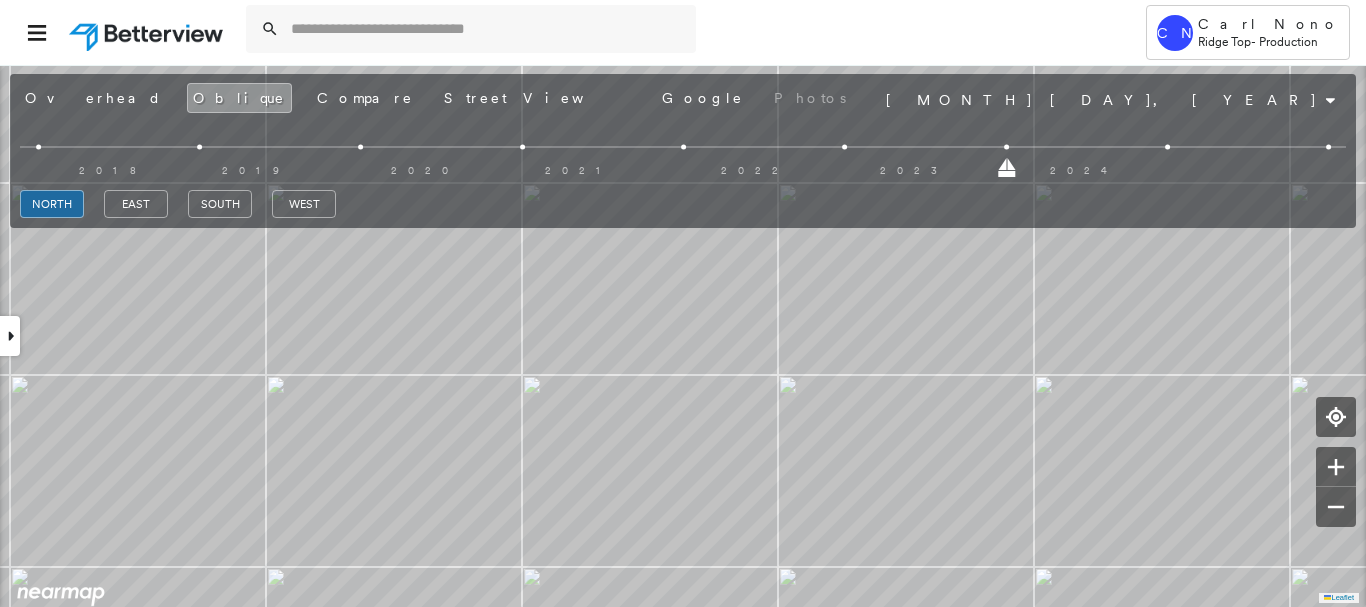 click at bounding box center (844, 147) 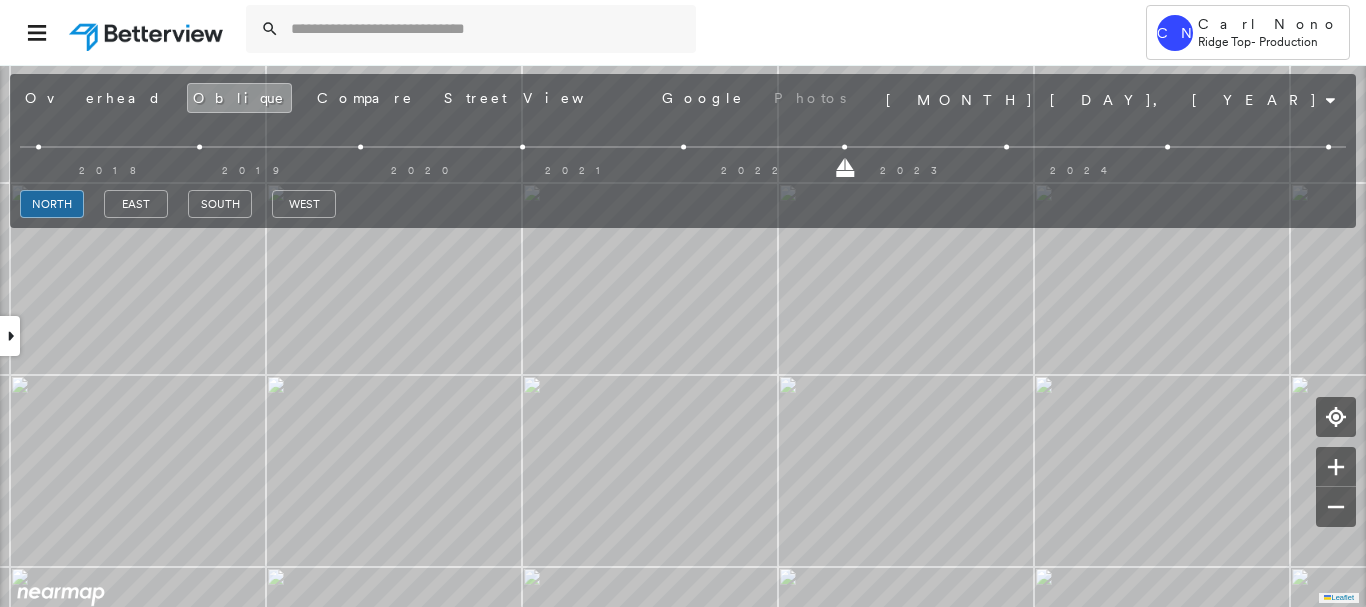 click at bounding box center [683, 147] 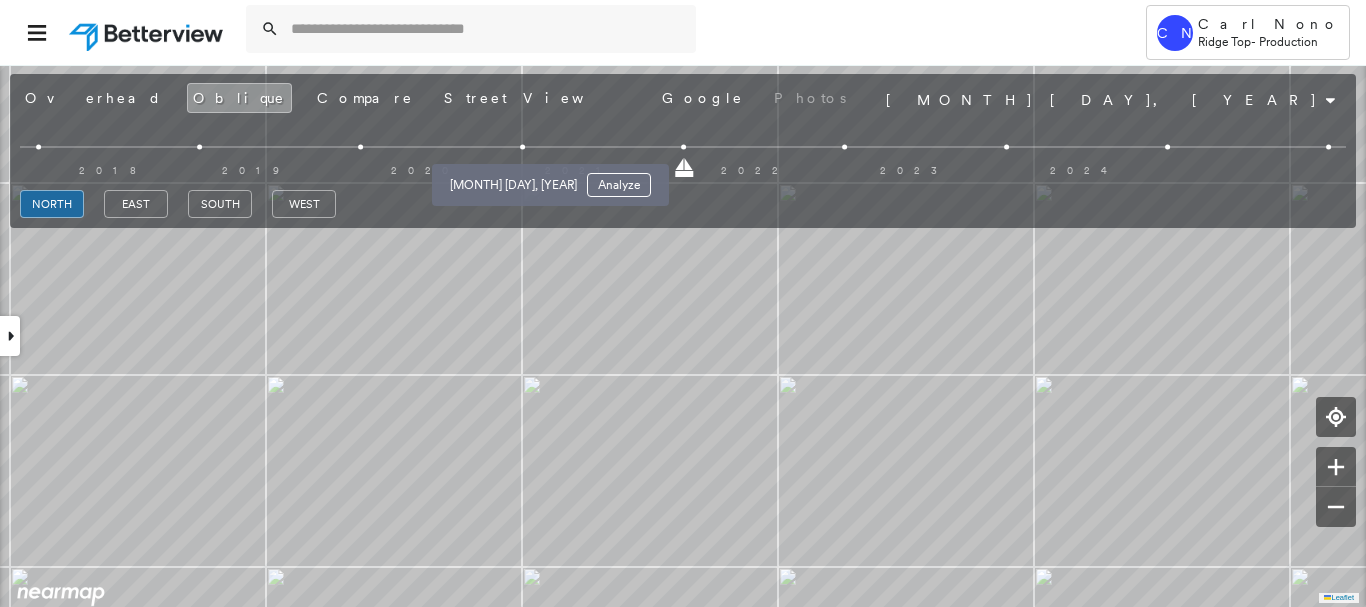 click at bounding box center [522, 147] 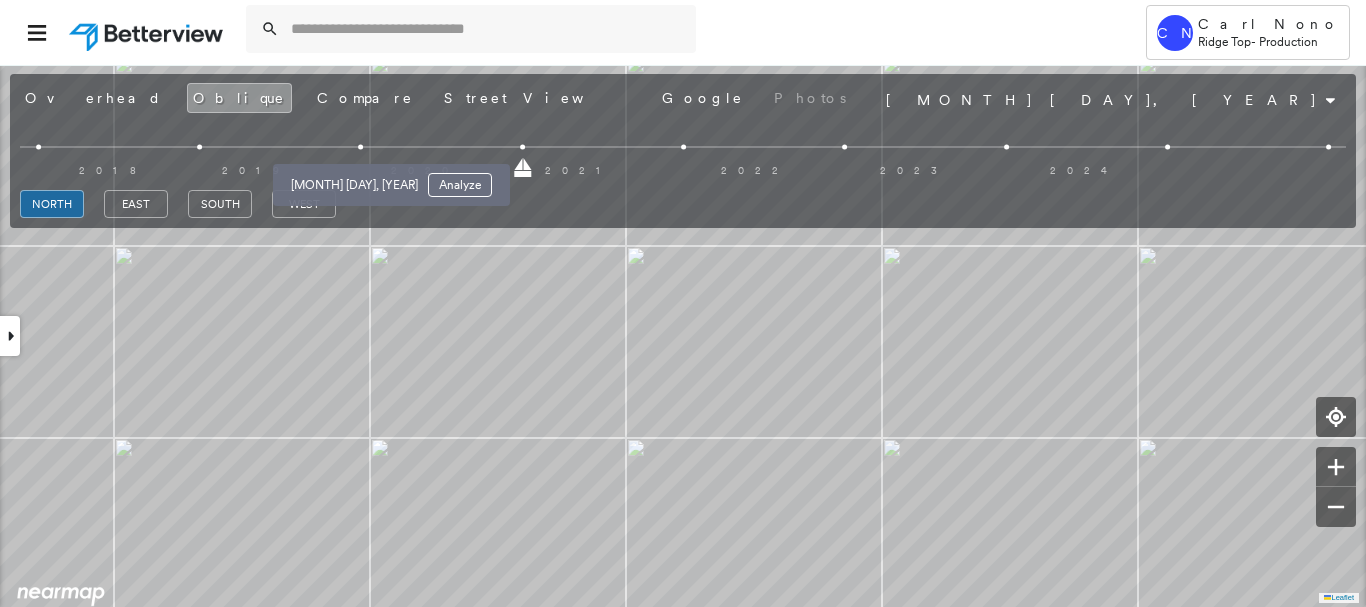 click at bounding box center [360, 147] 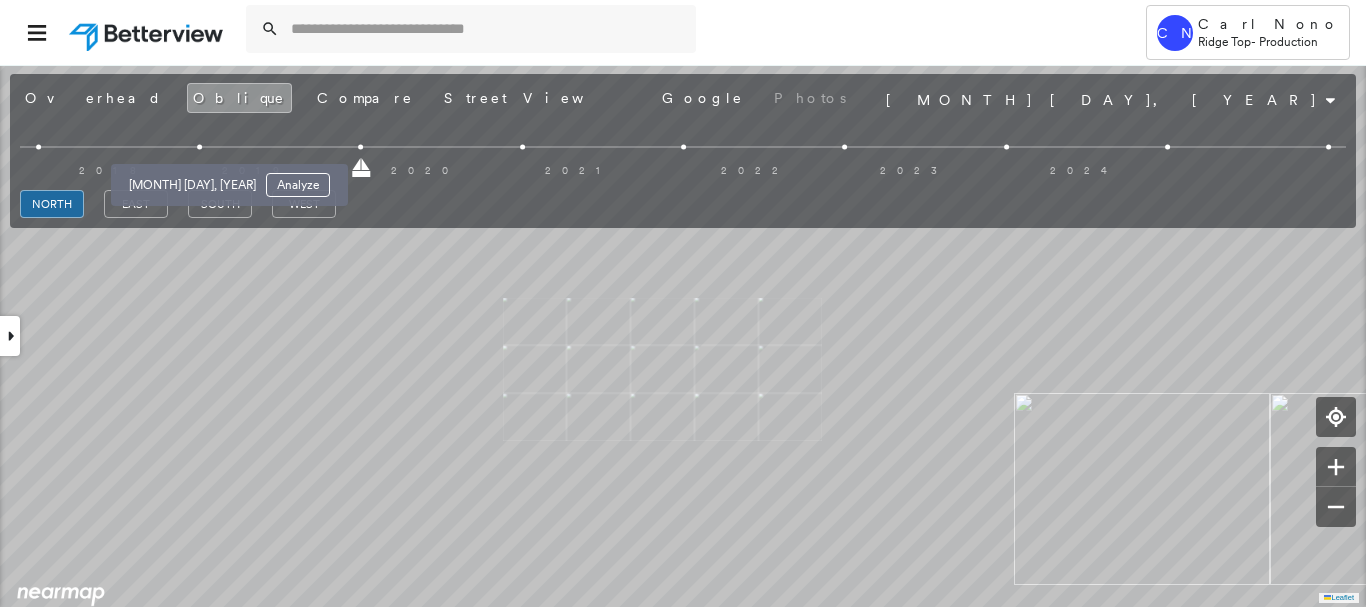 click at bounding box center (199, 147) 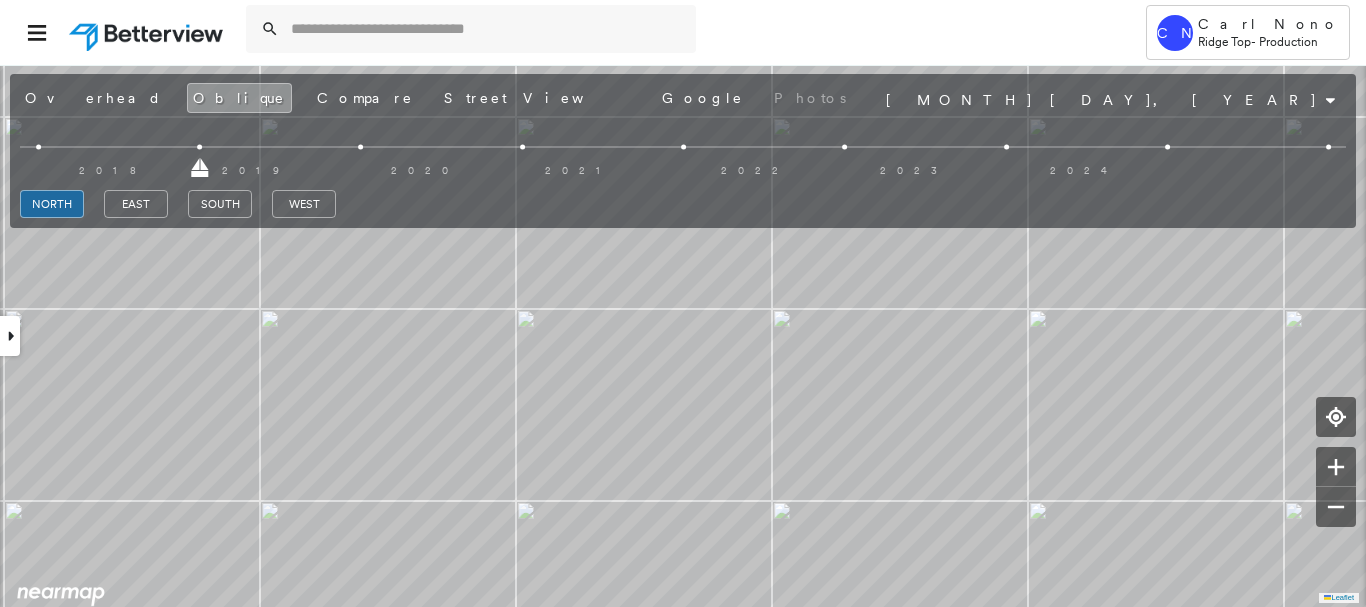 click on "Overhead" at bounding box center (93, 98) 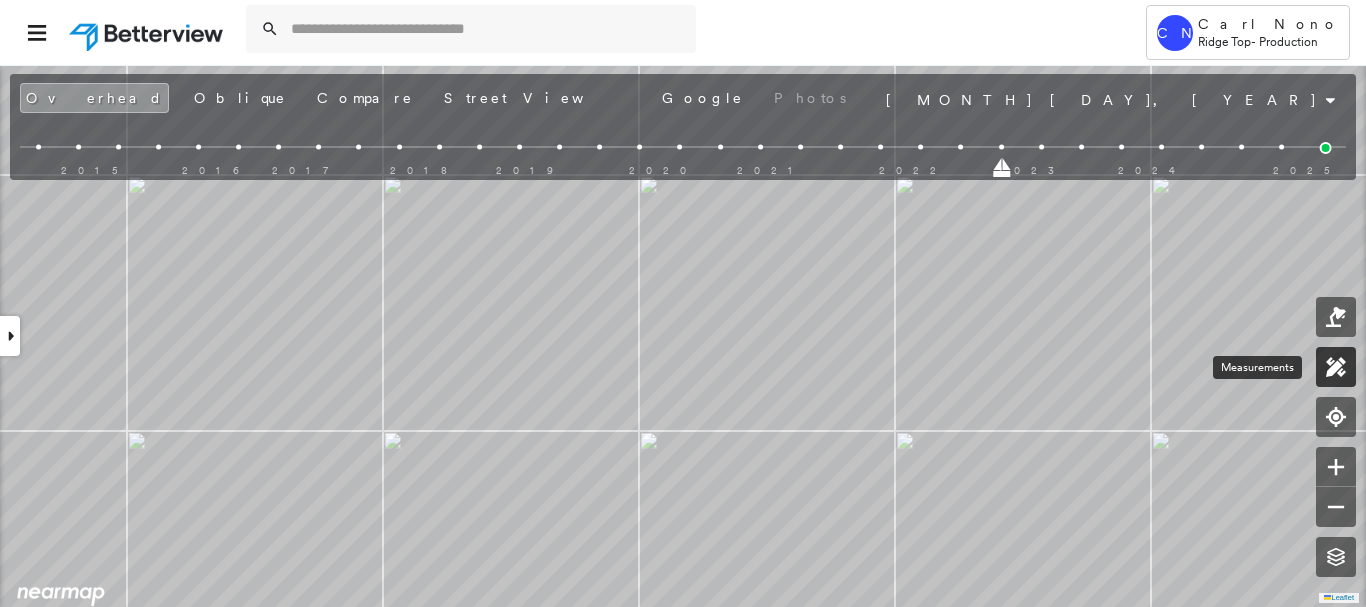 click 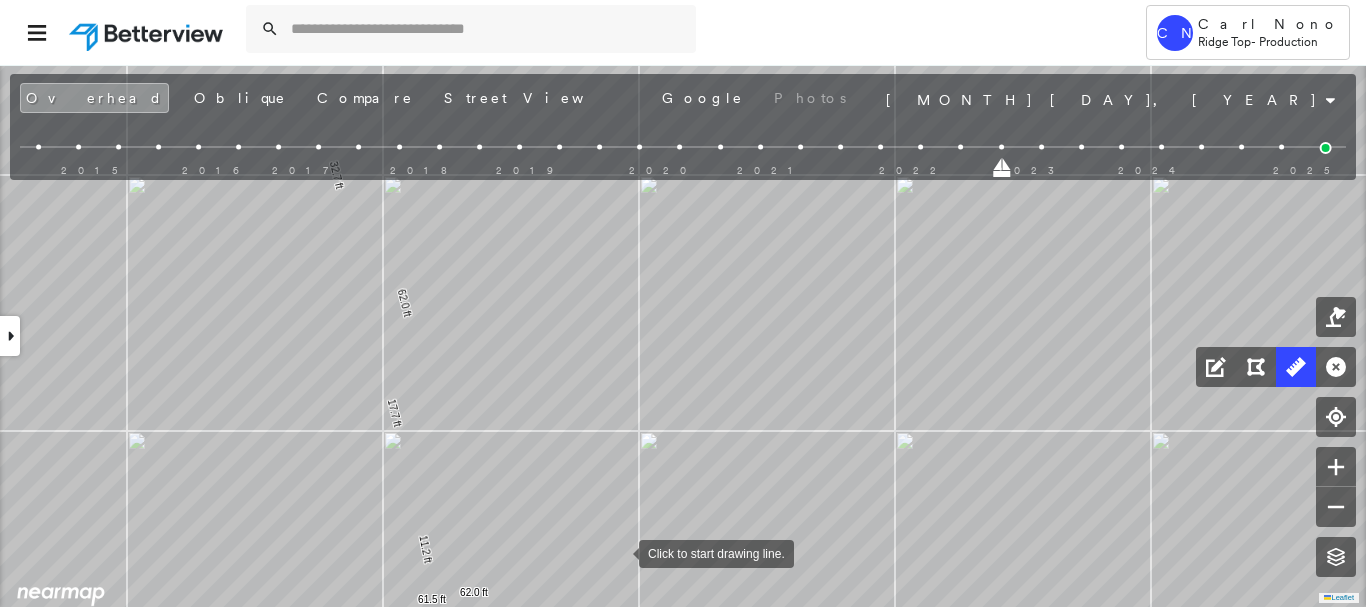 click at bounding box center [619, 552] 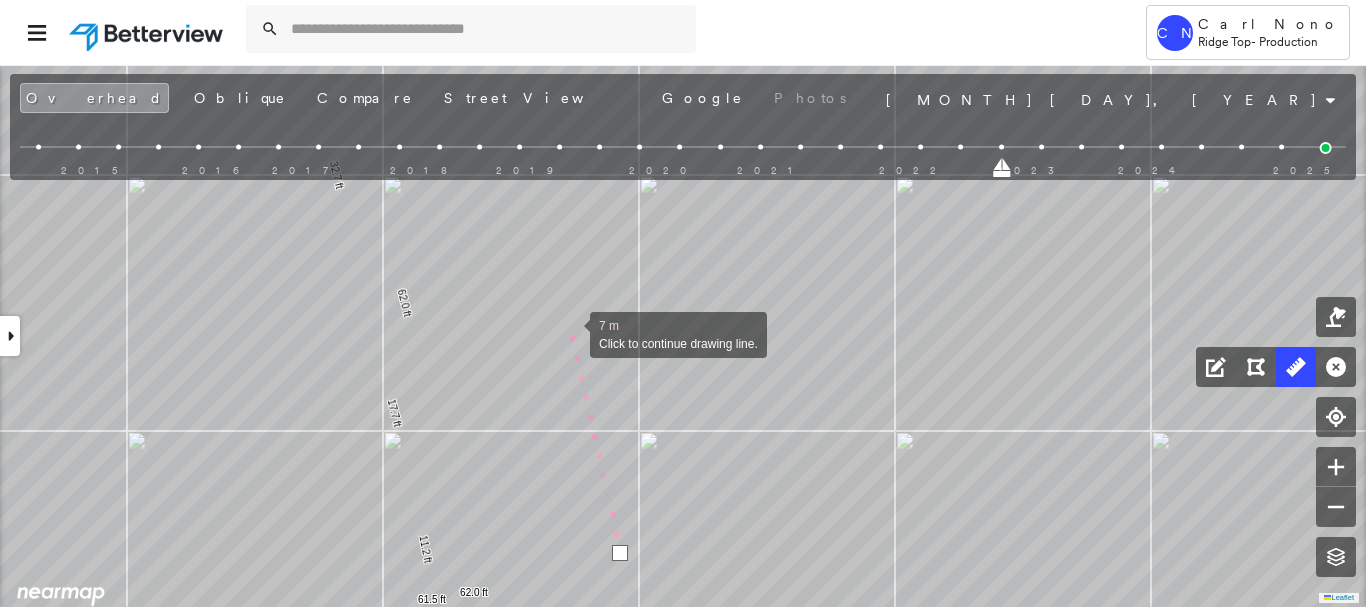 click at bounding box center [570, 333] 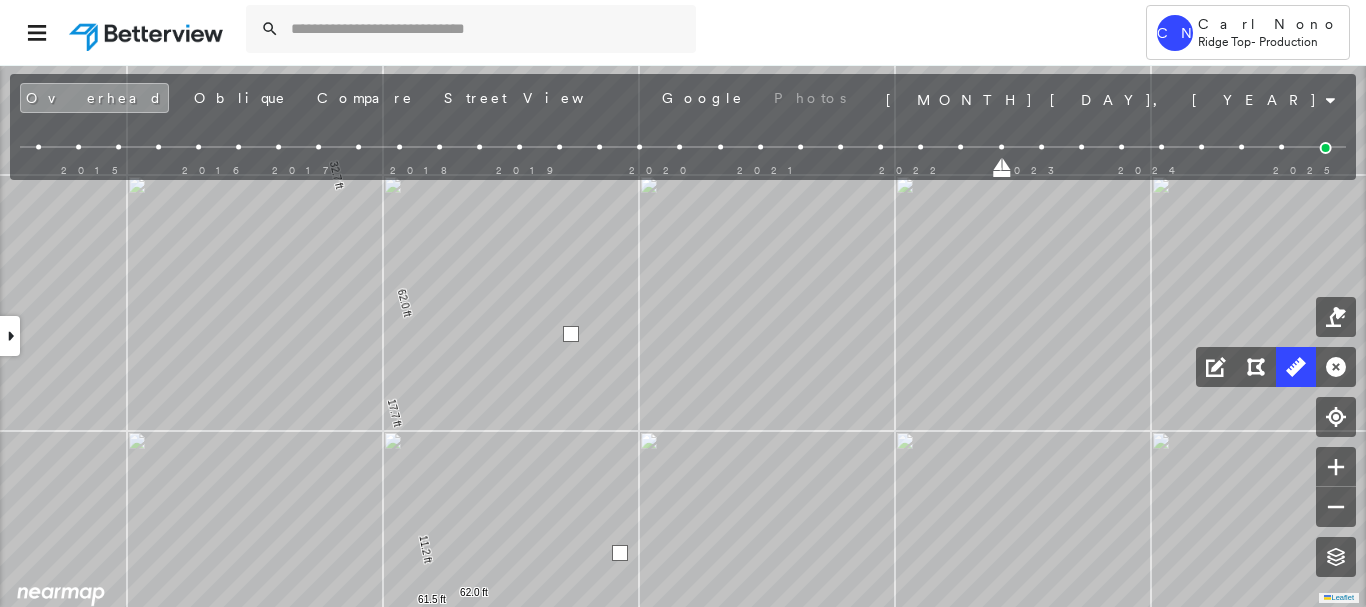 click at bounding box center (571, 334) 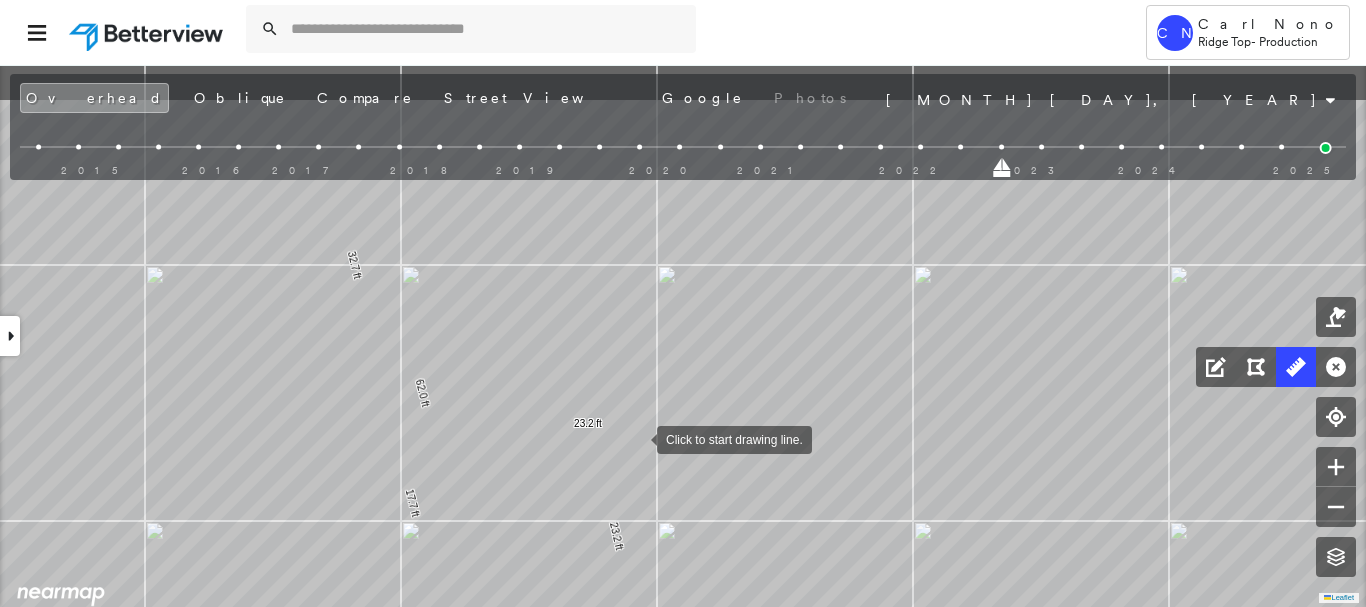 drag, startPoint x: 617, startPoint y: 333, endPoint x: 646, endPoint y: 485, distance: 154.74171 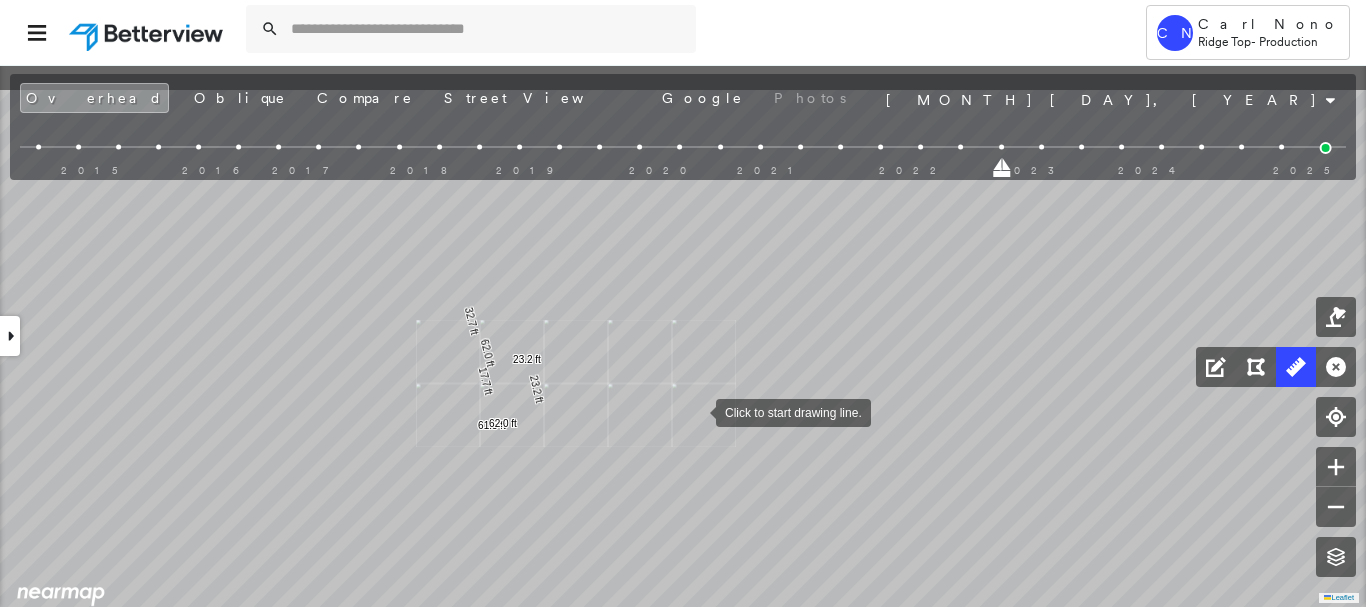 drag, startPoint x: 717, startPoint y: 381, endPoint x: 697, endPoint y: 411, distance: 36.05551 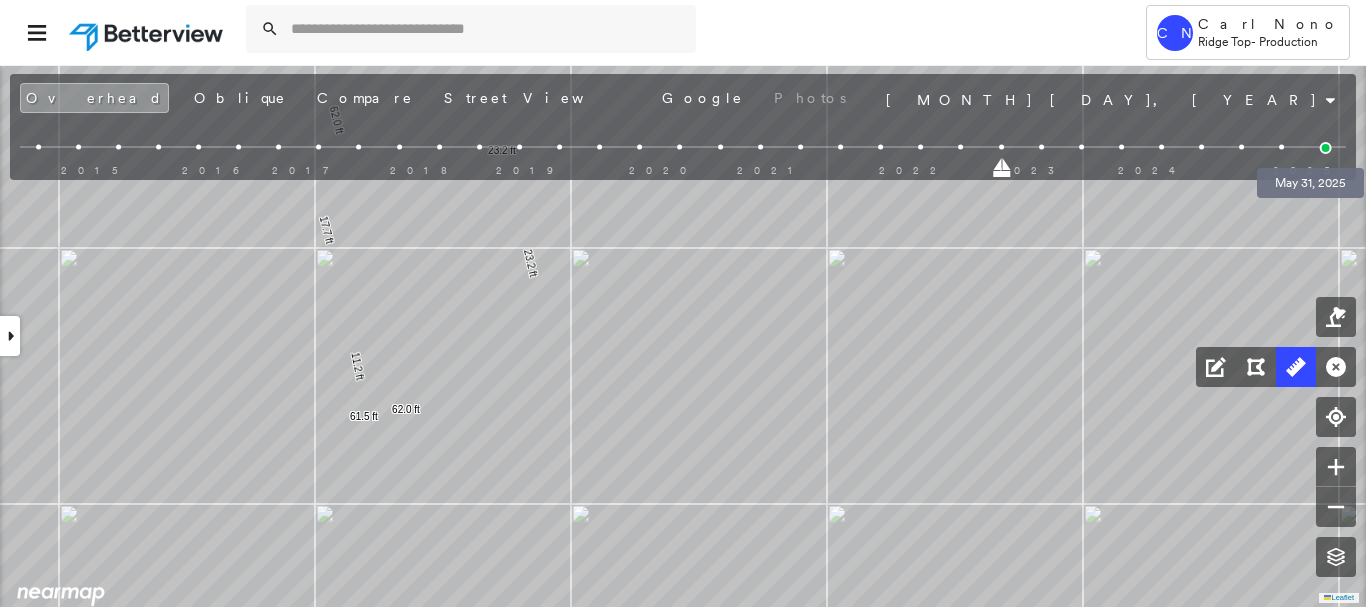 click at bounding box center [1326, 148] 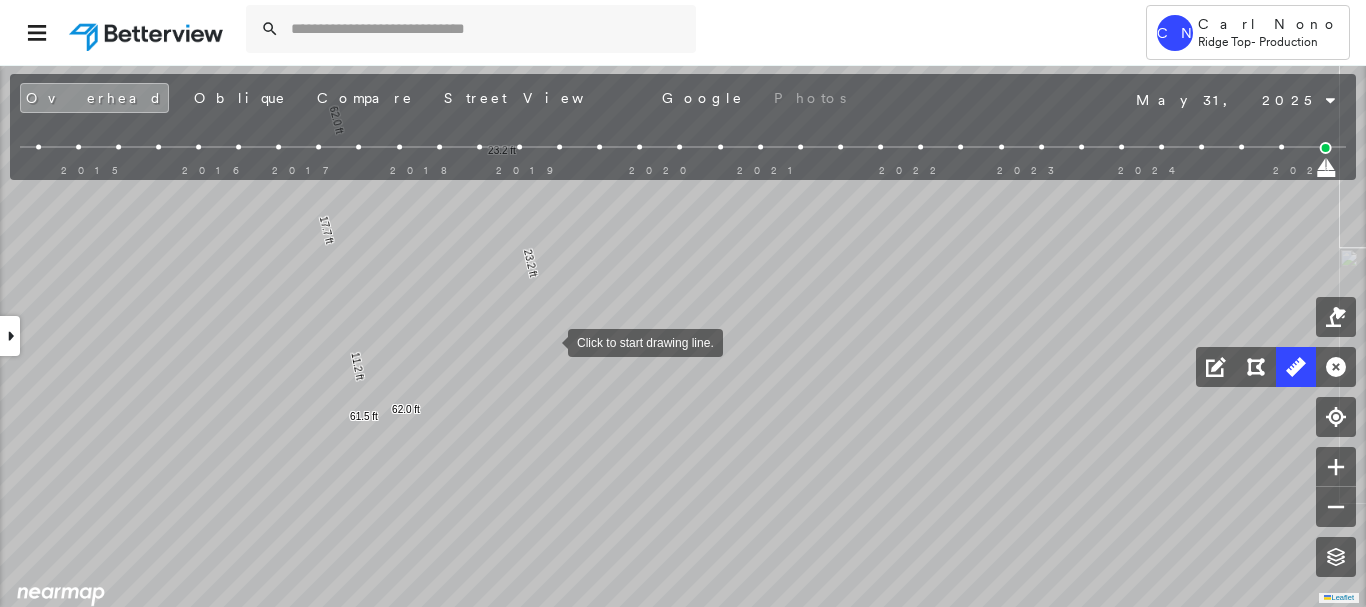 drag, startPoint x: 548, startPoint y: 341, endPoint x: 551, endPoint y: 449, distance: 108.04166 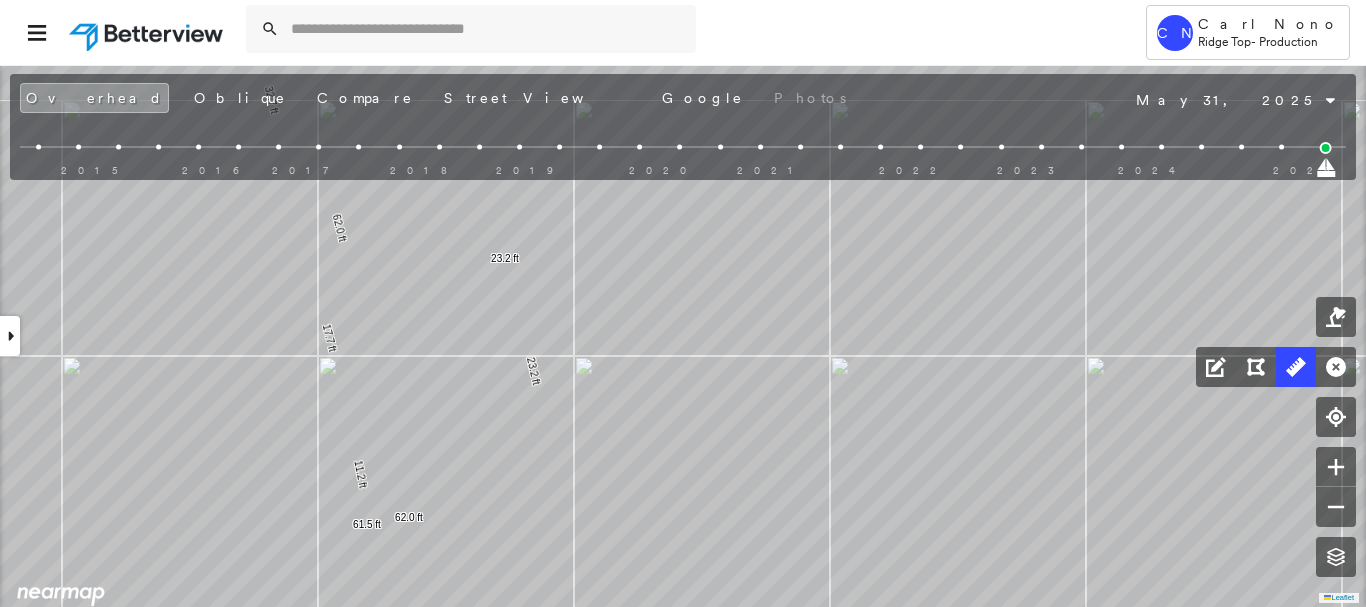 click at bounding box center (1281, 147) 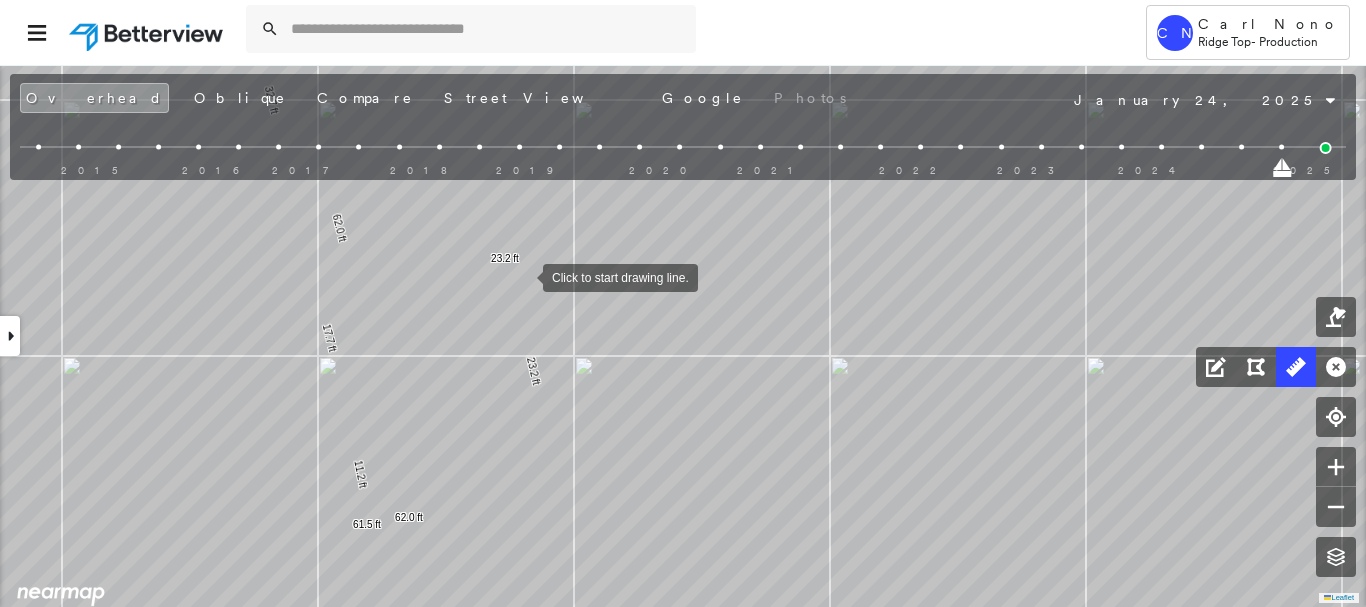 click at bounding box center [523, 276] 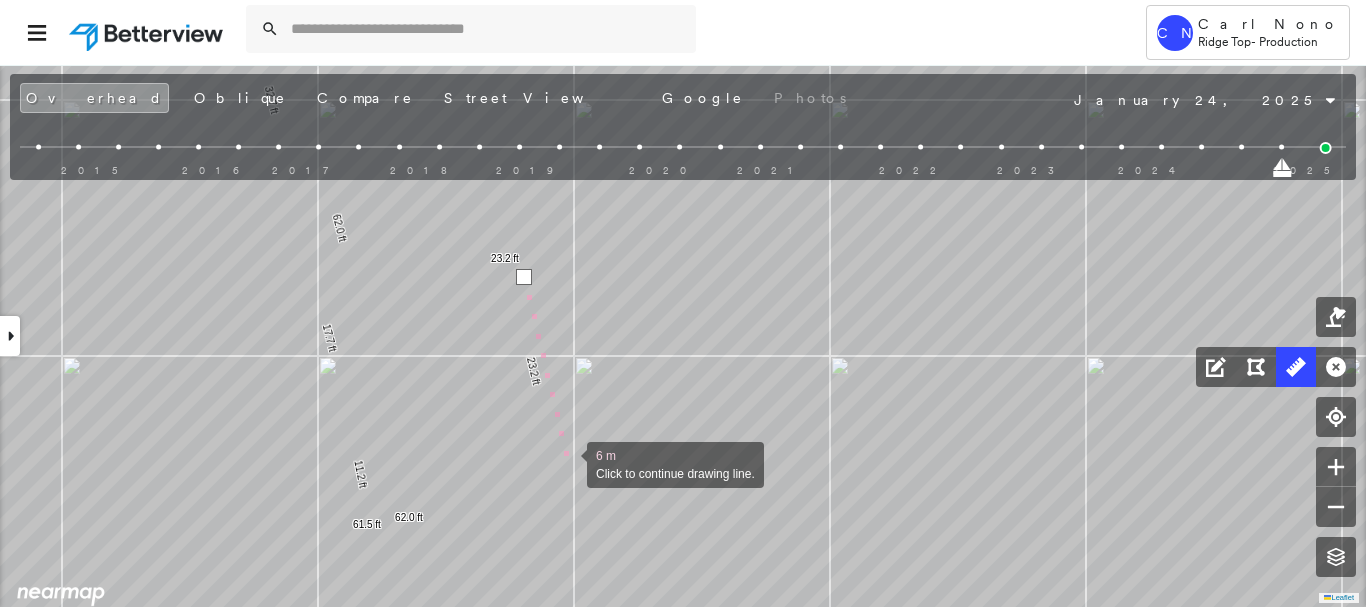 click at bounding box center [567, 463] 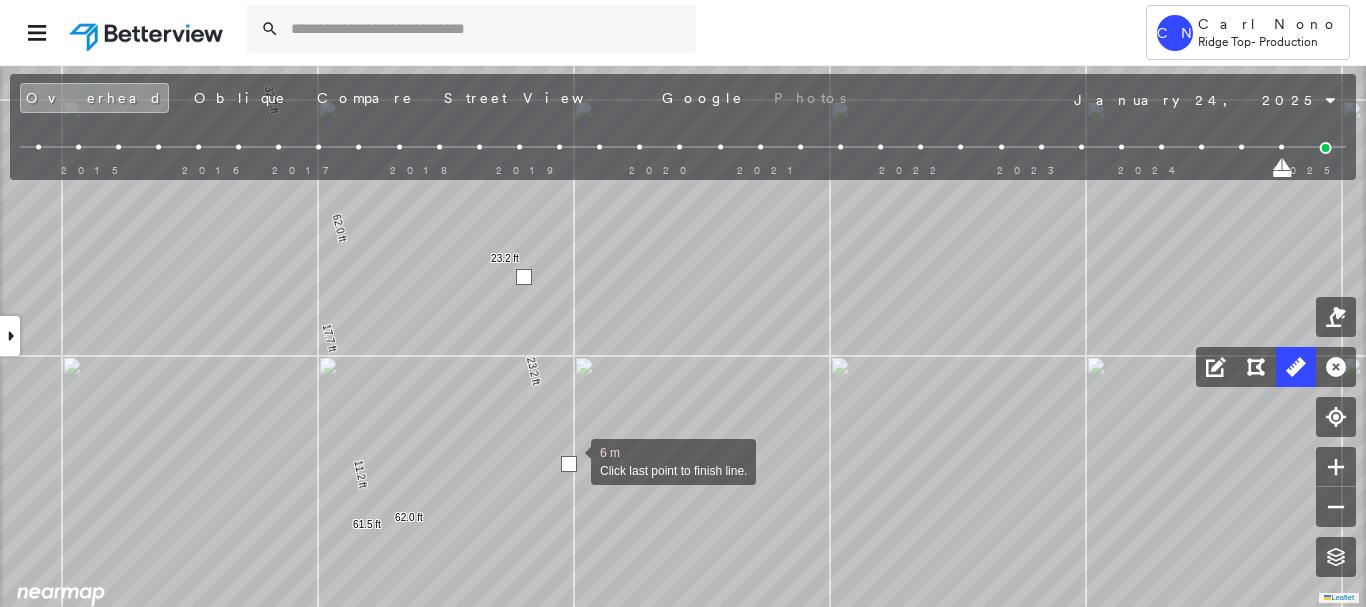 click at bounding box center (569, 464) 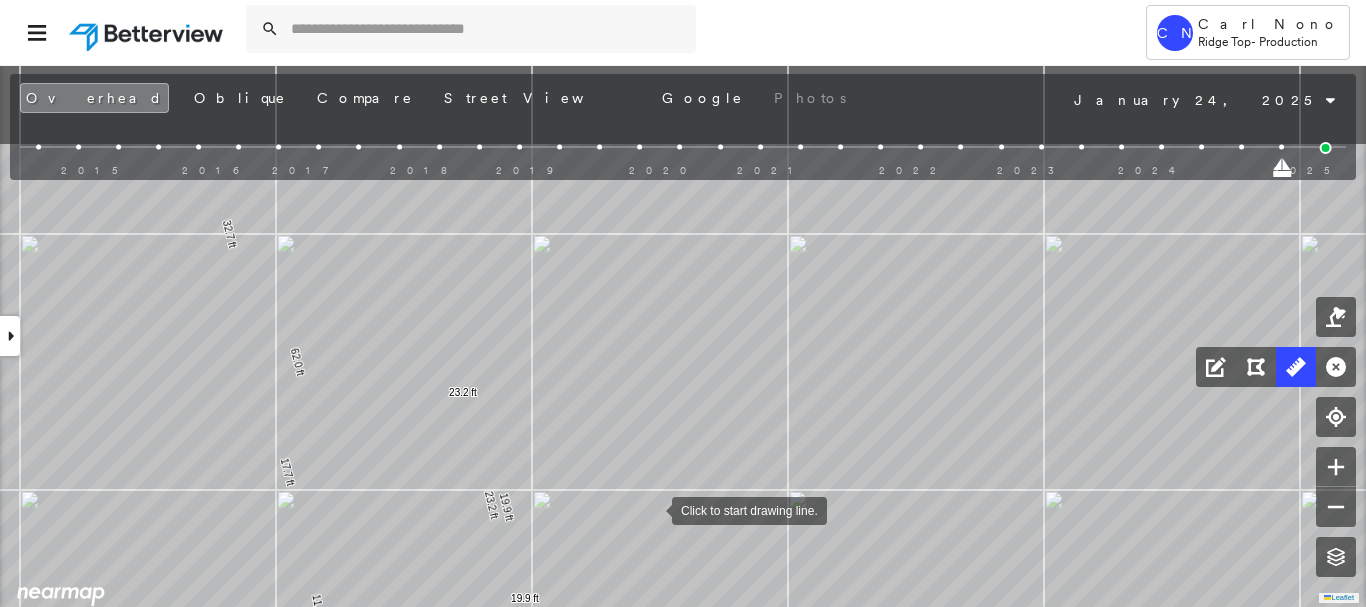 drag, startPoint x: 699, startPoint y: 363, endPoint x: 648, endPoint y: 515, distance: 160.32779 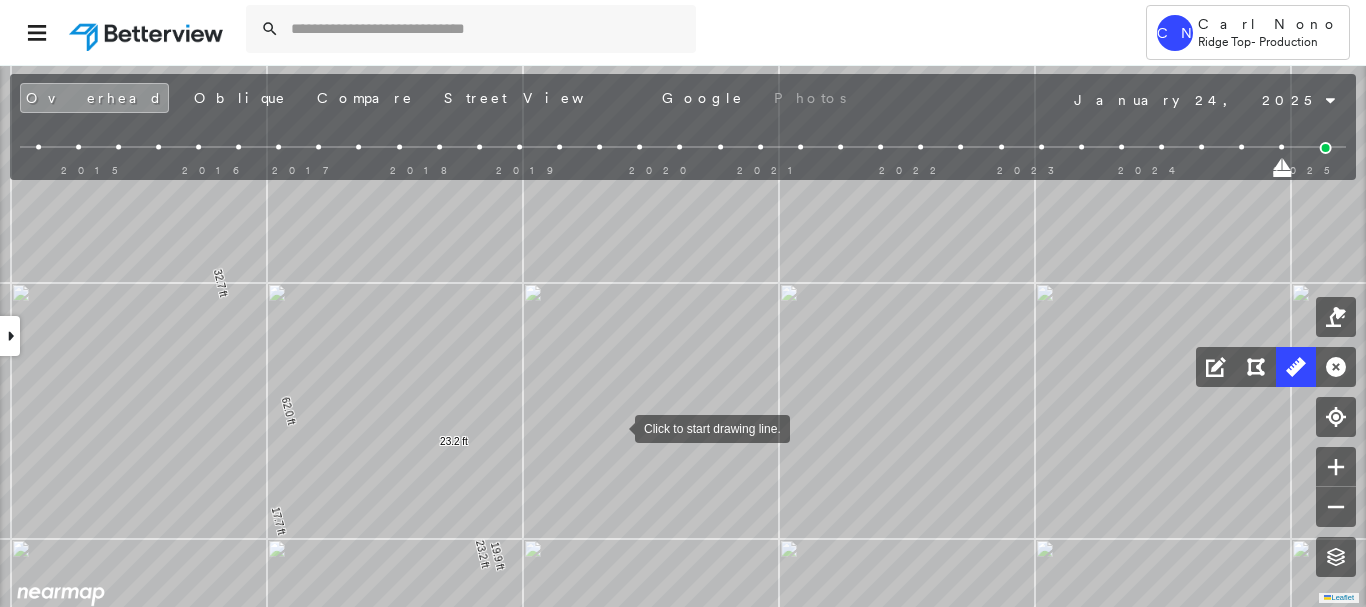 drag, startPoint x: 615, startPoint y: 383, endPoint x: 615, endPoint y: 459, distance: 76 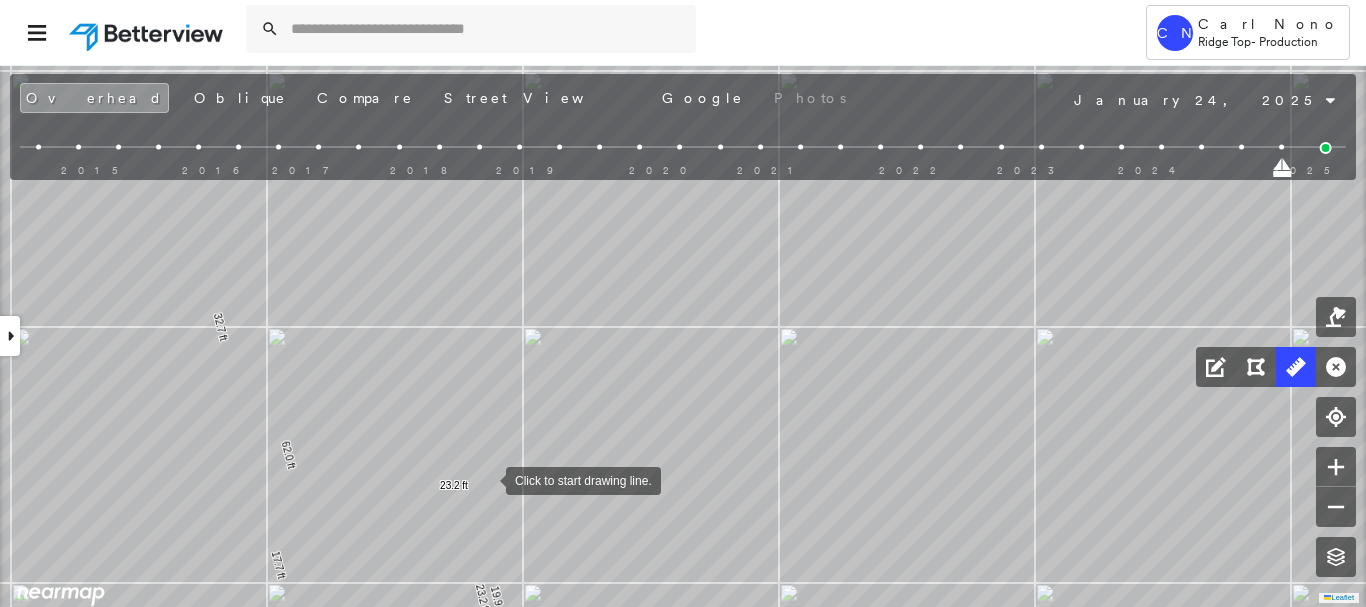 drag, startPoint x: 486, startPoint y: 479, endPoint x: 470, endPoint y: 433, distance: 48.703182 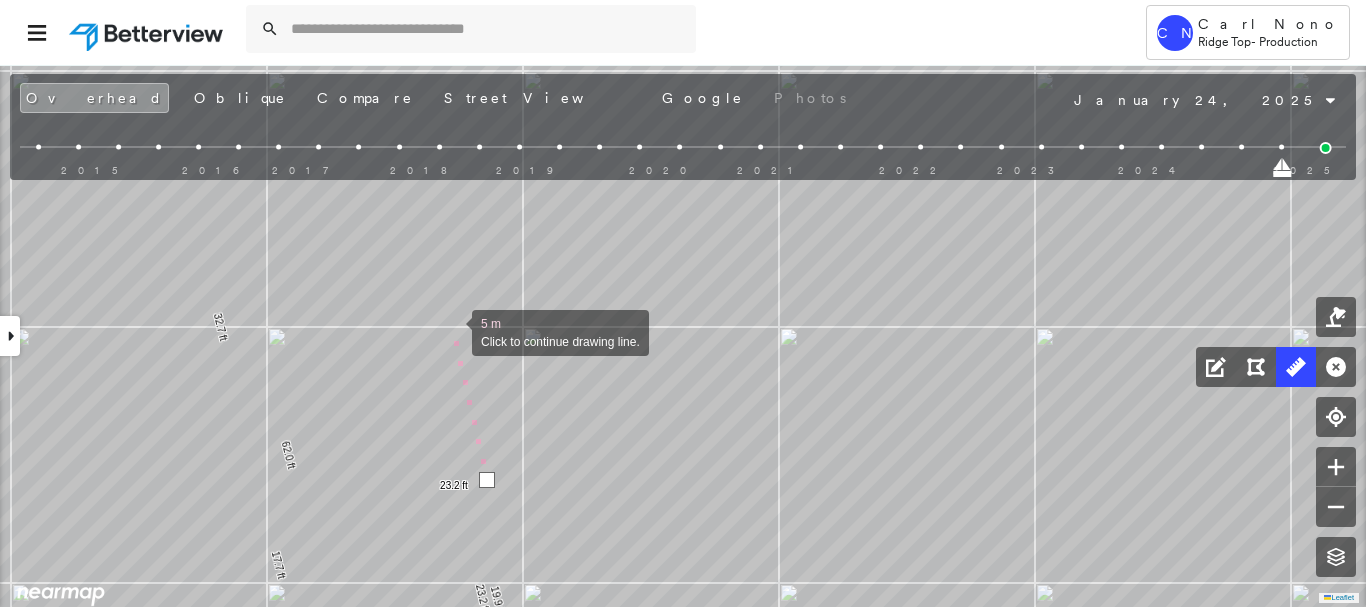 click at bounding box center [452, 331] 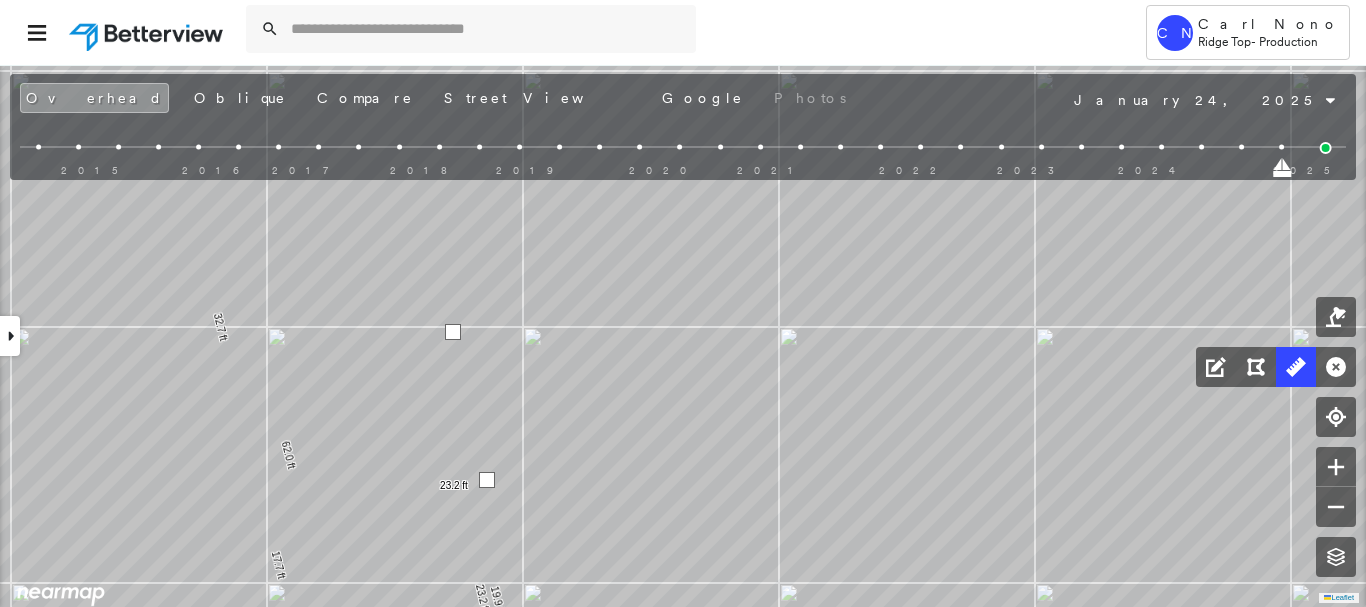 click at bounding box center [453, 332] 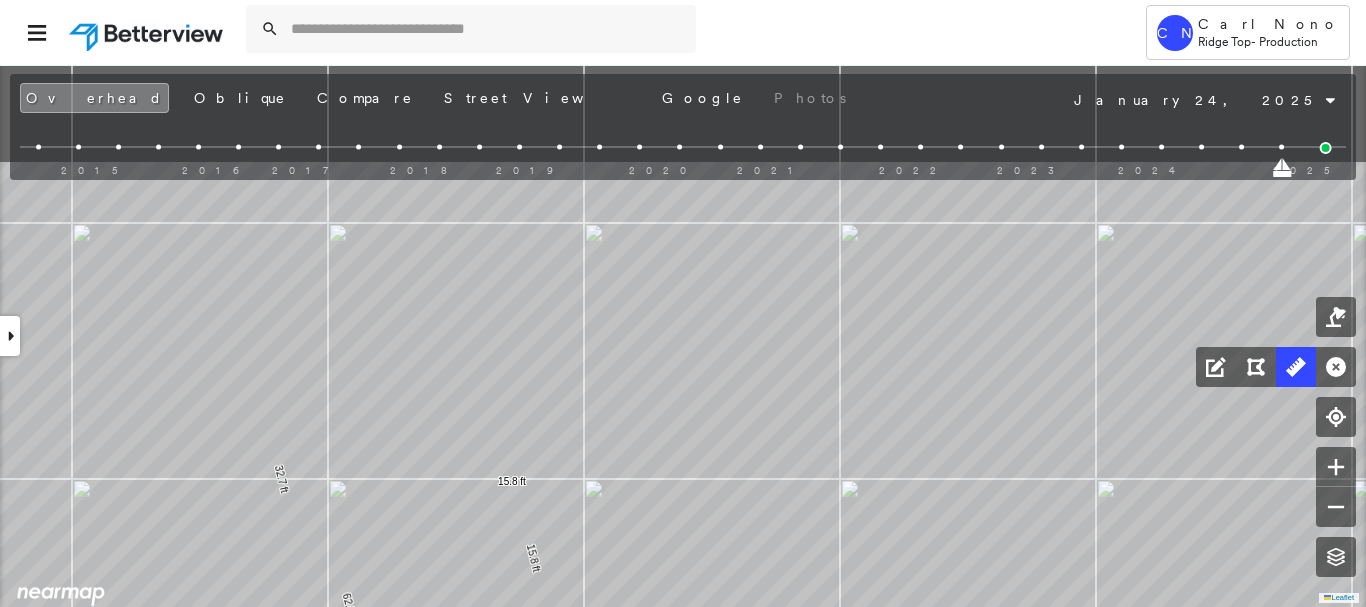 drag, startPoint x: 441, startPoint y: 325, endPoint x: 481, endPoint y: 429, distance: 111.42711 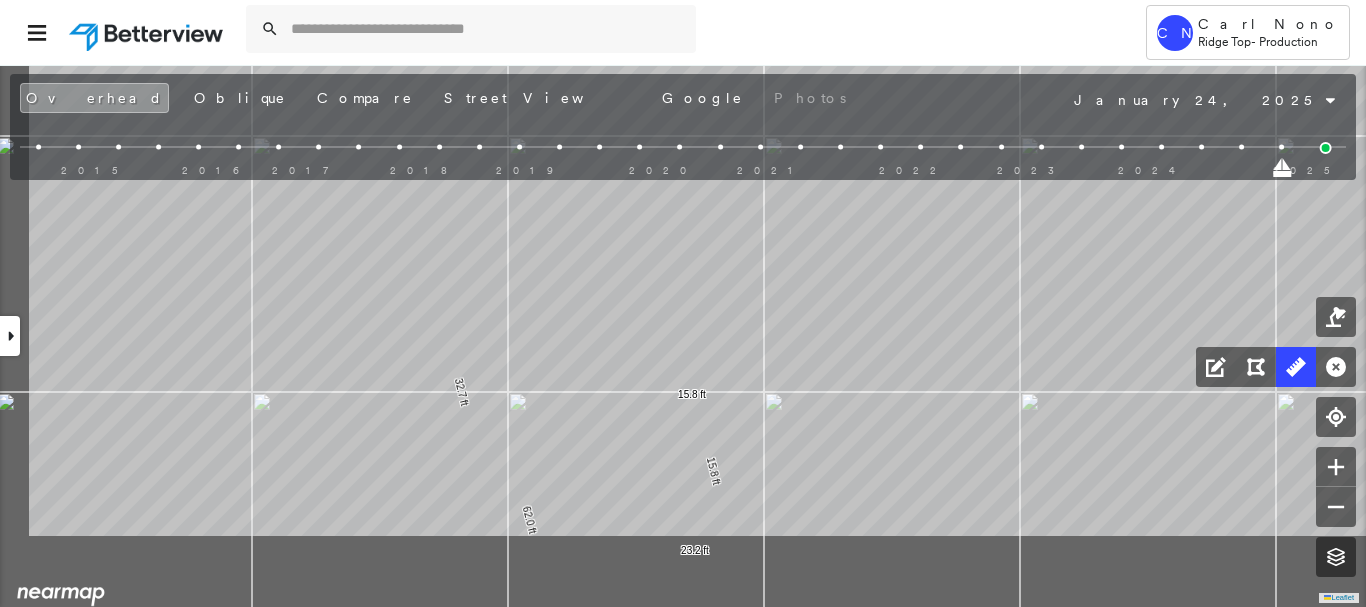 click on "32.7 ft 17.7 ft 11.2 ft 61.5 ft 62.0 ft 62.0 ft 23.2 ft 23.2 ft 19.9 ft 19.9 ft 15.8 ft 15.8 ft Click to start drawing line." at bounding box center (165, 654) 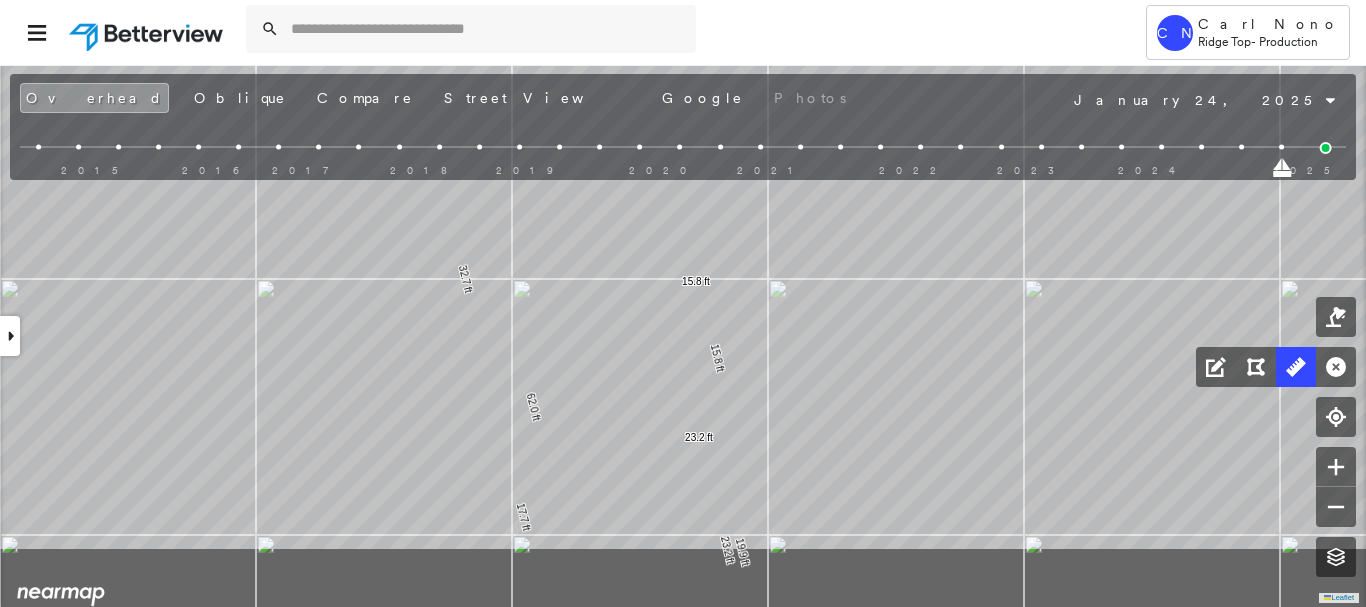 drag, startPoint x: 469, startPoint y: 424, endPoint x: 470, endPoint y: 195, distance: 229.00218 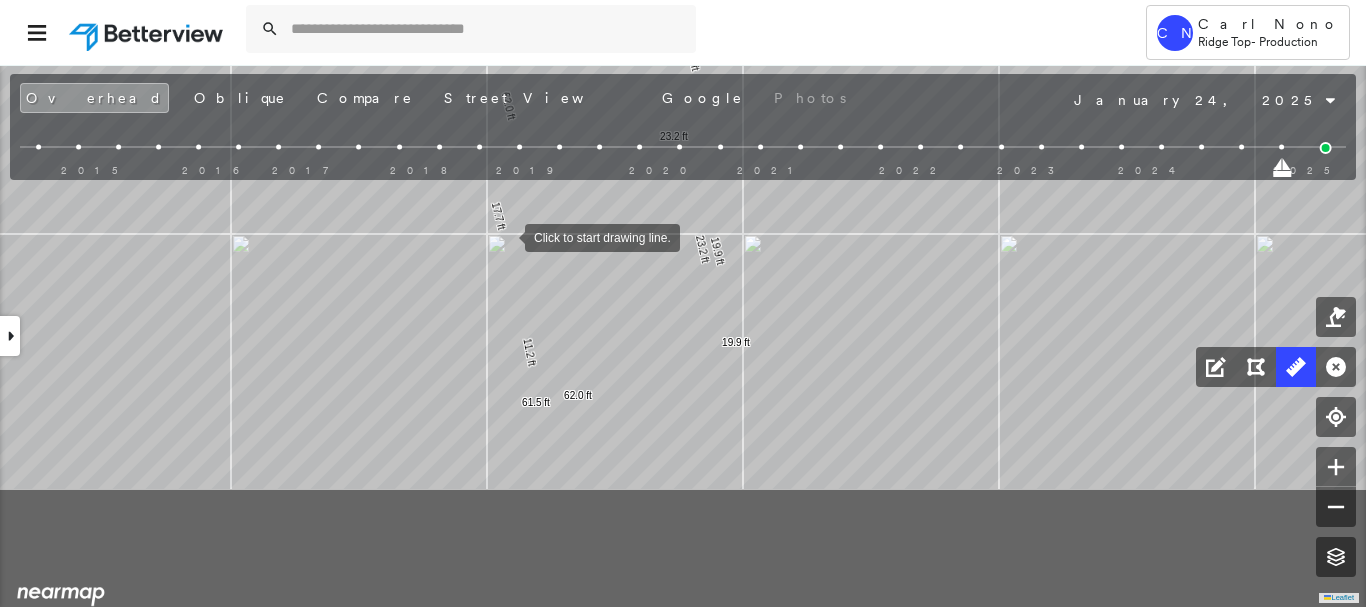 drag, startPoint x: 528, startPoint y: 409, endPoint x: 505, endPoint y: 236, distance: 174.5222 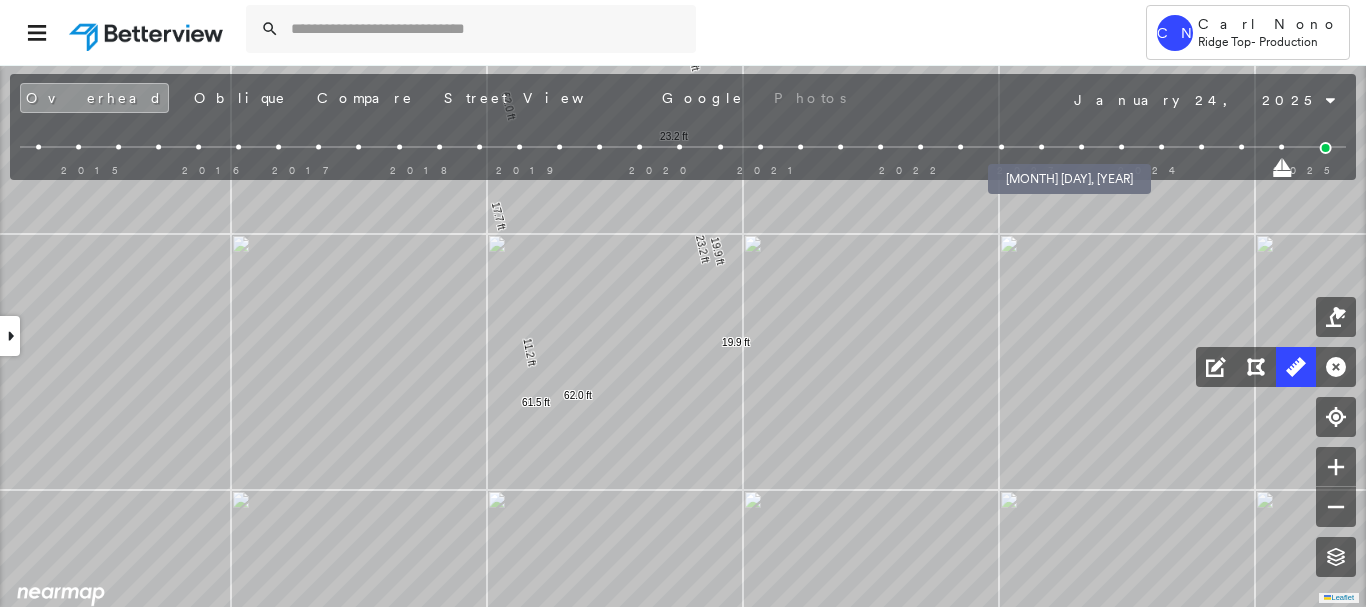 click at bounding box center [1041, 147] 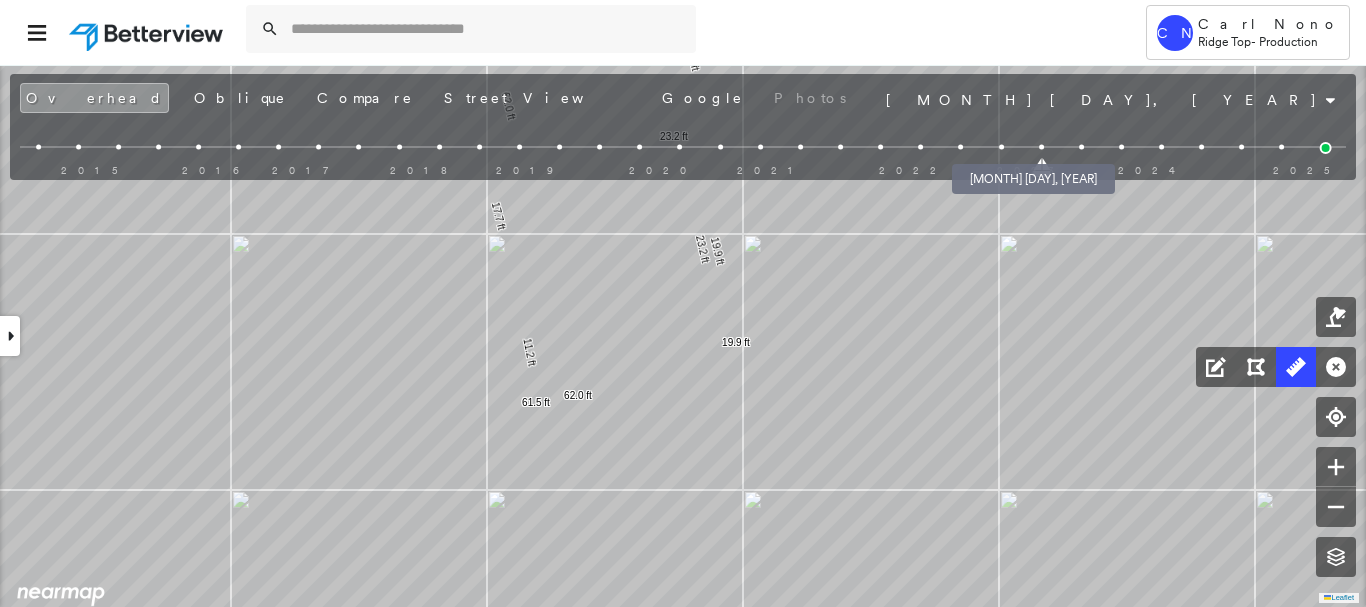click at bounding box center [1001, 147] 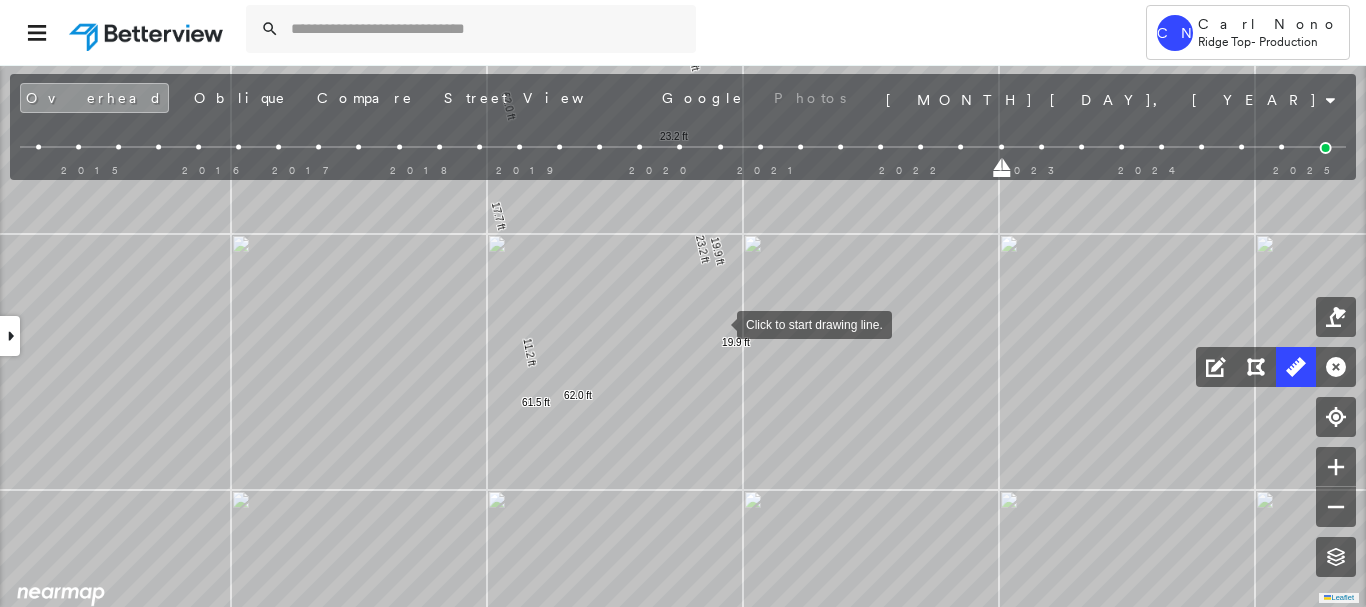drag, startPoint x: 717, startPoint y: 323, endPoint x: 678, endPoint y: 334, distance: 40.5216 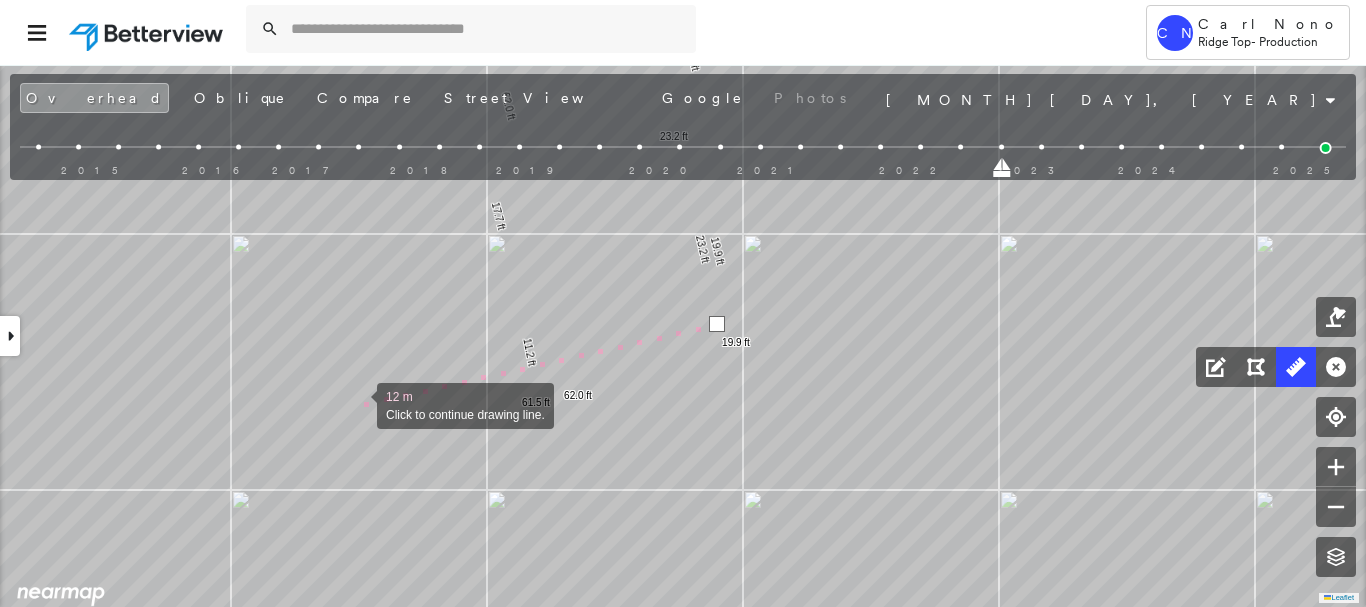 click at bounding box center [357, 404] 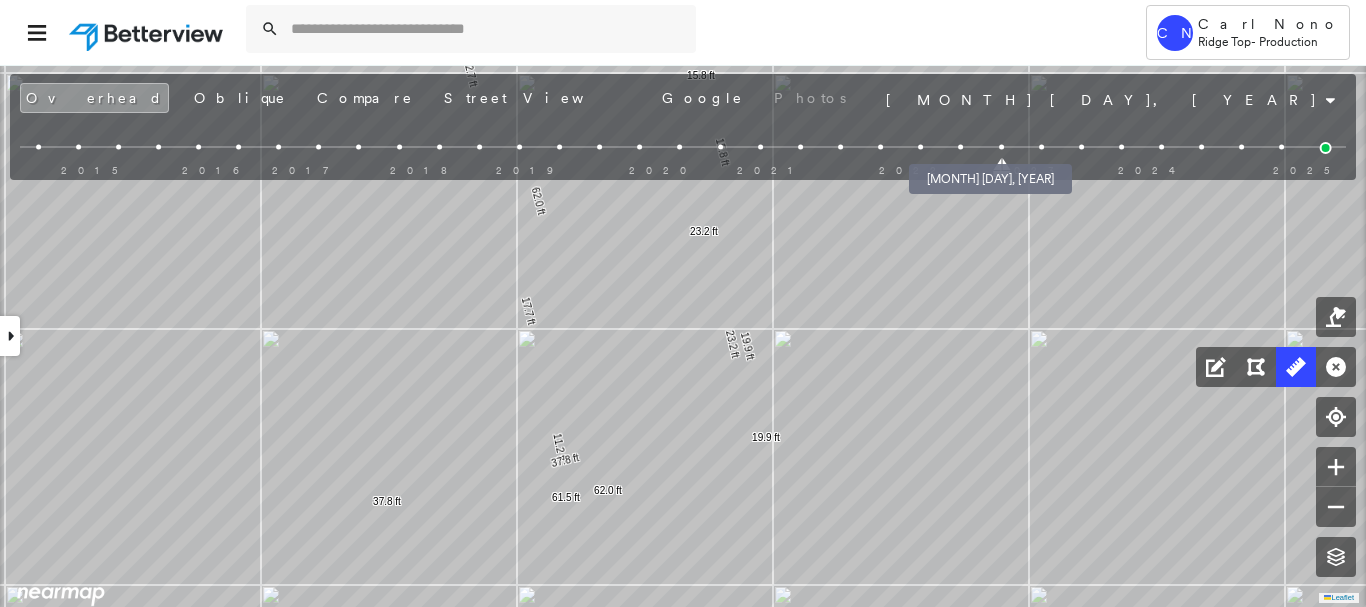 click at bounding box center (960, 147) 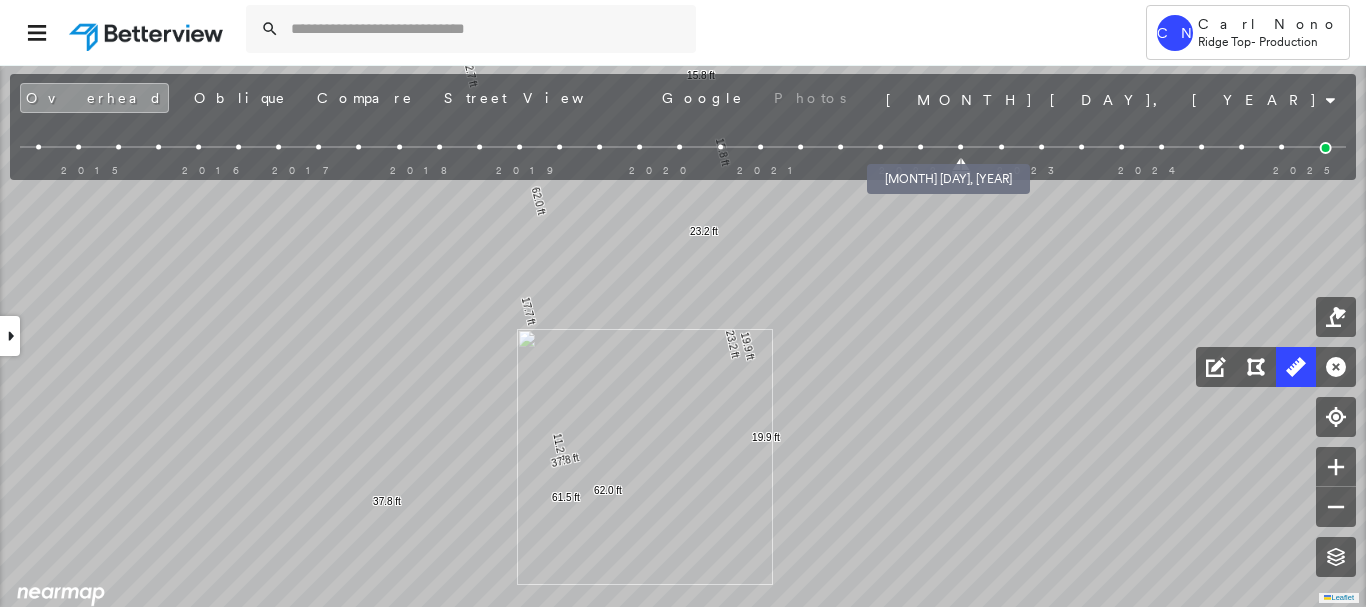 click at bounding box center [920, 147] 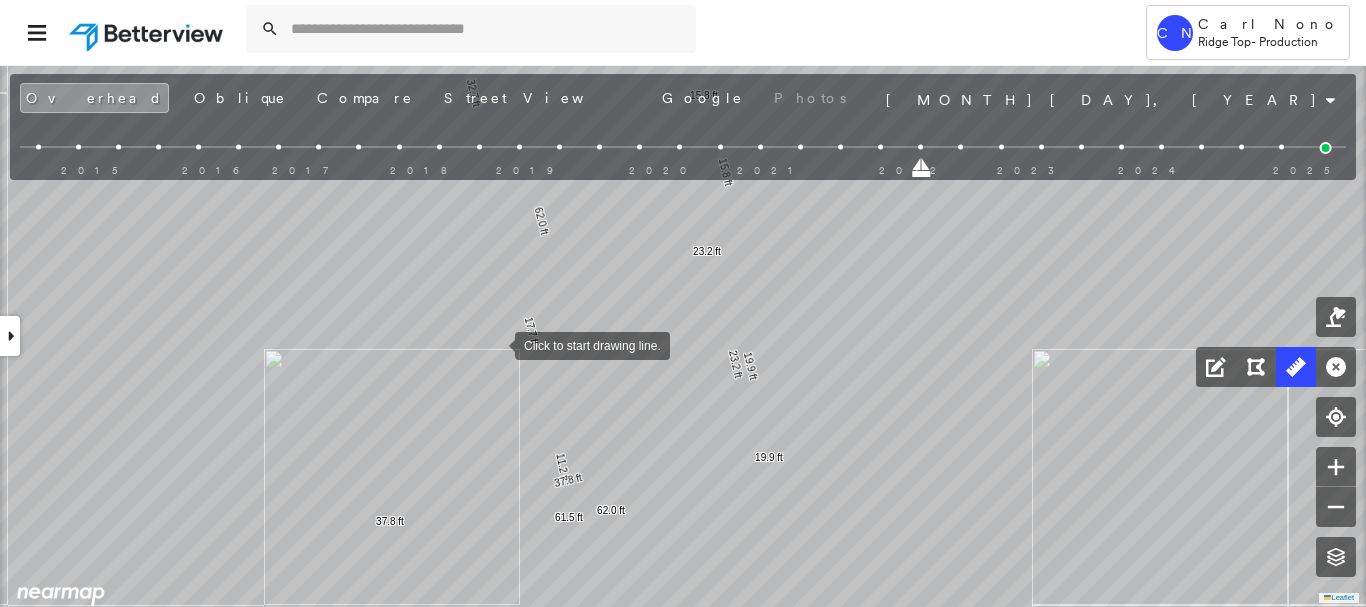 drag, startPoint x: 489, startPoint y: 311, endPoint x: 513, endPoint y: 408, distance: 99.92497 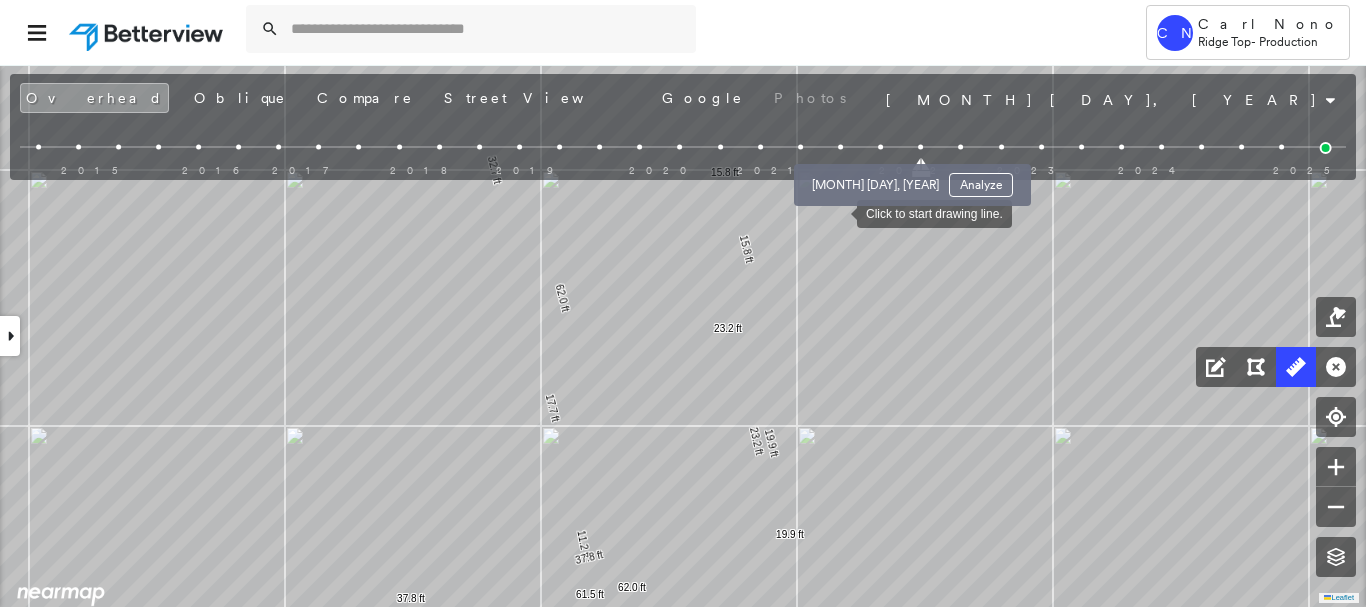 click at bounding box center [880, 147] 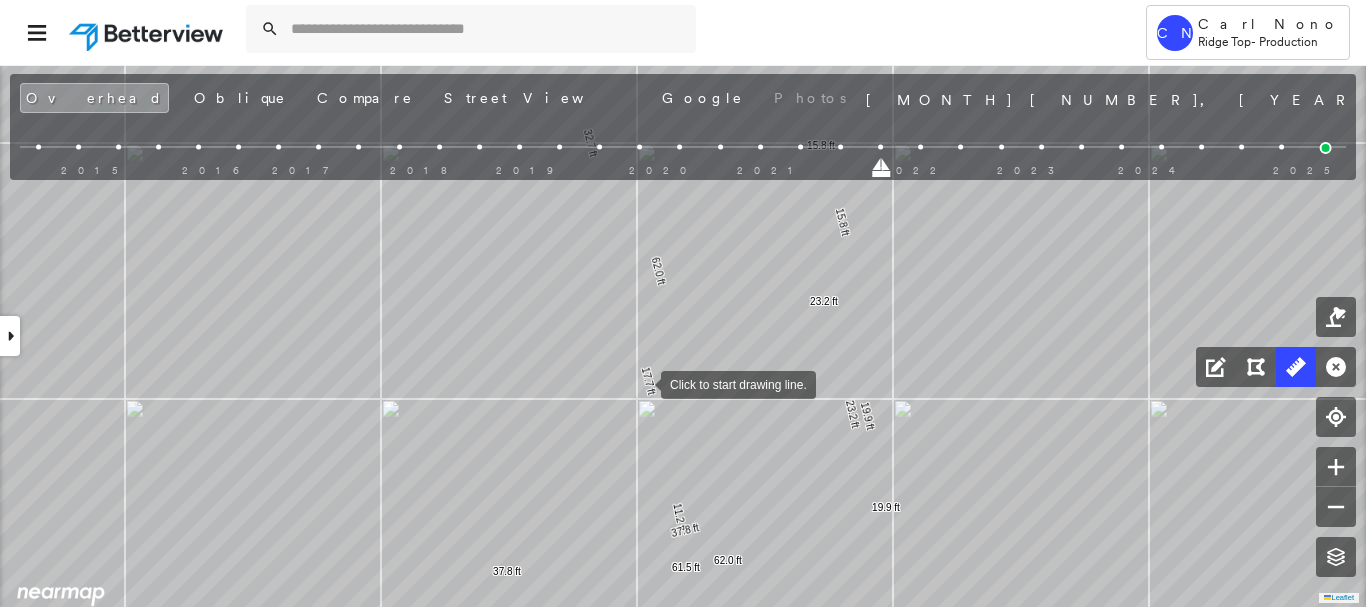 drag, startPoint x: 548, startPoint y: 413, endPoint x: 678, endPoint y: 348, distance: 145.34442 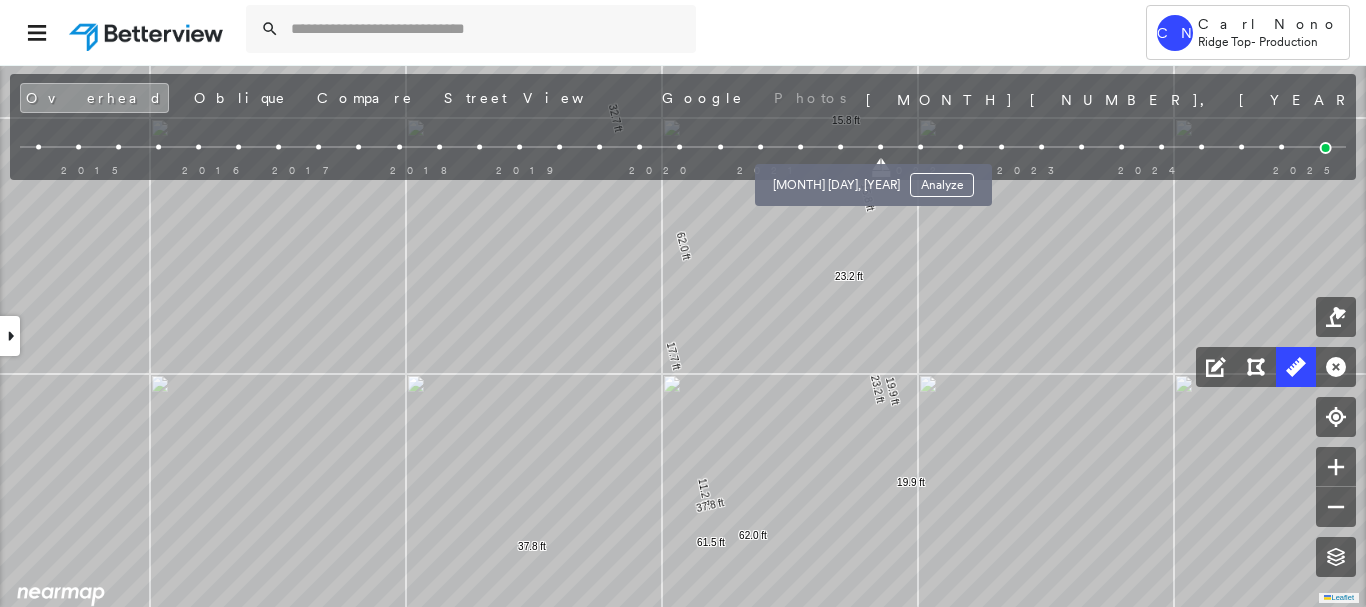 click at bounding box center [840, 147] 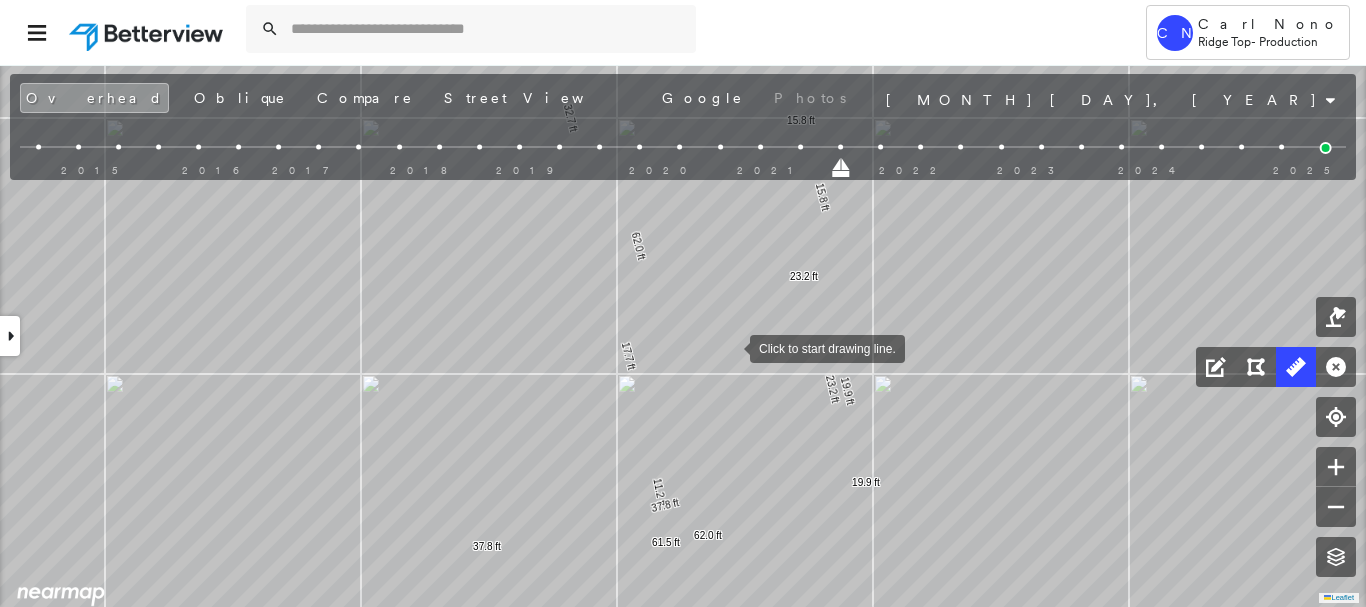 drag, startPoint x: 742, startPoint y: 347, endPoint x: 718, endPoint y: 351, distance: 24.33105 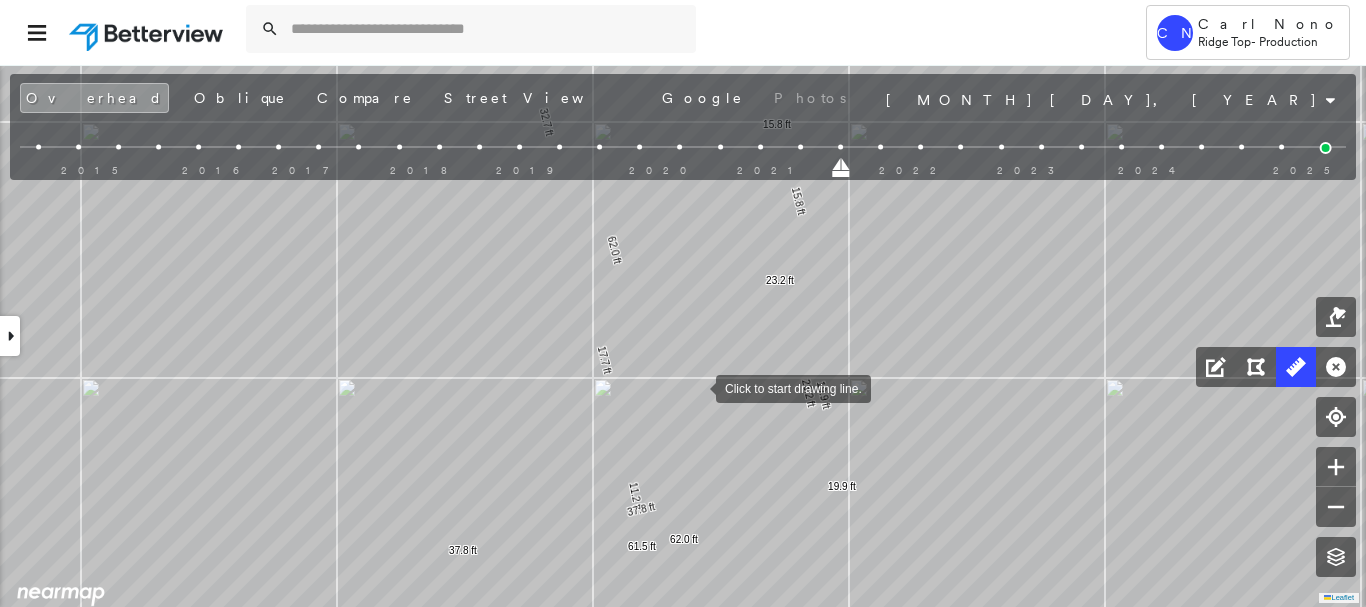 click at bounding box center (696, 387) 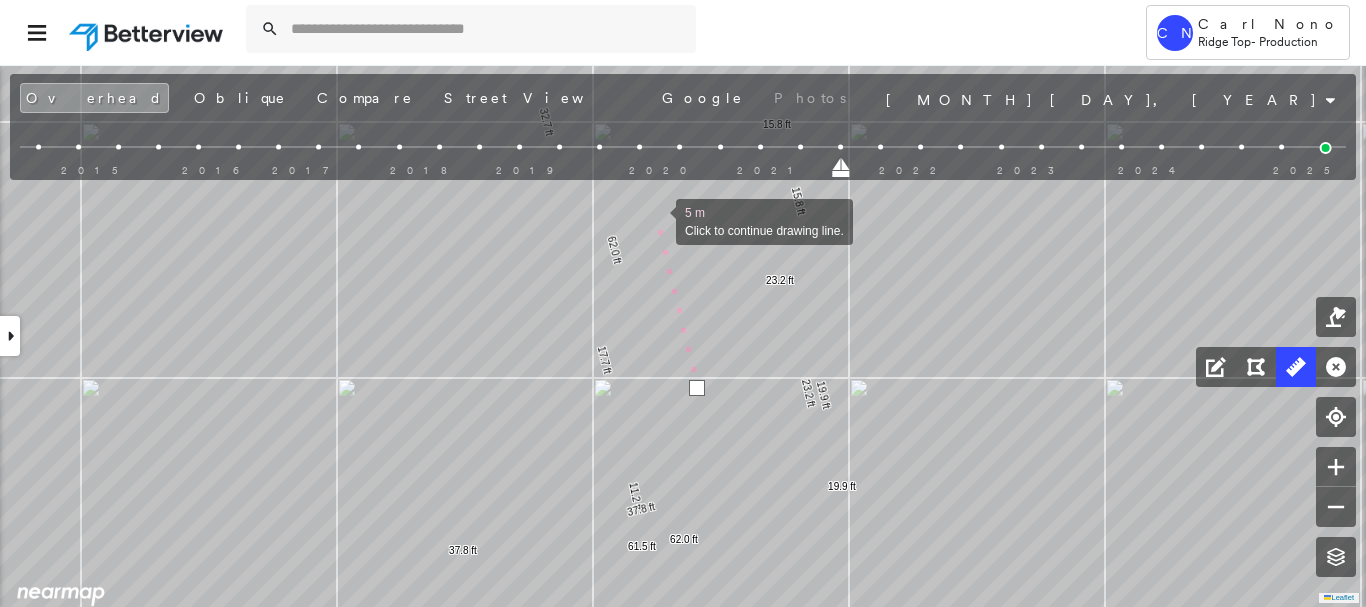 click at bounding box center (656, 220) 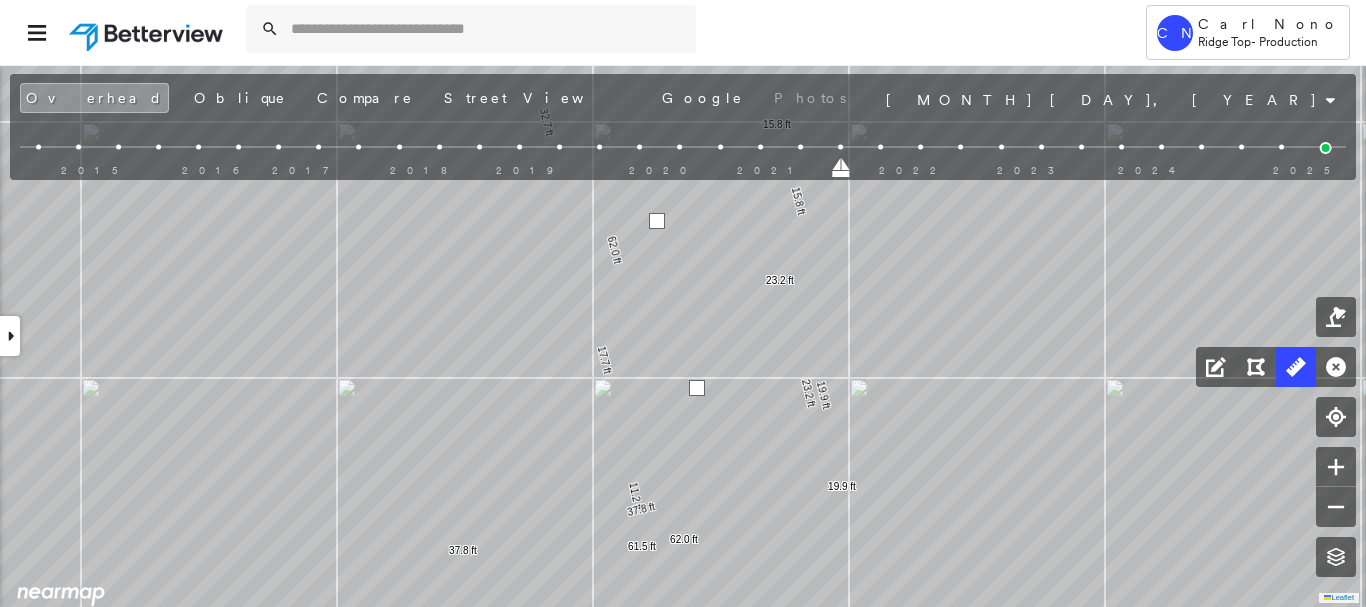 click at bounding box center (657, 221) 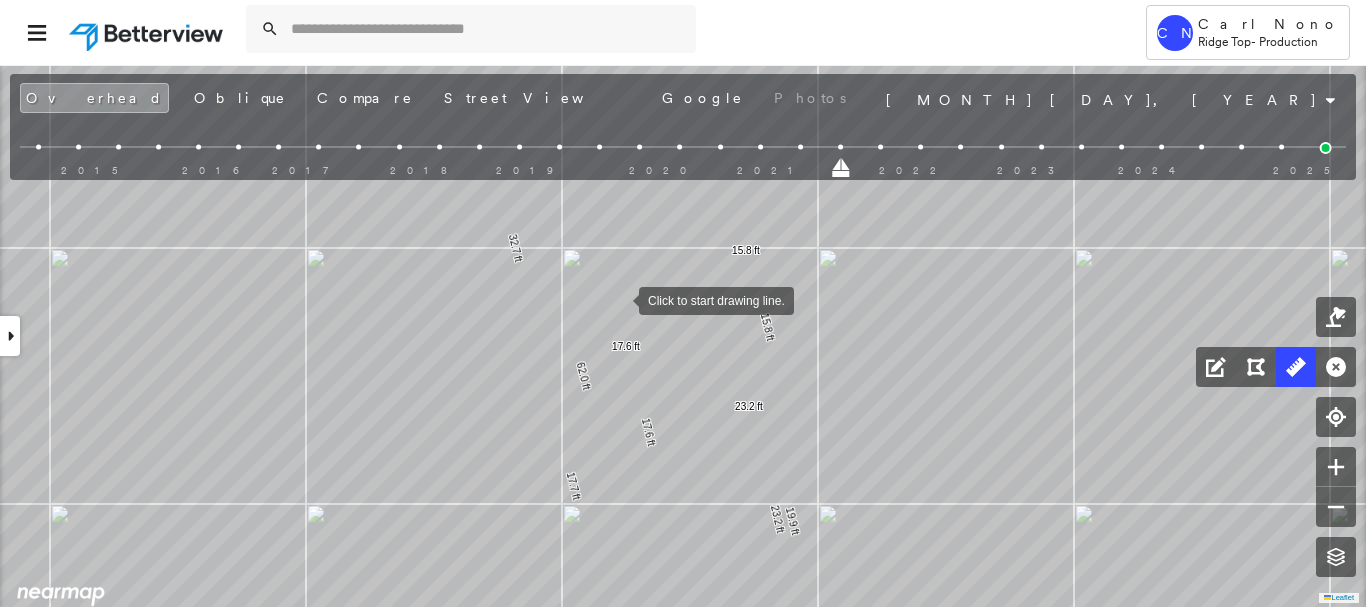 drag, startPoint x: 607, startPoint y: 350, endPoint x: 619, endPoint y: 297, distance: 54.34151 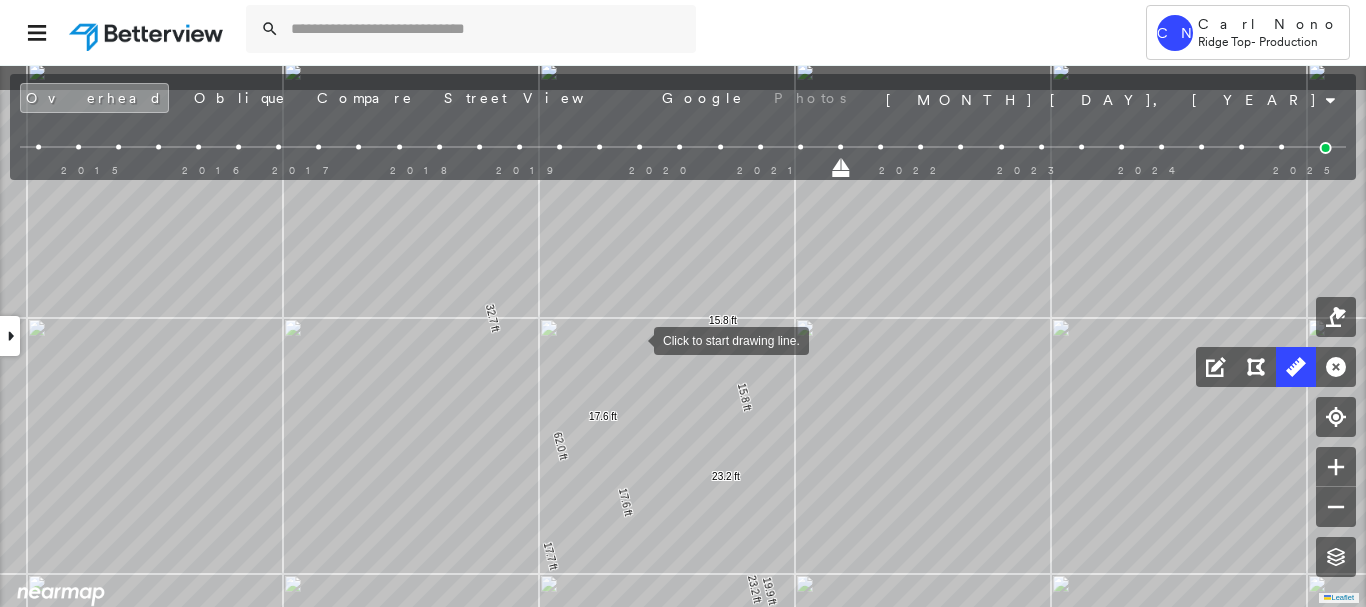 drag, startPoint x: 656, startPoint y: 263, endPoint x: 619, endPoint y: 305, distance: 55.97321 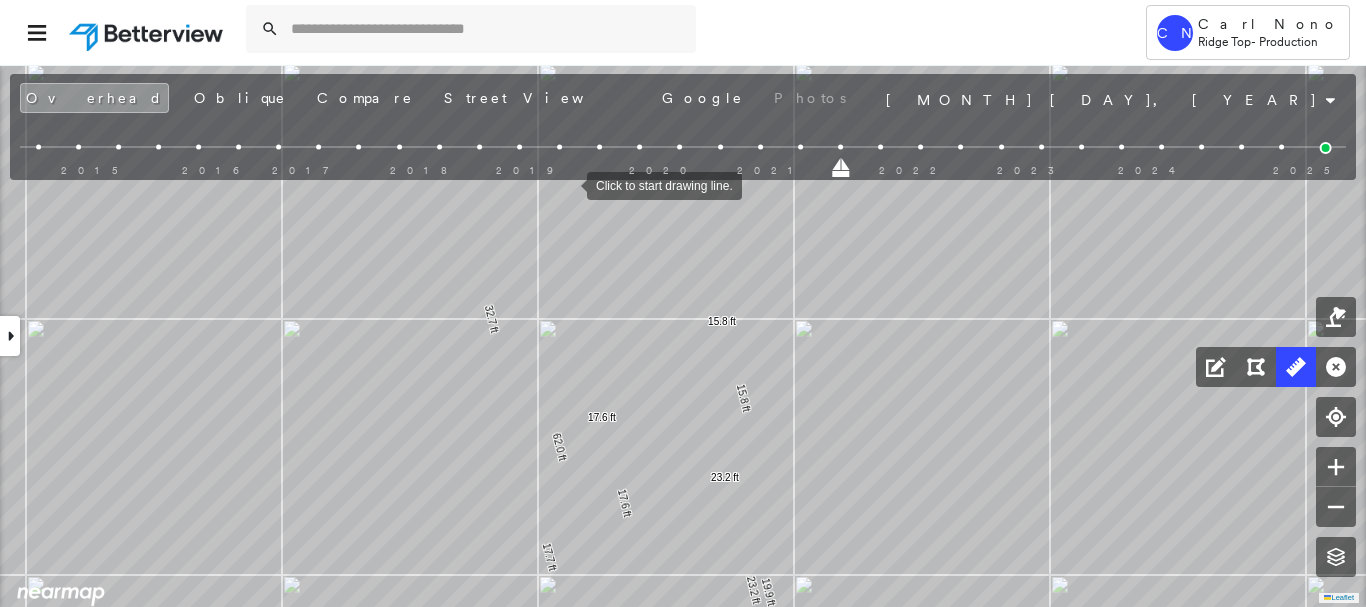 click at bounding box center (800, 147) 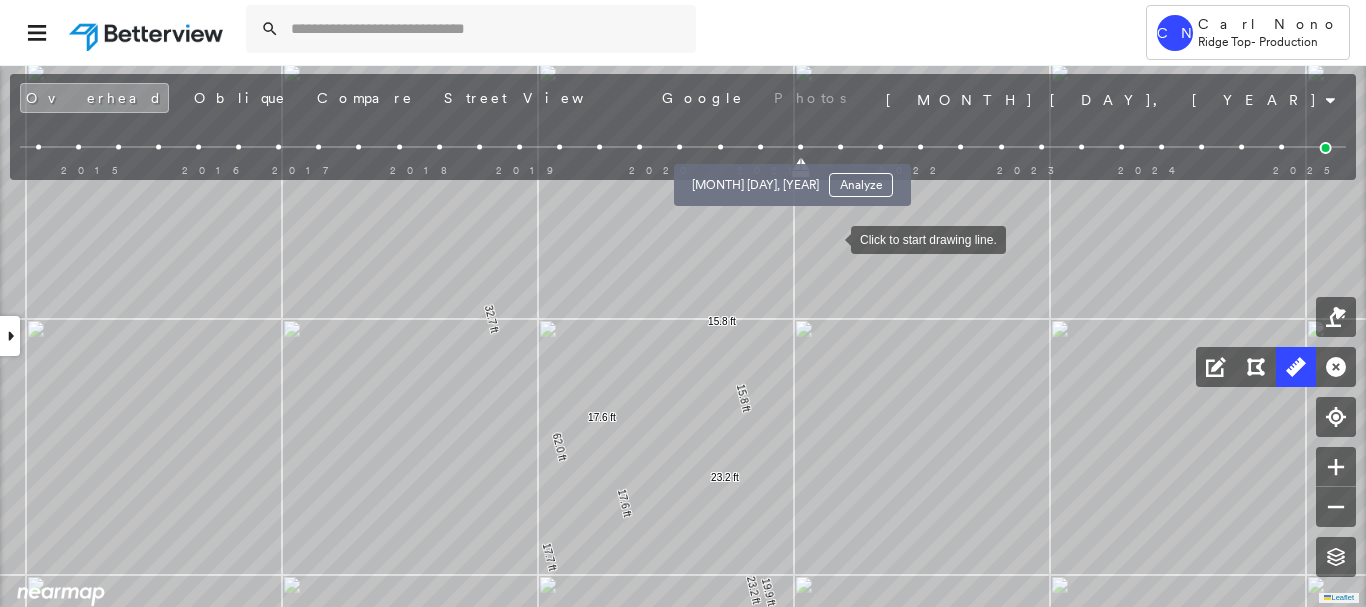 click at bounding box center [760, 147] 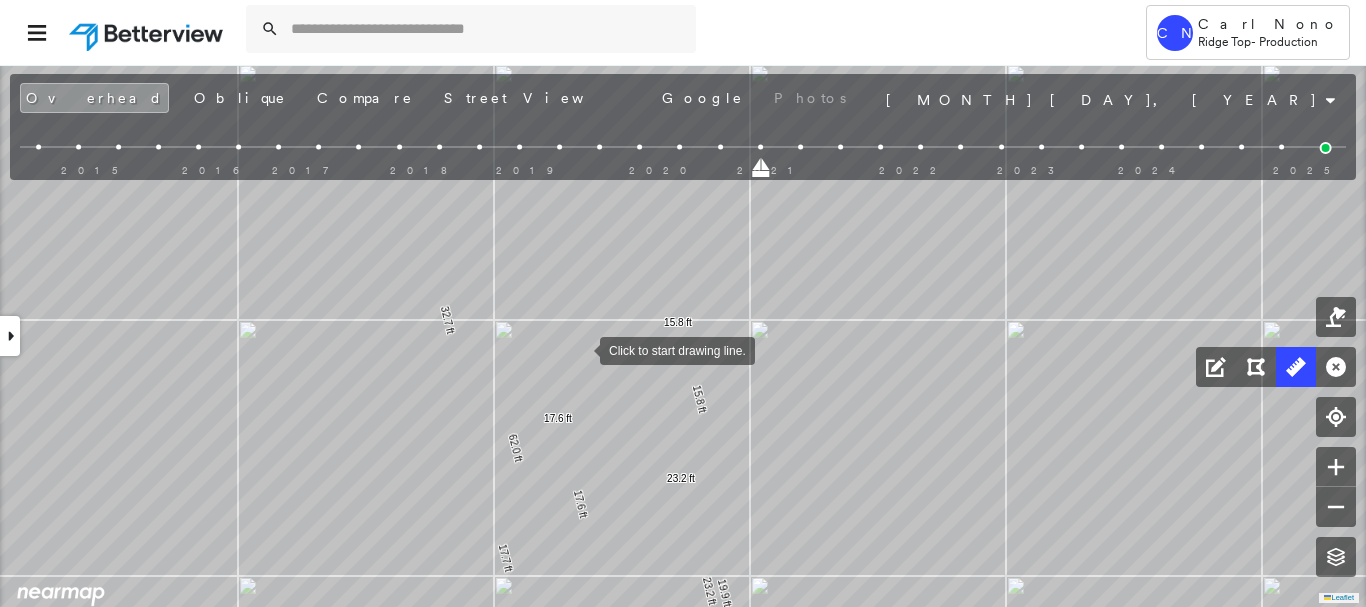 drag, startPoint x: 624, startPoint y: 348, endPoint x: 580, endPoint y: 349, distance: 44.011364 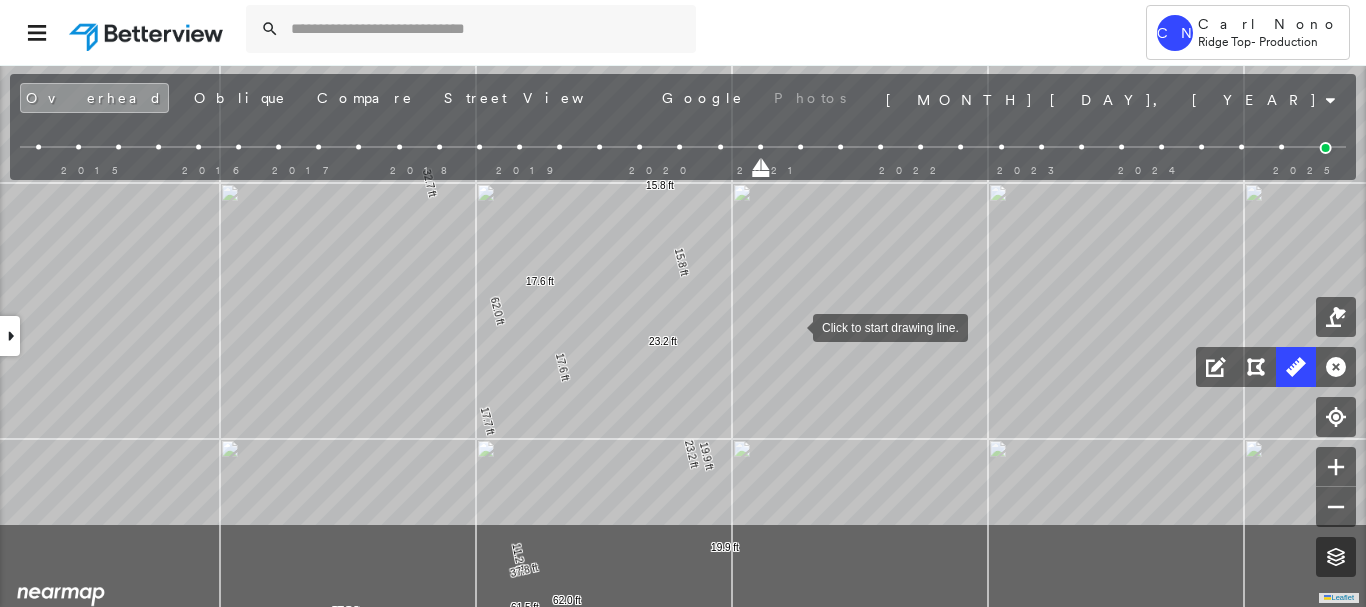 drag, startPoint x: 798, startPoint y: 423, endPoint x: 792, endPoint y: 326, distance: 97.18539 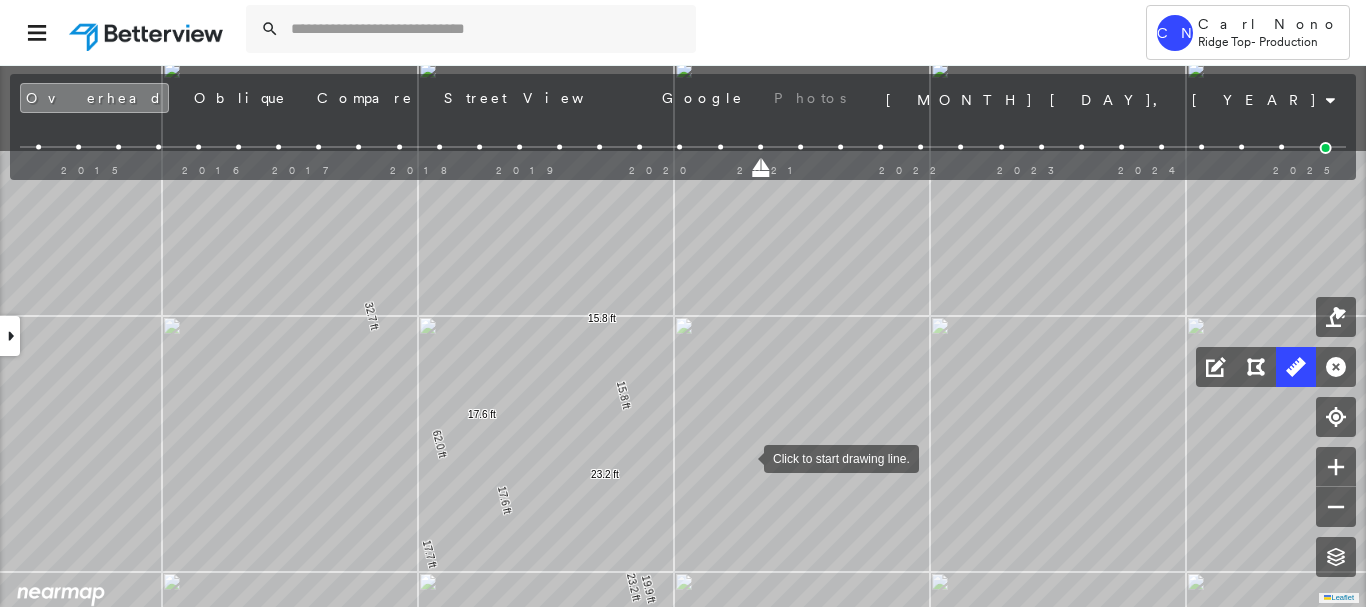 drag, startPoint x: 800, startPoint y: 315, endPoint x: 744, endPoint y: 456, distance: 151.71355 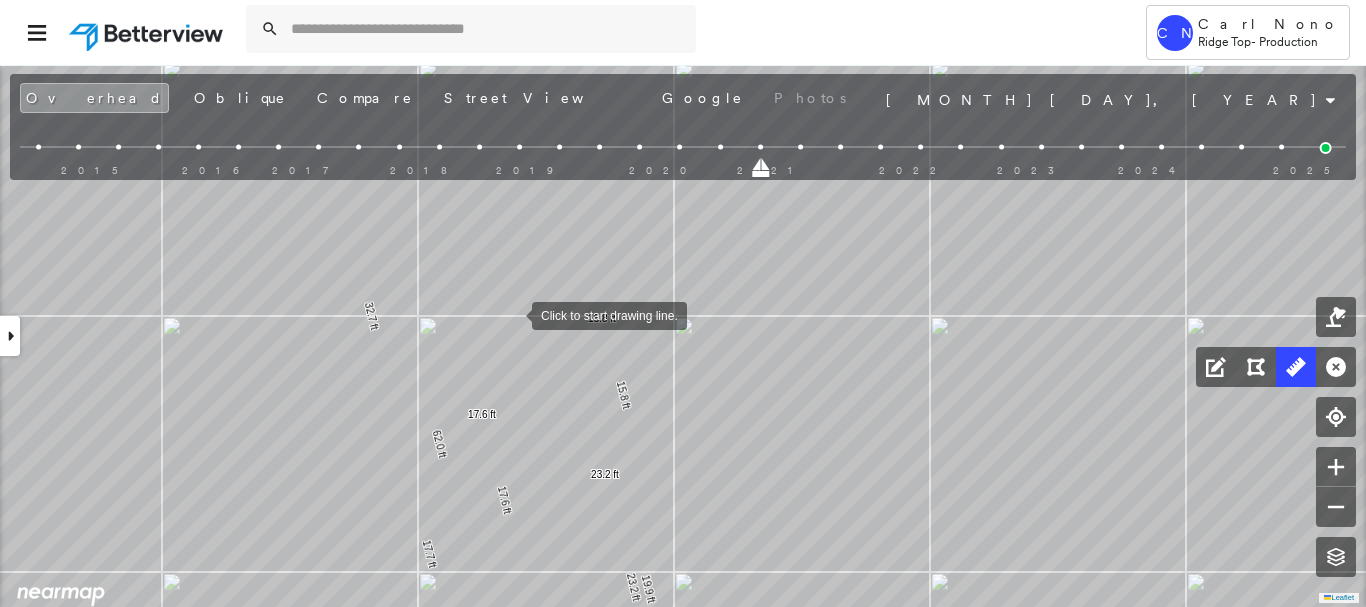 click at bounding box center (512, 314) 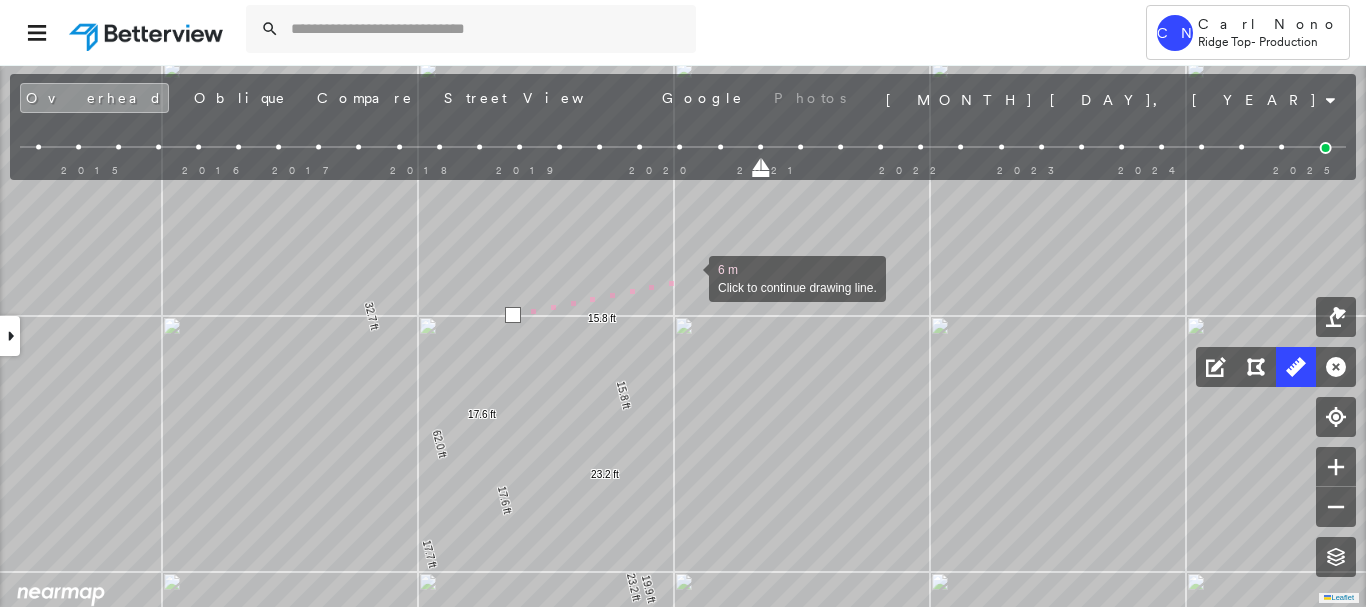 click at bounding box center (689, 277) 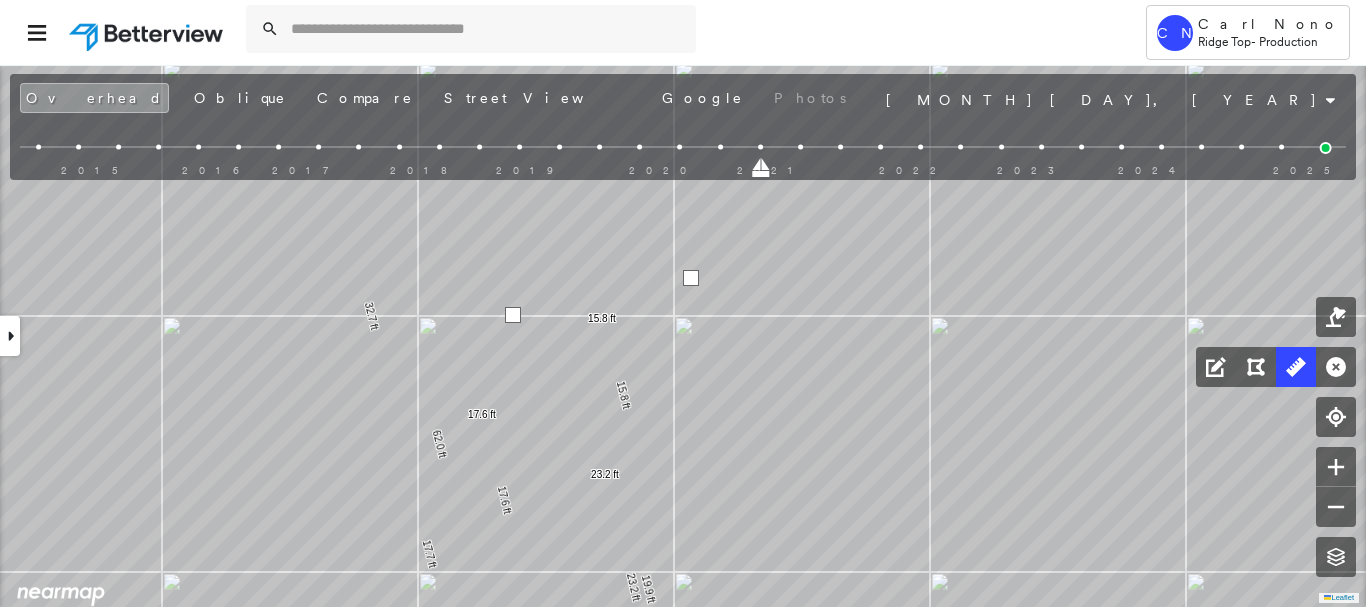 click at bounding box center [691, 278] 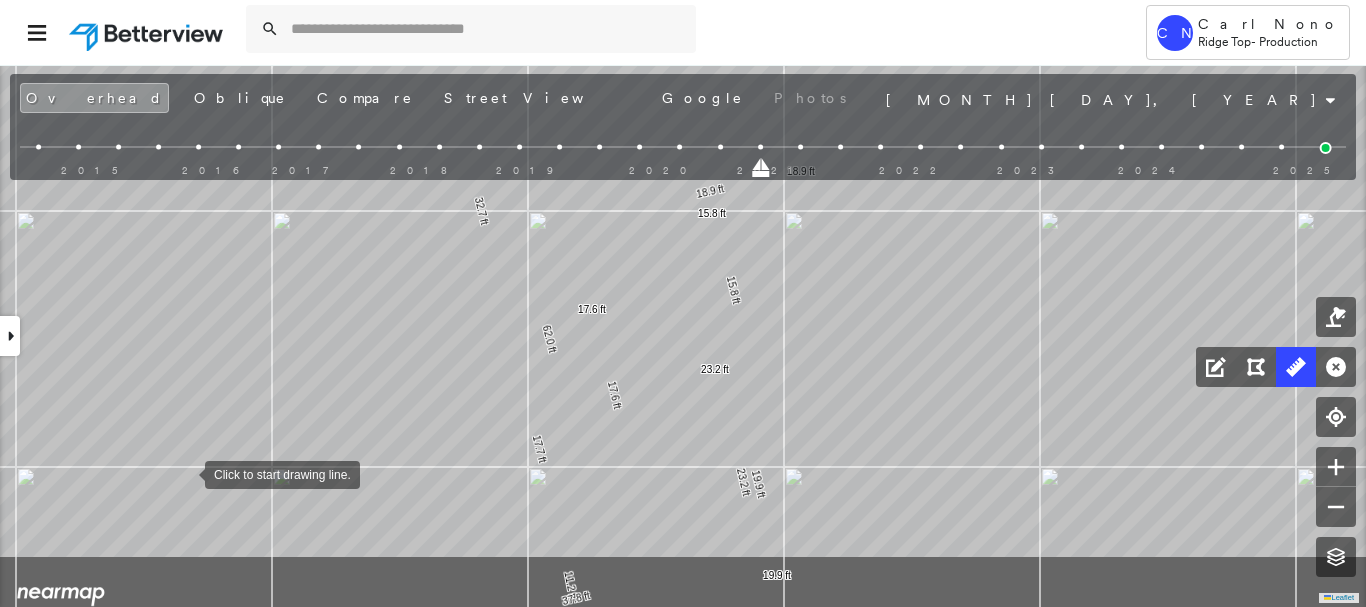 click on "[NUMBER] [STREET] , [CITY], [STATE] [POSTAL_CODE] [POSTAL_CODE]_ [NAME] Assigned to:  [NAME] Assigned to:  [NAME] [POSTAL_CODE]_ [NAME] Assigned to:  [NAME] Open Comments Download PDF Report Summary Construction Occupancy Protection Exposure Determination Looking for roof spotlights? Analyze this date Overhead Obliques Street View Roof Spotlight™ Index 0 100 25 50 75 1 Building Roof Scores 0 Buildings Policy Information :  [POSTAL_CODE]_ [NAME] Flags :  1 (0 cleared, 1 uncleared) Construction Occupancy Protection Exposure Determination Flags :  1 (0 cleared, 1 uncleared) Uncleared Flags (1) Cleared Flags  (0) Betterview Property Flagged 08/02/25 Clear Action Taken New Entry History Quote/New Business Terms & Conditions Added ACV Endorsement Added Cosmetic Endorsement Inspection/Loss Control Report Information Added to Inspection Survey Onsite Inspection Ordered Determined No Inspection Needed General Used Report to Further Agent/Insured Discussion Reject/Decline - New Business Allowed to Proceed / Policy Bound Added/Updated Building Information Save Renewal" at bounding box center (683, 335) 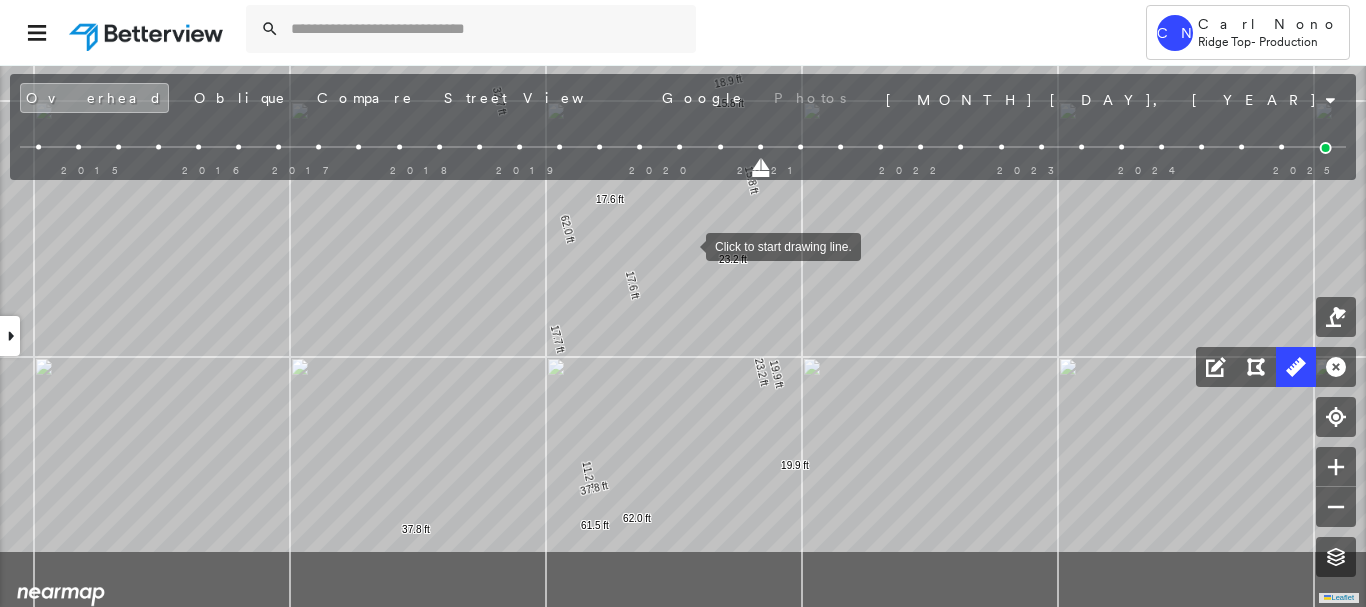 drag, startPoint x: 677, startPoint y: 291, endPoint x: 686, endPoint y: 246, distance: 45.891174 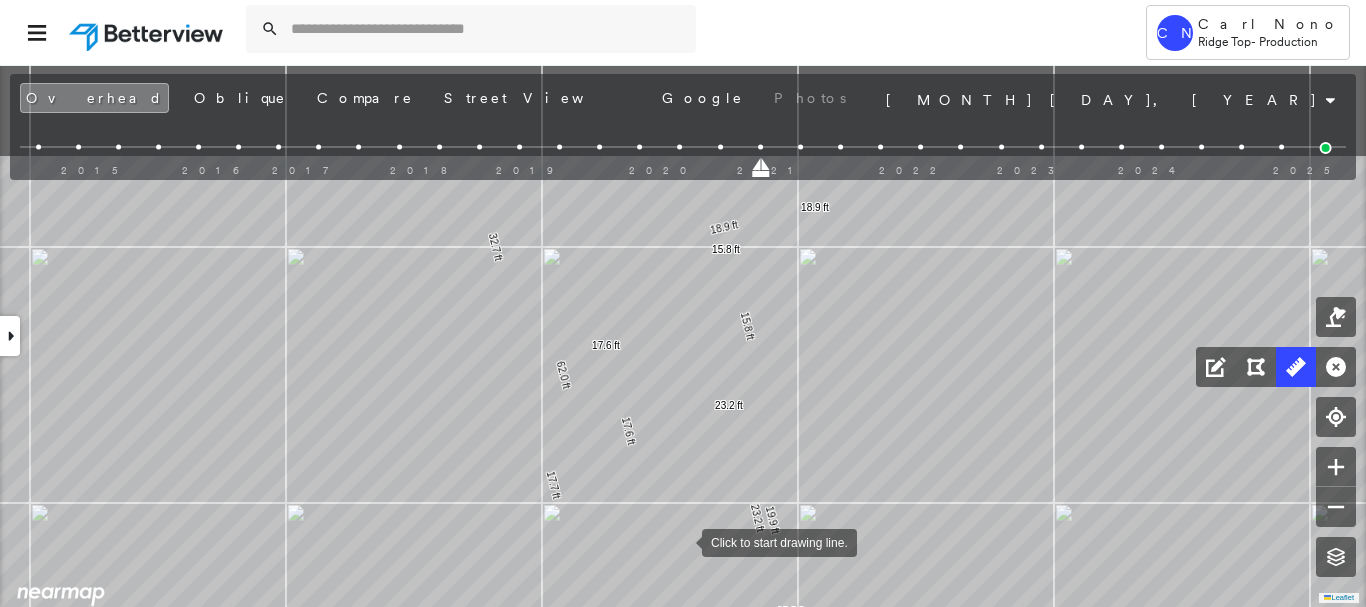 drag, startPoint x: 686, startPoint y: 388, endPoint x: 682, endPoint y: 547, distance: 159.05031 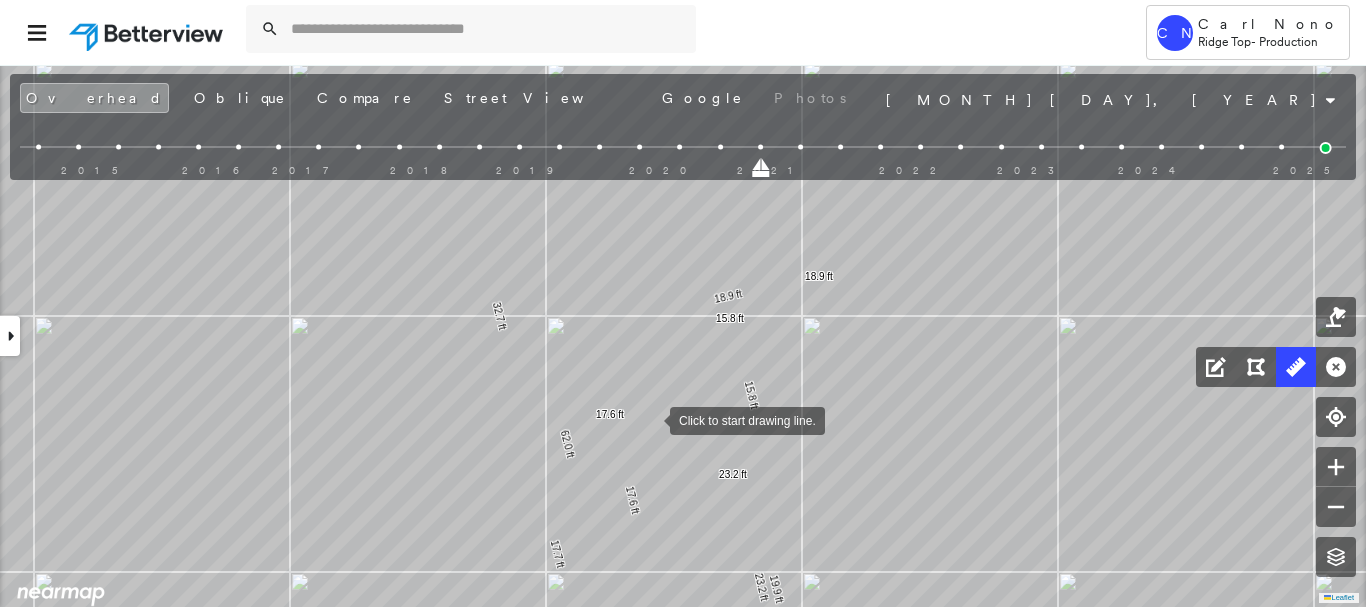 drag, startPoint x: 648, startPoint y: 402, endPoint x: 648, endPoint y: 503, distance: 101 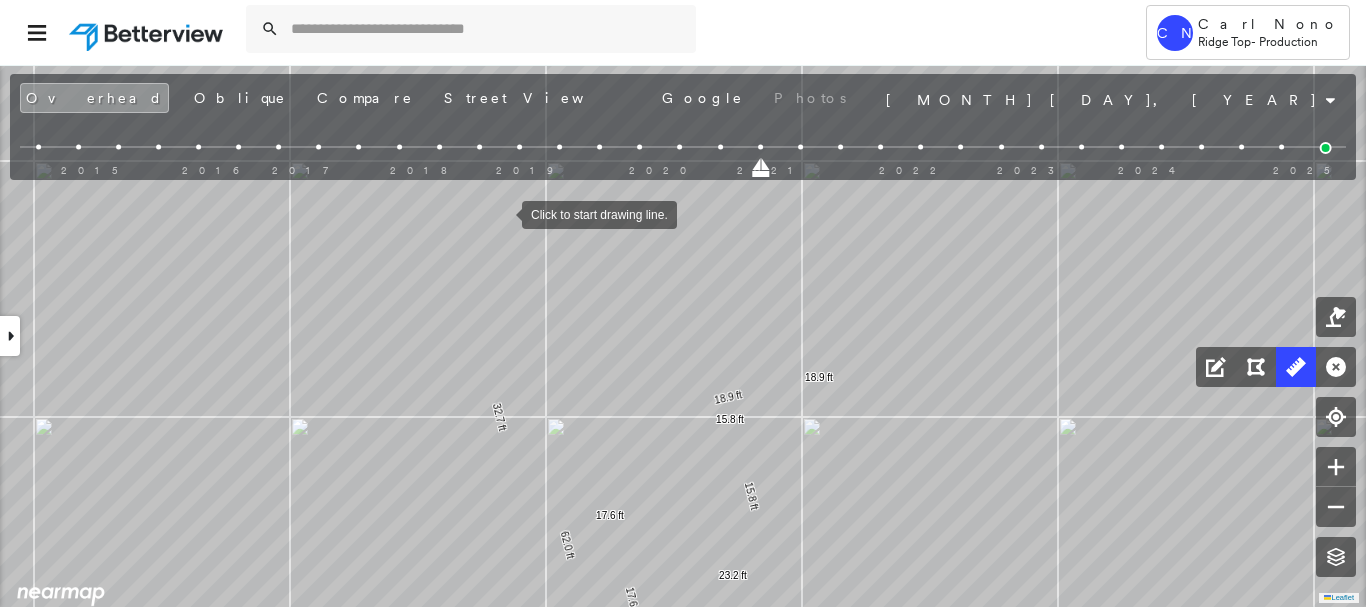 drag, startPoint x: 502, startPoint y: 213, endPoint x: 502, endPoint y: 261, distance: 48 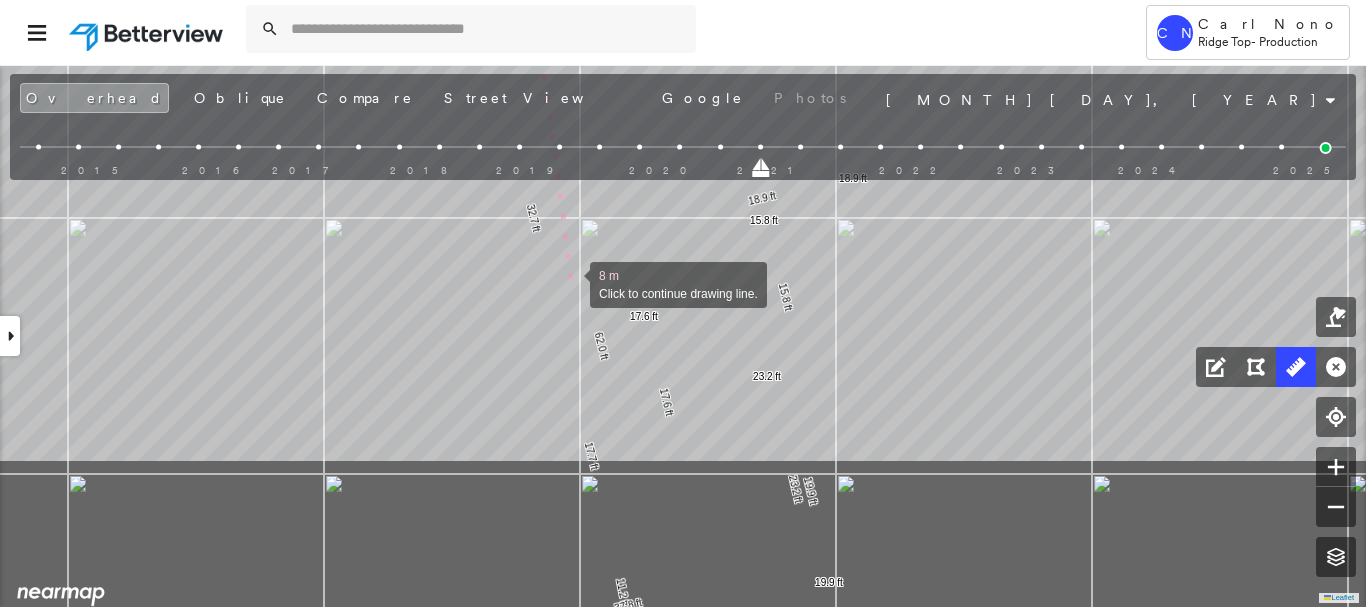 drag, startPoint x: 535, startPoint y: 485, endPoint x: 570, endPoint y: 284, distance: 204.0245 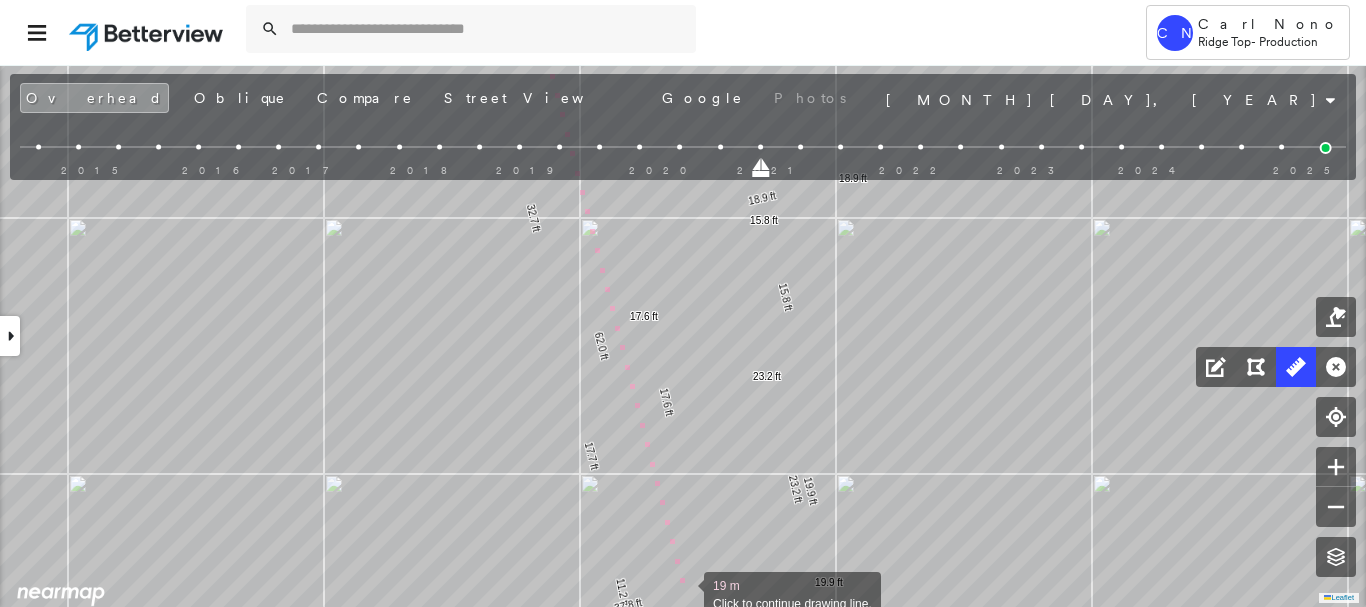 click at bounding box center (684, 593) 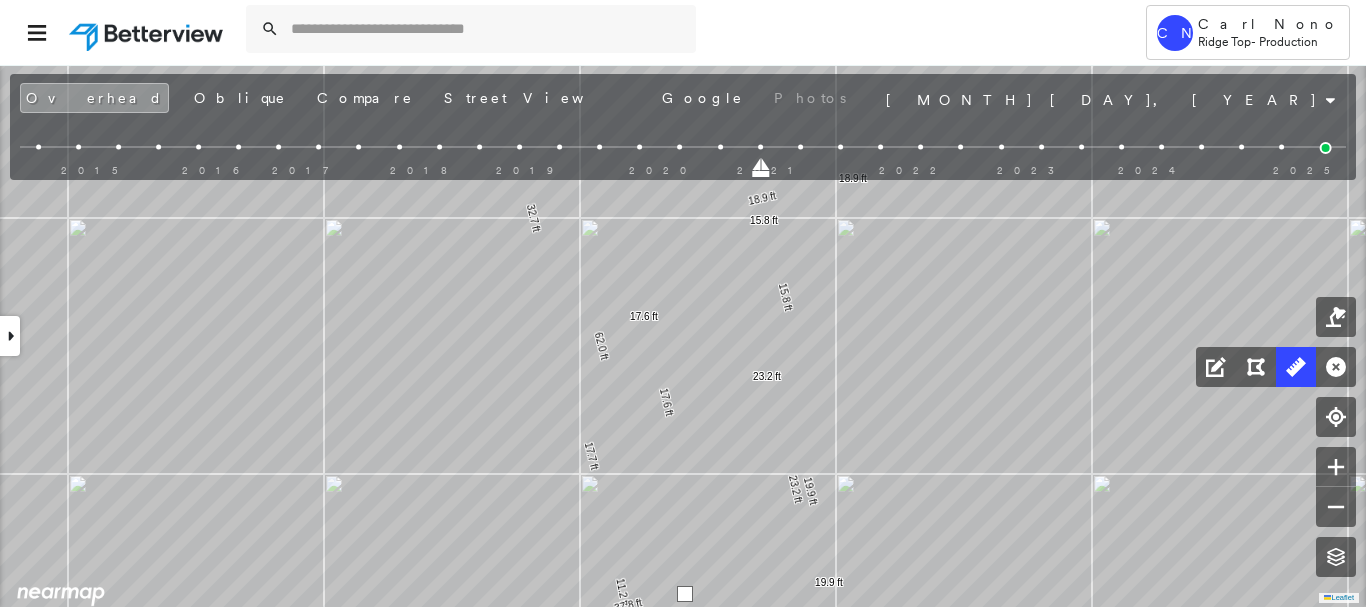 click at bounding box center (685, 594) 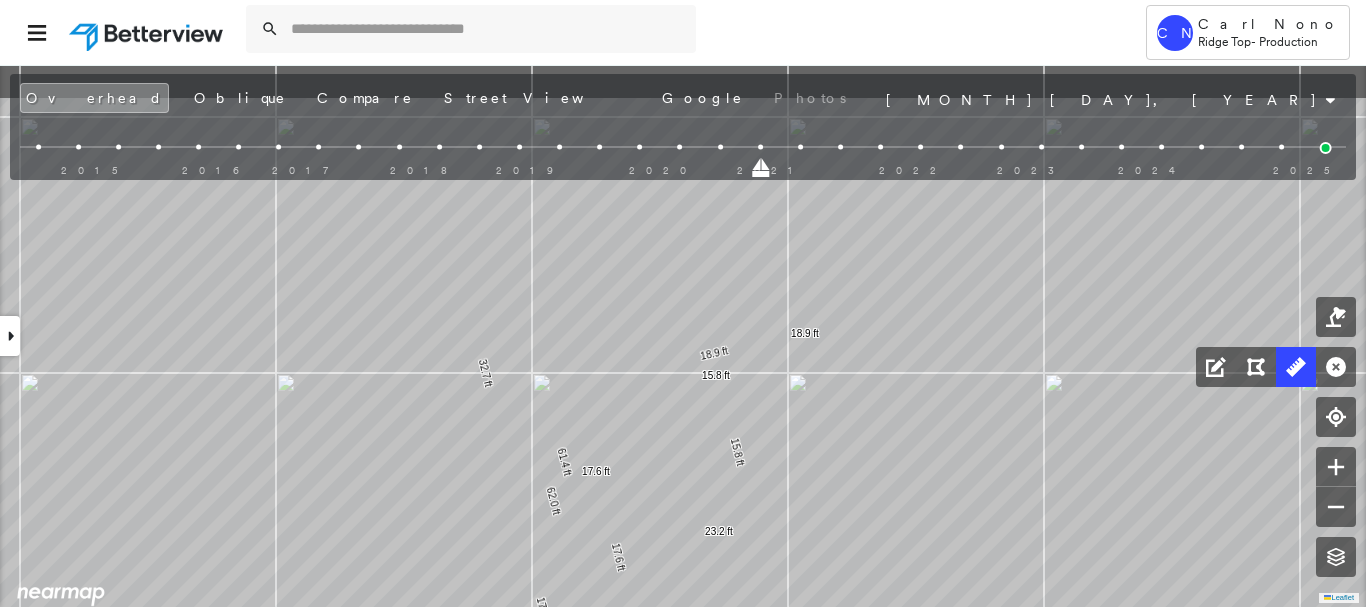 drag, startPoint x: 866, startPoint y: 470, endPoint x: 847, endPoint y: 560, distance: 91.983696 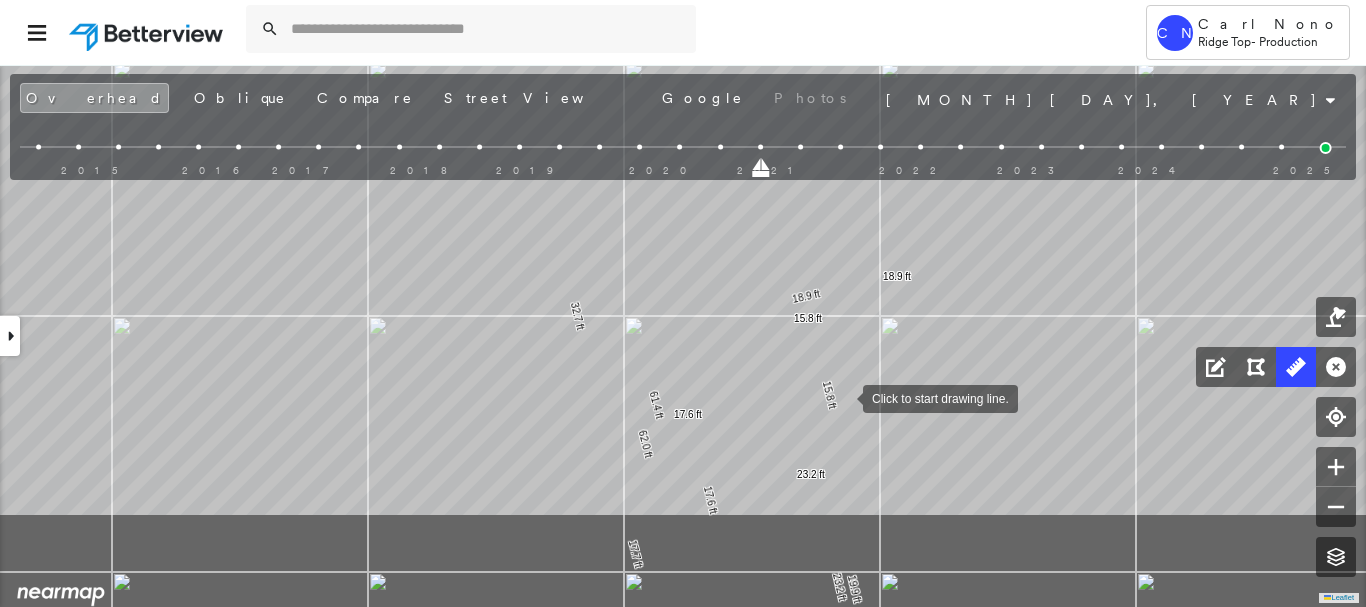 drag, startPoint x: 745, startPoint y: 520, endPoint x: 843, endPoint y: 398, distance: 156.48642 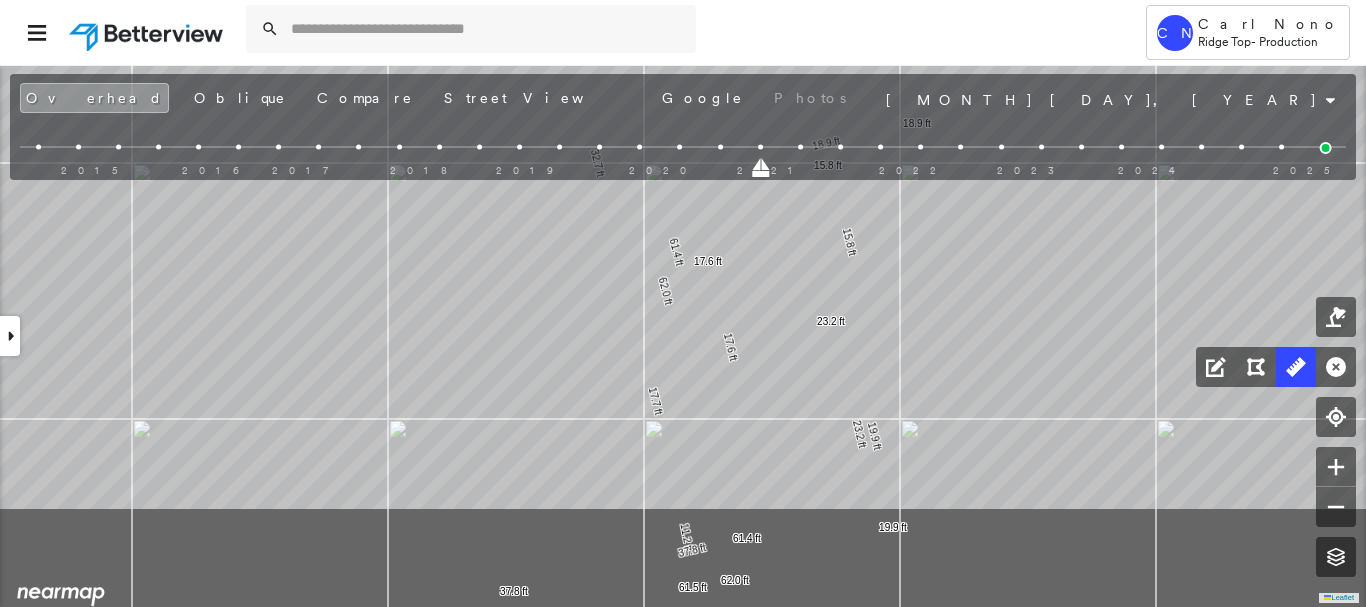 click on "32.7 ft 17.7 ft 11.2 ft 61.5 ft 62.0 ft 62.0 ft 23.2 ft 23.2 ft 19.9 ft 19.9 ft 15.8 ft 15.8 ft 37.8 ft 37.8 ft 17.6 ft 17.6 ft 18.9 ft 18.9 ft 61.4 ft 61.4 ft Click to start drawing line." at bounding box center [301, 425] 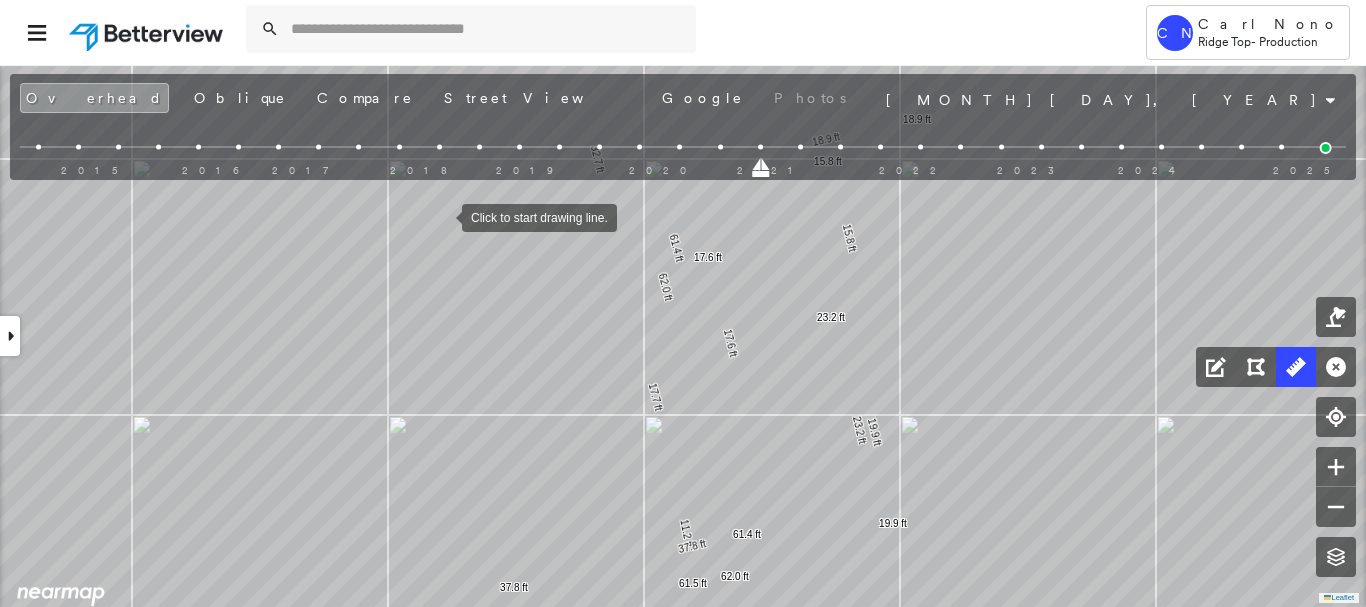 click at bounding box center [442, 216] 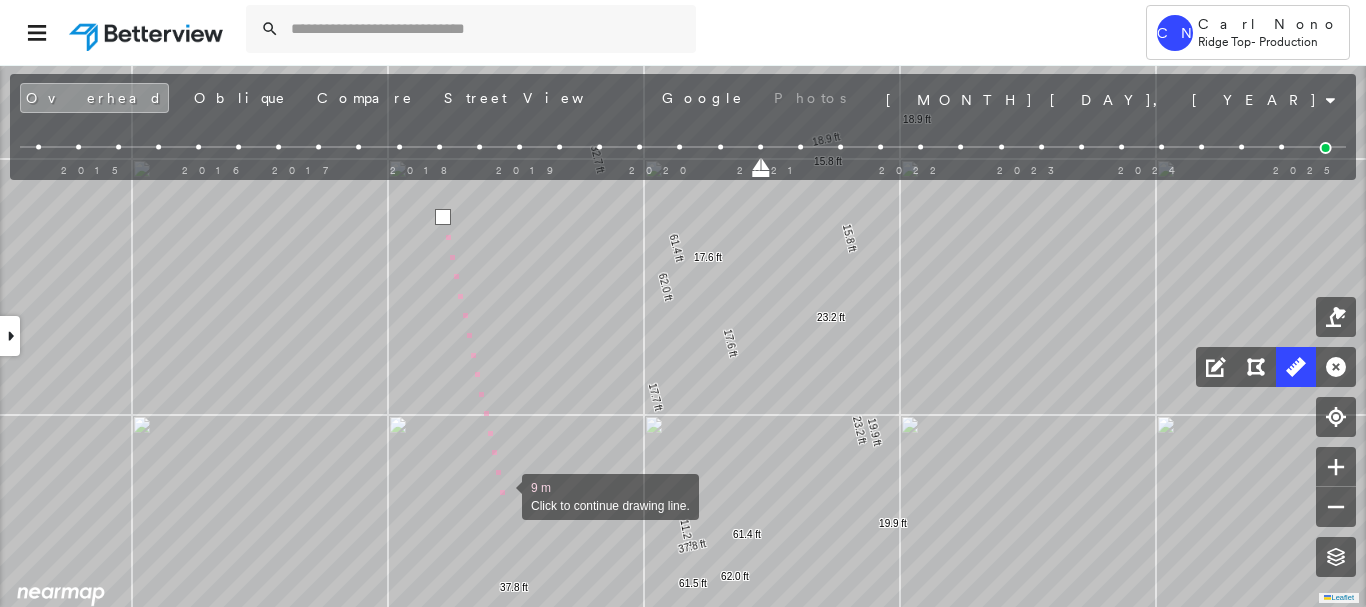 click at bounding box center [502, 495] 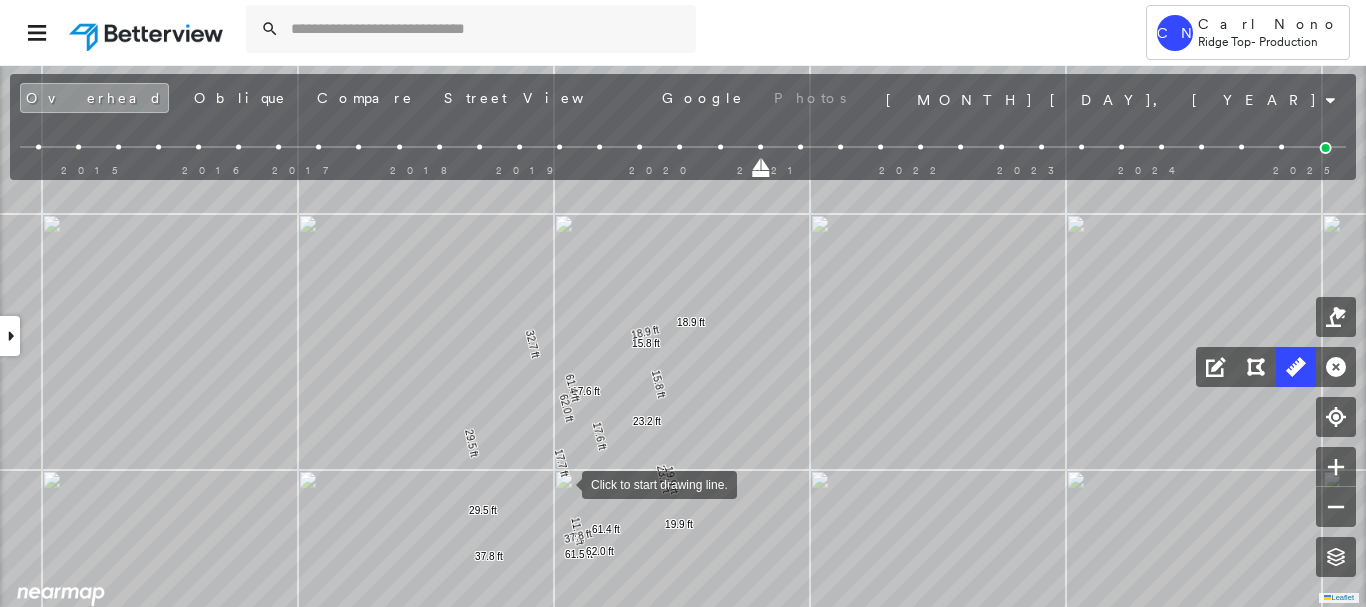 click at bounding box center (562, 483) 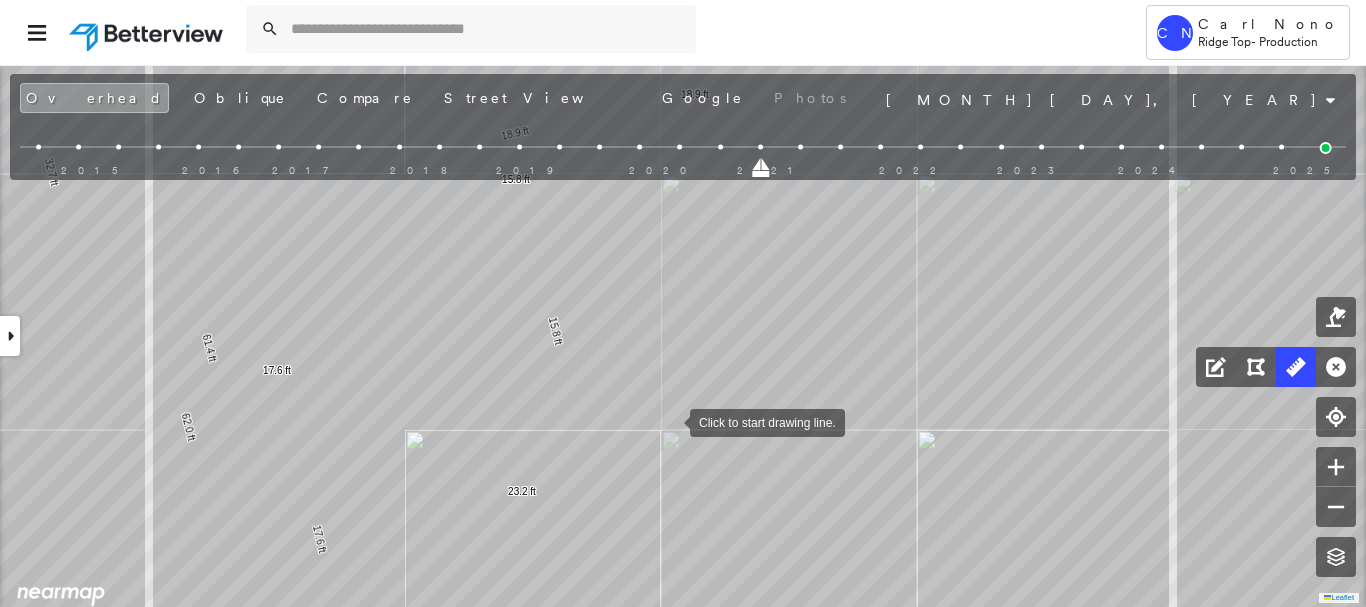 click at bounding box center [670, 421] 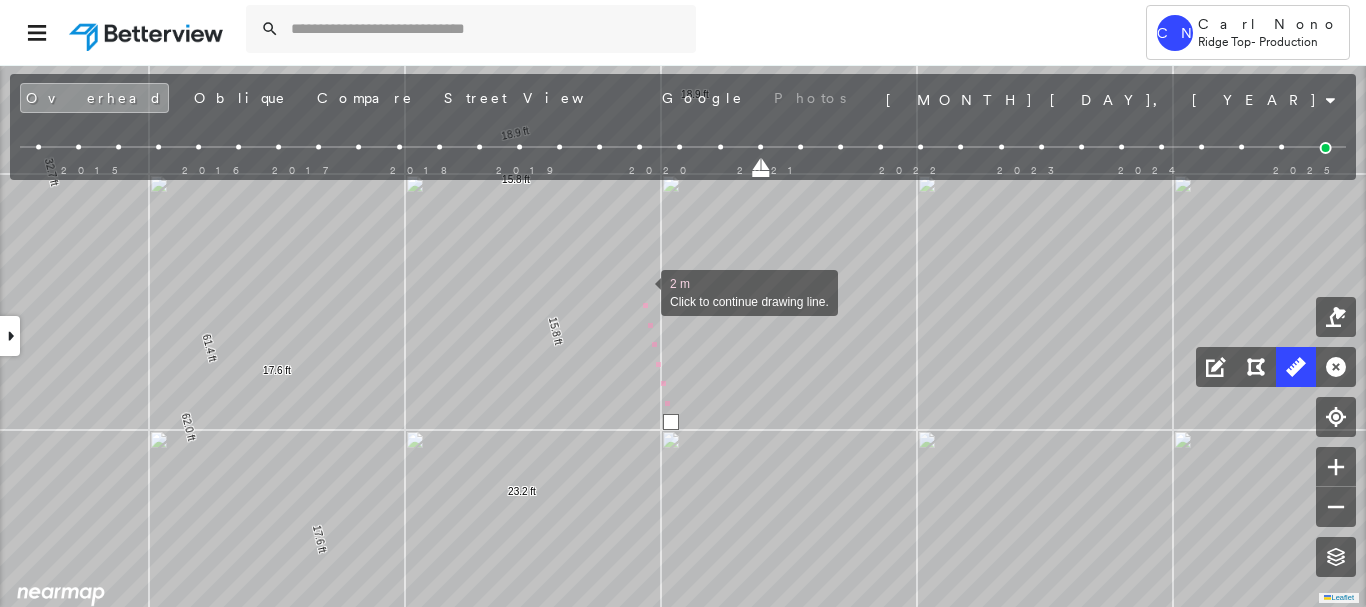 drag, startPoint x: 641, startPoint y: 291, endPoint x: 682, endPoint y: 394, distance: 110.860275 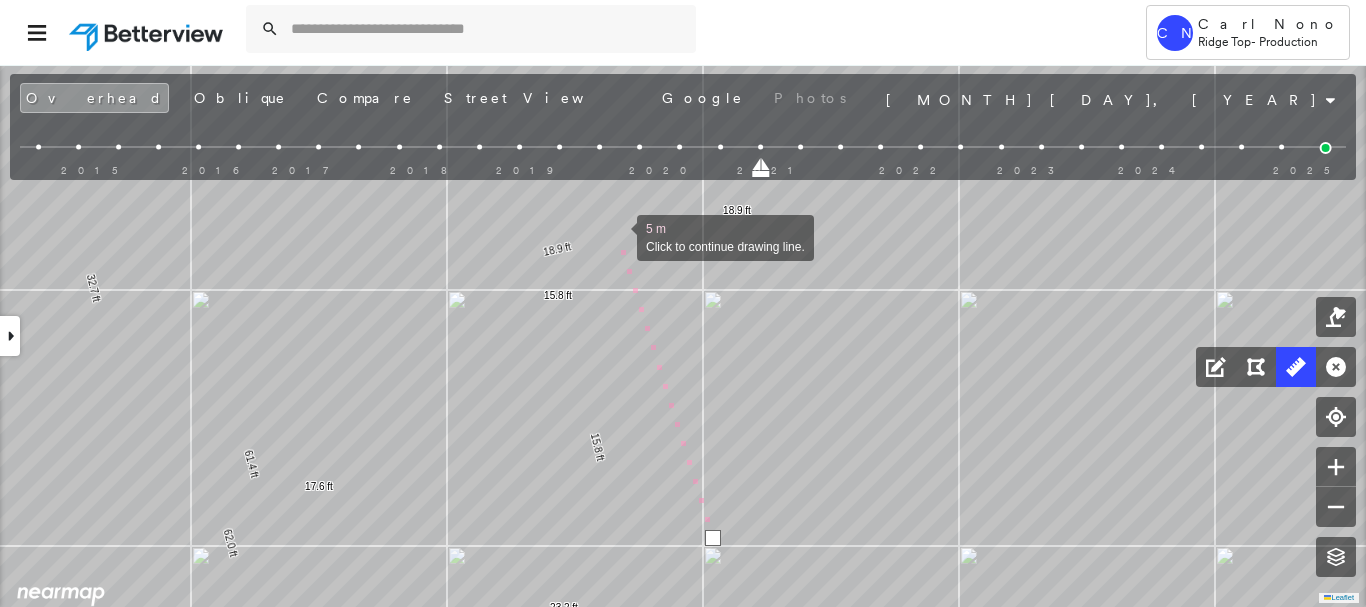 click at bounding box center (617, 236) 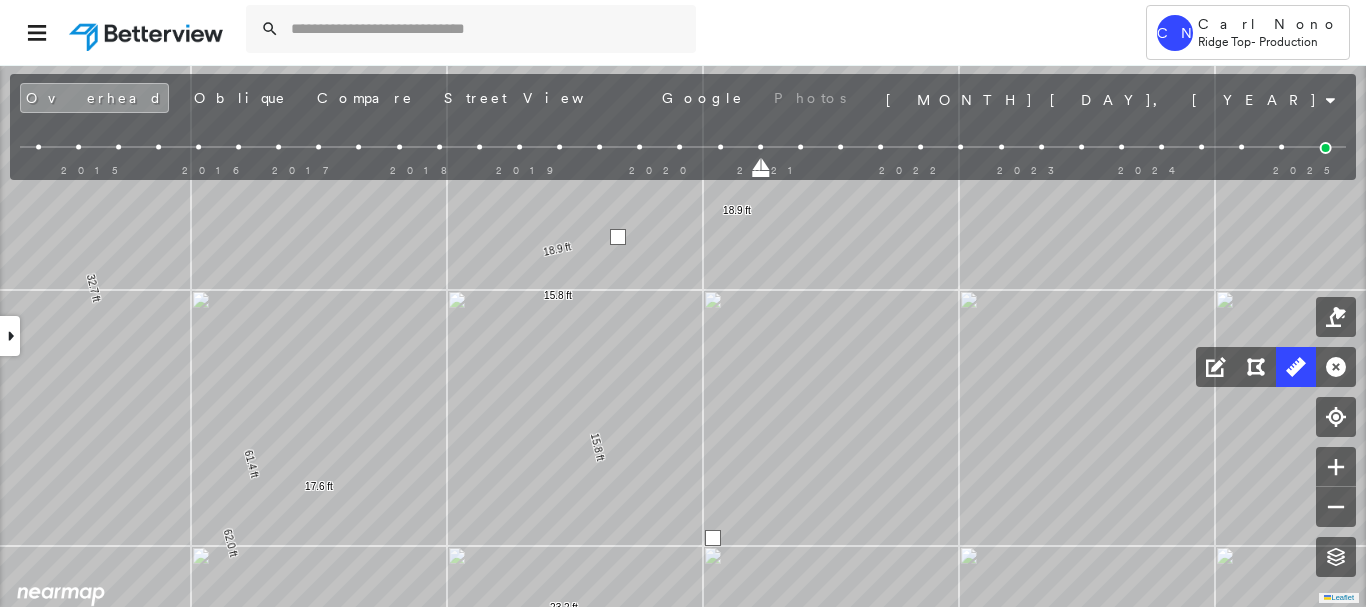 click at bounding box center (618, 237) 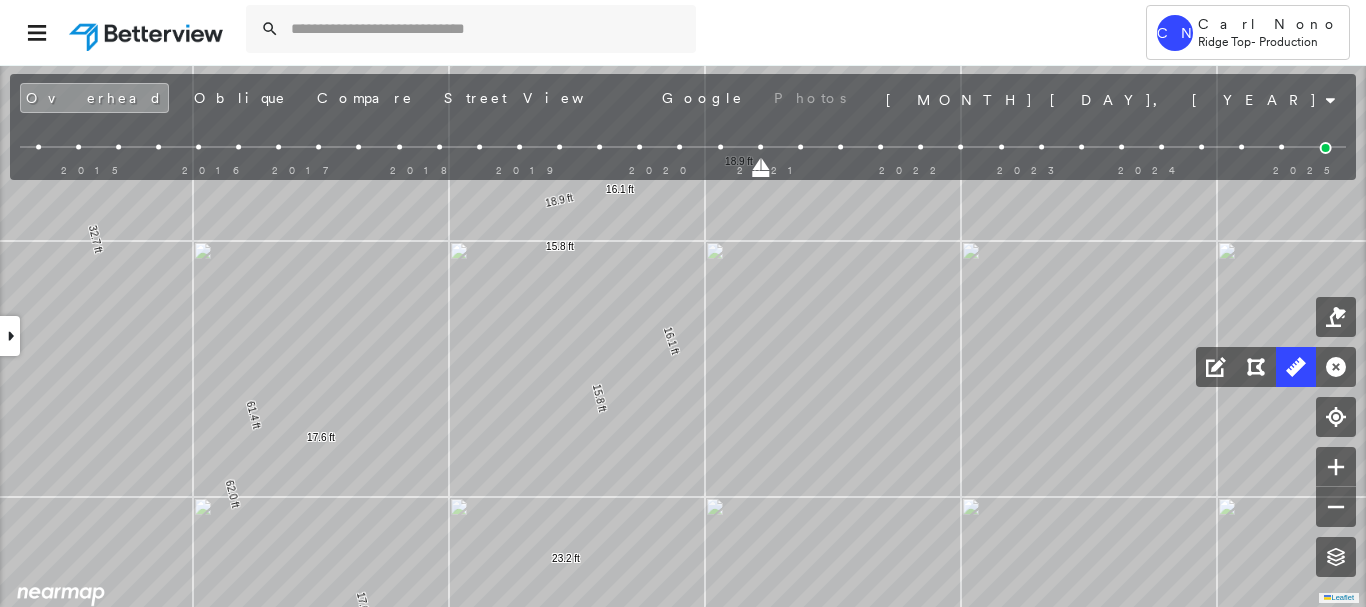 click on "32.7 ft 17.7 ft 11.2 ft 61.5 ft 62.0 ft 62.0 ft 23.2 ft 23.2 ft 19.9 ft 19.9 ft 15.8 ft 15.8 ft 37.8 ft 37.8 ft 17.6 ft 17.6 ft 18.9 ft 18.9 ft 61.4 ft 61.4 ft 29.5 ft 29.5 ft 16.1 ft 16.1 ft Click to start drawing line." at bounding box center [326, 503] 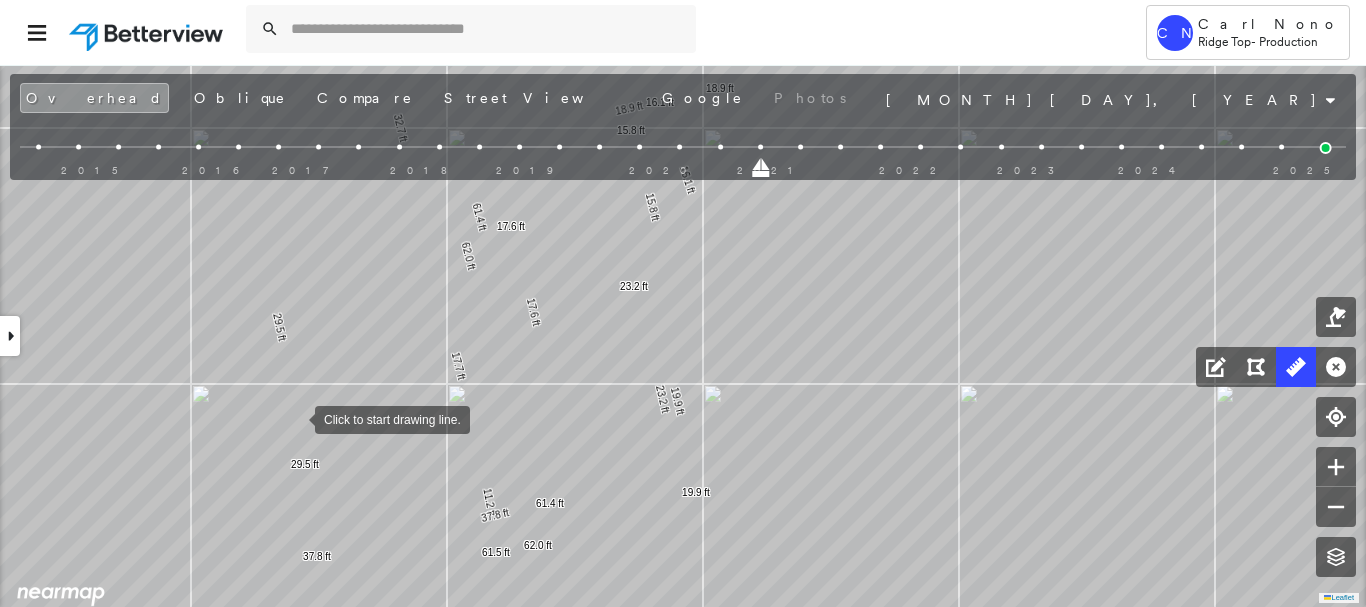 click at bounding box center [295, 418] 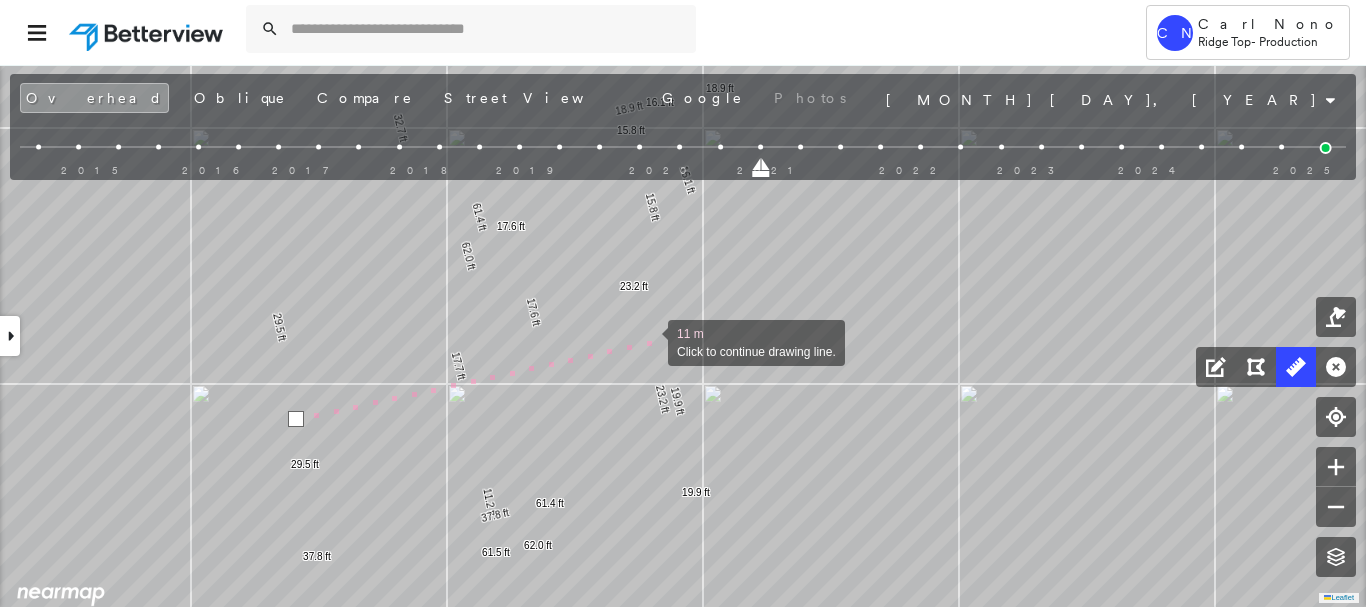 click at bounding box center [648, 341] 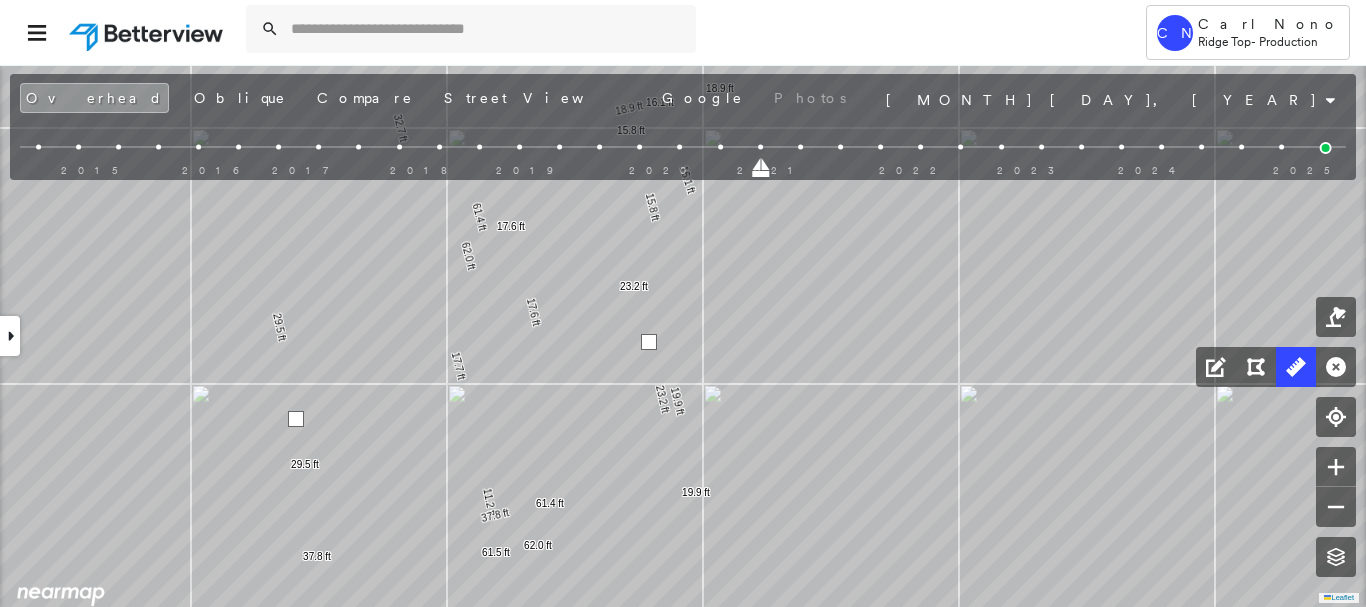 click at bounding box center [649, 342] 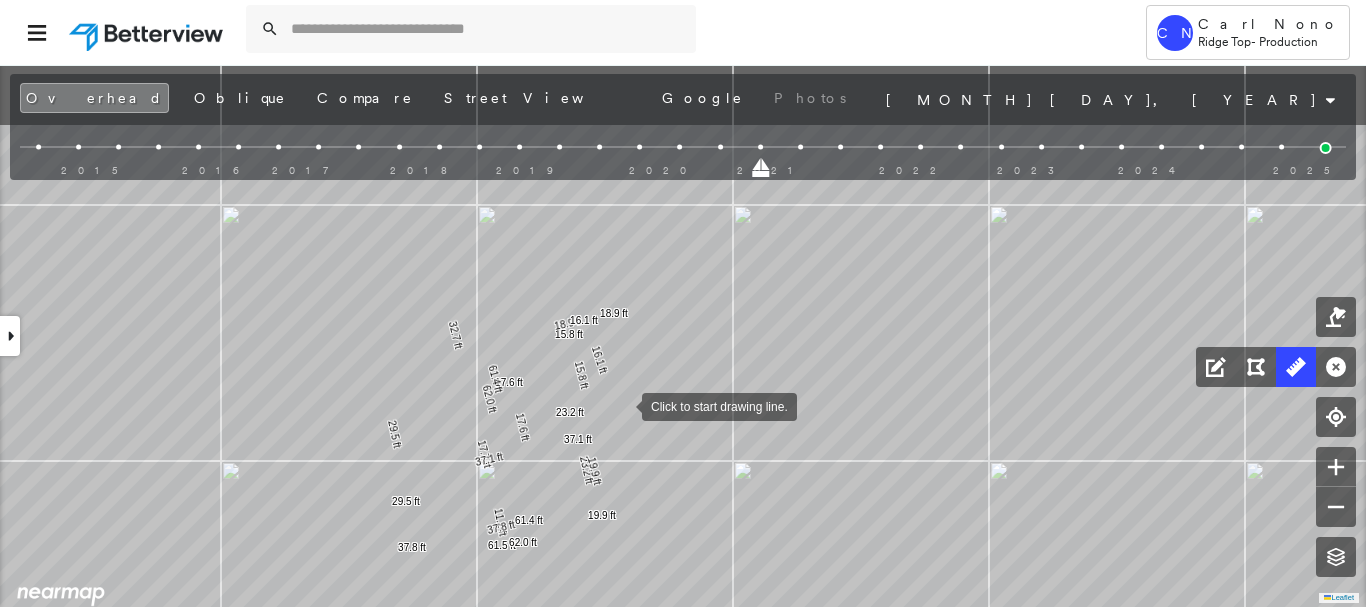 drag, startPoint x: 519, startPoint y: 303, endPoint x: 621, endPoint y: 418, distance: 153.71727 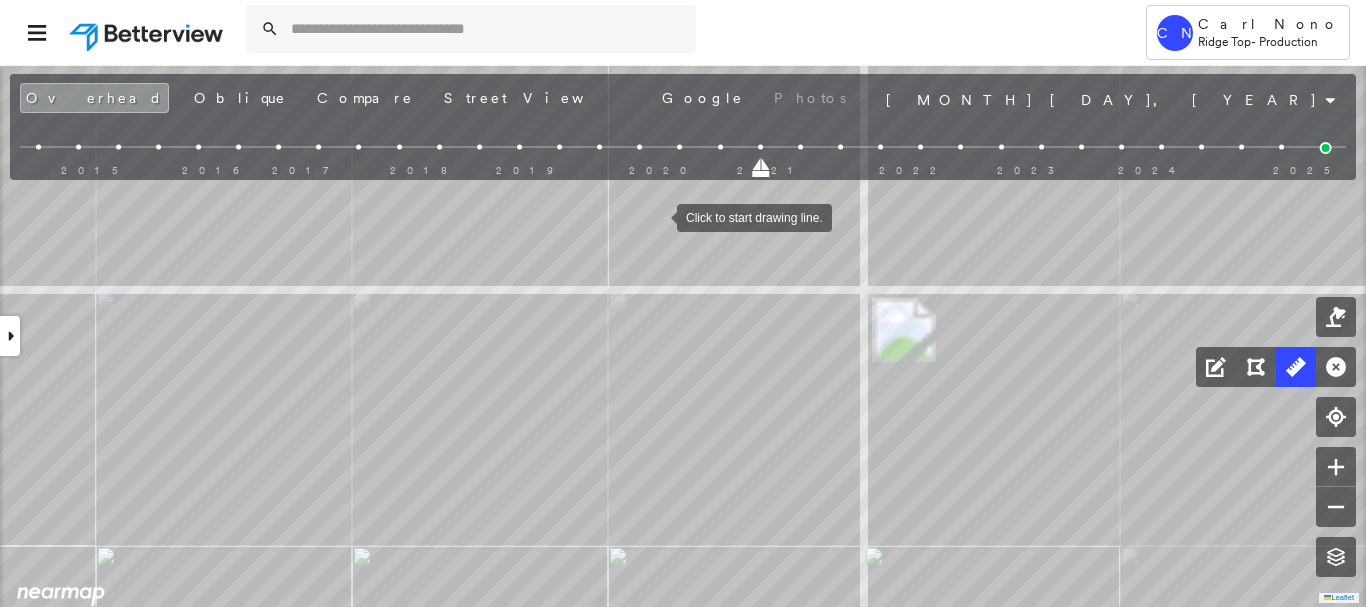 click at bounding box center [657, 216] 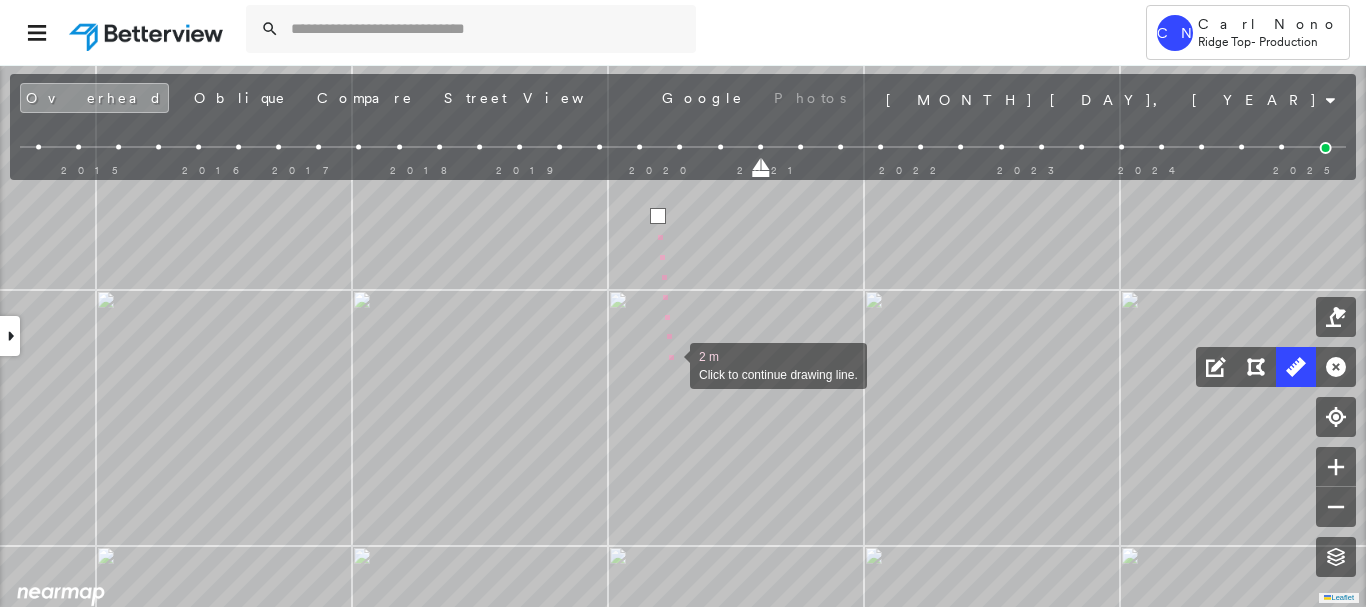 click at bounding box center [670, 364] 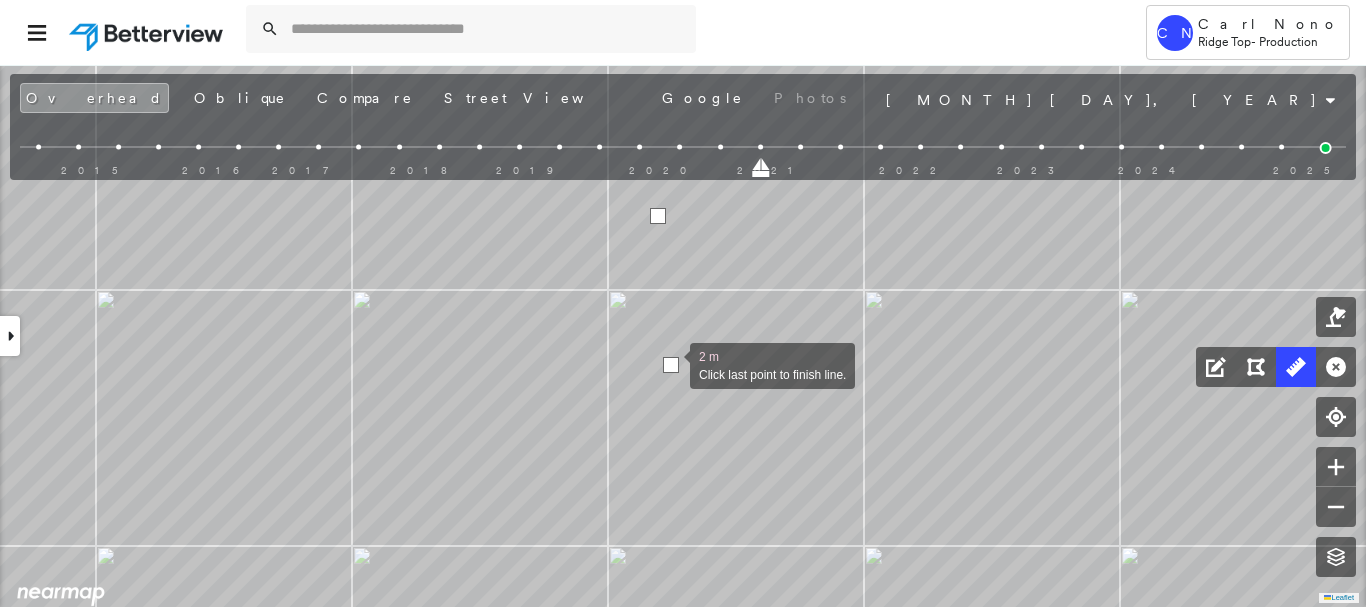 click at bounding box center [671, 365] 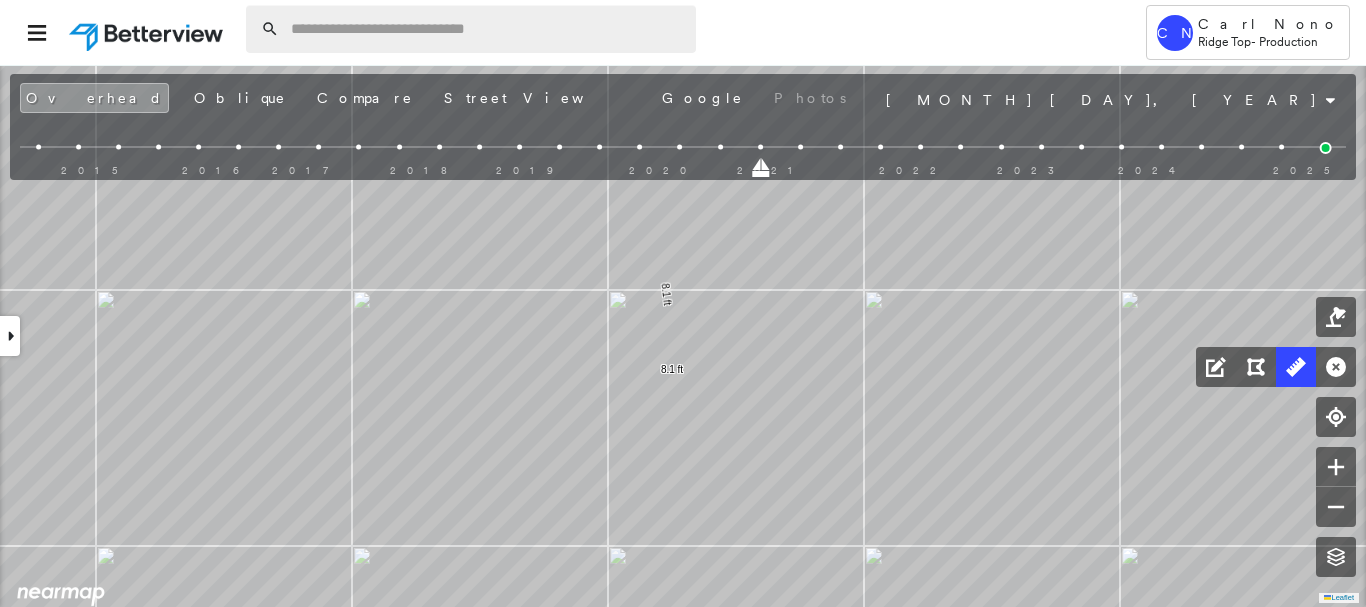 click at bounding box center (487, 29) 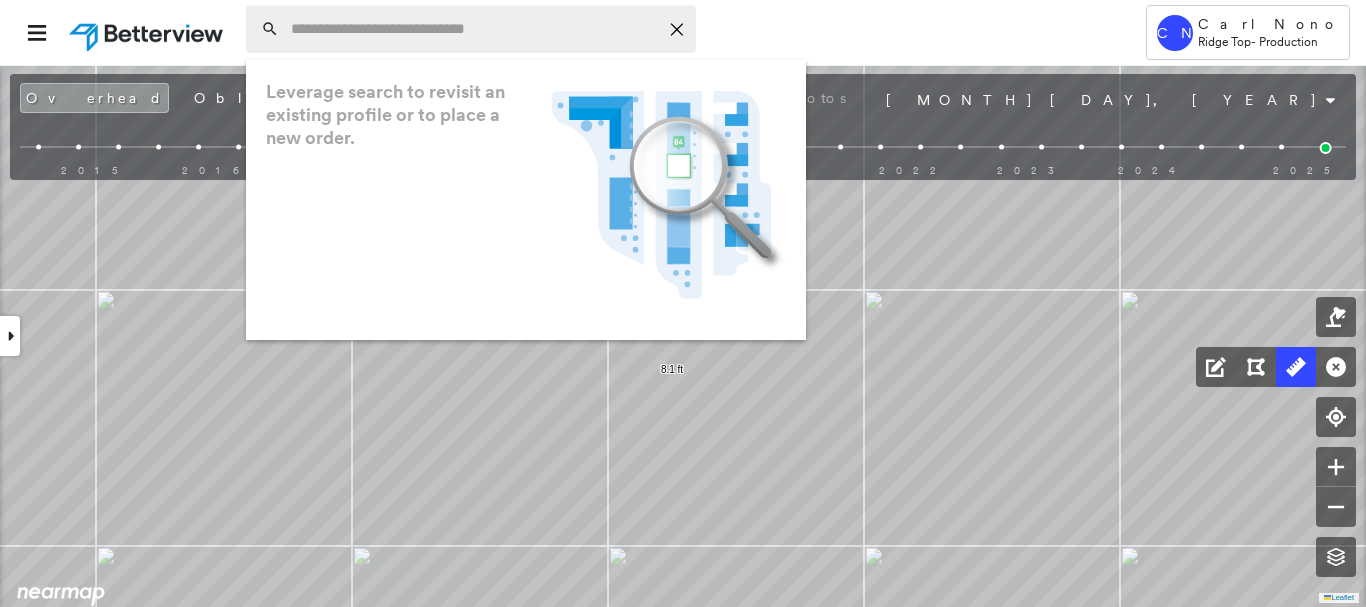 paste on "**********" 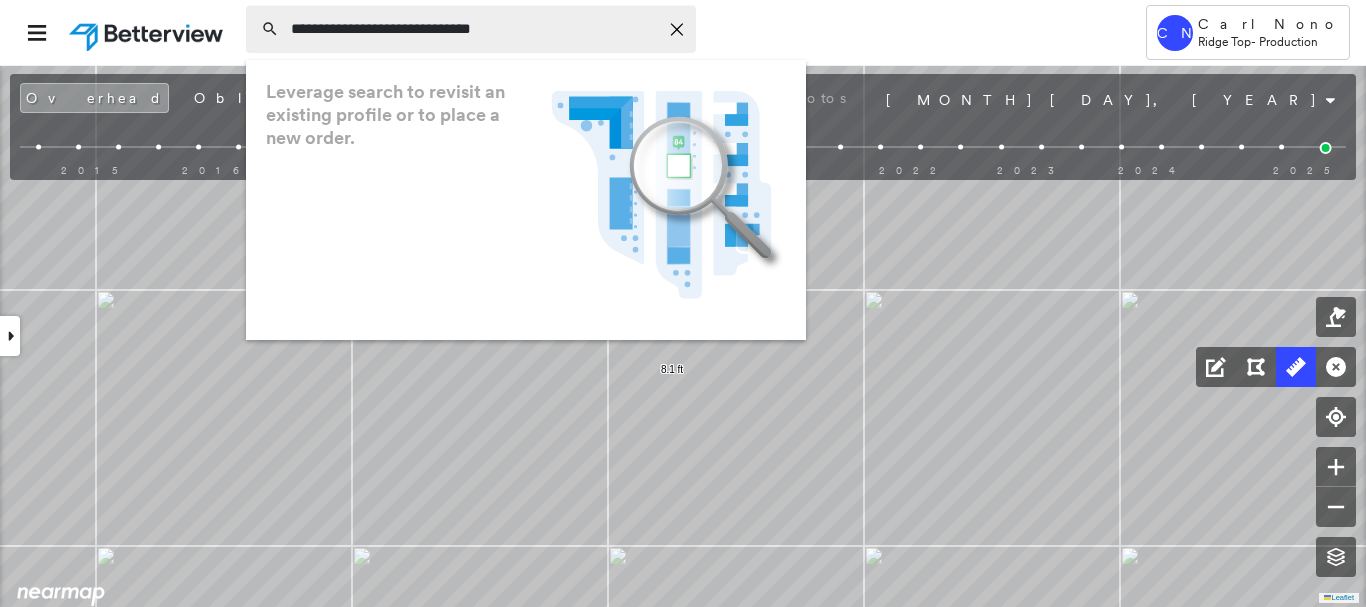 type on "**********" 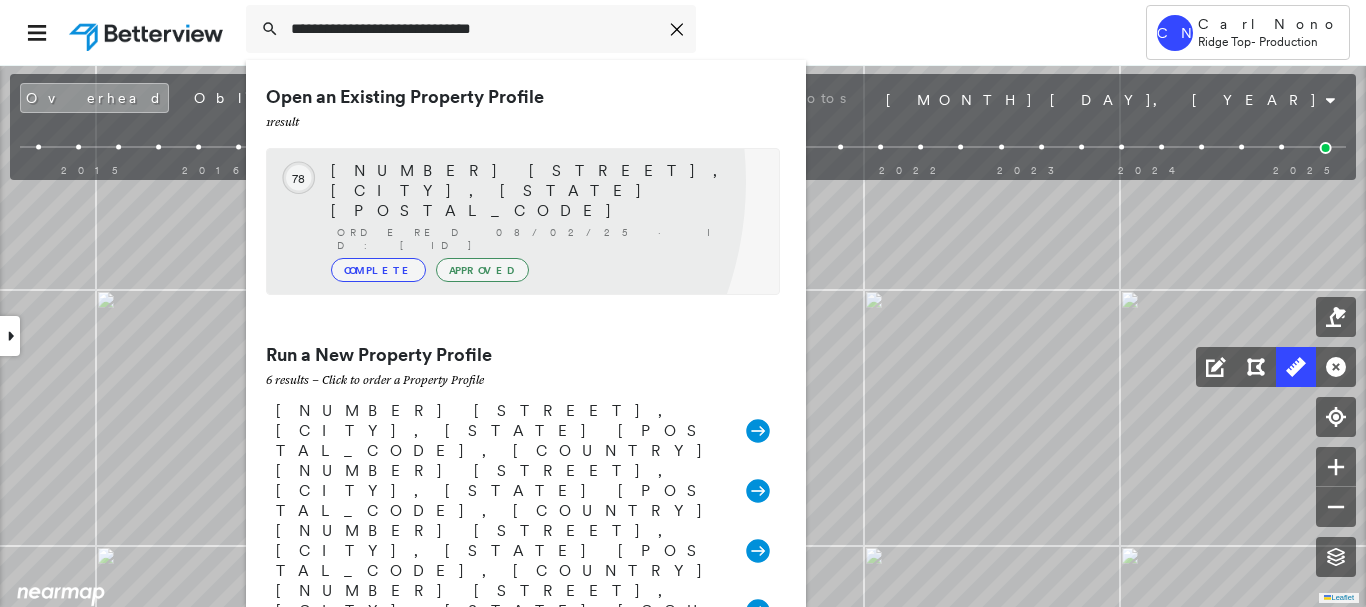 click on "[NUMBER] [STREET], [CITY], [STATE] [POSTAL_CODE] Ordered 08/02/25 · ID: [ID] Complete Approved" at bounding box center (545, 221) 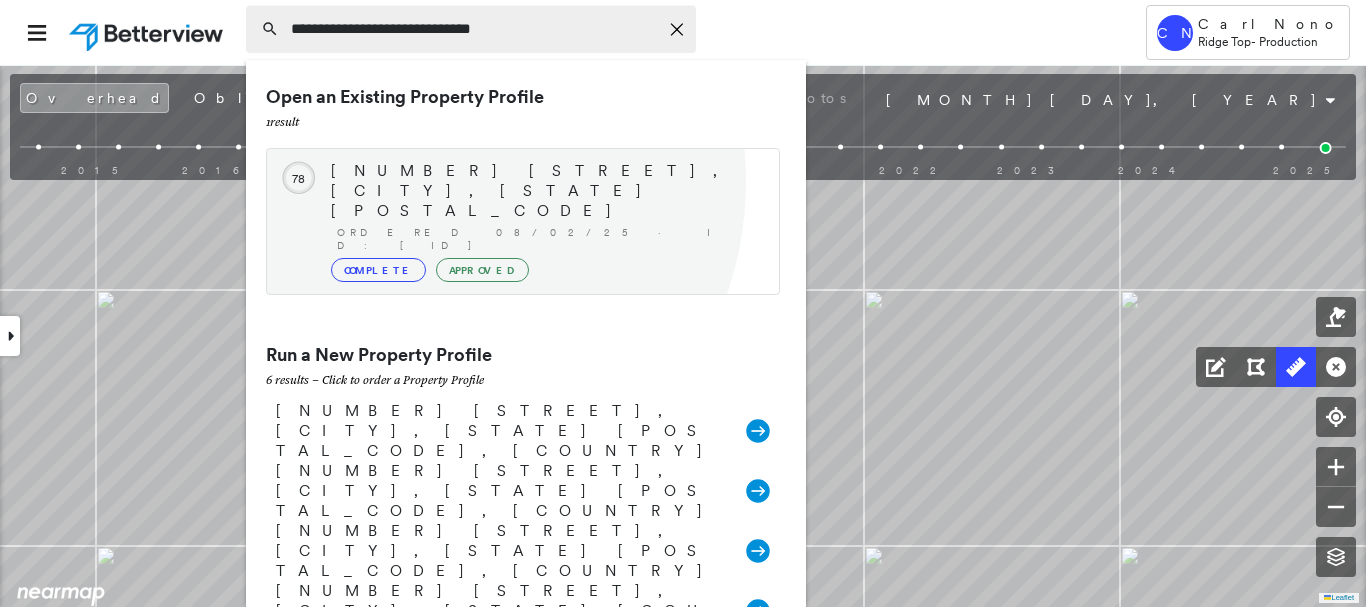 type 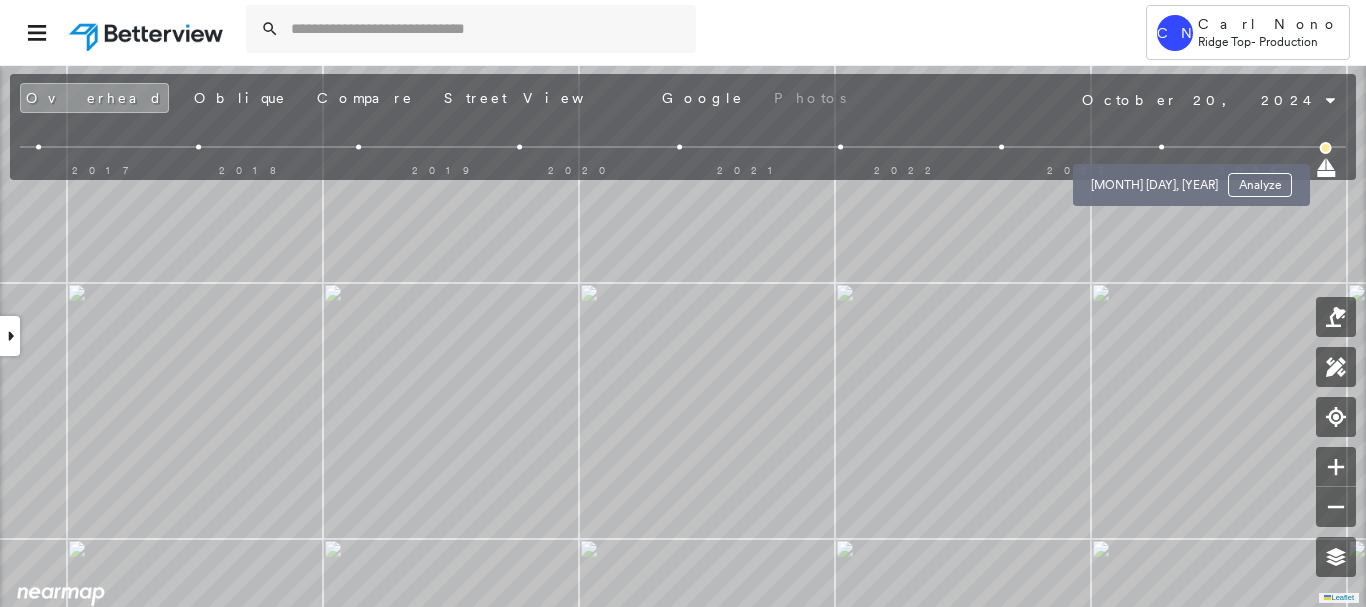 click at bounding box center (1161, 147) 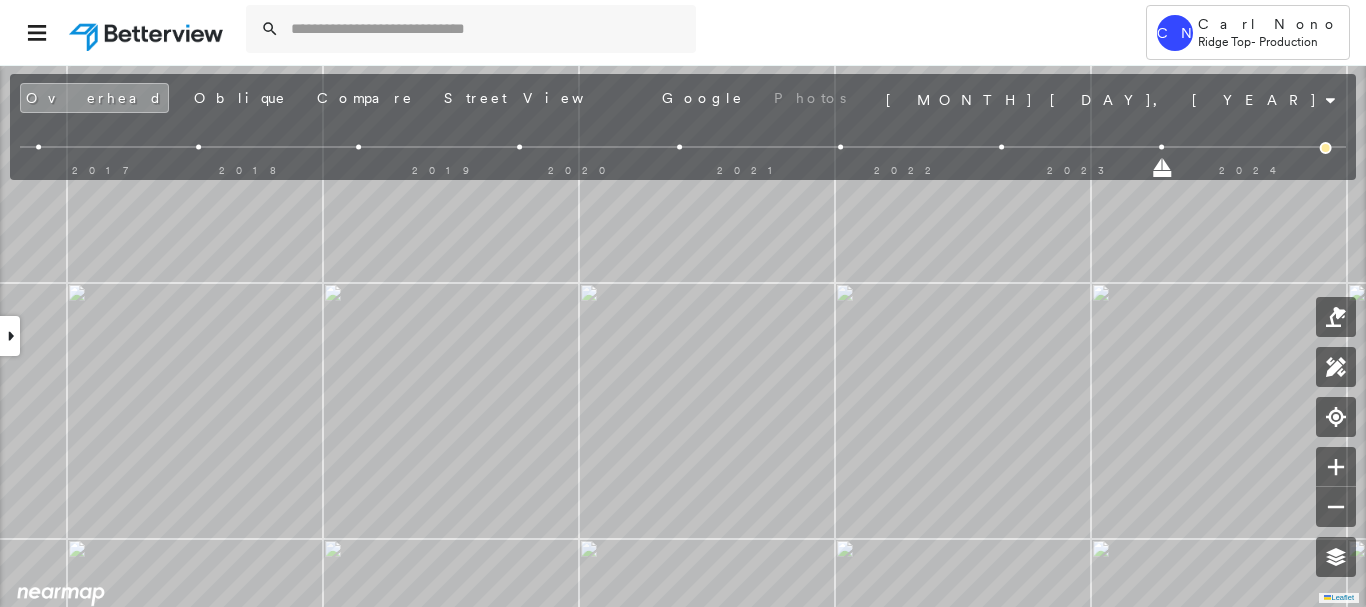 click at bounding box center [1001, 147] 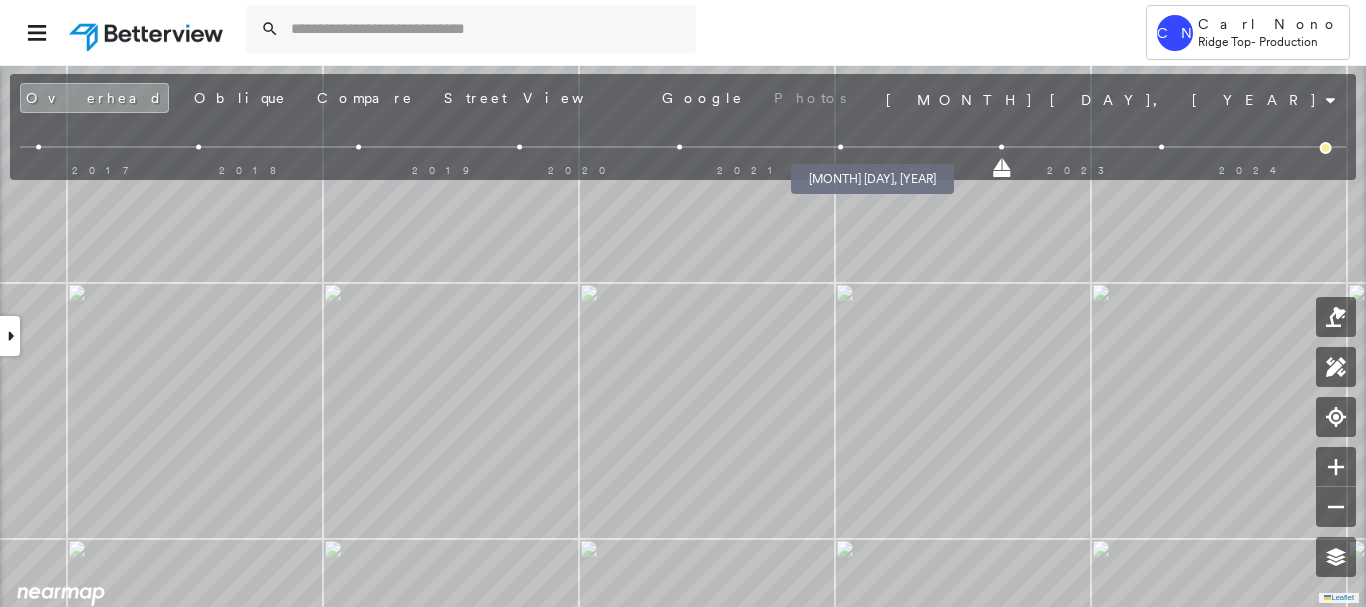 click at bounding box center (840, 147) 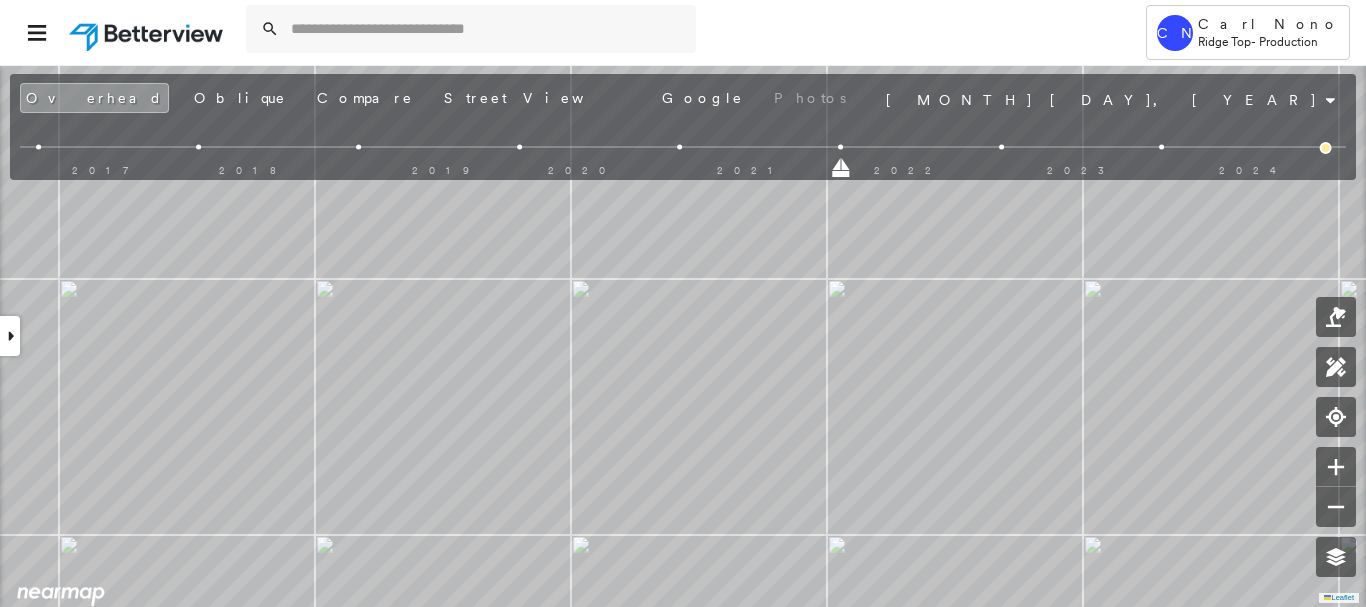 click on "2017 2018 2019 2020 2021 2022 2023 2024" at bounding box center [683, 150] 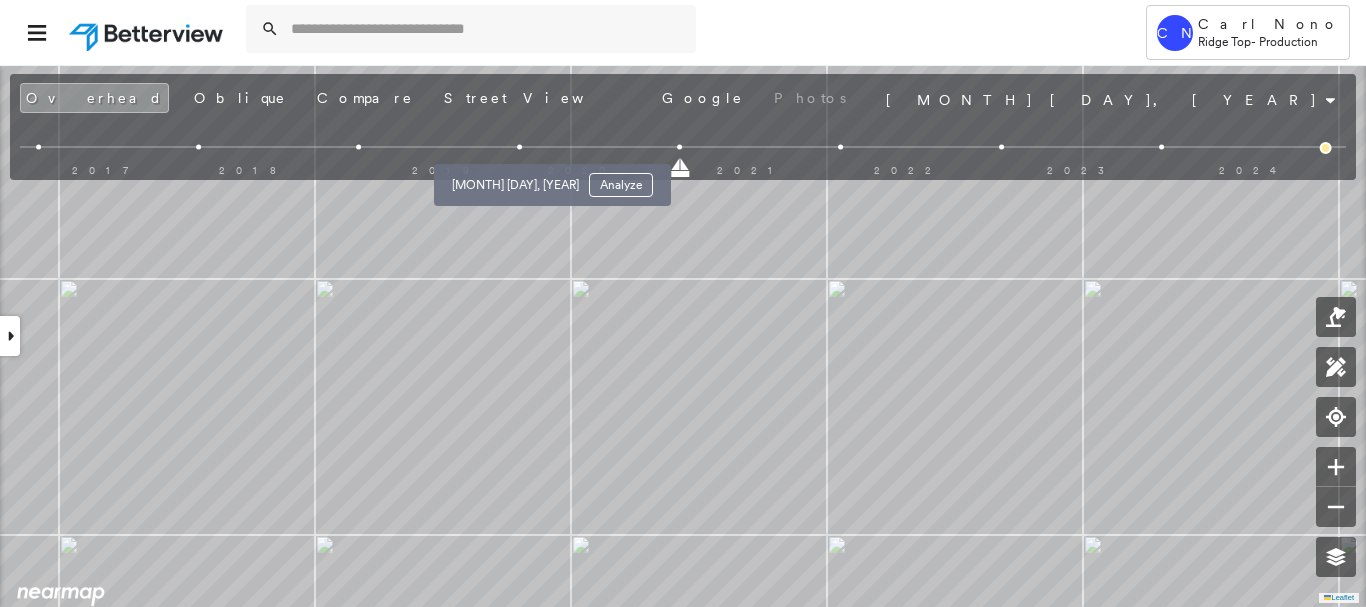 click at bounding box center (519, 147) 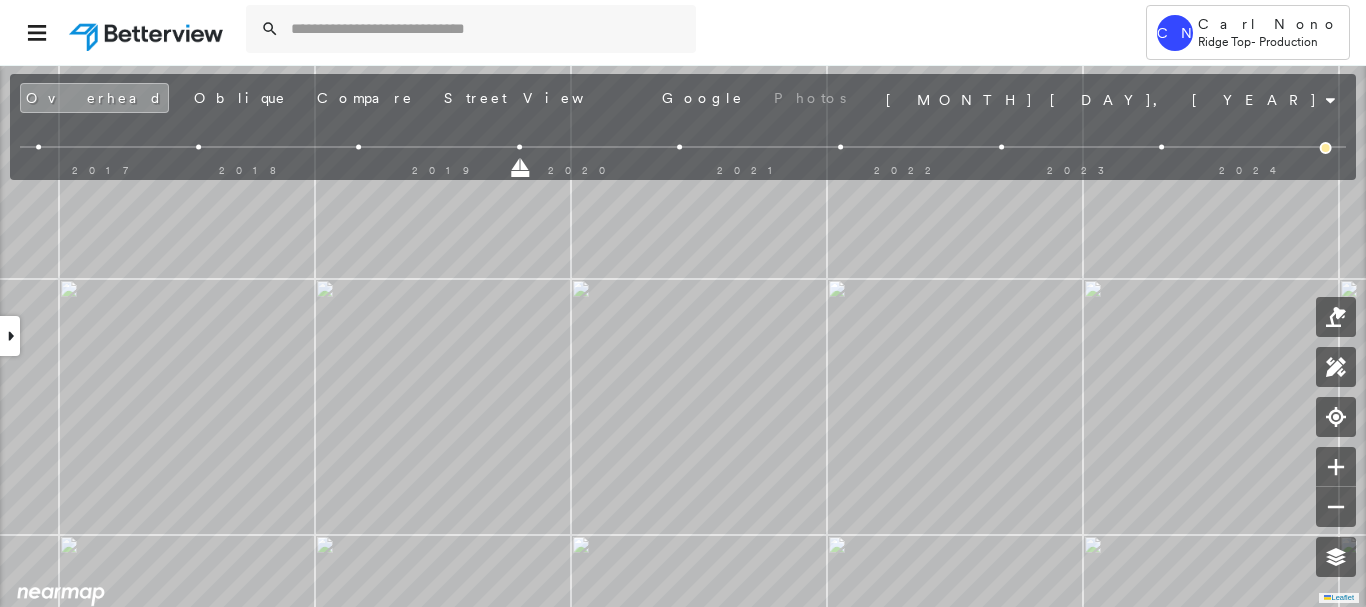 click at bounding box center [359, 147] 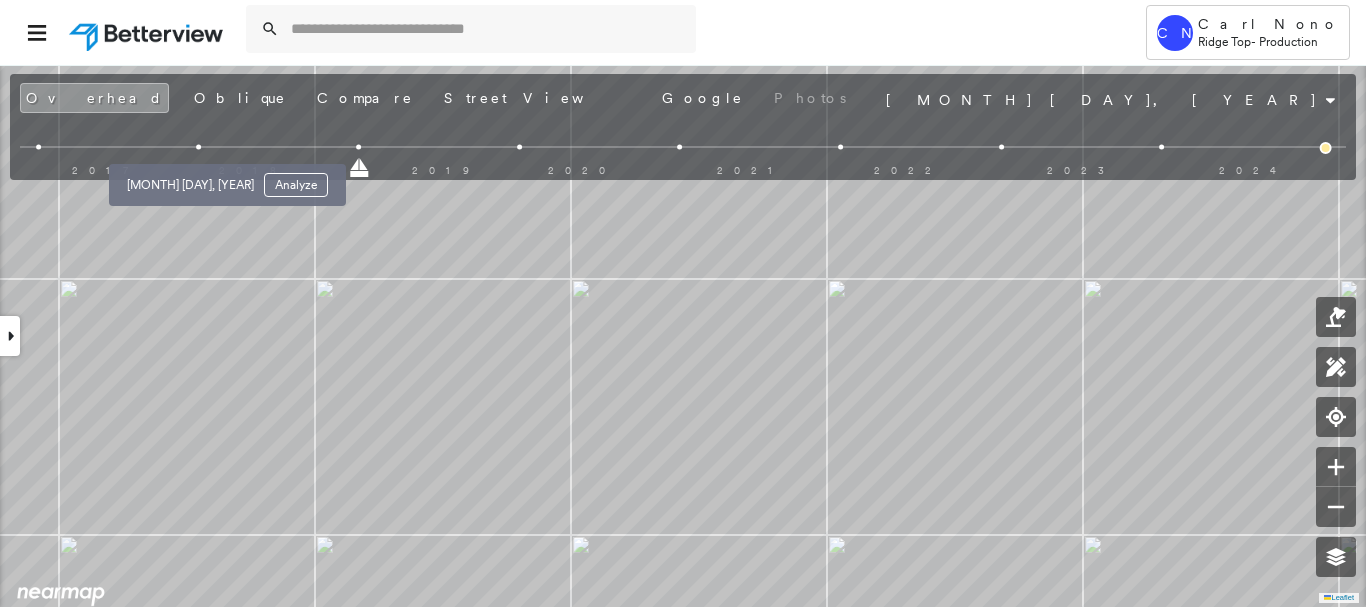 click at bounding box center [198, 147] 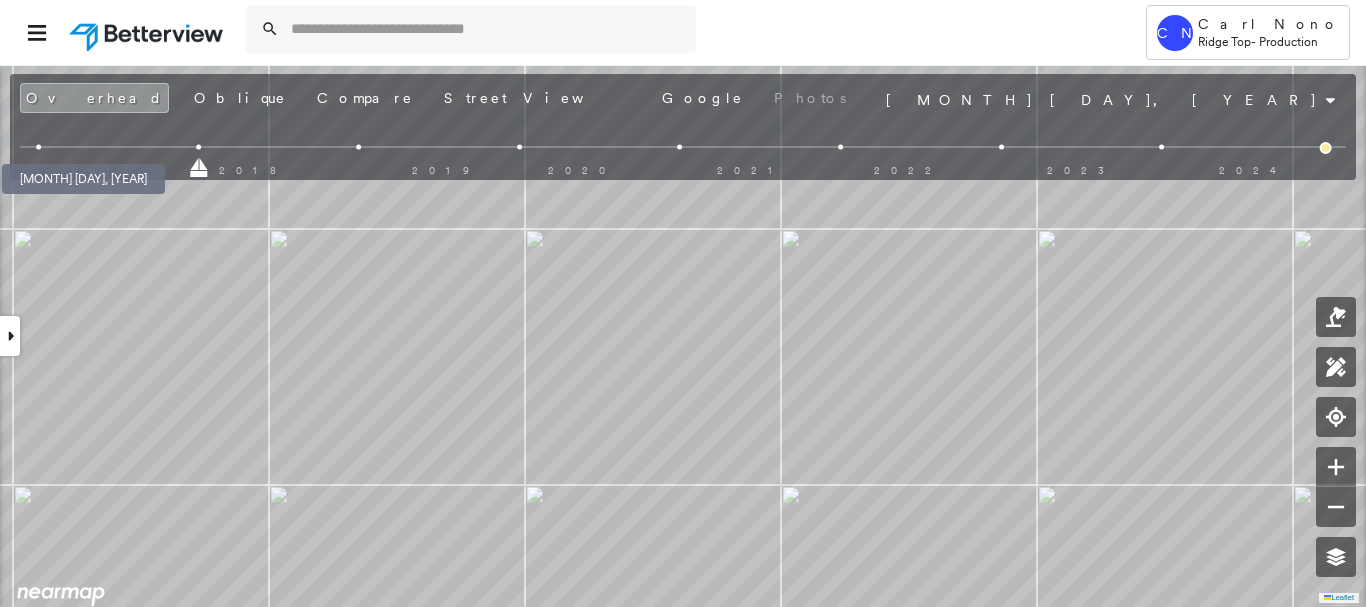click at bounding box center [38, 147] 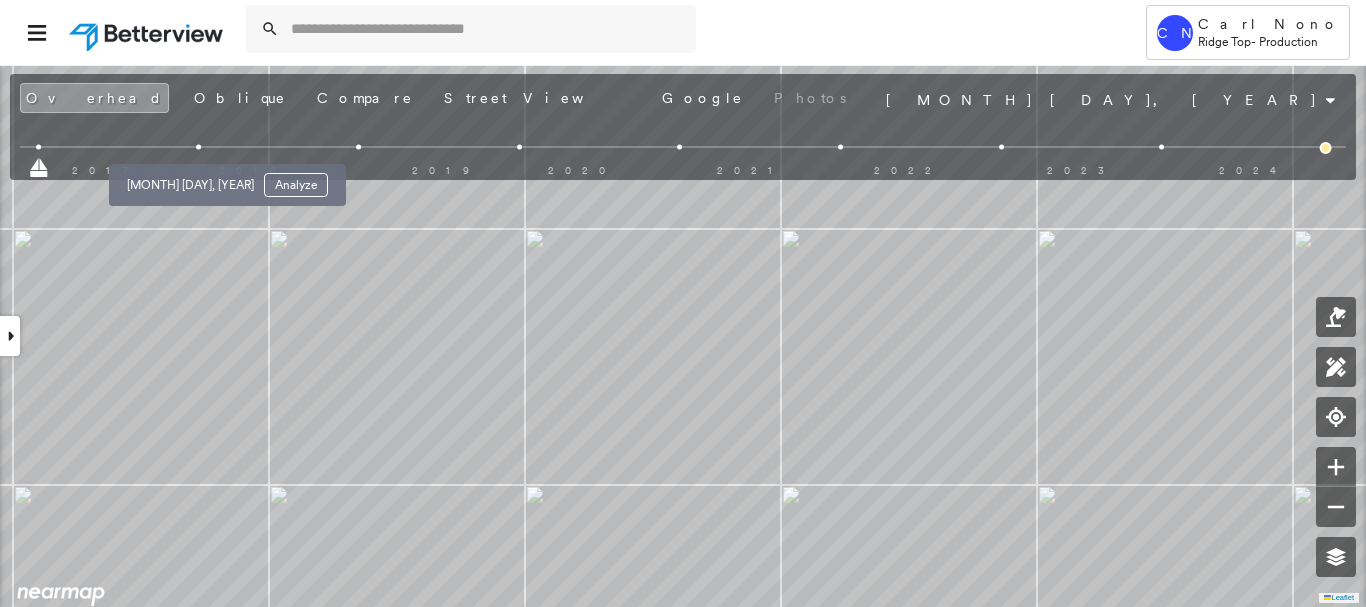 click at bounding box center (198, 147) 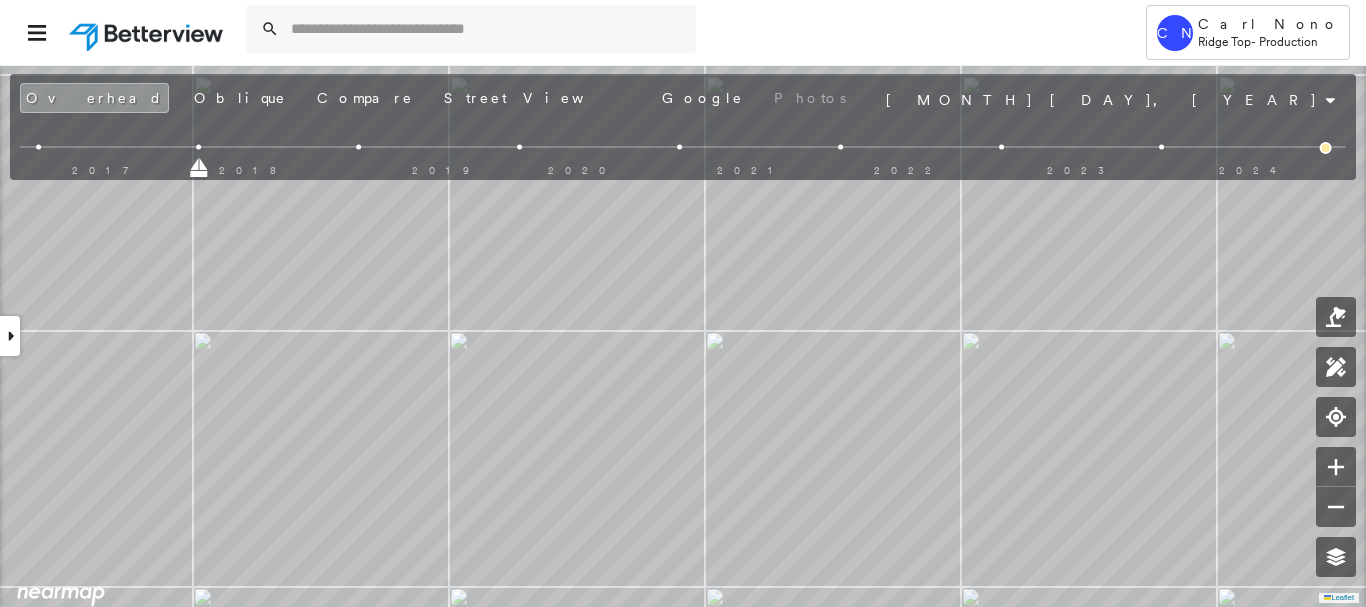 click at bounding box center (359, 147) 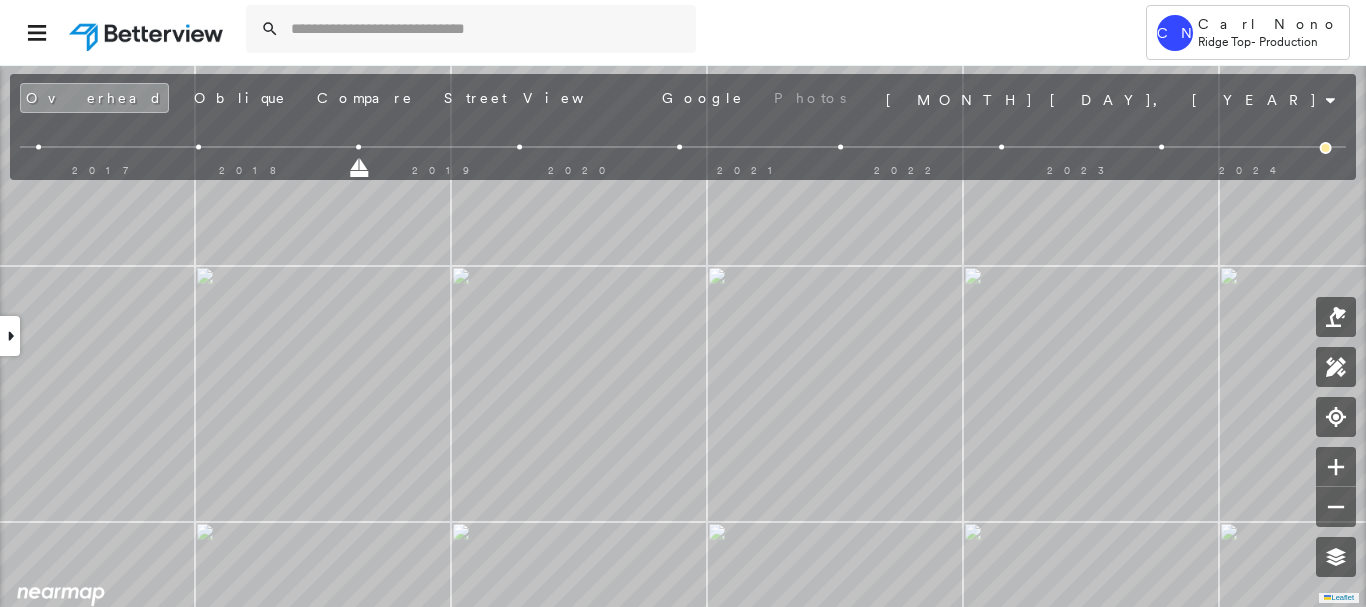 drag, startPoint x: 200, startPoint y: 146, endPoint x: 257, endPoint y: 145, distance: 57.00877 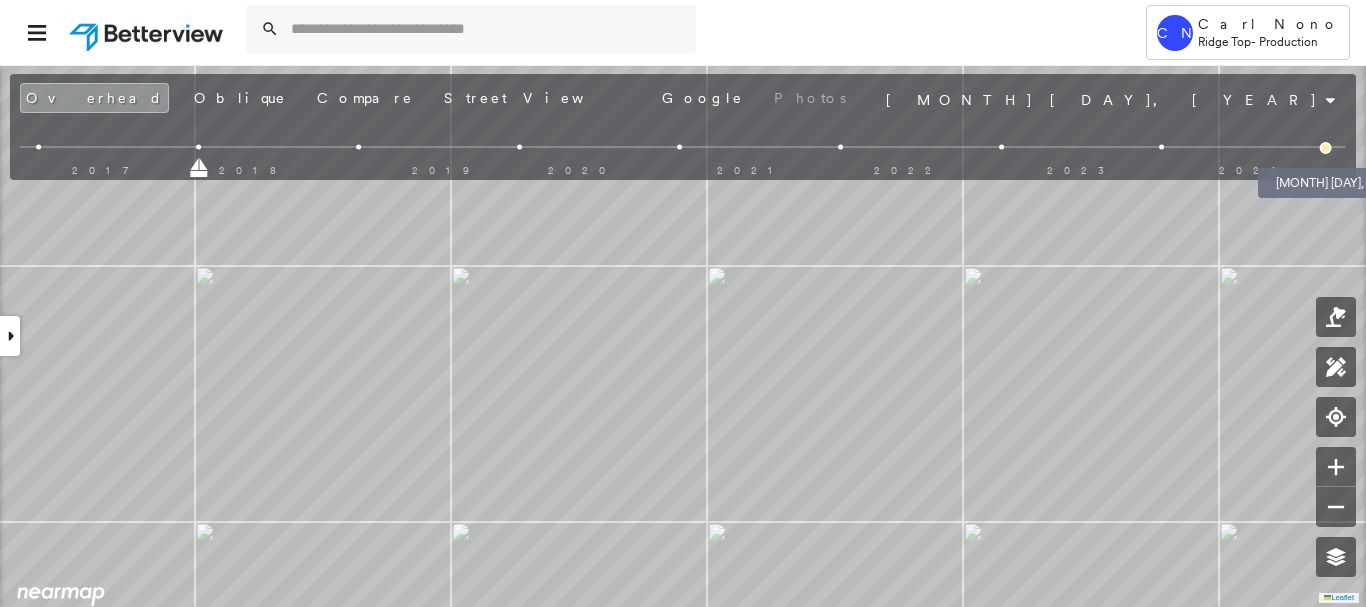 click at bounding box center [1326, 148] 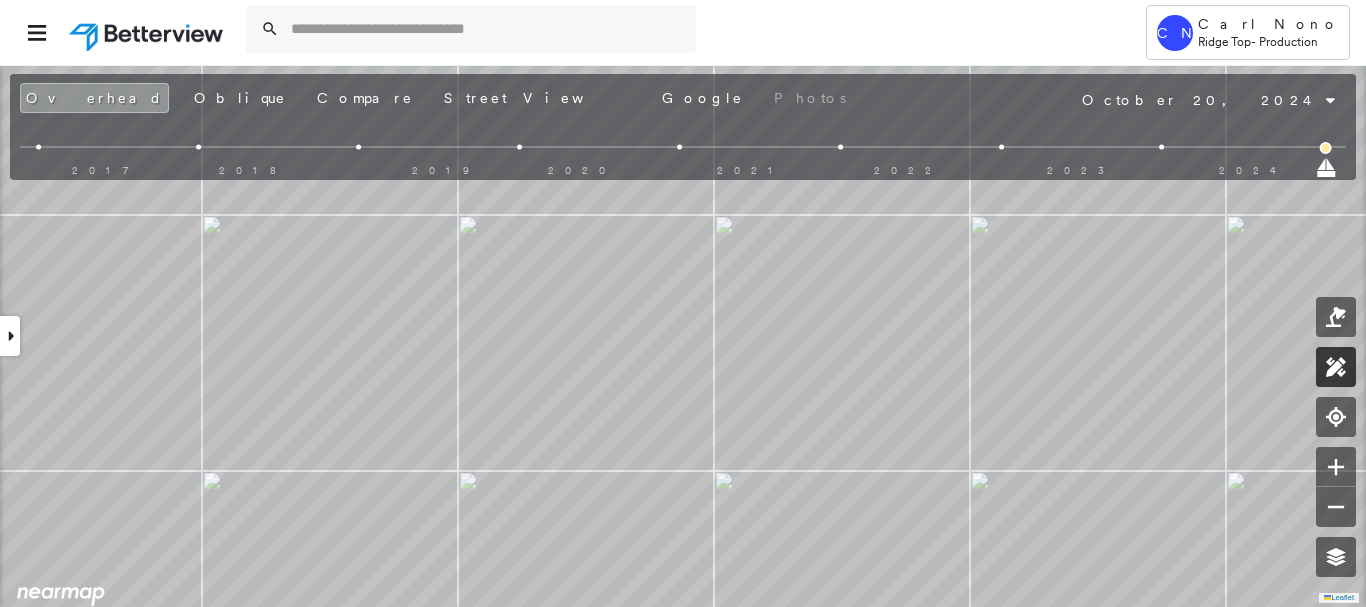 click 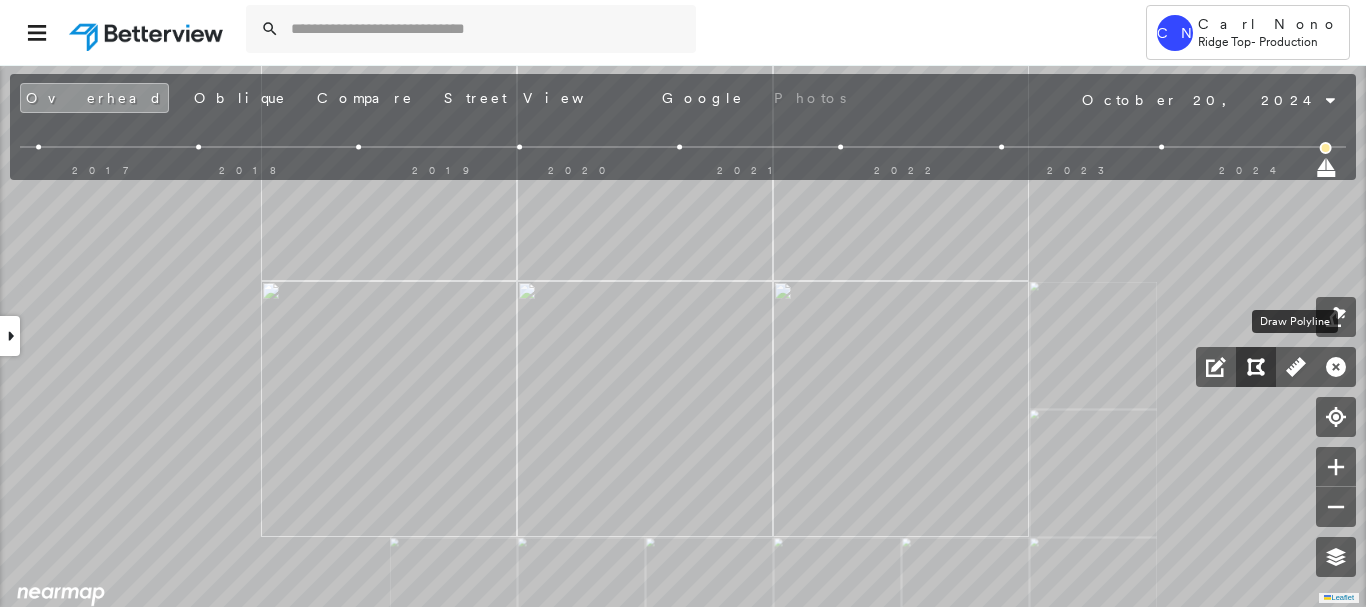 drag, startPoint x: 1283, startPoint y: 367, endPoint x: 1273, endPoint y: 372, distance: 11.18034 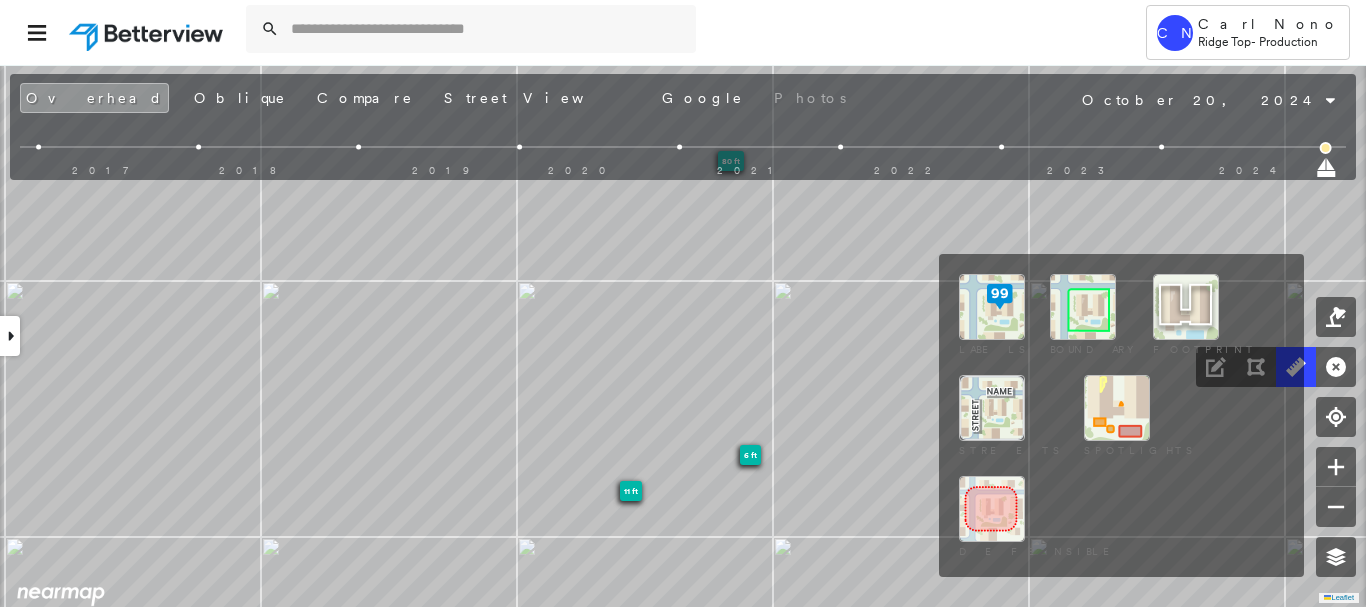drag, startPoint x: 1349, startPoint y: 552, endPoint x: 1199, endPoint y: 528, distance: 151.90787 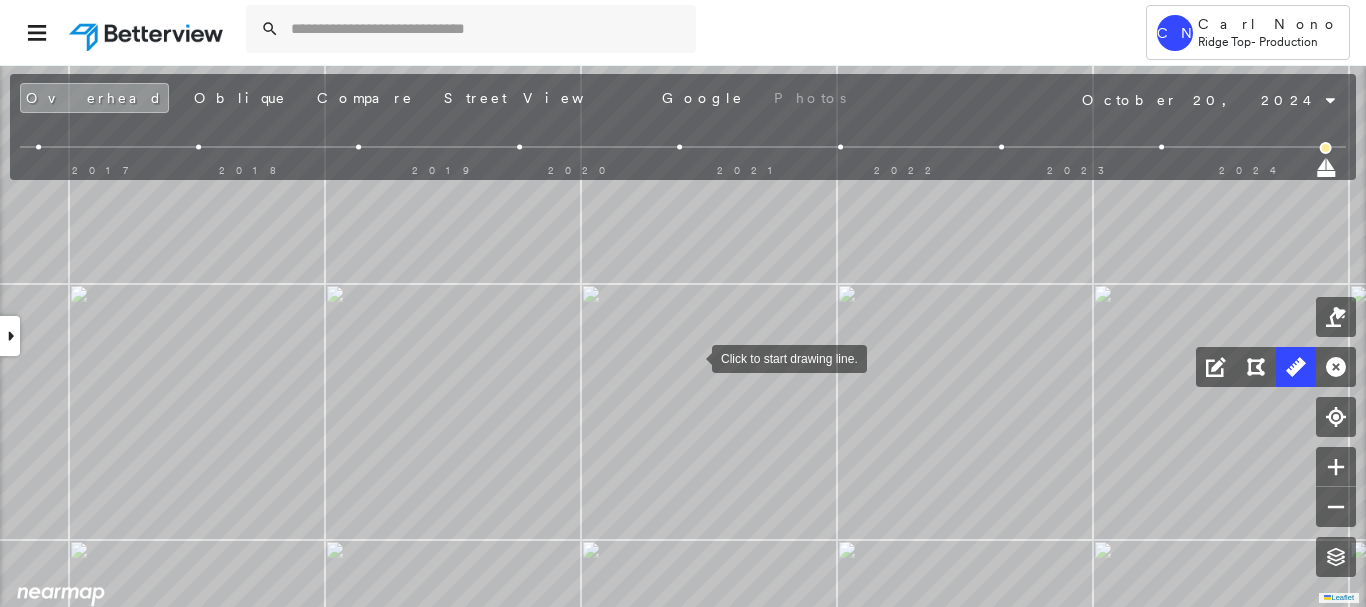 drag, startPoint x: 695, startPoint y: 339, endPoint x: 682, endPoint y: 378, distance: 41.109608 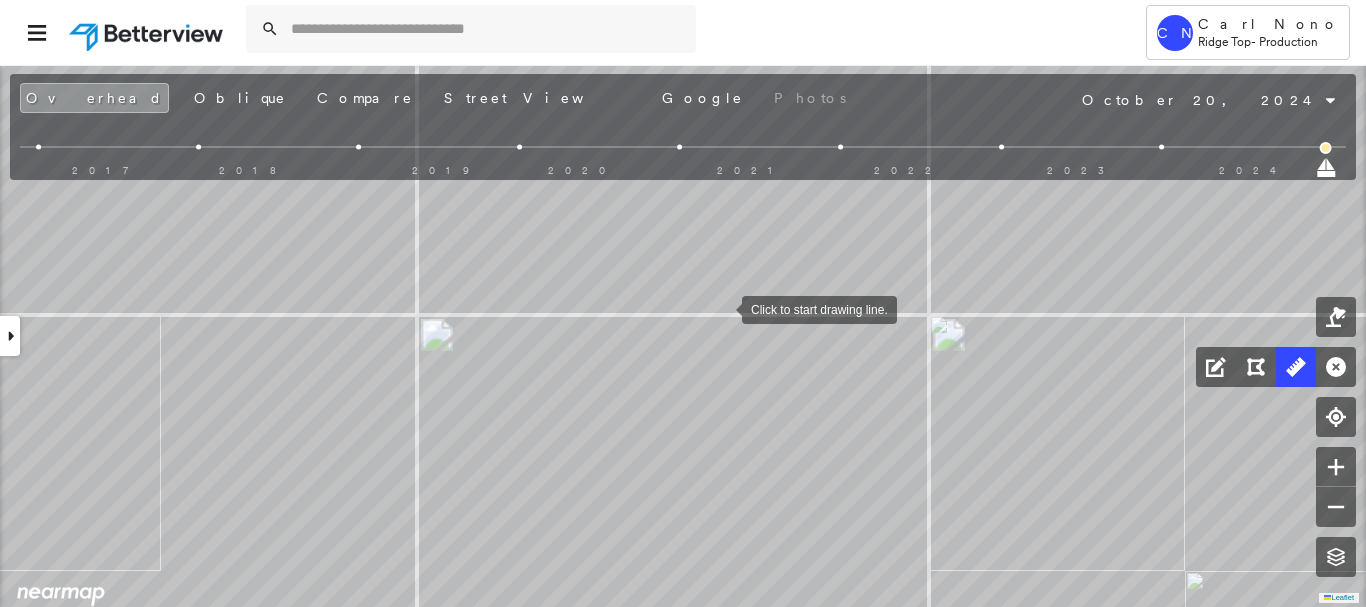 click at bounding box center [722, 308] 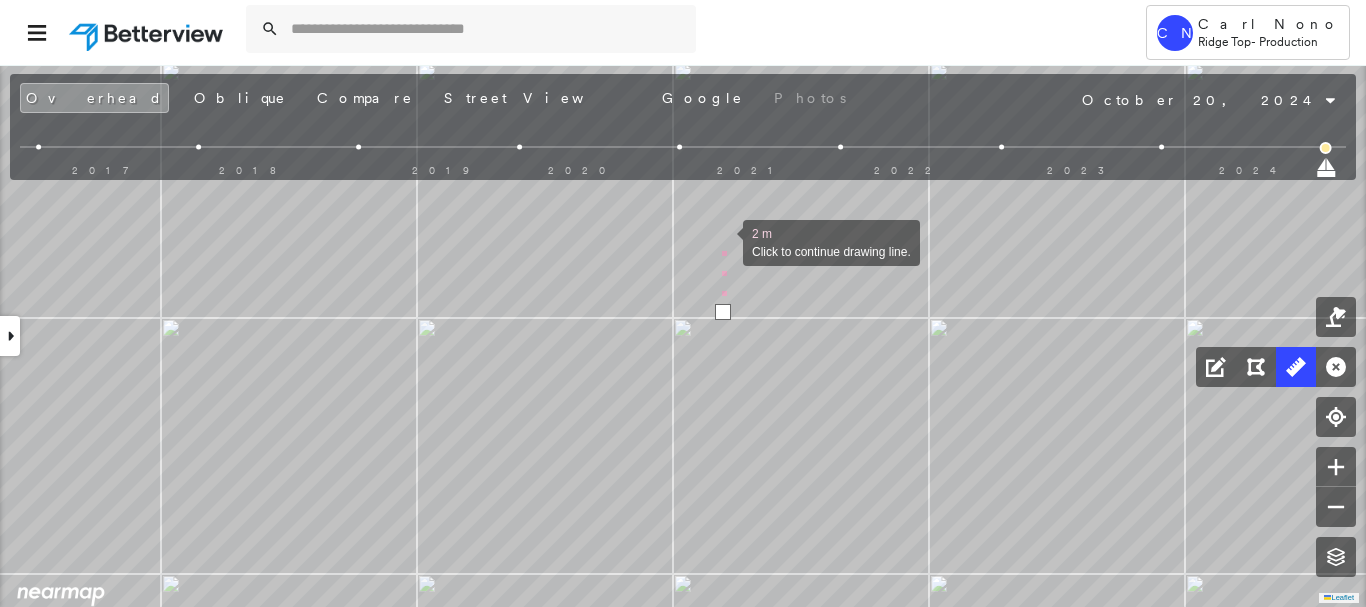 drag, startPoint x: 723, startPoint y: 238, endPoint x: 707, endPoint y: 351, distance: 114.12712 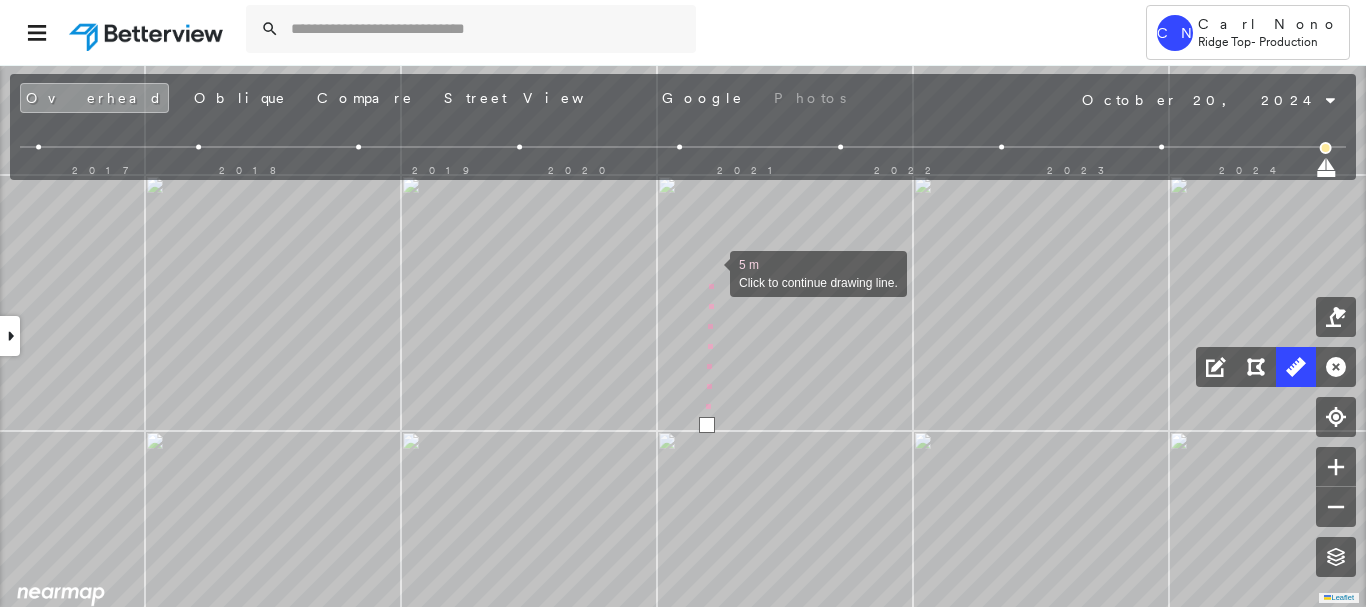 click at bounding box center (710, 272) 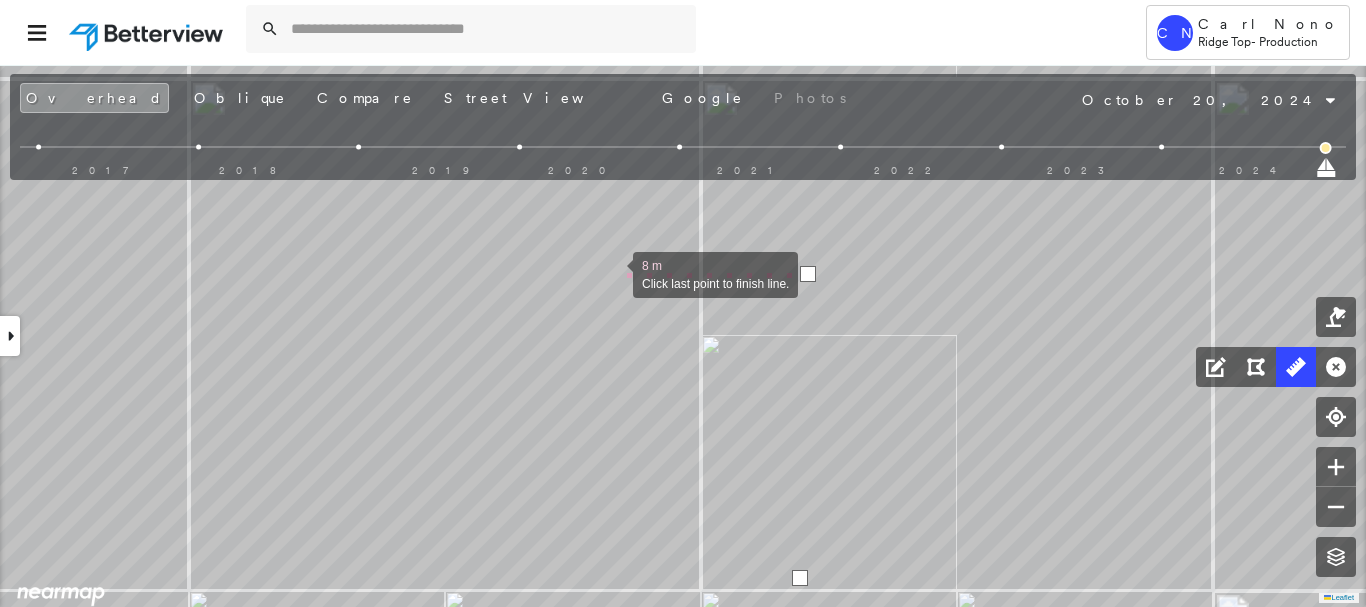 click at bounding box center (613, 273) 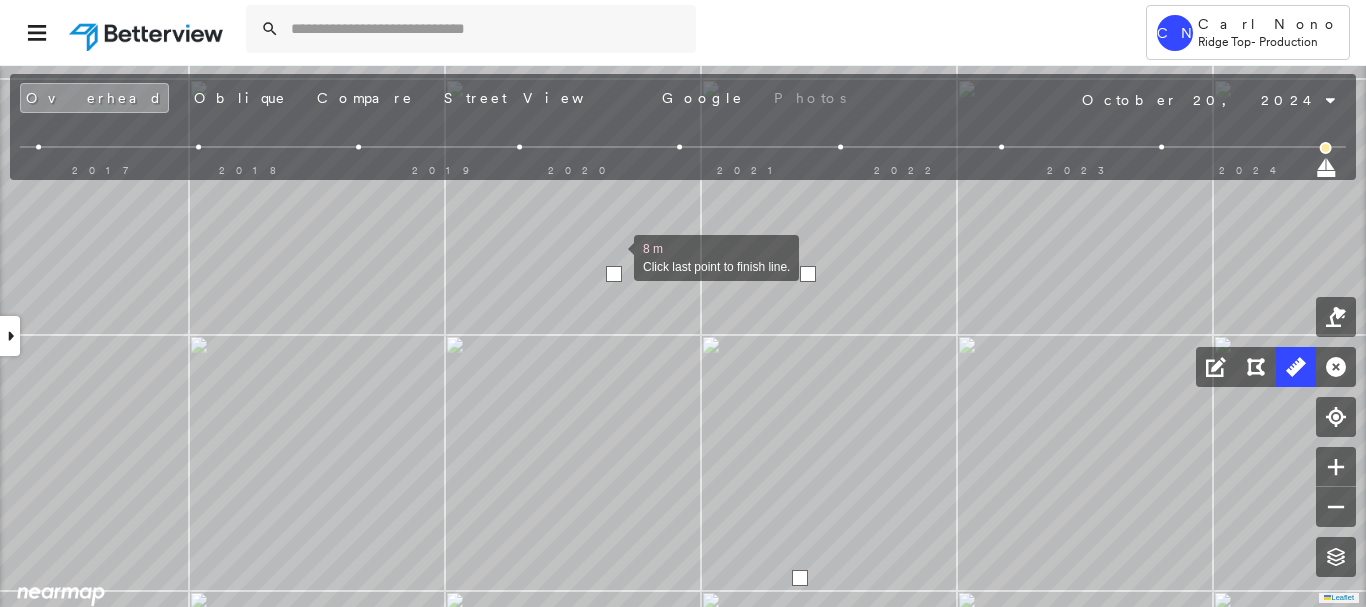 click at bounding box center [614, 256] 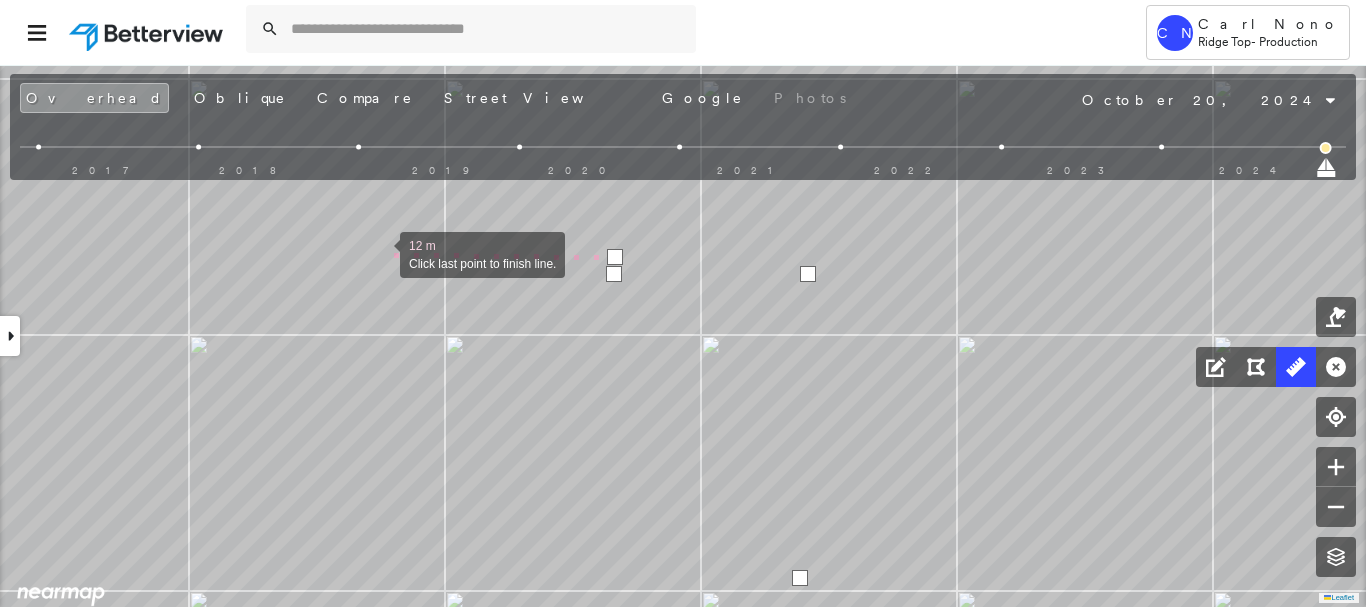click at bounding box center [380, 253] 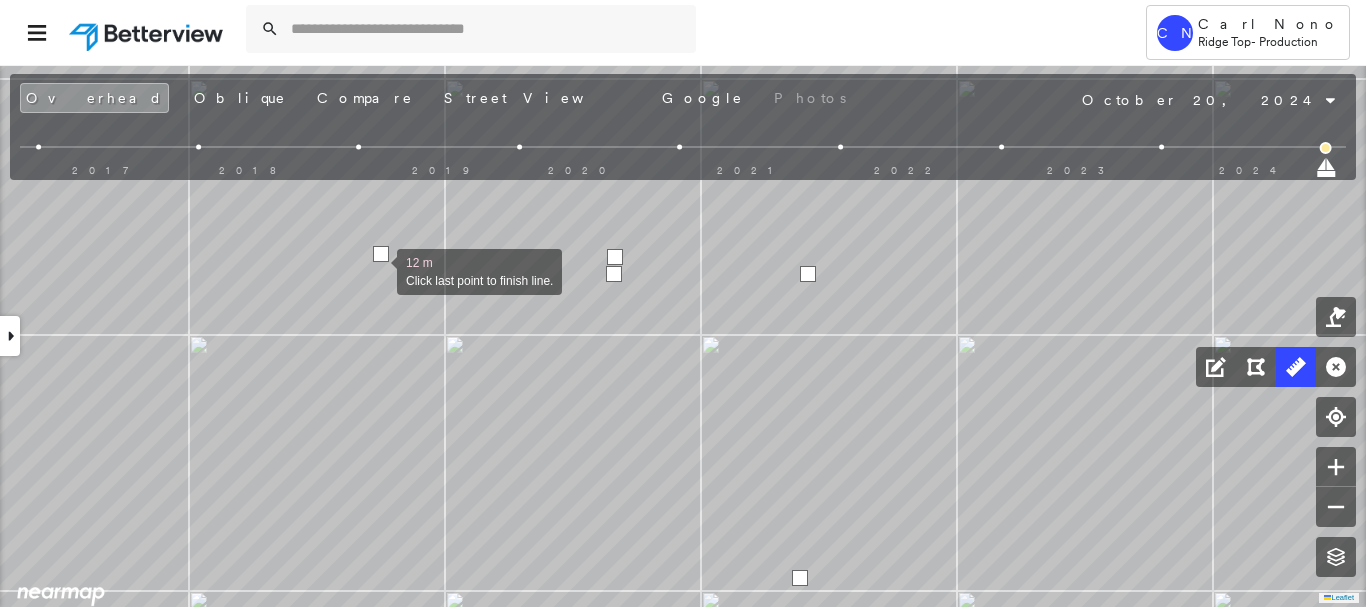 click at bounding box center [377, 270] 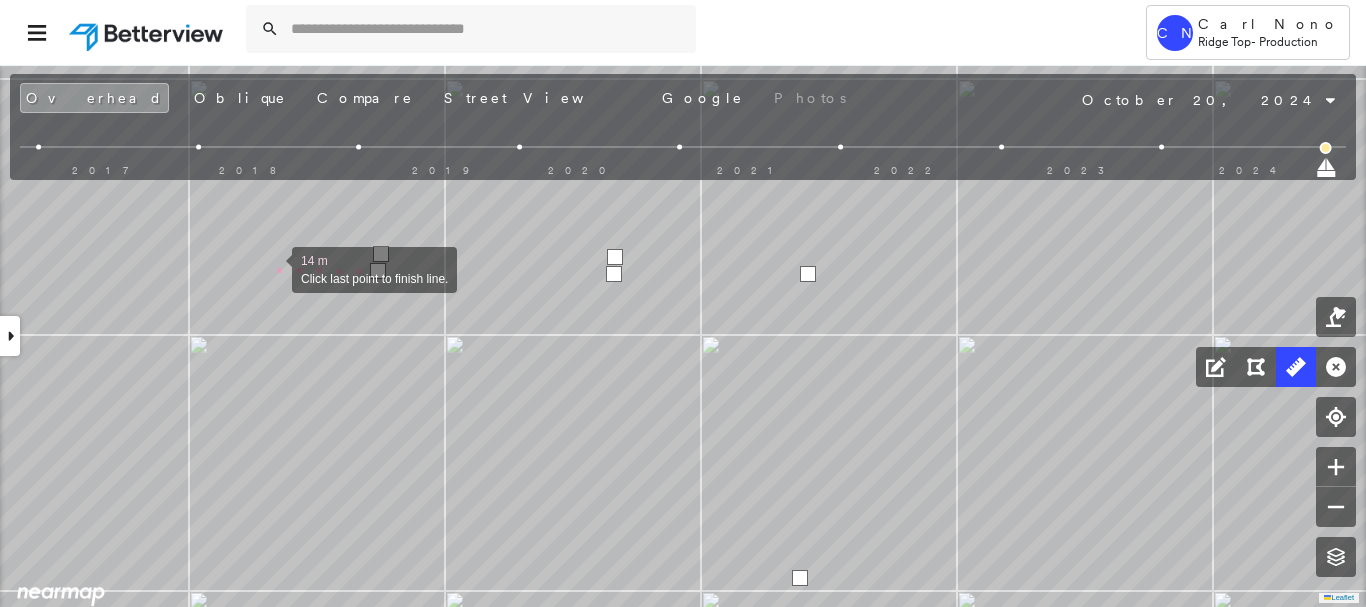 click at bounding box center [272, 268] 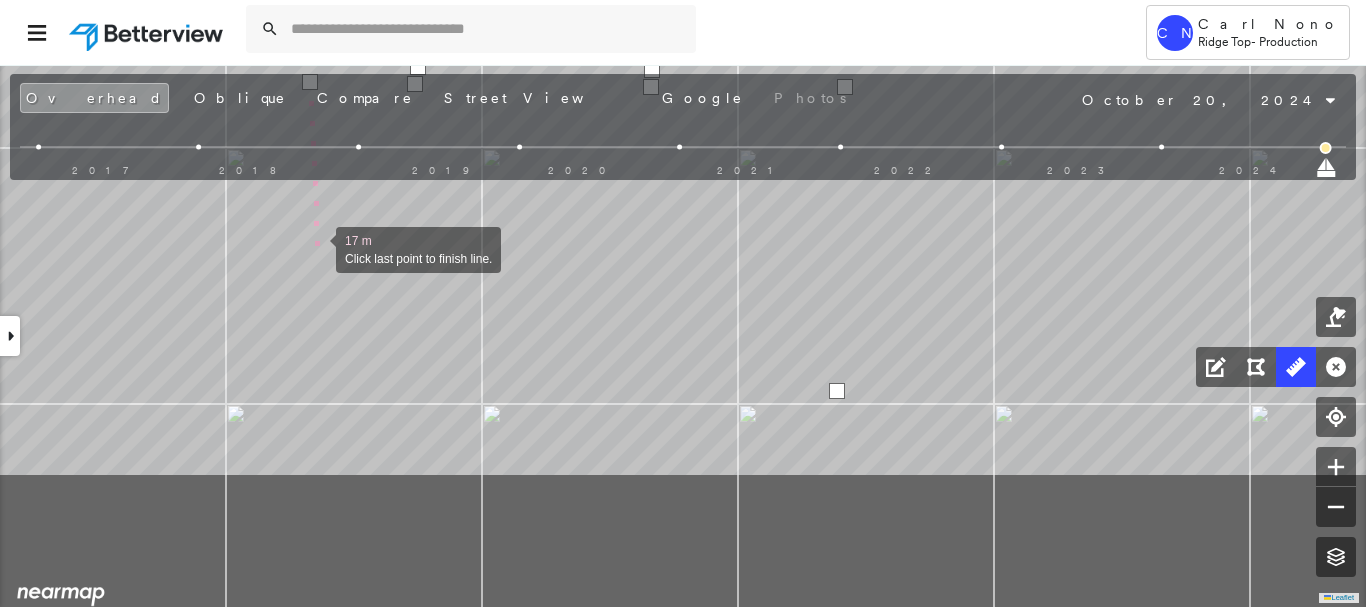drag, startPoint x: 277, startPoint y: 441, endPoint x: 316, endPoint y: 252, distance: 192.98186 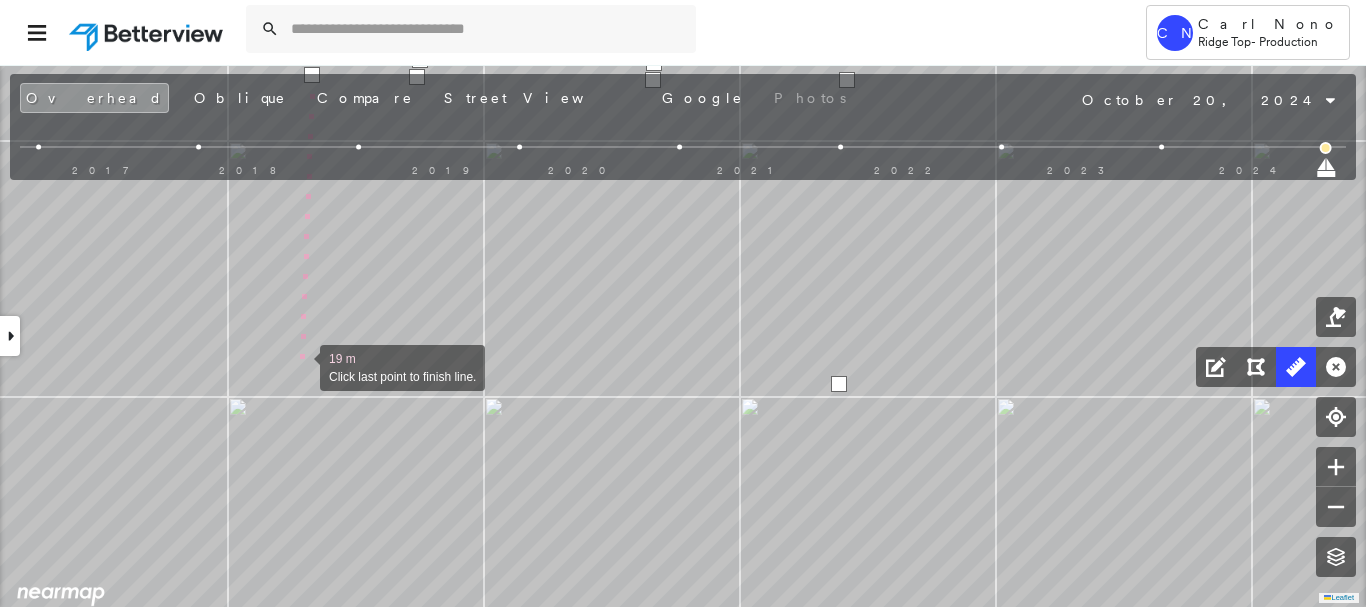 click at bounding box center (300, 366) 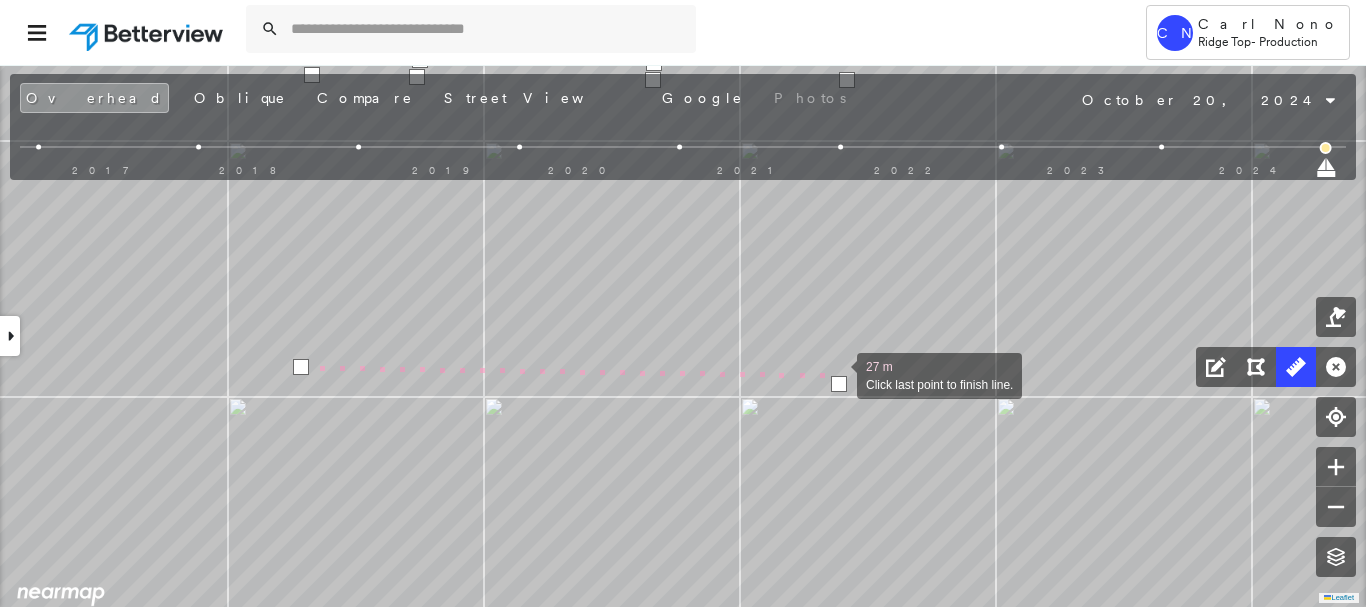 click at bounding box center [837, 374] 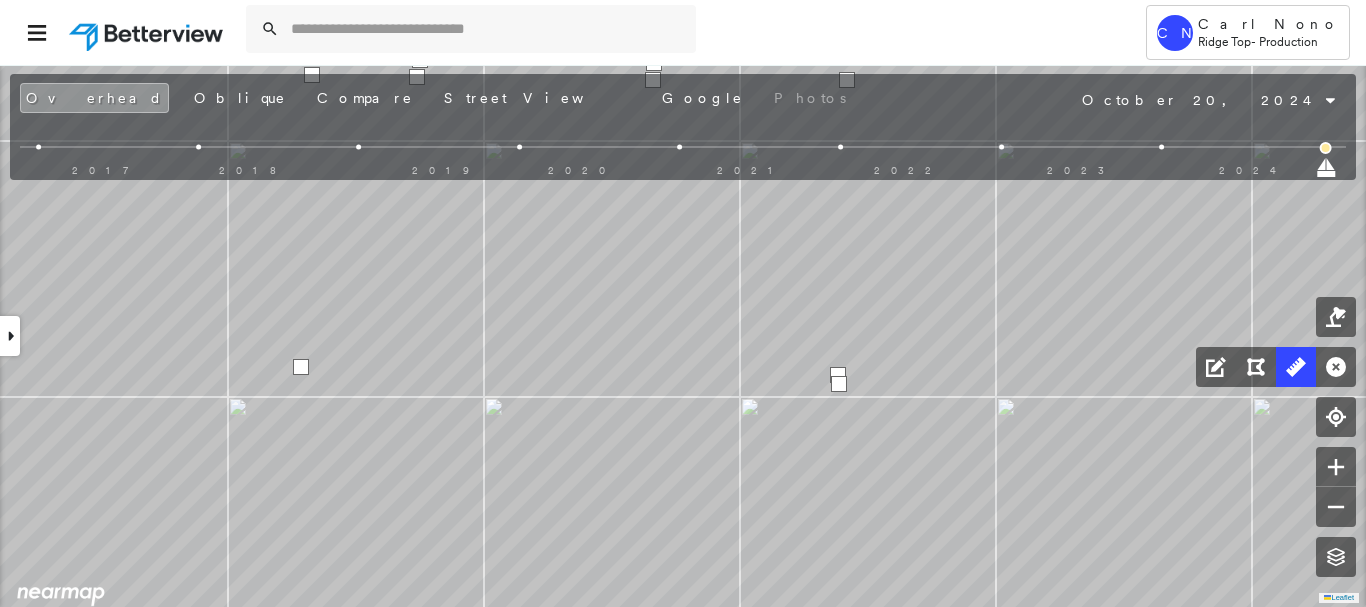 click at bounding box center (838, 375) 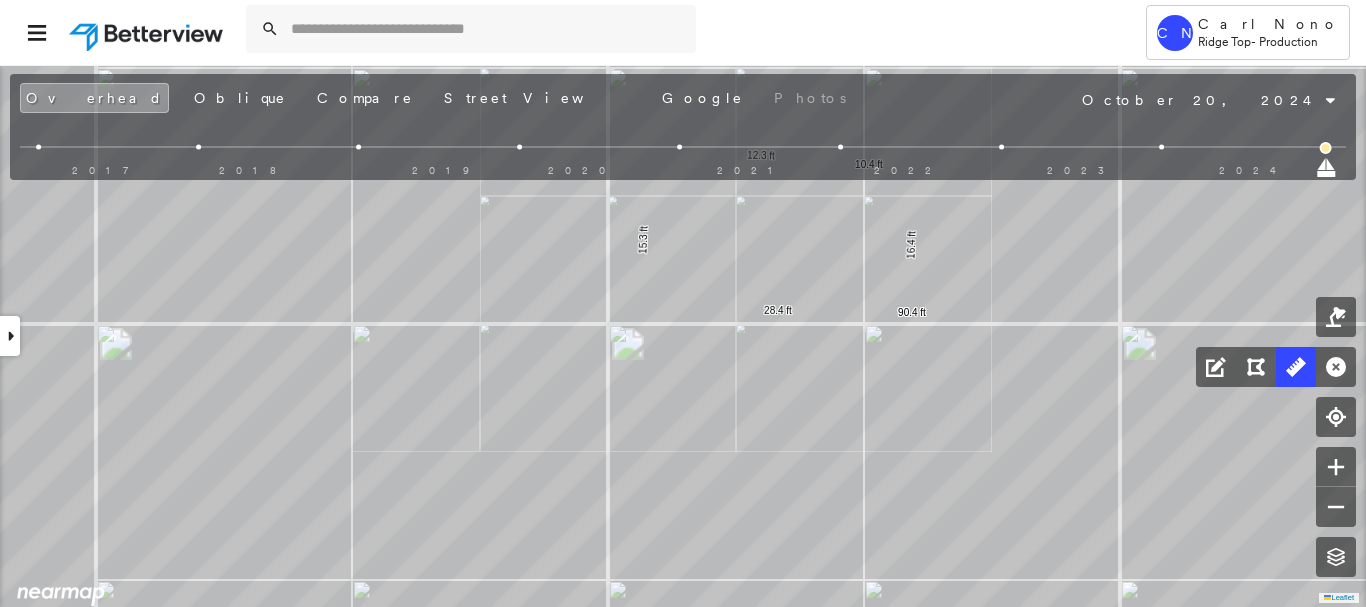 drag, startPoint x: 744, startPoint y: 389, endPoint x: 700, endPoint y: 301, distance: 98.38699 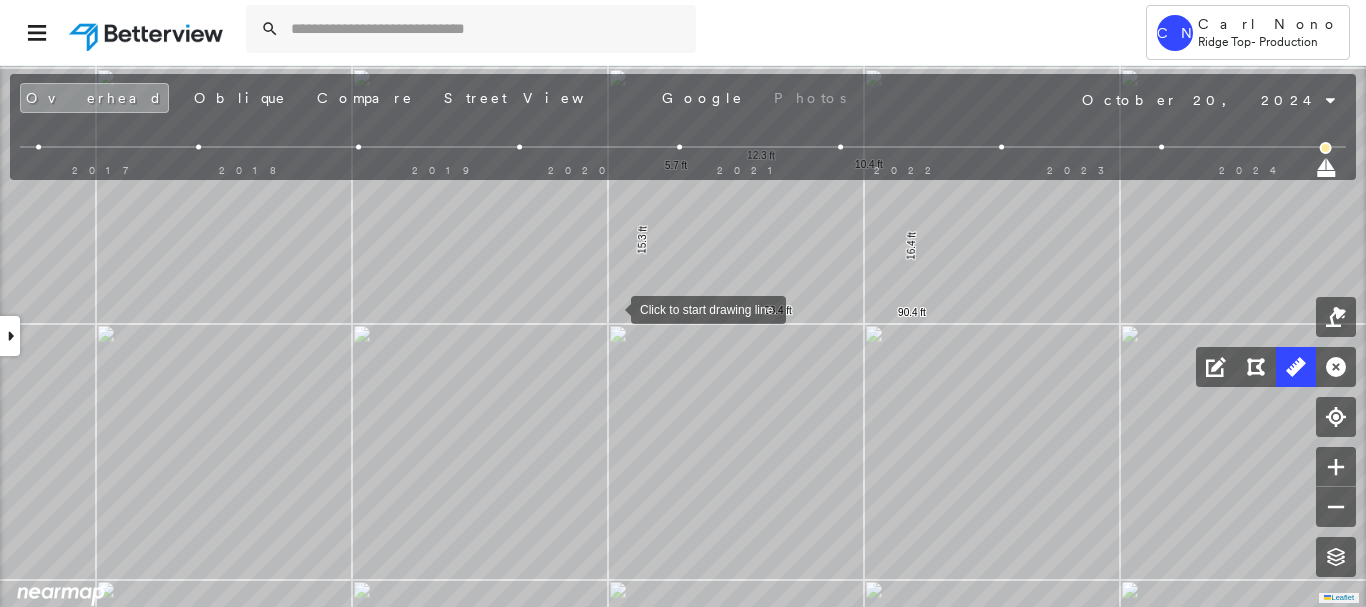 drag, startPoint x: 611, startPoint y: 308, endPoint x: 611, endPoint y: 357, distance: 49 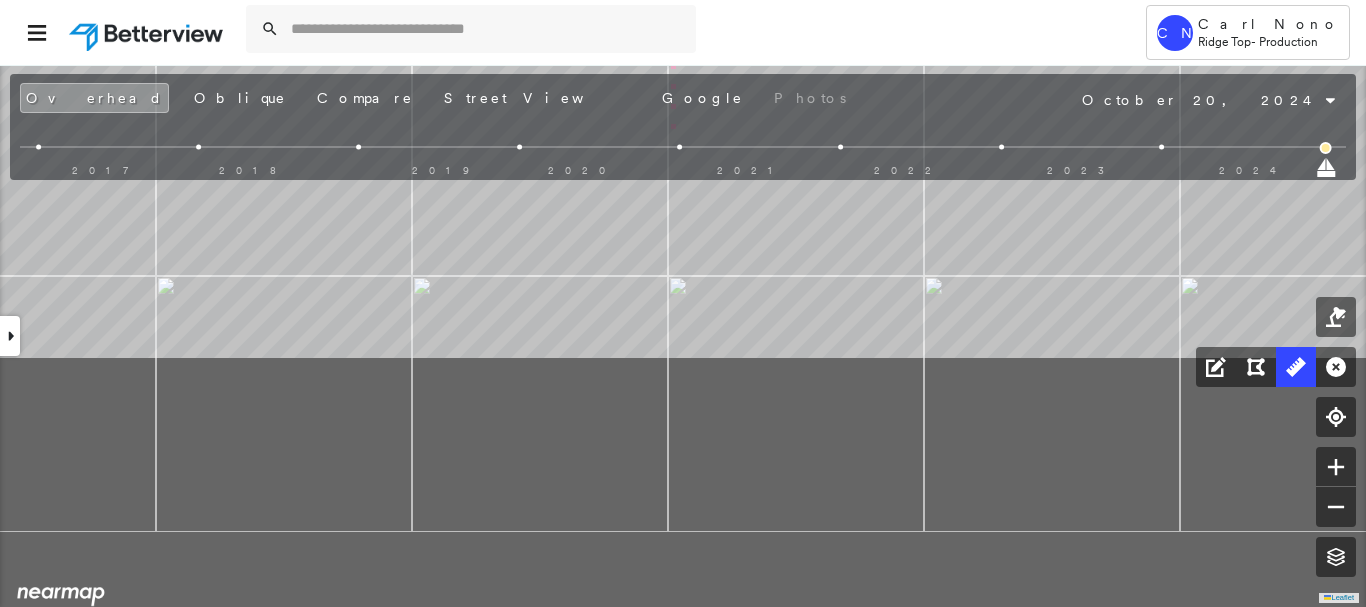 drag, startPoint x: 611, startPoint y: 446, endPoint x: 678, endPoint y: 114, distance: 338.69308 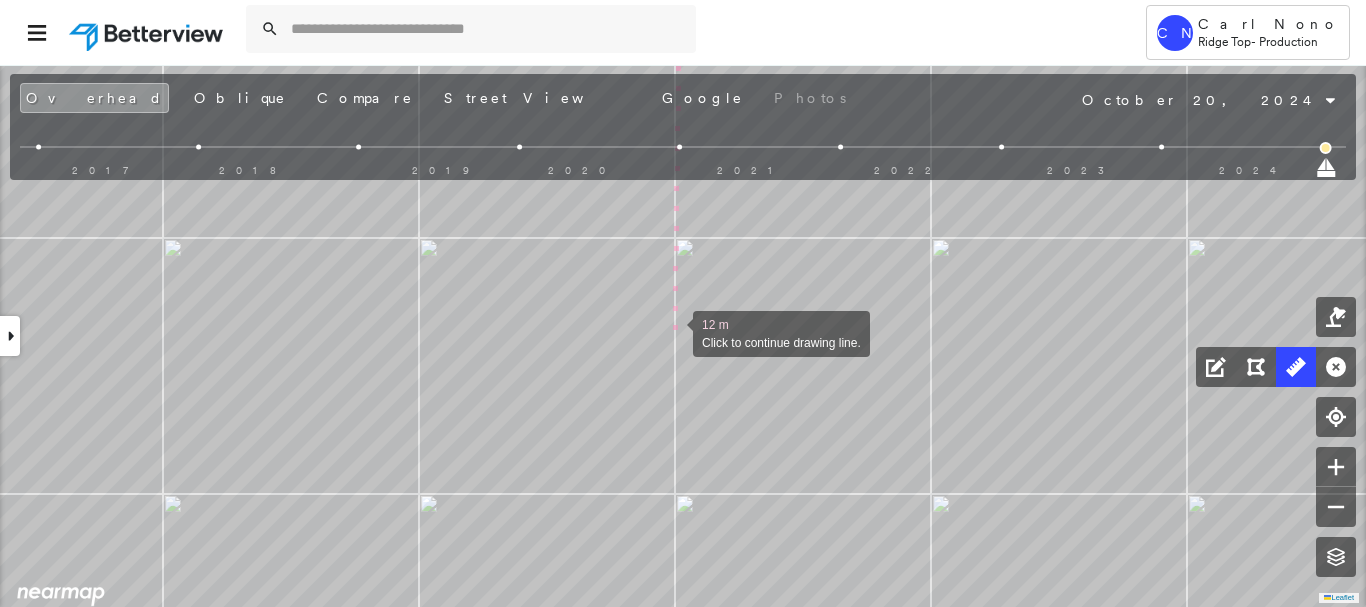 click at bounding box center (673, 332) 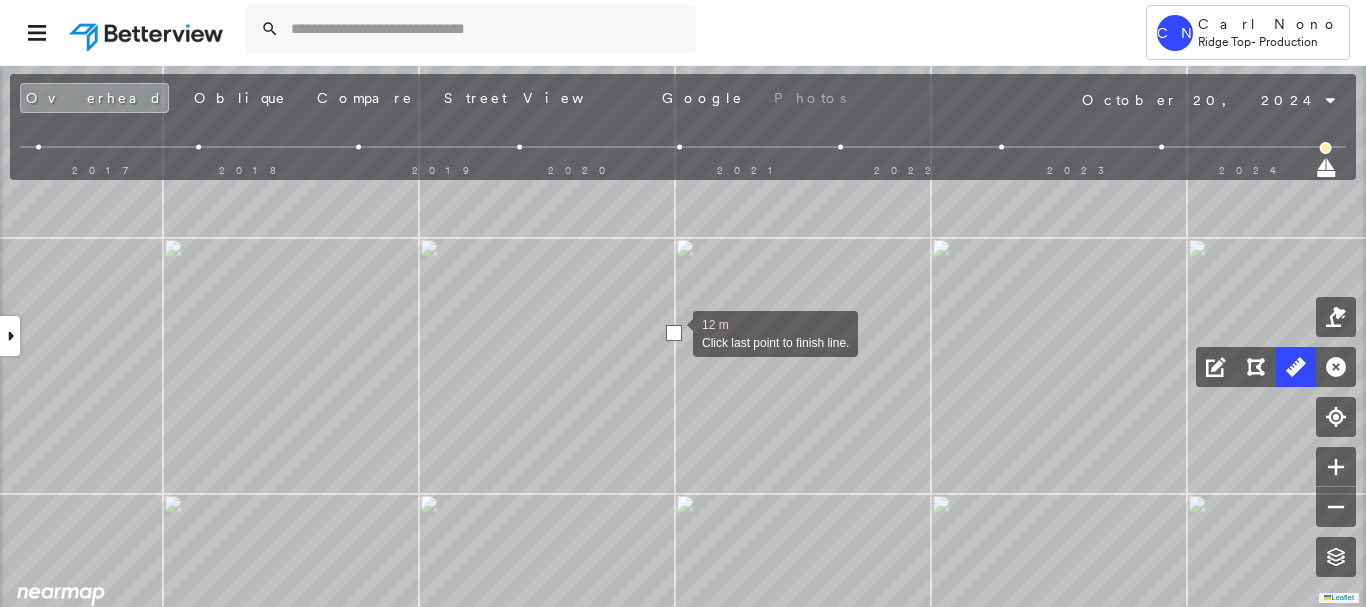 click at bounding box center [674, 333] 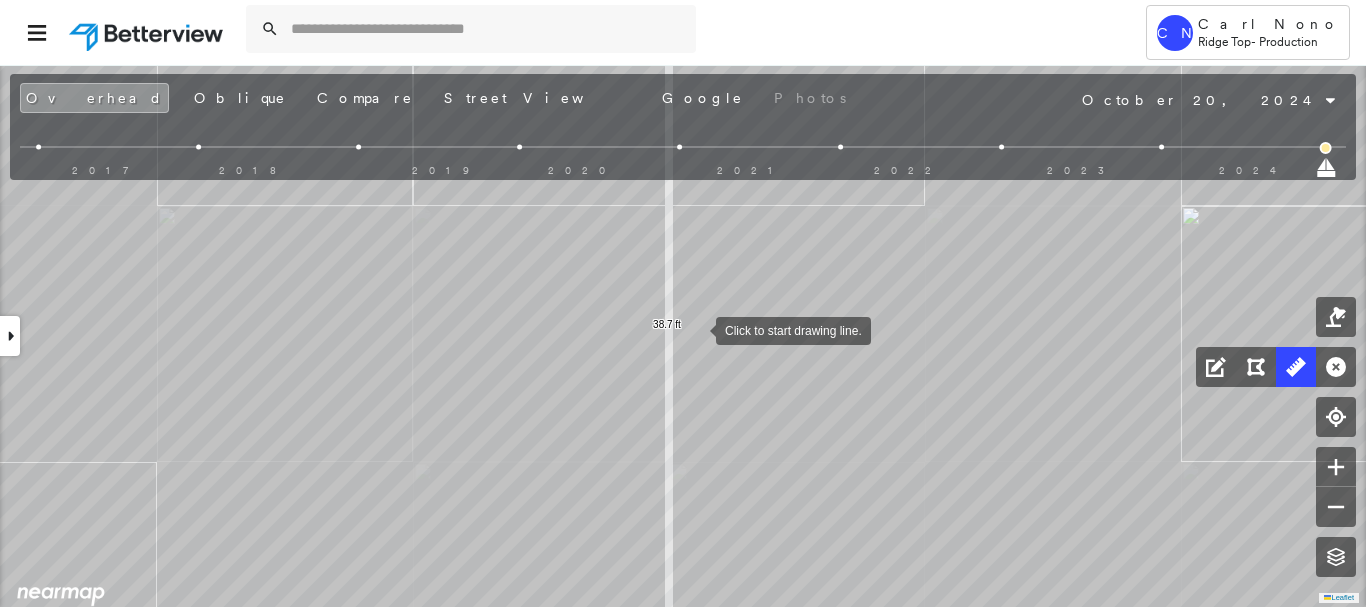 click at bounding box center (696, 329) 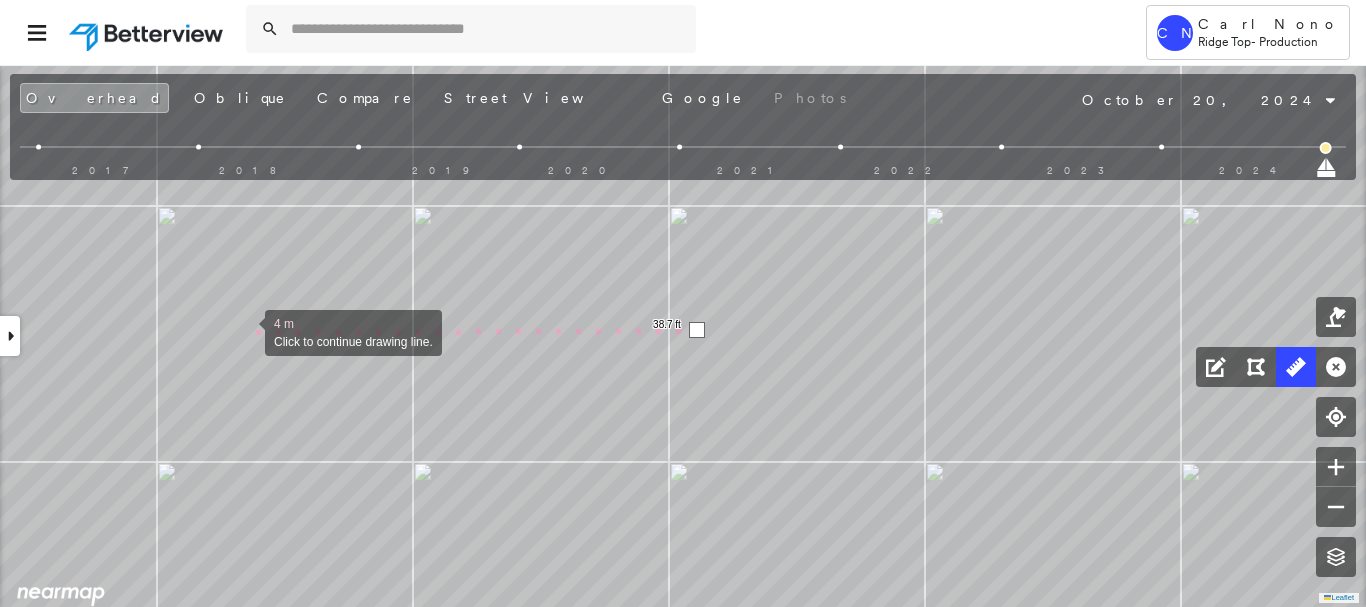 click at bounding box center [245, 331] 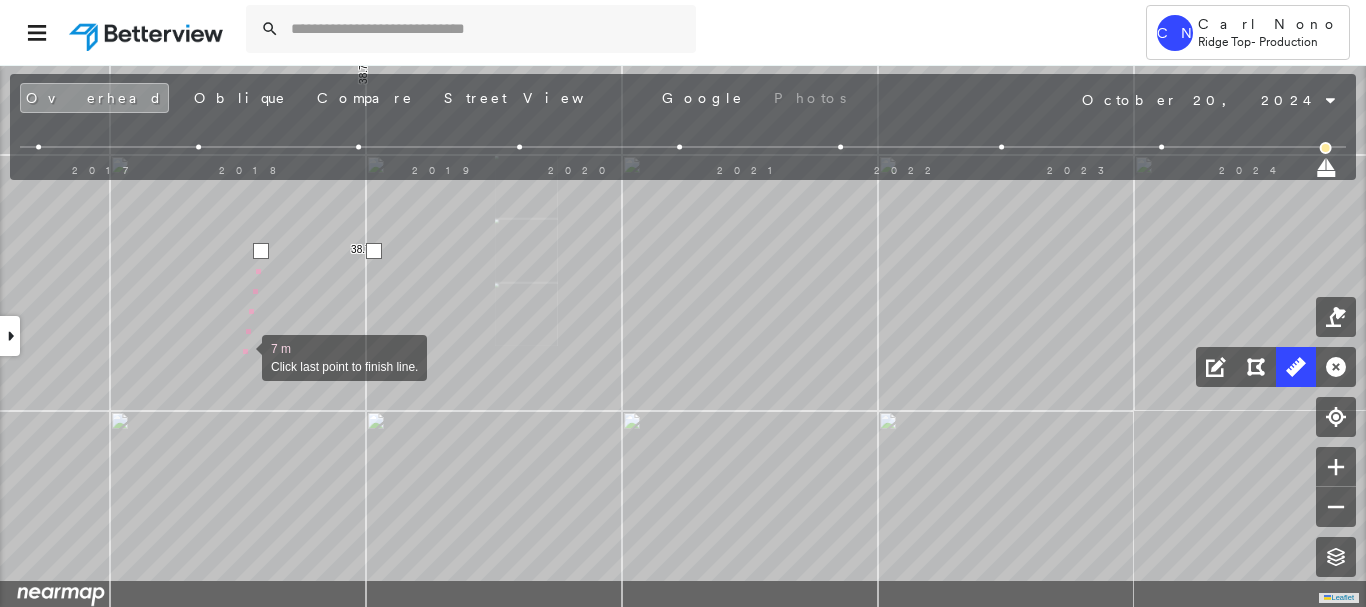 drag, startPoint x: 227, startPoint y: 437, endPoint x: 242, endPoint y: 357, distance: 81.394104 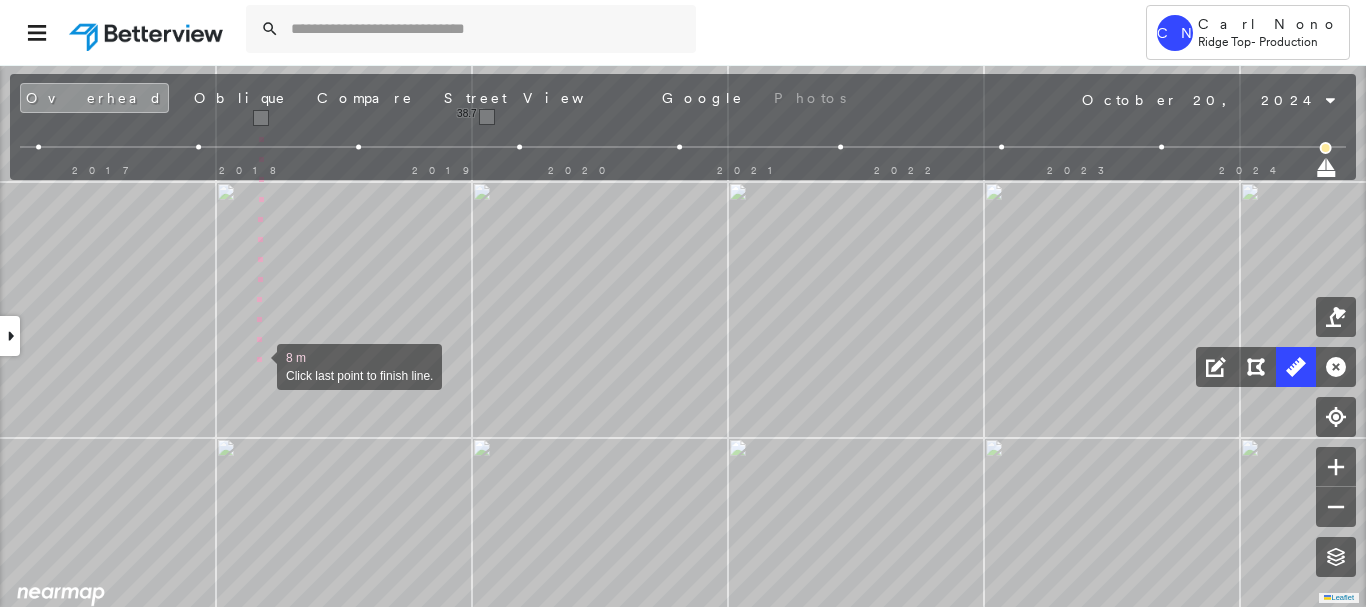 click at bounding box center [257, 365] 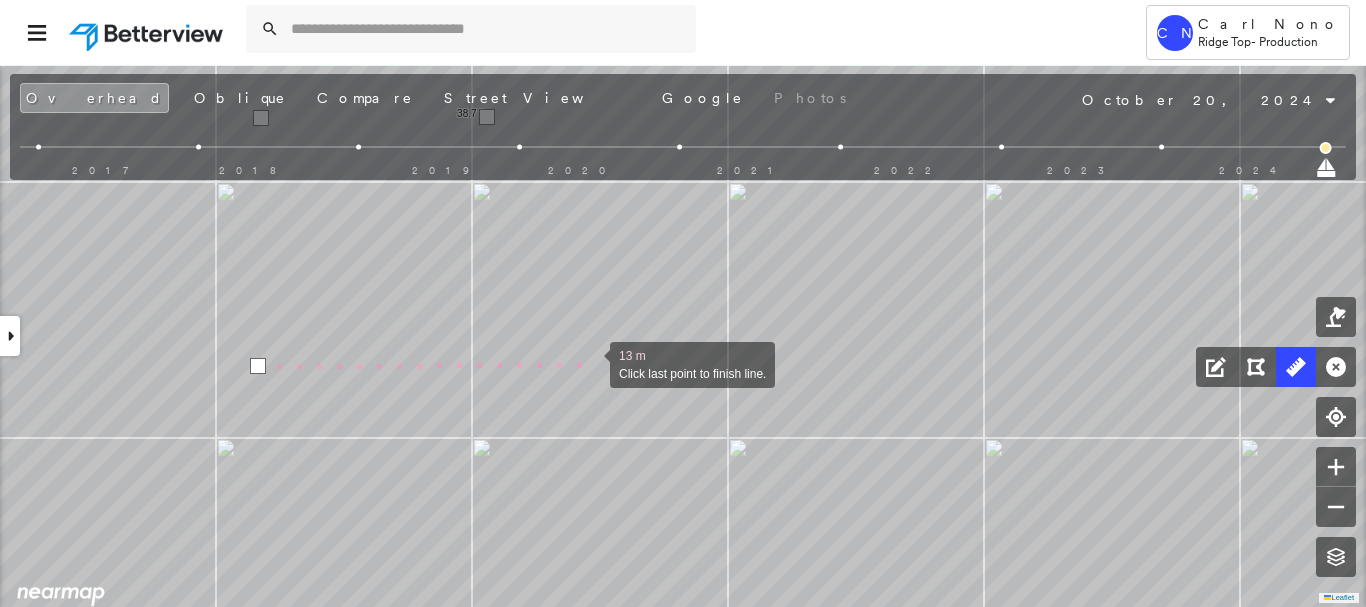 click at bounding box center (590, 363) 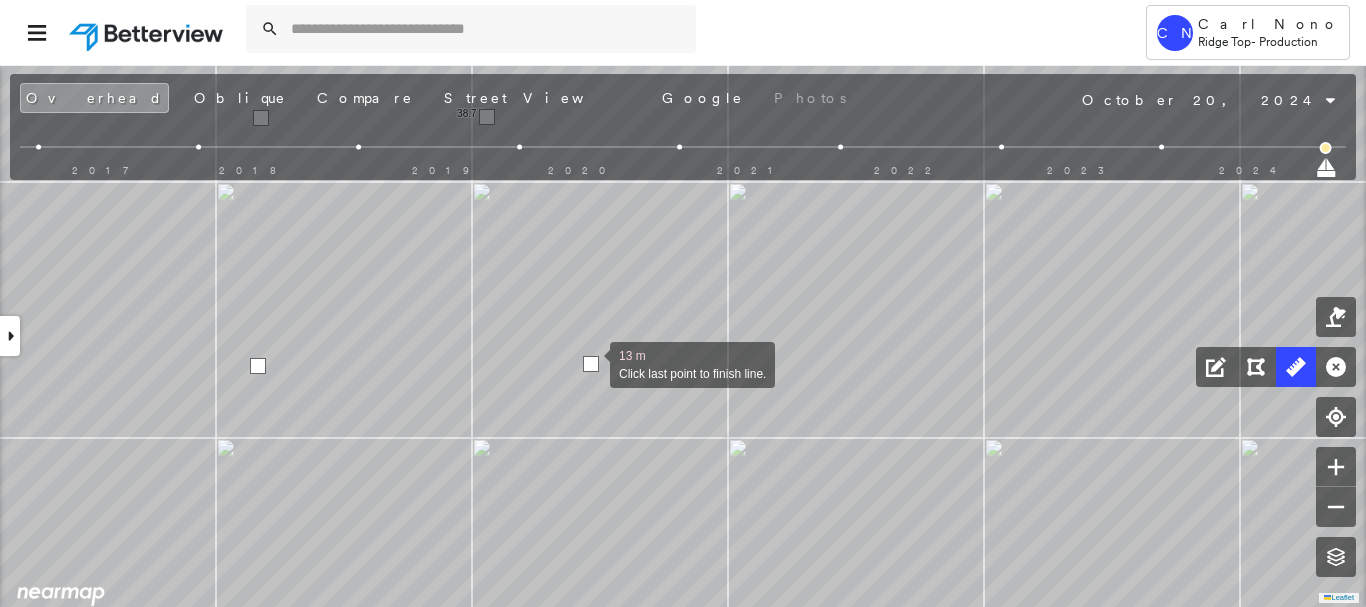 click at bounding box center [591, 364] 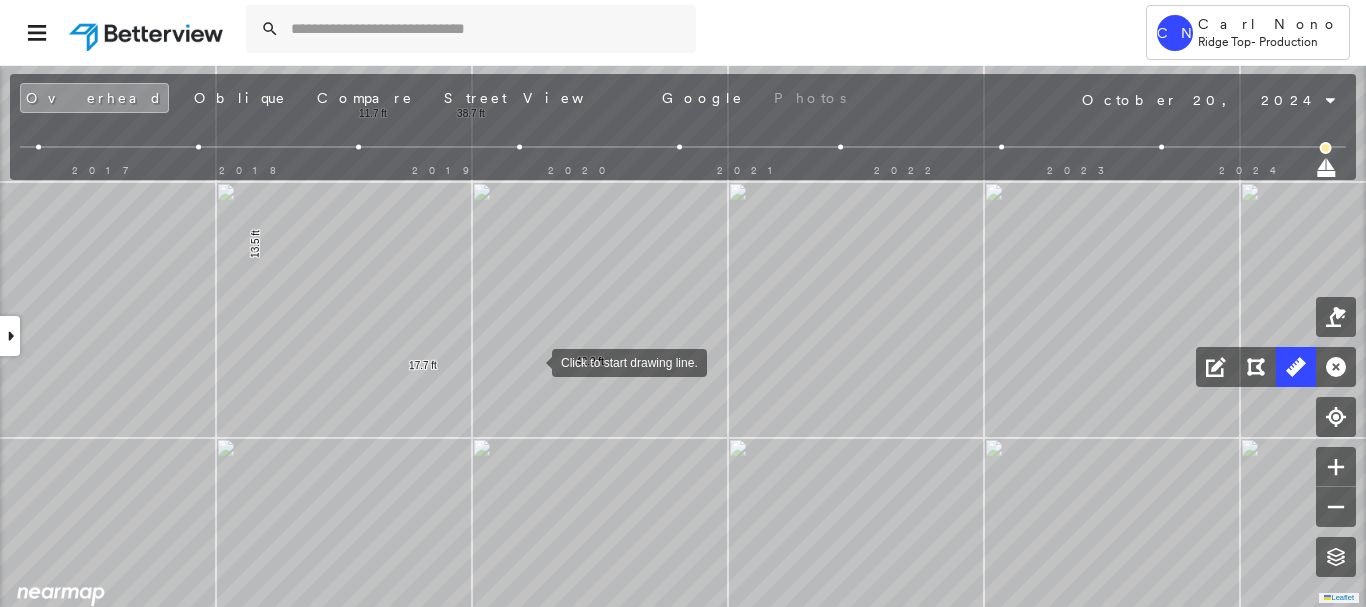 drag, startPoint x: 532, startPoint y: 361, endPoint x: 531, endPoint y: 381, distance: 20.024984 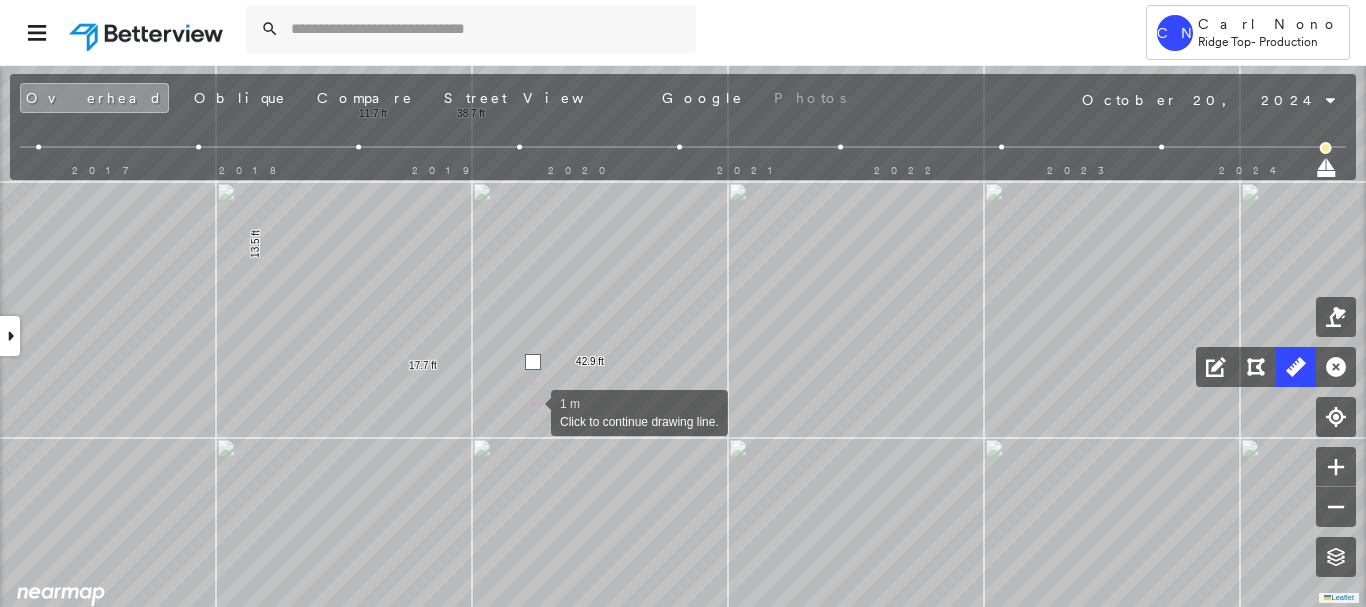 click at bounding box center [531, 411] 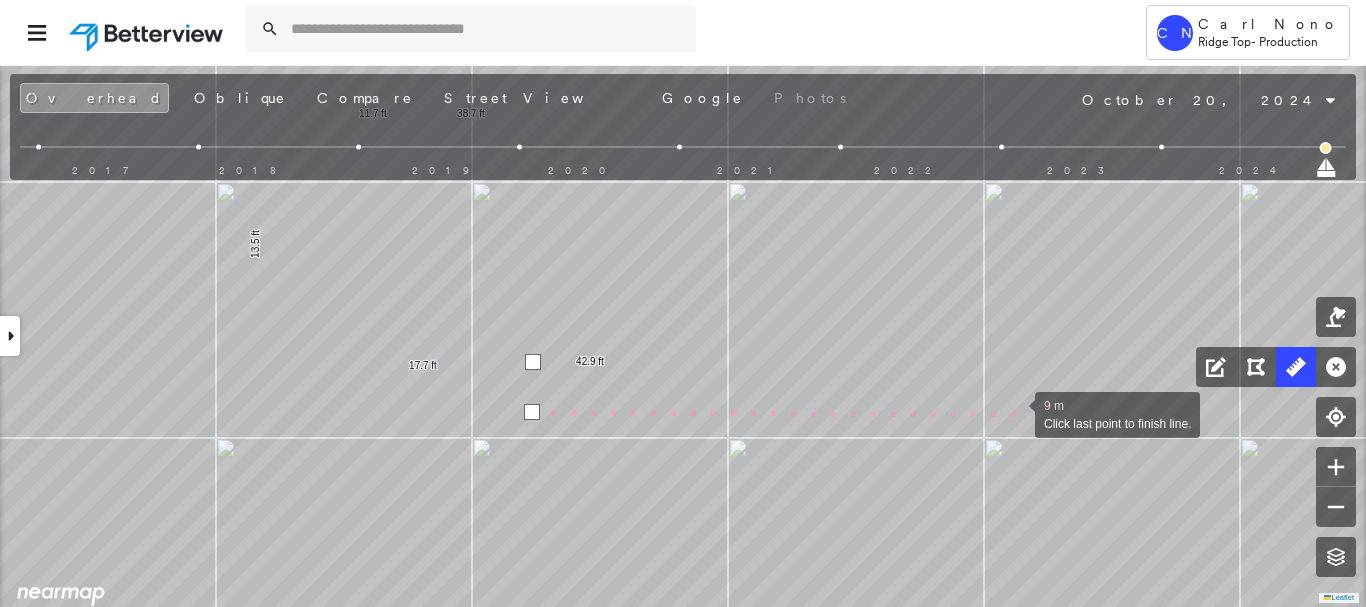 click at bounding box center [1015, 413] 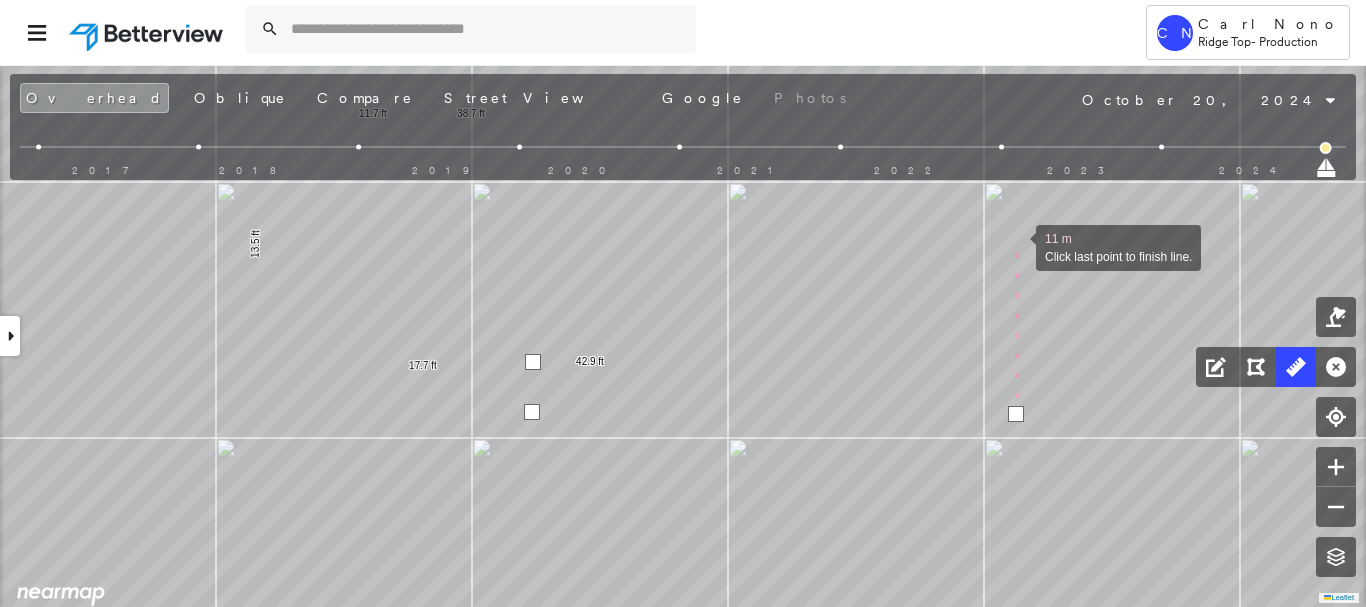 click at bounding box center [1016, 246] 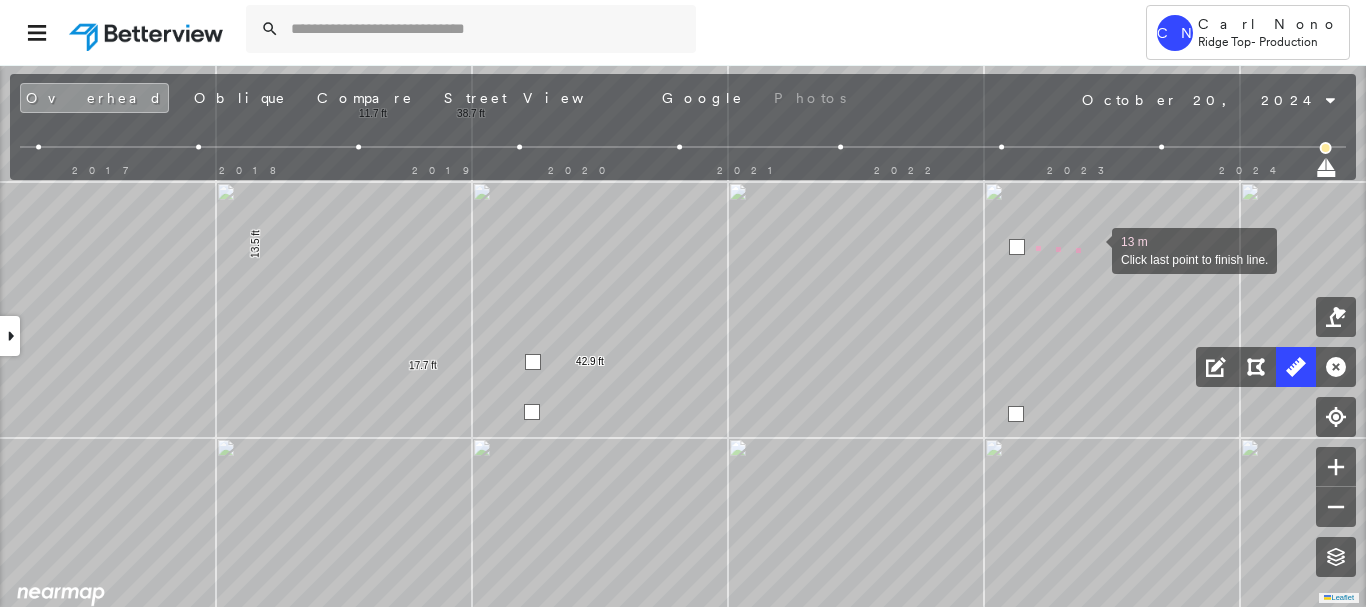 click at bounding box center (1092, 249) 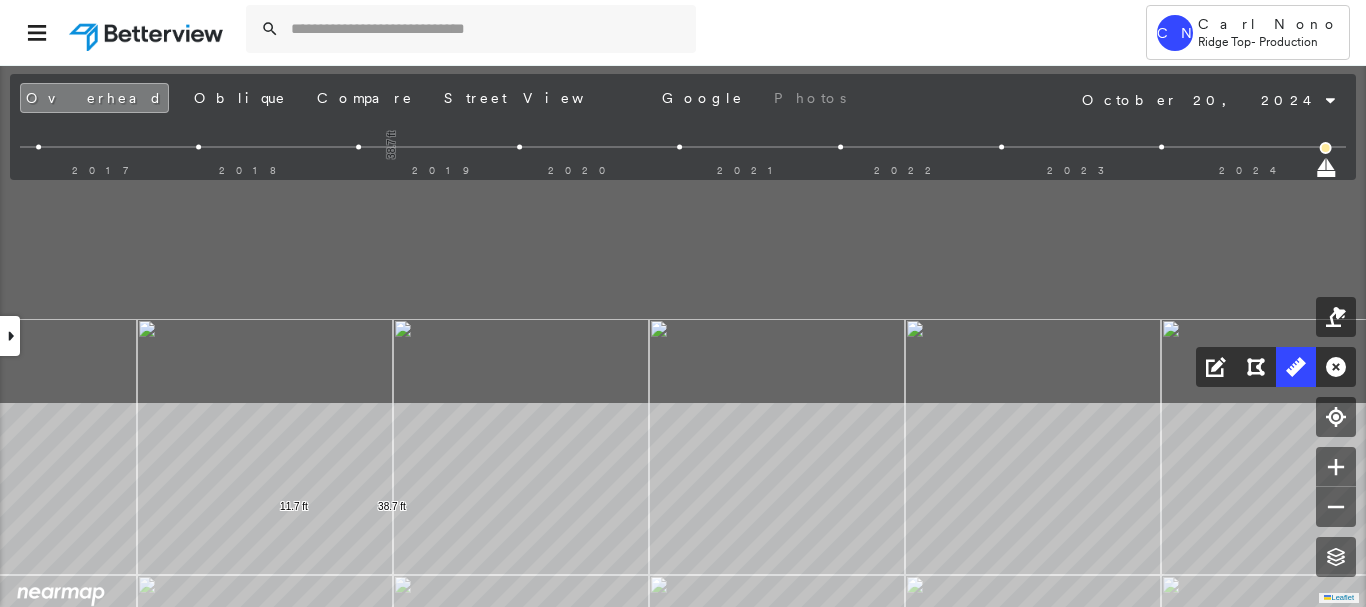 drag, startPoint x: 1092, startPoint y: 220, endPoint x: 1013, endPoint y: 614, distance: 401.842 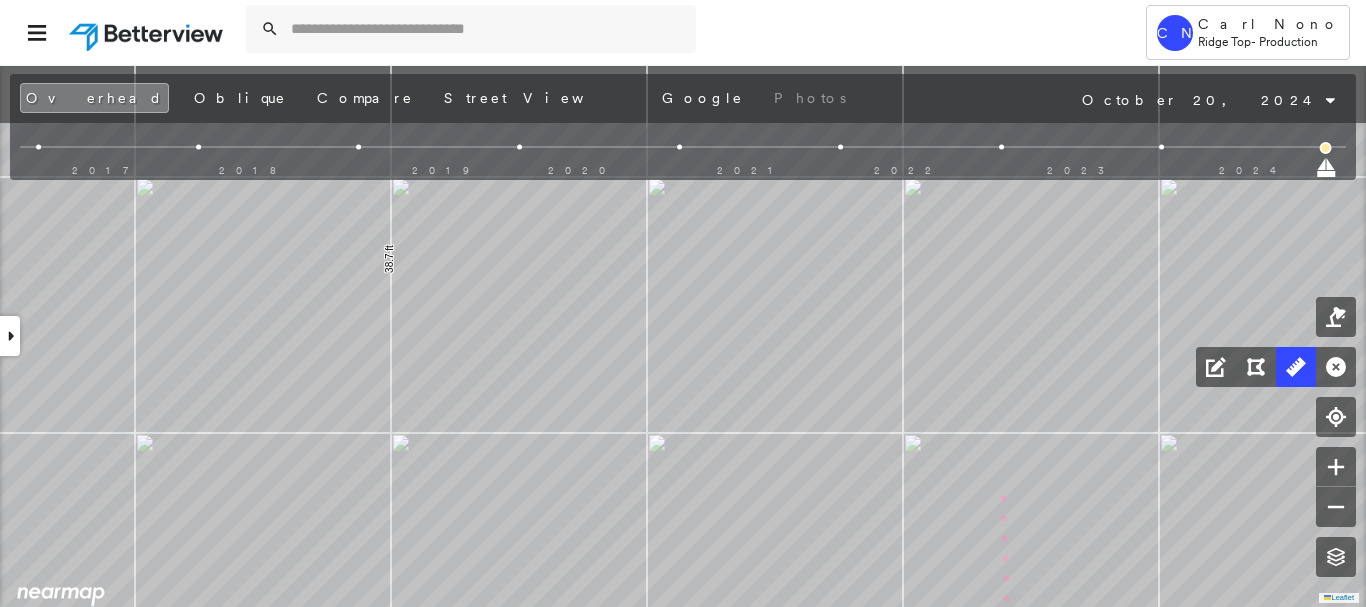 drag, startPoint x: 1003, startPoint y: 350, endPoint x: 1001, endPoint y: 528, distance: 178.01123 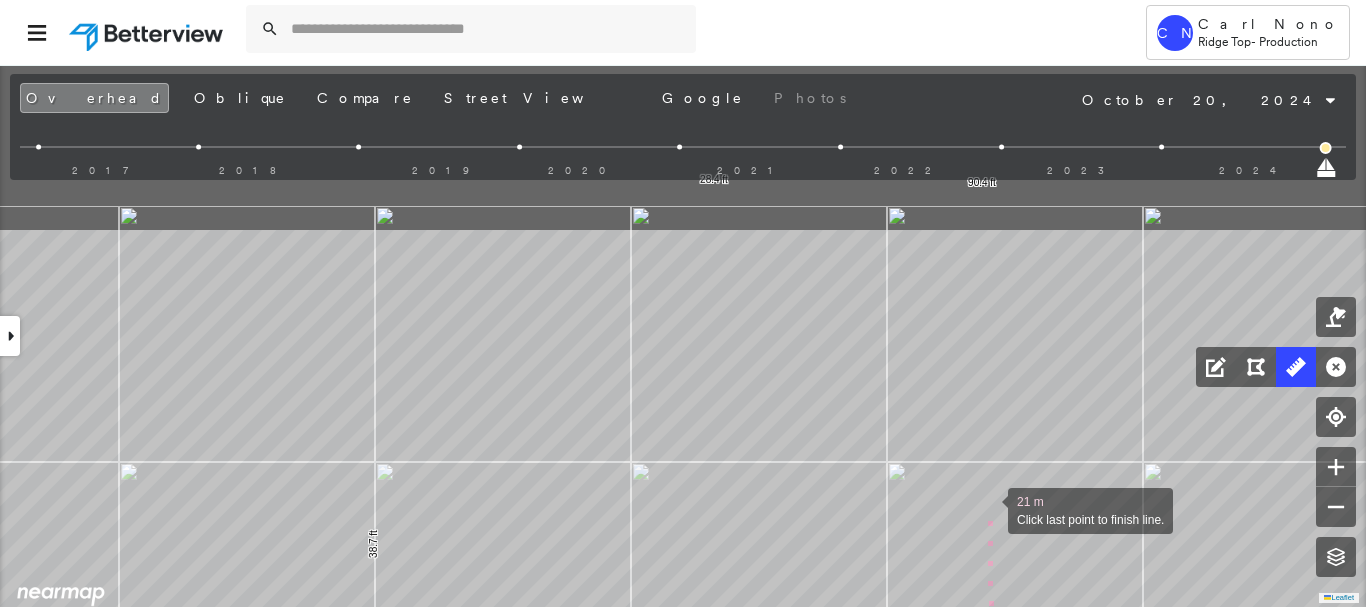 drag, startPoint x: 1004, startPoint y: 286, endPoint x: 993, endPoint y: 496, distance: 210.2879 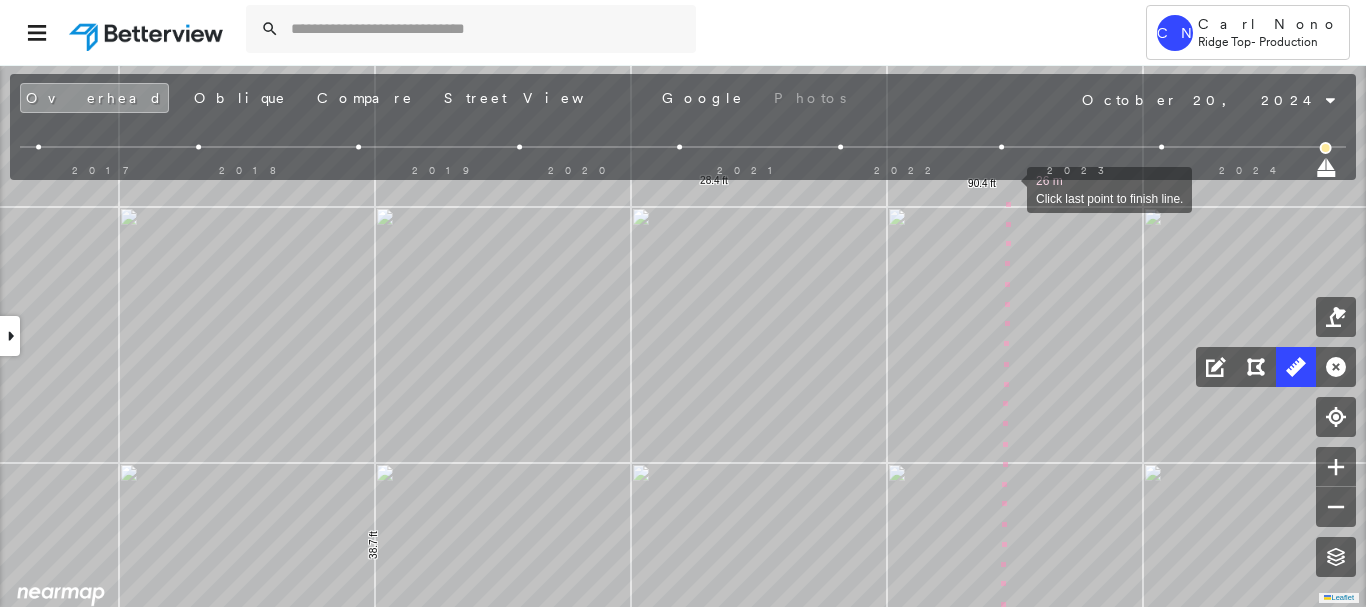click at bounding box center (1007, 188) 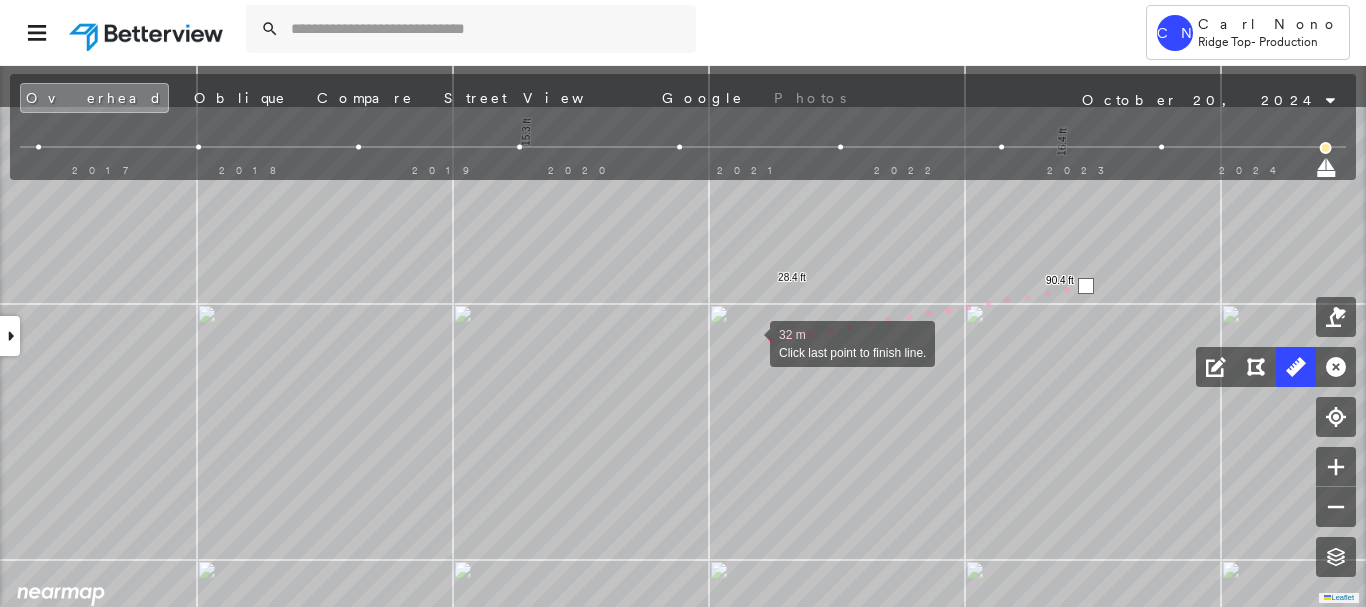 drag, startPoint x: 671, startPoint y: 243, endPoint x: 749, endPoint y: 340, distance: 124.47088 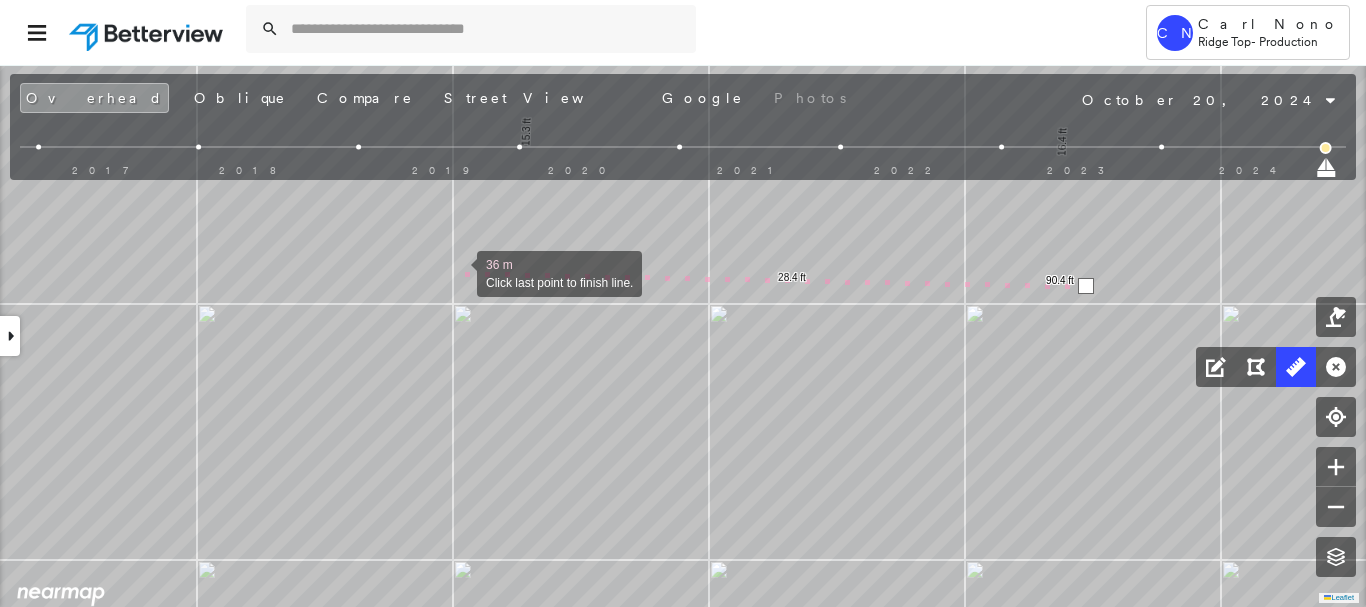 click at bounding box center [457, 272] 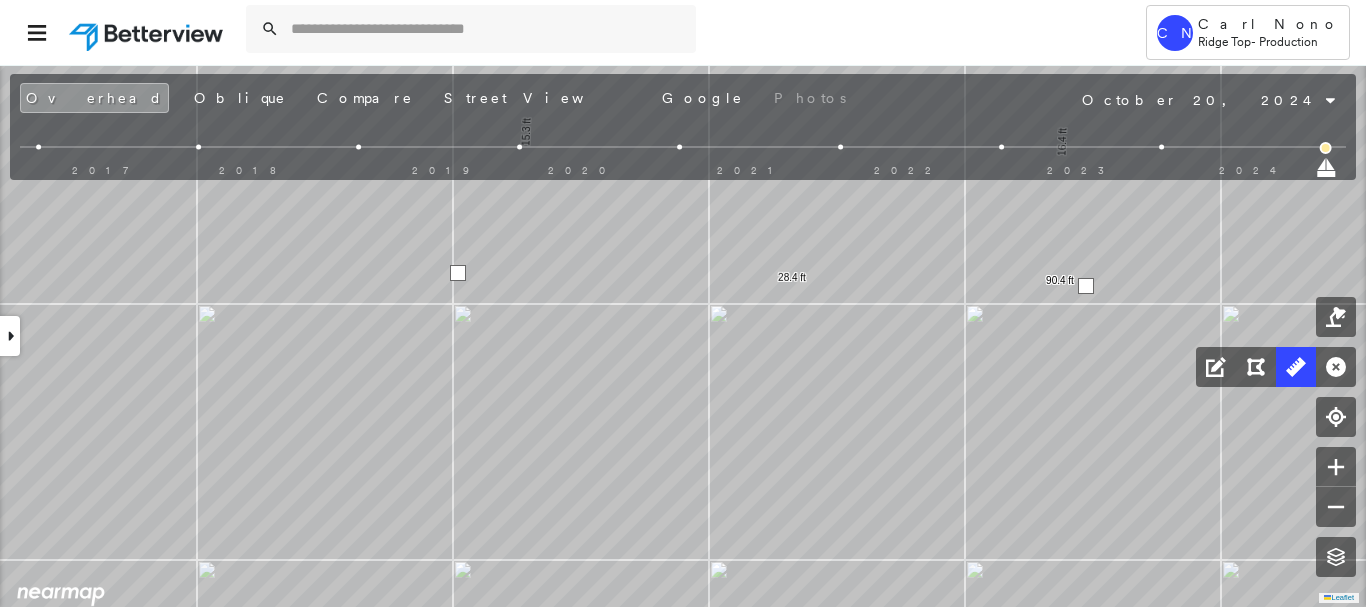 click at bounding box center [458, 273] 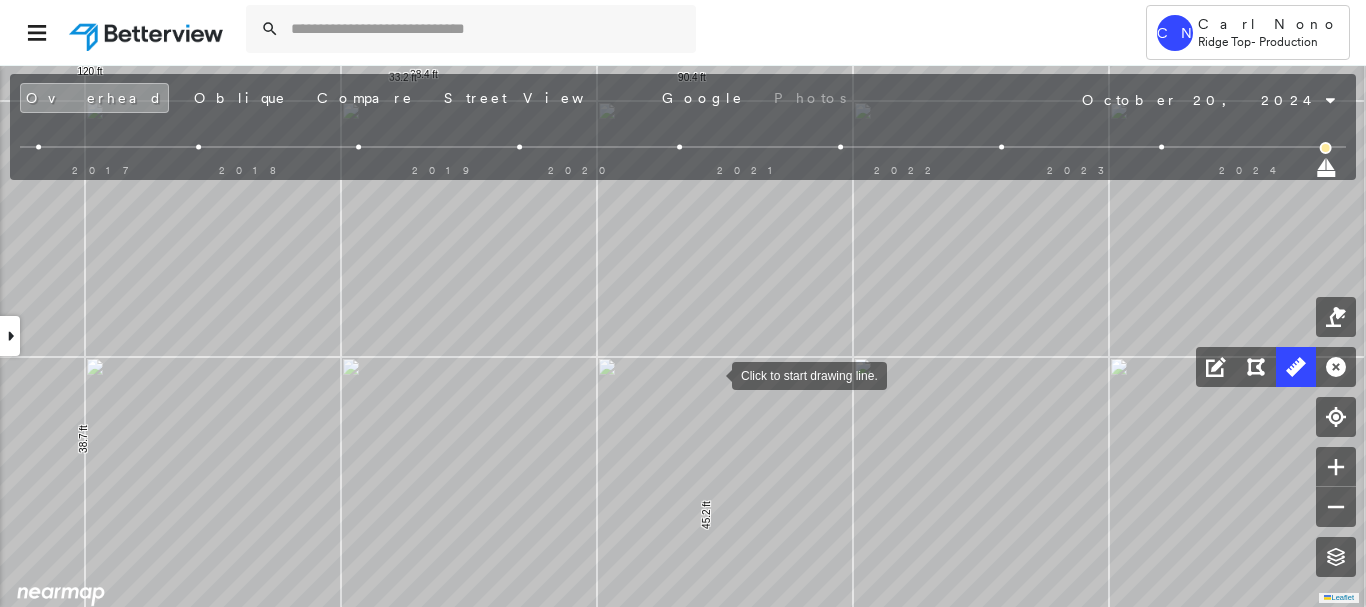click at bounding box center [712, 374] 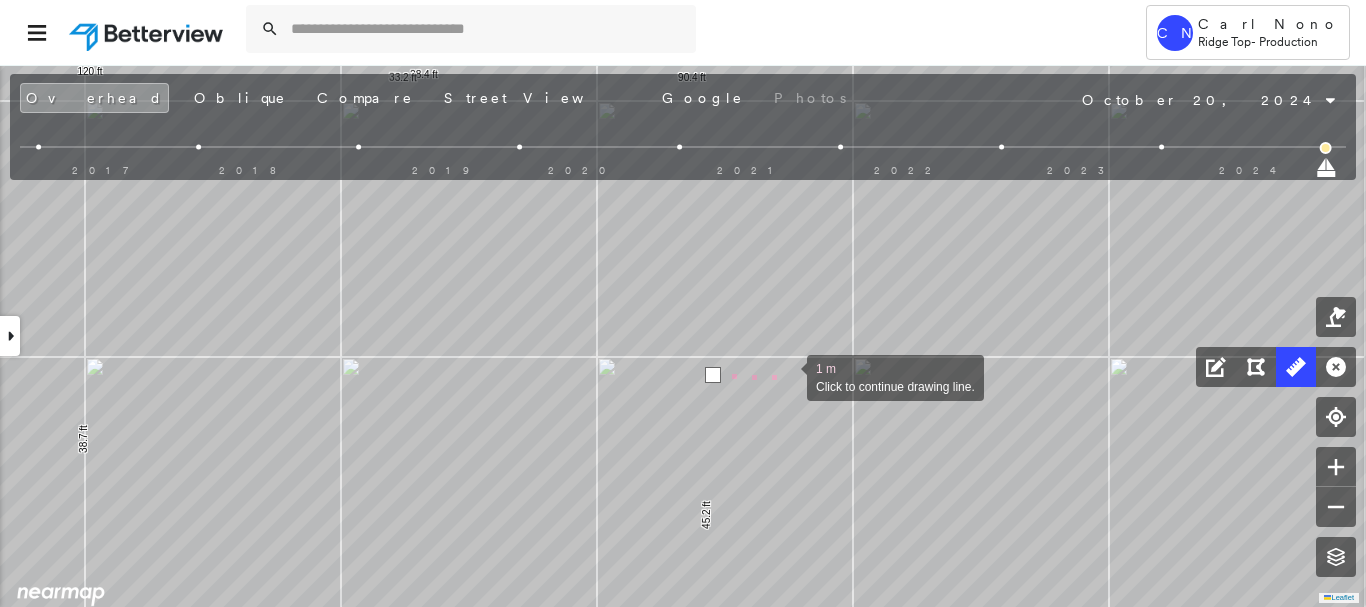 click at bounding box center [787, 376] 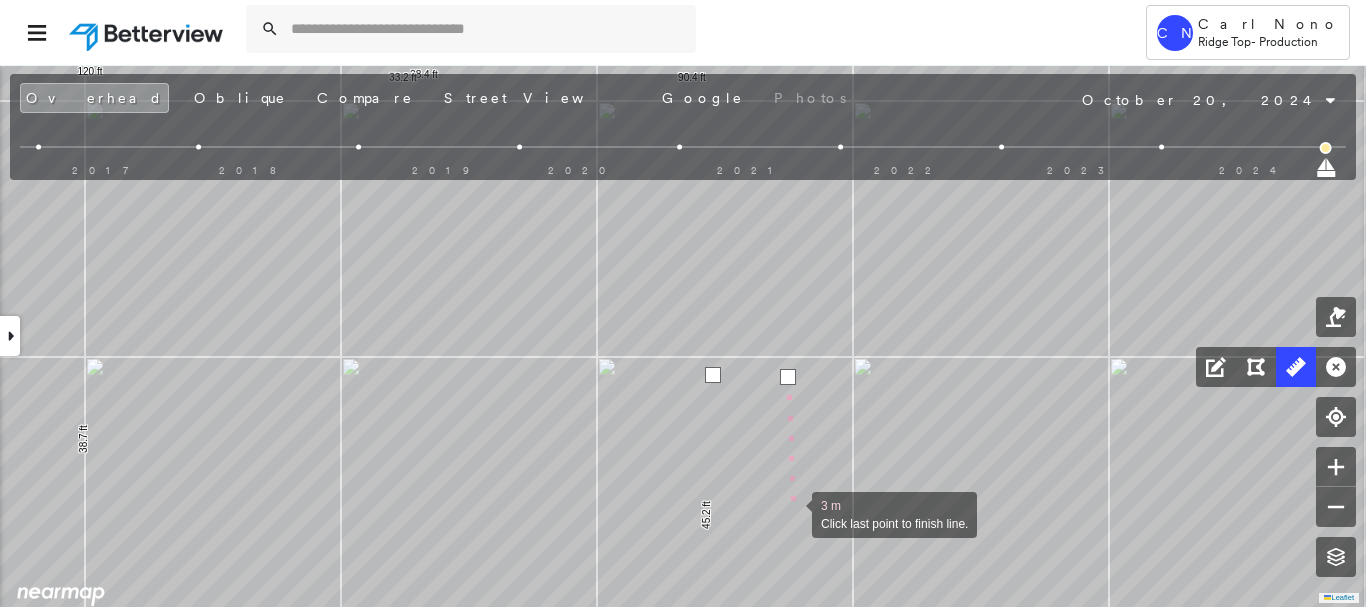 click at bounding box center [792, 513] 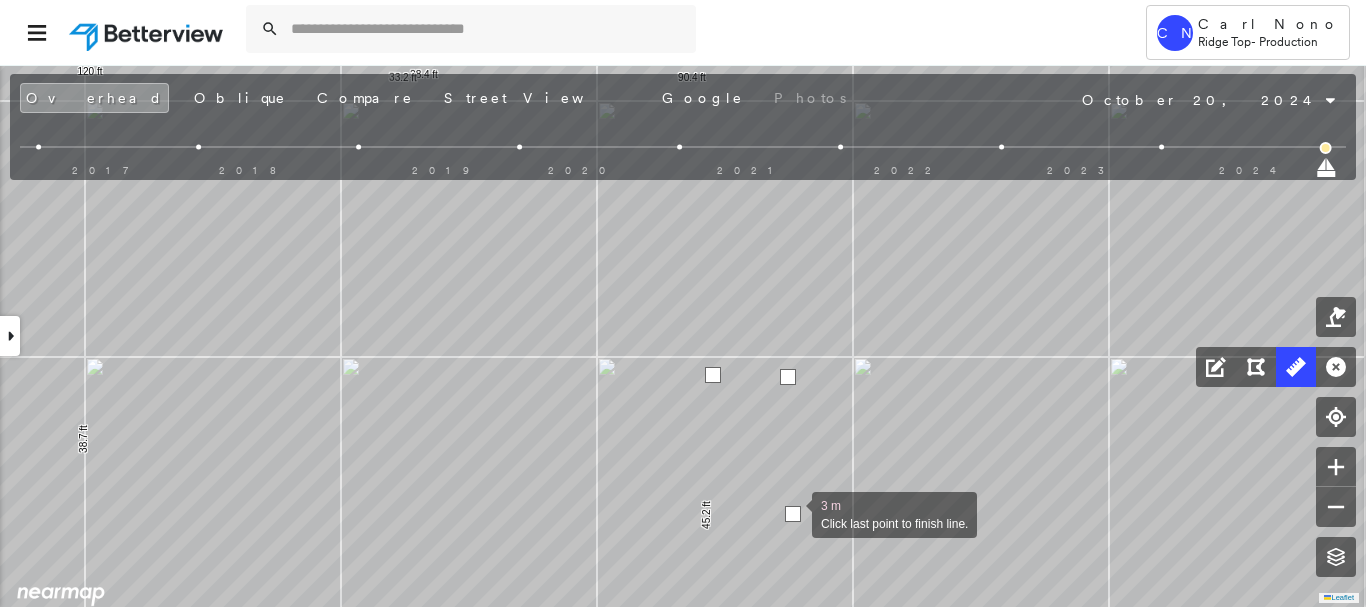 click at bounding box center (793, 514) 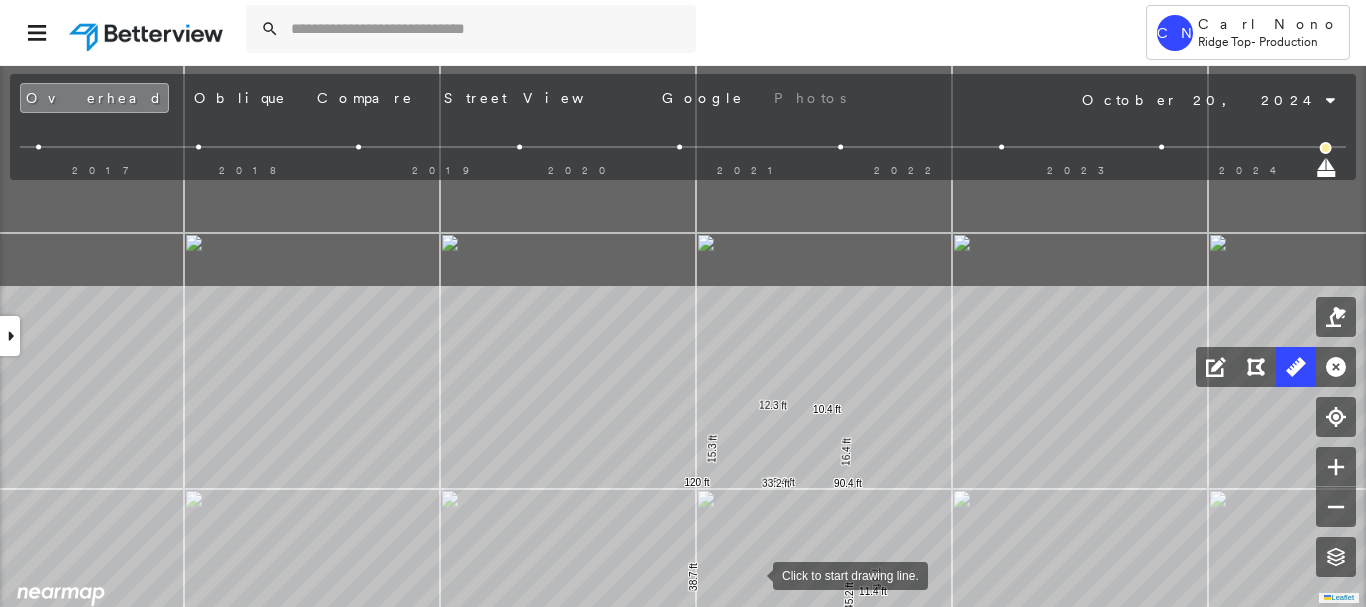 drag, startPoint x: 760, startPoint y: 288, endPoint x: 750, endPoint y: 552, distance: 264.18933 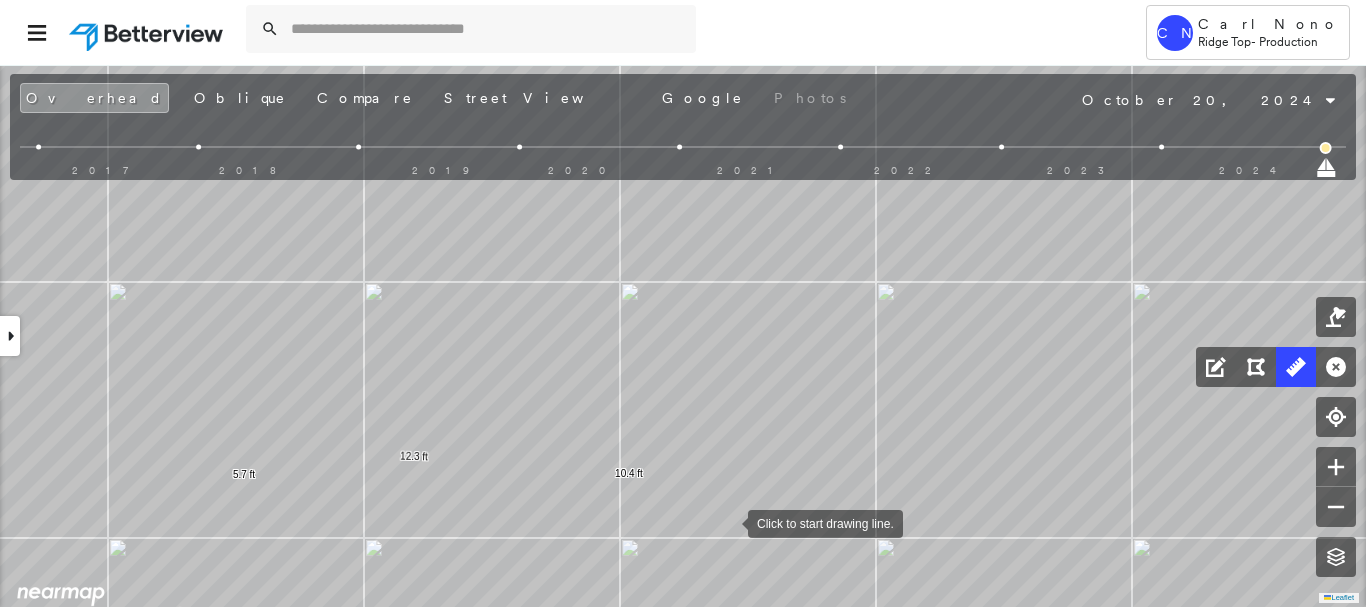 click at bounding box center (728, 522) 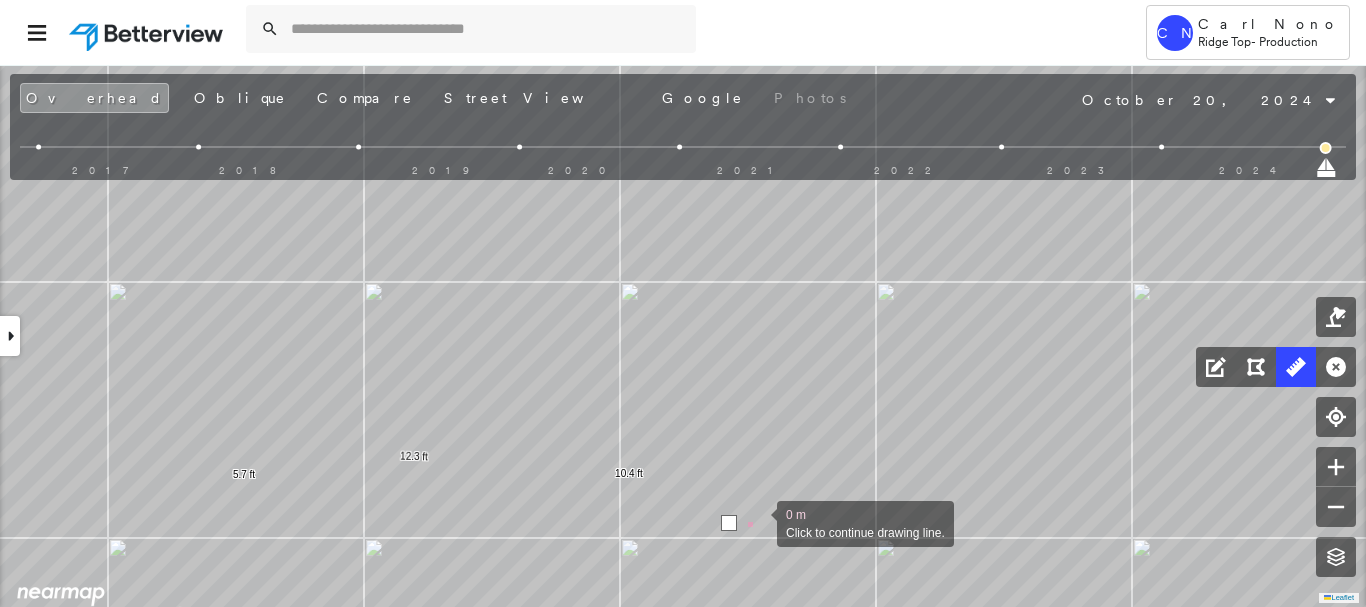 drag, startPoint x: 757, startPoint y: 522, endPoint x: 763, endPoint y: 492, distance: 30.594116 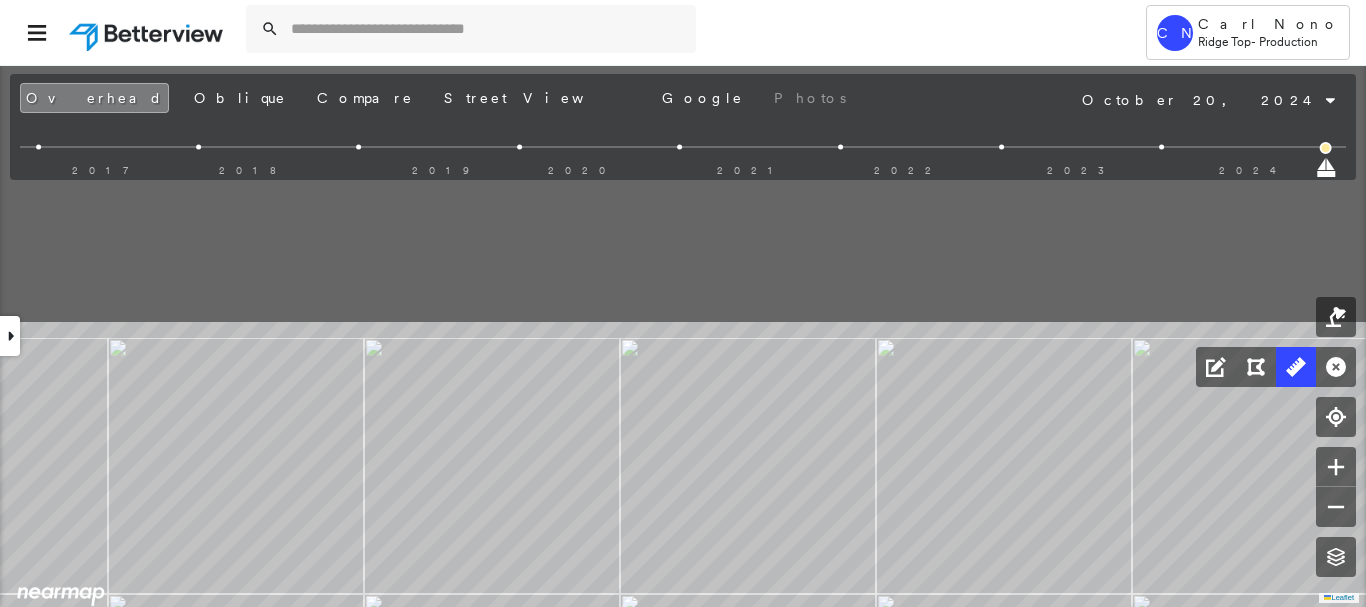 drag, startPoint x: 763, startPoint y: 334, endPoint x: 763, endPoint y: 646, distance: 312 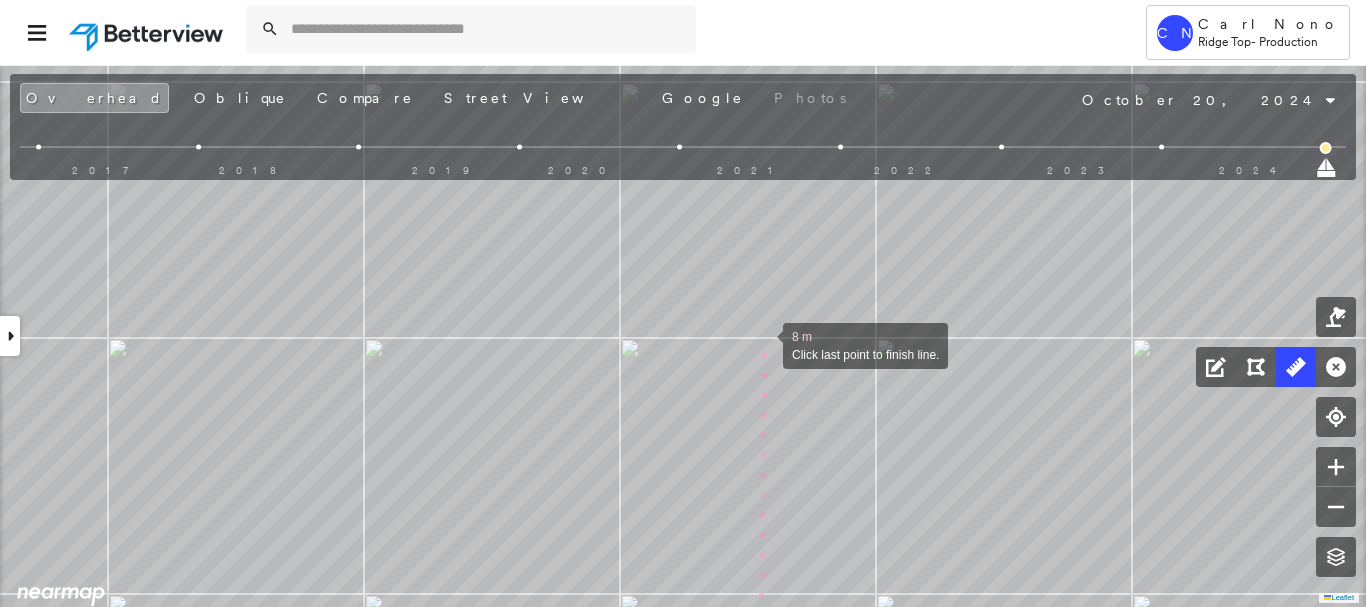 drag, startPoint x: 763, startPoint y: 344, endPoint x: 739, endPoint y: 347, distance: 24.186773 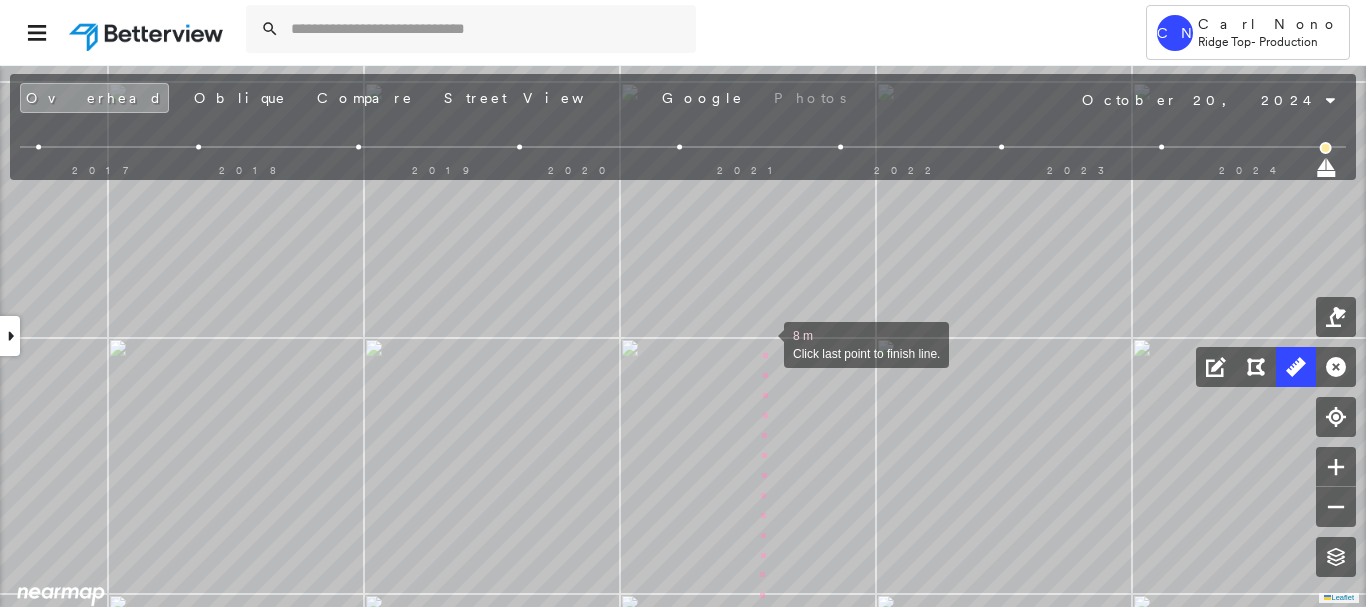 click at bounding box center [764, 343] 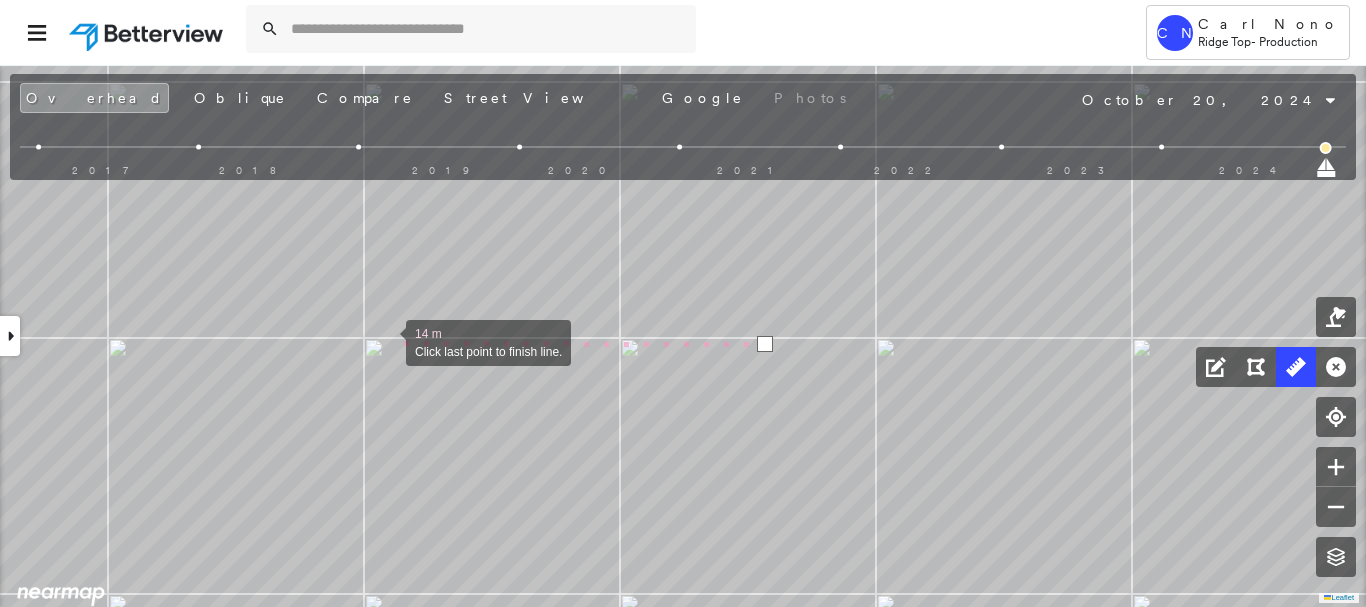 click at bounding box center (386, 341) 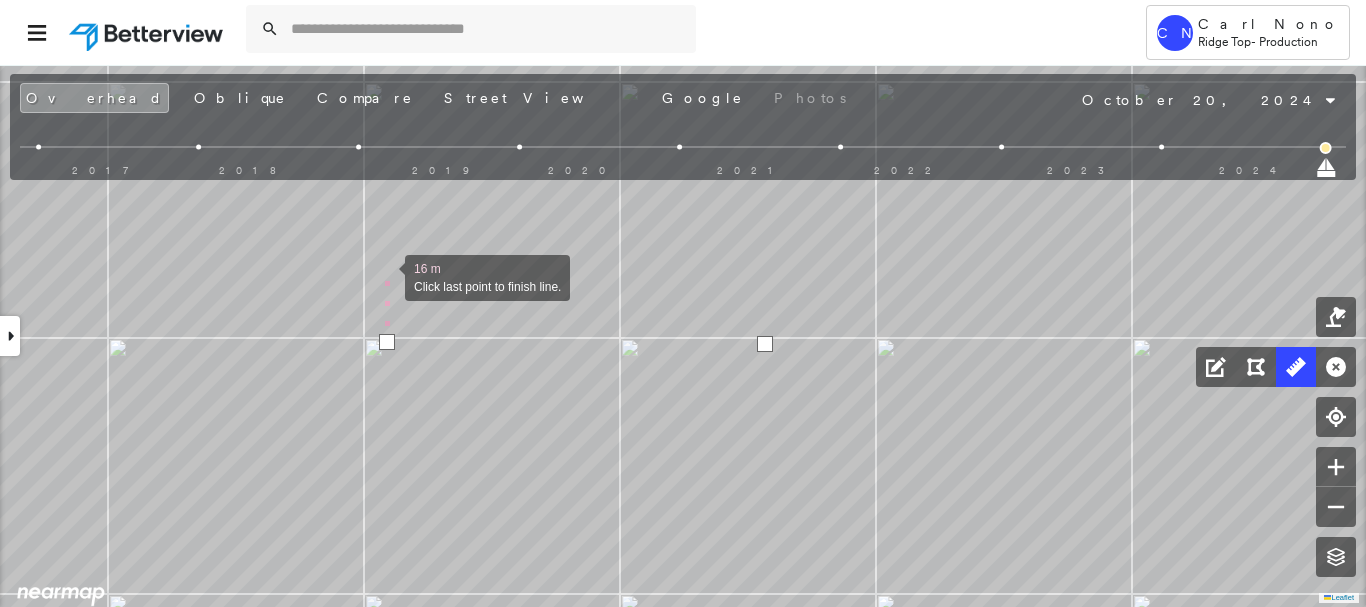 click at bounding box center (385, 276) 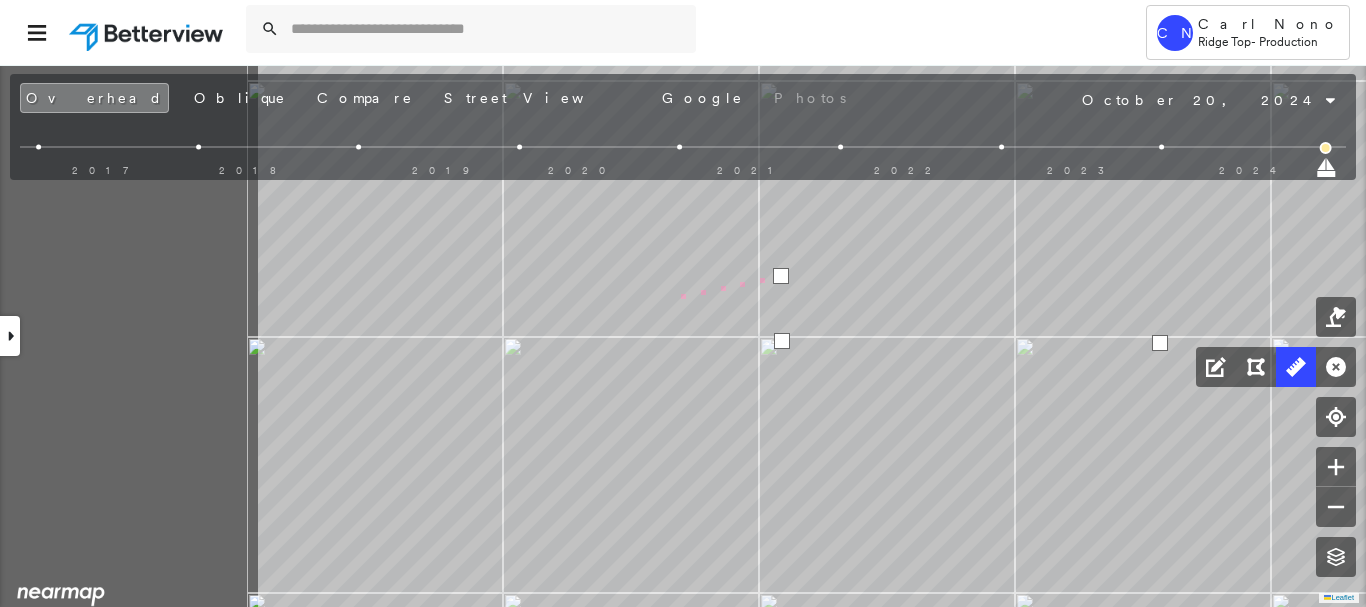 click on "16.4 ft 10.4 ft 12.3 ft 5.7 ft 15.3 ft 28.4 ft 90.4 ft 38.7 ft 38.7 ft 11.7 ft 13.5 ft 17.7 ft 42.9 ft 2.6 ft 25.6 ft 9.1 ft 4.1 ft 45.2 ft 33.2 ft 120 ft 4.1 ft 7.3 ft 11.4 ft 17 m Click last point to finish line." at bounding box center (55, 653) 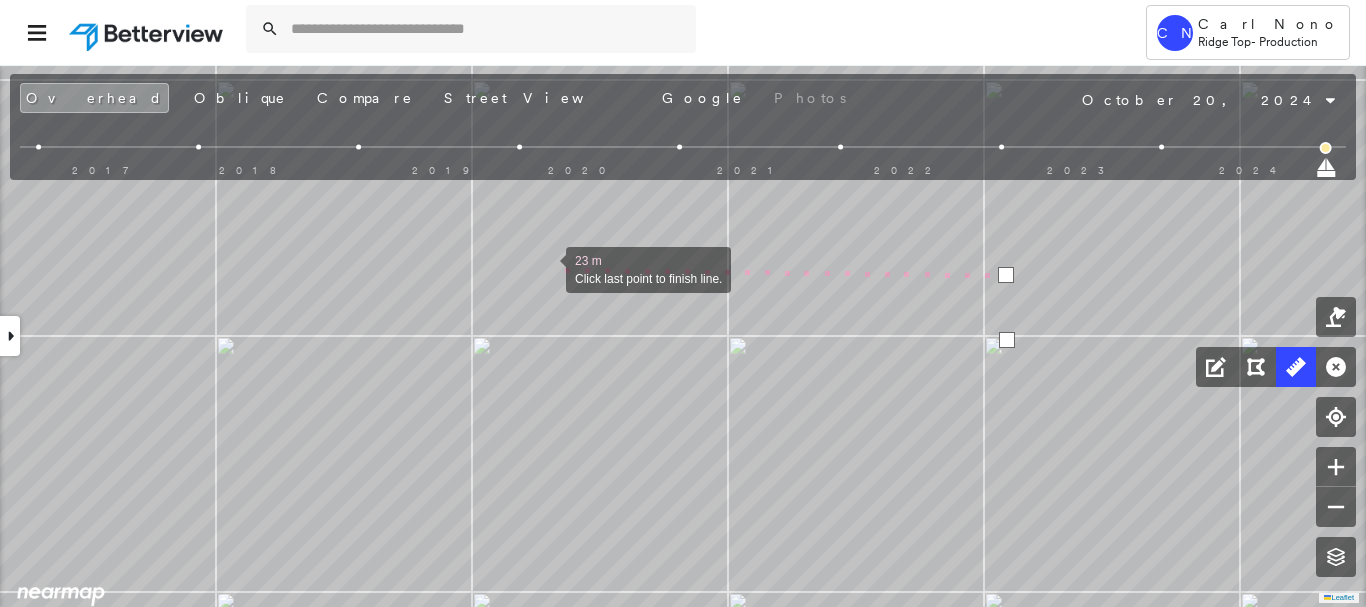 click at bounding box center [546, 268] 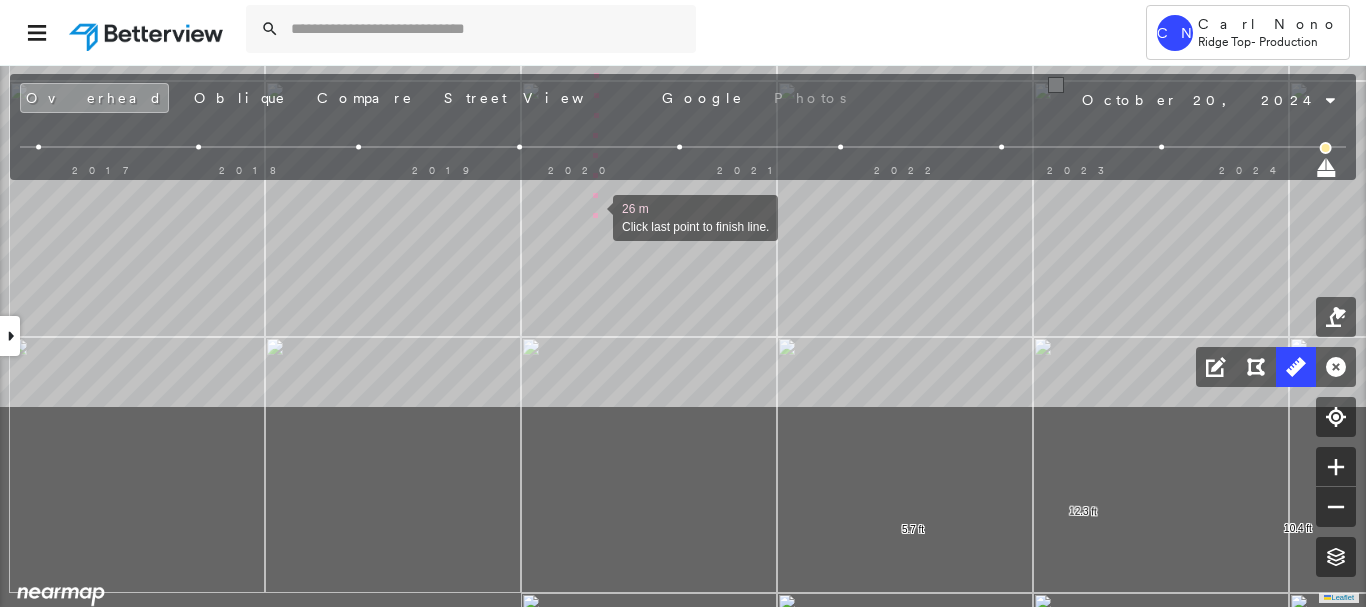 drag, startPoint x: 547, startPoint y: 457, endPoint x: 593, endPoint y: 217, distance: 244.36858 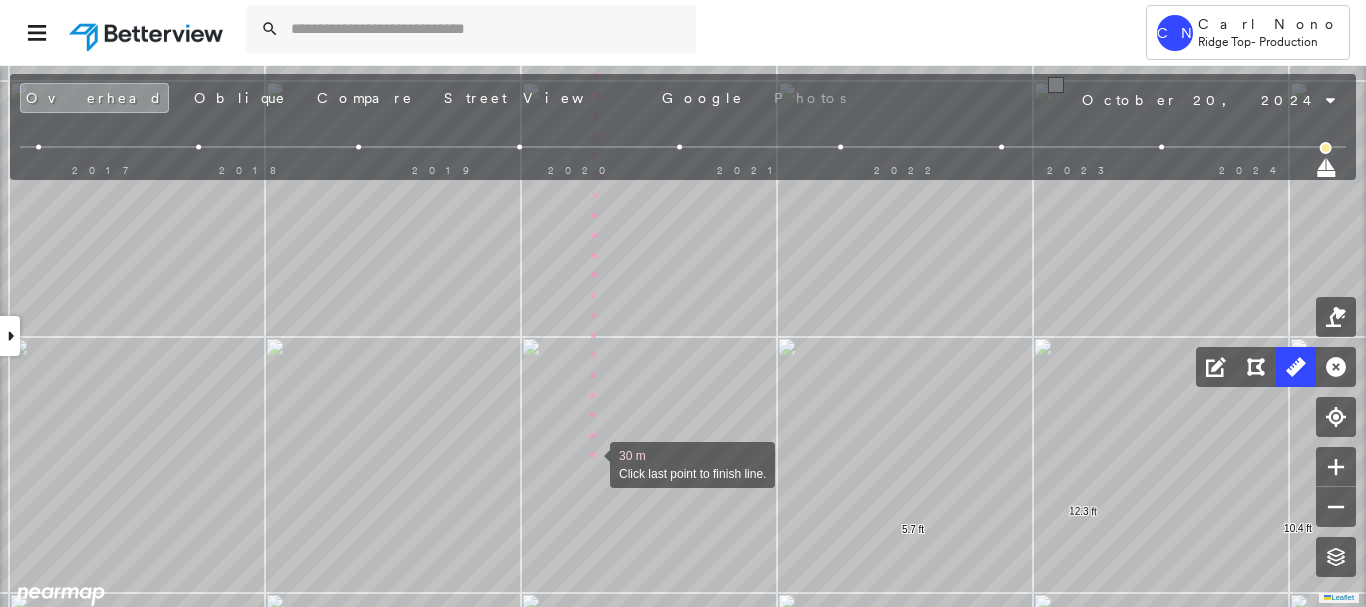 click at bounding box center [590, 463] 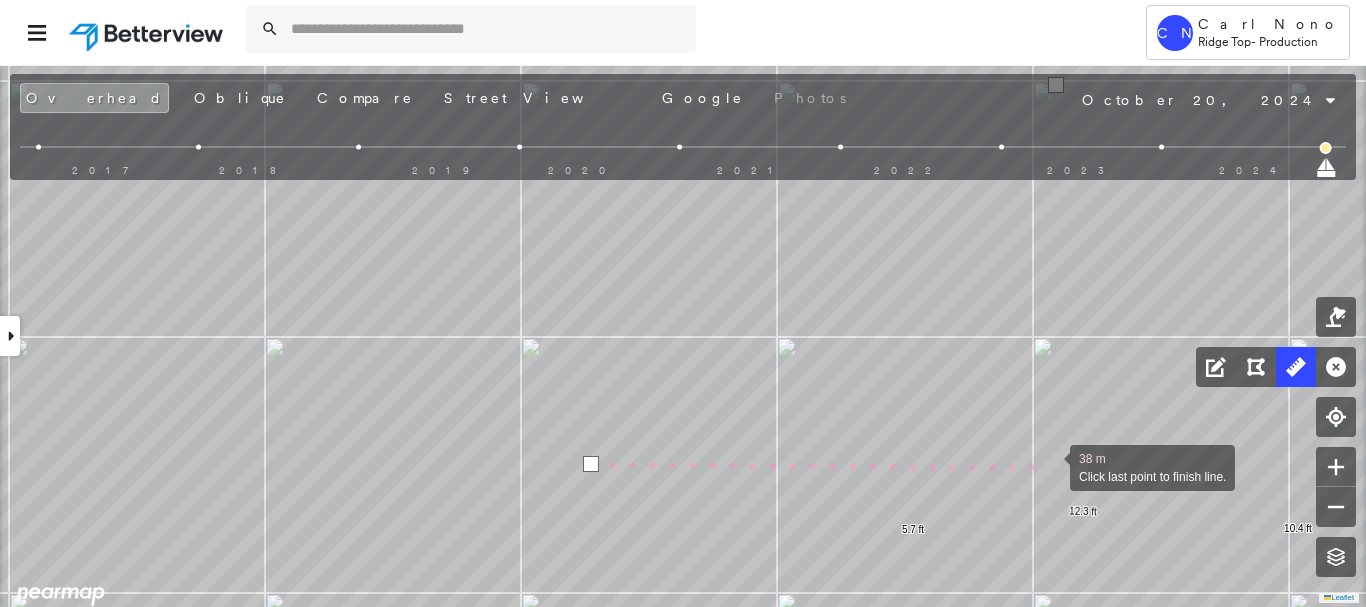 click at bounding box center [1050, 466] 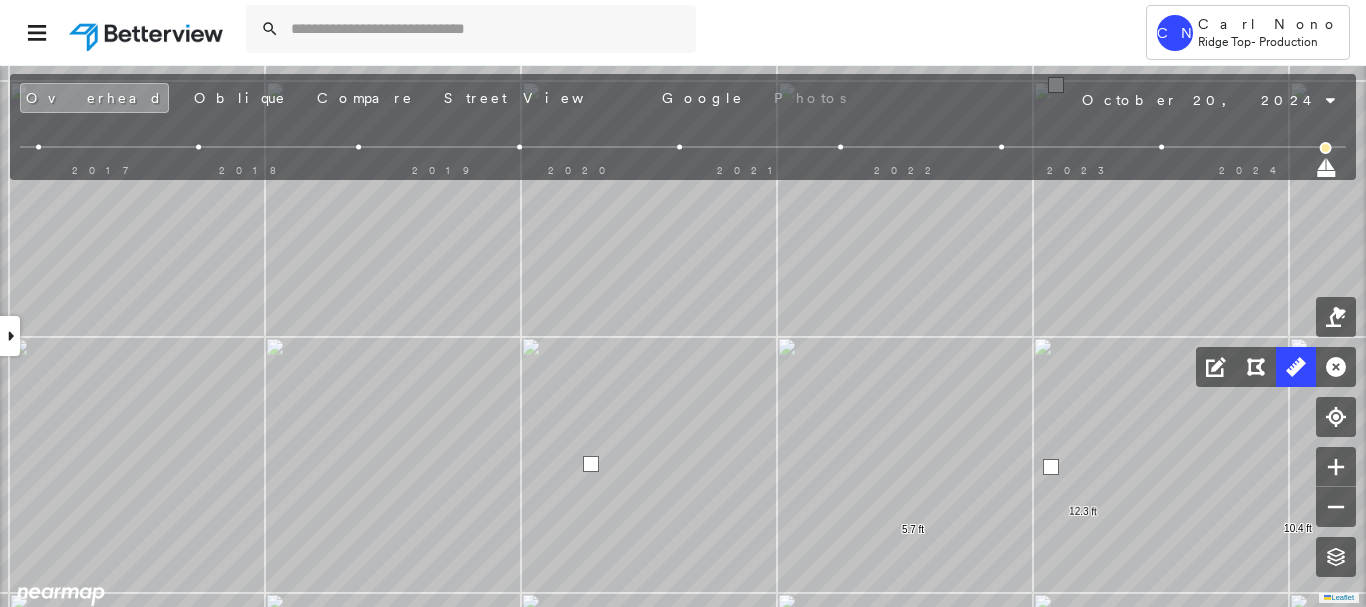 click at bounding box center (1051, 467) 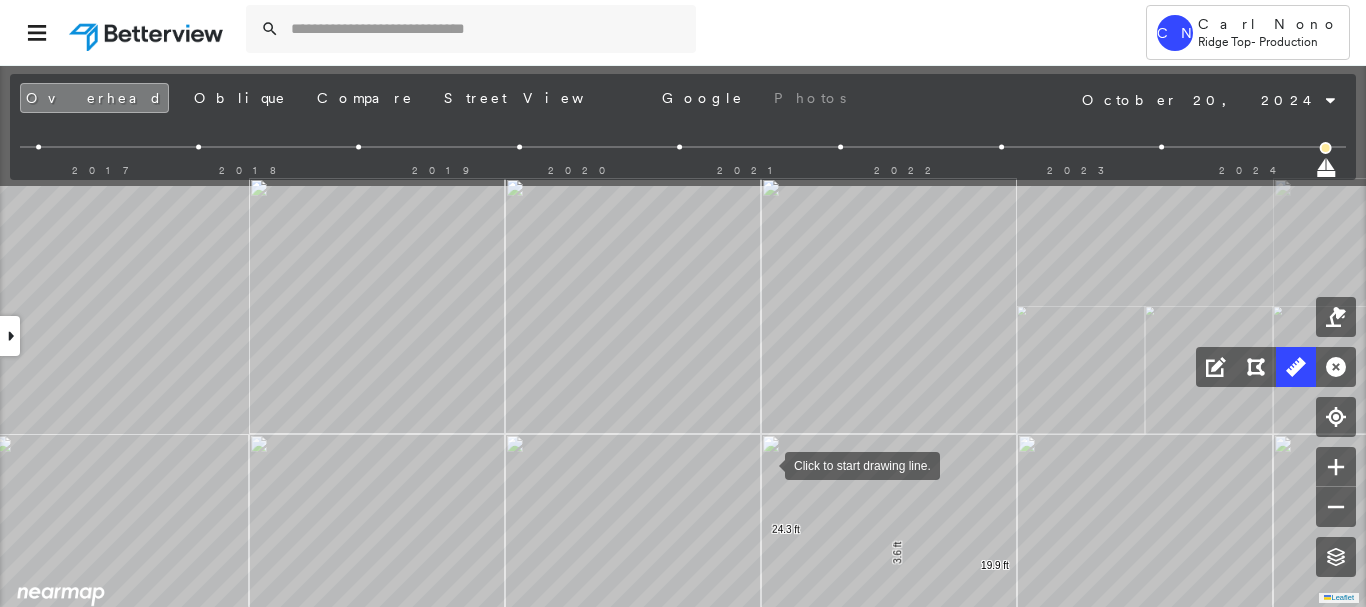drag, startPoint x: 775, startPoint y: 334, endPoint x: 763, endPoint y: 471, distance: 137.52454 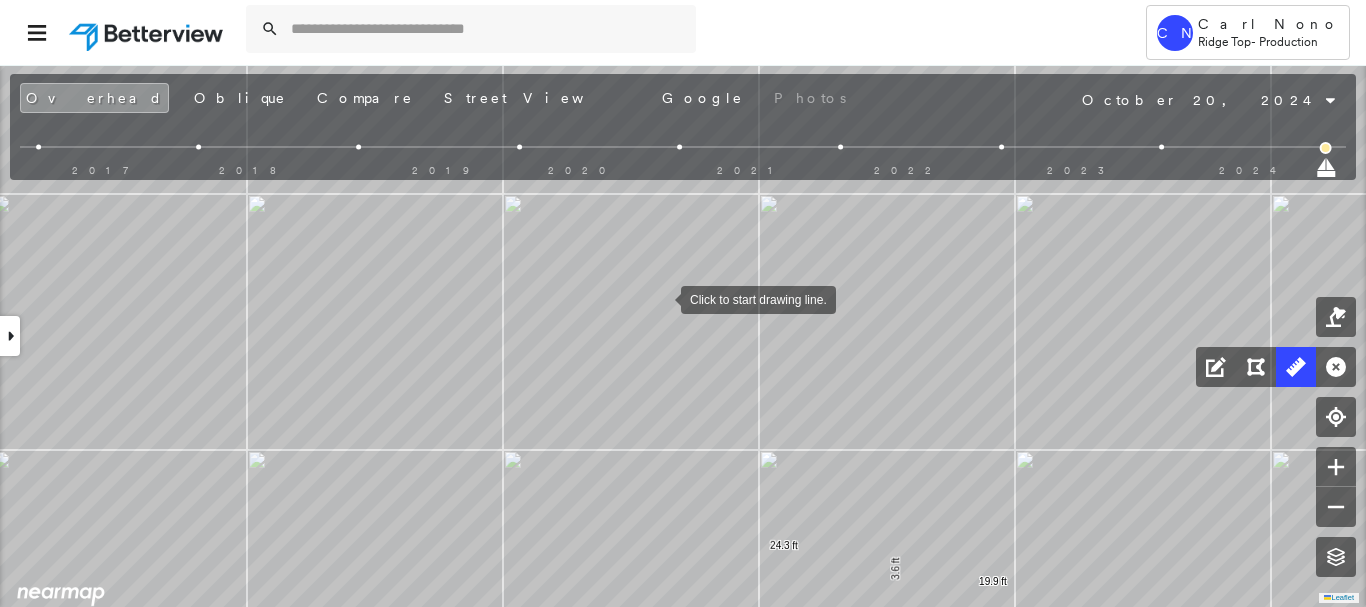 click at bounding box center [661, 298] 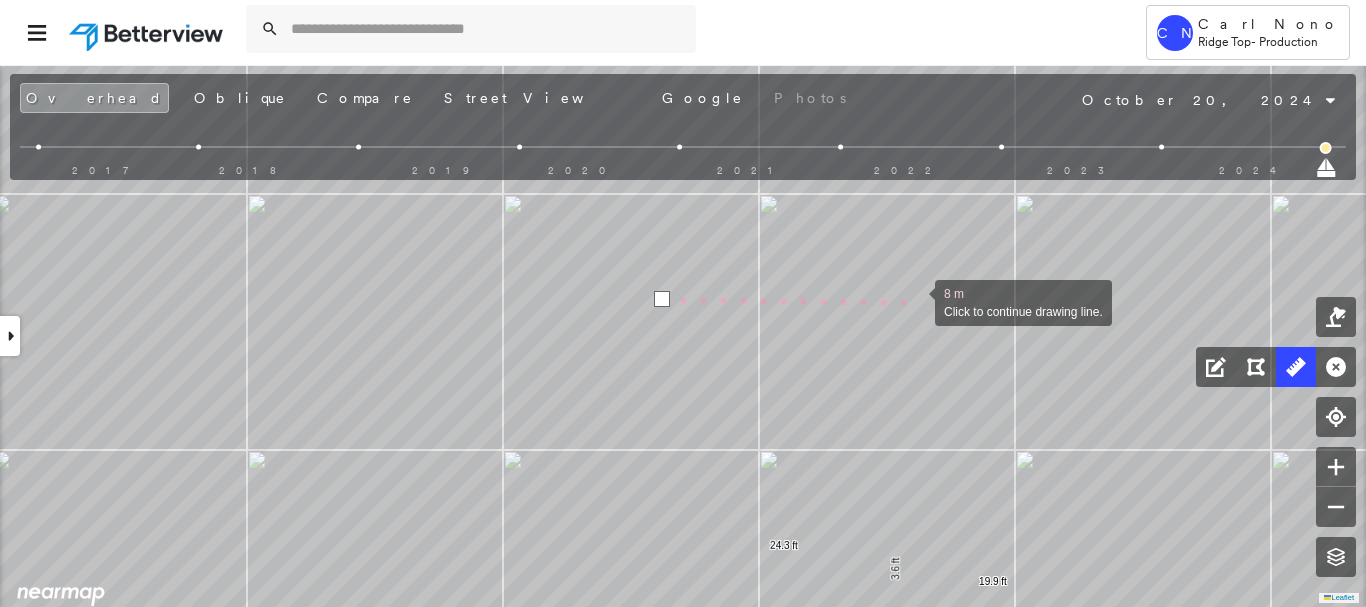 click at bounding box center [915, 301] 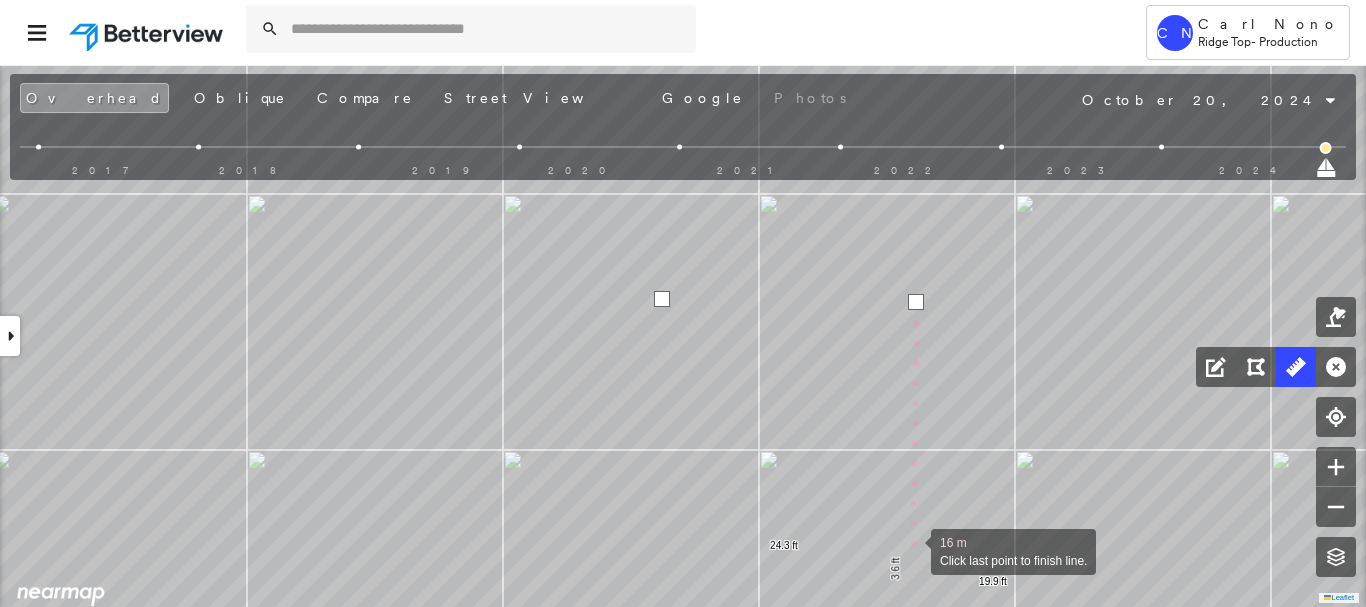 click at bounding box center [911, 550] 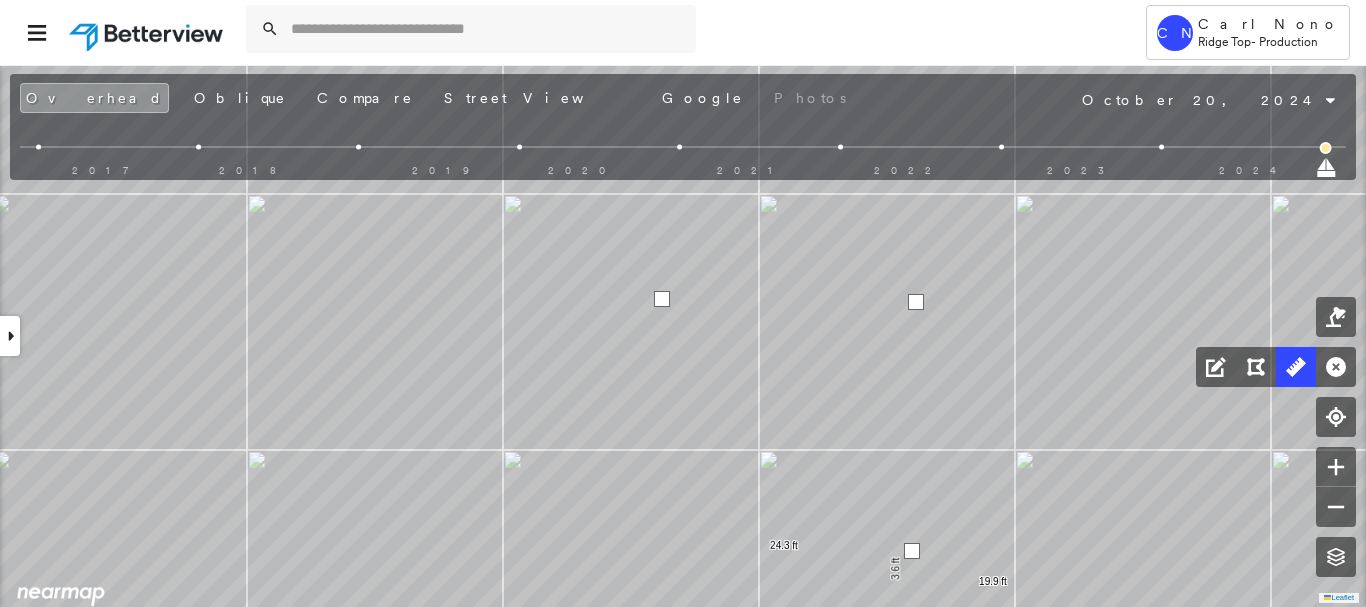 click at bounding box center [912, 551] 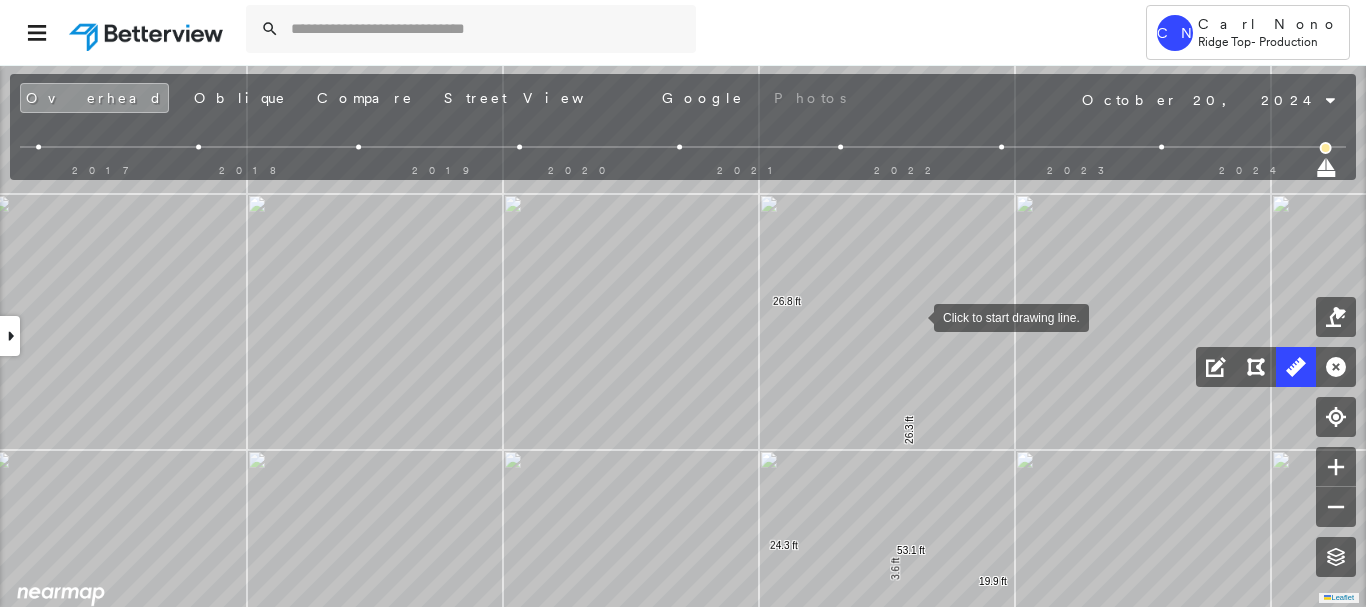 click at bounding box center [914, 316] 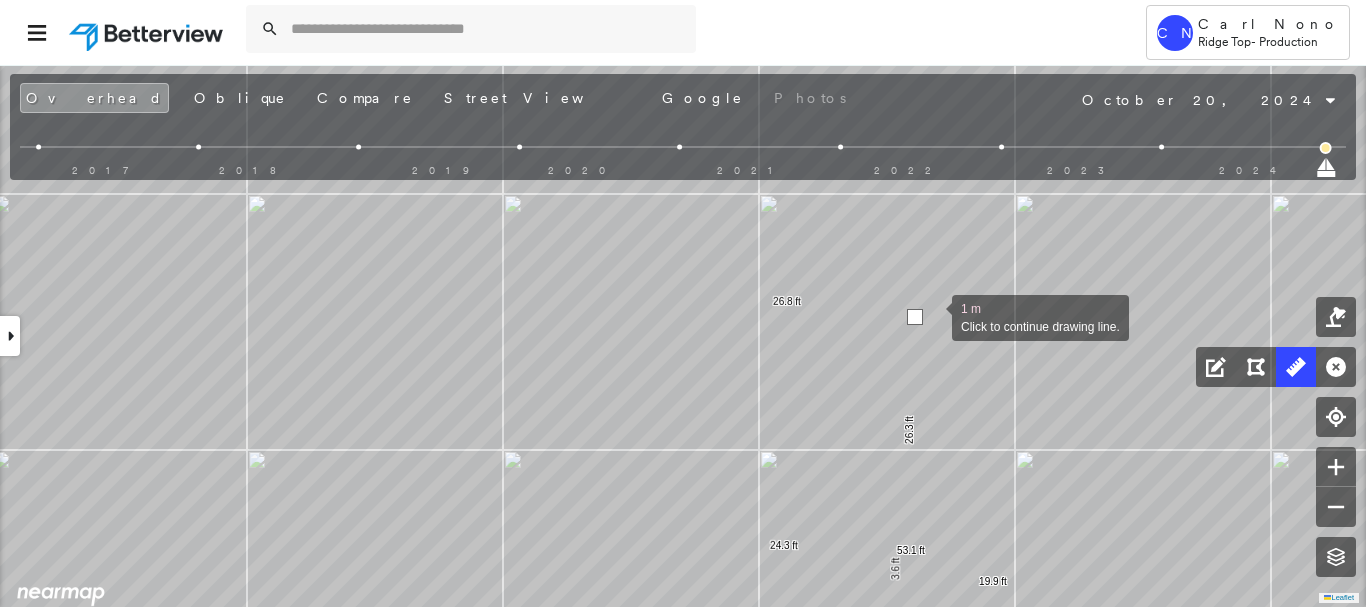 drag, startPoint x: 932, startPoint y: 316, endPoint x: 933, endPoint y: 334, distance: 18.027756 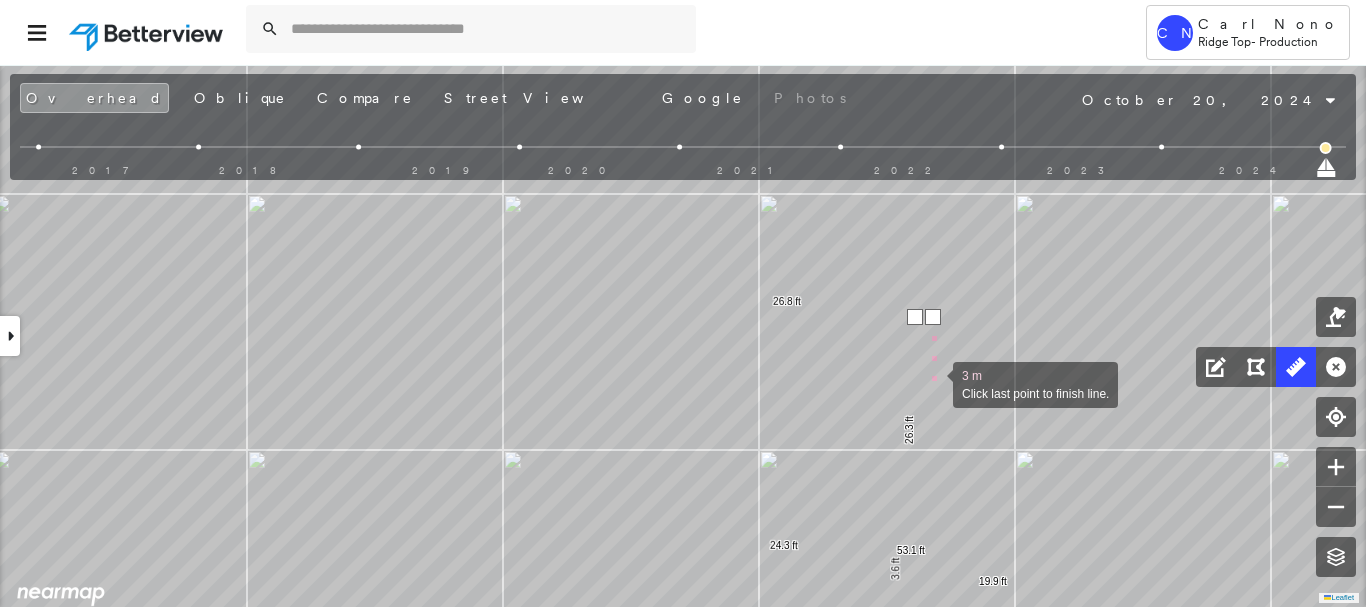 click at bounding box center (933, 383) 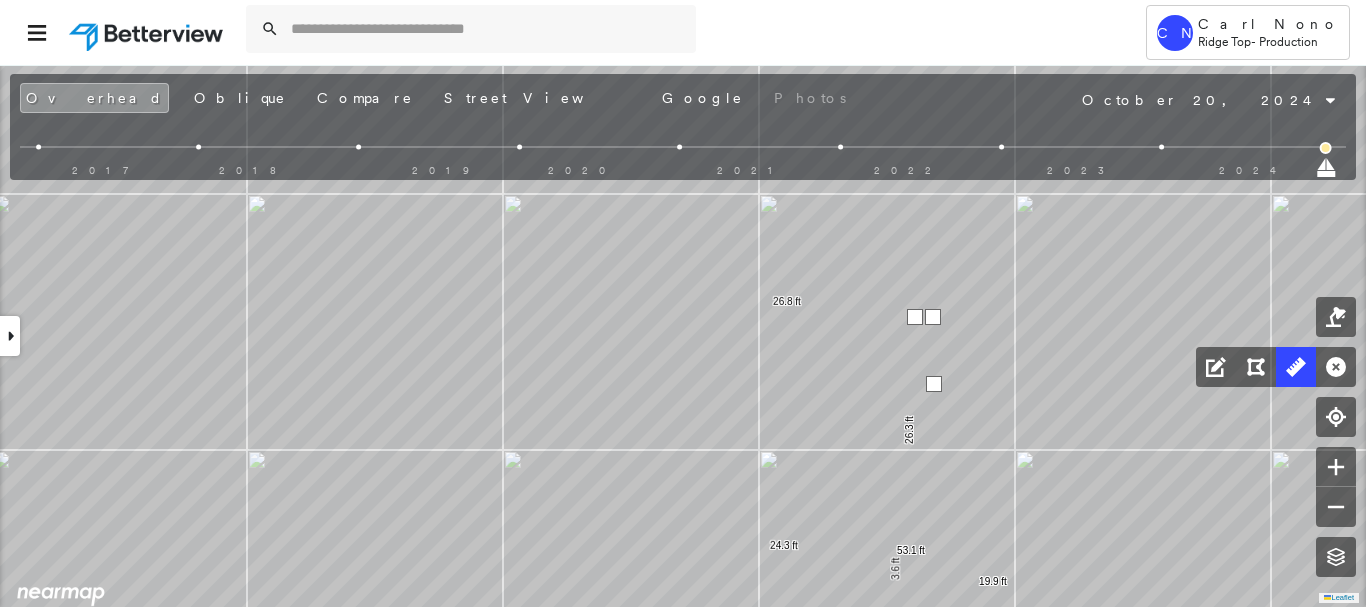 click at bounding box center [934, 384] 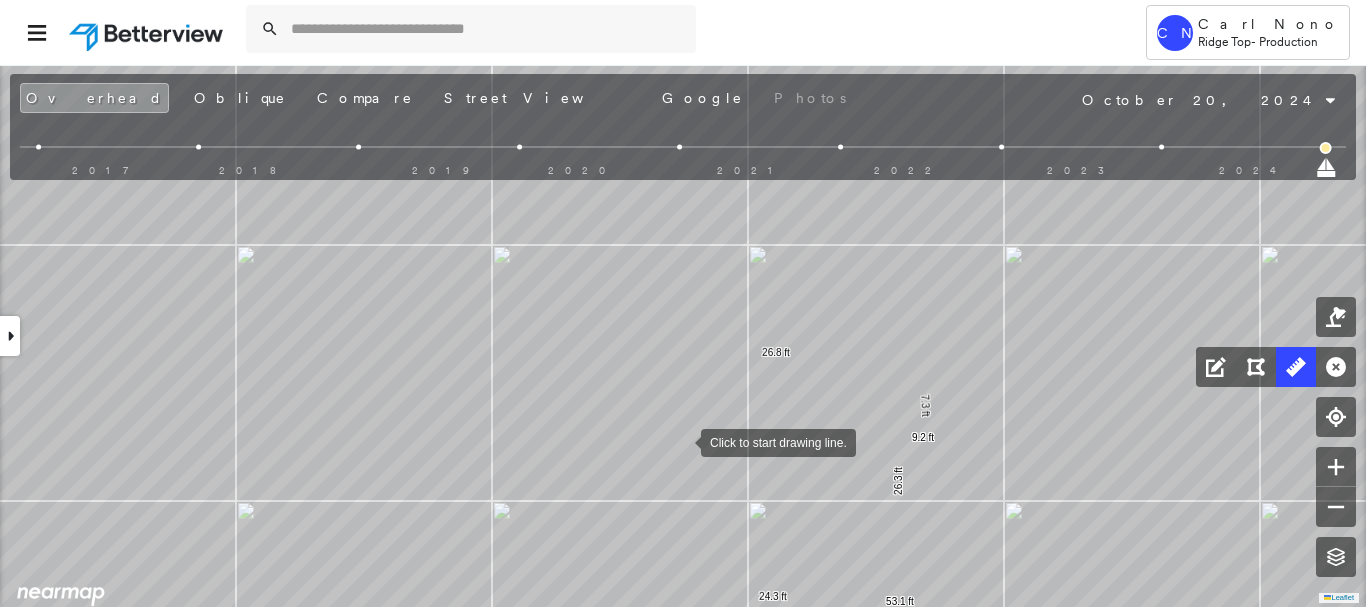 drag, startPoint x: 684, startPoint y: 428, endPoint x: 663, endPoint y: 478, distance: 54.230988 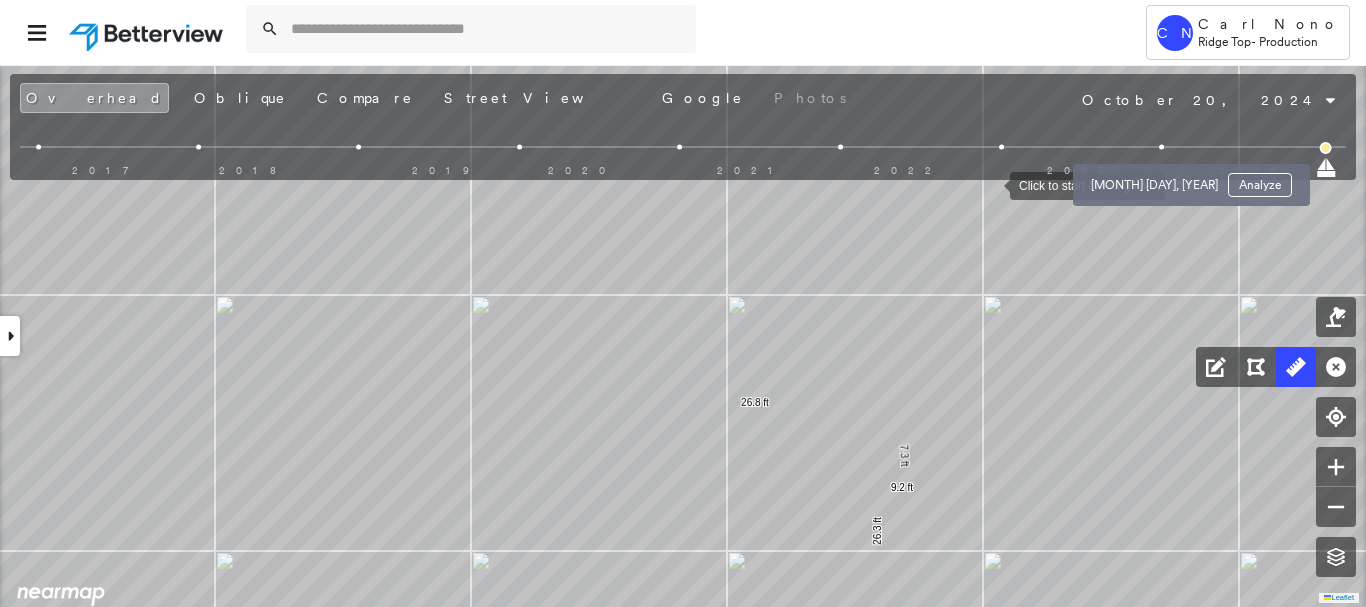 click at bounding box center [1161, 147] 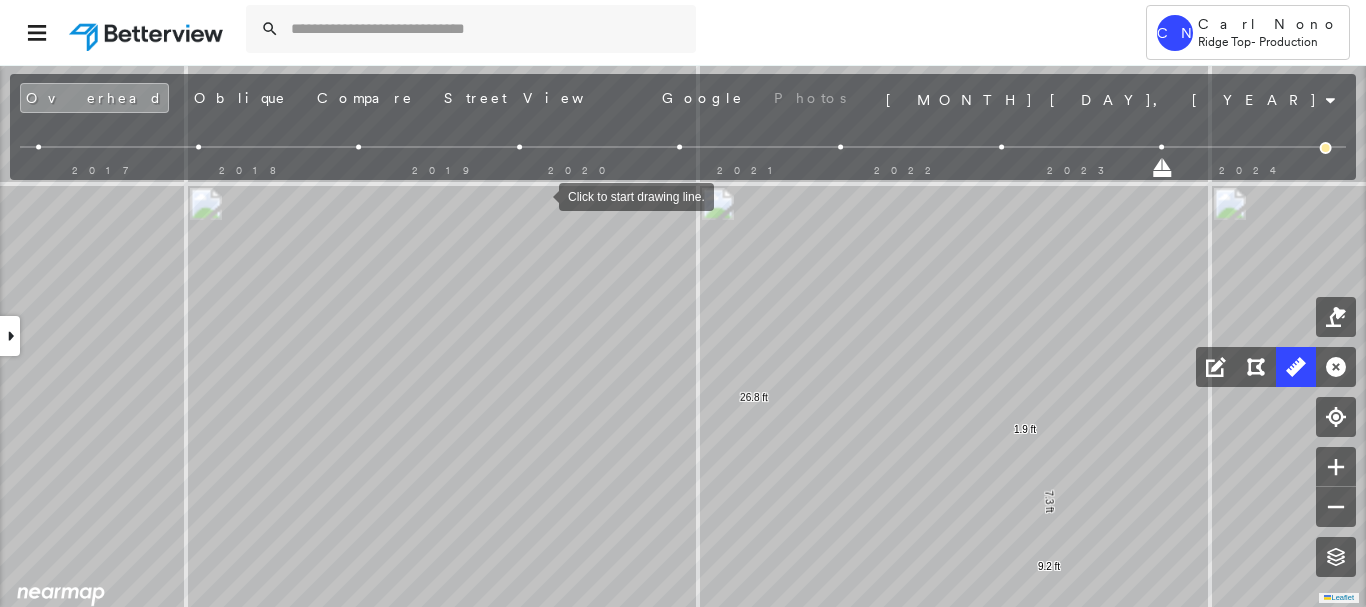 drag, startPoint x: 539, startPoint y: 195, endPoint x: 554, endPoint y: 197, distance: 15.132746 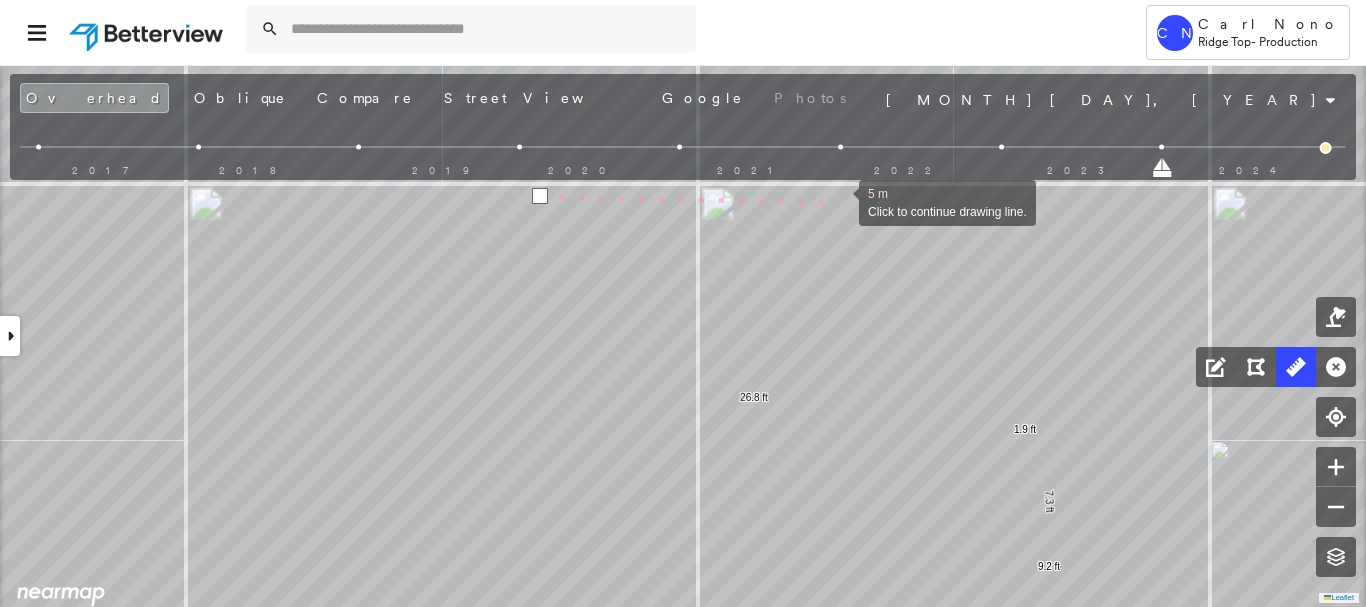 click at bounding box center (839, 201) 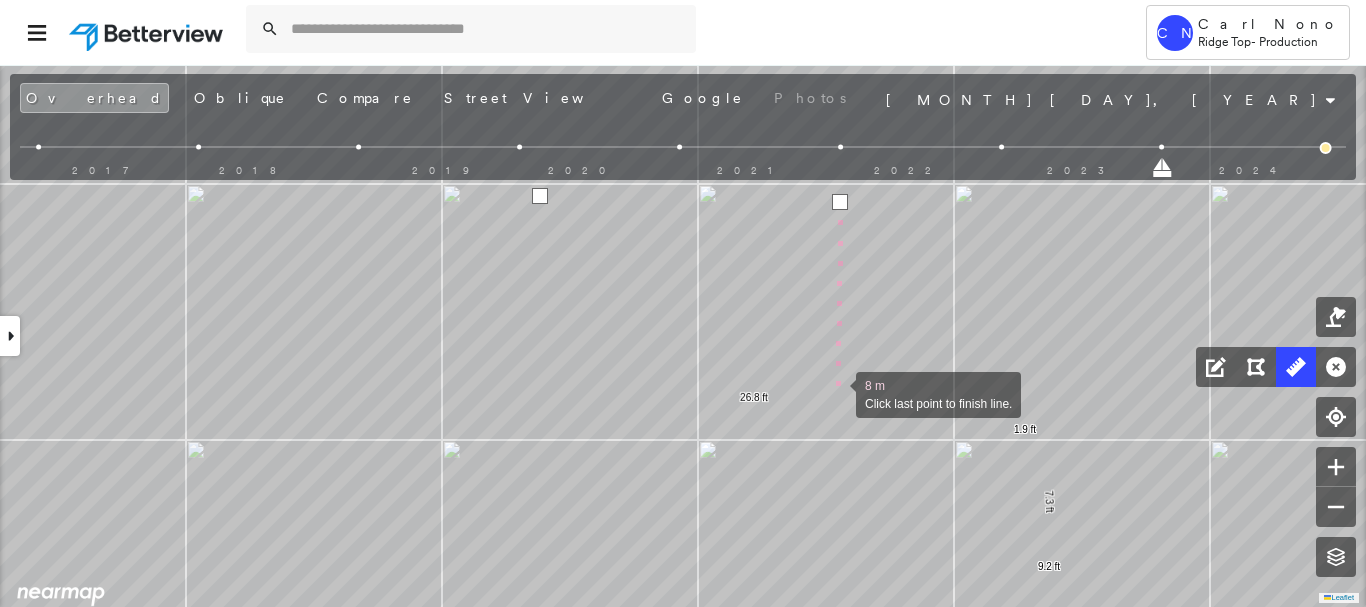 click at bounding box center (836, 393) 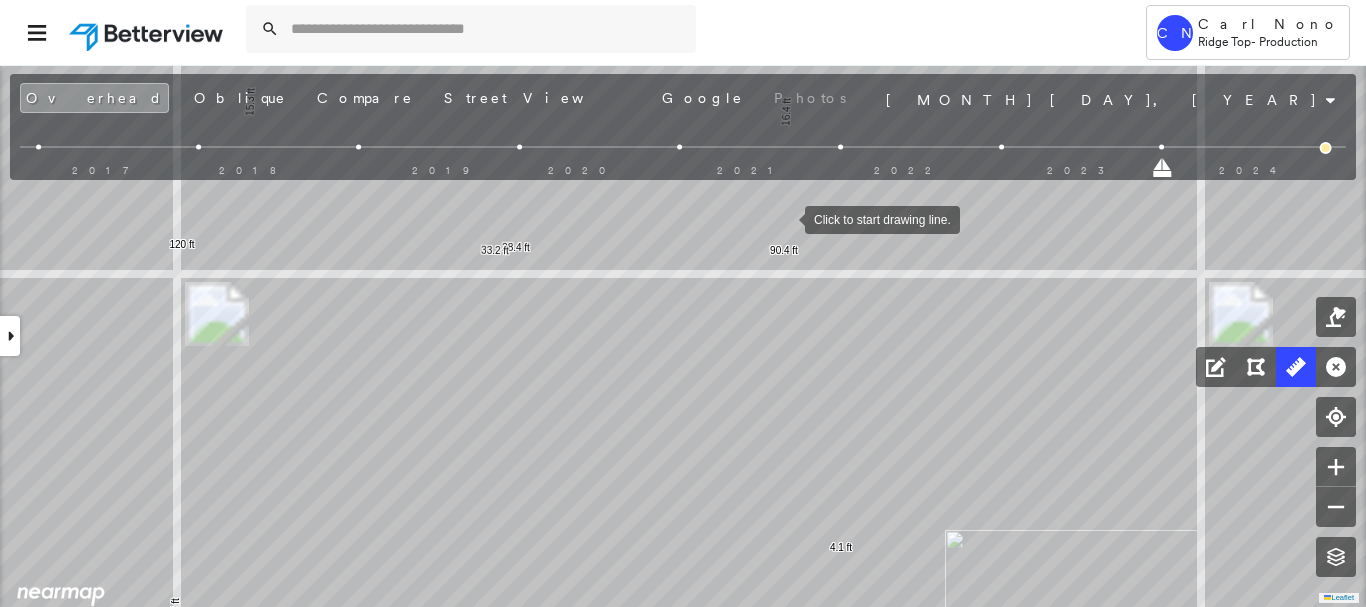 drag, startPoint x: 785, startPoint y: 218, endPoint x: 835, endPoint y: 225, distance: 50.48762 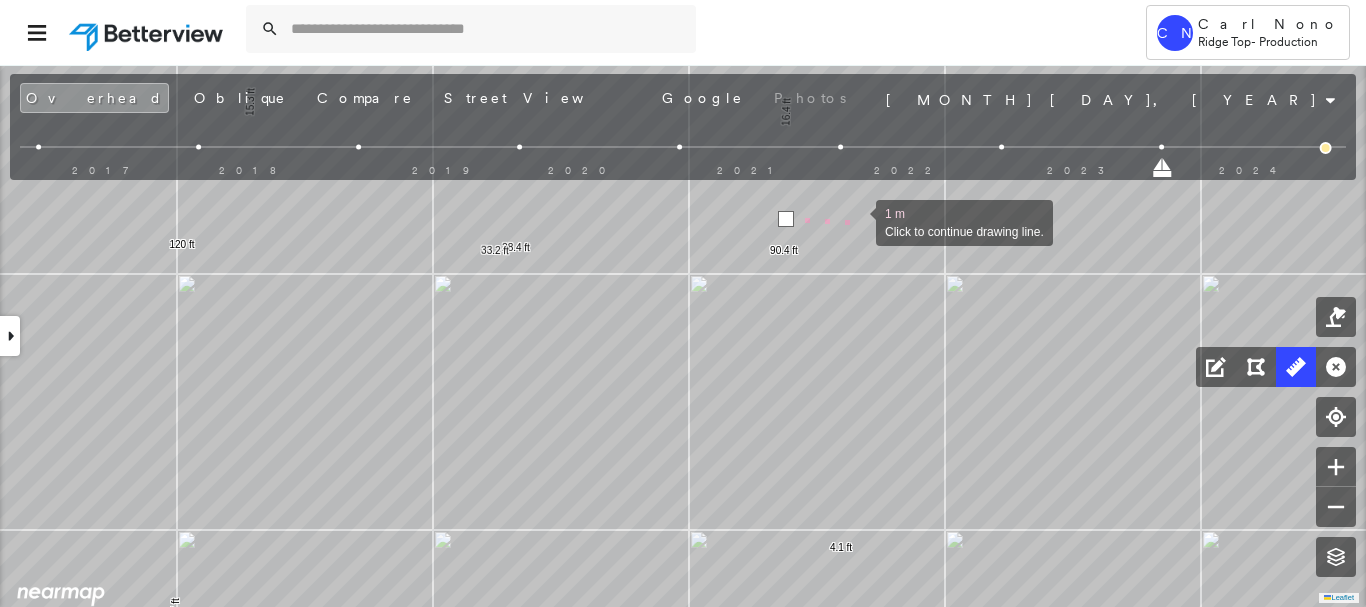 click at bounding box center (856, 221) 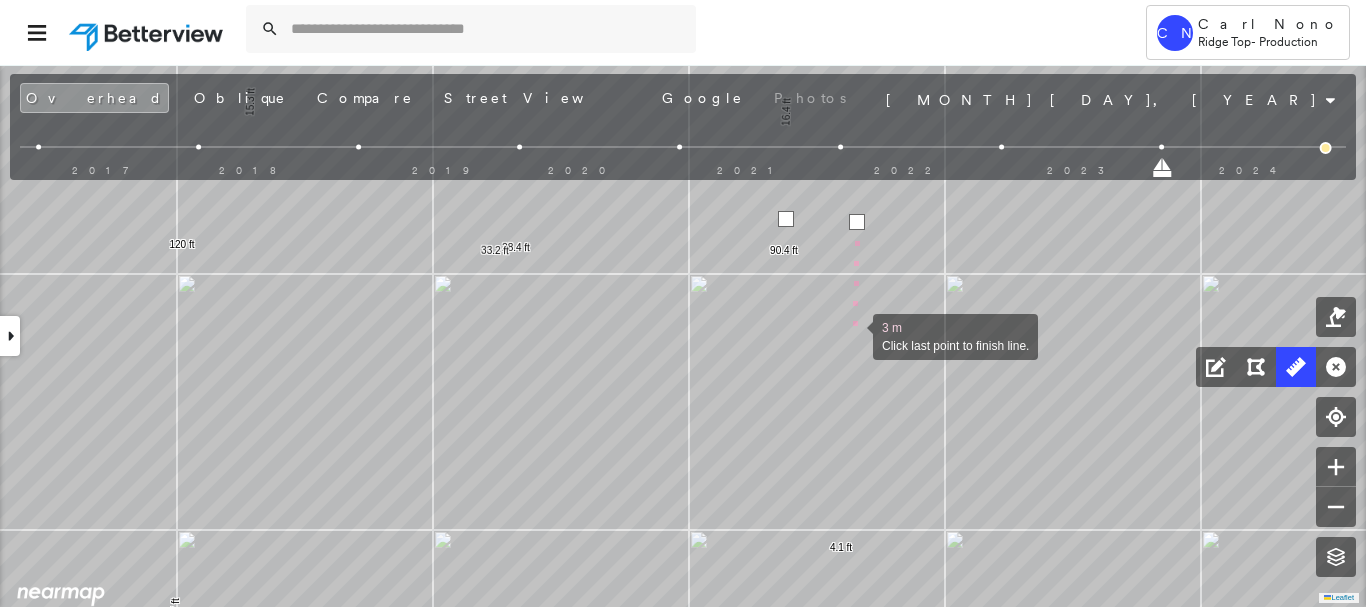click at bounding box center [853, 335] 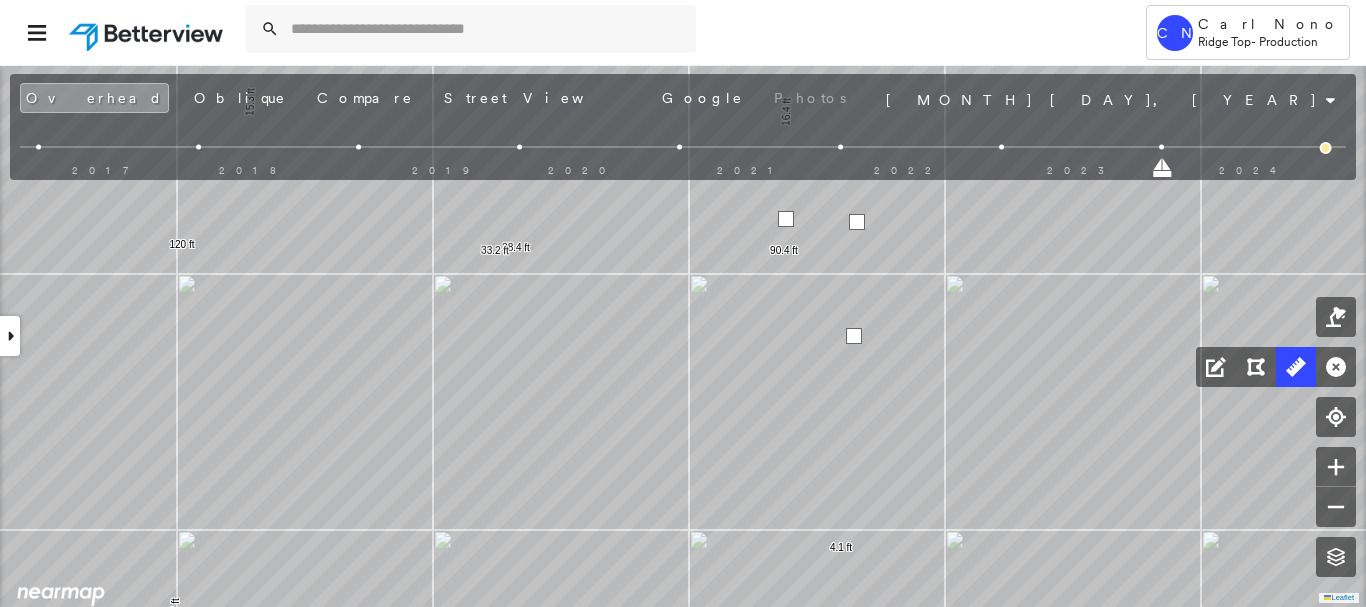 click at bounding box center [854, 336] 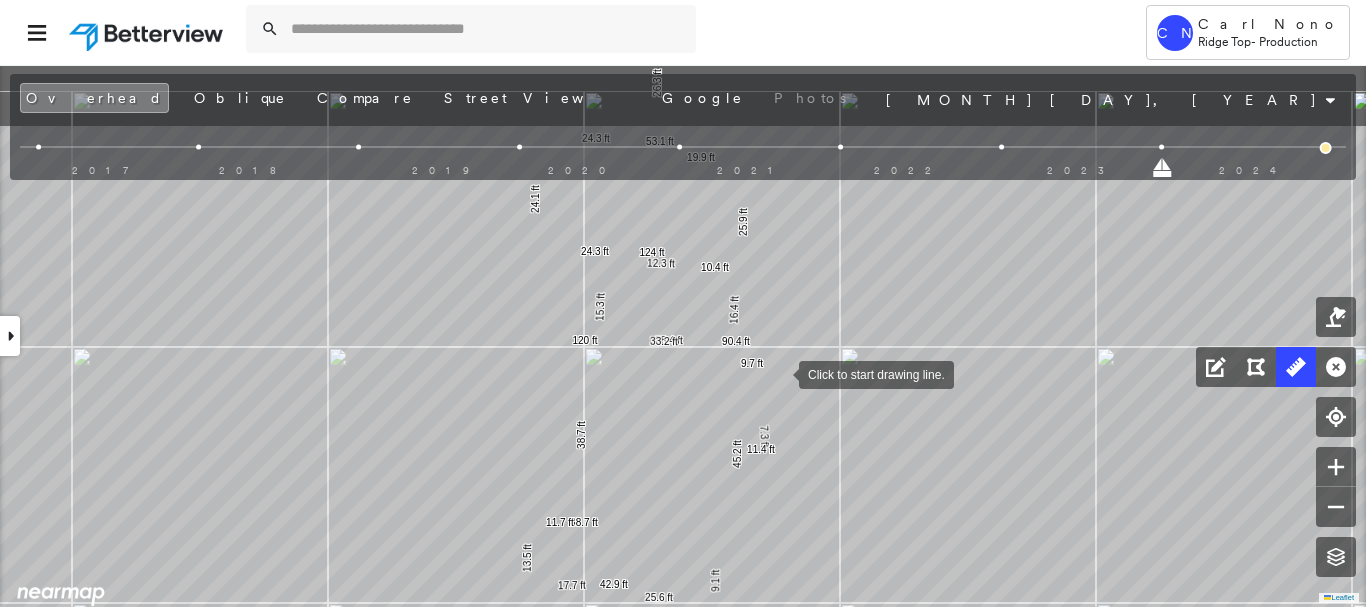 drag, startPoint x: 779, startPoint y: 272, endPoint x: 768, endPoint y: 335, distance: 63.953106 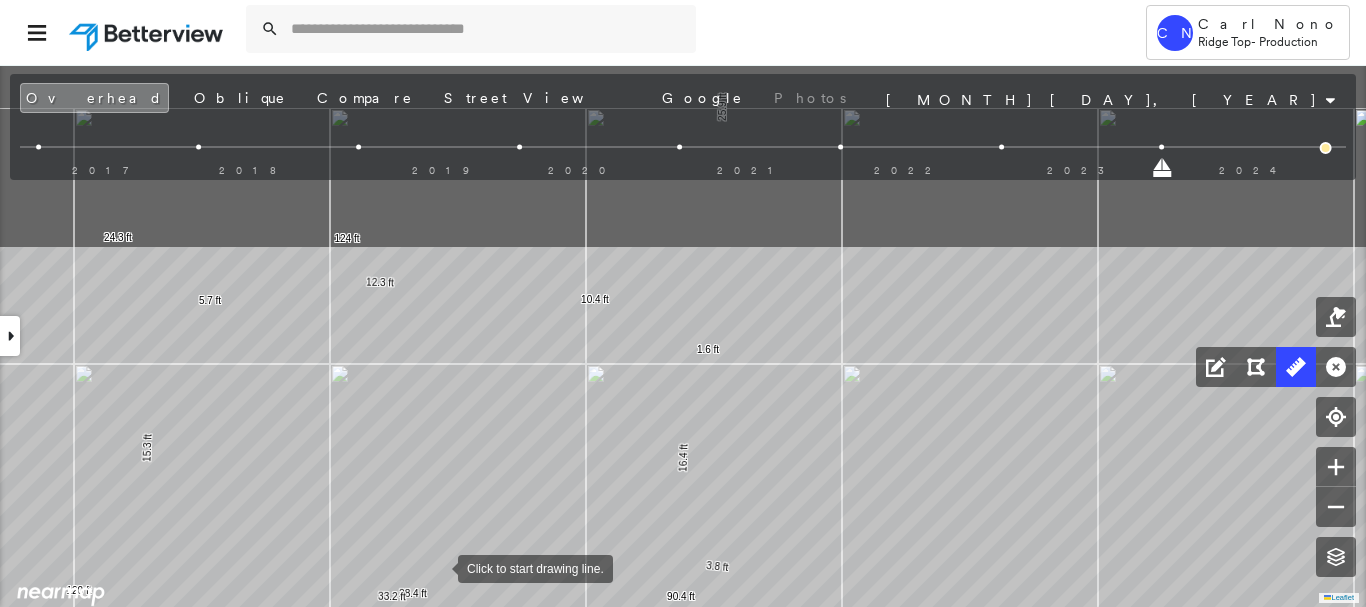 drag, startPoint x: 411, startPoint y: 398, endPoint x: 438, endPoint y: 566, distance: 170.1558 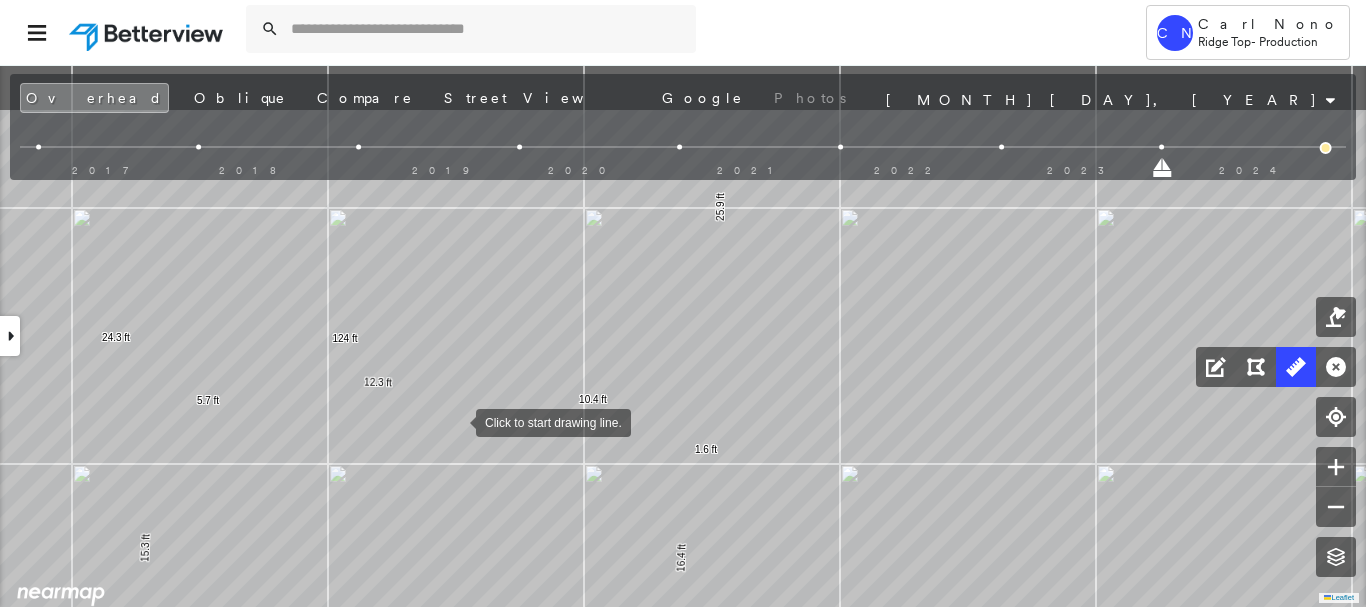 drag, startPoint x: 458, startPoint y: 319, endPoint x: 462, endPoint y: 422, distance: 103.077644 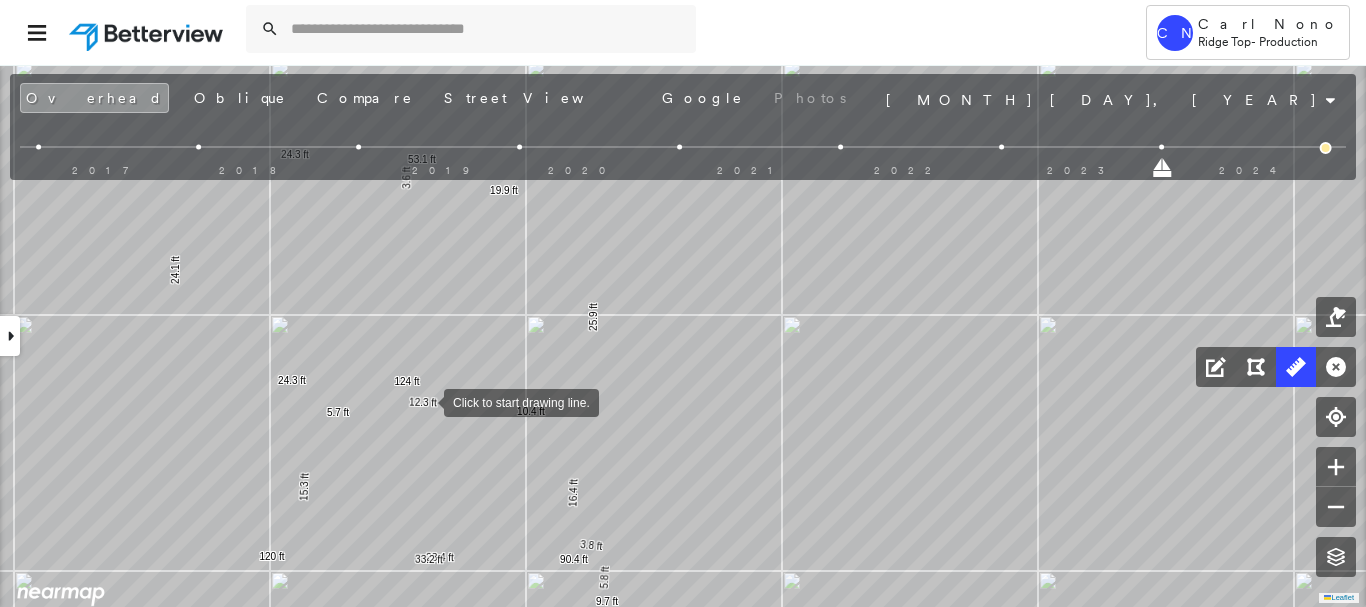 click at bounding box center [424, 401] 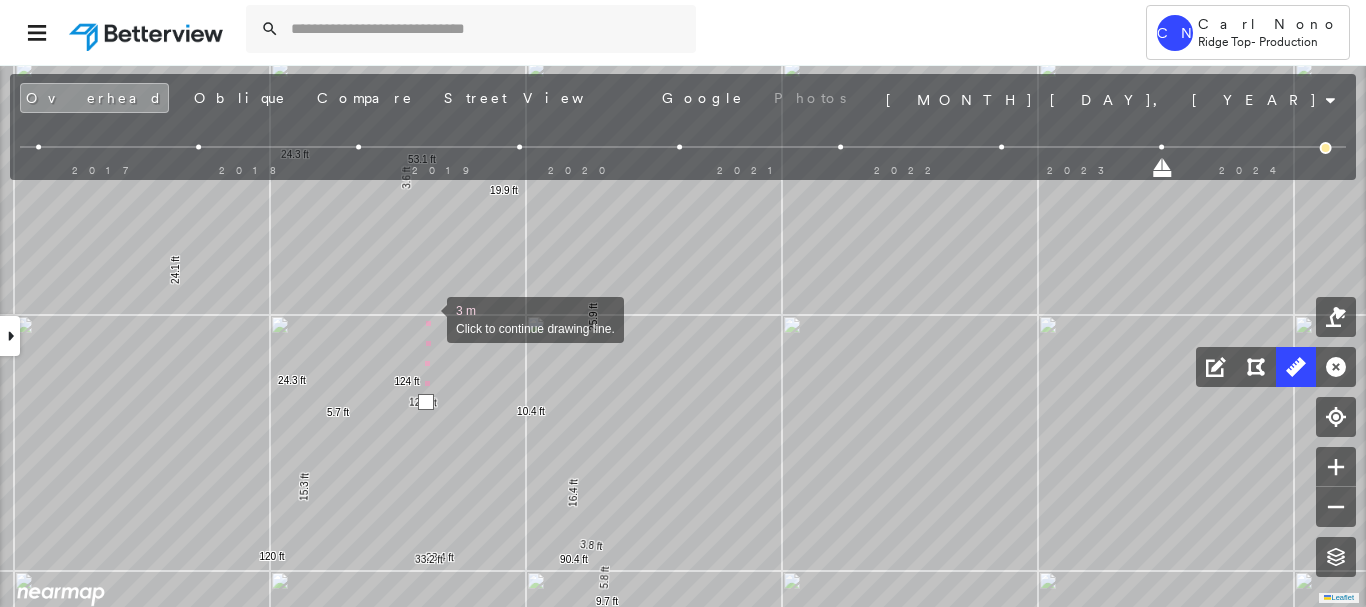 click at bounding box center (427, 318) 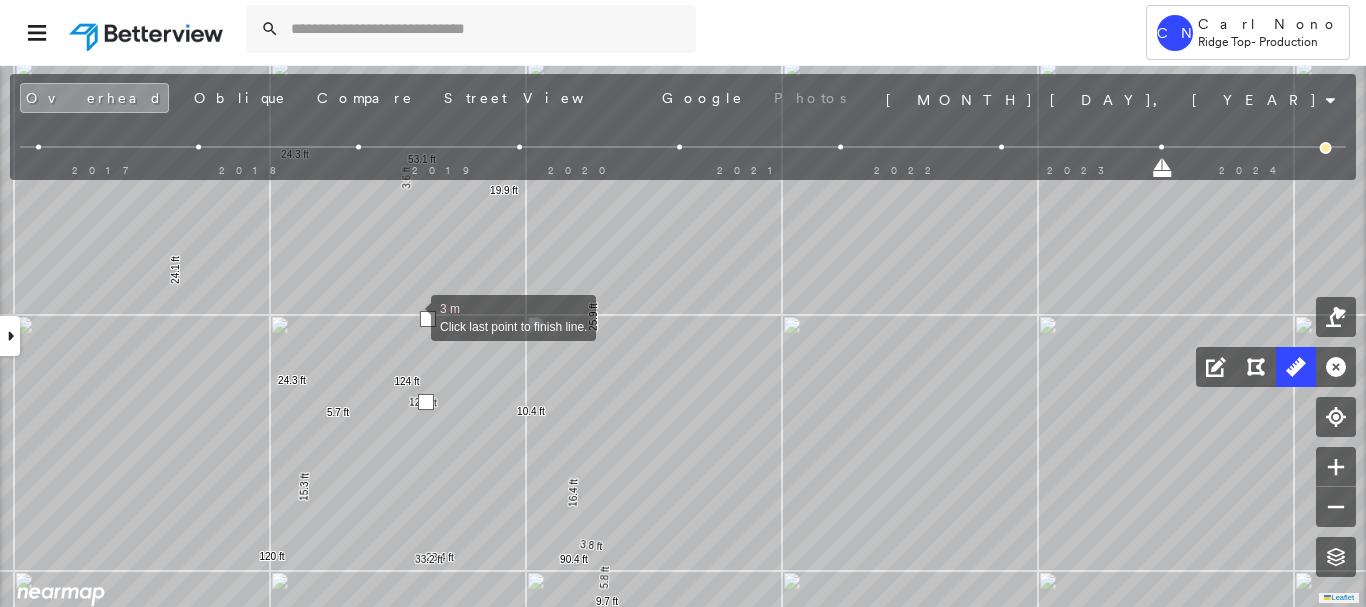drag, startPoint x: 411, startPoint y: 316, endPoint x: 402, endPoint y: 264, distance: 52.773098 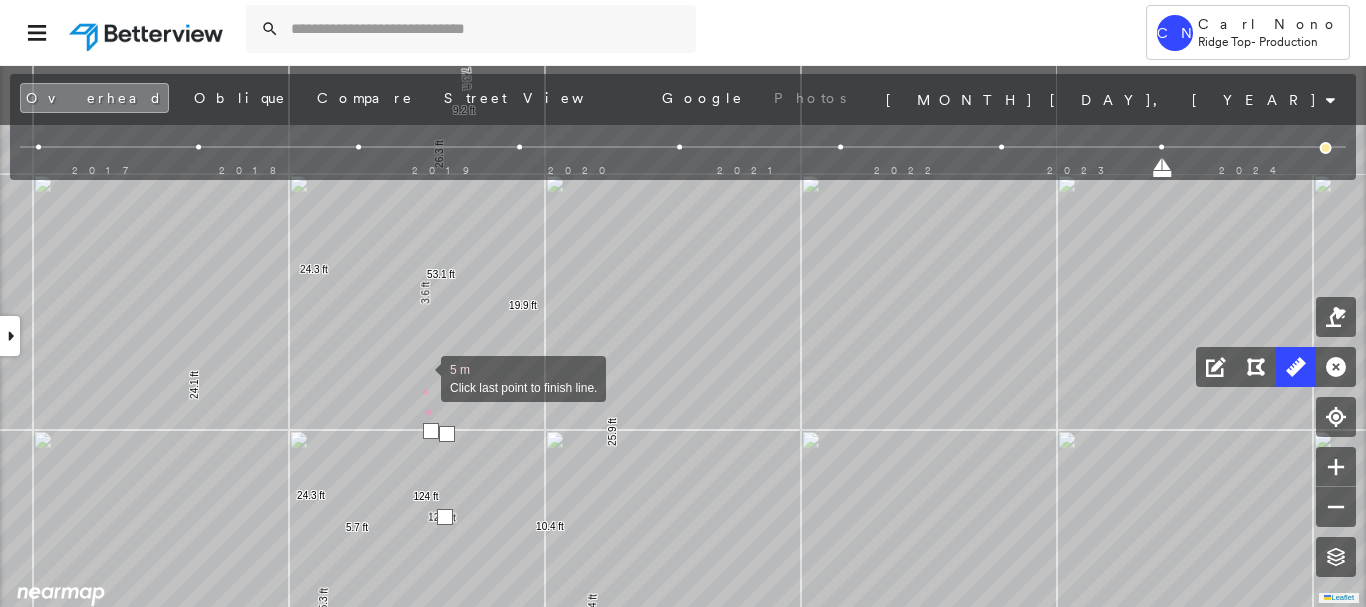 drag, startPoint x: 402, startPoint y: 261, endPoint x: 436, endPoint y: 308, distance: 58.00862 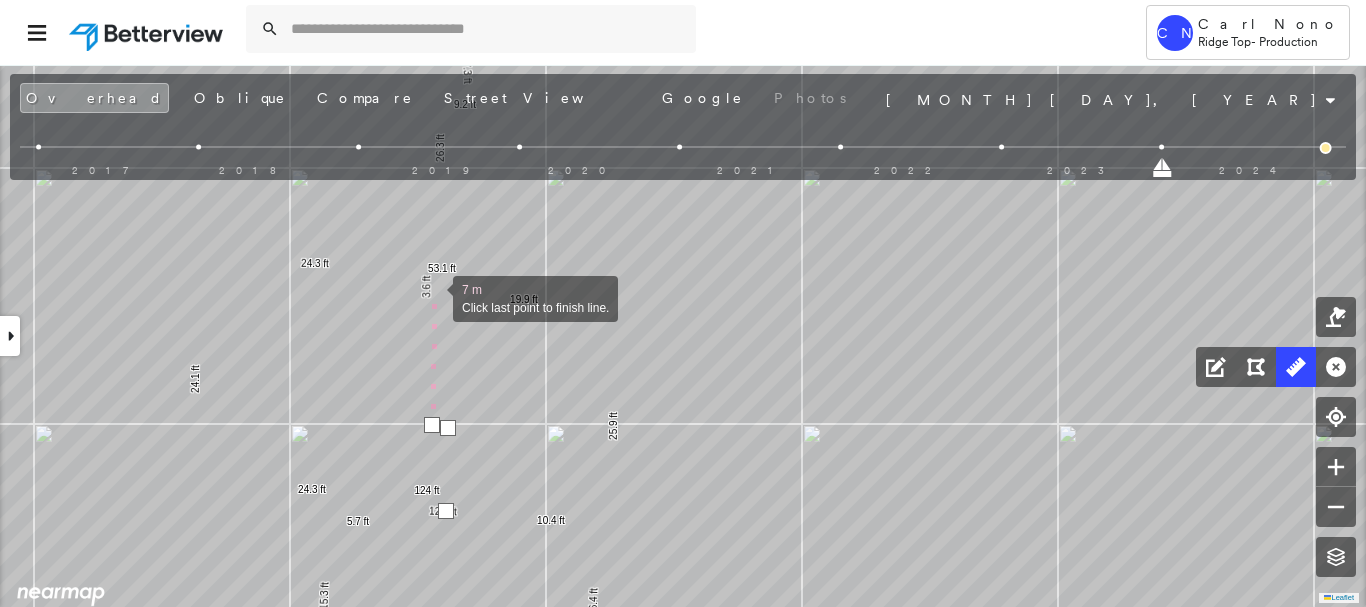 click at bounding box center (433, 297) 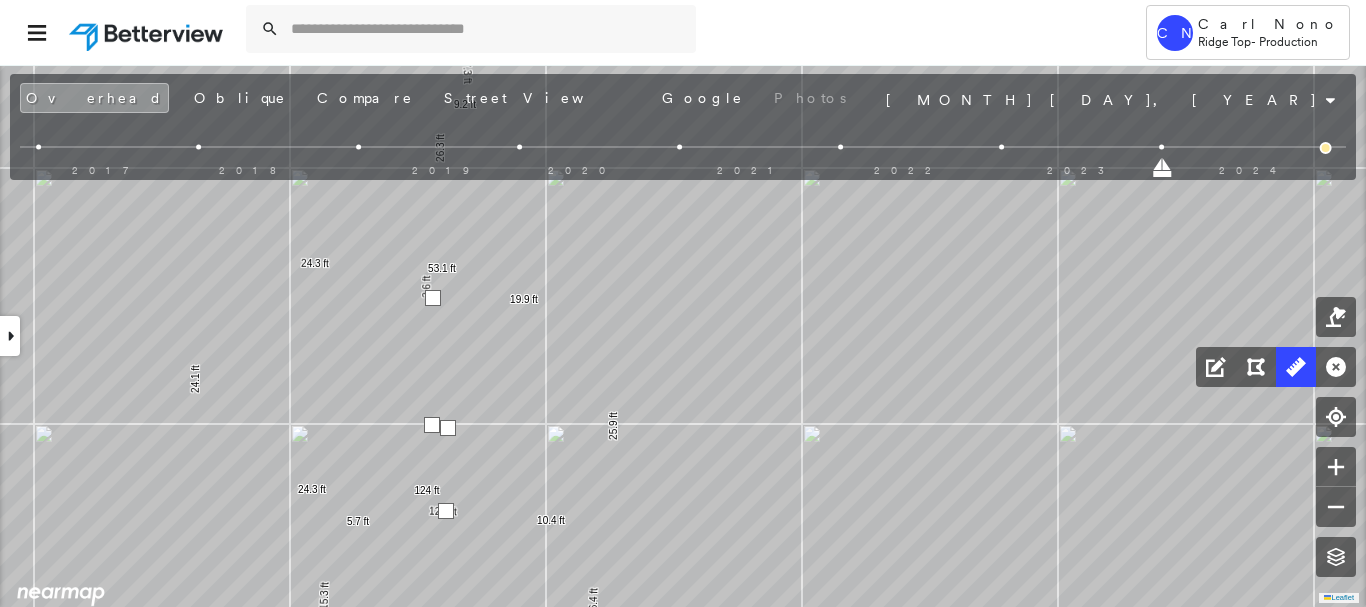 click at bounding box center (433, 298) 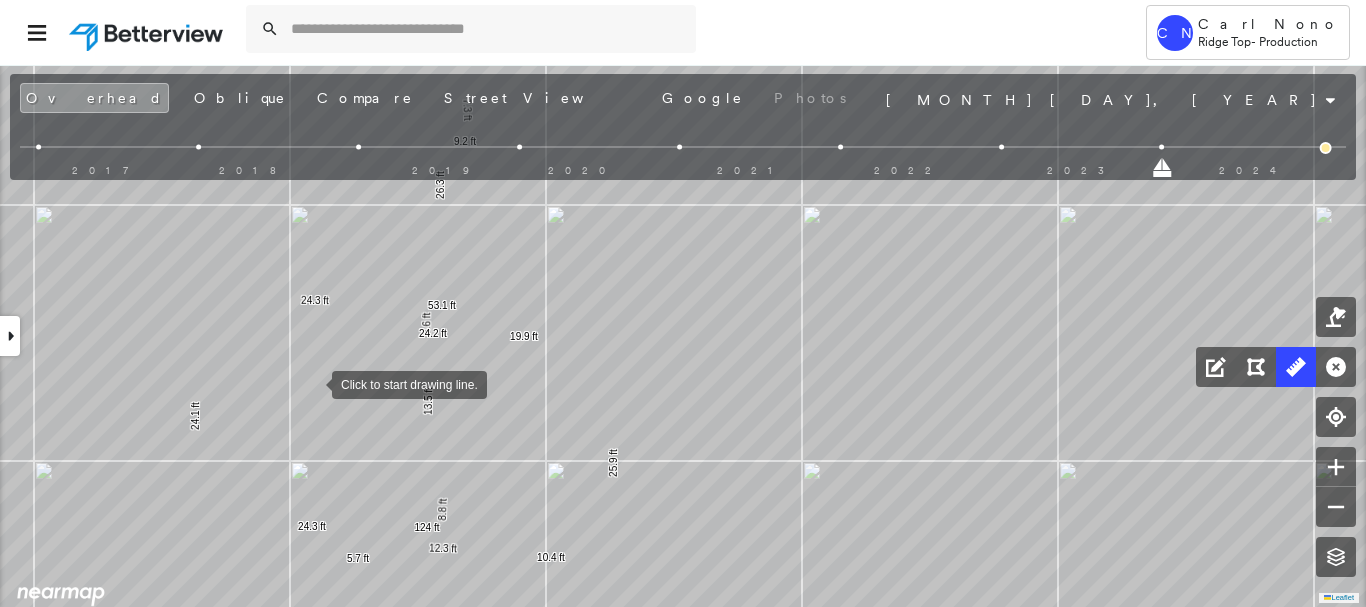 drag, startPoint x: 312, startPoint y: 336, endPoint x: 312, endPoint y: 400, distance: 64 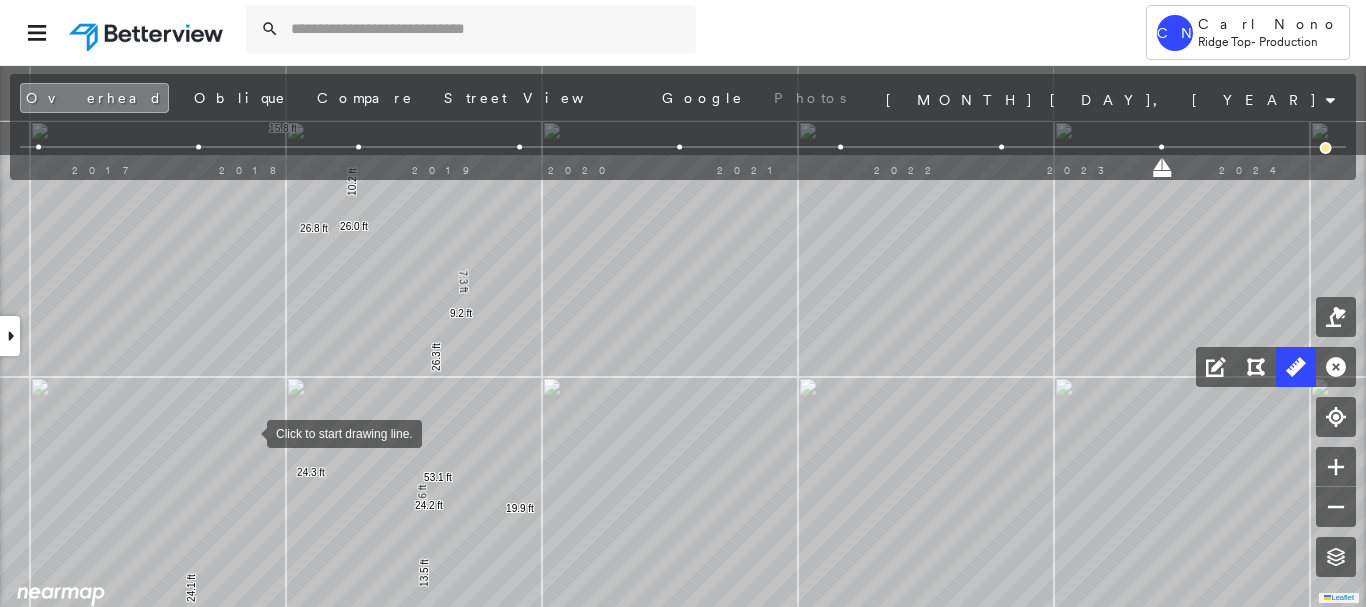drag, startPoint x: 251, startPoint y: 299, endPoint x: 247, endPoint y: 431, distance: 132.0606 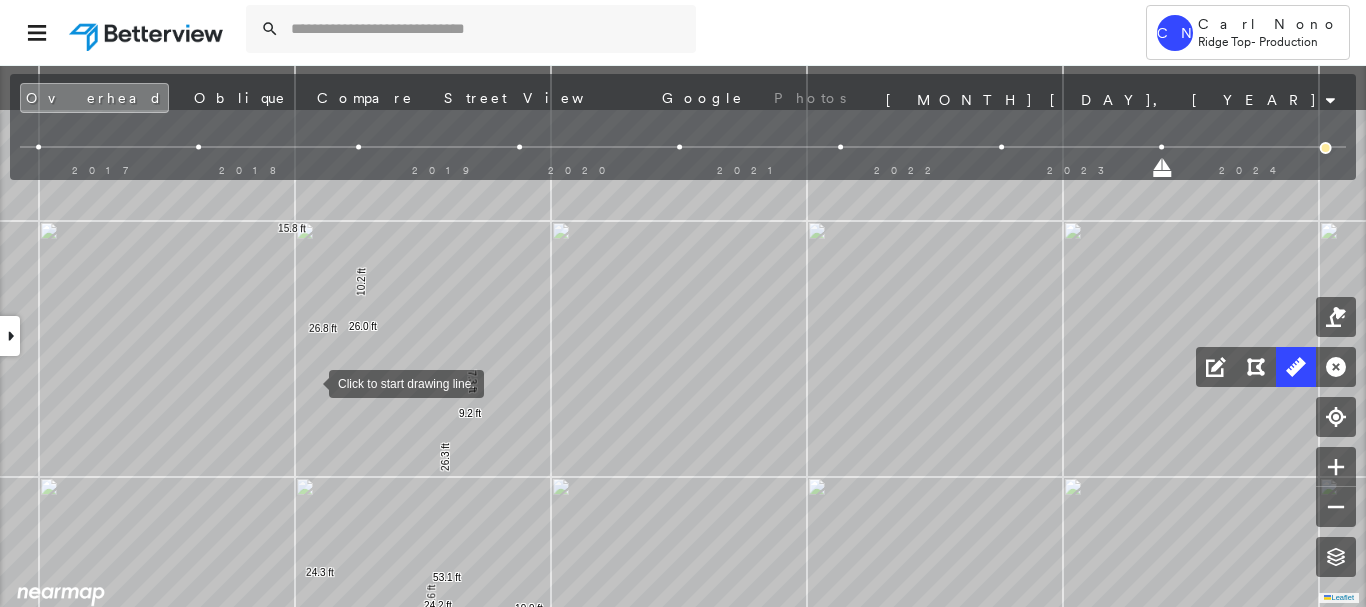 drag, startPoint x: 300, startPoint y: 282, endPoint x: 309, endPoint y: 381, distance: 99.40825 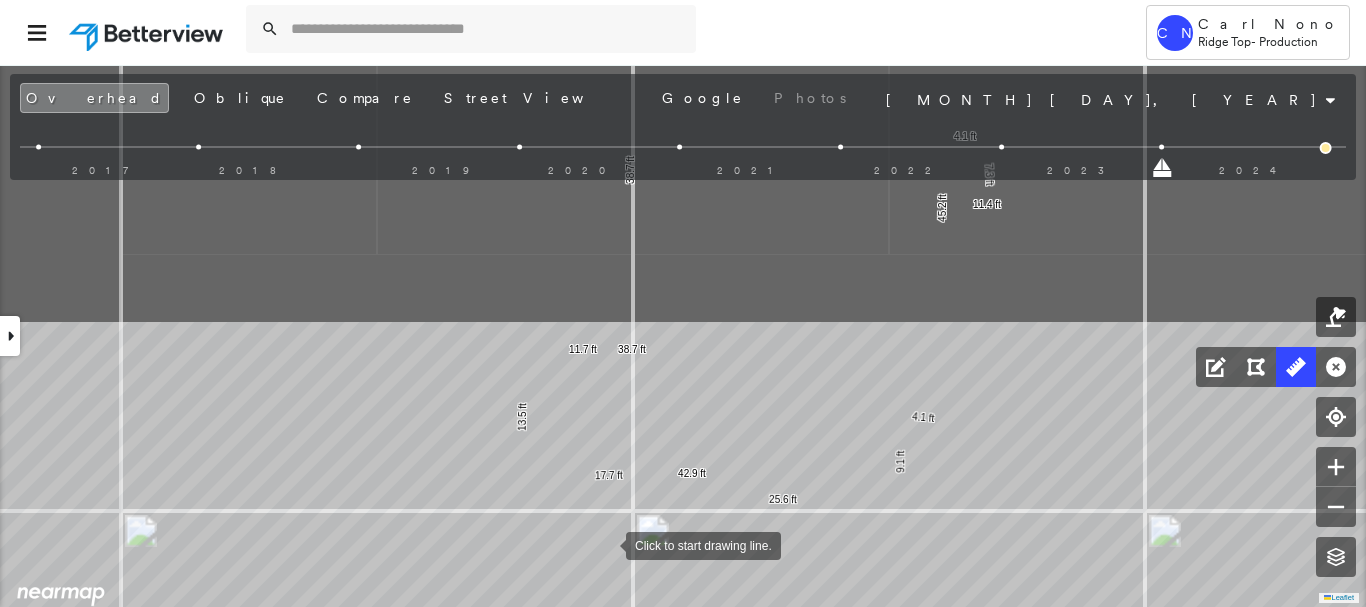 drag, startPoint x: 661, startPoint y: 284, endPoint x: 607, endPoint y: 542, distance: 263.5906 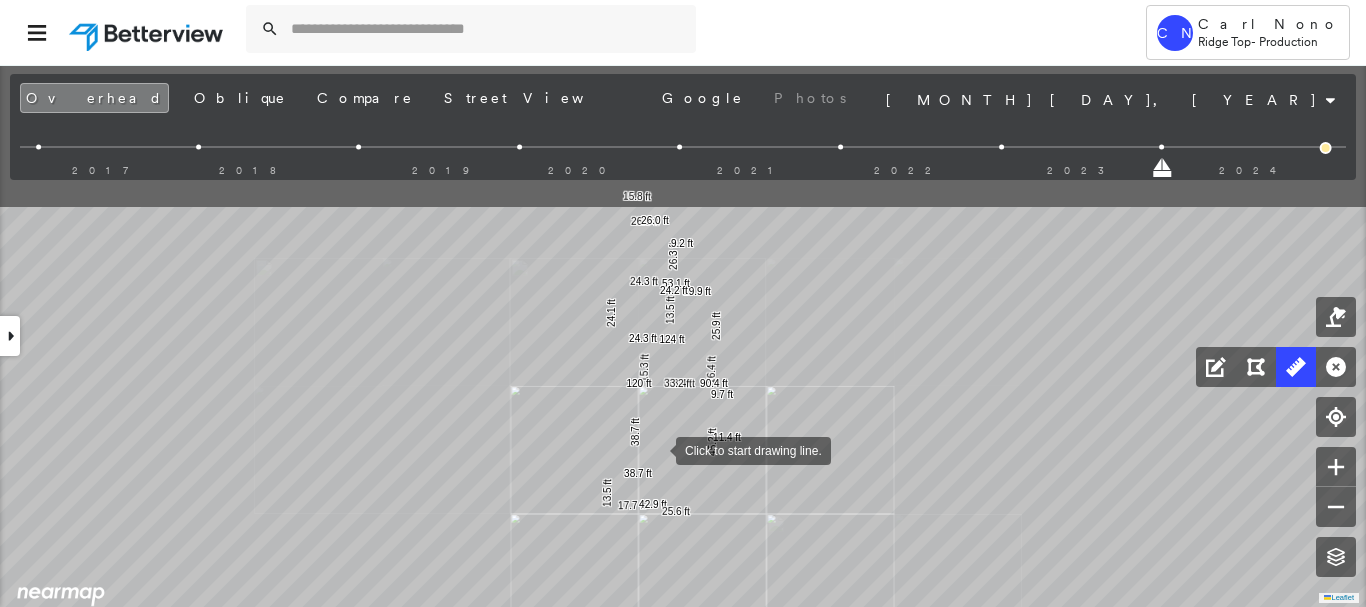 drag, startPoint x: 709, startPoint y: 251, endPoint x: 667, endPoint y: 418, distance: 172.20047 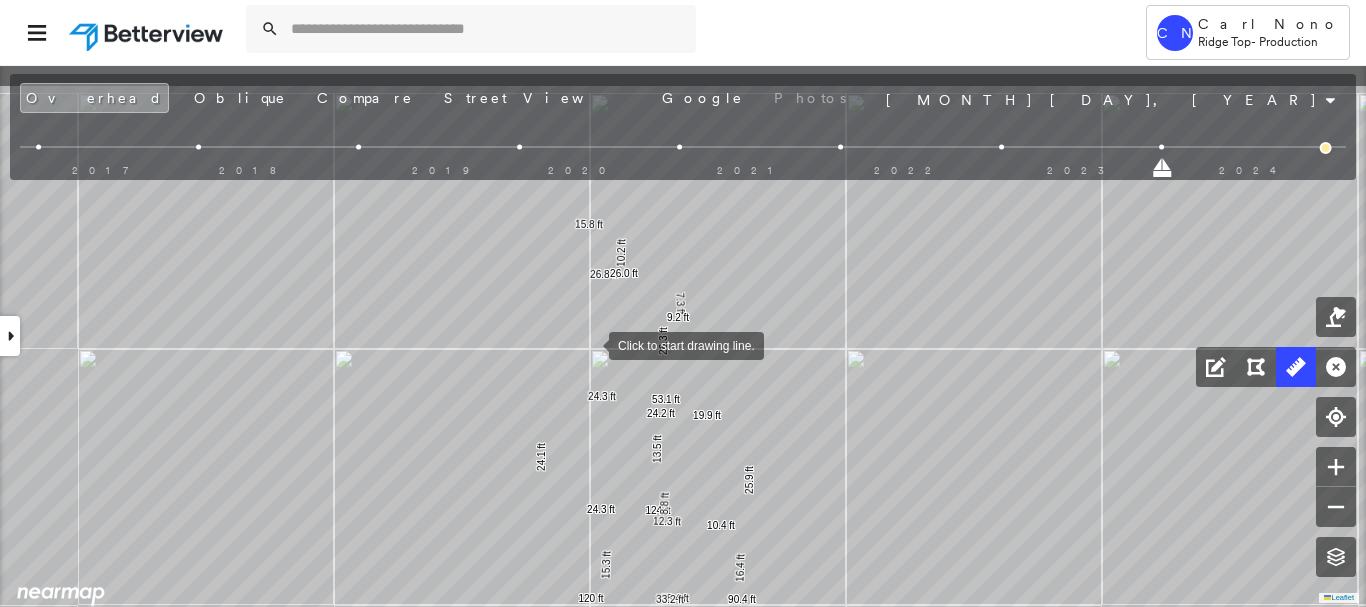 drag, startPoint x: 589, startPoint y: 266, endPoint x: 589, endPoint y: 342, distance: 76 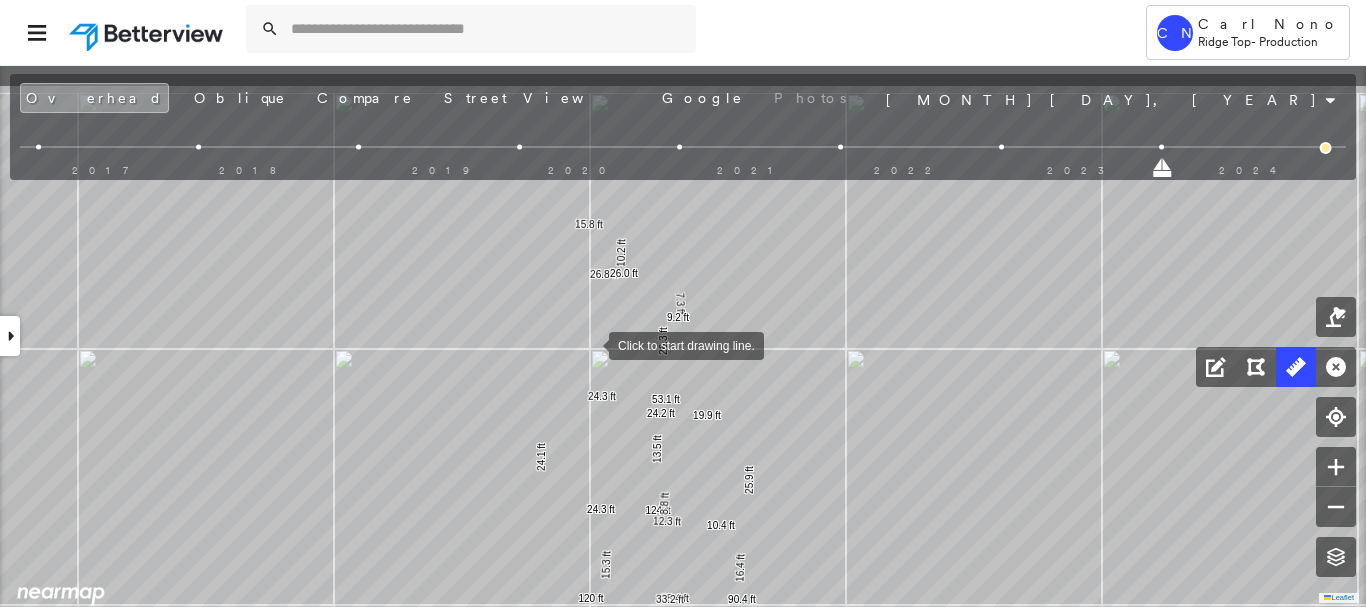 click at bounding box center [589, 344] 